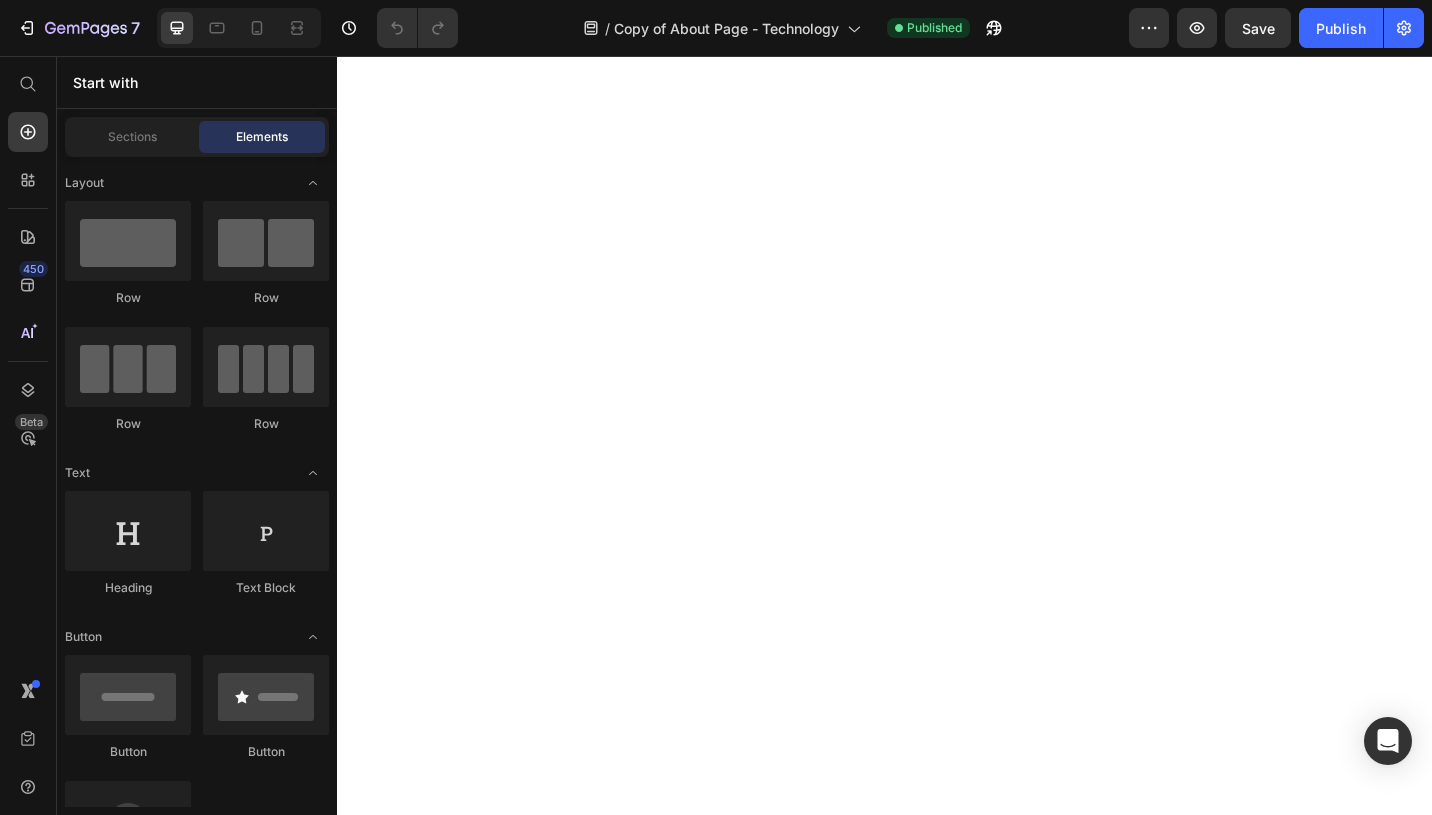 scroll, scrollTop: 0, scrollLeft: 0, axis: both 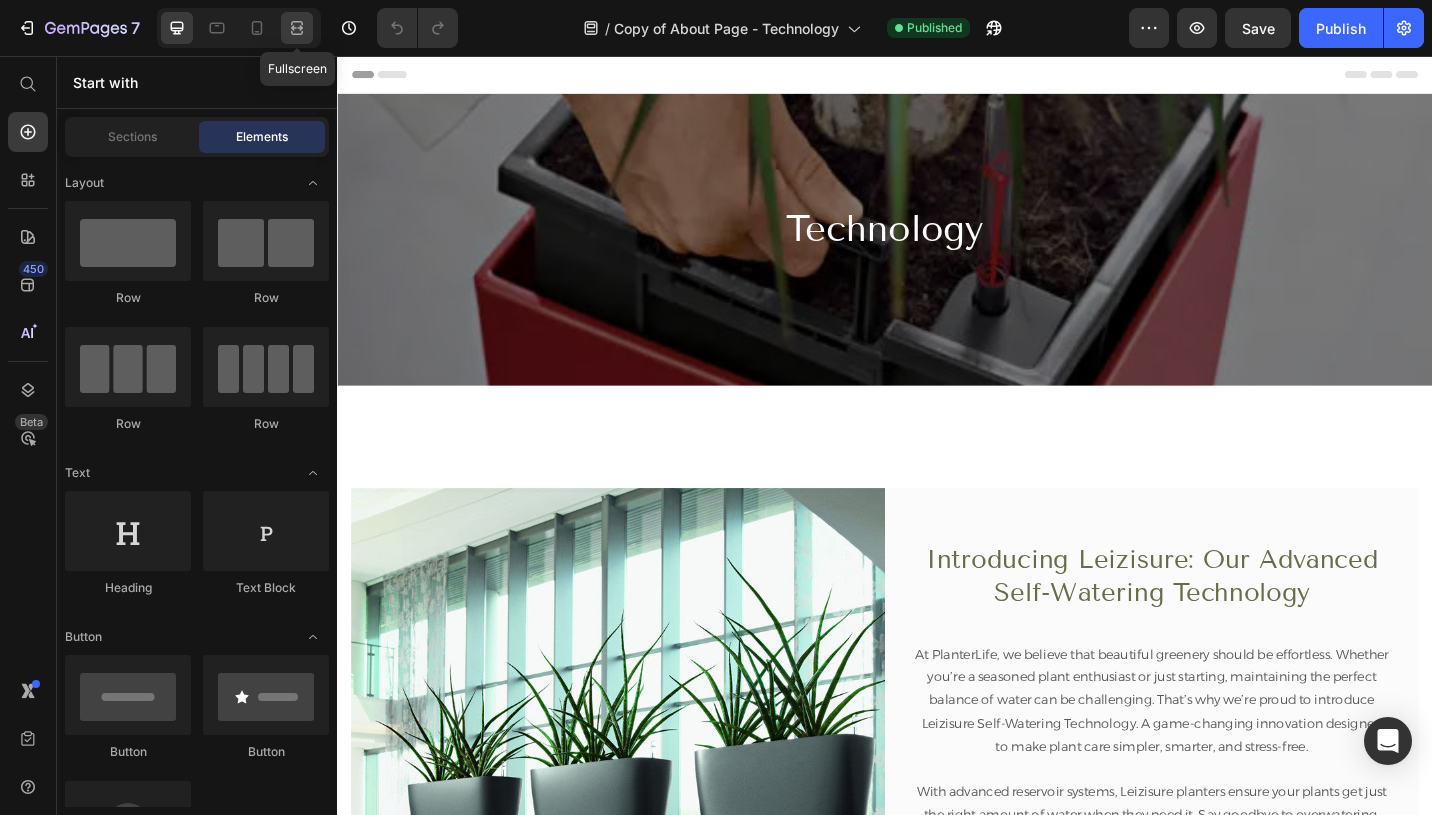 click 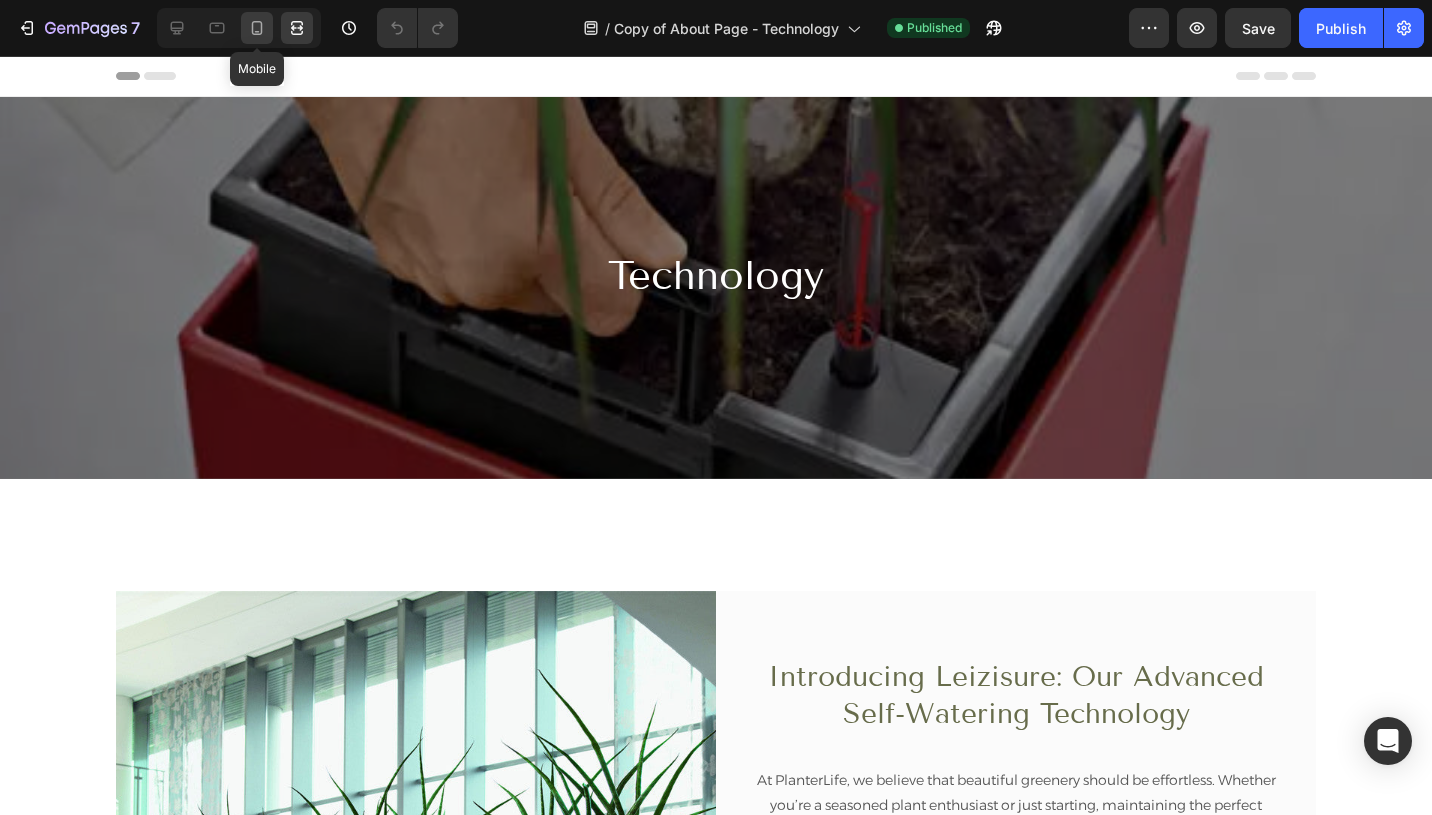 click 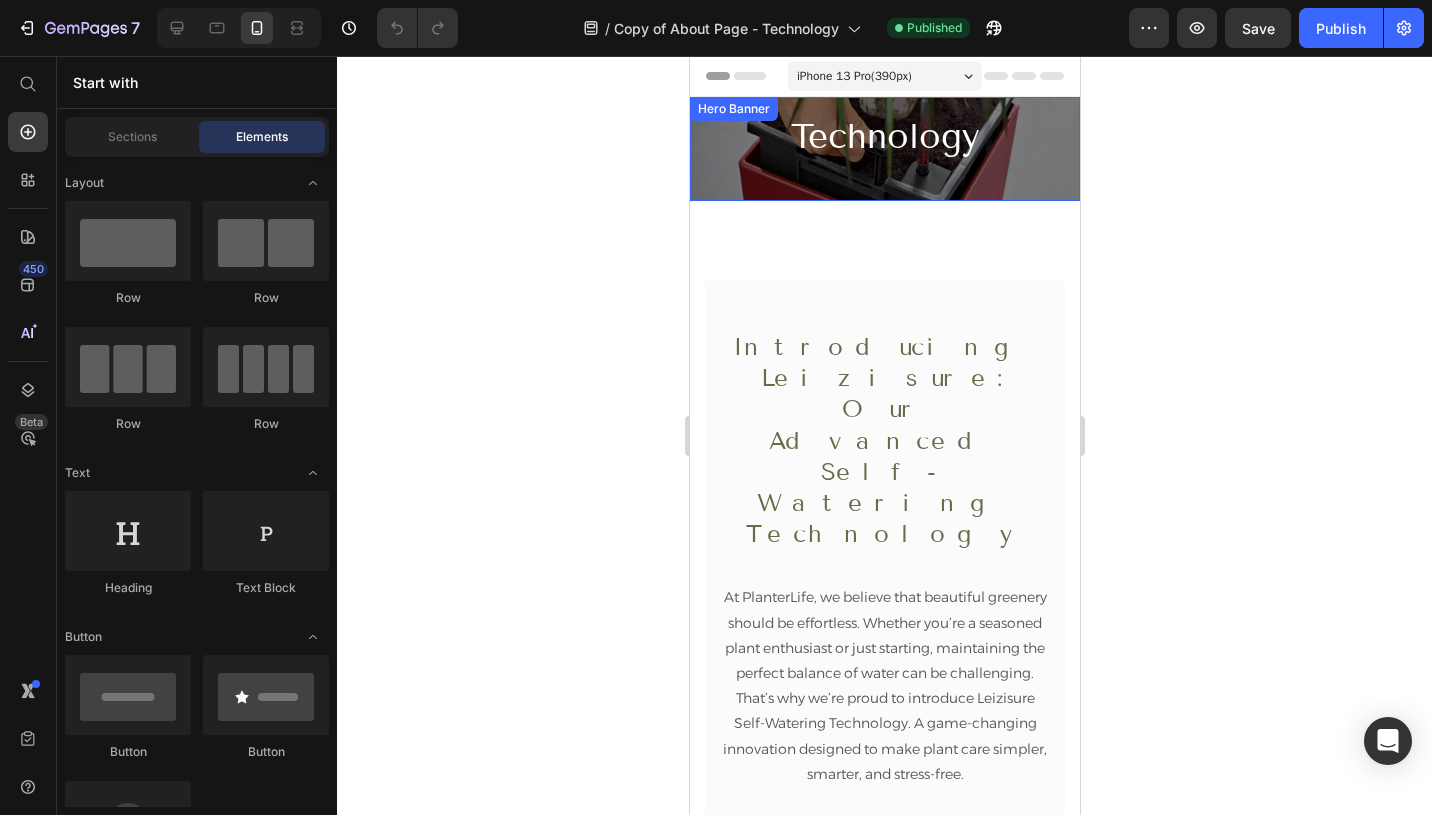 click on "Technology Heading Row" at bounding box center [884, 149] 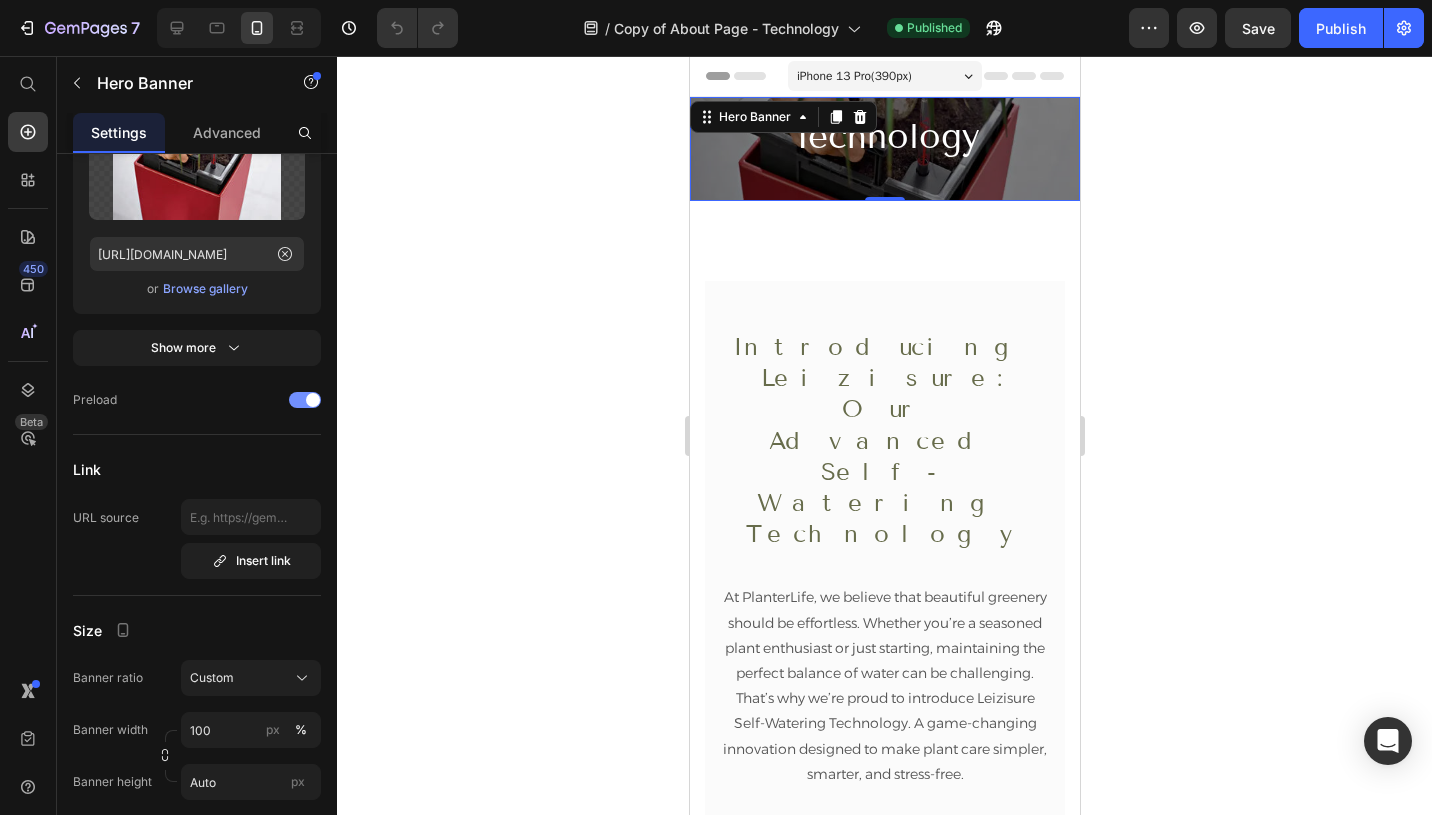 scroll, scrollTop: 851, scrollLeft: 0, axis: vertical 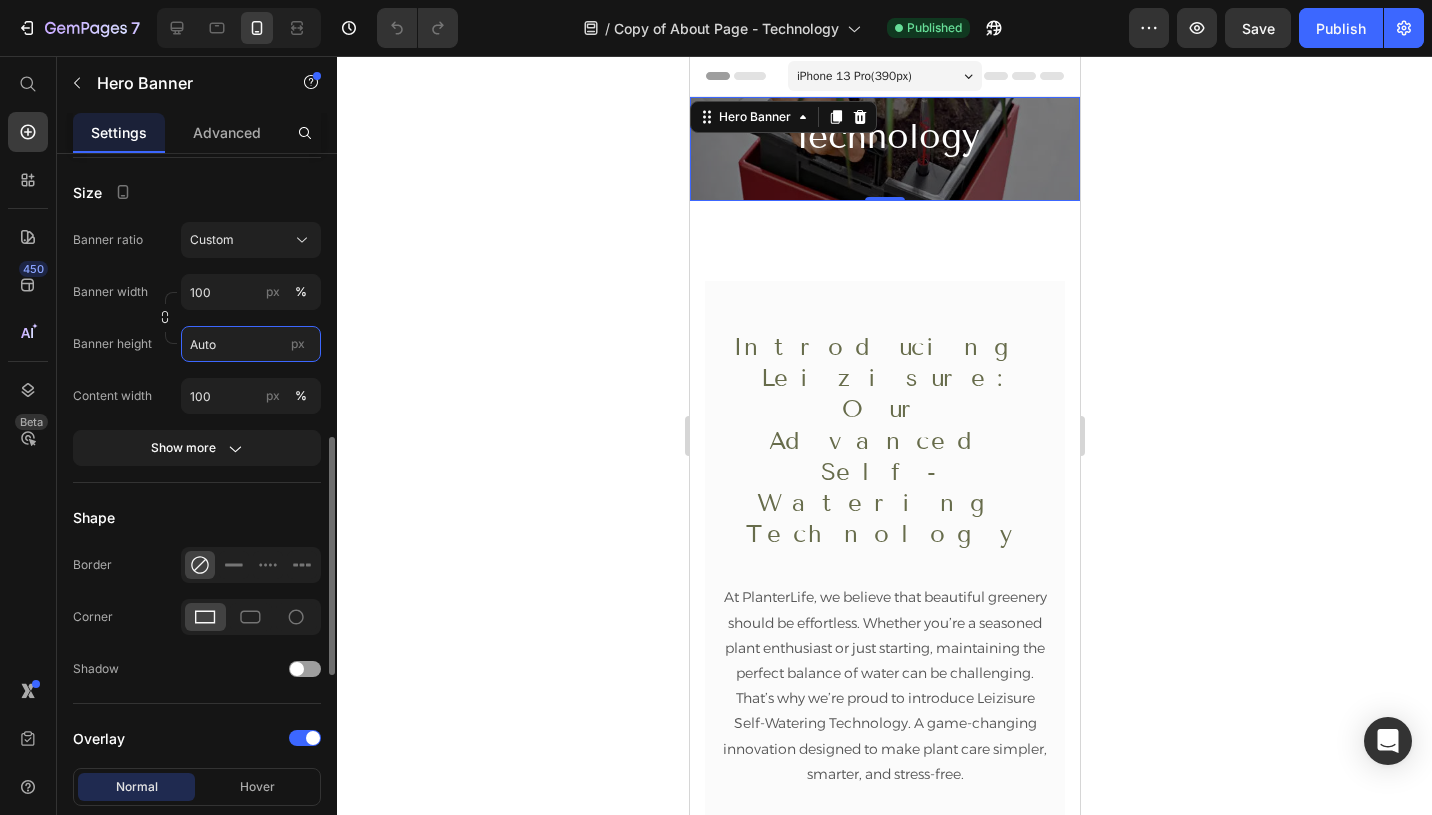 click on "Auto" at bounding box center [251, 344] 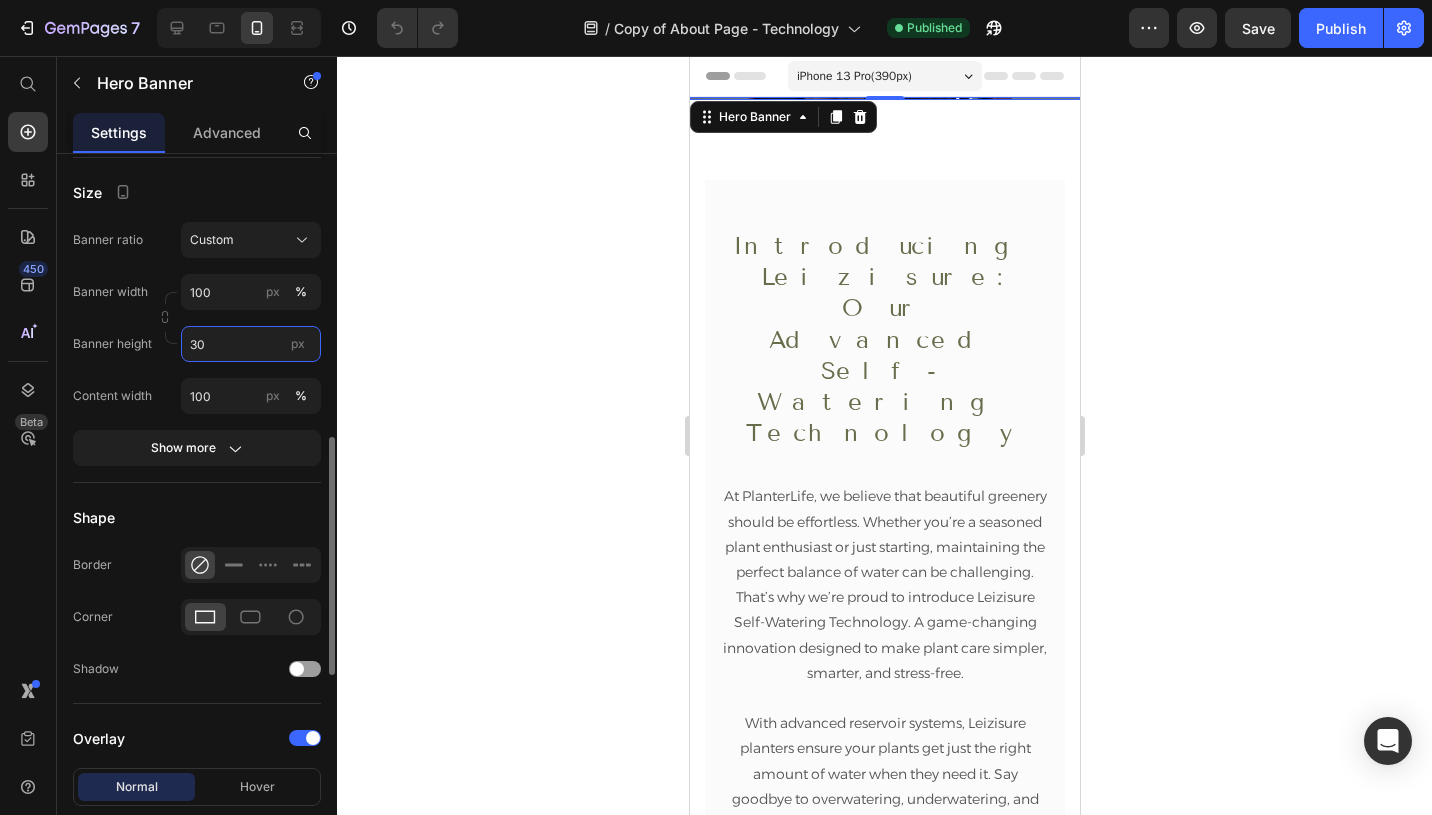 type on "300" 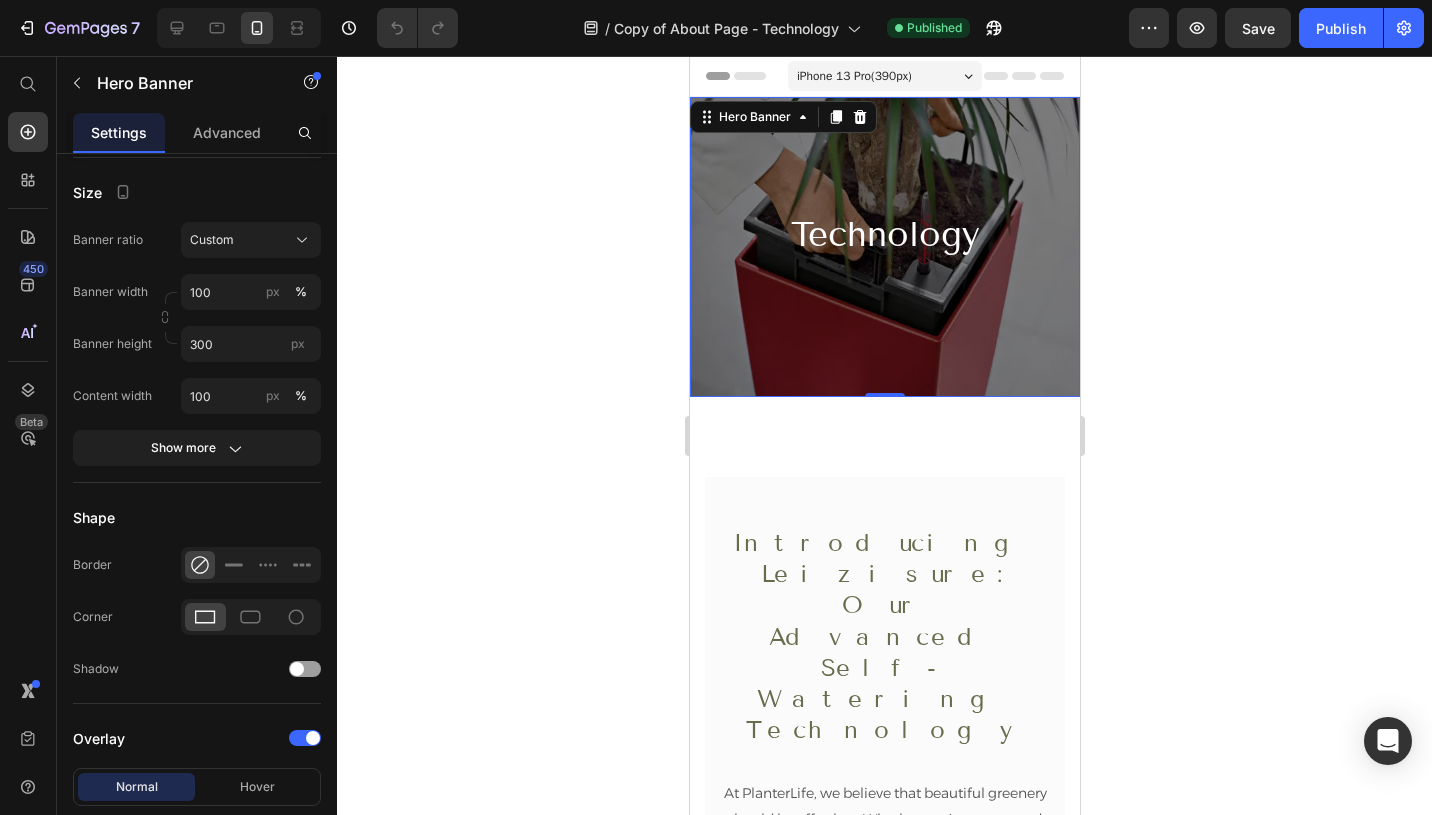 click 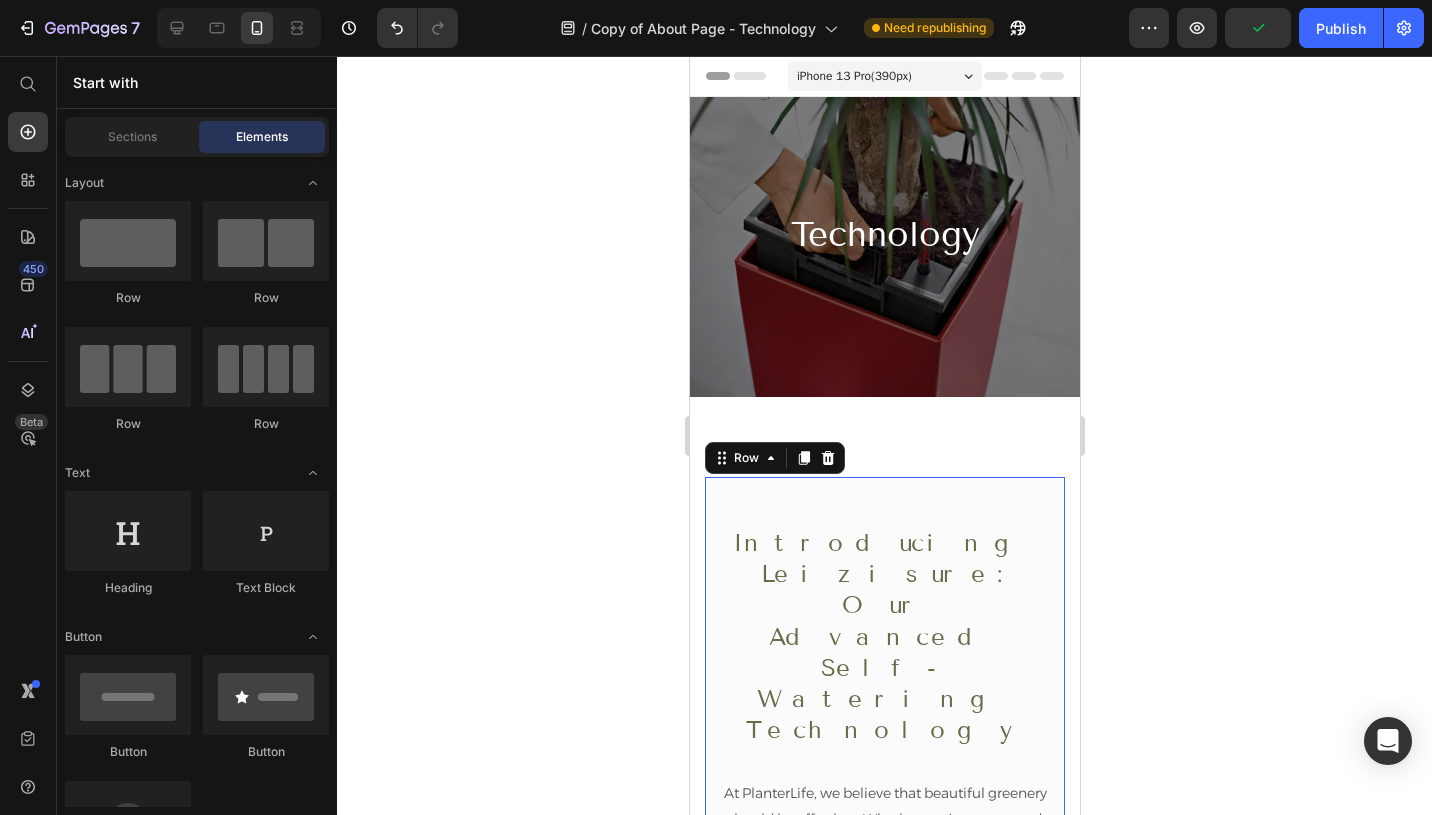 click on "Introducing Leizisure: Our Advanced Self-Watering Technology Heading At PlanterLife, we believe that beautiful greenery should be effortless. Whether you’re a seasoned plant enthusiast or just starting, maintaining the perfect balance of water can be challenging. That’s why we’re proud to introduce Leizisure Self-Watering Technology. A game-changing innovation designed to make plant care simpler, smarter, and stress-free.   With advanced reservoir systems, Leizisure planters ensure your plants get just the right amount of water when they need it. Say goodbye to overwatering, underwatering, and the constant guesswork of plant care. Our self-watering planters provide consistent hydration for healthier, more vibrant plants, all with minimal effort. Text block Explore Our Product Button Row   0" at bounding box center [884, 881] 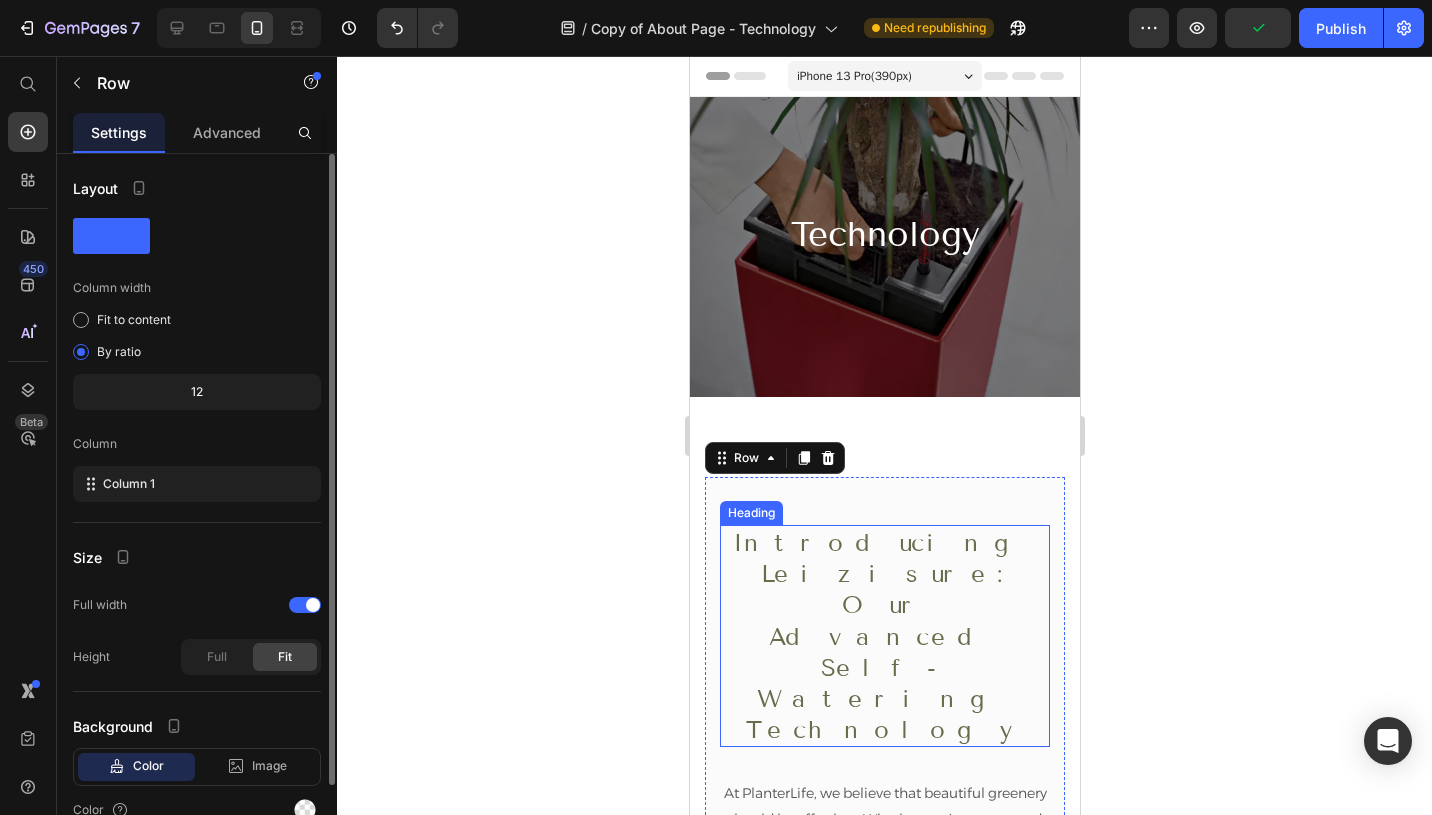 click on "Introducing Leizisure: Our Advanced Self-Watering Technology" at bounding box center (884, 636) 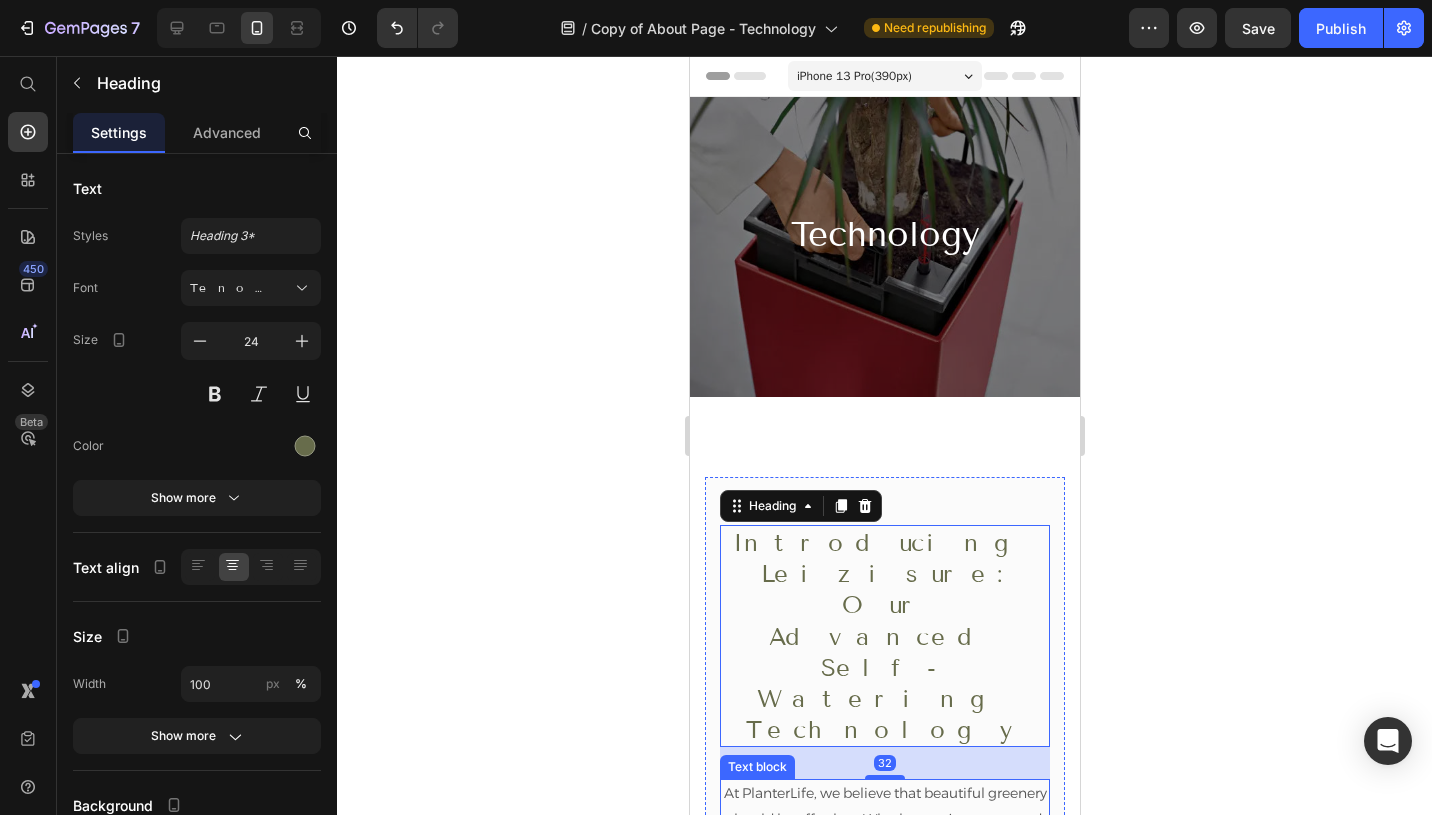 click on "At PlanterLife, we believe that beautiful greenery should be effortless. Whether you’re a seasoned plant enthusiast or just starting, maintaining the perfect balance of water can be challenging. That’s why we’re proud to introduce Leizisure Self-Watering Technology. A game-changing innovation designed to make plant care simpler, smarter, and stress-free." at bounding box center (884, 882) 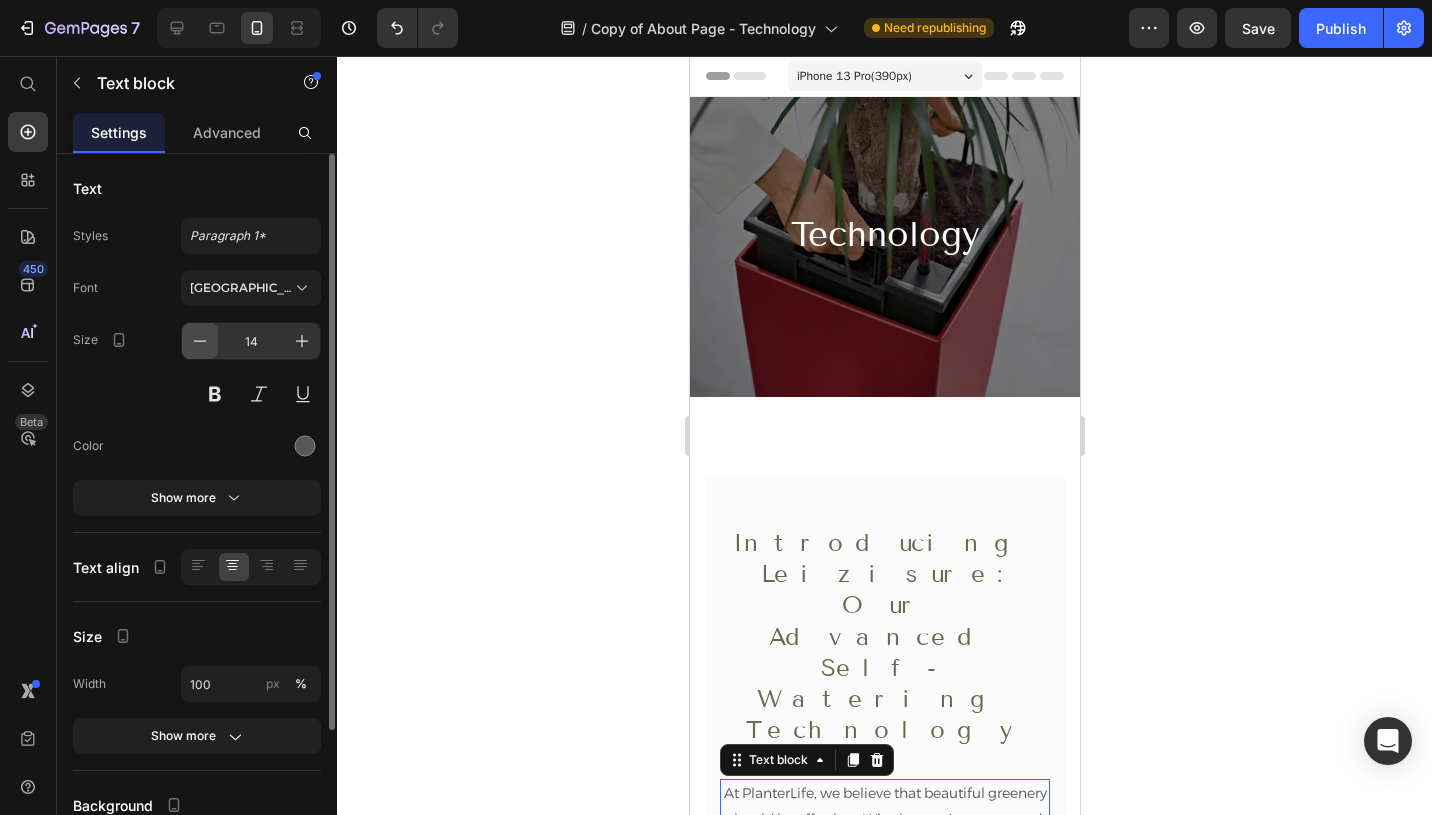 click 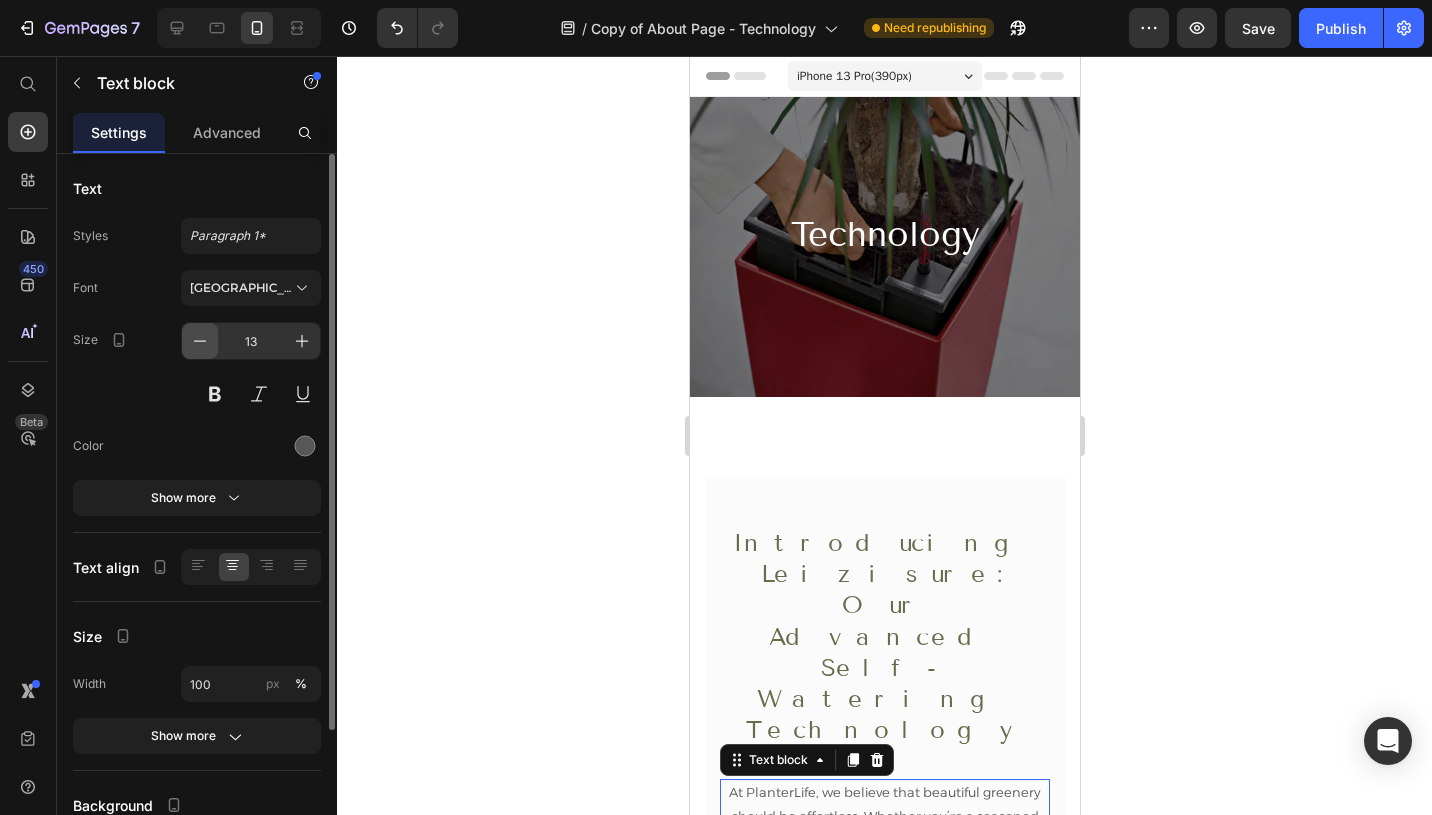 click 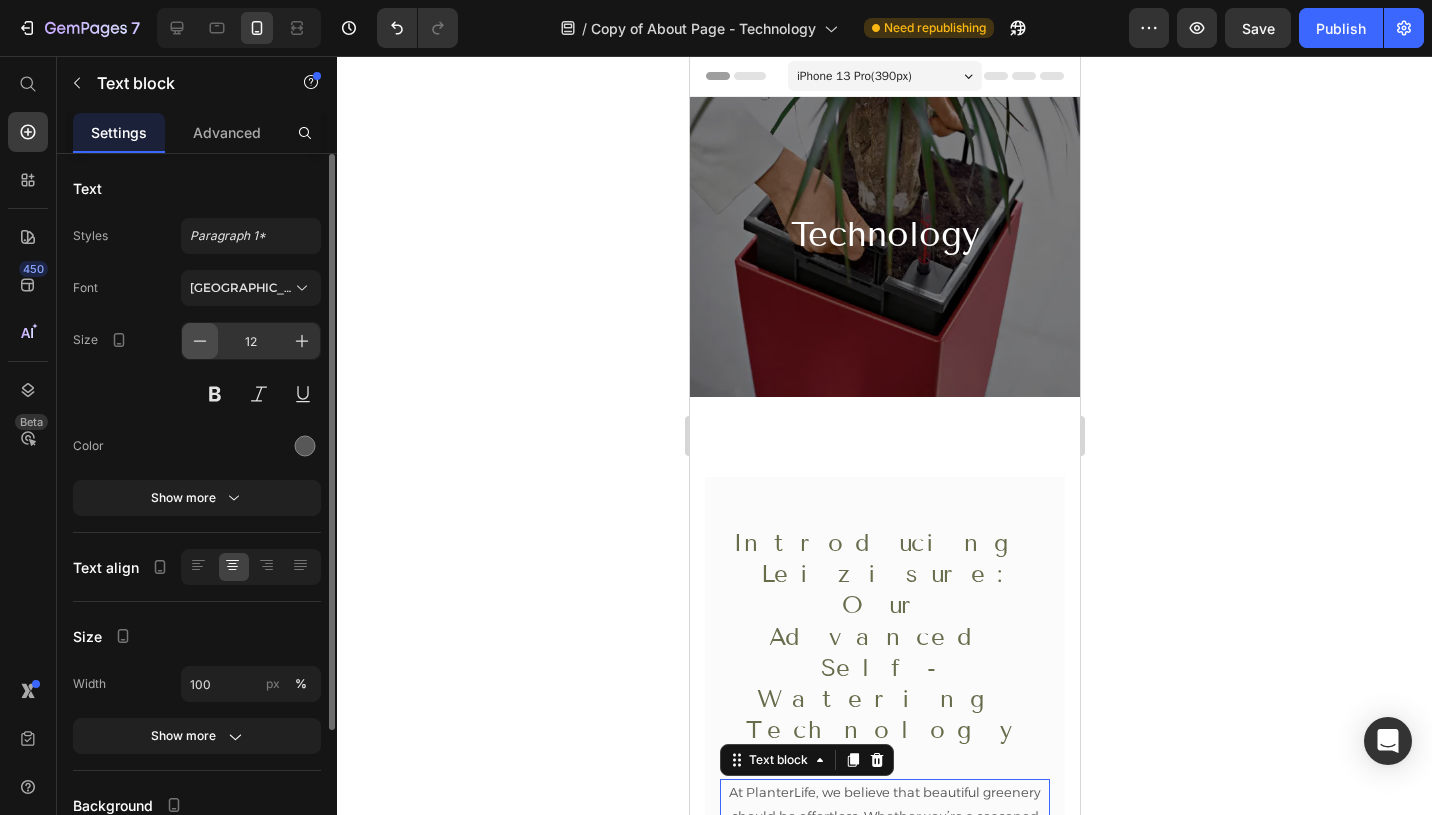 click 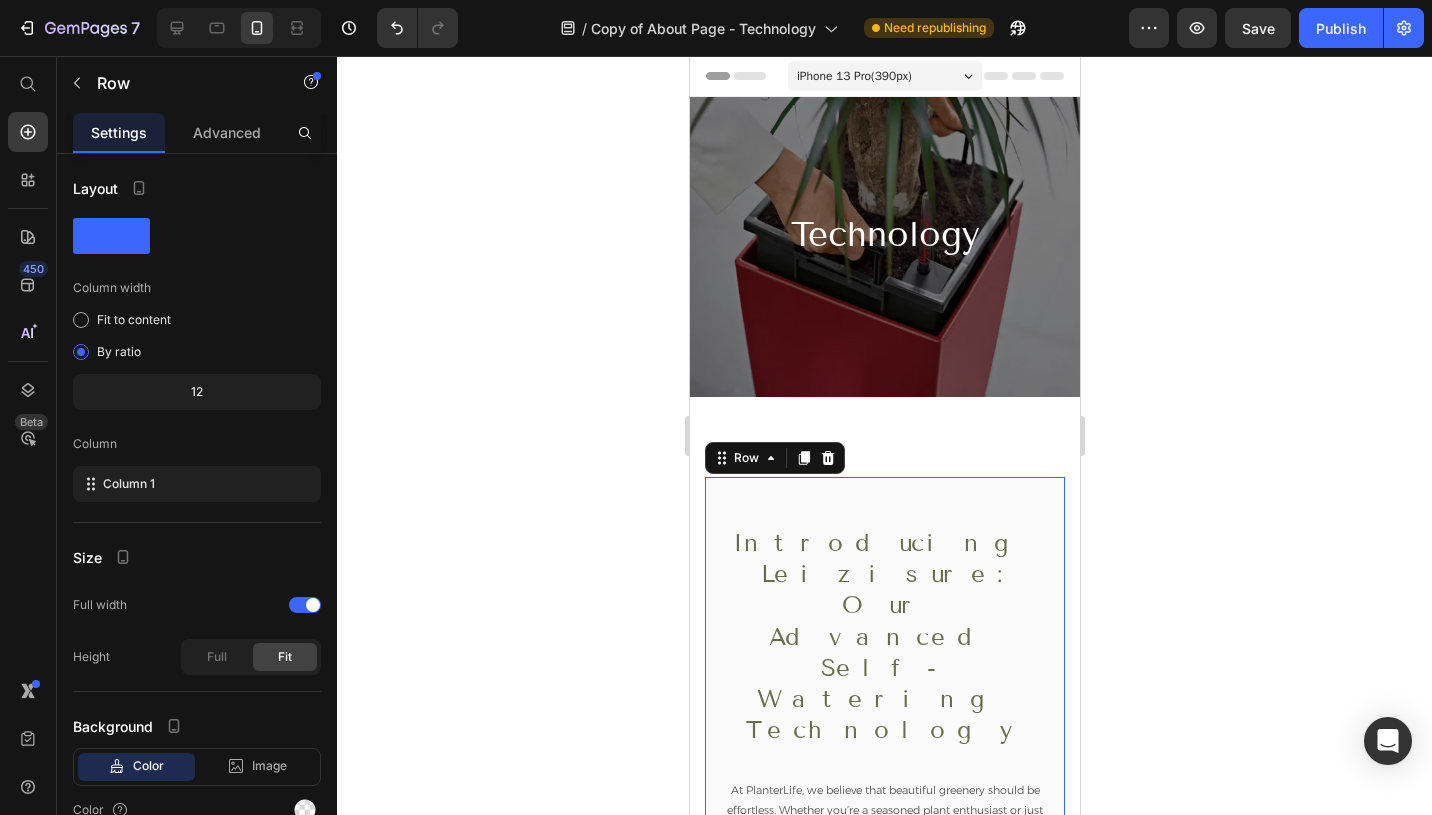 click on "Introducing Leizisure: Our Advanced Self-Watering Technology Heading At PlanterLife, we believe that beautiful greenery should be effortless. Whether you’re a seasoned plant enthusiast or just starting, maintaining the perfect balance of water can be challenging. That’s why we’re proud to introduce Leizisure Self-Watering Technology. A game-changing innovation designed to make plant care simpler, smarter, and stress-free.   With advanced reservoir systems, Leizisure planters ensure your plants get just the right amount of water when they need it. Say goodbye to overwatering, underwatering, and the constant guesswork of plant care. Our self-watering planters provide consistent hydration for healthier, more vibrant plants, all with minimal effort. Text block Explore Our Product Button Row   0" at bounding box center [884, 795] 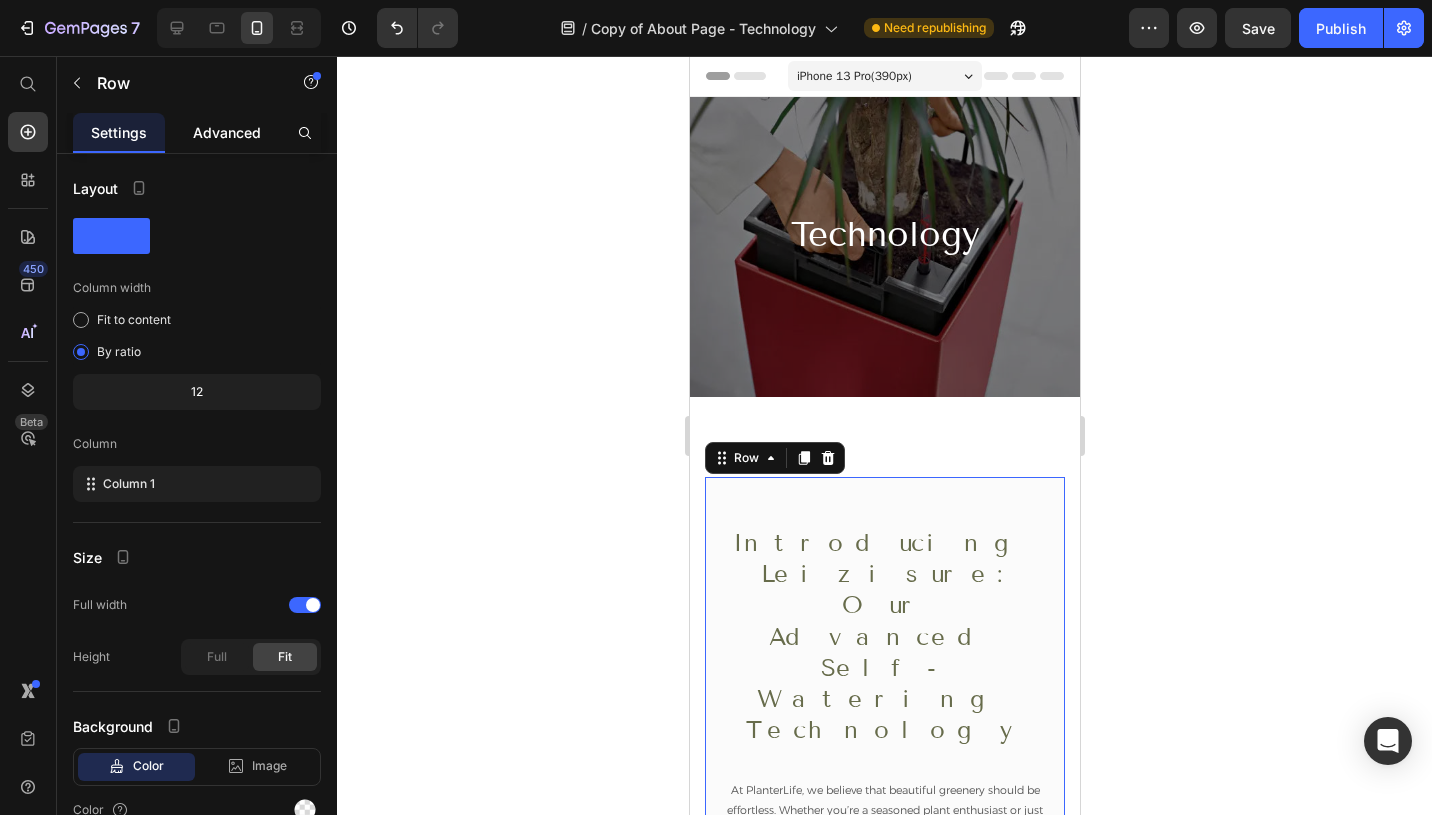 click on "Advanced" at bounding box center (227, 132) 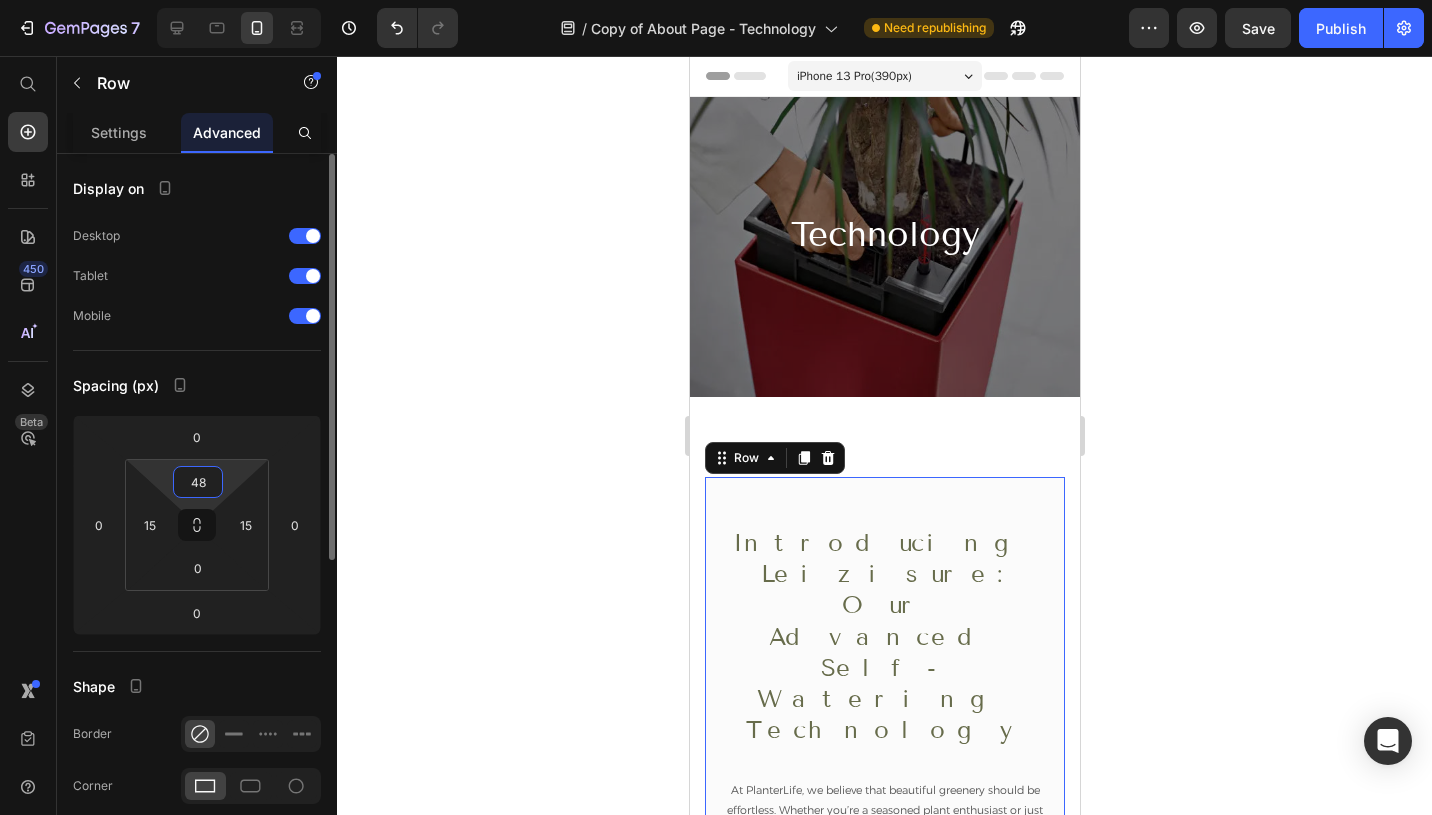 click on "48" at bounding box center (198, 482) 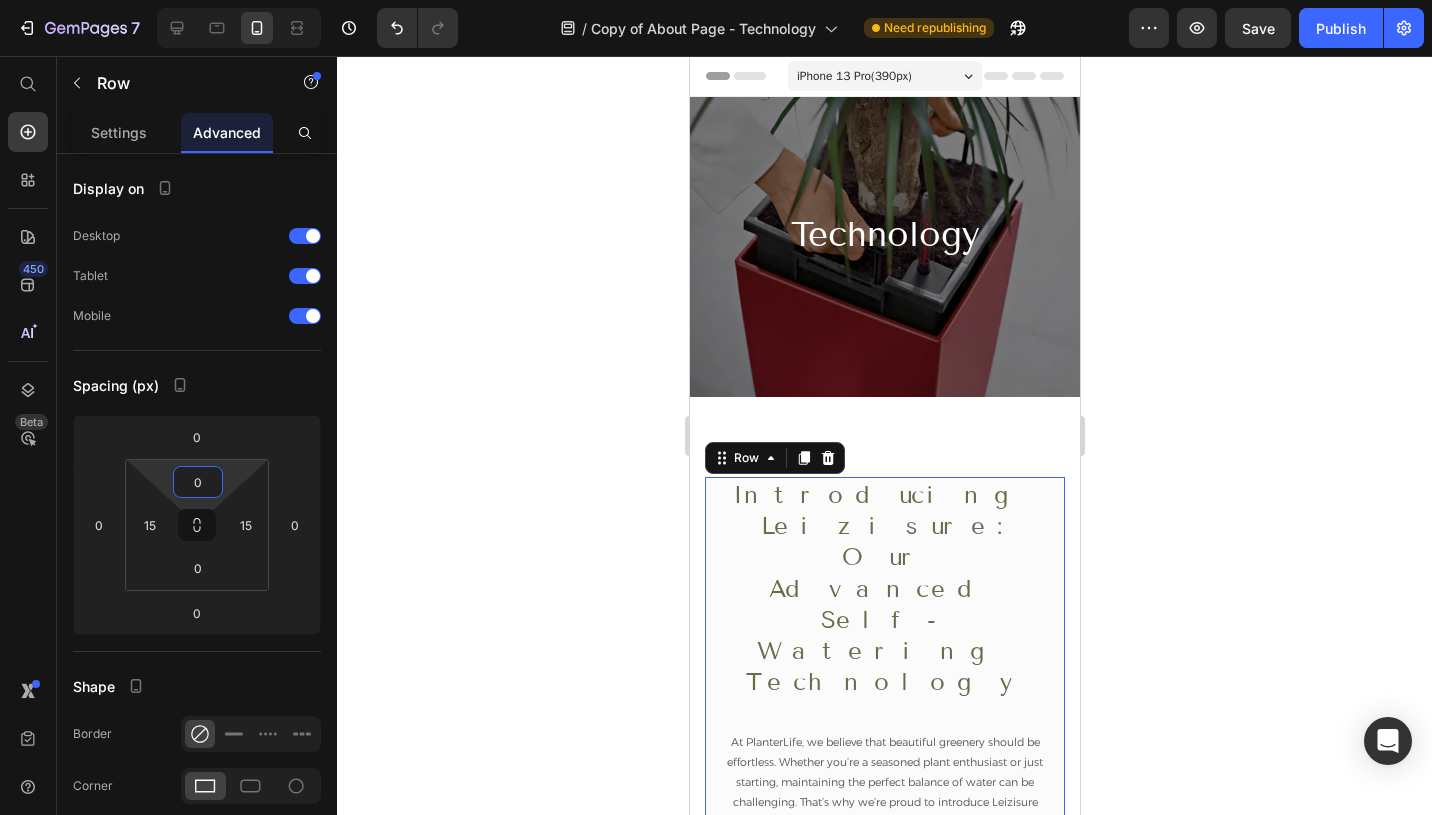 type on "0" 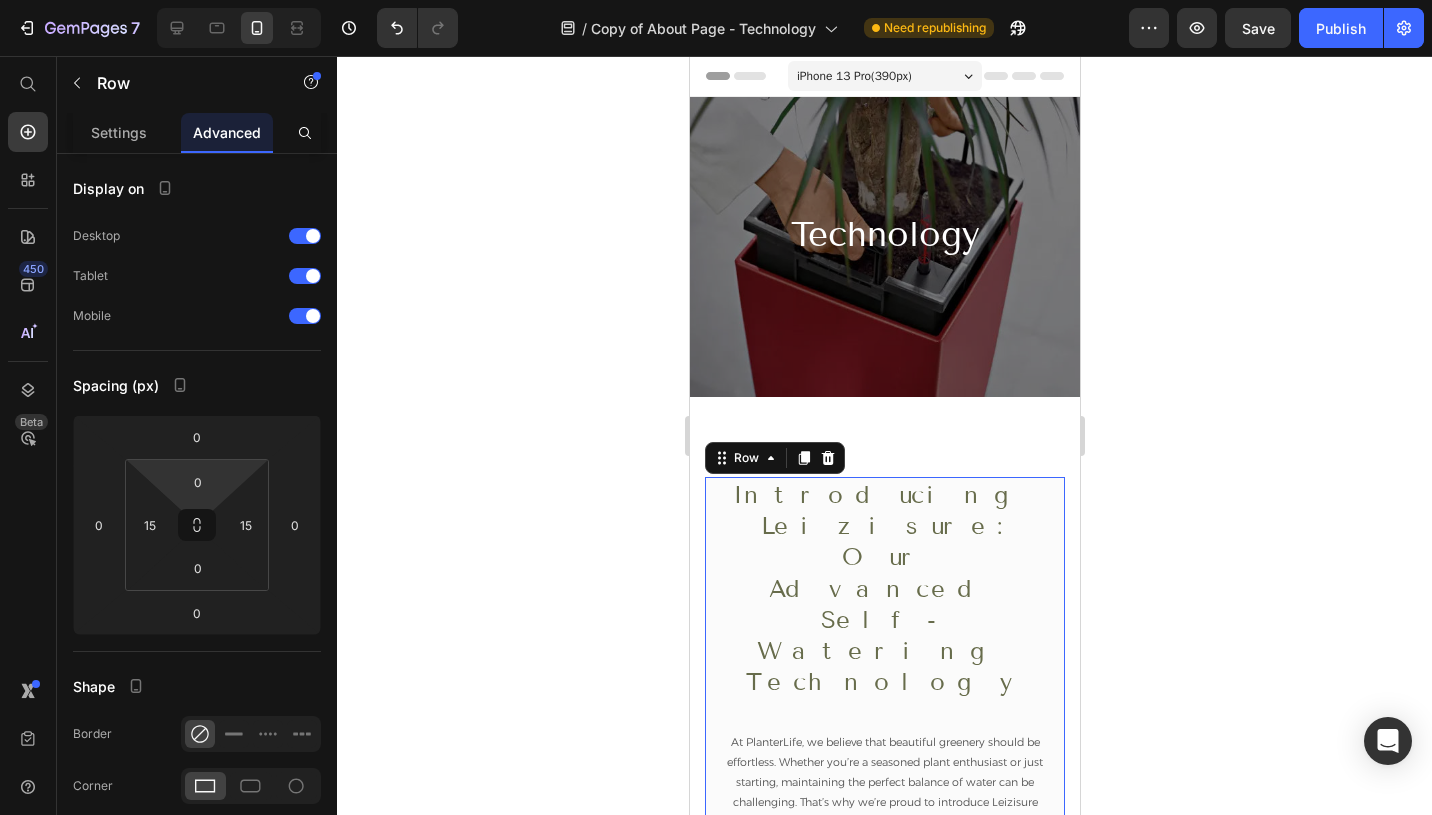 click 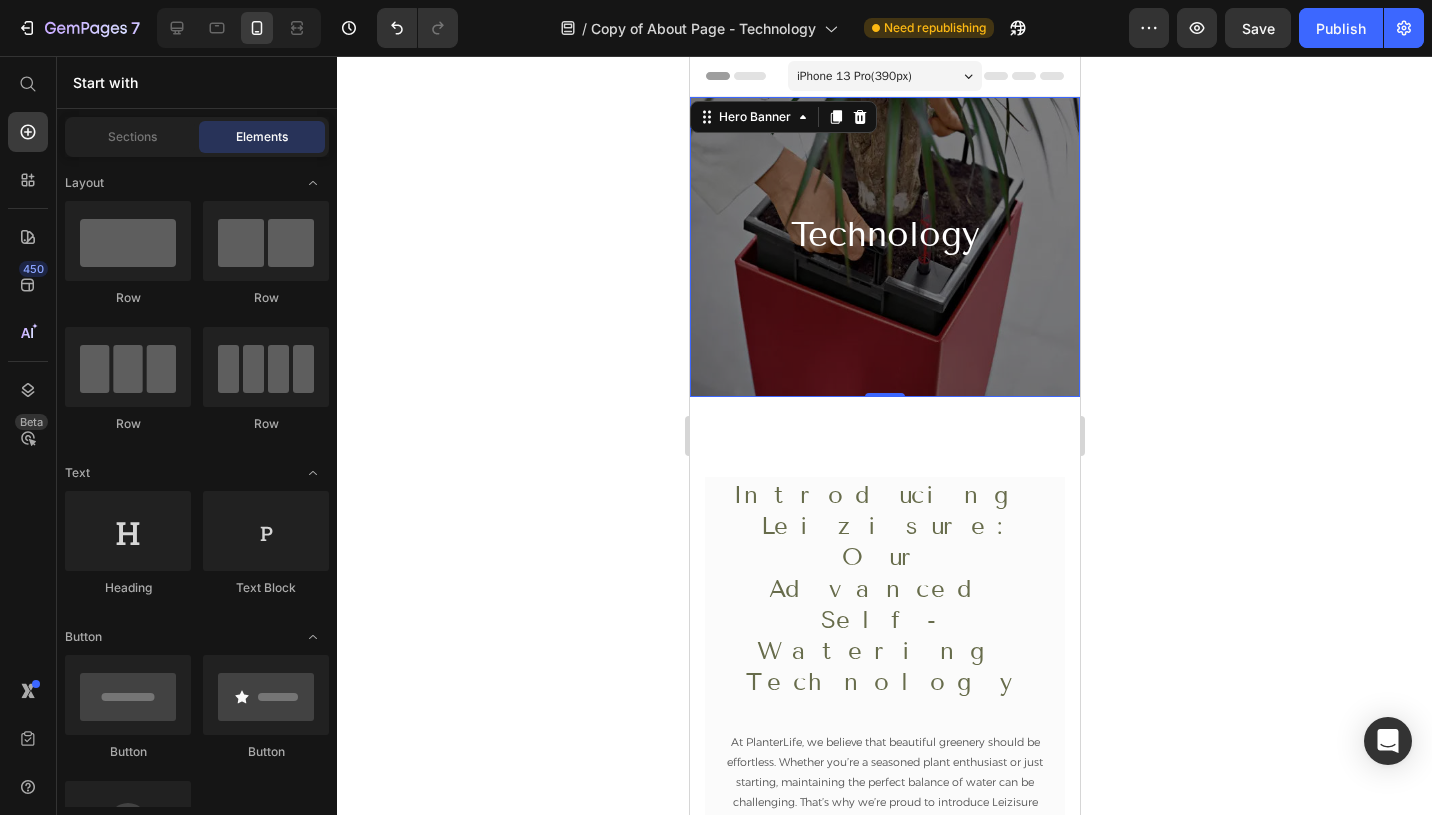 click at bounding box center [884, 247] 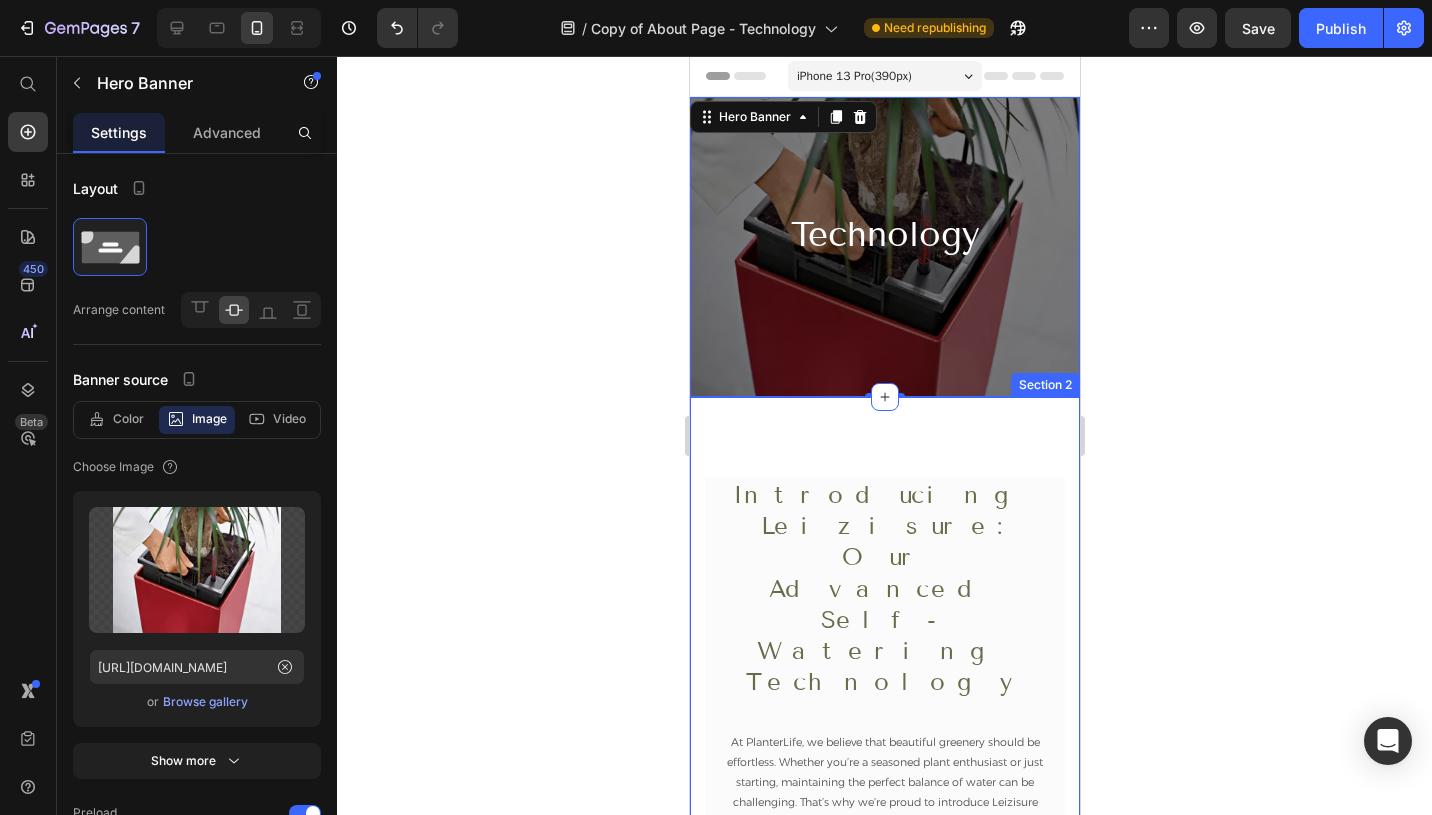 click on "Image Introducing Leizisure: Our Advanced Self-Watering Technology Heading At PlanterLife, we believe that beautiful greenery should be effortless. Whether you’re a seasoned plant enthusiast or just starting, maintaining the perfect balance of water can be challenging. That’s why we’re proud to introduce Leizisure Self-Watering Technology. A game-changing innovation designed to make plant care simpler, smarter, and stress-free.   With advanced reservoir systems, Leizisure planters ensure your plants get just the right amount of water when they need it. Say goodbye to overwatering, underwatering, and the constant guesswork of plant care. Our self-watering planters provide consistent hydration for healthier, more vibrant plants, all with minimal effort. Text block Explore Our Product Button Row Row Section 2" at bounding box center [884, 975] 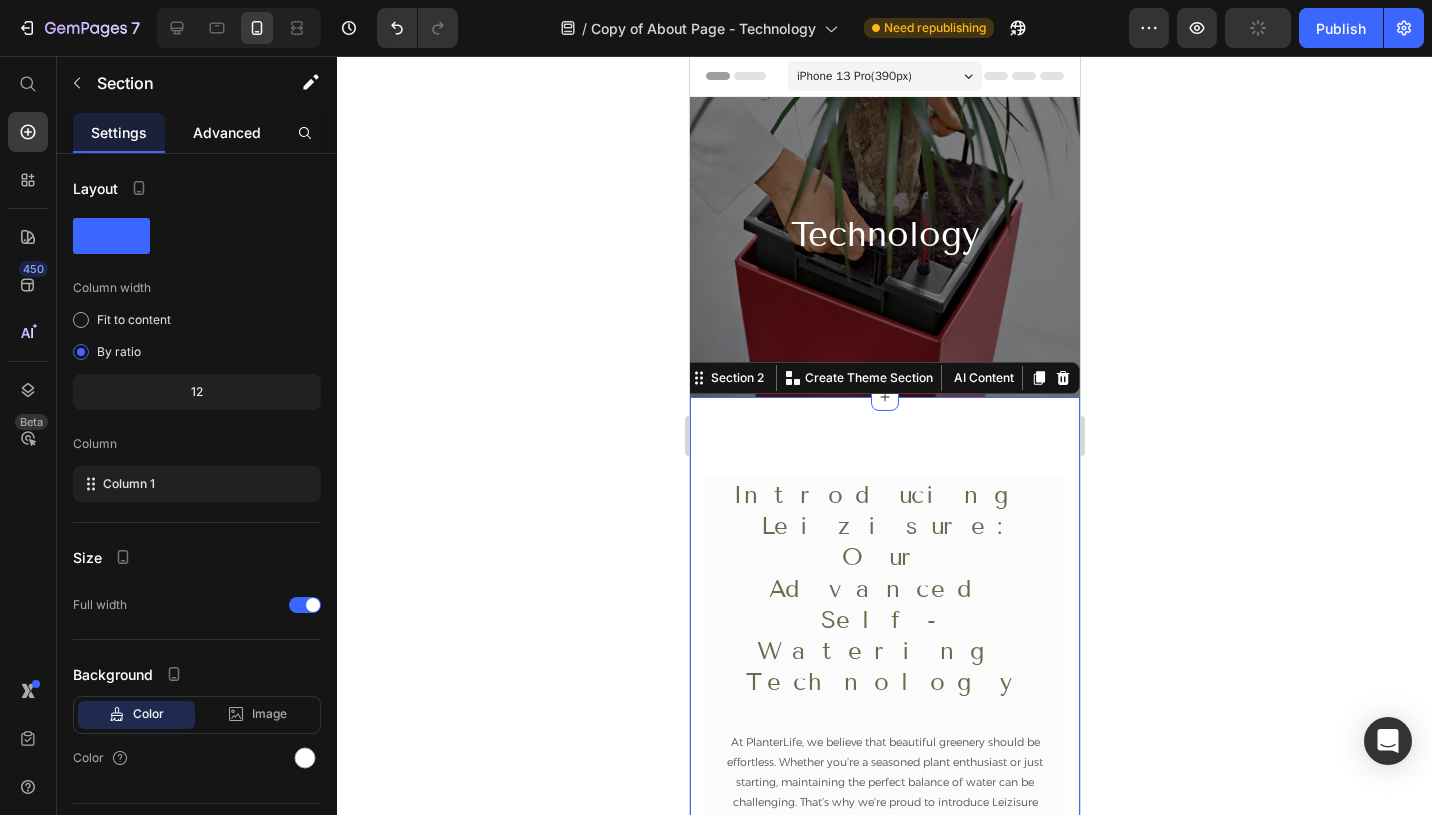 click on "Advanced" at bounding box center (227, 132) 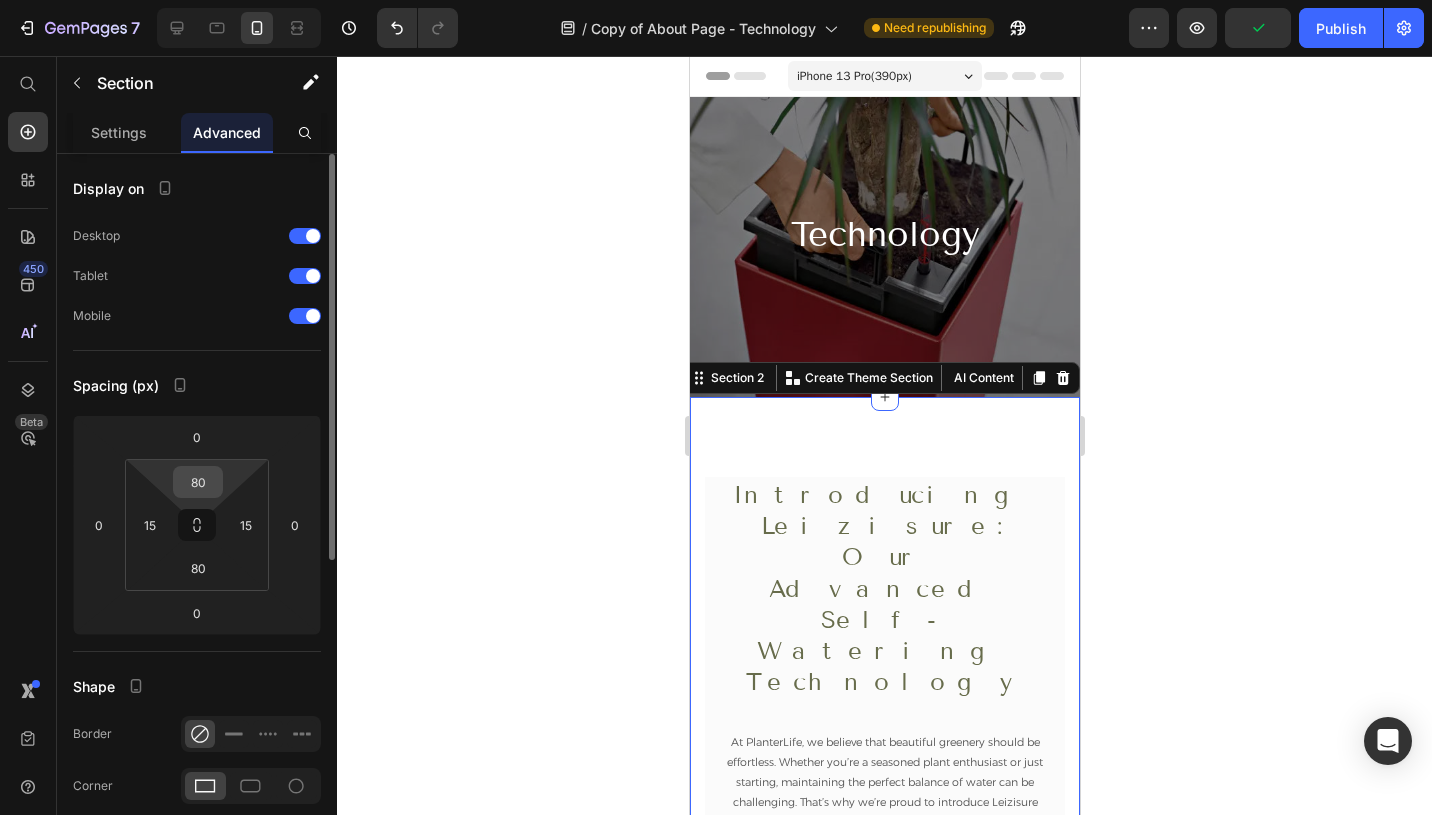 click on "80" at bounding box center [198, 482] 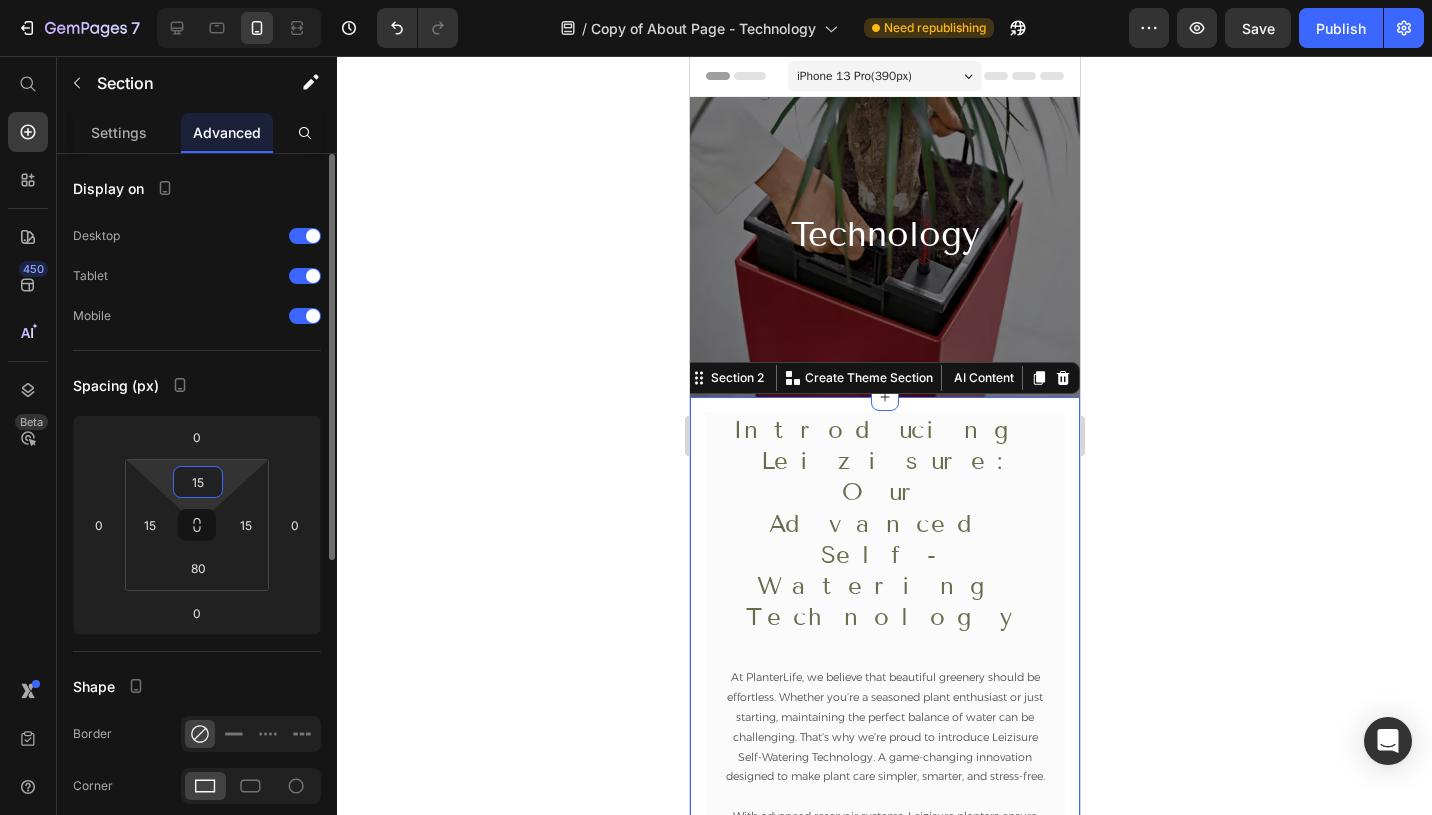 click on "15" at bounding box center (198, 482) 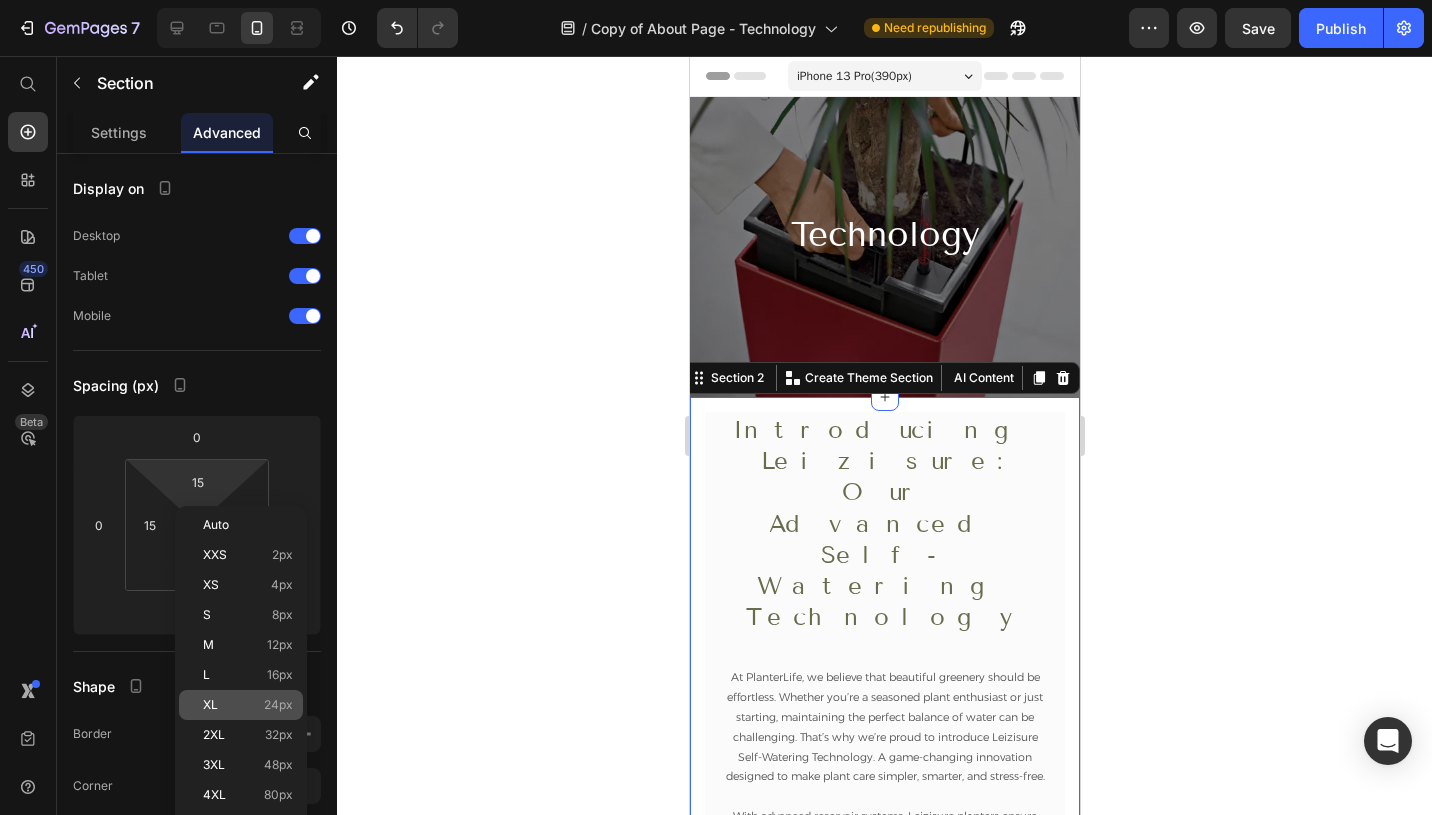 click on "XL 24px" 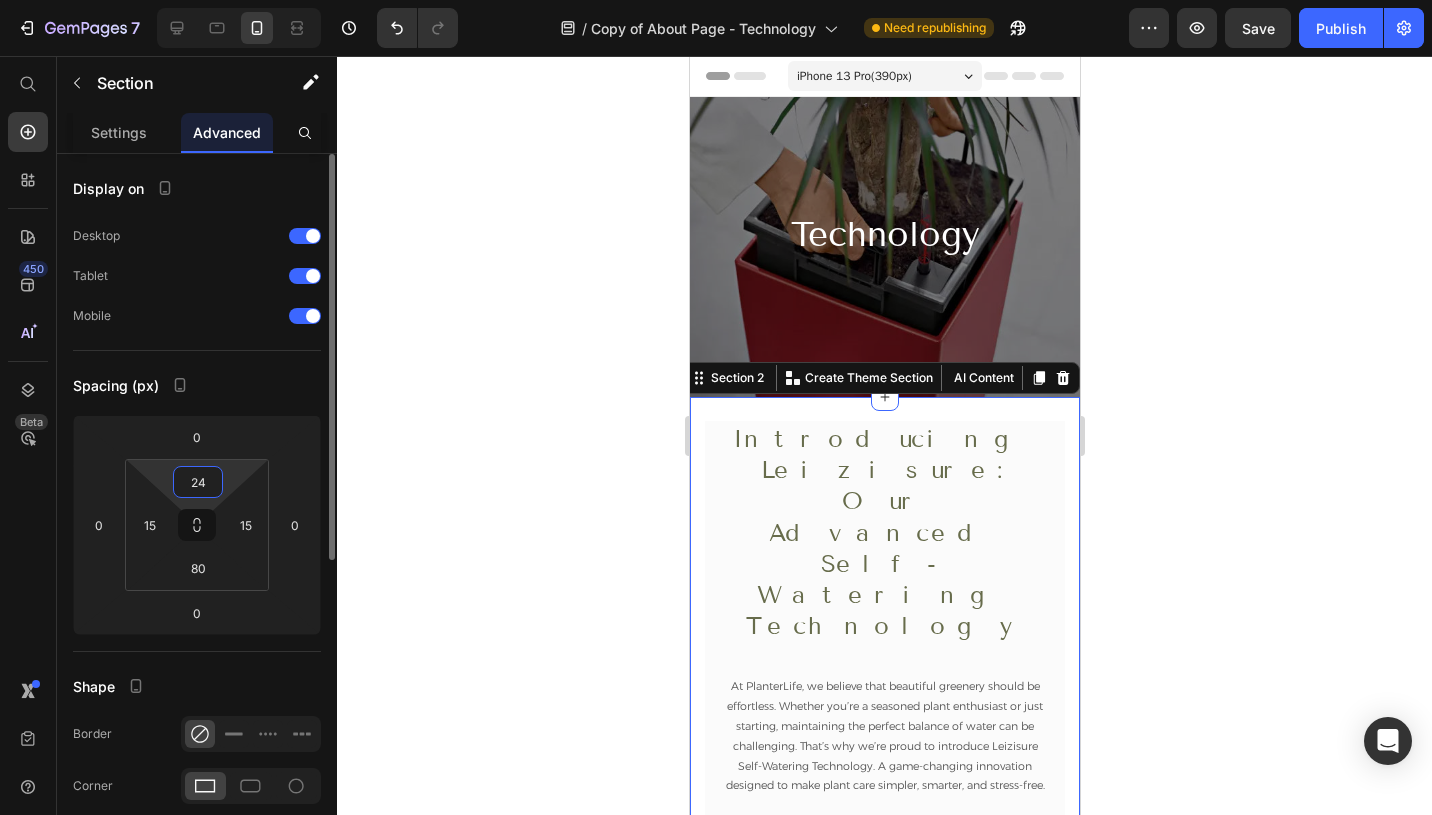 click on "24" at bounding box center [198, 482] 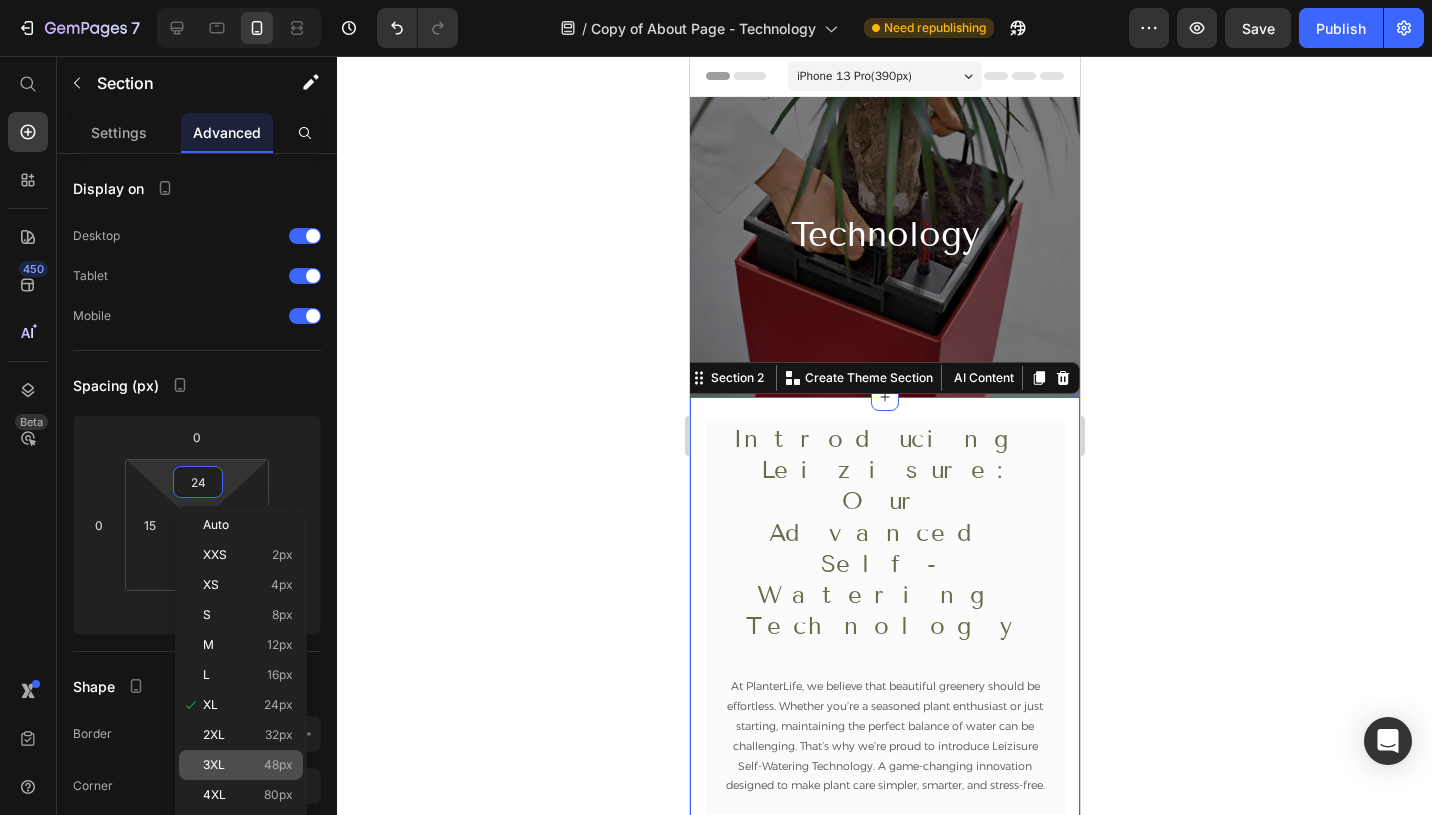 click on "3XL" at bounding box center [214, 765] 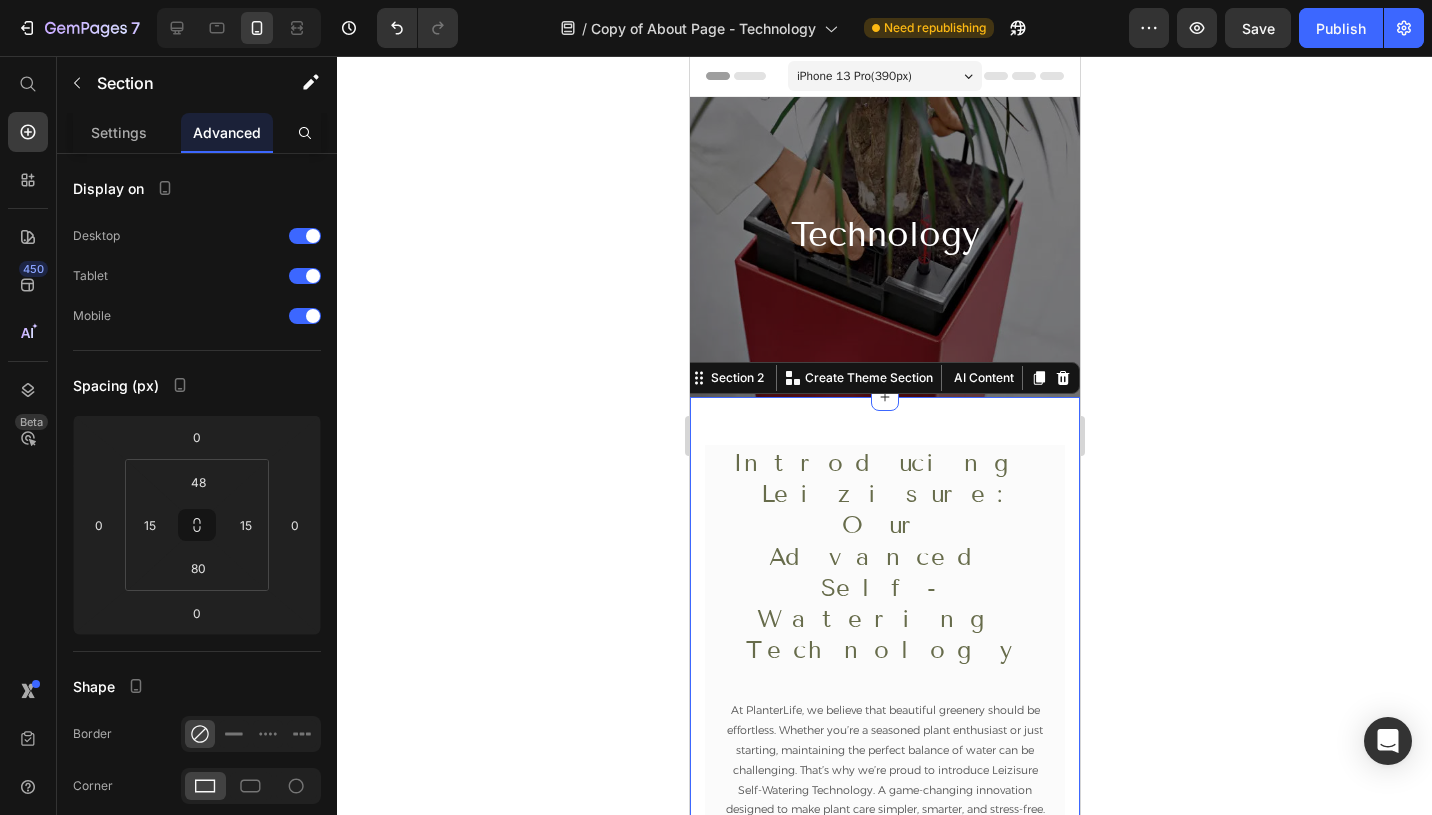 click 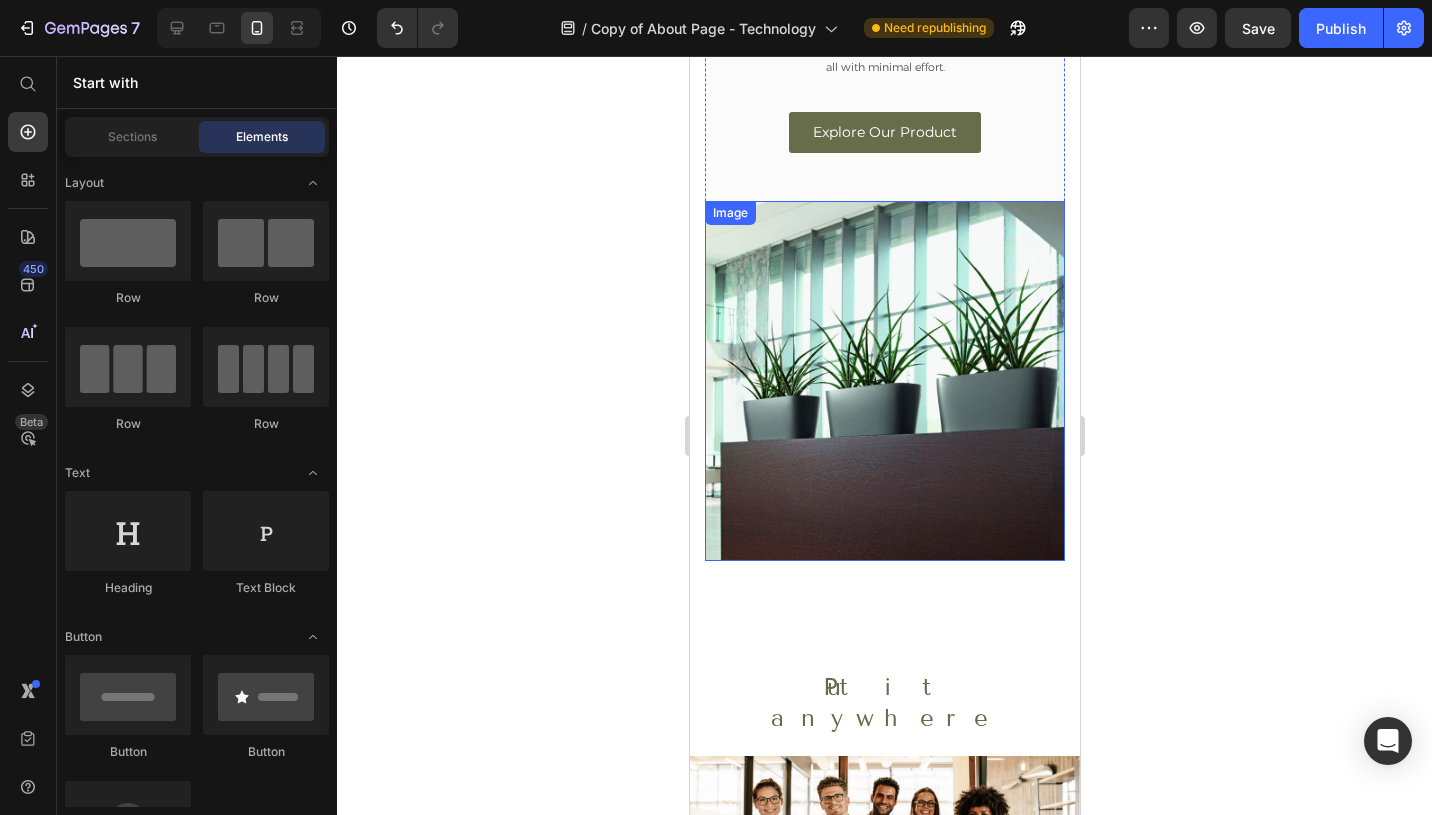 scroll, scrollTop: 1307, scrollLeft: 0, axis: vertical 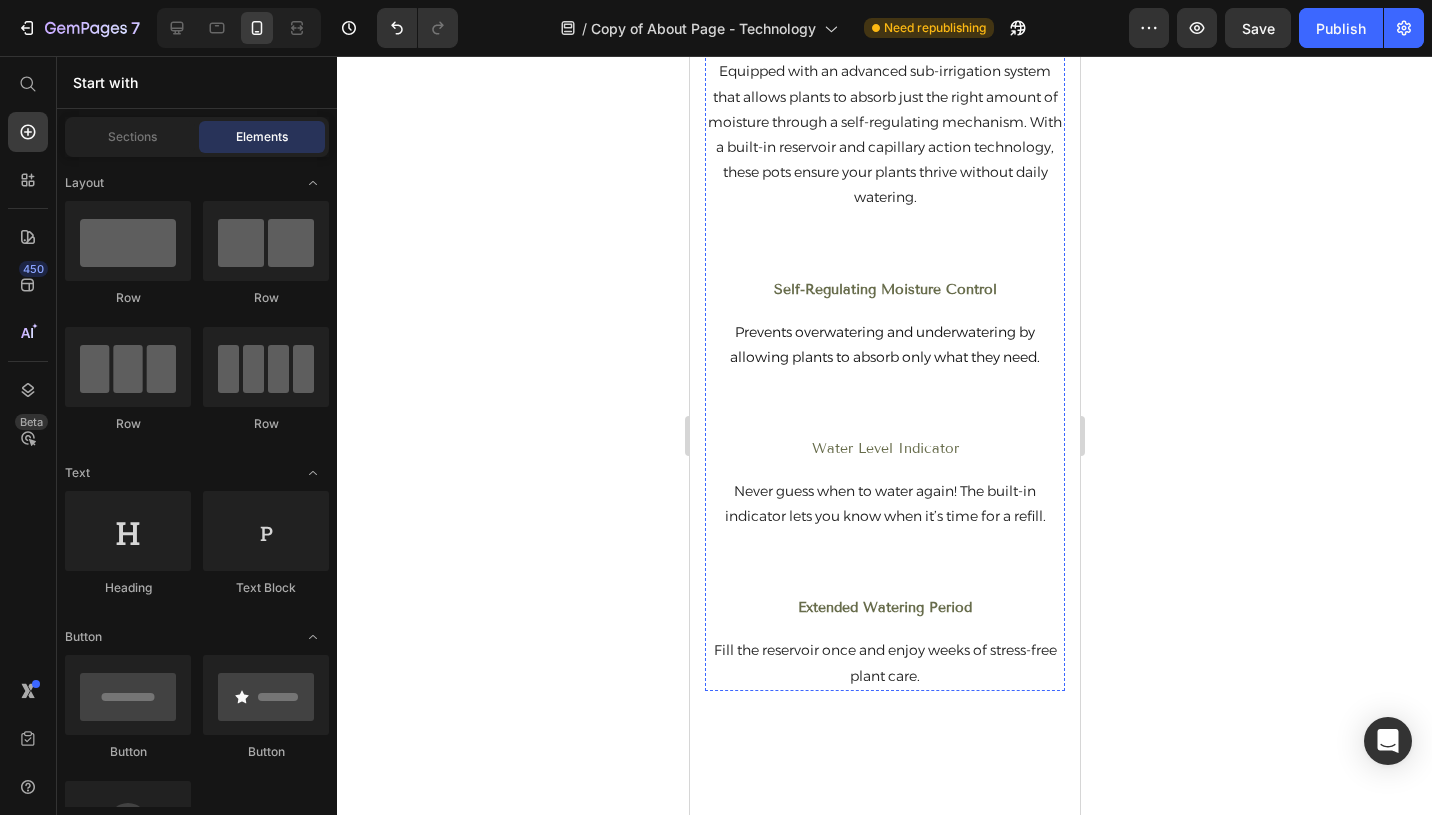 click at bounding box center [884, -32] 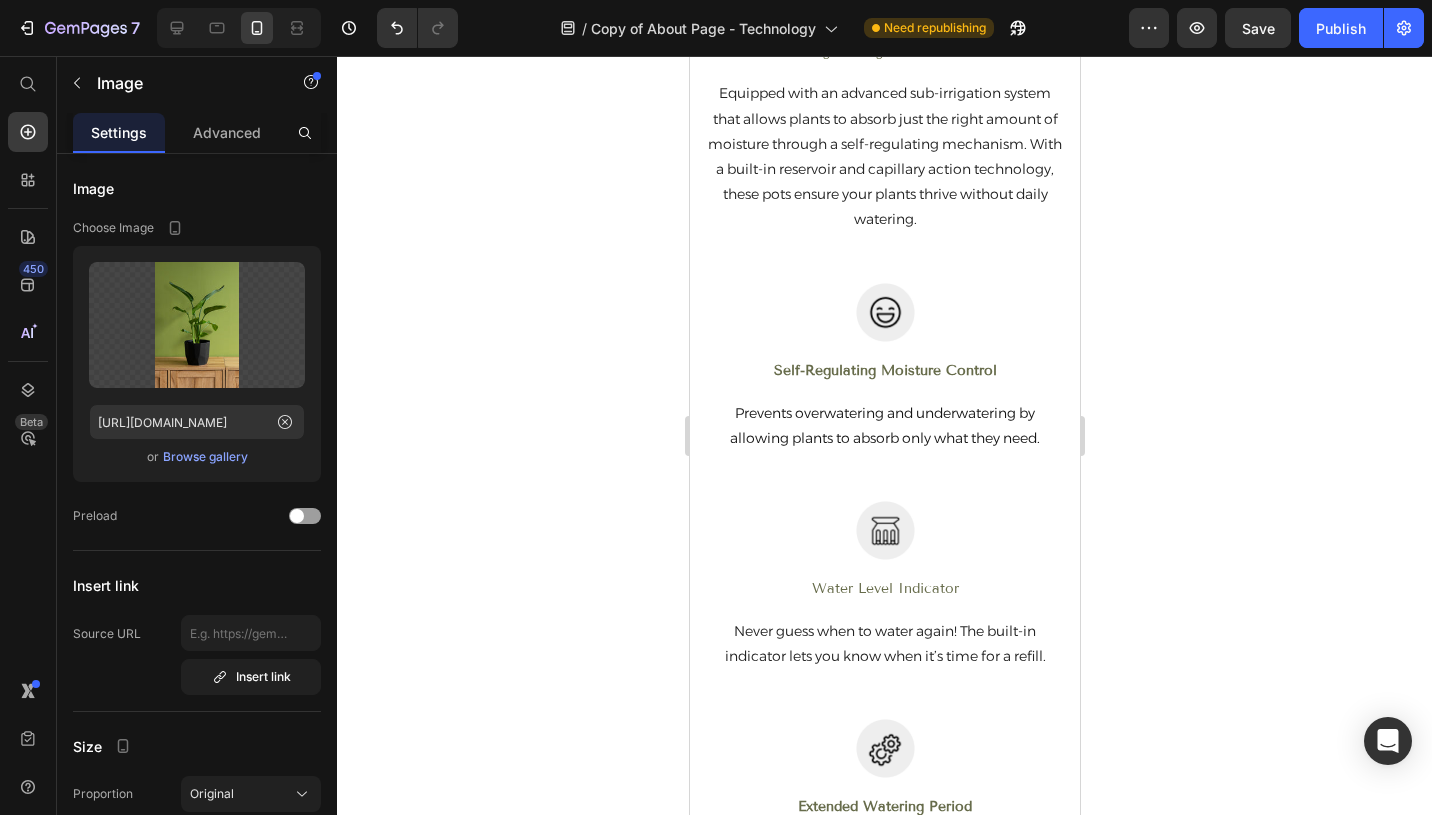 scroll, scrollTop: 2074, scrollLeft: 0, axis: vertical 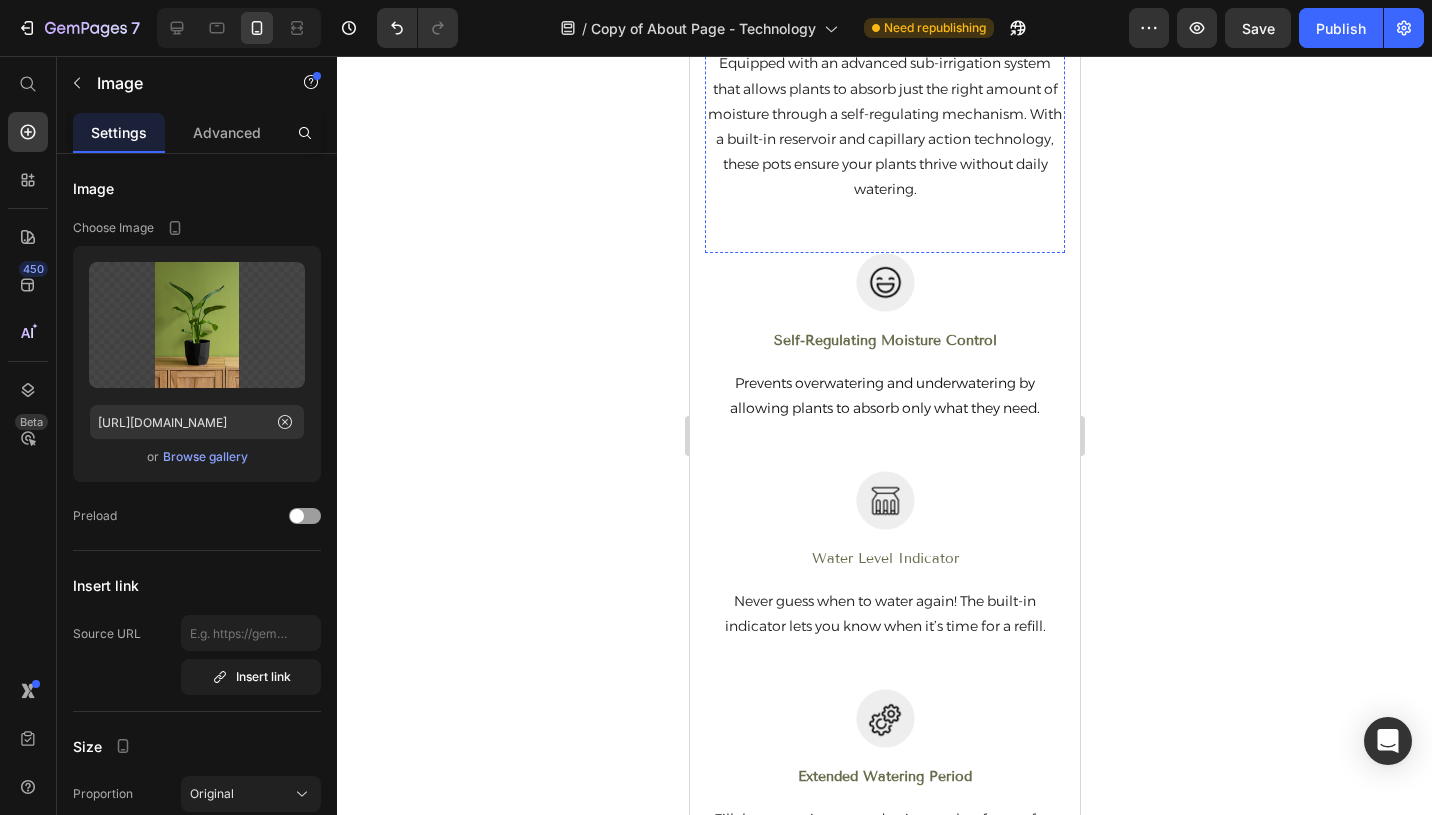 click at bounding box center (884, -8) 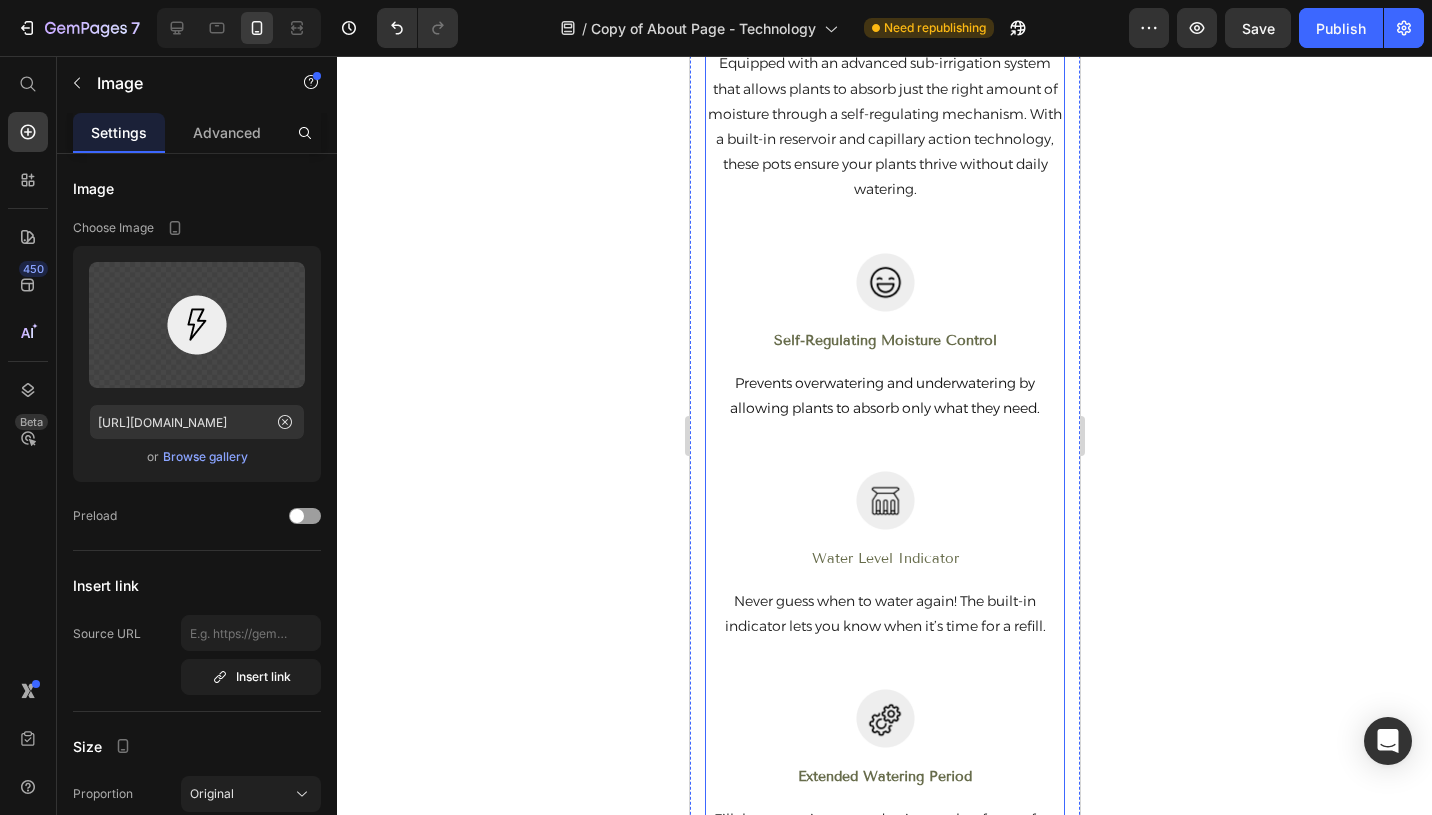 scroll, scrollTop: 2426, scrollLeft: 0, axis: vertical 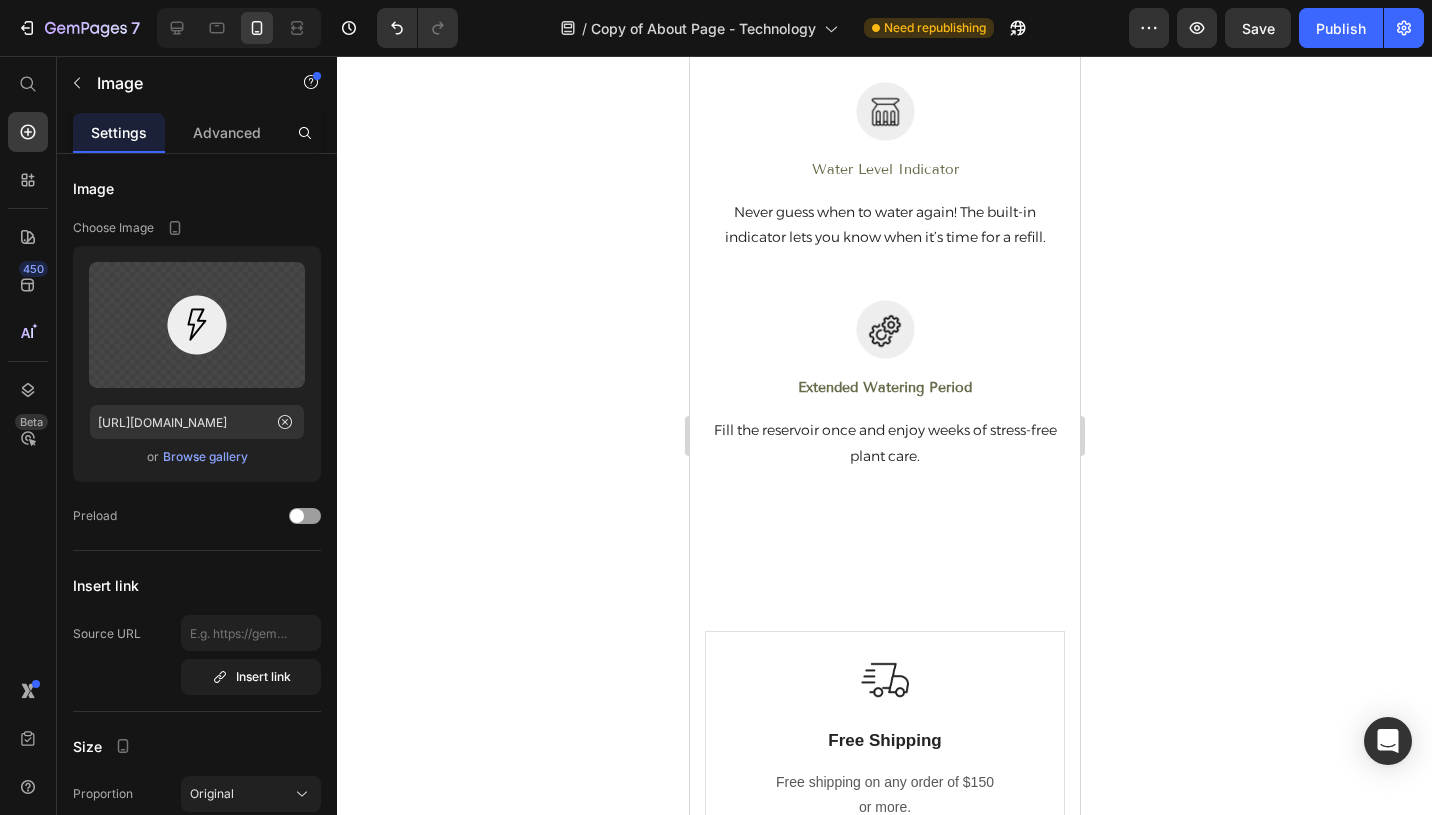 click on "Equipped with an advanced sub-irrigation system that allows plants to absorb just the right amount of moisture through a self-regulating mechanism. With a built-in reservoir and capillary action technology, these pots ensure your plants thrive without daily watering." at bounding box center (884, -263) 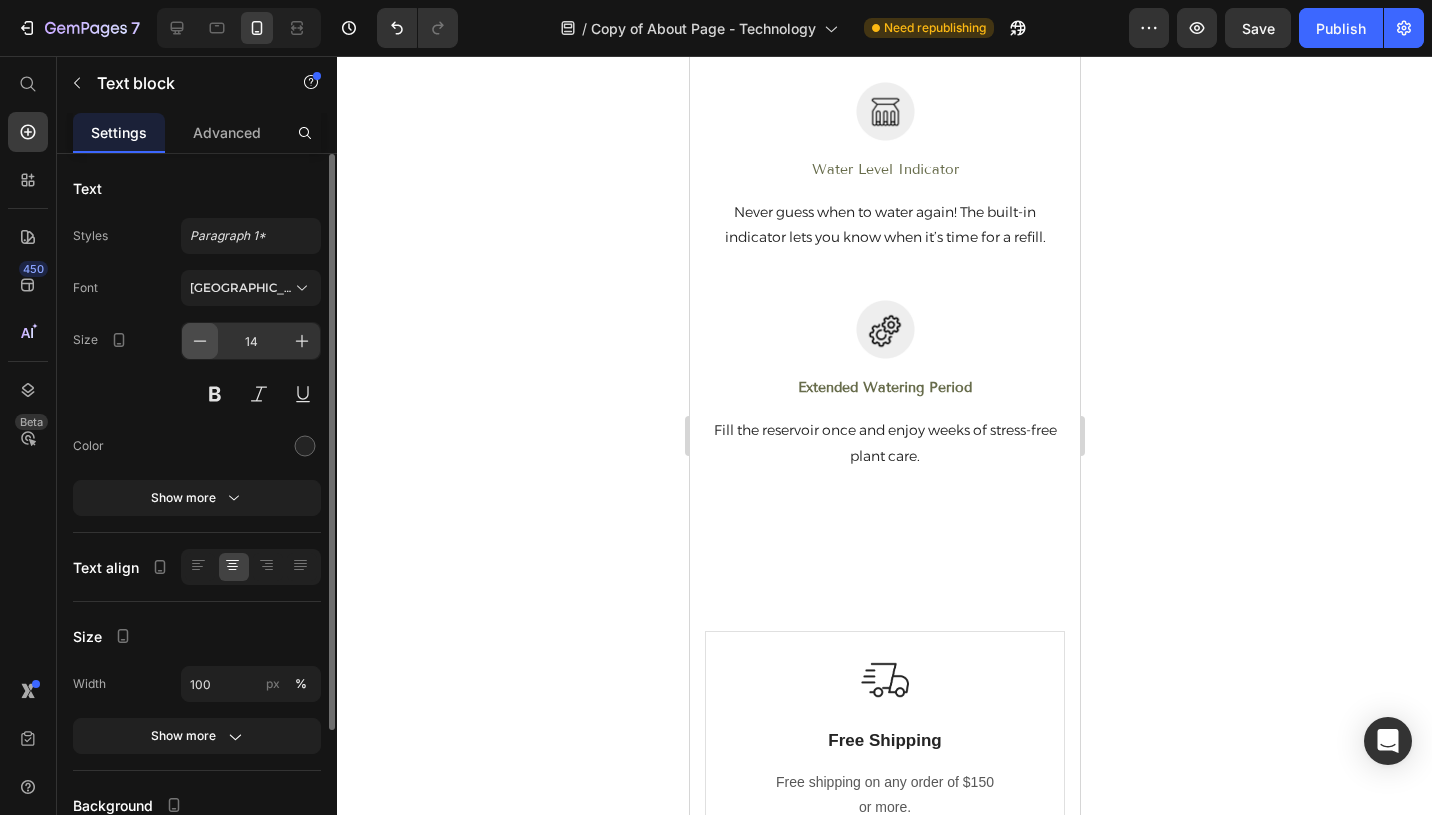 click 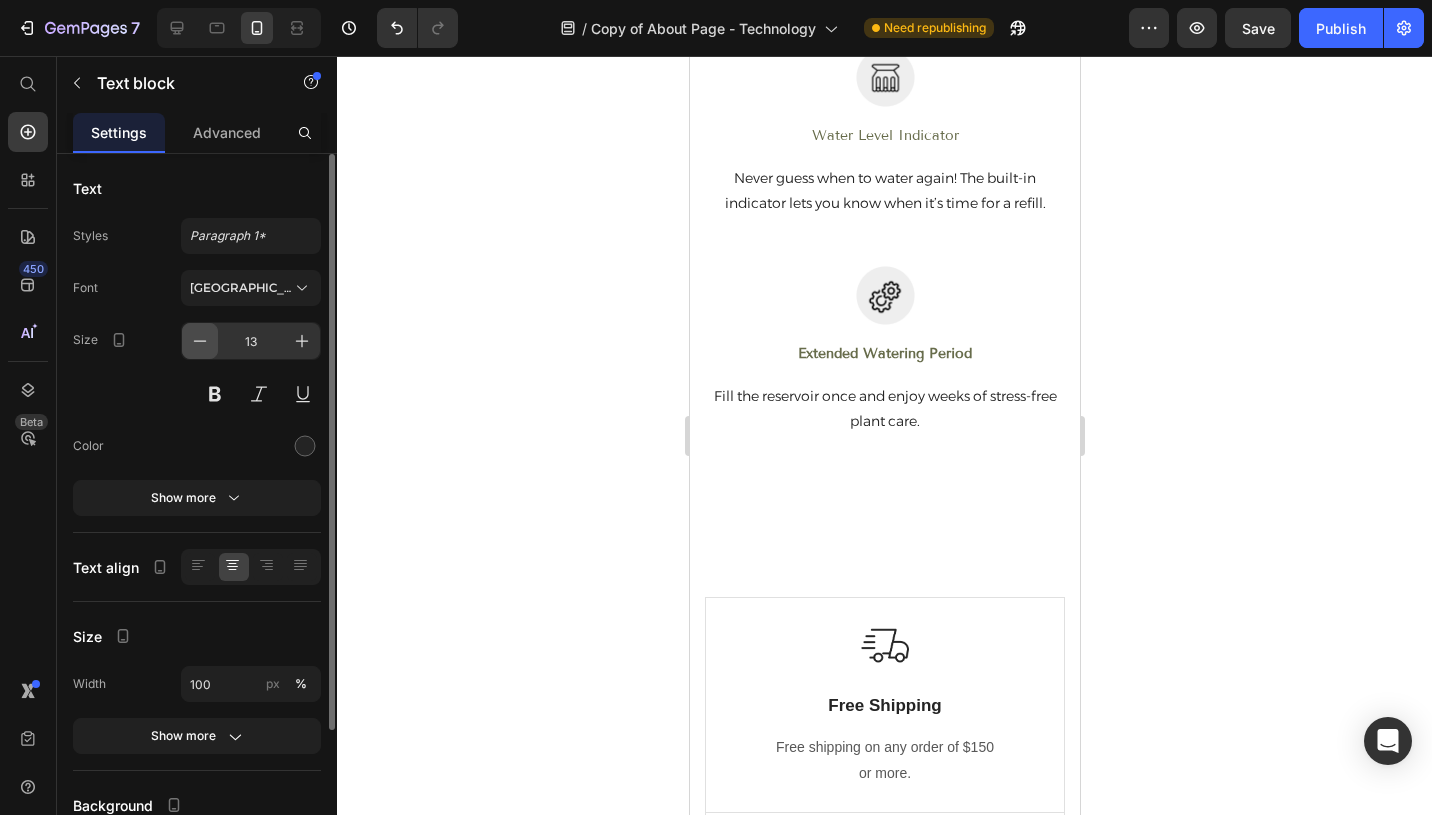 click 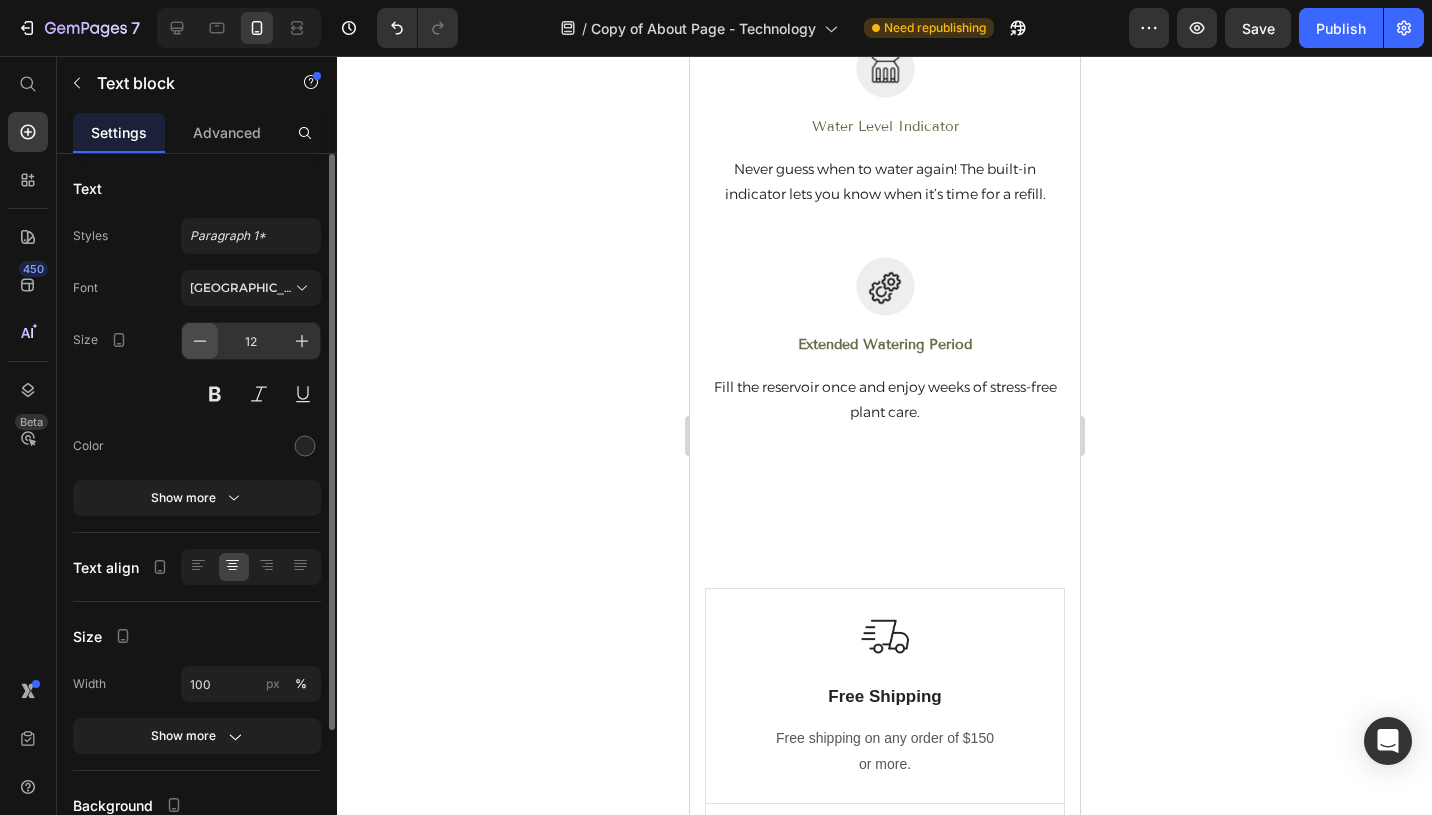 click 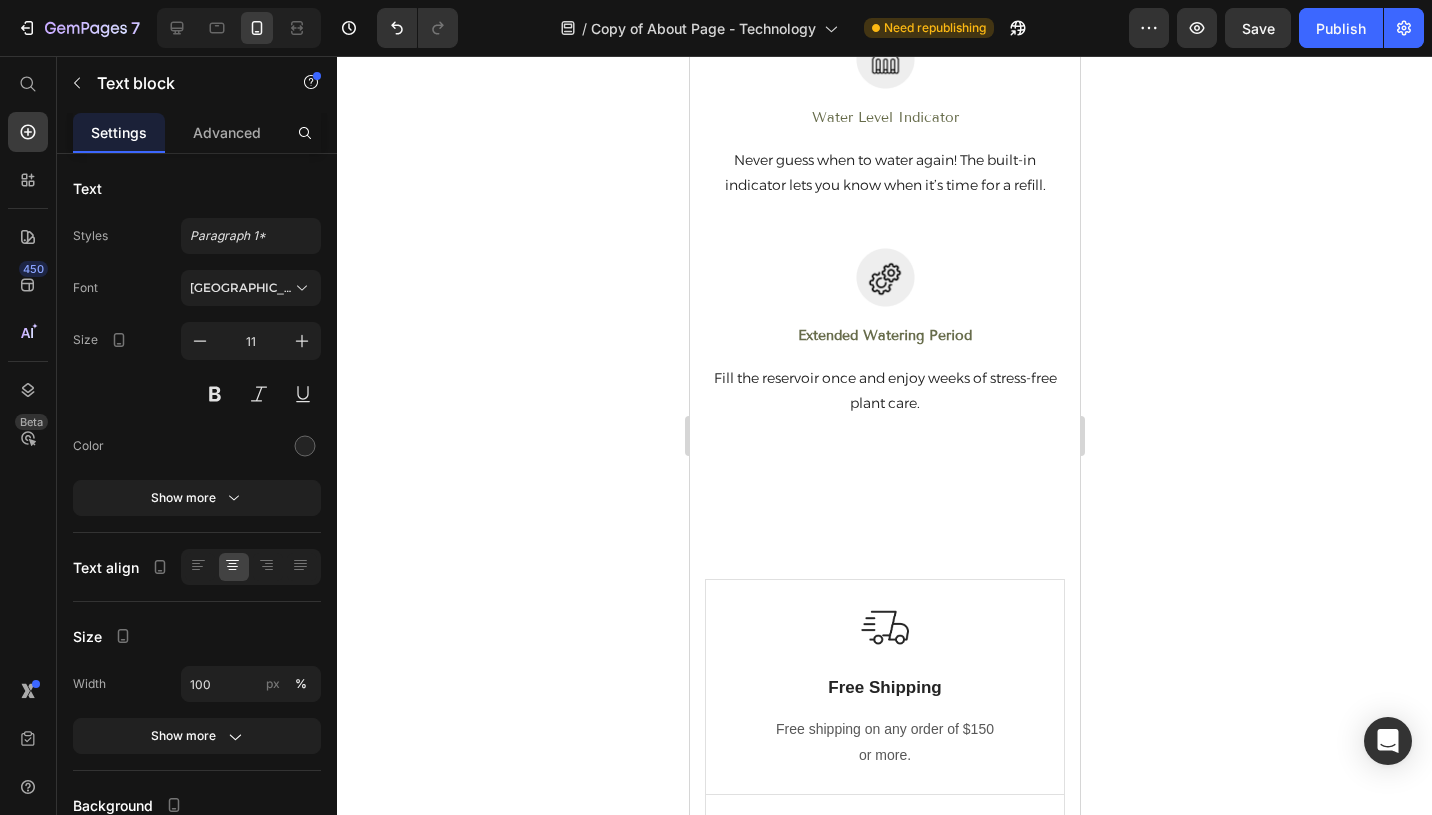 click on "Prevents overwatering and underwatering by allowing plants to absorb only what they need." at bounding box center [884, -46] 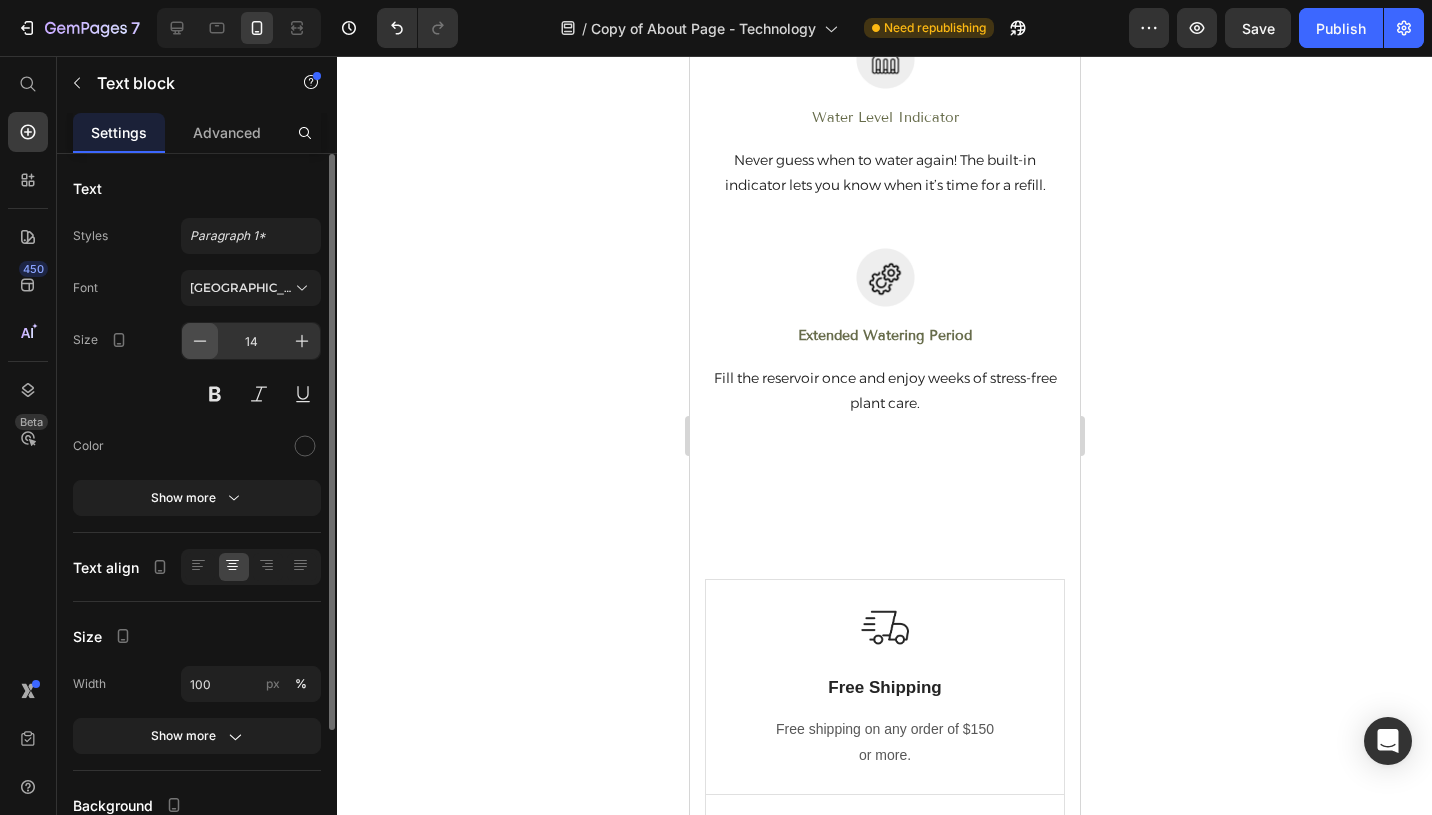 click 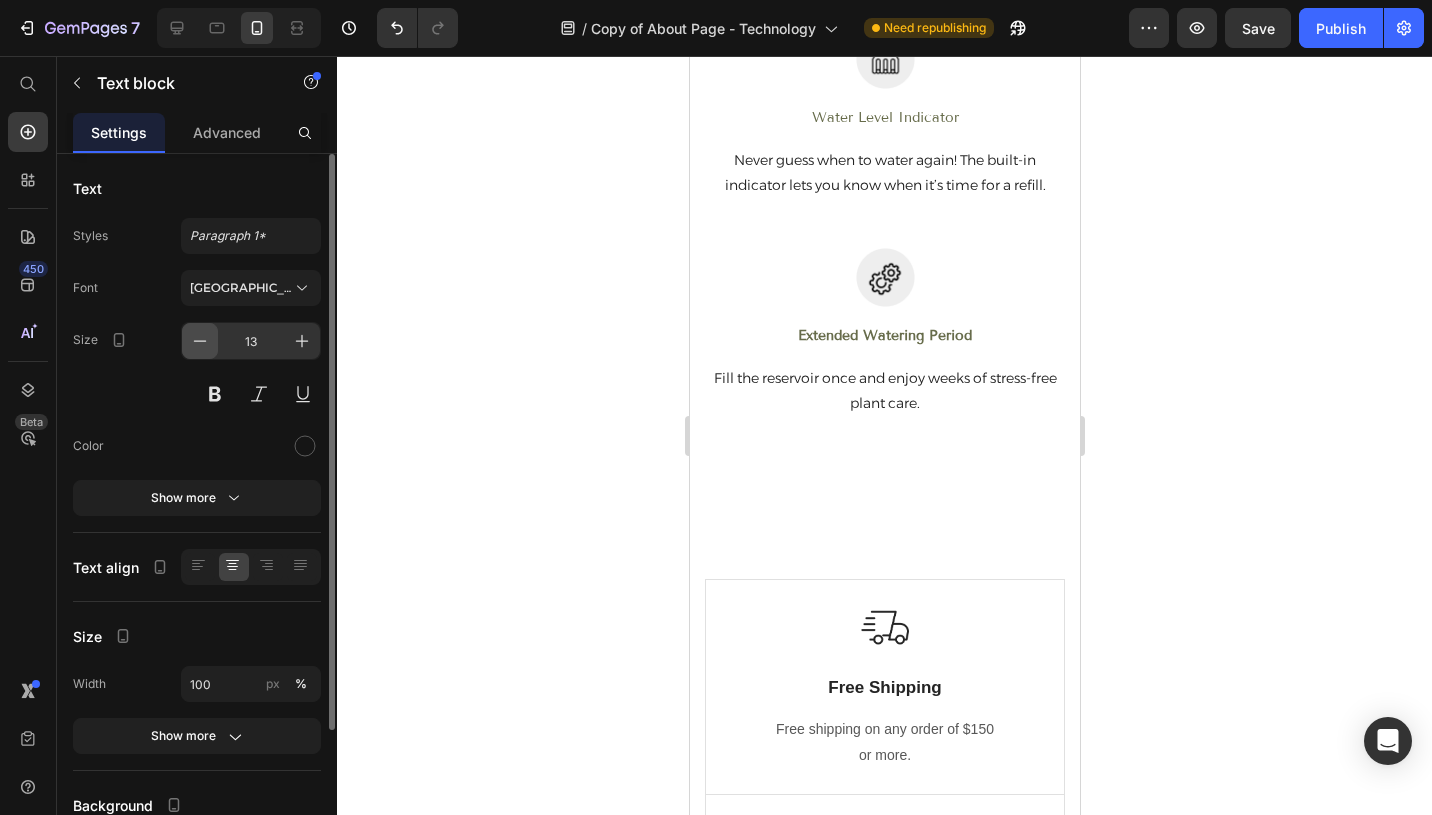 click 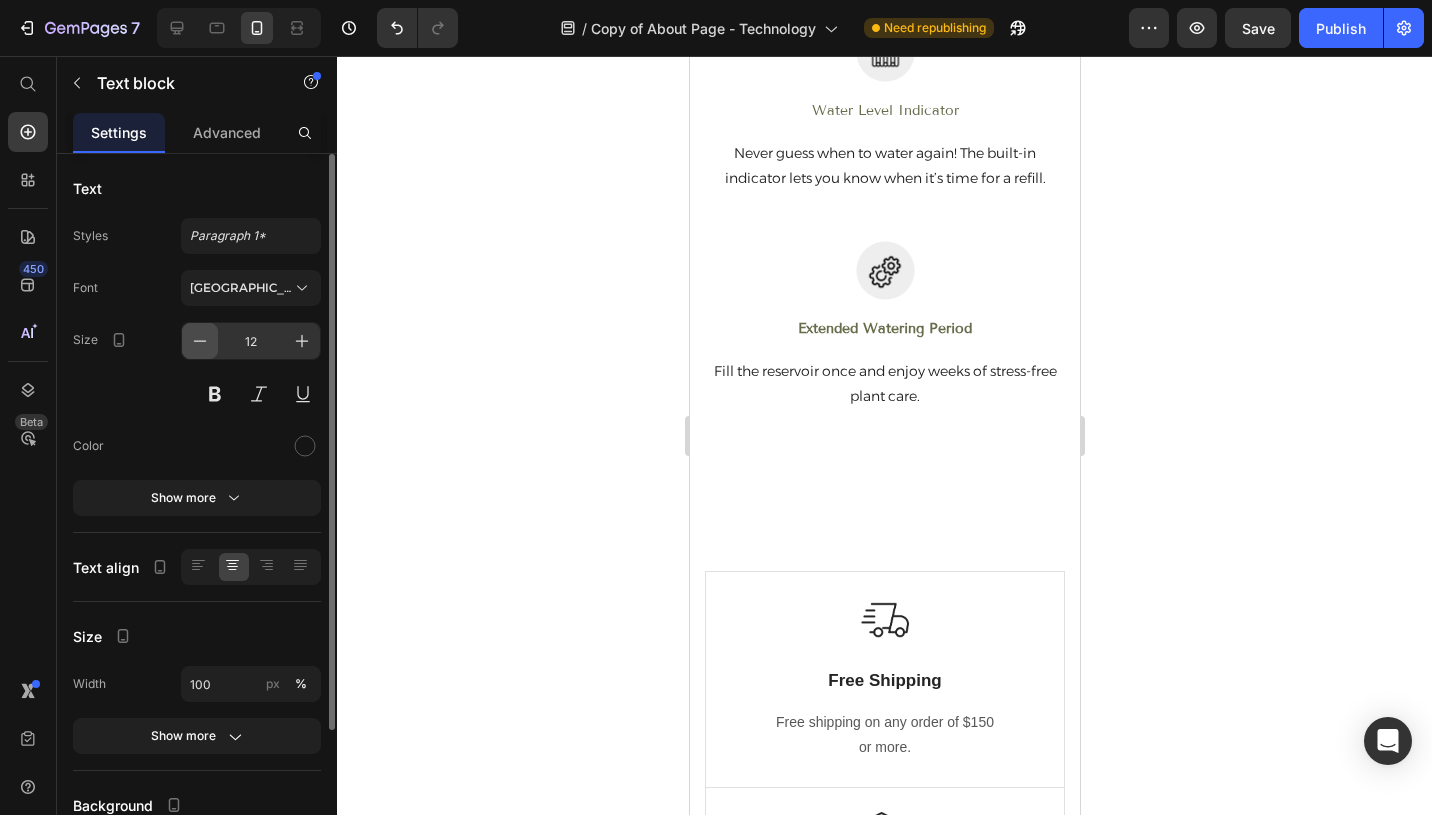 click 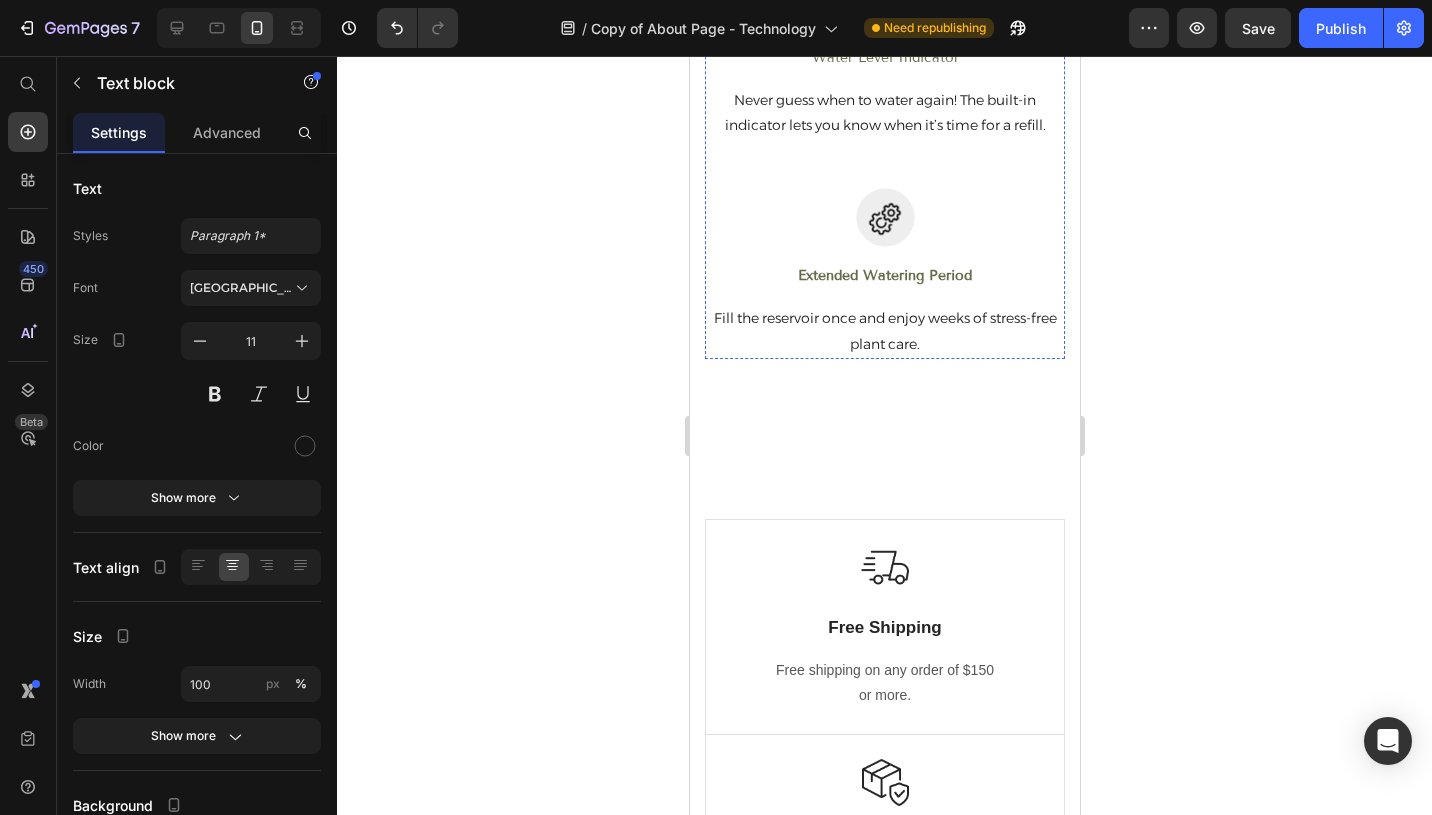 scroll, scrollTop: 2586, scrollLeft: 0, axis: vertical 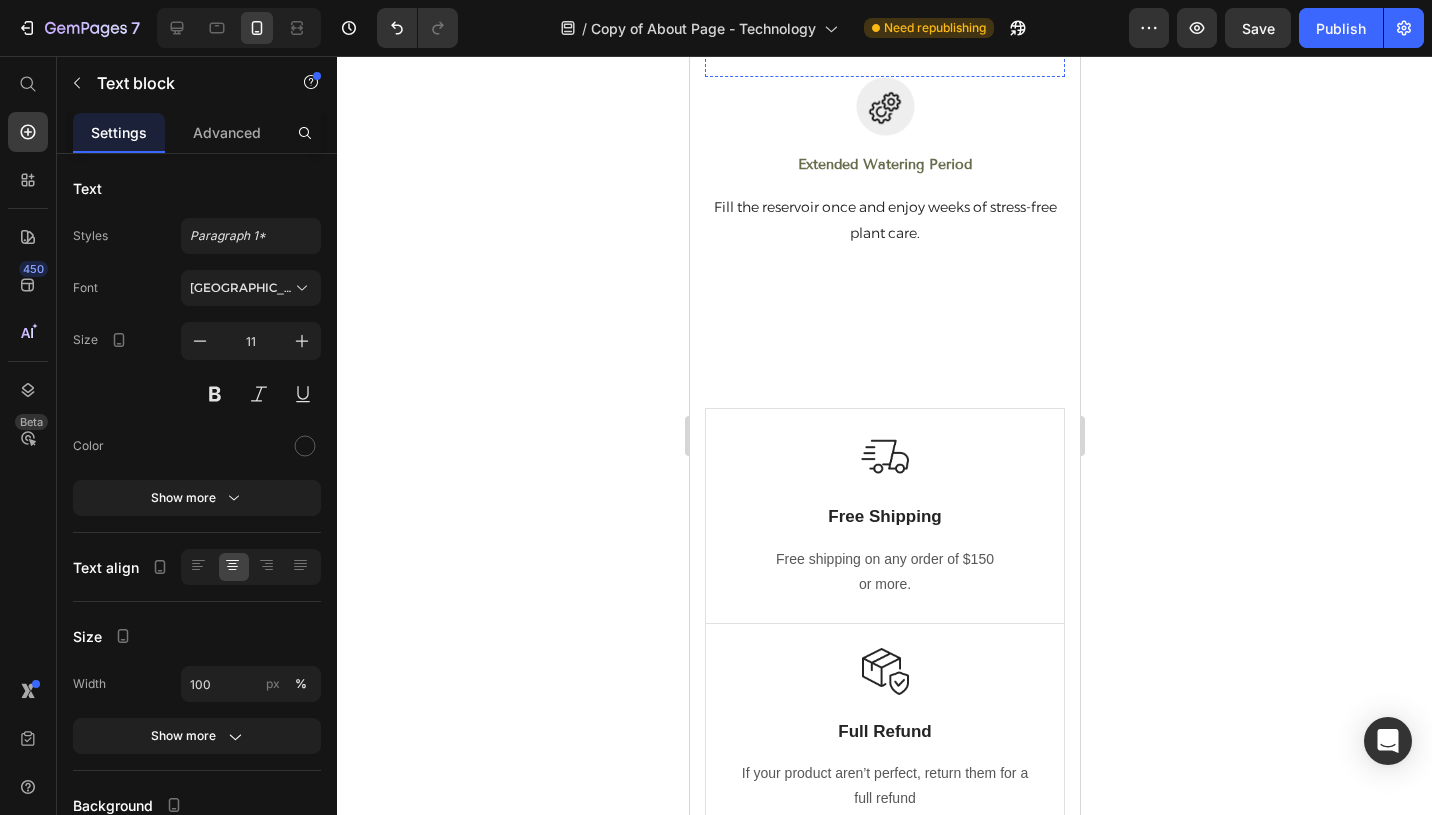 click on "Never guess when to water again! The built-in indicator lets you know when it’s time for a refill." at bounding box center (884, 2) 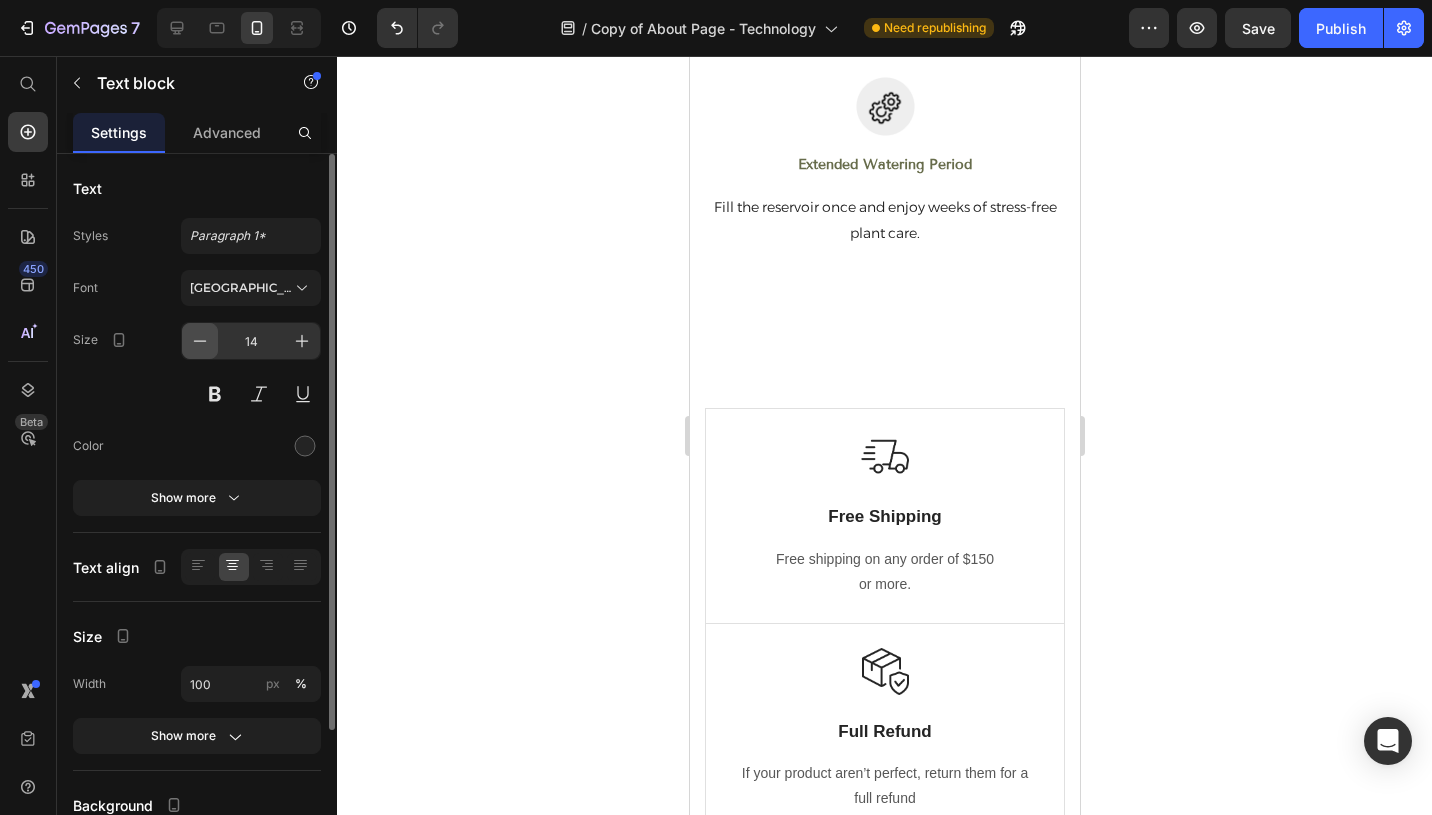 click at bounding box center [200, 341] 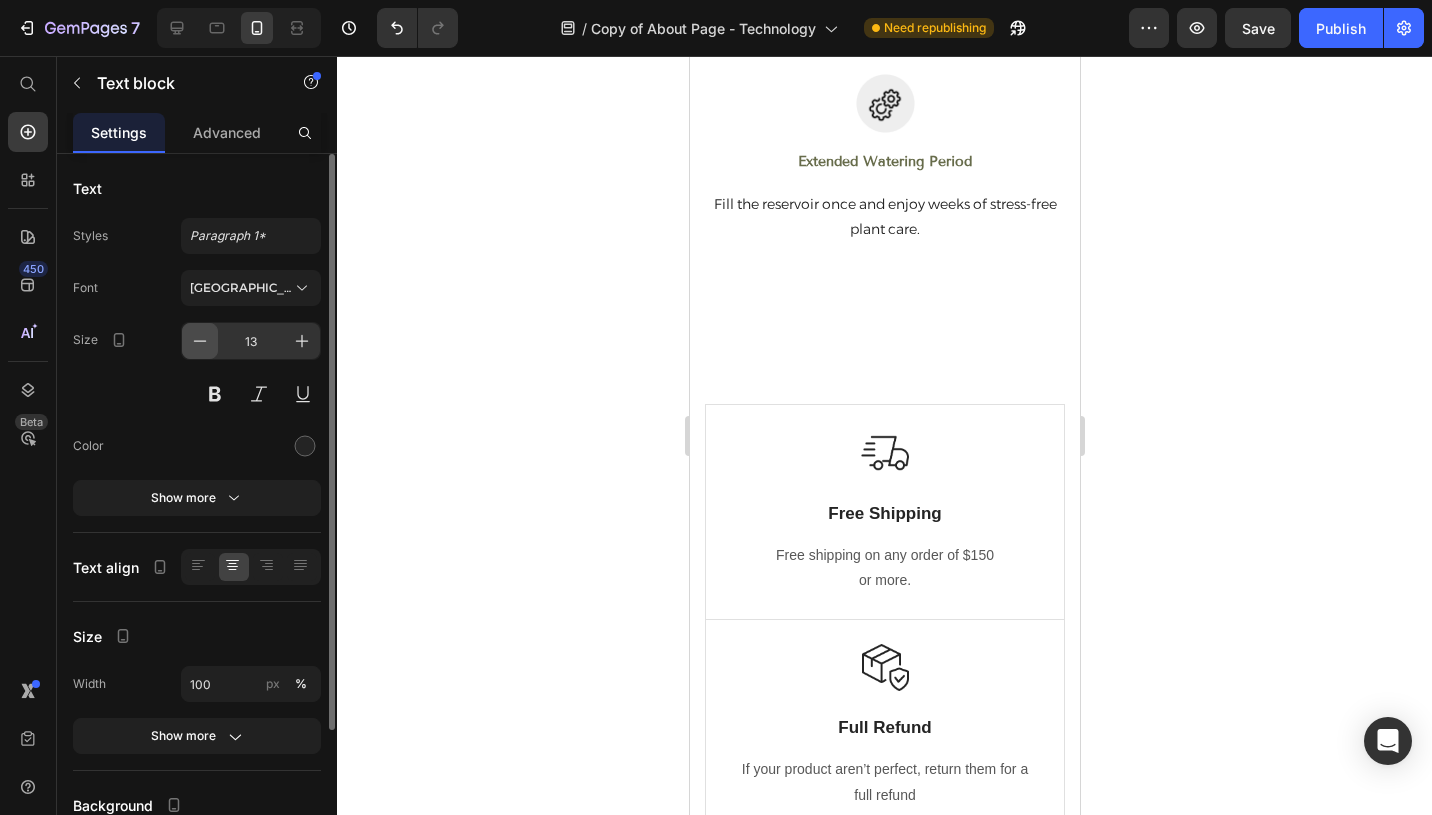 click at bounding box center (200, 341) 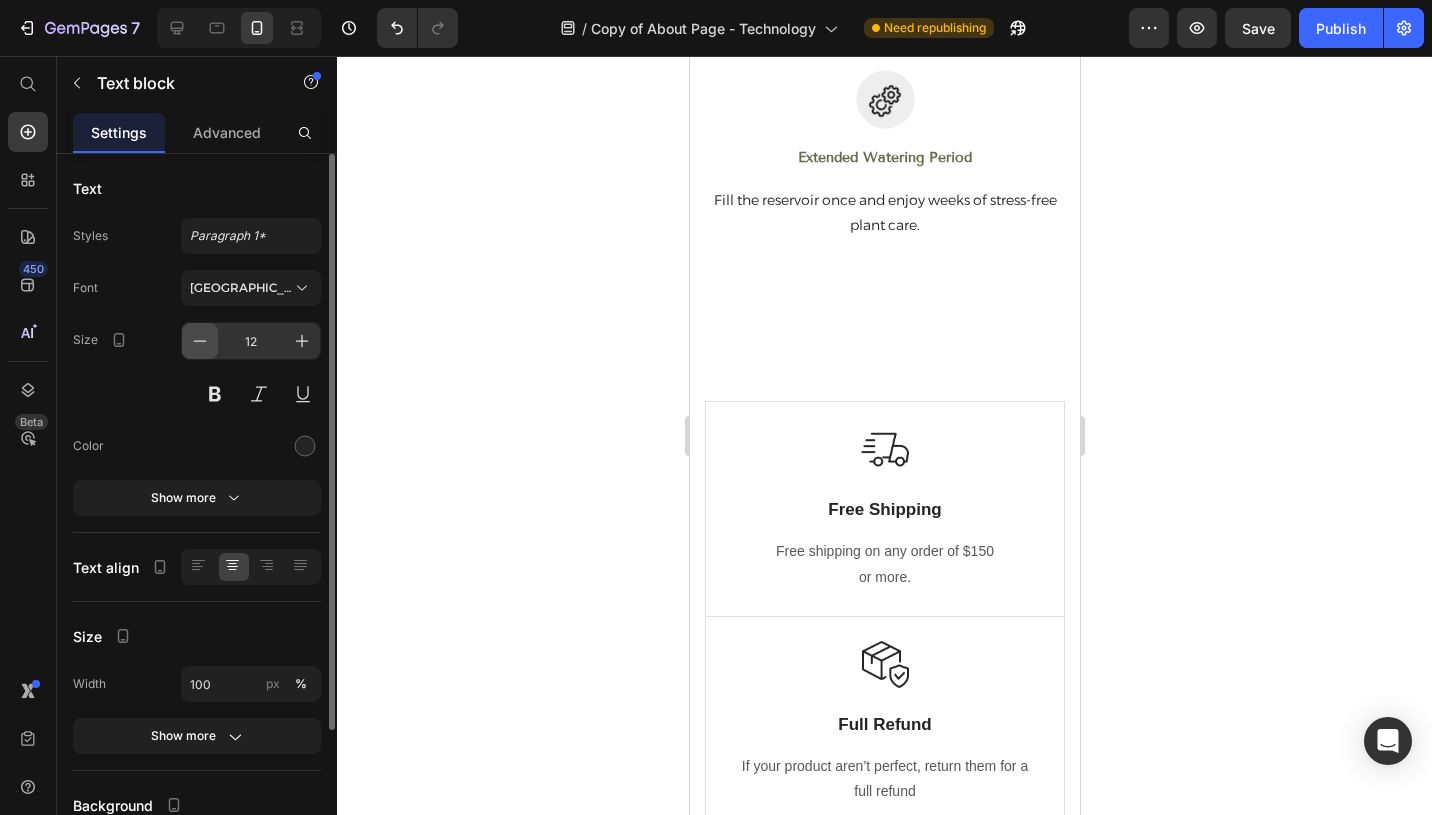 click at bounding box center [200, 341] 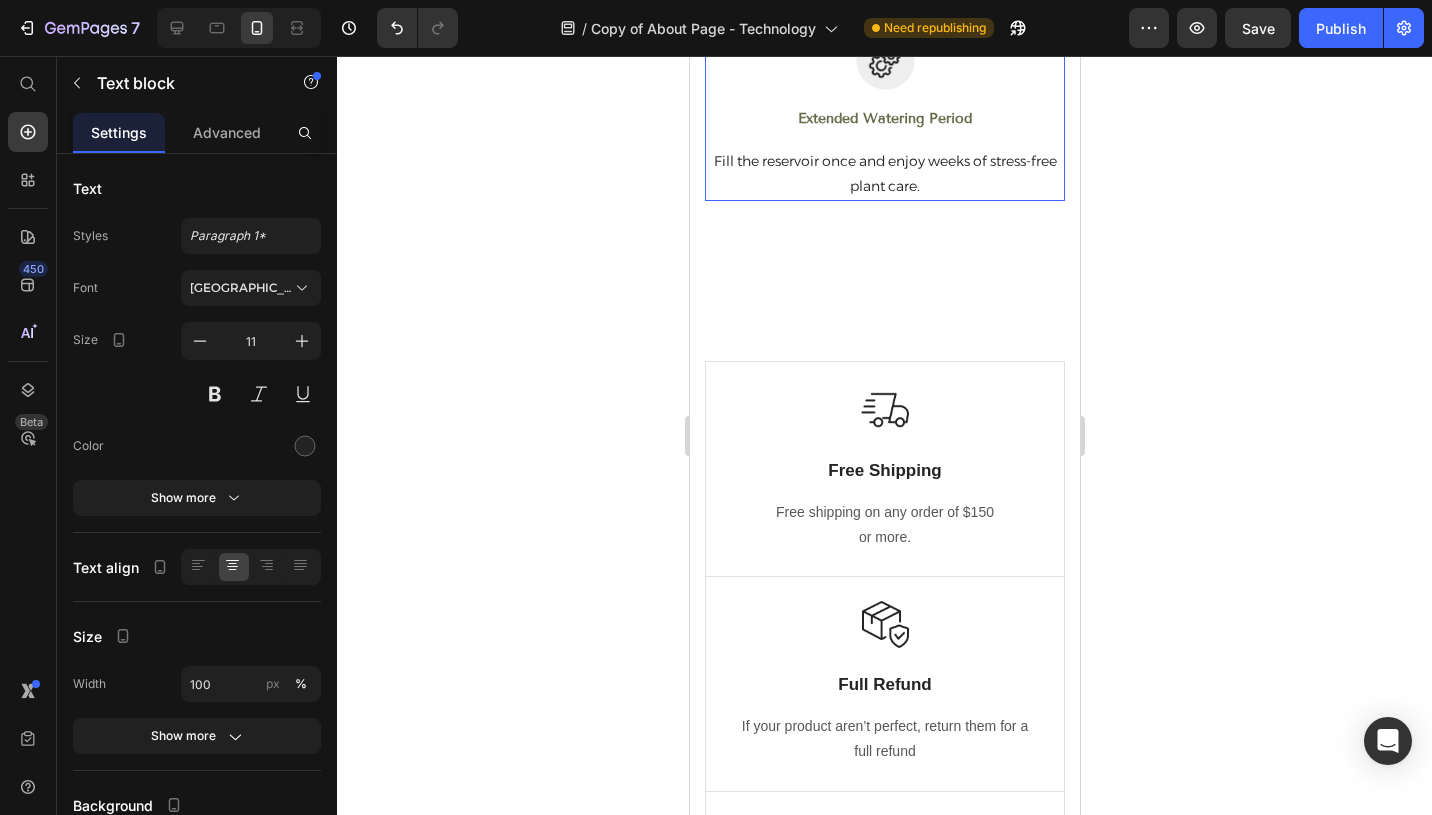scroll, scrollTop: 2782, scrollLeft: 0, axis: vertical 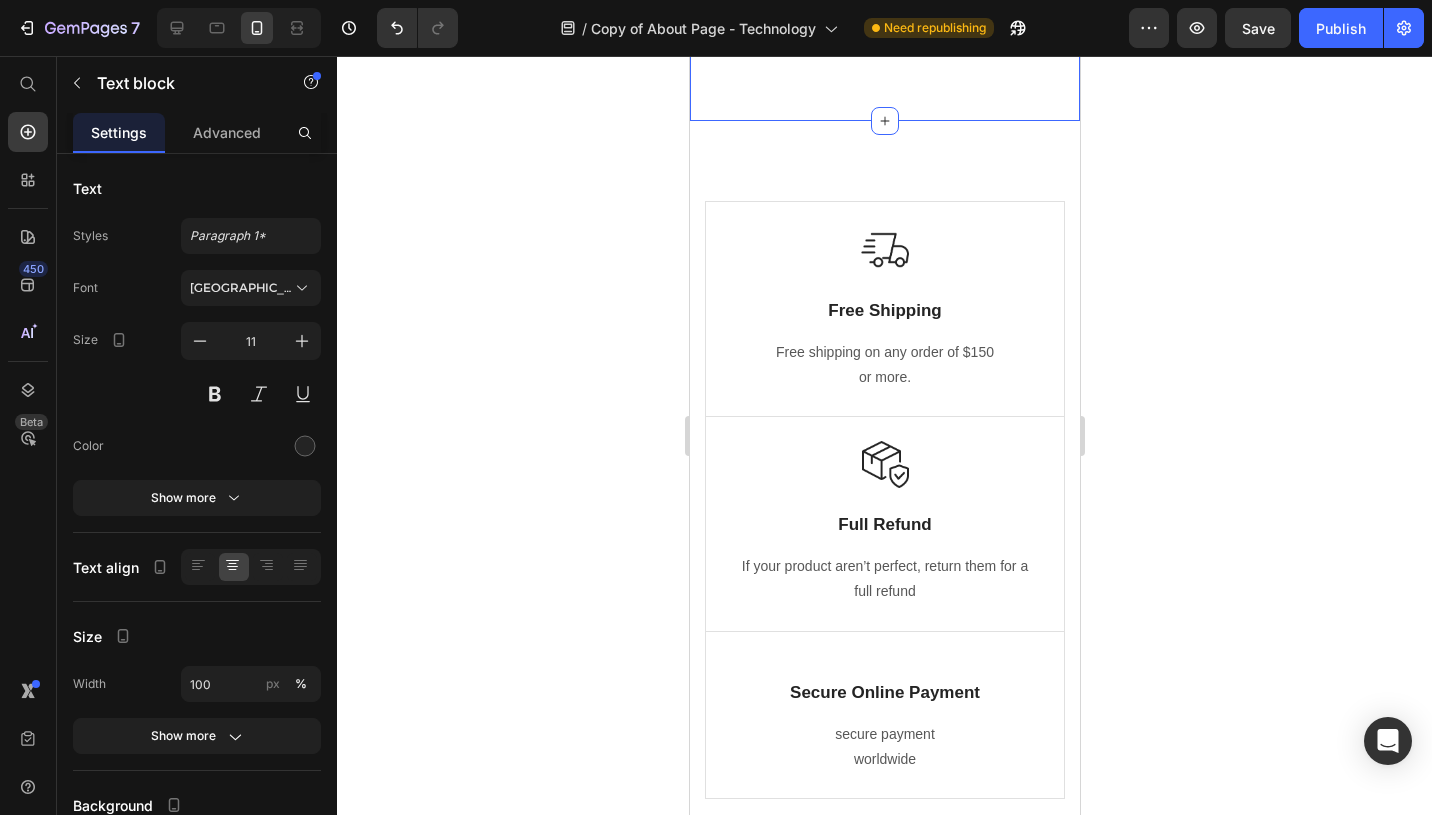 click on "Fill the reservoir once and enjoy weeks of stress-free plant care." at bounding box center [884, 14] 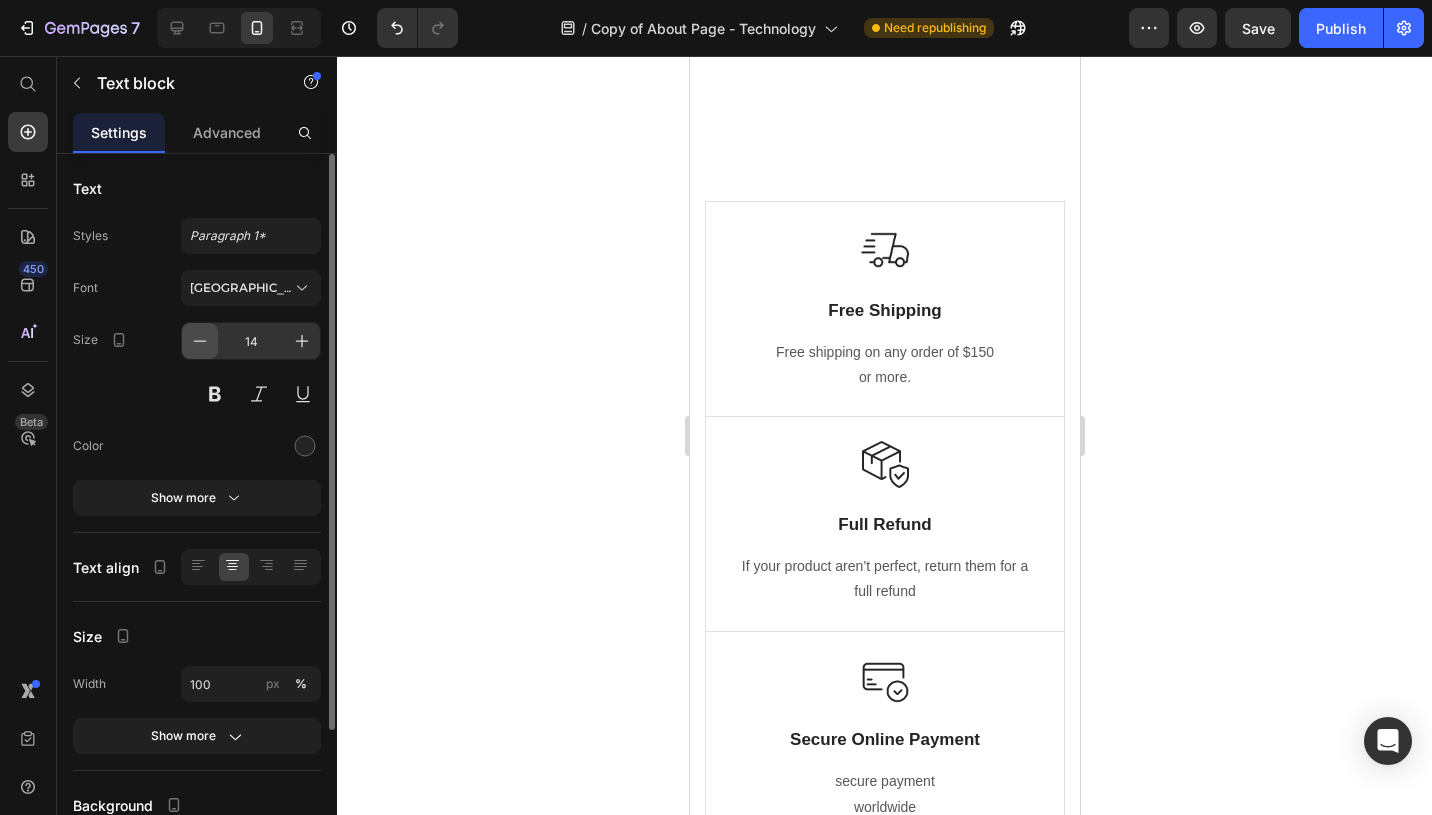 click 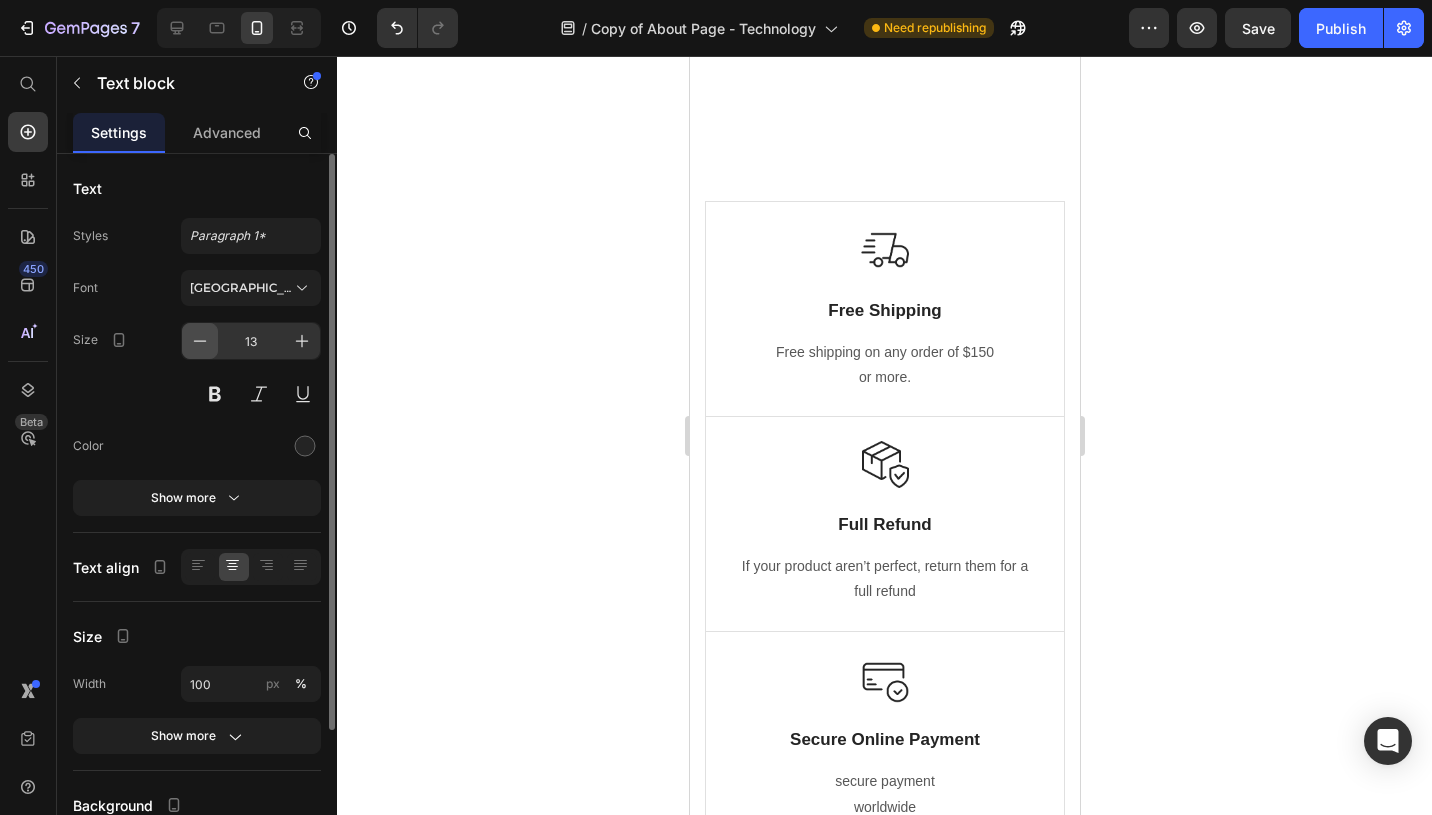 click 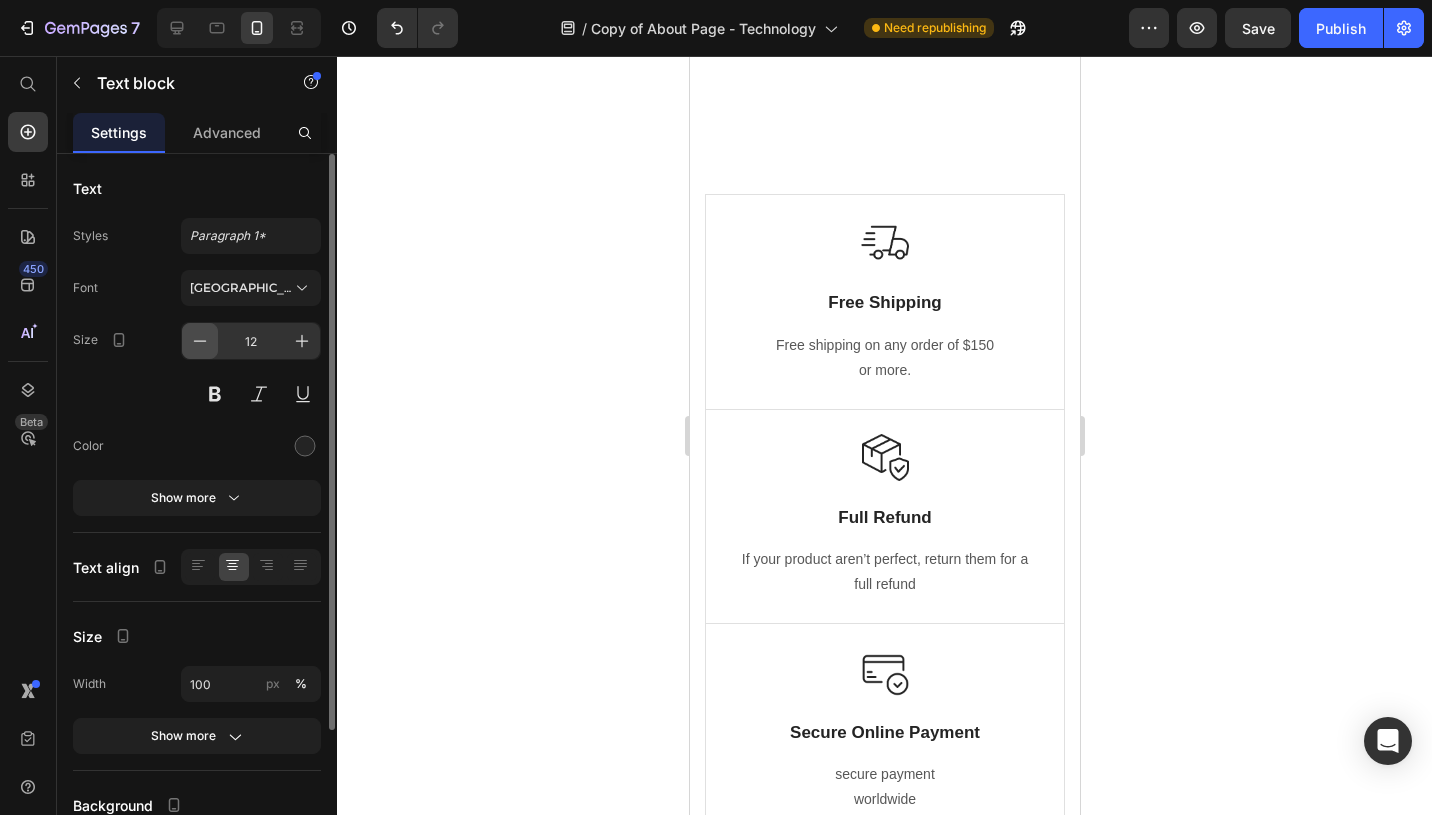 click 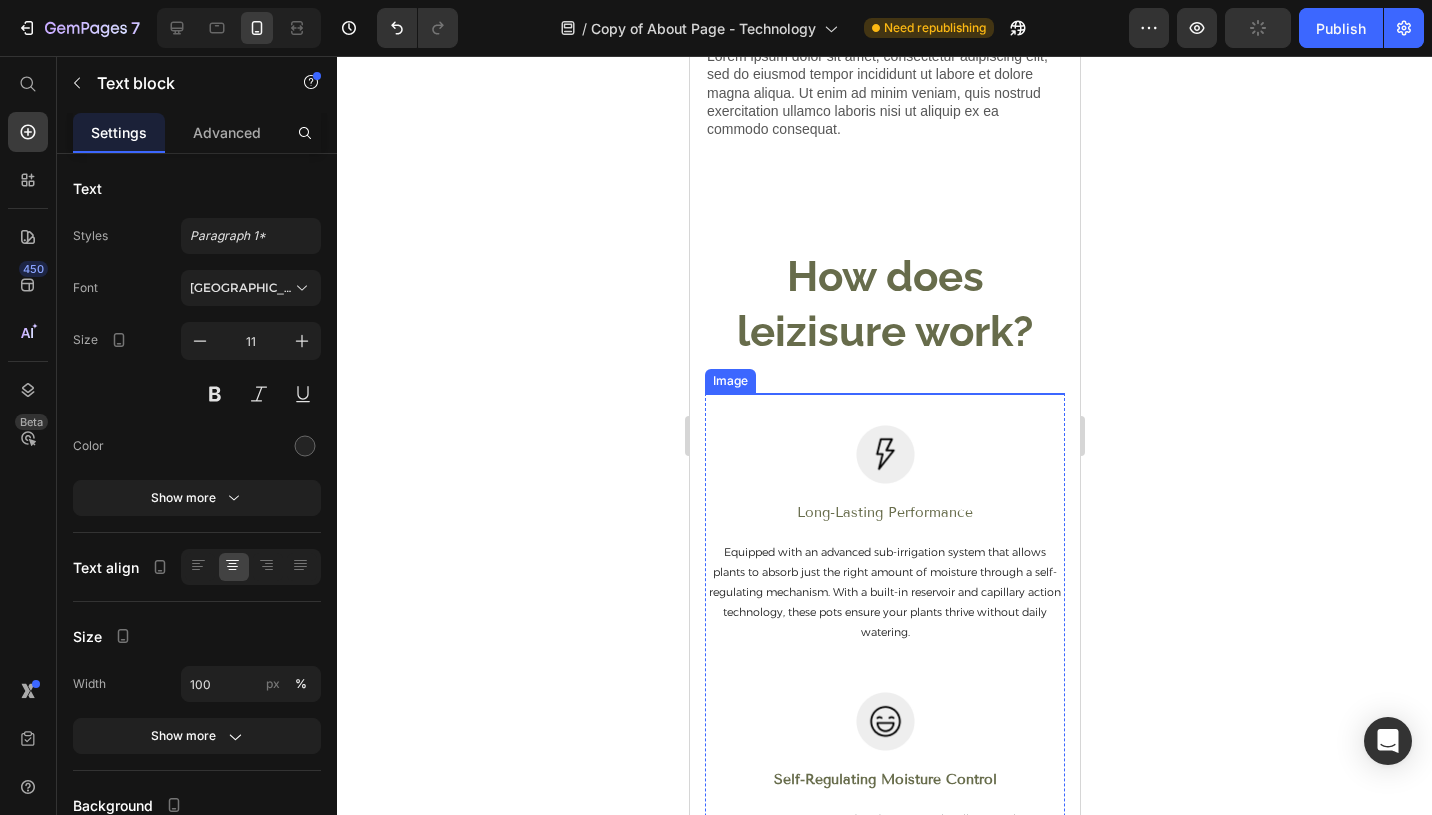 scroll, scrollTop: 1761, scrollLeft: 0, axis: vertical 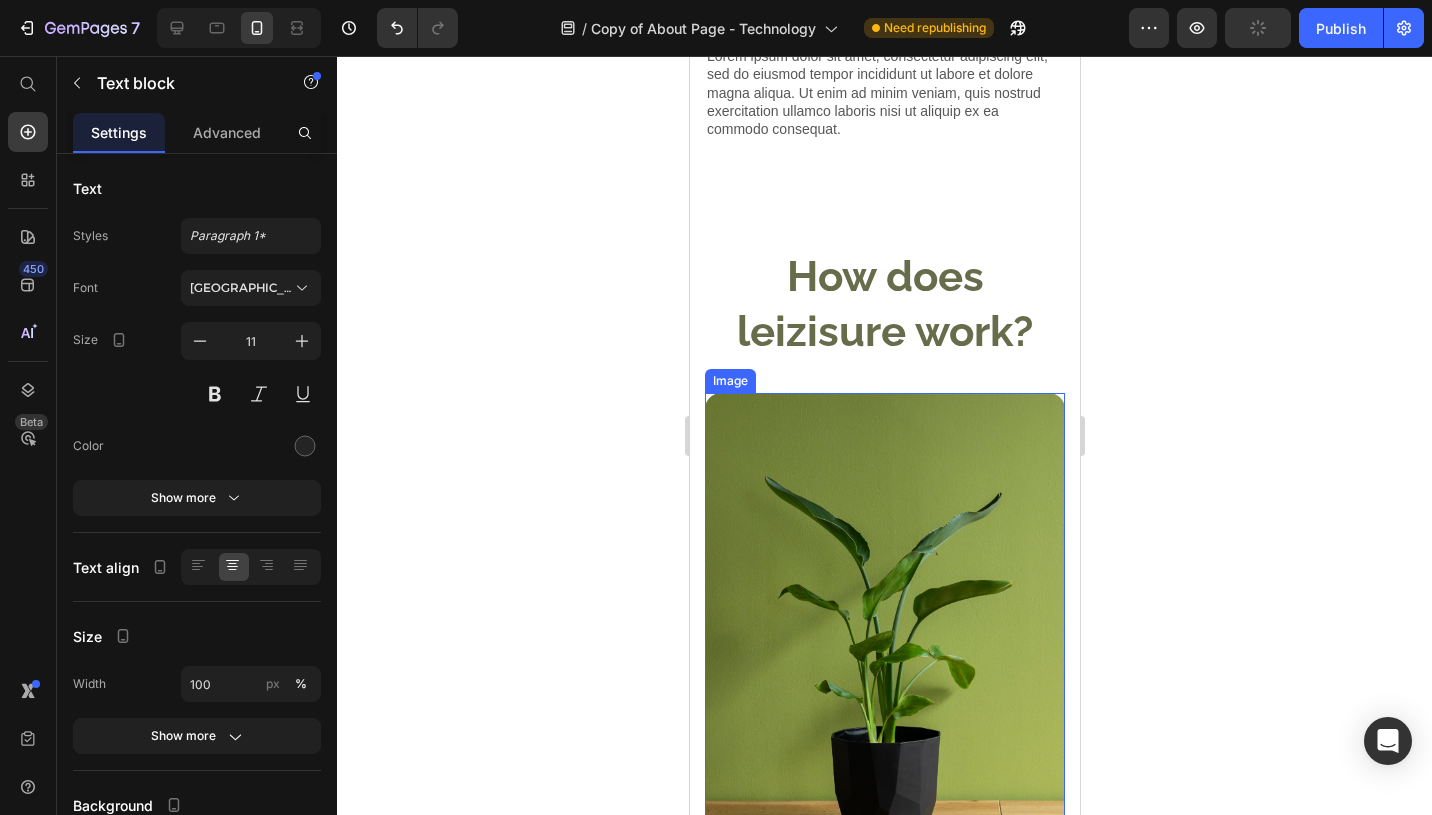 click at bounding box center [884, 663] 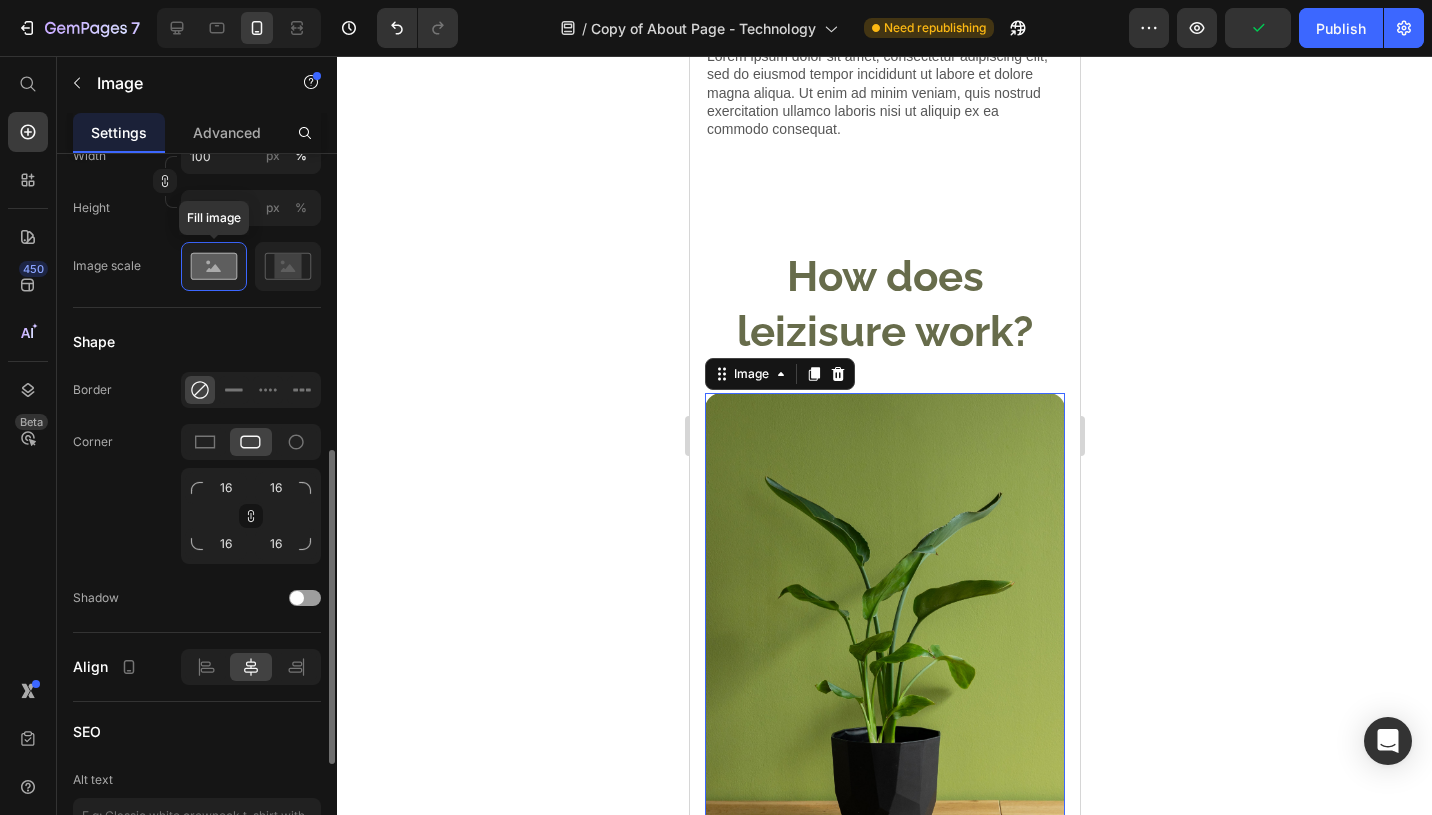 scroll, scrollTop: 107, scrollLeft: 0, axis: vertical 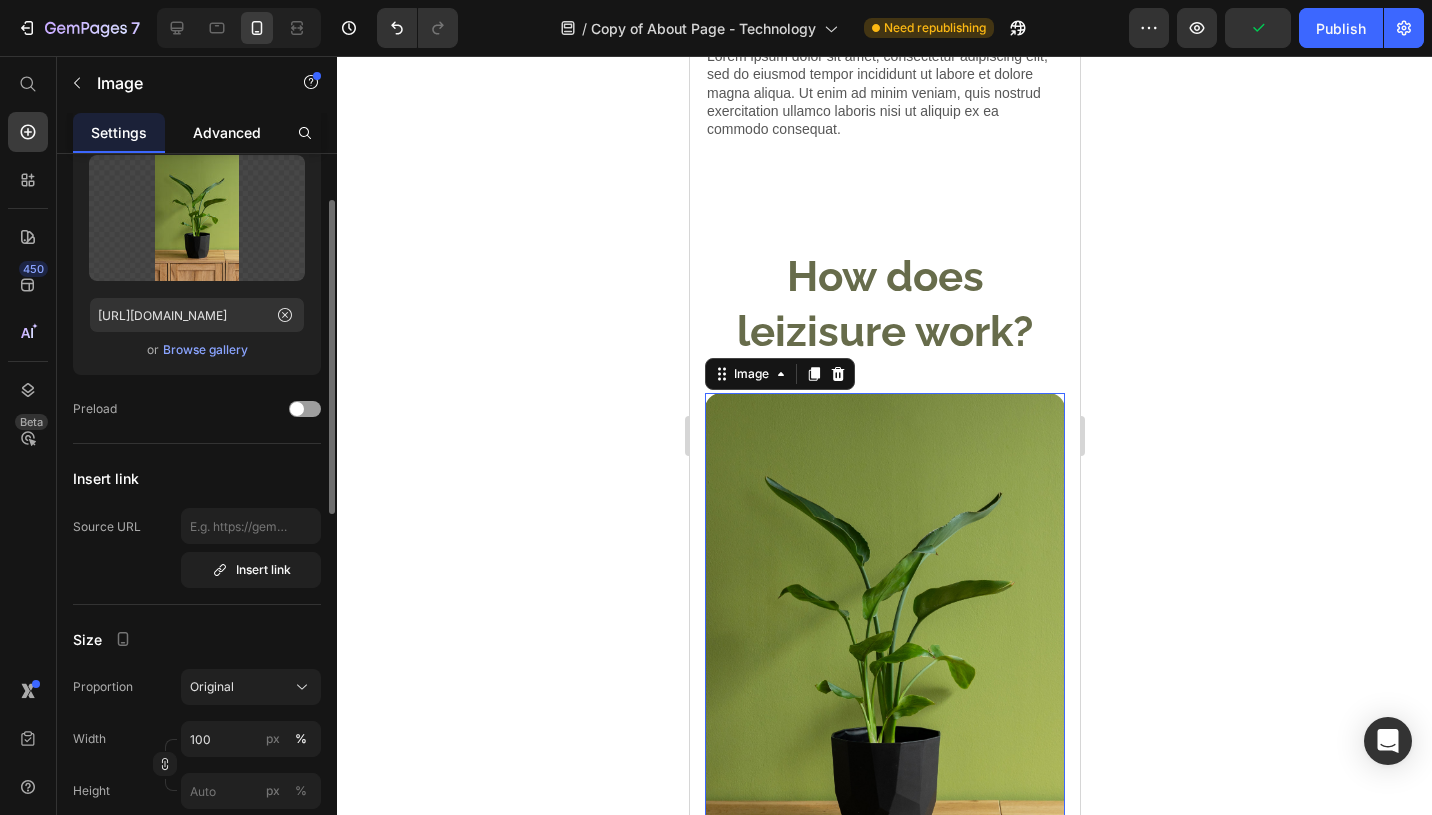 click on "Advanced" at bounding box center (227, 132) 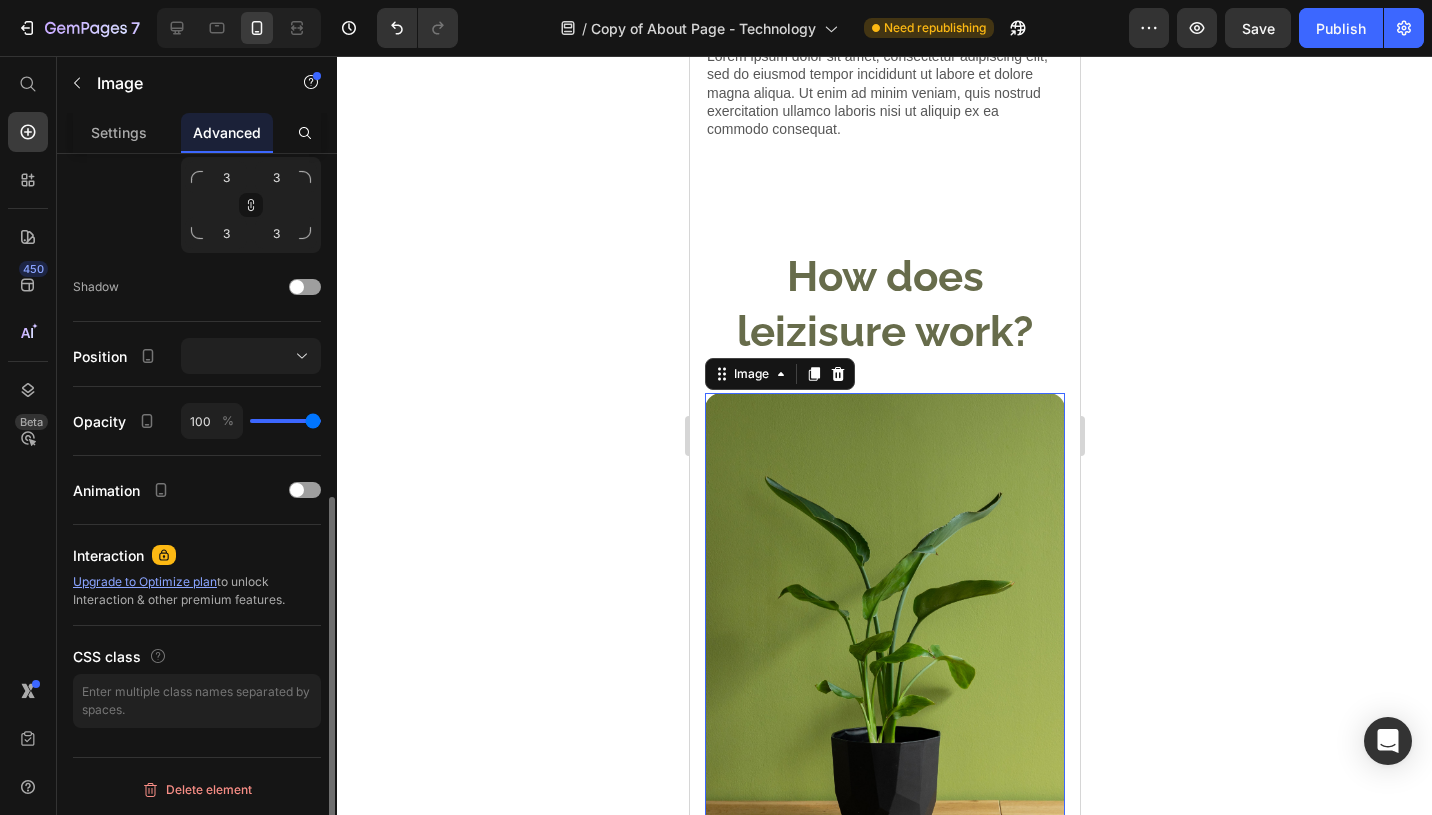scroll, scrollTop: 620, scrollLeft: 0, axis: vertical 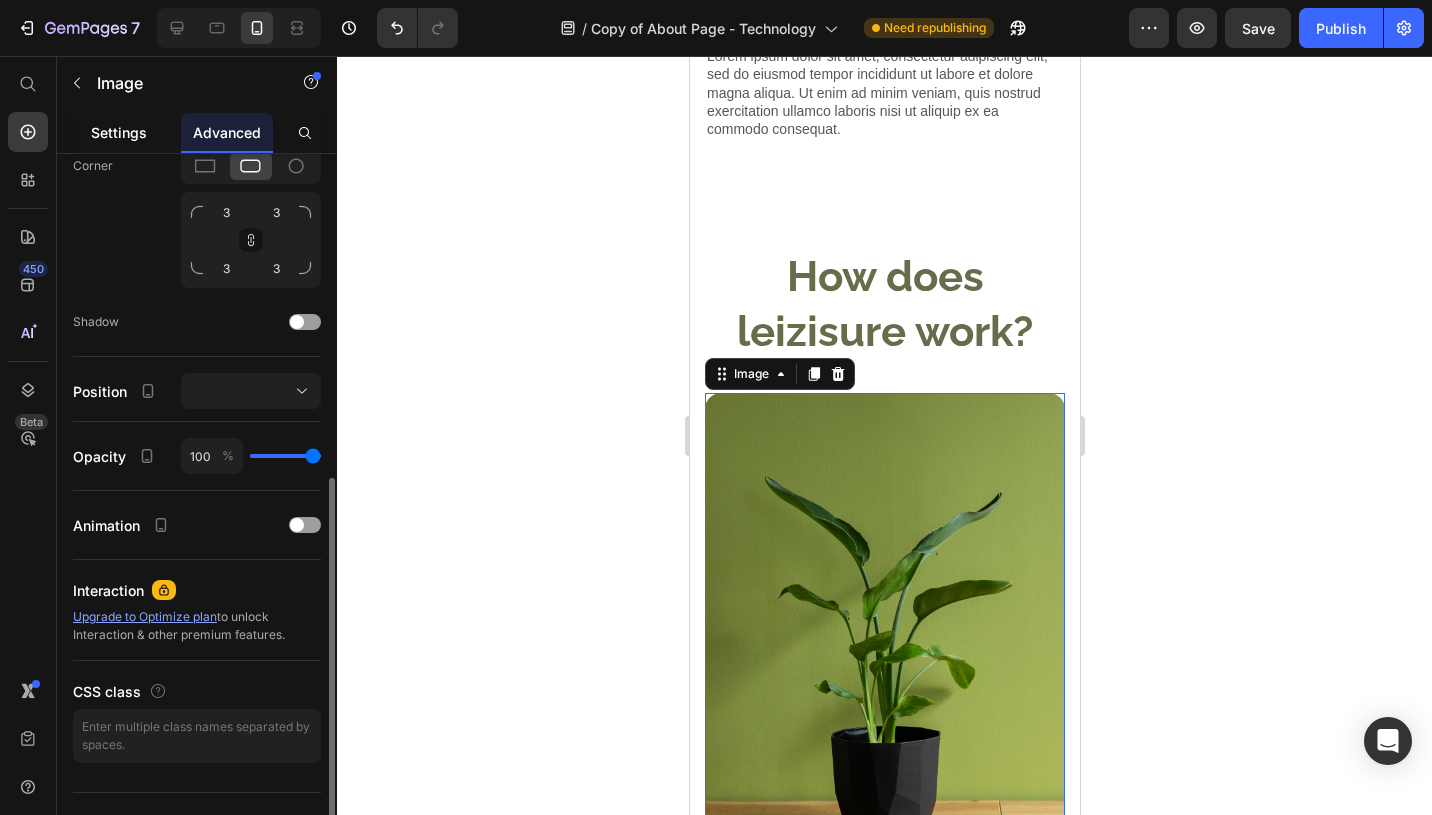 click on "Settings" at bounding box center (119, 132) 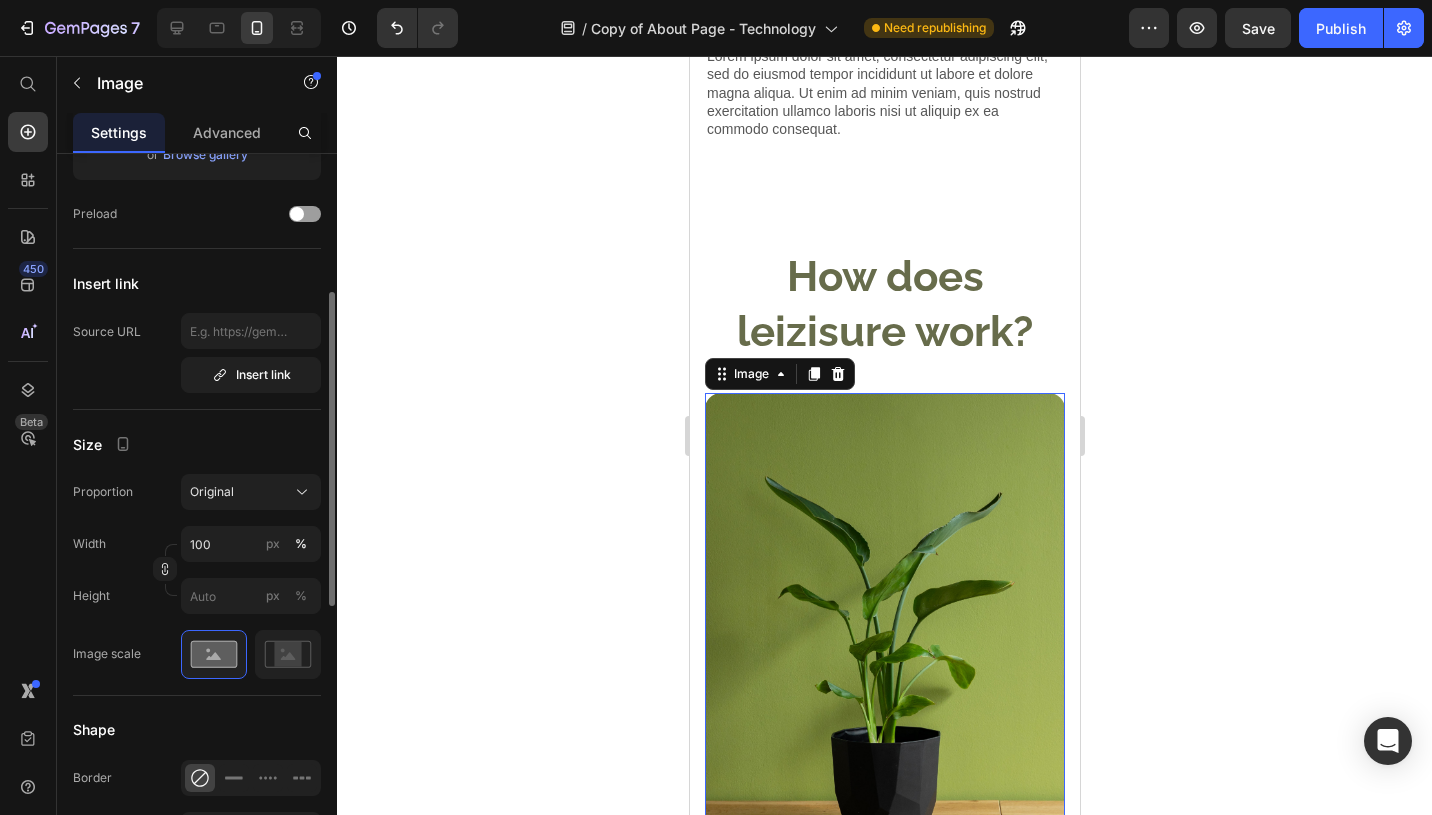 scroll, scrollTop: 333, scrollLeft: 0, axis: vertical 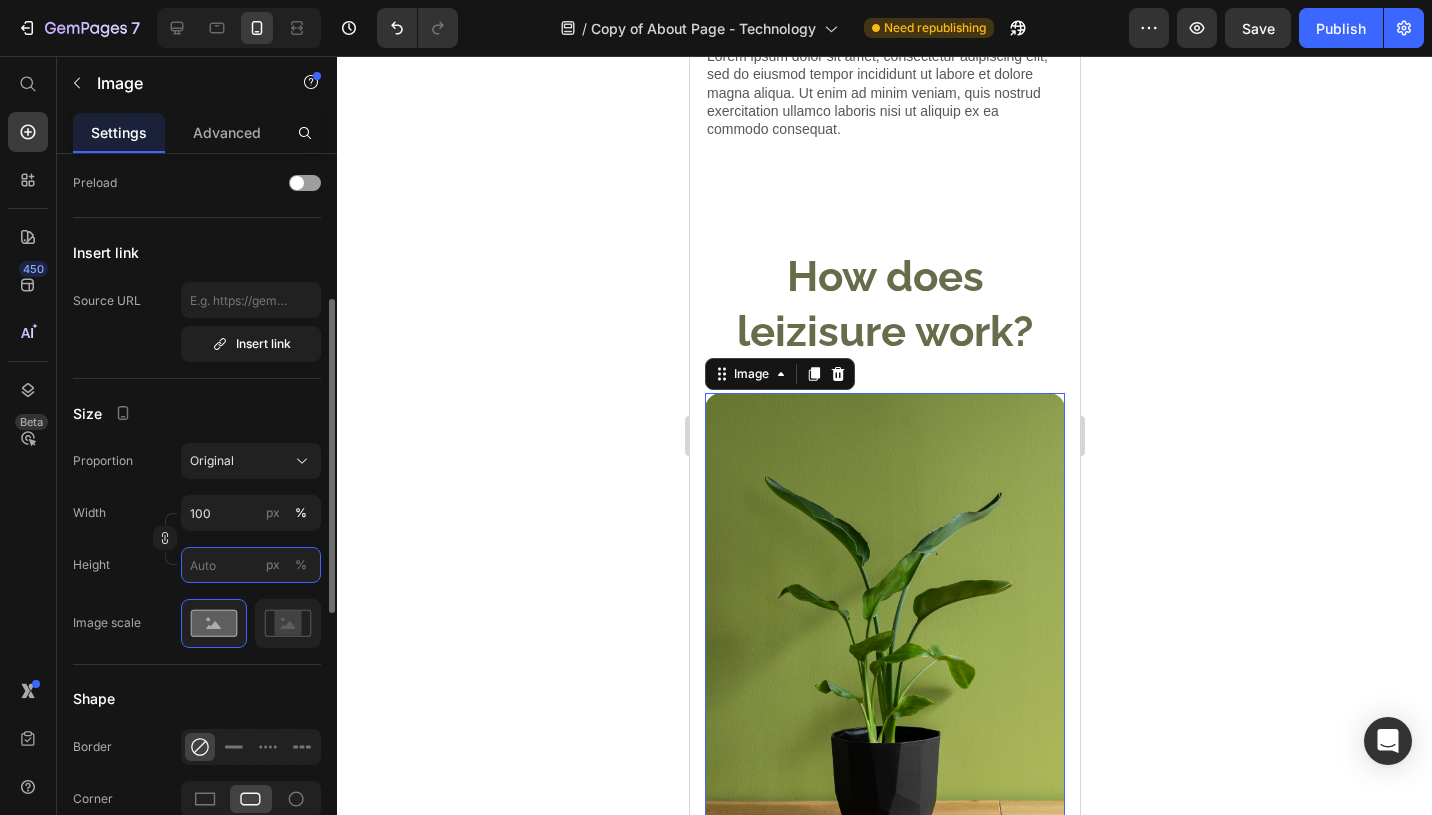 click on "px %" at bounding box center [251, 565] 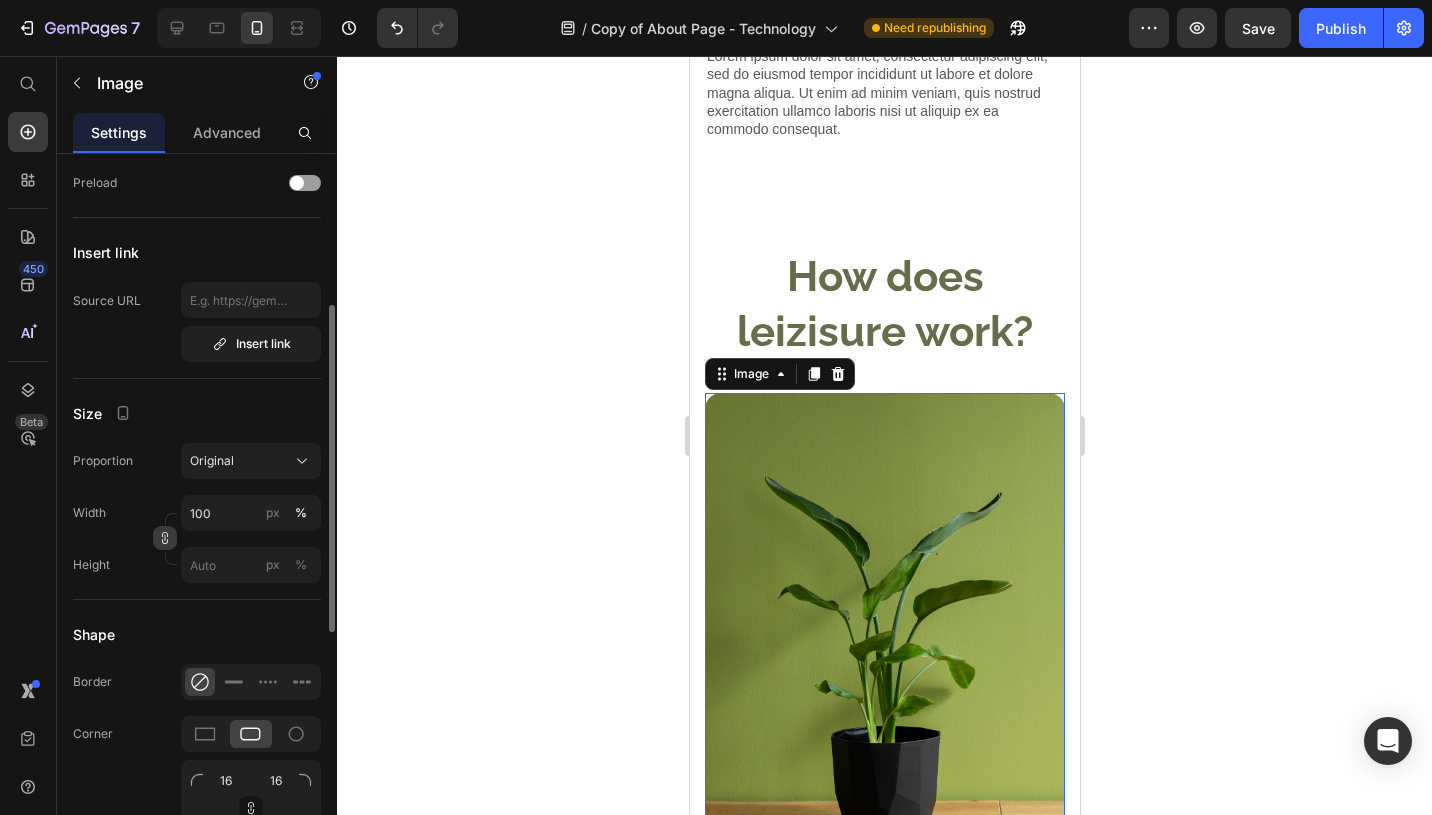 click 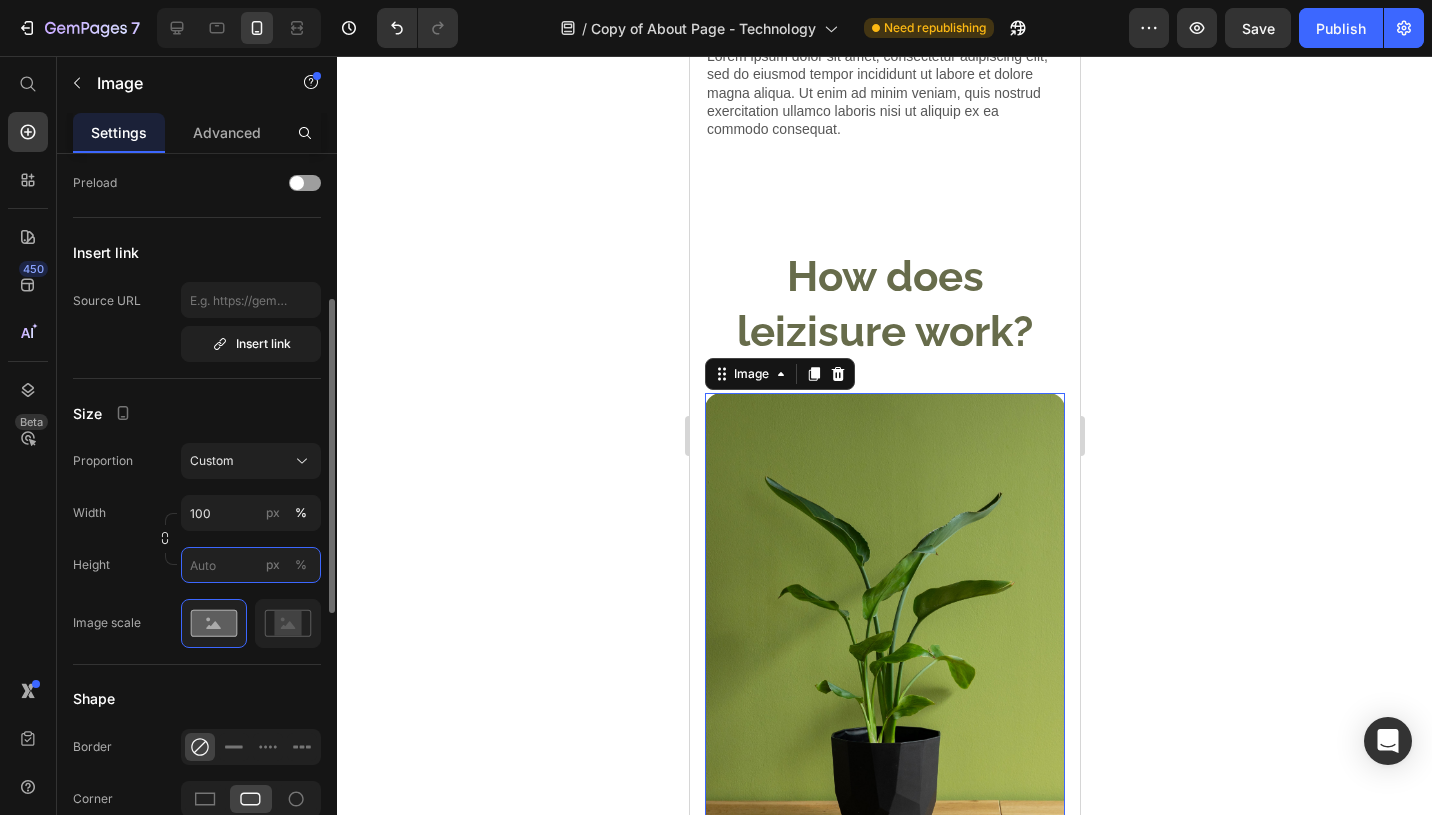 click on "px %" at bounding box center (251, 565) 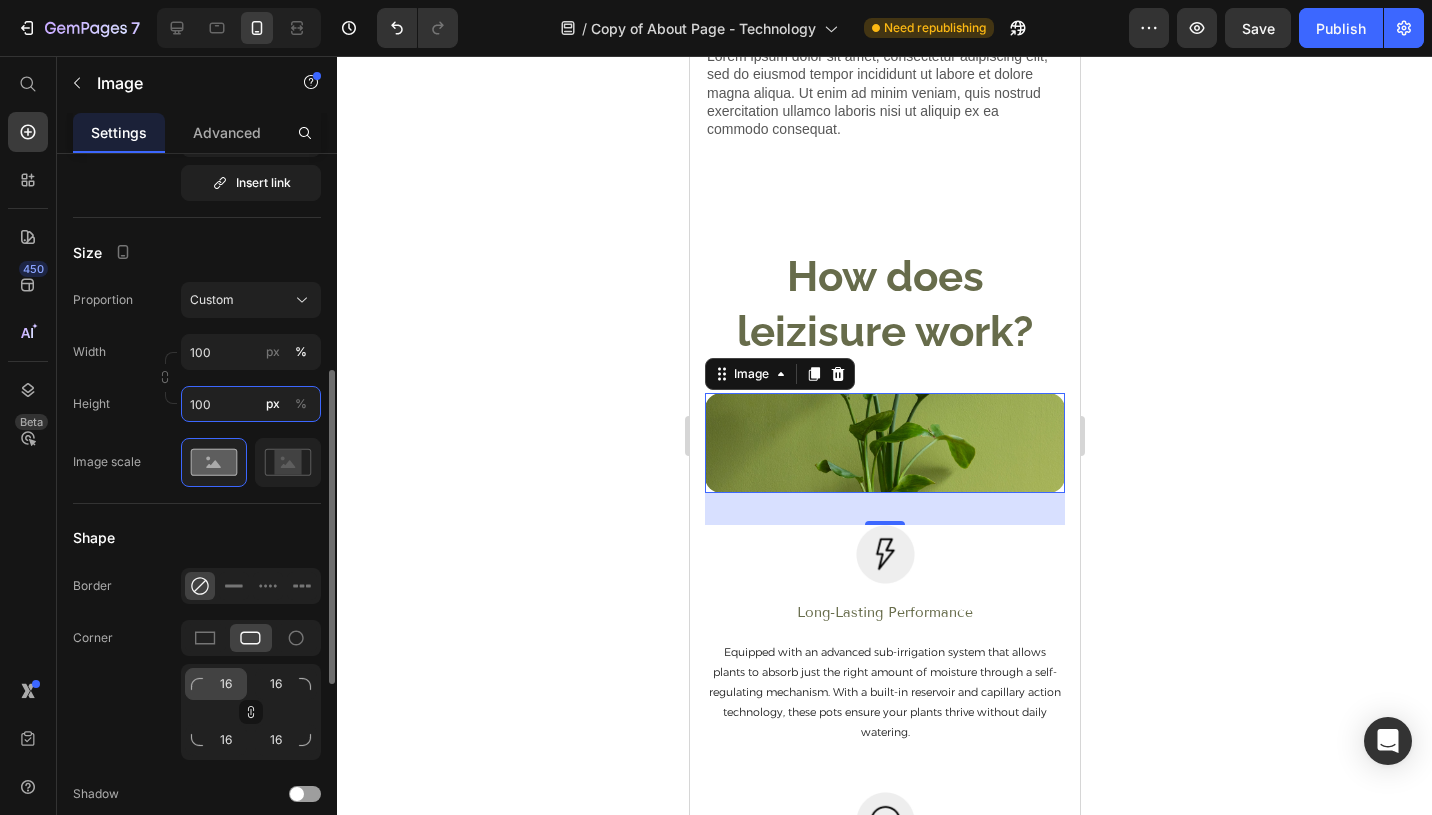 scroll, scrollTop: 647, scrollLeft: 0, axis: vertical 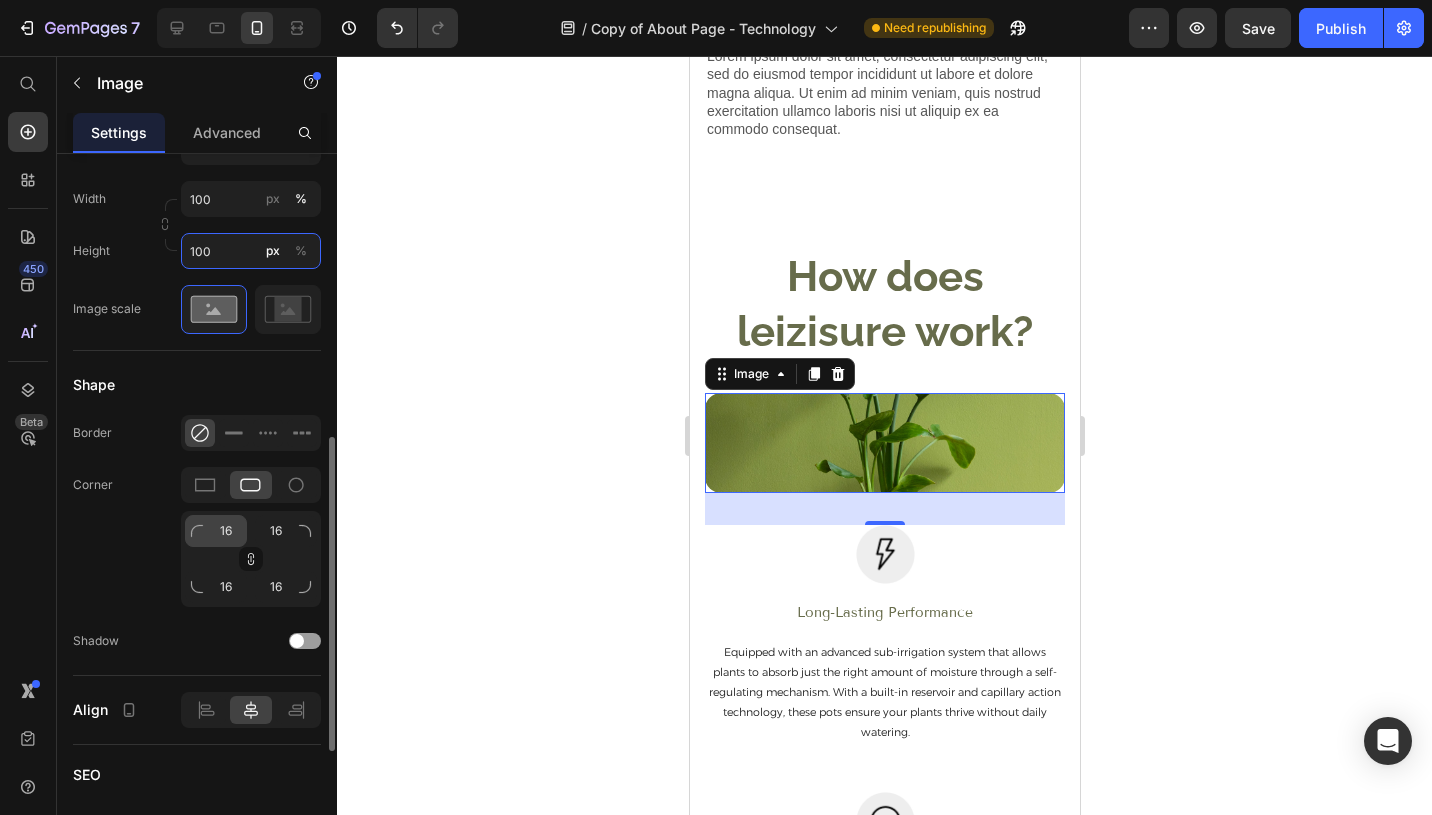 type on "100" 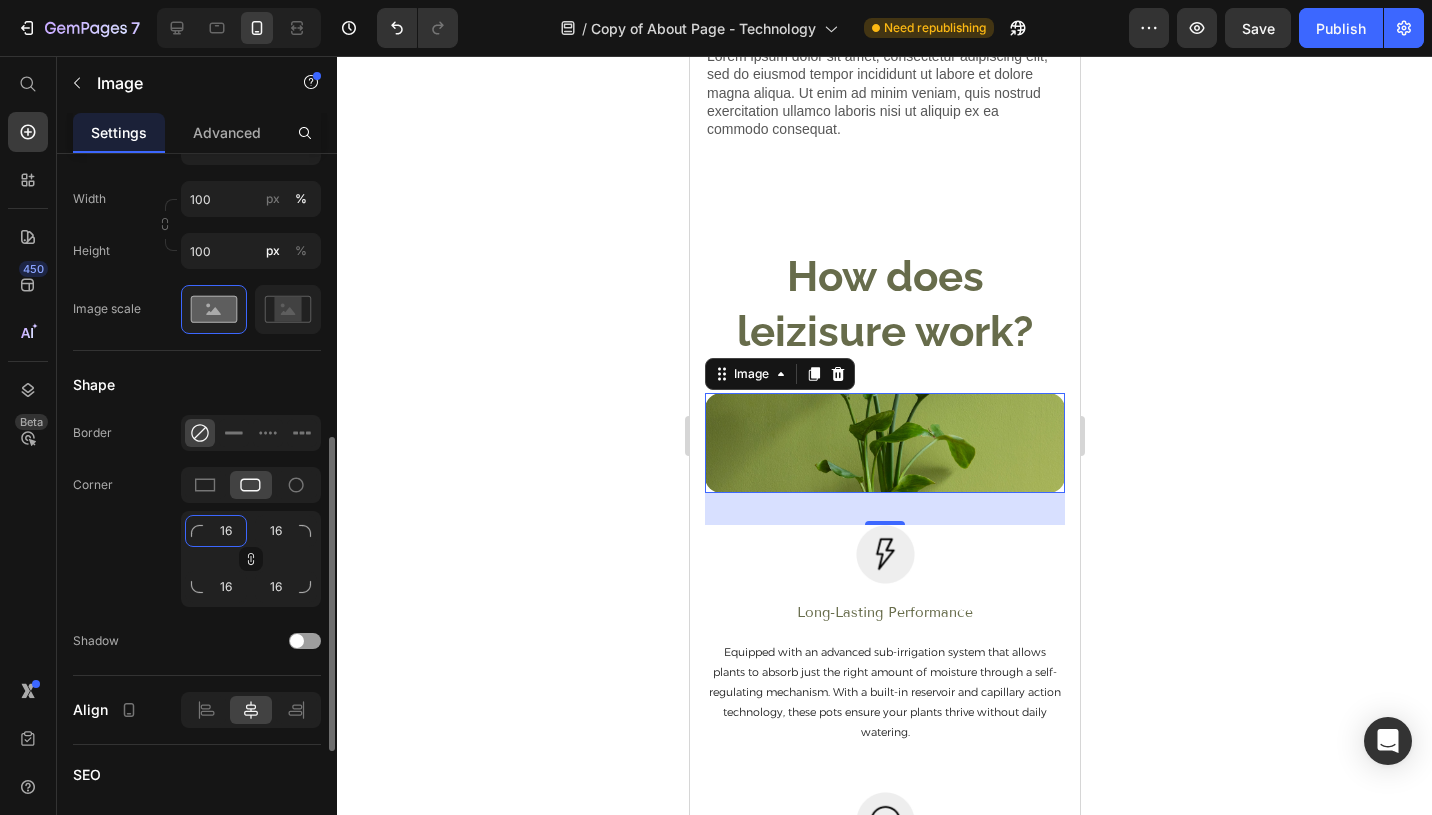click on "16" 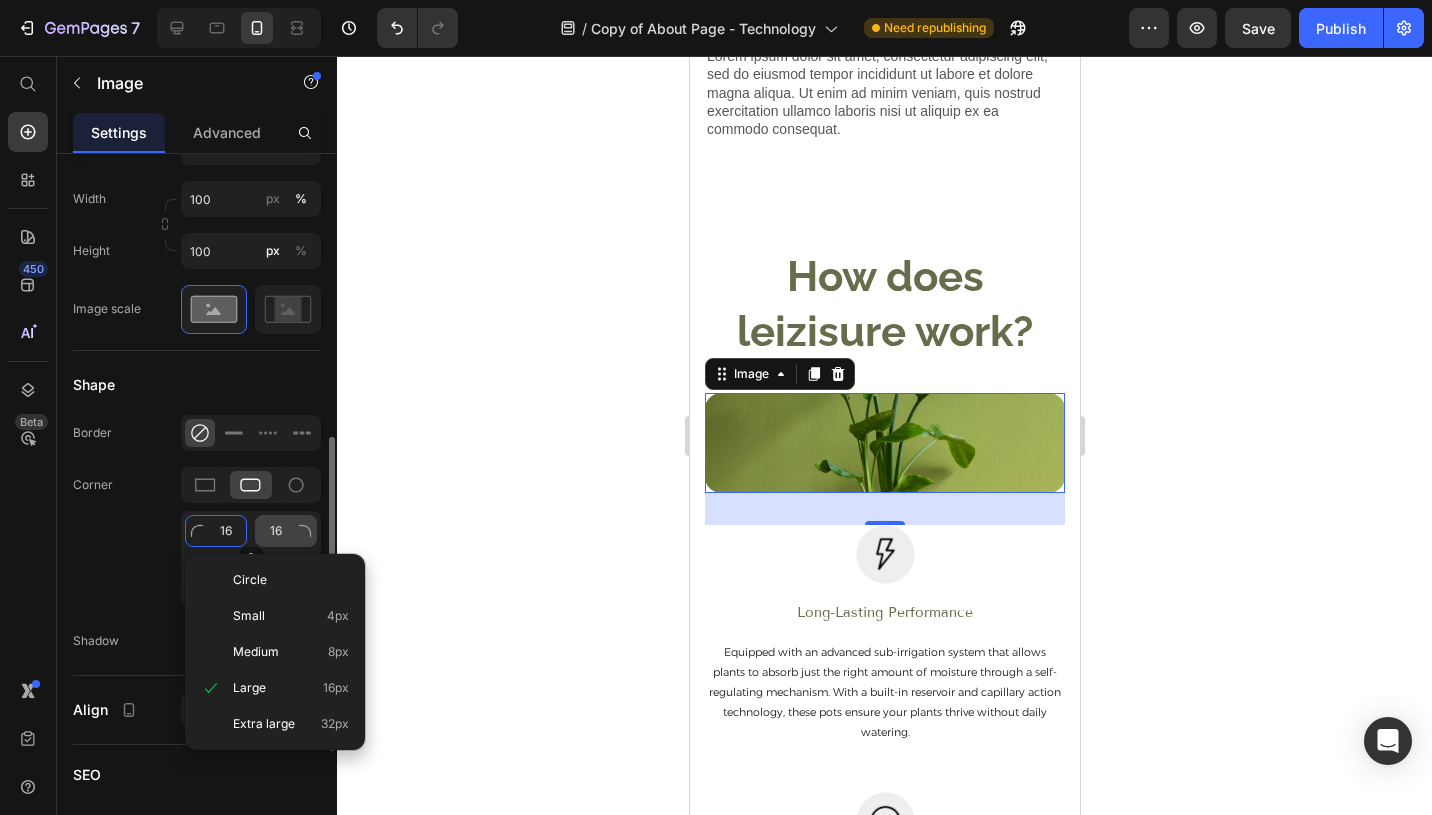 type on "1" 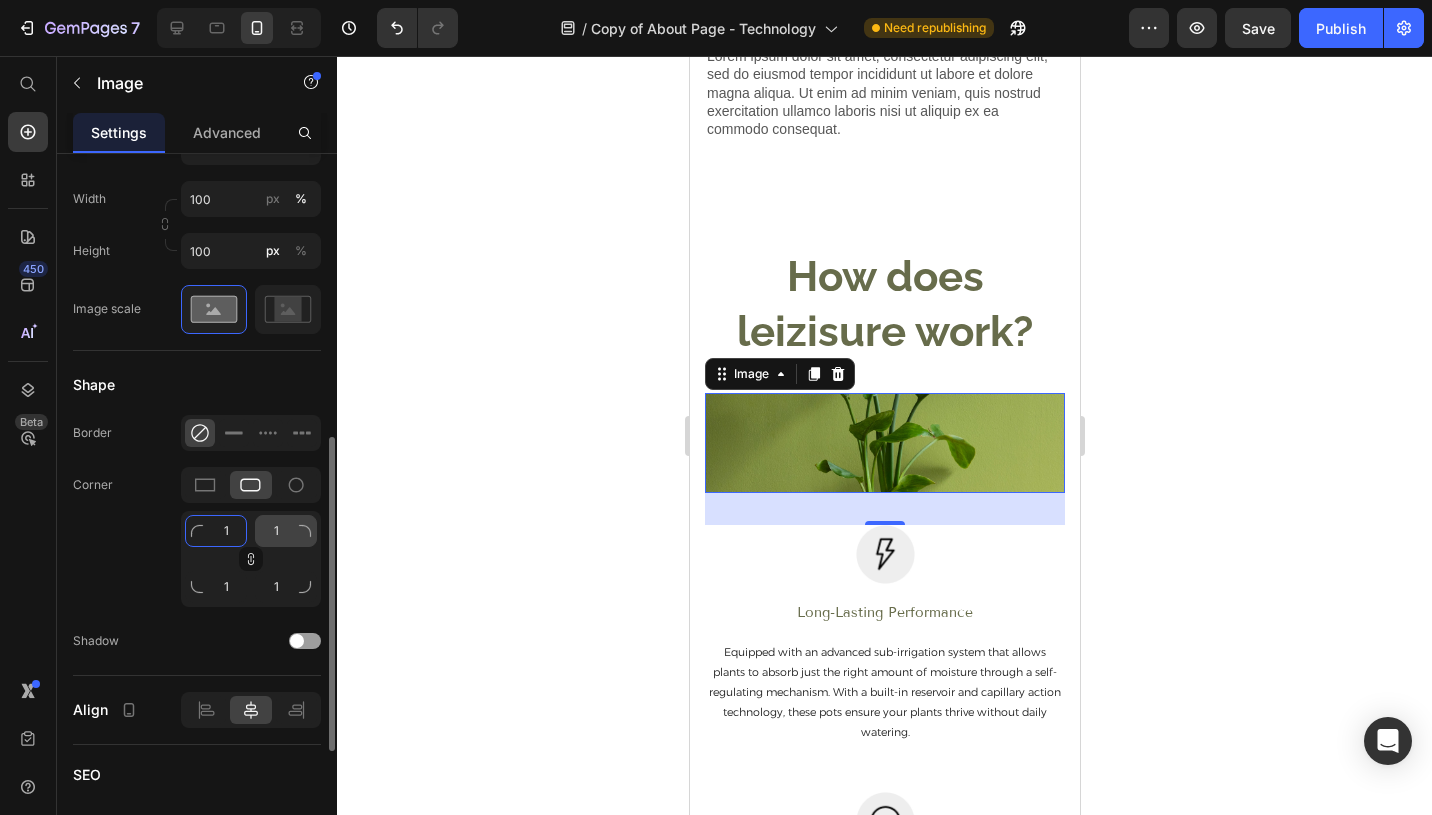 type on "10" 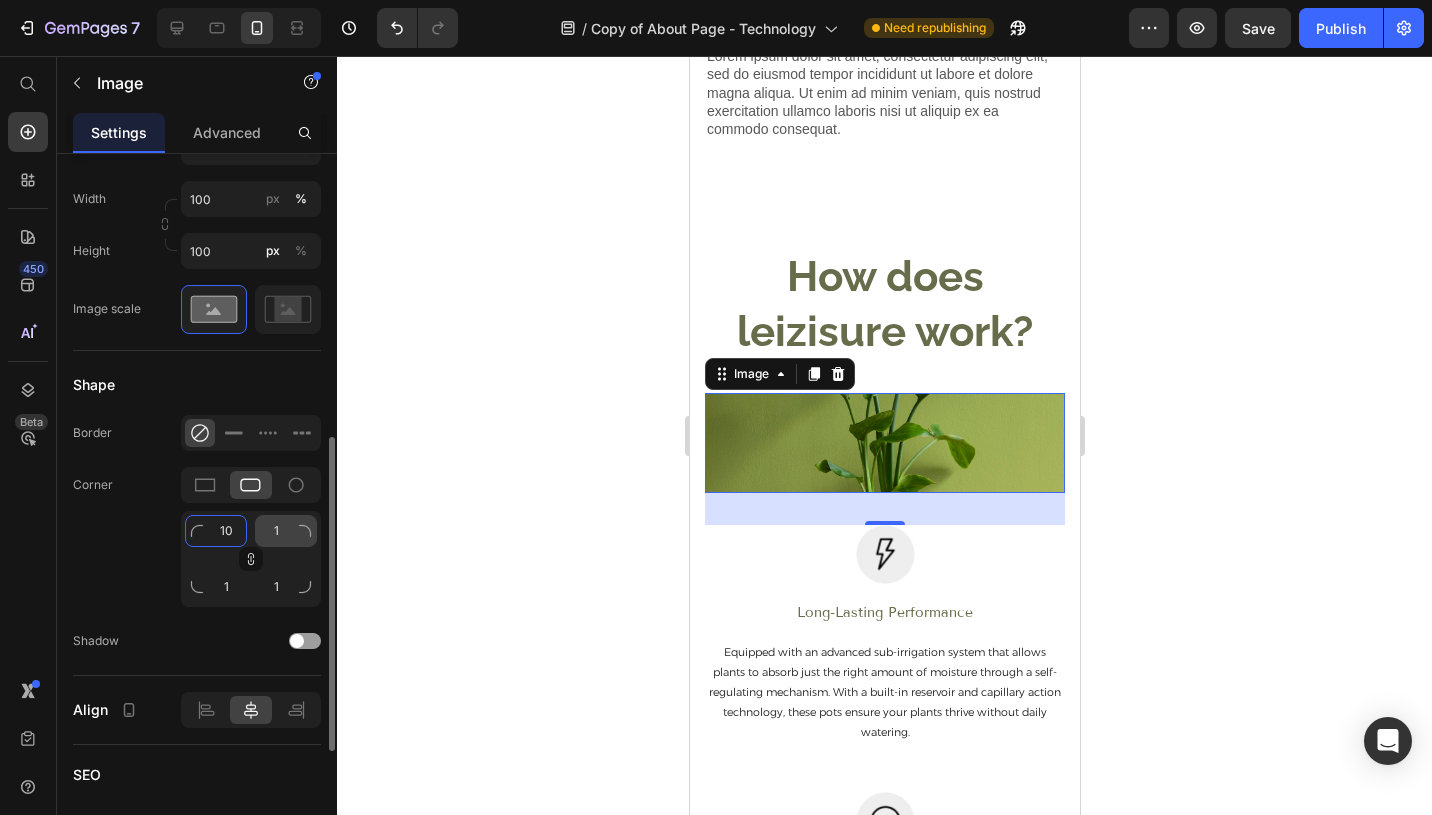 type on "10" 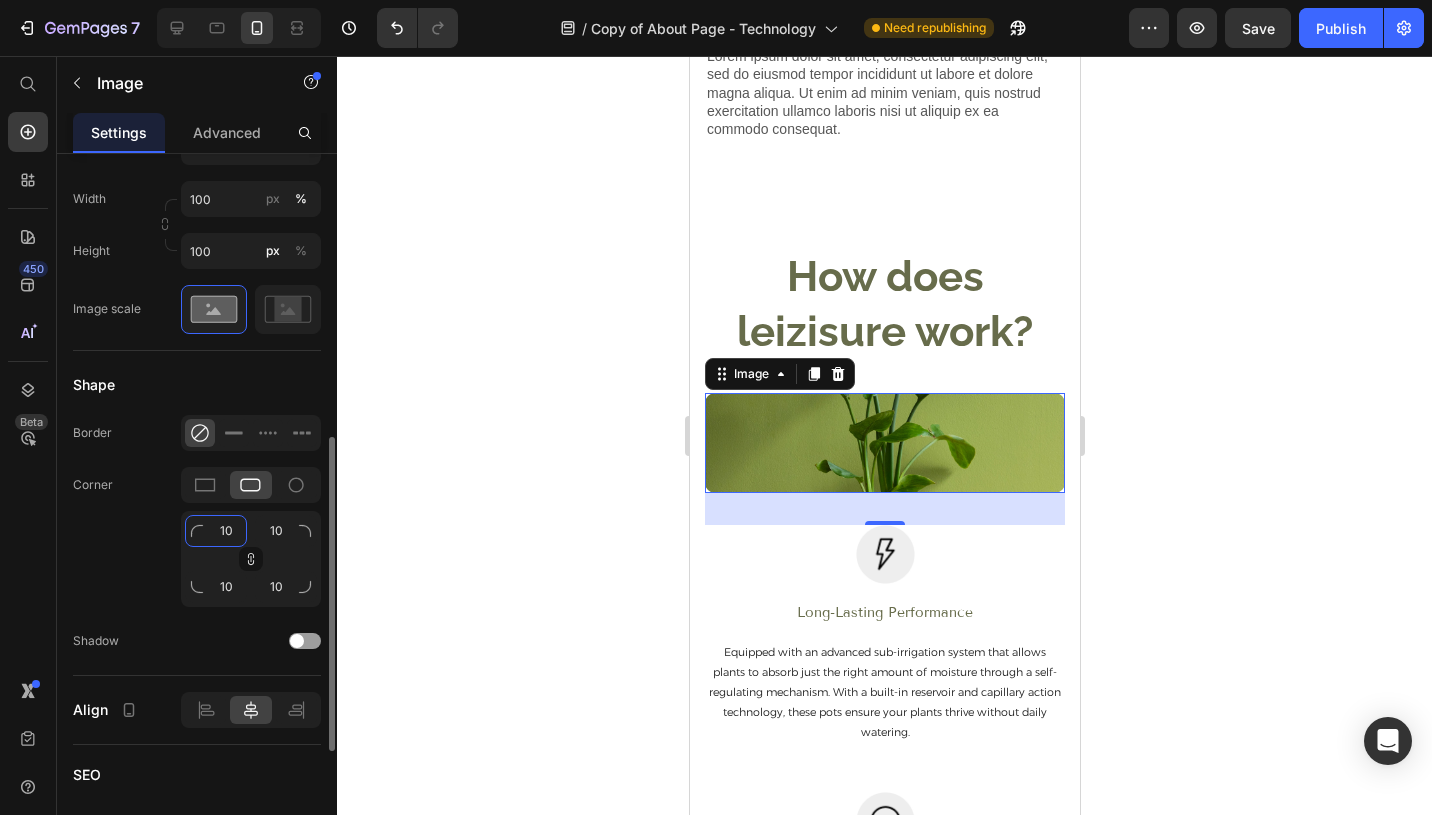 type on "10" 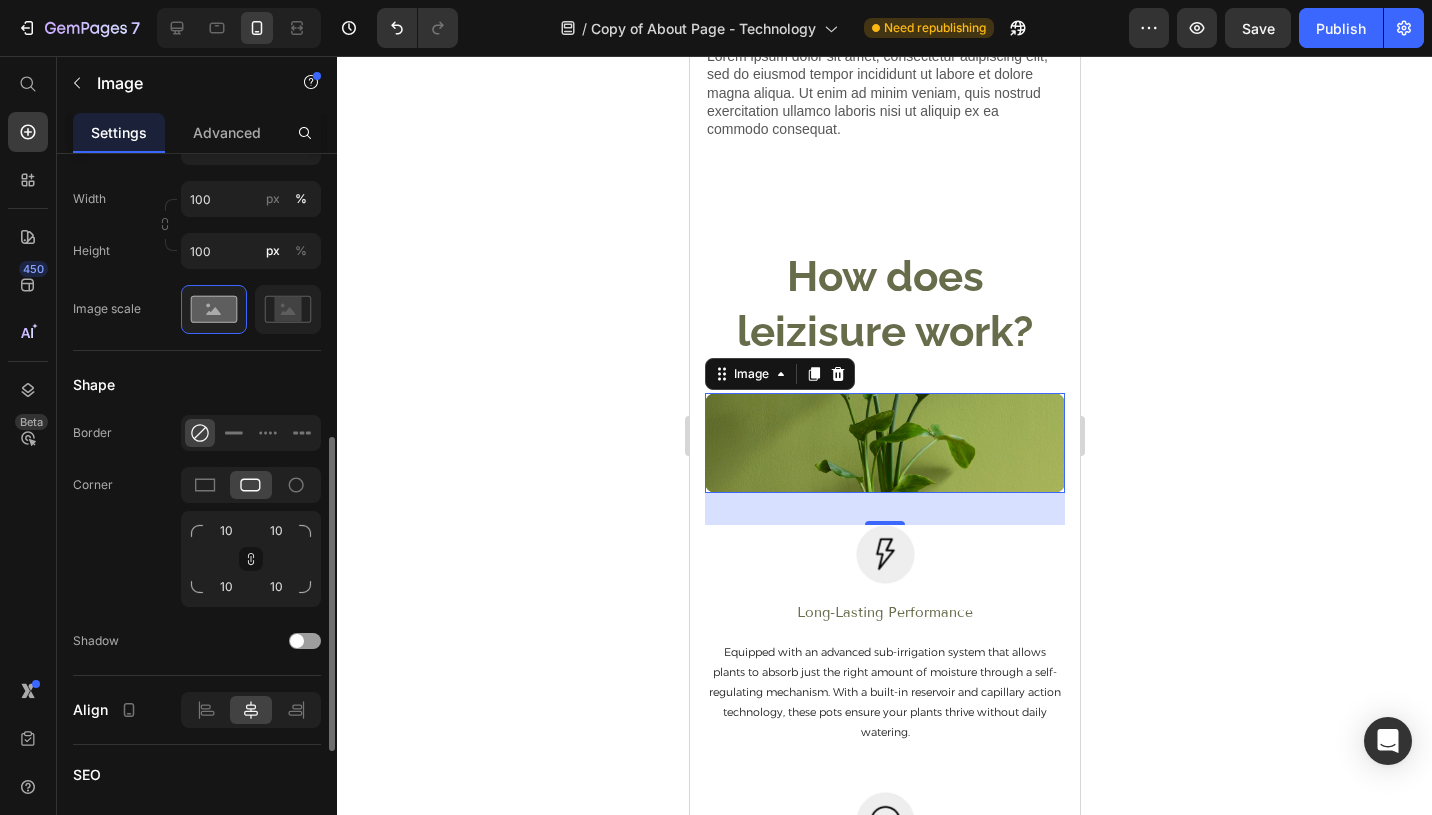 click on "Shape" at bounding box center [197, 385] 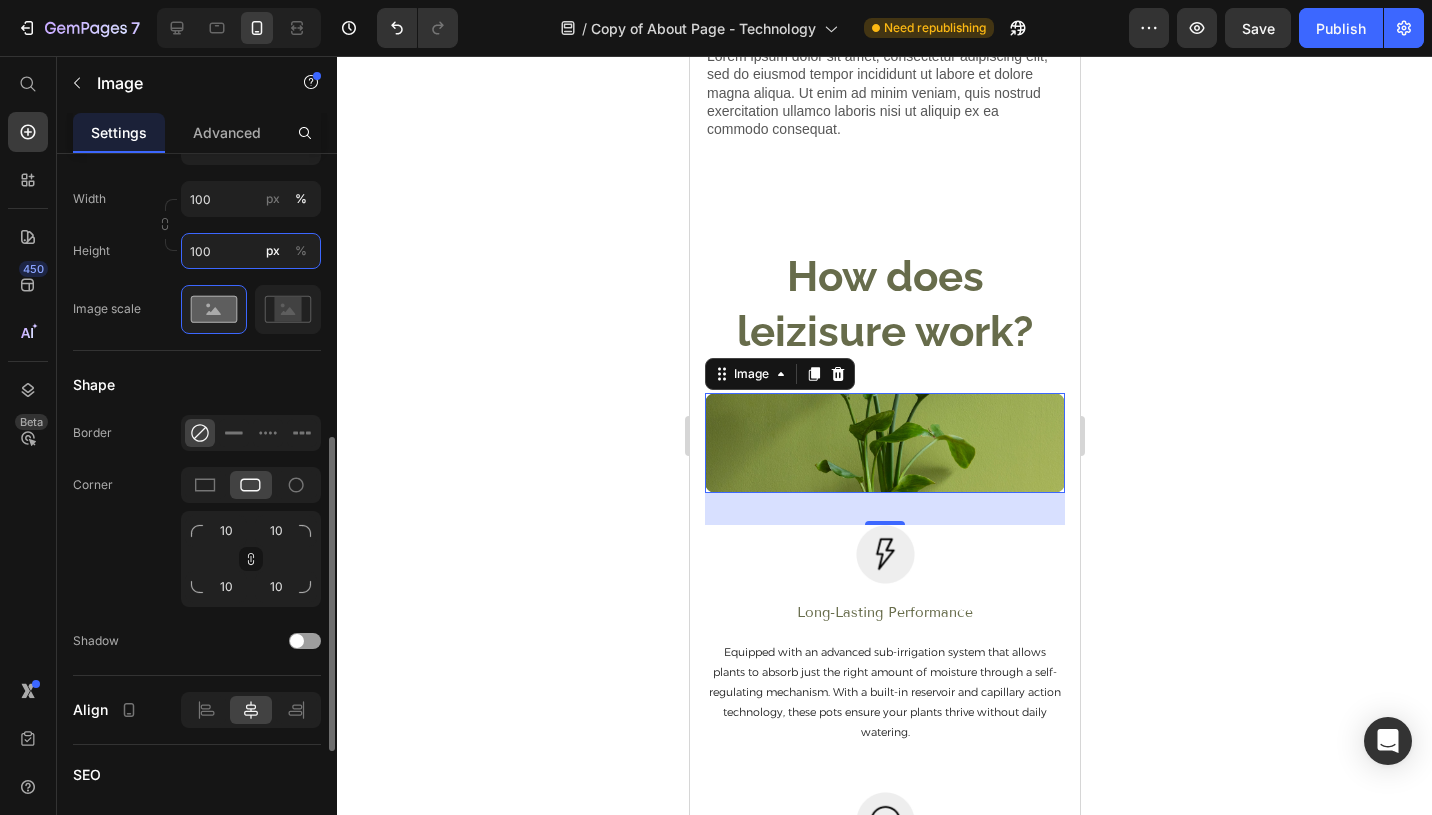 click on "100" at bounding box center (251, 251) 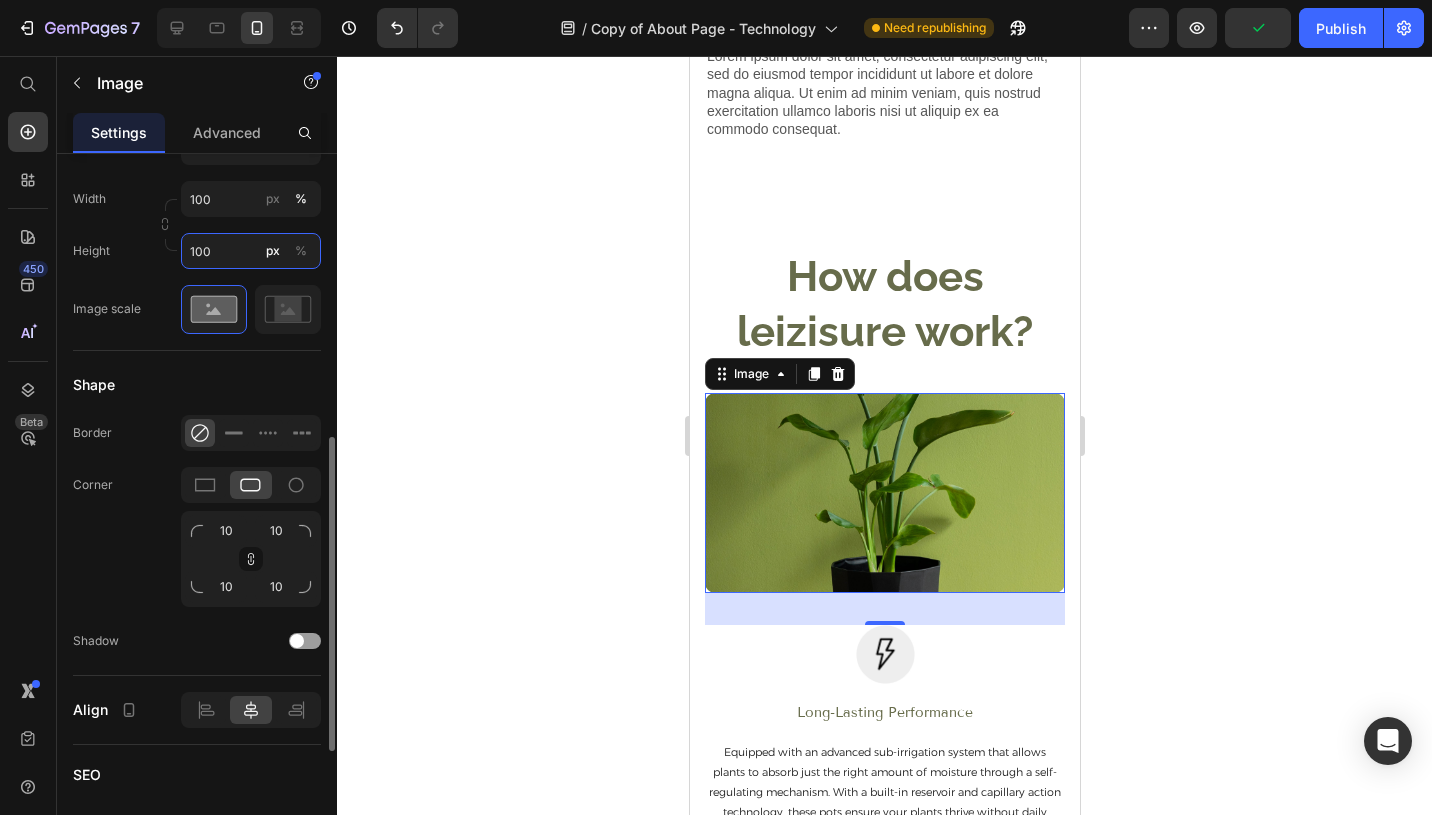 drag, startPoint x: 230, startPoint y: 252, endPoint x: 178, endPoint y: 248, distance: 52.153618 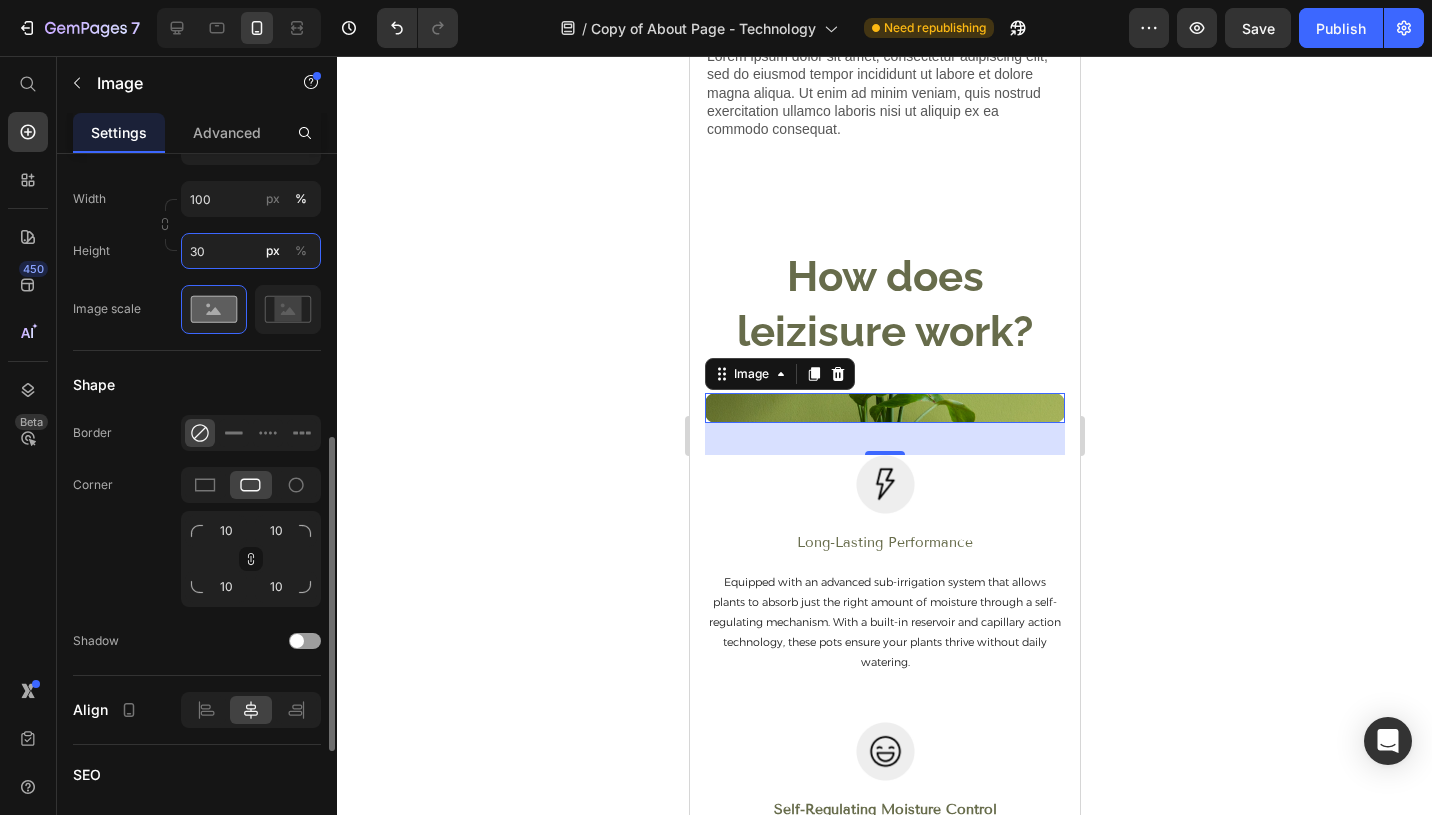 type on "300" 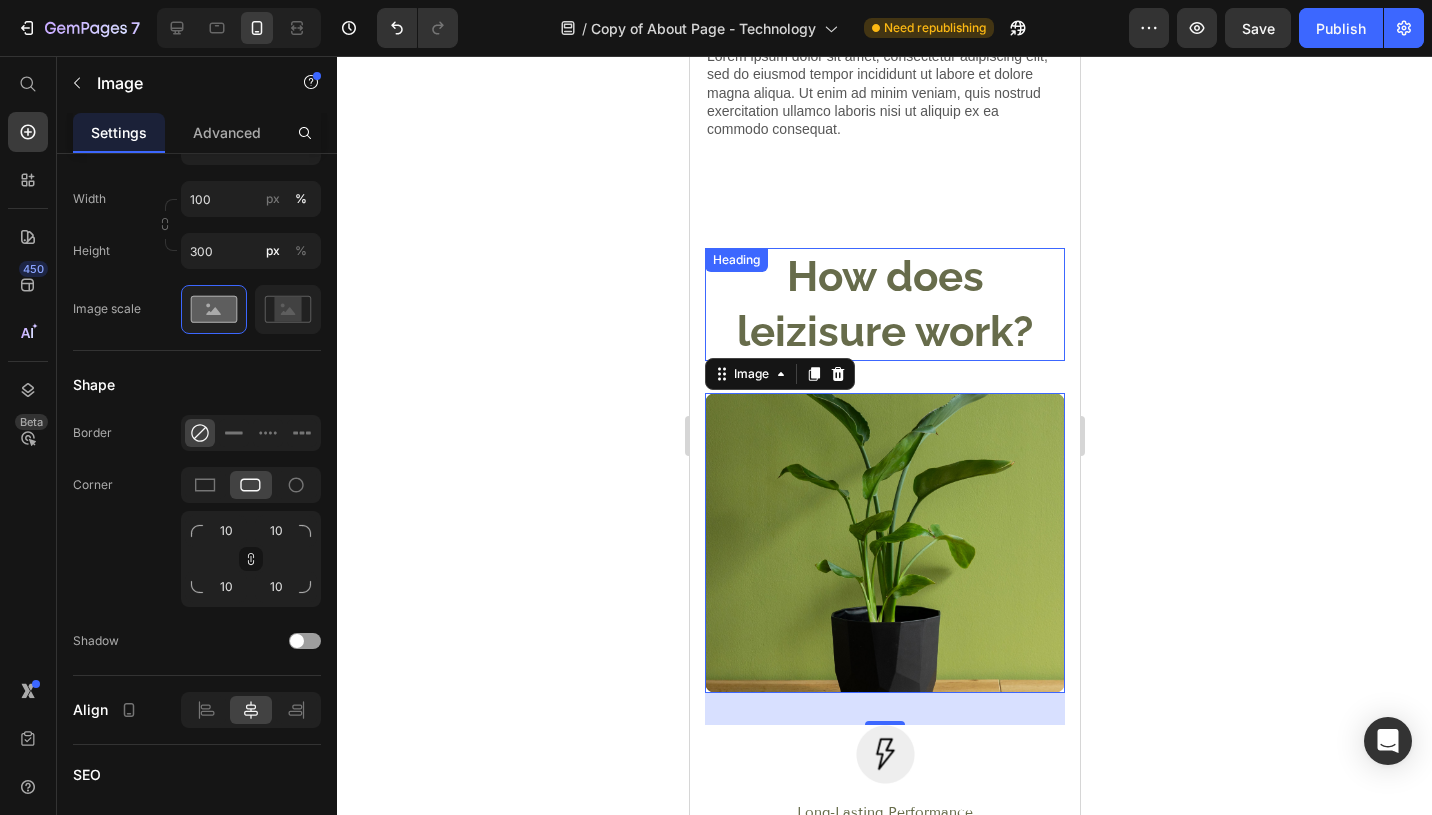 click on "How does leizisure work?" at bounding box center (884, 304) 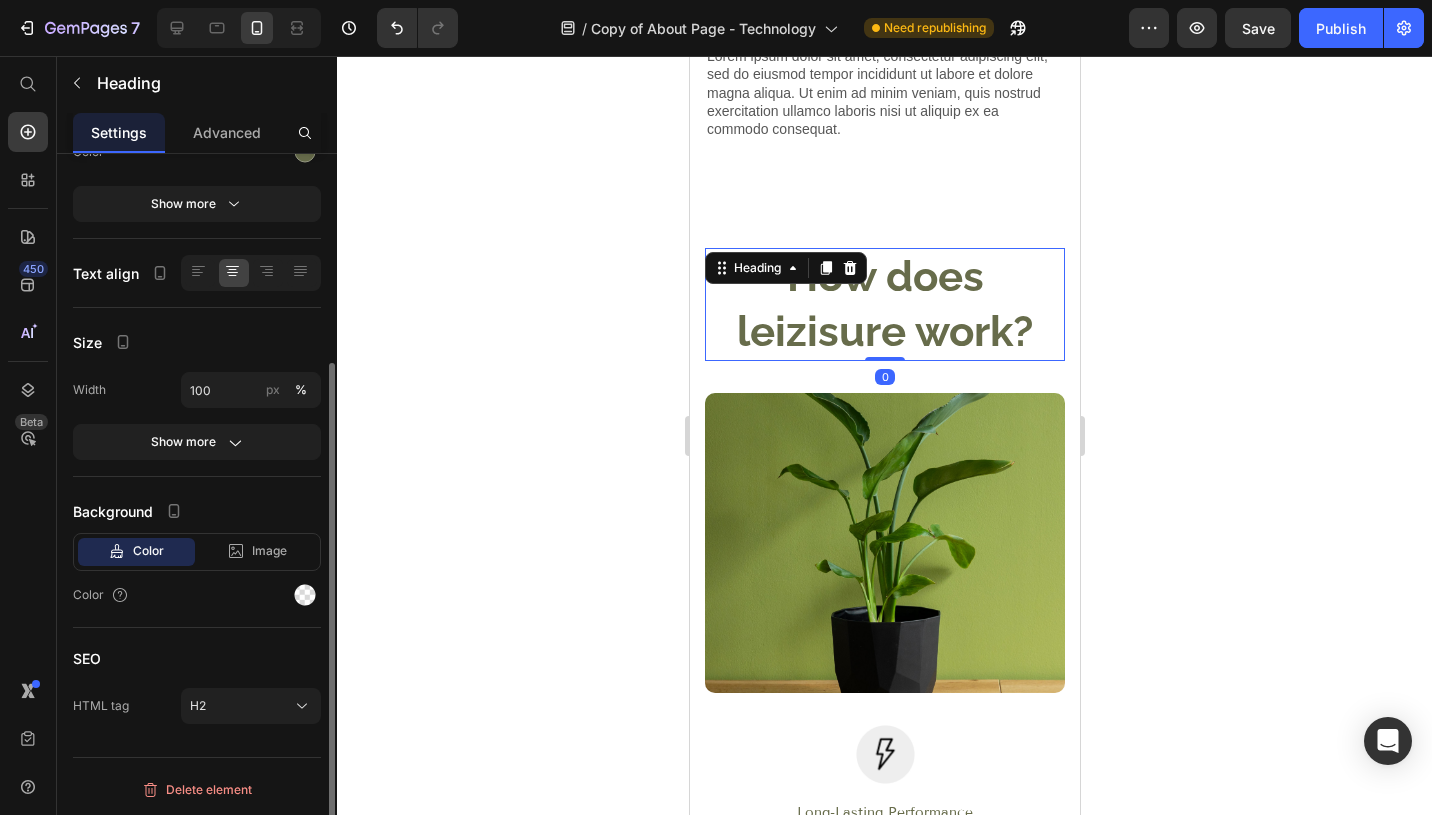 scroll, scrollTop: 0, scrollLeft: 0, axis: both 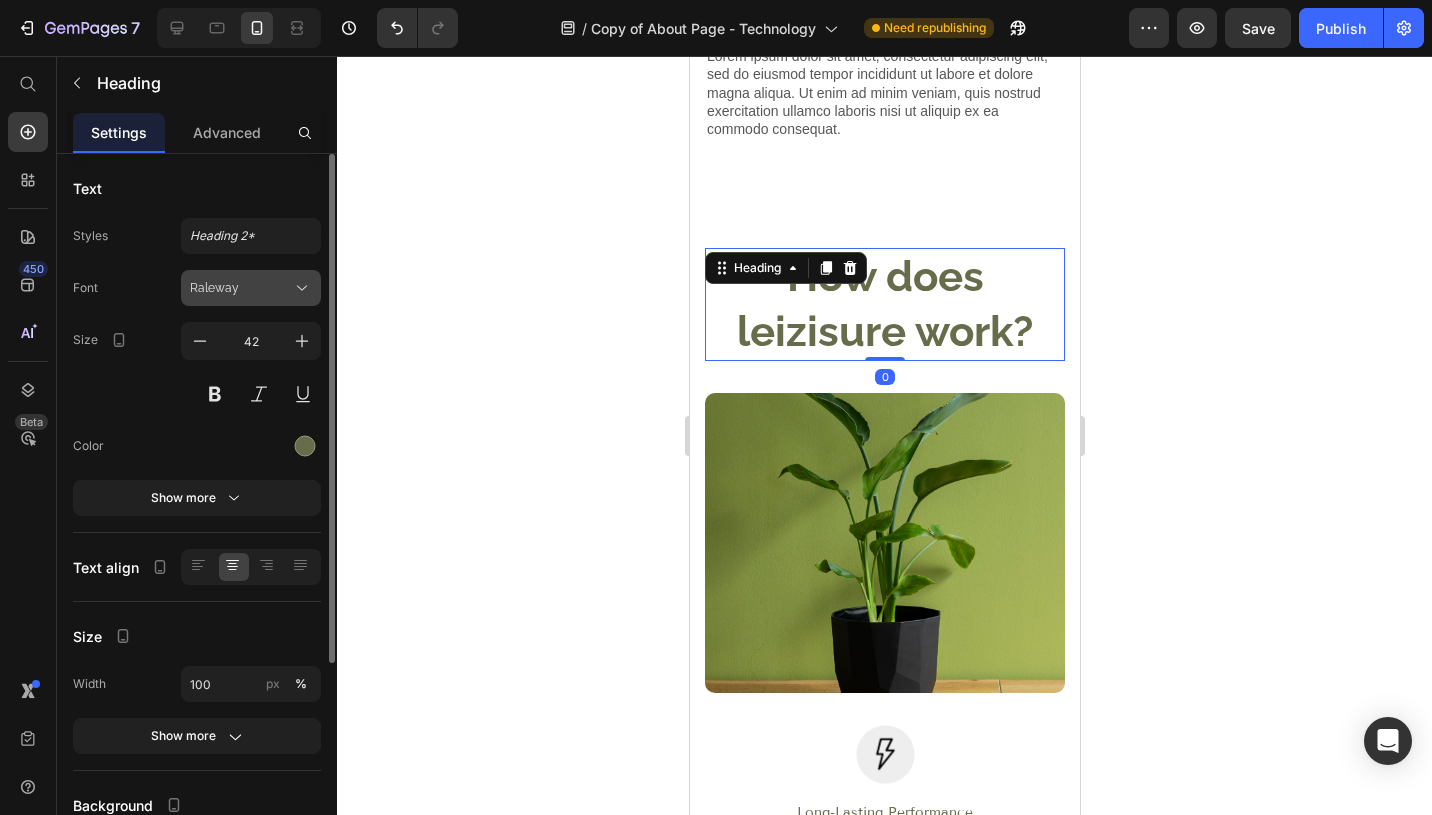click on "Raleway" at bounding box center [241, 288] 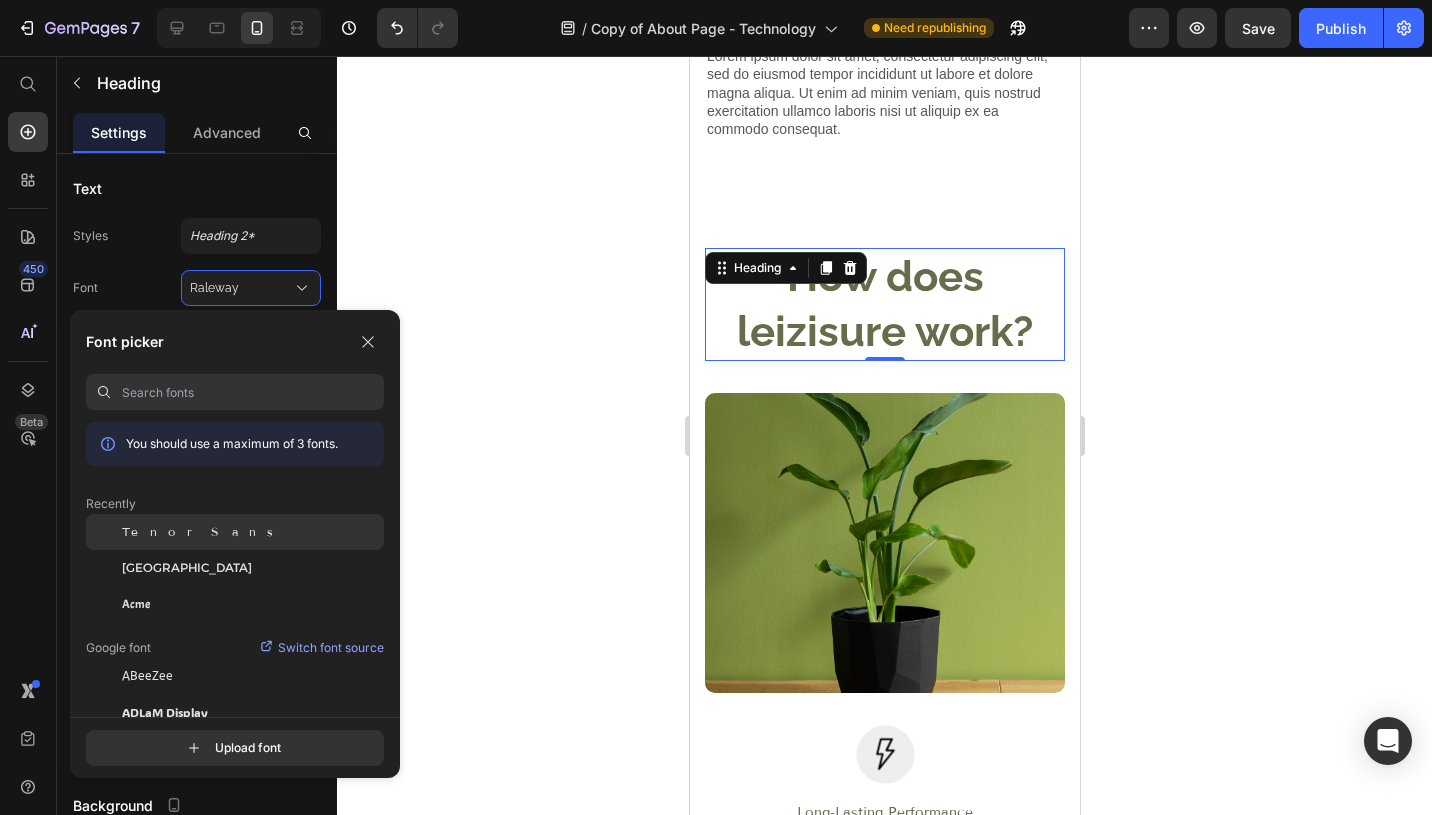 click on "Tenor Sans" 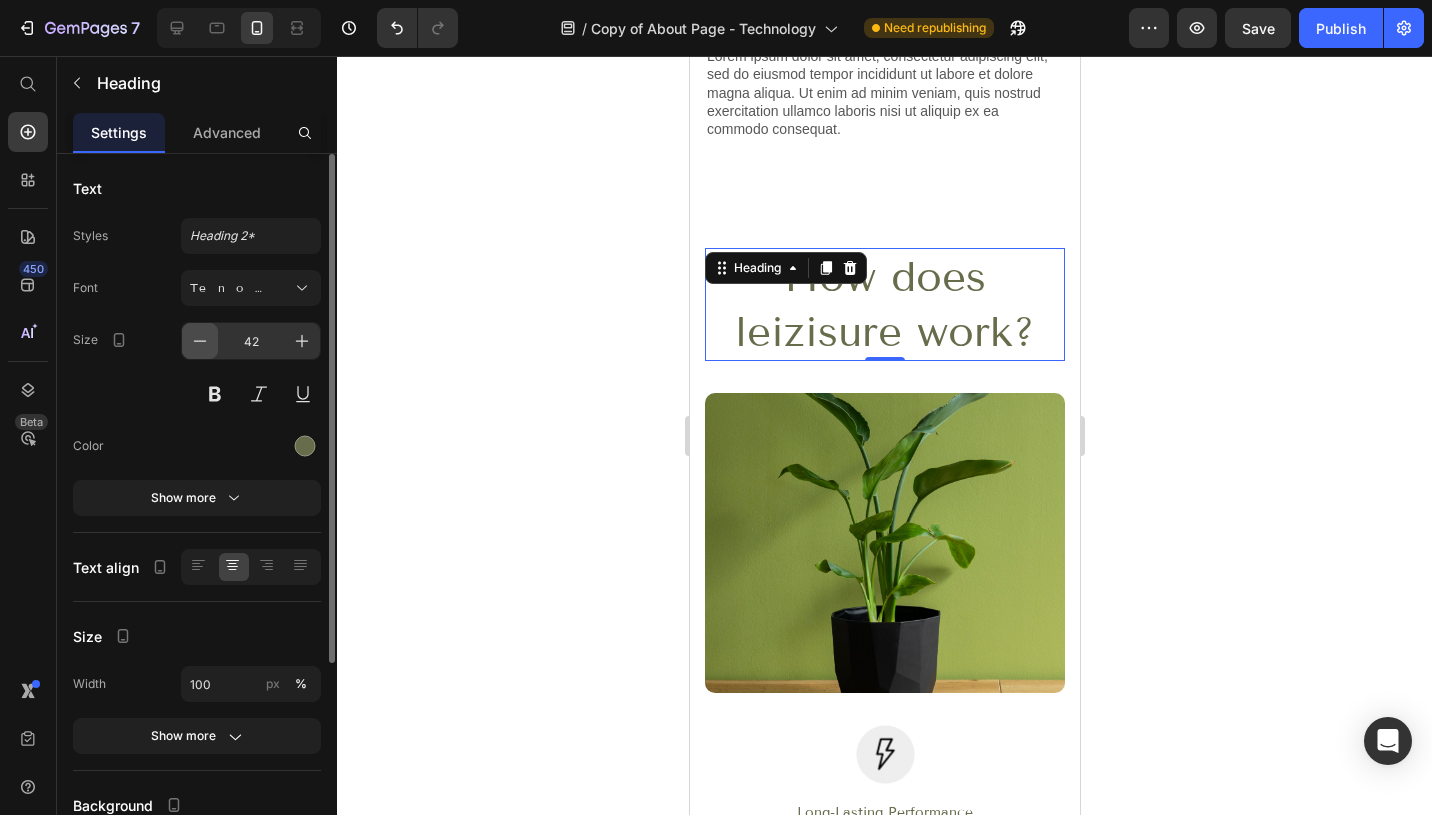 click 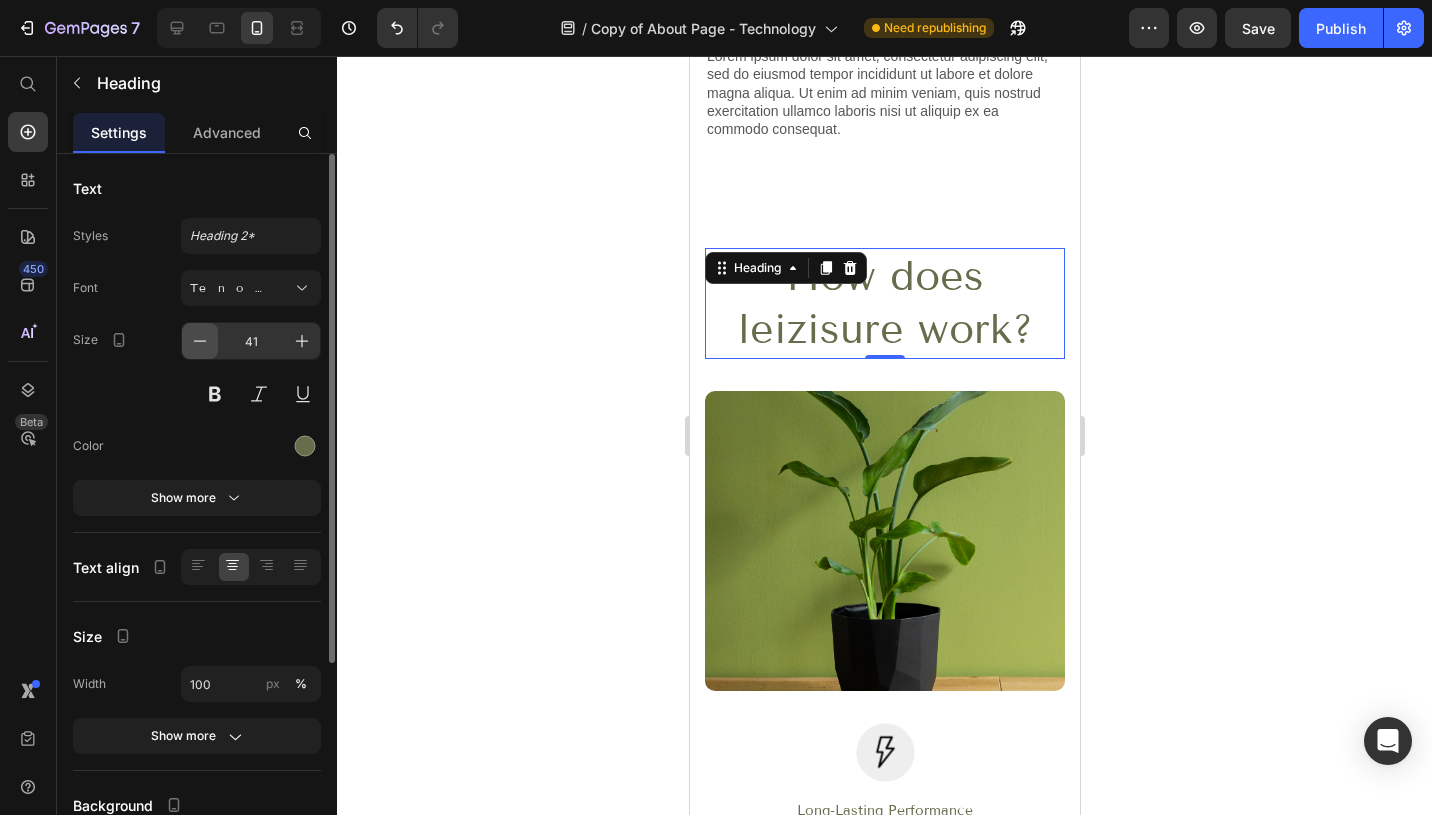click 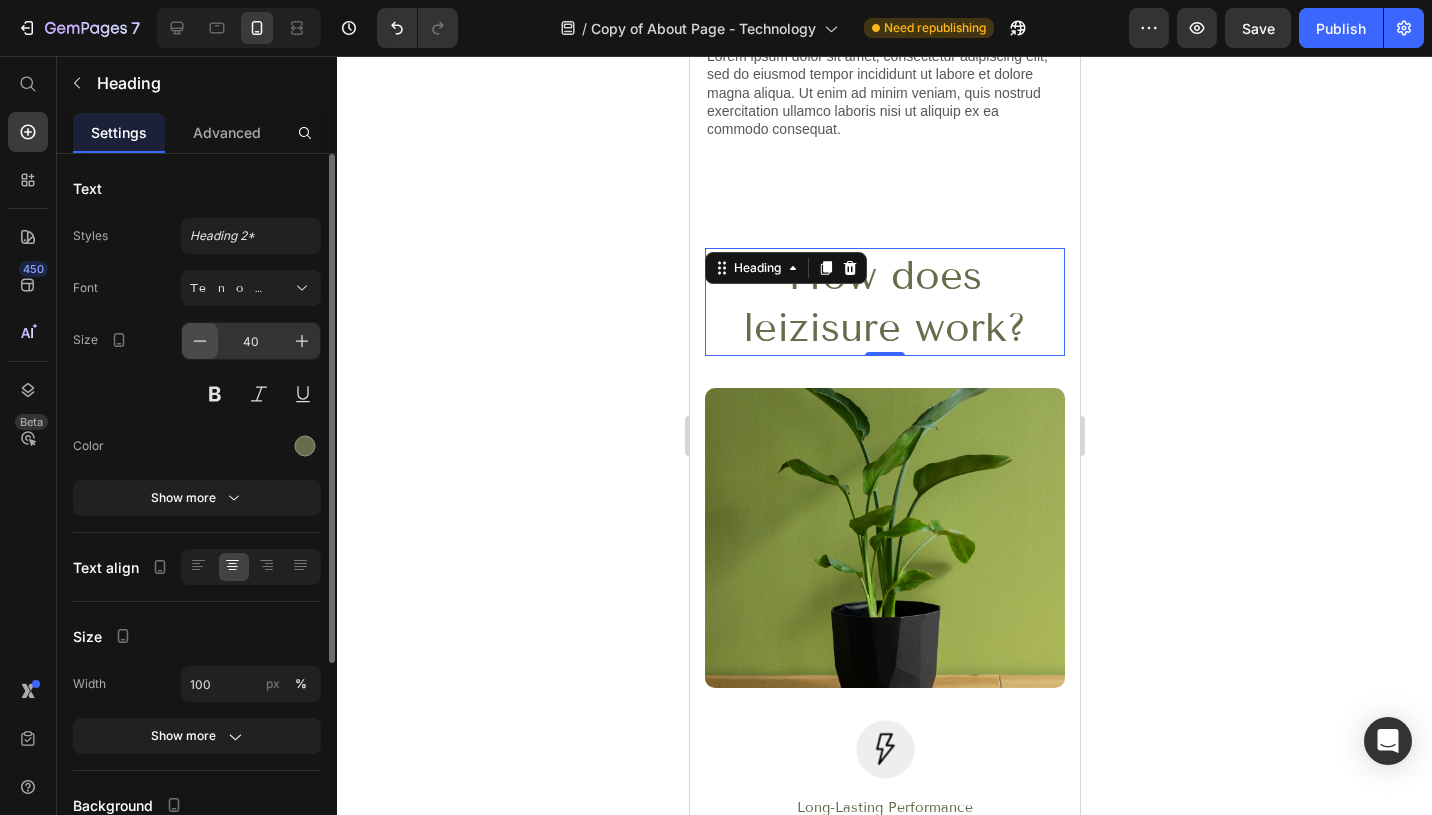 click 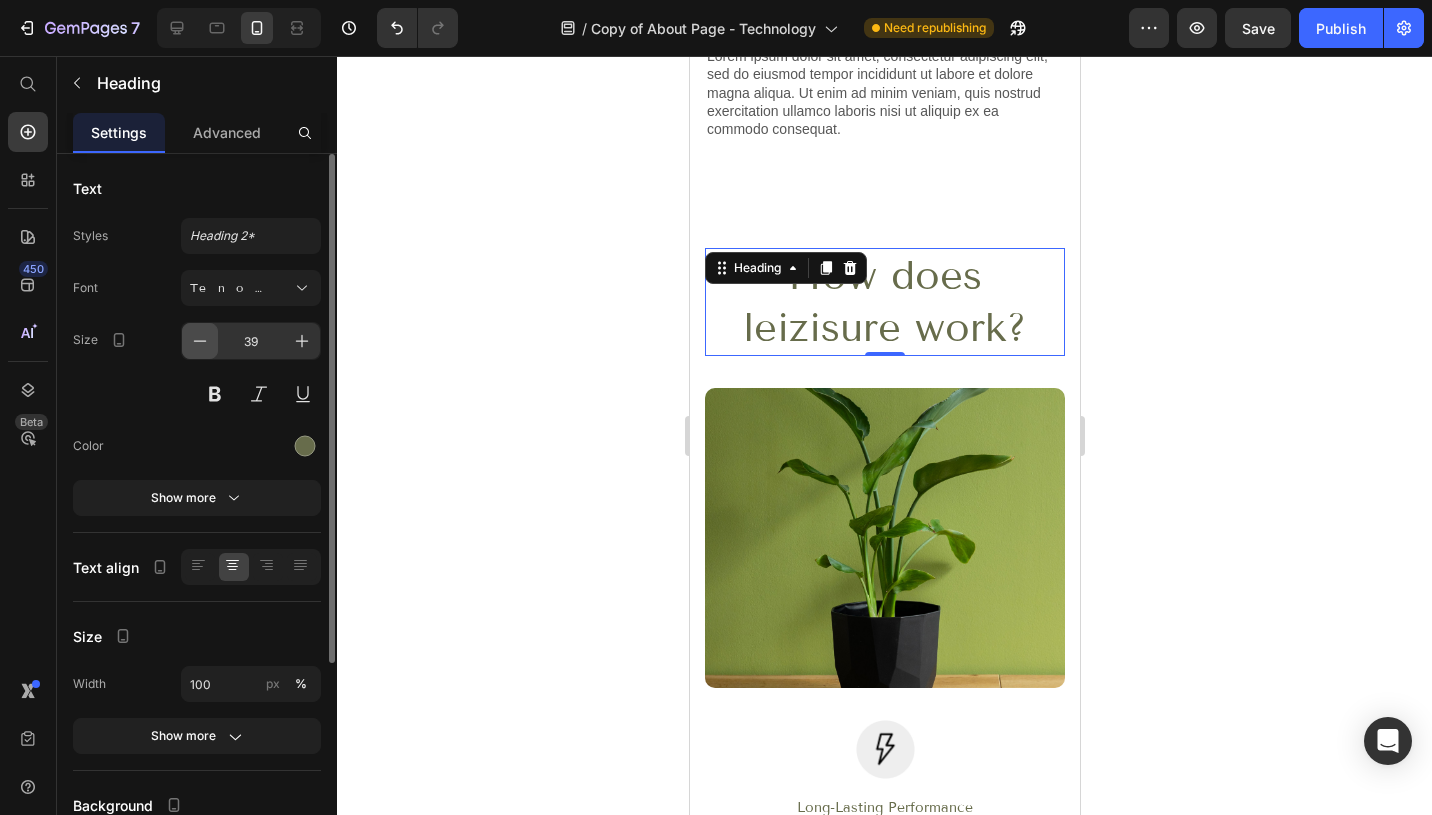 click 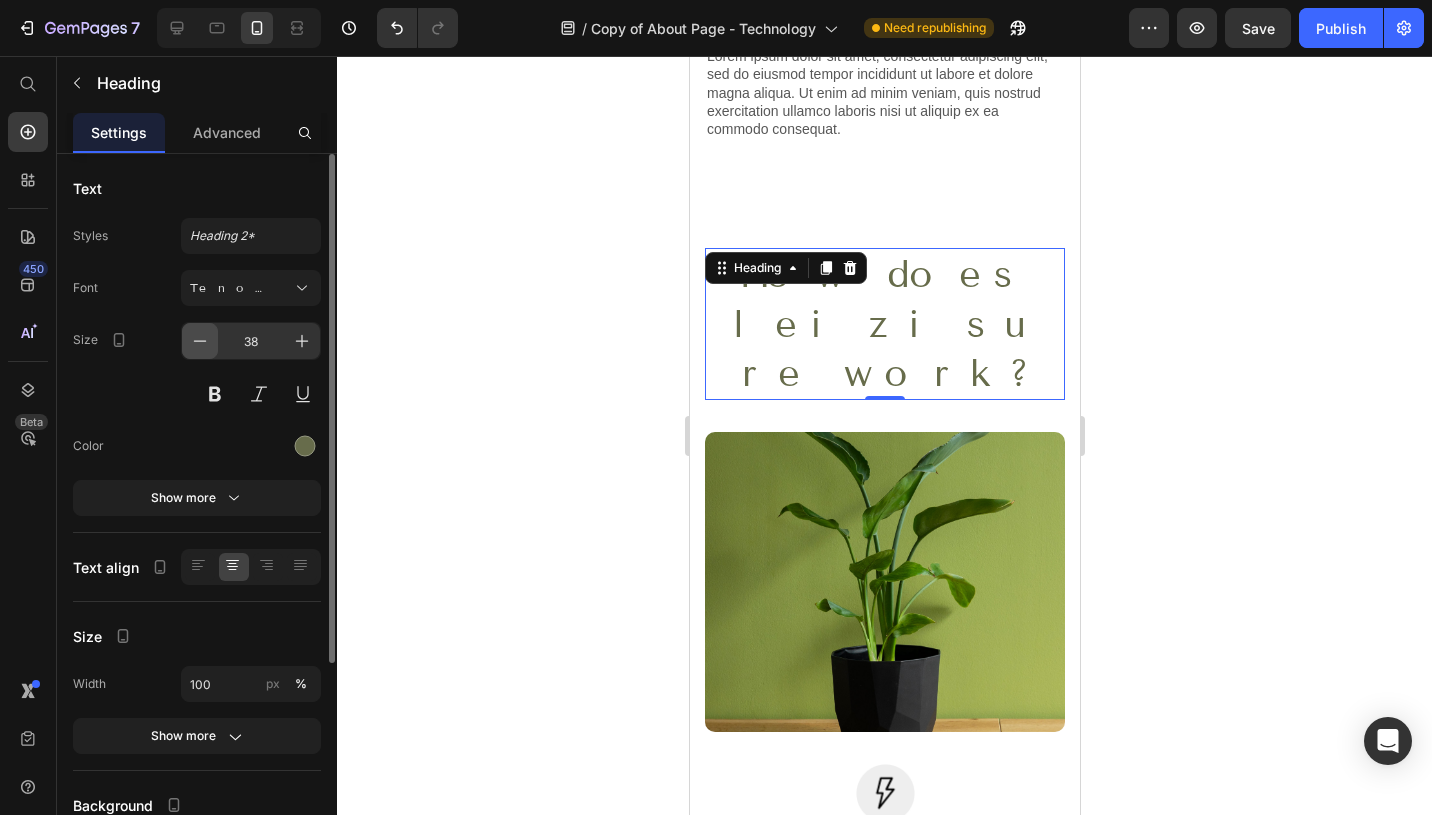 click 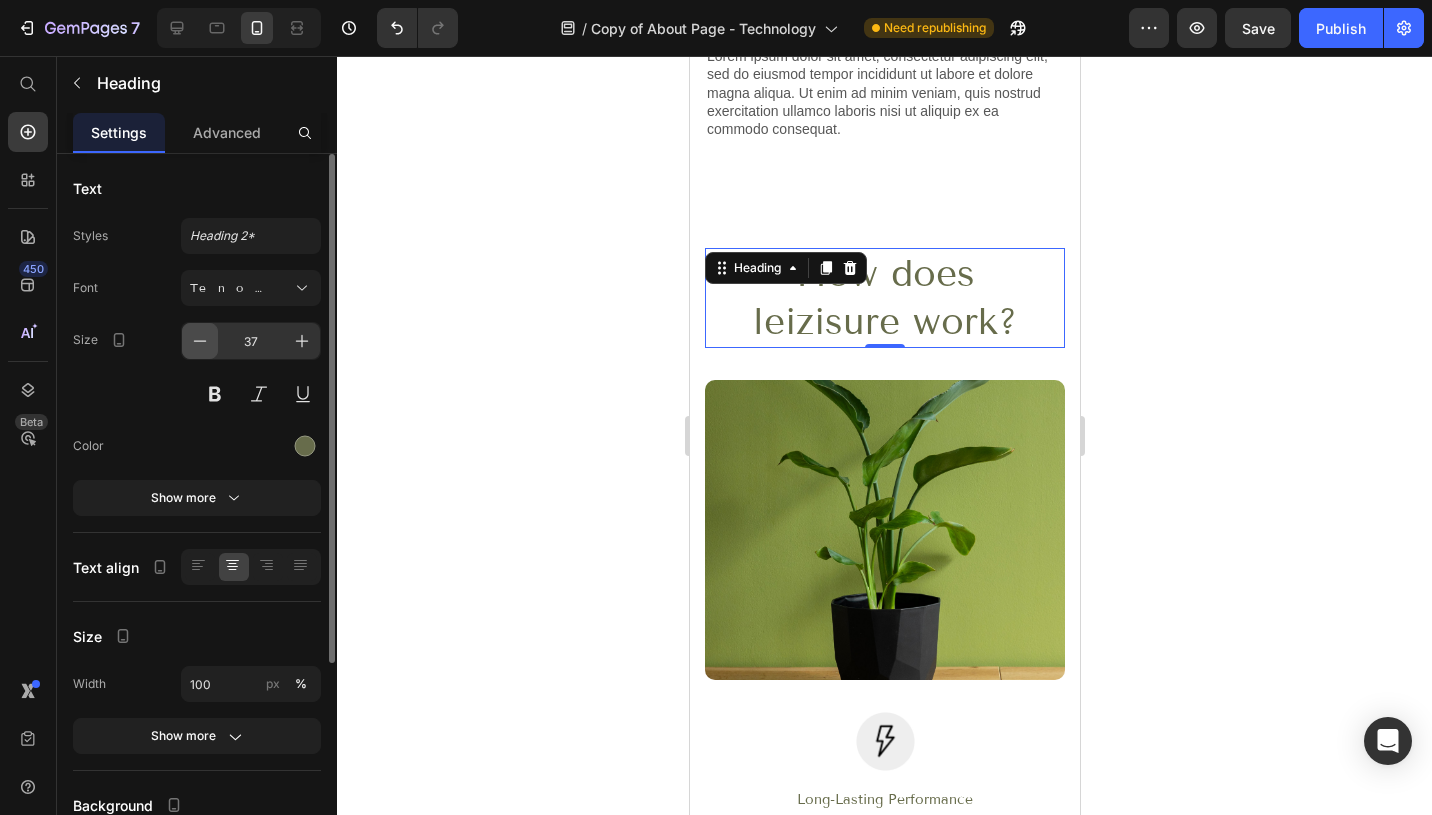 click 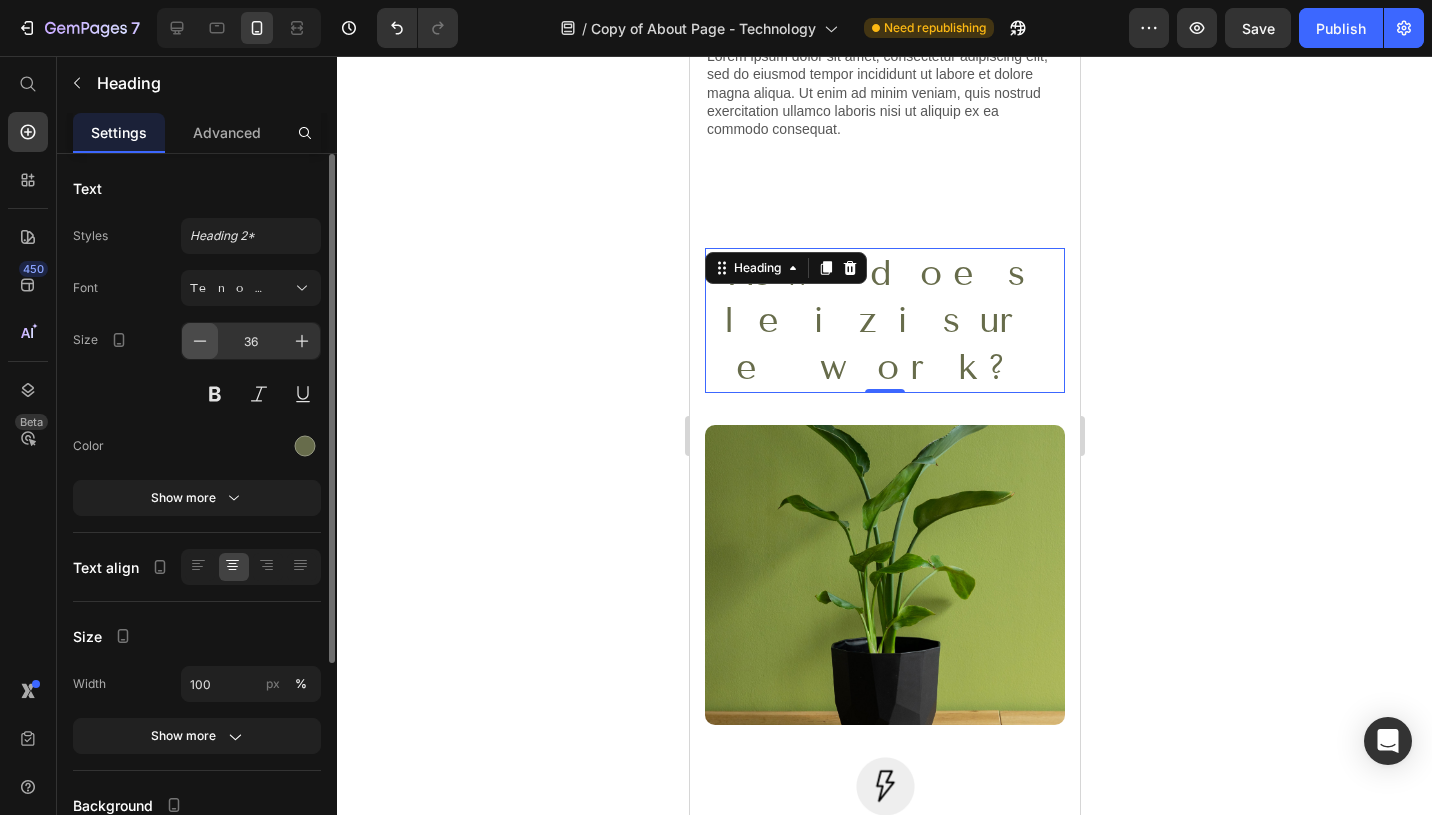 click 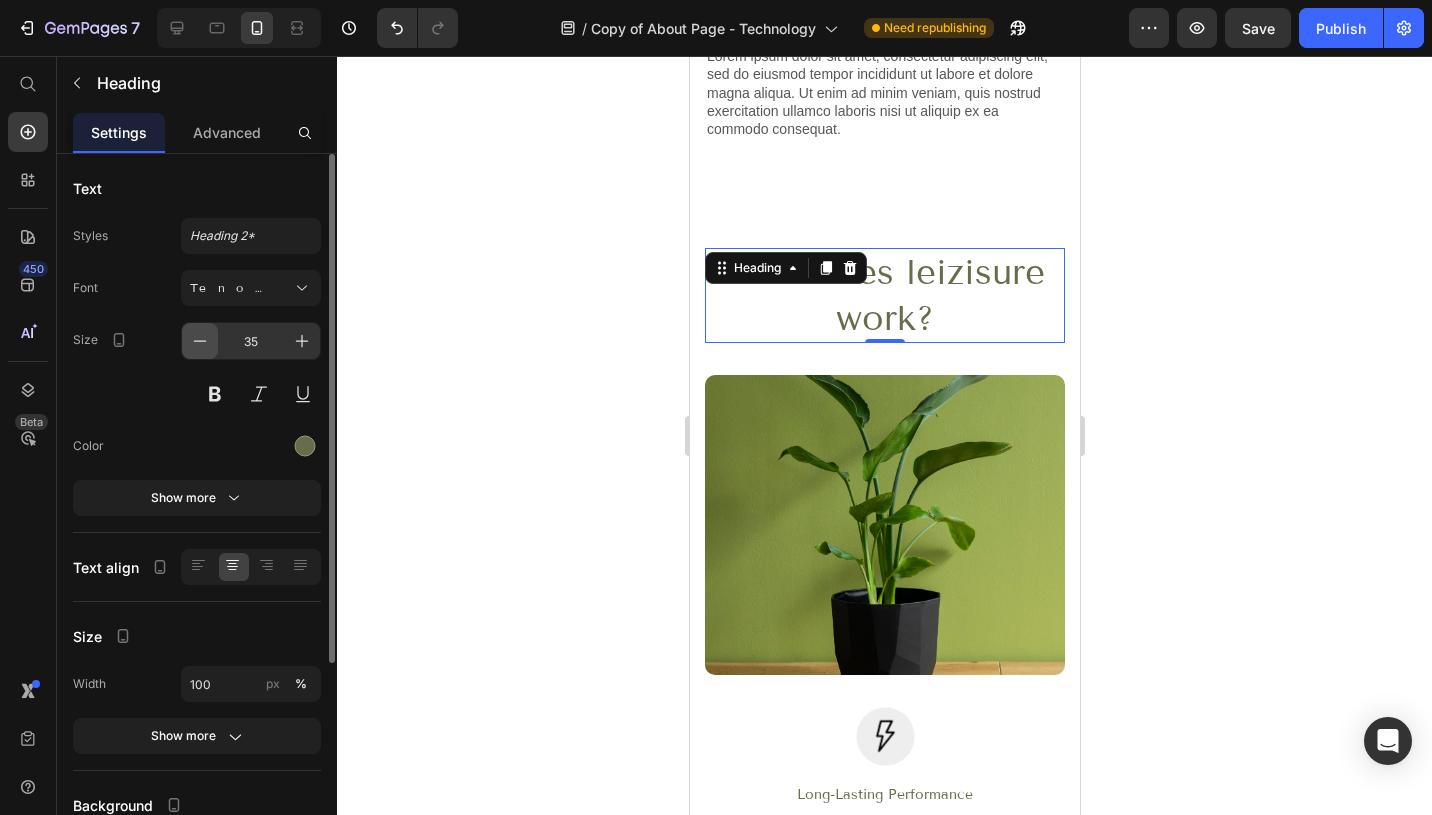 click 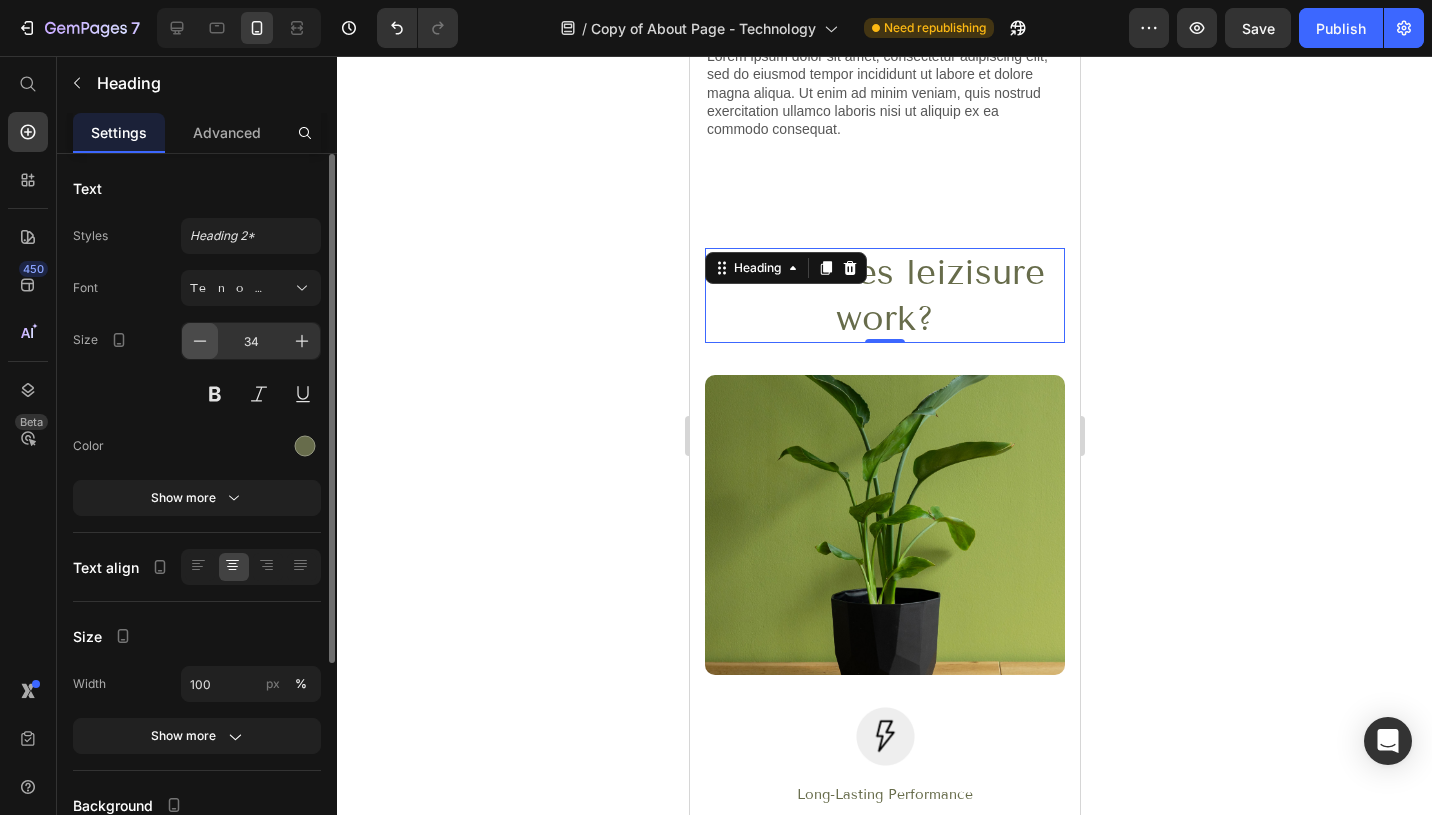 click 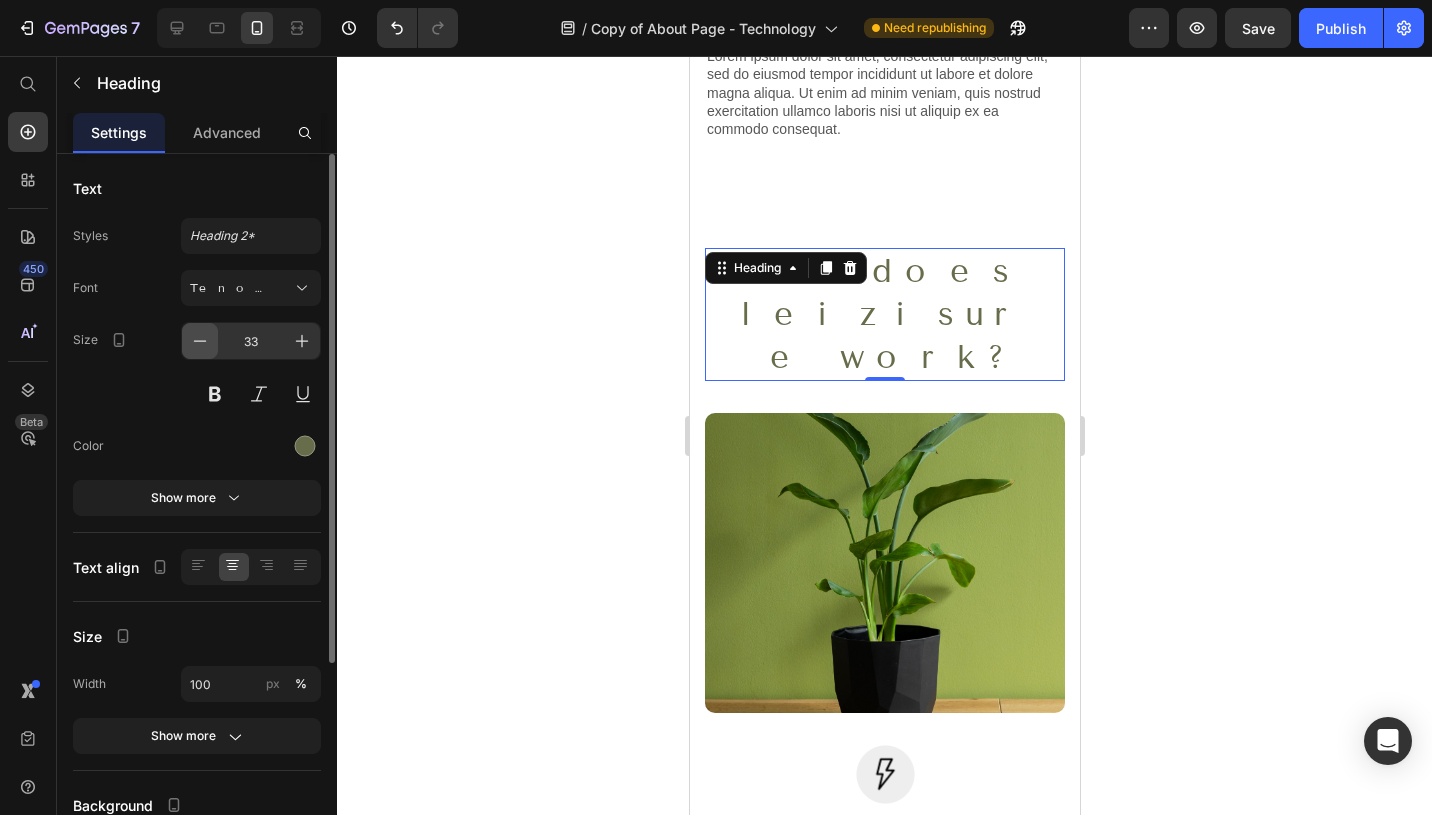 click 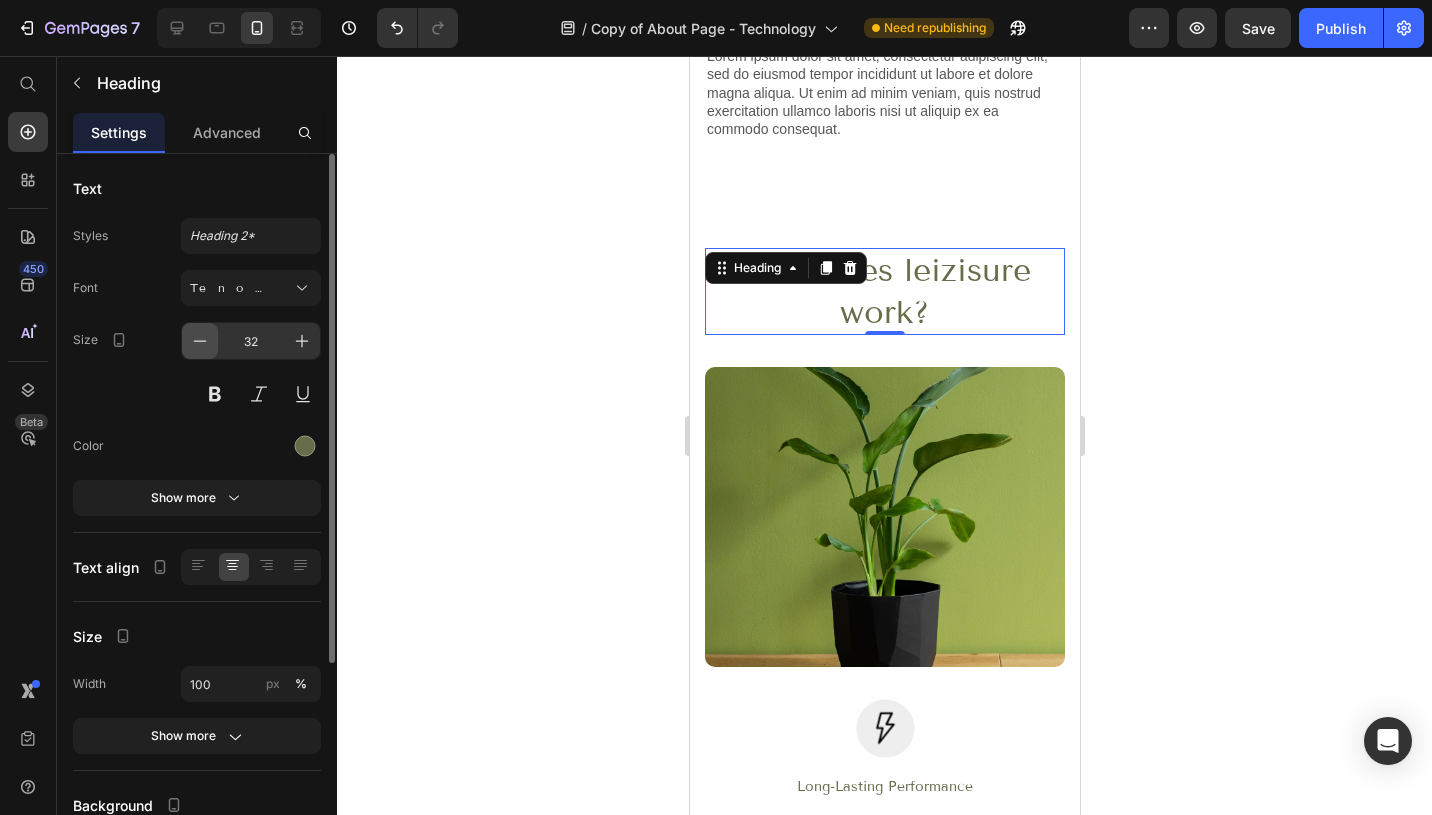 click 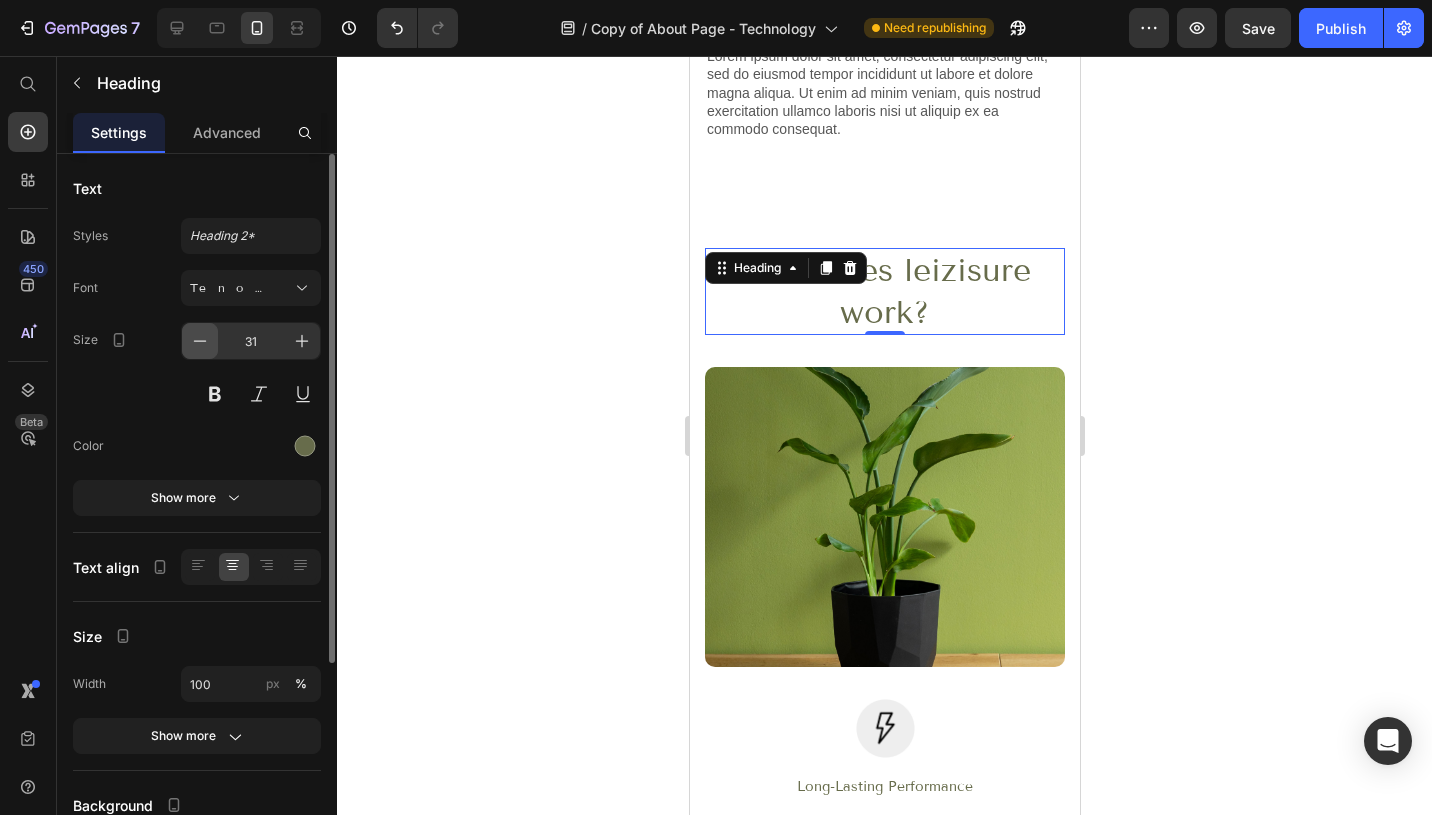 click 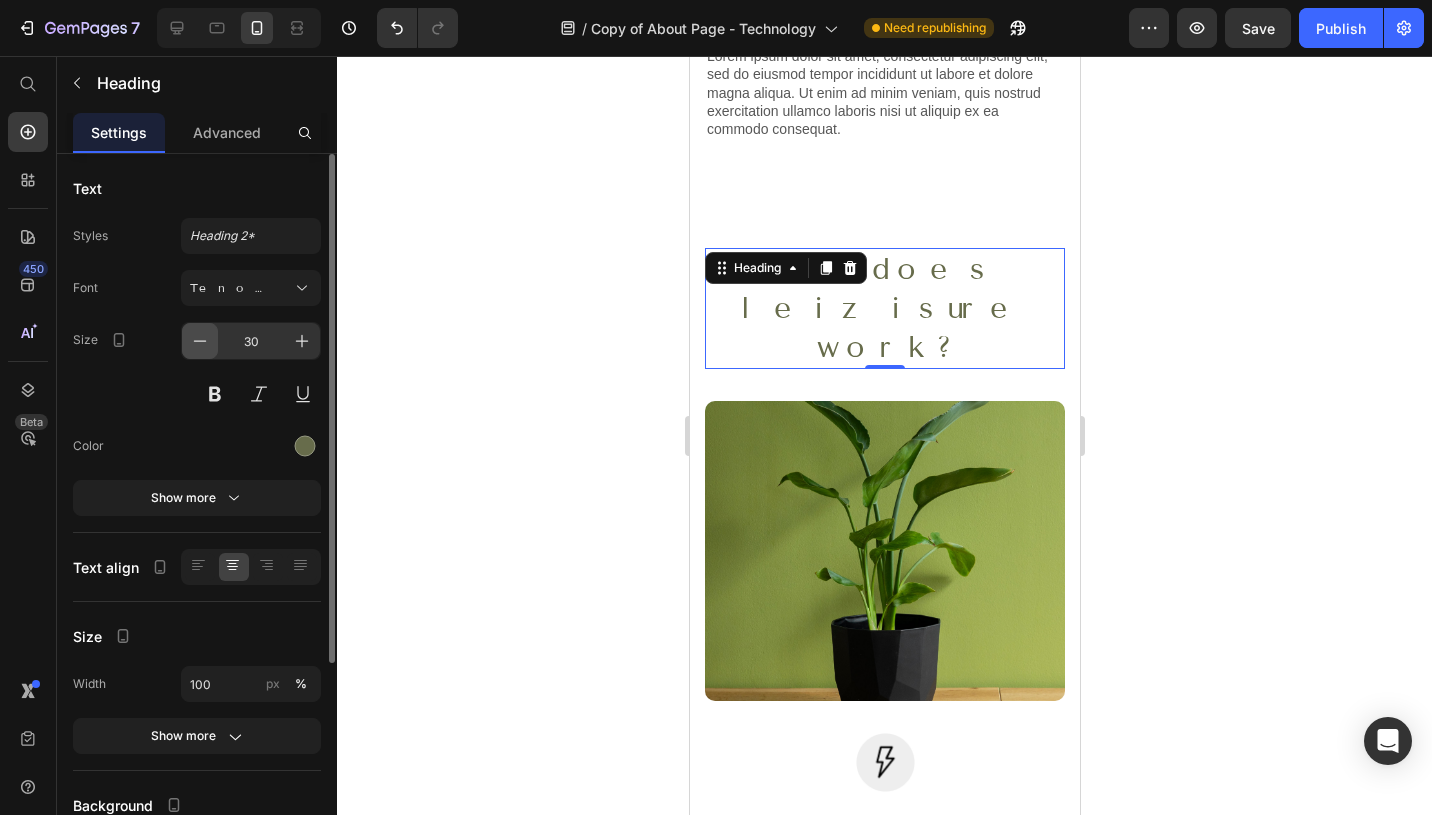 click 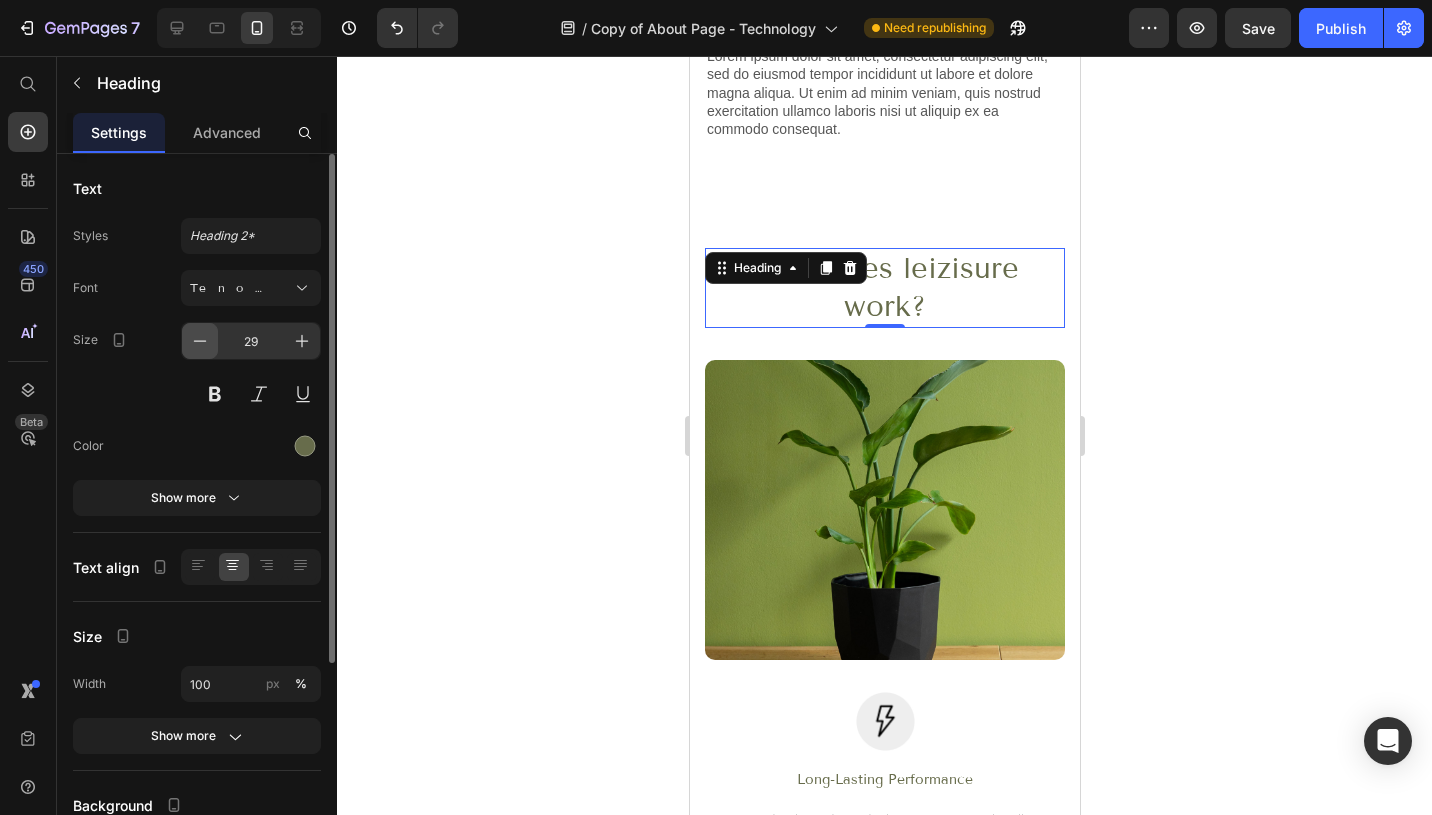click 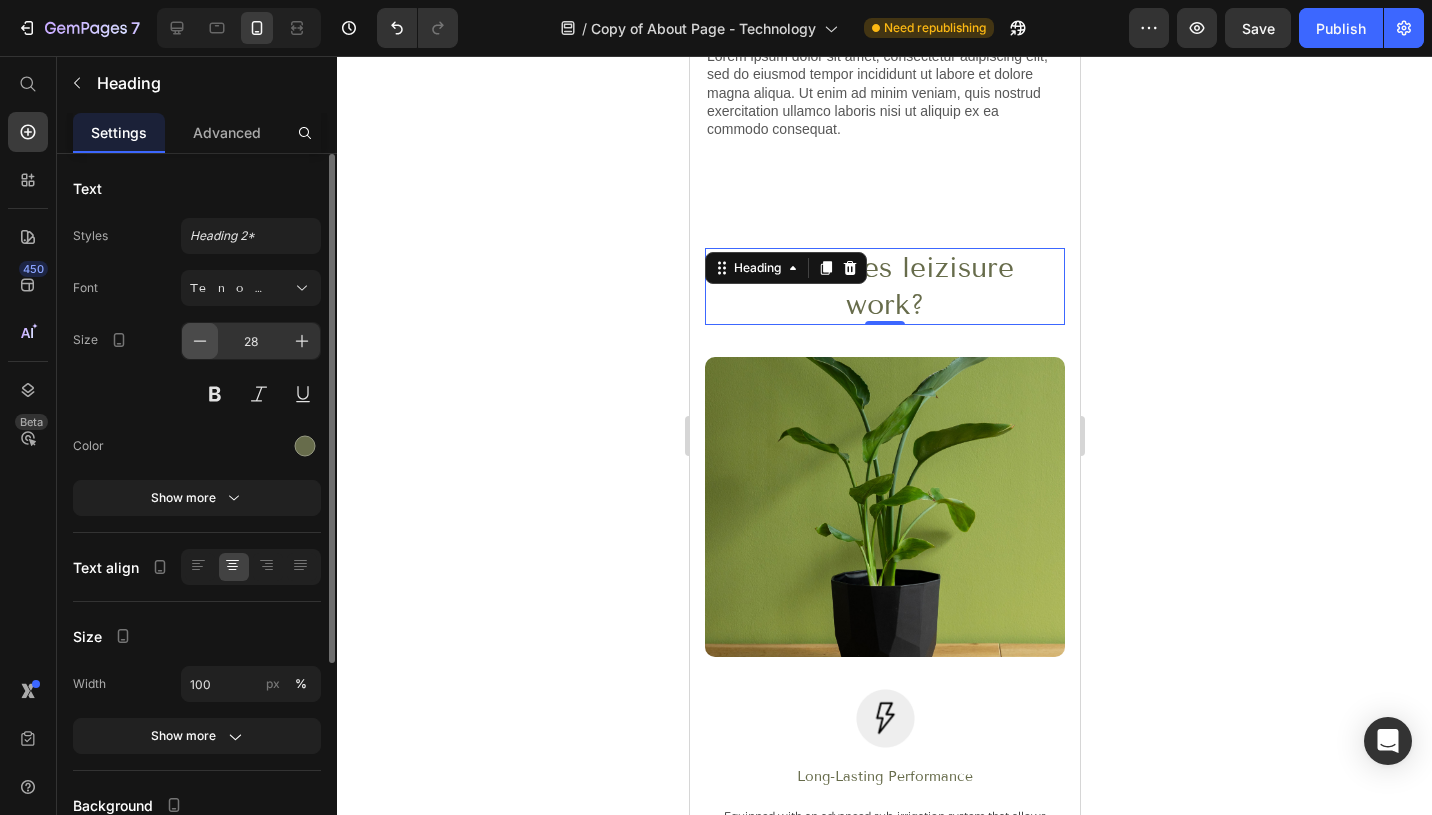 click 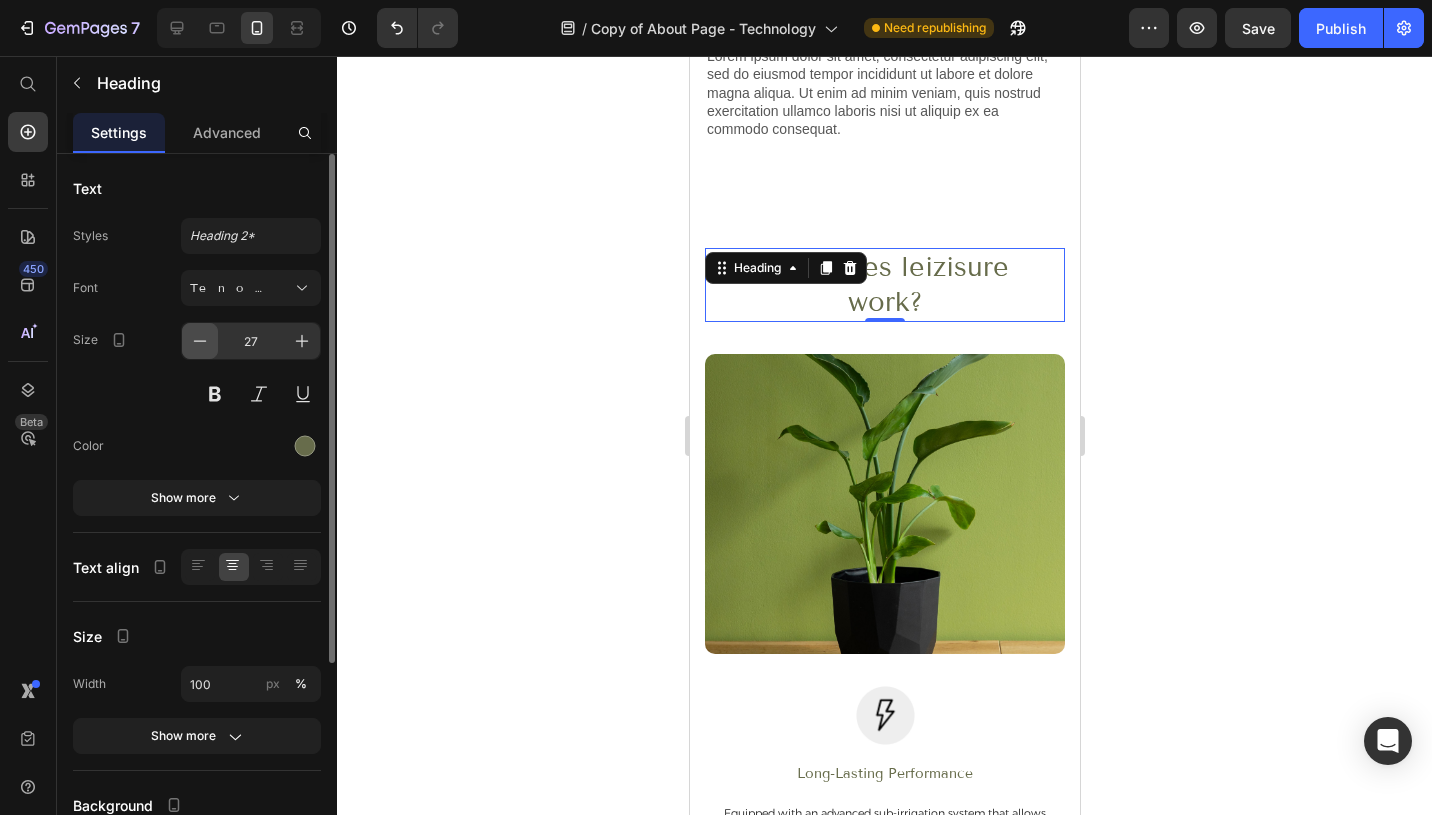 click 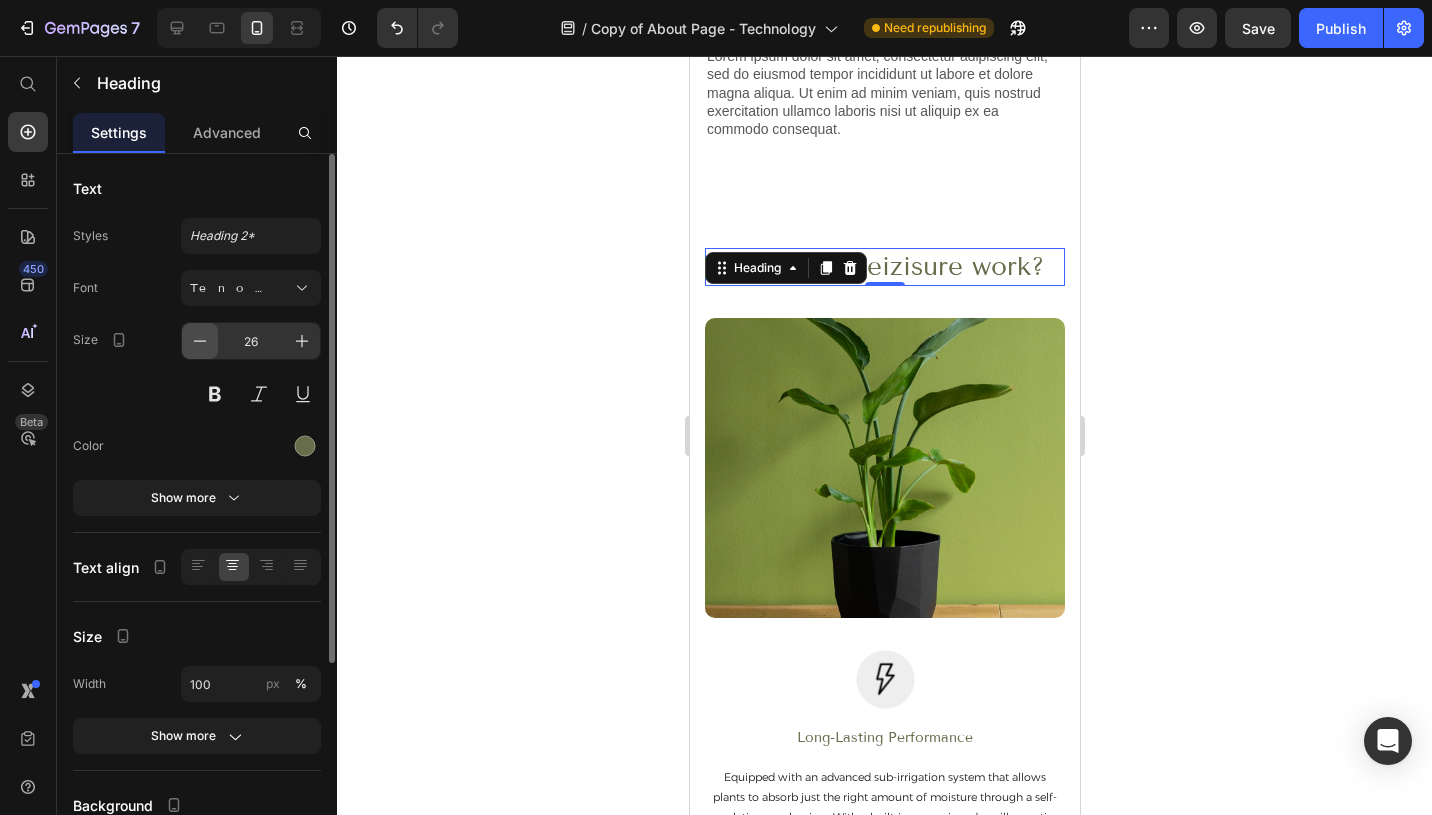 click 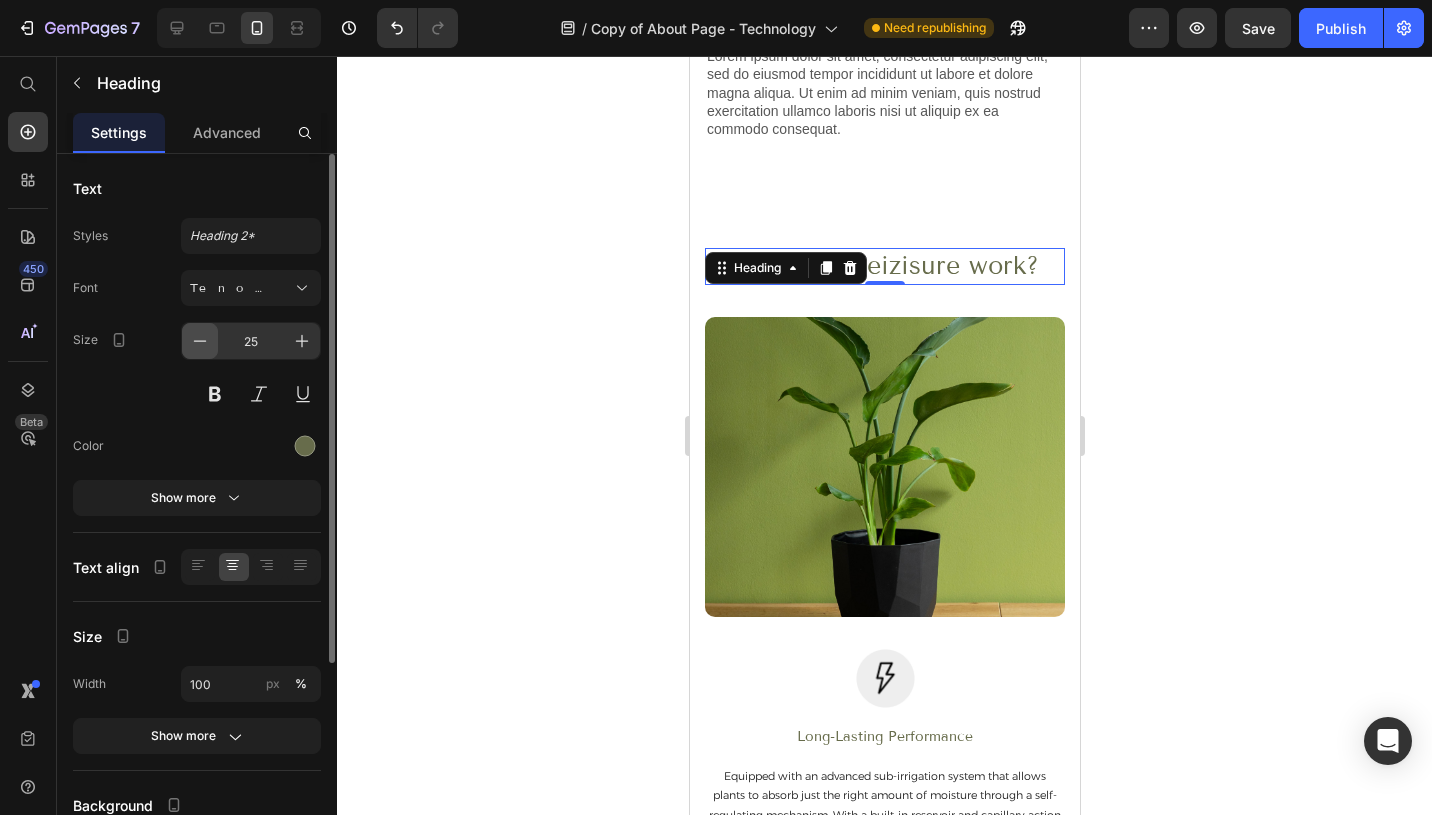click 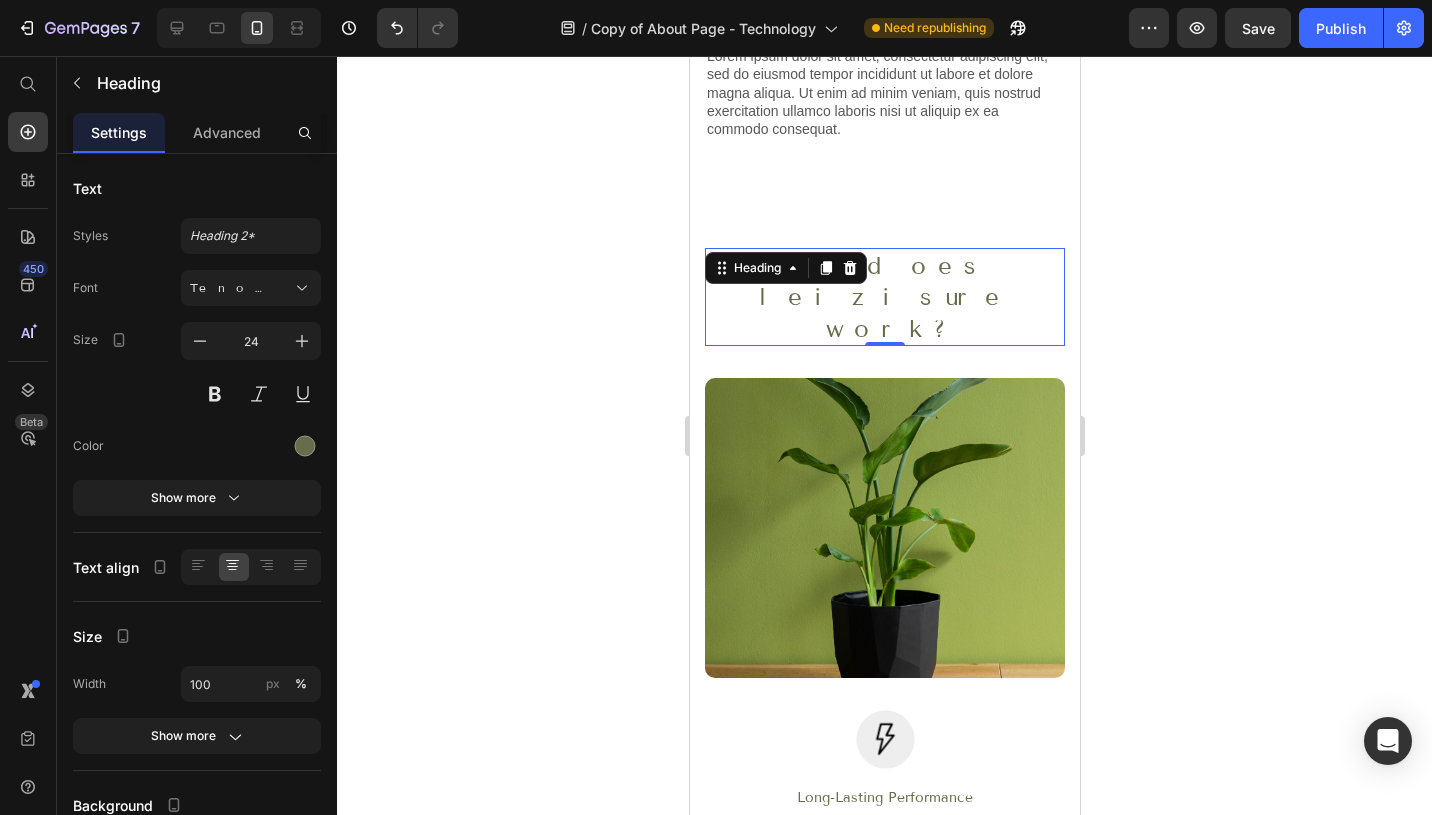 click 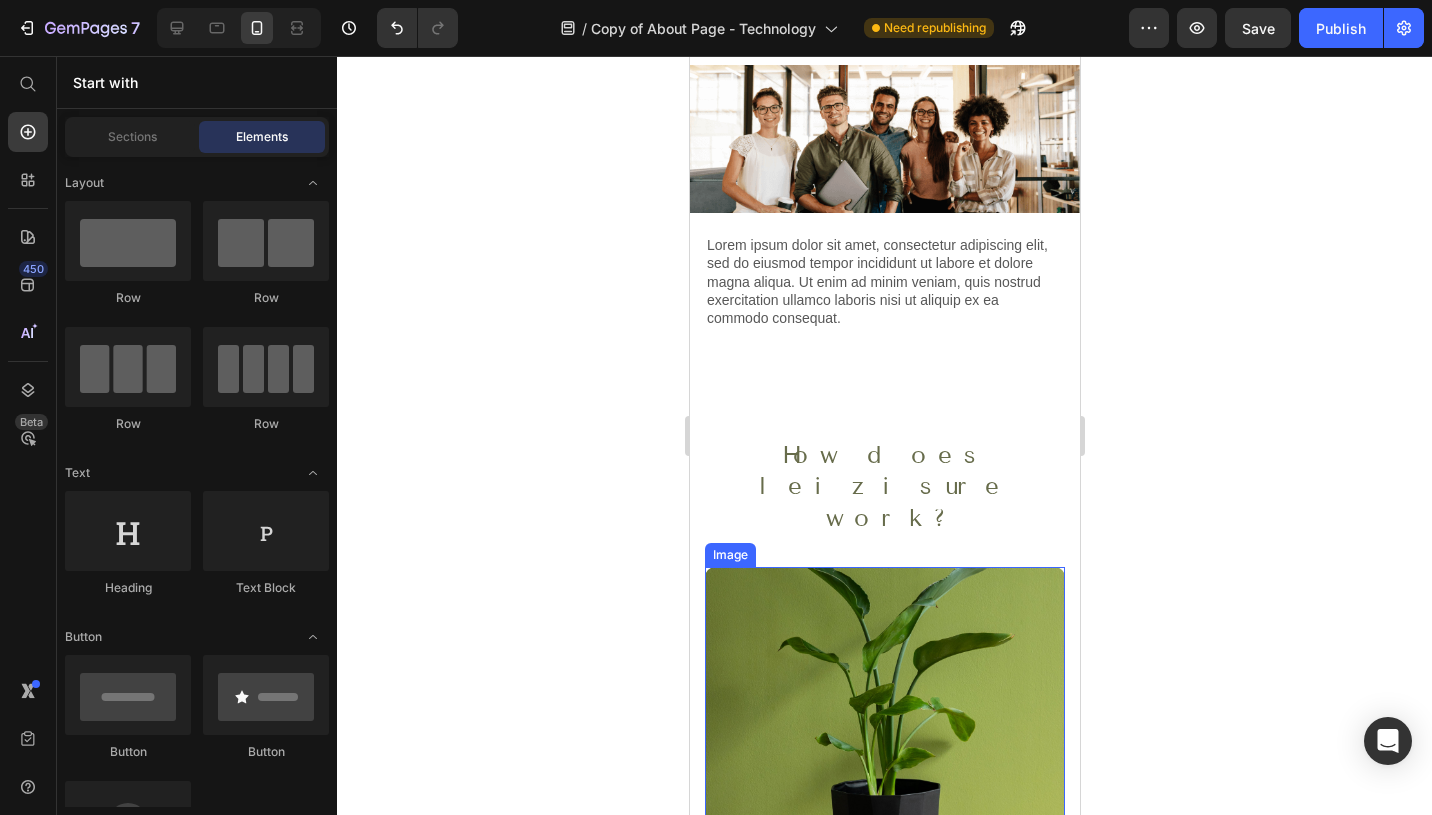 scroll, scrollTop: 1257, scrollLeft: 0, axis: vertical 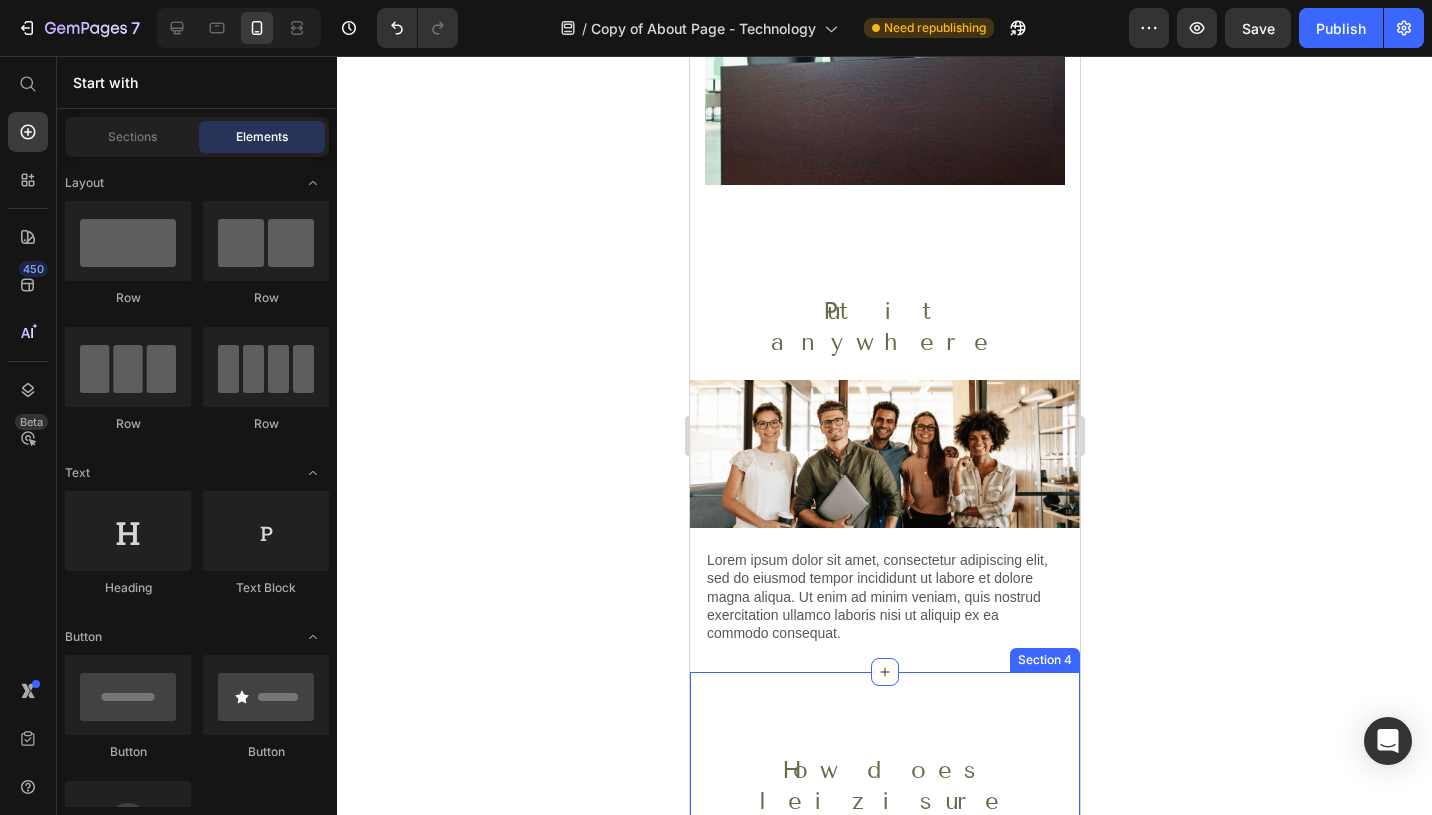 click on "How does leizisure work? Heading Row Image Long-Lasting Performance Text block Equipped with an advanced sub-irrigation system that allows plants to absorb just the right amount of moisture through a self-regulating mechanism. With a built-in reservoir and capillary action technology, these pots ensure your plants thrive without daily watering. Text block Row Image Self-Regulating Moisture Control Text block Prevents overwatering and underwatering by allowing plants to absorb only what they need. Text block Row Image Image Water Level Indicator Text block Never guess when to water again! The built-in indicator lets you know when it’s time for a refill. Text block Row Image Extended Watering Period Text block Fill the reservoir once and enjoy weeks of stress-free plant care. Text block Row Row Section 4" at bounding box center [884, 1394] 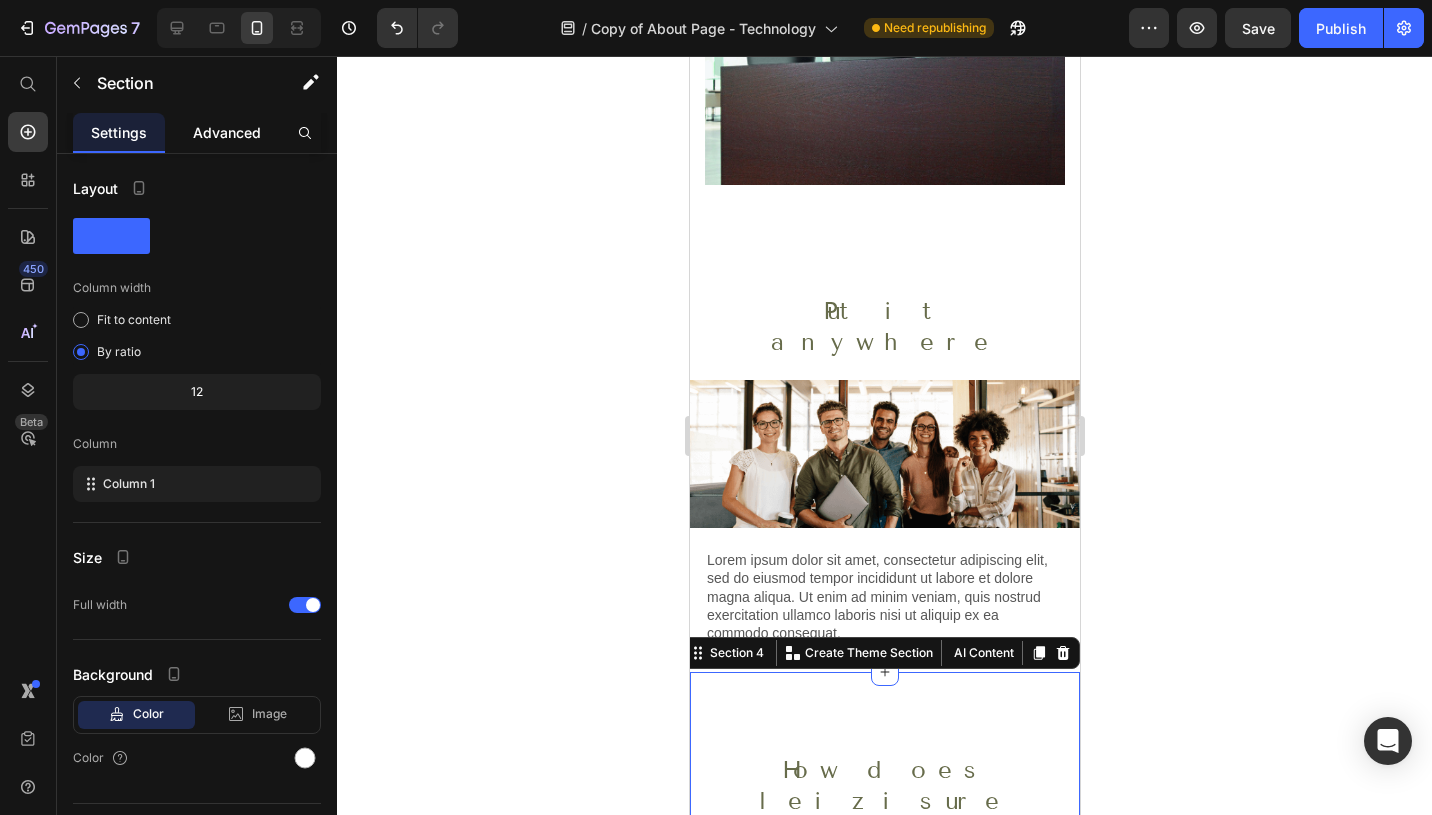click on "Advanced" 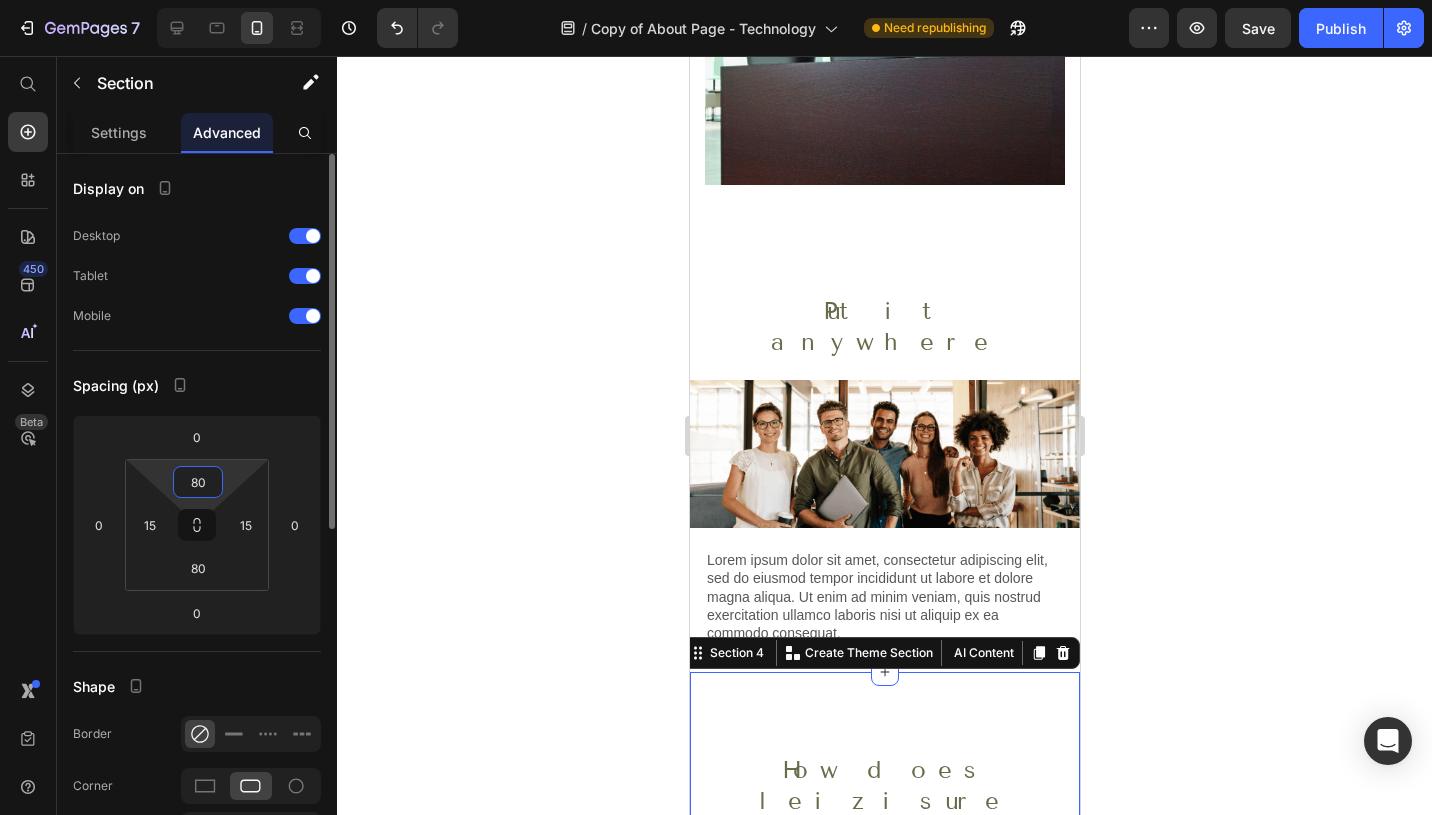 click on "80" at bounding box center [198, 482] 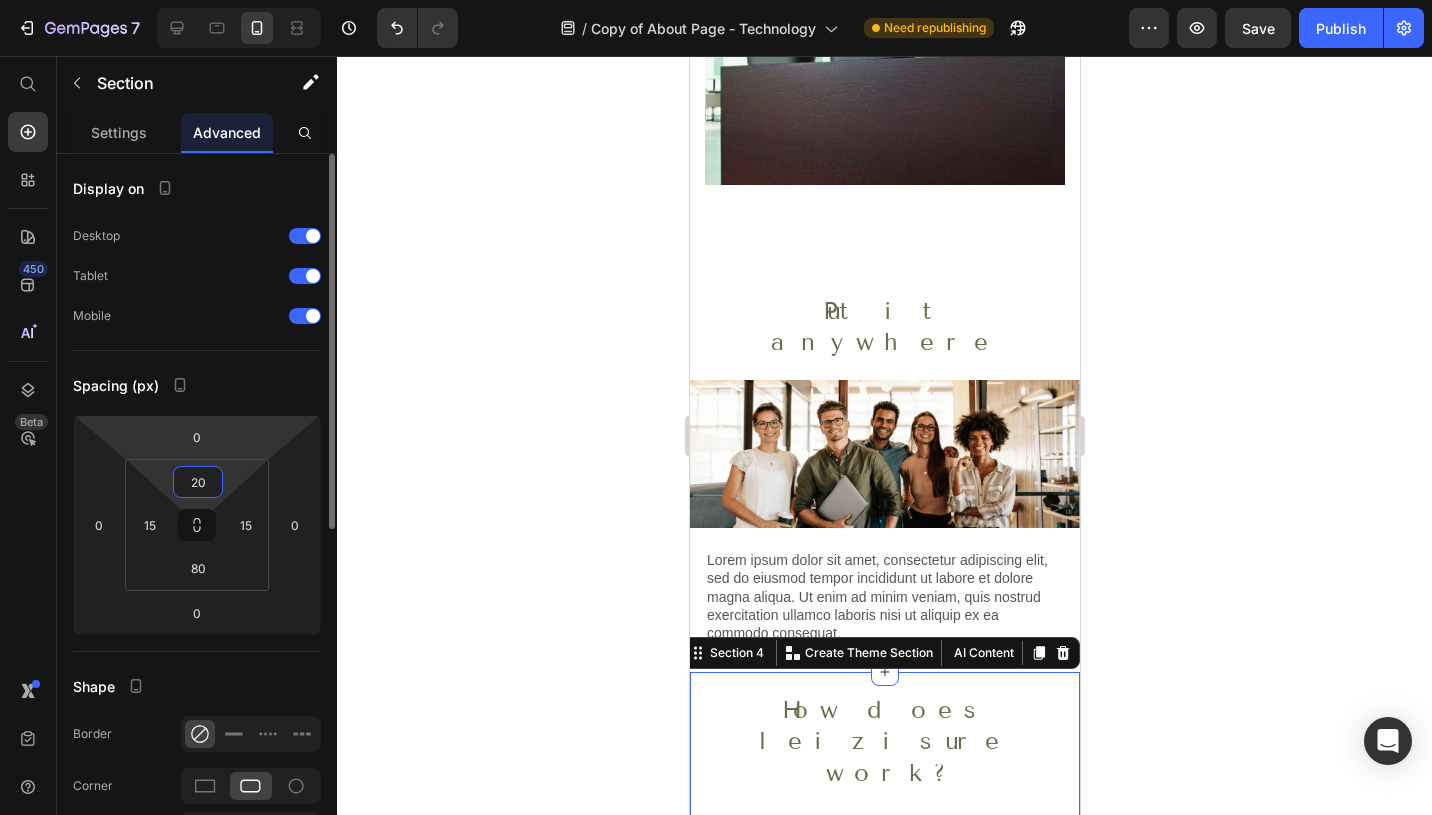 type on "20" 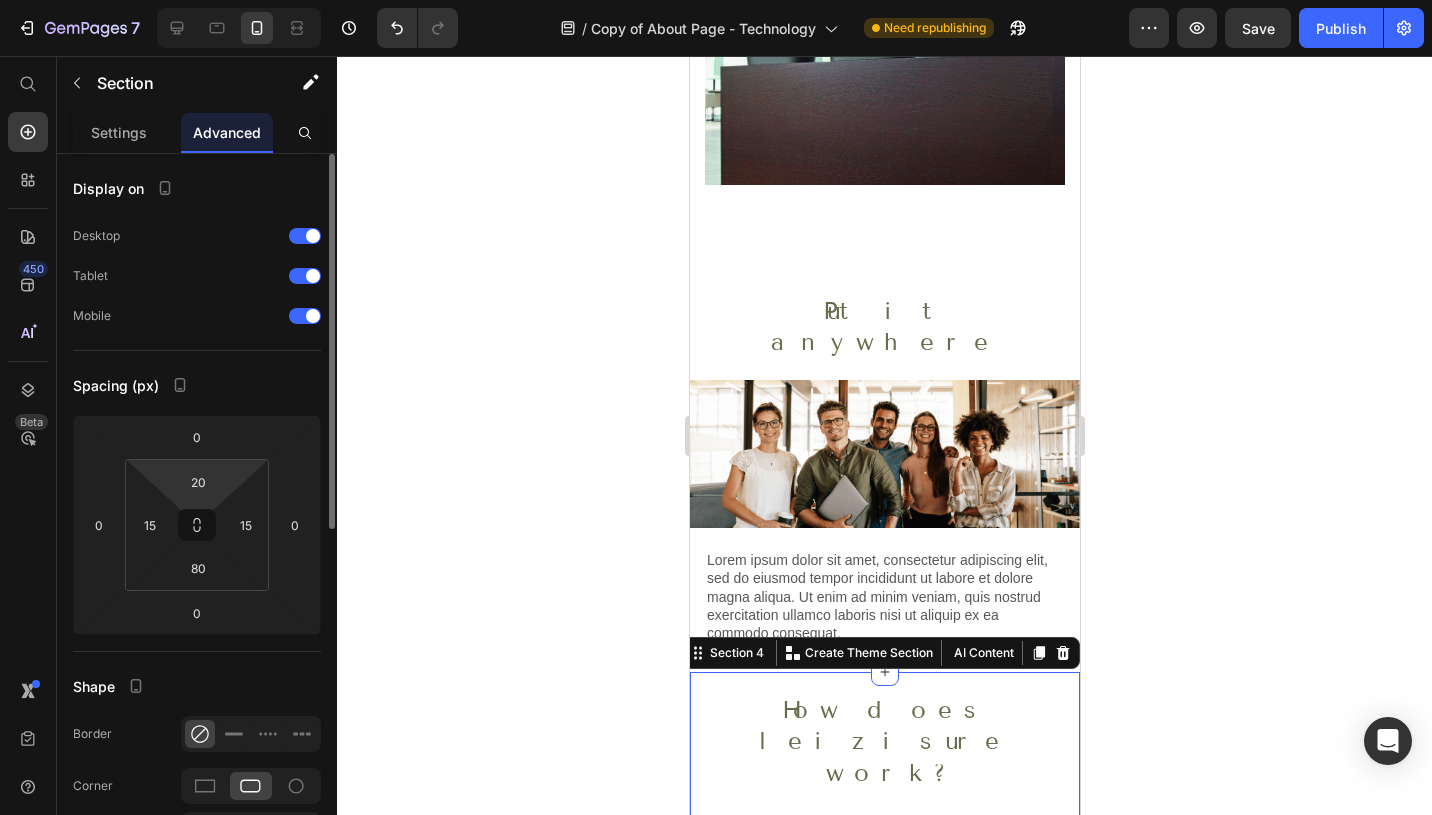 click on "20 15 80 15" at bounding box center [197, 525] 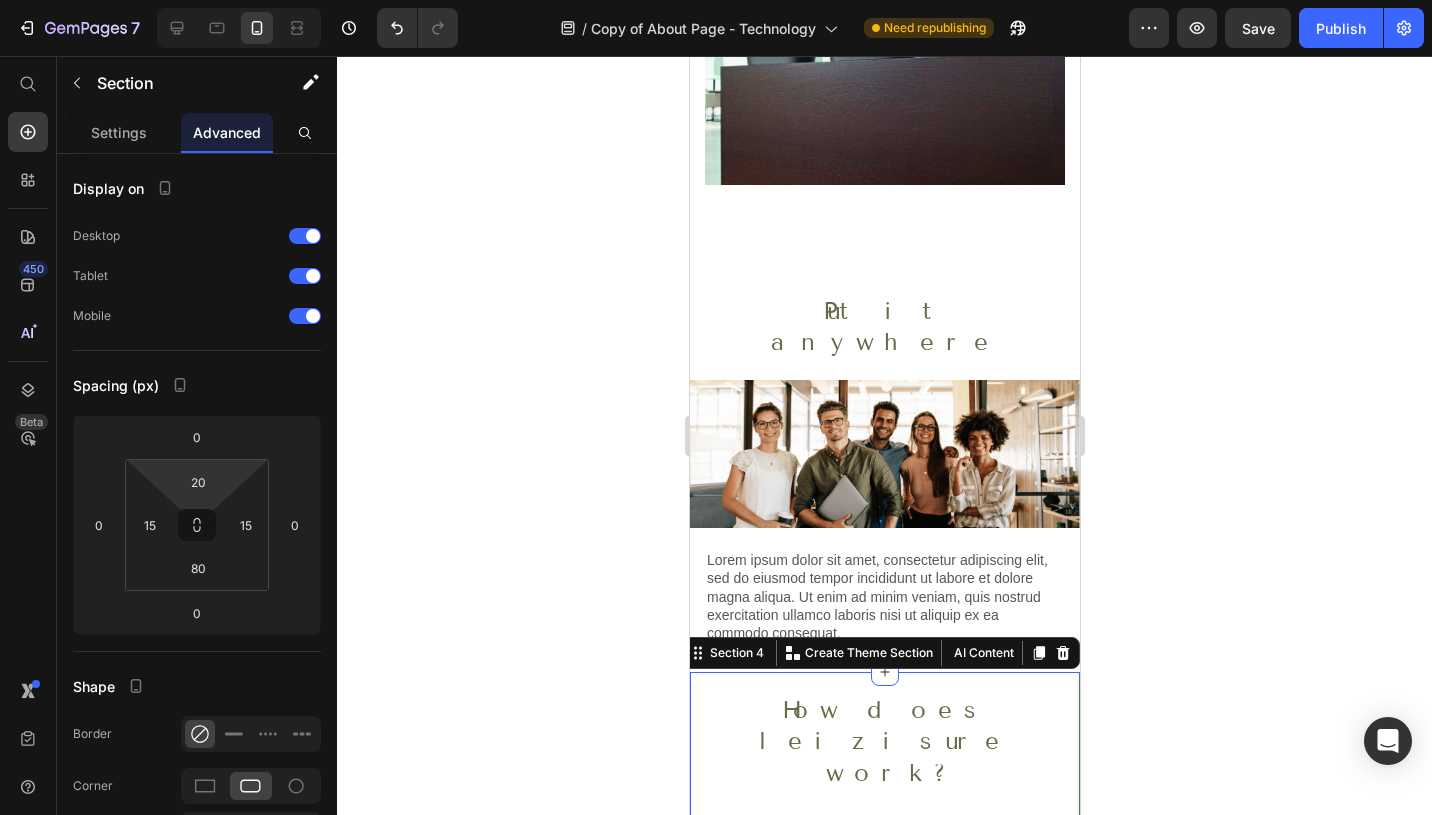 click 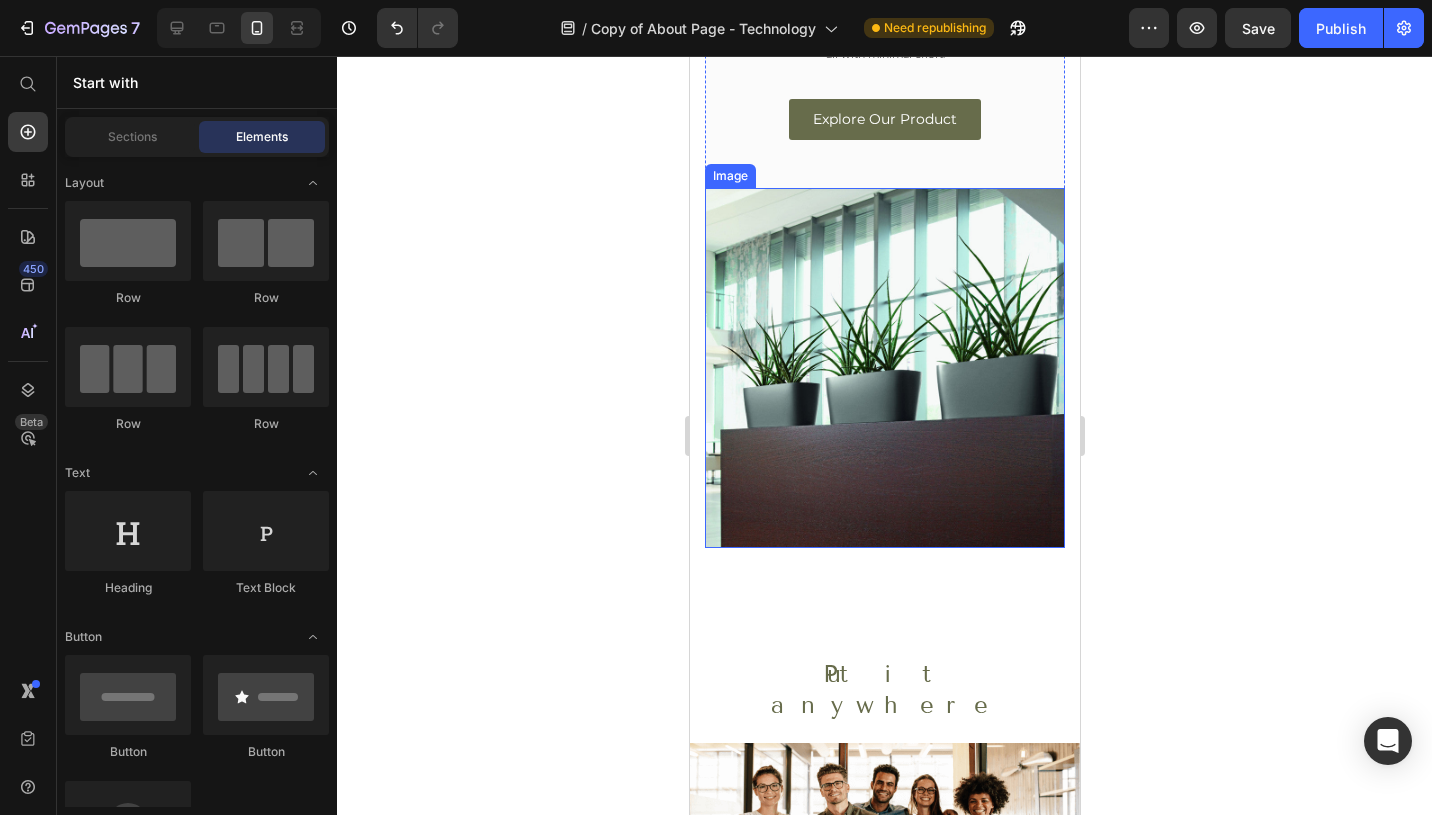 scroll, scrollTop: 913, scrollLeft: 0, axis: vertical 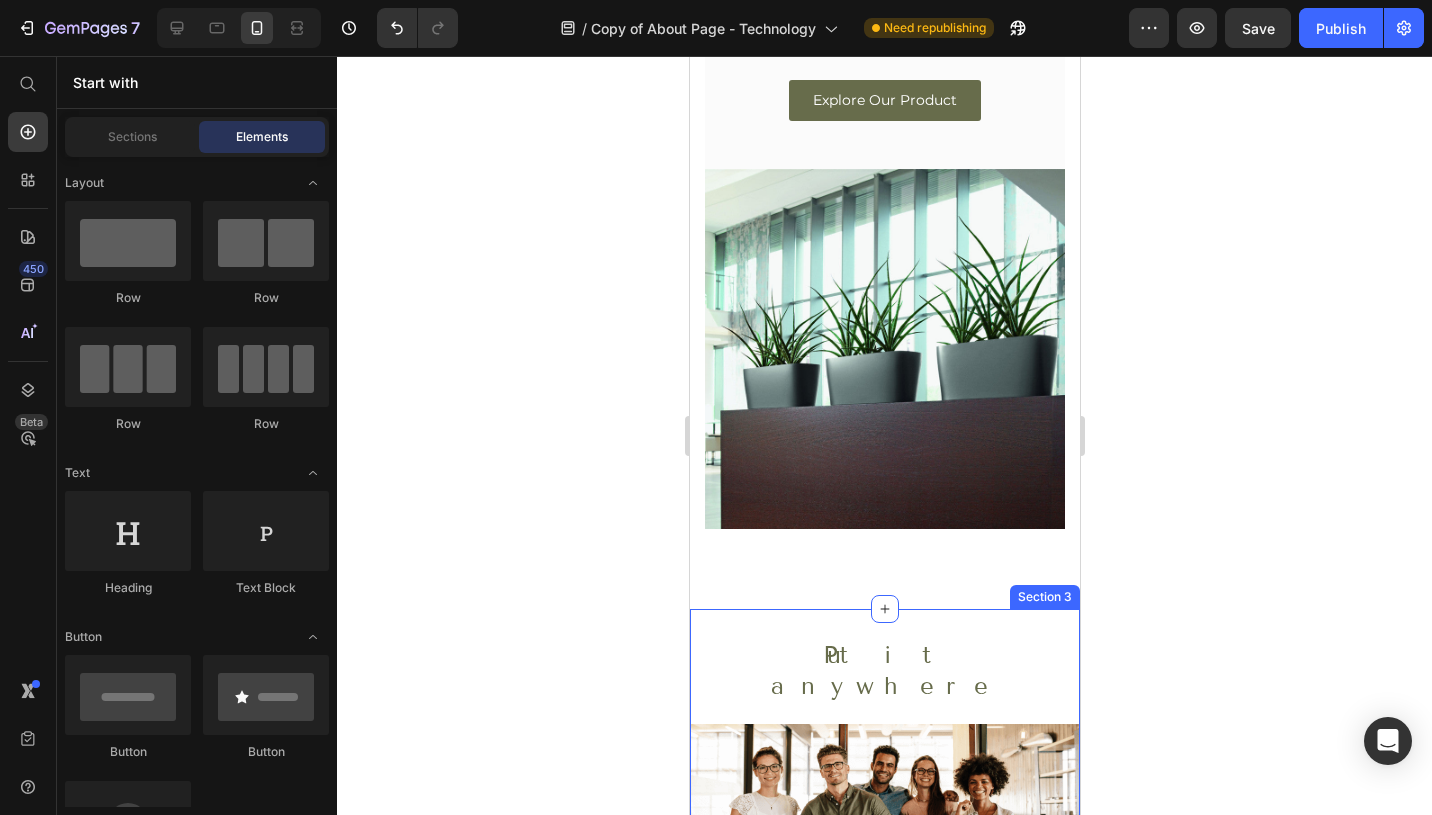 click on "Put it anywhere Heading Perfect for homes, offices, and commercial spaces, Leizisure planters combine sleek design, durability, and cutting-edge self-watering technology to bring nature closer to you, hassle-free. Text Block Row Image Lorem ipsum dolor sit amet, consectetur adipiscing elit, sed do eiusmod tempor incididunt ut labore et dolore magna aliqua. Ut enim ad minim veniam, quis nostrud exercitation ullamco laboris nisi ut aliquip ex ea commodo consequat. Text Block Row Section 3" at bounding box center (884, 812) 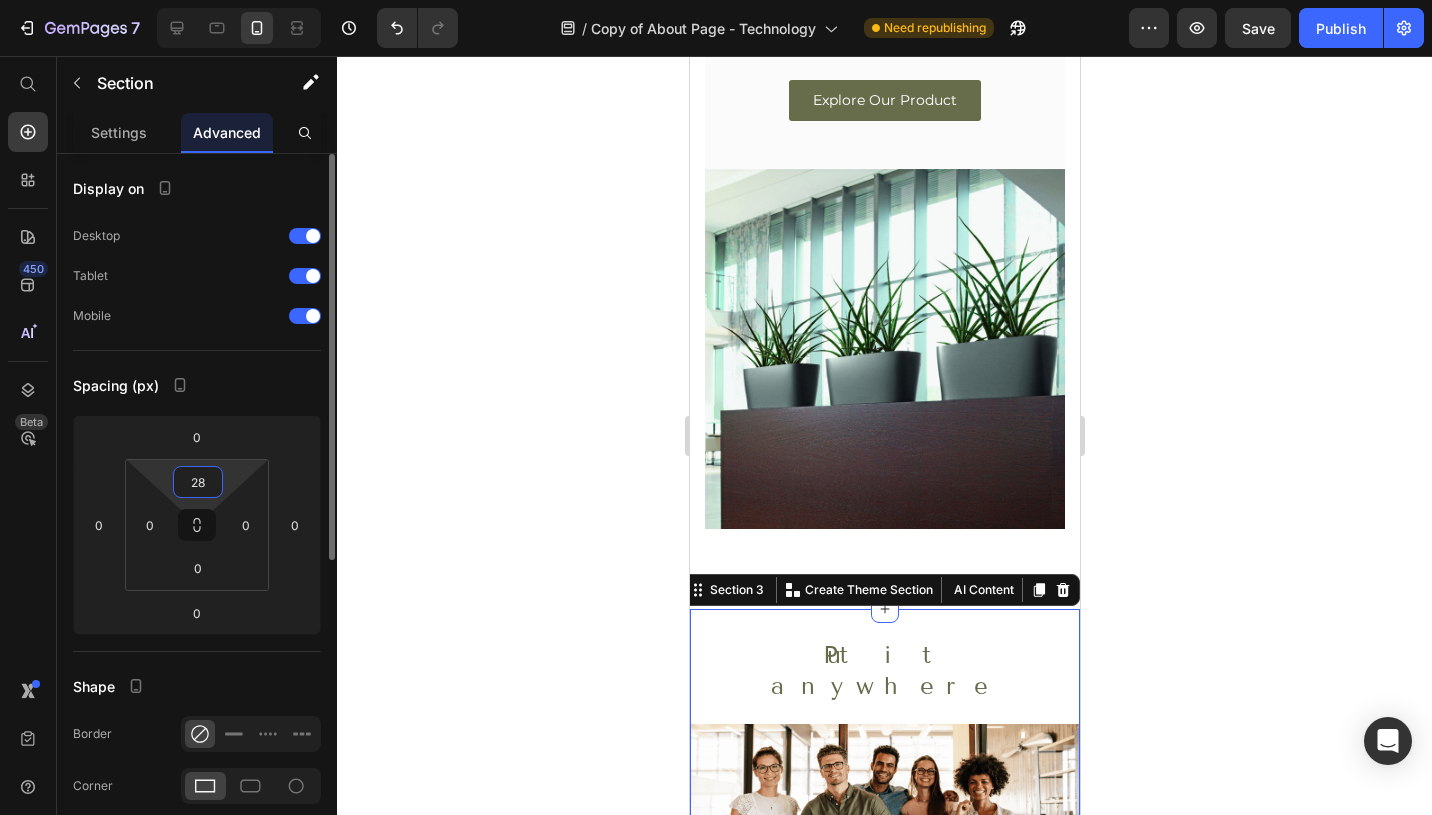 click on "28" at bounding box center [198, 482] 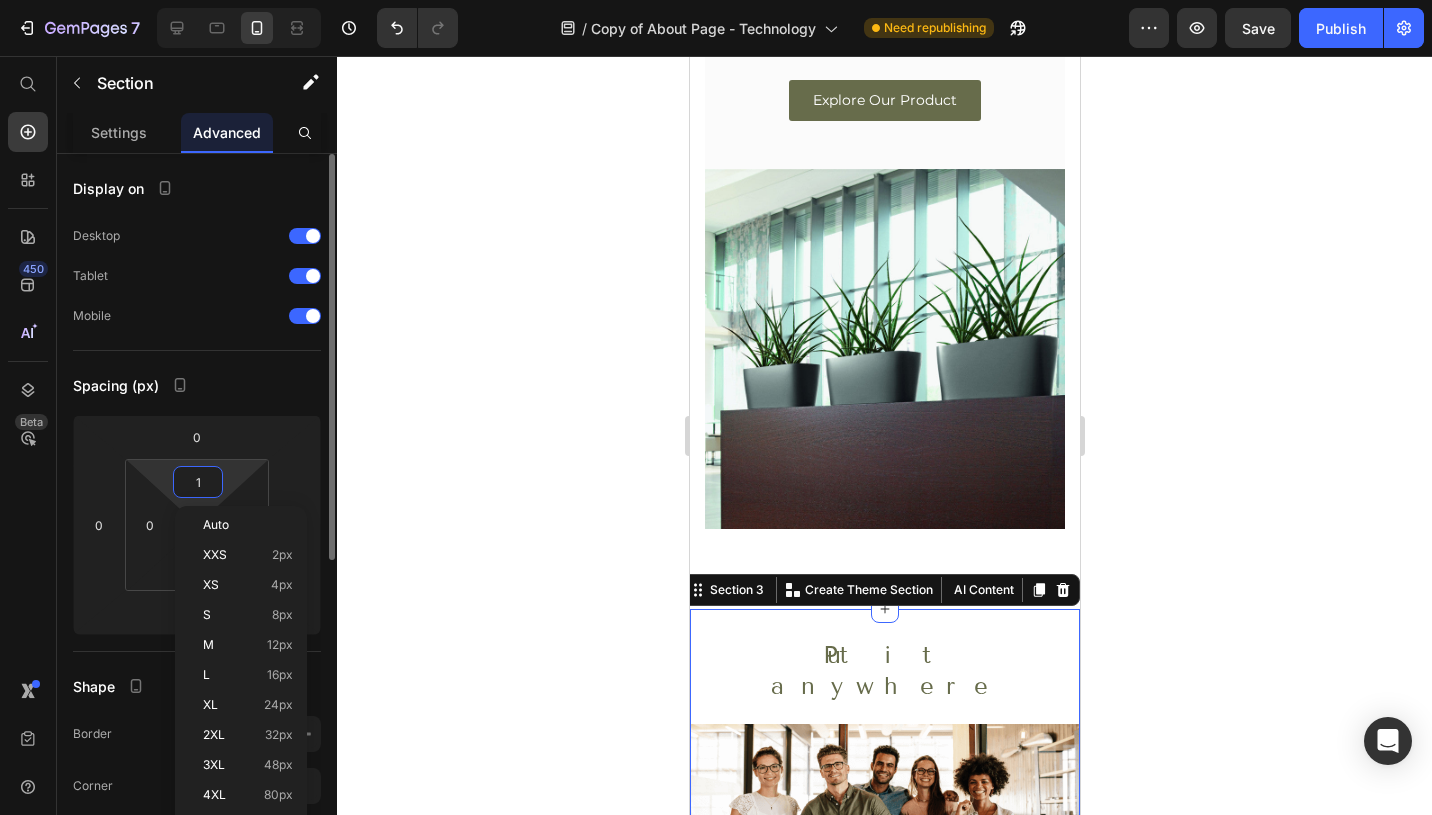 type on "10" 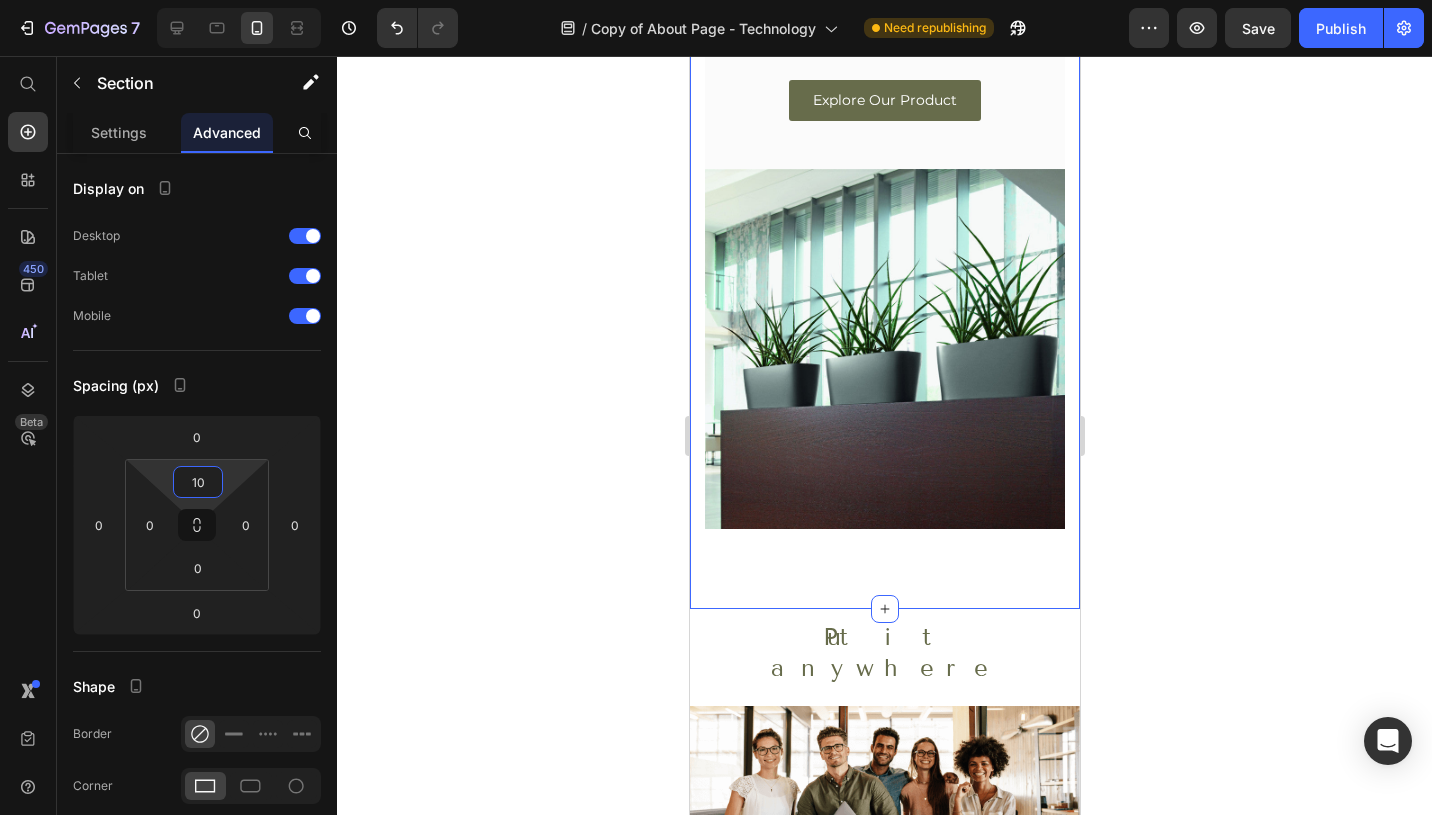 click on "Image Introducing Leizisure: Our Advanced Self-Watering Technology Heading At PlanterLife, we believe that beautiful greenery should be effortless. Whether you’re a seasoned plant enthusiast or just starting, maintaining the perfect balance of water can be challenging. That’s why we’re proud to introduce Leizisure Self-Watering Technology. A game-changing innovation designed to make plant care simpler, smarter, and stress-free.   With advanced reservoir systems, Leizisure planters ensure your plants get just the right amount of water when they need it. Say goodbye to overwatering, underwatering, and the constant guesswork of plant care. Our self-watering planters provide consistent hydration for healthier, more vibrant plants, all with minimal effort. Text block Explore Our Product Button Row Row Section 2   You can create reusable sections Create Theme Section AI Content Write with GemAI What would you like to describe here? Tone and Voice Persuasive Product Wick Housing Show more Generate" at bounding box center (884, 46) 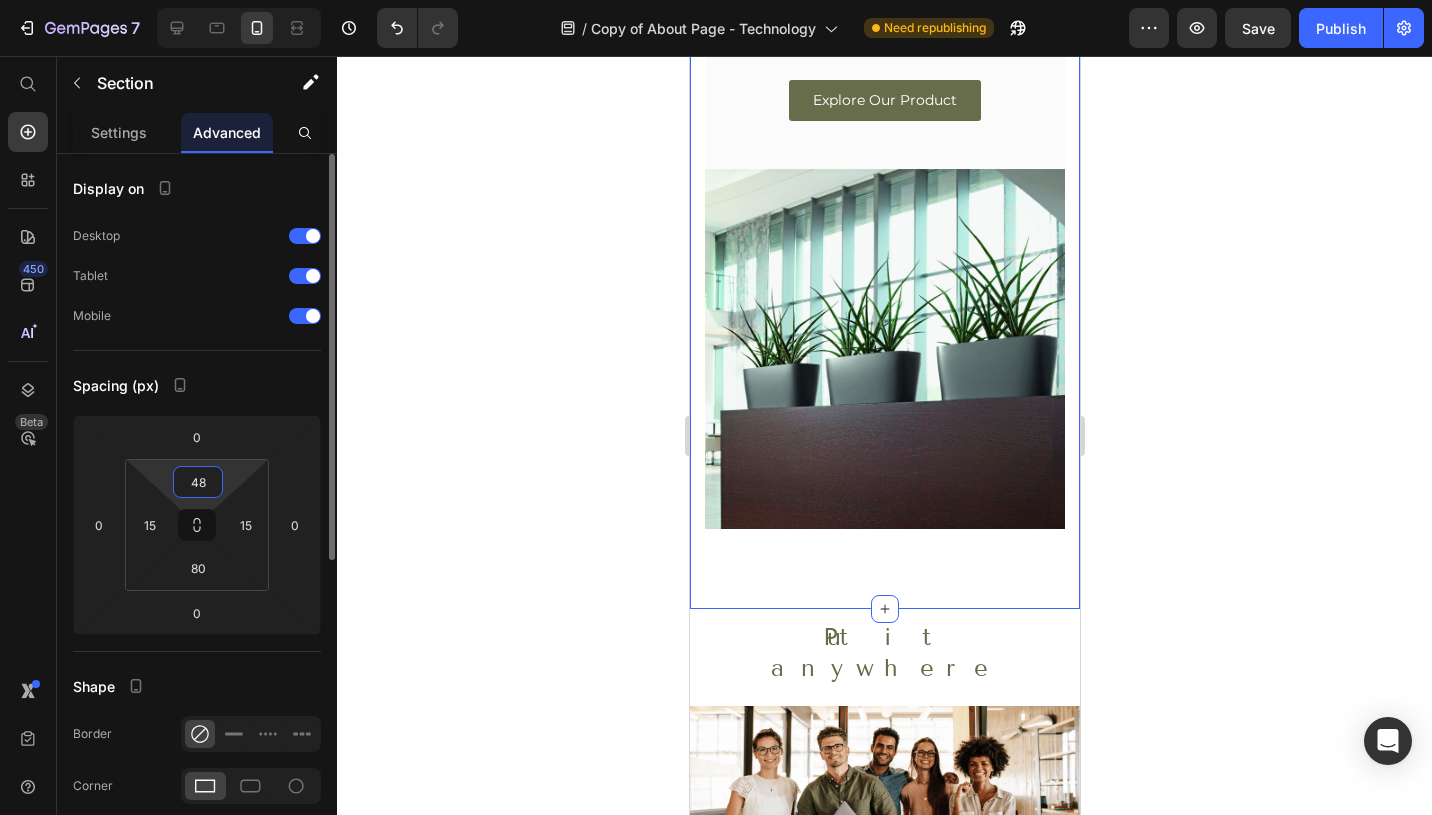 click on "48" at bounding box center [198, 482] 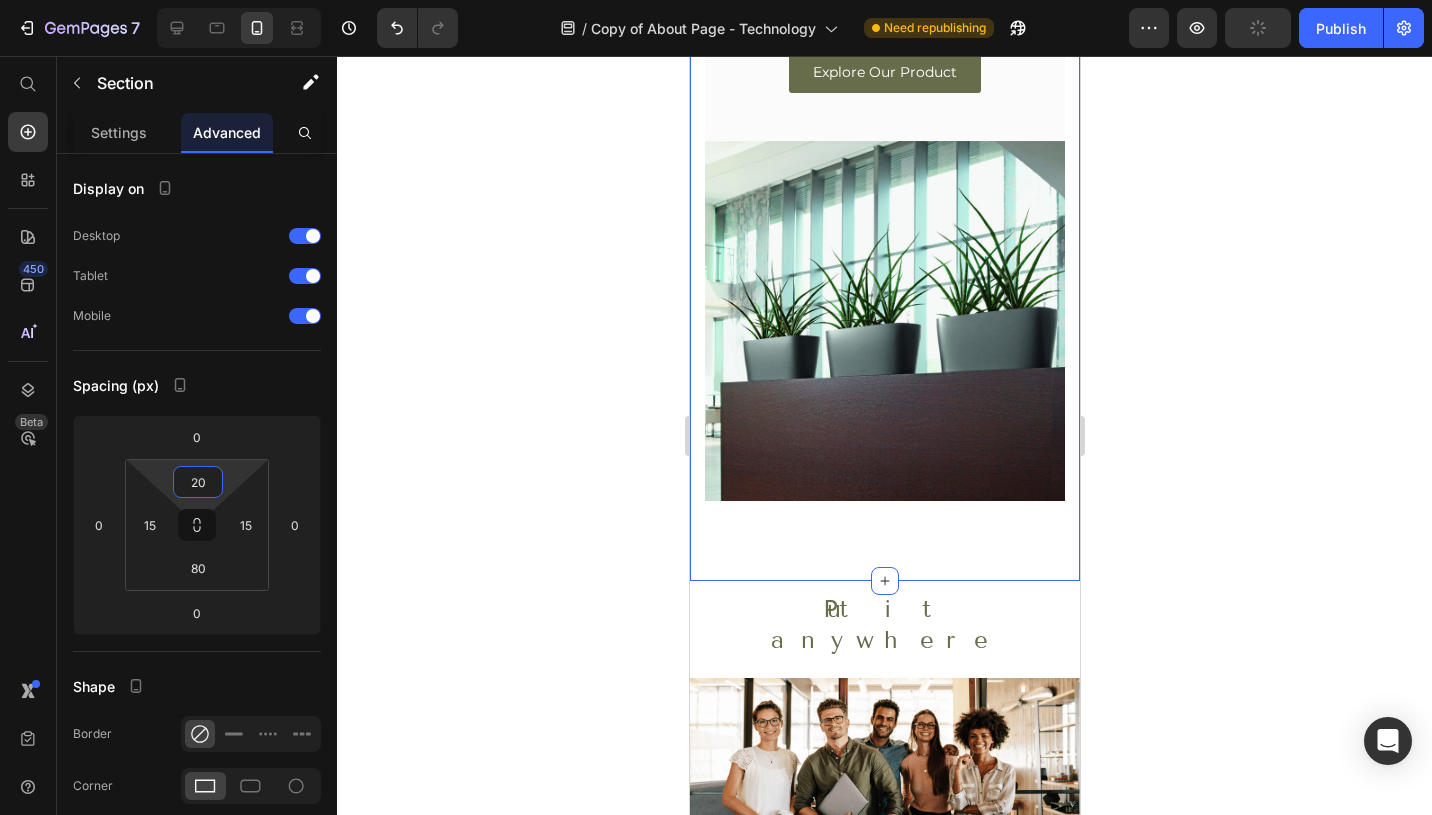 type on "20" 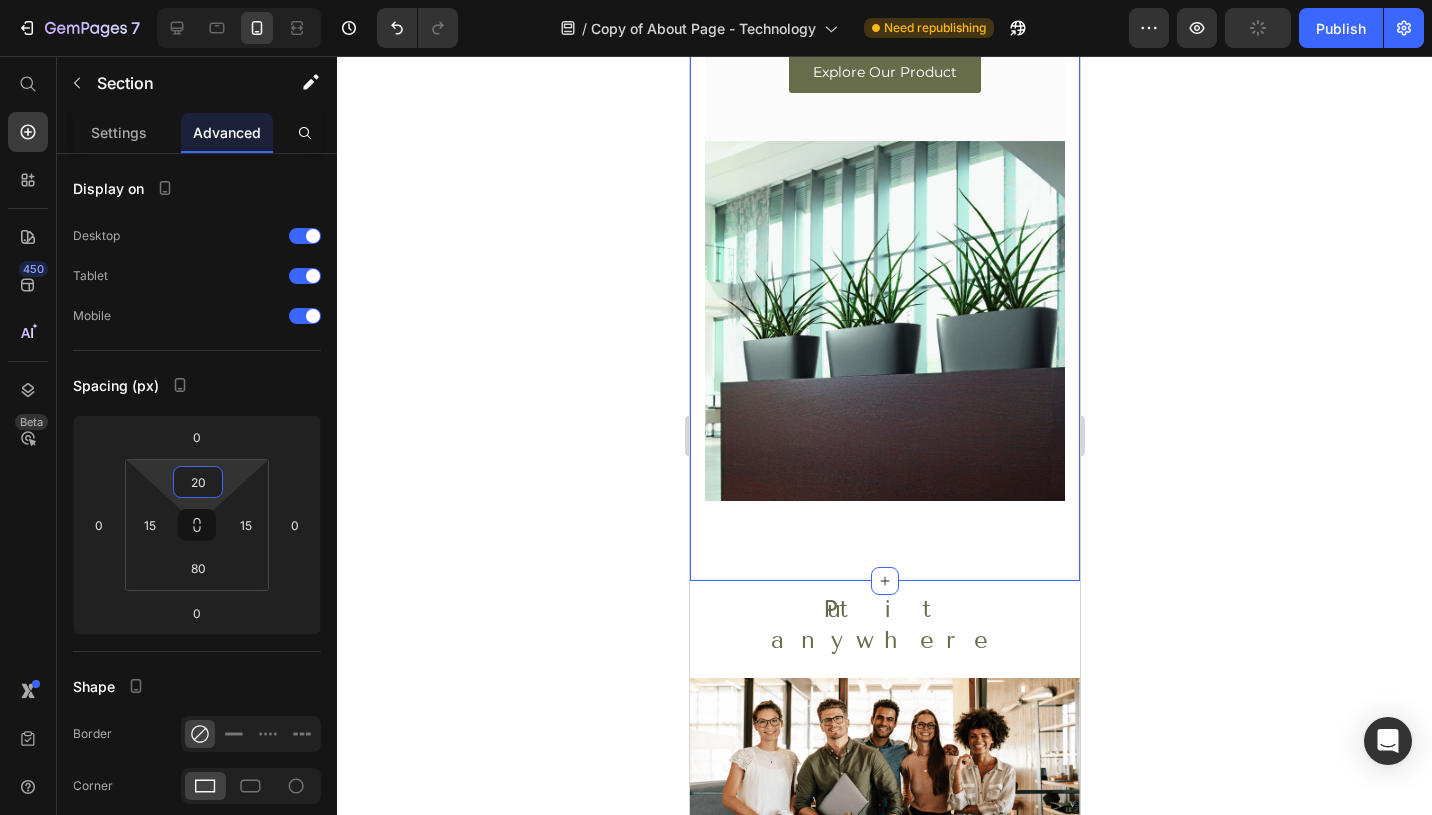 click 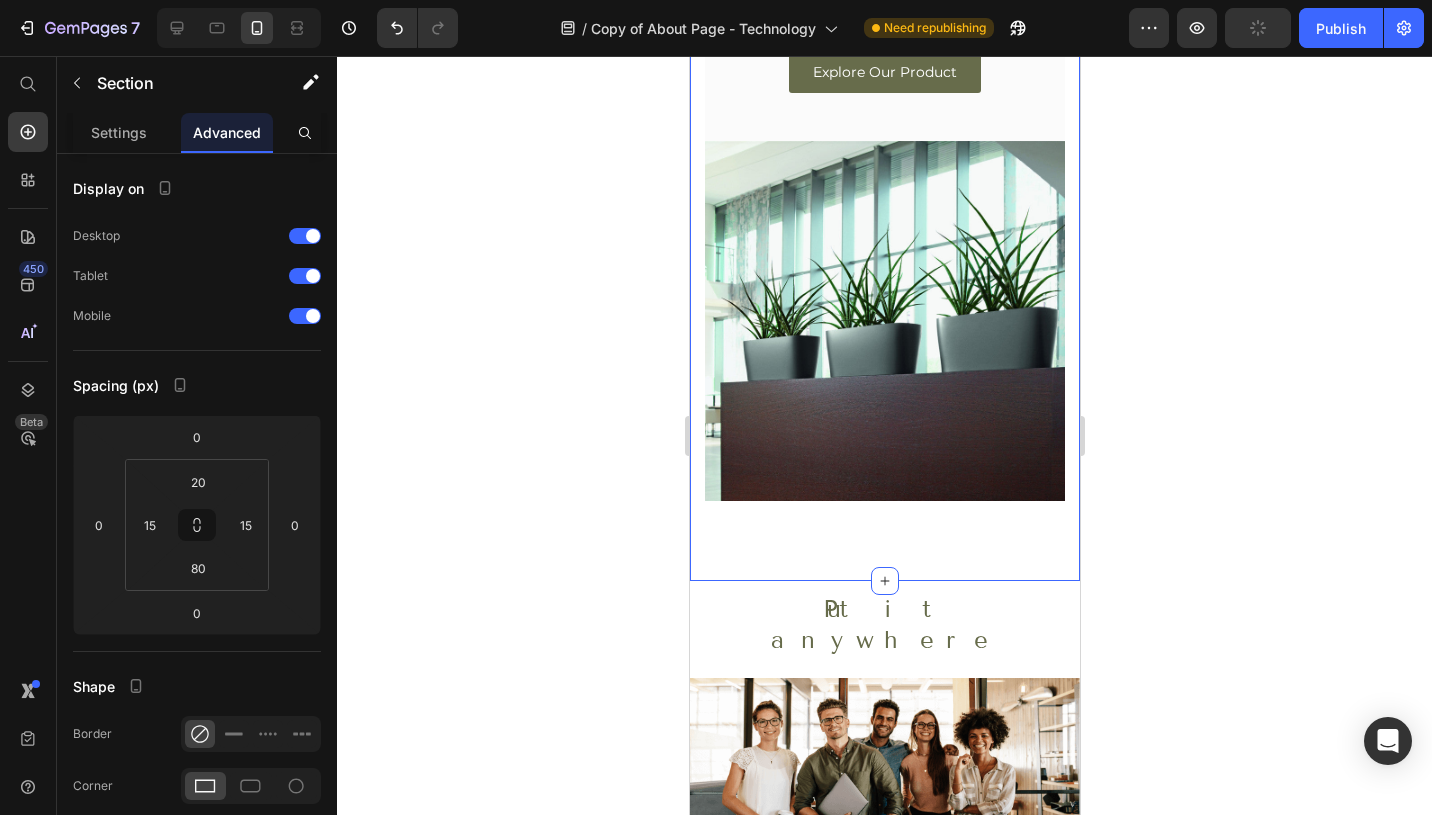 click on "Image Introducing Leizisure: Our Advanced Self-Watering Technology Heading At PlanterLife, we believe that beautiful greenery should be effortless. Whether you’re a seasoned plant enthusiast or just starting, maintaining the perfect balance of water can be challenging. That’s why we’re proud to introduce Leizisure Self-Watering Technology. A game-changing innovation designed to make plant care simpler, smarter, and stress-free.   With advanced reservoir systems, Leizisure planters ensure your plants get just the right amount of water when they need it. Say goodbye to overwatering, underwatering, and the constant guesswork of plant care. Our self-watering planters provide consistent hydration for healthier, more vibrant plants, all with minimal effort. Text block Explore Our Product Button Row Row Section 2   You can create reusable sections Create Theme Section AI Content Write with GemAI What would you like to describe here? Tone and Voice Persuasive Product Wick Housing Show more Generate" at bounding box center [884, 32] 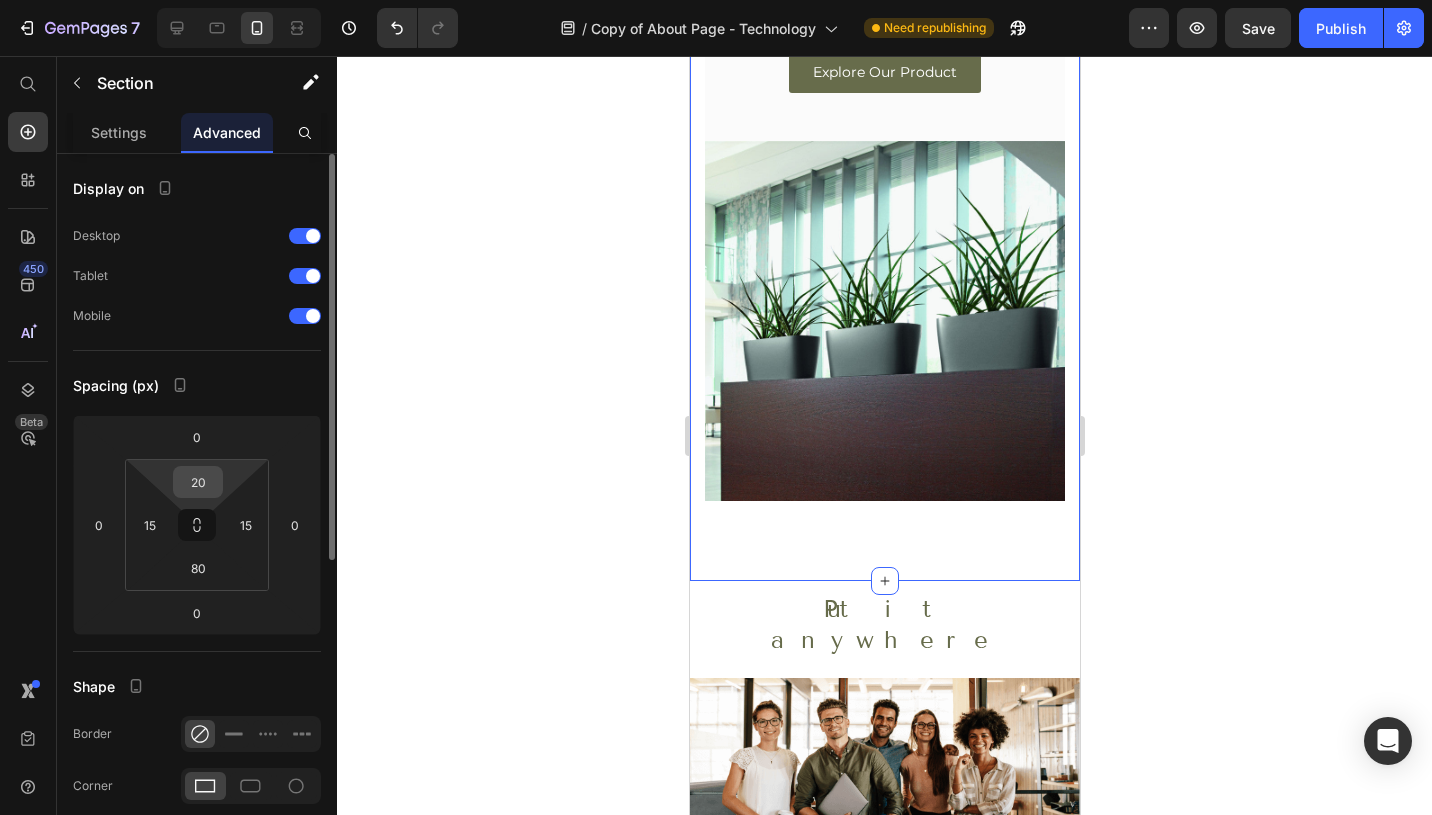click on "20" at bounding box center (198, 482) 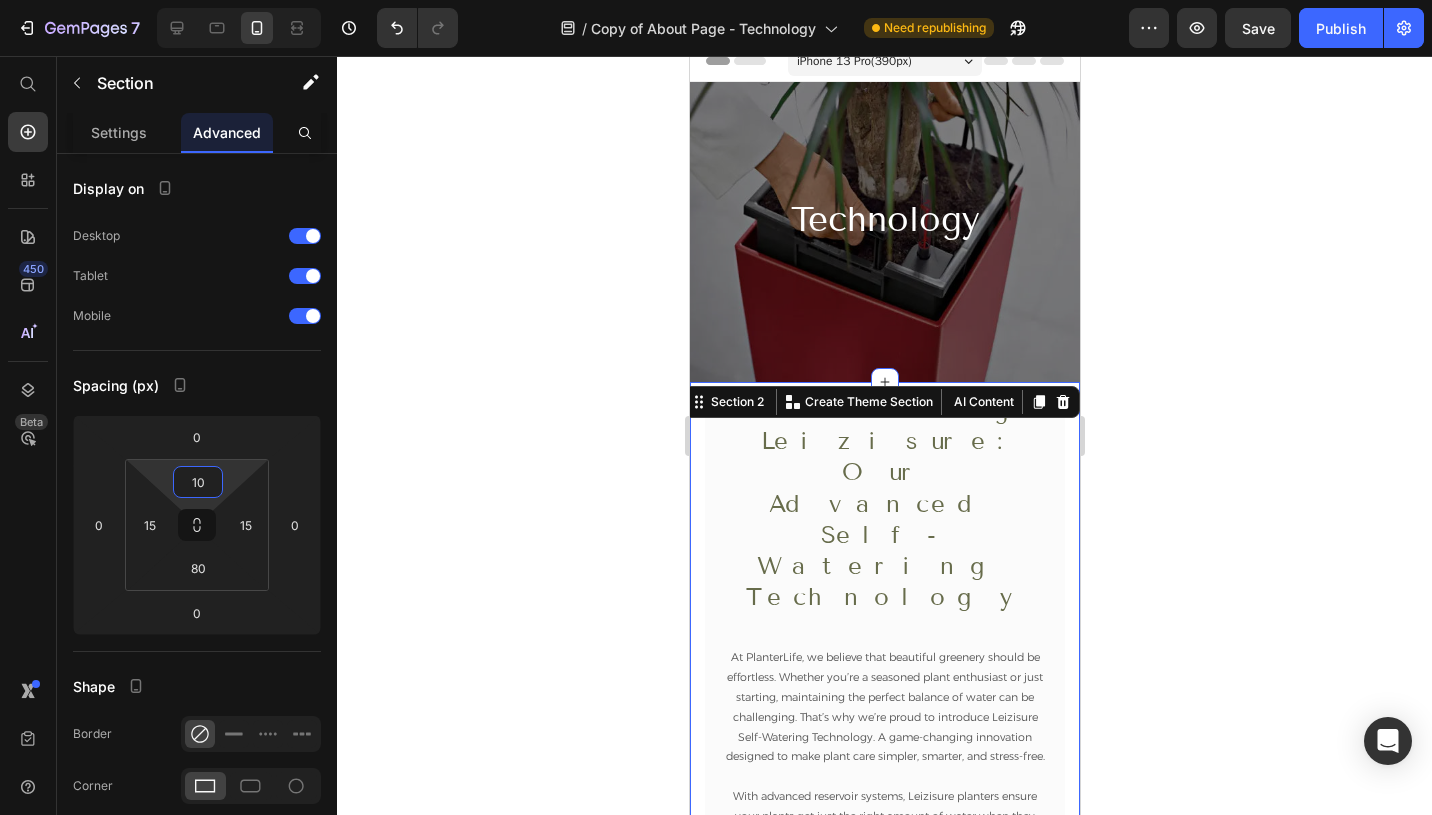 scroll, scrollTop: 34, scrollLeft: 0, axis: vertical 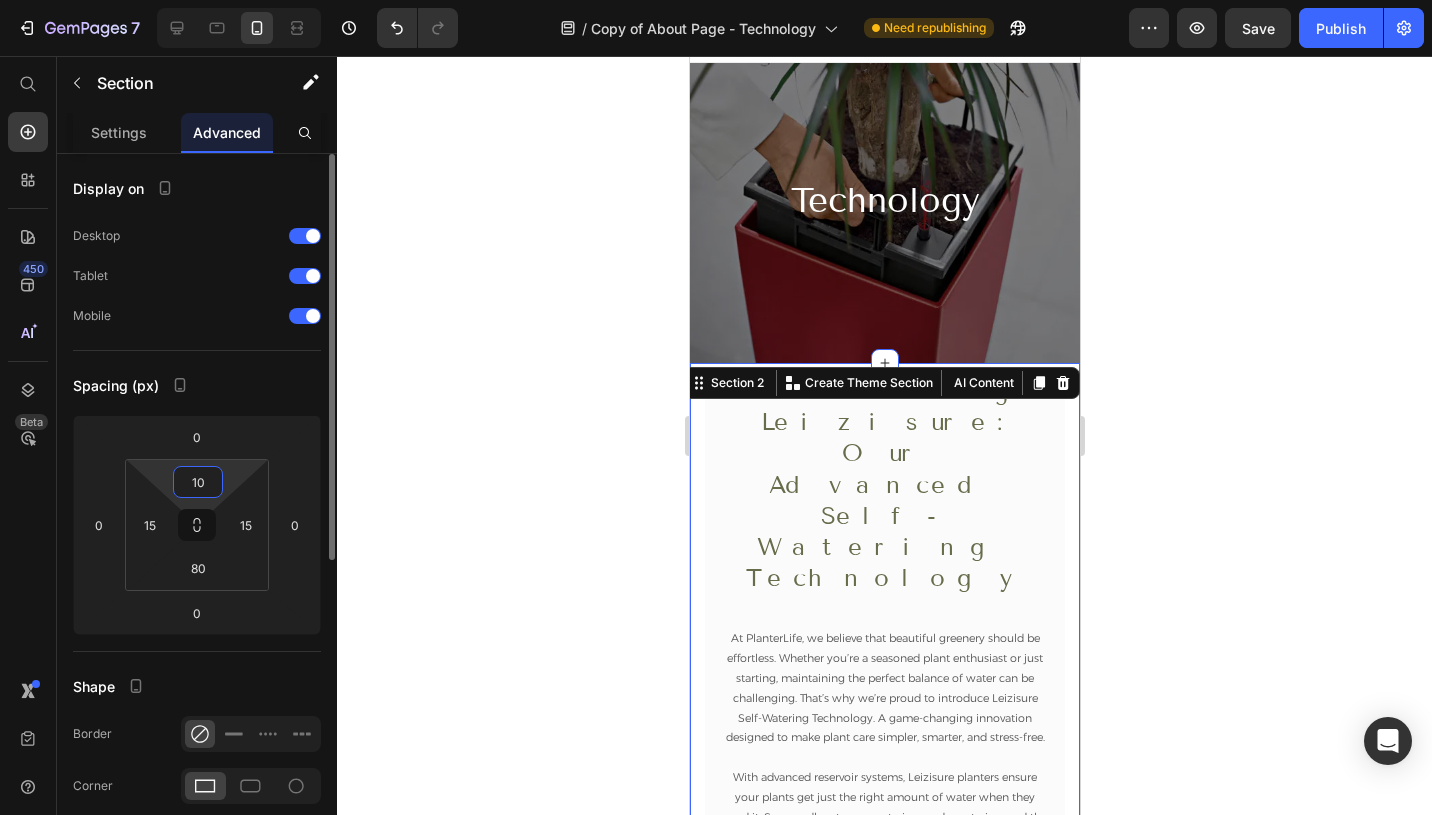 drag, startPoint x: 208, startPoint y: 481, endPoint x: 178, endPoint y: 479, distance: 30.066593 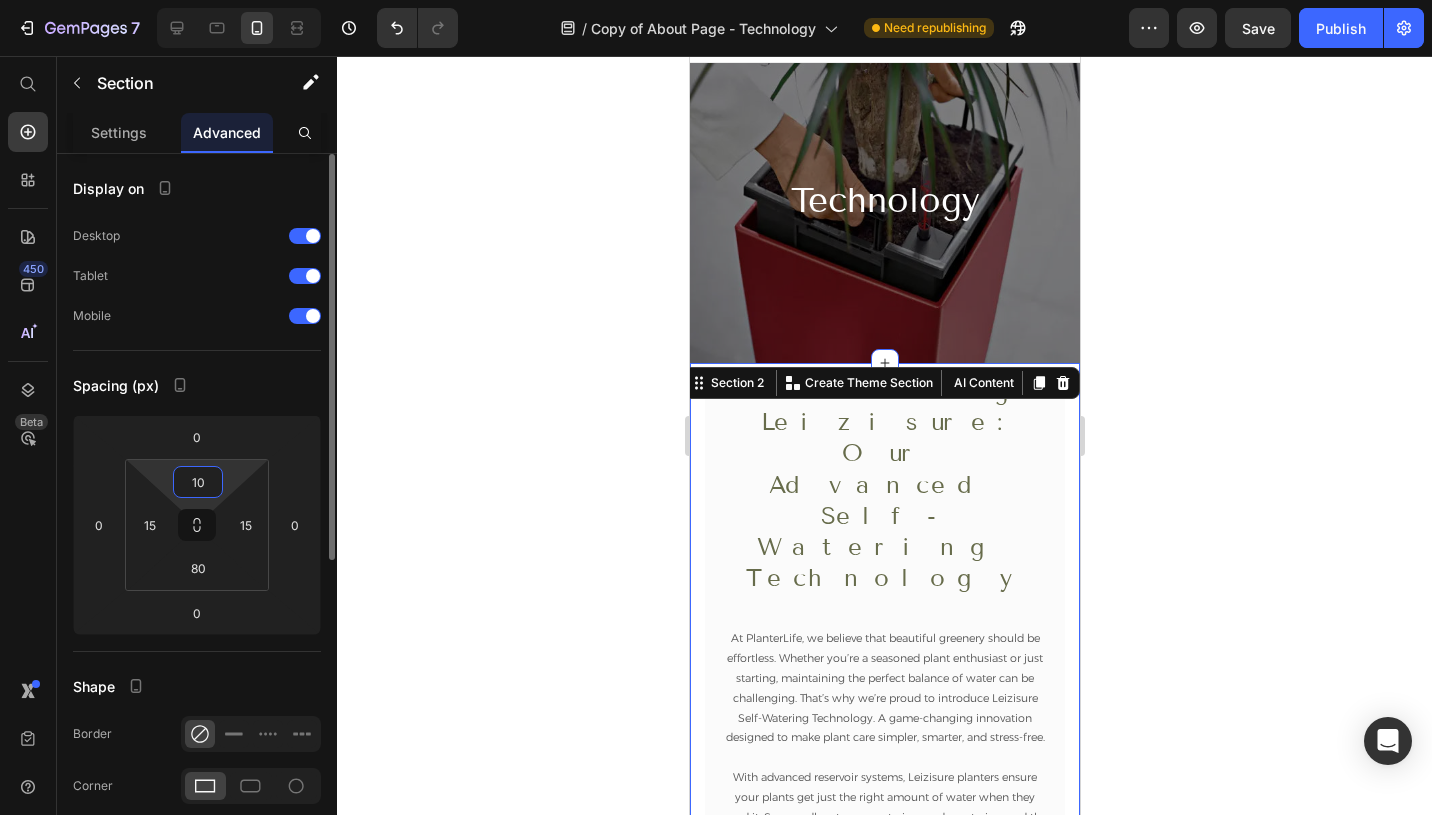 click on "10" at bounding box center [198, 482] 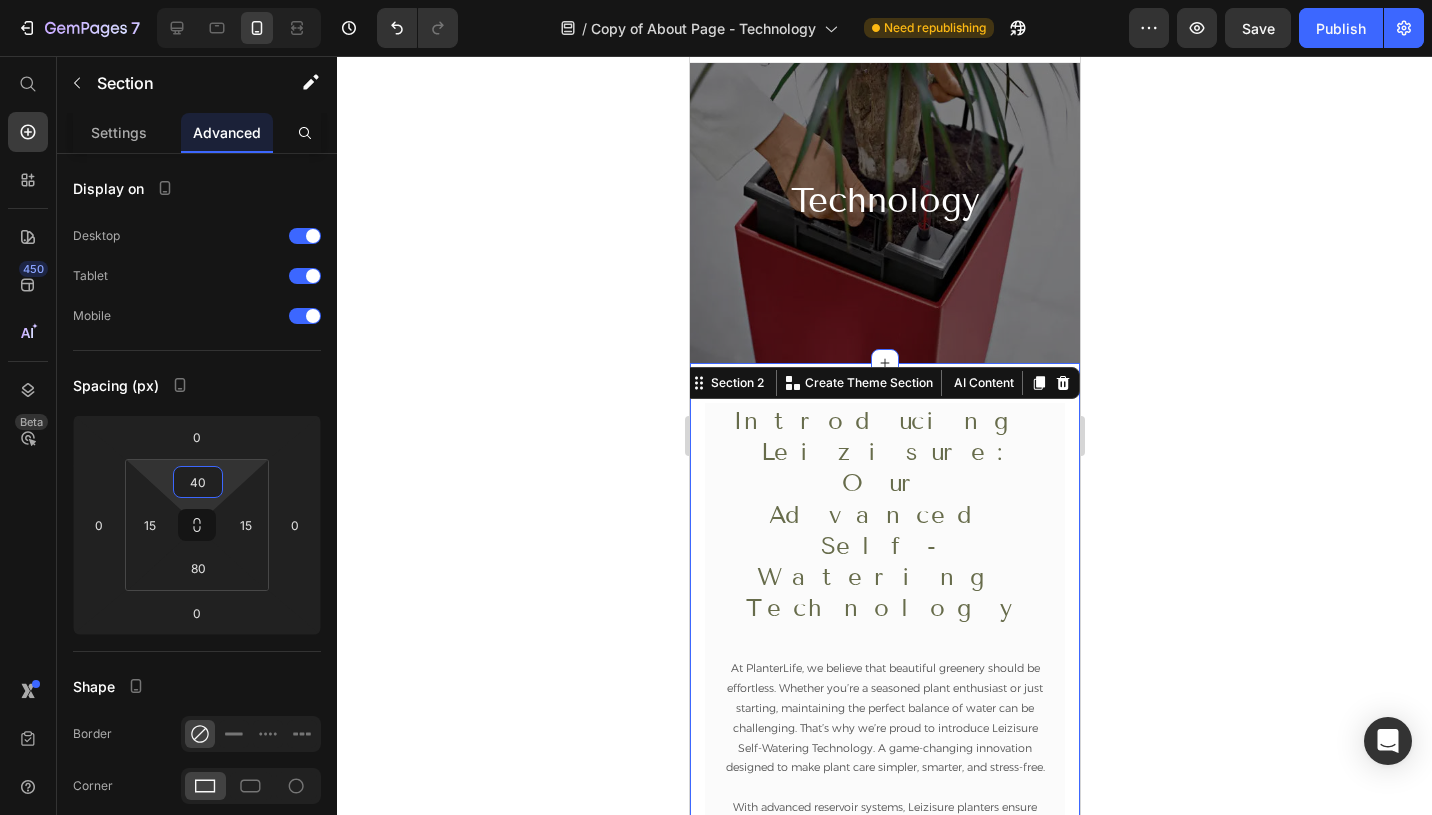 type on "40" 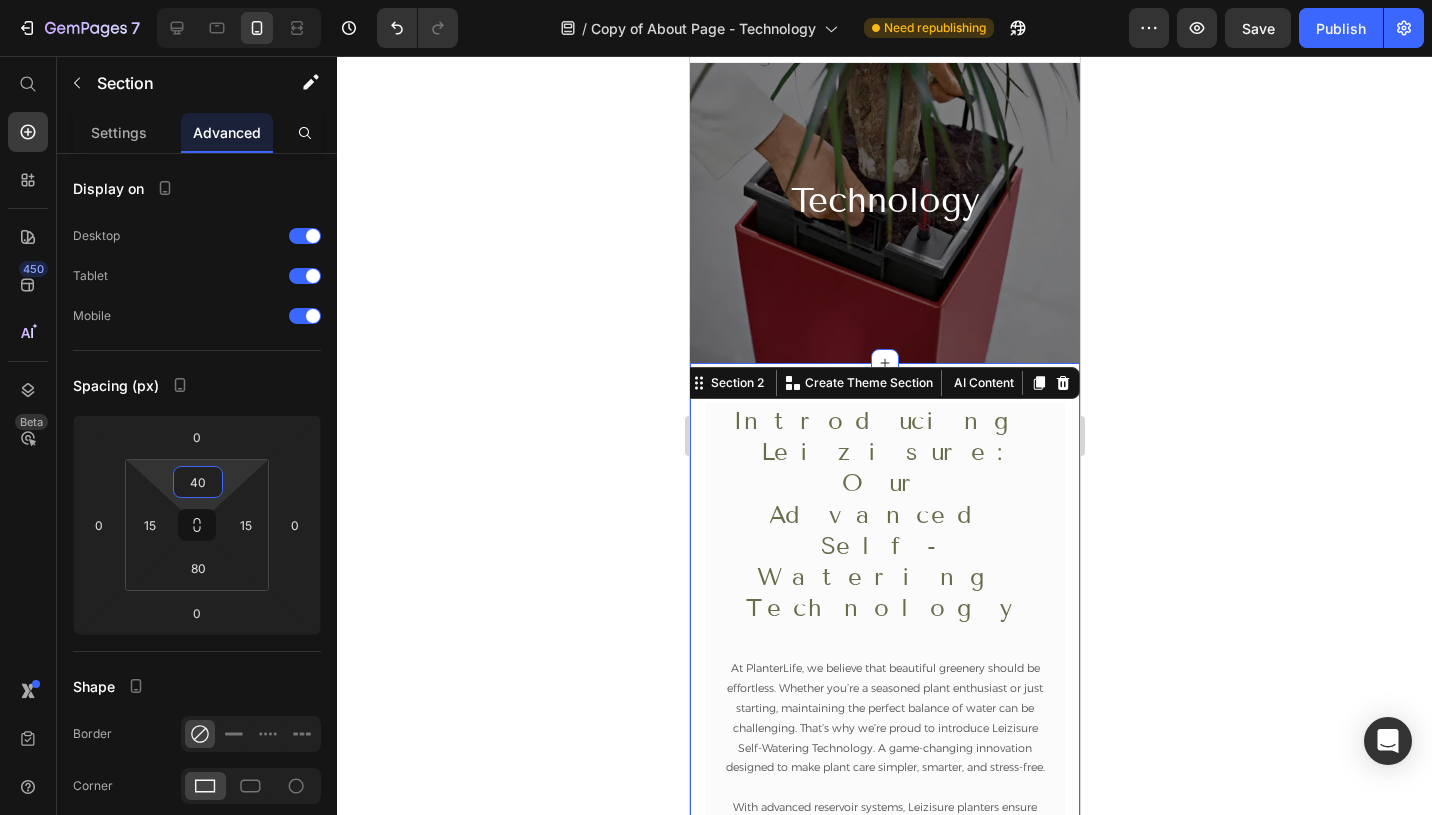 click 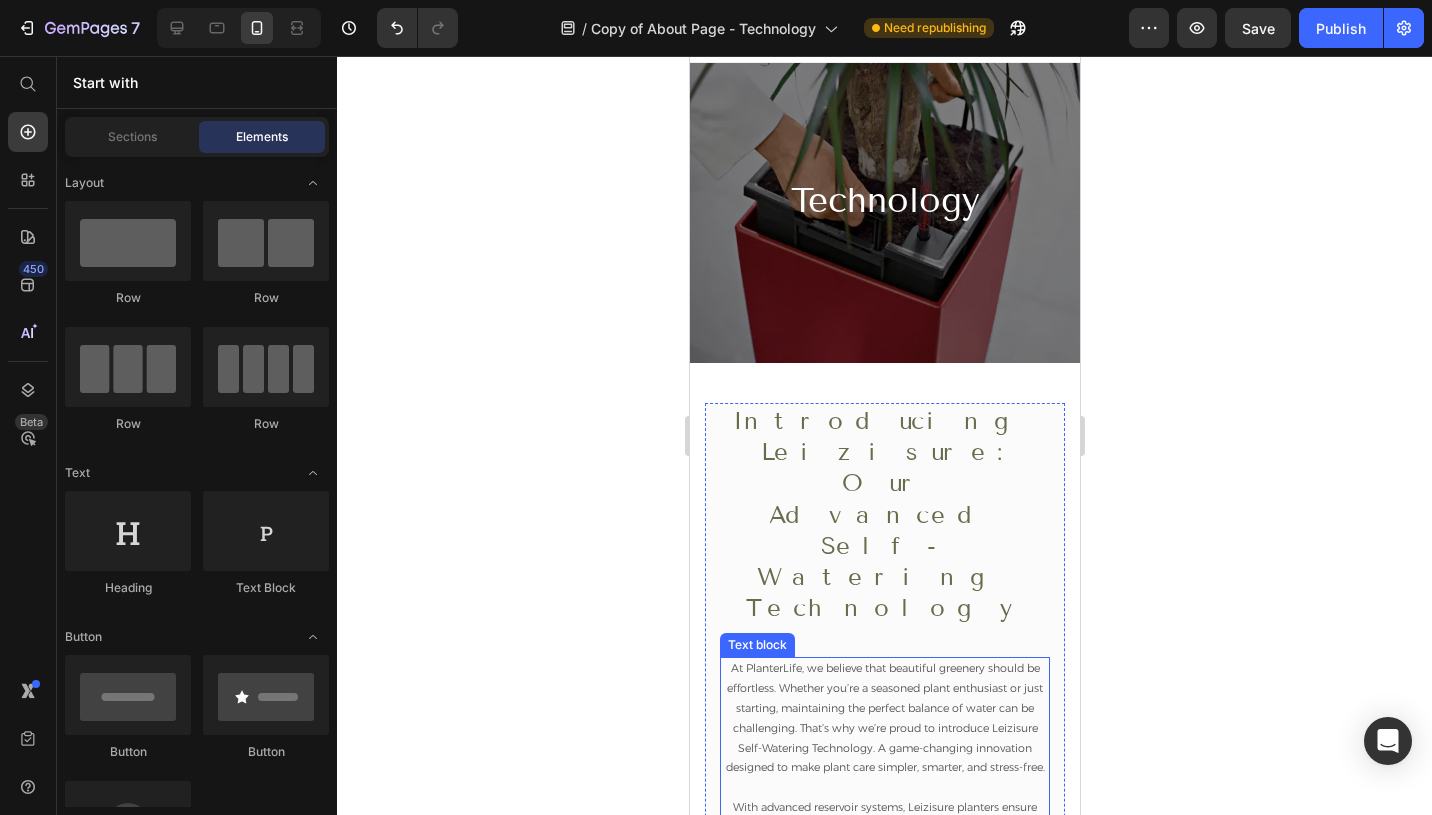 click on "At PlanterLife, we believe that beautiful greenery should be effortless. Whether you’re a seasoned plant enthusiast or just starting, maintaining the perfect balance of water can be challenging. That’s why we’re proud to introduce Leizisure Self-Watering Technology. A game-changing innovation designed to make plant care simpler, smarter, and stress-free." at bounding box center (884, 718) 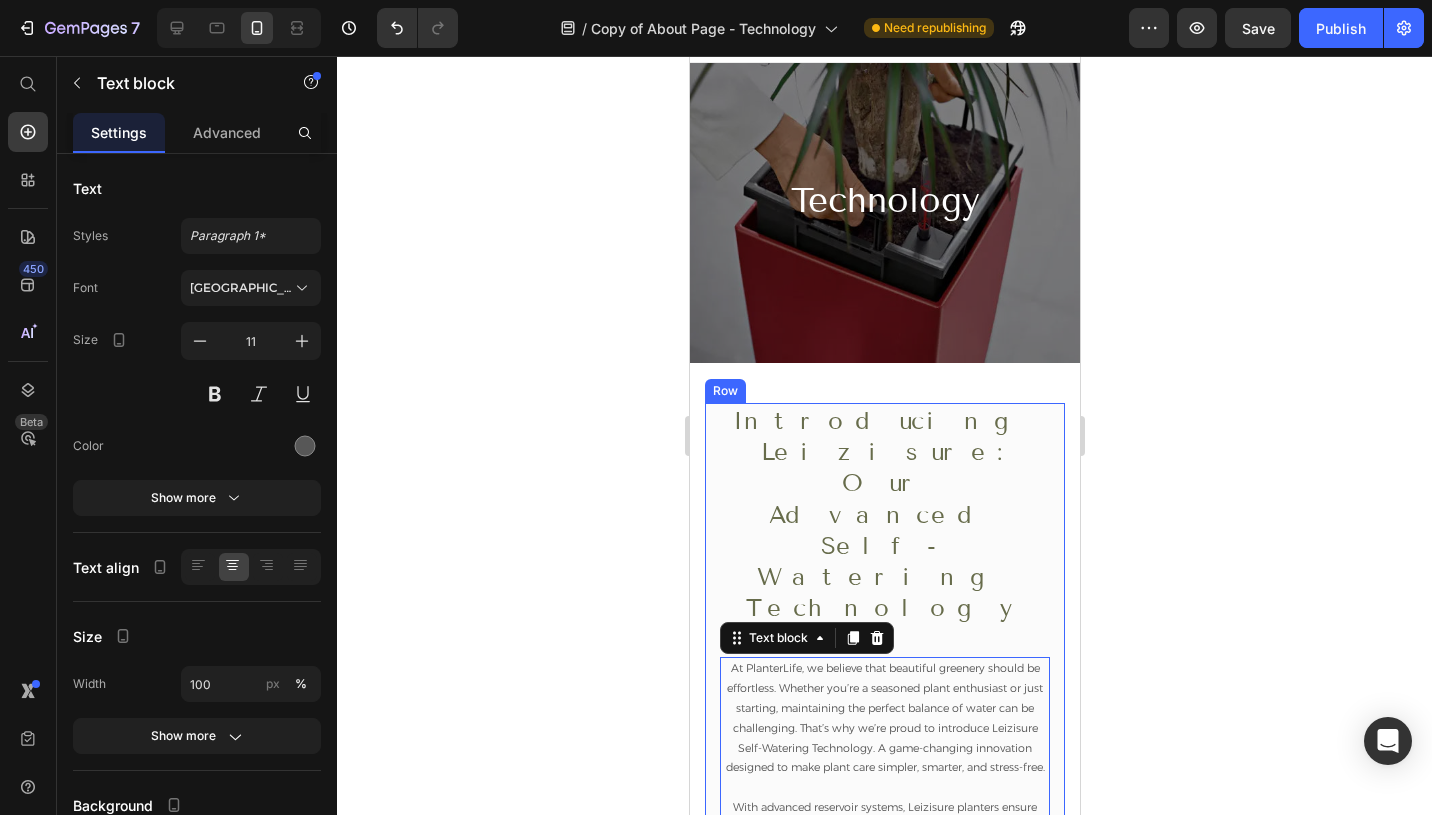 click on "Introducing Leizisure: Our Advanced Self-Watering Technology Heading At PlanterLife, we believe that beautiful greenery should be effortless. Whether you’re a seasoned plant enthusiast or just starting, maintaining the perfect balance of water can be challenging. That’s why we’re proud to introduce Leizisure Self-Watering Technology. A game-changing innovation designed to make plant care simpler, smarter, and stress-free.   With advanced reservoir systems, Leizisure planters ensure your plants get just the right amount of water when they need it. Say goodbye to overwatering, underwatering, and the constant guesswork of plant care. Our self-watering planters provide consistent hydration for healthier, more vibrant plants, all with minimal effort. Text block   32 Explore Our Product Button Row" at bounding box center [884, 697] 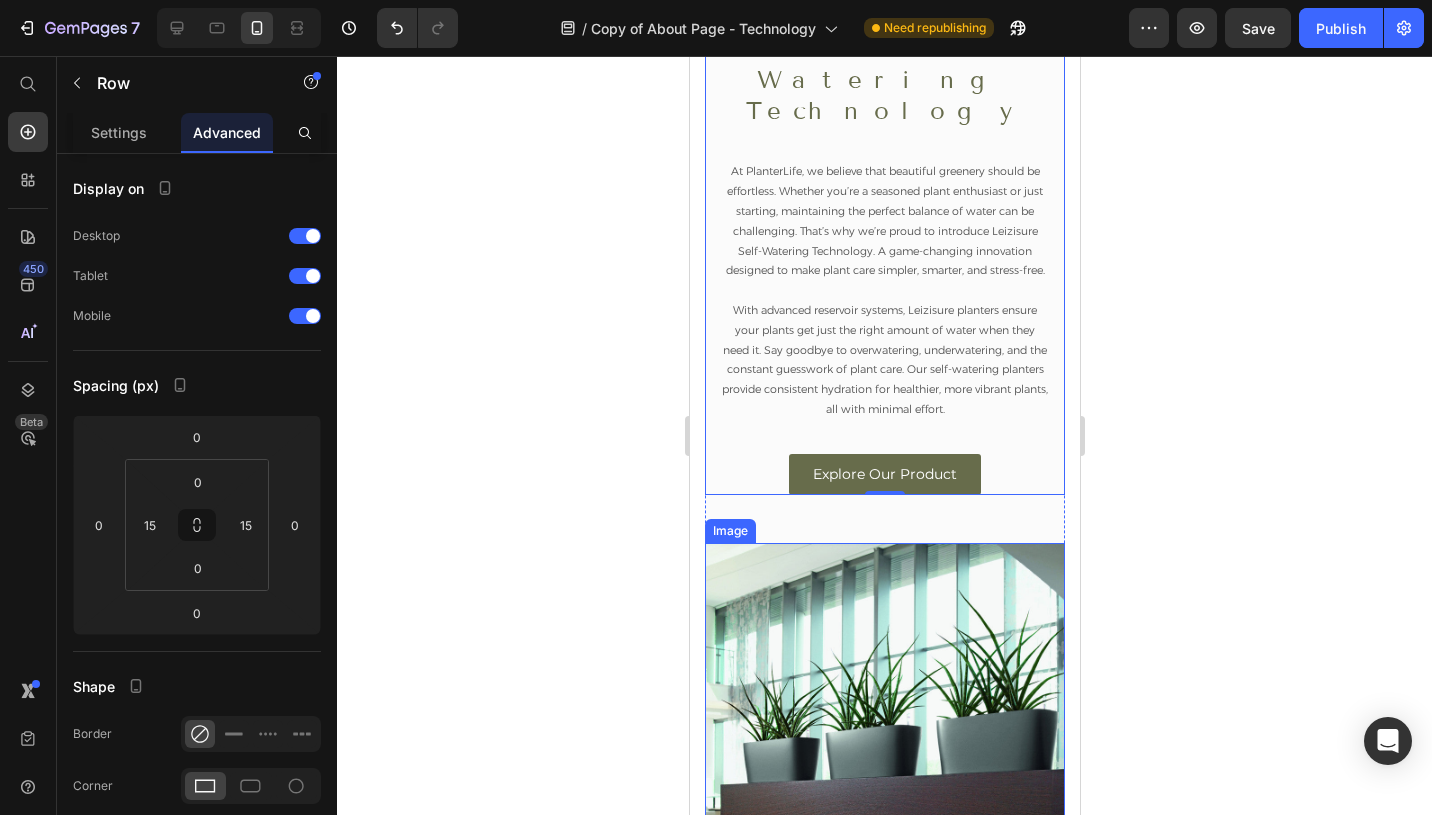 scroll, scrollTop: 606, scrollLeft: 0, axis: vertical 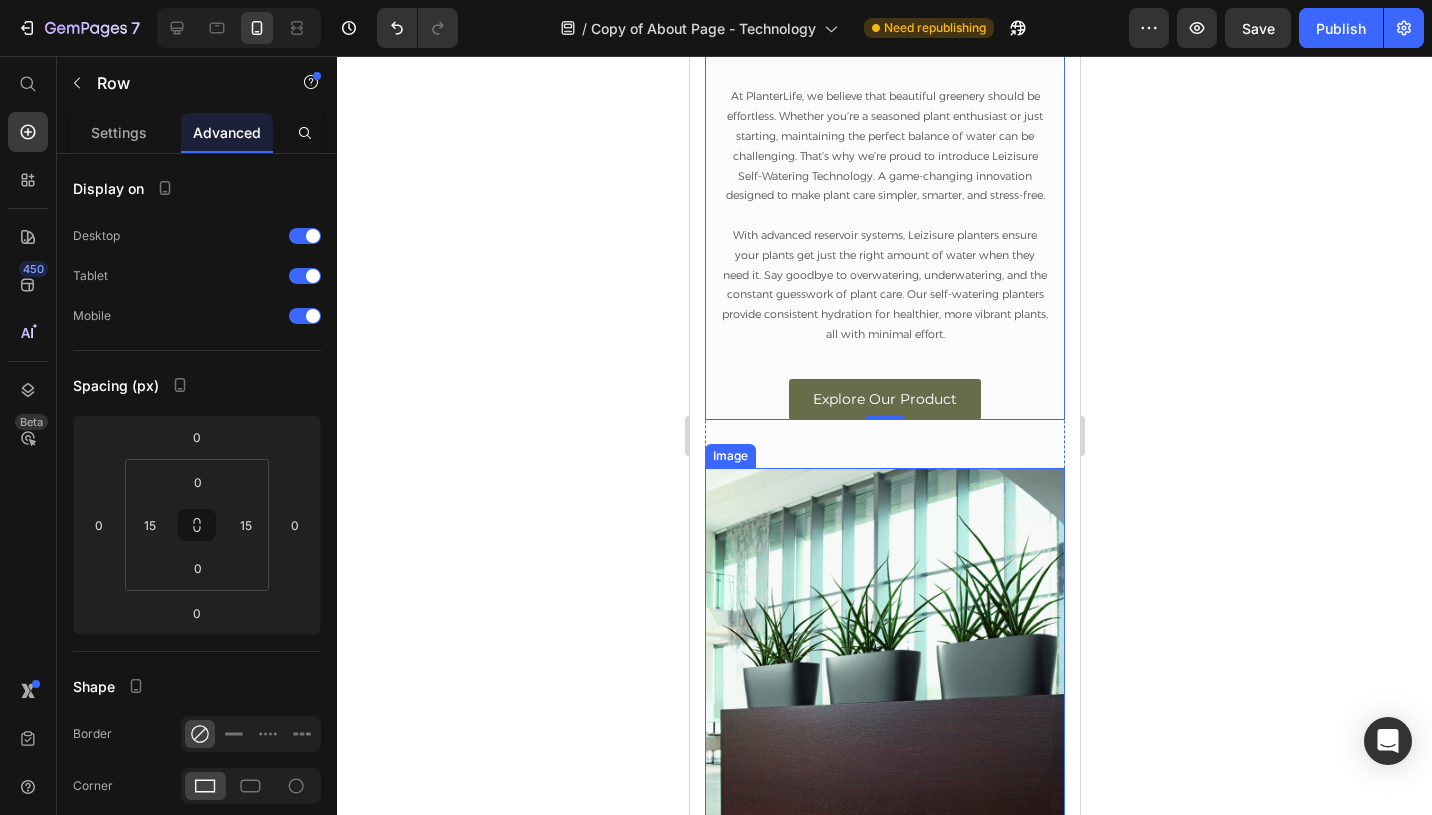 click at bounding box center (884, 648) 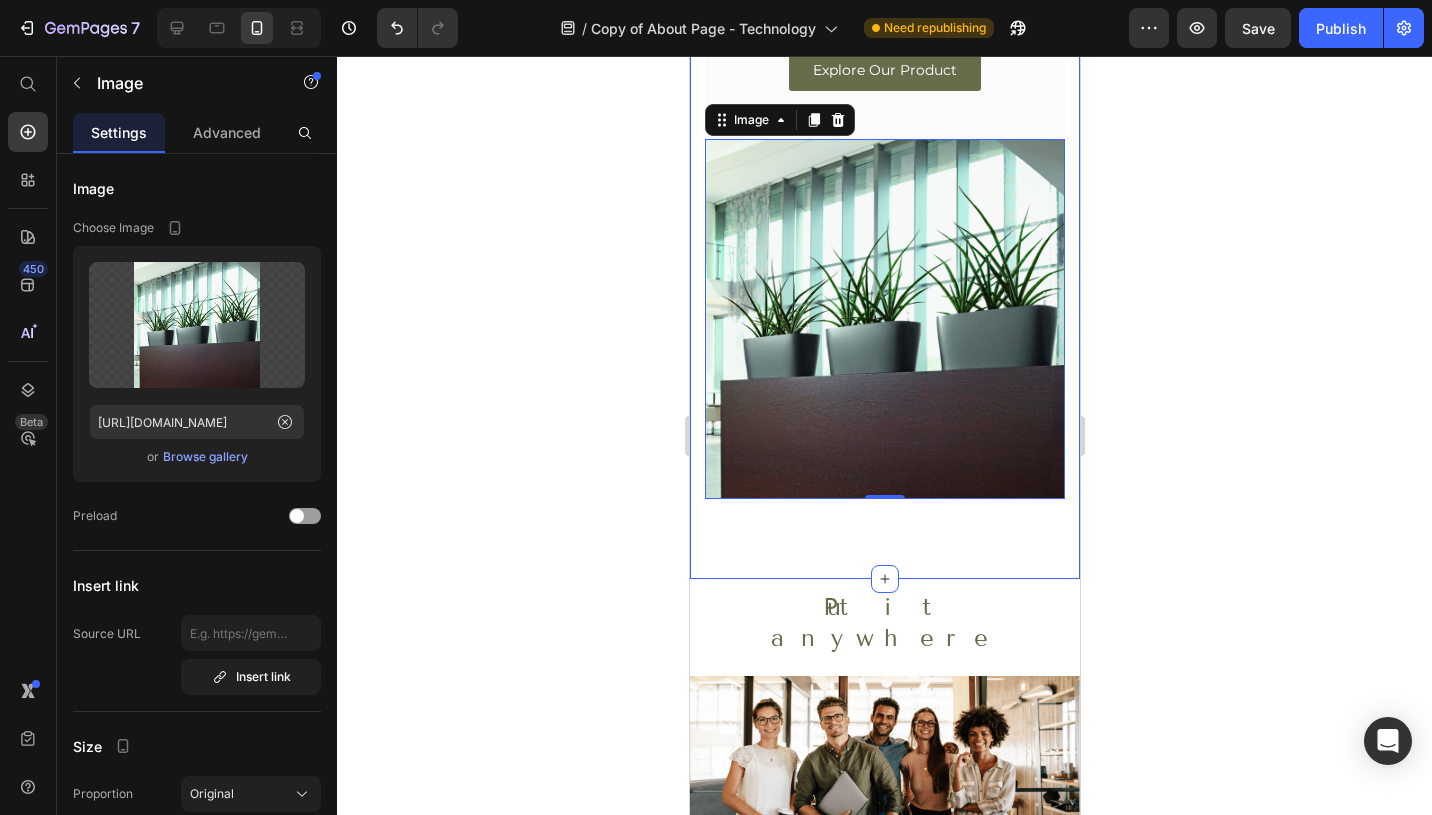 scroll, scrollTop: 936, scrollLeft: 0, axis: vertical 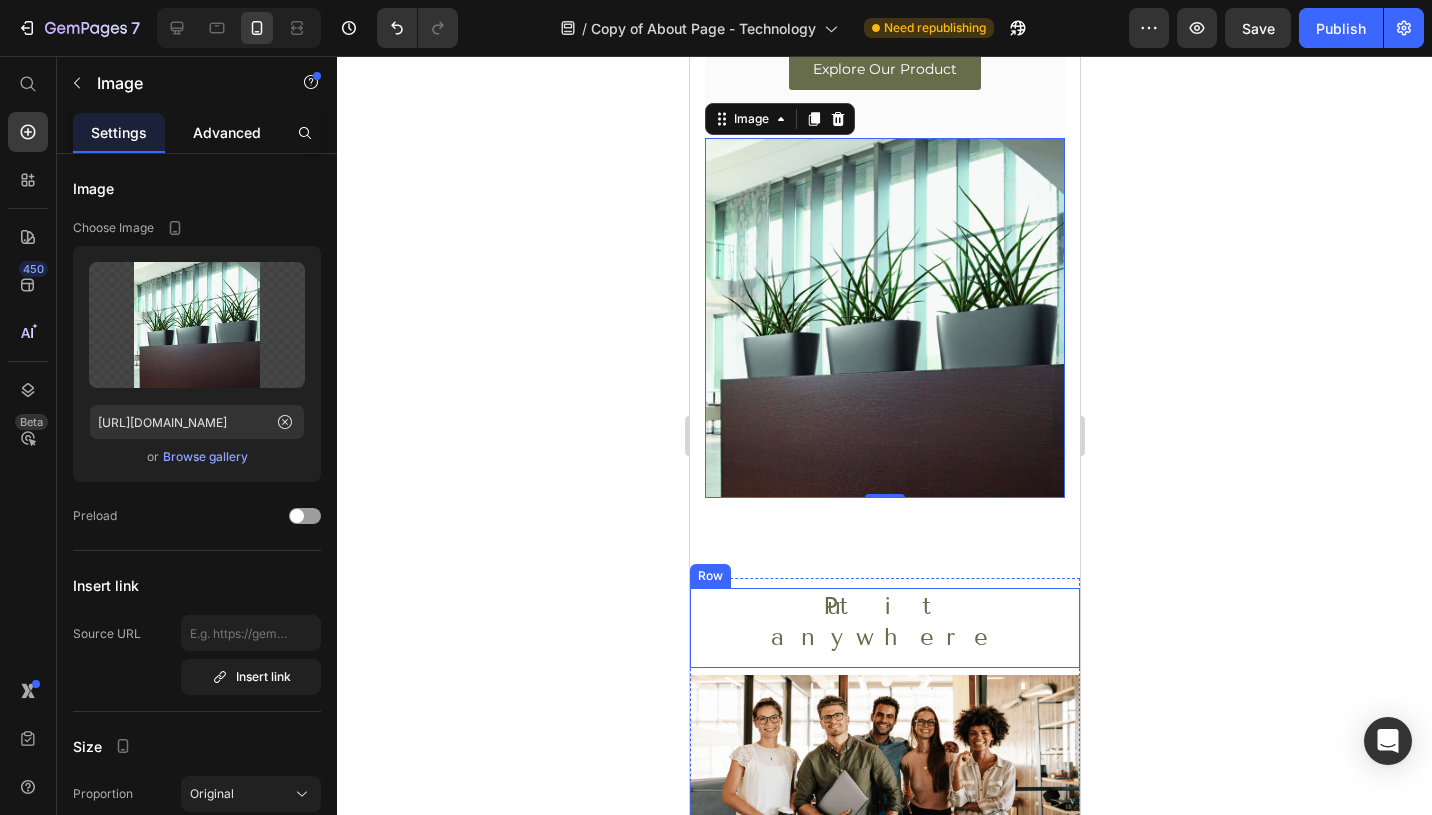 click on "Advanced" at bounding box center (227, 132) 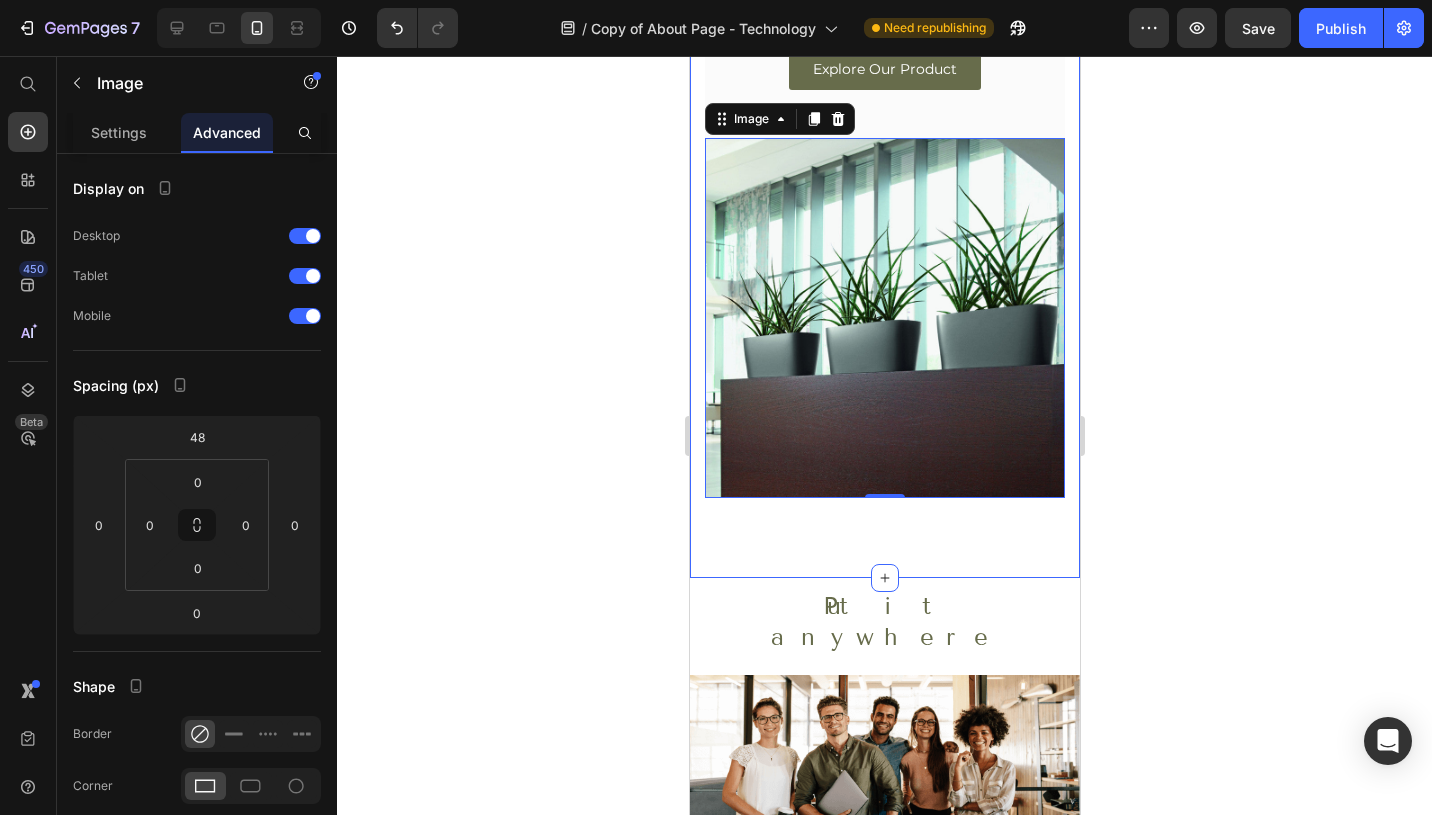 click on "Image   0 Introducing Leizisure: Our Advanced Self-Watering Technology Heading At PlanterLife, we believe that beautiful greenery should be effortless. Whether you’re a seasoned plant enthusiast or just starting, maintaining the perfect balance of water can be challenging. That’s why we’re proud to introduce Leizisure Self-Watering Technology. A game-changing innovation designed to make plant care simpler, smarter, and stress-free.   With advanced reservoir systems, Leizisure planters ensure your plants get just the right amount of water when they need it. Say goodbye to overwatering, underwatering, and the constant guesswork of plant care. Our self-watering planters provide consistent hydration for healthier, more vibrant plants, all with minimal effort. Text block Explore Our Product Button Row Row Section 2" at bounding box center [884, 19] 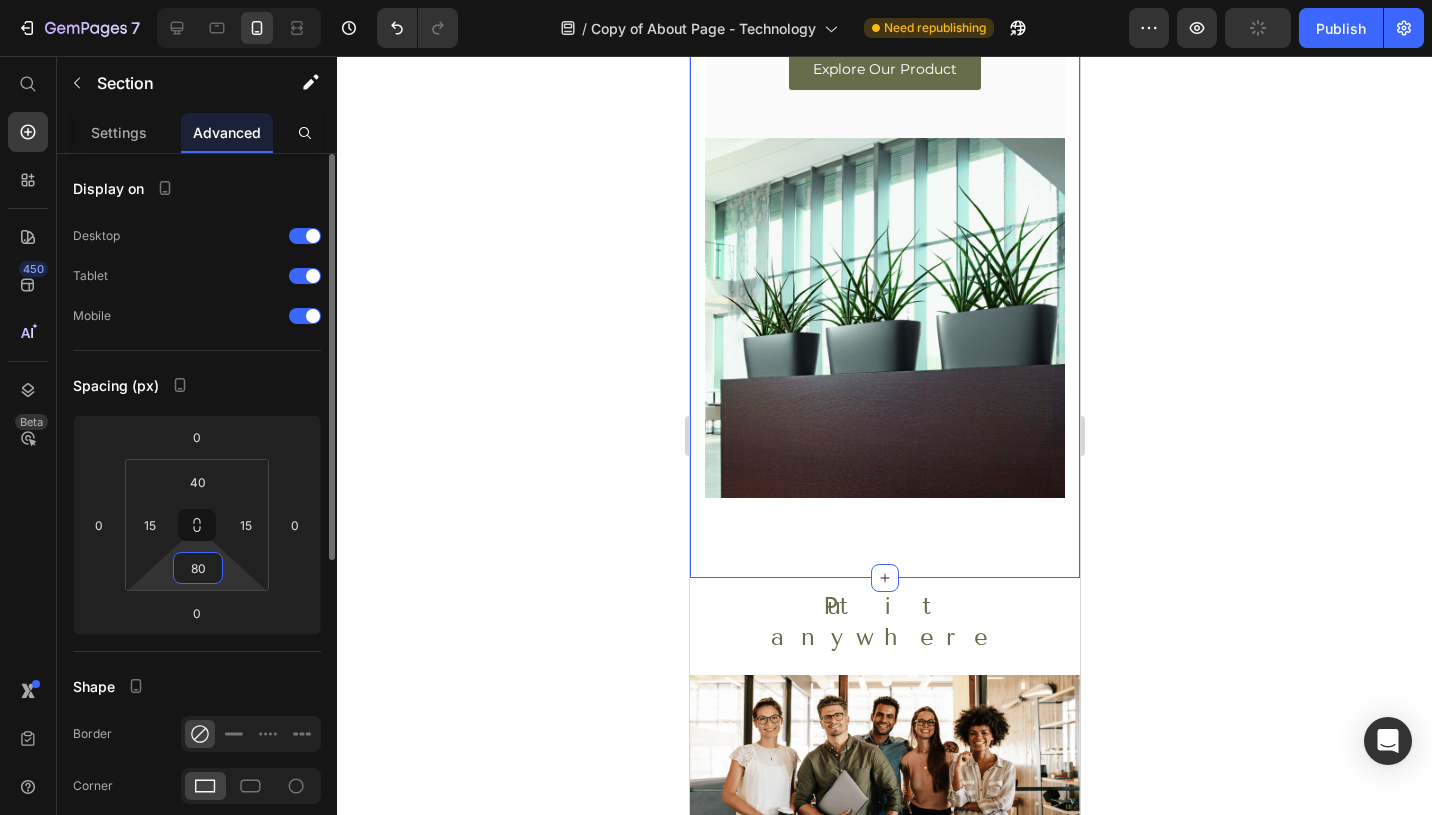 click on "80" at bounding box center (198, 568) 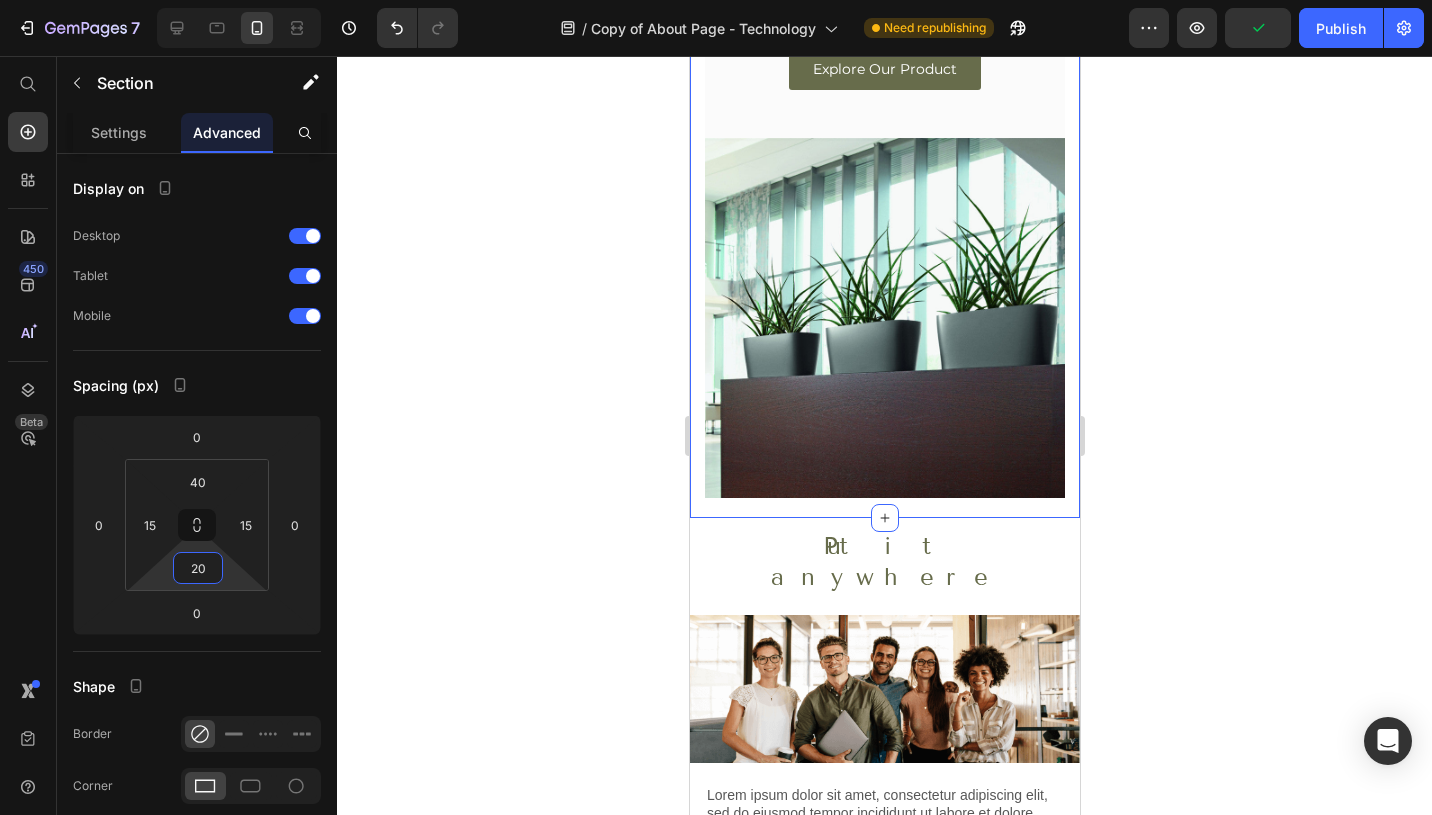 type on "20" 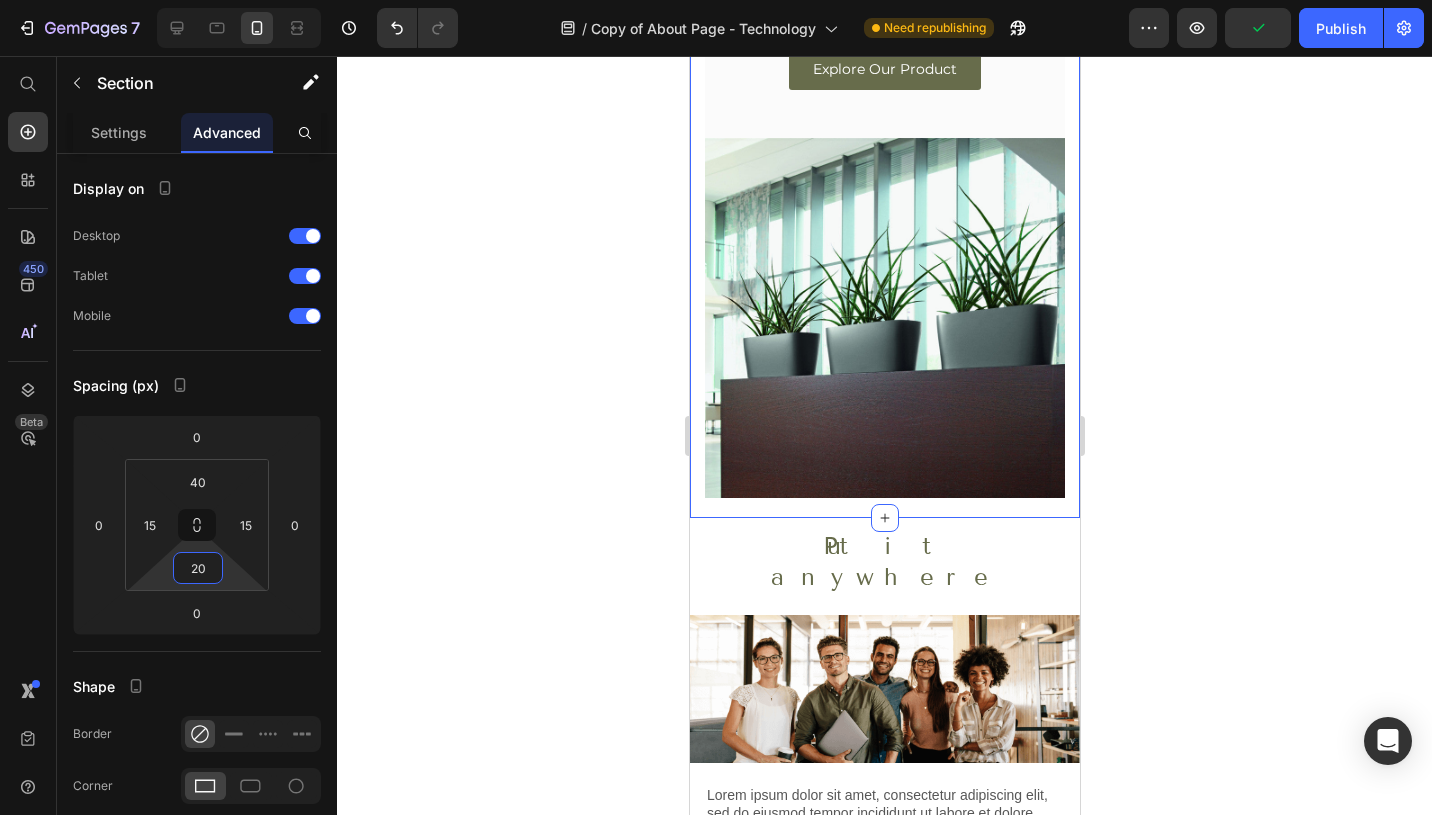 click 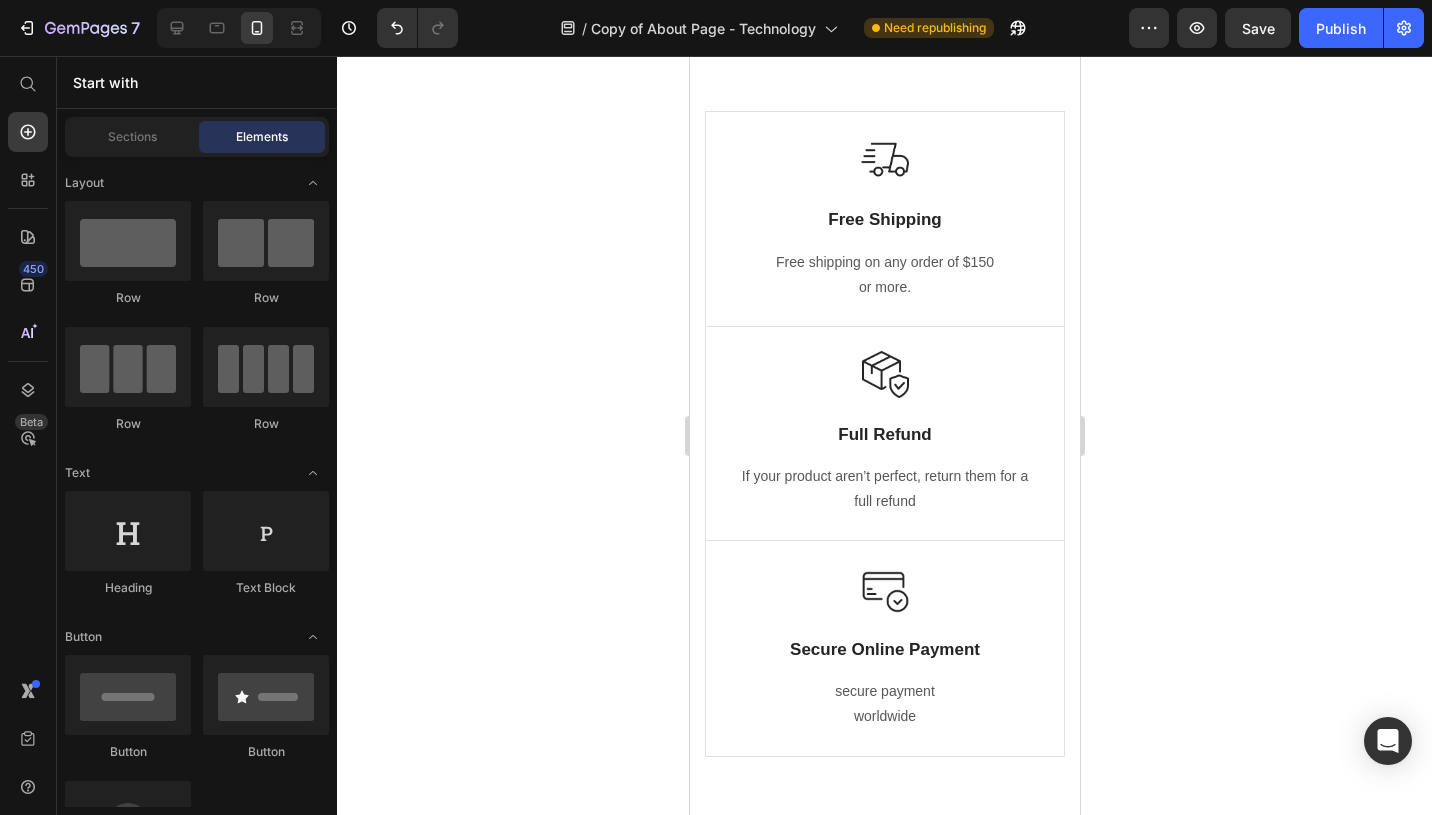 scroll, scrollTop: 2883, scrollLeft: 0, axis: vertical 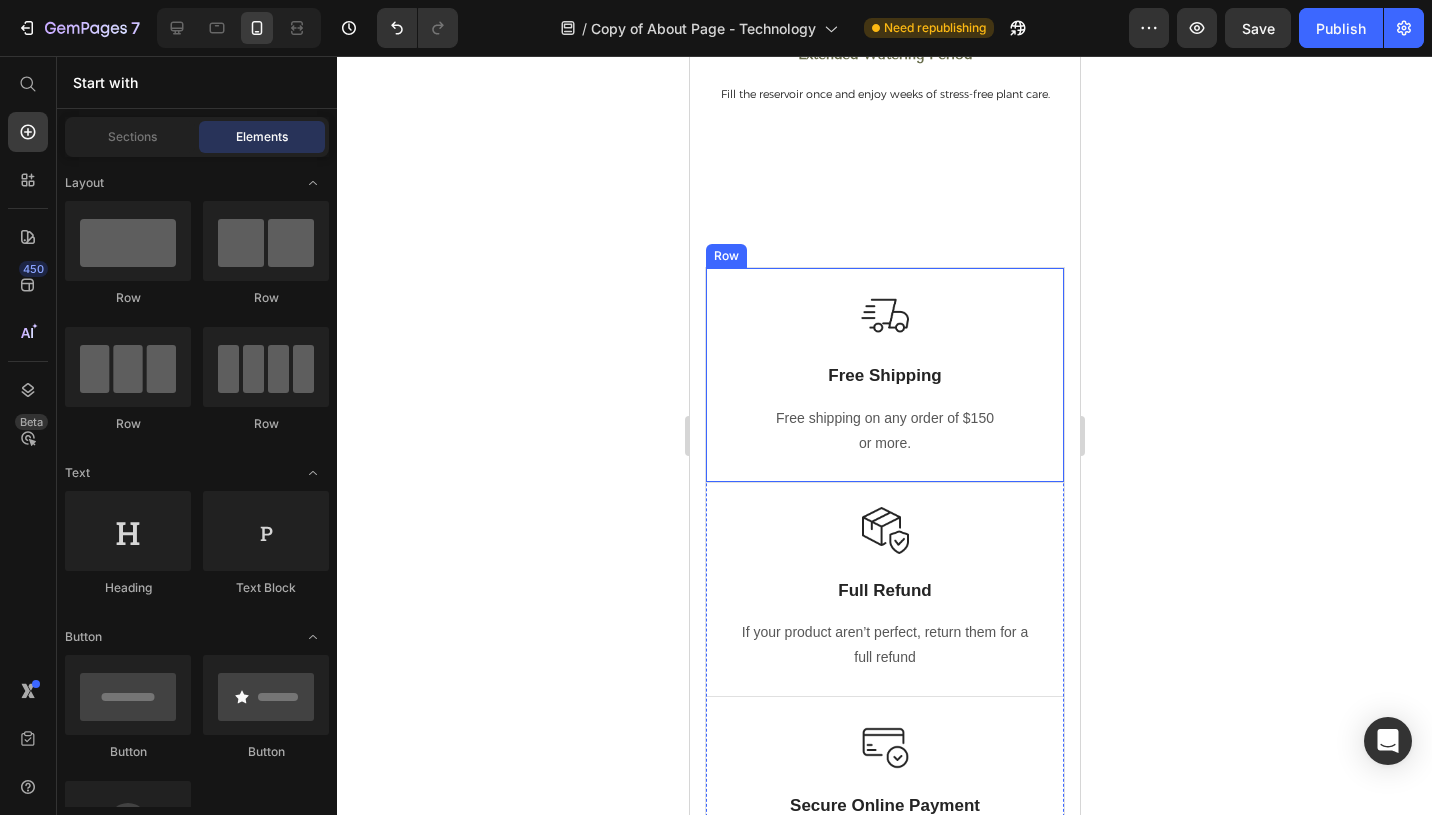 click on "Image Free Shipping Text Block Free shipping on any order of $150  or more. Text block Row" at bounding box center [884, 375] 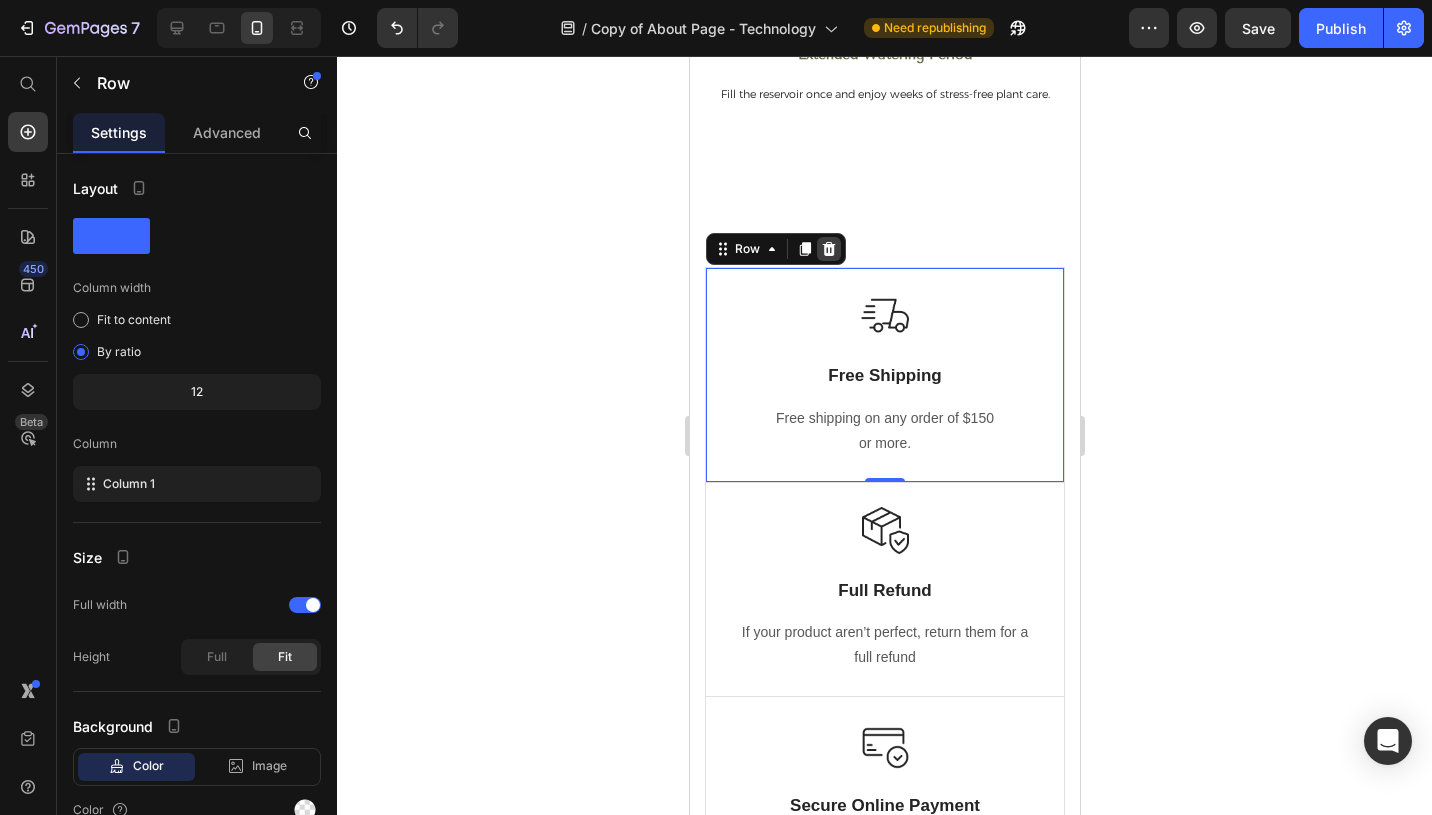 click at bounding box center (828, 249) 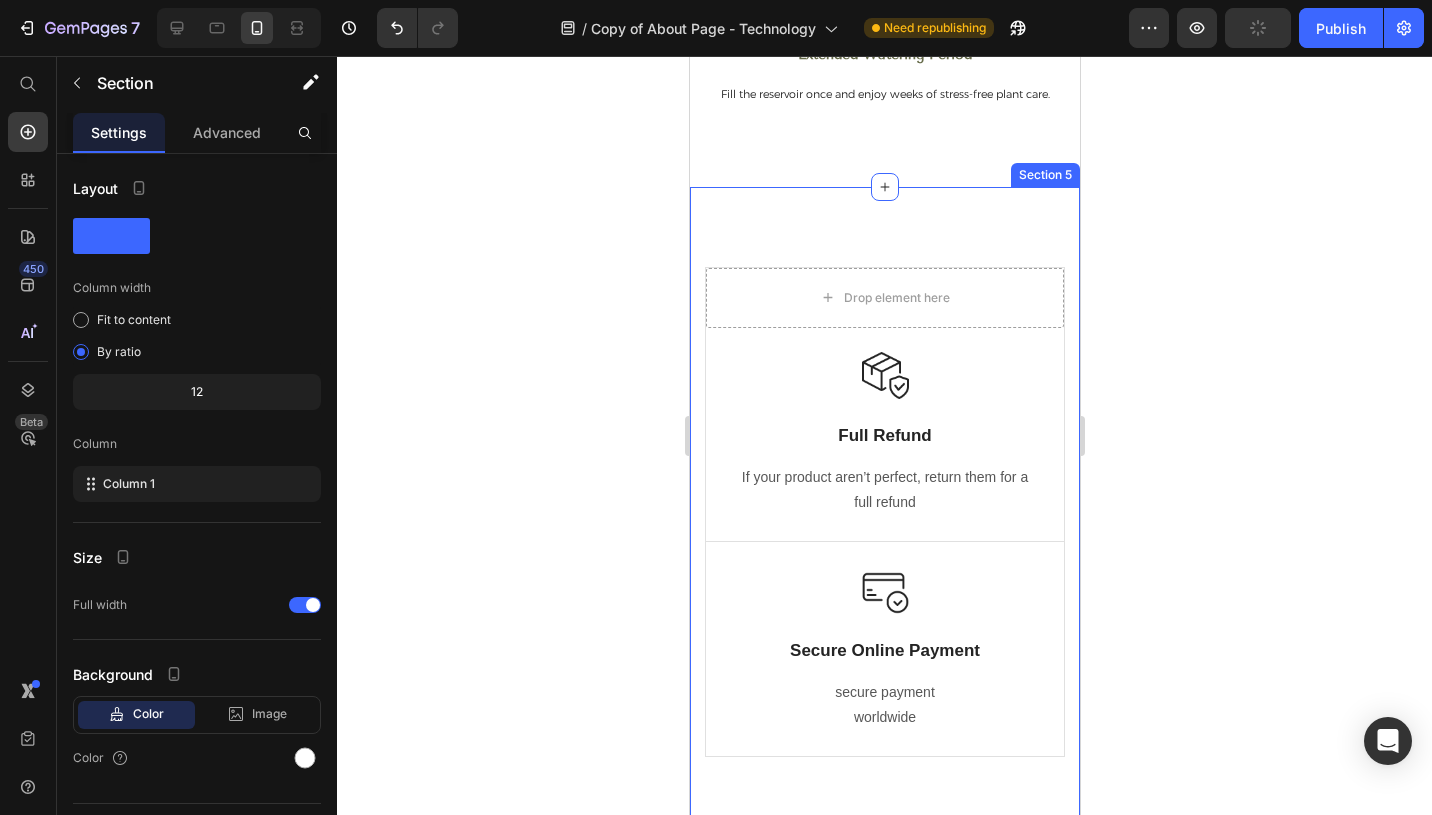 click on "Image Water Reservoir Text Block Each planter features a hidden water reservoir at its base, capable of holding enough water to keep your plants hydrated for days or even weeks, depending on the plant type and environmental conditions. Text block Row Image Capillary Wick Text Block A specially designed capillary wick draws water from the reservoir to the plant’s roots, mimicking natural absorption processes. This ensures your plants receive the ideal amount of moisture. Text block Row Image Water Level Indicator Text Block Many of our Leizisure planters come with a water level indicator, so you always know when it’s time to refill the reservoir. This handy feature takes the guesswork out of watering, keeping your plants perfectly hydrated. Text block Row Row
Drop element here Image Full Refund Text Block If your product aren’t perfect, return them for a full refund Text block Row Image Secure Online Payment Text Block secure payment worldwide Text block Row Row Section 5" at bounding box center (884, 520) 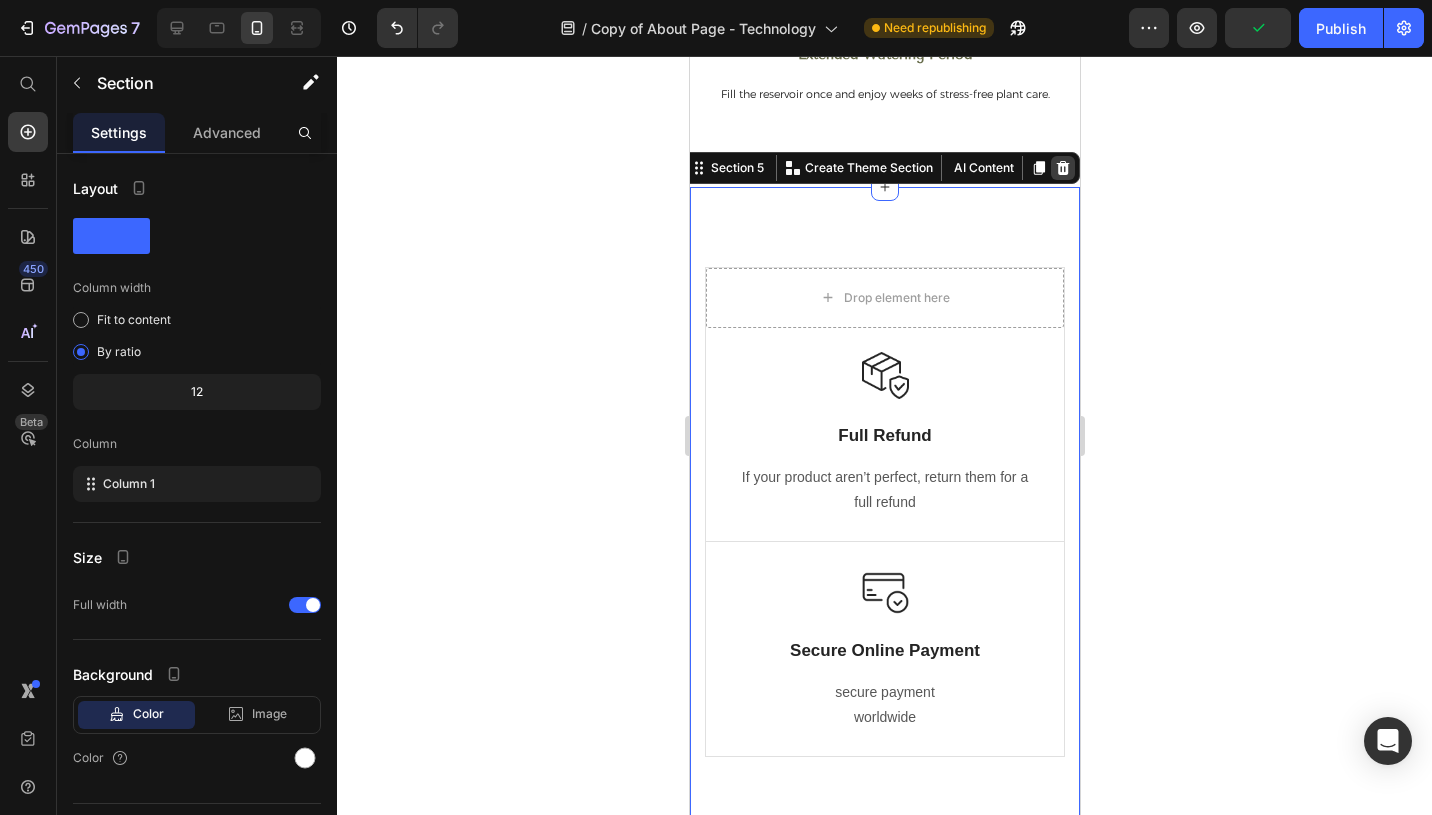 click 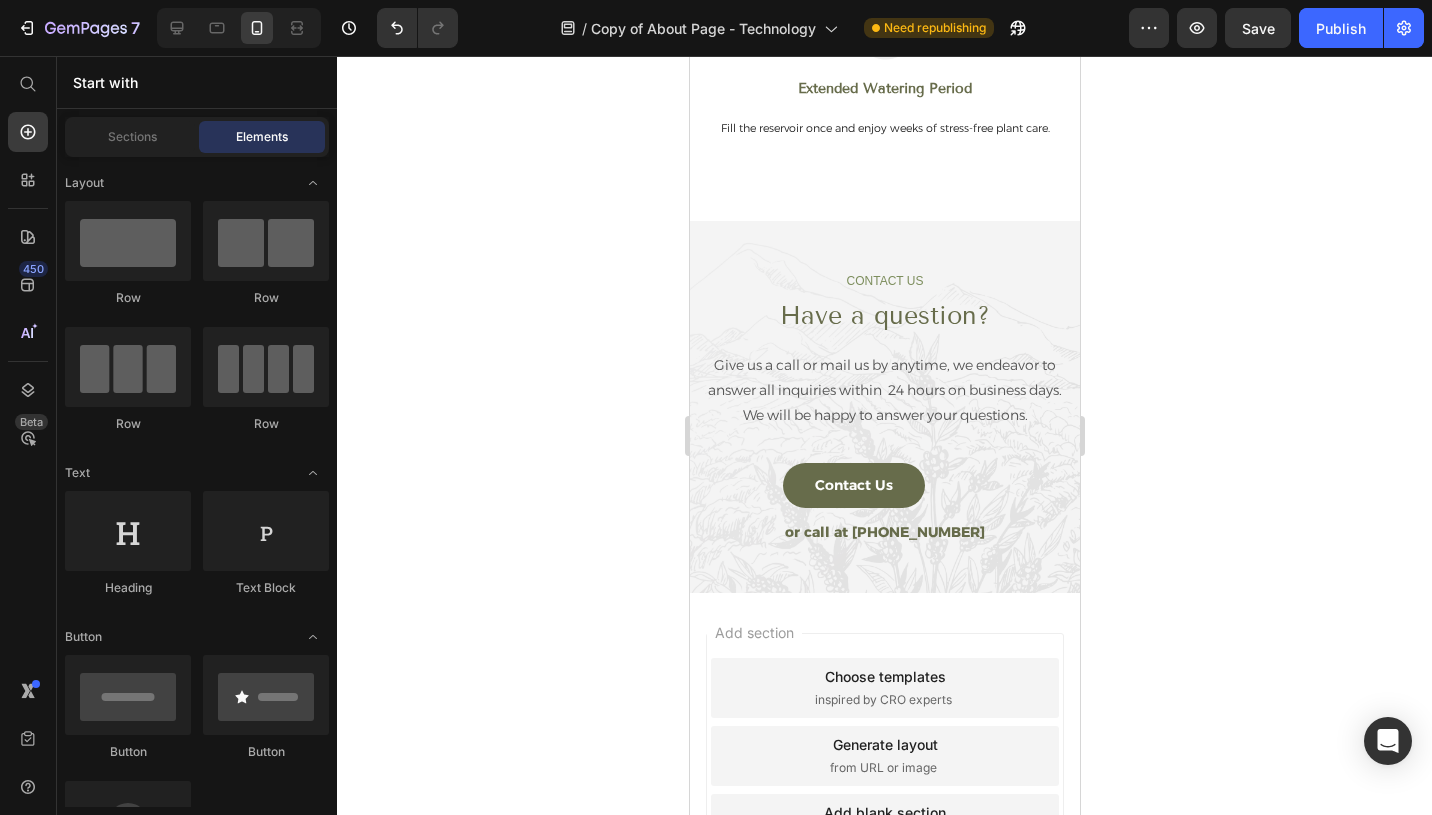 scroll, scrollTop: 2839, scrollLeft: 0, axis: vertical 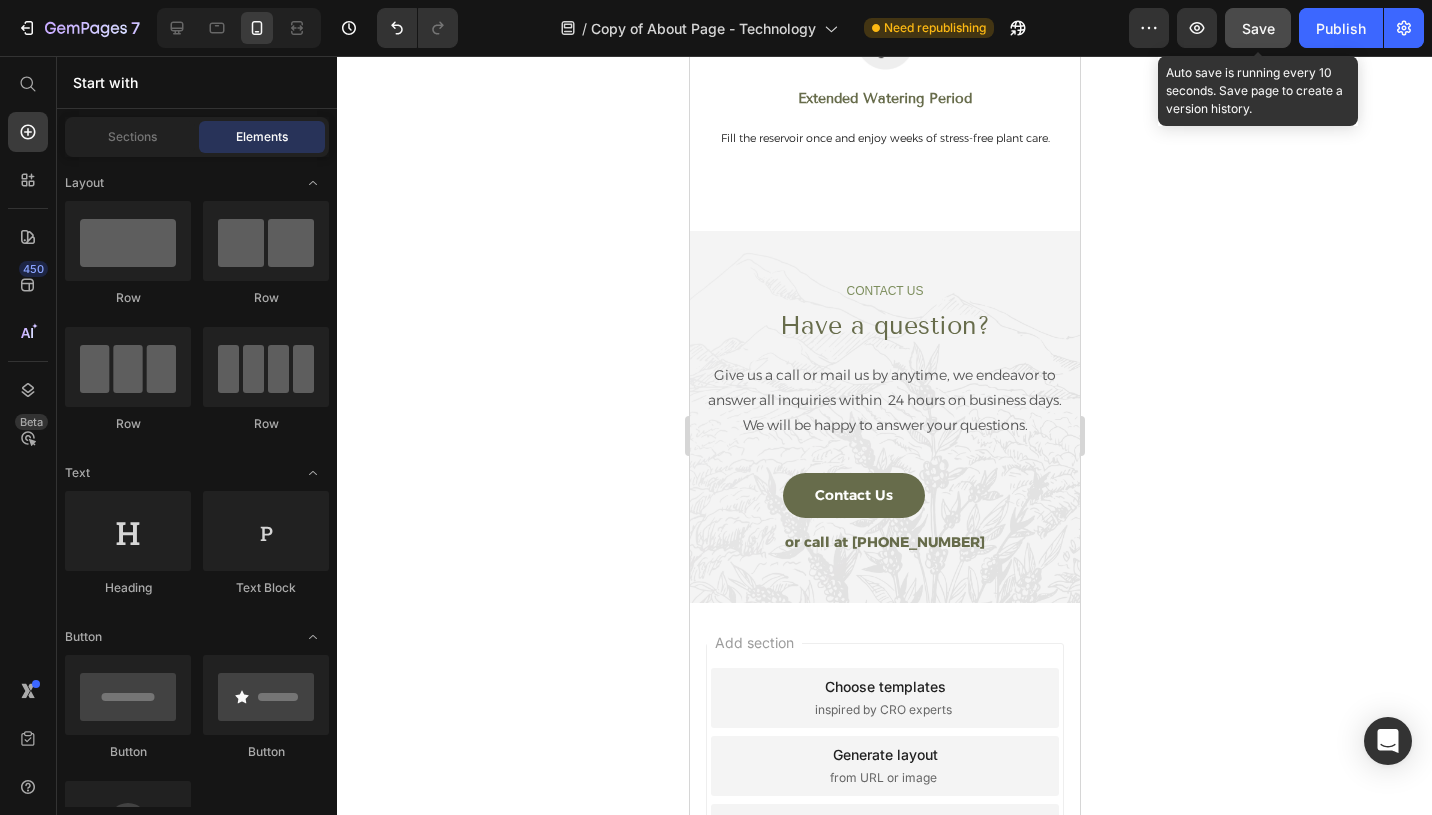 click on "Save" at bounding box center (1258, 28) 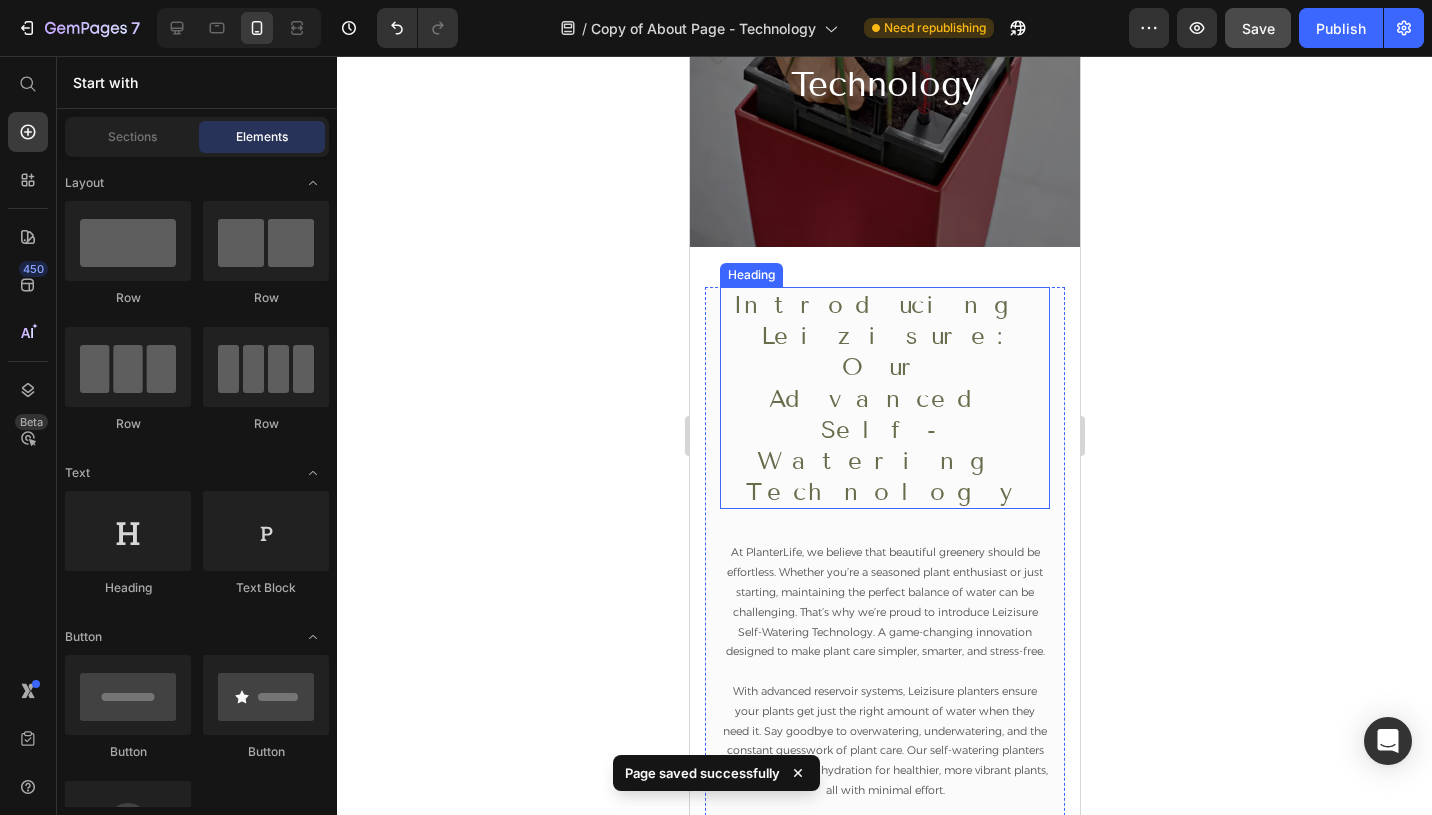 scroll, scrollTop: 0, scrollLeft: 0, axis: both 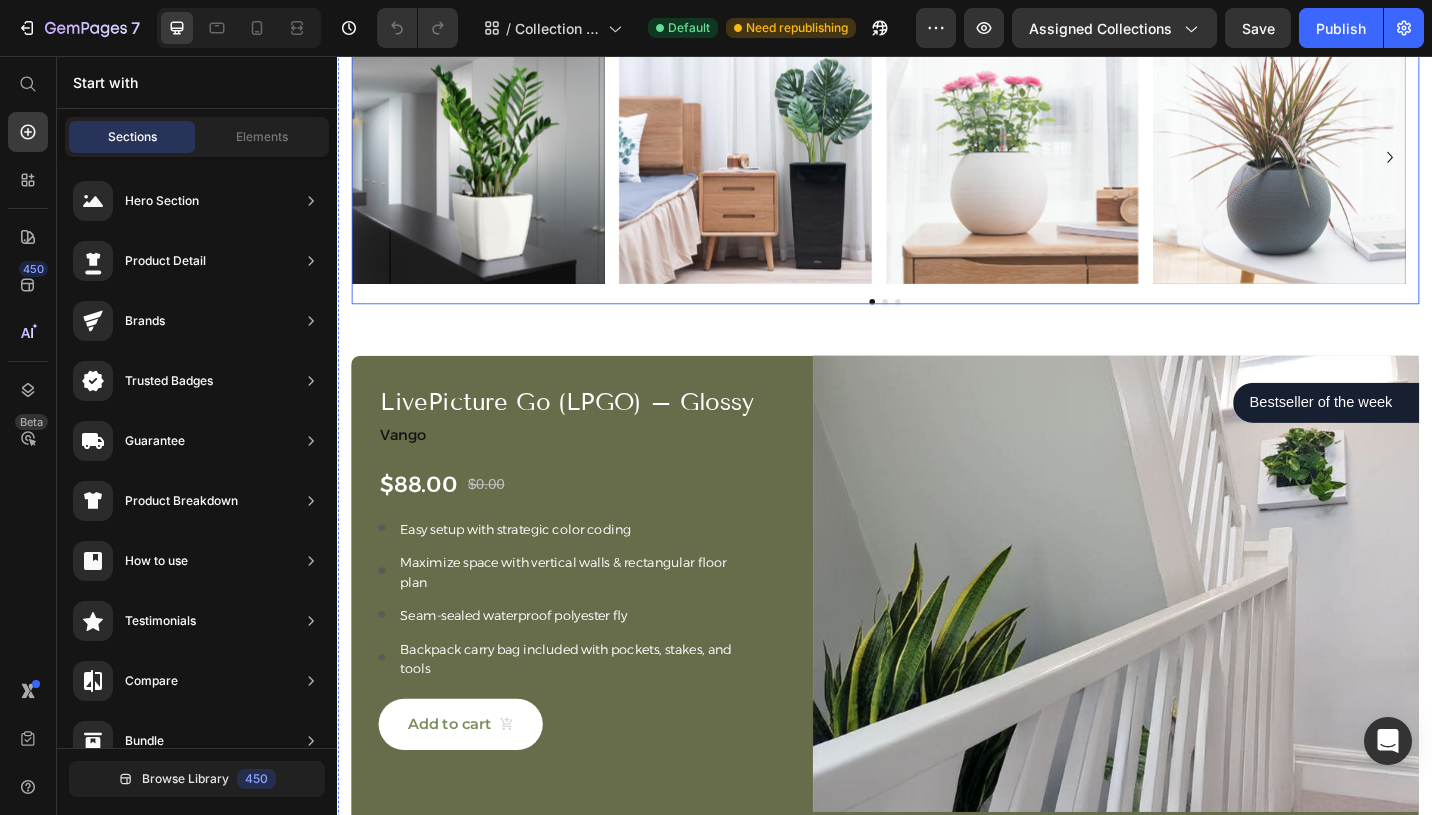 click 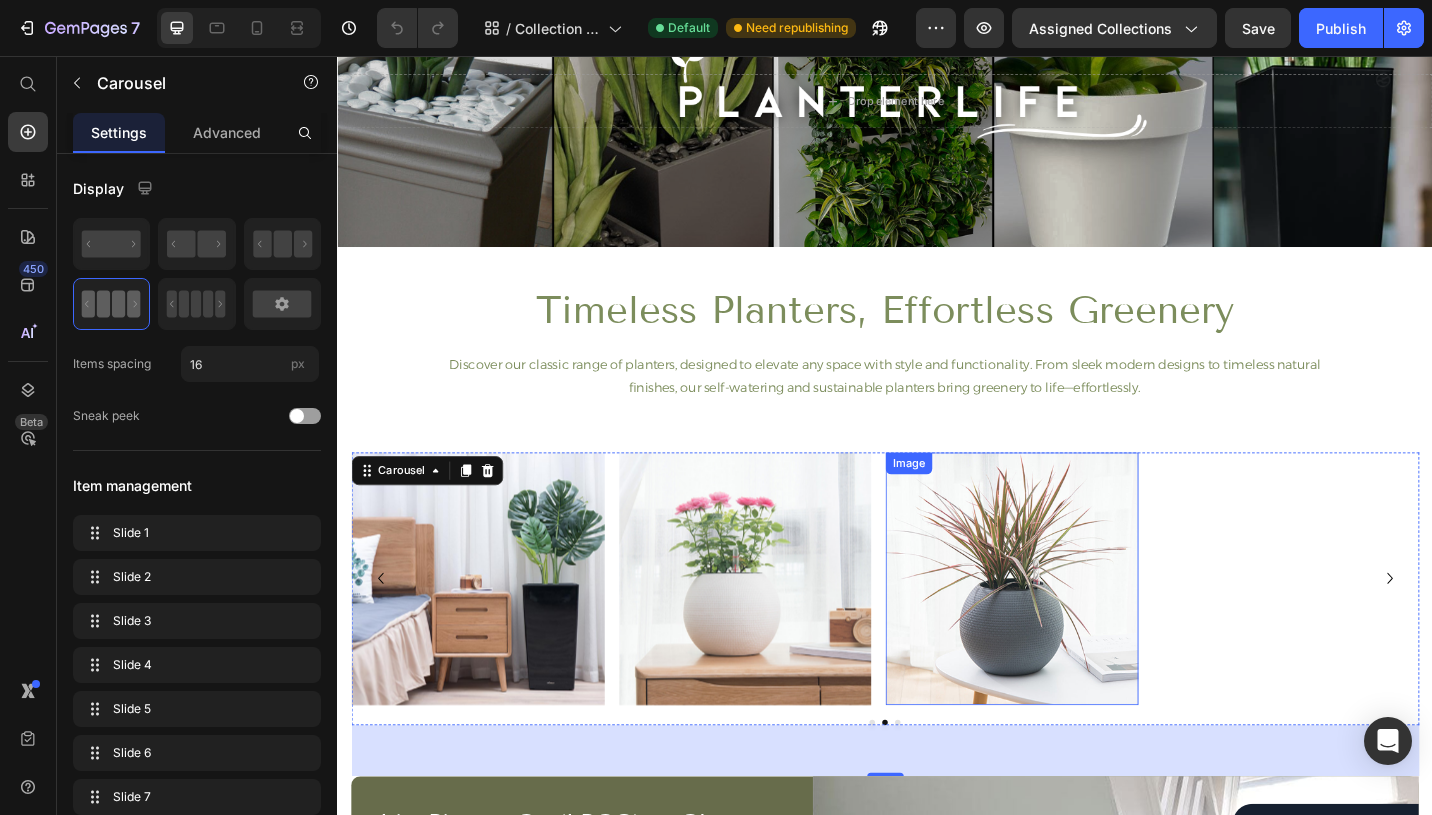 scroll, scrollTop: 0, scrollLeft: 0, axis: both 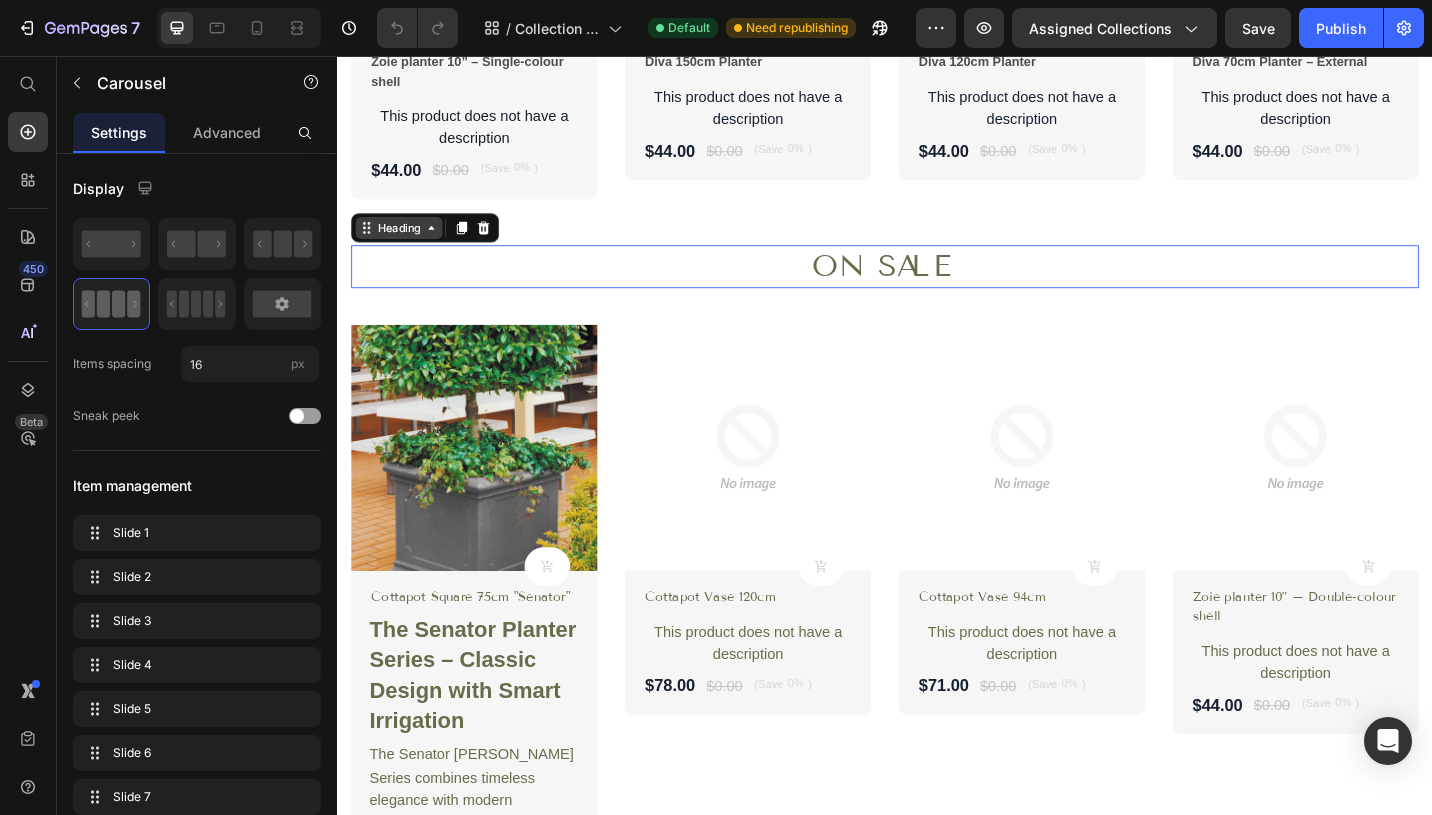 click on "Heading" at bounding box center (404, 244) 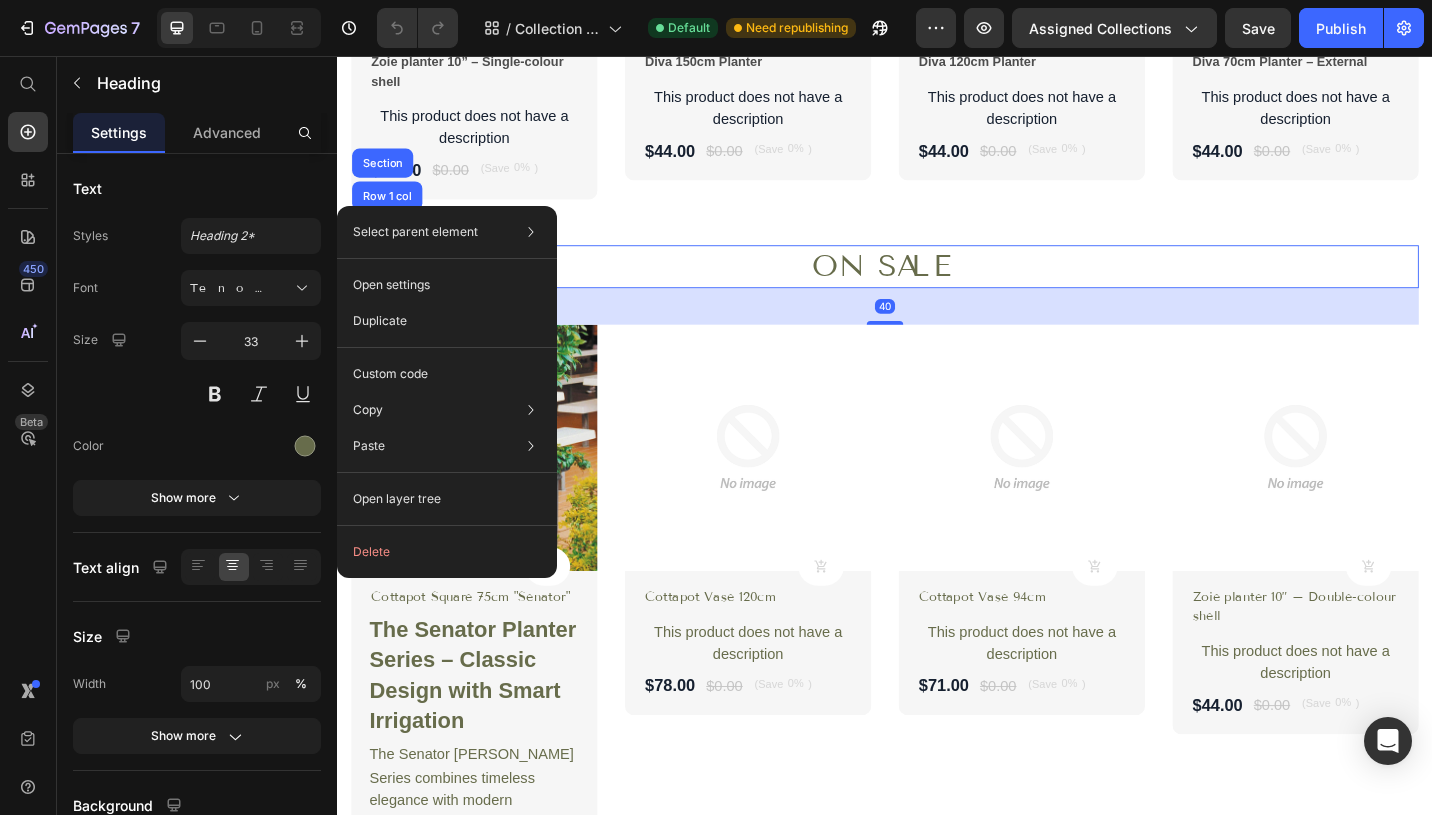 drag, startPoint x: 386, startPoint y: 220, endPoint x: 725, endPoint y: 264, distance: 341.84354 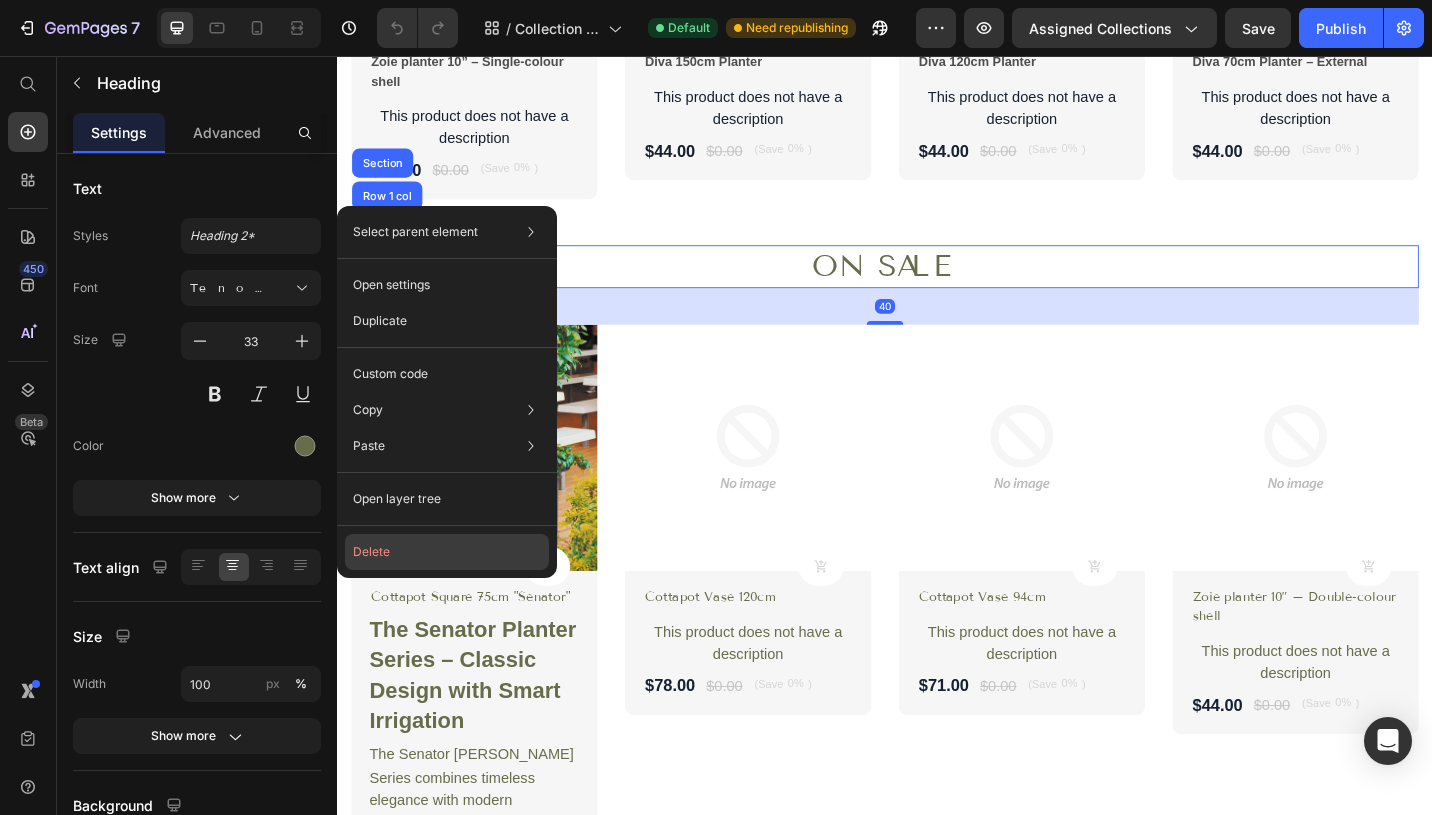 drag, startPoint x: 392, startPoint y: 544, endPoint x: 67, endPoint y: 529, distance: 325.34598 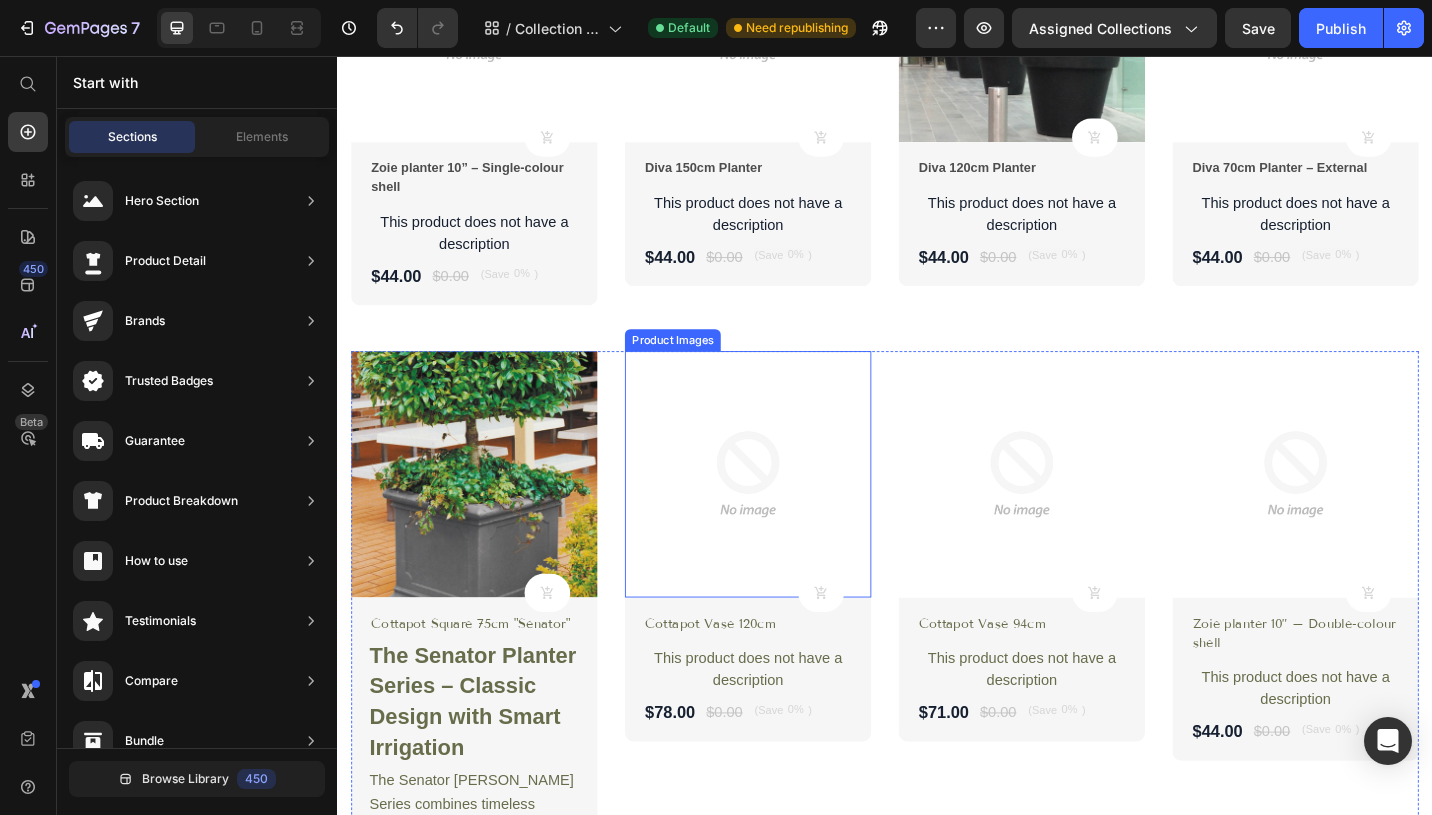 scroll, scrollTop: 3625, scrollLeft: 0, axis: vertical 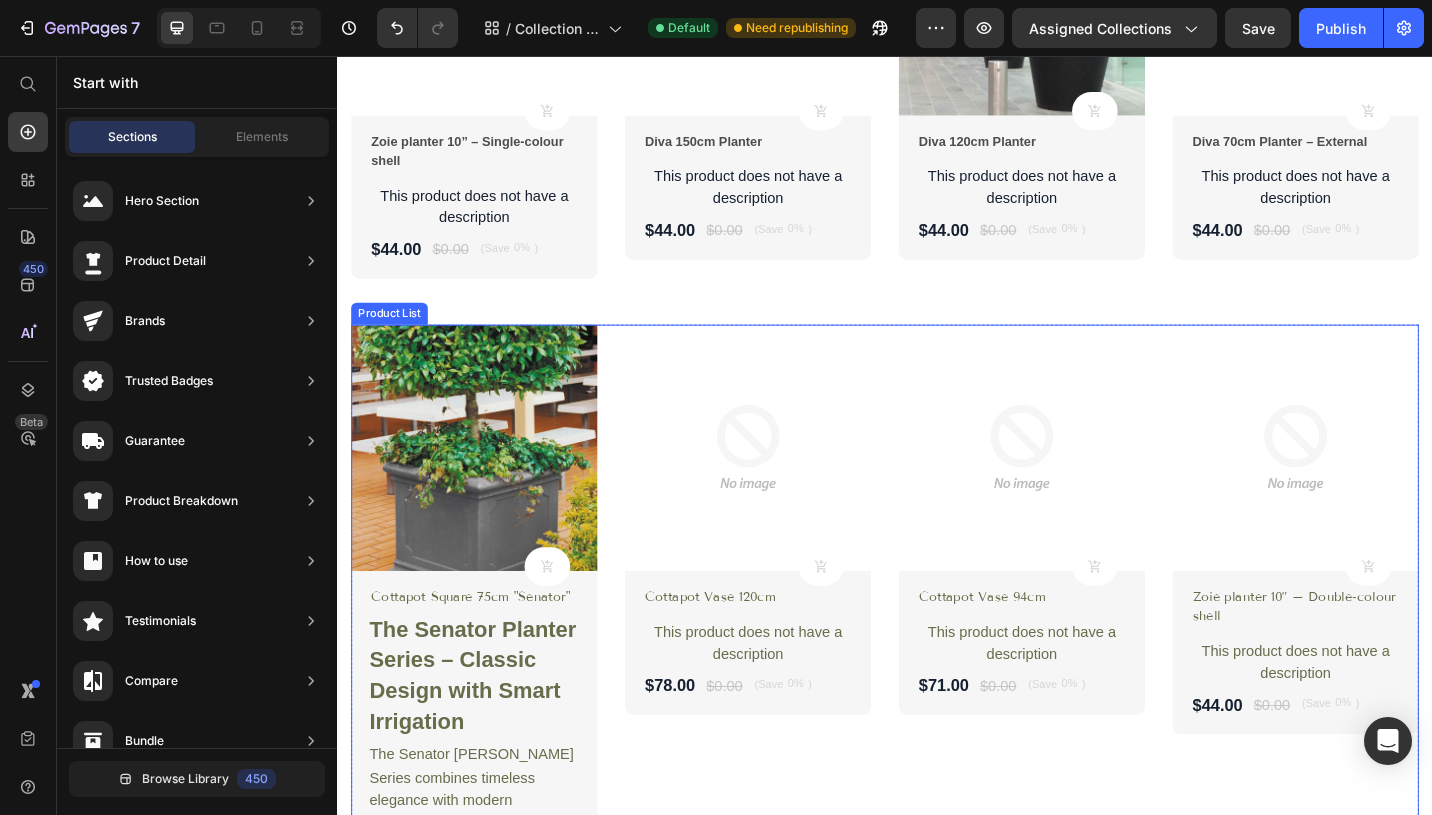 click on "Product Images Product Cart Button Cottapot Square 75cm "Senator" Product Title The Senator Planter Series – Classic Design with Smart Irrigation
The Senator Planter Series combines timeless elegance with modern functionality, making it the perfect choice for both indoor and outdoor spaces. Designed for conservative landscapes, this planter enhances any setting with its sophisticated aesthetic and durable construction.
✔ Built-in Sub-Irrigation System – Features a 48L water reservoir, reducing the need for frequent watering. ✔ Smart Wick System – Ensures consistent moisture for healthier plants. ✔ Spacious & Versatile – Accommodates large grow pots up to 20" (500mm). ✔ Durable & Stylish – Available in a variety of colors to match any décor. ✔ Water-Efficient – Conserves water while supporting lush, thriving greenery.
Dimensions: 75cm (L) x 75cm (W) x 68cm (H) | Soil Capacity: 135L | Weight: 20kg
Product Description $114.00 Product Price $0.00 Product Price (Save 0% ) Product Tag" at bounding box center (937, 1251) 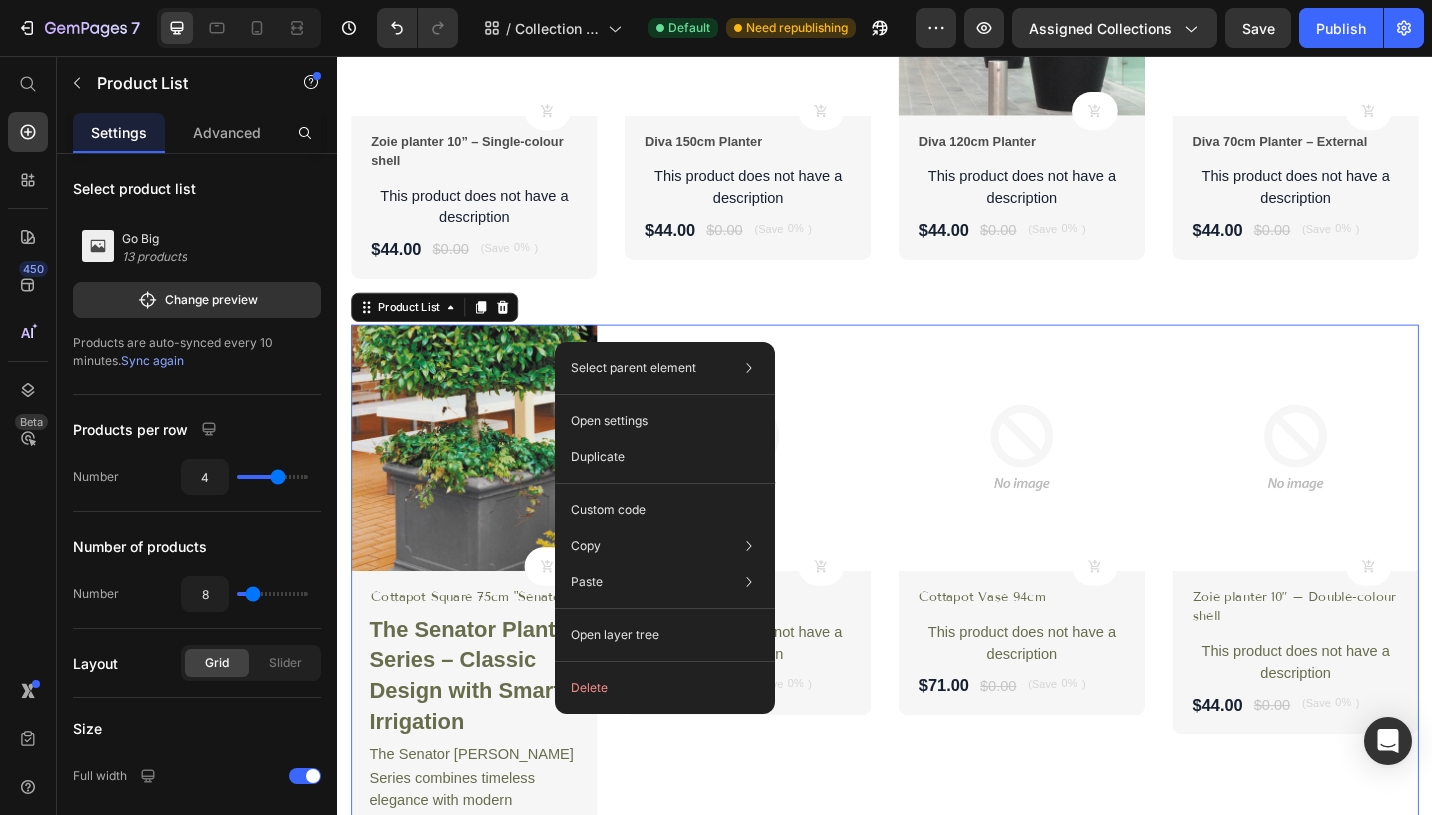 drag, startPoint x: 634, startPoint y: 369, endPoint x: 955, endPoint y: 418, distance: 324.71835 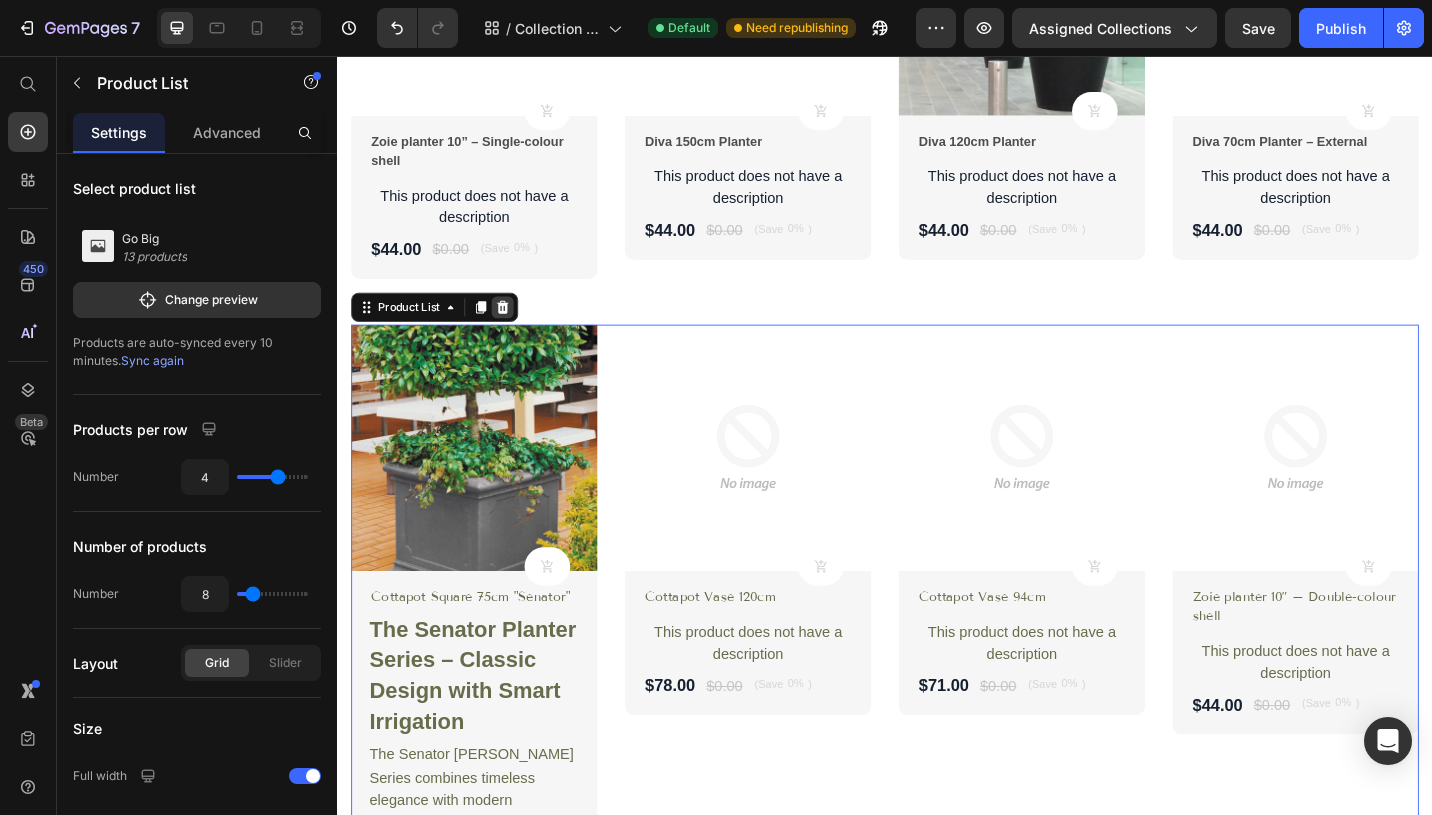 click at bounding box center (518, 331) 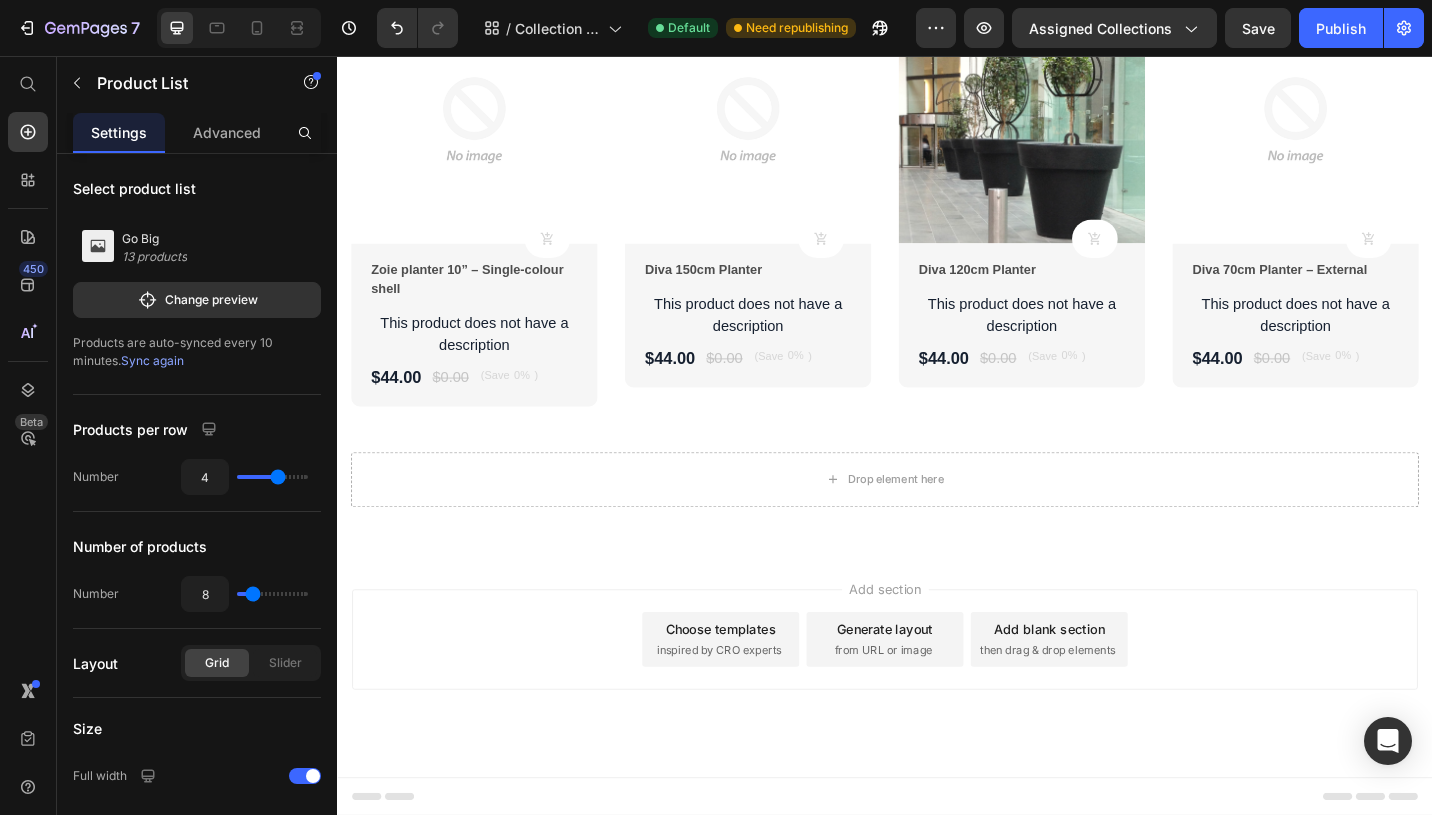 scroll, scrollTop: 3454, scrollLeft: 0, axis: vertical 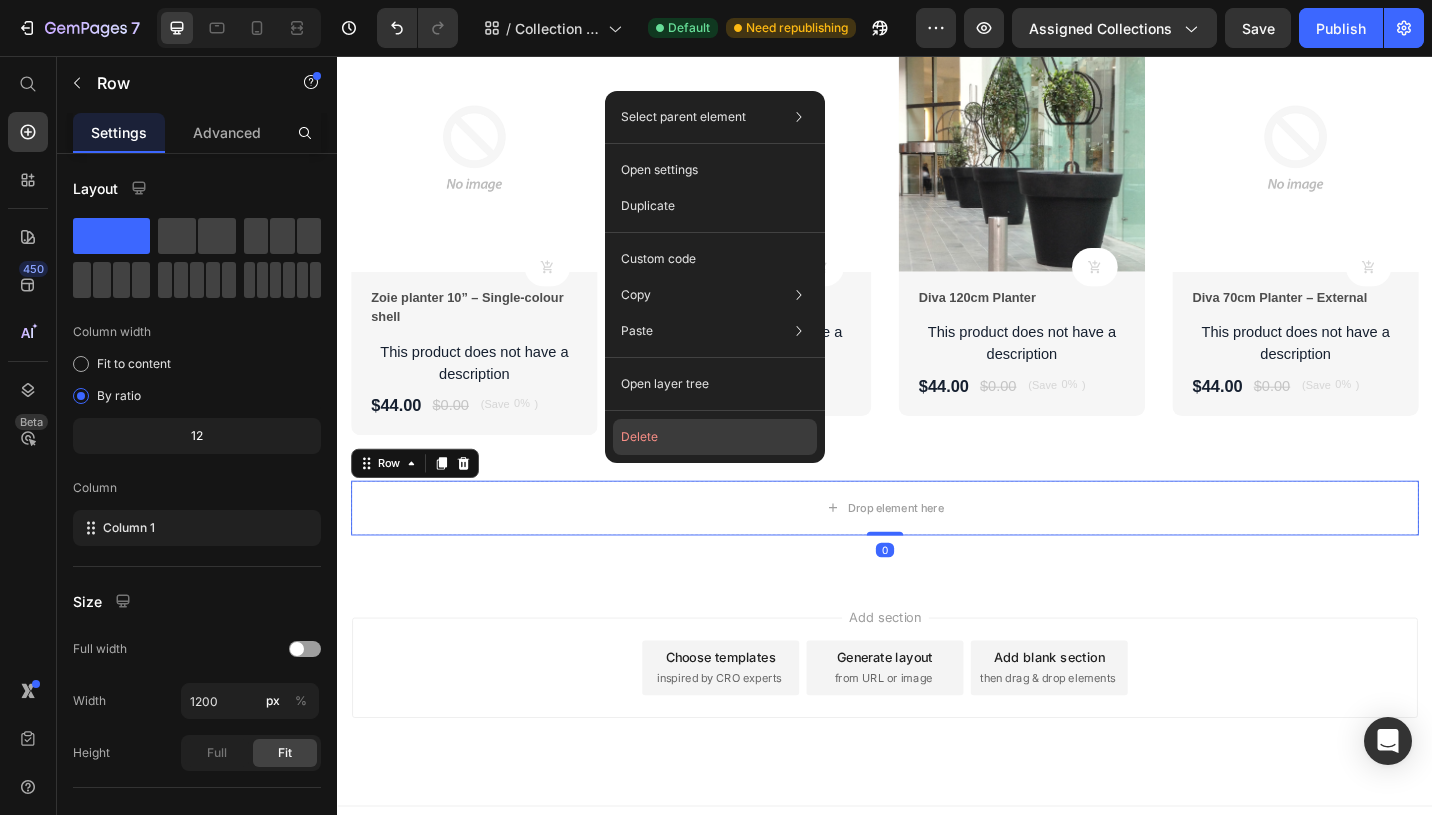 click on "Delete" 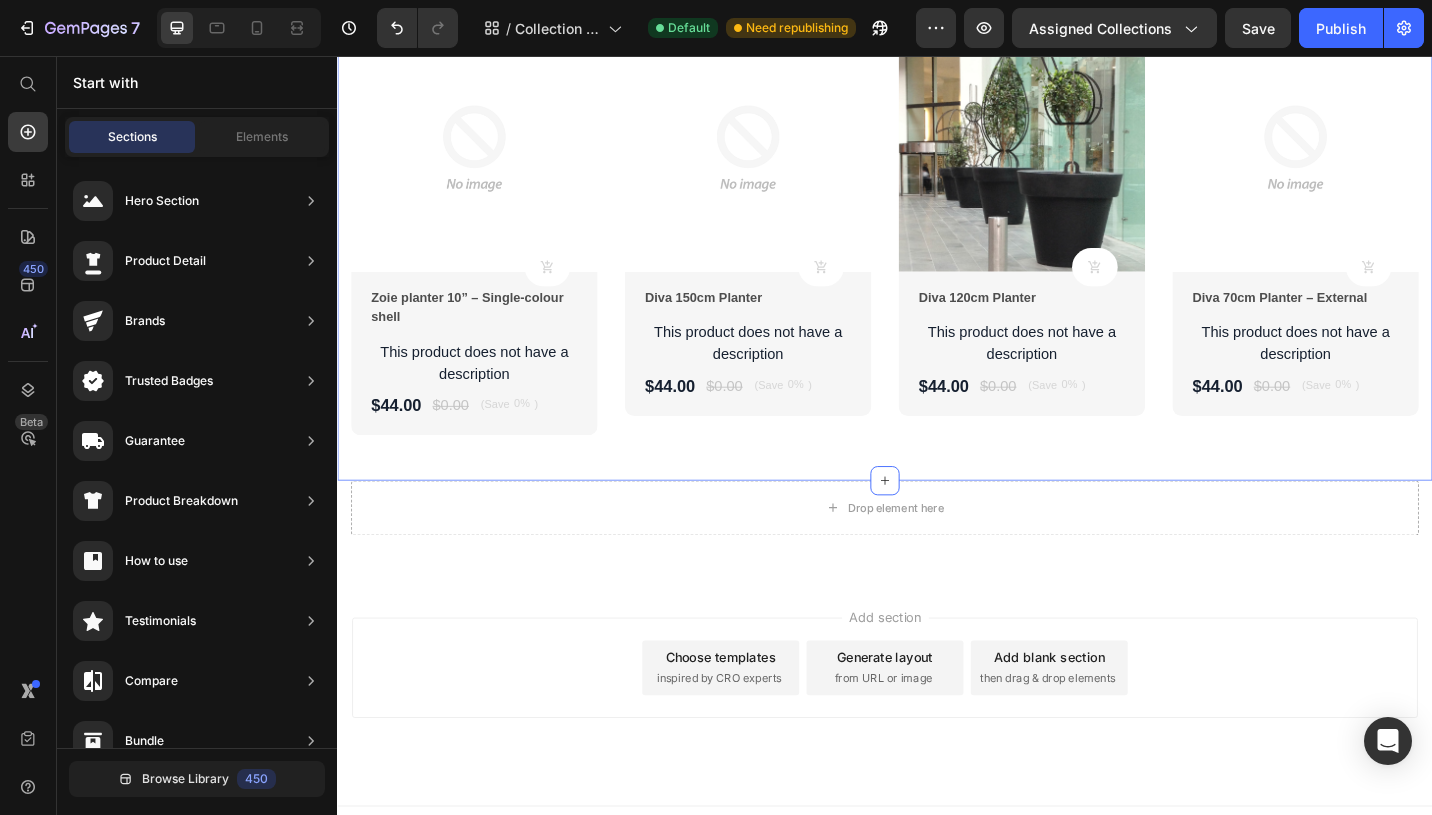 scroll, scrollTop: 3419, scrollLeft: 0, axis: vertical 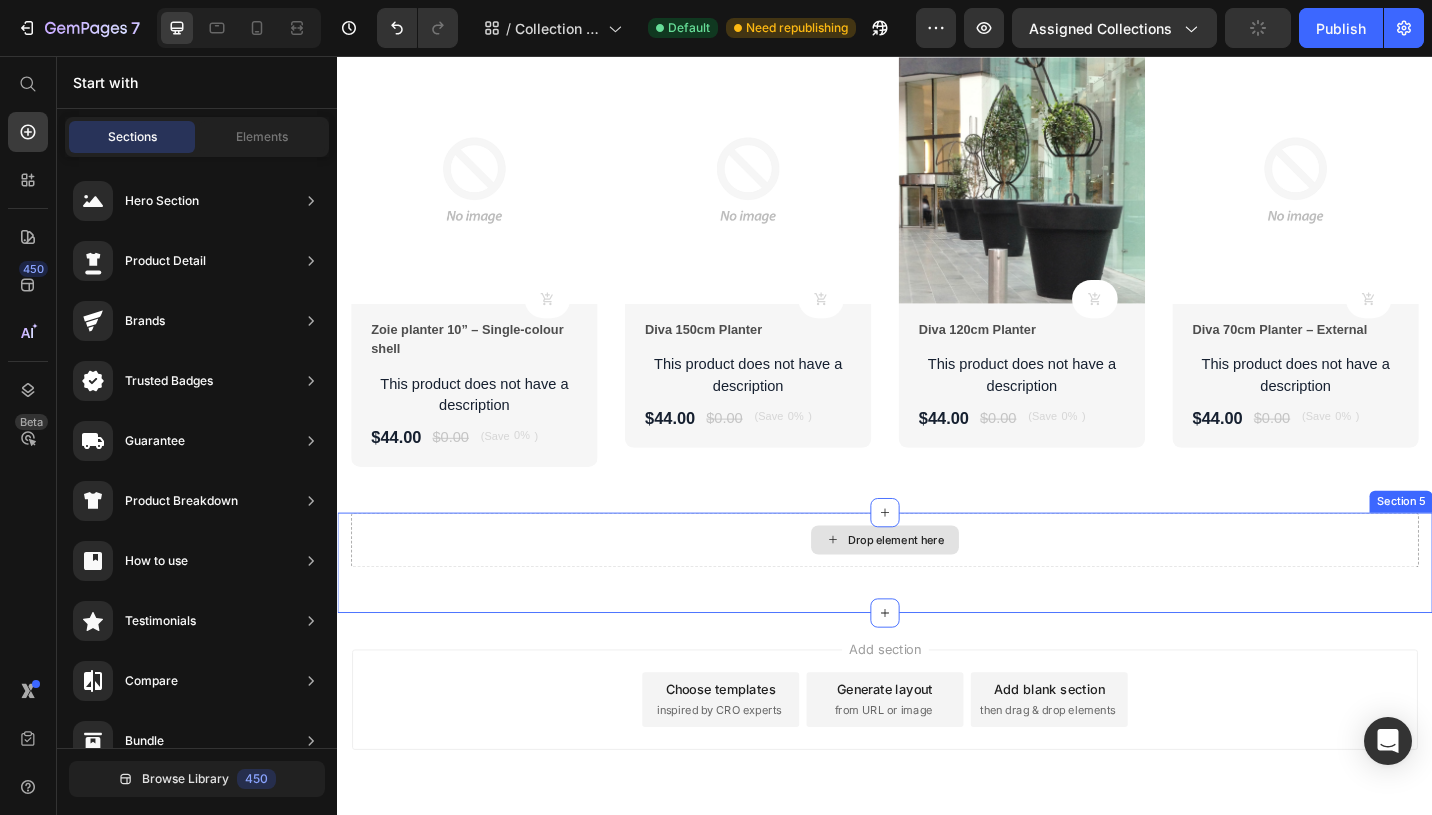 click on "Drop element here" at bounding box center (937, 586) 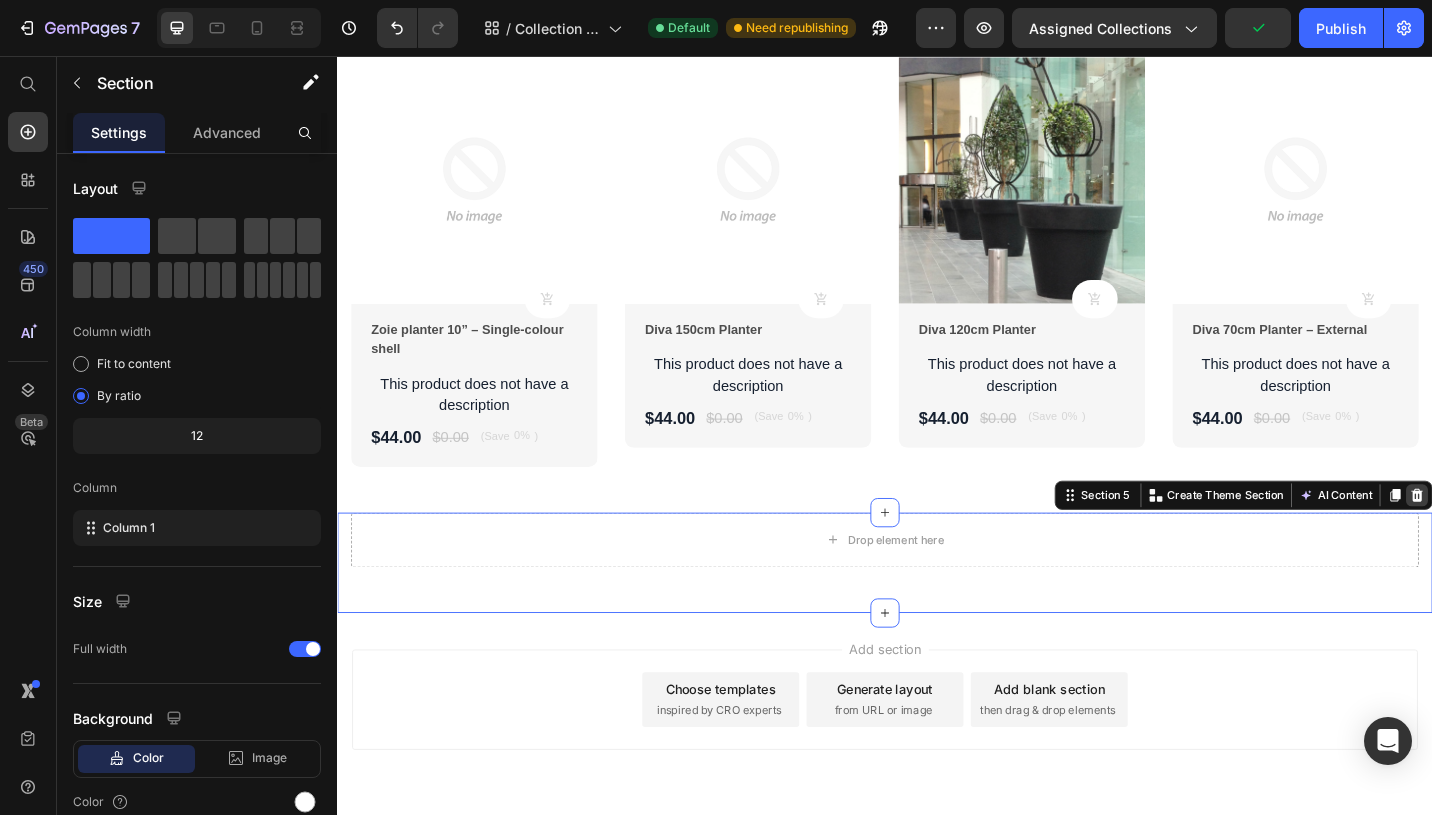 click 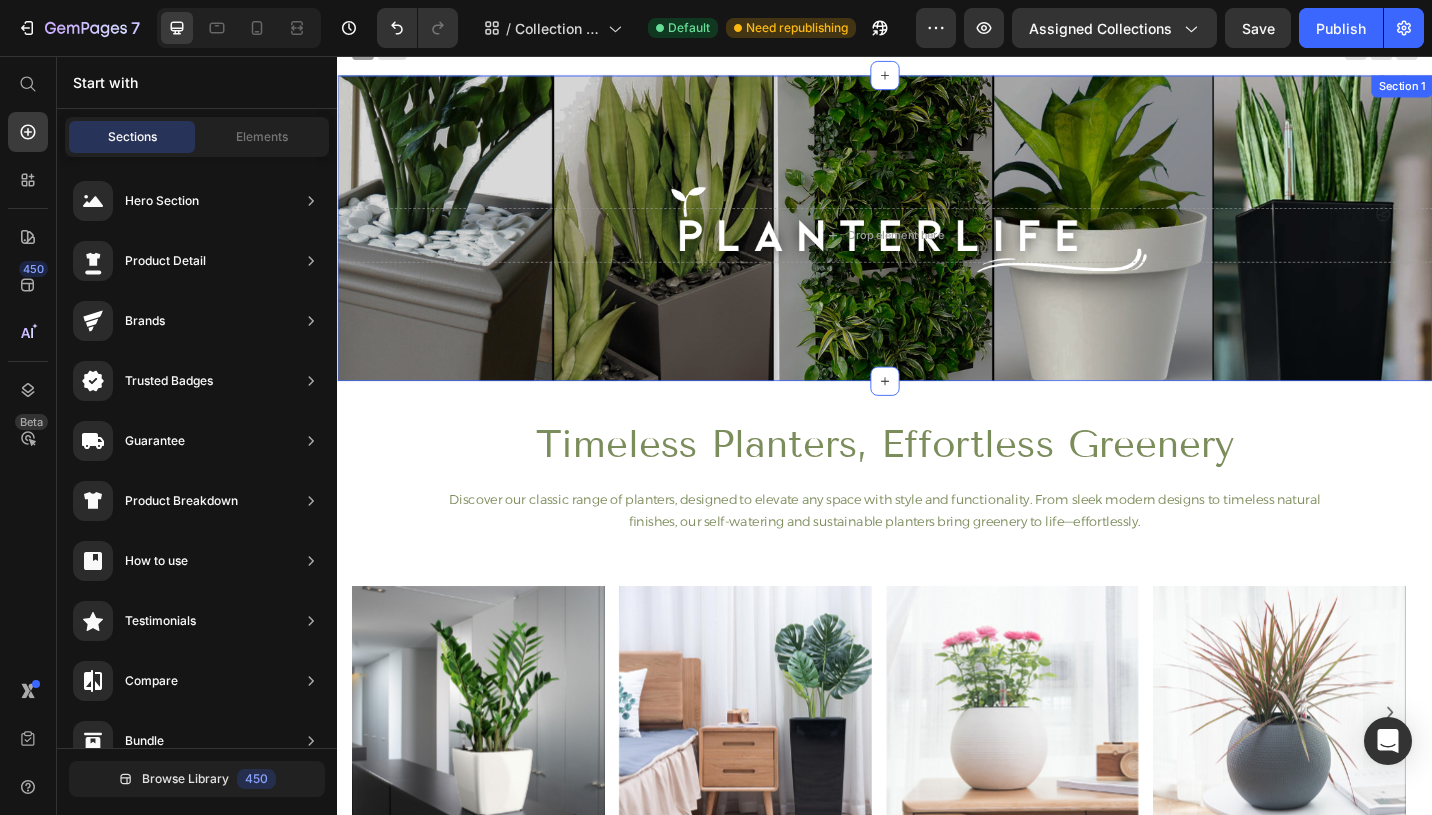 scroll, scrollTop: 21, scrollLeft: 0, axis: vertical 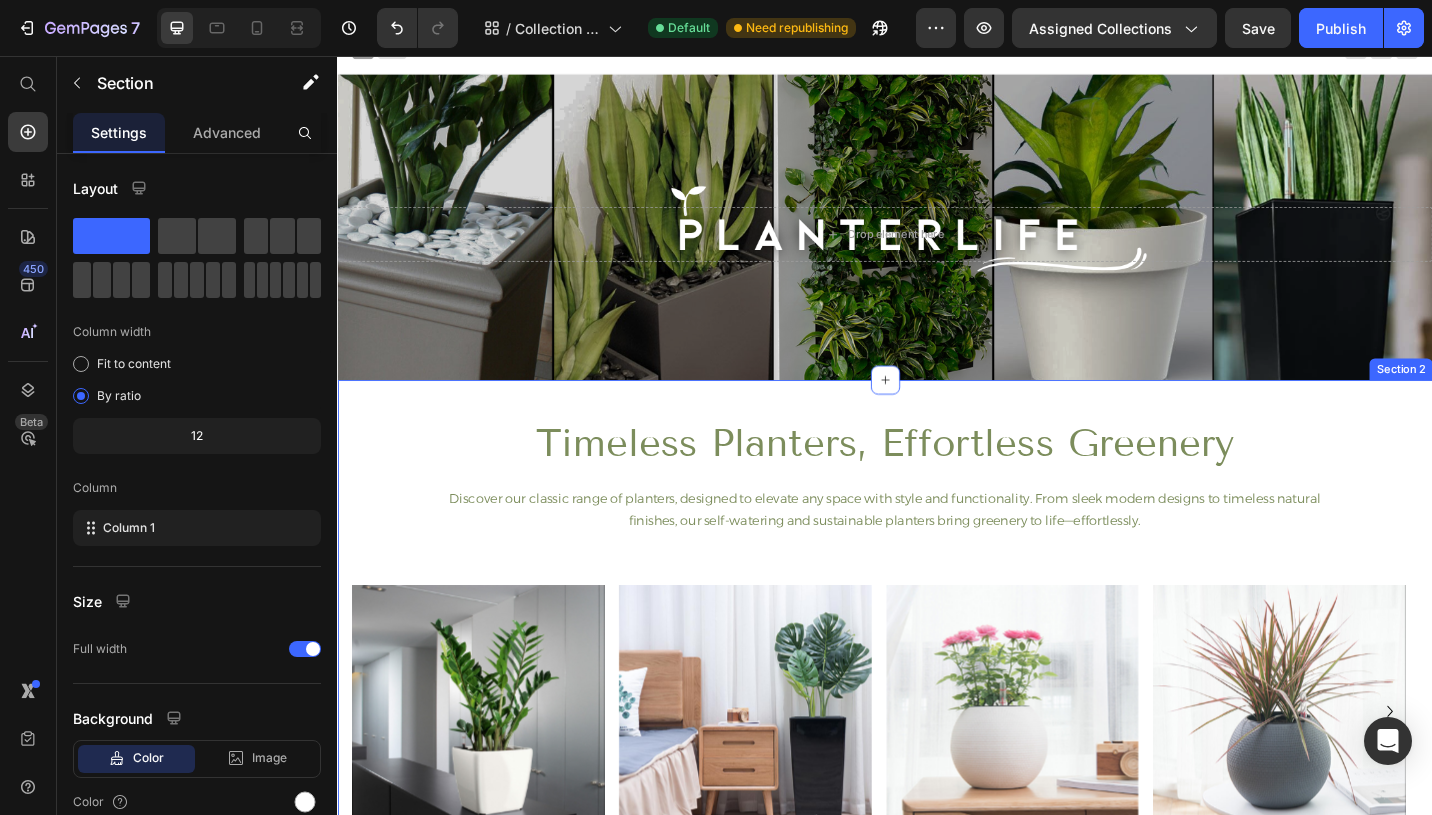 click on "Timeless Planters, Effortless Greenery Heading Discover our classic range of planters, designed to elevate any space with style and functionality. From sleek modern designs to timeless natural finishes, our self-watering and sustainable planters bring greenery to life—effortlessly. Heading
Image Image Image Image Image Image Image Image Image Image Image Image
Carousel LivePicture Go (LPGO) – Glossy Product Title Vango Text block $88.00 Product Price $0.00 Product Price Row Image Easy setup with strategic color coding Text block Image Maximize space with vertical walls & rectangular floor plan Text block Image Seam-sealed waterproof polyester fly Text block Image Backpack carry bag included with pockets, stakes, and tools Text block Icon List Add to cart Product Cart Button Product Bestseller of the week Text block Row Row Row Image Row Row Section 2" at bounding box center (937, 974) 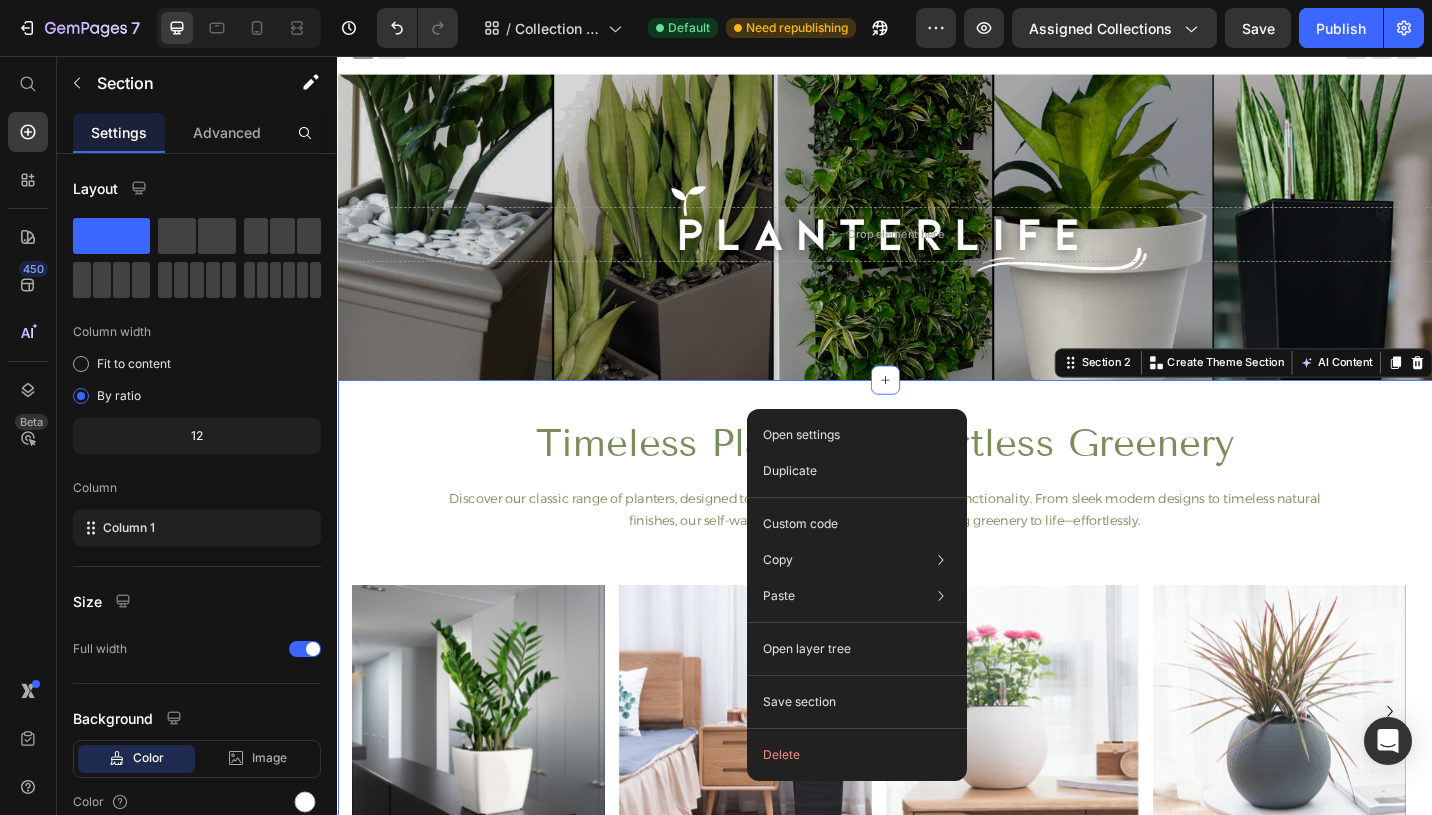 click on "Timeless Planters, Effortless Greenery Heading Discover our classic range of planters, designed to elevate any space with style and functionality. From sleek modern designs to timeless natural finishes, our self-watering and sustainable planters bring greenery to life—effortlessly. Heading
Image Image Image Image Image Image Image Image Image Image Image Image
Carousel LivePicture Go (LPGO) – Glossy Product Title Vango Text block $88.00 Product Price $0.00 Product Price Row Image Easy setup with strategic color coding Text block Image Maximize space with vertical walls & rectangular floor plan Text block Image Seam-sealed waterproof polyester fly Text block Image Backpack carry bag included with pockets, stakes, and tools Text block Icon List Add to cart Product Cart Button Product Bestseller of the week Text block Row Row Row Image Row Row Section 2   You can create reusable sections Create Theme Section" at bounding box center (937, 974) 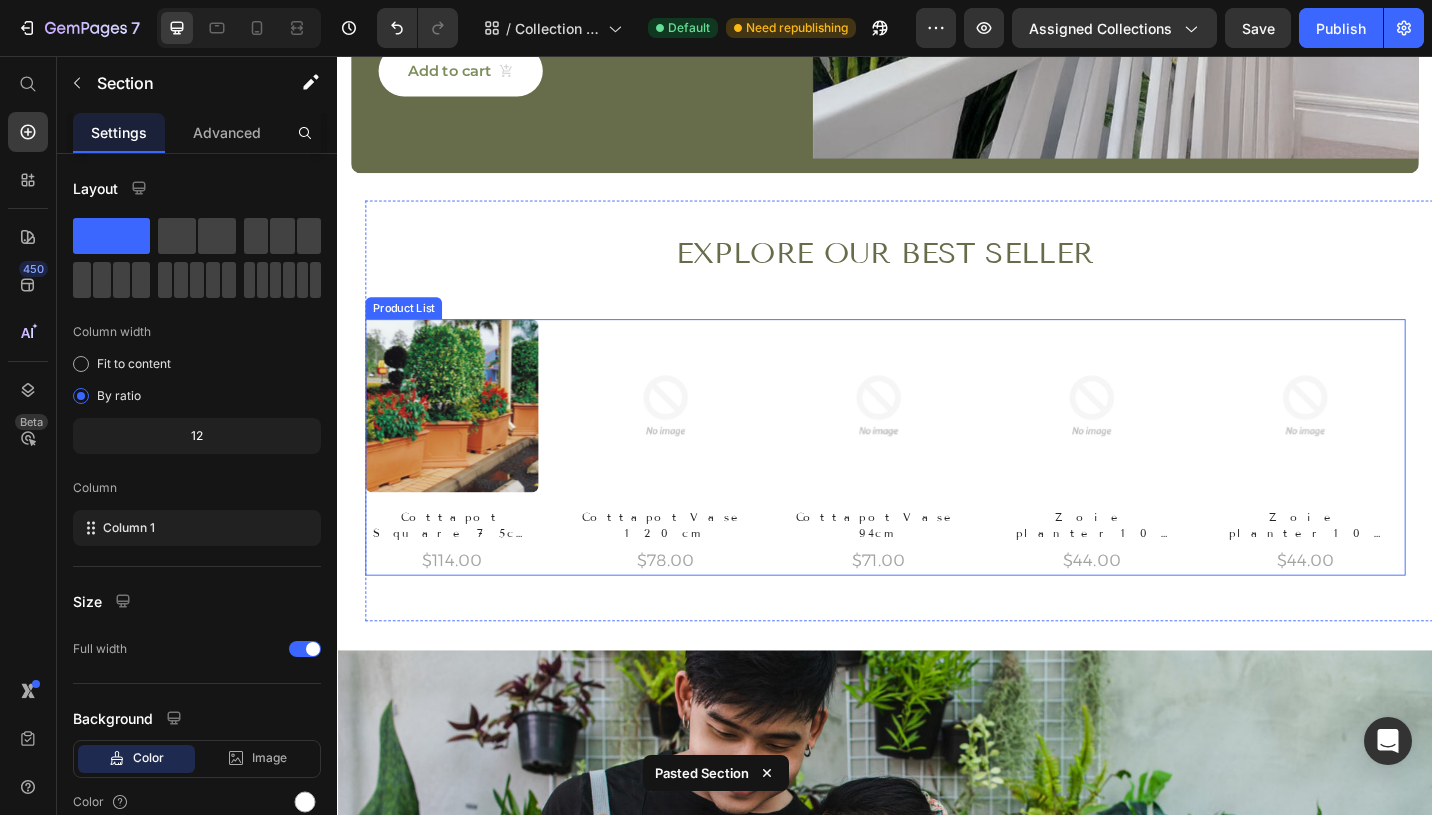 scroll, scrollTop: 1087, scrollLeft: 0, axis: vertical 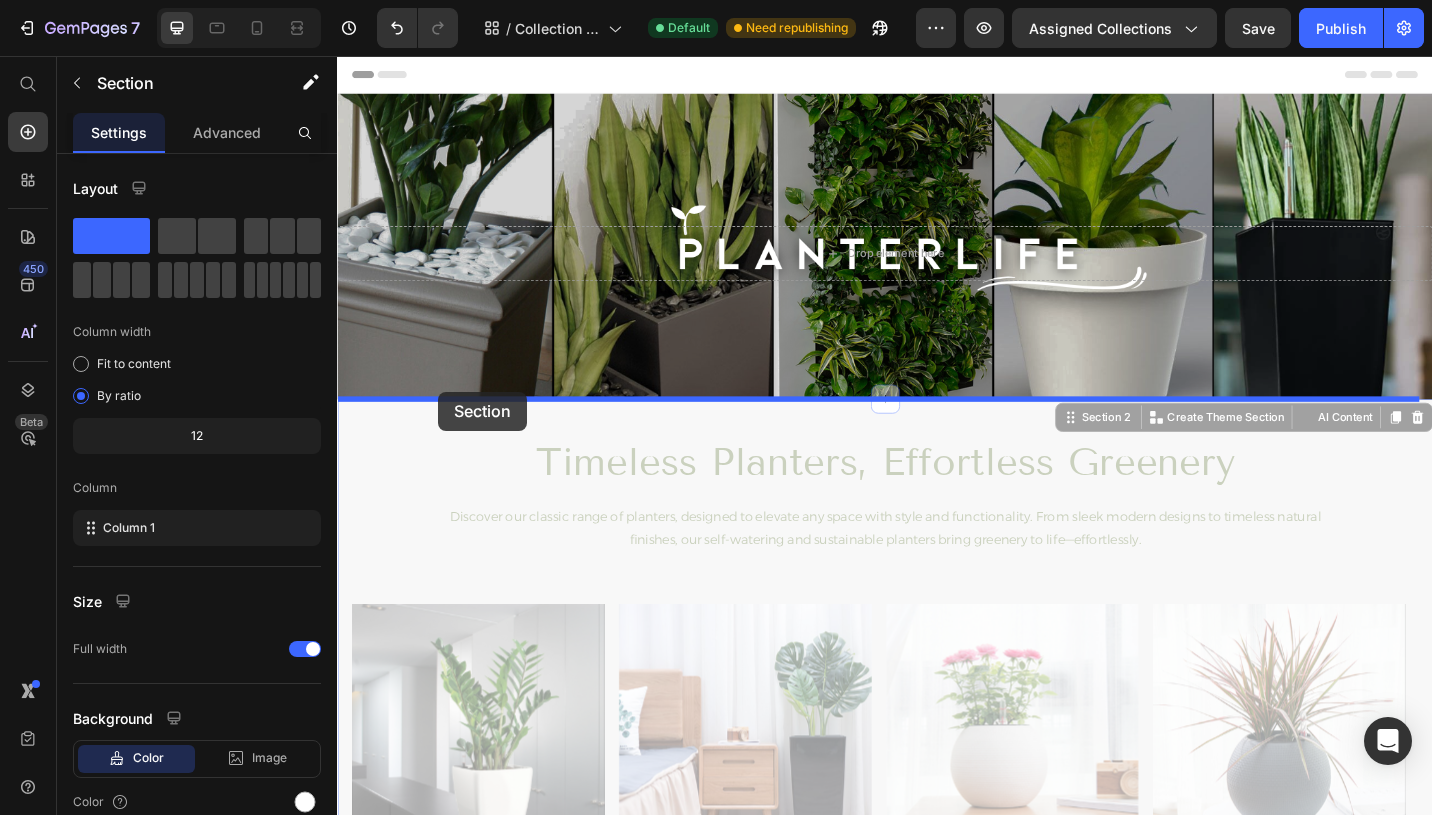 drag, startPoint x: 410, startPoint y: 468, endPoint x: 448, endPoint y: 424, distance: 58.137768 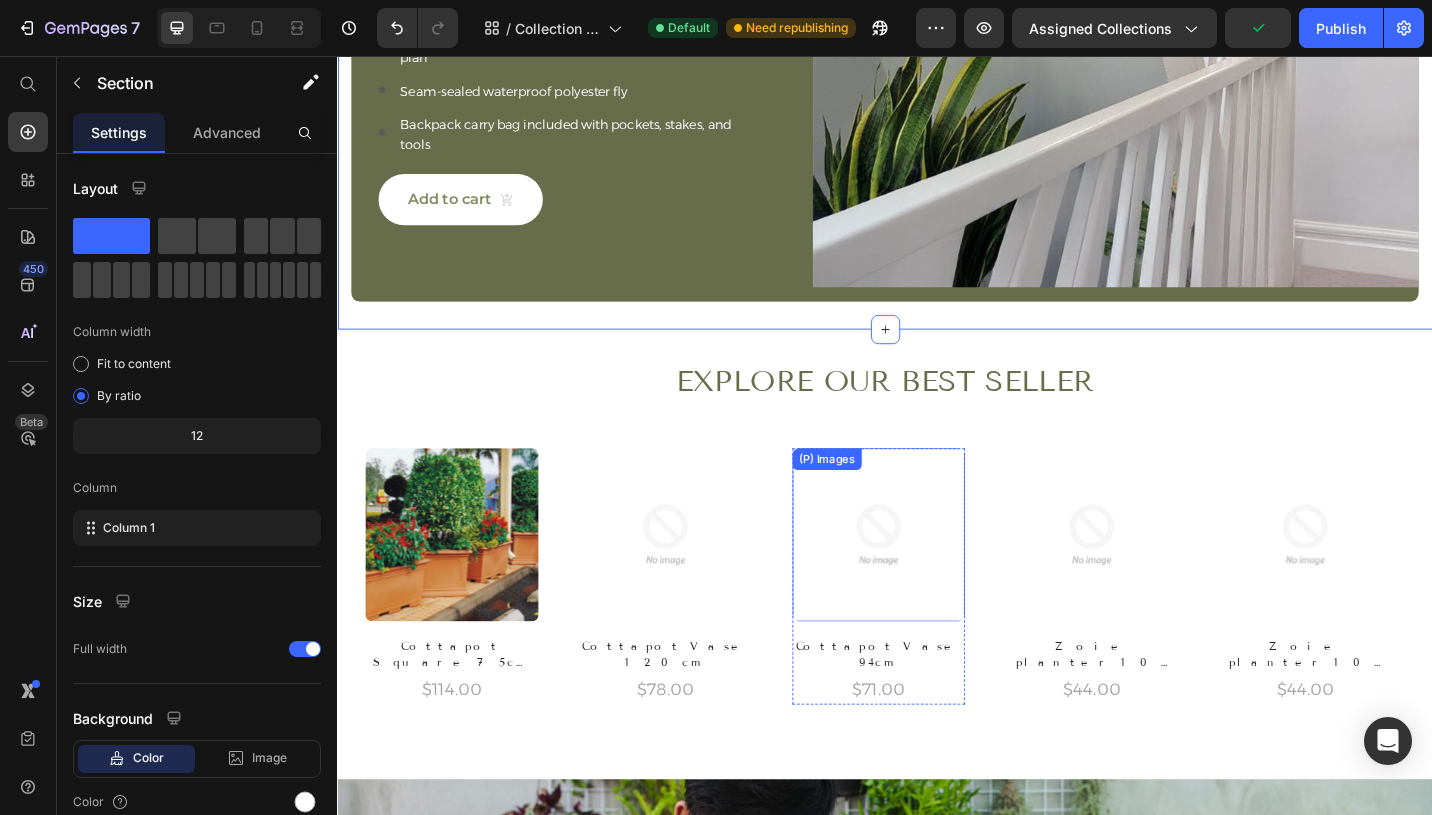 scroll, scrollTop: 1235, scrollLeft: 0, axis: vertical 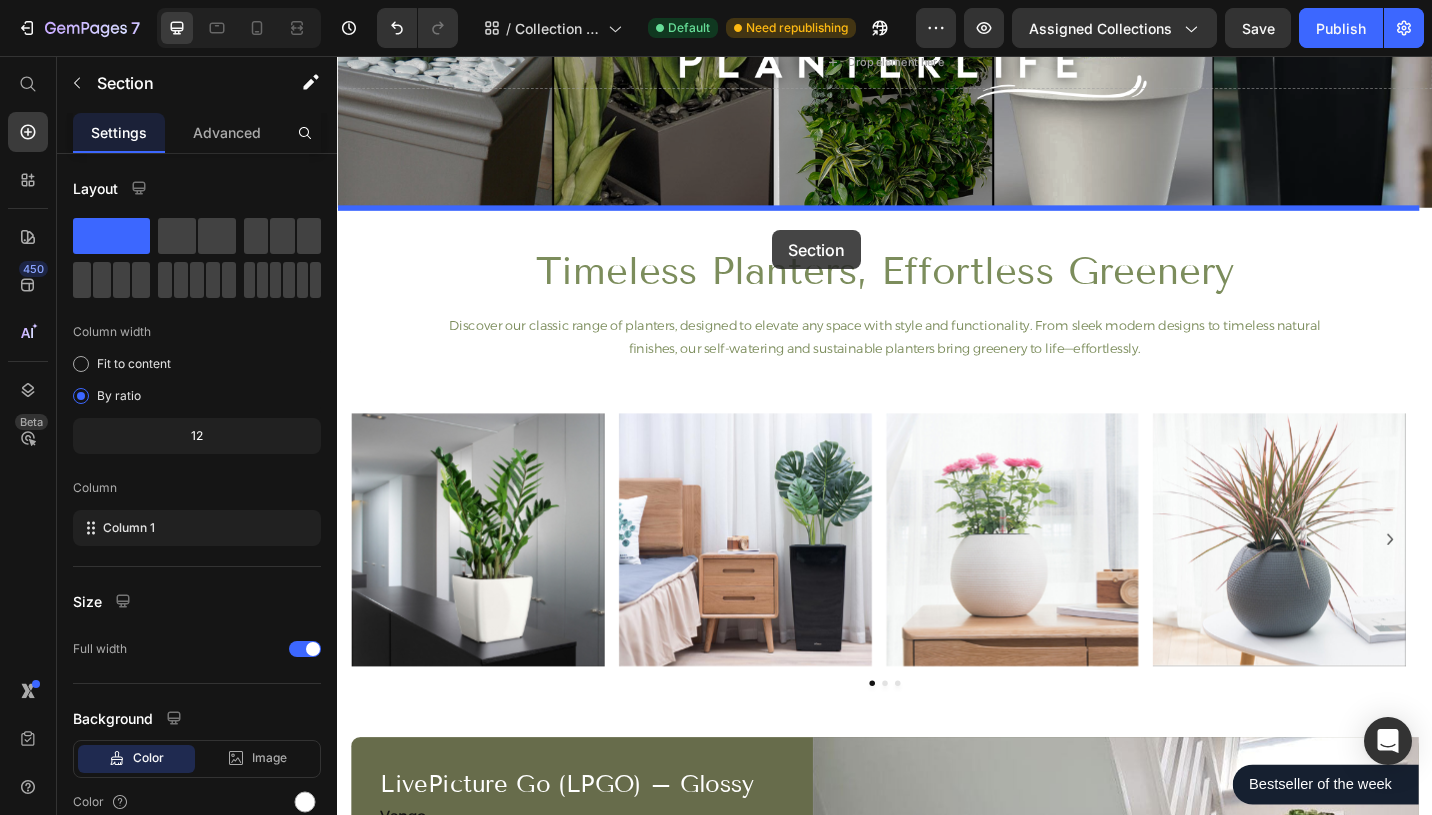 drag, startPoint x: 869, startPoint y: 333, endPoint x: 814, endPoint y: 247, distance: 102.0833 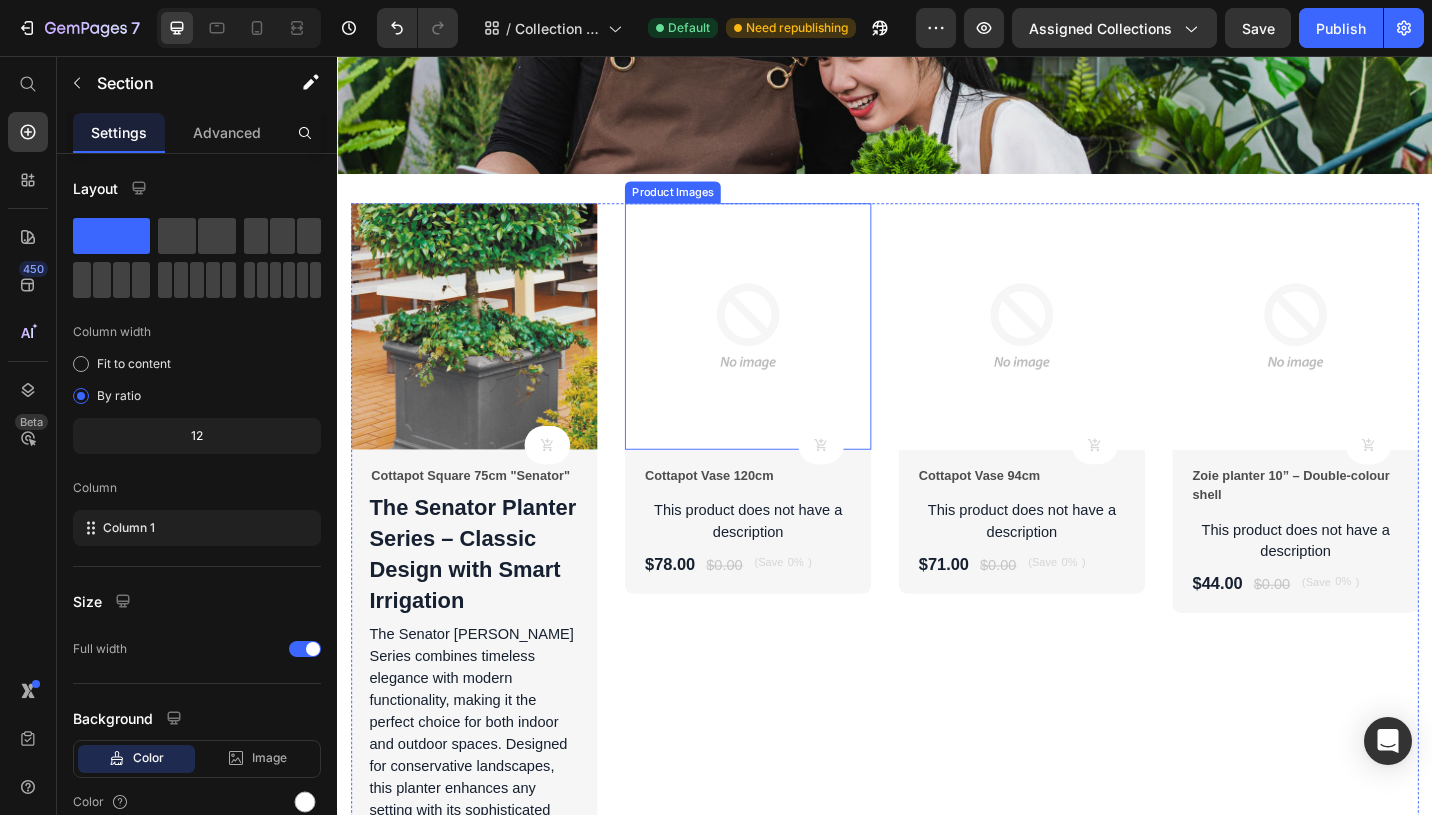scroll, scrollTop: 2365, scrollLeft: 0, axis: vertical 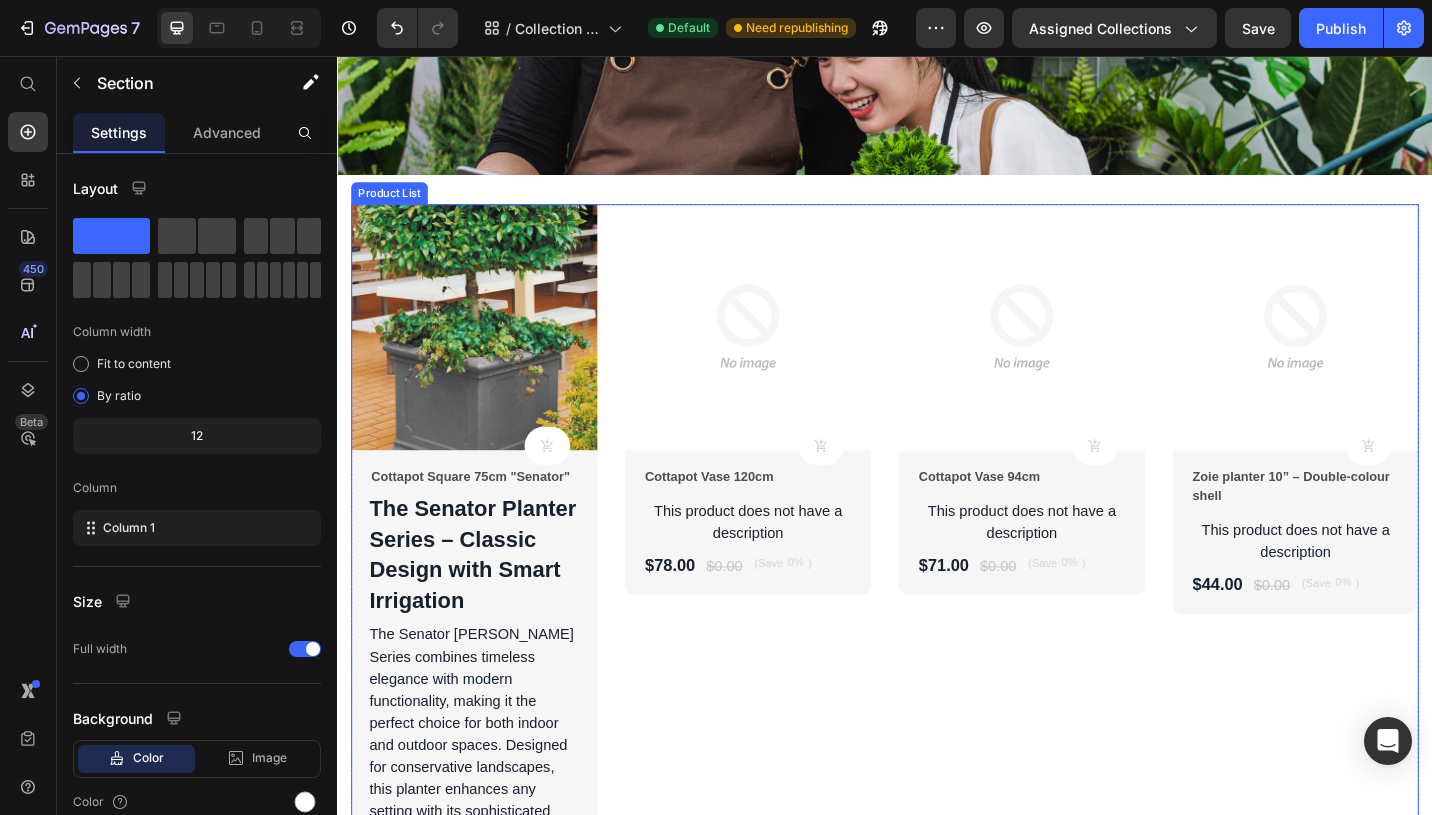 click on "Product Images Product Cart Button Cottapot Square 75cm "Senator" Product Title The Senator Planter Series – Classic Design with Smart Irrigation
The Senator Planter Series combines timeless elegance with modern functionality, making it the perfect choice for both indoor and outdoor spaces. Designed for conservative landscapes, this planter enhances any setting with its sophisticated aesthetic and durable construction.
✔ Built-in Sub-Irrigation System – Features a 48L water reservoir, reducing the need for frequent watering. ✔ Smart Wick System – Ensures consistent moisture for healthier plants. ✔ Spacious & Versatile – Accommodates large grow pots up to 20" (500mm). ✔ Durable & Stylish – Available in a variety of colors to match any décor. ✔ Water-Efficient – Conserves water while supporting lush, thriving greenery.
Dimensions: 75cm (L) x 75cm (W) x 68cm (H) | Soil Capacity: 135L | Weight: 20kg
Product Description $114.00 Product Price $0.00 Product Price (Save 0% ) Product Tag" at bounding box center [937, 1119] 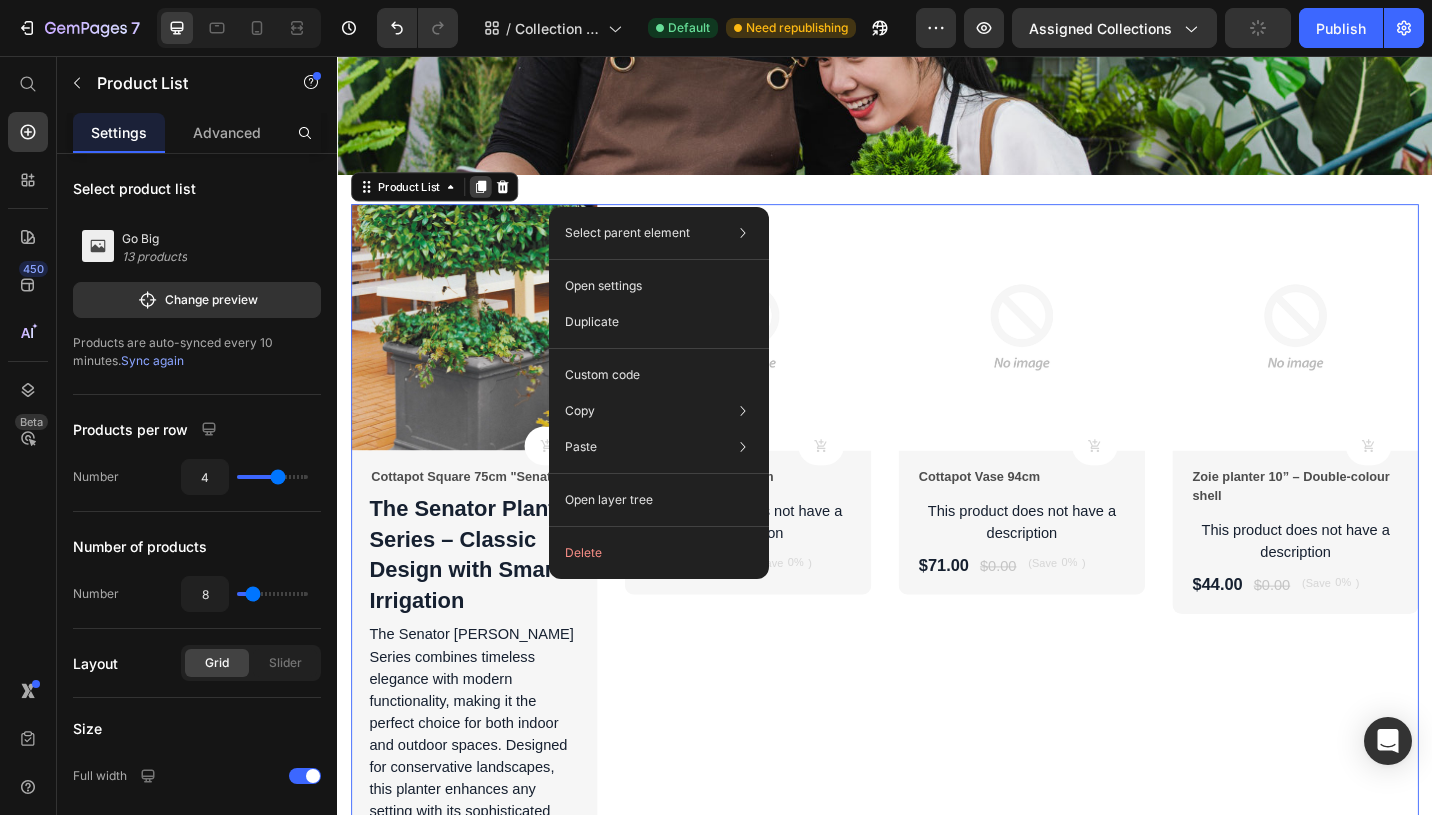 click 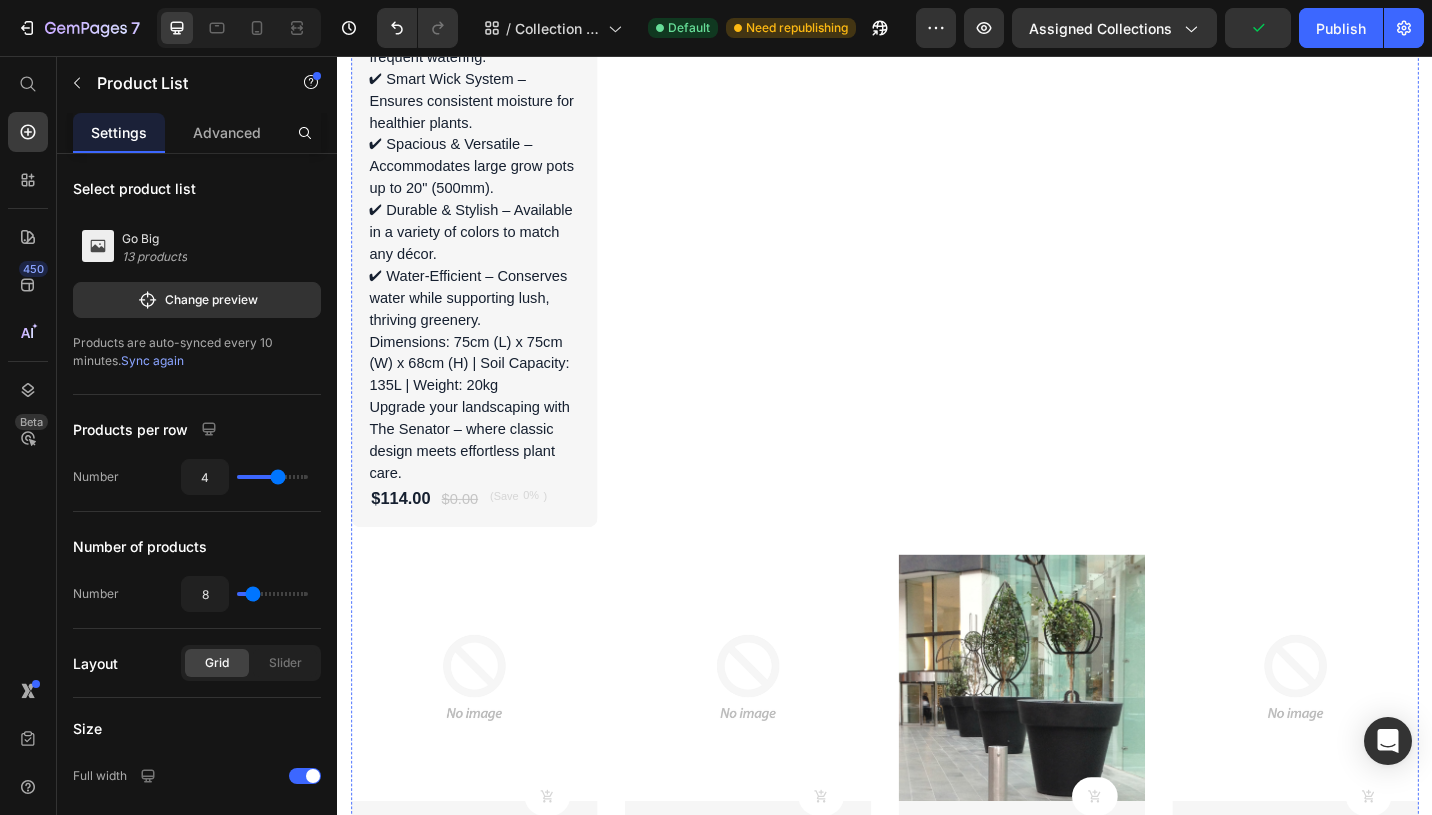 drag, startPoint x: 499, startPoint y: 196, endPoint x: 512, endPoint y: 208, distance: 17.691807 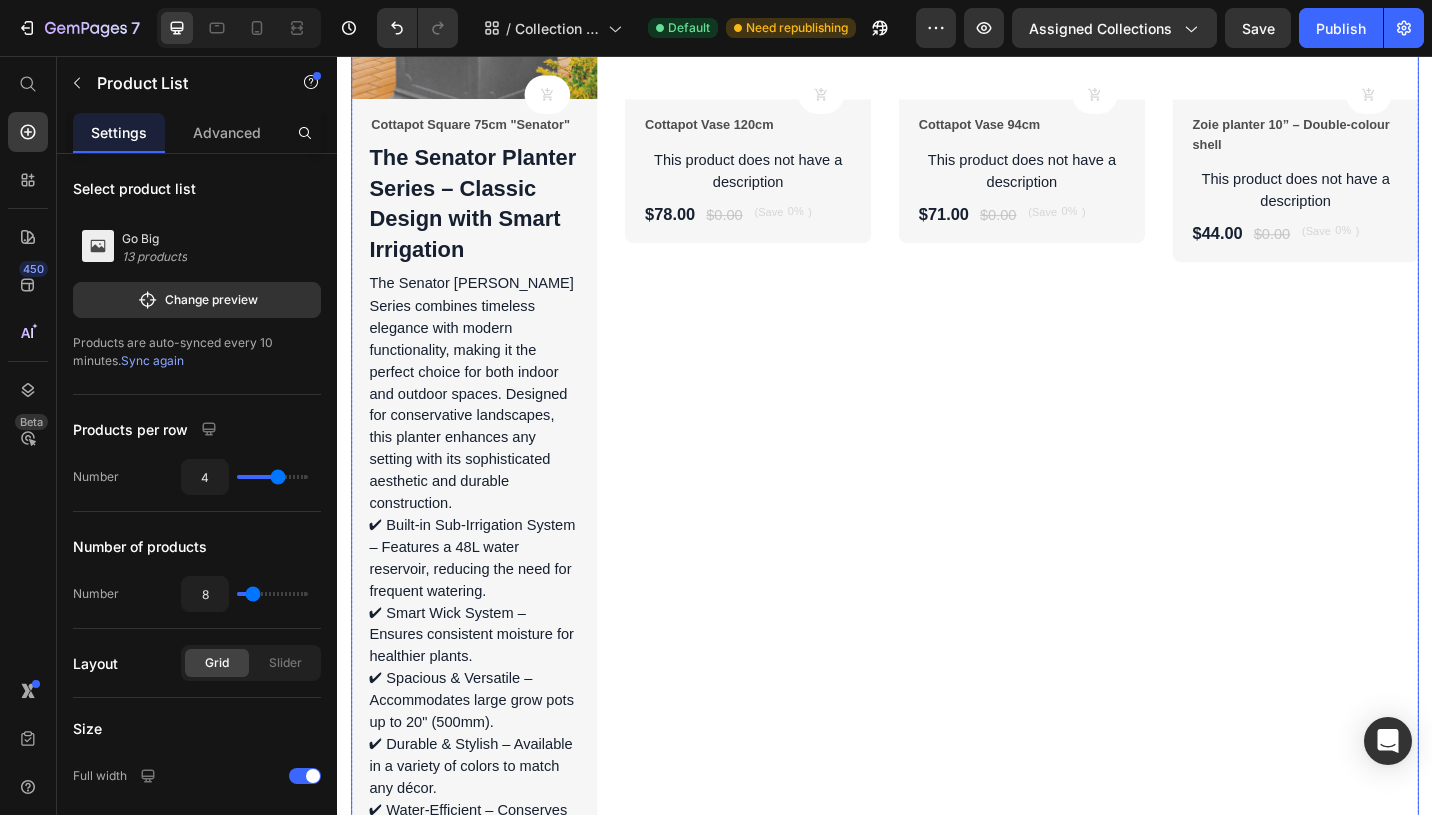 scroll, scrollTop: 2555, scrollLeft: 0, axis: vertical 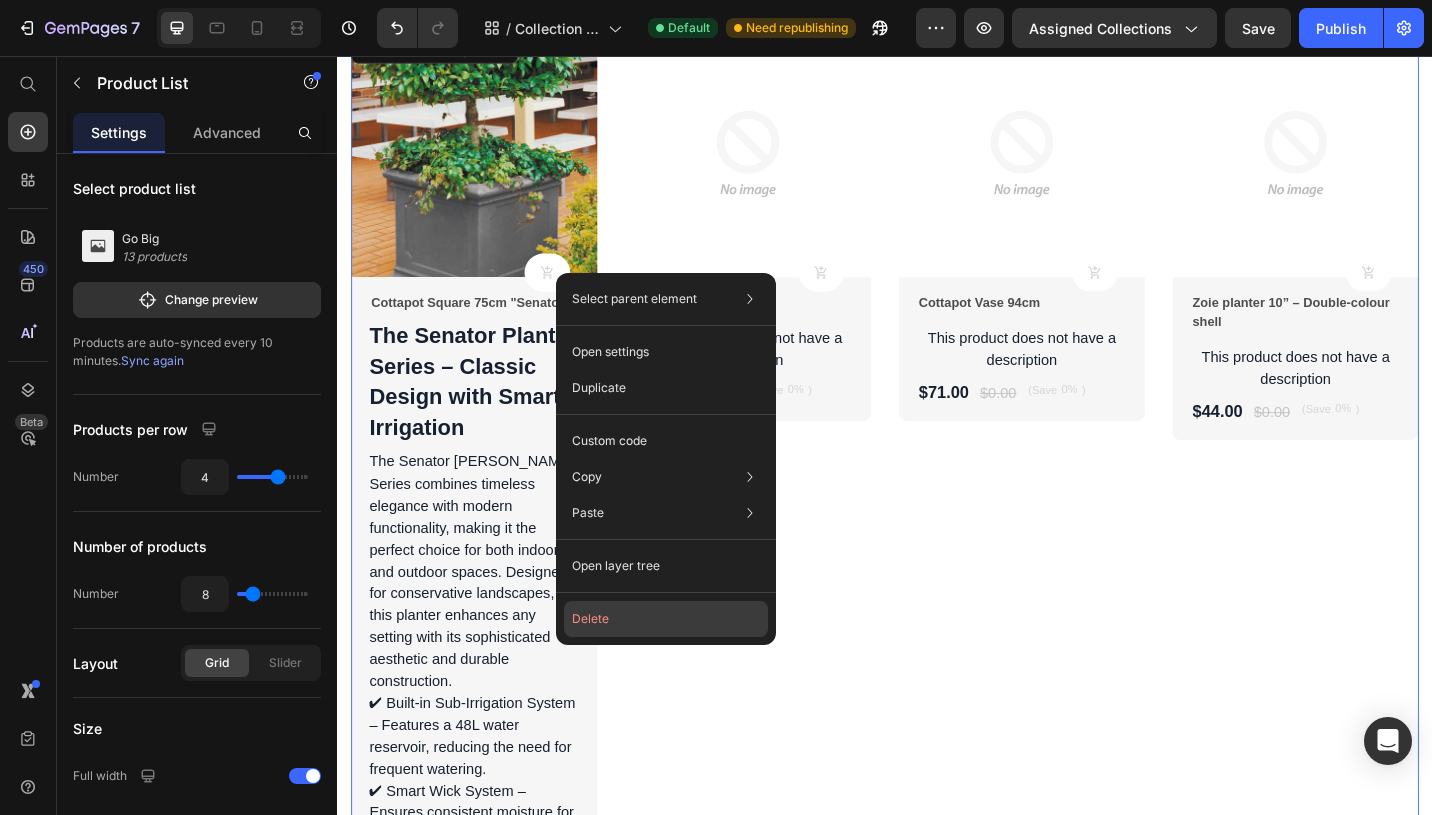 click on "Delete" 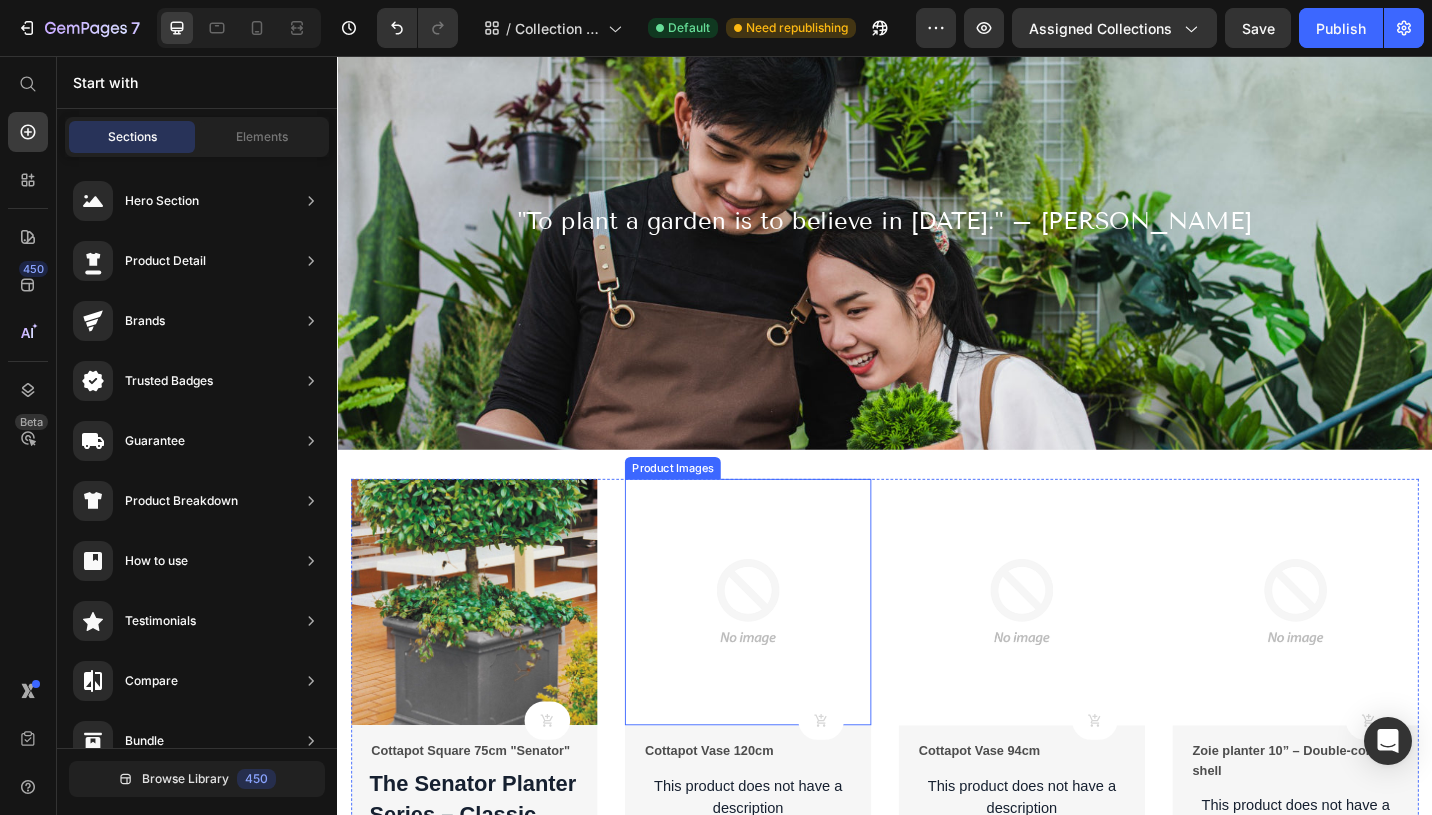 scroll, scrollTop: 2128, scrollLeft: 0, axis: vertical 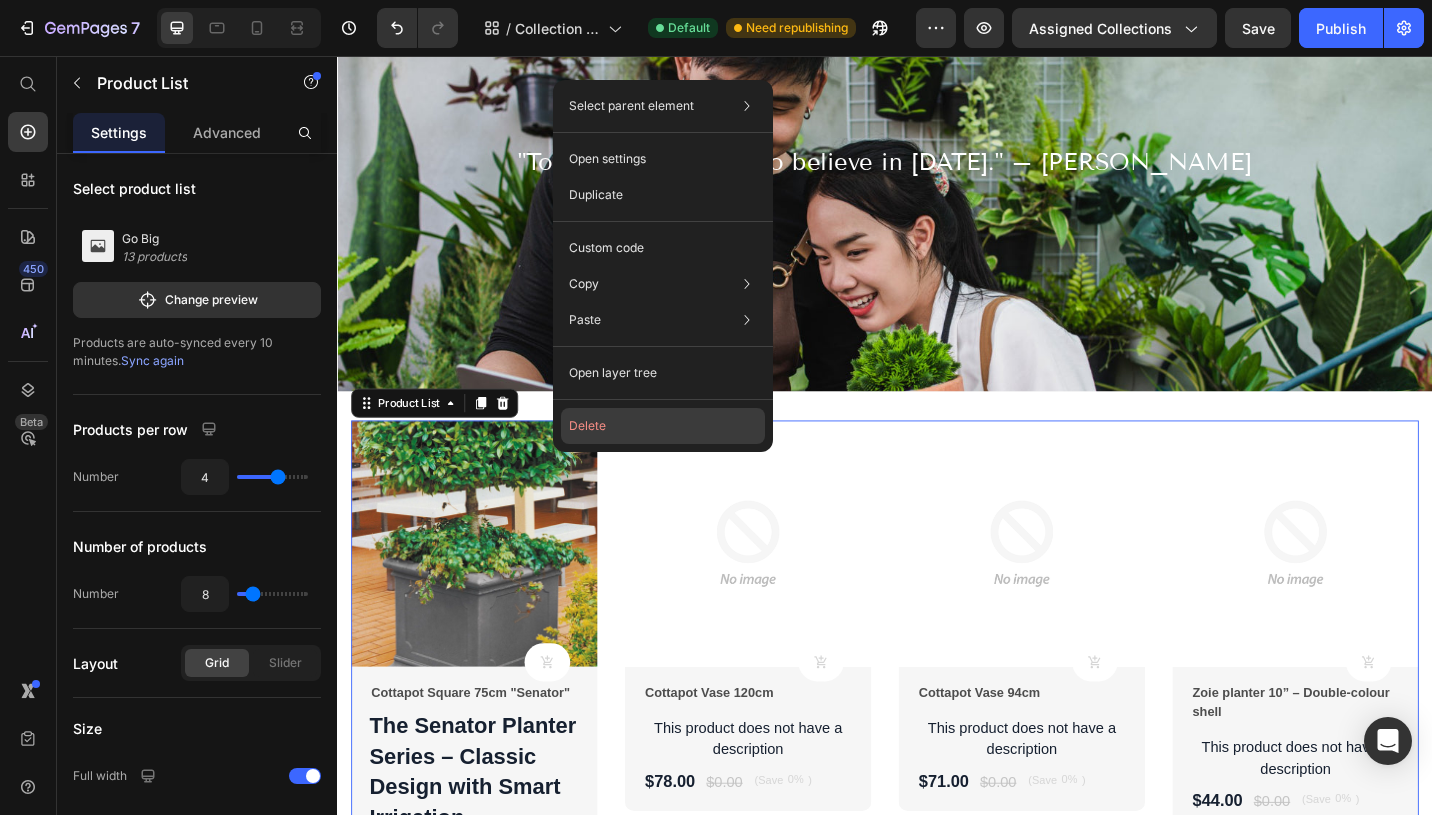 click on "Delete" 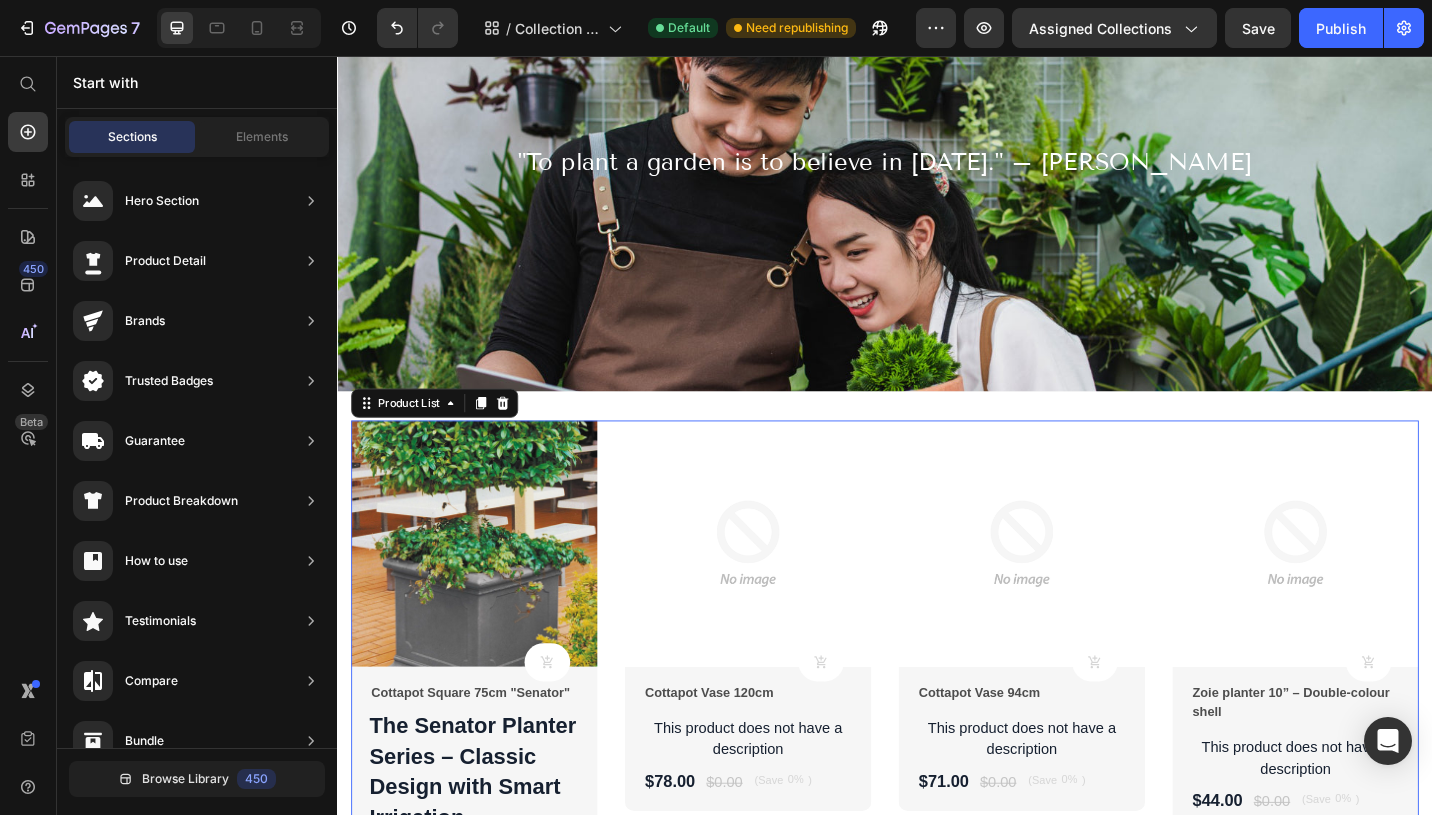 scroll, scrollTop: 2093, scrollLeft: 0, axis: vertical 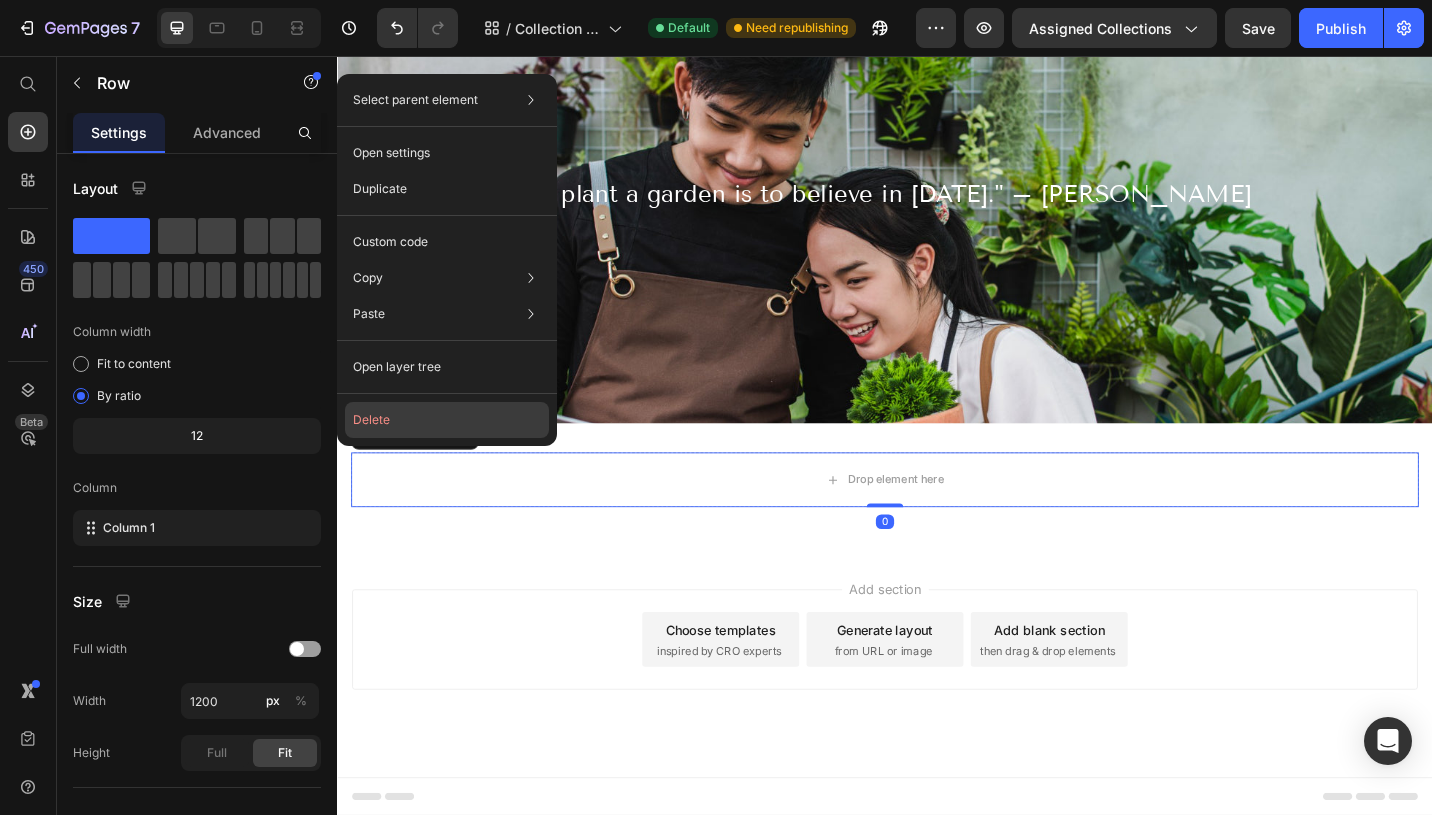 click on "Delete" 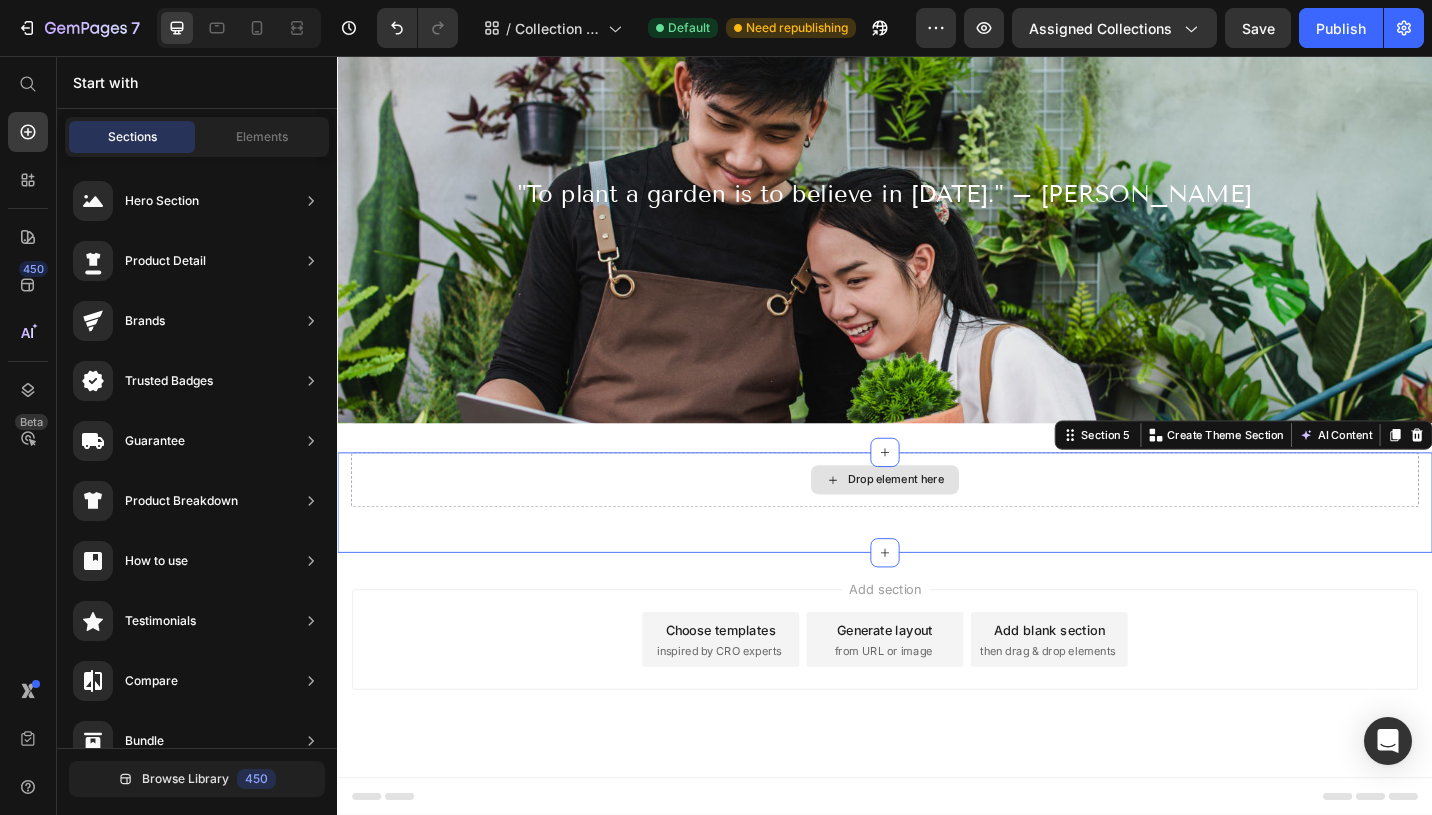 click on "Drop element here" at bounding box center [937, 520] 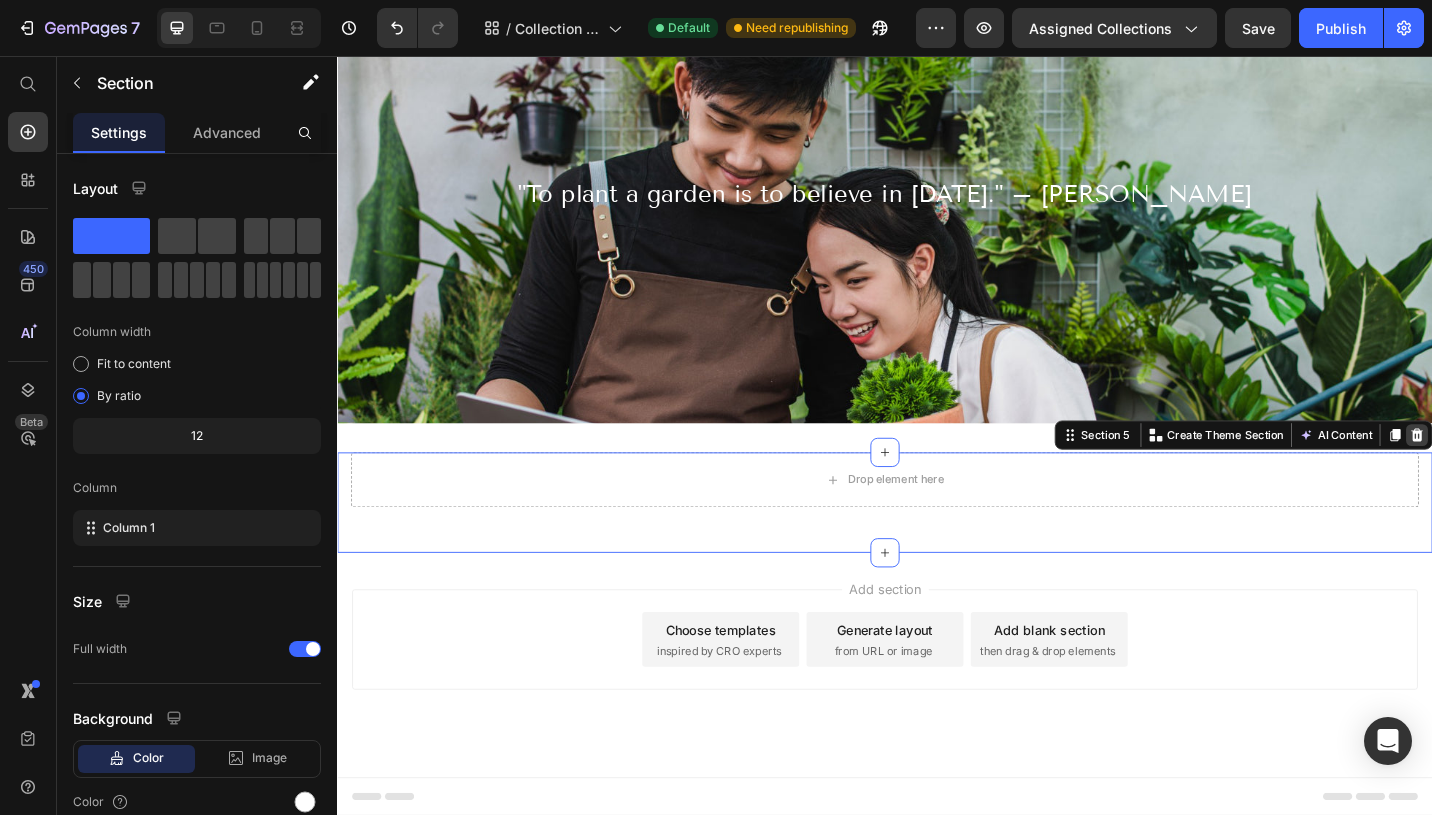 click 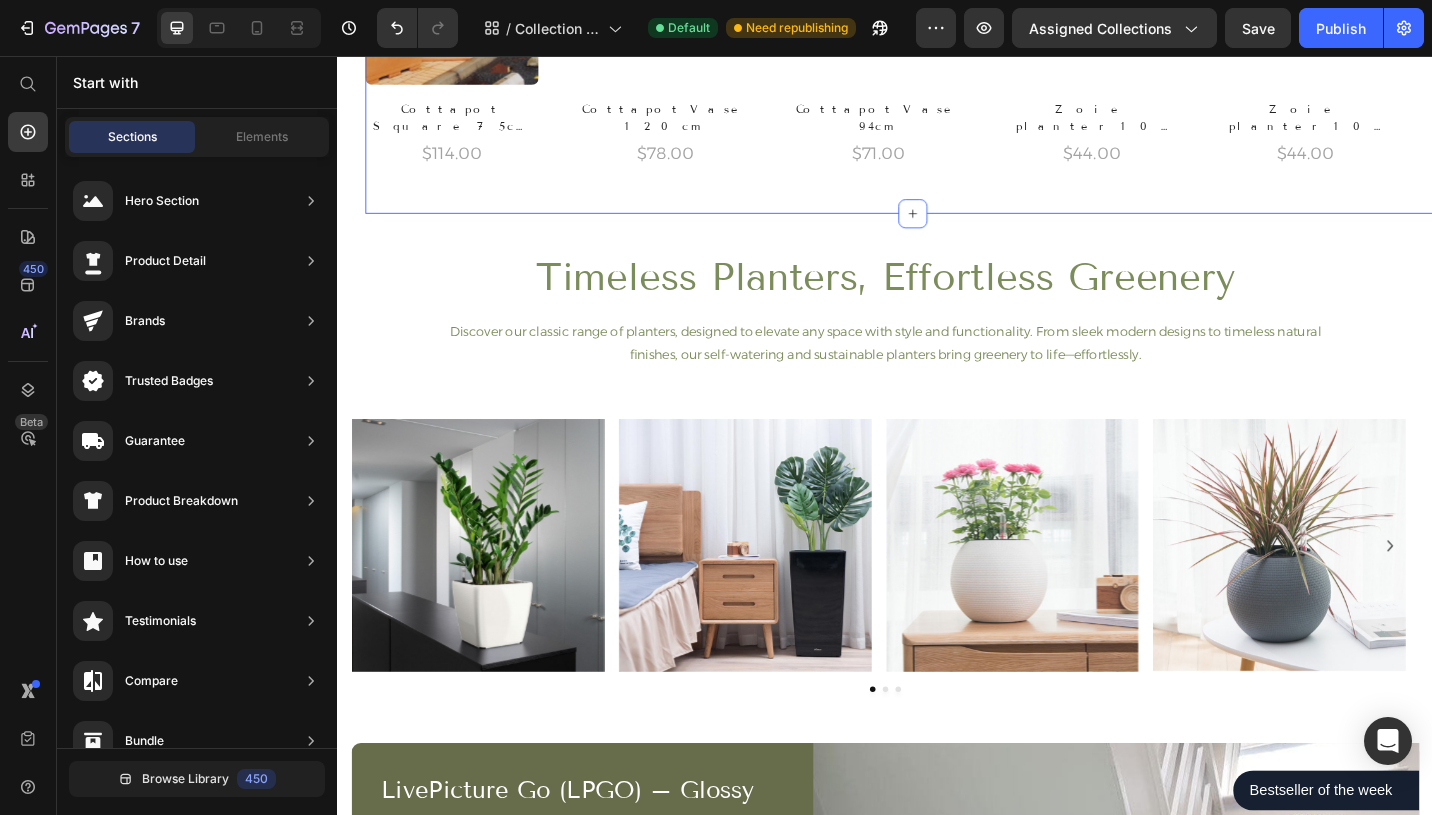 scroll, scrollTop: 279, scrollLeft: 0, axis: vertical 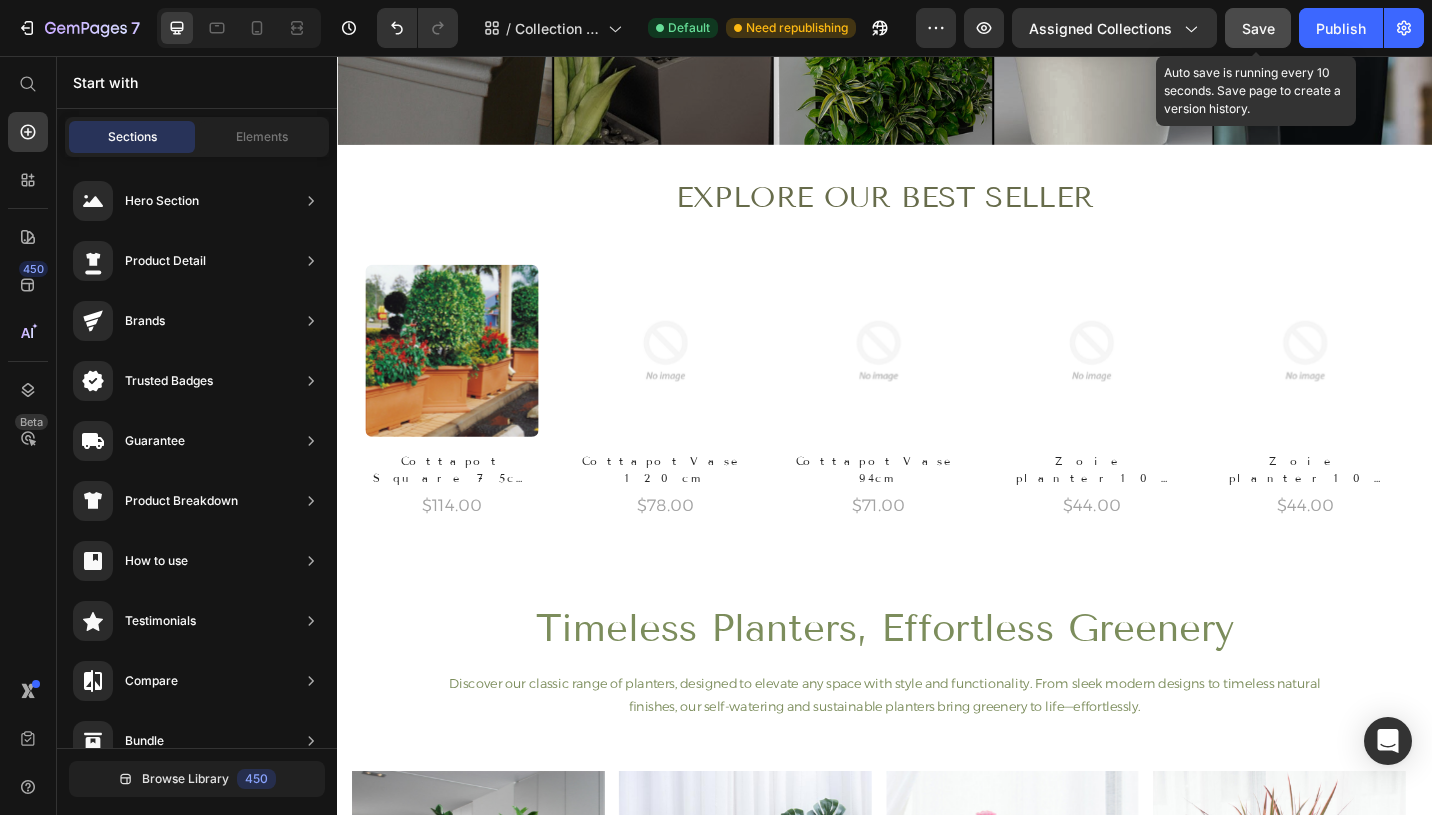 click on "Save" at bounding box center (1258, 28) 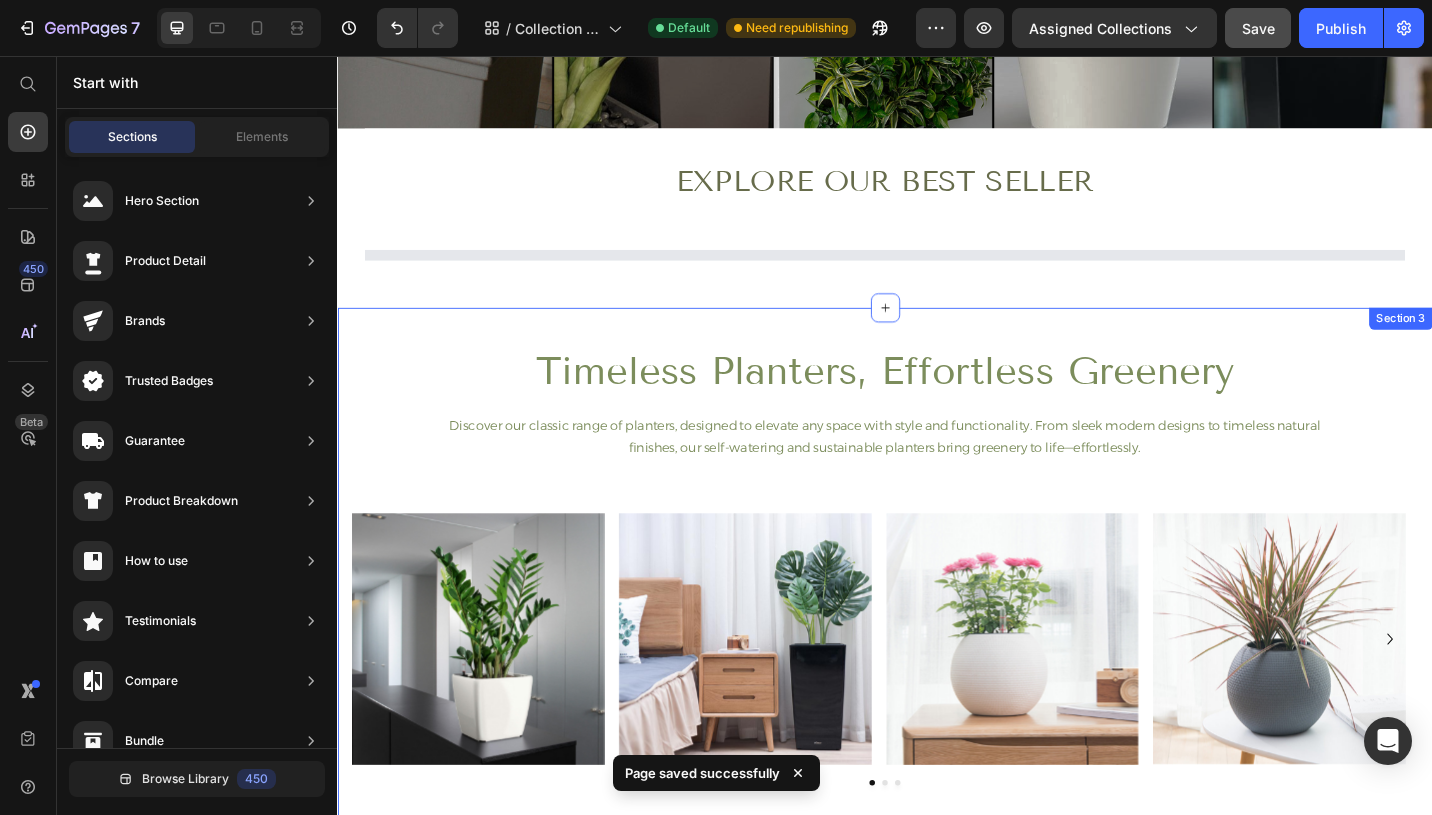 scroll, scrollTop: 0, scrollLeft: 0, axis: both 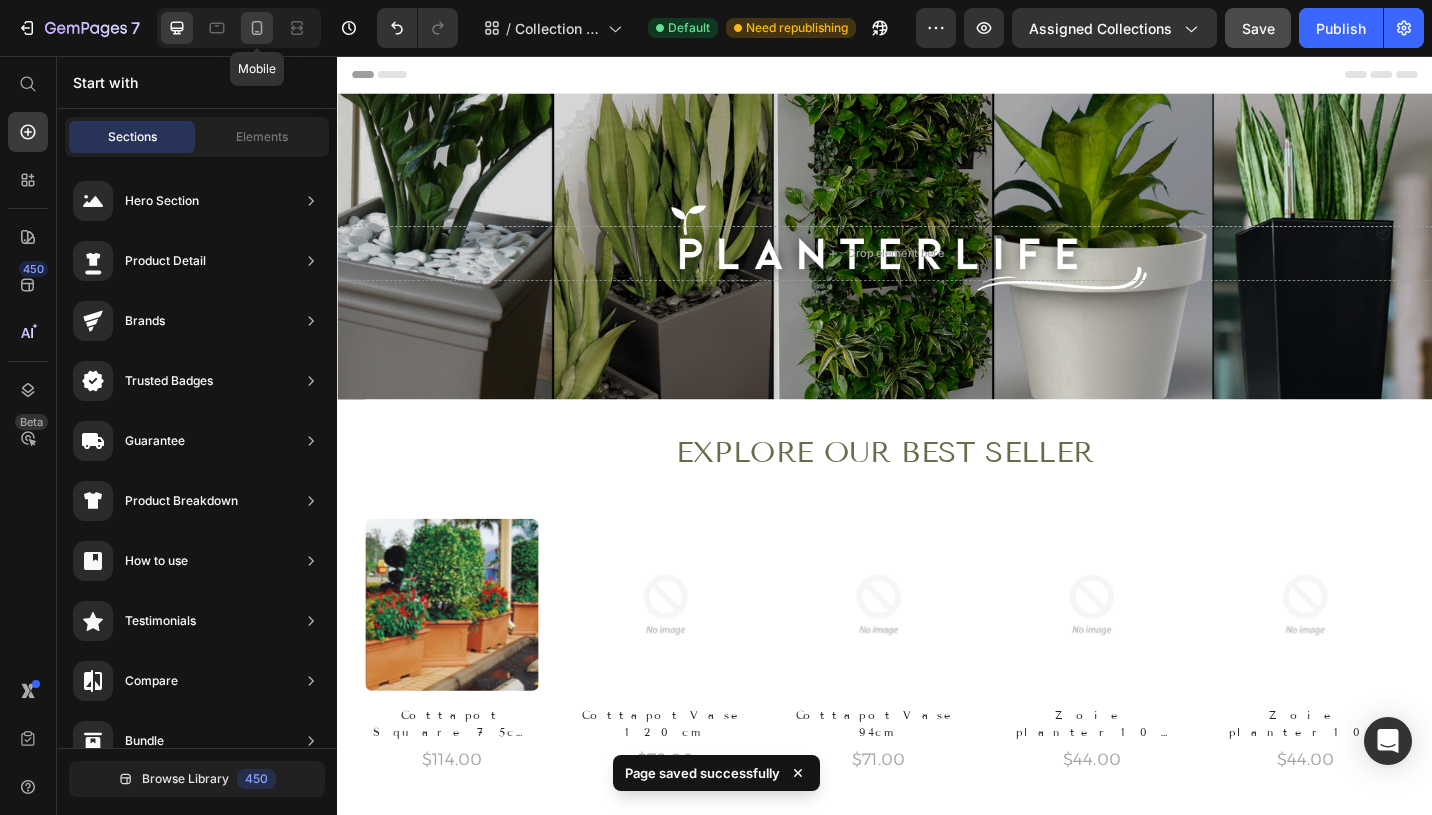 click 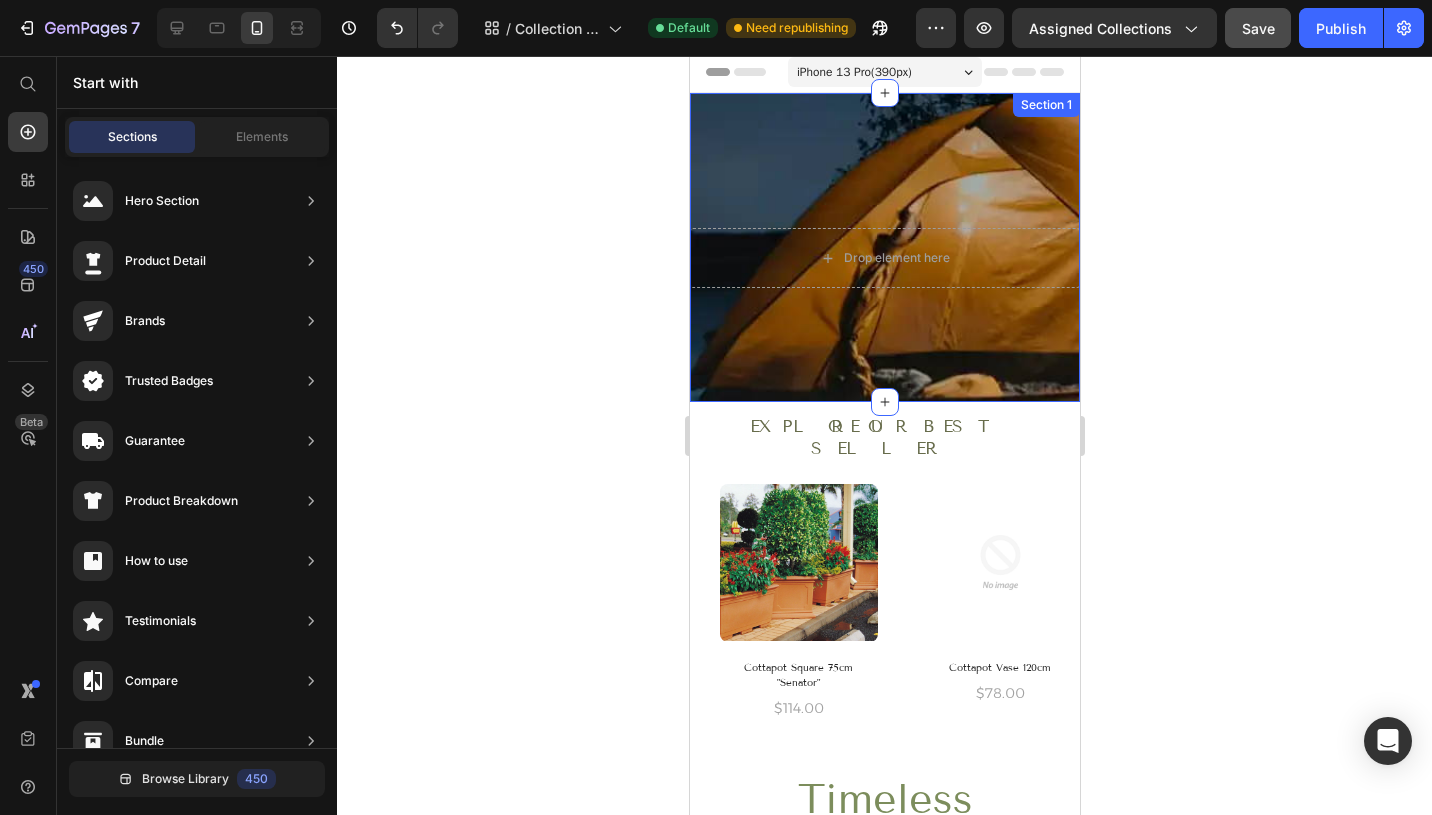 scroll, scrollTop: 0, scrollLeft: 0, axis: both 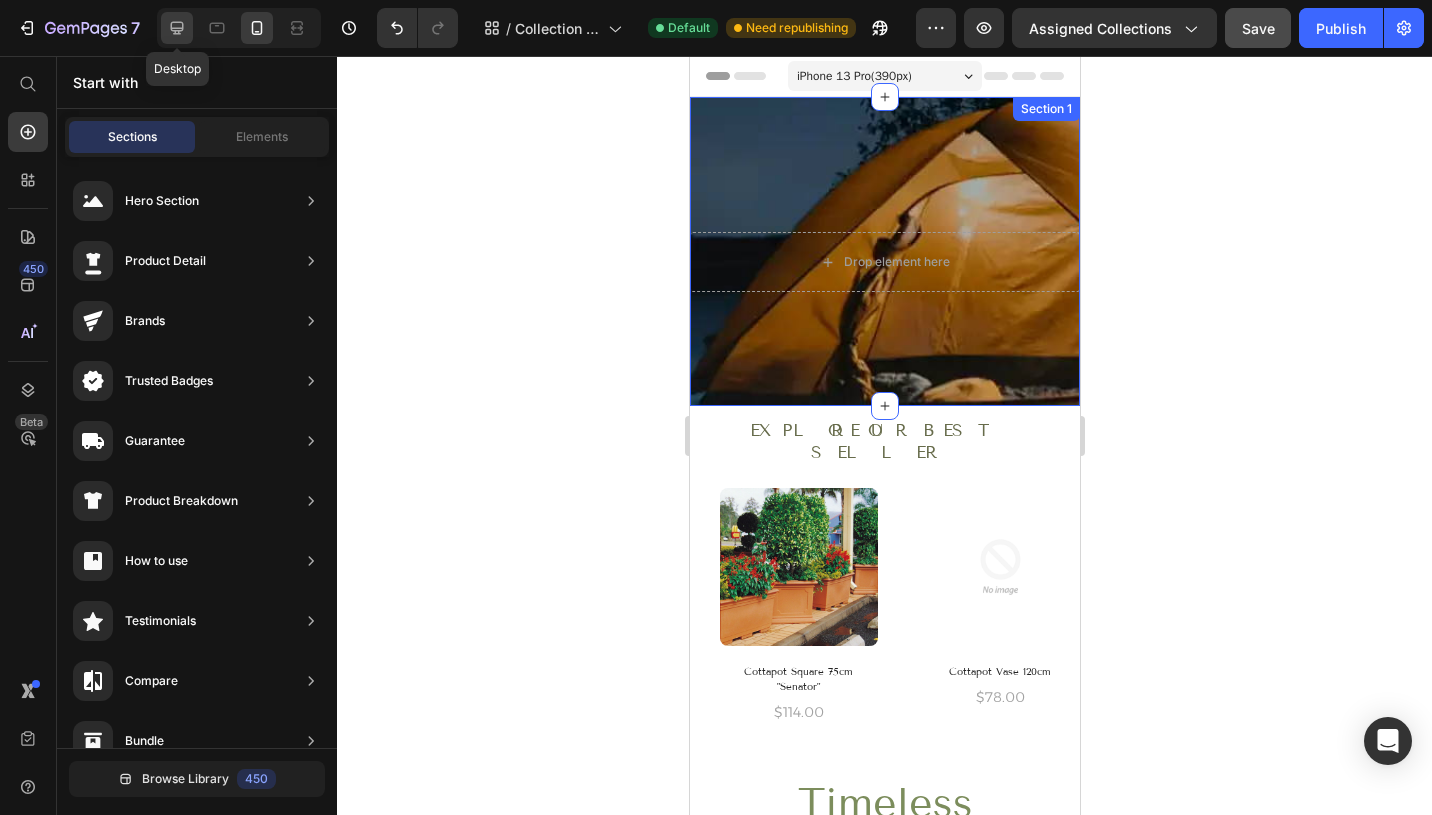 click 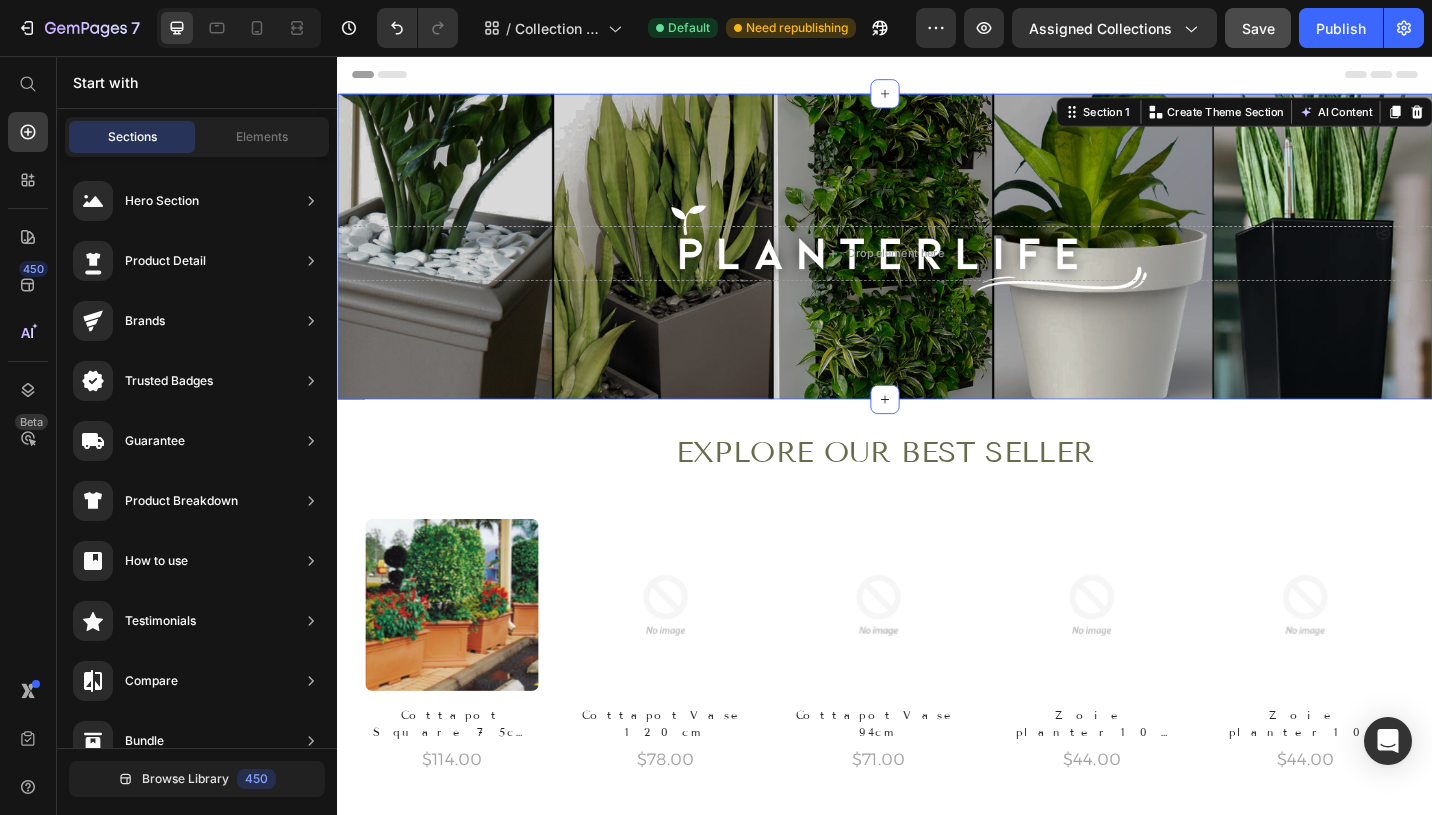 click on "Drop element here Row Section 1   You can create reusable sections Create Theme Section AI Content Write with GemAI What would you like to describe here? Tone and Voice Persuasive Product Wick Housing Show more Generate" at bounding box center (937, 264) 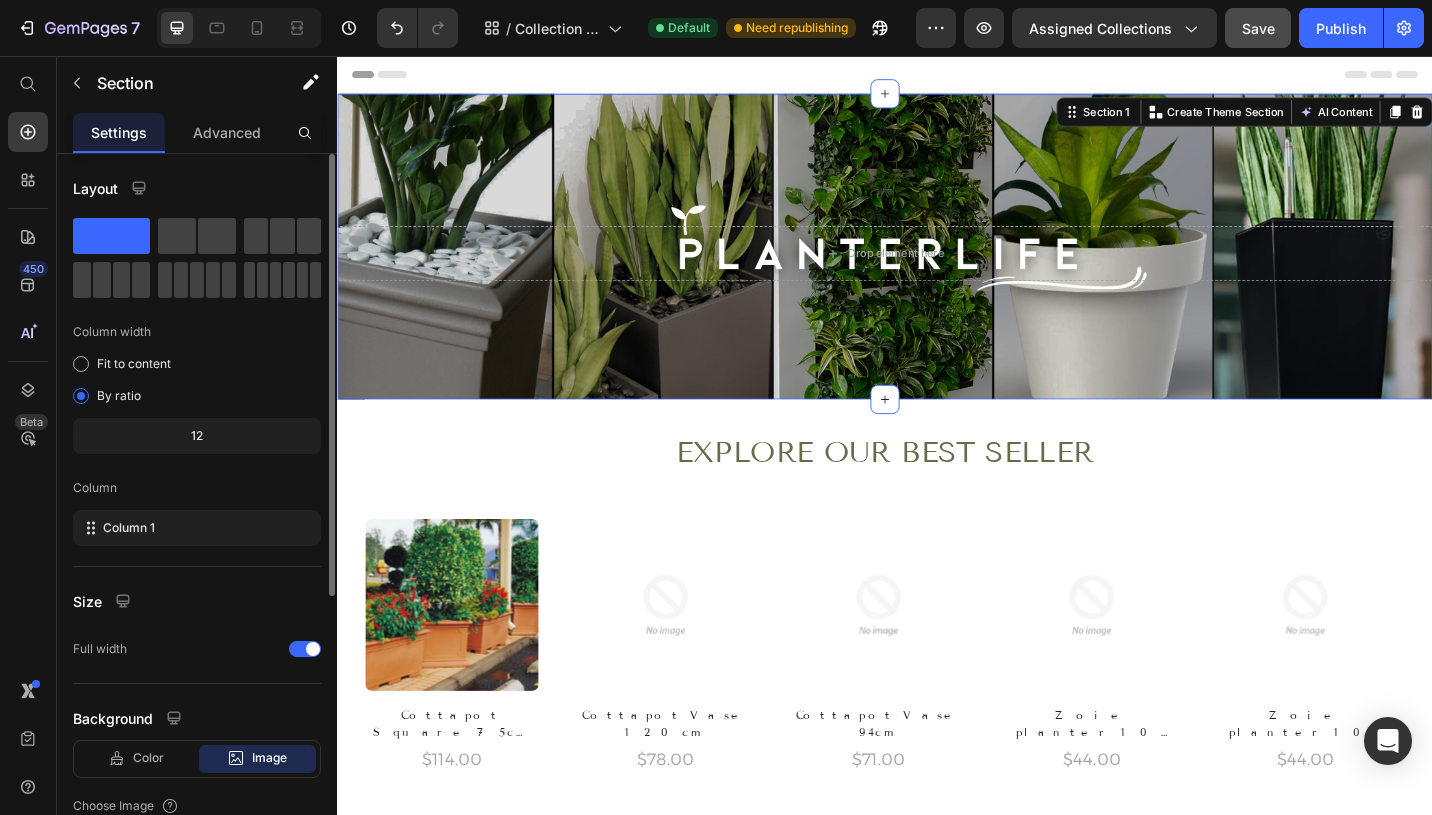 scroll, scrollTop: 446, scrollLeft: 0, axis: vertical 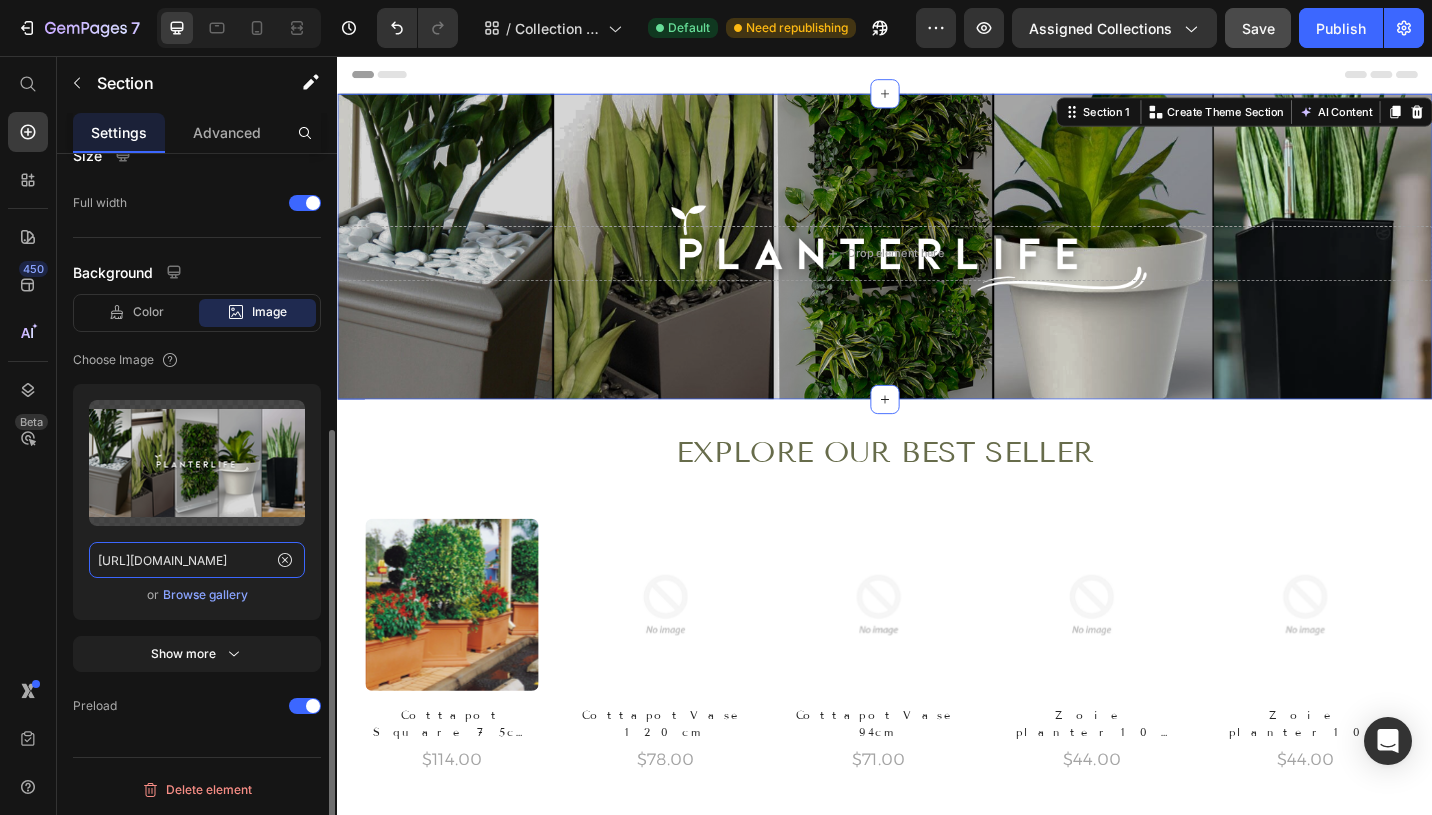 click on "https://cdn.shopify.com/s/files/1/0701/0104/1367/files/Hero_Image.png?v=1739449597" 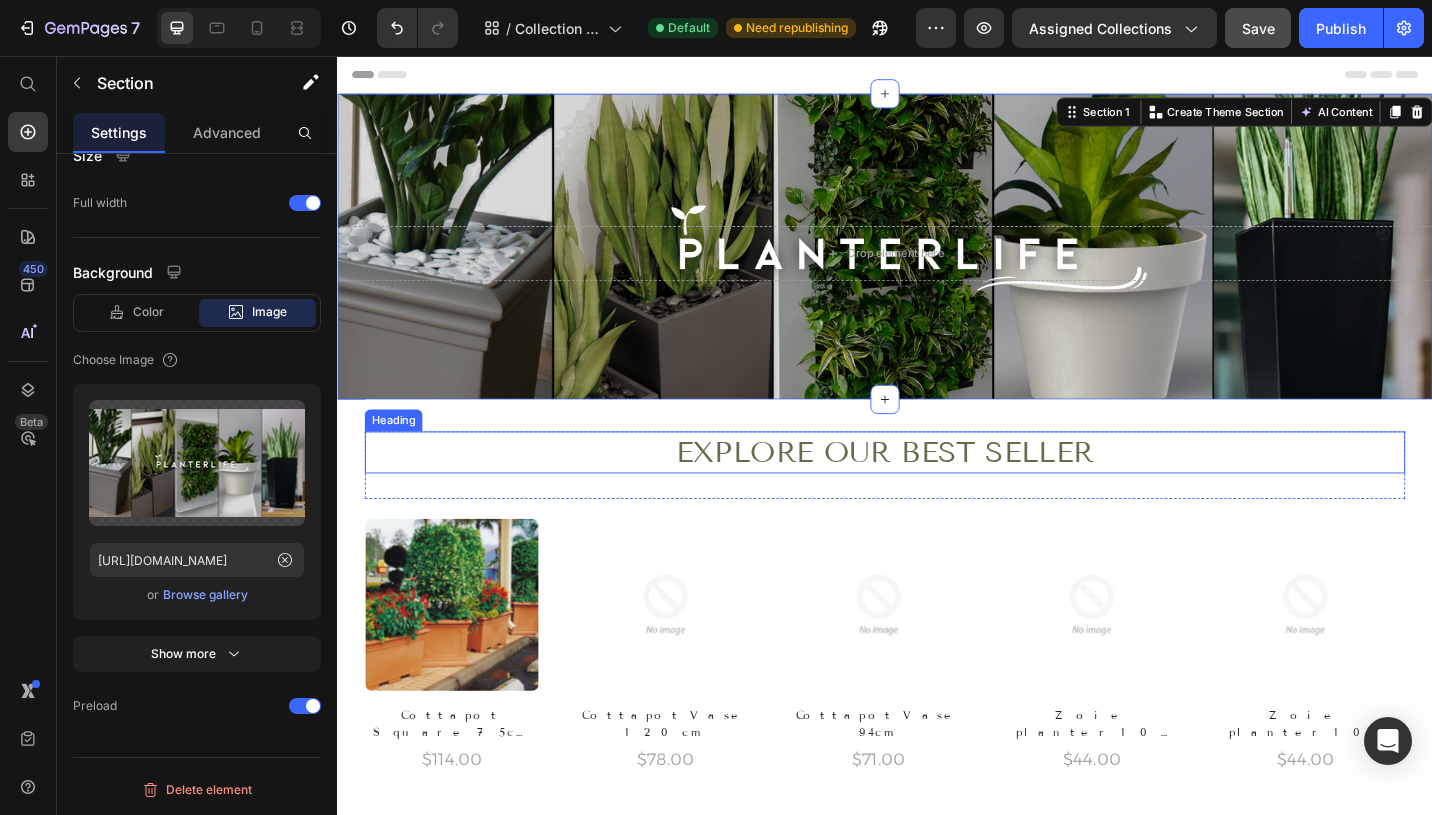 click on "Explore OUR BEST SELLER" at bounding box center [937, 490] 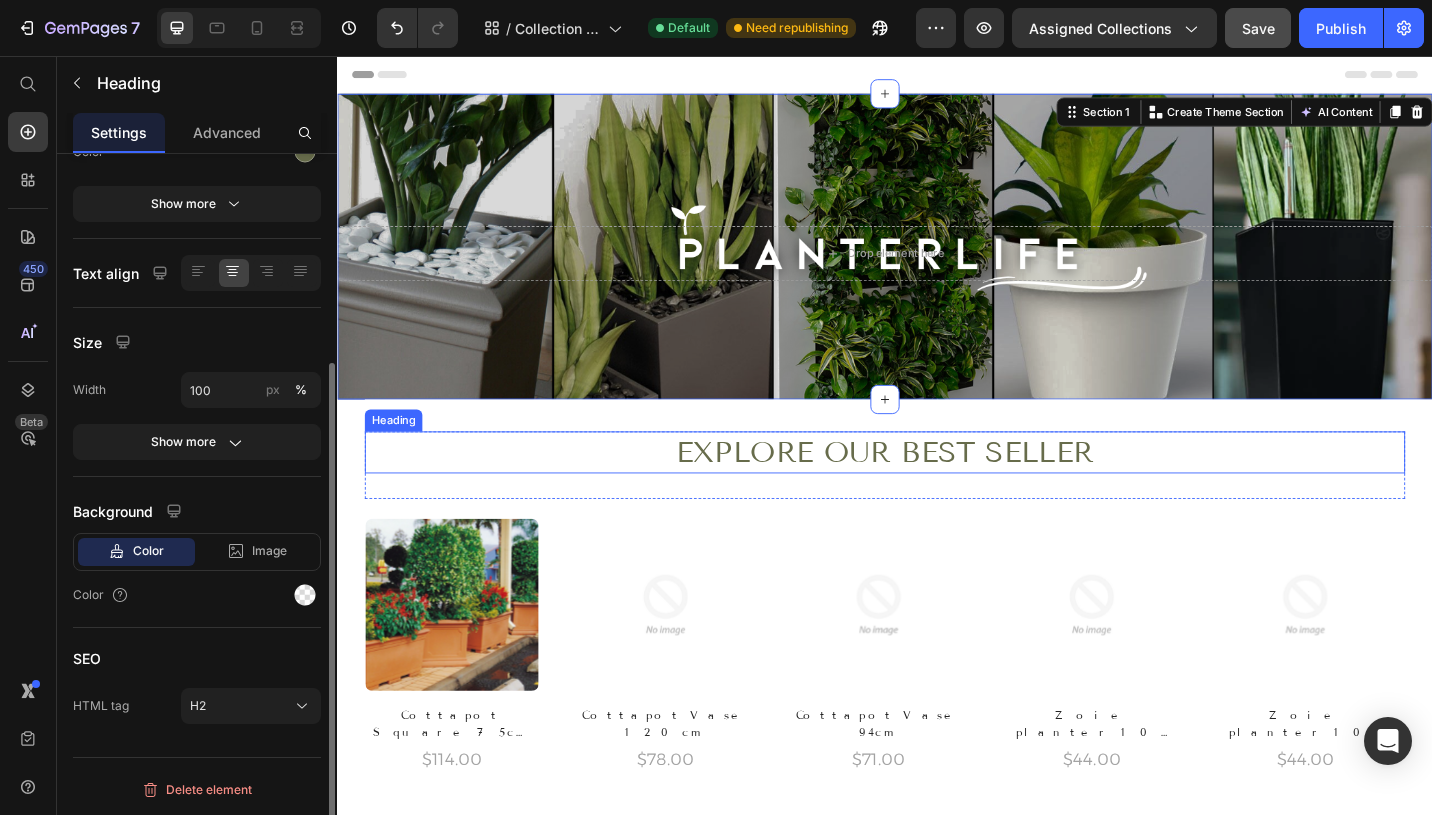 scroll, scrollTop: 0, scrollLeft: 0, axis: both 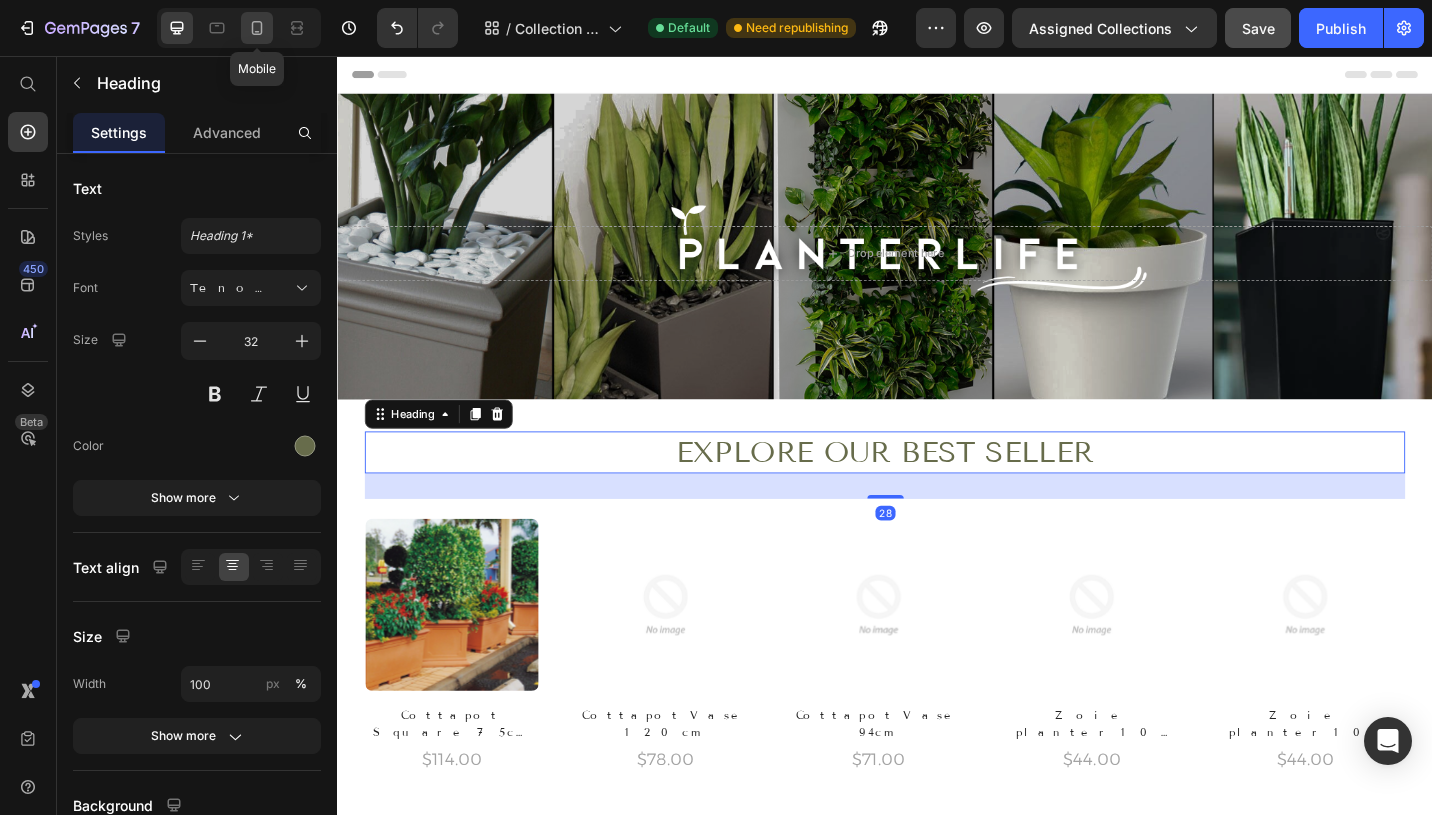 click 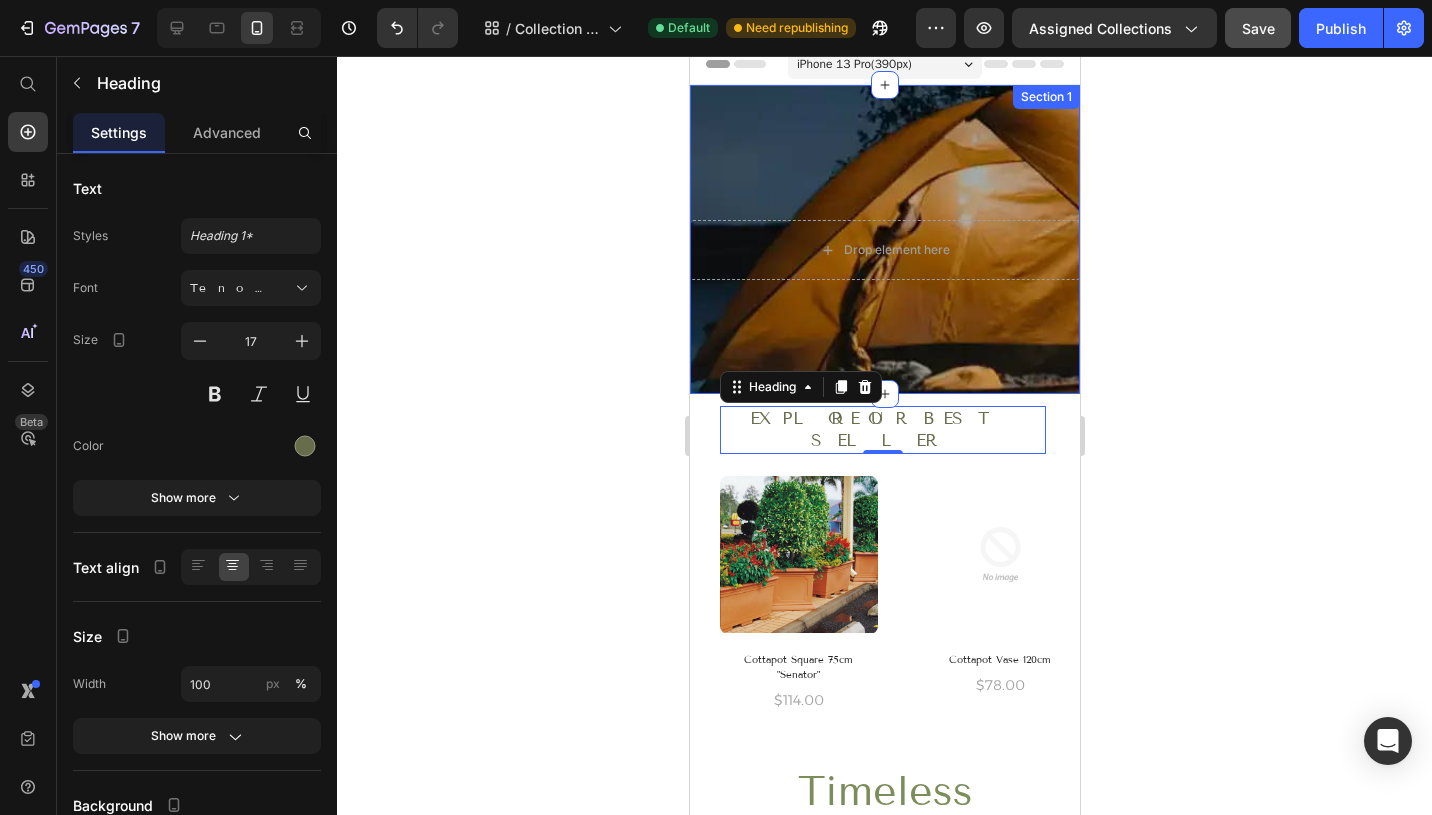 scroll, scrollTop: 0, scrollLeft: 0, axis: both 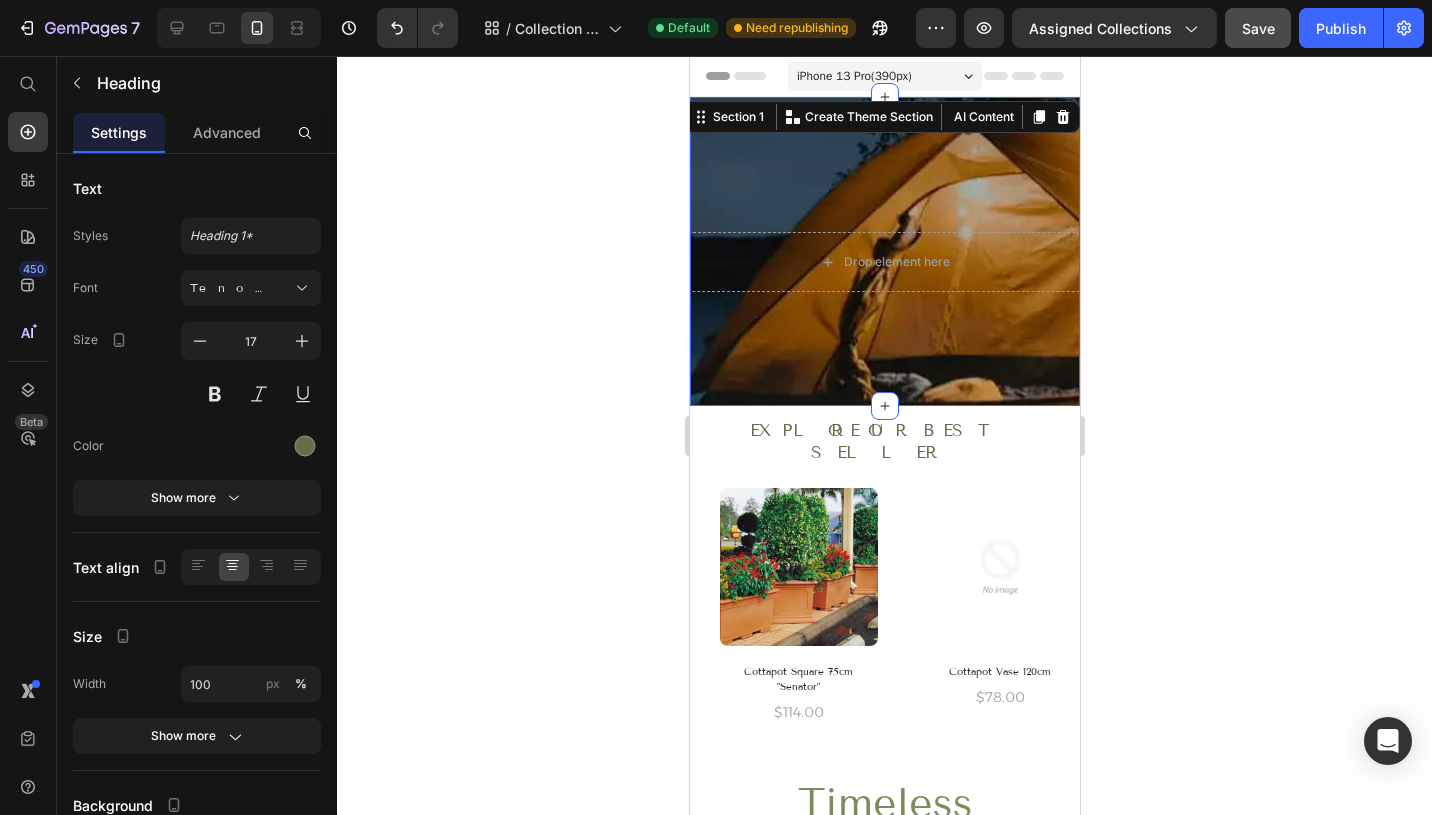 click on "Drop element here Row Section 1   You can create reusable sections Create Theme Section AI Content Write with GemAI What would you like to describe here? Tone and Voice Persuasive Product Show more Generate" at bounding box center [884, 251] 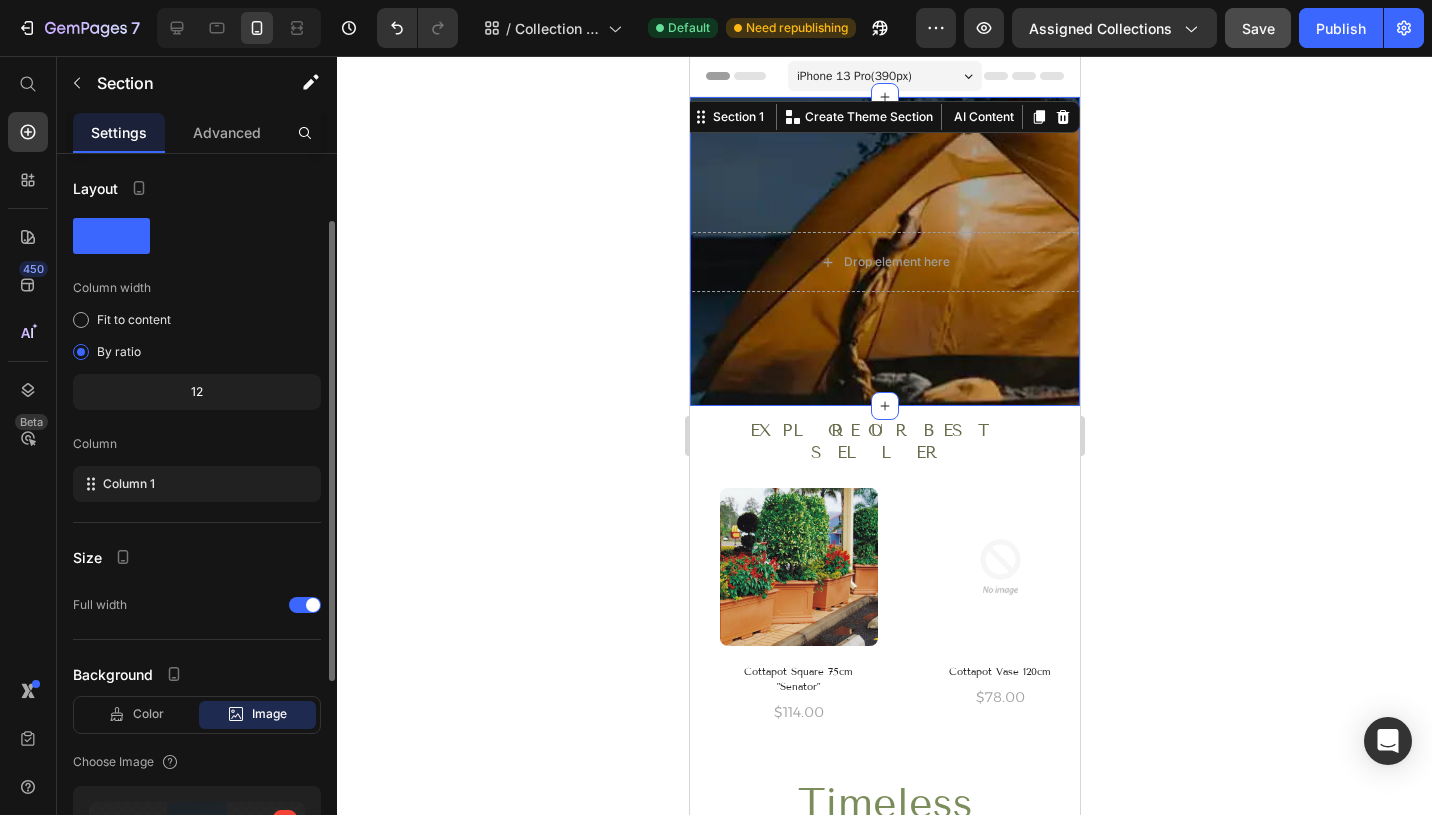 scroll, scrollTop: 402, scrollLeft: 0, axis: vertical 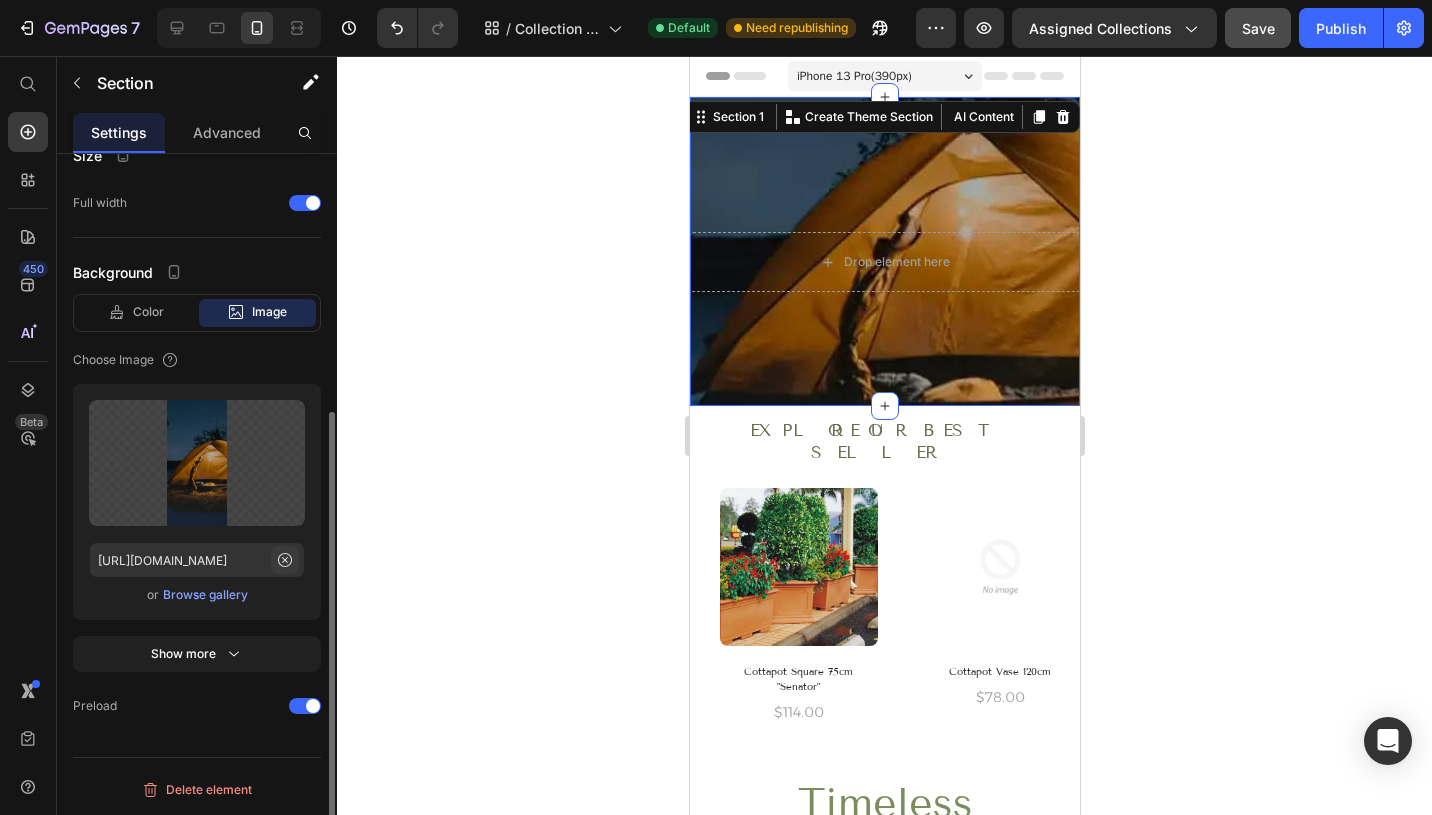click 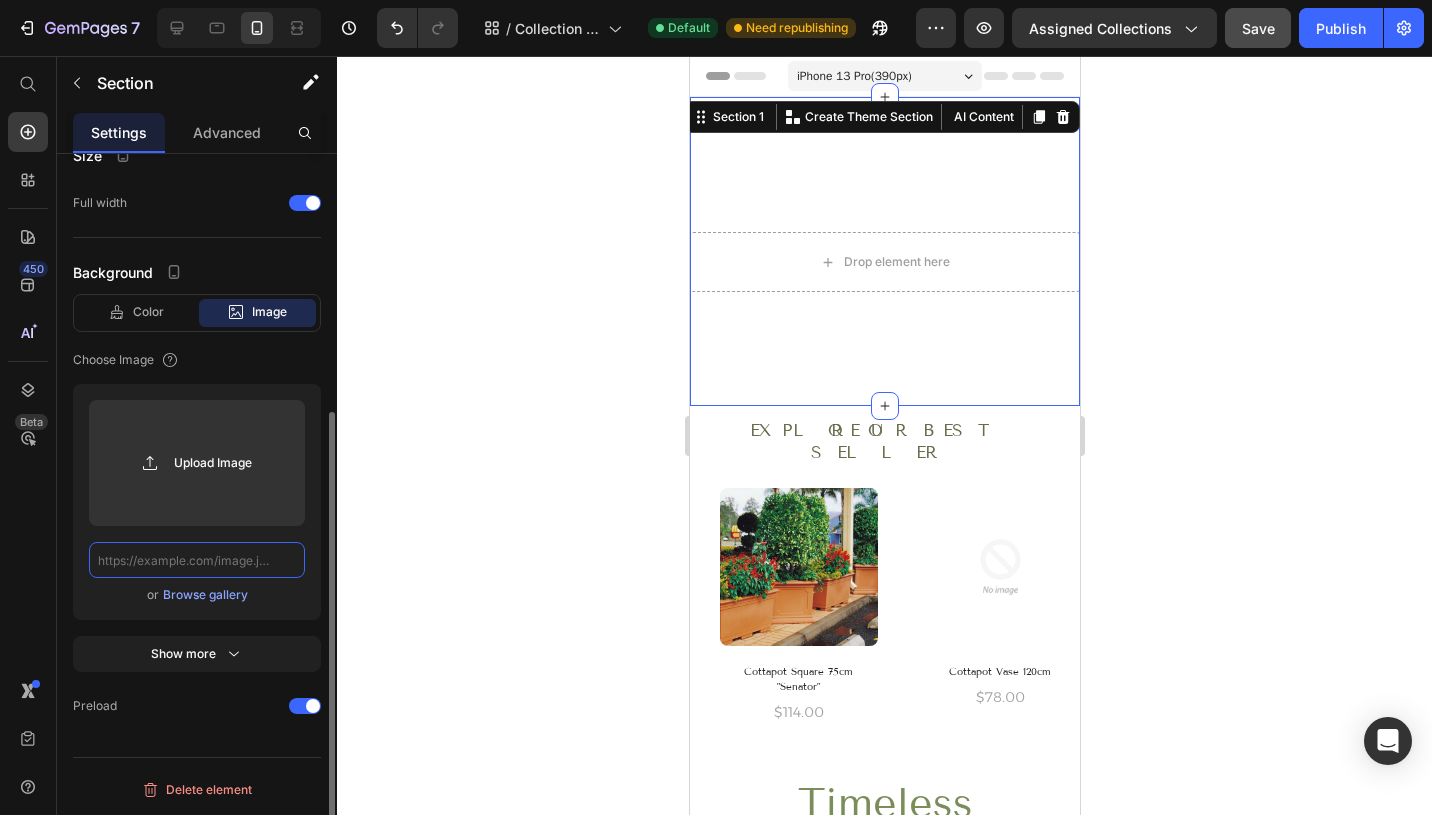 scroll, scrollTop: 0, scrollLeft: 0, axis: both 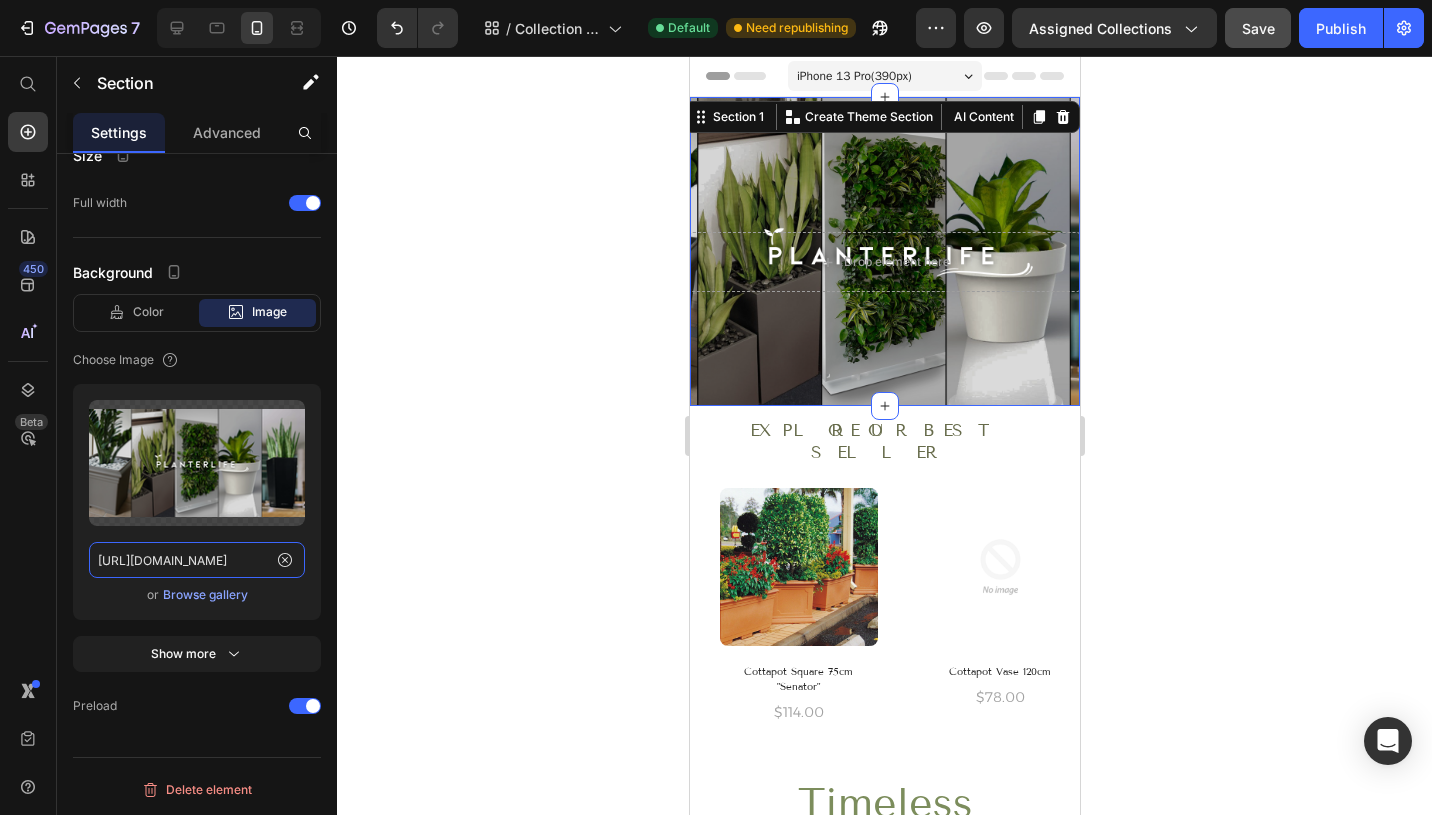 type on "https://cdn.shopify.com/s/files/1/0701/0104/1367/files/Hero_Image.png?v=1739449597" 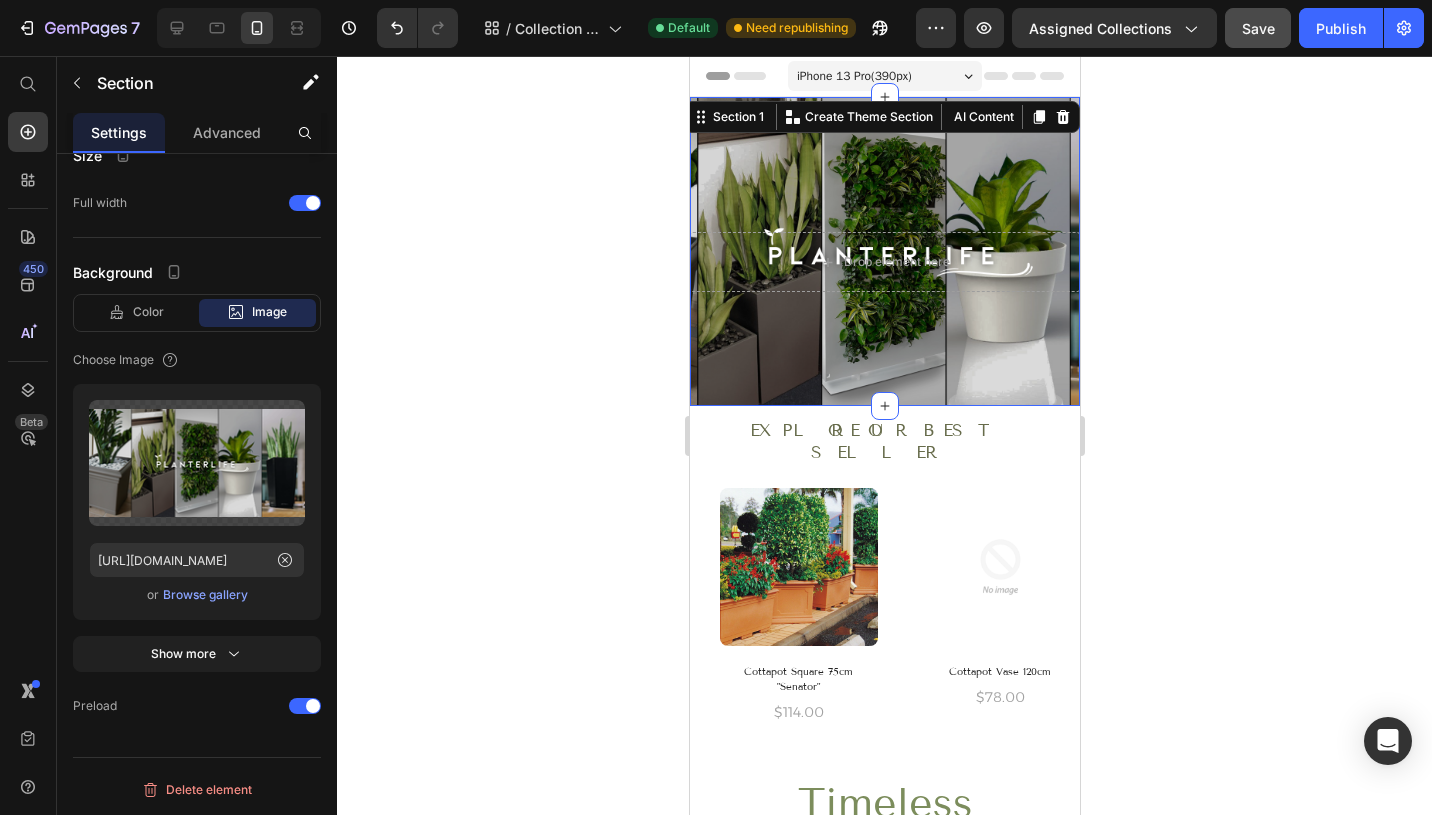 click 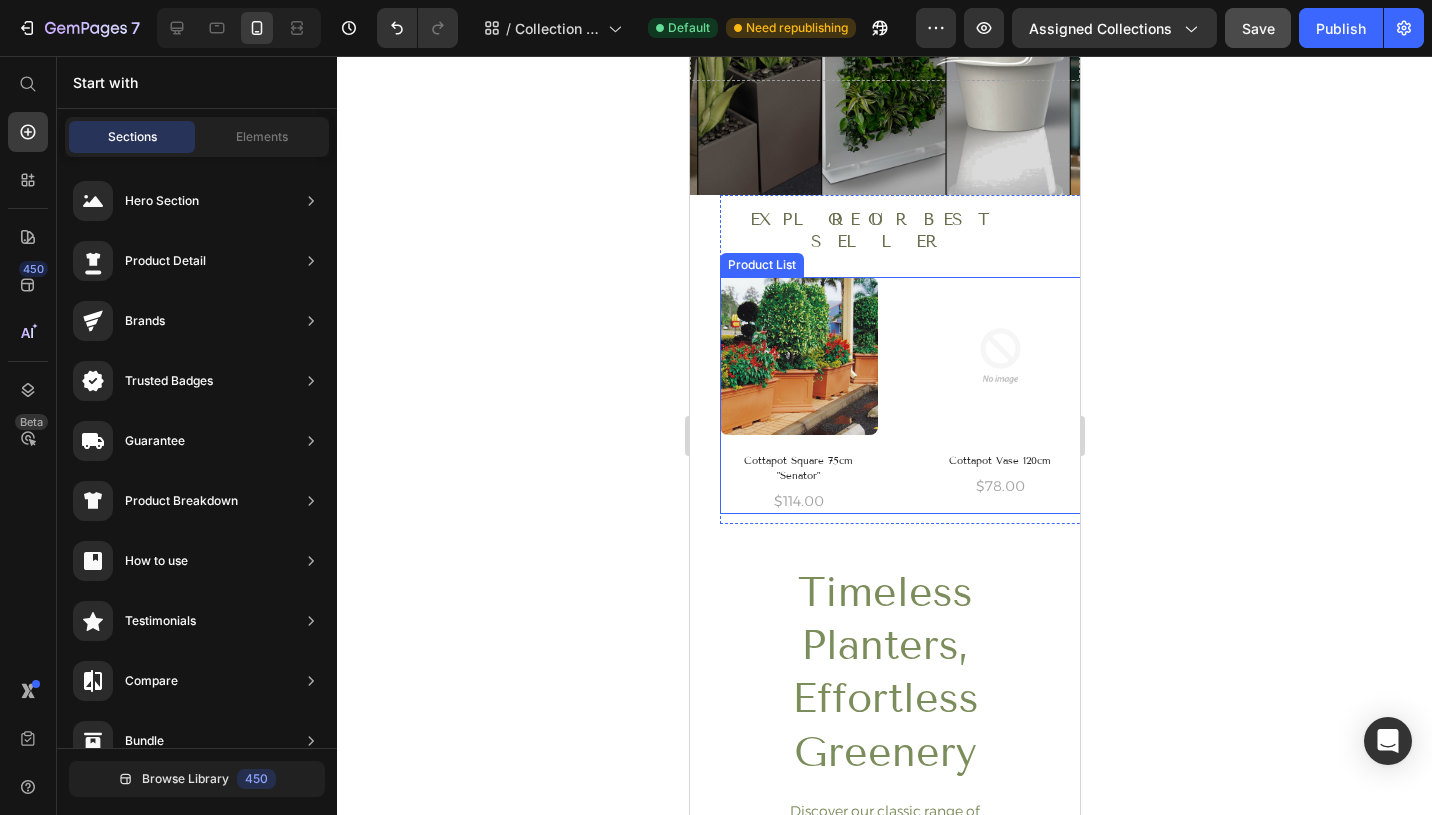 scroll, scrollTop: 321, scrollLeft: 0, axis: vertical 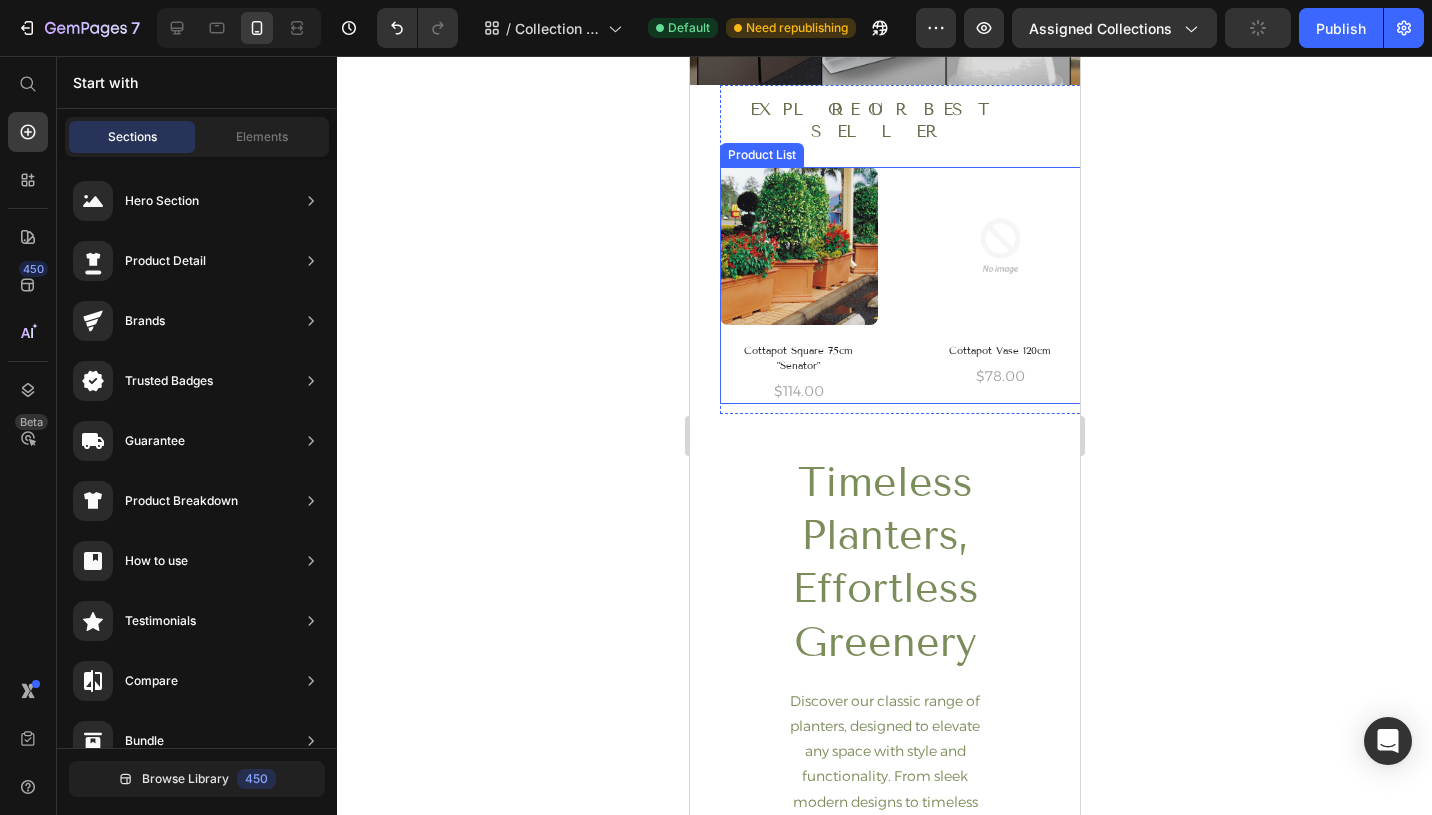 click on "(P) Images Cottapot Square 75cm "Senator" (P) Title $114.00 (P) Price Row (P) Images Cottapot Vase 120cm (P) Title $78.00 (P) Price Row (P) Images Cottapot Vase 94cm (P) Title $71.00 (P) Price Row (P) Images Zoie planter 10” – Double-colour shell (P) Title $44.00 (P) Price Row (P) Images Zoie planter 10” – Single-colour shell (P) Title $44.00 (P) Price Row (P) Images Diva 150cm Planter (P) Title $44.00 (P) Price Row (P) Images Diva 120cm Planter (P) Title $44.00 (P) Price Row (P) Images Diva 70cm Planter – External (P) Title $44.00 (P) Price Row (P) Images Diva 70cm Planter – Internal (P) Title $44.00 (P) Price Row (P) Images Cube 80cm (P) Title $44.00 (P) Price Row" at bounding box center (906, 285) 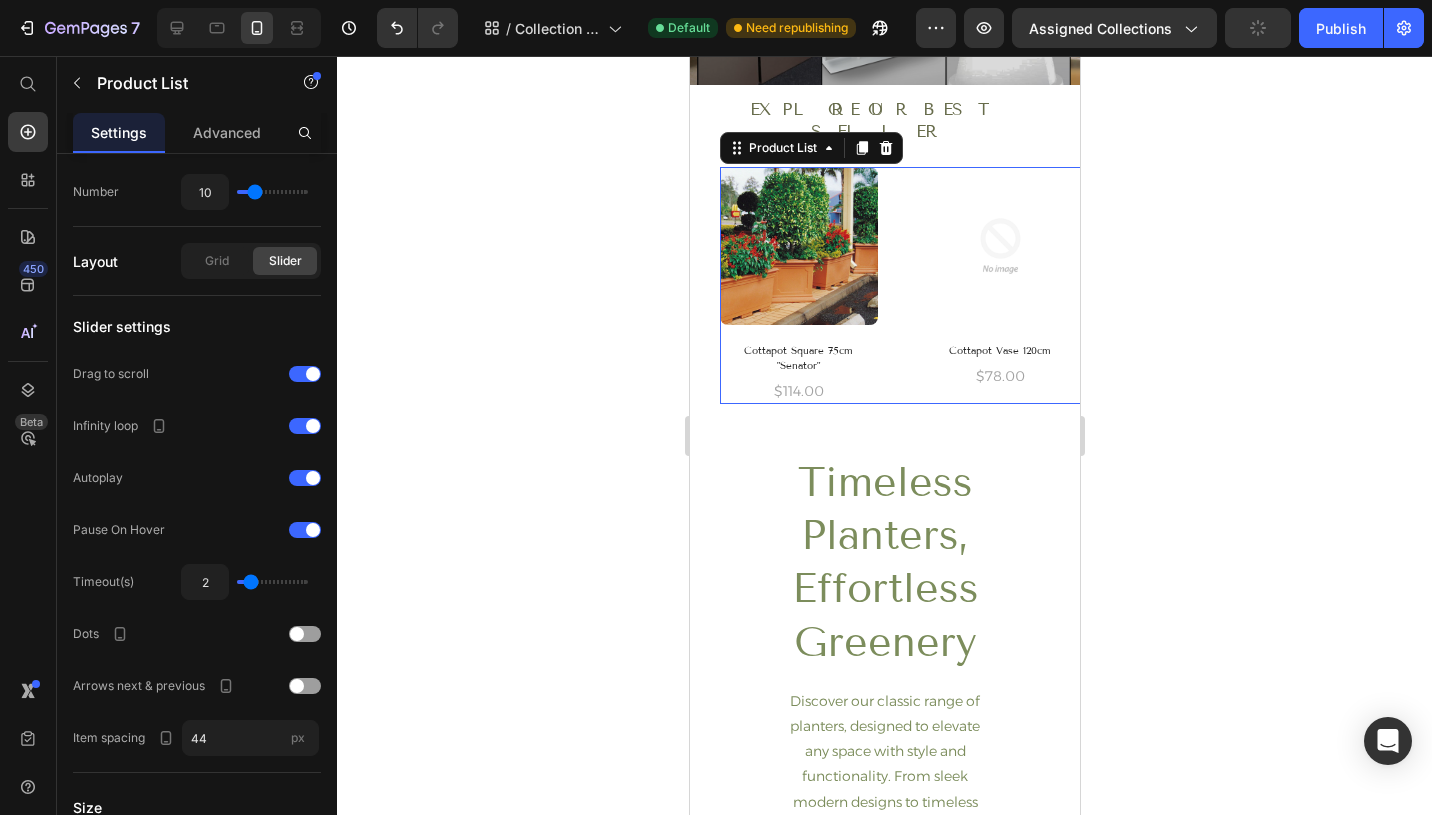 scroll, scrollTop: 0, scrollLeft: 0, axis: both 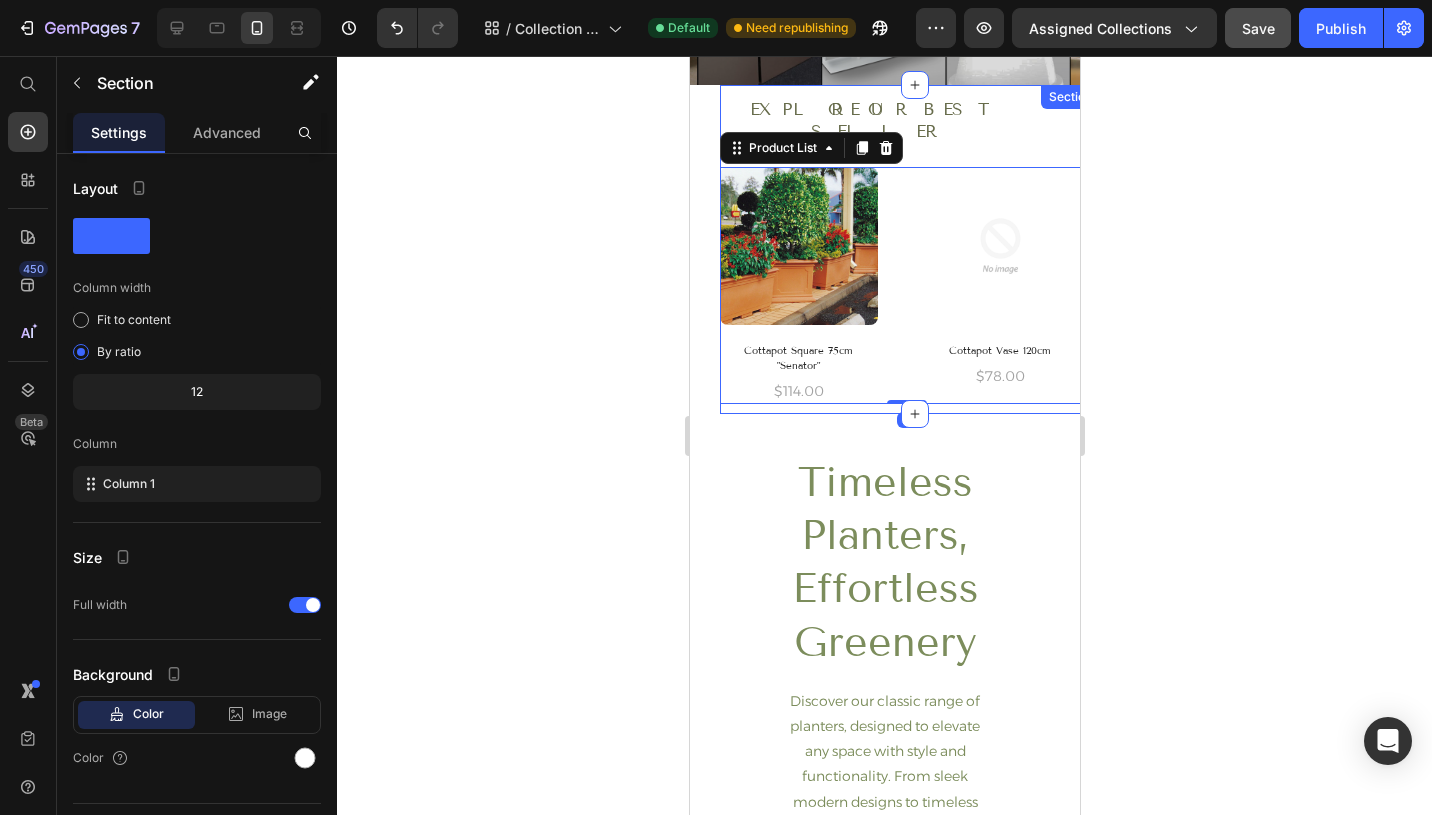 click on "Explore OUR BEST SELLER Heading Row (P) Images Cottapot Square 75cm "Senator" (P) Title $114.00 (P) Price Row (P) Images Cottapot Vase 120cm (P) Title $78.00 (P) Price Row (P) Images Cottapot Vase 94cm (P) Title $71.00 (P) Price Row (P) Images Zoie planter 10” – Double-colour shell (P) Title $44.00 (P) Price Row (P) Images Zoie planter 10” – Single-colour shell (P) Title $44.00 (P) Price Row (P) Images Diva 150cm Planter (P) Title $44.00 (P) Price Row (P) Images Diva 120cm Planter (P) Title $44.00 (P) Price Row (P) Images Diva 70cm Planter – External (P) Title $44.00 (P) Price Row (P) Images Diva 70cm Planter – Internal (P) Title $44.00 (P) Price Row (P) Images Cube 80cm (P) Title $44.00 (P) Price Row Product List   0" at bounding box center [906, 250] 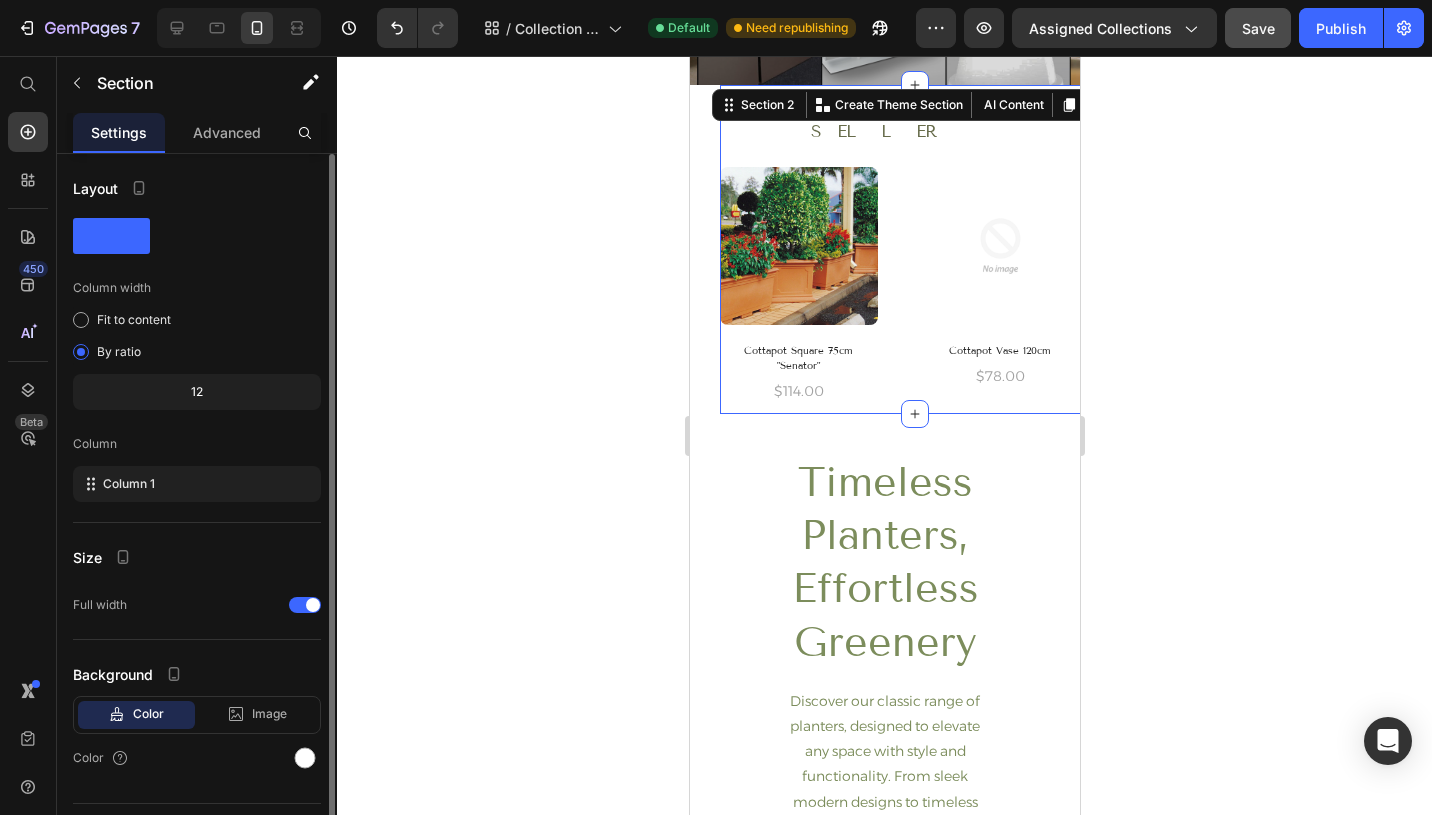 scroll, scrollTop: 46, scrollLeft: 0, axis: vertical 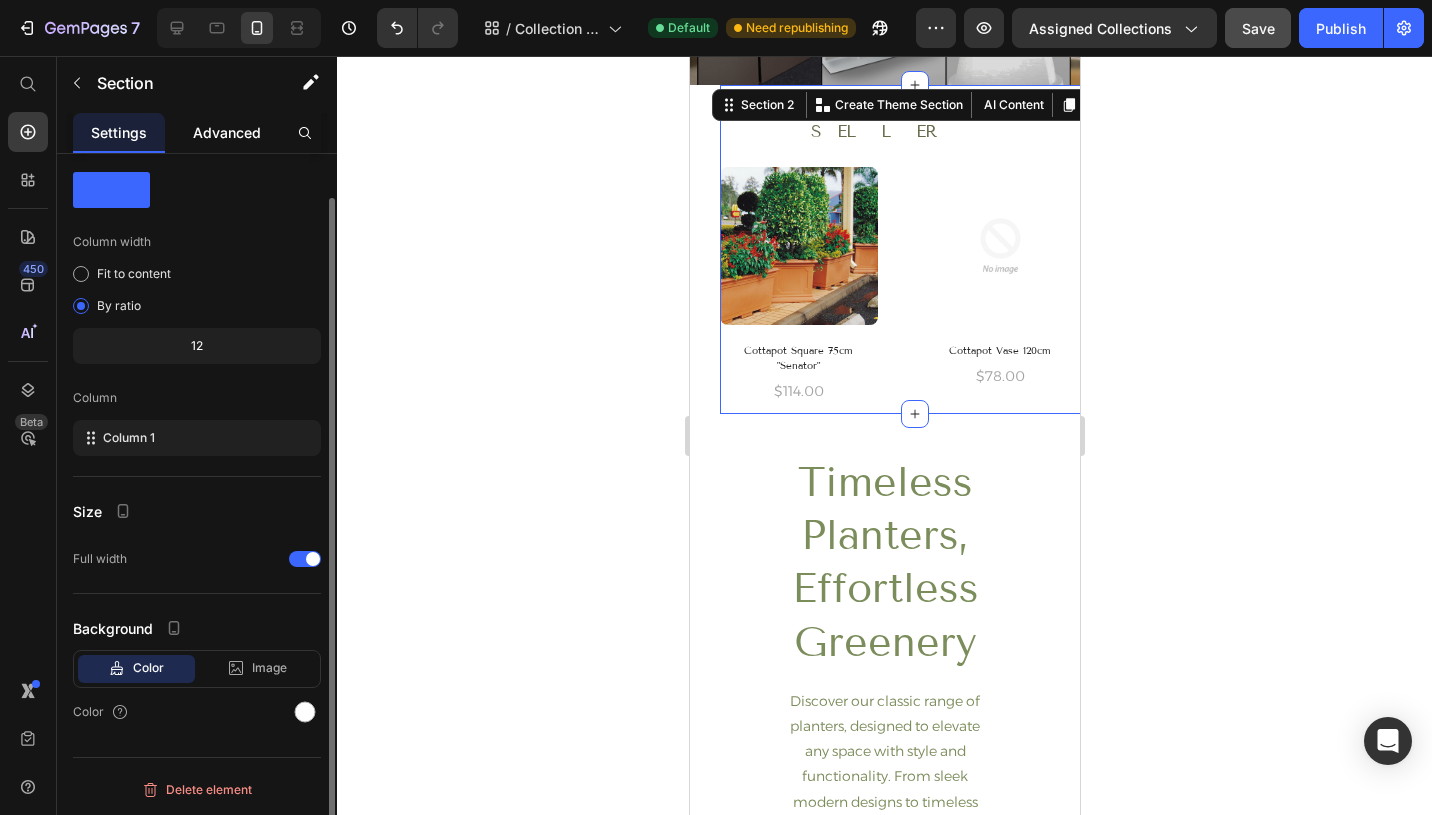 click on "Advanced" at bounding box center [227, 132] 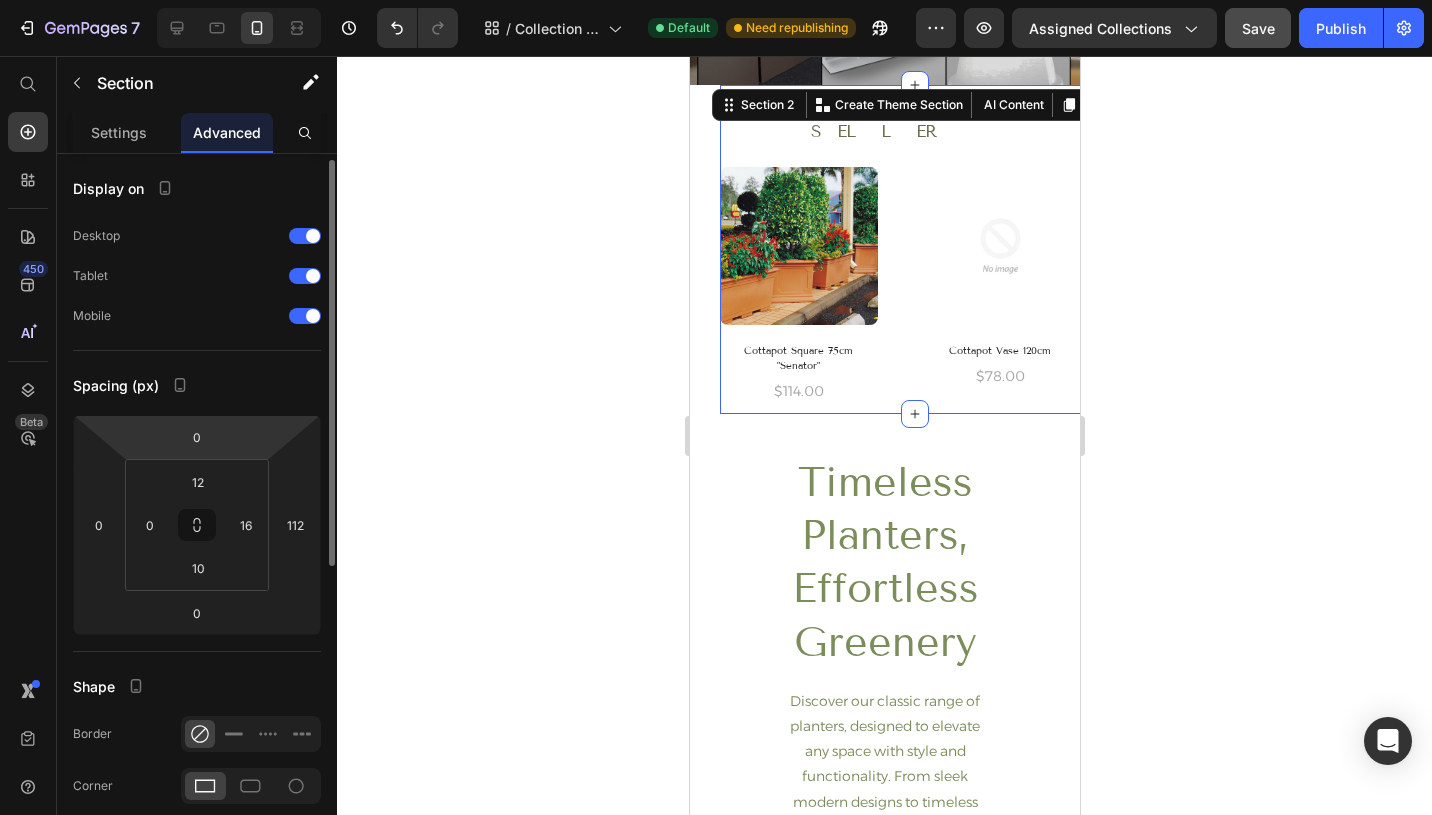 scroll, scrollTop: 4, scrollLeft: 0, axis: vertical 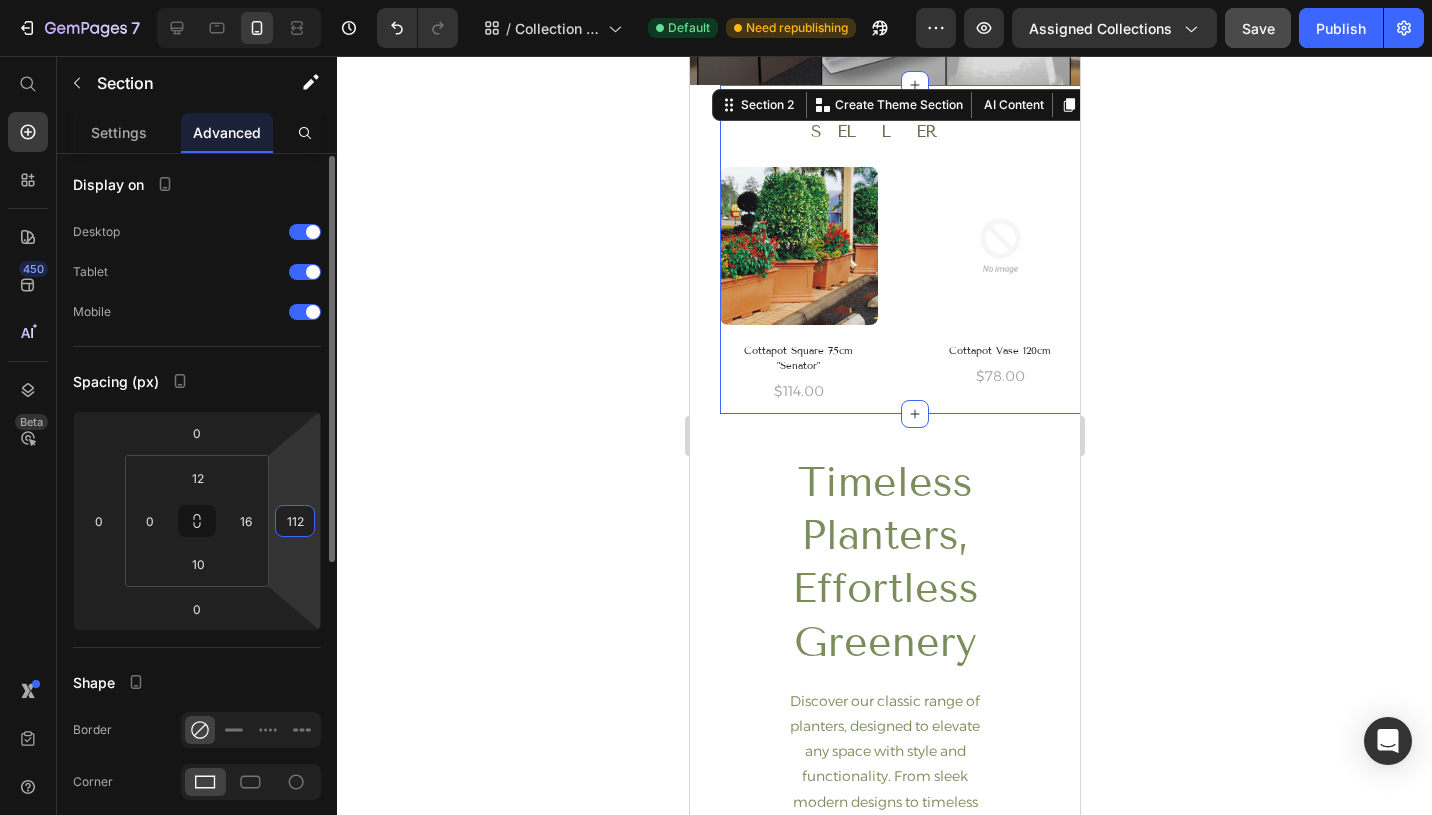 click on "112" at bounding box center (295, 521) 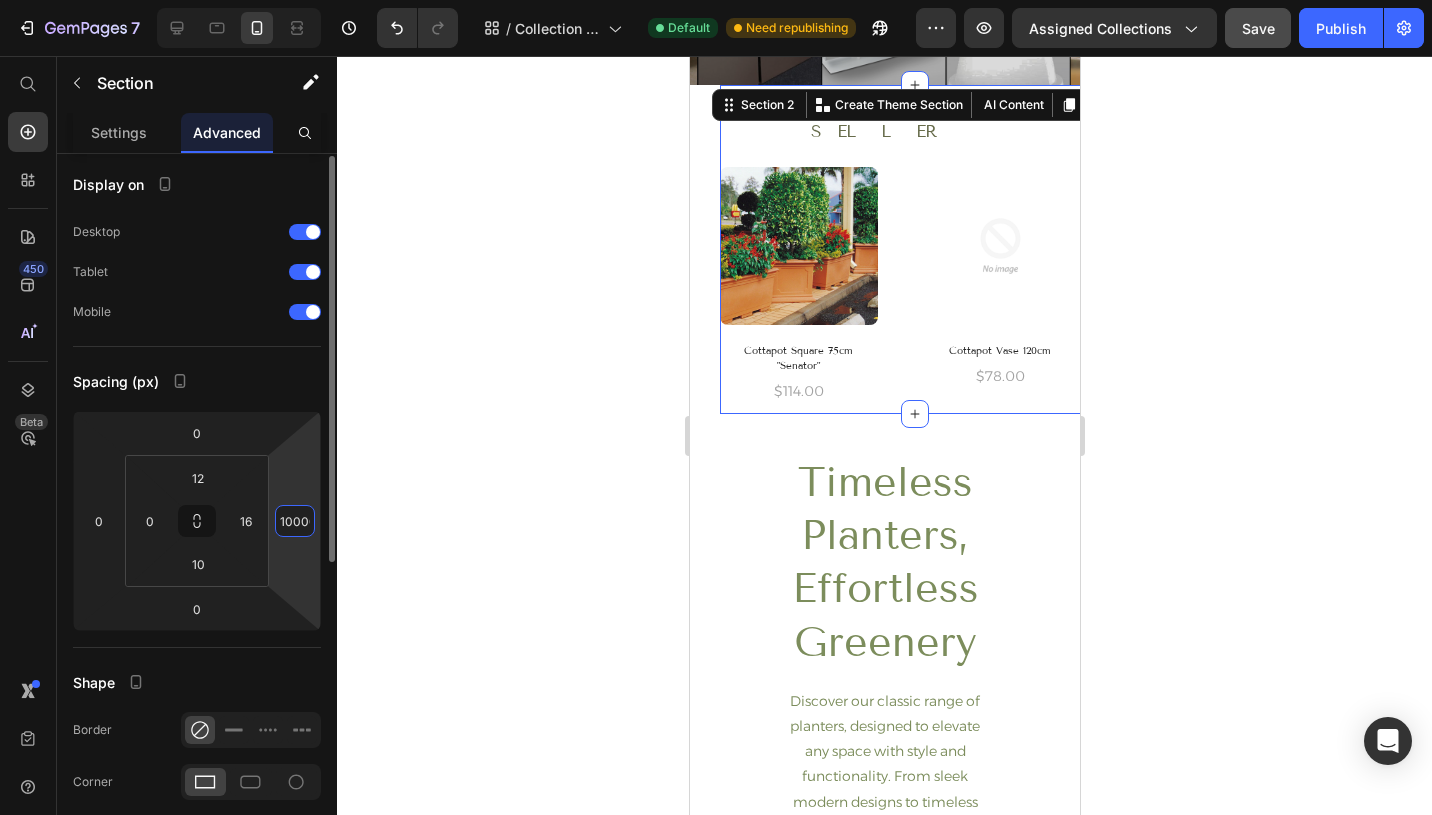 scroll, scrollTop: 0, scrollLeft: 5, axis: horizontal 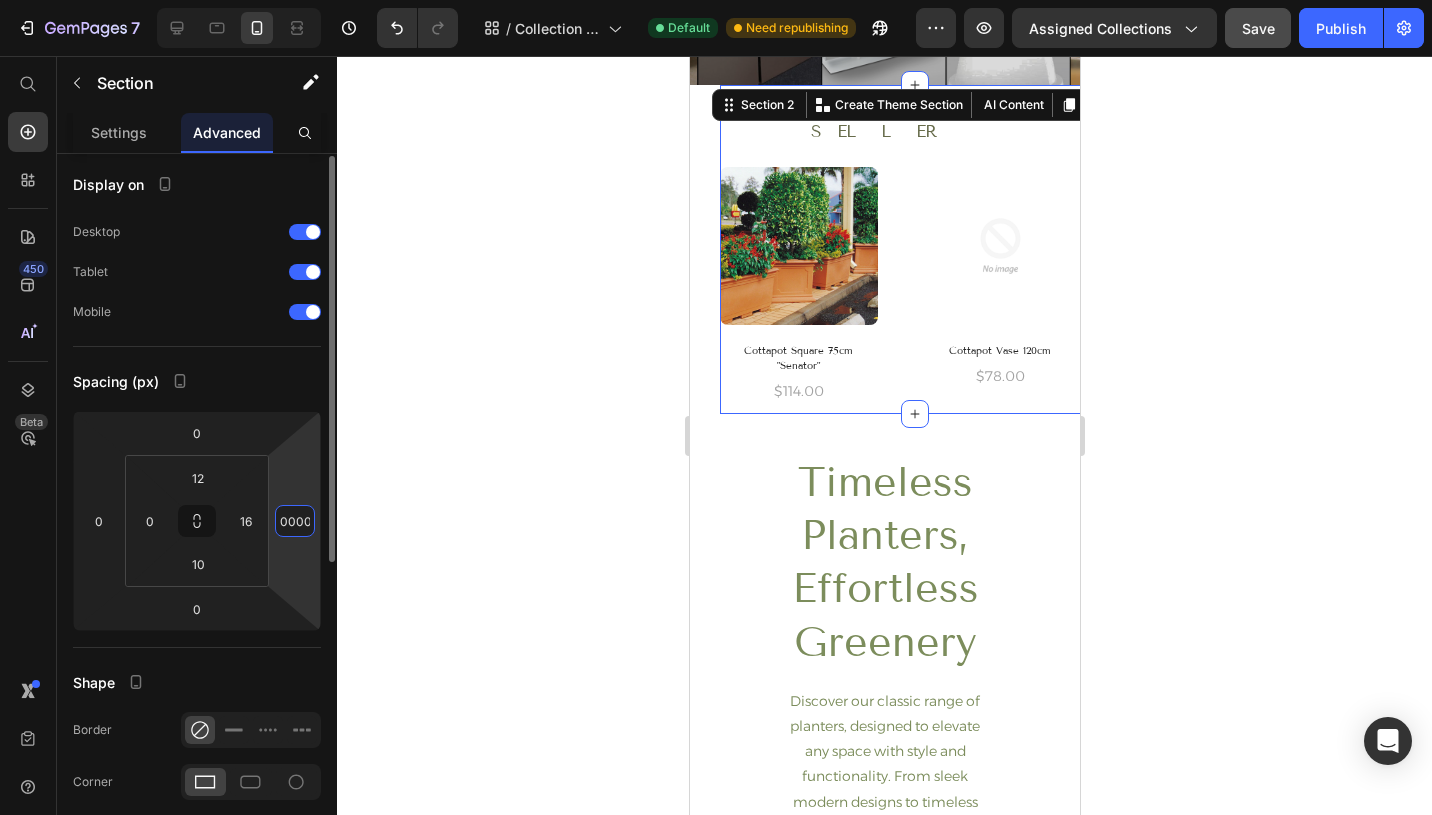 type on "10000" 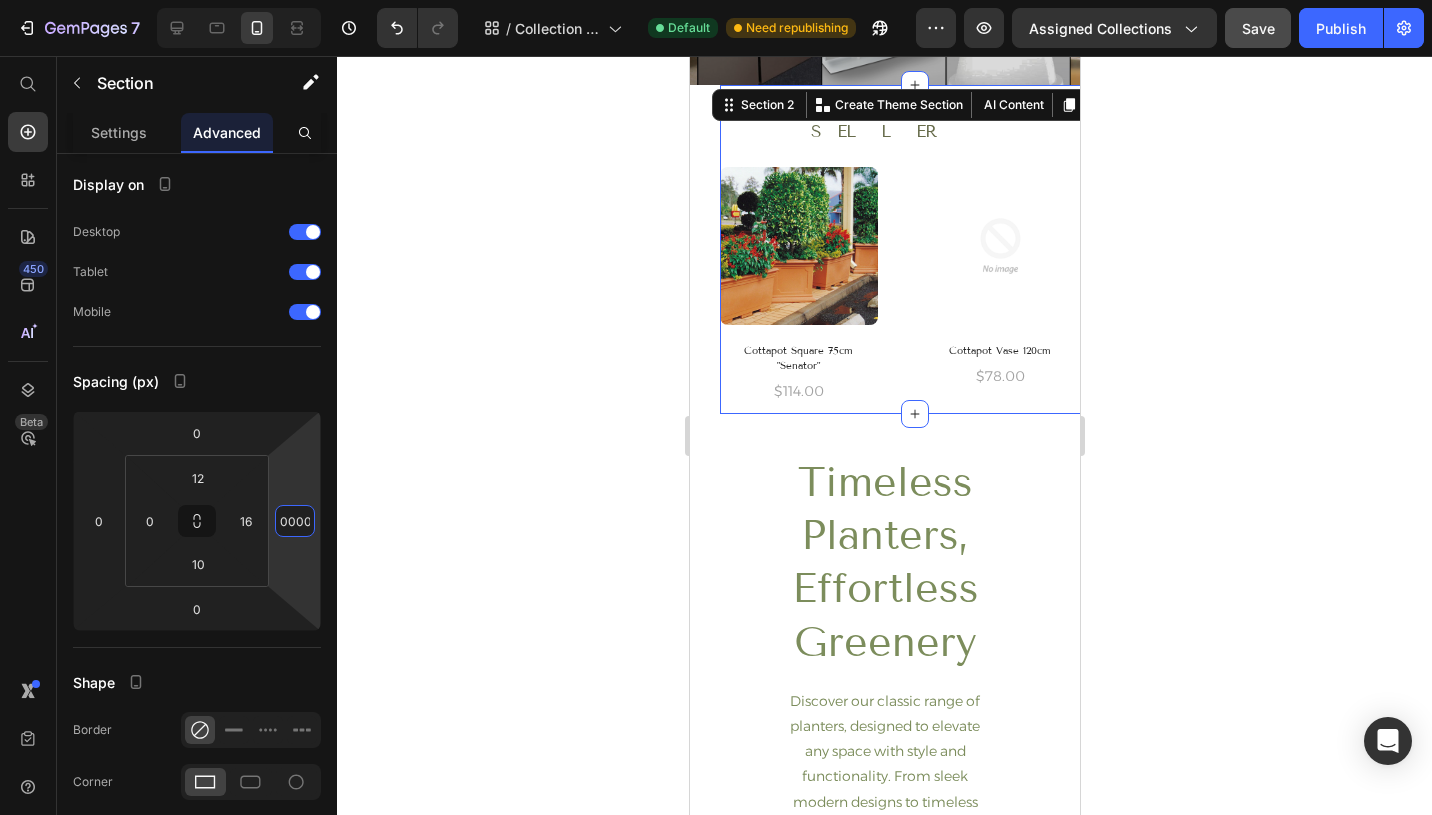 click 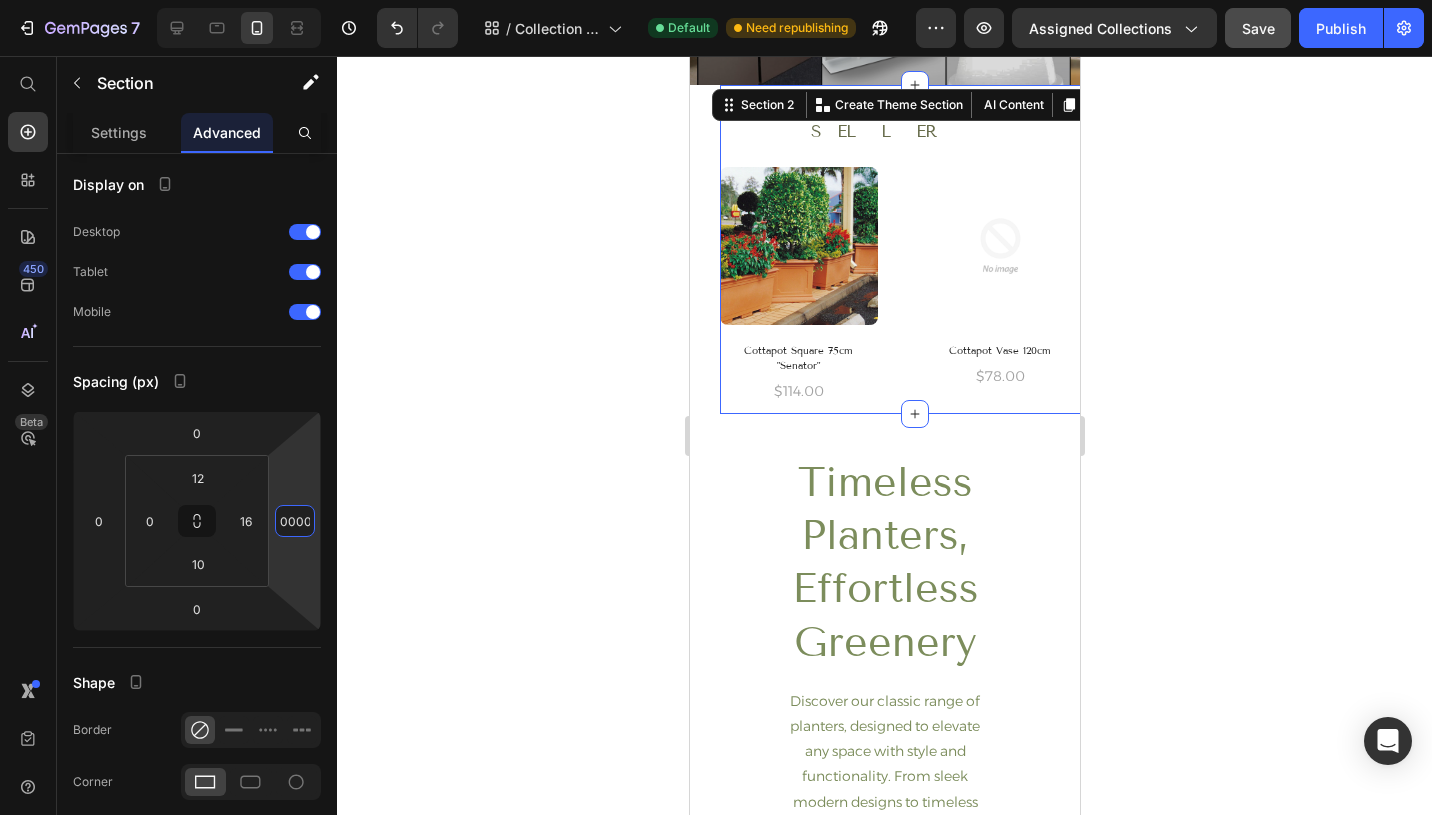 scroll, scrollTop: 0, scrollLeft: 0, axis: both 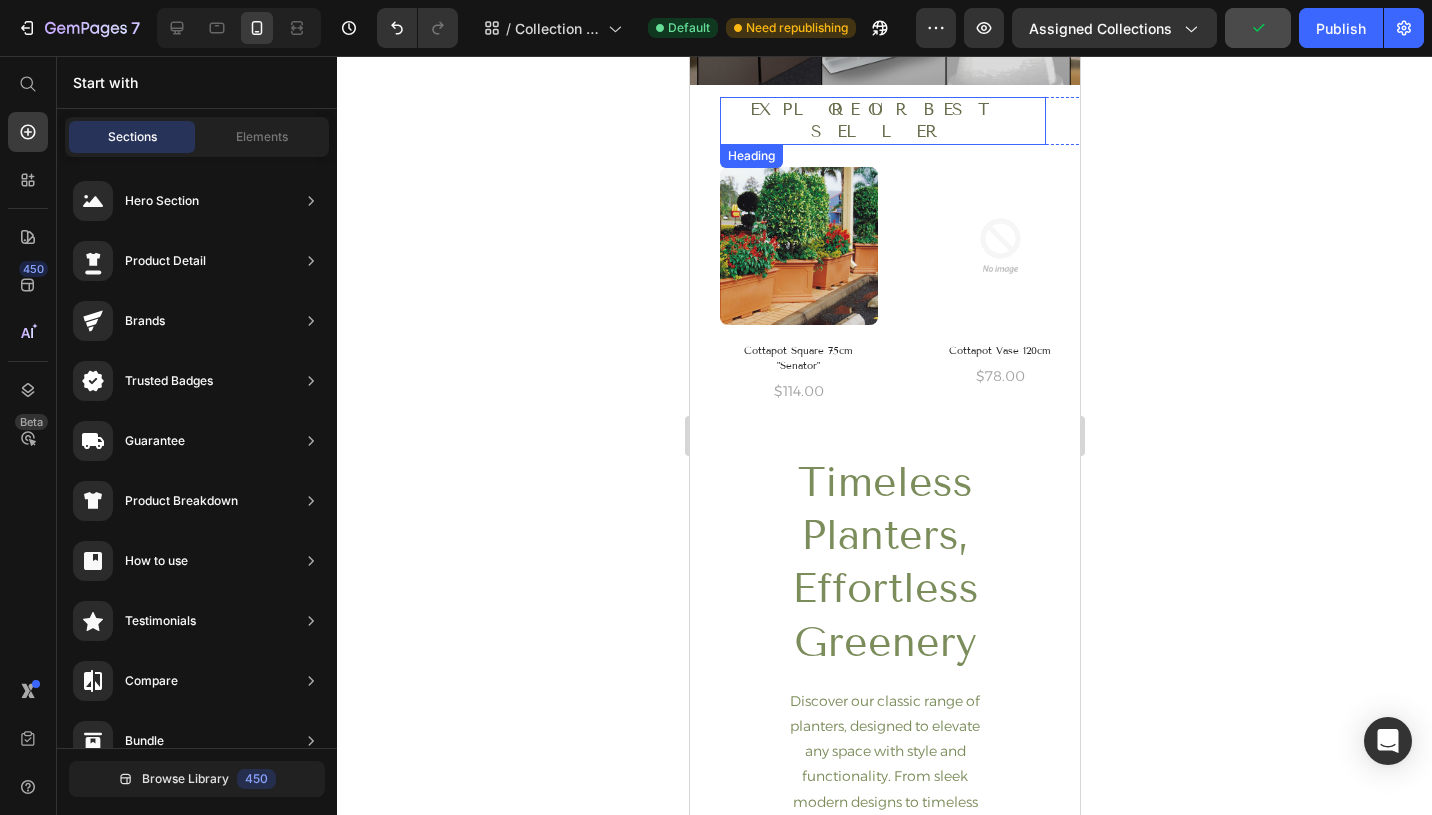 click on "Explore OUR BEST SELLER" at bounding box center [876, 121] 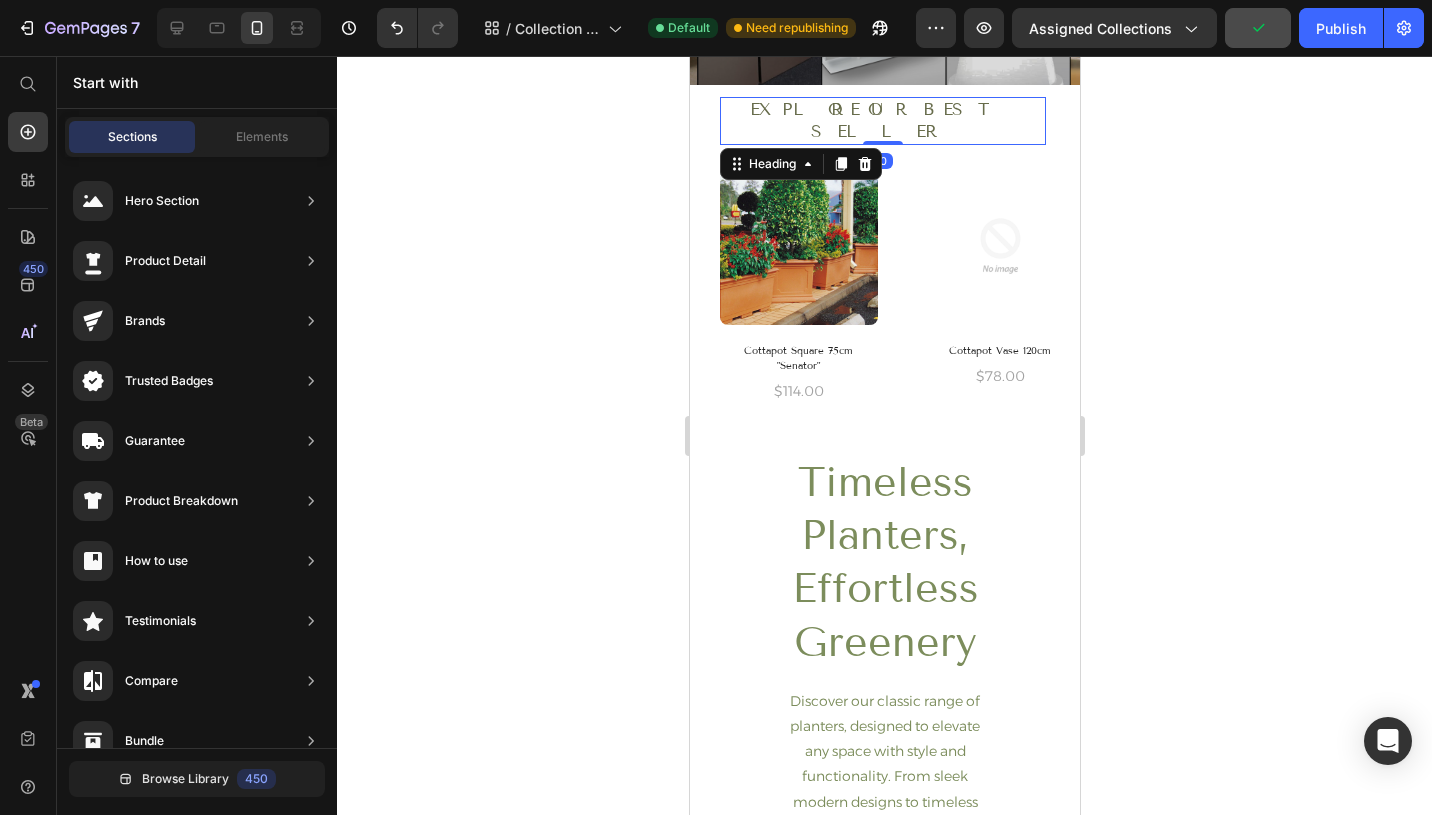 scroll, scrollTop: 0, scrollLeft: 0, axis: both 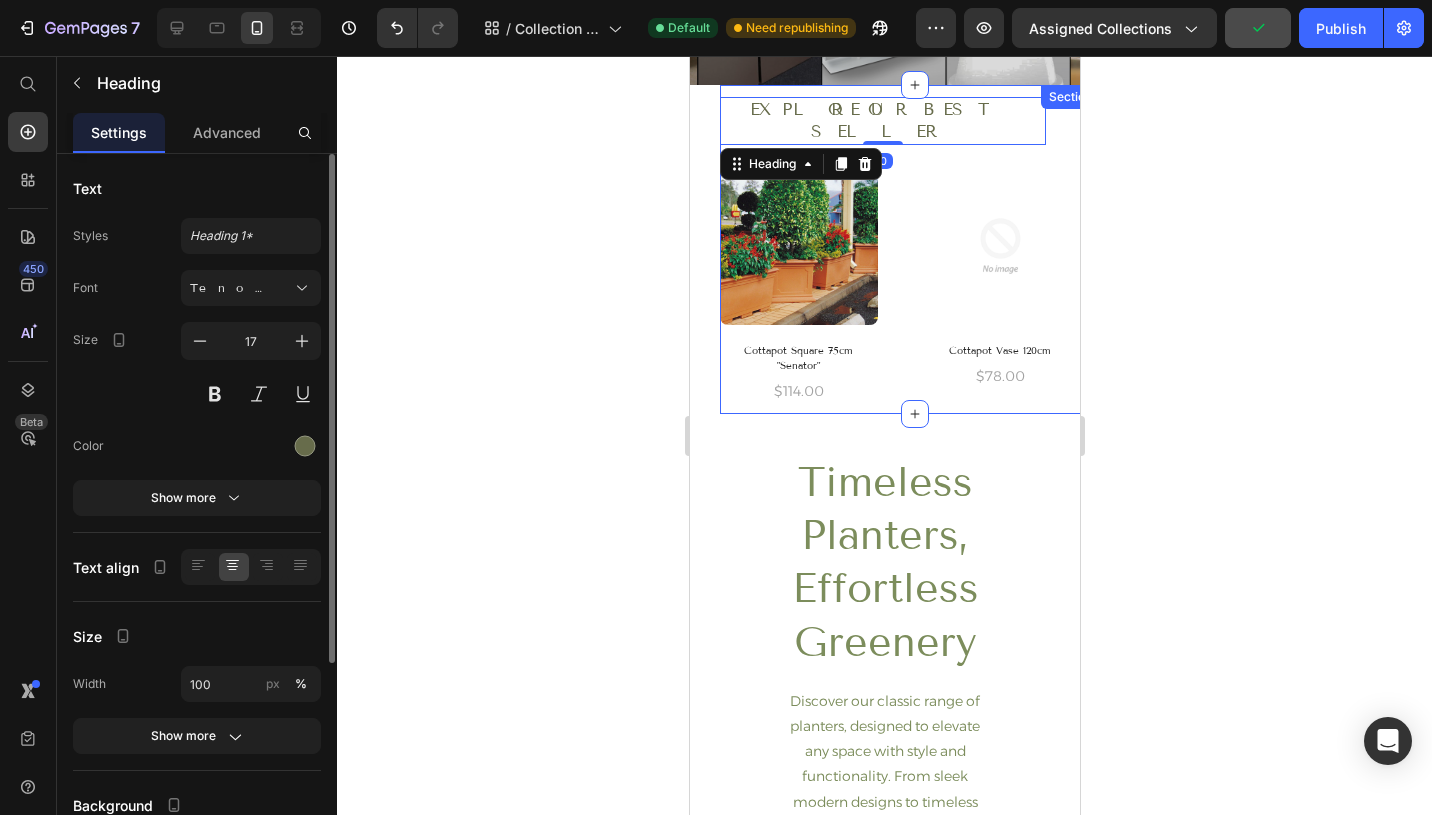 click on "Explore OUR BEST SELLER Heading   0 Row (P) Images Cottapot Square 75cm "Senator" (P) Title $114.00 (P) Price Row (P) Images Cottapot Vase 120cm (P) Title $78.00 (P) Price Row (P) Images Cottapot Vase 94cm (P) Title $71.00 (P) Price Row (P) Images Zoie planter 10” – Double-colour shell (P) Title $44.00 (P) Price Row (P) Images Zoie planter 10” – Single-colour shell (P) Title $44.00 (P) Price Row (P) Images Diva 150cm Planter (P) Title $44.00 (P) Price Row (P) Images Diva 120cm Planter (P) Title $44.00 (P) Price Row (P) Images Diva 70cm Planter – External (P) Title $44.00 (P) Price Row (P) Images Diva 70cm Planter – Internal (P) Title $44.00 (P) Price Row (P) Images Cube 80cm (P) Title $44.00 (P) Price Row Product List Section 2" at bounding box center [914, 249] 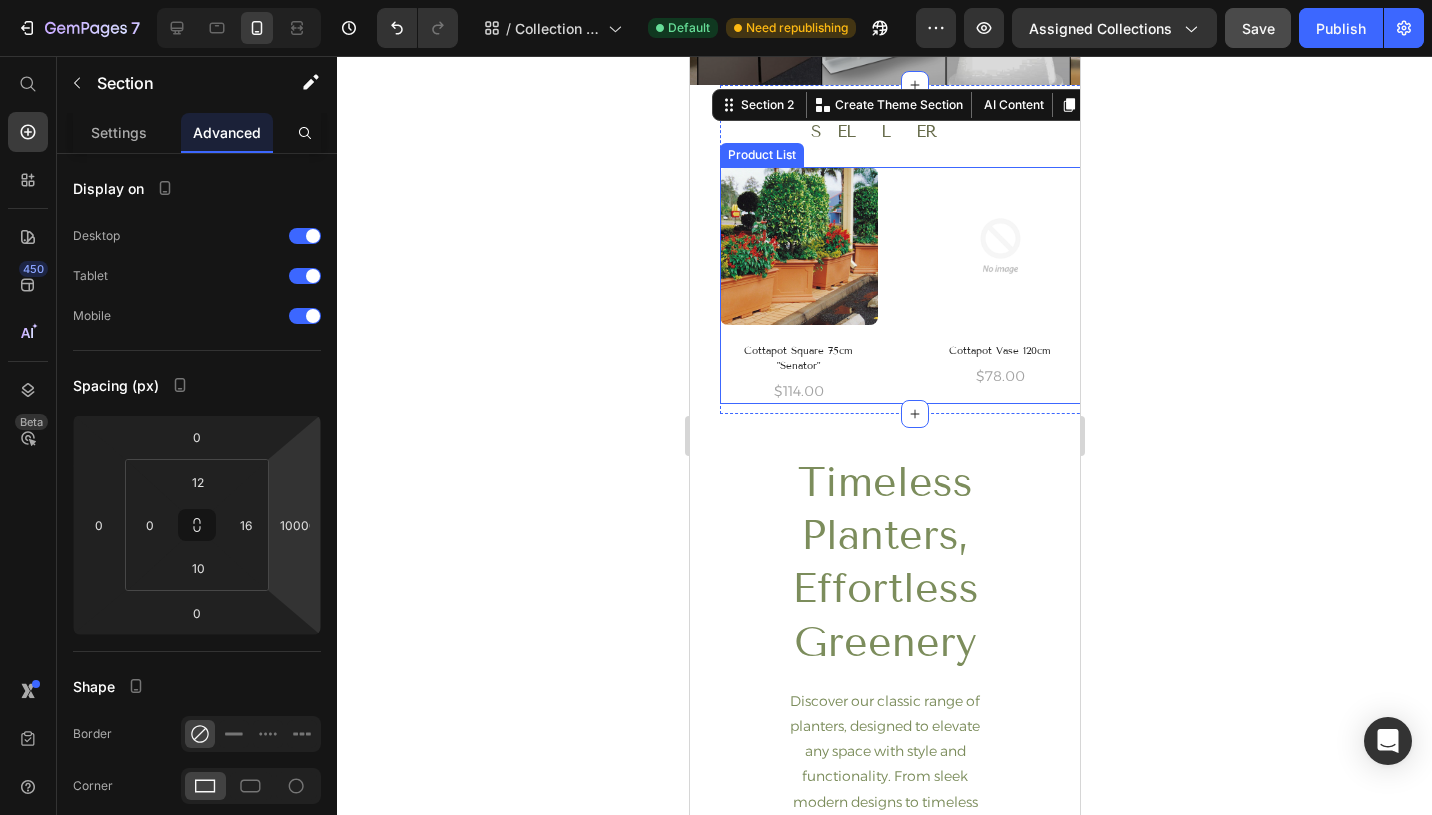 click on "(P) Images Cottapot Square 75cm "Senator" (P) Title $114.00 (P) Price Row (P) Images Cottapot Vase 120cm (P) Title $78.00 (P) Price Row (P) Images Cottapot Vase 94cm (P) Title $71.00 (P) Price Row (P) Images Zoie planter 10” – Double-colour shell (P) Title $44.00 (P) Price Row (P) Images Zoie planter 10” – Single-colour shell (P) Title $44.00 (P) Price Row (P) Images Diva 150cm Planter (P) Title $44.00 (P) Price Row (P) Images Diva 120cm Planter (P) Title $44.00 (P) Price Row (P) Images Diva 70cm Planter – External (P) Title $44.00 (P) Price Row (P) Images Diva 70cm Planter – Internal (P) Title $44.00 (P) Price Row (P) Images Cube 80cm (P) Title $44.00 (P) Price Row" at bounding box center (906, 285) 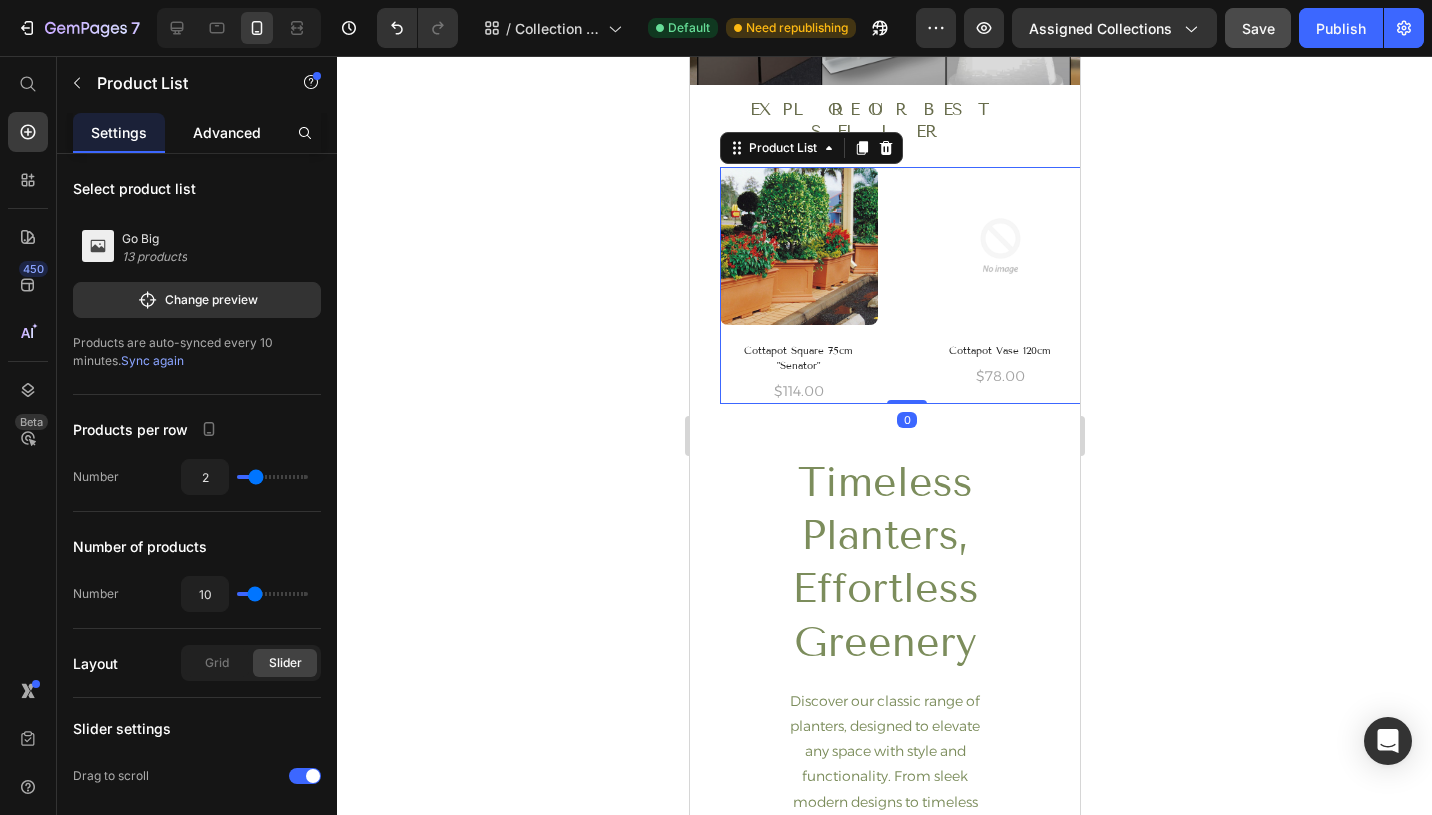 click on "Advanced" at bounding box center (227, 132) 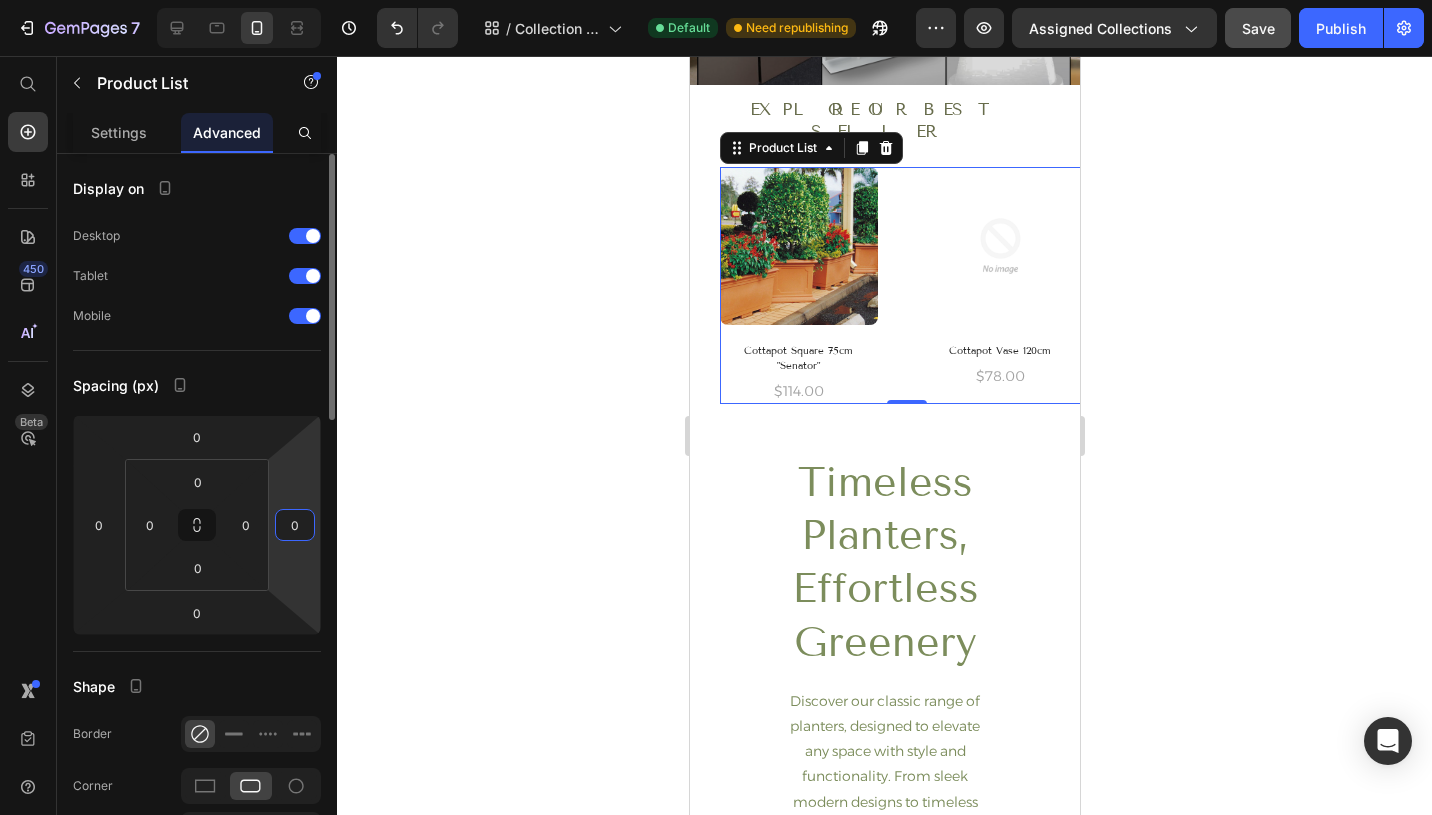 click on "0" at bounding box center (295, 525) 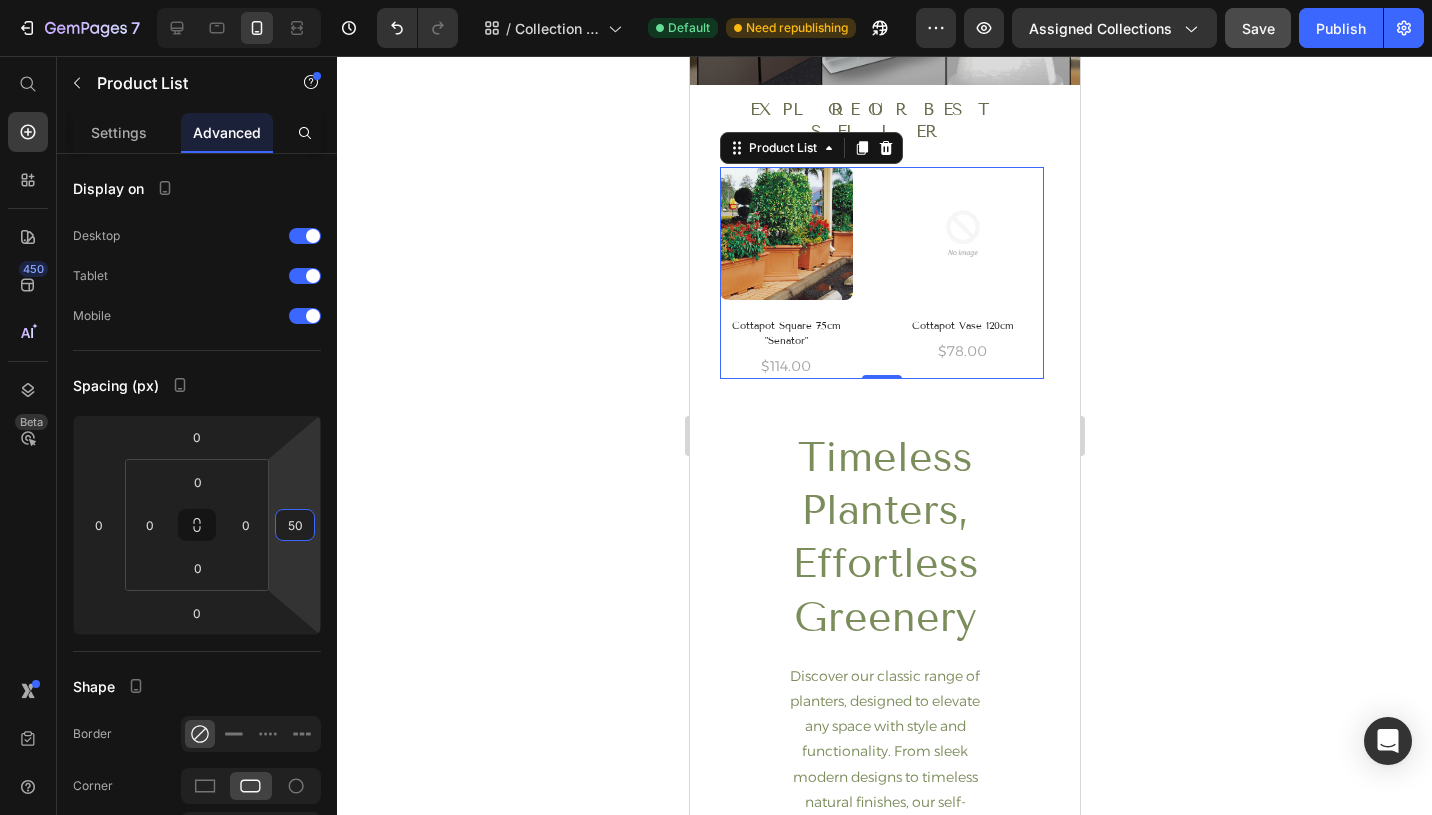 type on "5" 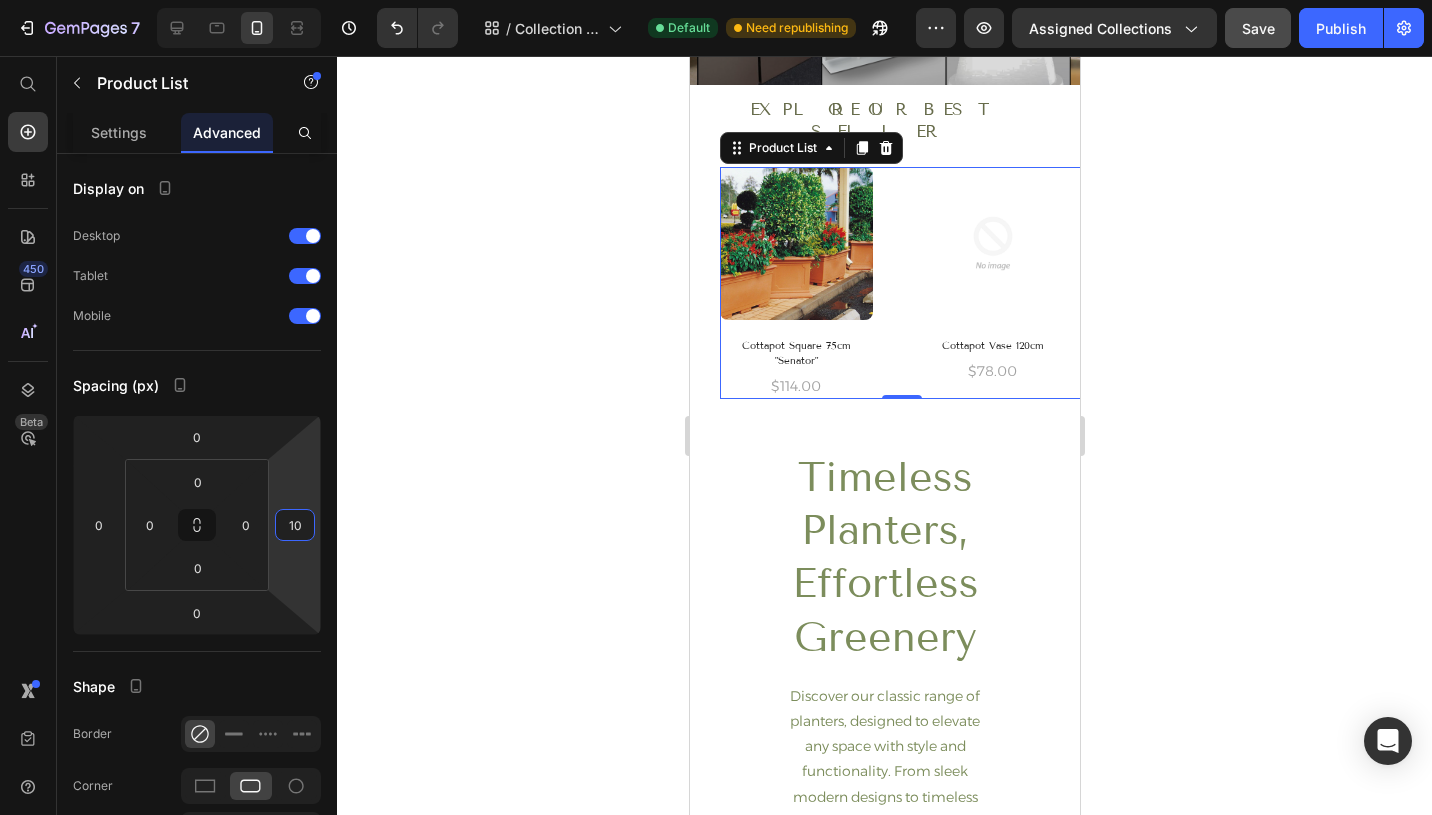 type on "1" 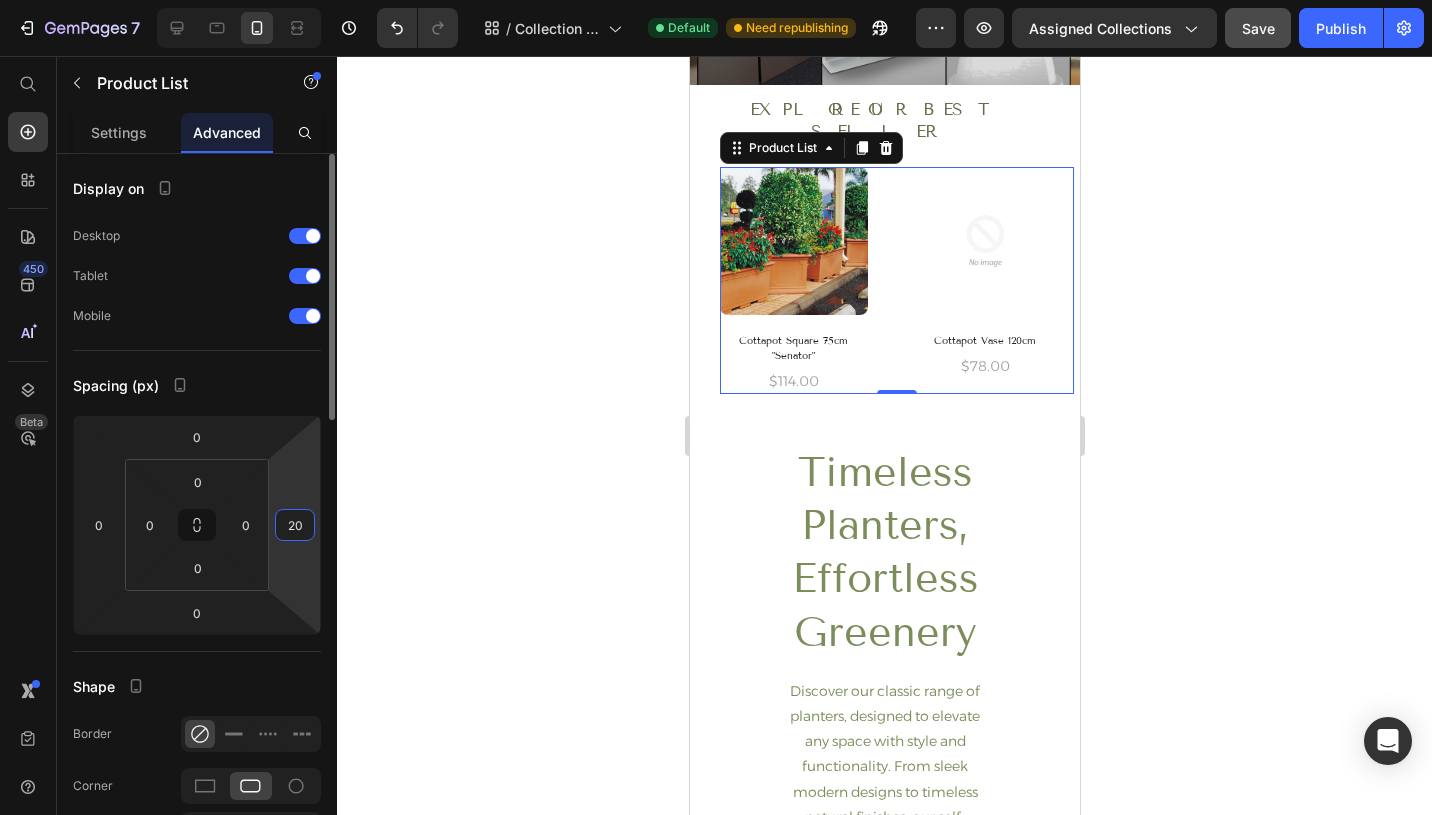 drag, startPoint x: 307, startPoint y: 523, endPoint x: 282, endPoint y: 527, distance: 25.317978 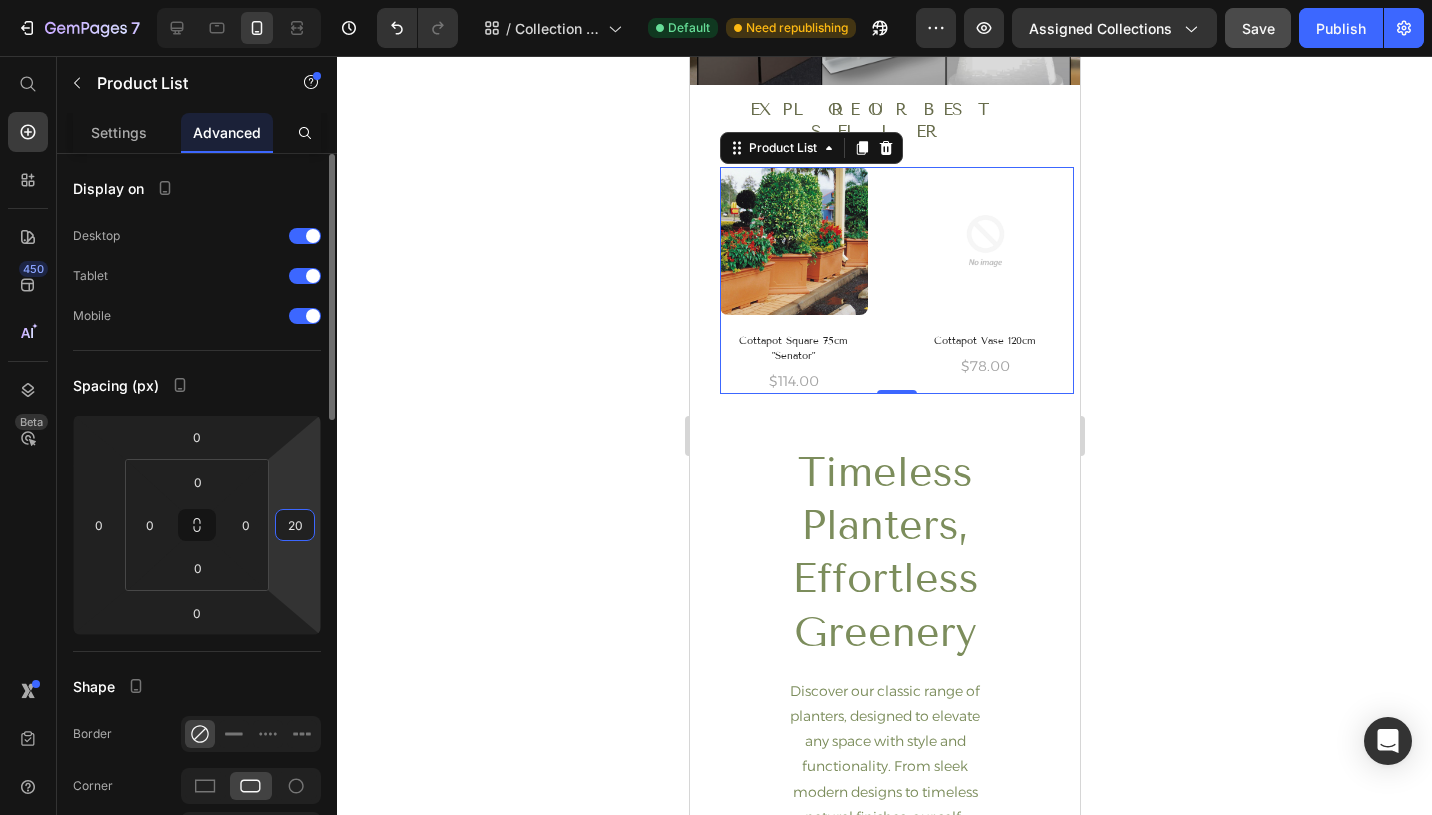 click on "20" at bounding box center (295, 525) 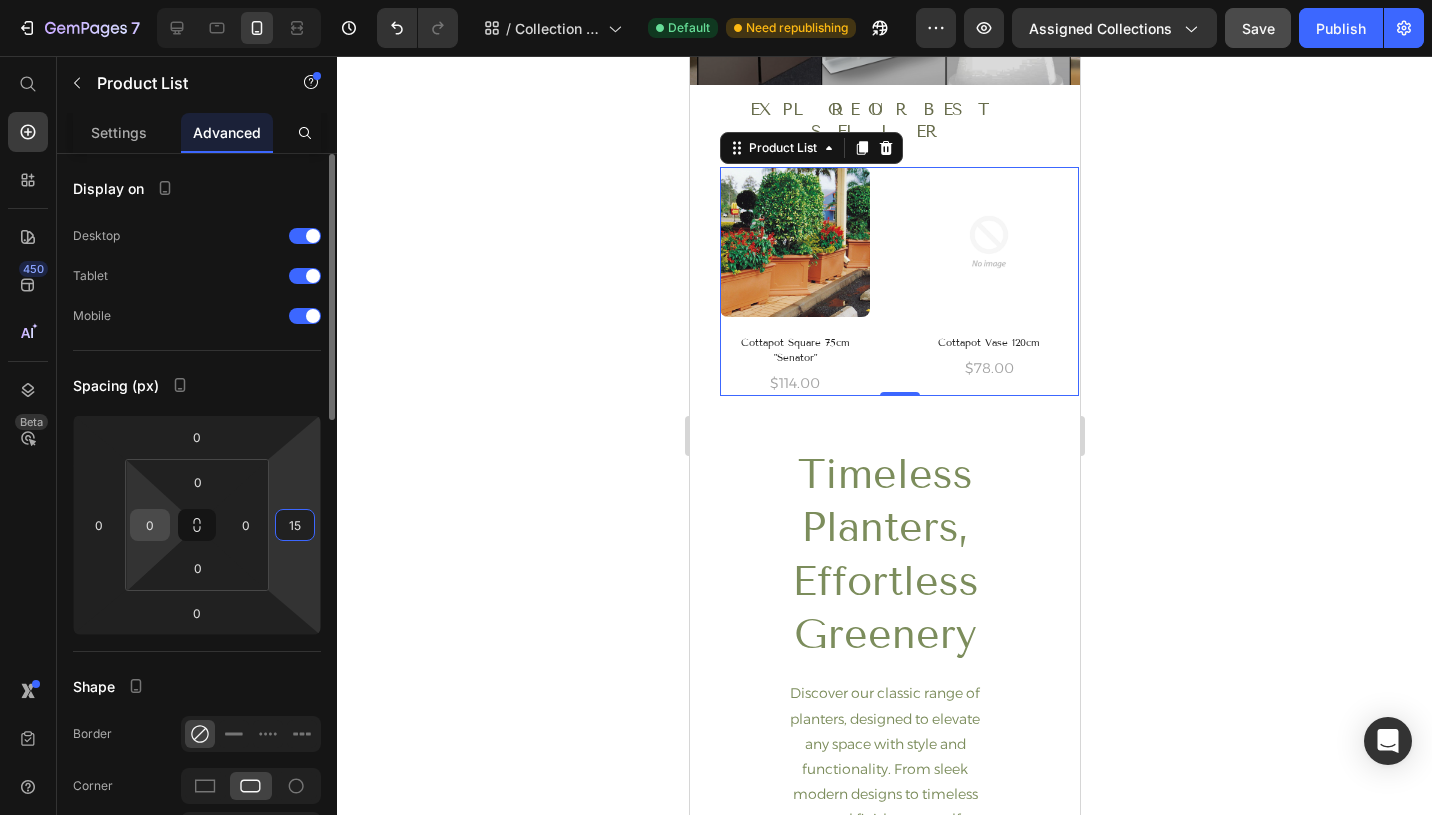 type on "15" 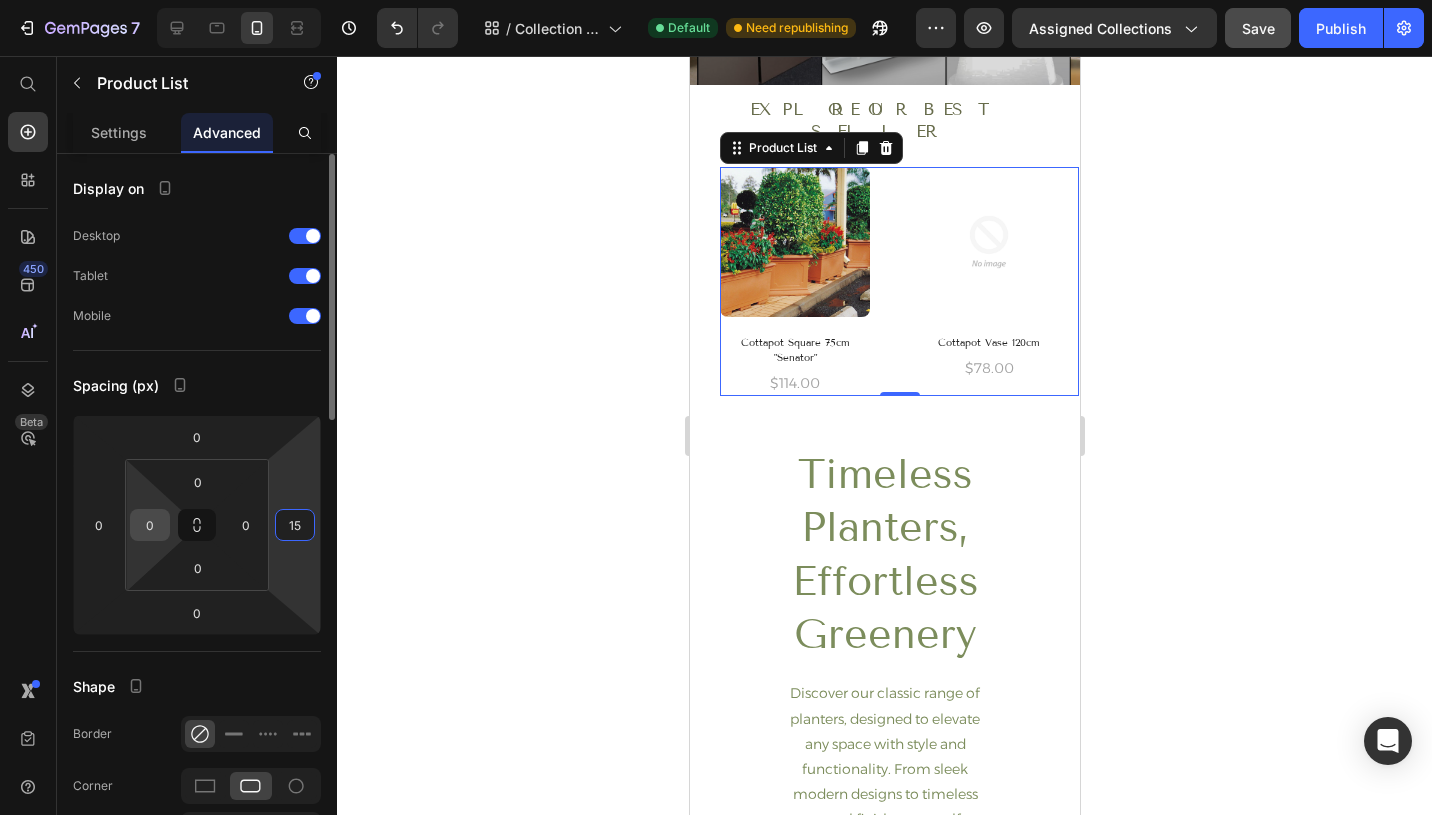 click on "0" at bounding box center (150, 525) 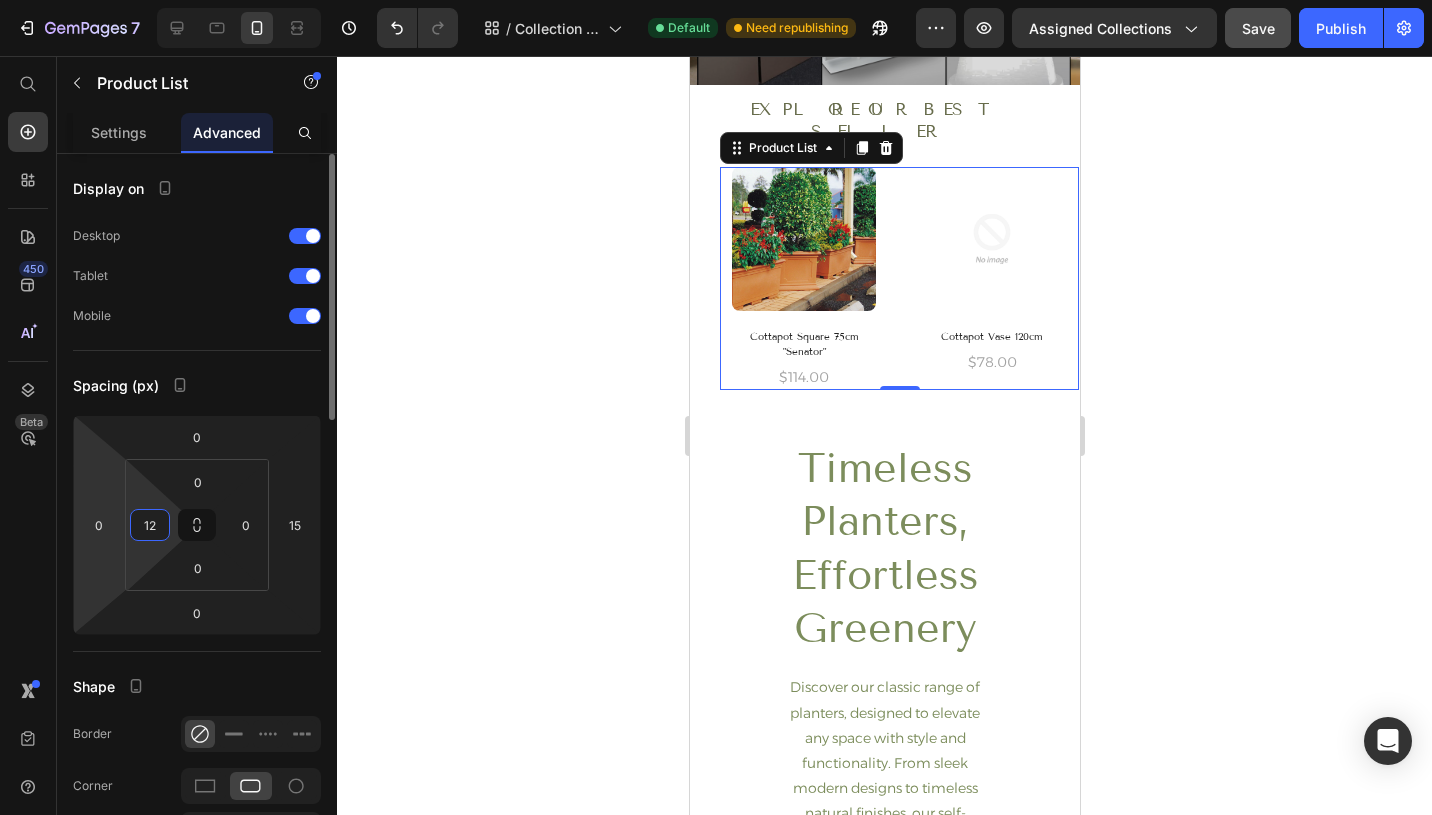 click on "0 0 0 15 0 12 0 0" 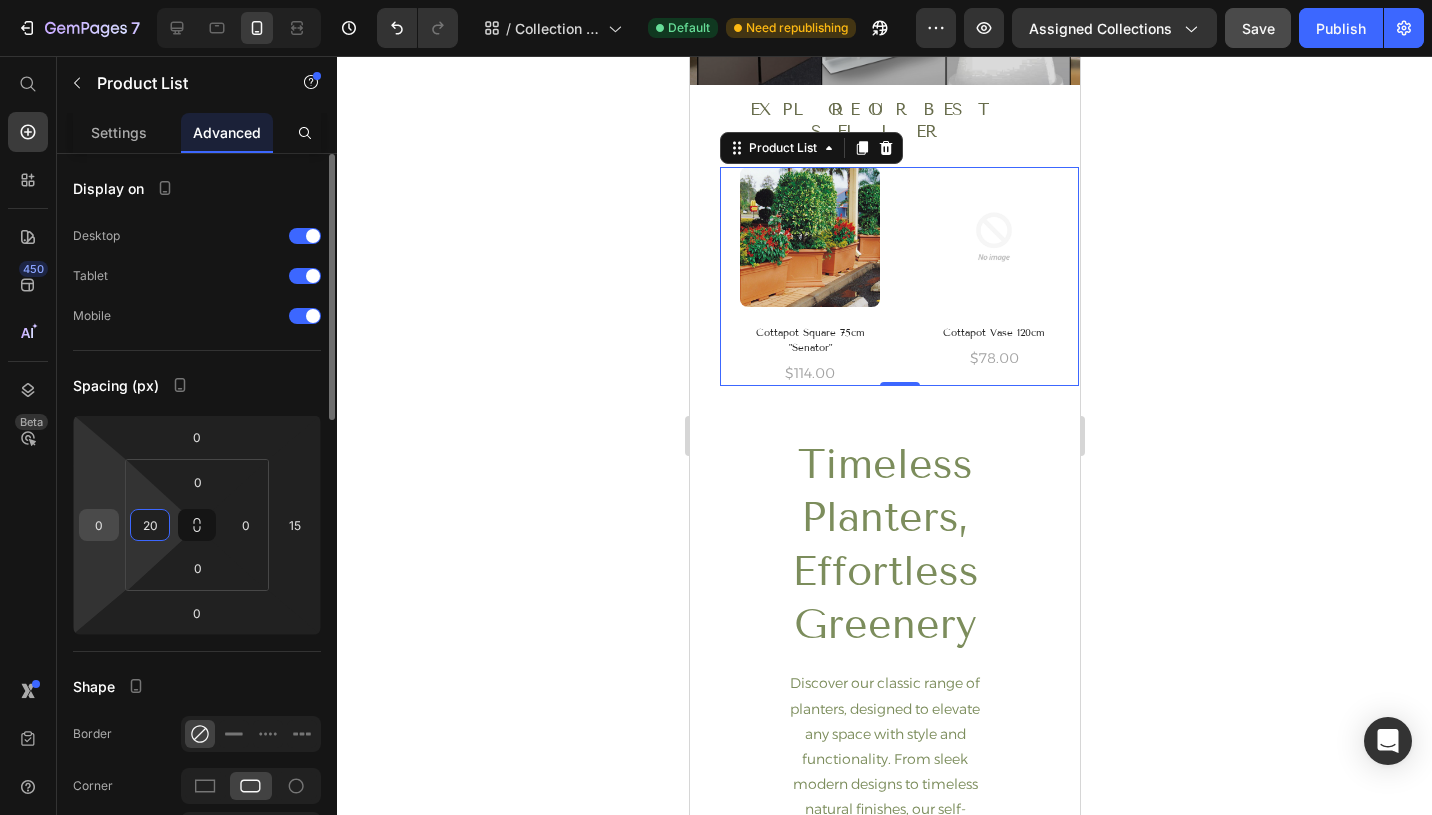 drag, startPoint x: 162, startPoint y: 530, endPoint x: 85, endPoint y: 522, distance: 77.41447 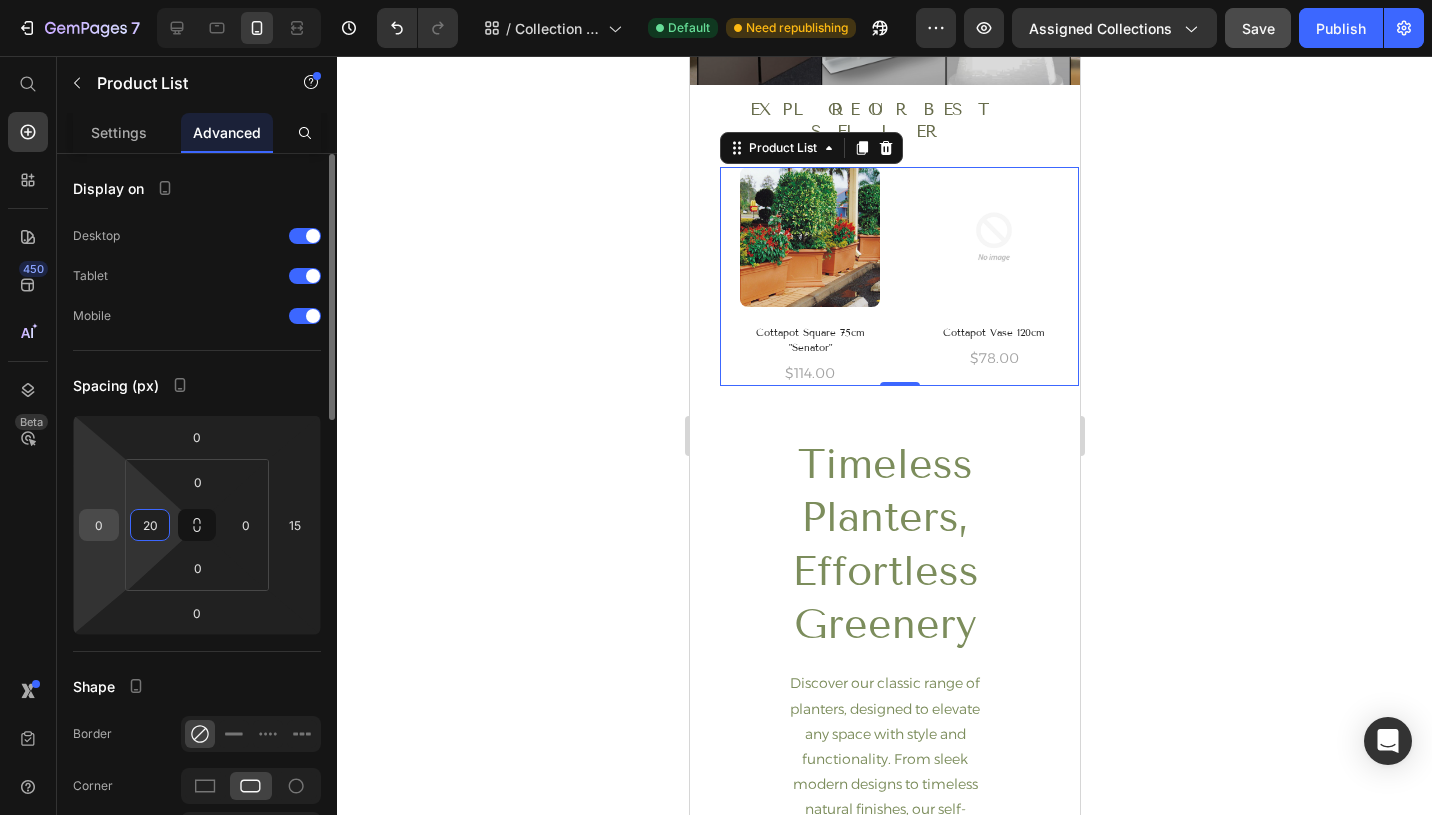 click on "0 0 0 15 0 20 0 0" 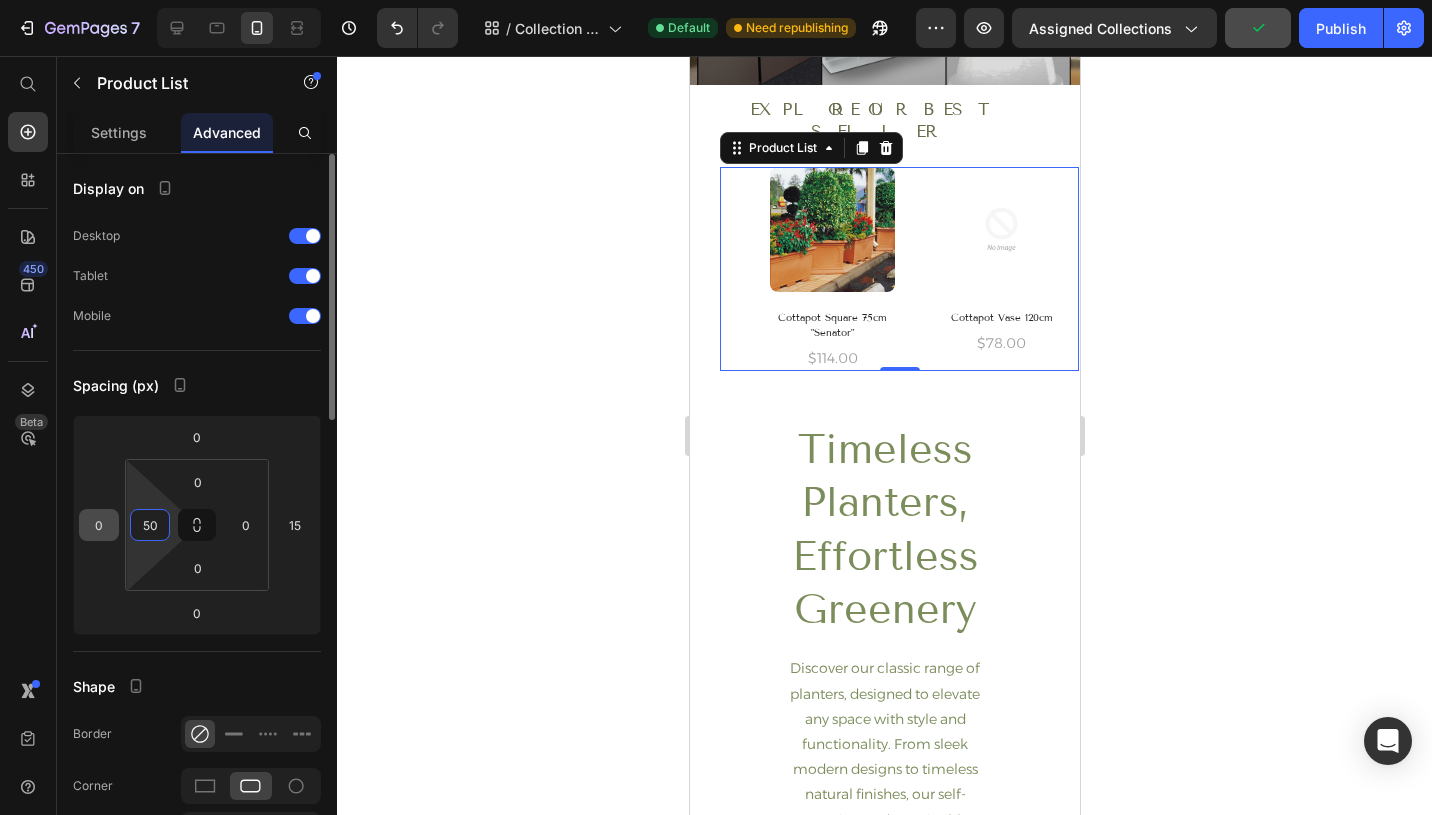 drag, startPoint x: 153, startPoint y: 526, endPoint x: 97, endPoint y: 516, distance: 56.88585 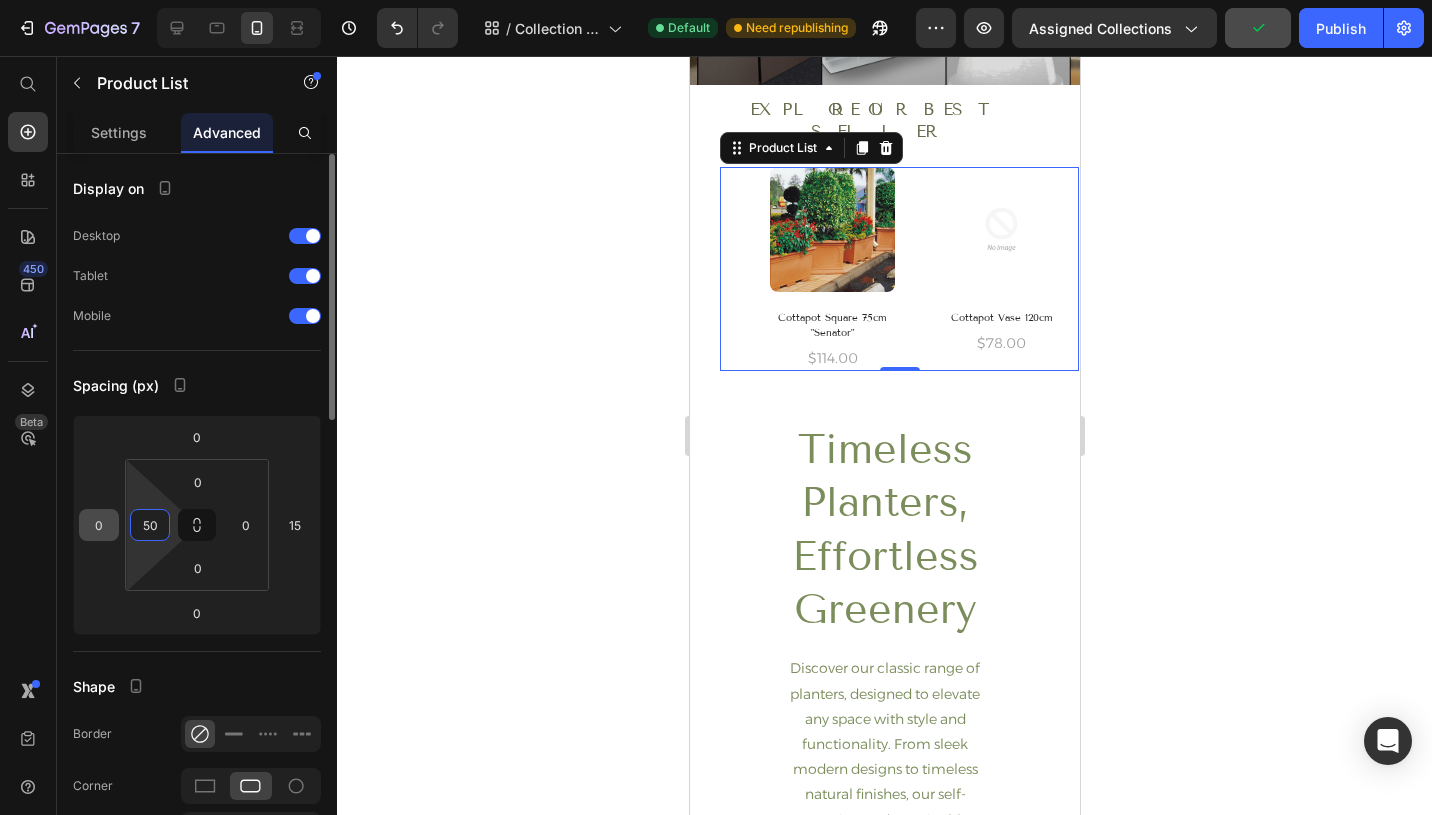 click on "0 0 0 15 0 50 0 0" 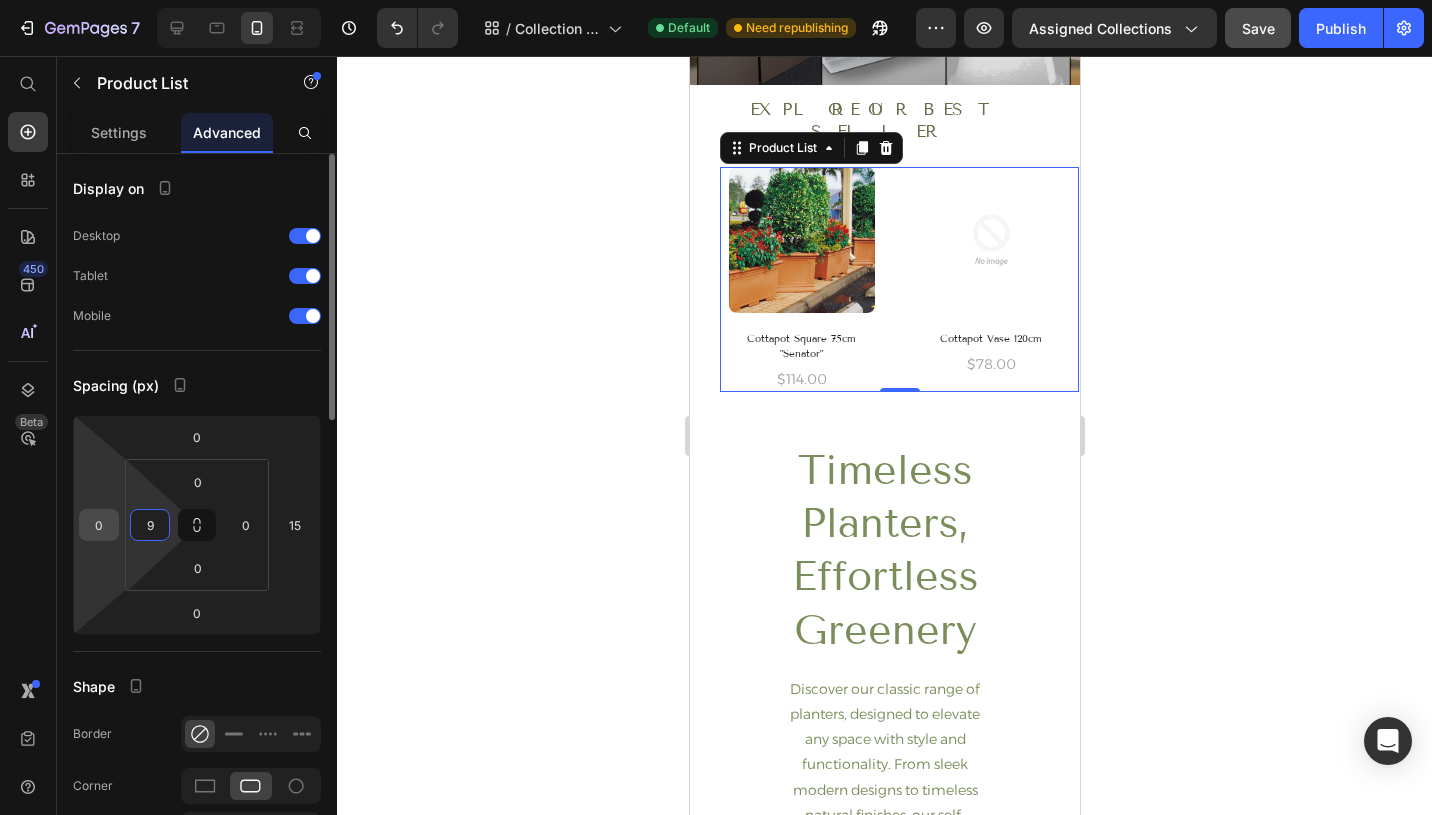 type on "9" 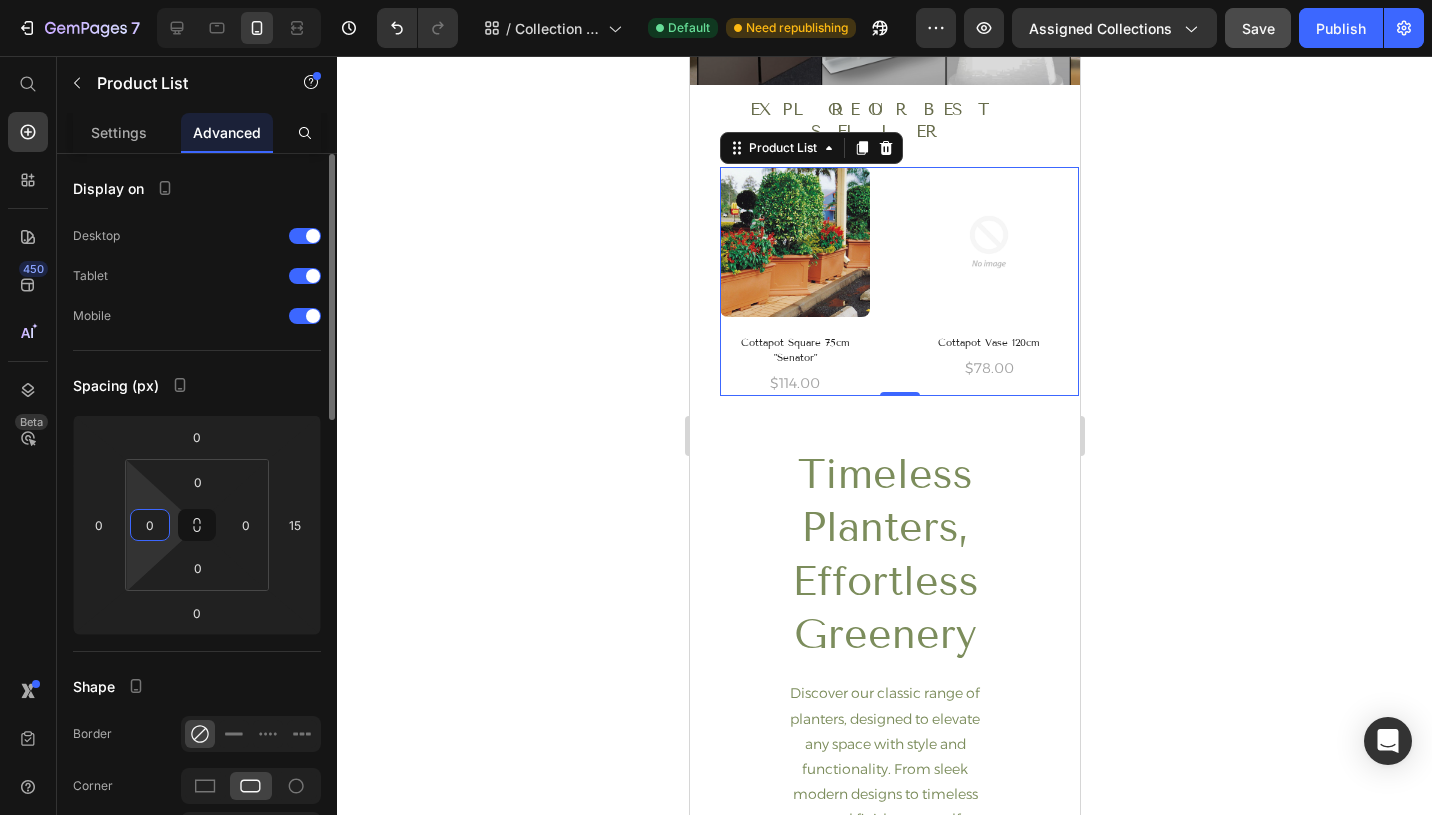 type on "0" 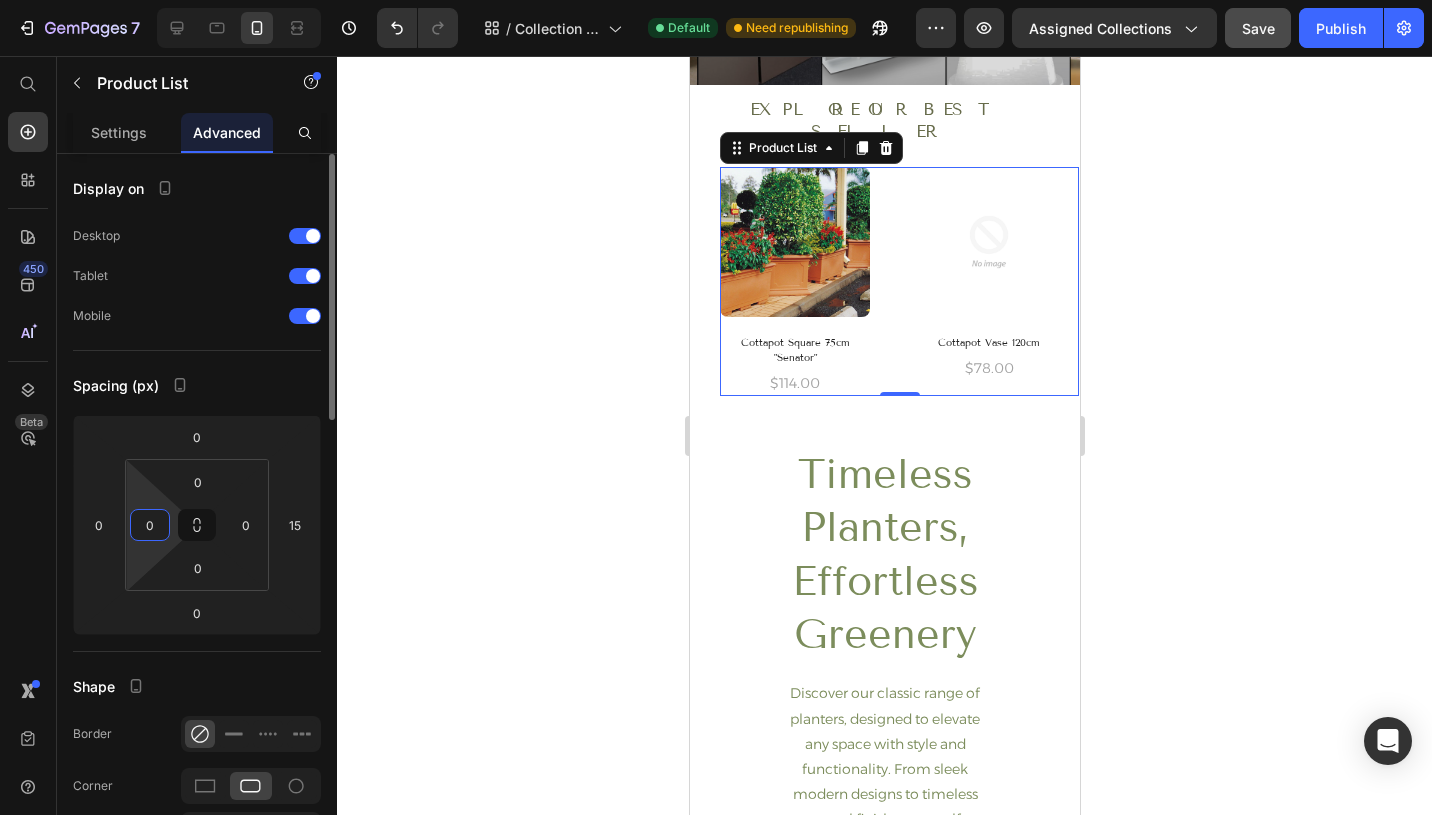 click on "Spacing (px)" at bounding box center (197, 385) 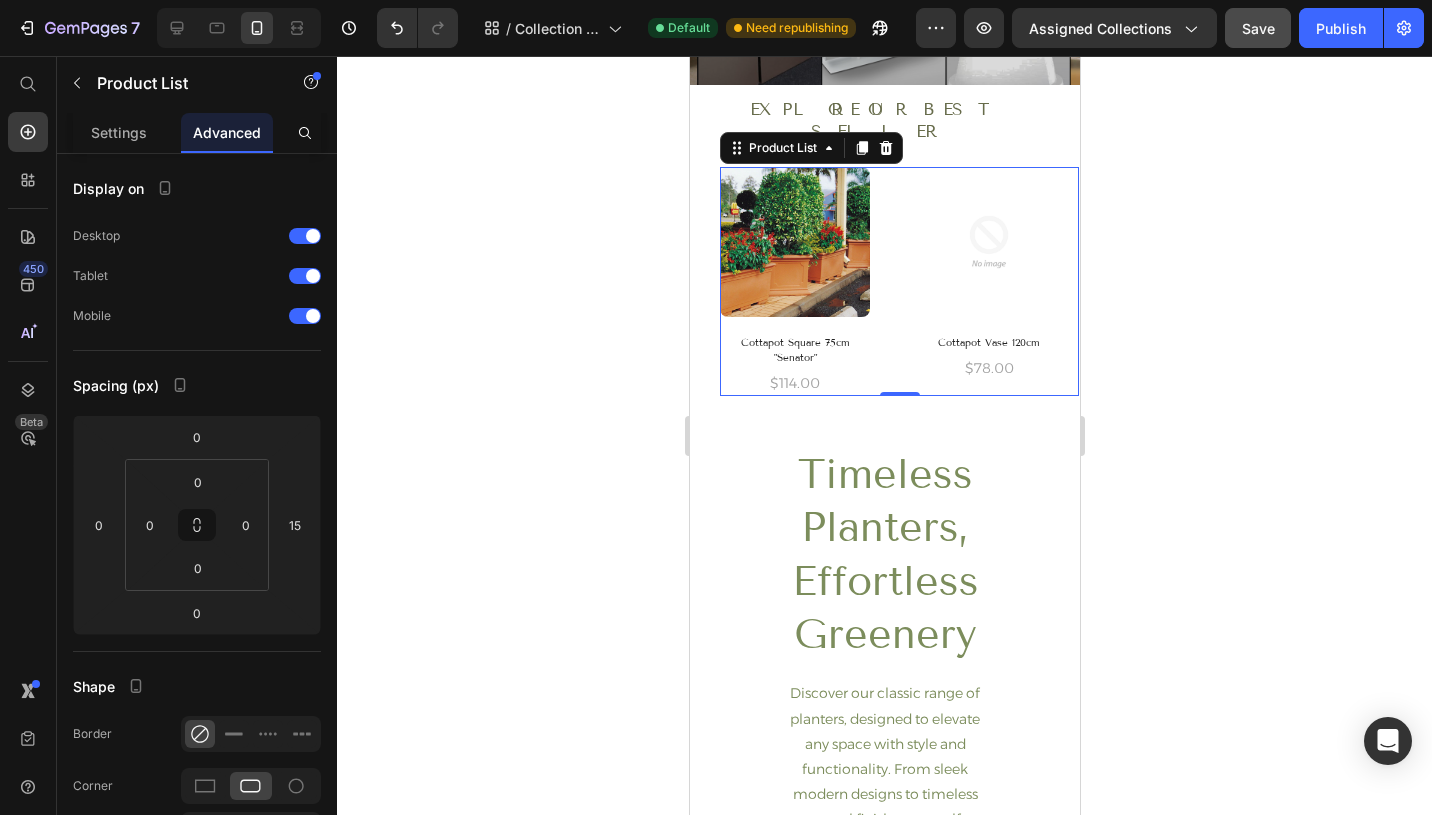 click 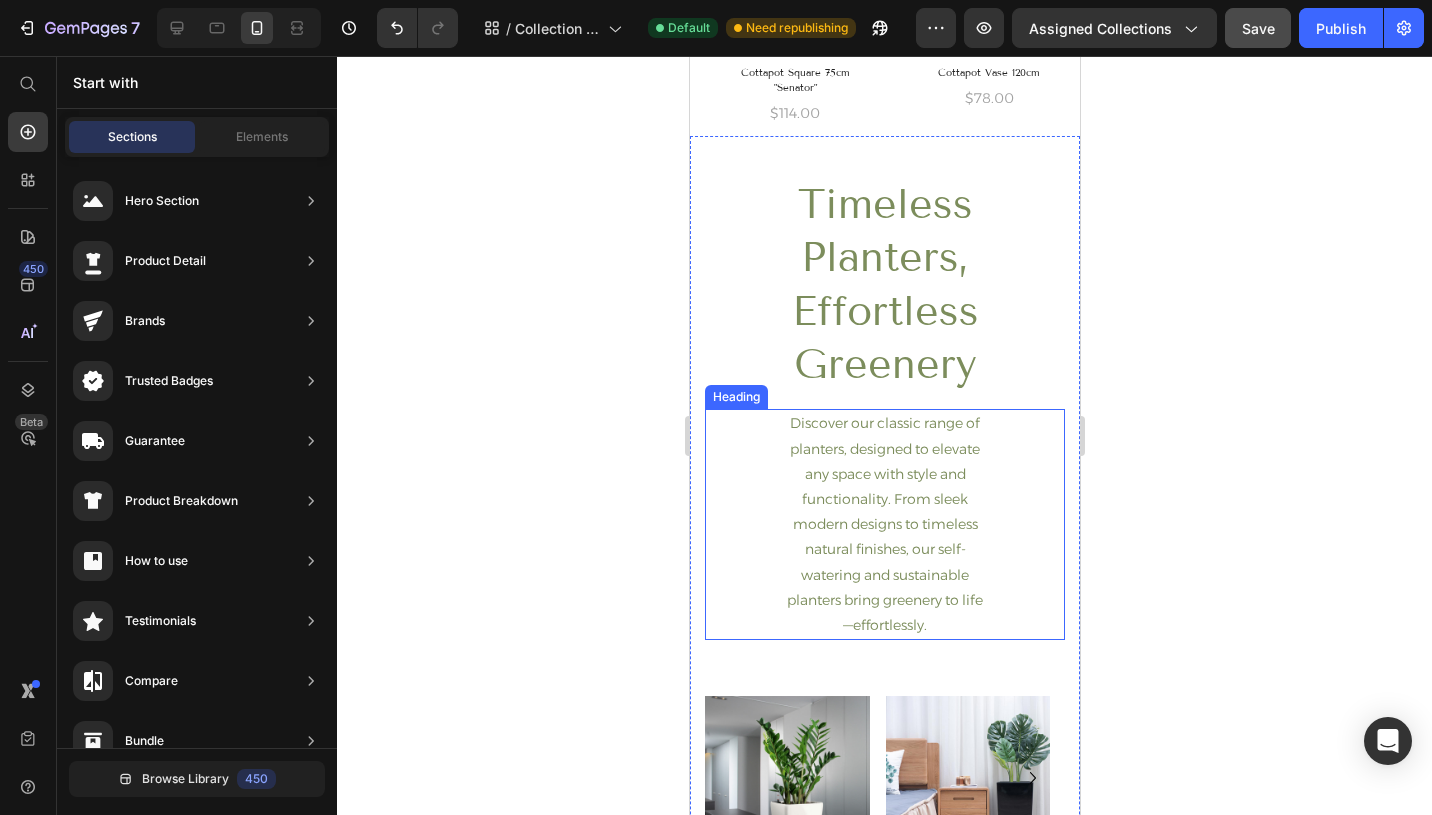scroll, scrollTop: 633, scrollLeft: 0, axis: vertical 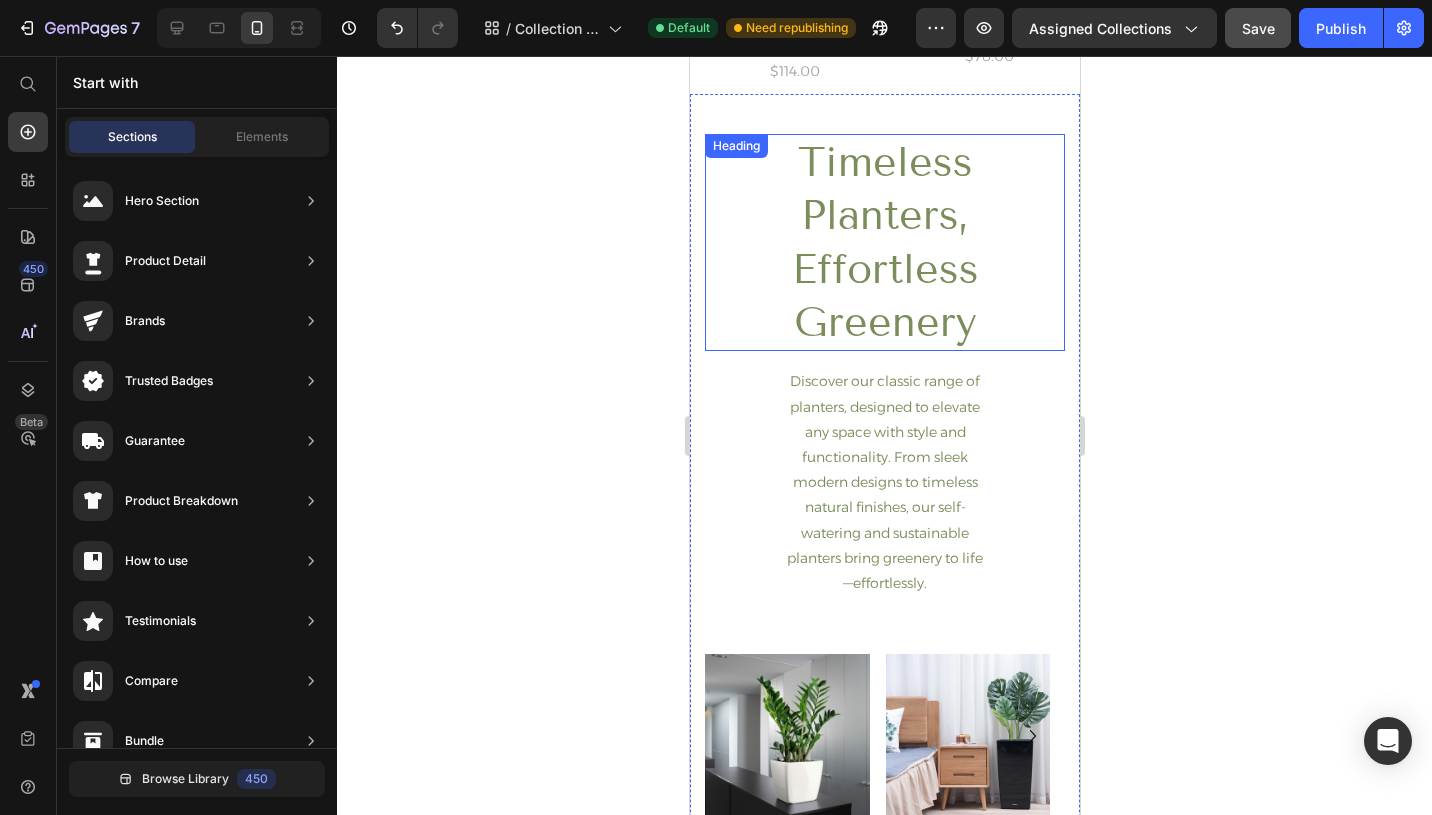 click on "Timeless Planters, Effortless Greenery" at bounding box center [884, 242] 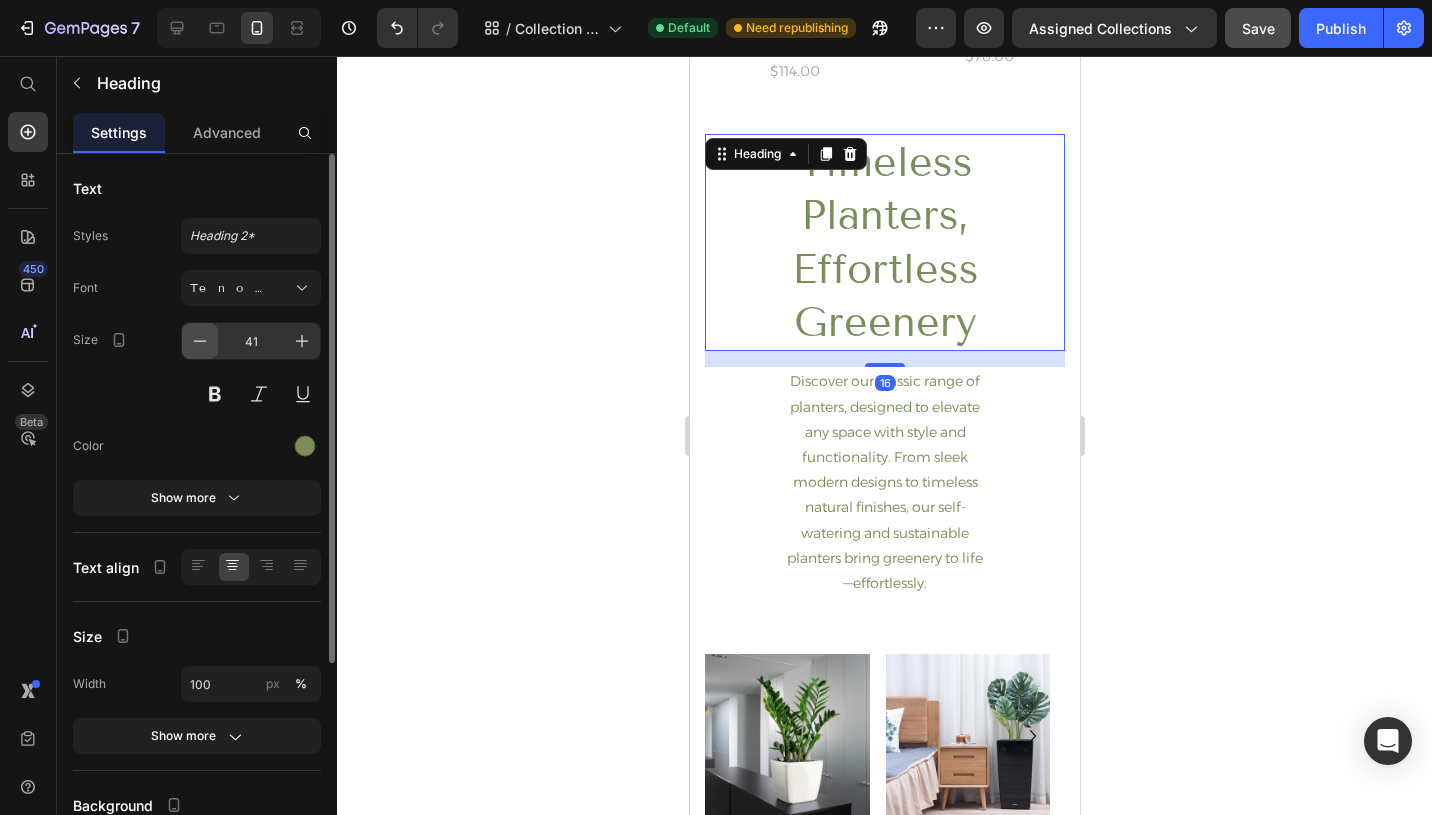 click at bounding box center (200, 341) 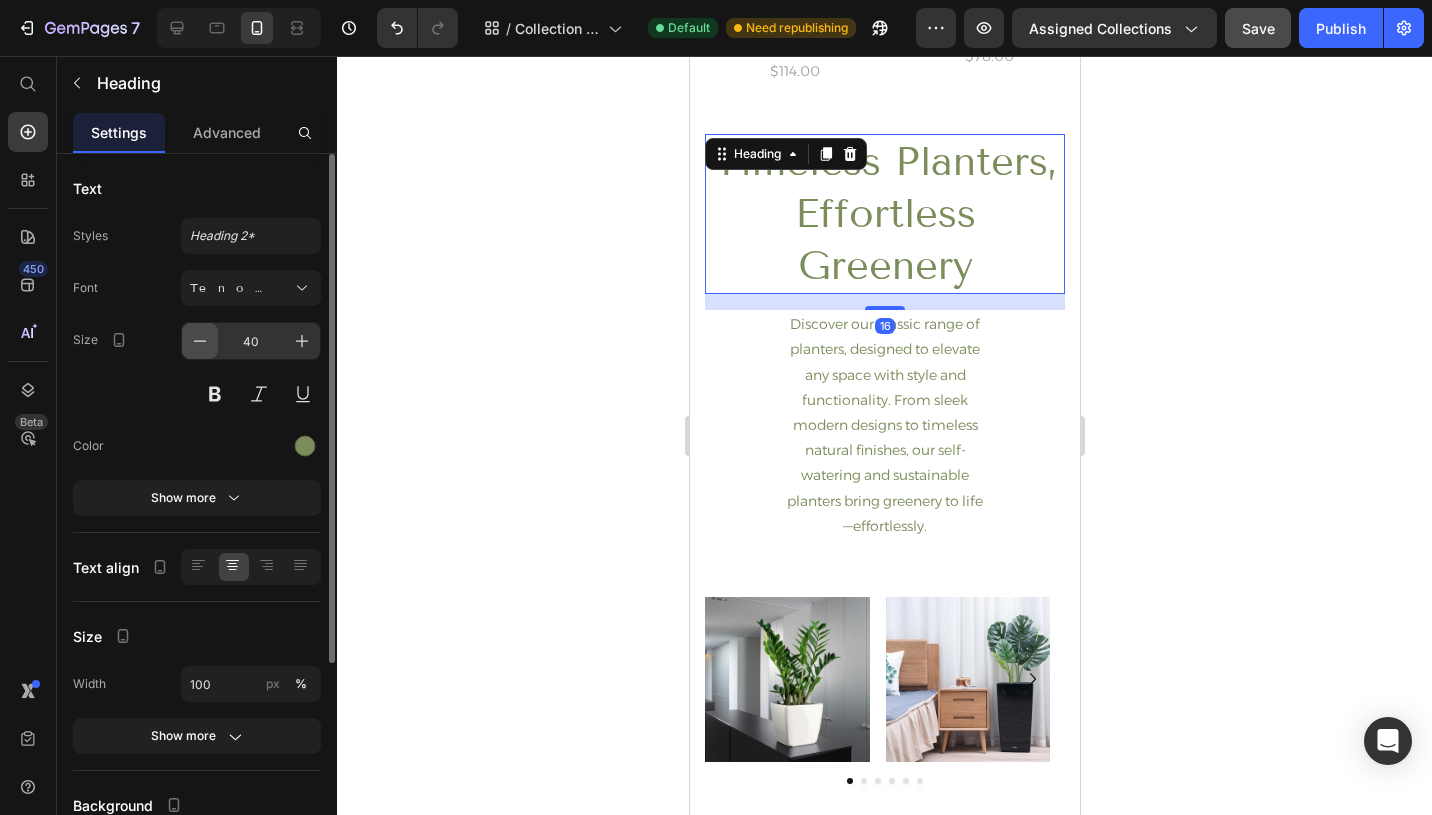 click at bounding box center (200, 341) 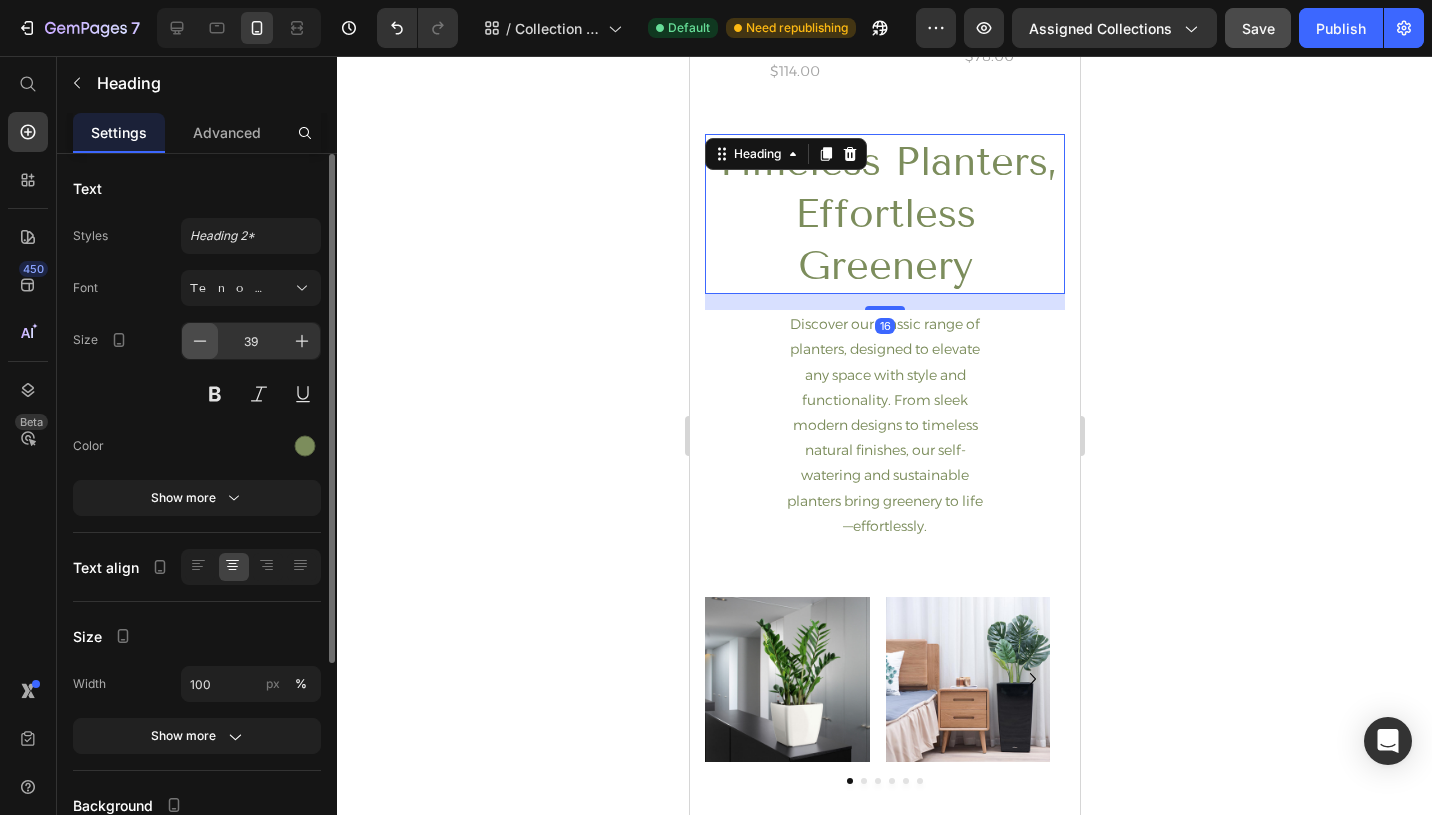 click at bounding box center [200, 341] 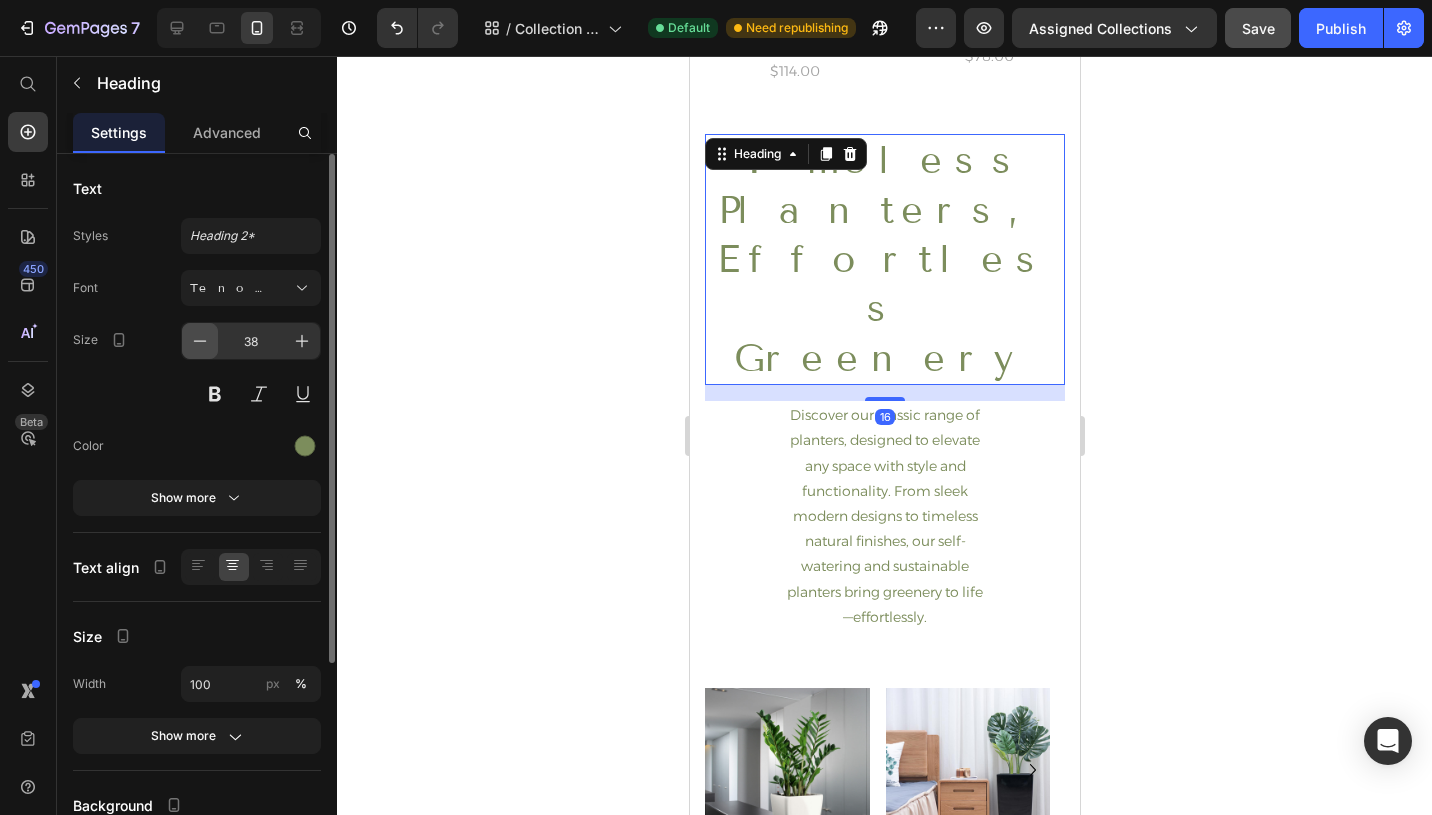 click at bounding box center [200, 341] 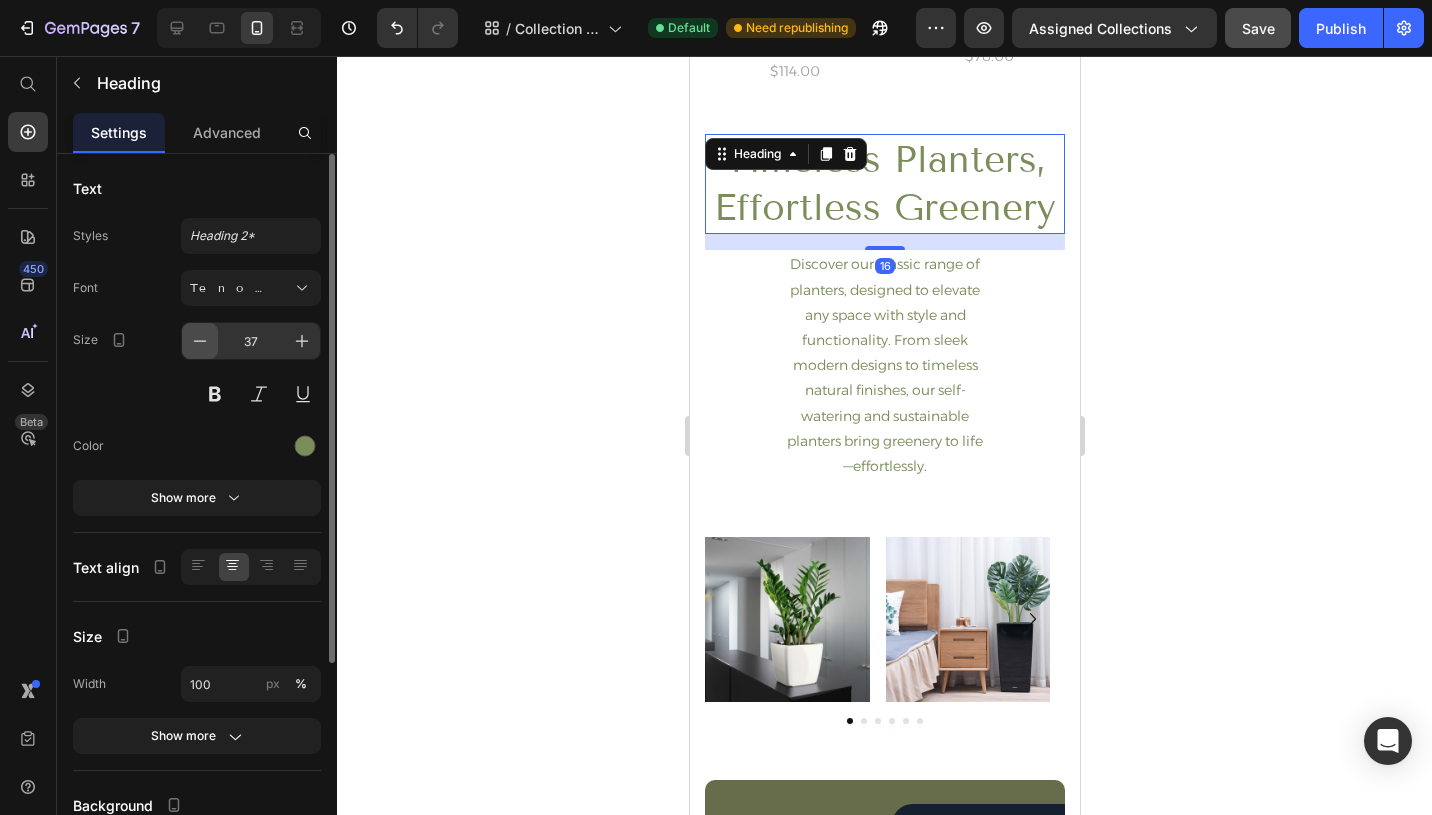 click at bounding box center [200, 341] 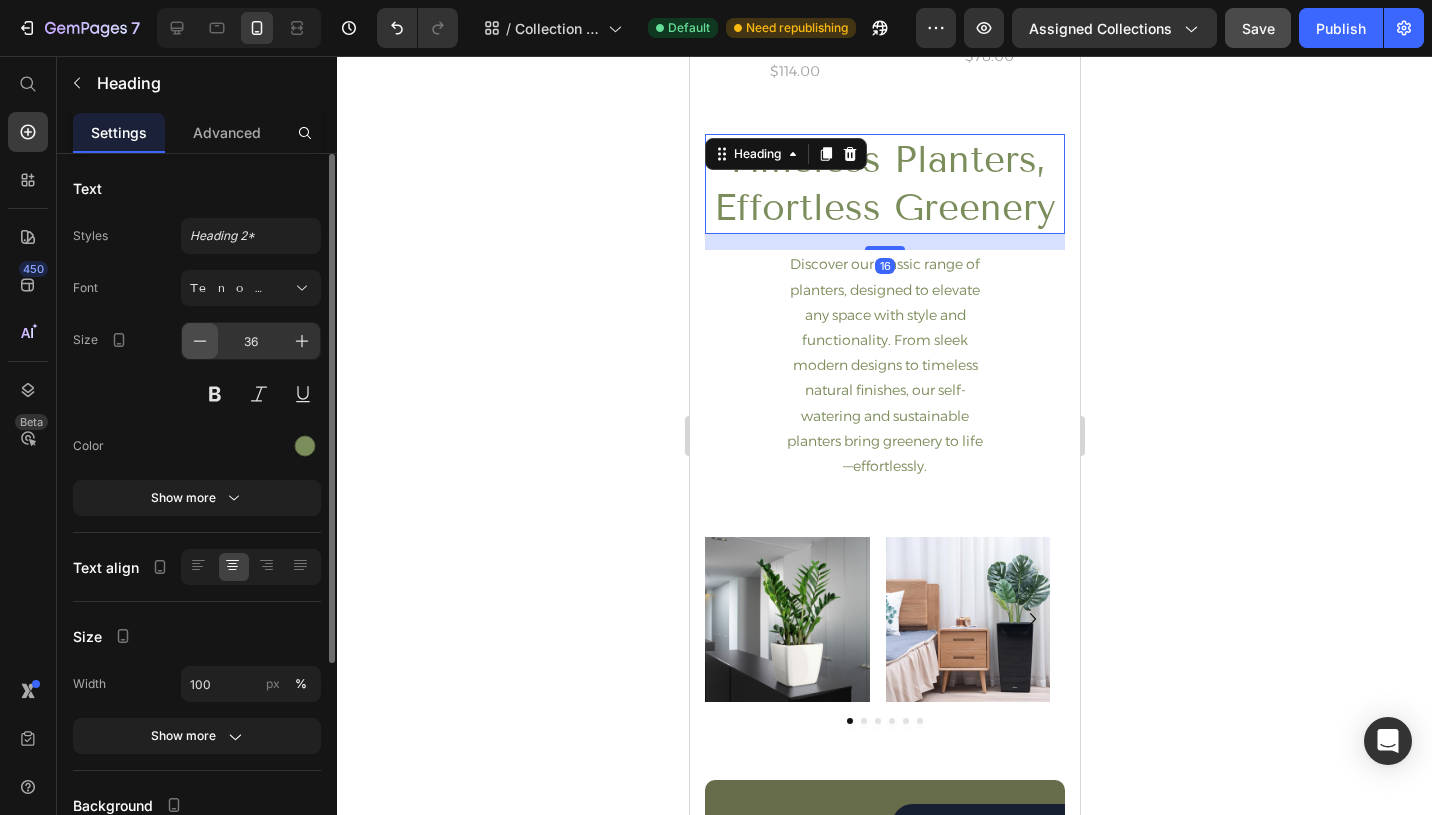 click at bounding box center (200, 341) 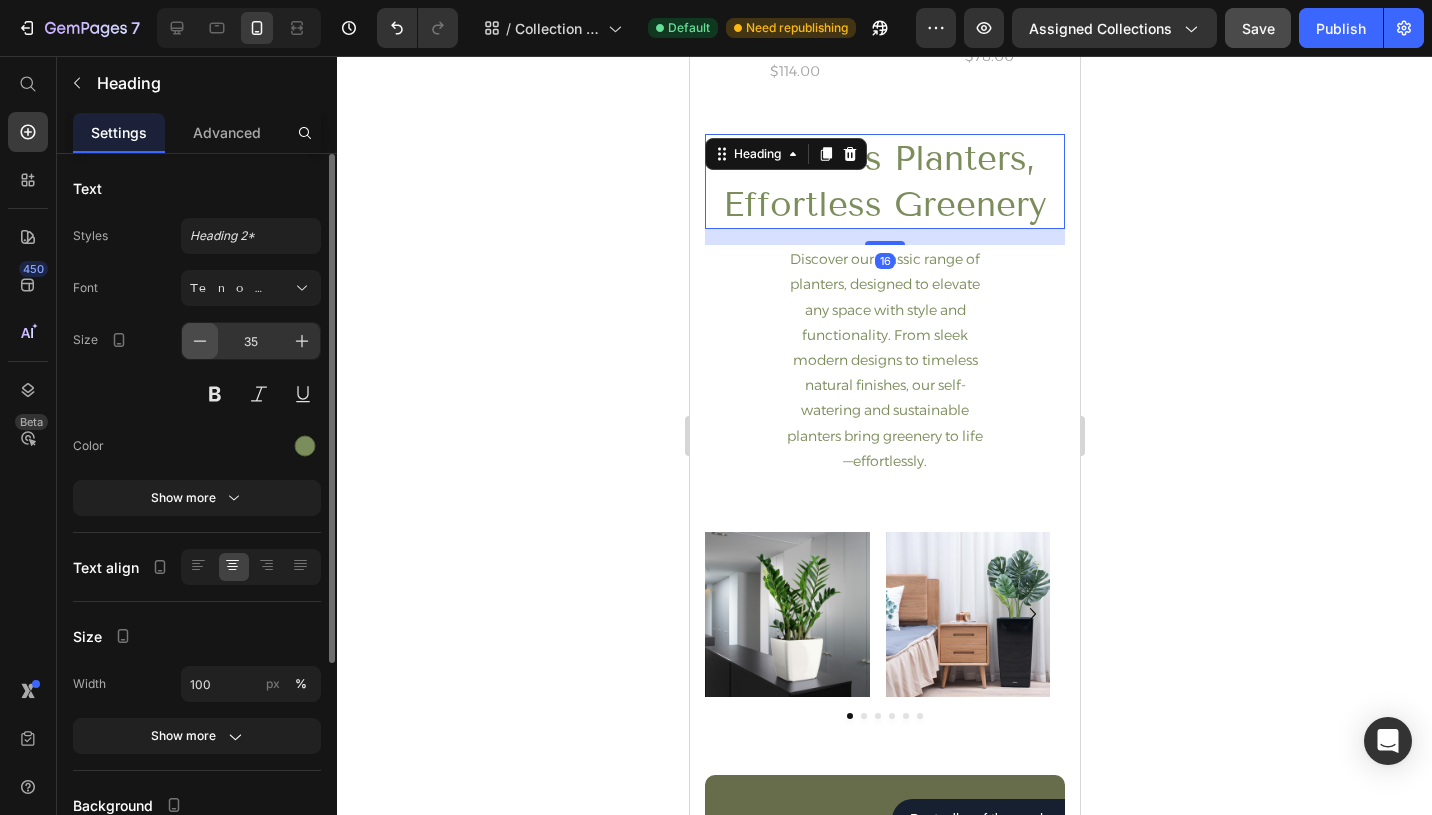 click at bounding box center (200, 341) 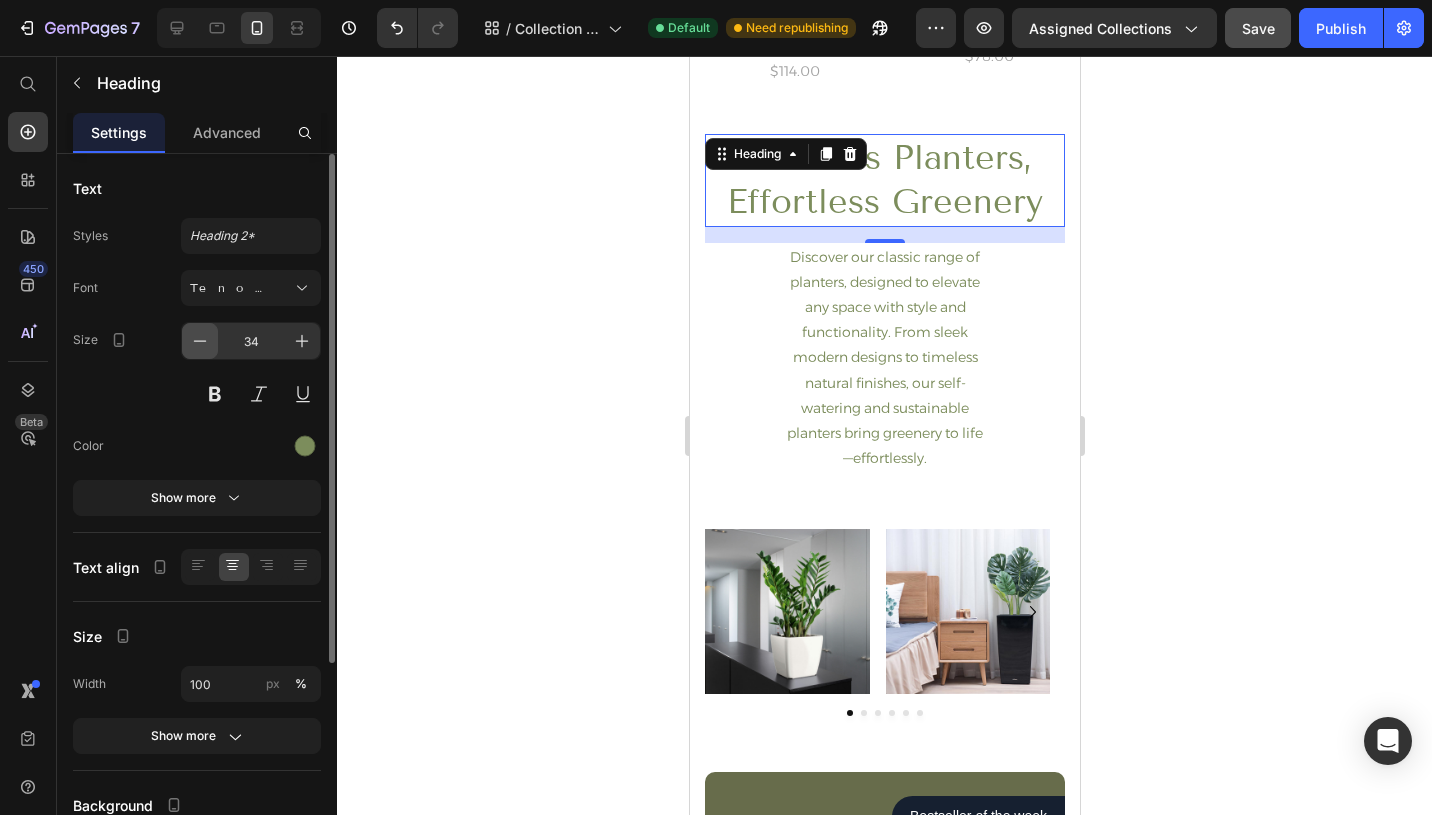 click at bounding box center [200, 341] 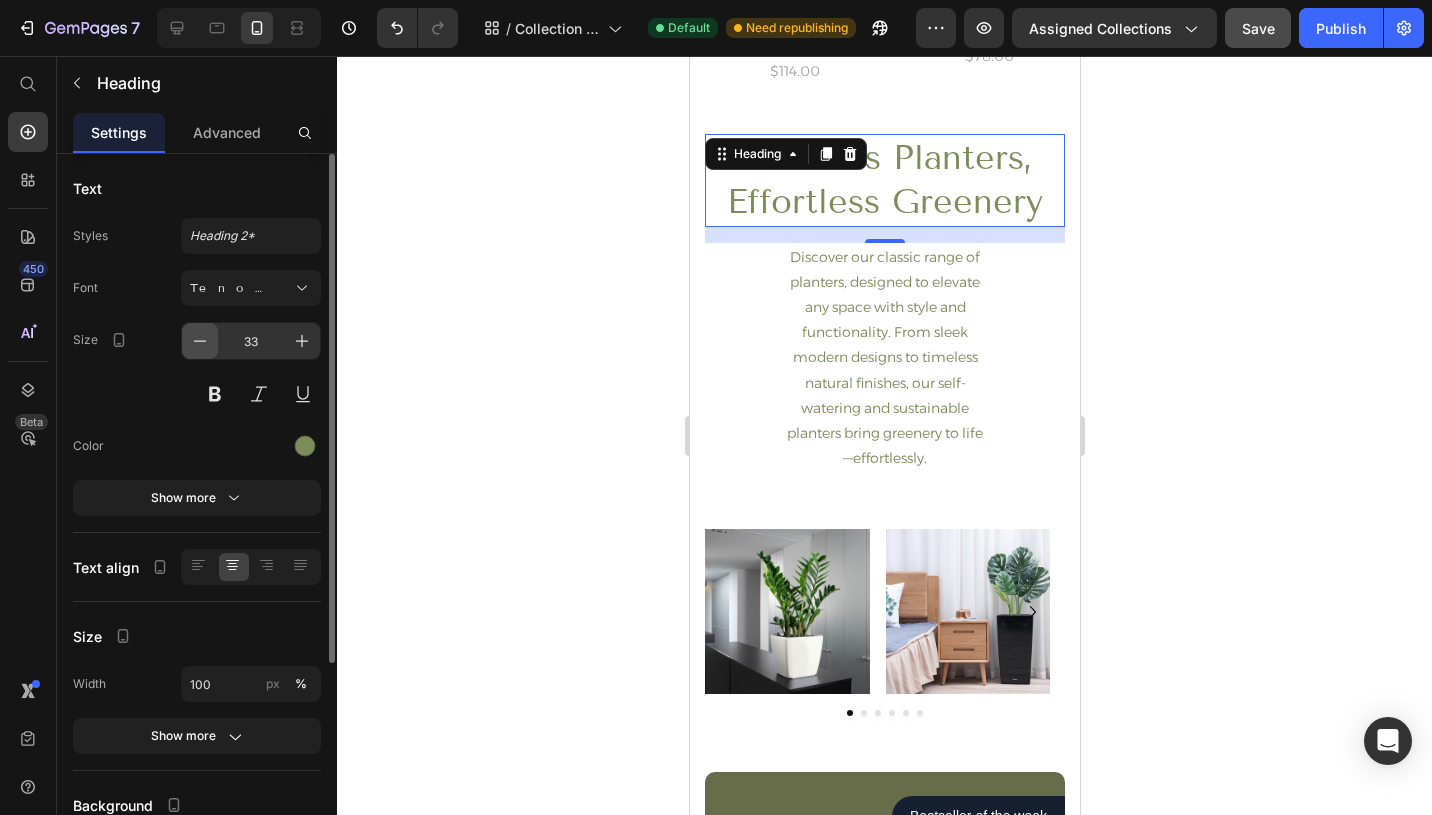 click at bounding box center (200, 341) 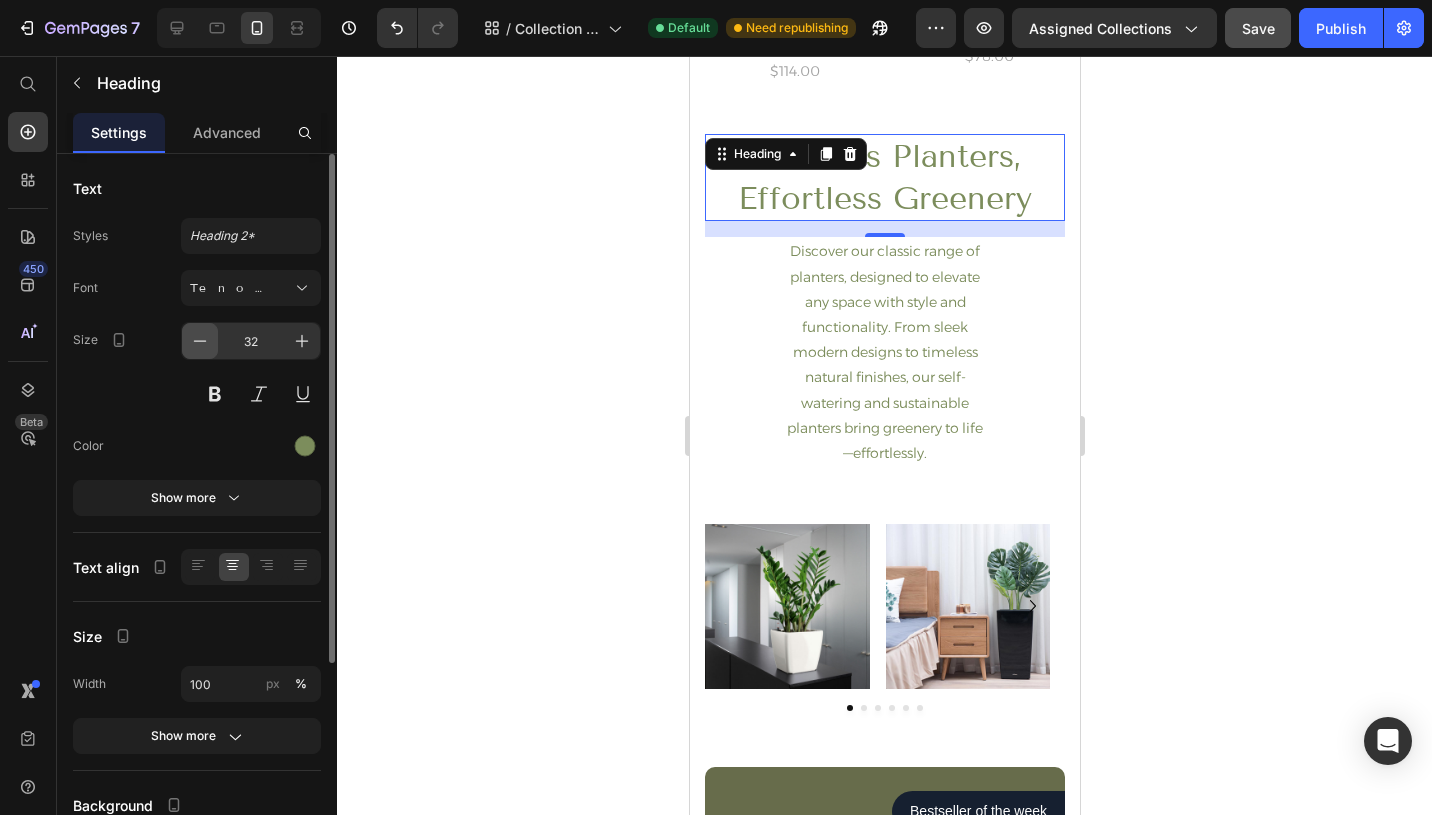 click at bounding box center [200, 341] 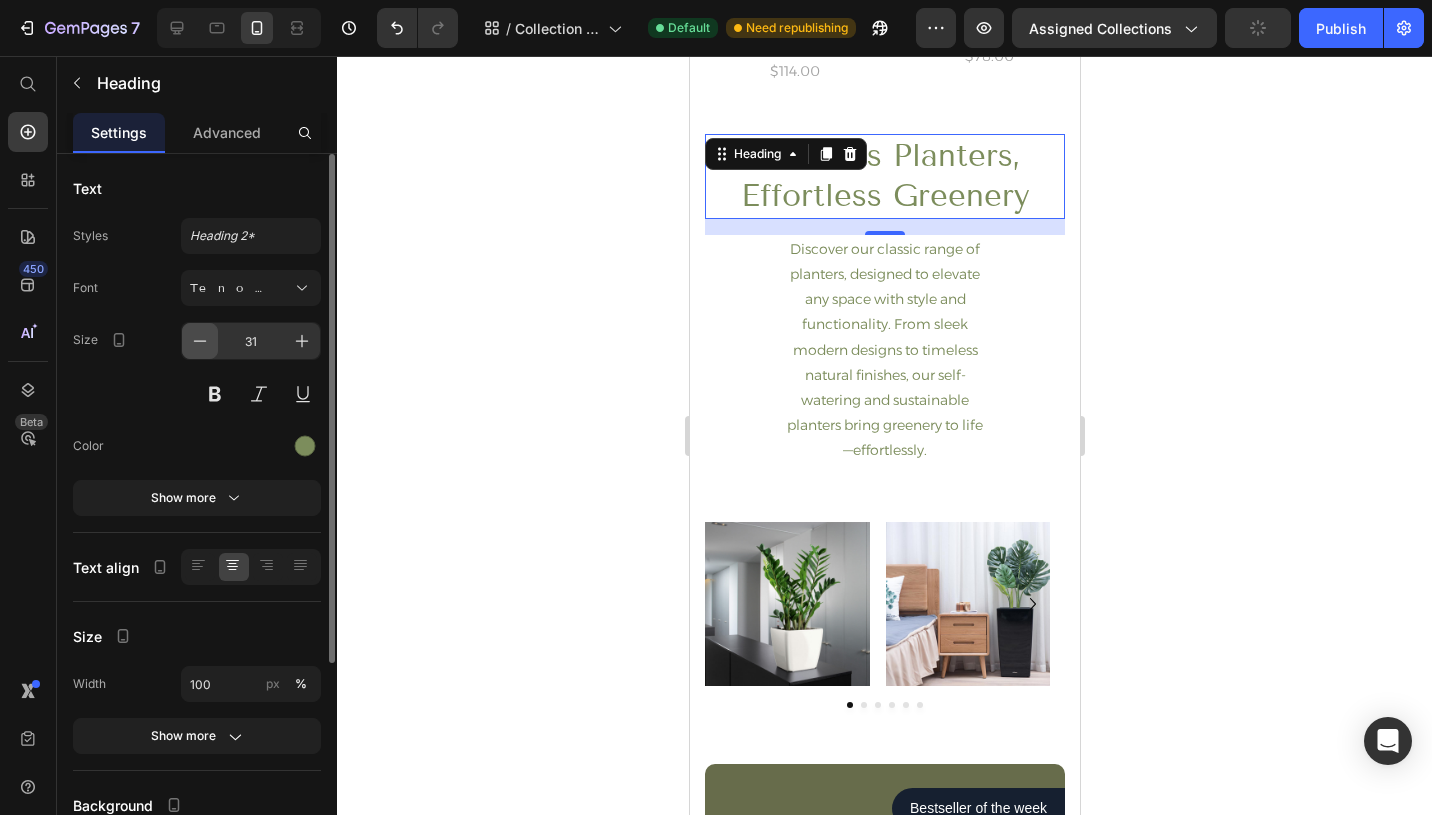click at bounding box center [200, 341] 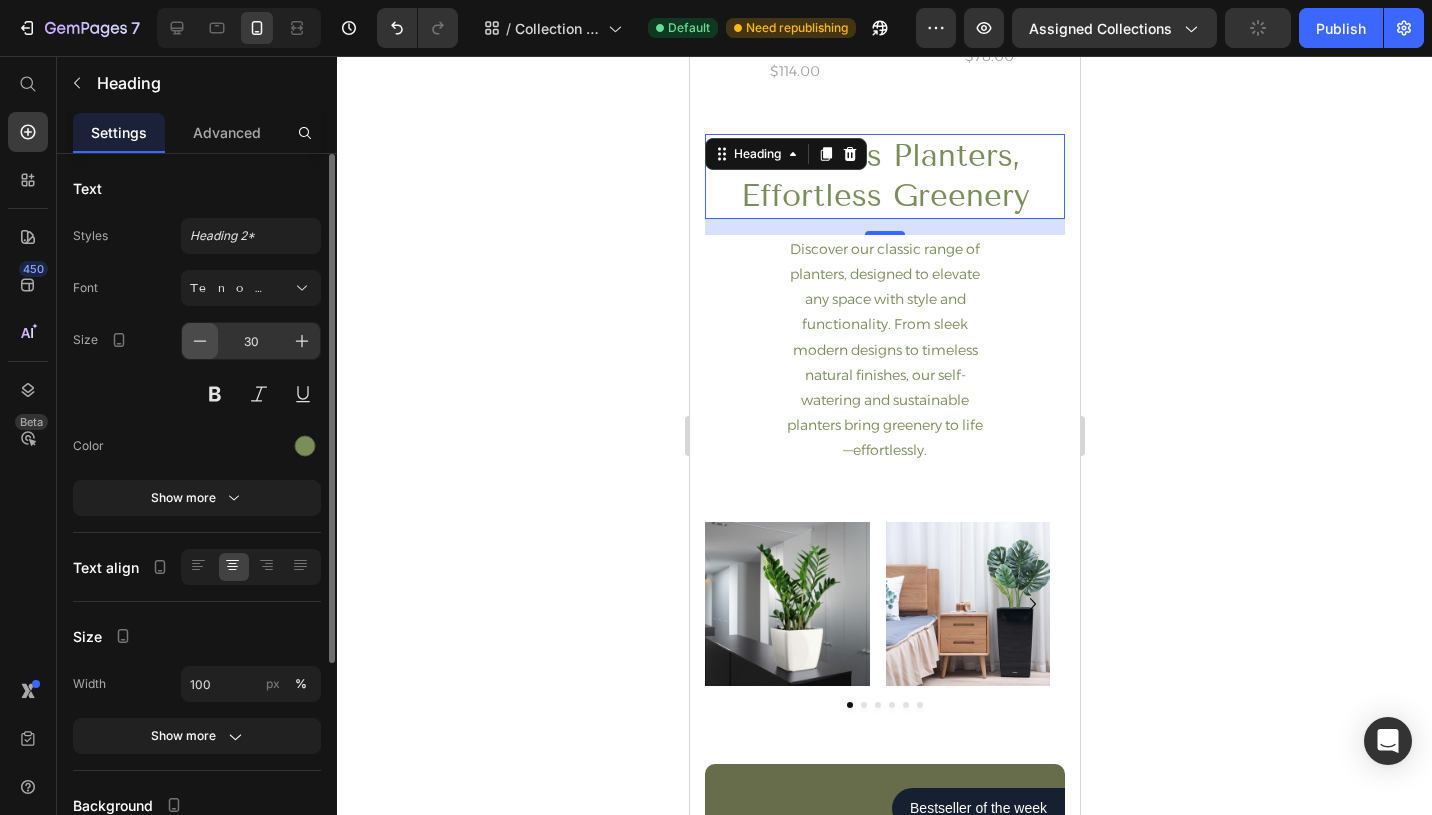 click at bounding box center (200, 341) 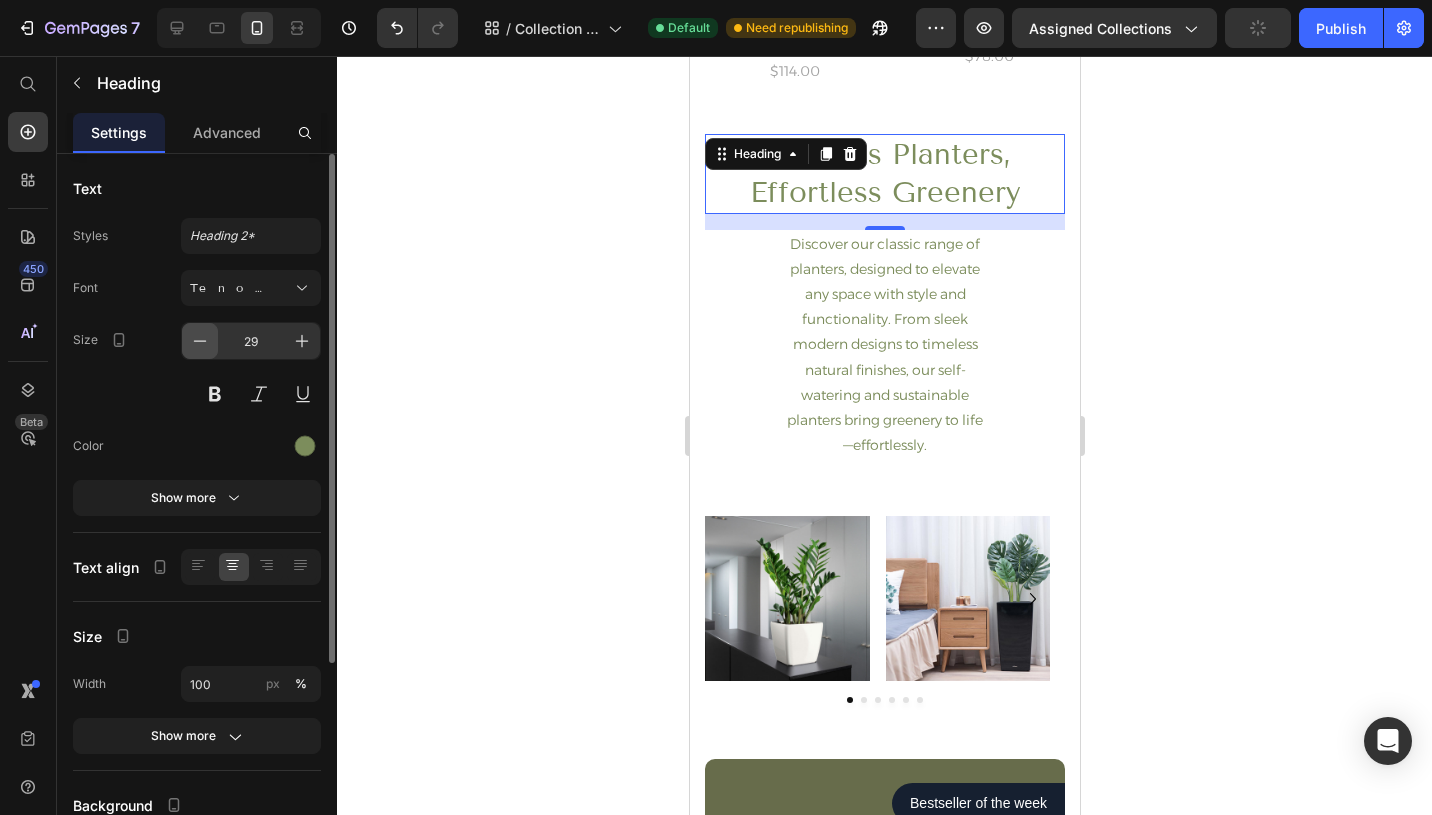 click at bounding box center [200, 341] 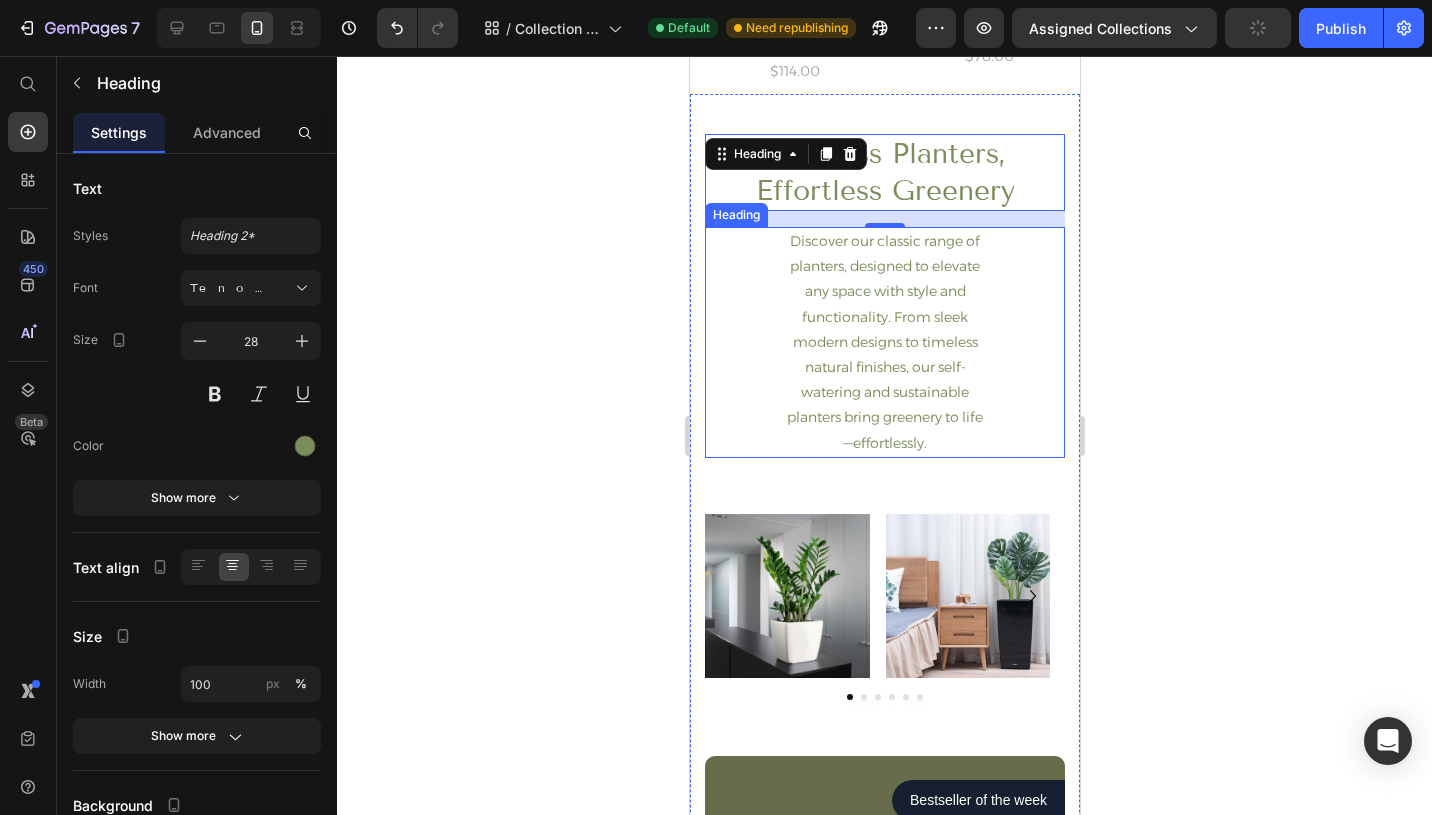 click on "Discover our classic range of planters, designed to elevate any space with style and functionality. From sleek modern designs to timeless natural finishes, our self-watering and sustainable planters bring greenery to life—effortlessly." at bounding box center (884, 342) 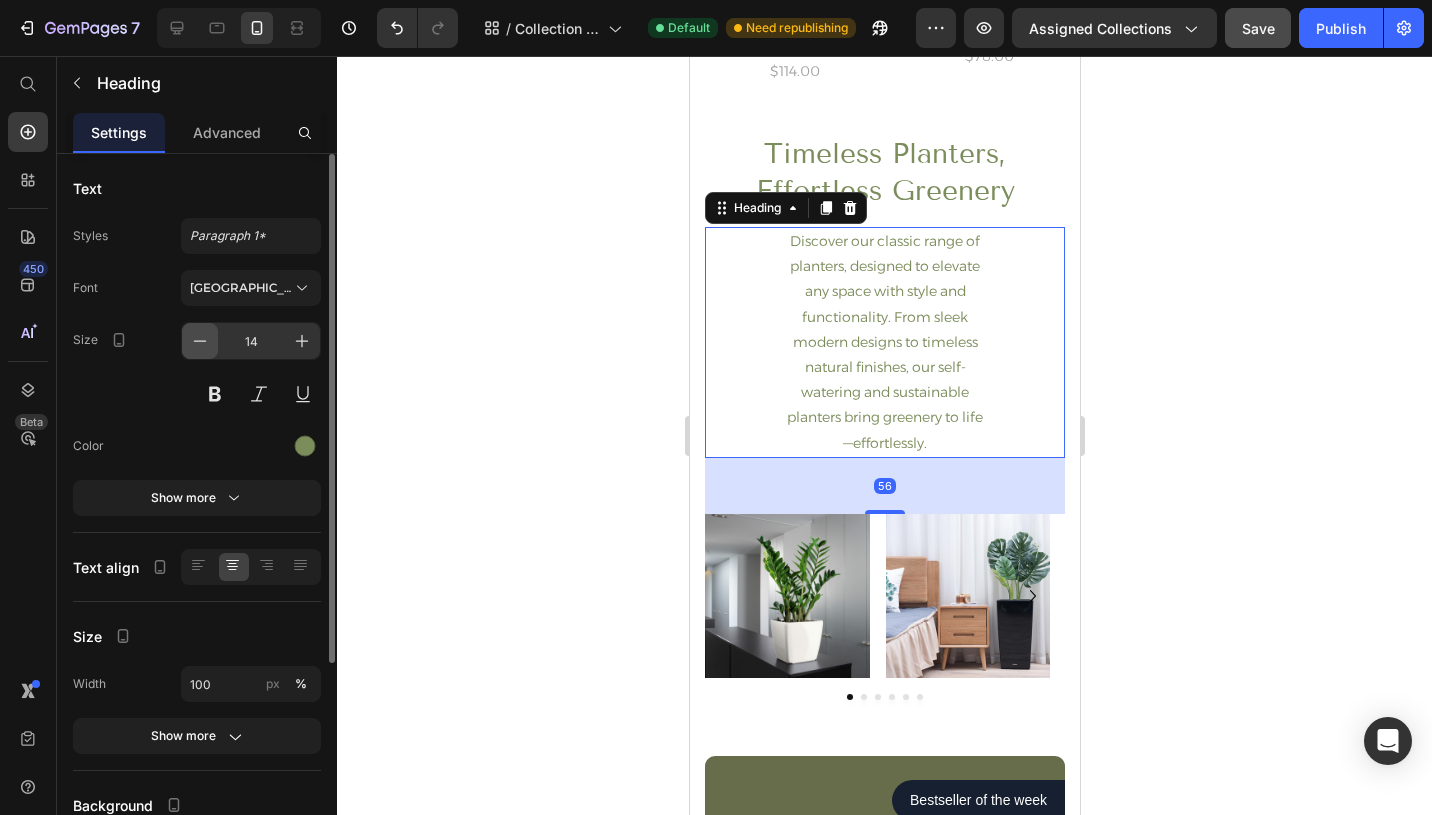 click 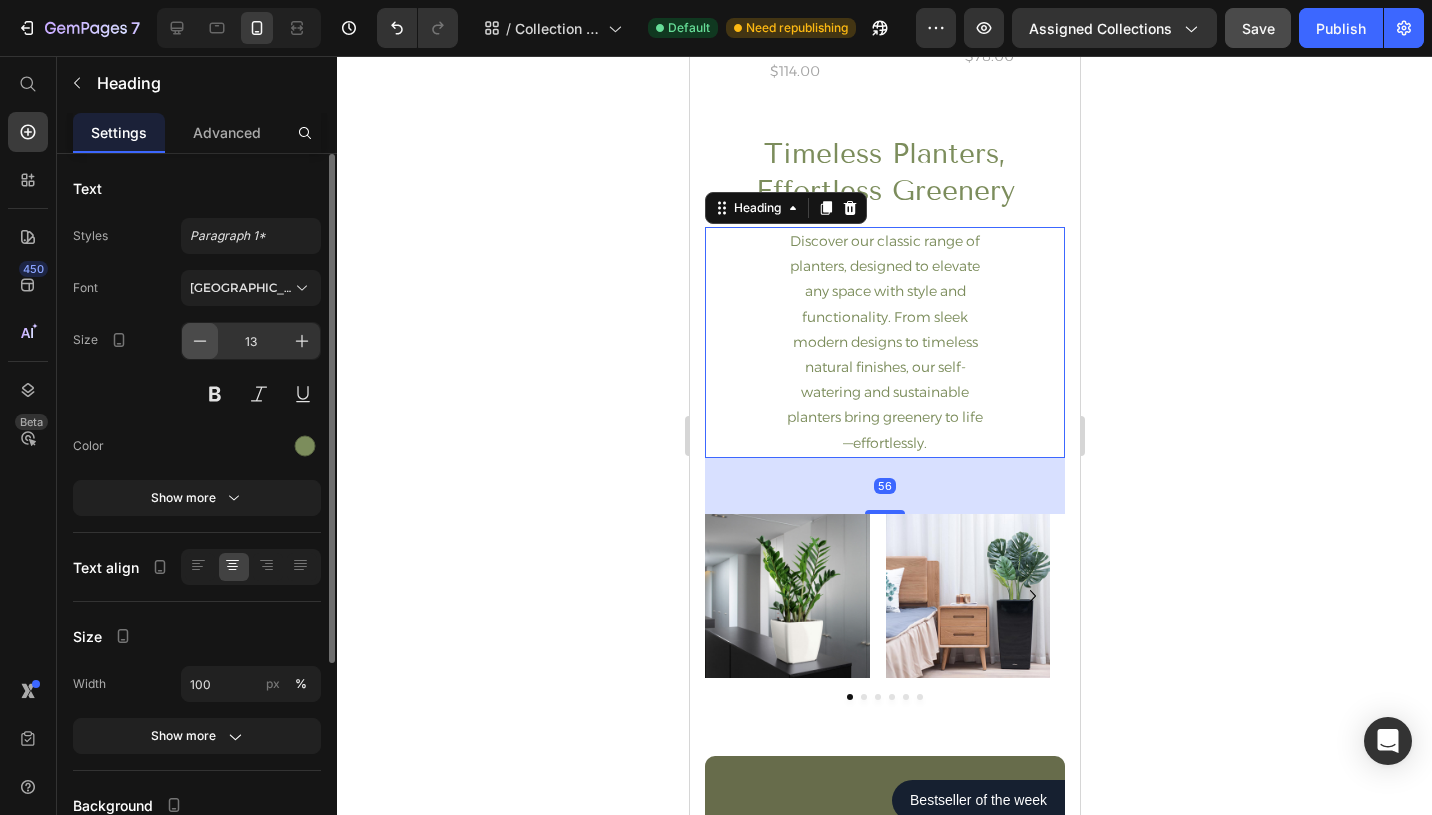 click 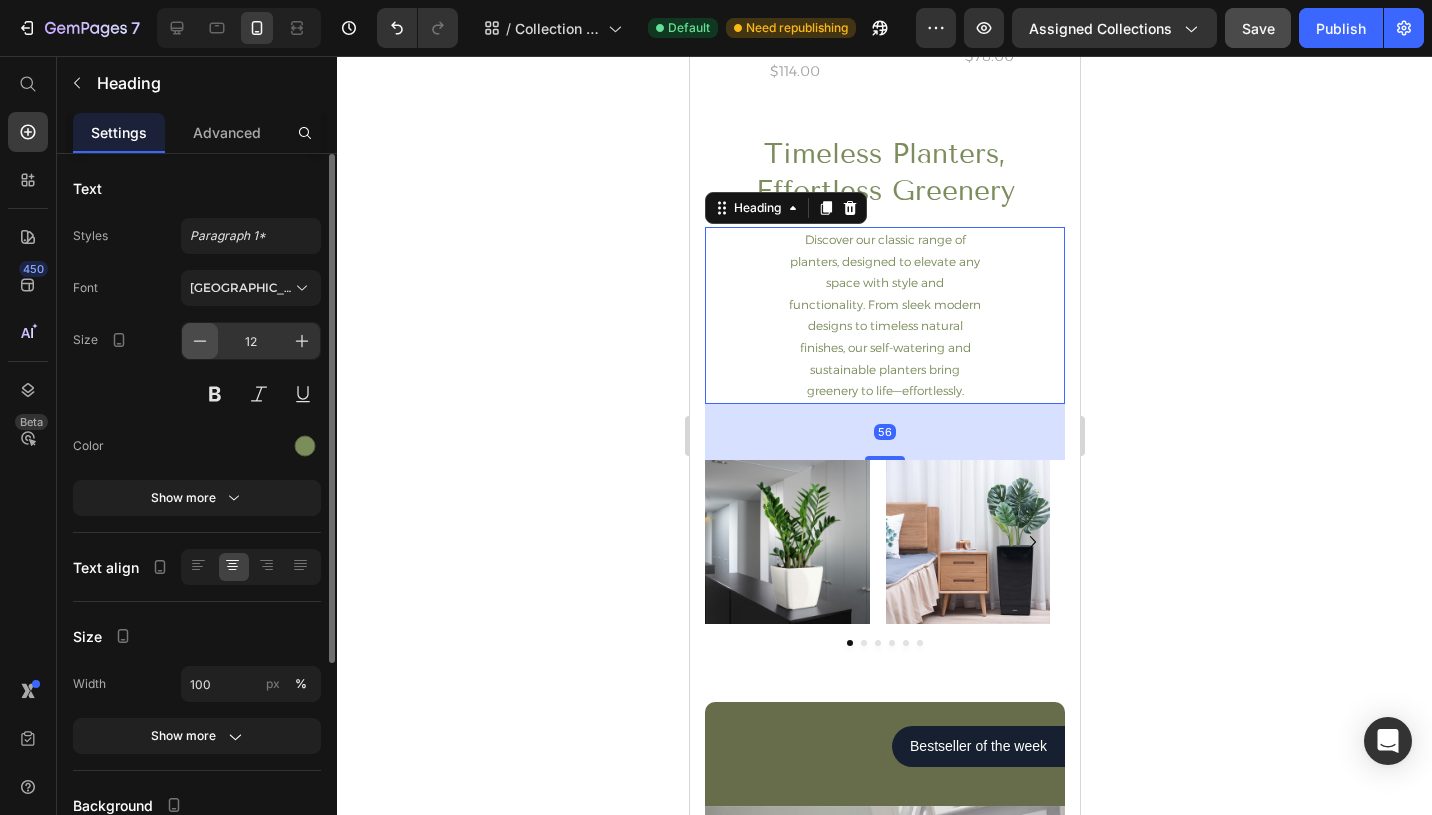 click 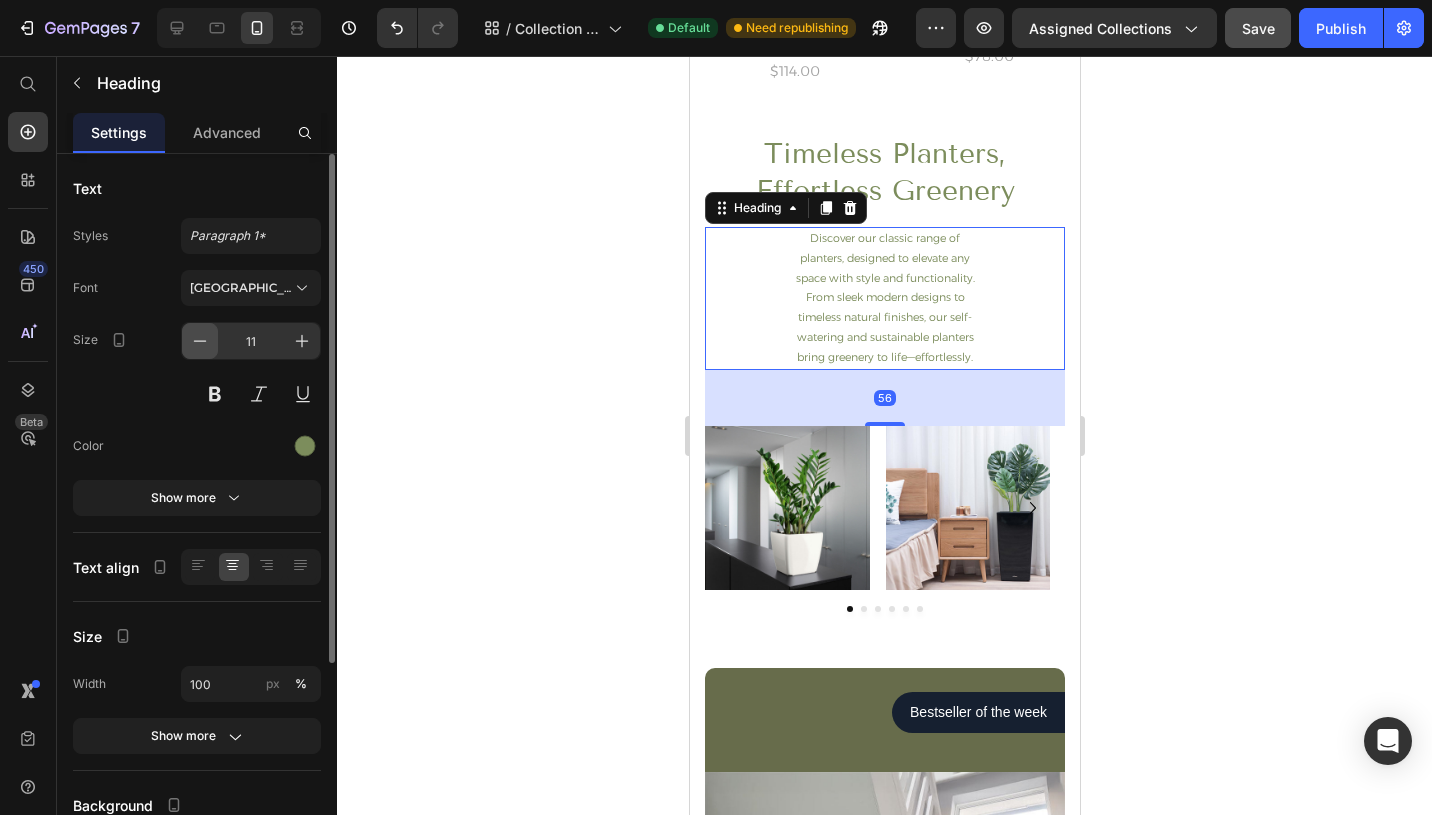click 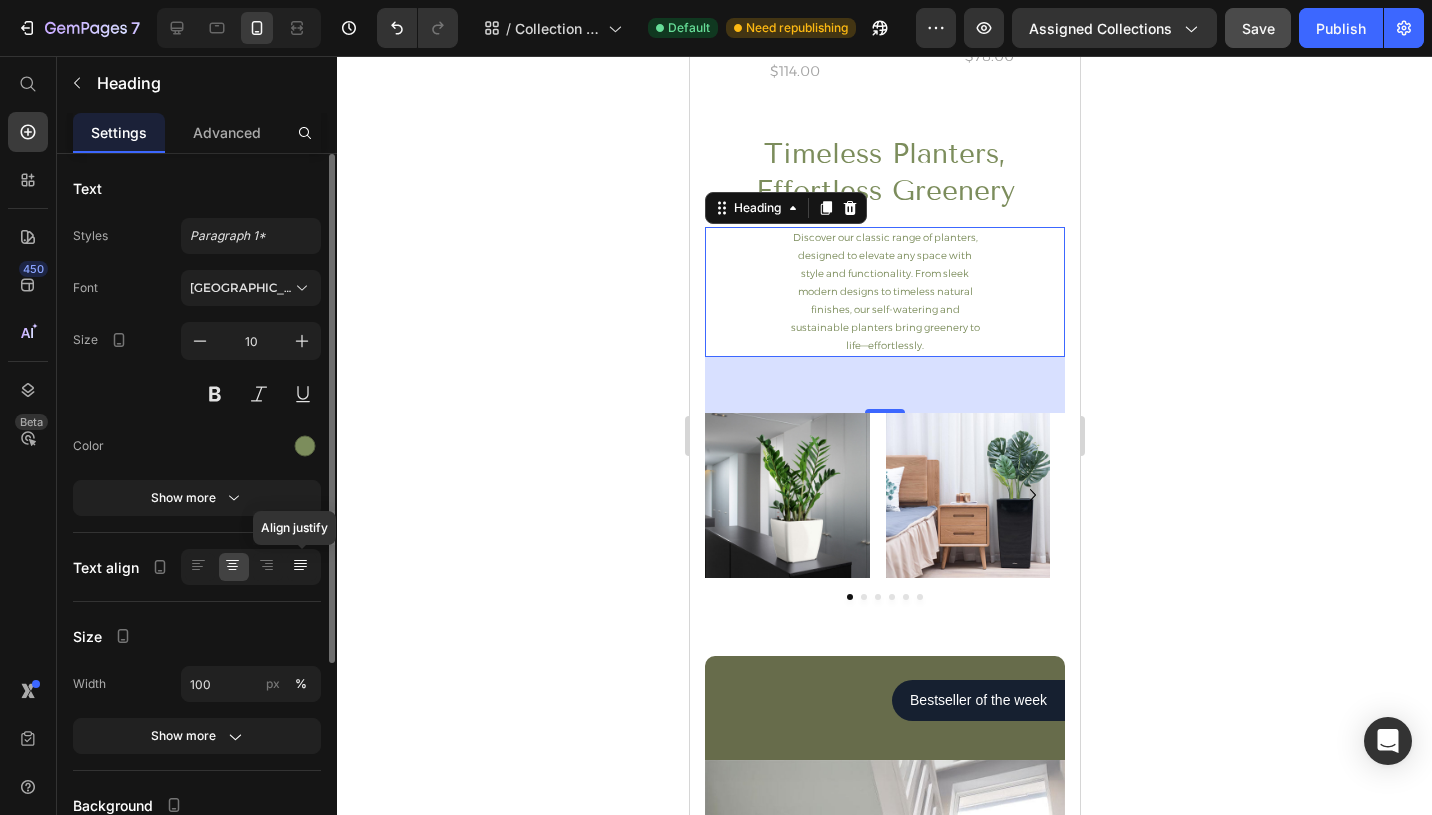 click 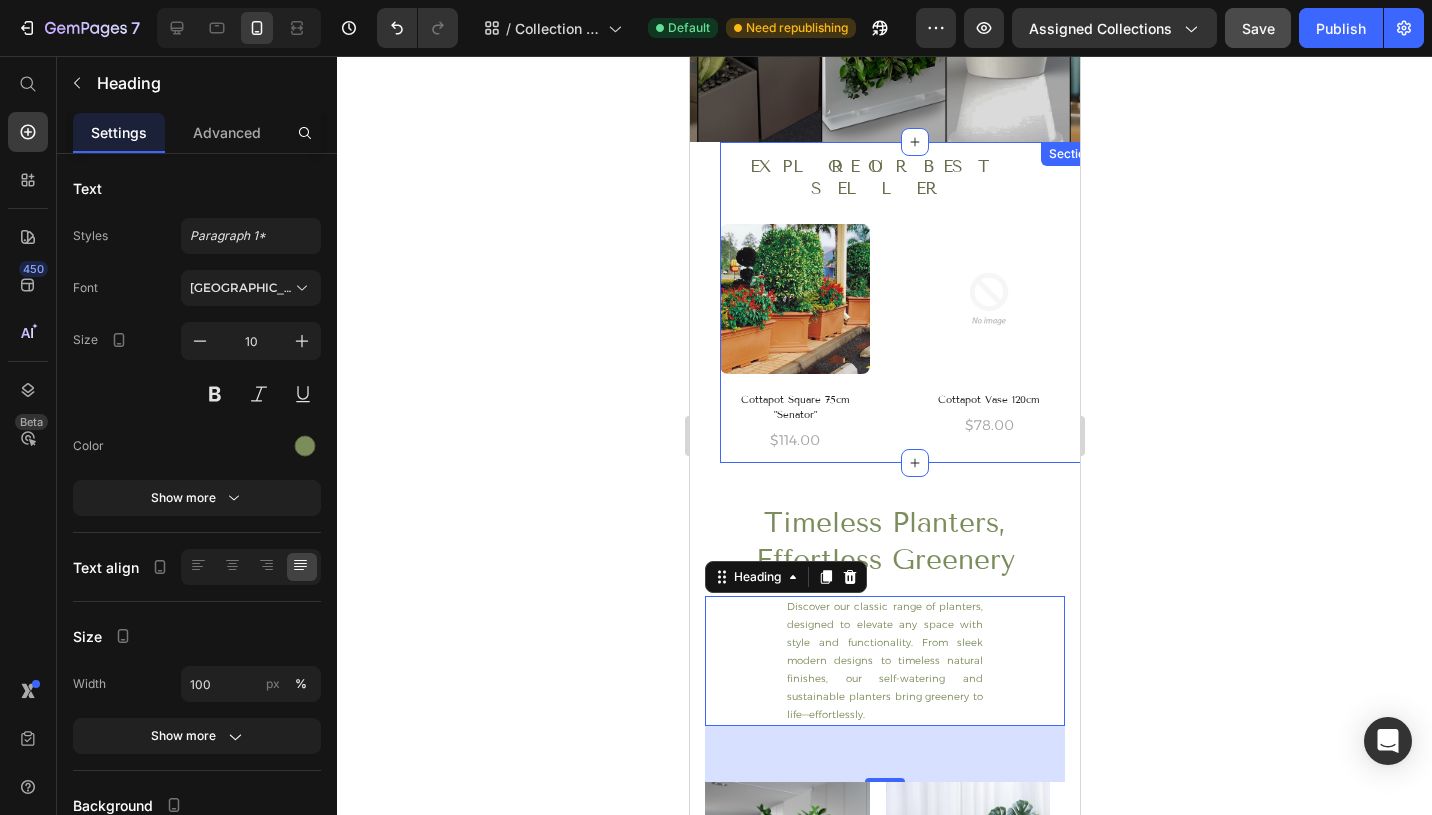 scroll, scrollTop: 262, scrollLeft: 0, axis: vertical 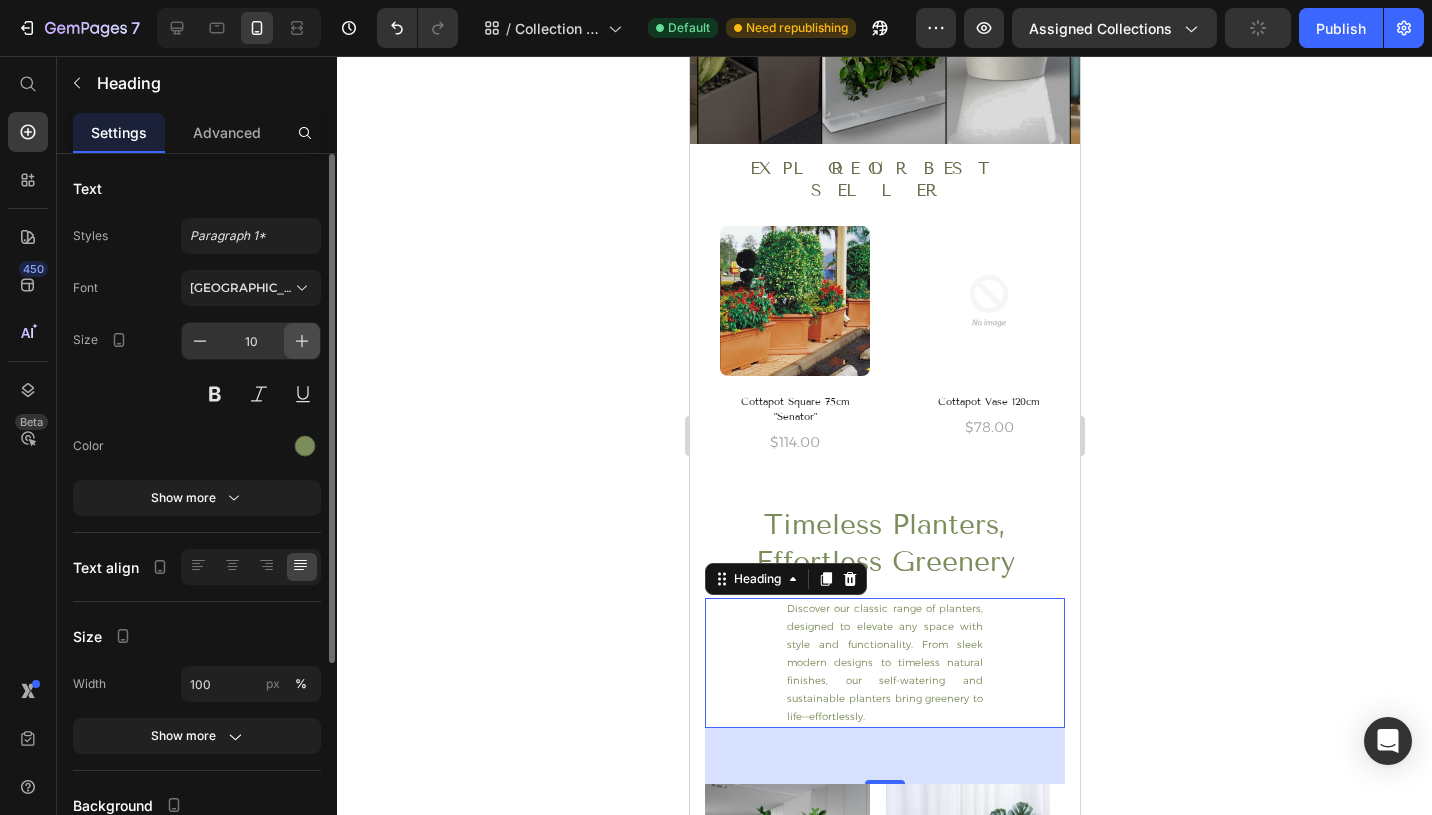 click 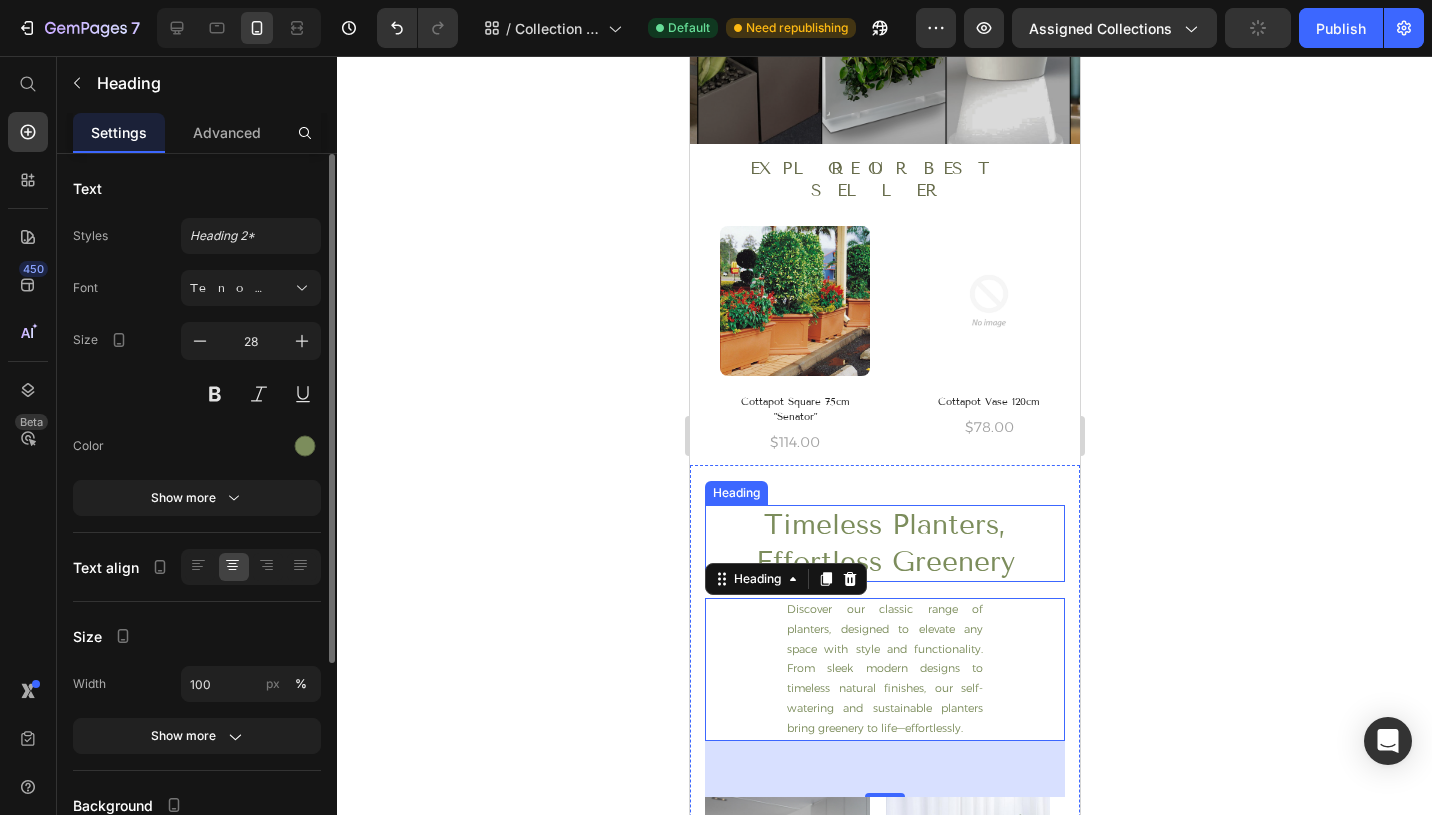 click on "Timeless Planters, Effortless Greenery" at bounding box center (884, 543) 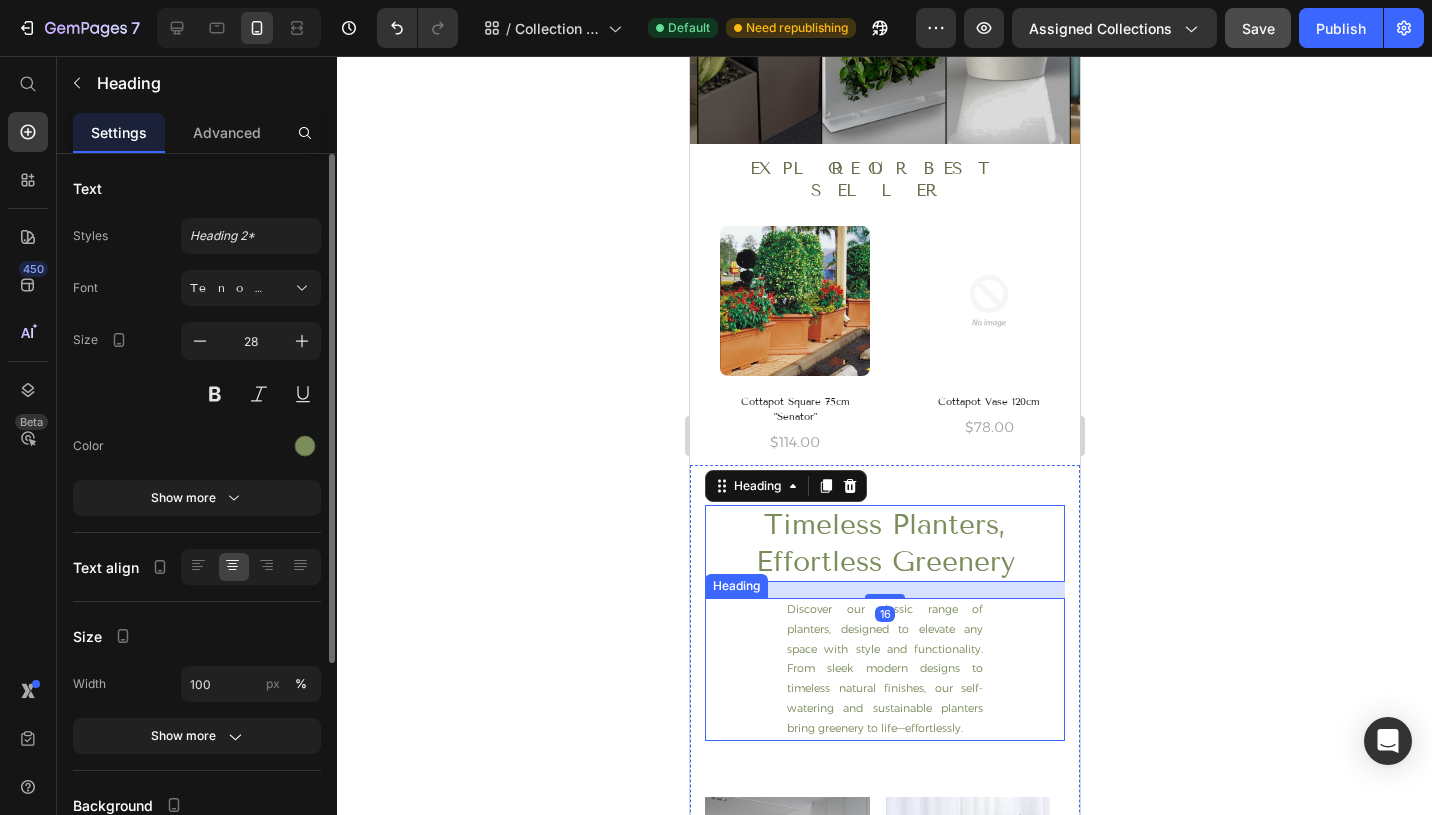 click on "Discover our classic range of planters, designed to elevate any space with style and functionality. From sleek modern designs to timeless natural finishes, our self-watering and sustainable planters bring greenery to life—effortlessly." at bounding box center (884, 669) 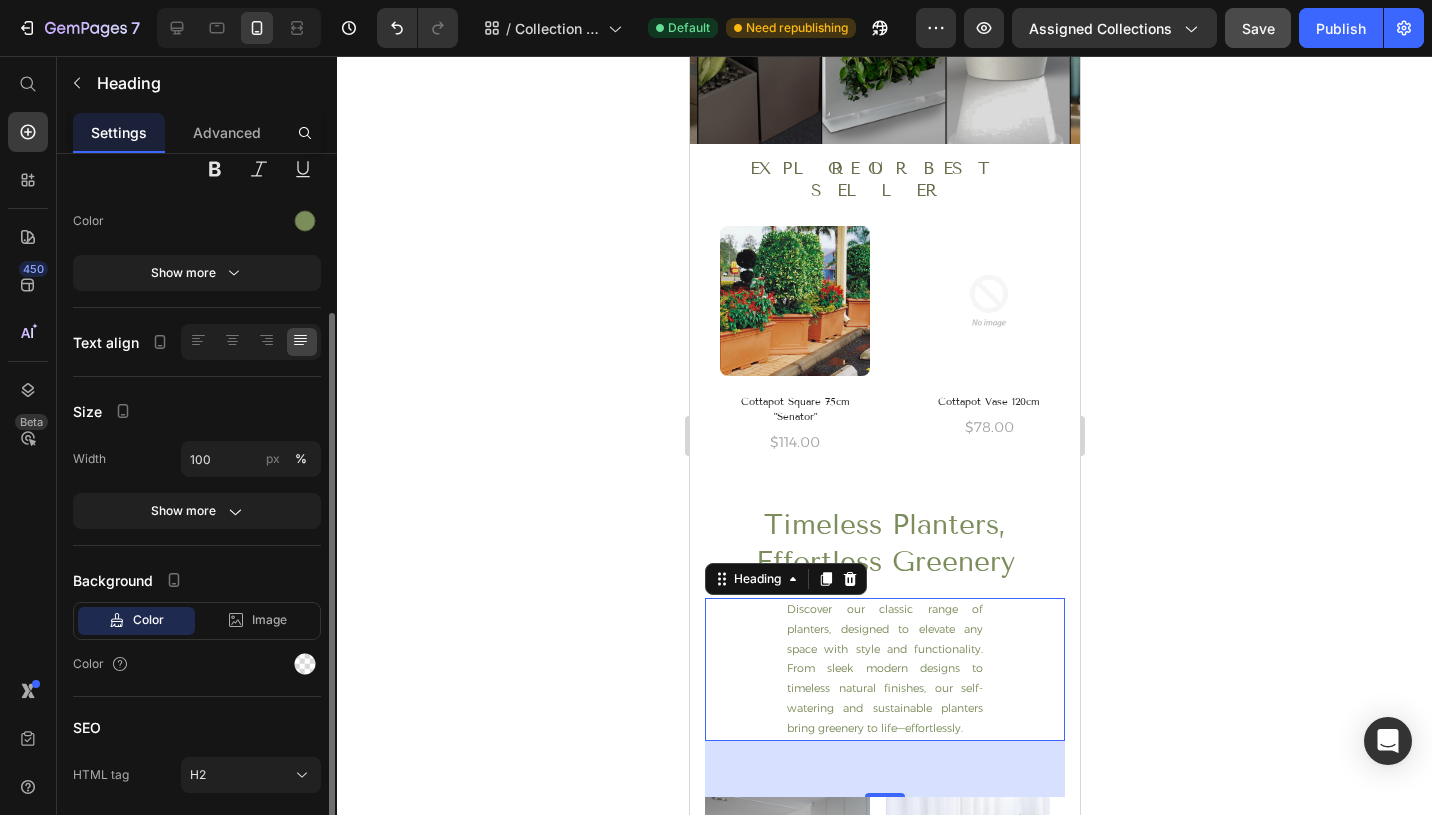 scroll, scrollTop: 294, scrollLeft: 0, axis: vertical 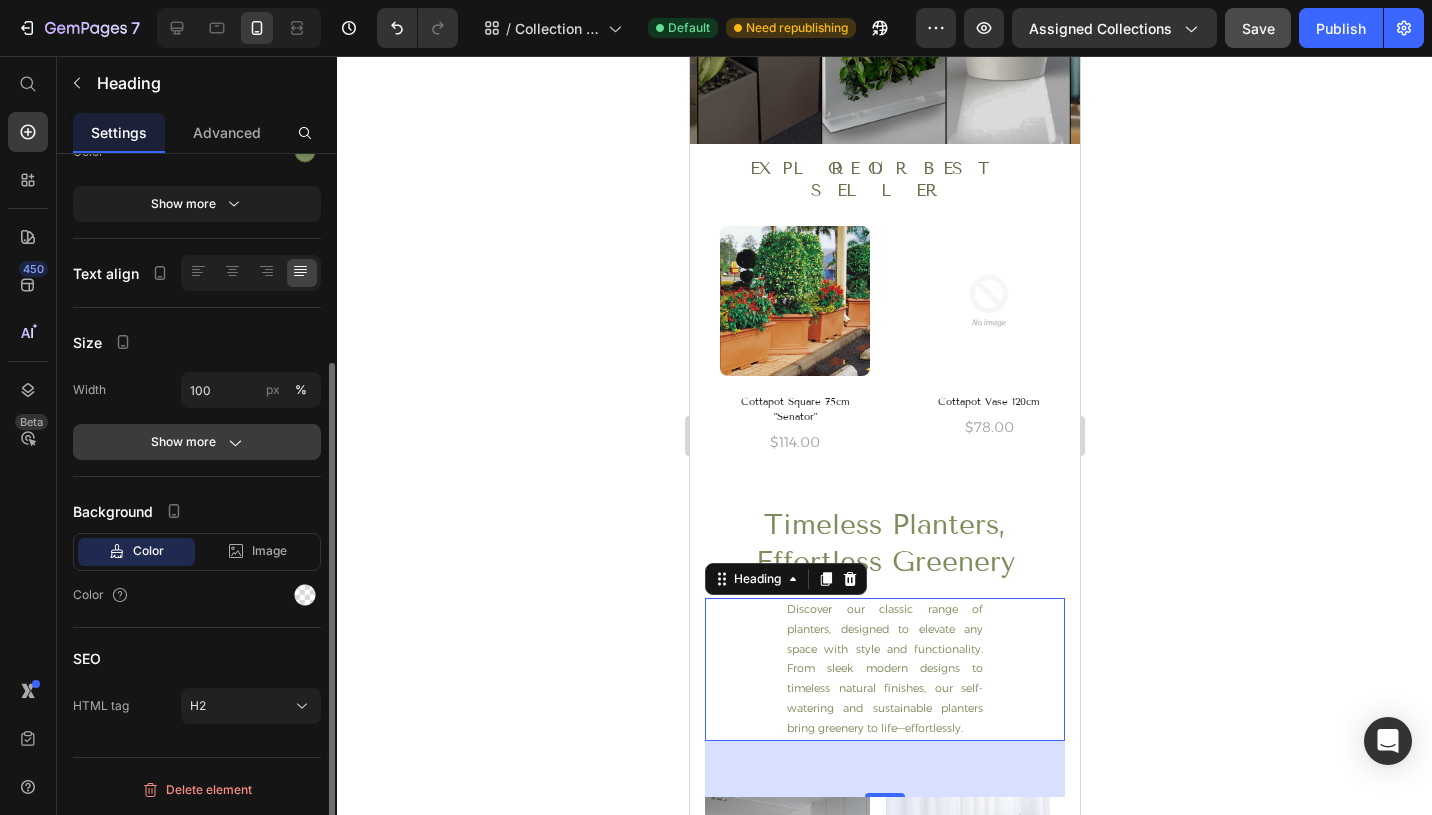 click on "Show more" at bounding box center [197, 442] 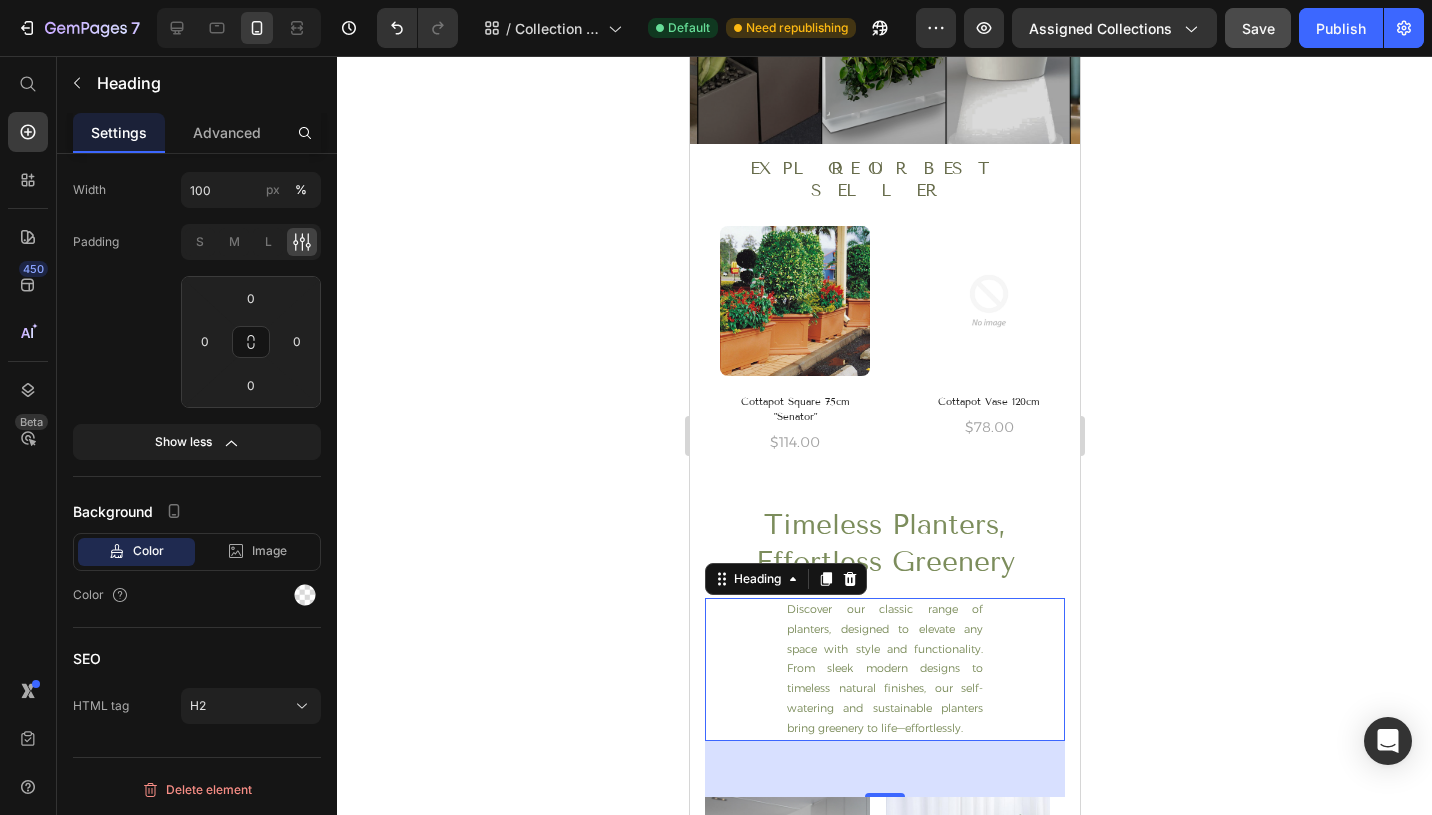 scroll, scrollTop: 0, scrollLeft: 0, axis: both 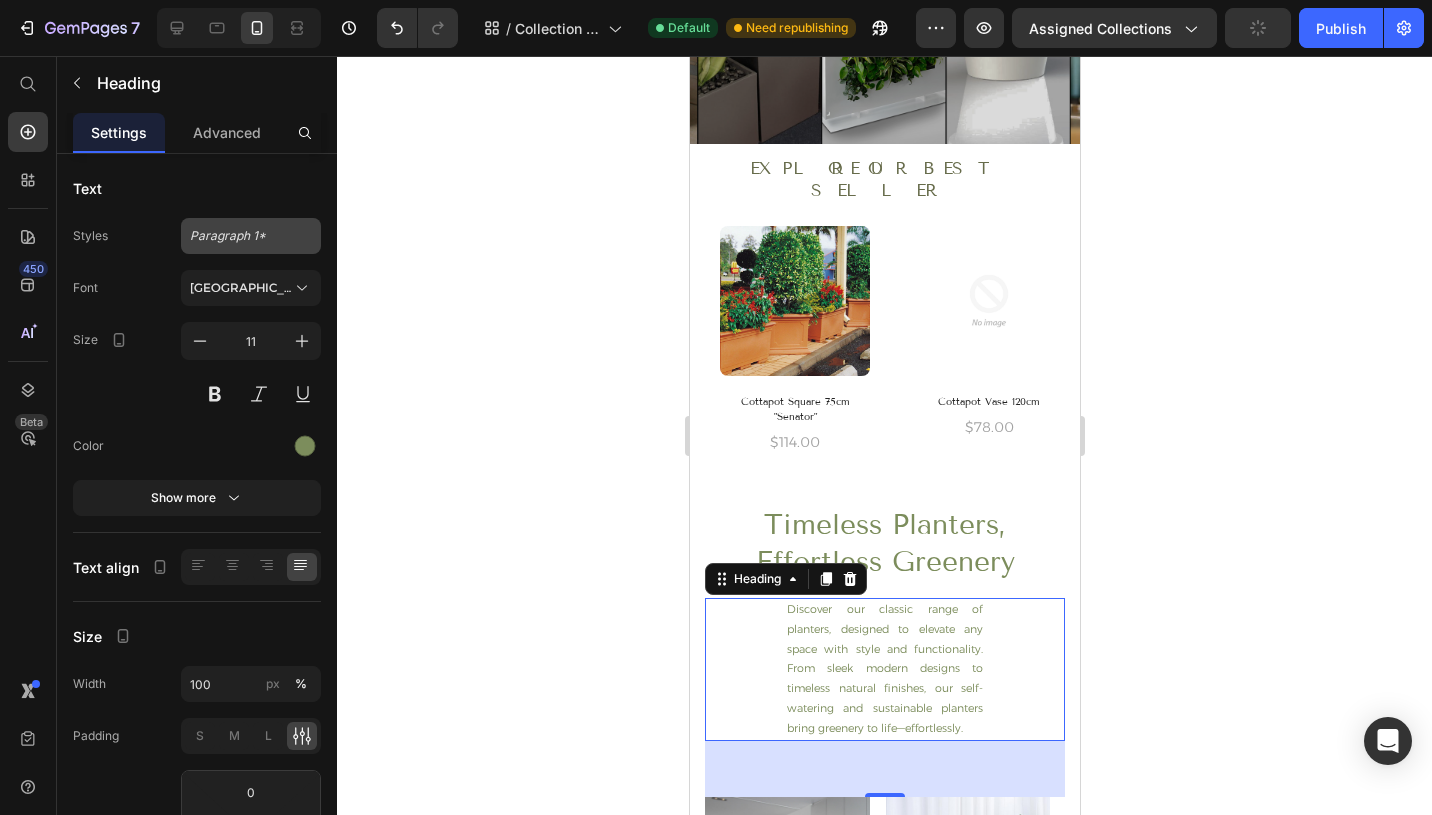 click on "Paragraph 1*" 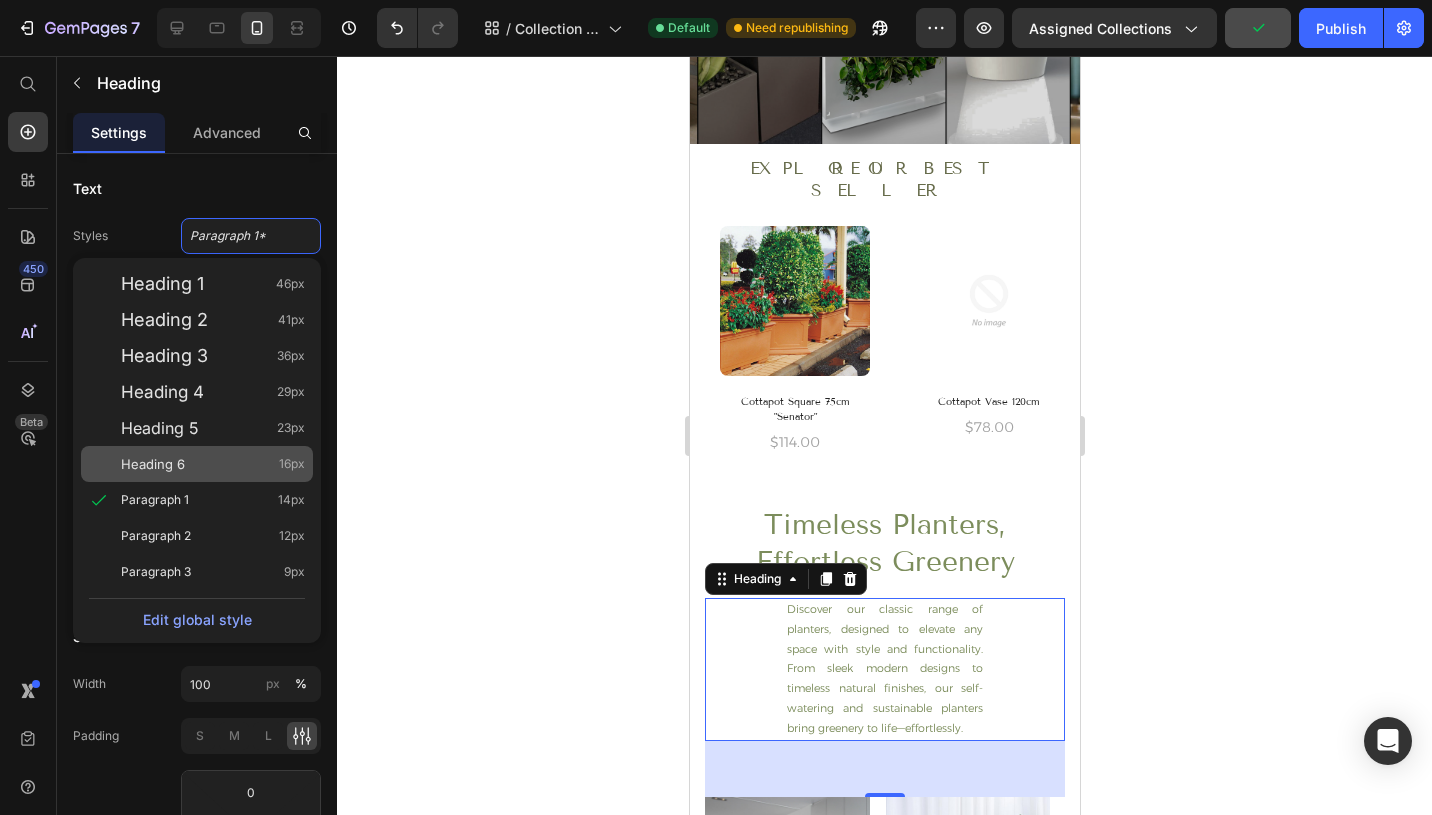 click on "Heading 6" at bounding box center (153, 464) 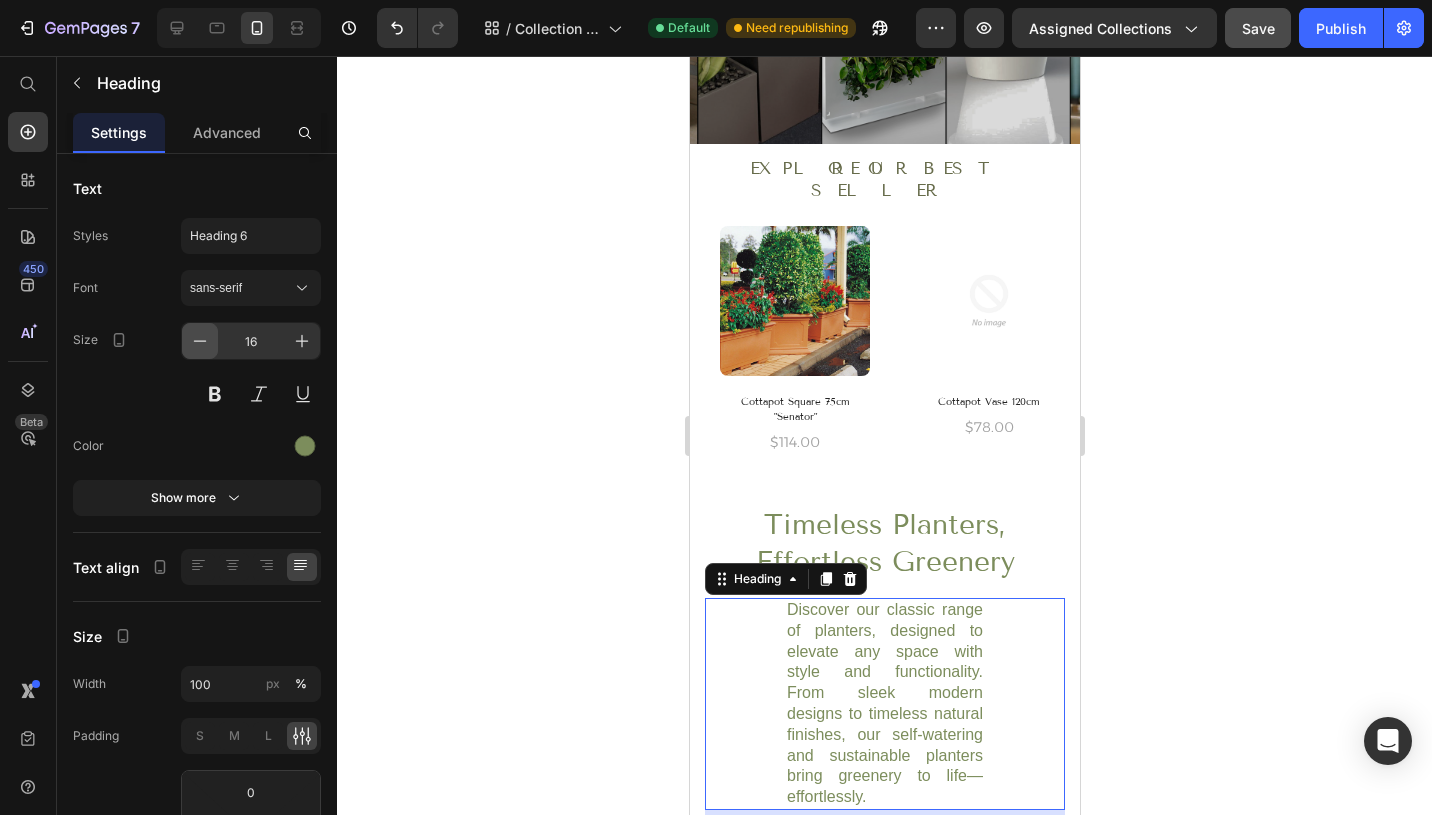 click 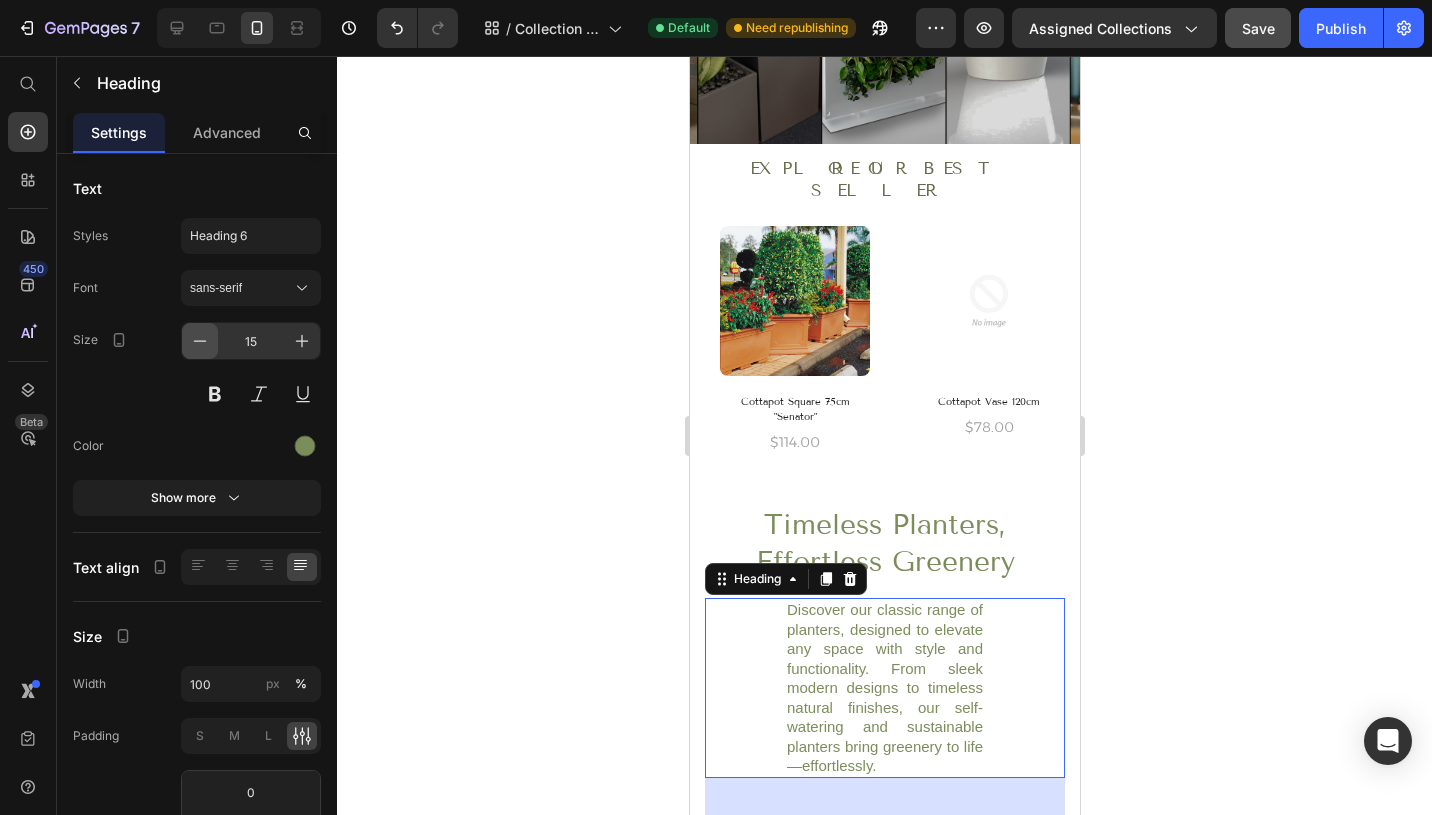 click 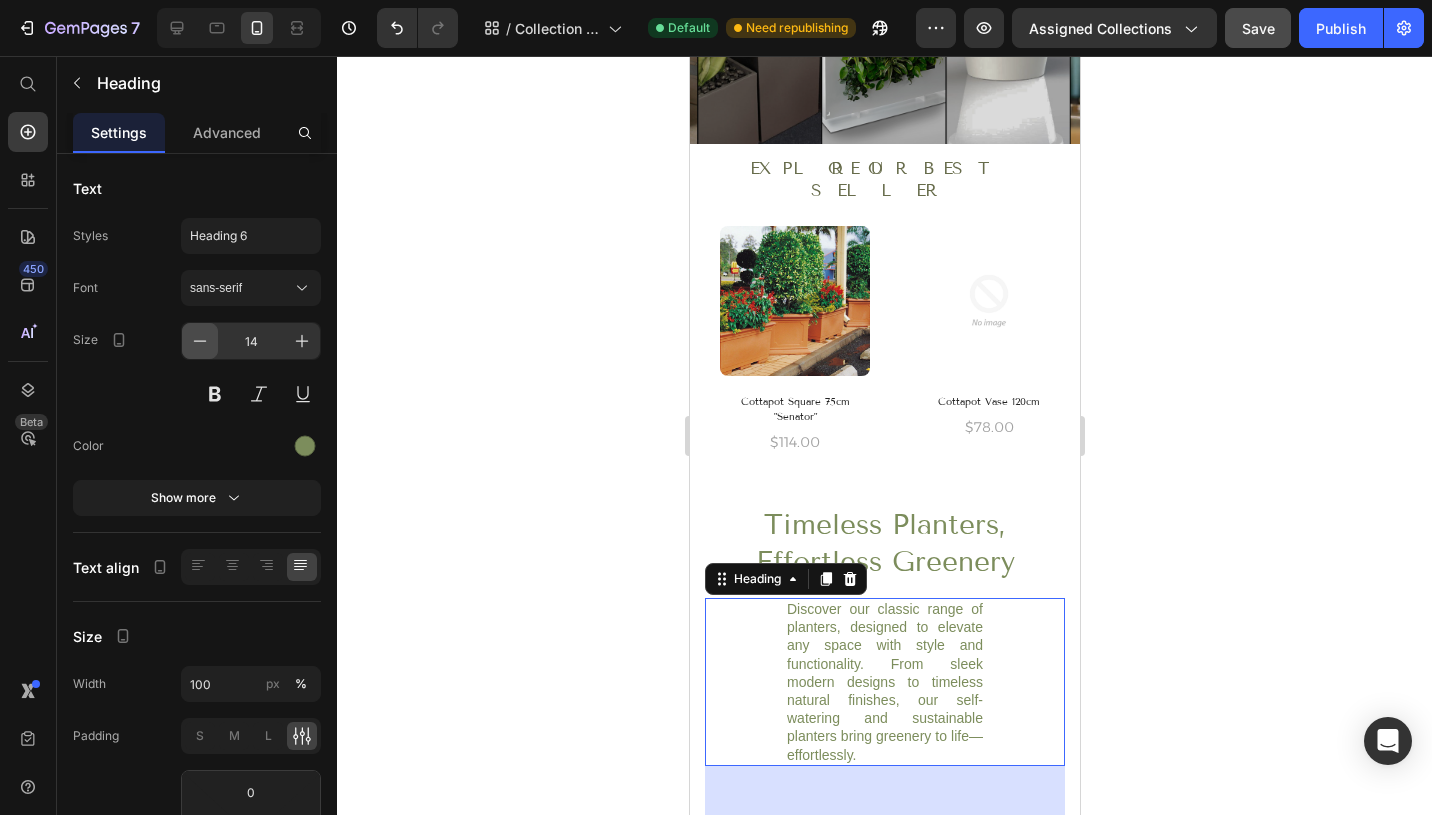 click 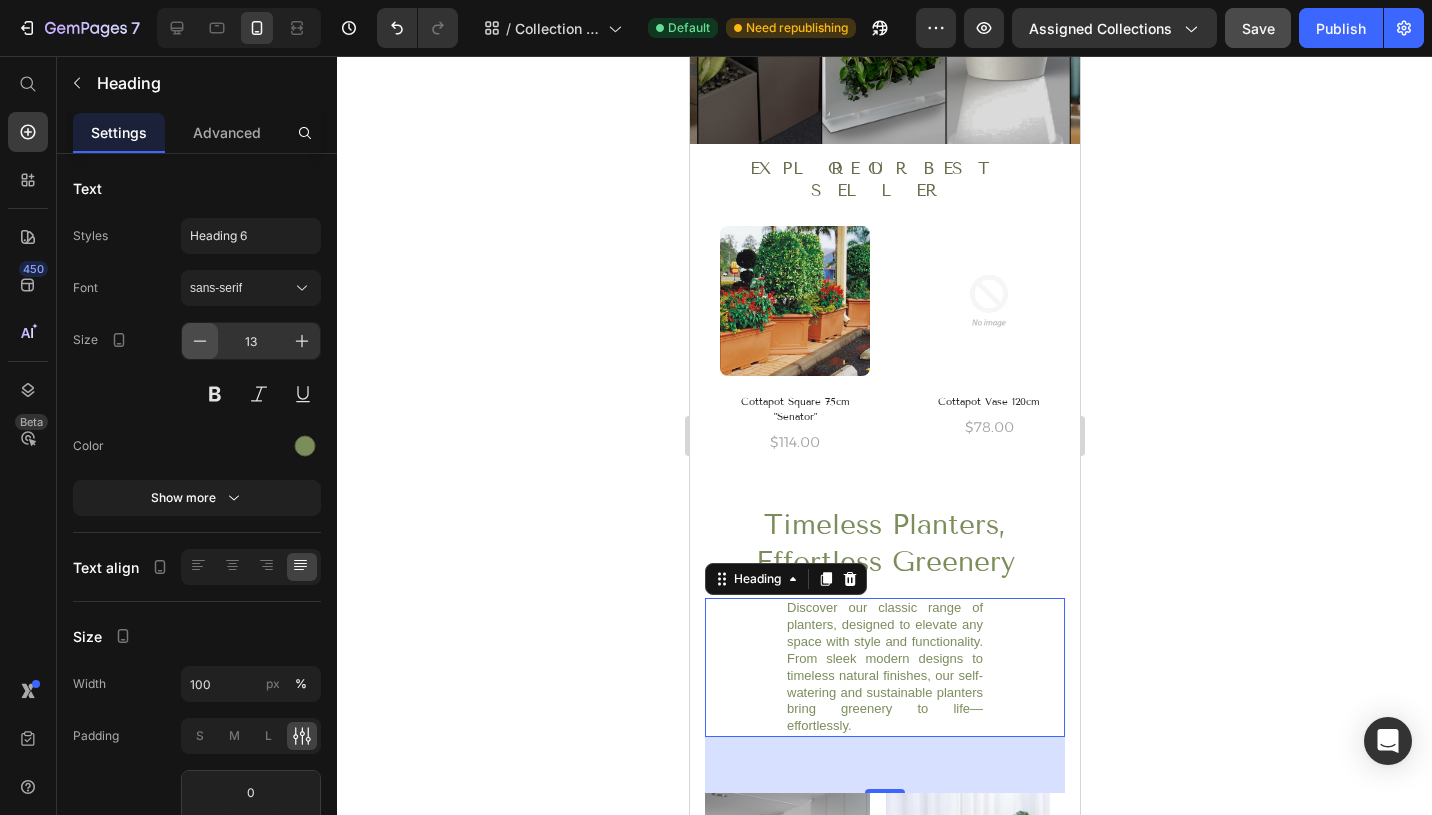 click 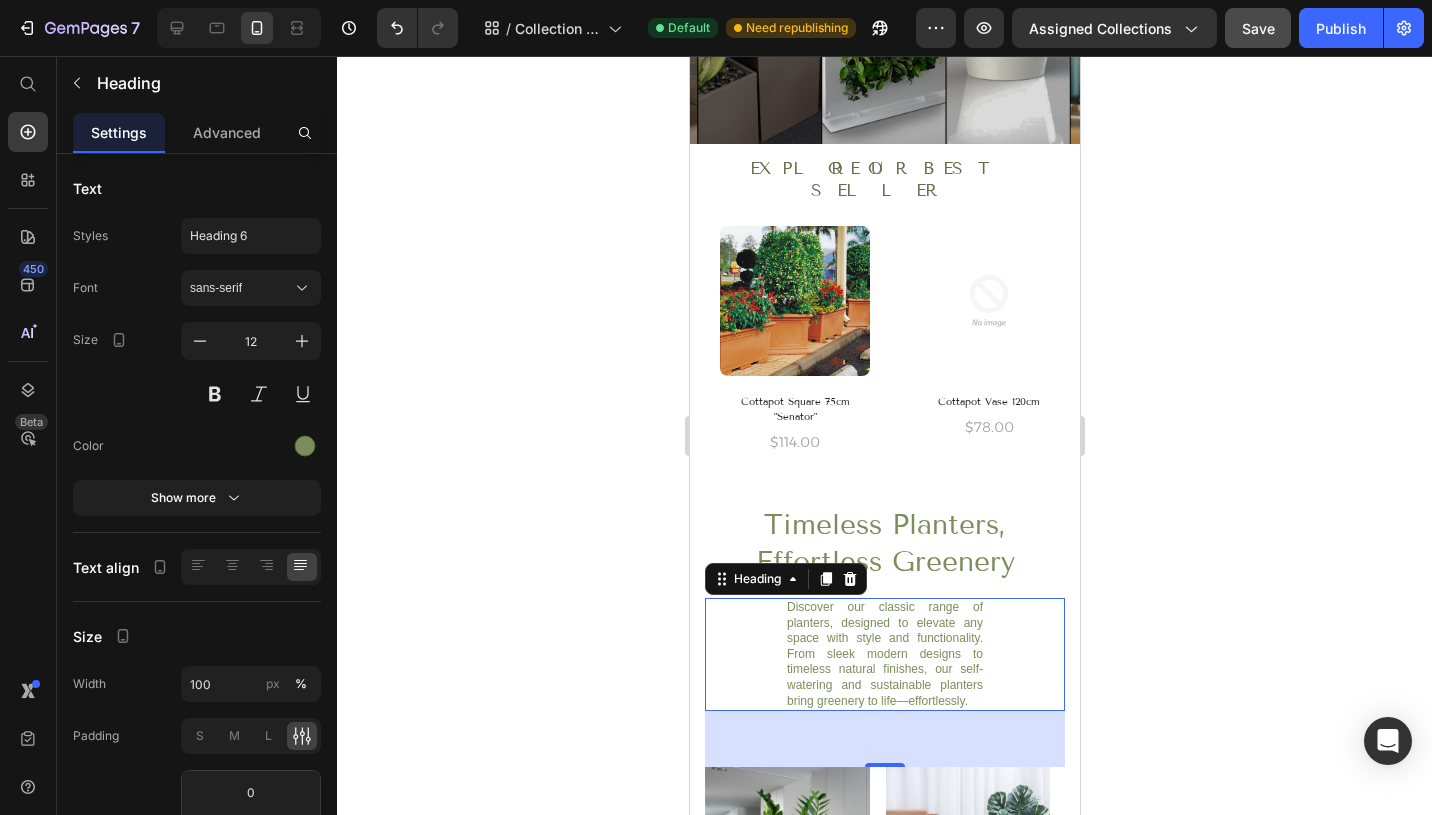drag, startPoint x: 246, startPoint y: 236, endPoint x: 245, endPoint y: 256, distance: 20.024984 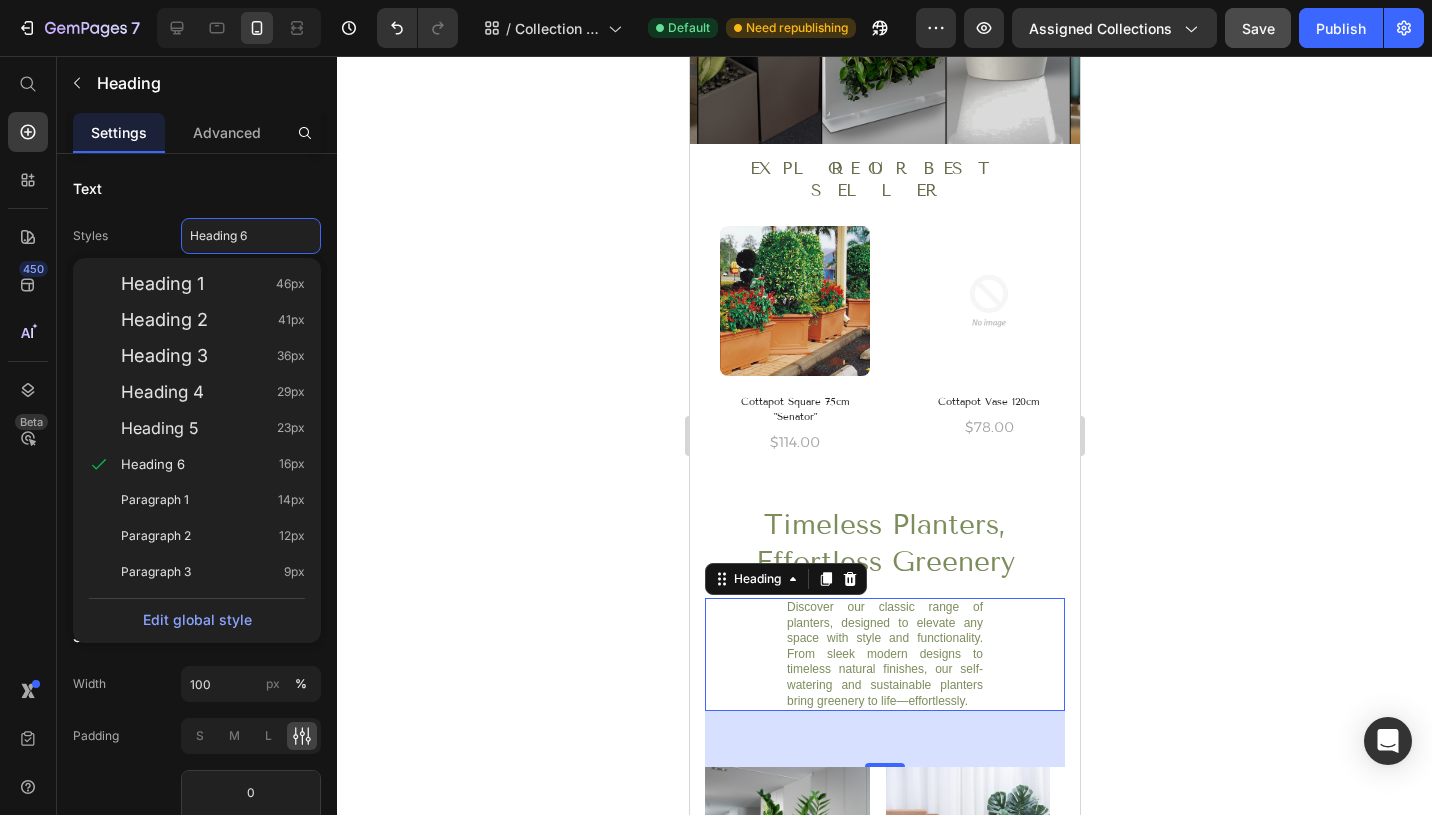 click 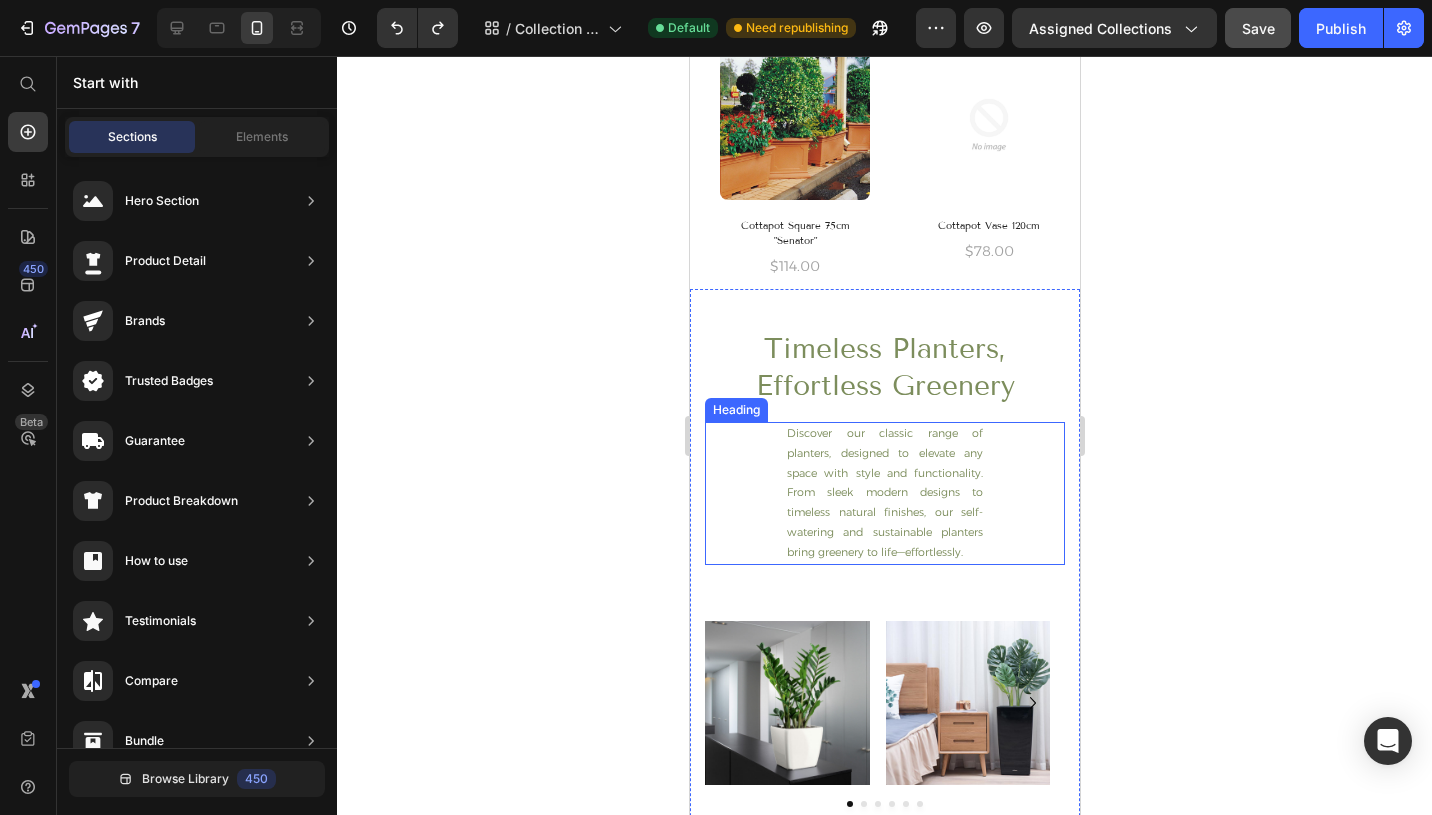 click on "Discover our classic range of planters, designed to elevate any space with style and functionality. From sleek modern designs to timeless natural finishes, our self-watering and sustainable planters bring greenery to life—effortlessly." at bounding box center [884, 493] 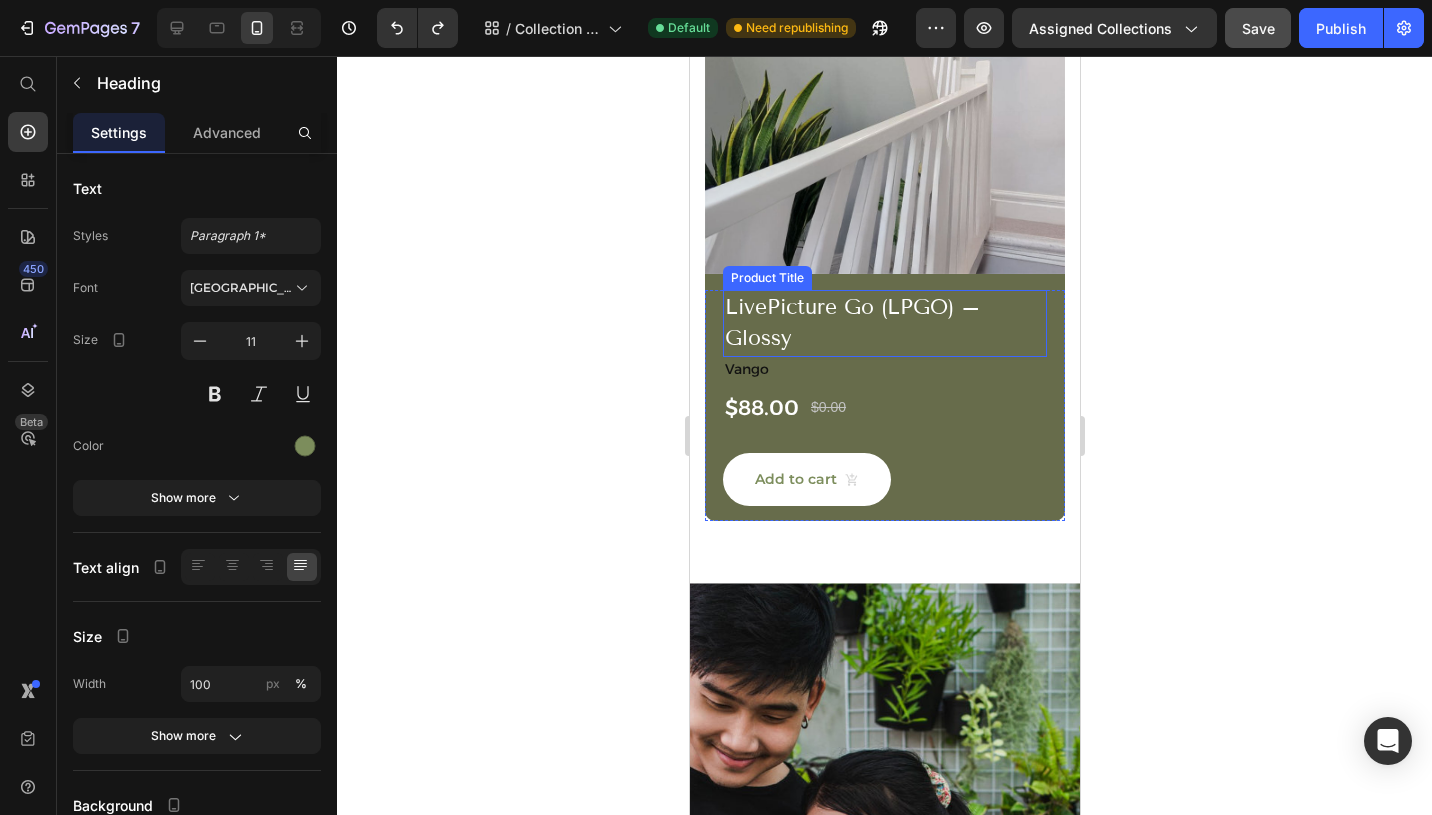 scroll, scrollTop: 1482, scrollLeft: 0, axis: vertical 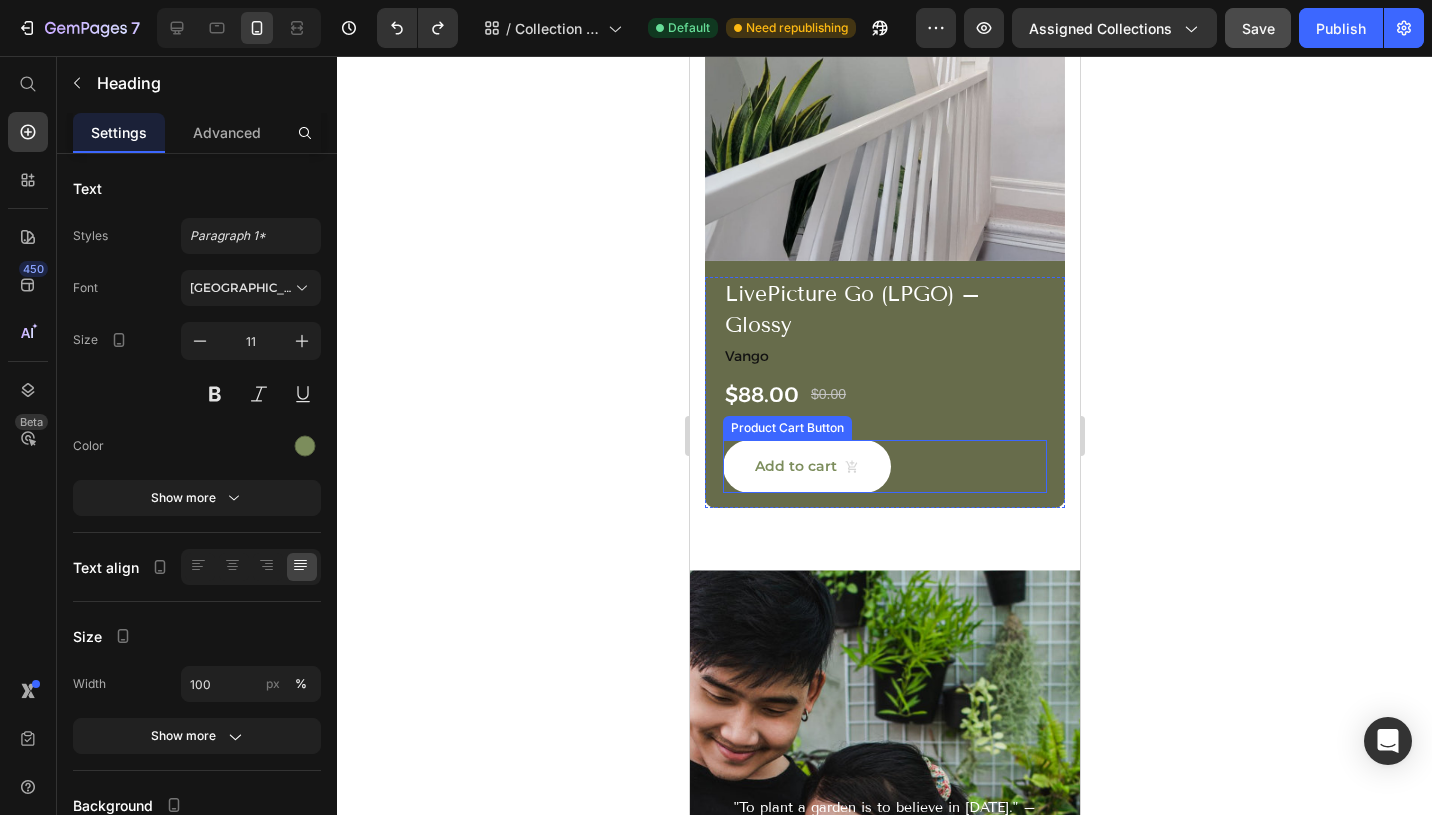 click on "Add to cart Product Cart Button" at bounding box center [884, 466] 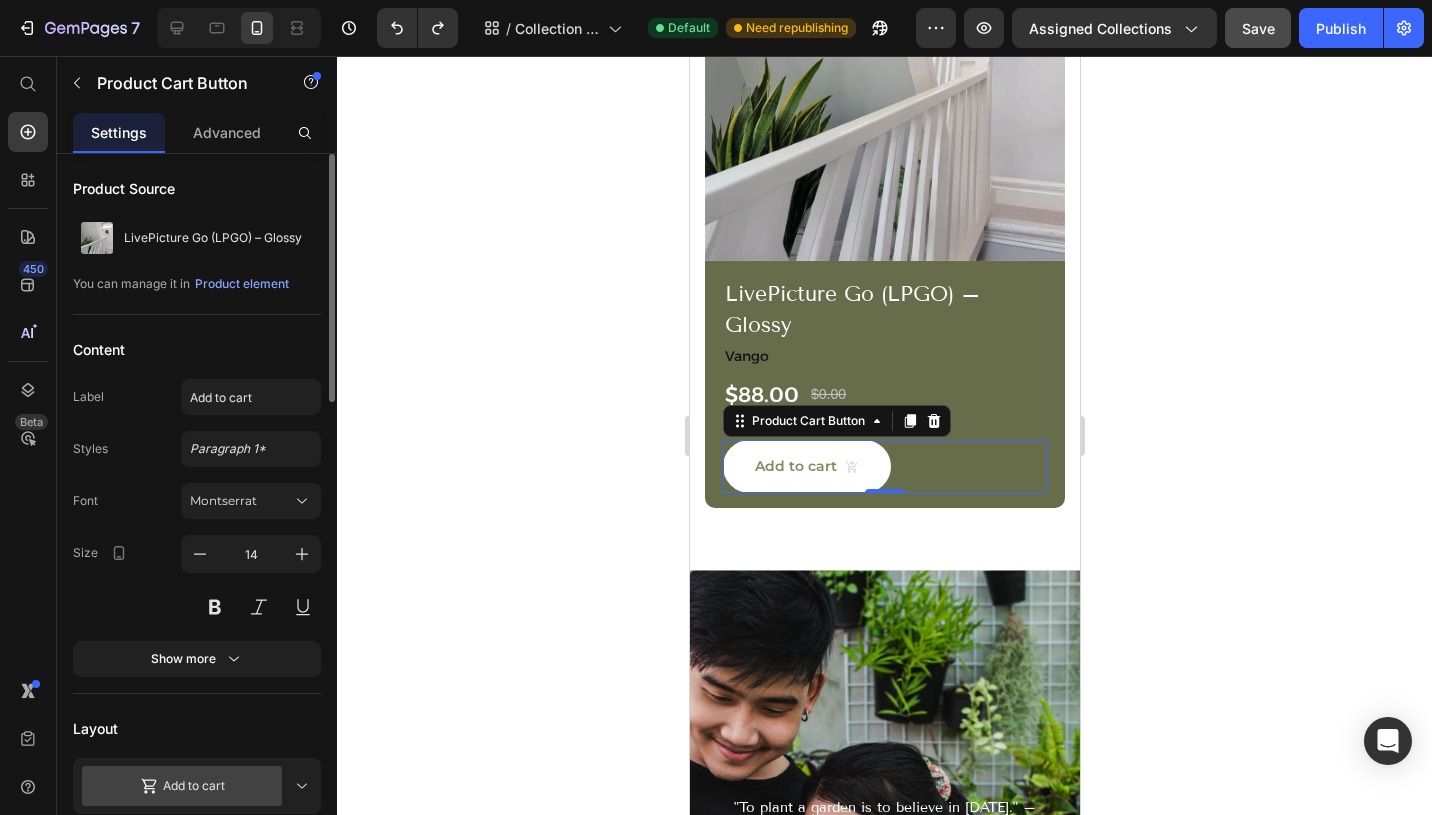 scroll, scrollTop: 157, scrollLeft: 0, axis: vertical 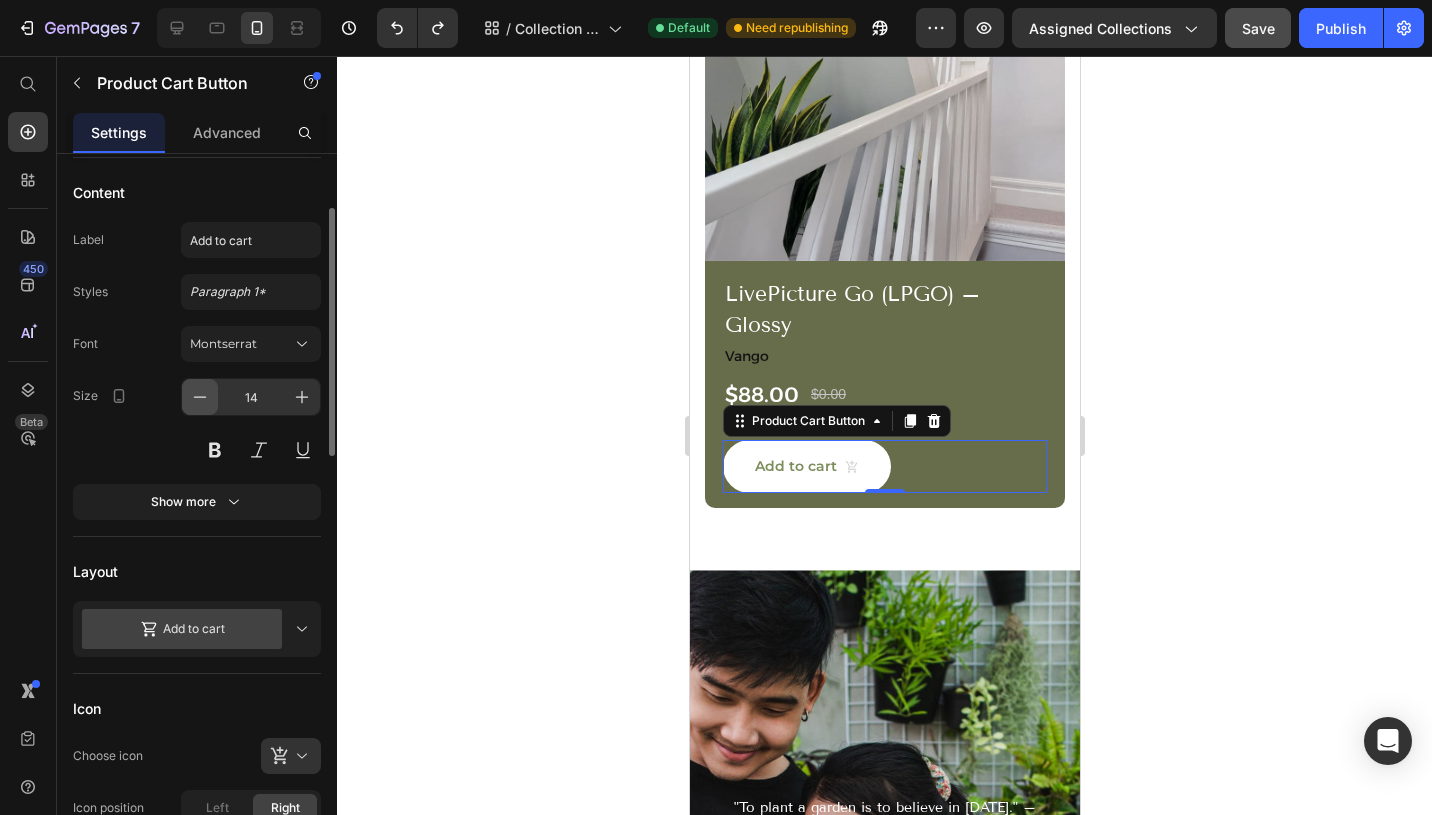 click 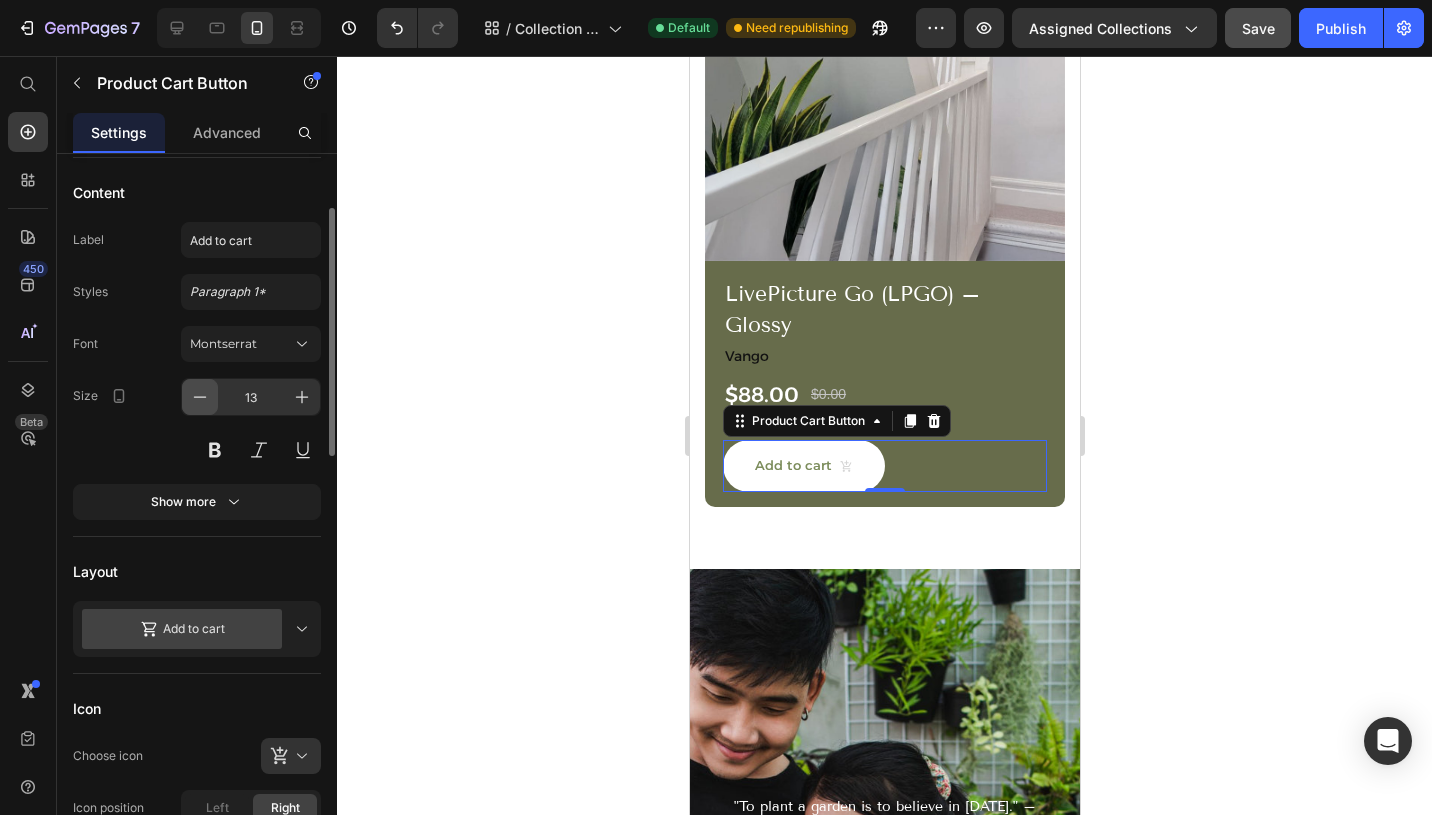 click 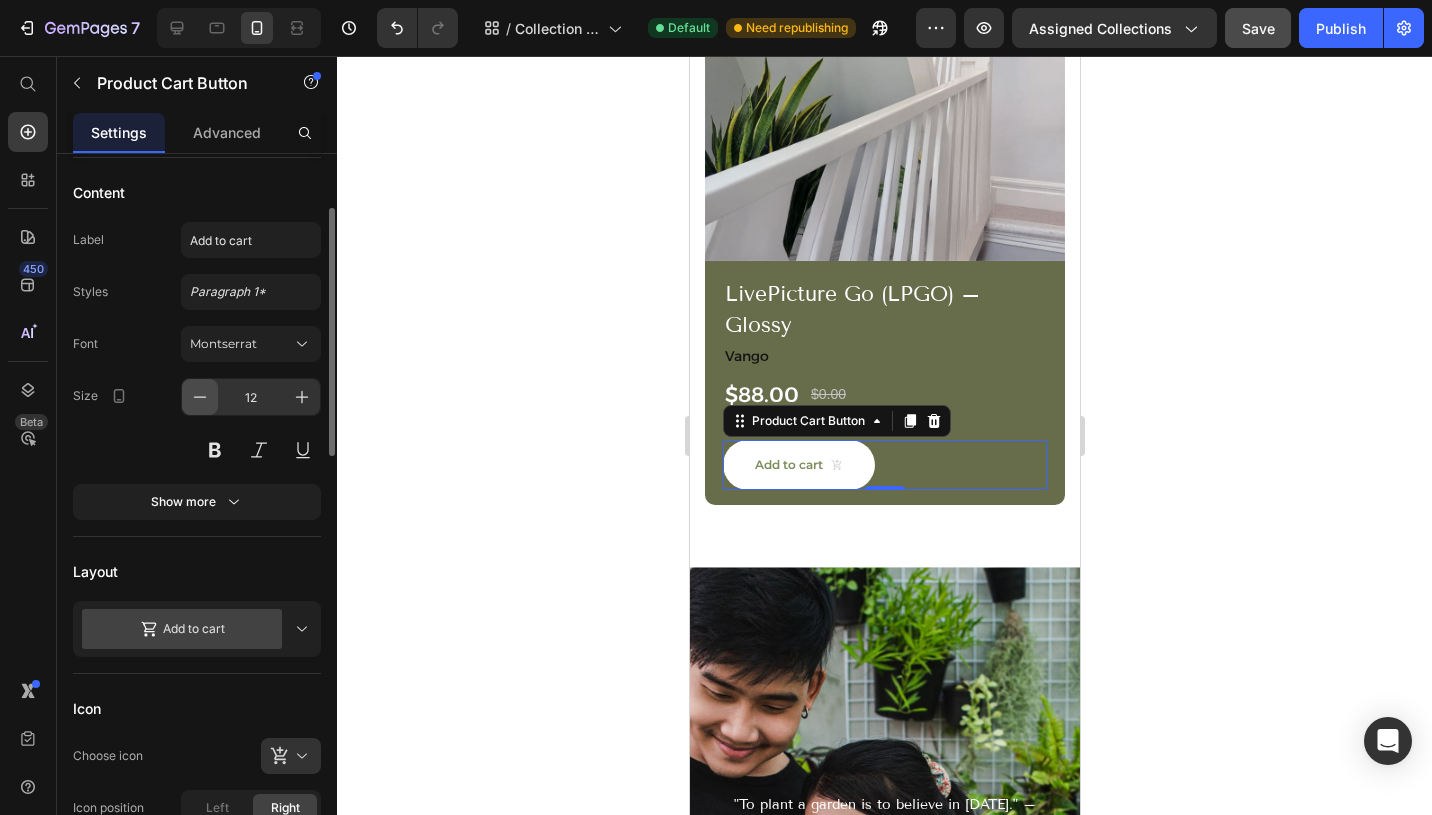 click 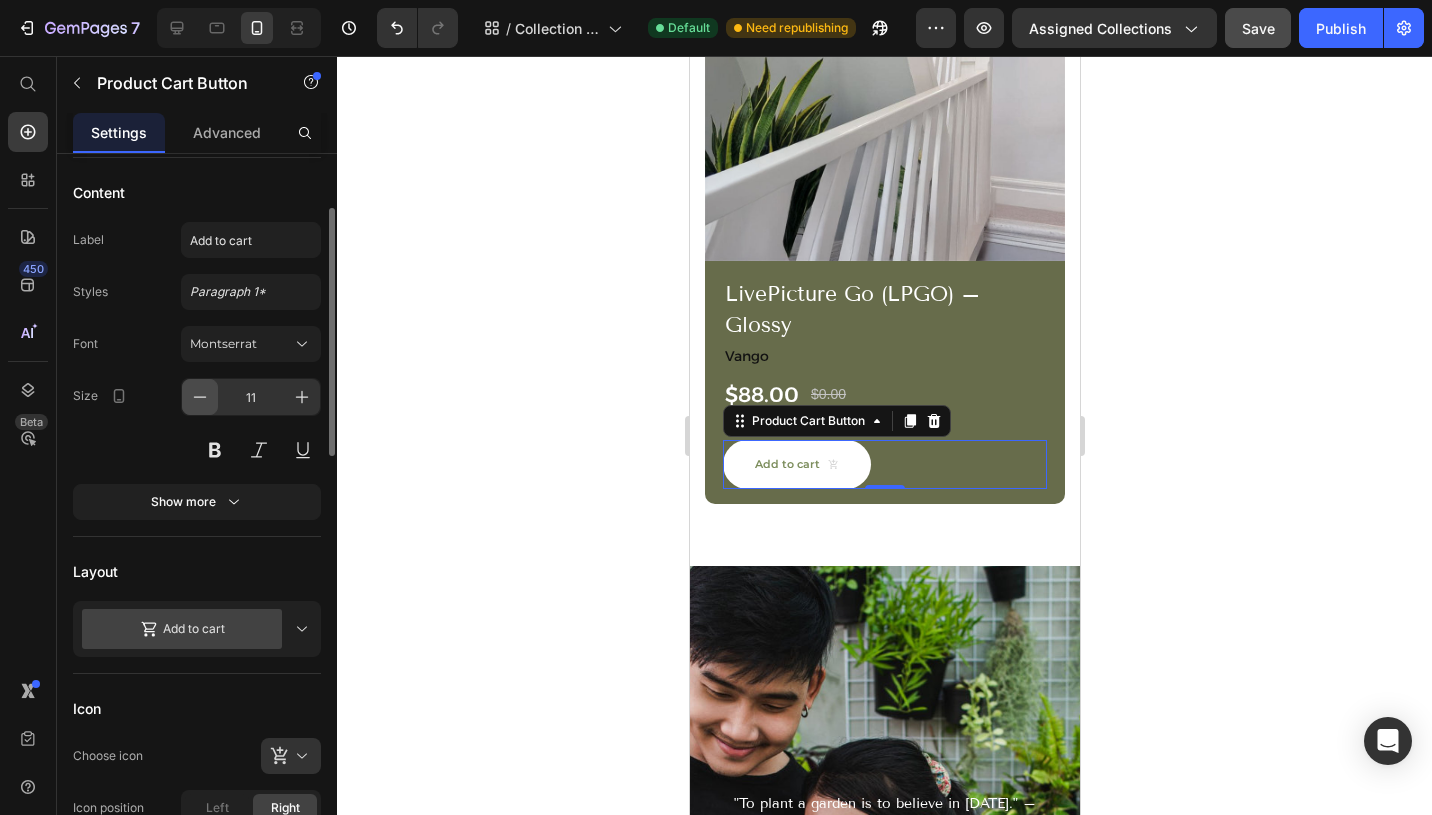 click 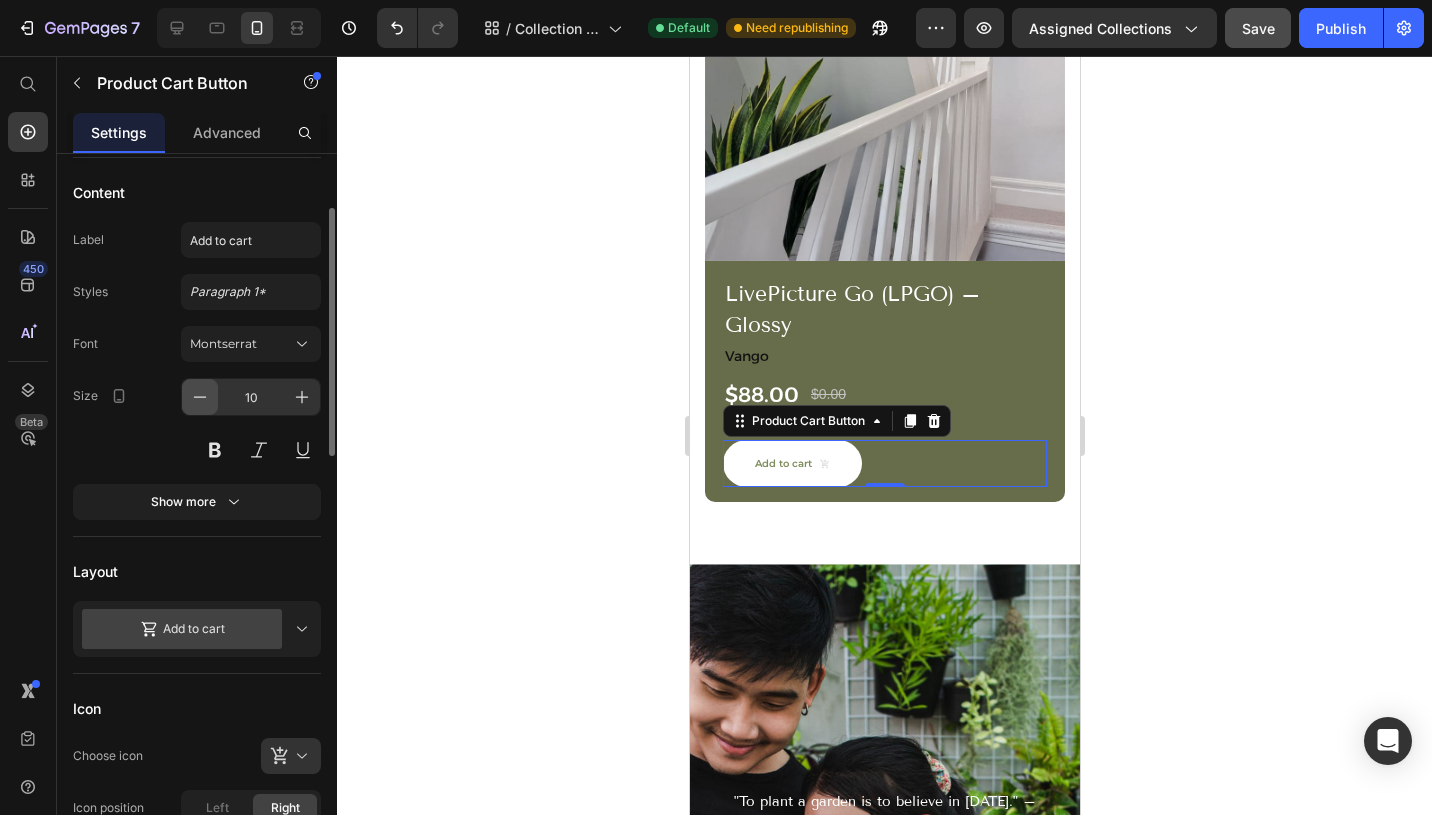click 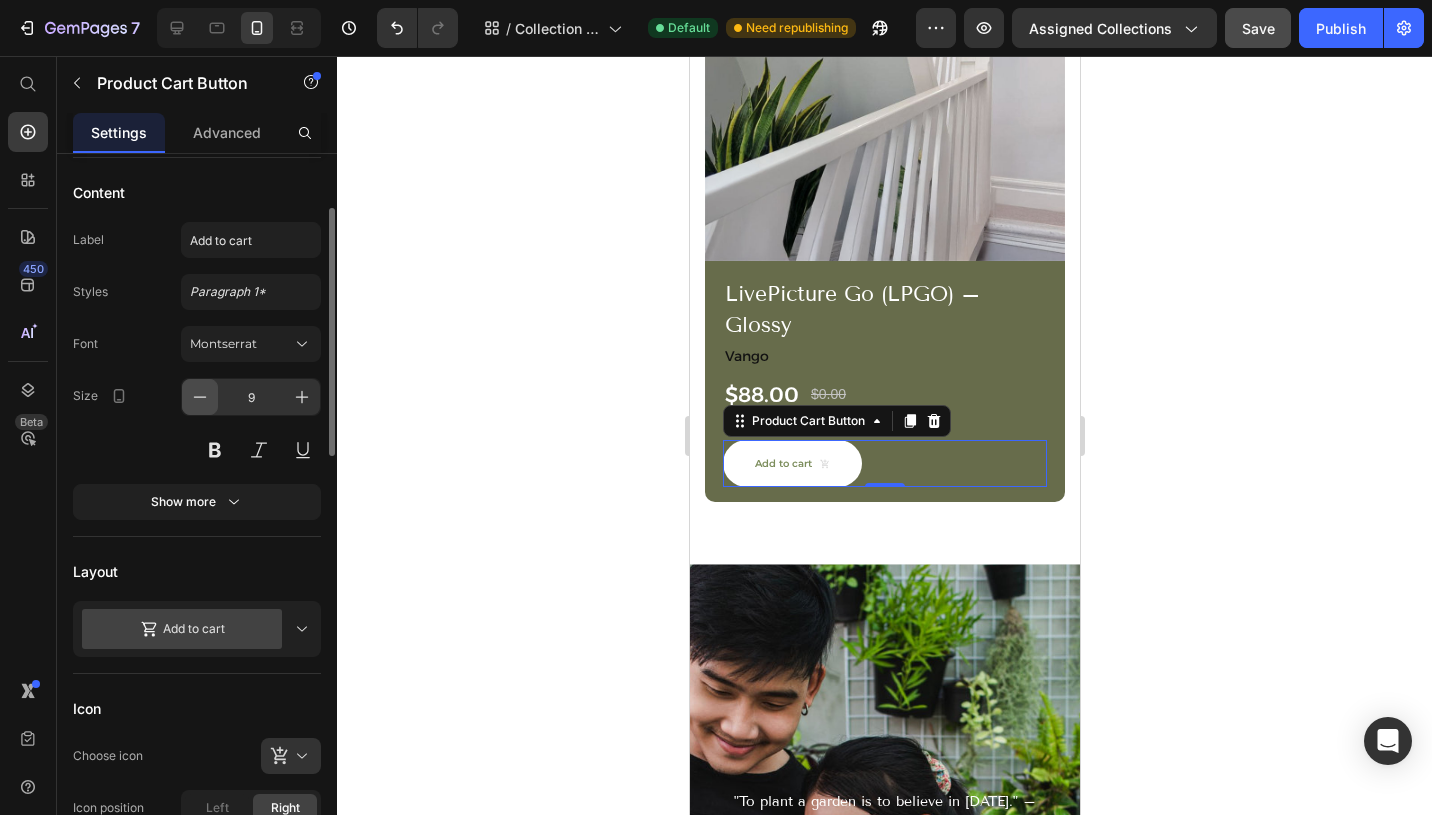 click 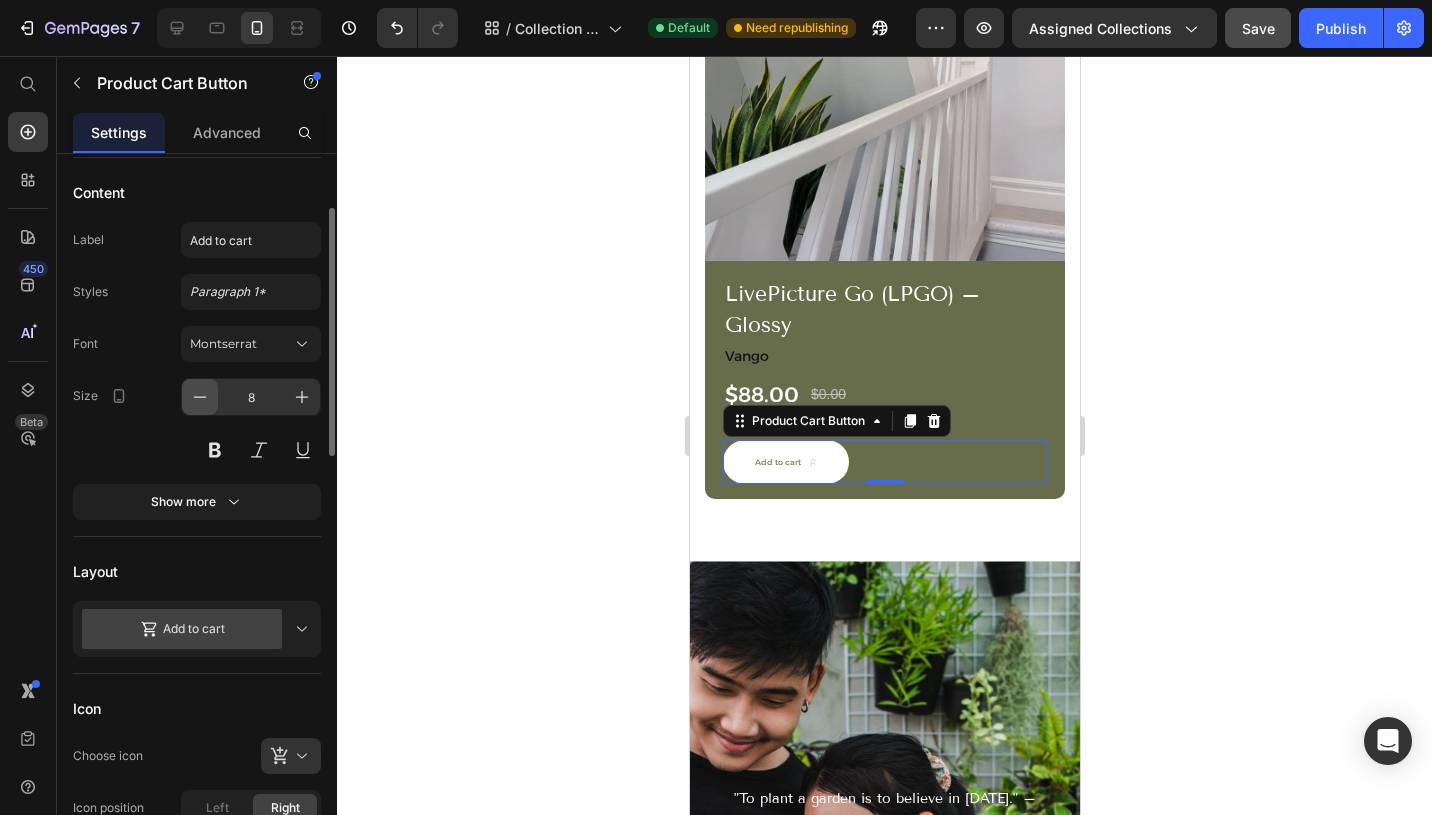 click 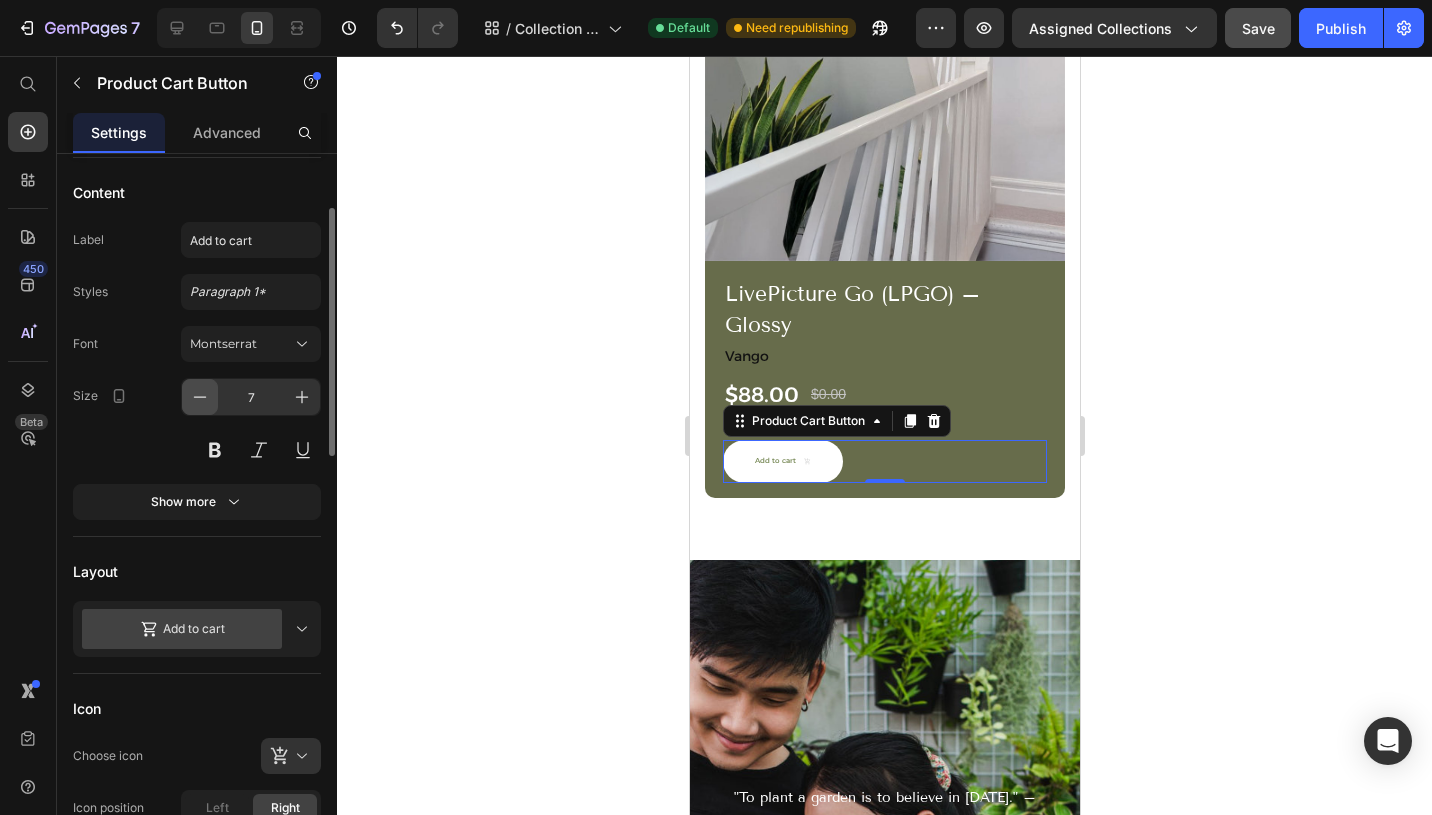 click 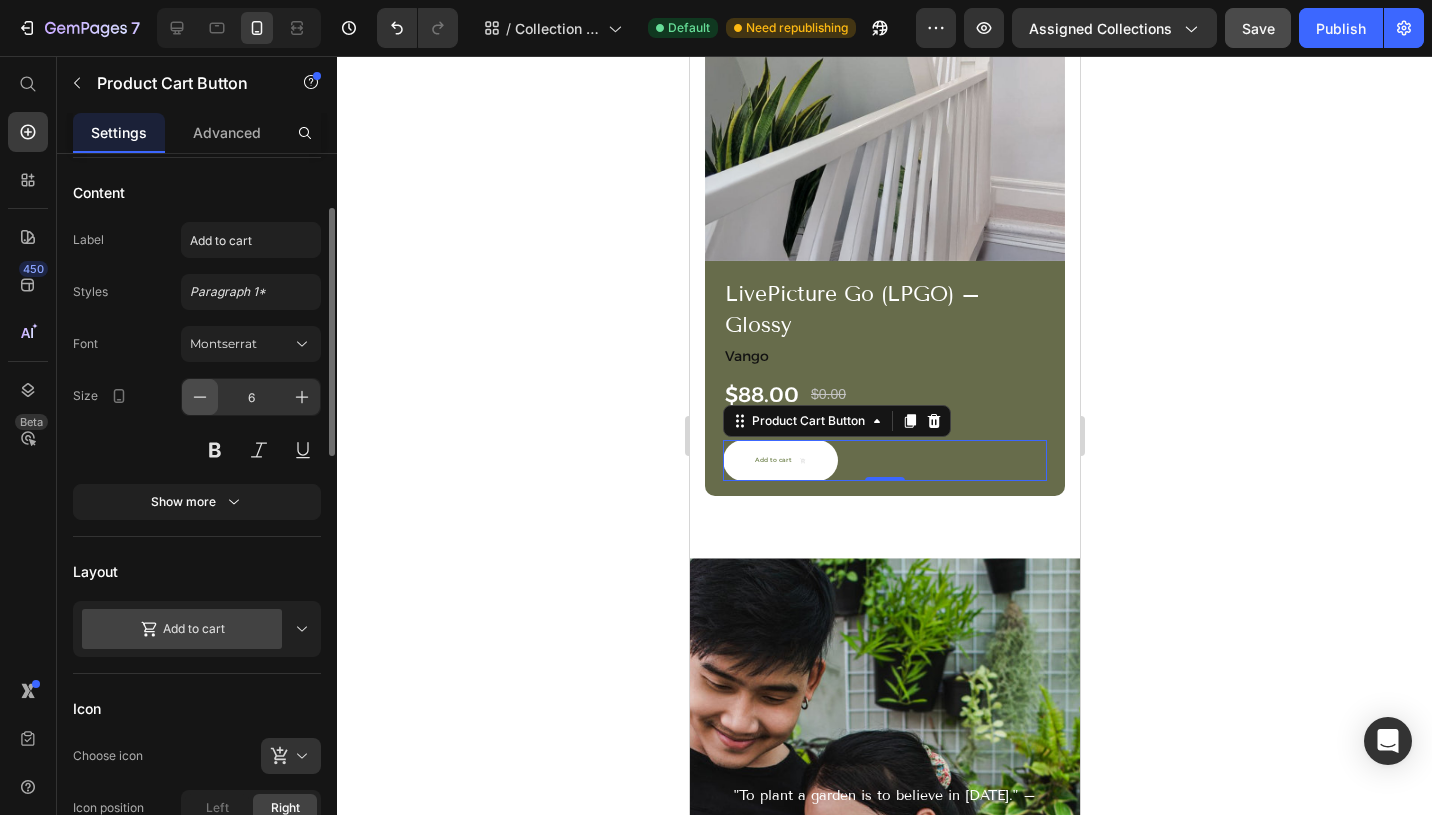 click 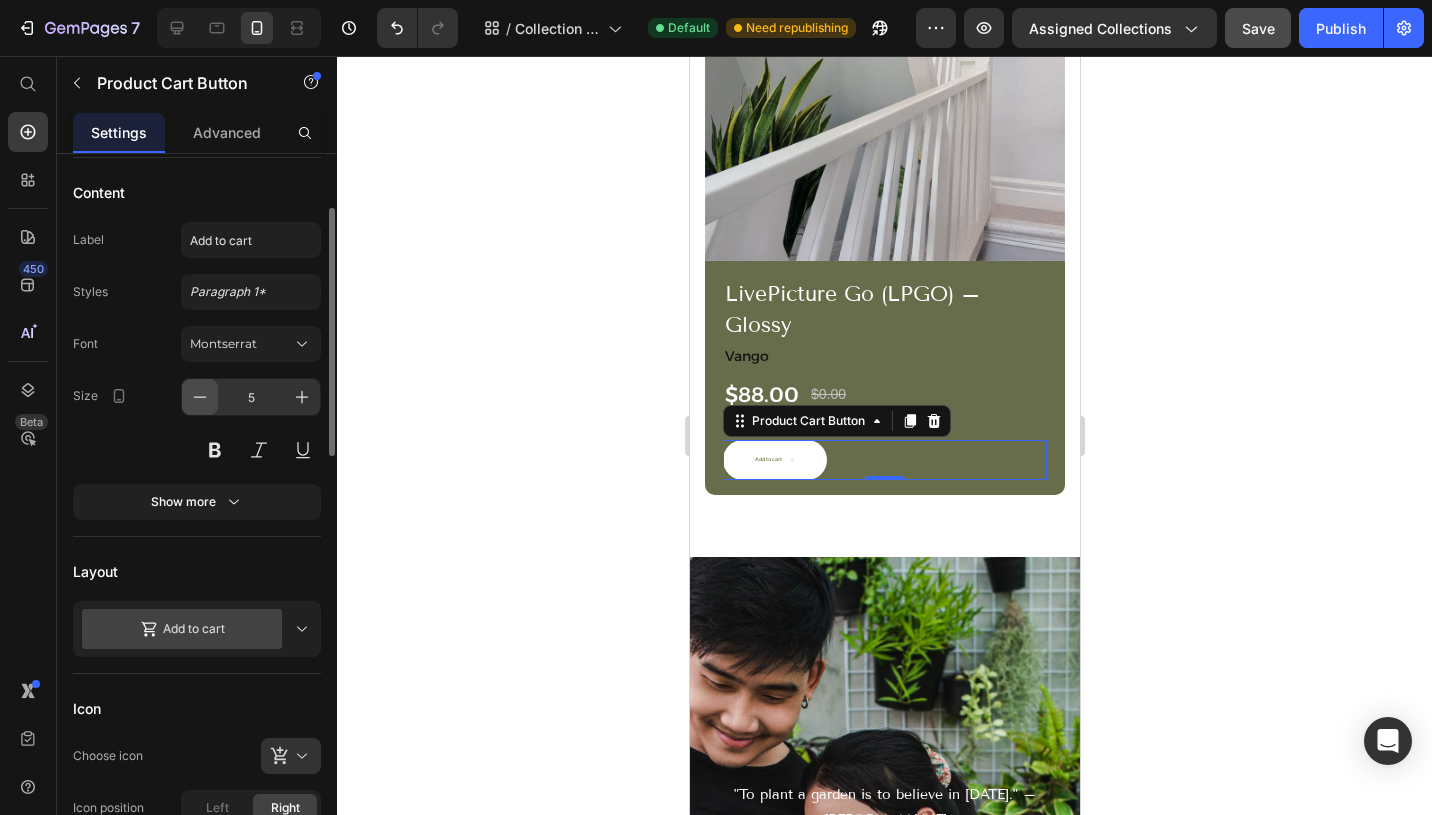 click 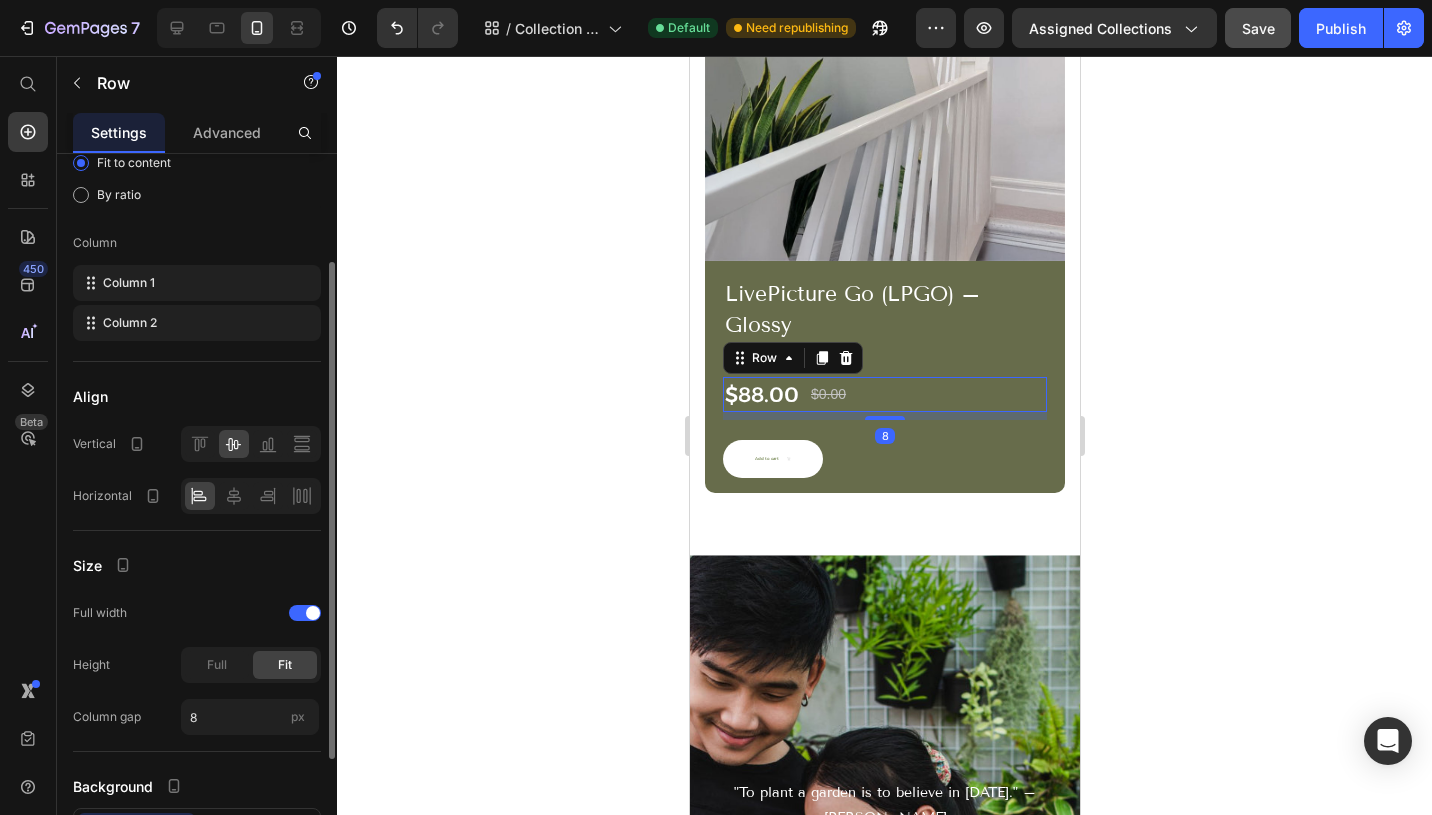 click on "$88.00 Product Price $0.00 Product Price Row   8" at bounding box center [884, 395] 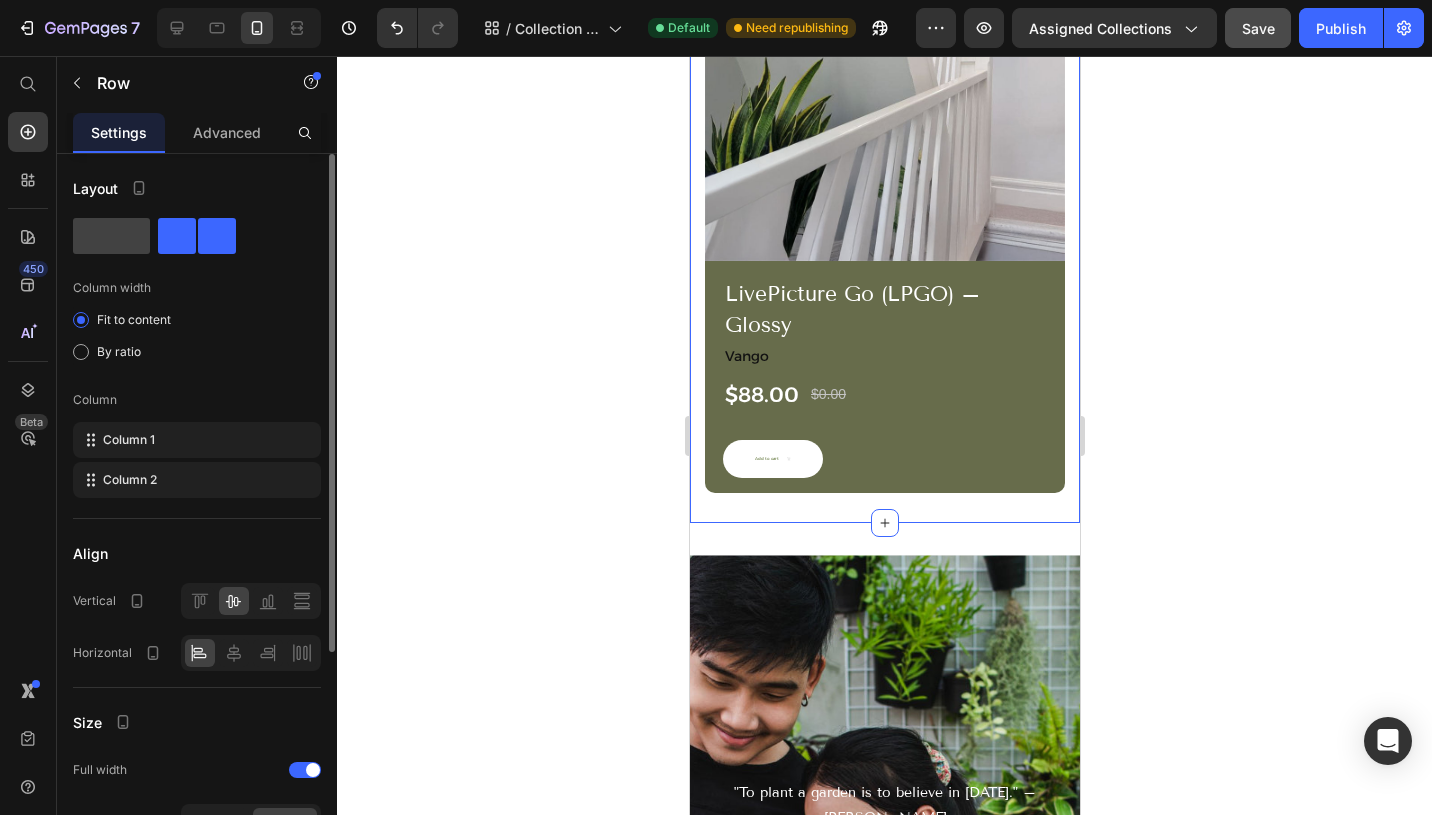 click on "Timeless Planters, Effortless Greenery Heading Discover our classic range of planters, designed to elevate any space with style and functionality. From sleek modern designs to timeless natural finishes, our self-watering and sustainable planters bring greenery to life—effortlessly. Heading
Image Image Image Image Image Image Image Image Image Image Image Image
Carousel LivePicture Go (LPGO) – Glossy Product Title Vango Text block $88.00 Product Price $0.00 Product Price Row Image Easy setup with strategic color coding Text block Image Maximize space with vertical walls & rectangular floor plan Text block Image Seam-sealed waterproof polyester fly Text block Image Backpack carry bag included with pockets, stakes, and tools Text block Icon List Add to cart Product Cart Button Product Bestseller of the week Text block Row Row Row Image Row Row Section 3   You can create reusable sections Create Theme Section" at bounding box center [884, -127] 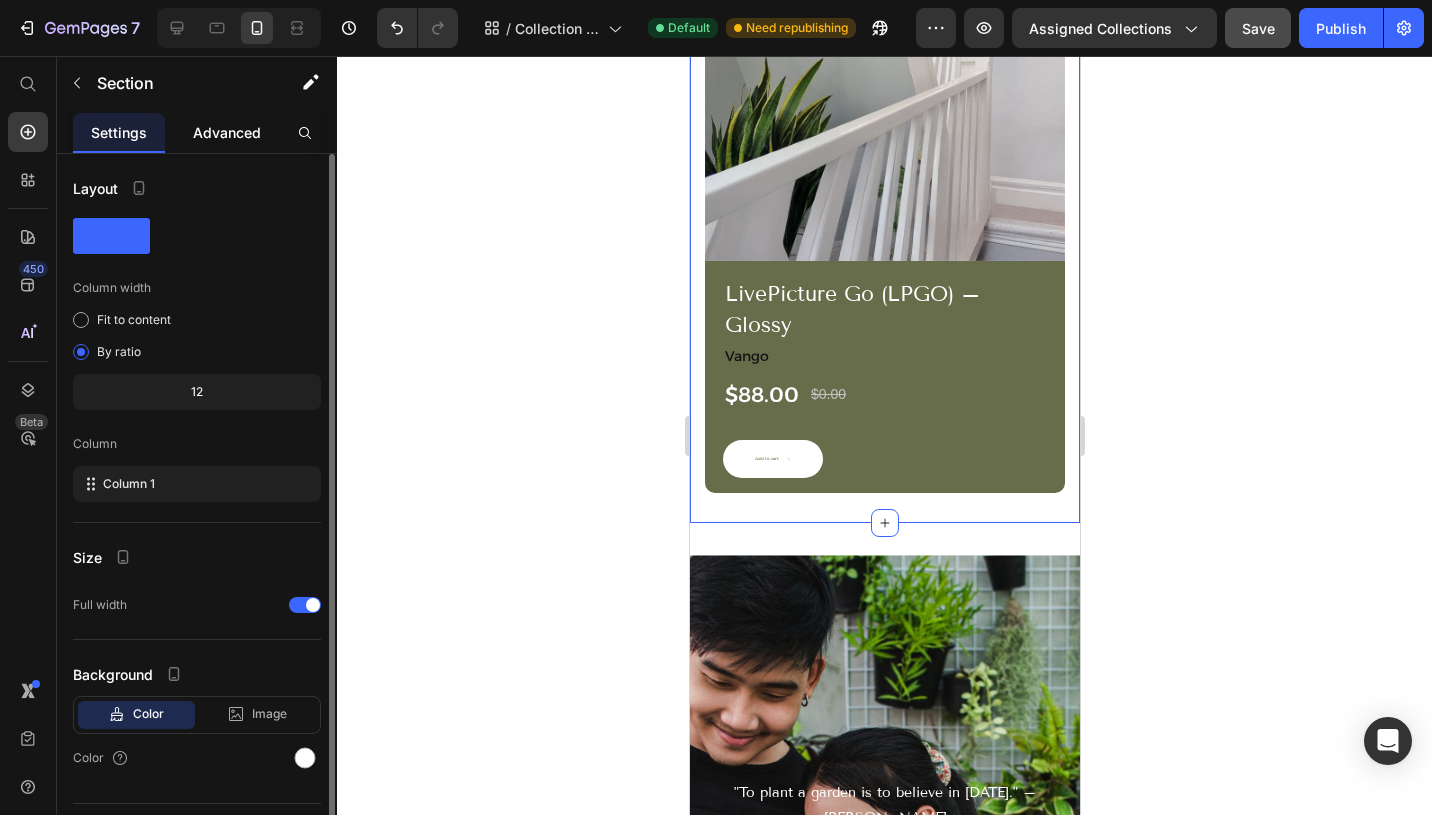 click on "Advanced" 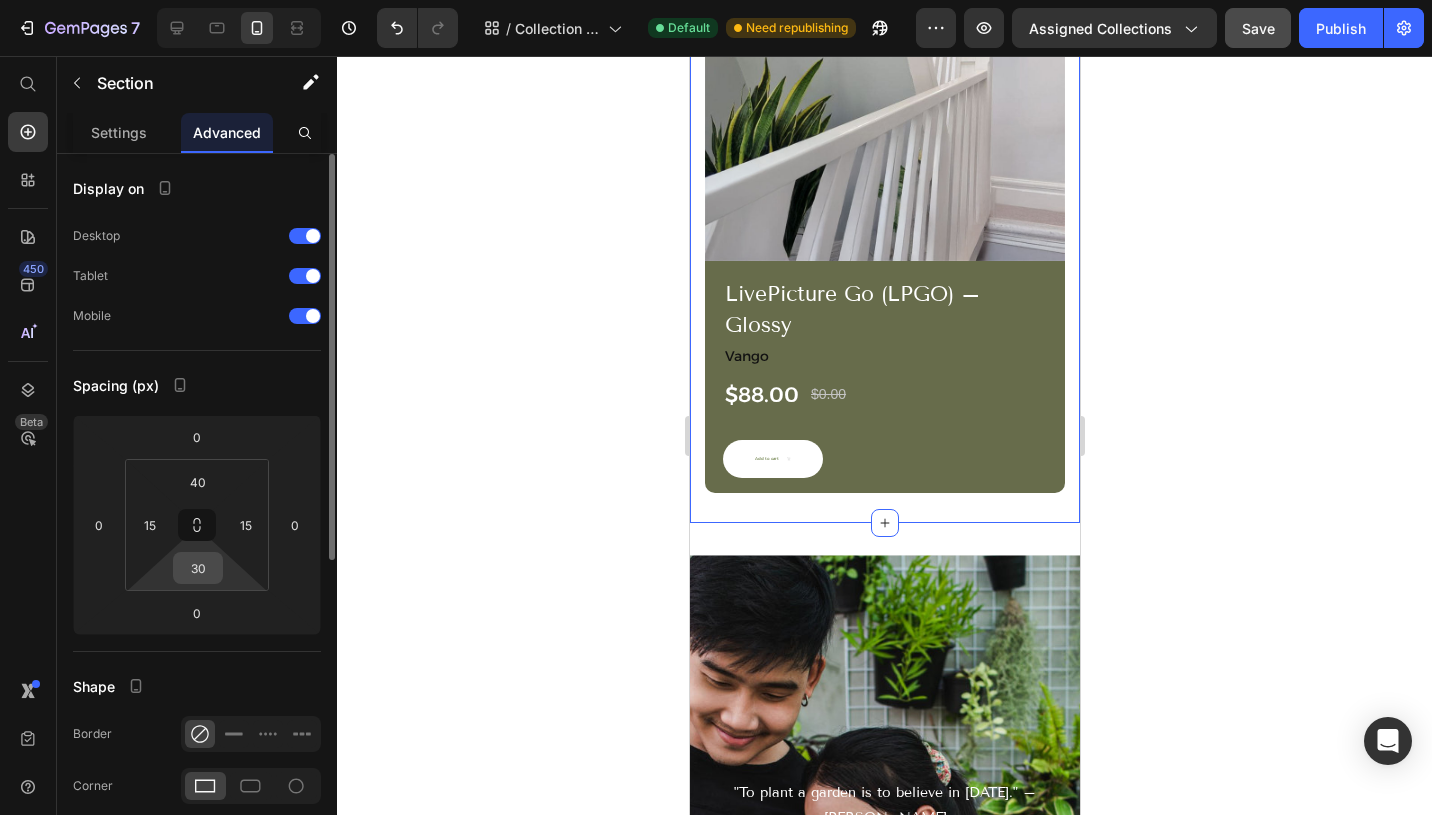 click on "30" at bounding box center (198, 568) 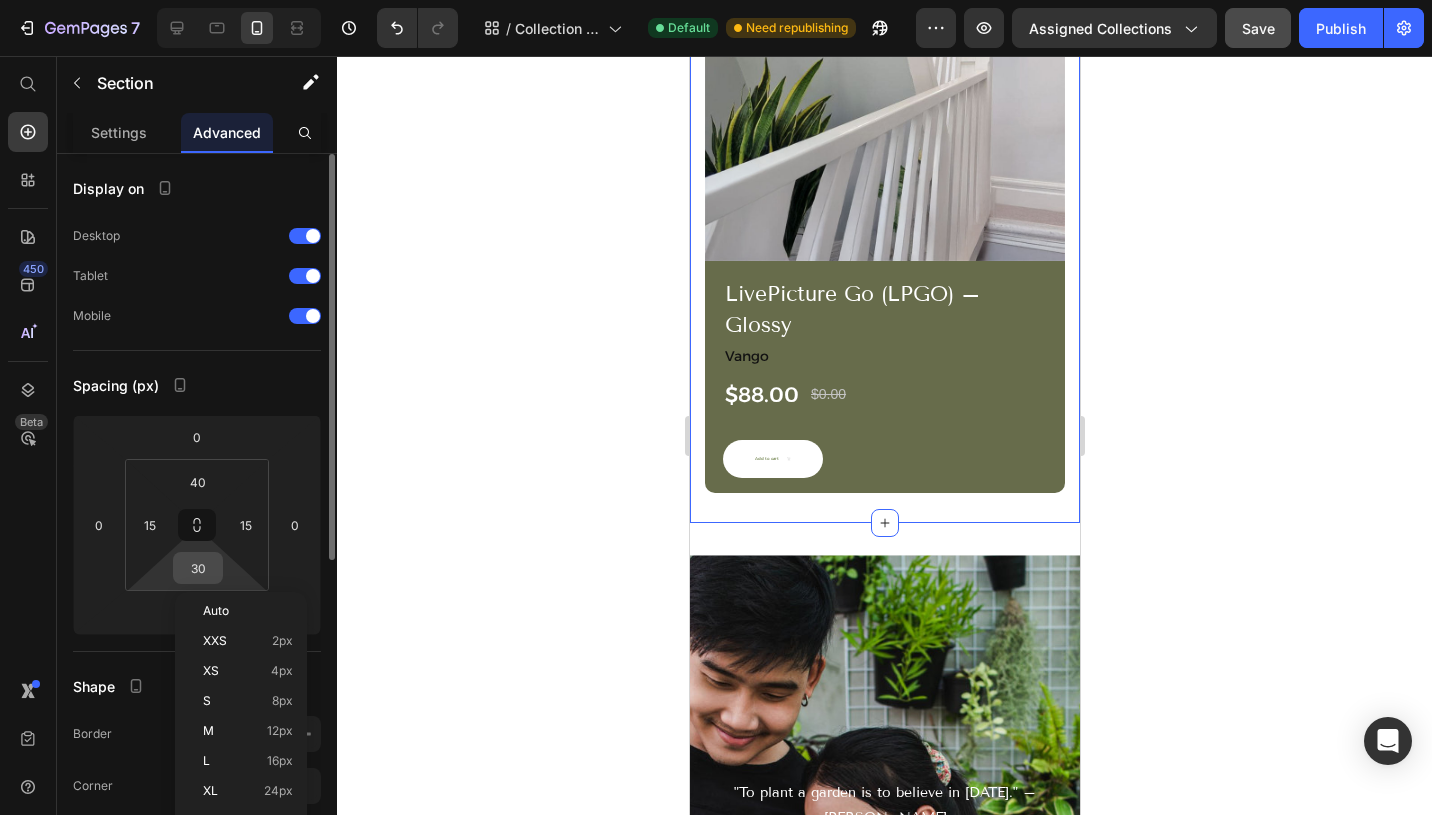 click on "30" at bounding box center [198, 568] 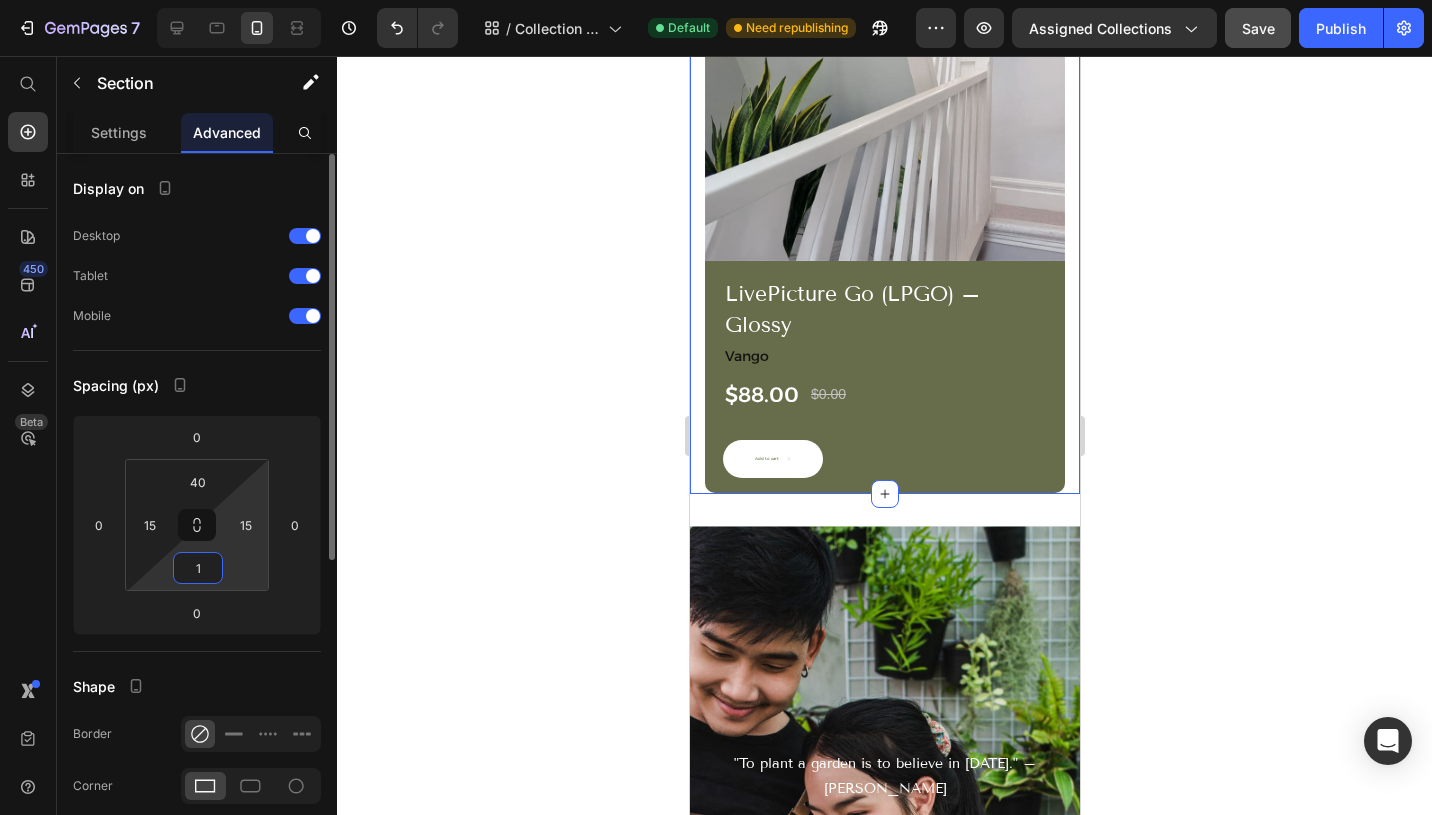 type on "10" 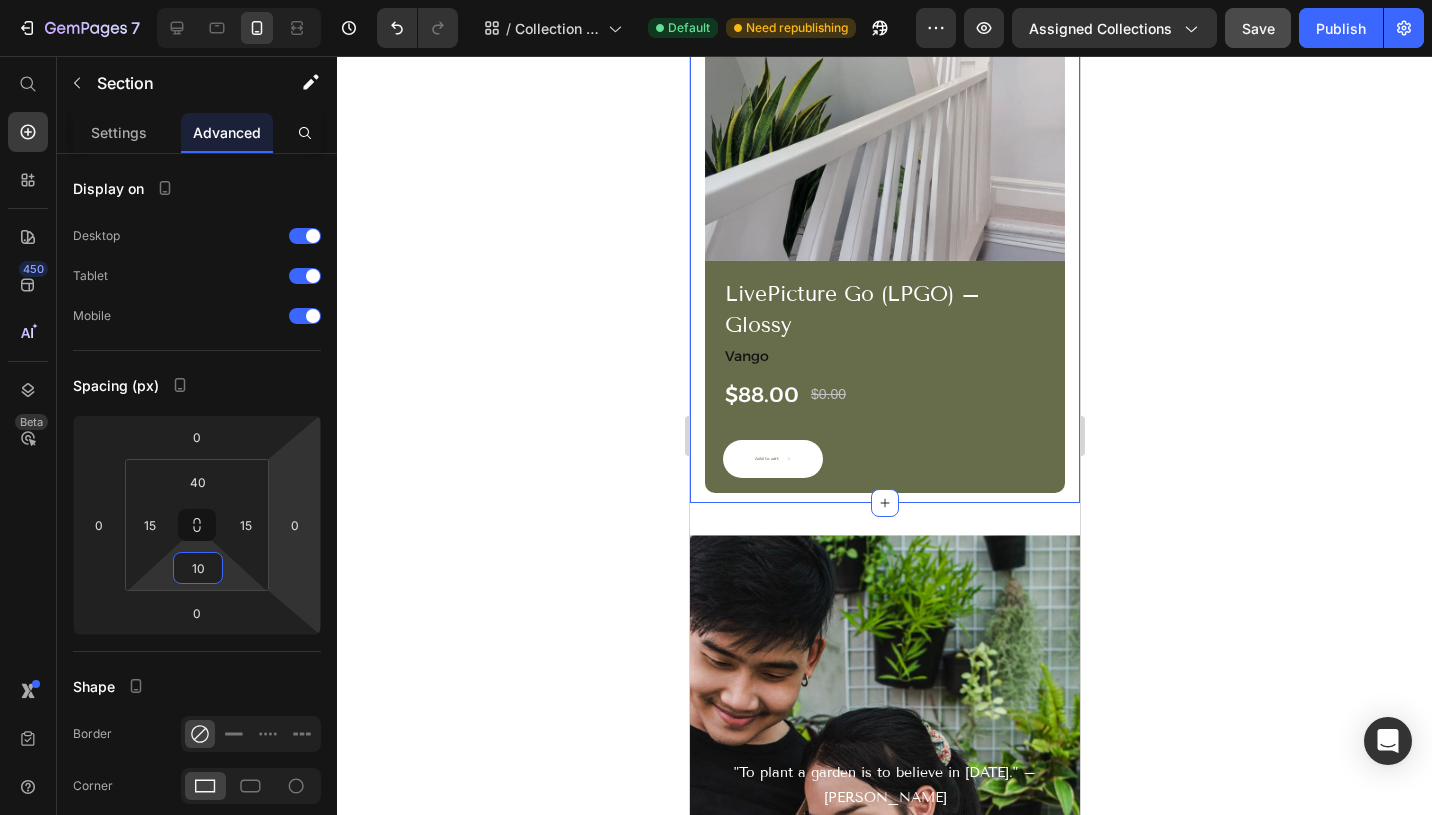 click 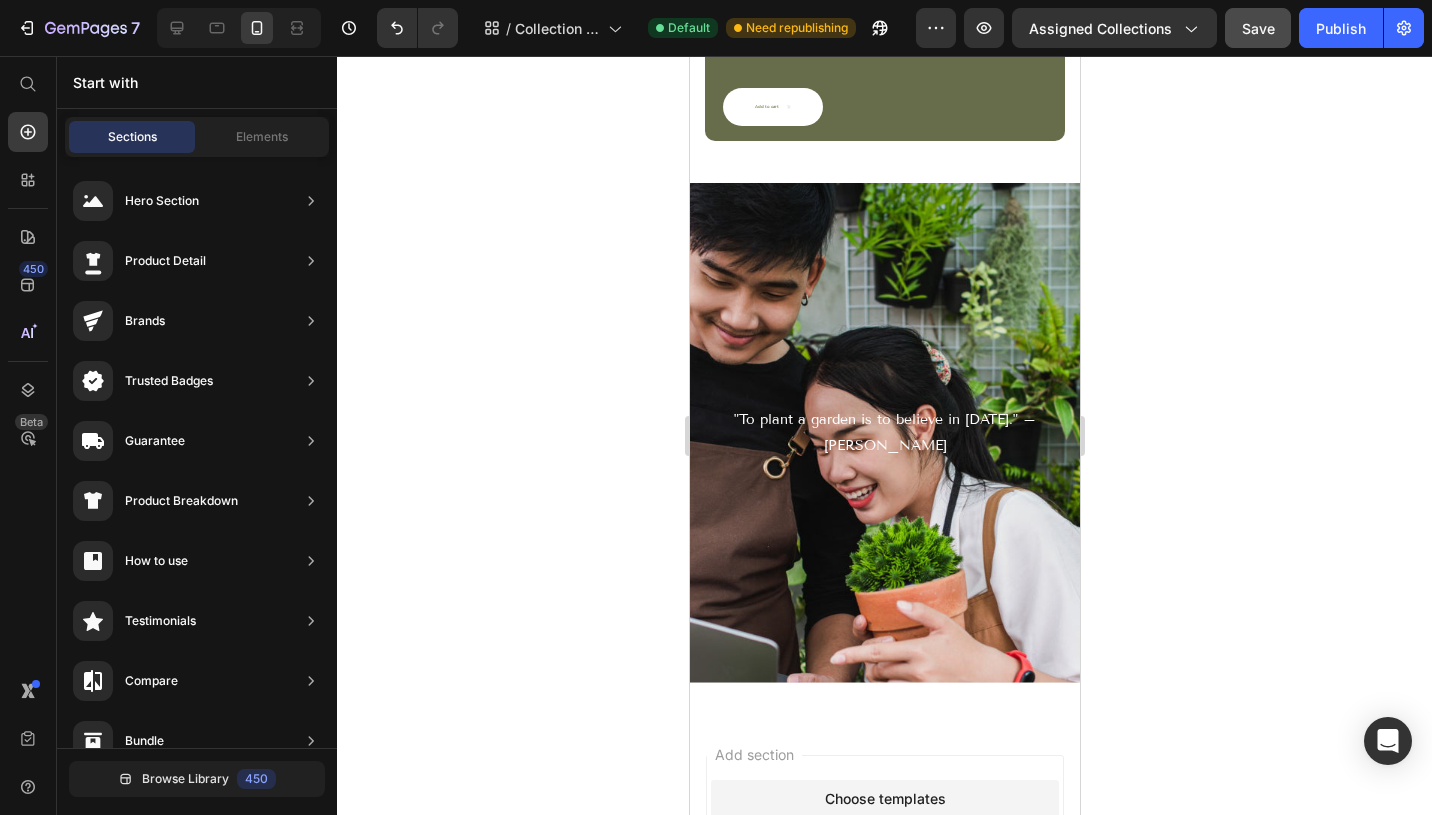scroll, scrollTop: 0, scrollLeft: 0, axis: both 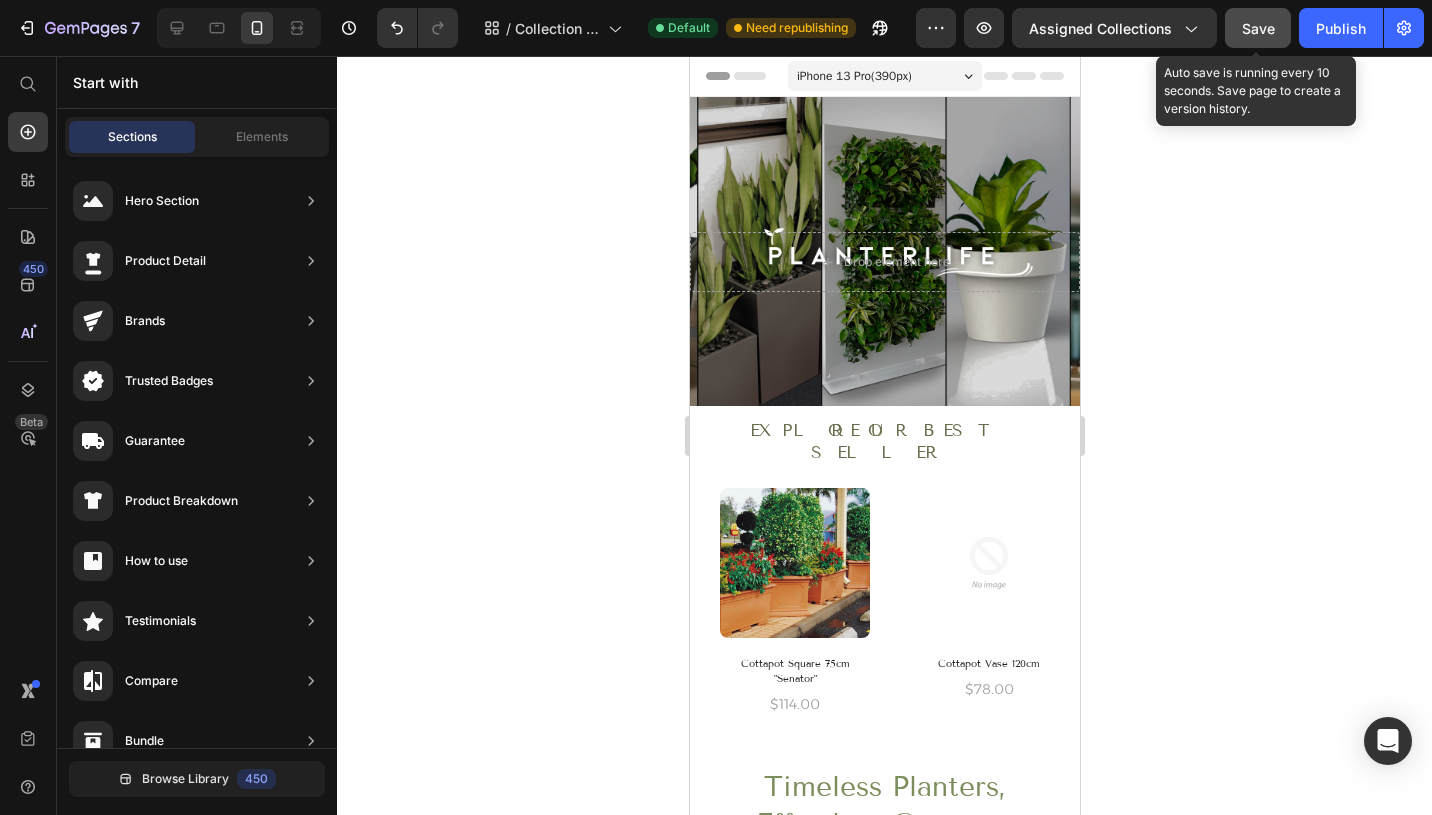click on "Save" 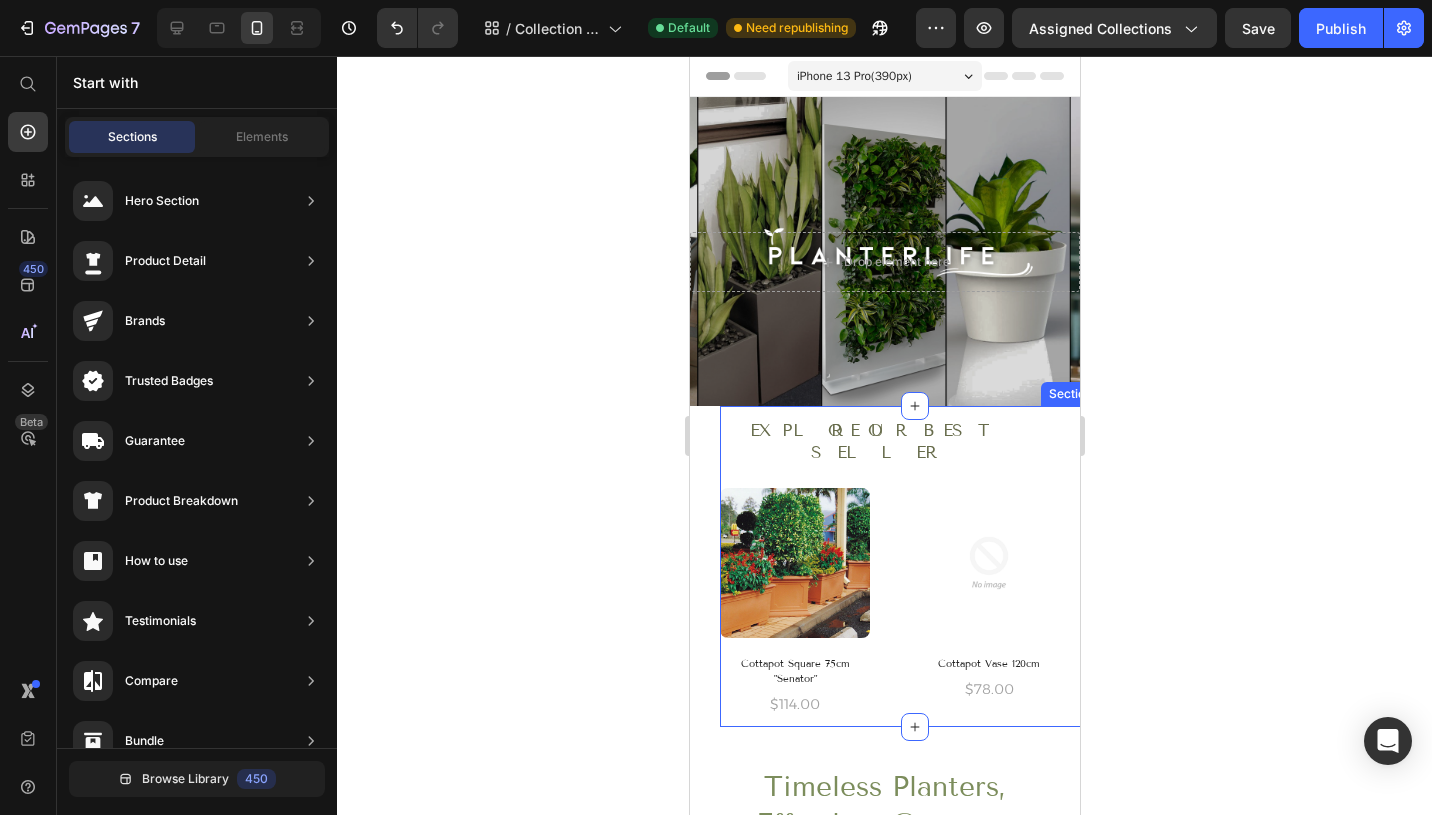 click on "Explore OUR BEST SELLER Heading Row (P) Images Cottapot Square 75cm "Senator" (P) Title $114.00 (P) Price Row (P) Images Cottapot Vase 120cm (P) Title $78.00 (P) Price Row (P) Images Cottapot Vase 94cm (P) Title $71.00 (P) Price Row (P) Images Zoie planter 10” – Double-colour shell (P) Title $44.00 (P) Price Row (P) Images Zoie planter 10” – Single-colour shell (P) Title $44.00 (P) Price Row (P) Images Diva 150cm Planter (P) Title $44.00 (P) Price Row (P) Images Diva 120cm Planter (P) Title $44.00 (P) Price Row (P) Images Diva 70cm Planter – External (P) Title $44.00 (P) Price Row (P) Images Diva 70cm Planter – Internal (P) Title $44.00 (P) Price Row (P) Images Cube 80cm (P) Title $44.00 (P) Price Row Product List" at bounding box center (906, 567) 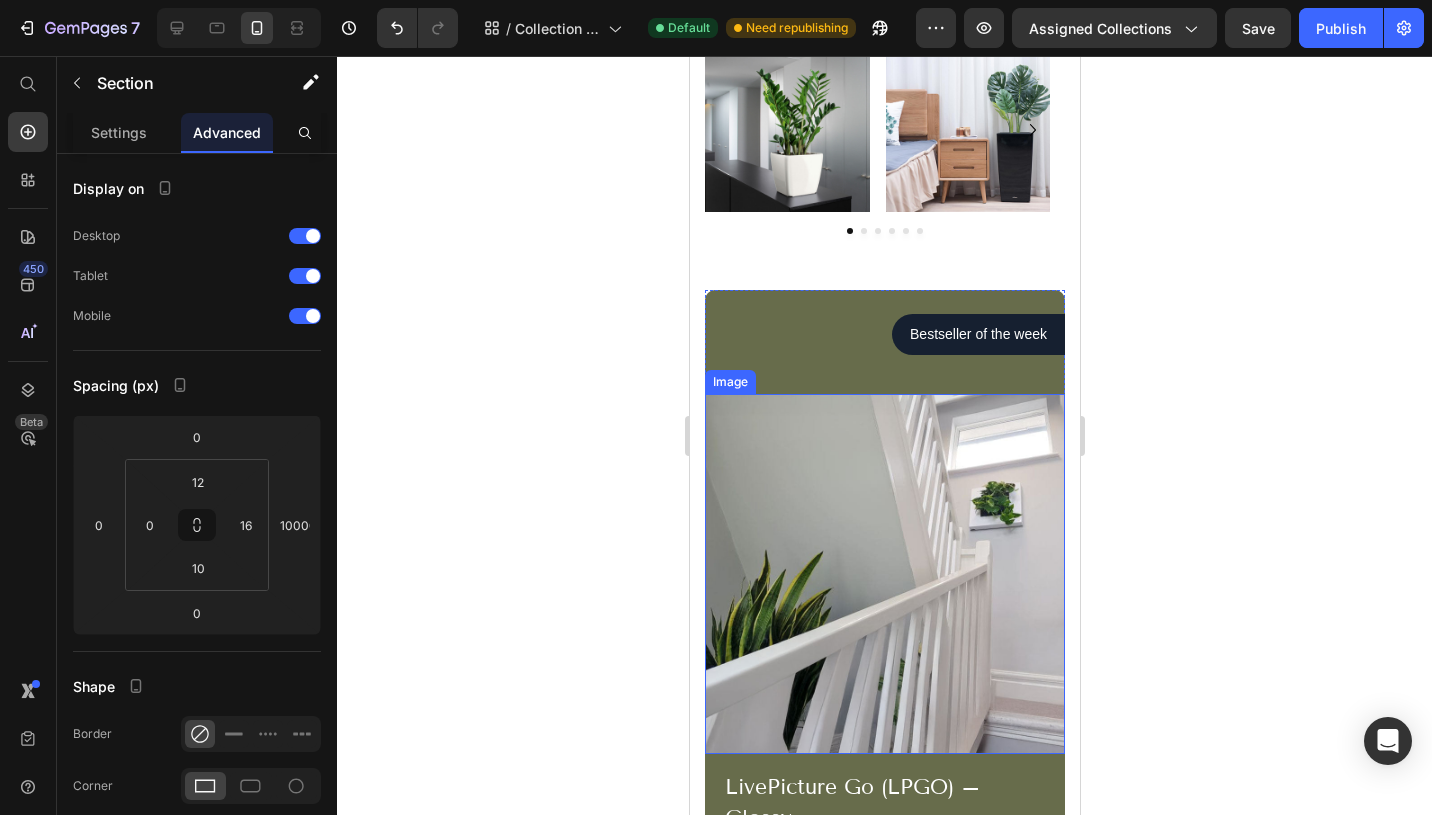 scroll, scrollTop: 1672, scrollLeft: 0, axis: vertical 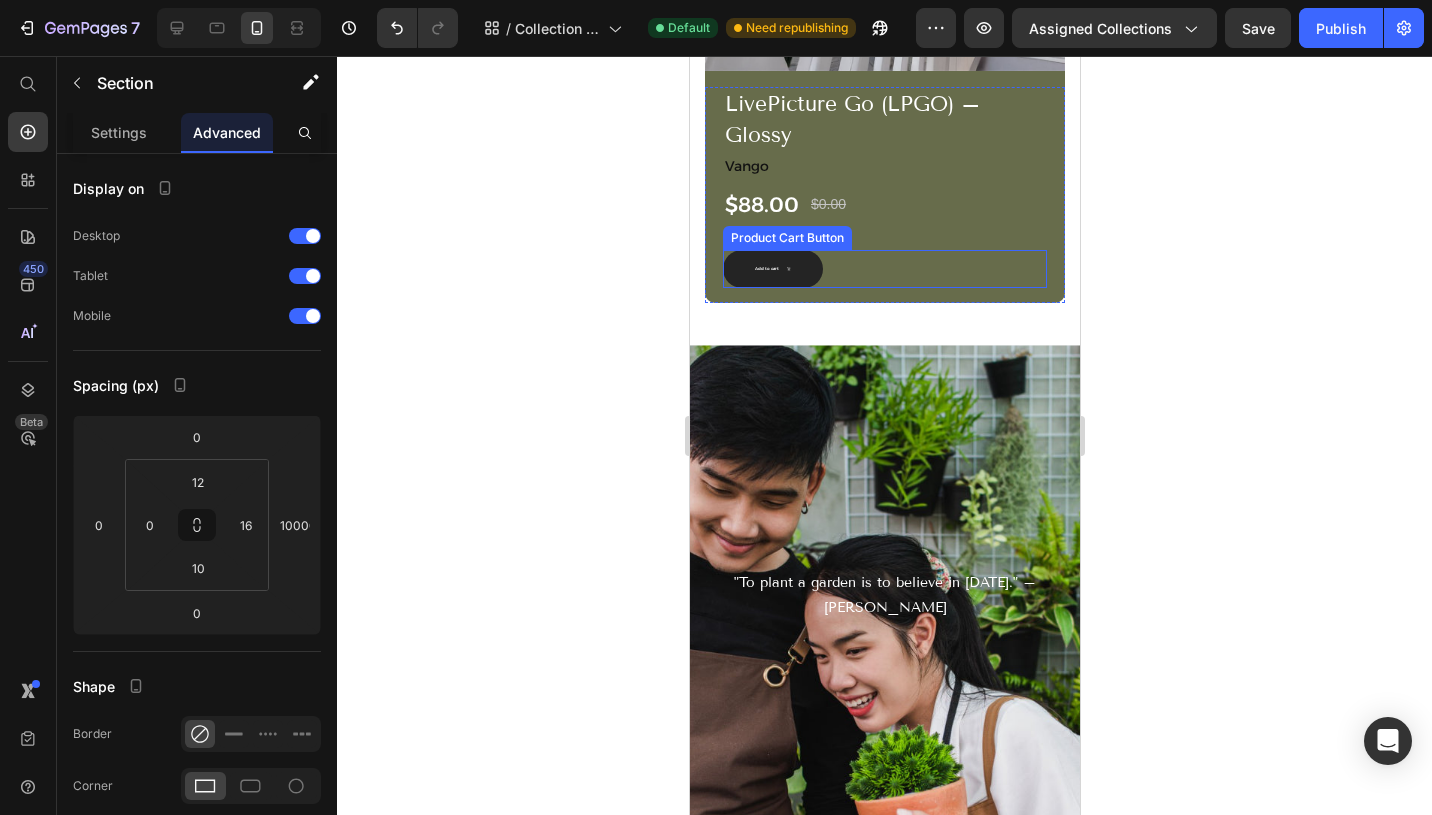 click on "Add to cart" at bounding box center [772, 269] 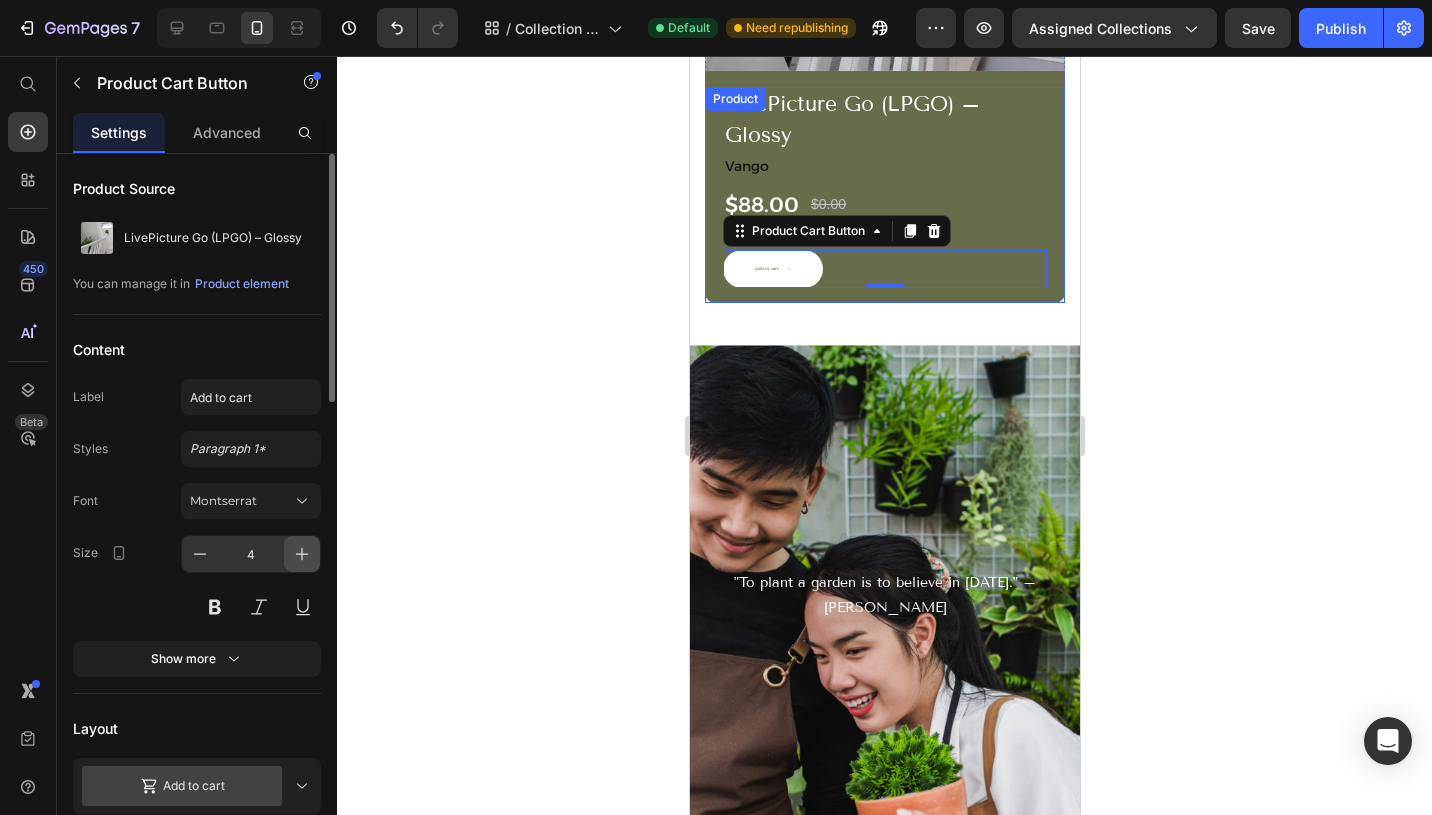 click 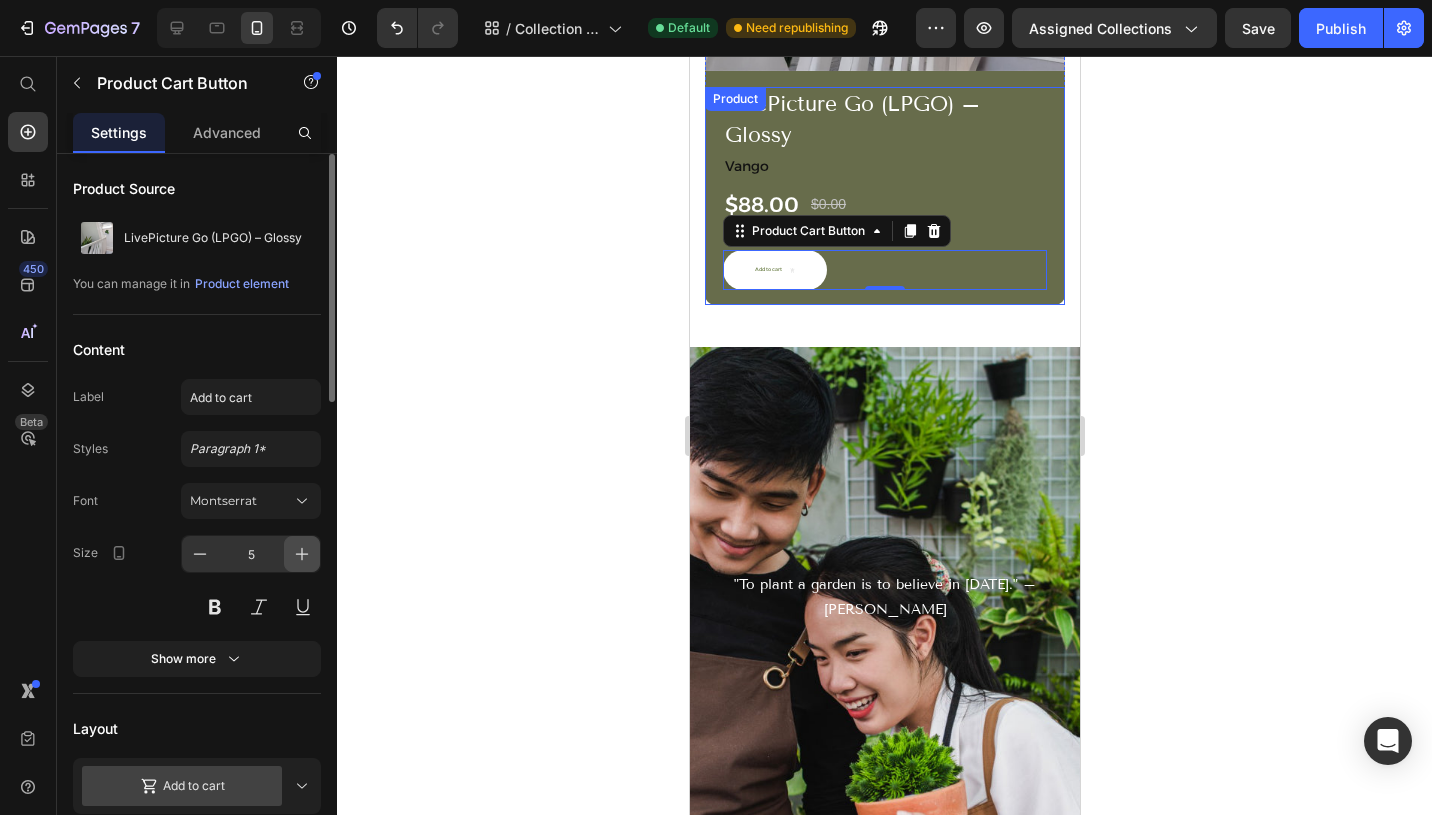 click 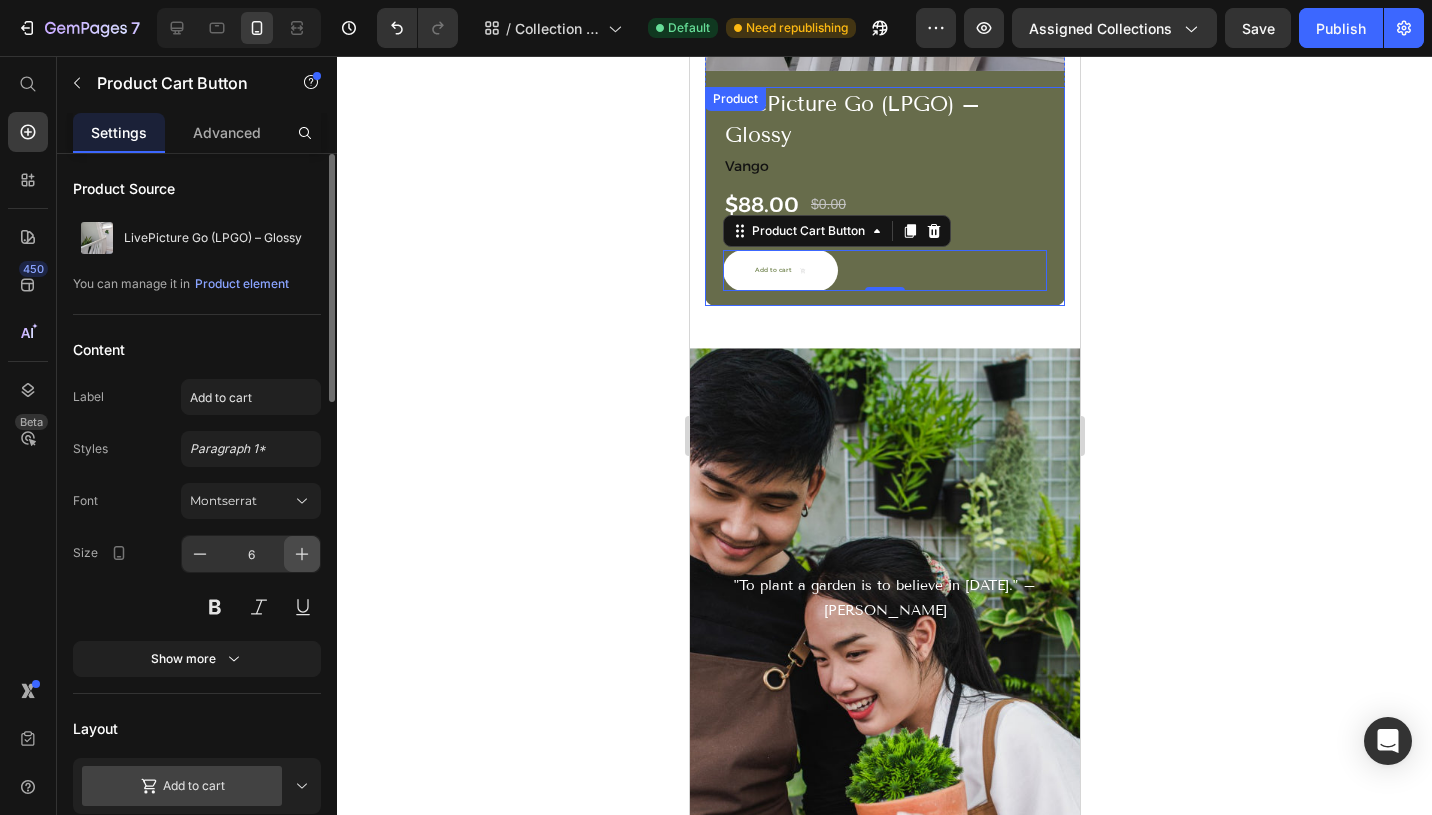 click 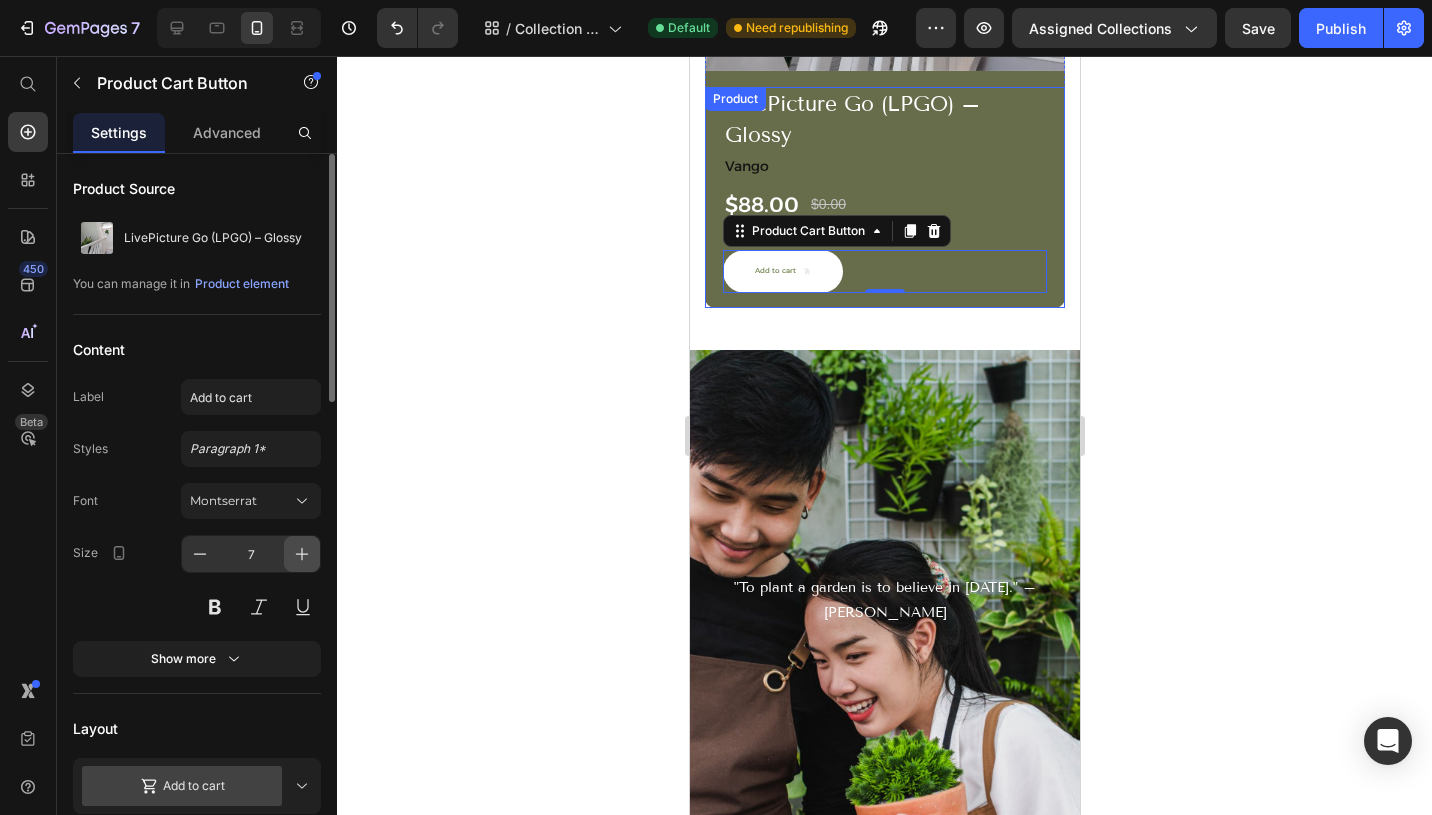 click 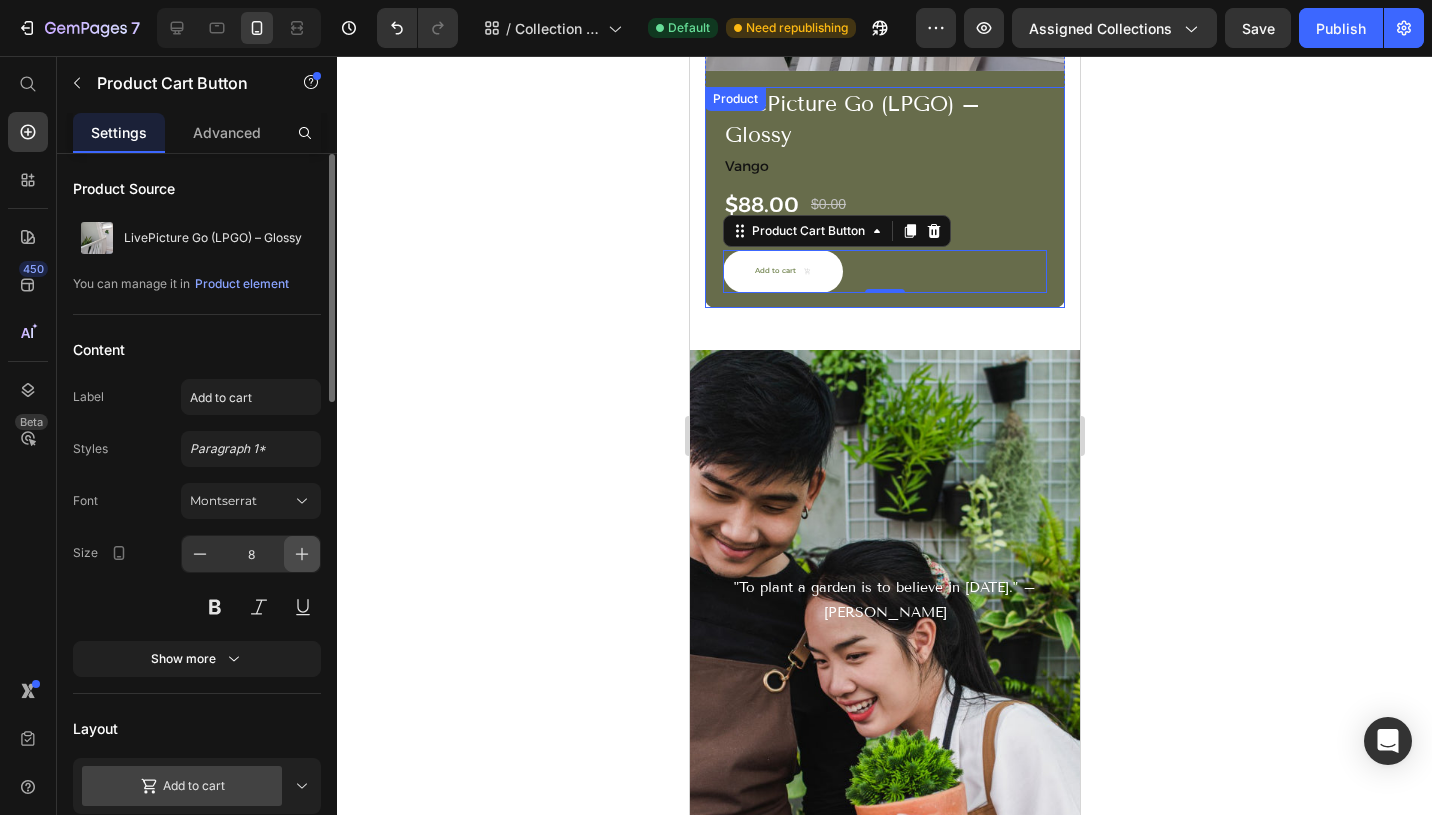 click 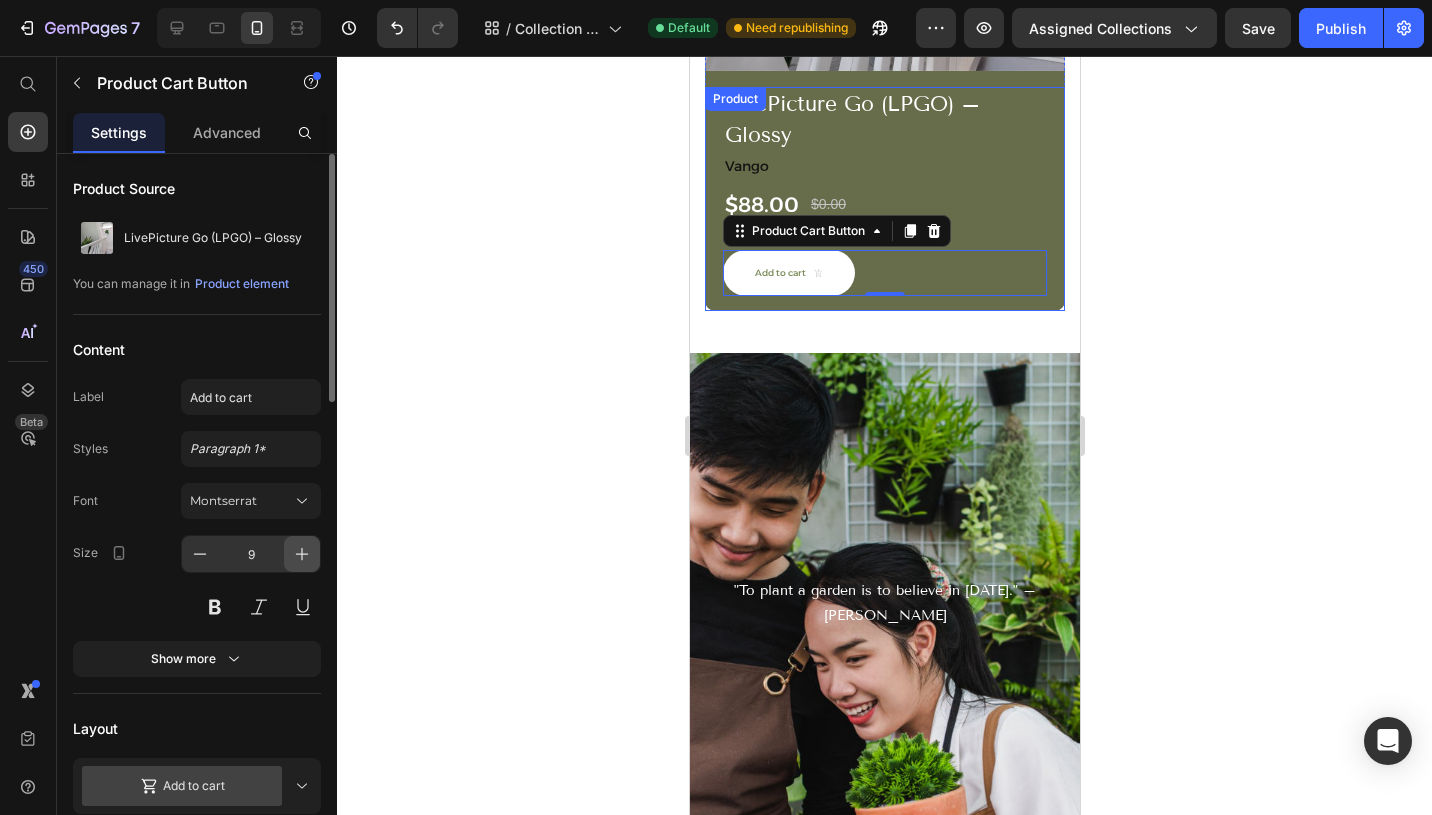 click 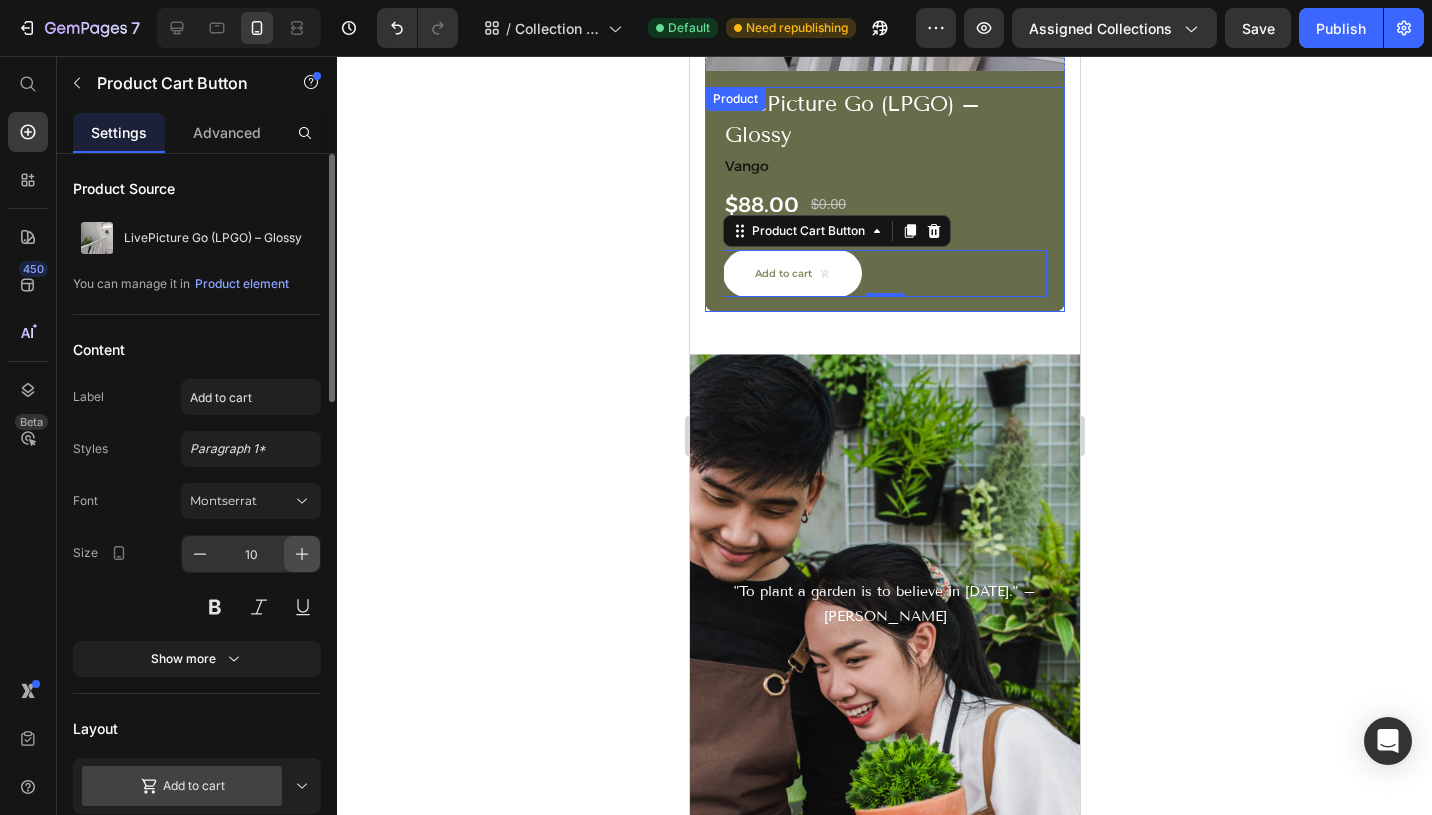 click 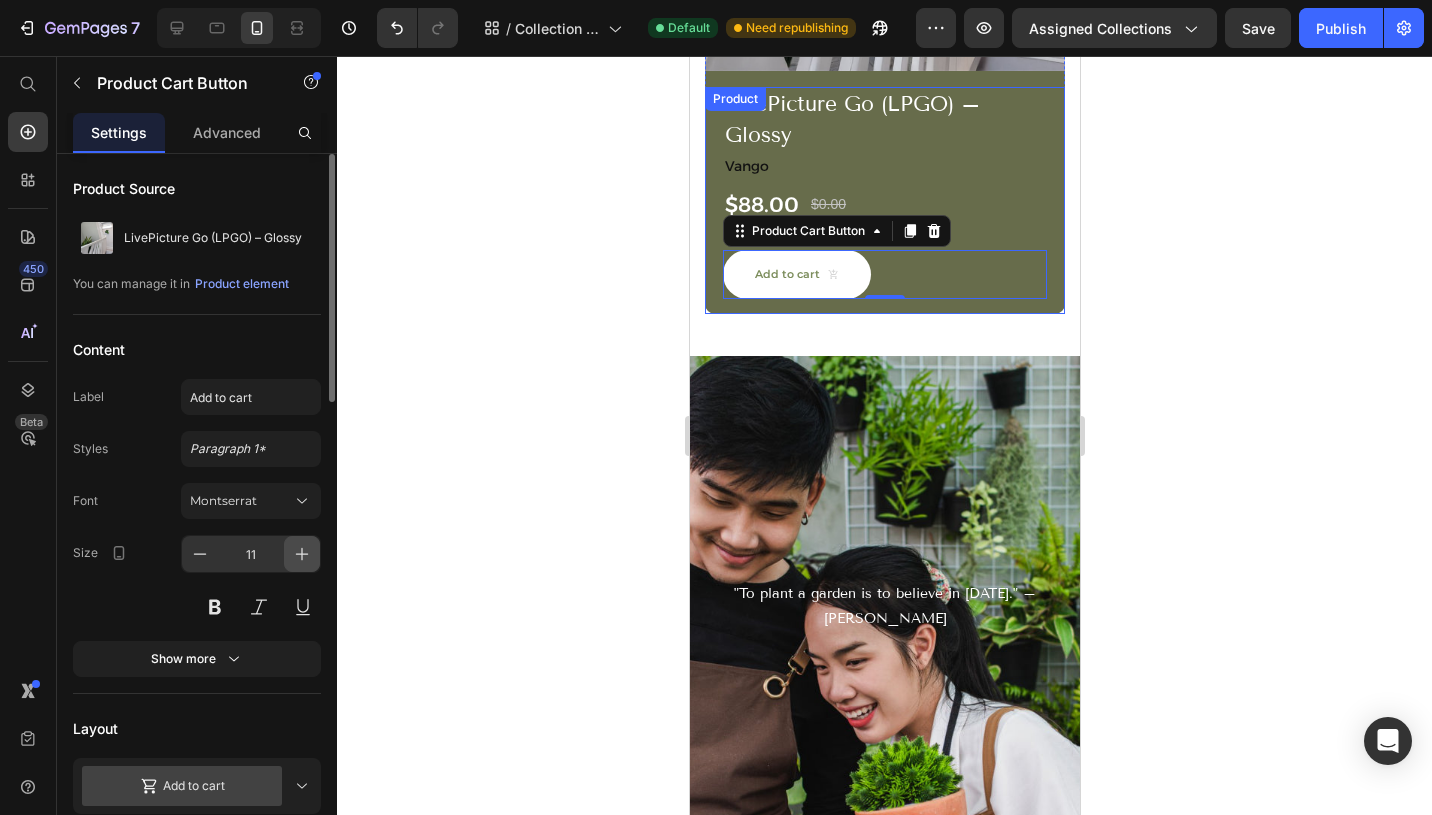 click 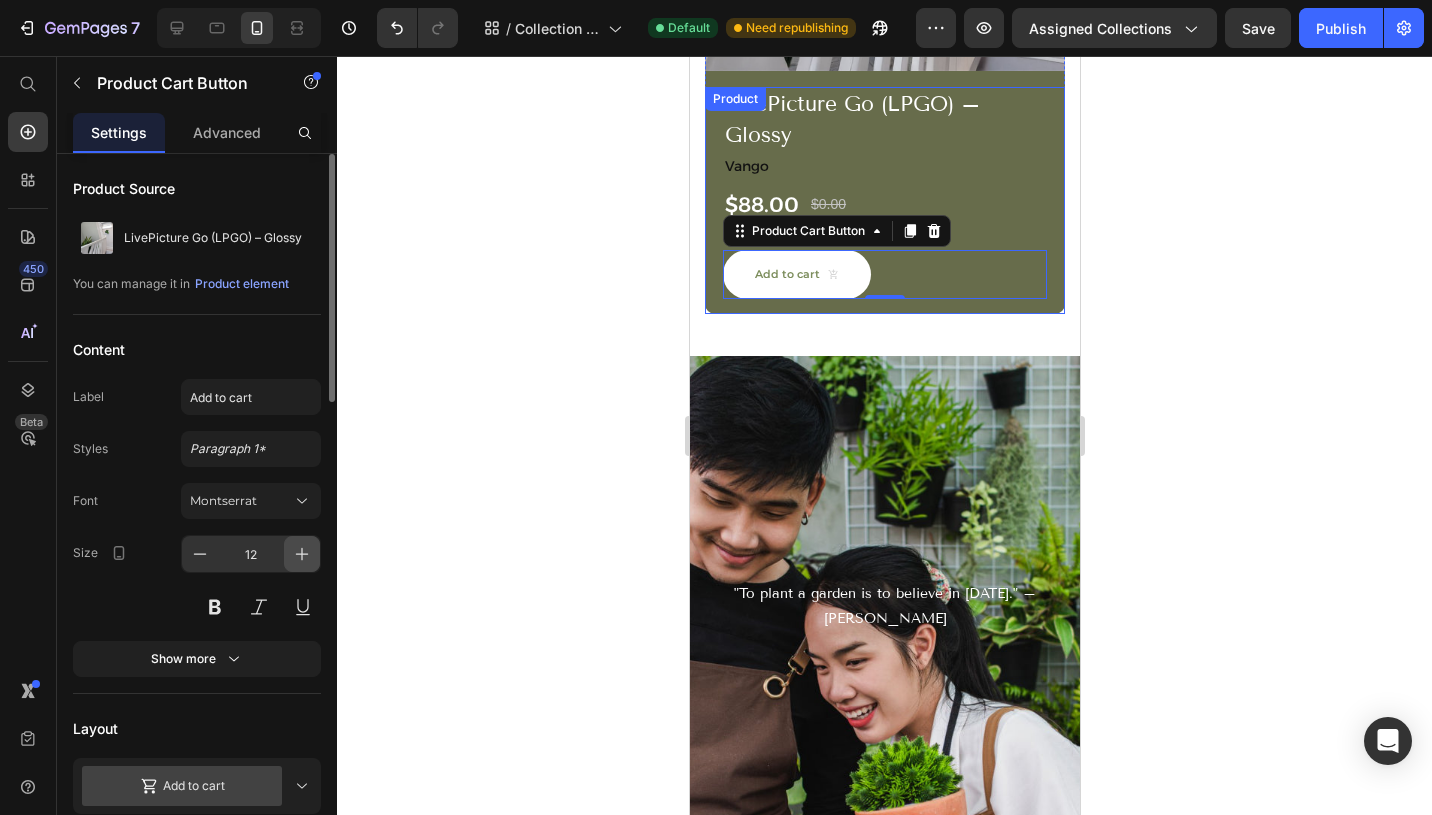 click 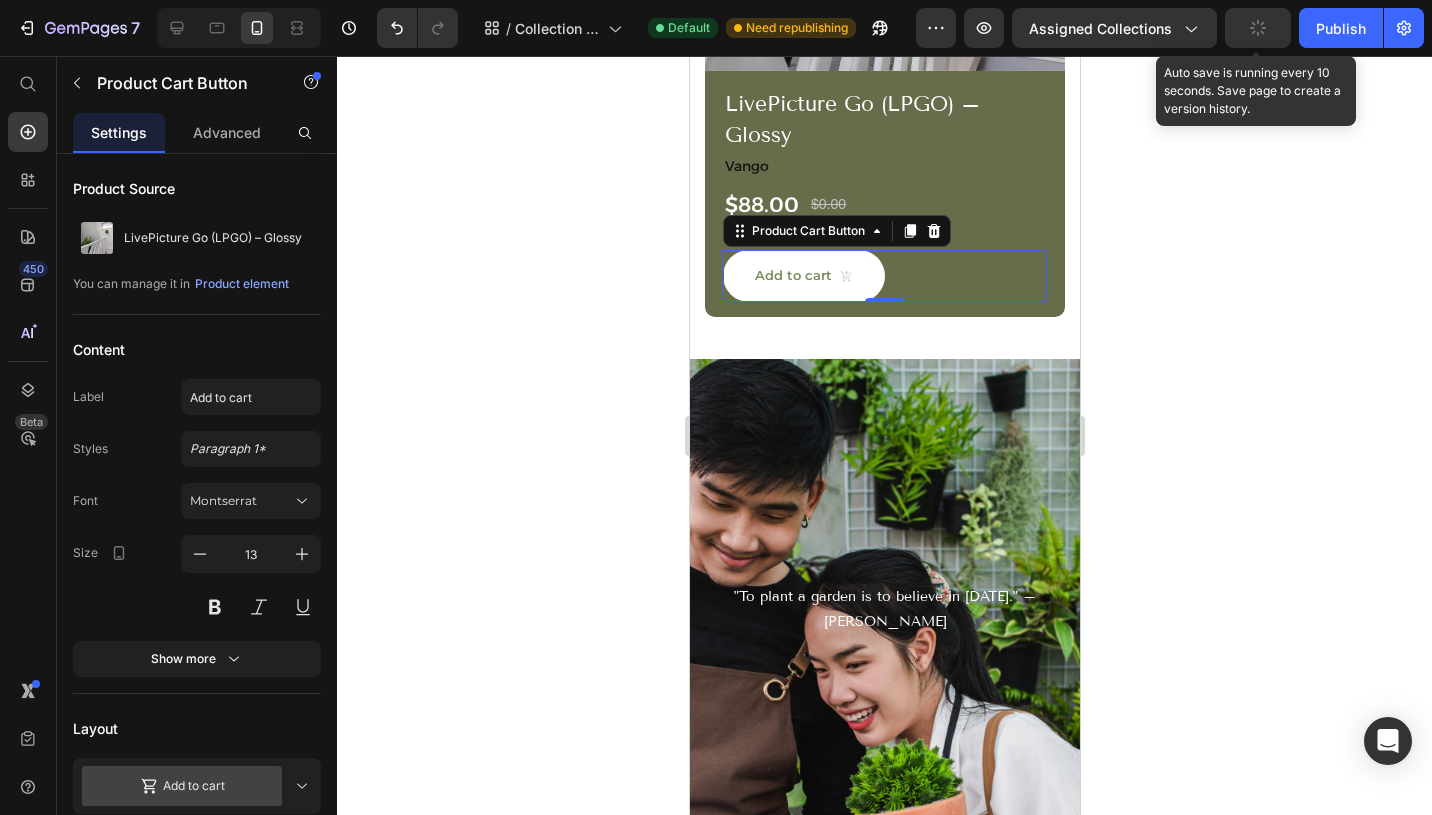 click 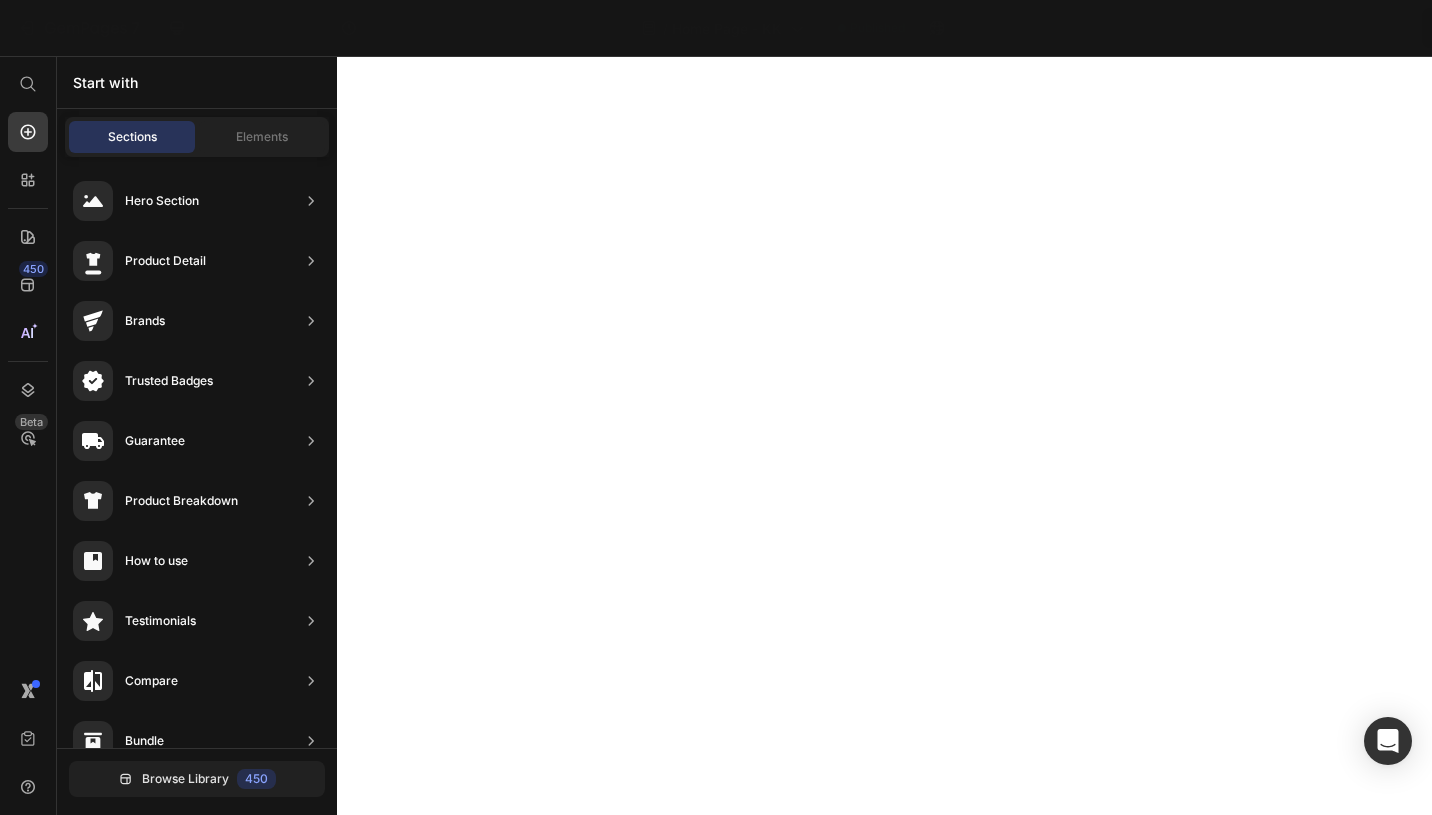 scroll, scrollTop: 0, scrollLeft: 0, axis: both 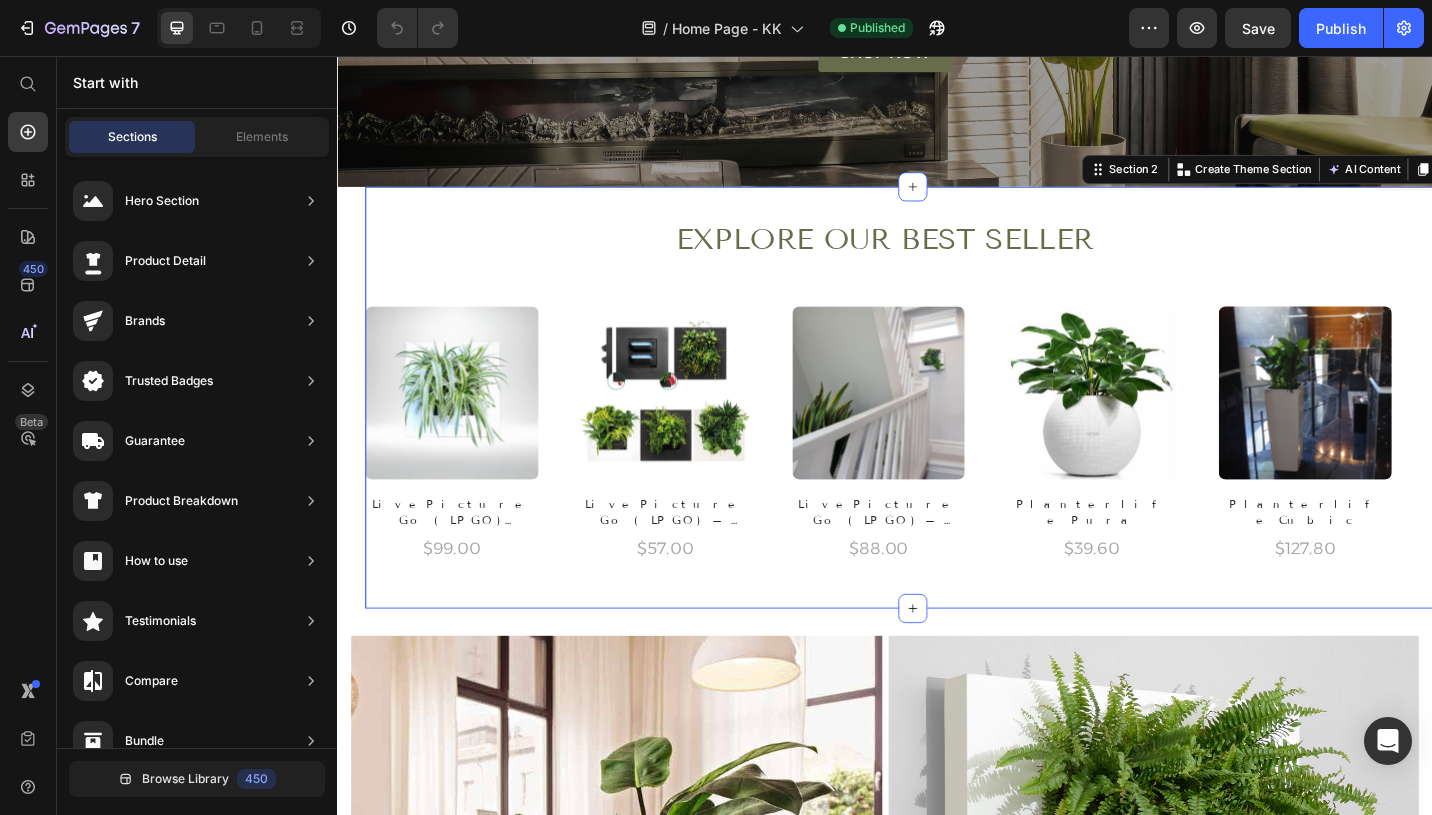 click on "Explore OUR BEST SELLER Heading Row (P) Images LivePicture Go (LPGO) Cassette (2-slot) (P) Title $99.00 (P) Price Row (P) Images LivePicture Go (LPGO) – Bamboo (Matte) (P) Title $57.00 (P) Price Row (P) Images LivePicture Go (LPGO) – Glossy (P) Title $88.00 (P) Price Row (P) Images Planterlife Pura (P) Title $39.60 (P) Price Row (P) Images Planterlife Cubic (P) Title $127.80 (P) Price Row (P) Images Planterlife Classic (P) Title $48.60 (P) Price Row (P) Images Divina Self Watering Garden Pot (P) Title $14.00 (P) Price Row (P) Images Table Top Self Watering Garden Pot (P) Title $98.00 (P) Price Row (P) Images Pura Self Watering Garden Pot (P) Title $28.00 (P) Price Row Product List" at bounding box center (937, 445) 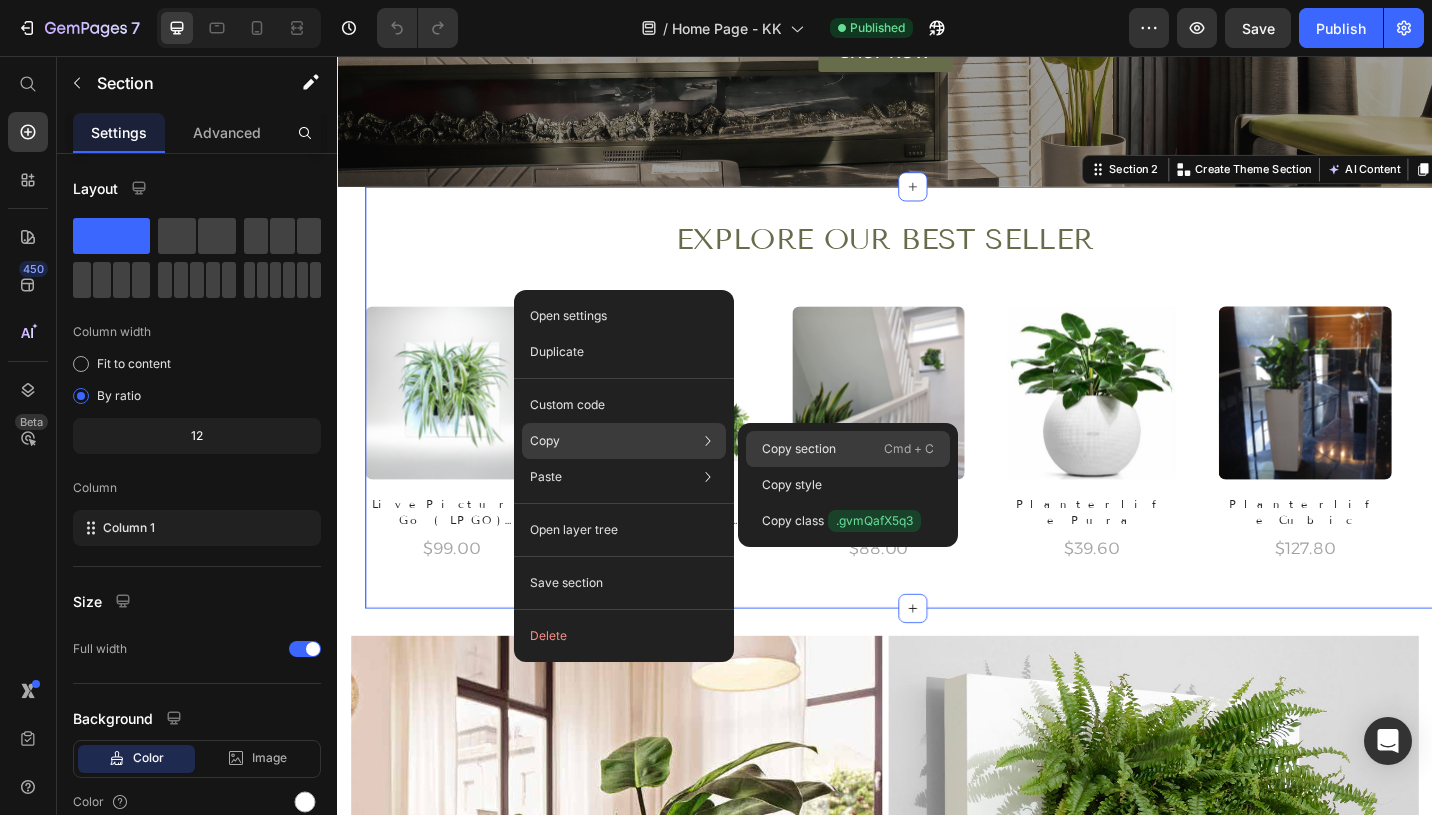 click on "Copy section  Cmd + C" 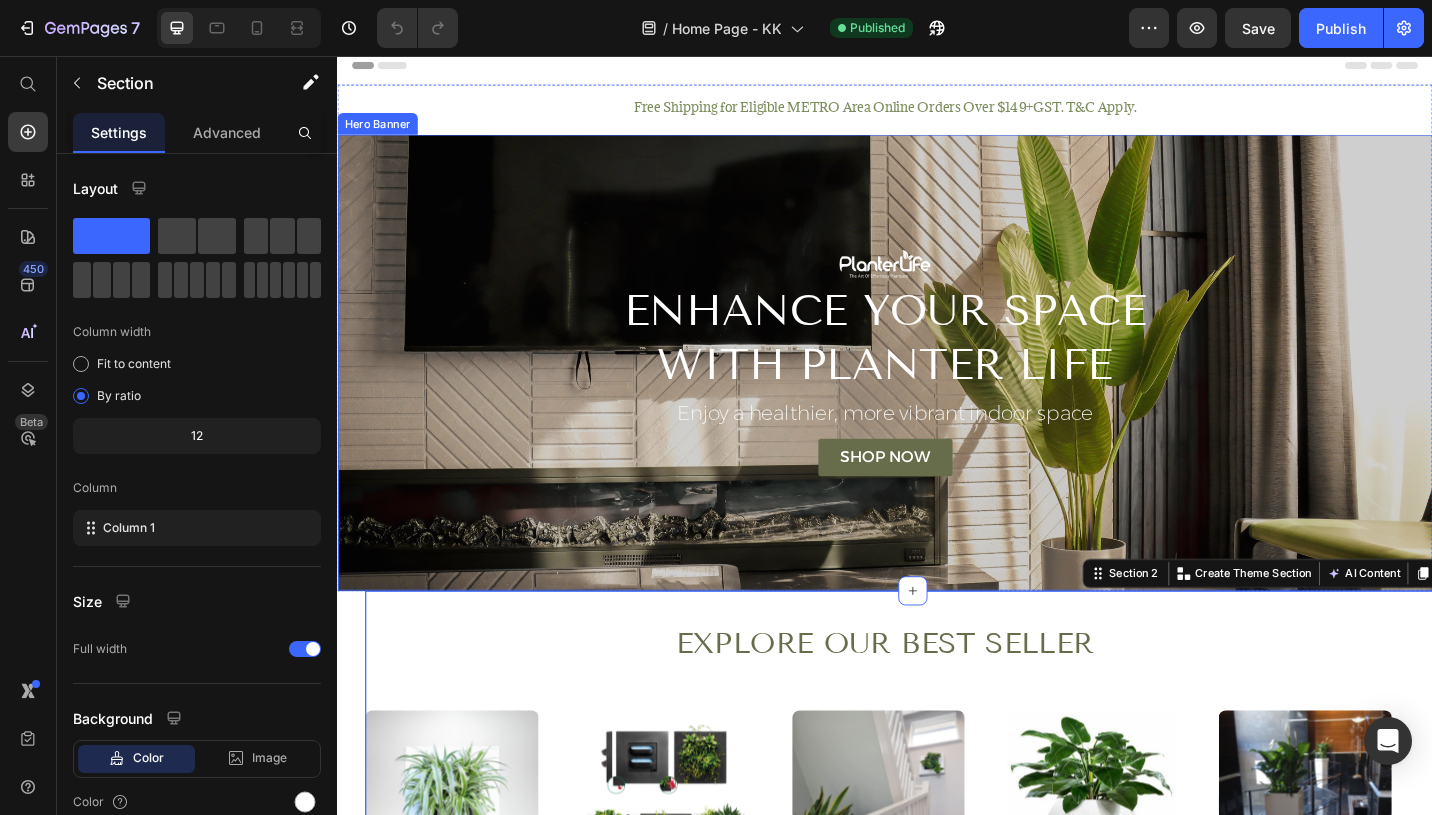 scroll, scrollTop: 0, scrollLeft: 0, axis: both 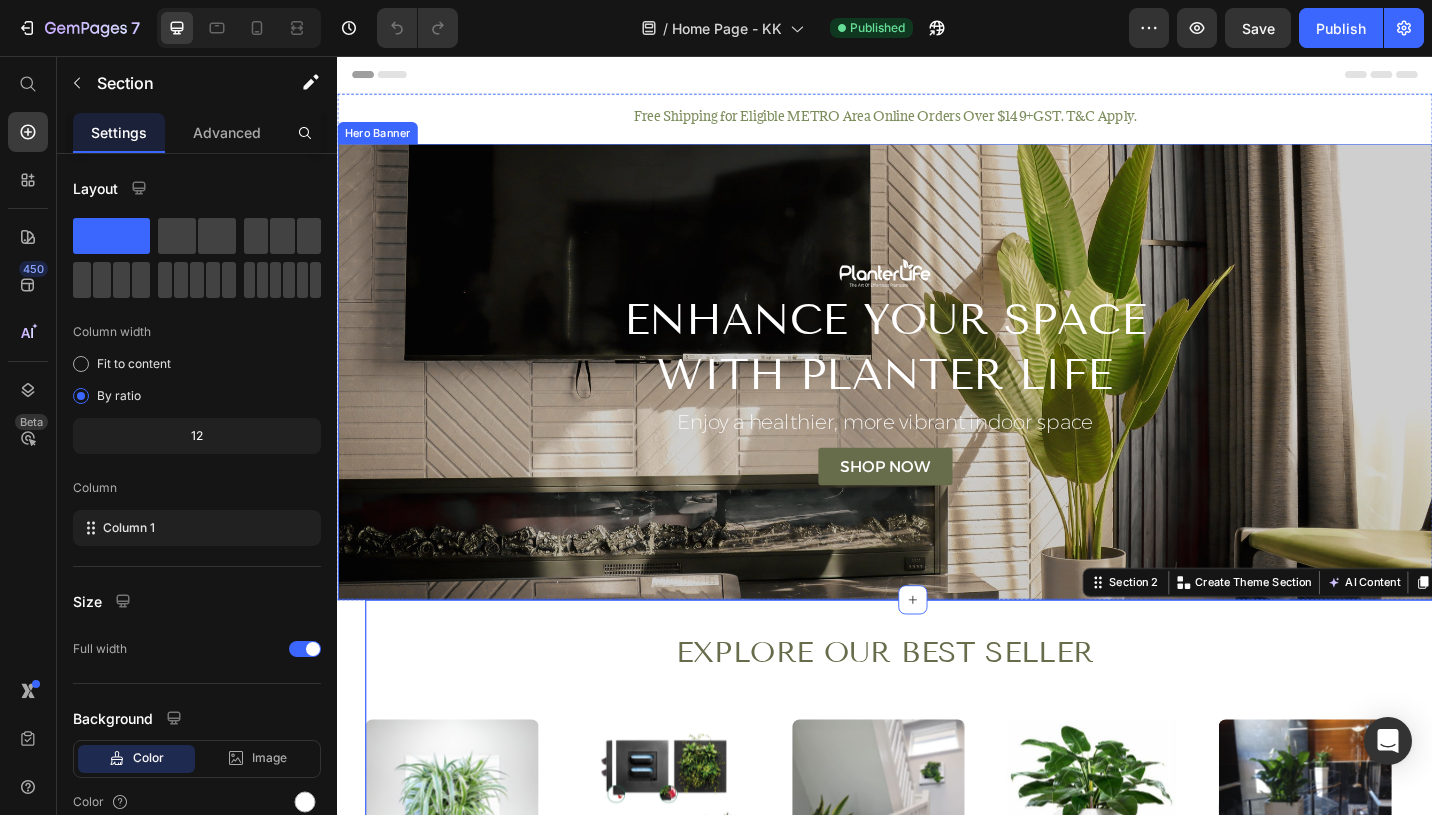 click at bounding box center (937, 402) 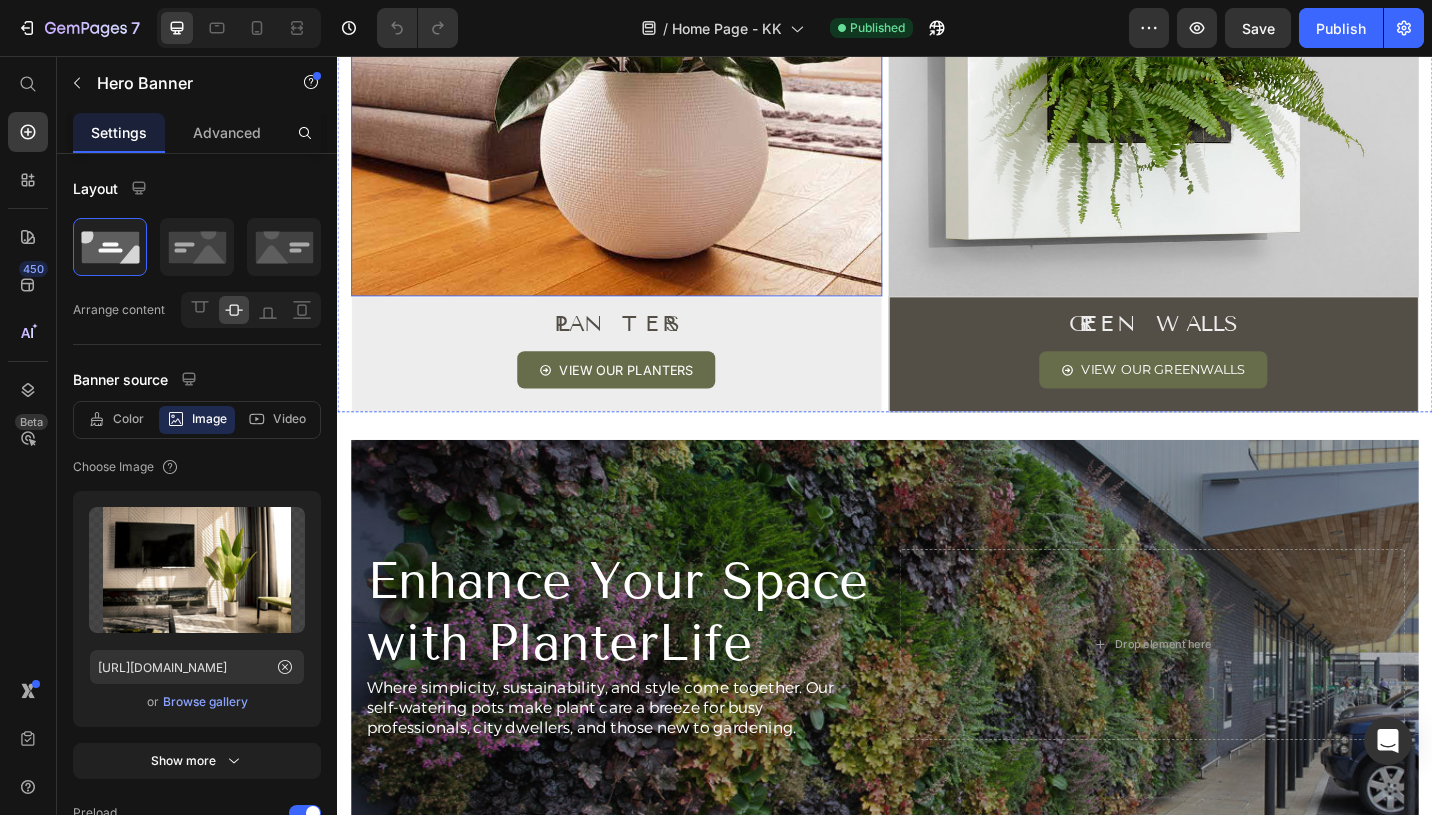 scroll, scrollTop: 1943, scrollLeft: 0, axis: vertical 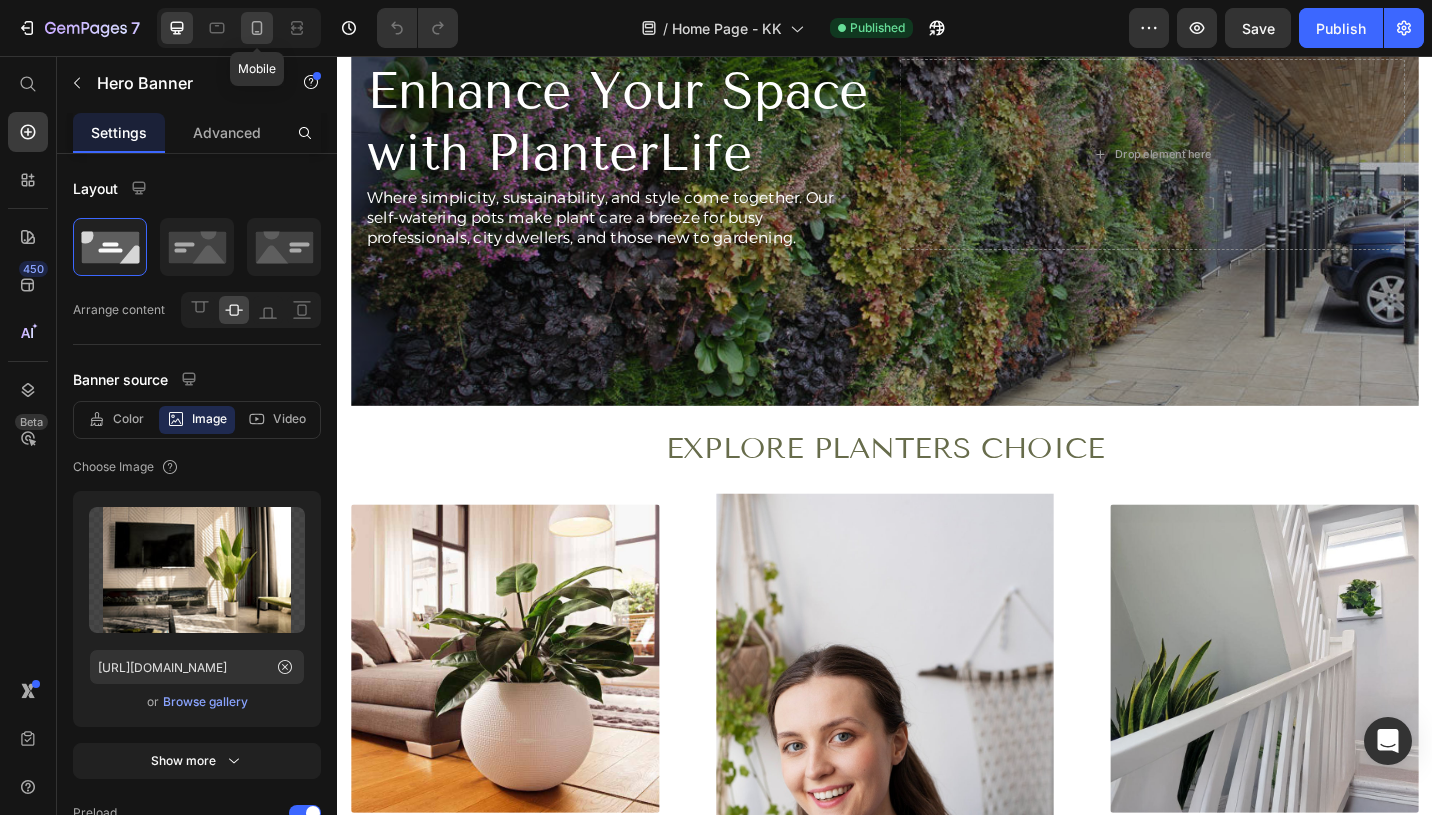 click 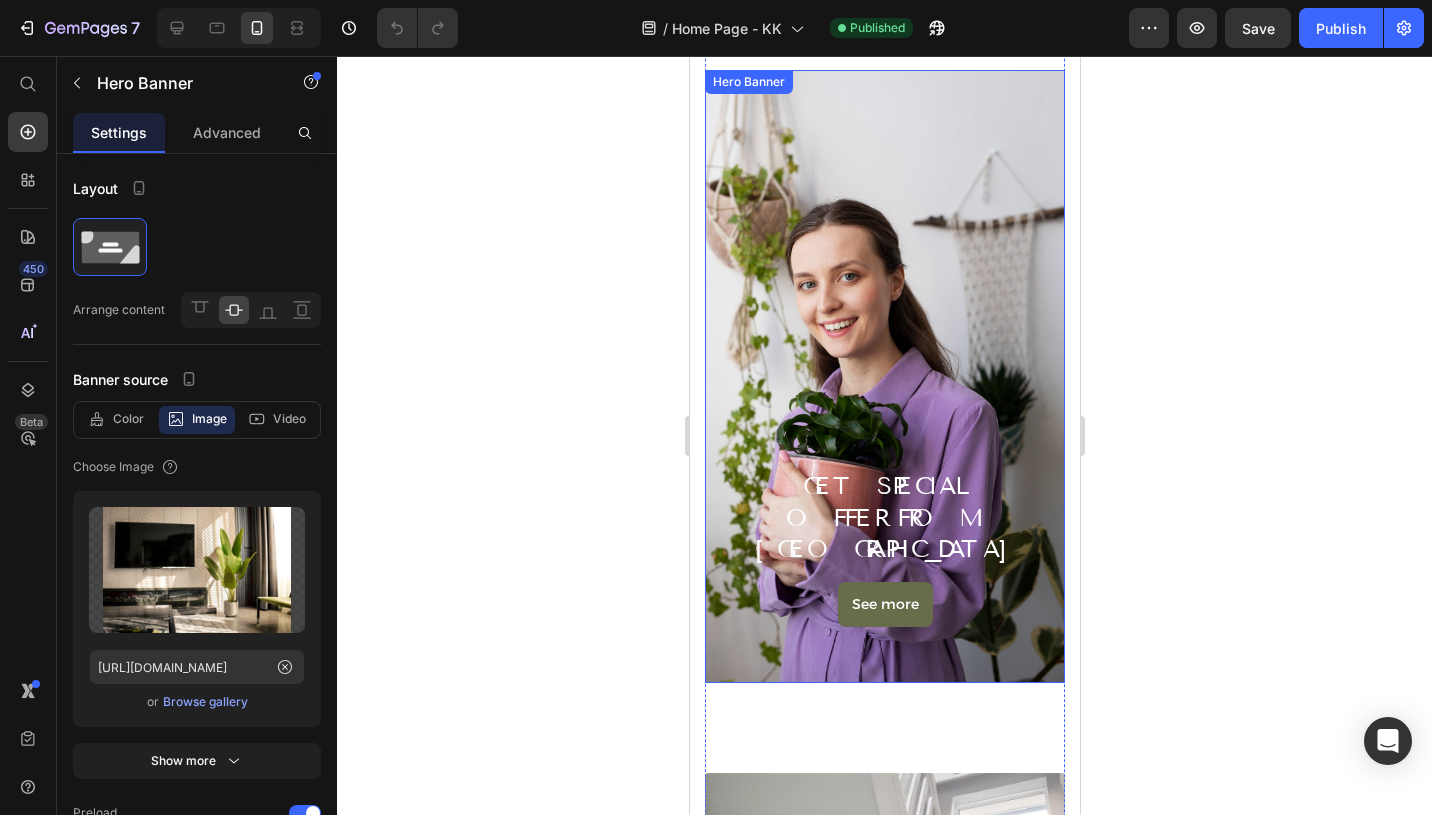 scroll, scrollTop: 3662, scrollLeft: 0, axis: vertical 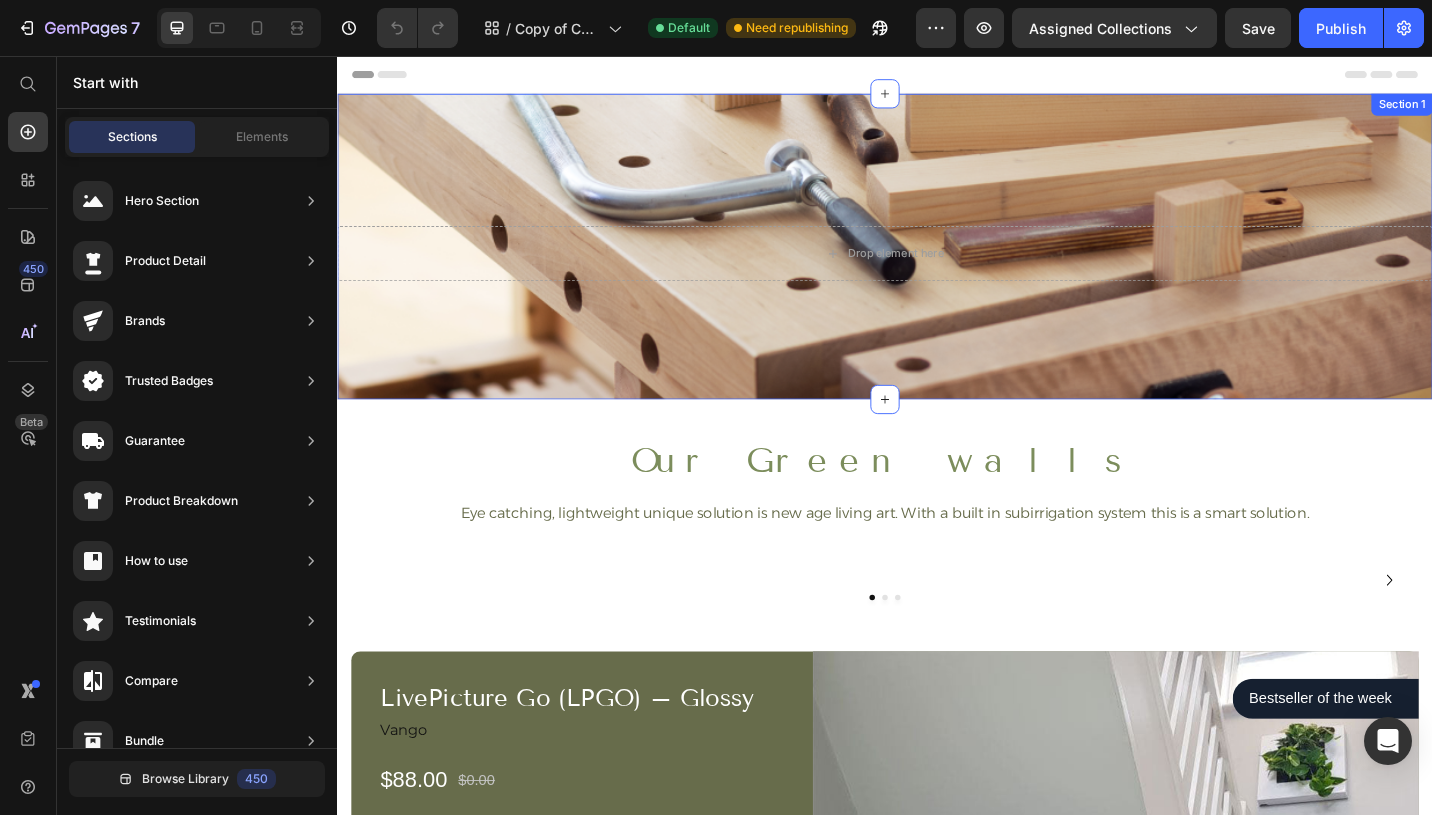 click on "Drop element here Row Section 1" at bounding box center (937, 264) 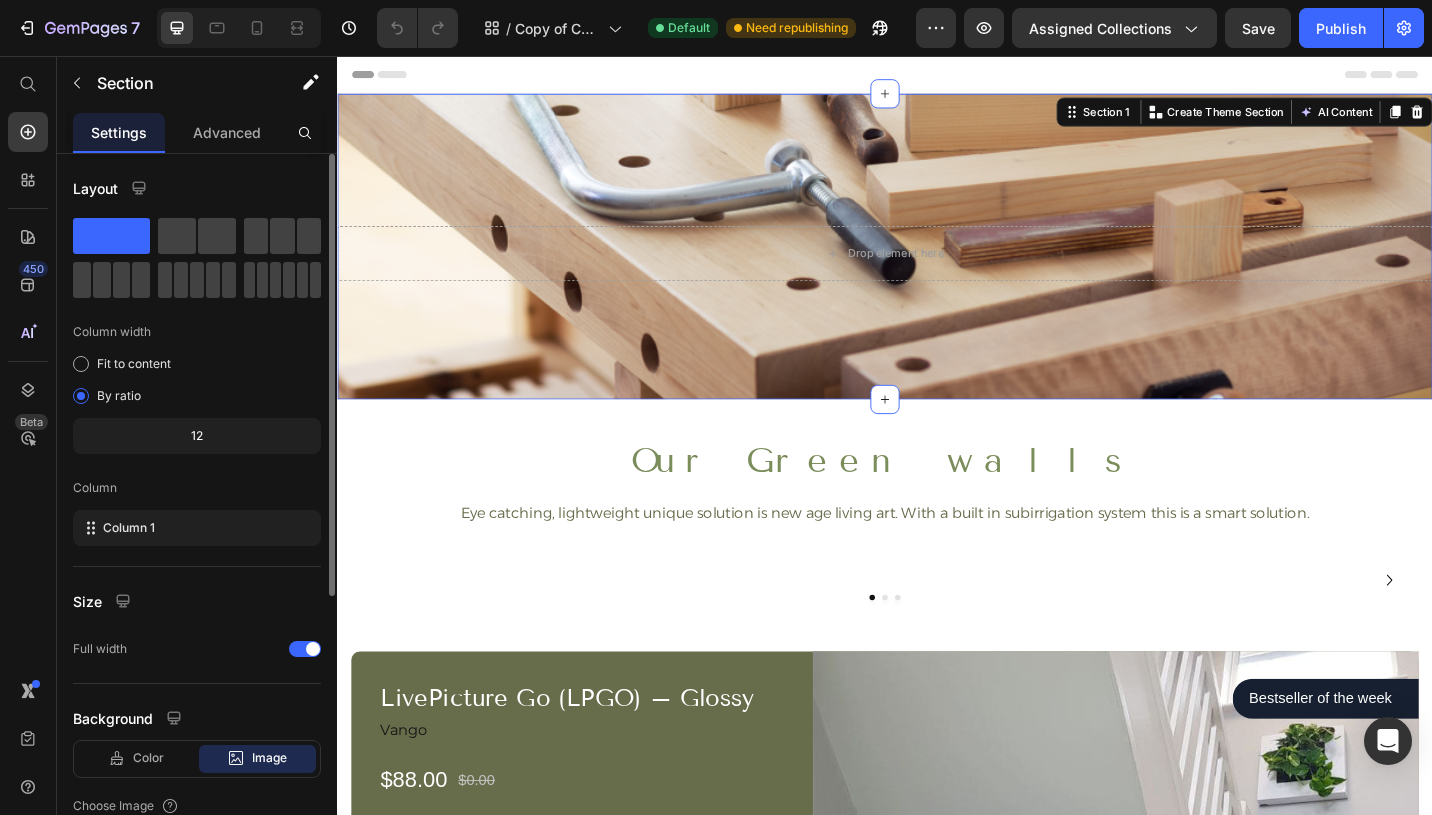 scroll, scrollTop: 446, scrollLeft: 0, axis: vertical 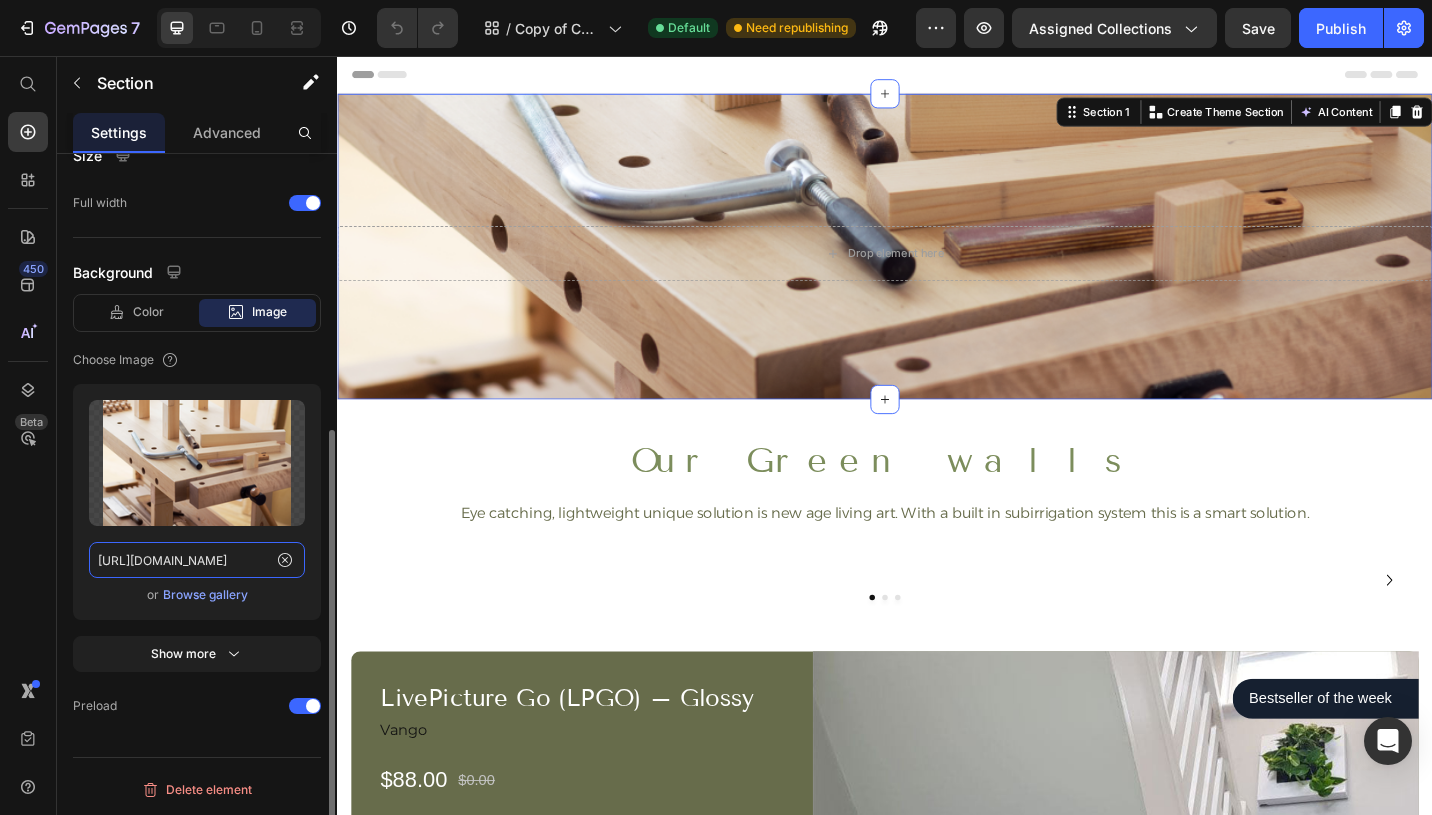 click on "[URL][DOMAIN_NAME]" 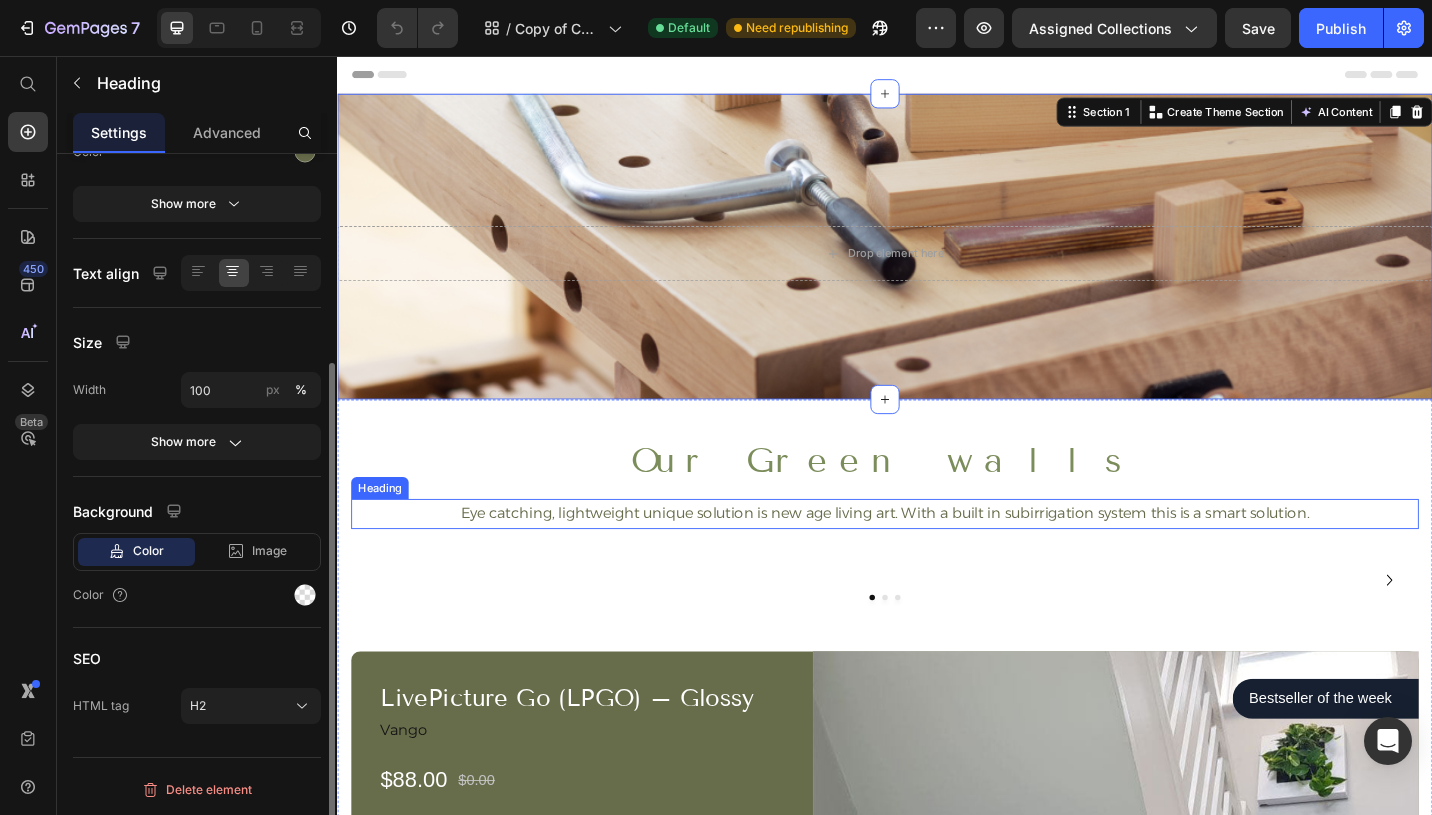 click on "Eye catching, lightweight unique solution is new age living art. With a built in subirrigation system this is a smart solution.  Heading" at bounding box center (937, 557) 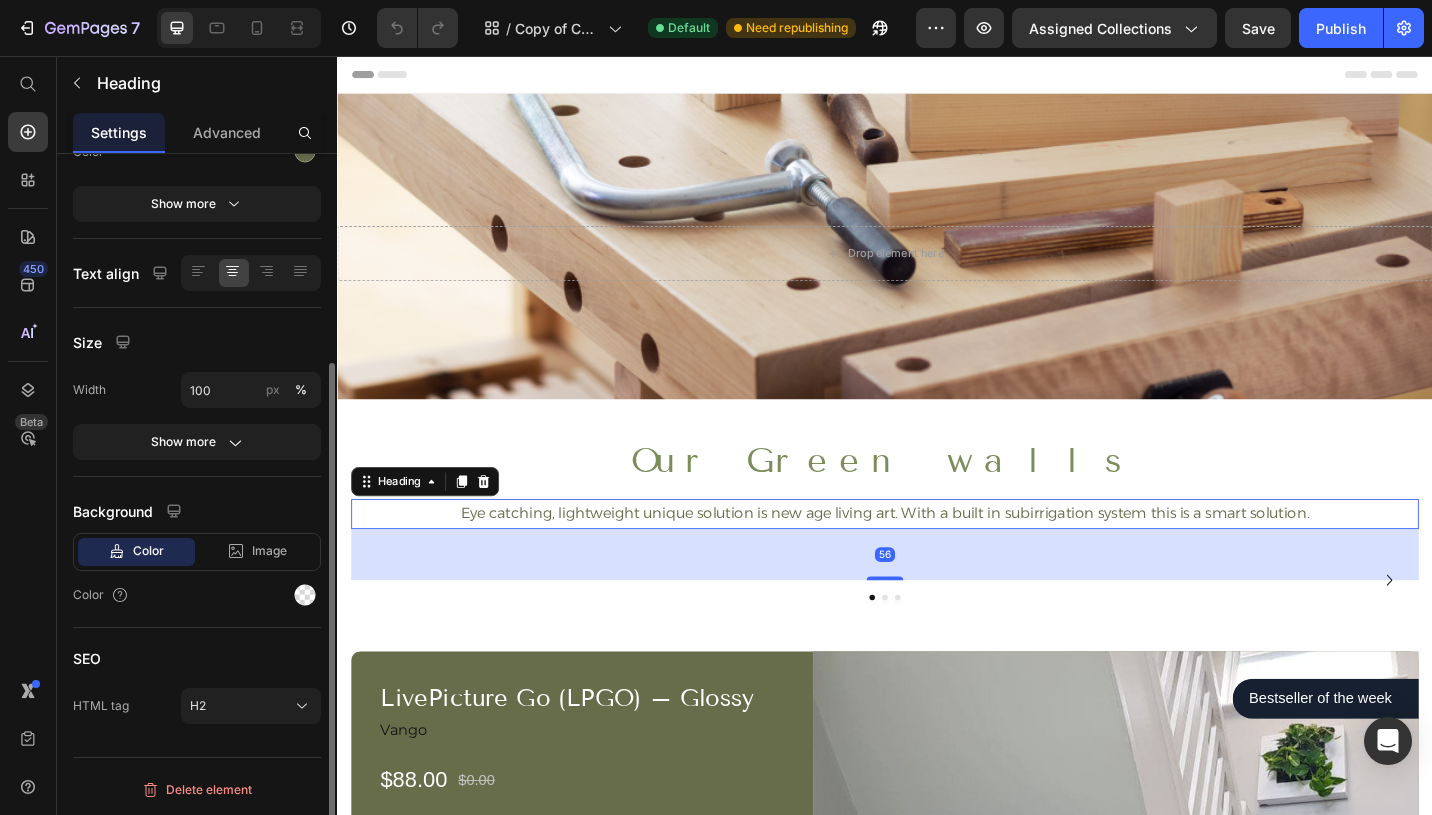 scroll, scrollTop: 0, scrollLeft: 0, axis: both 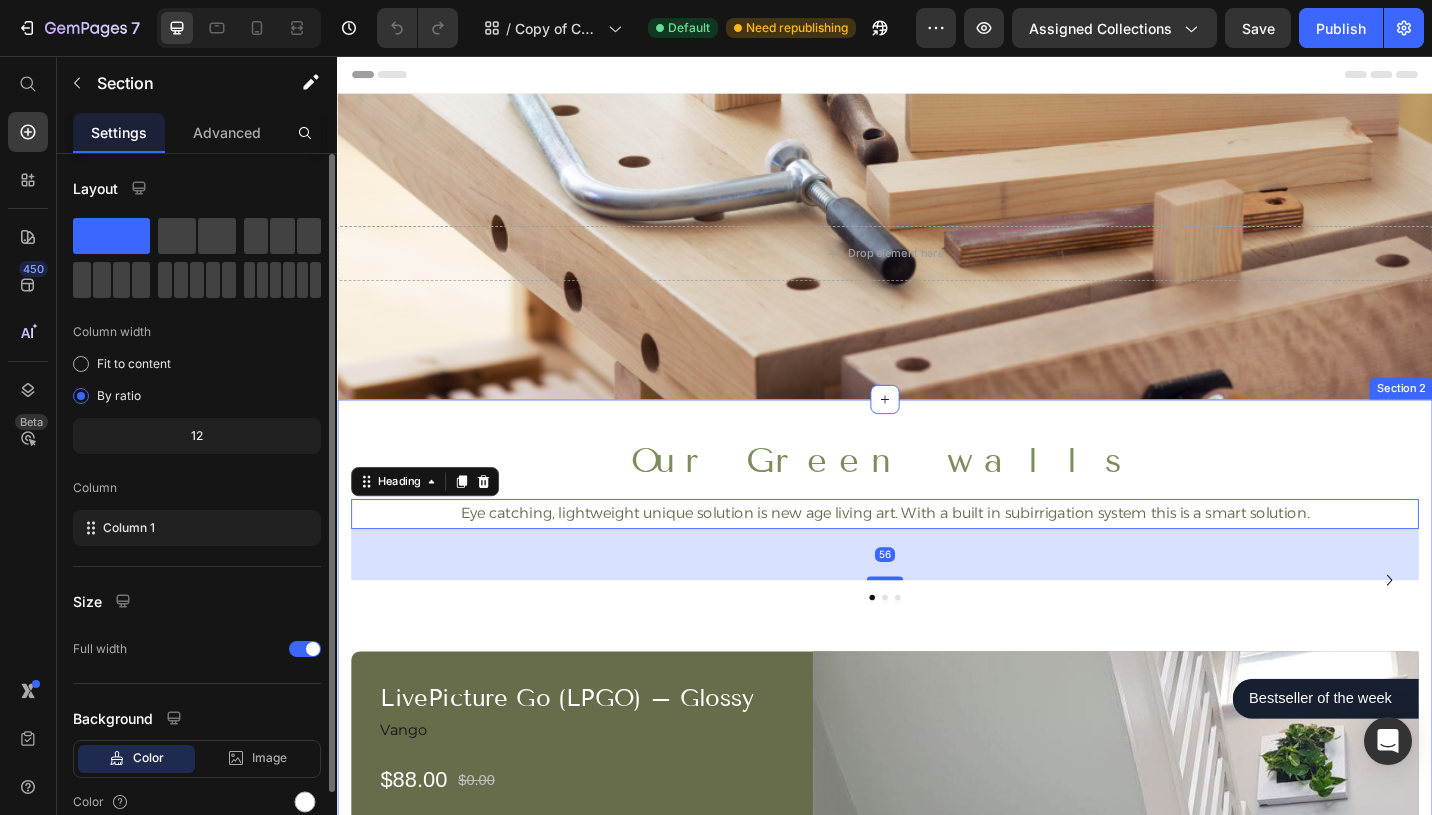 click on "Our Green walls Heading Eye catching, lightweight unique solution is new age living art. With a built in subirrigation system this is a smart solution.  Heading   56
Image Image Image Image Image Image Image Image Image Image Image Image
Carousel LivePicture Go (LPGO) – Glossy Product Title Vango Text block $88.00 Product Price $0.00 Product Price Row Image Easy setup with strategic color coding Text block Image Maximize space with vertical walls & rectangular floor plan Text block Image Seam-sealed waterproof polyester fly Text block Image Backpack carry bag included with pockets, stakes, and tools Text block Icon List Add to cart Product Cart Button Product Bestseller of the week Text block Row Row Row Image Row Row Section 2" at bounding box center (937, 843) 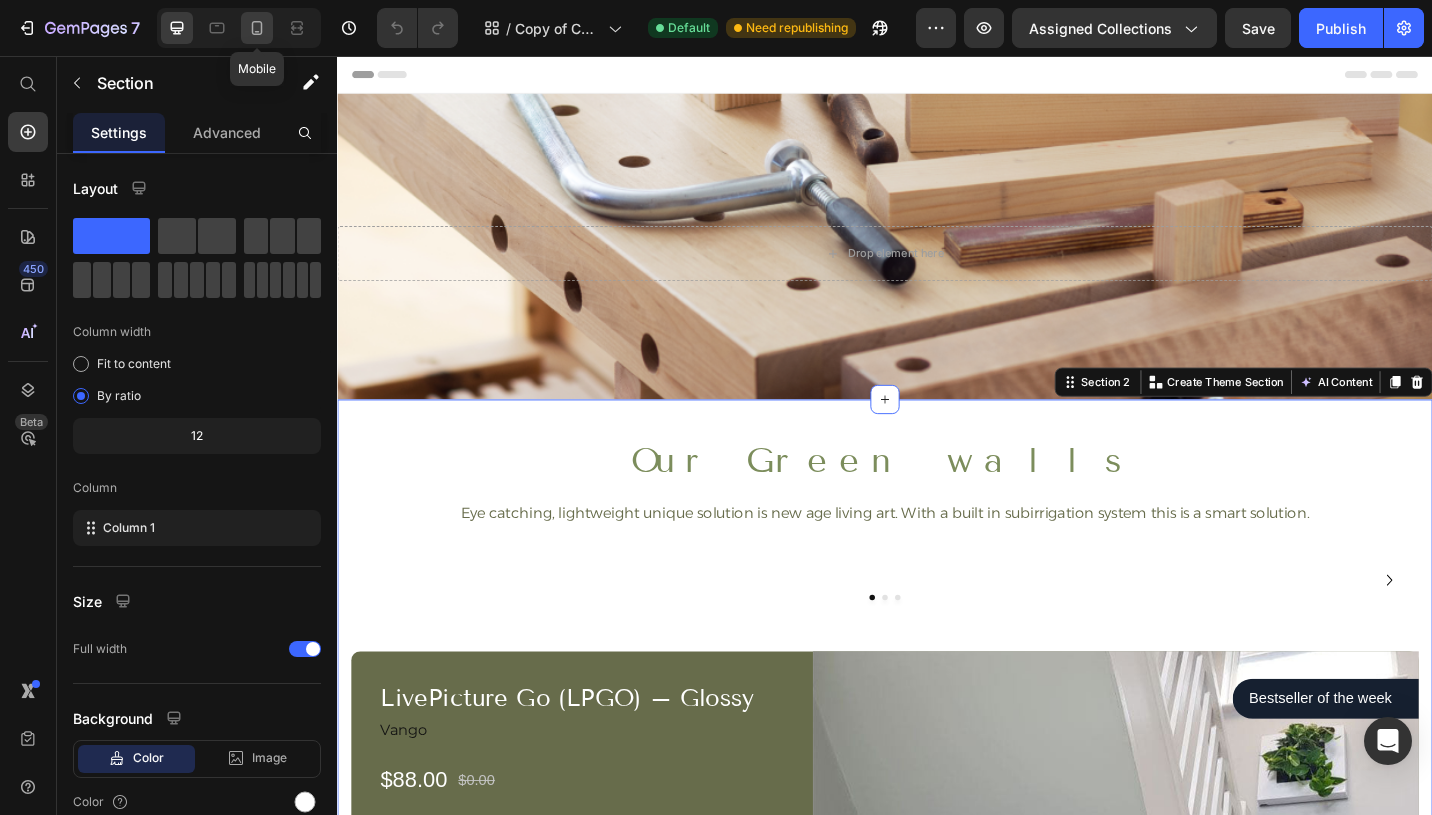 click 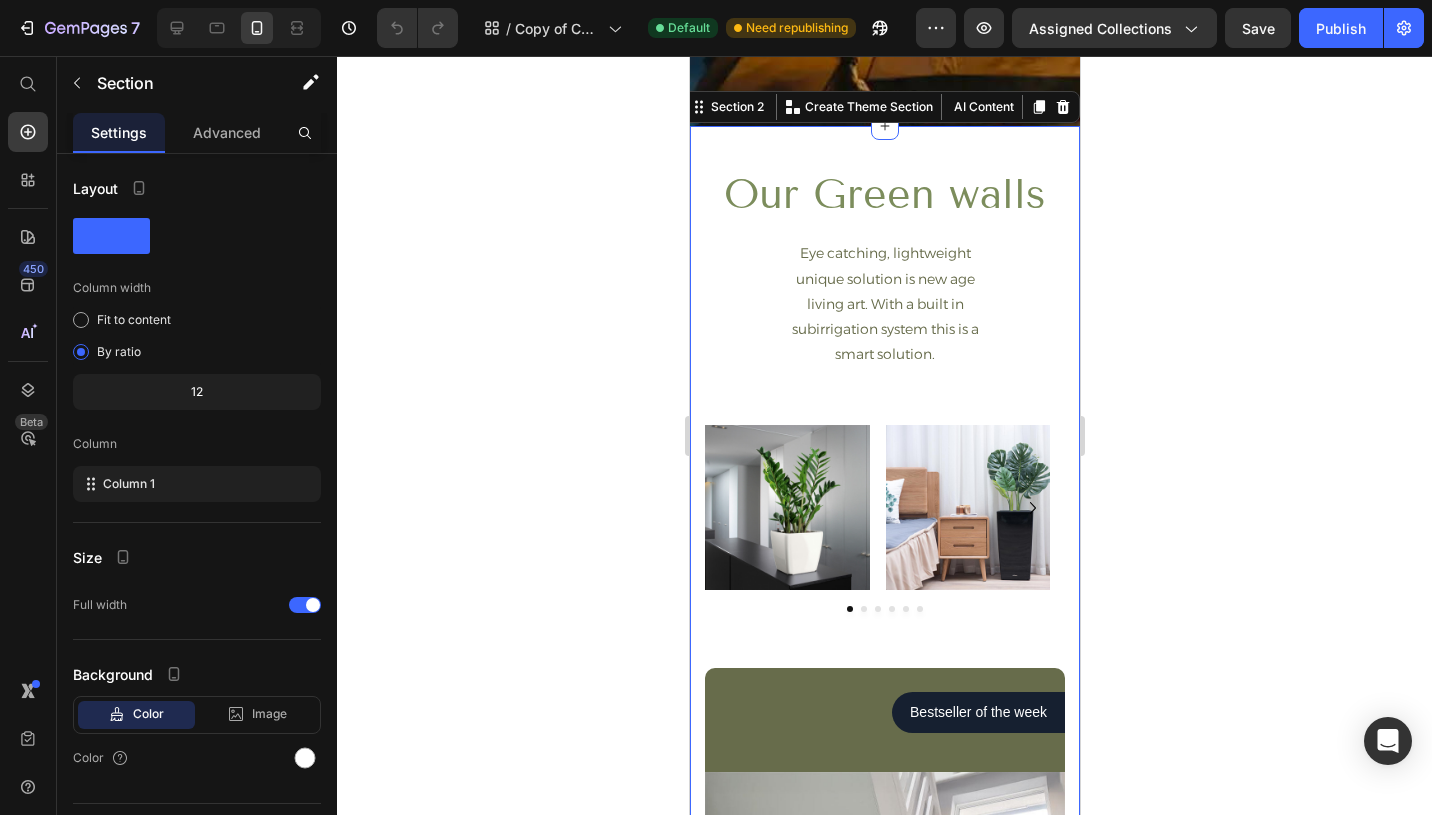 scroll, scrollTop: 0, scrollLeft: 0, axis: both 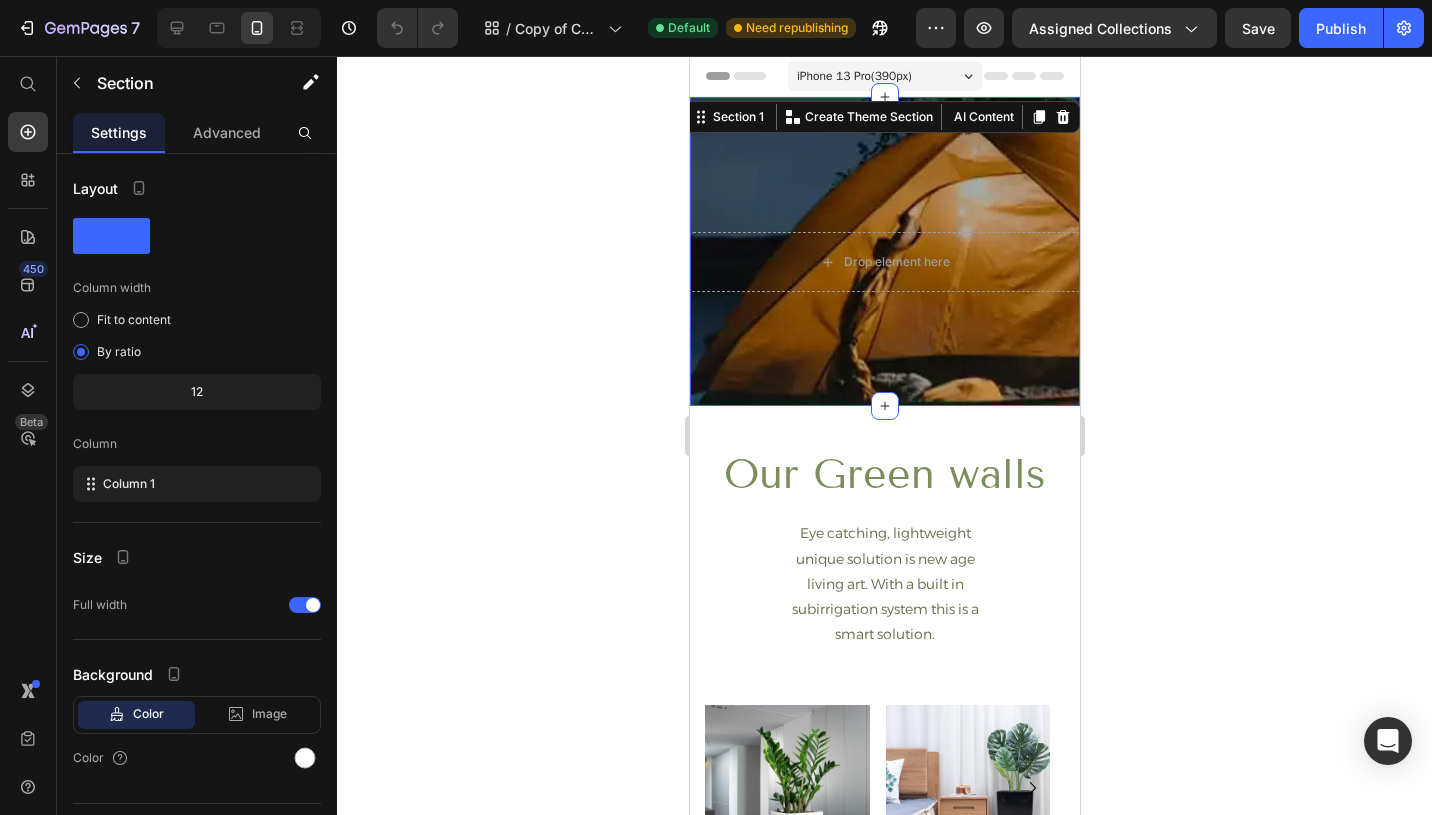 click on "Drop element here Row Section 1   You can create reusable sections Create Theme Section AI Content Write with GemAI What would you like to describe here? Tone and Voice Persuasive Product Wick Housing Show more Generate" at bounding box center (884, 251) 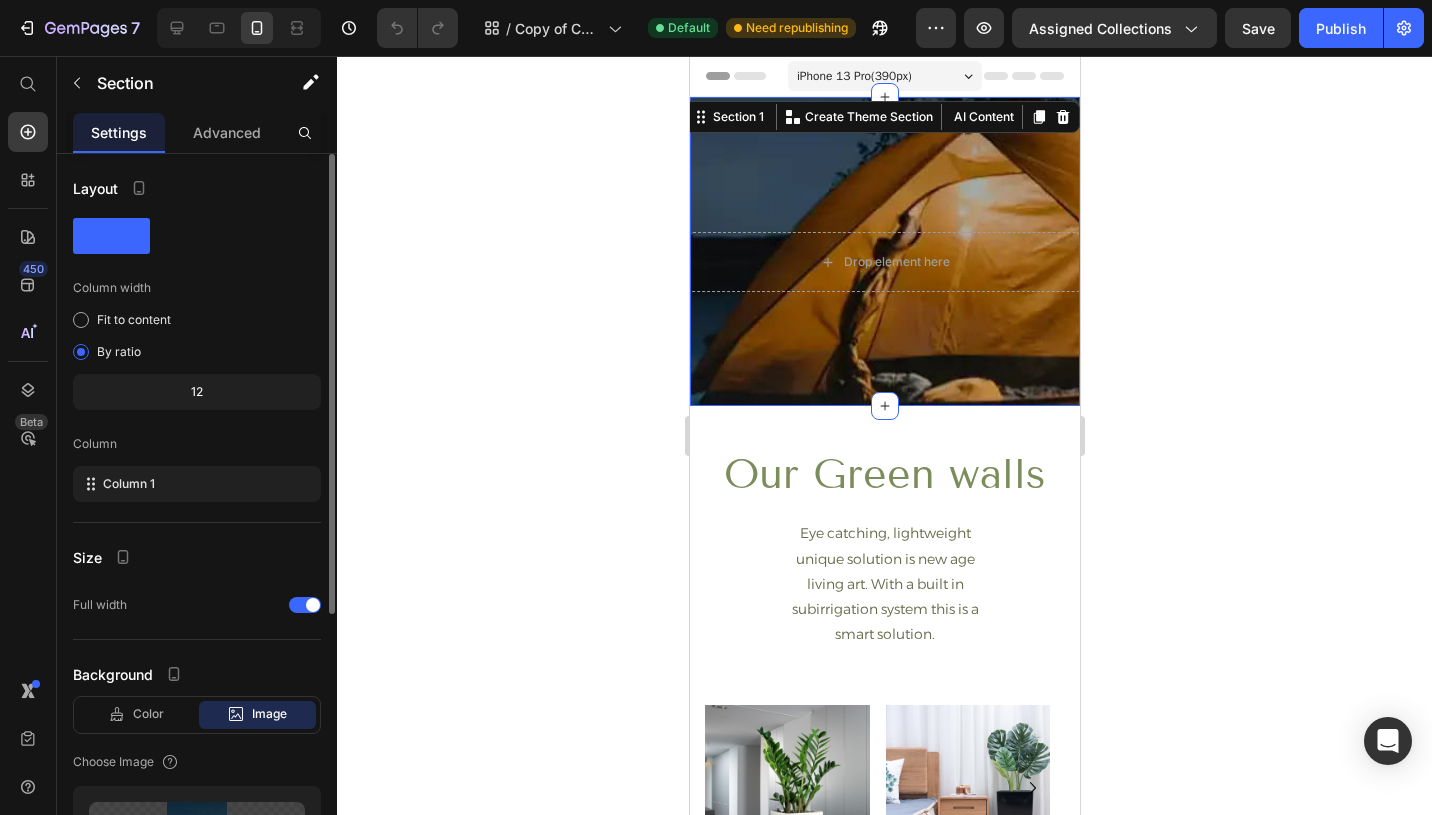 scroll, scrollTop: 388, scrollLeft: 0, axis: vertical 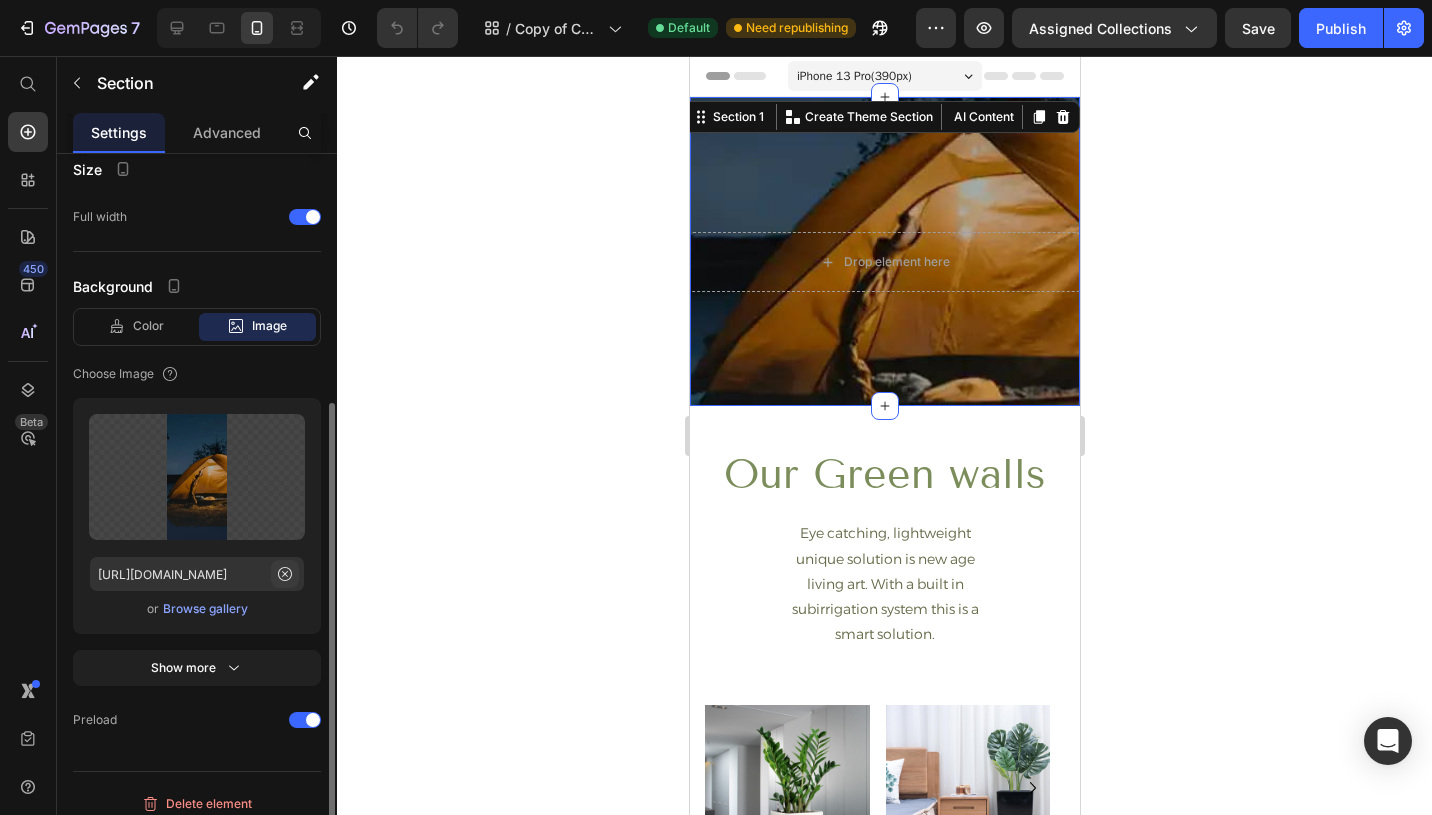 click 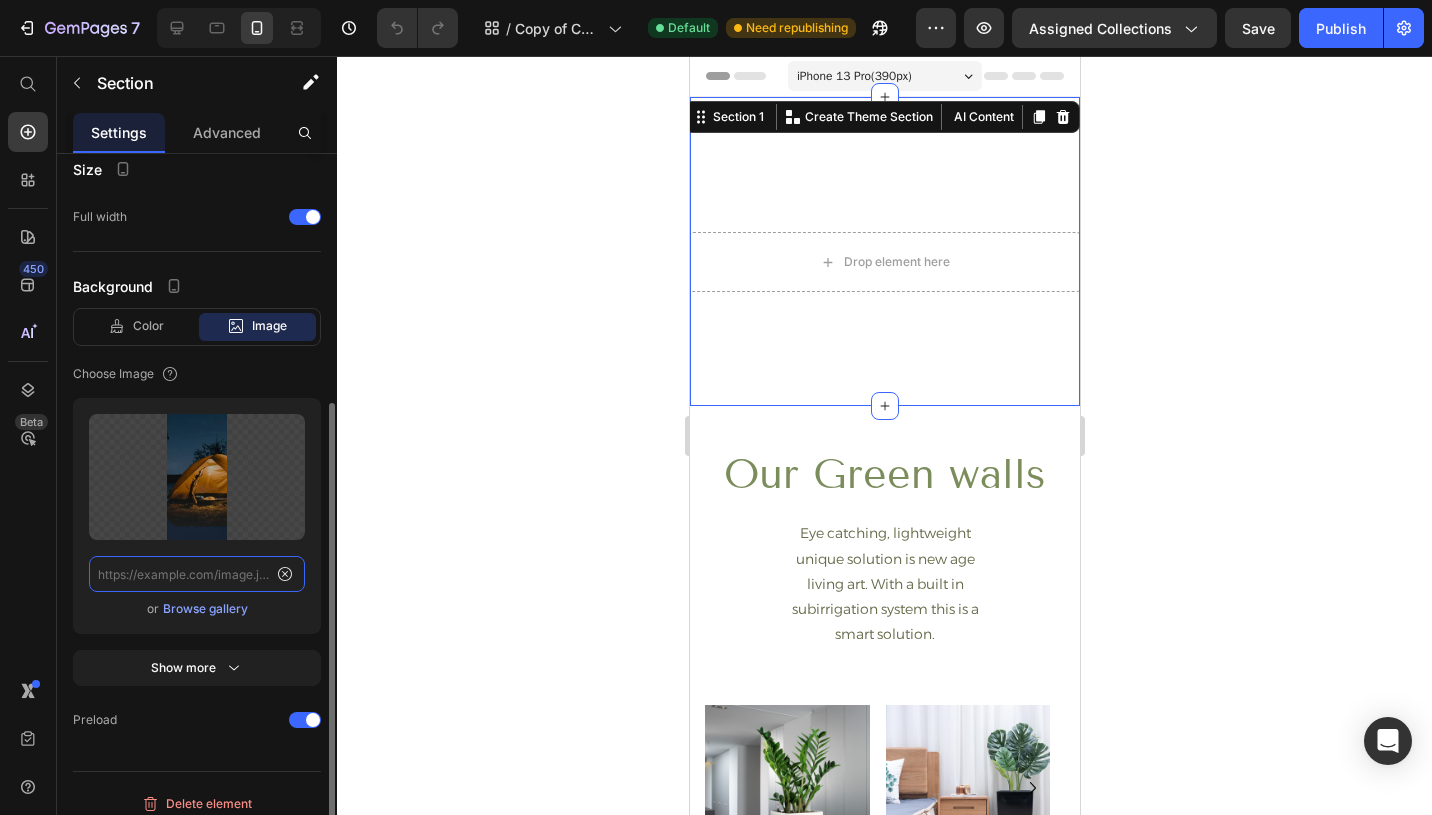 scroll, scrollTop: 0, scrollLeft: 0, axis: both 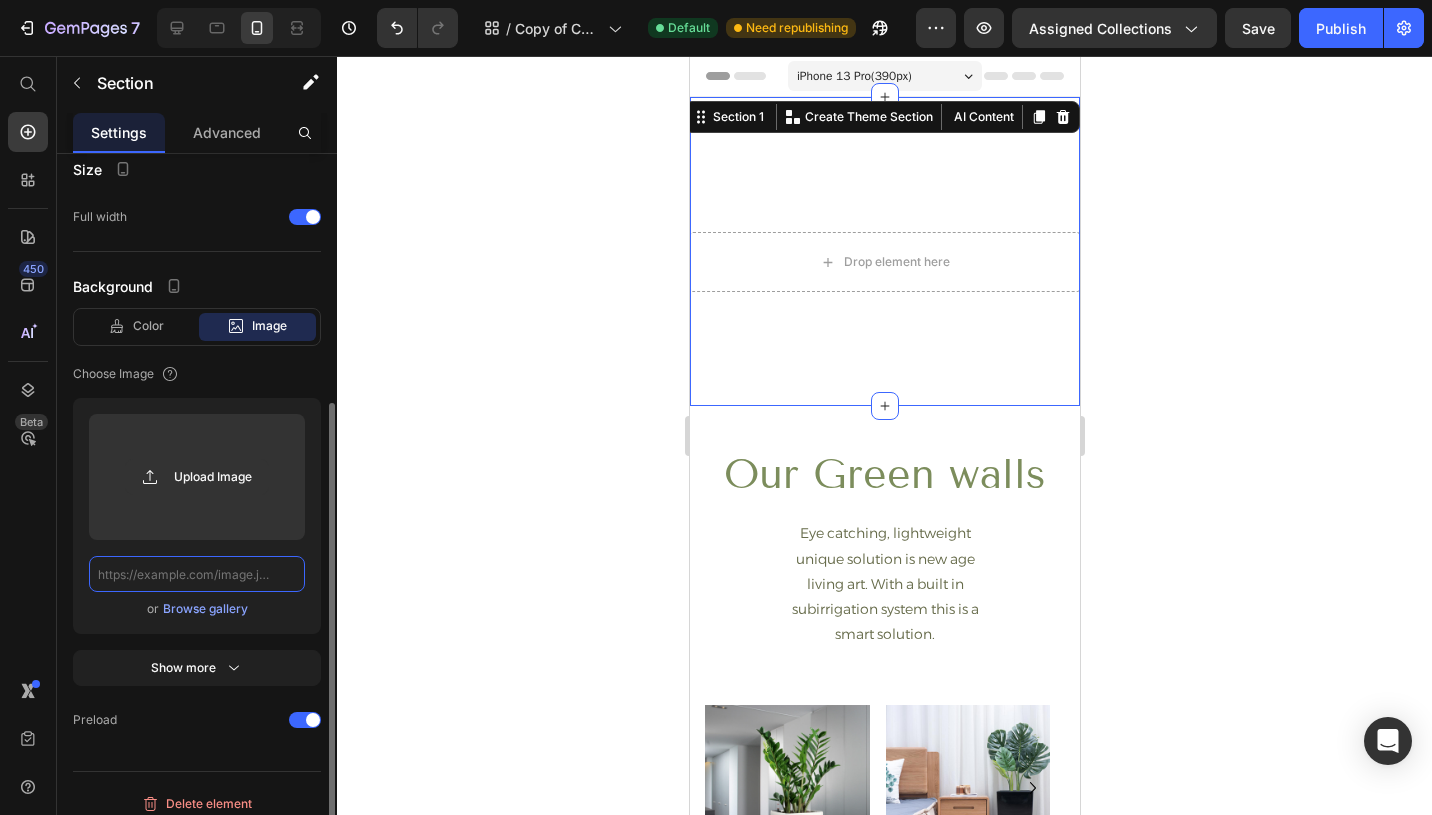 click 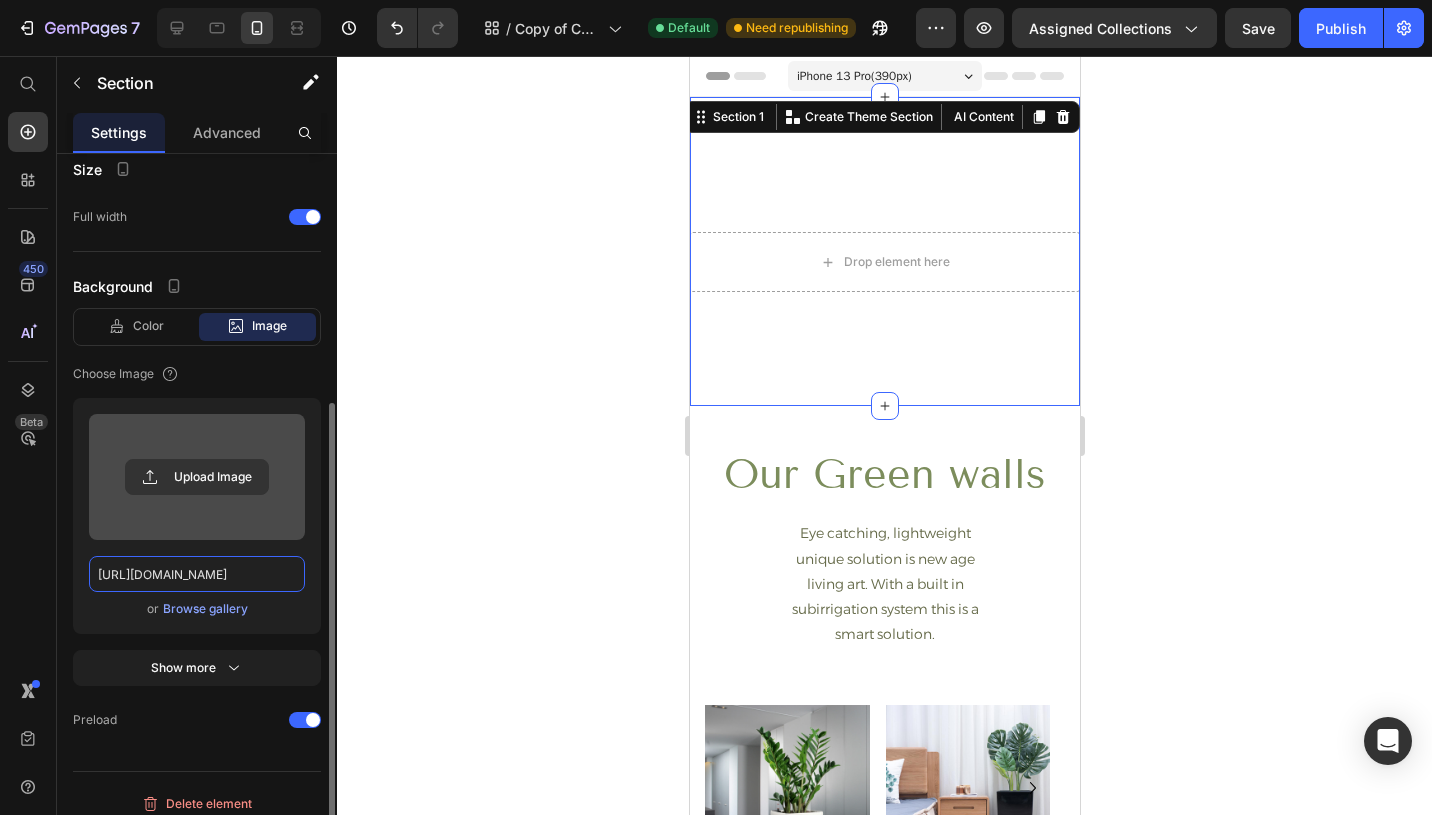 scroll, scrollTop: 0, scrollLeft: 675, axis: horizontal 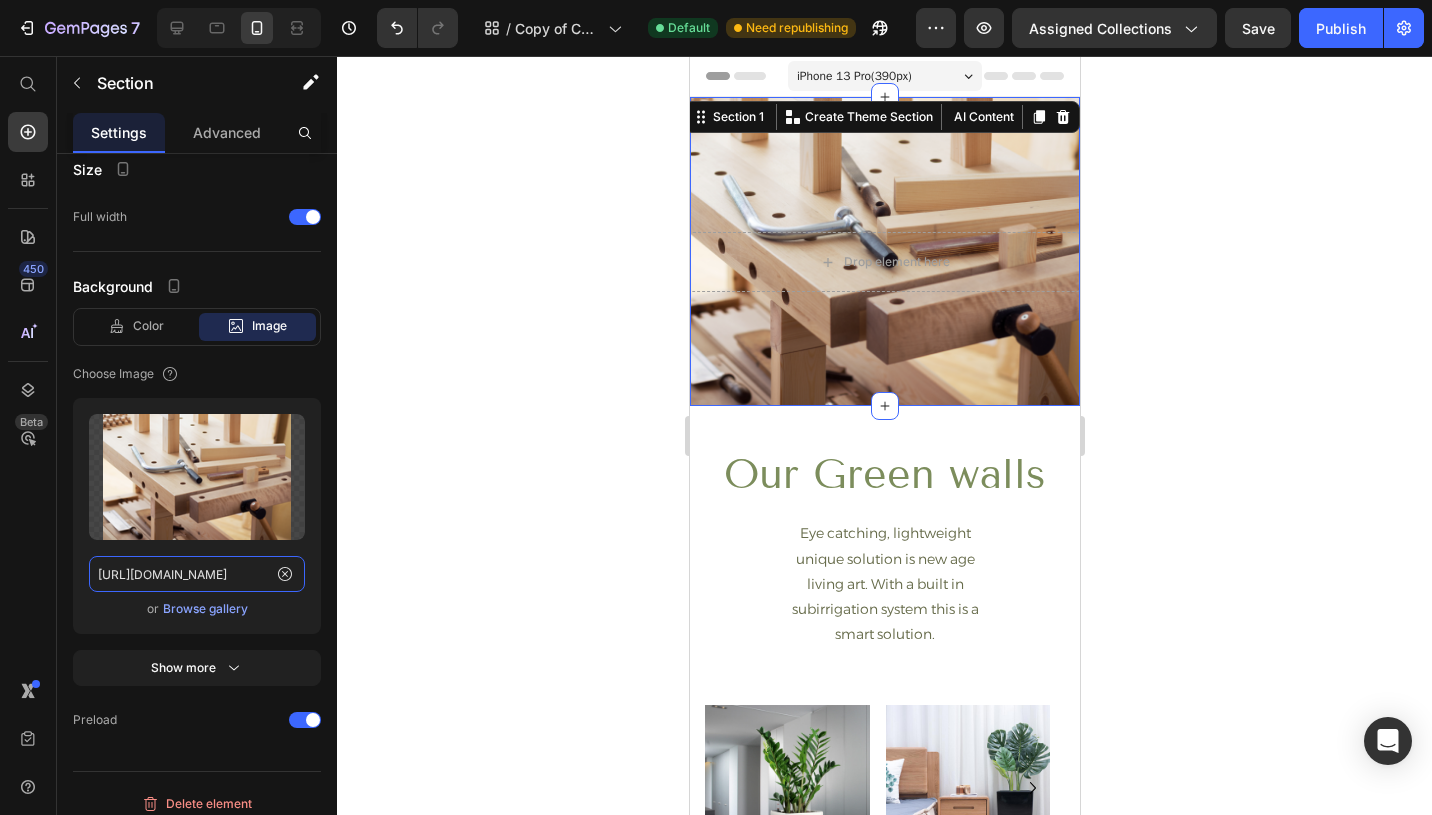 type on "https://cdn.shopify.com/s/files/1/0701/0104/1367/files/gempages_573140506746291425-6da7156f-ef6f-4815-be2b-3cb5f5f83c5c.png?v=1751679812" 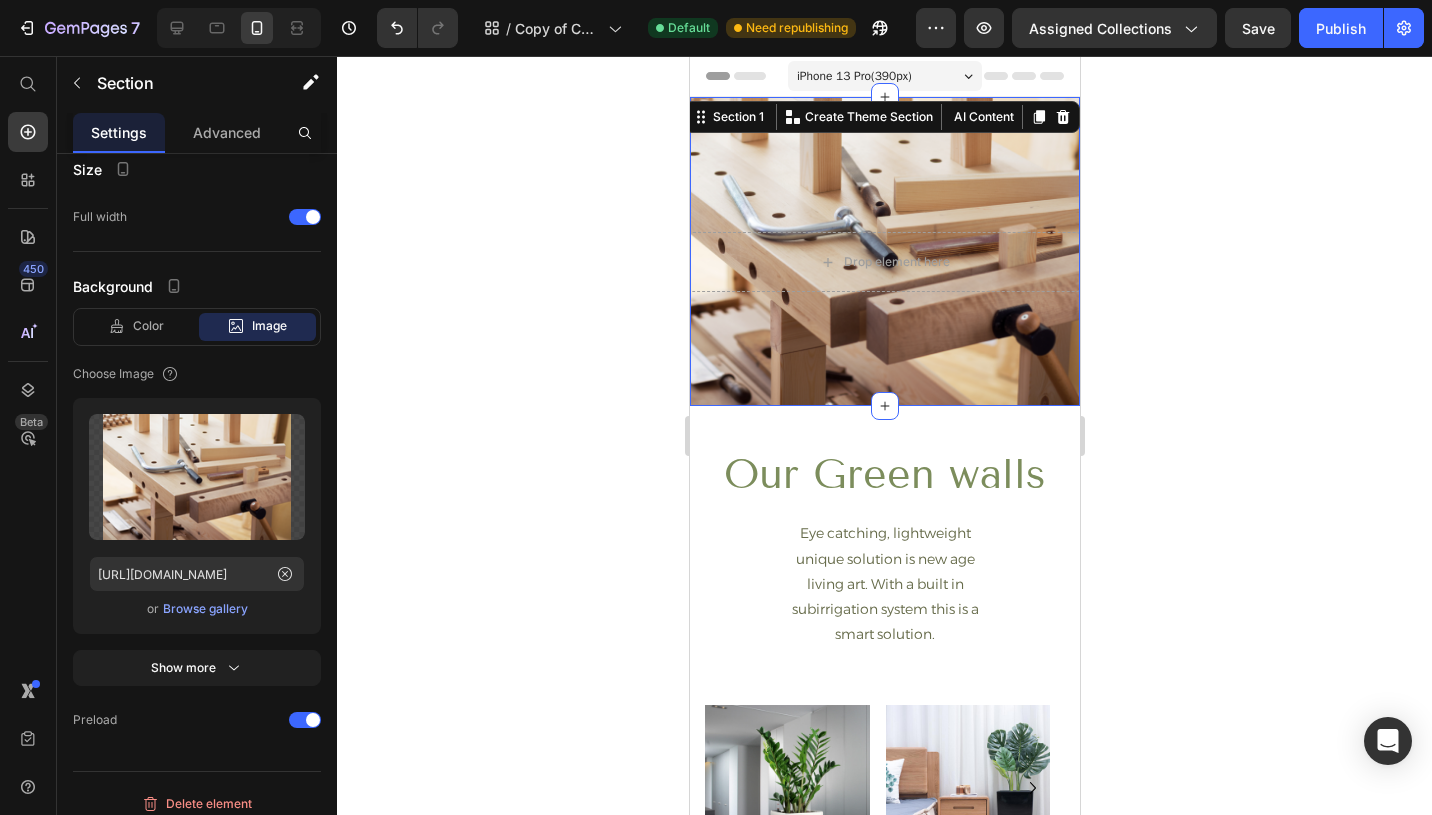 click 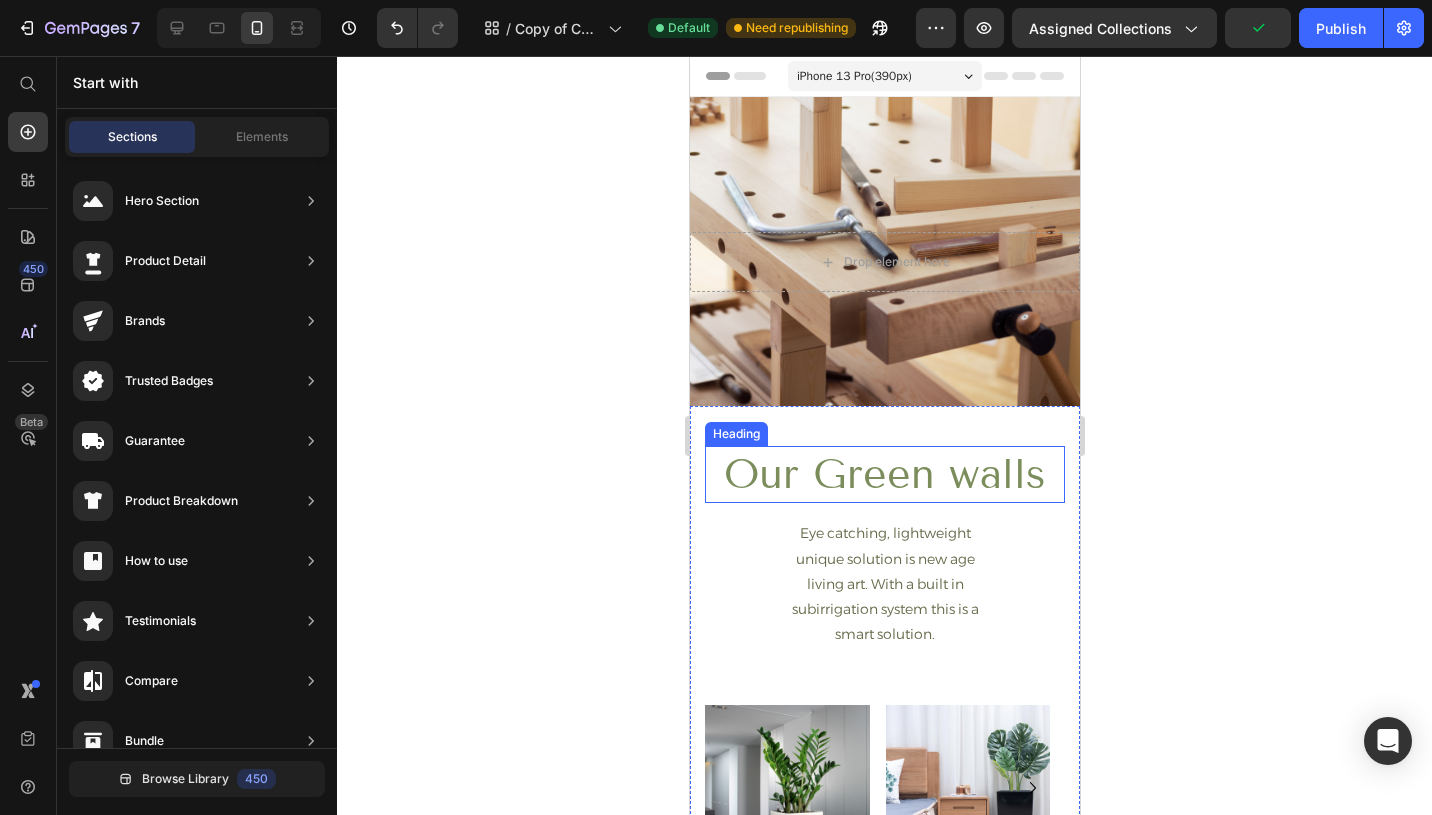 click on "Our Green walls" at bounding box center (884, 474) 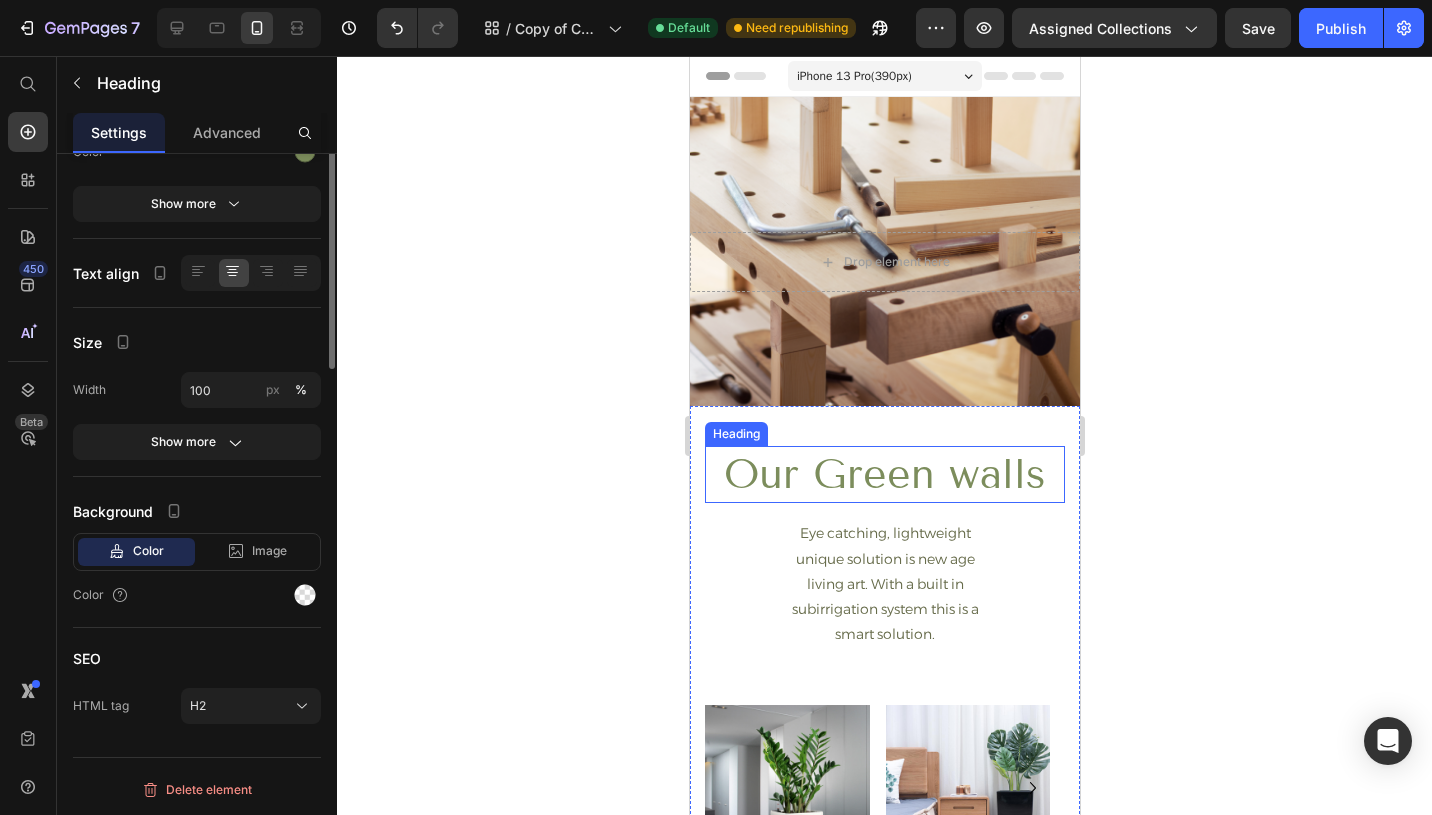 scroll, scrollTop: 0, scrollLeft: 0, axis: both 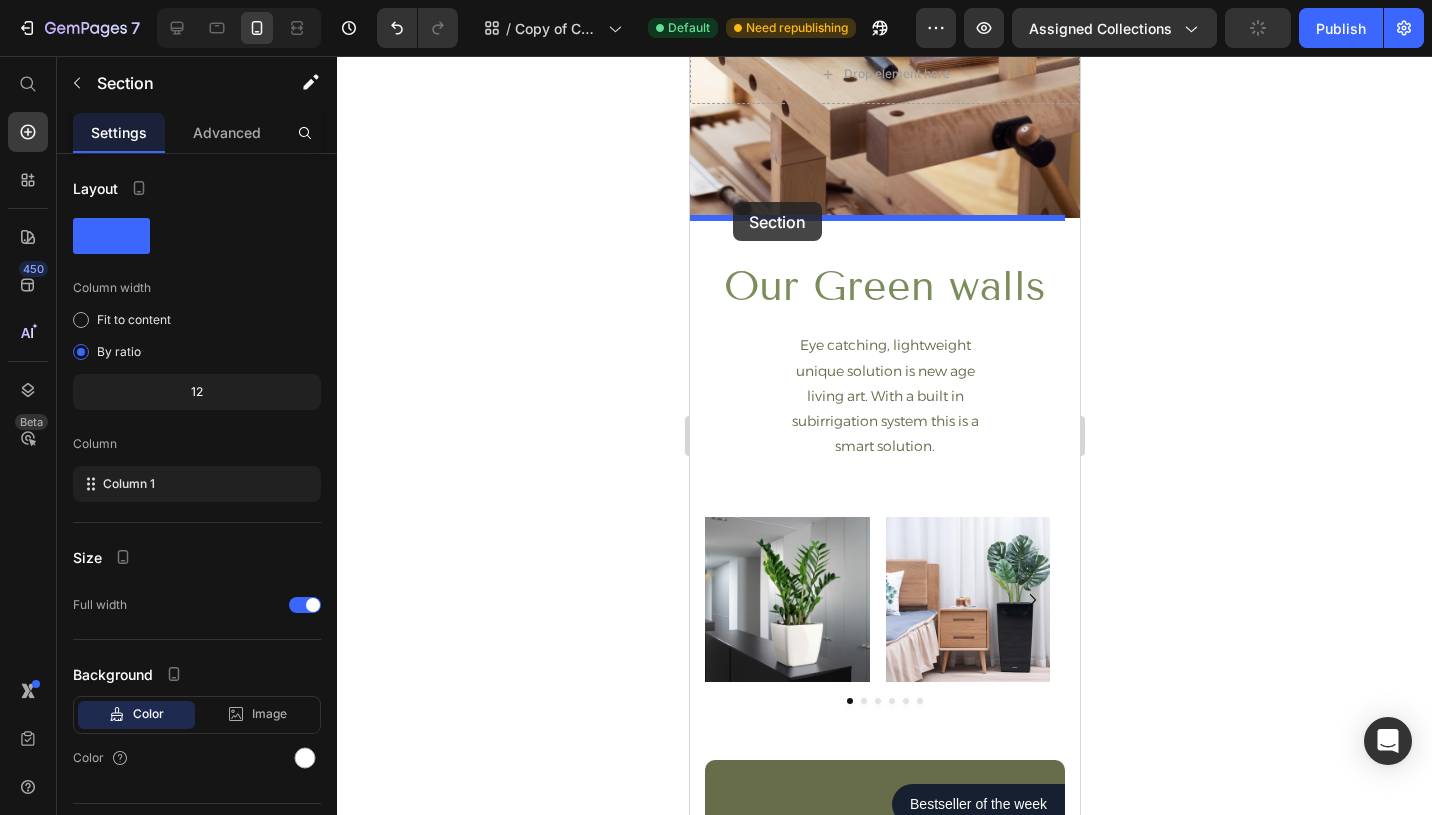 drag, startPoint x: 729, startPoint y: 302, endPoint x: 732, endPoint y: 202, distance: 100.04499 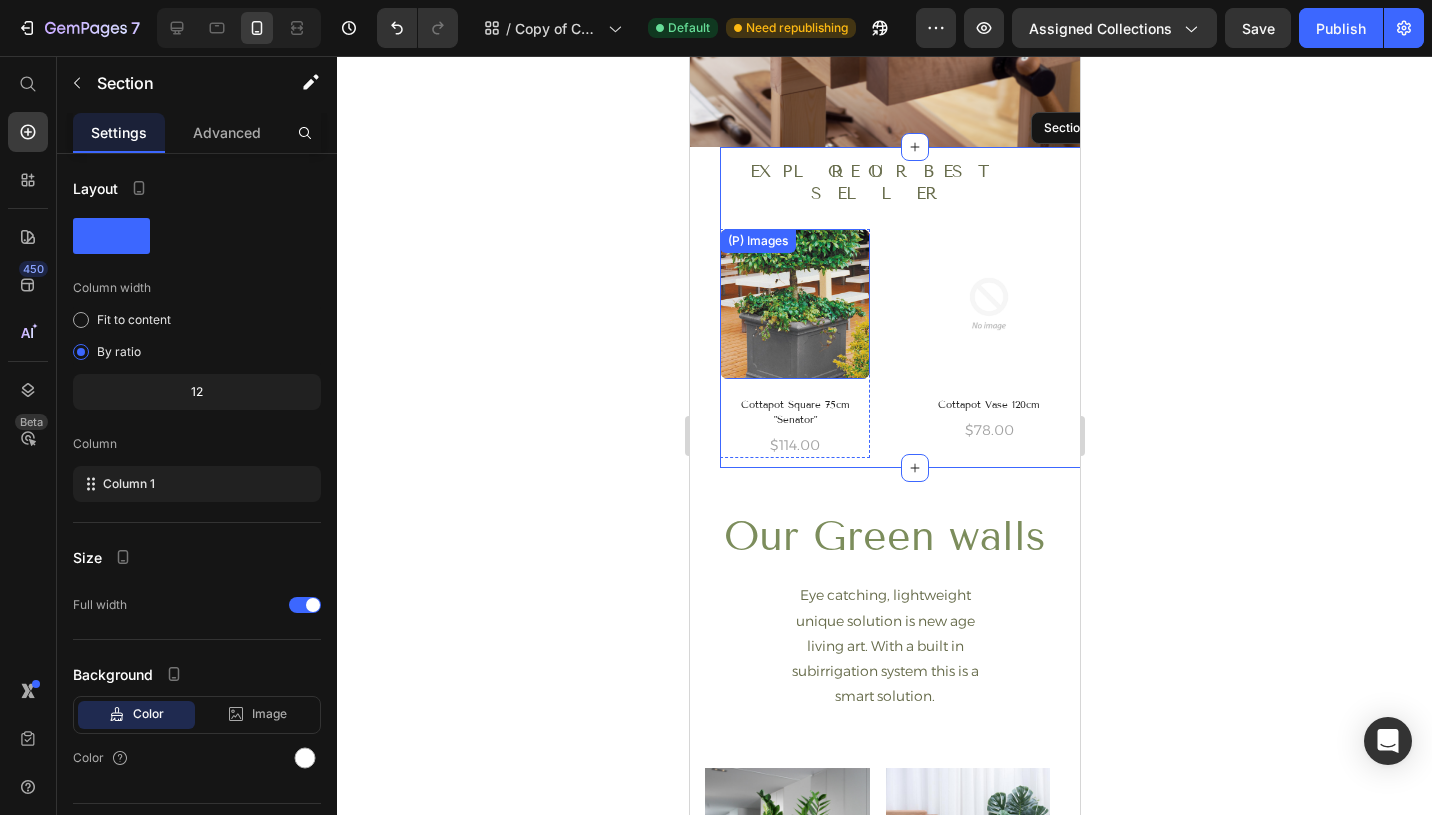 scroll, scrollTop: 191, scrollLeft: 0, axis: vertical 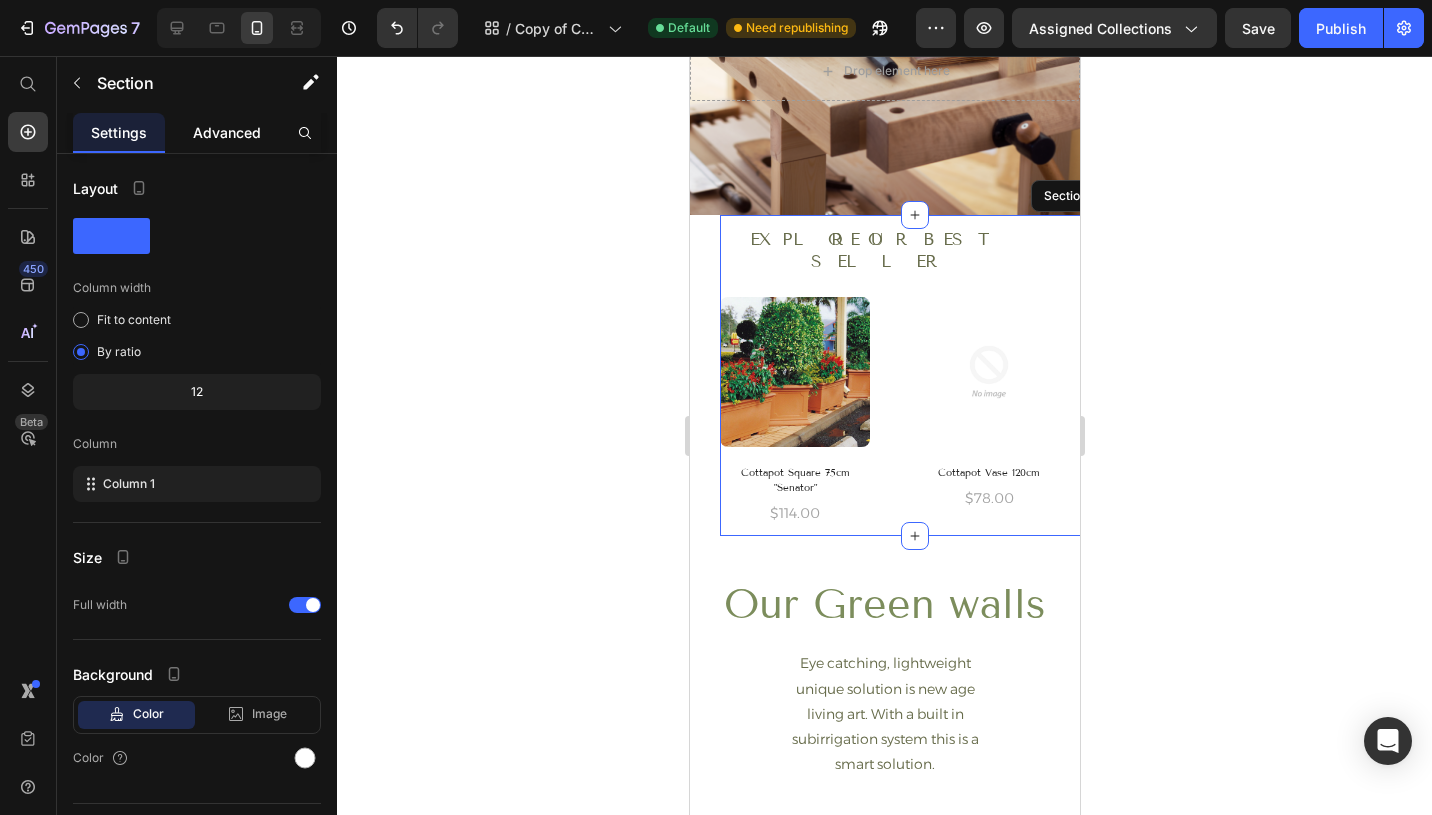 click on "Advanced" at bounding box center (227, 132) 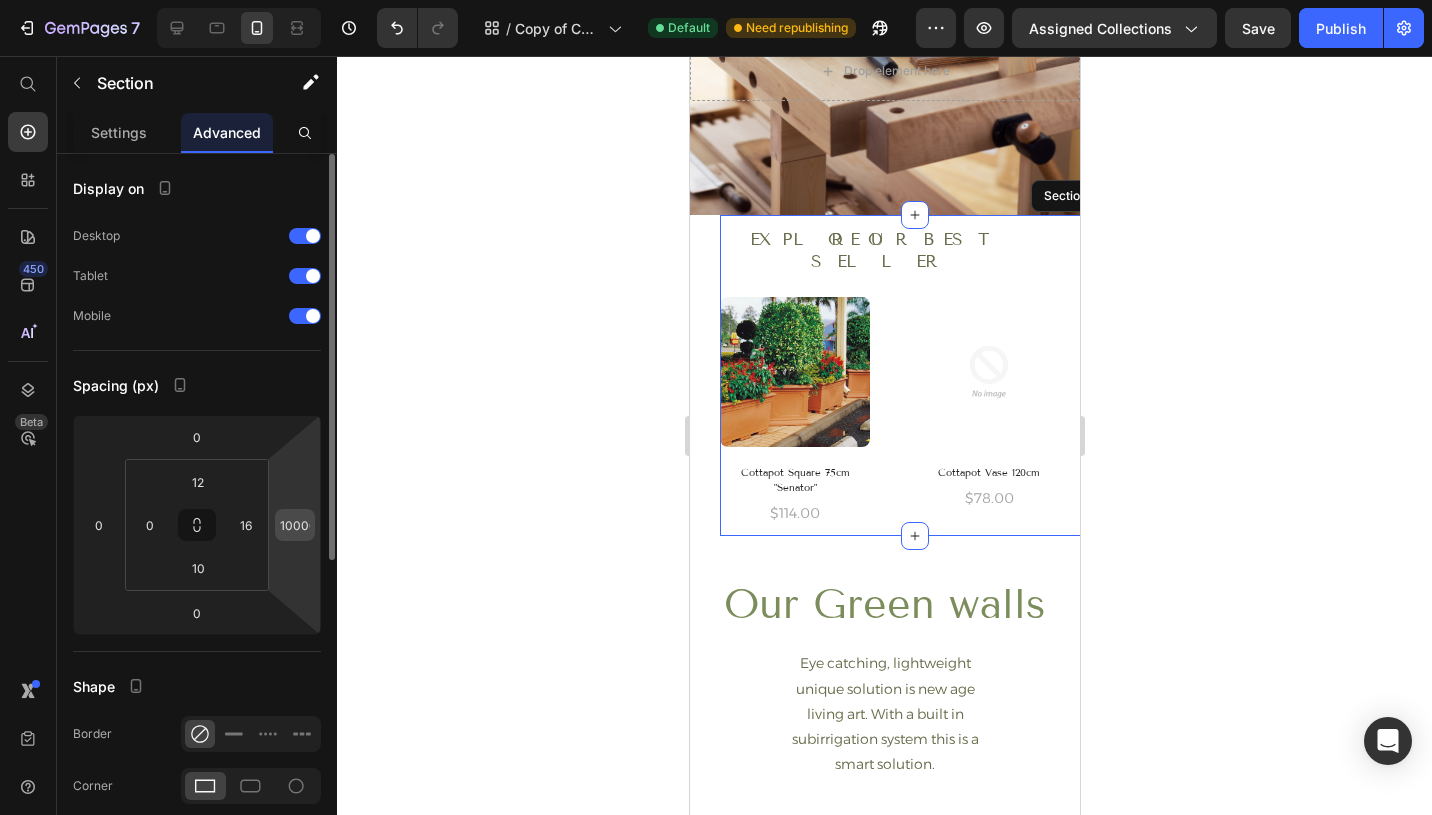 click on "10000" at bounding box center [295, 525] 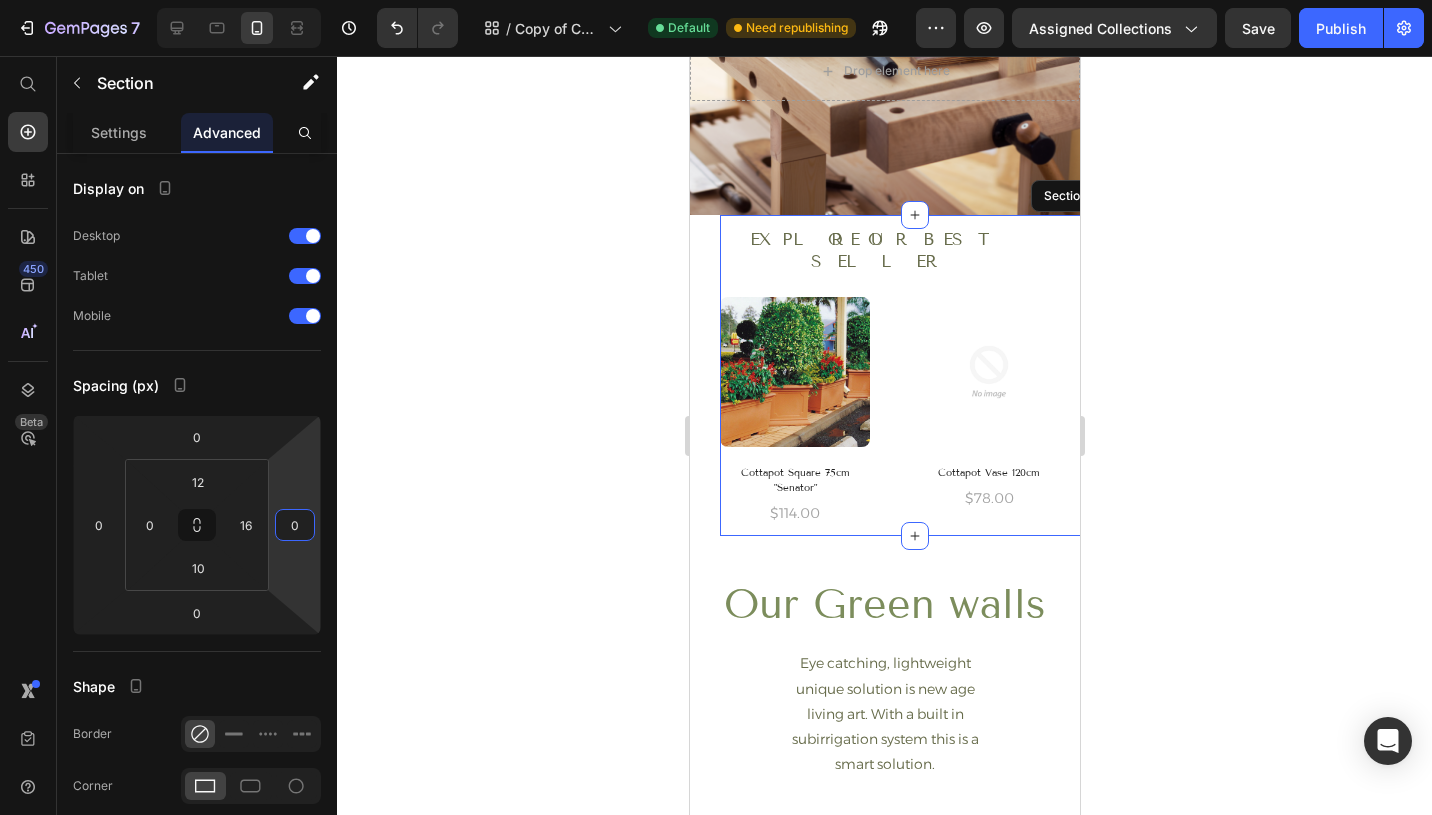 type on "0" 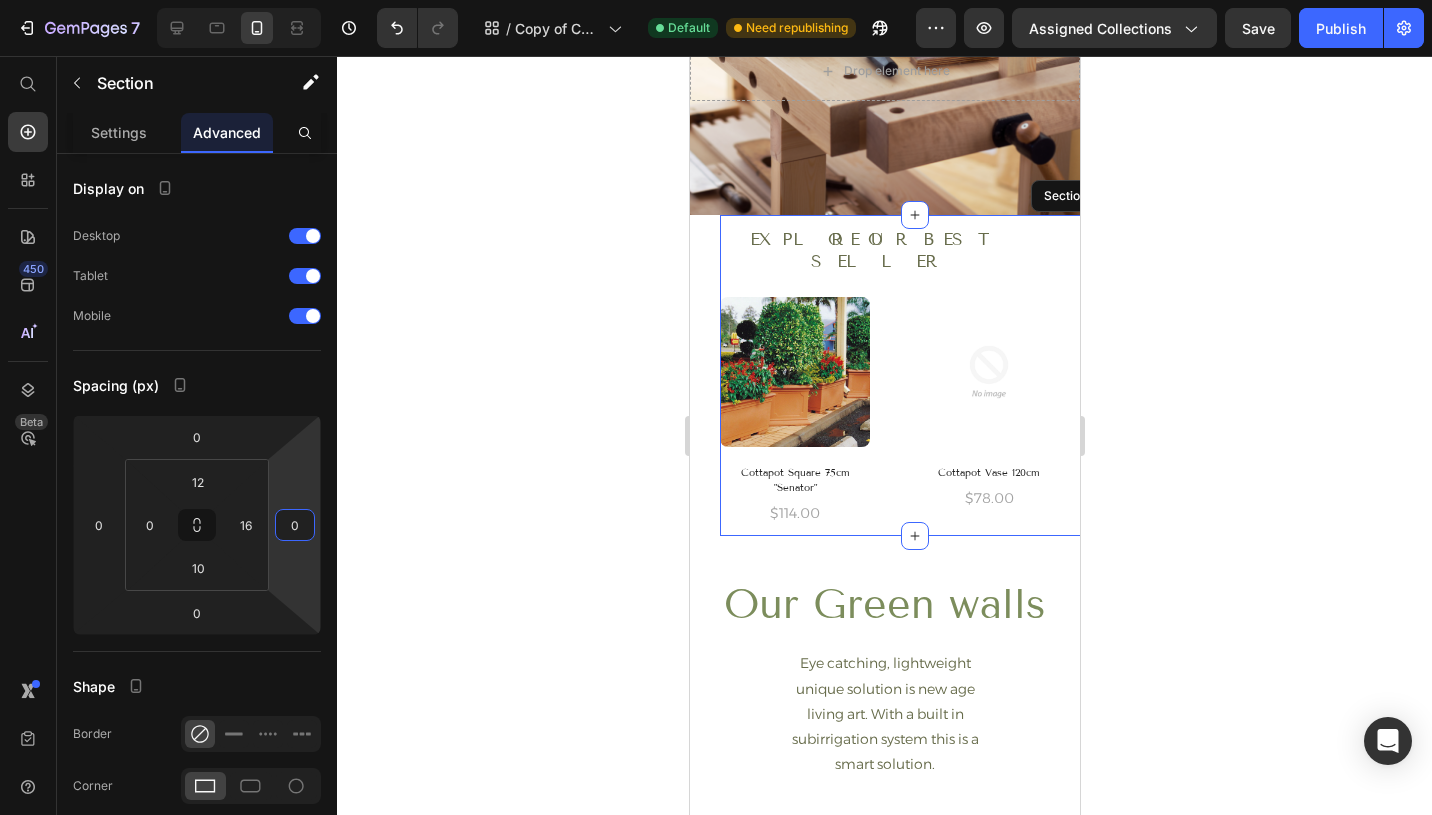 click 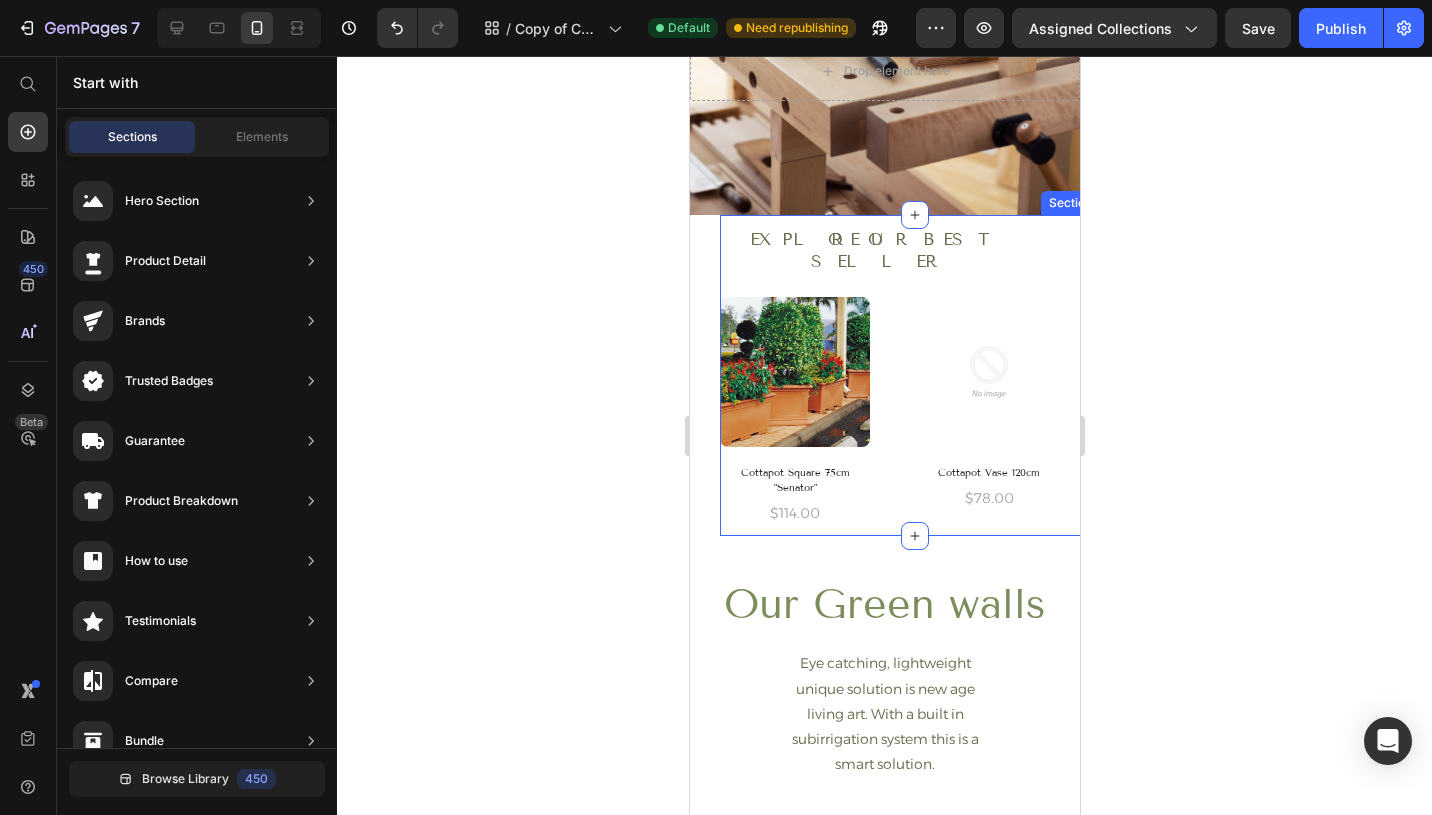 click on "Explore OUR BEST SELLER Heading Row (P) Images Cottapot Square 75cm "Senator" (P) Title $114.00 (P) Price Row (P) Images Cottapot Vase 120cm (P) Title $78.00 (P) Price Row (P) Images Cottapot Vase 94cm (P) Title $71.00 (P) Price Row (P) Images Zoie planter 10” – Double-colour shell (P) Title $44.00 (P) Price Row (P) Images Zoie planter 10” – Single-colour shell (P) Title $44.00 (P) Price Row (P) Images Diva 150cm Planter (P) Title $44.00 (P) Price Row (P) Images Diva 120cm Planter (P) Title $44.00 (P) Price Row (P) Images Diva 70cm Planter – External (P) Title $44.00 (P) Price Row (P) Images Diva 70cm Planter – Internal (P) Title $44.00 (P) Price Row (P) Images Cube 80cm (P) Title $44.00 (P) Price Row Product List" at bounding box center (906, 376) 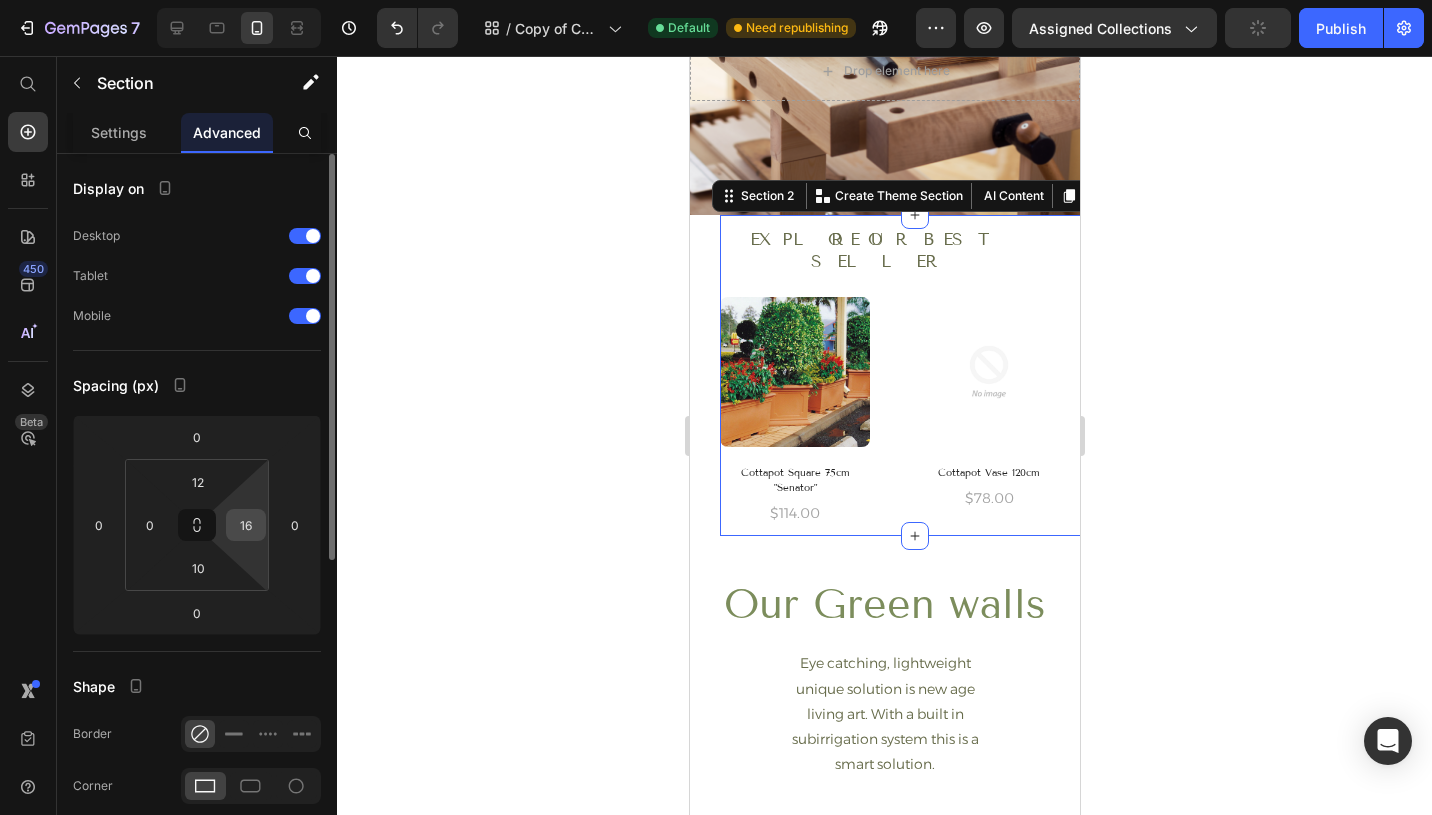 click on "16" at bounding box center [246, 525] 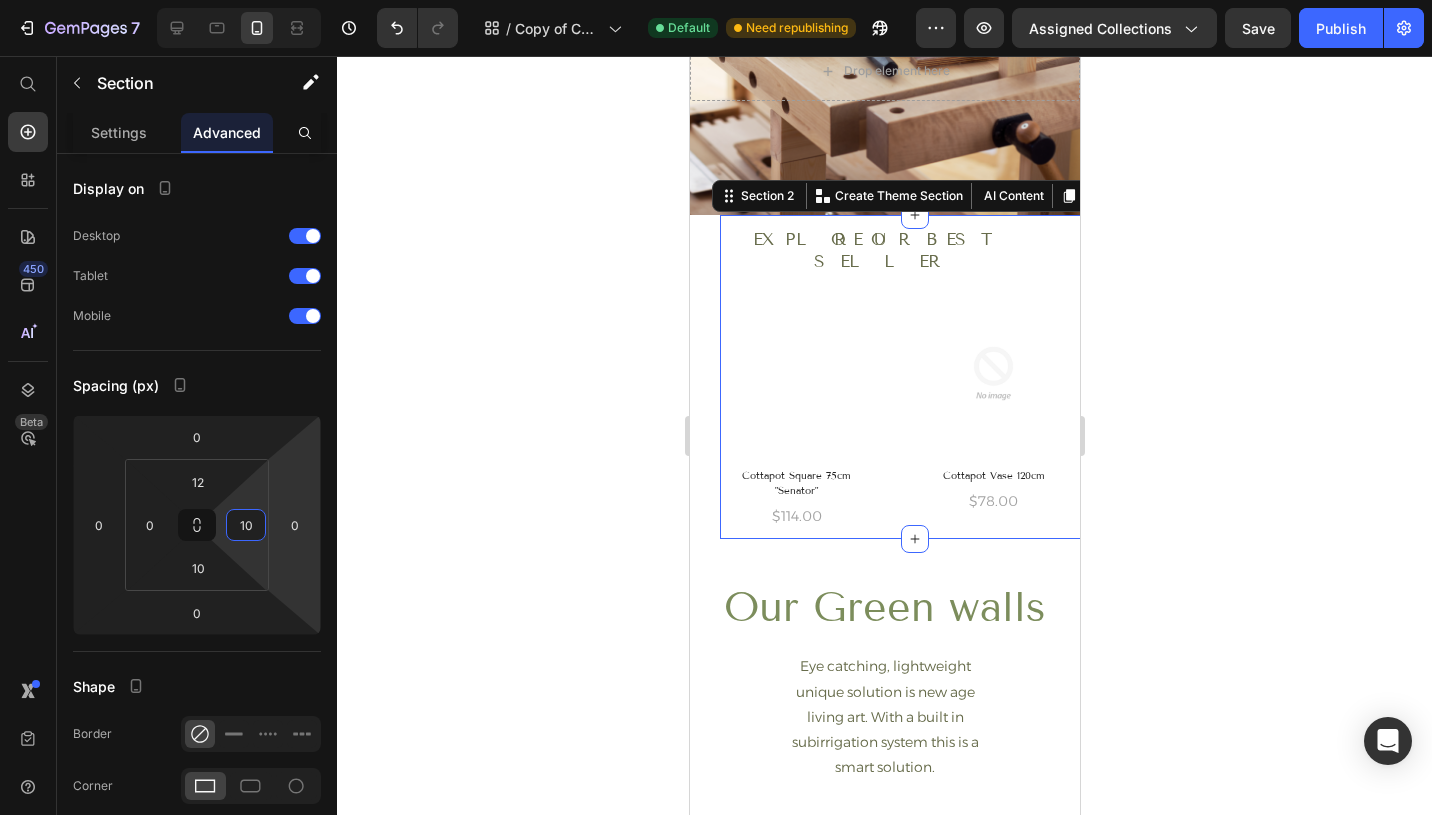 type on "1" 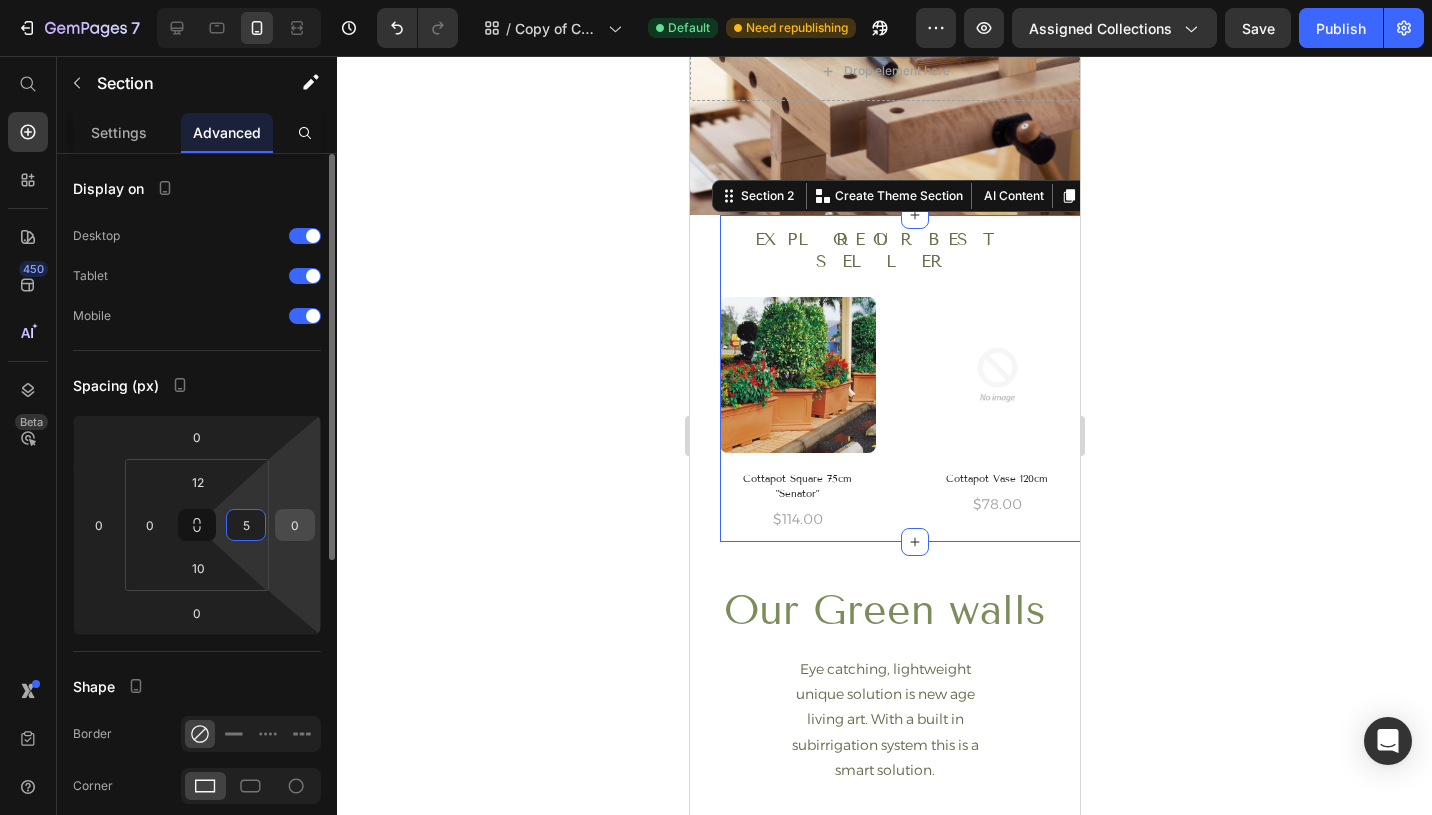type on "5" 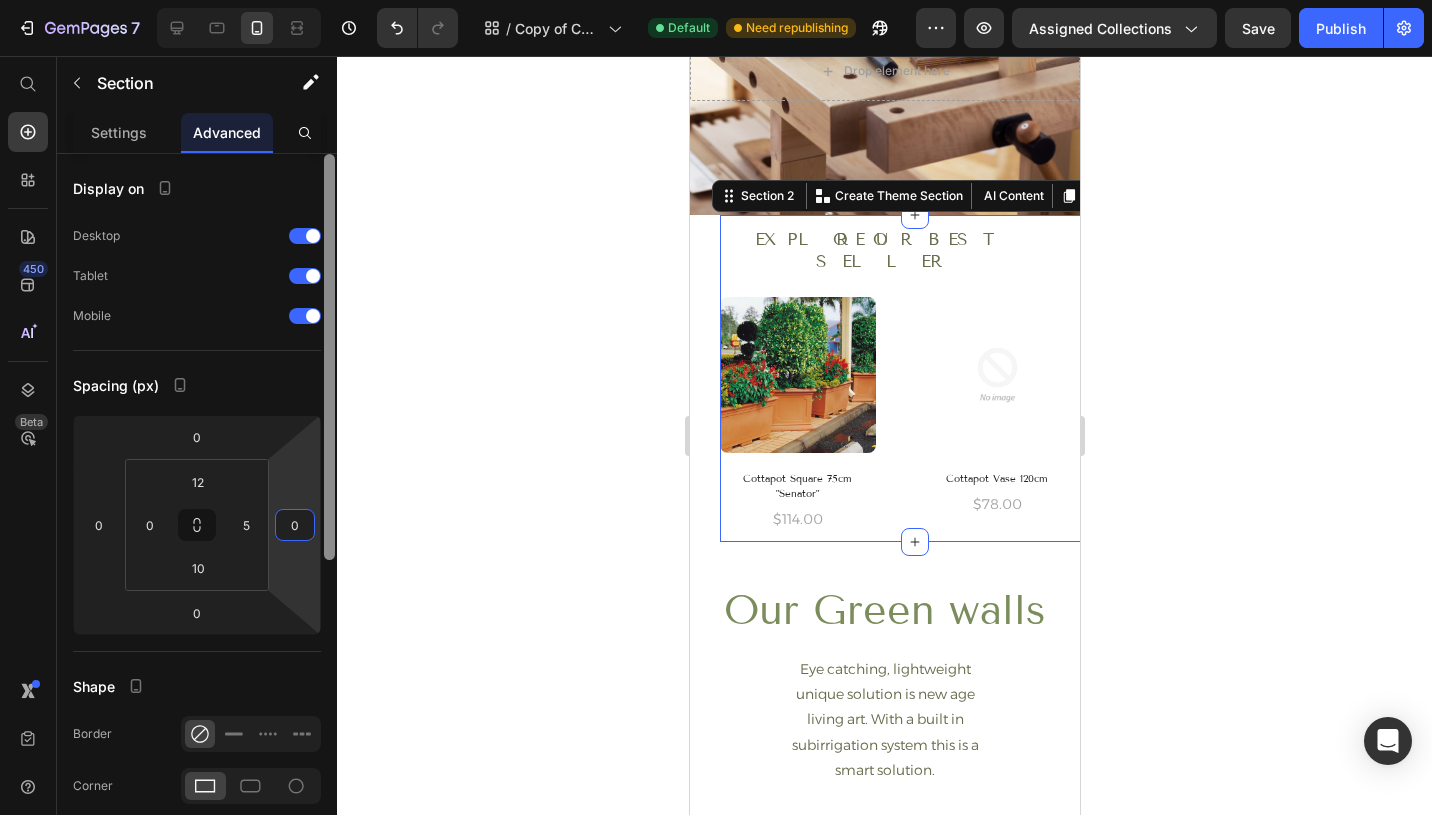 drag, startPoint x: 294, startPoint y: 528, endPoint x: 330, endPoint y: 512, distance: 39.39543 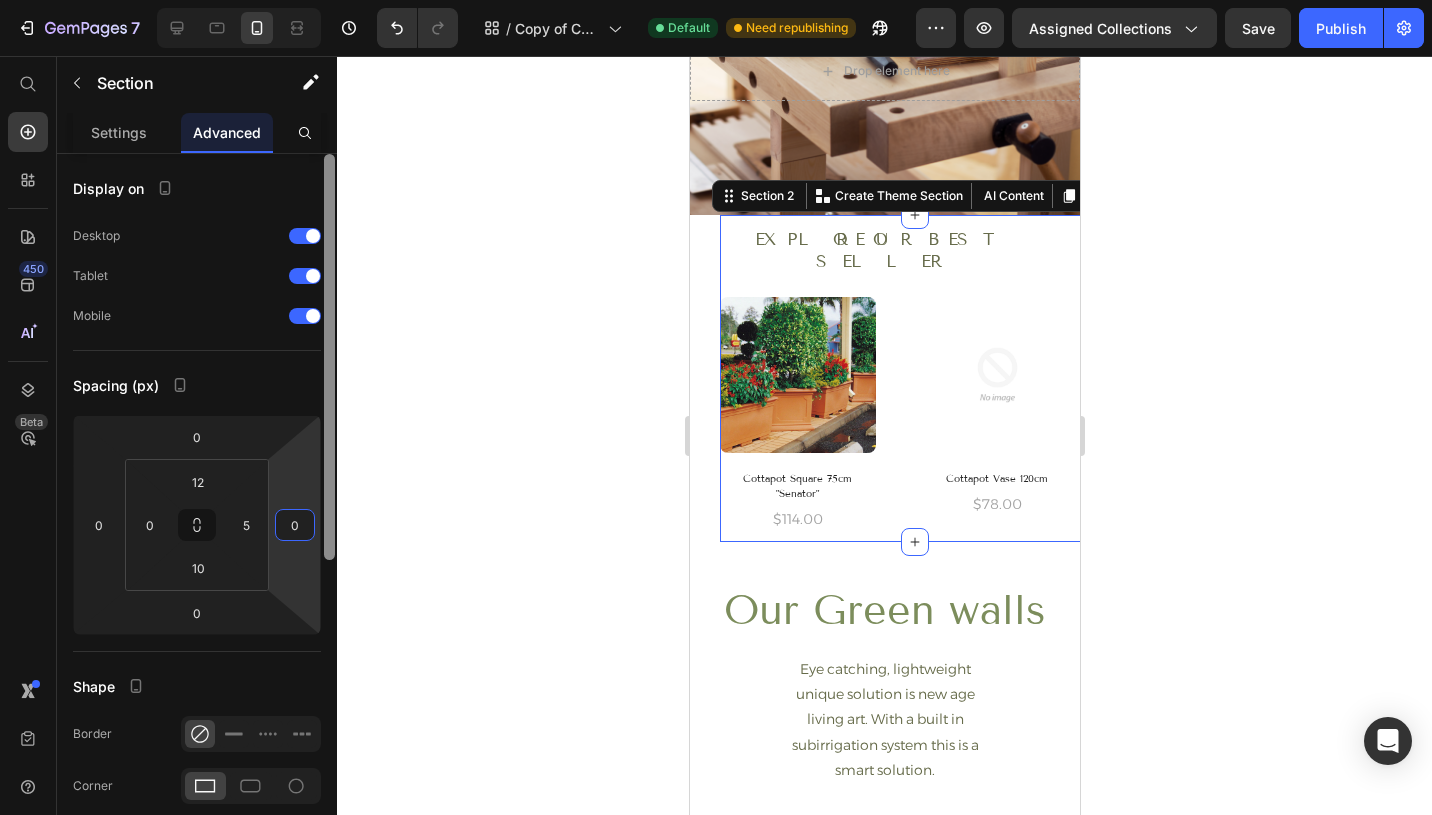click on "0" at bounding box center (295, 525) 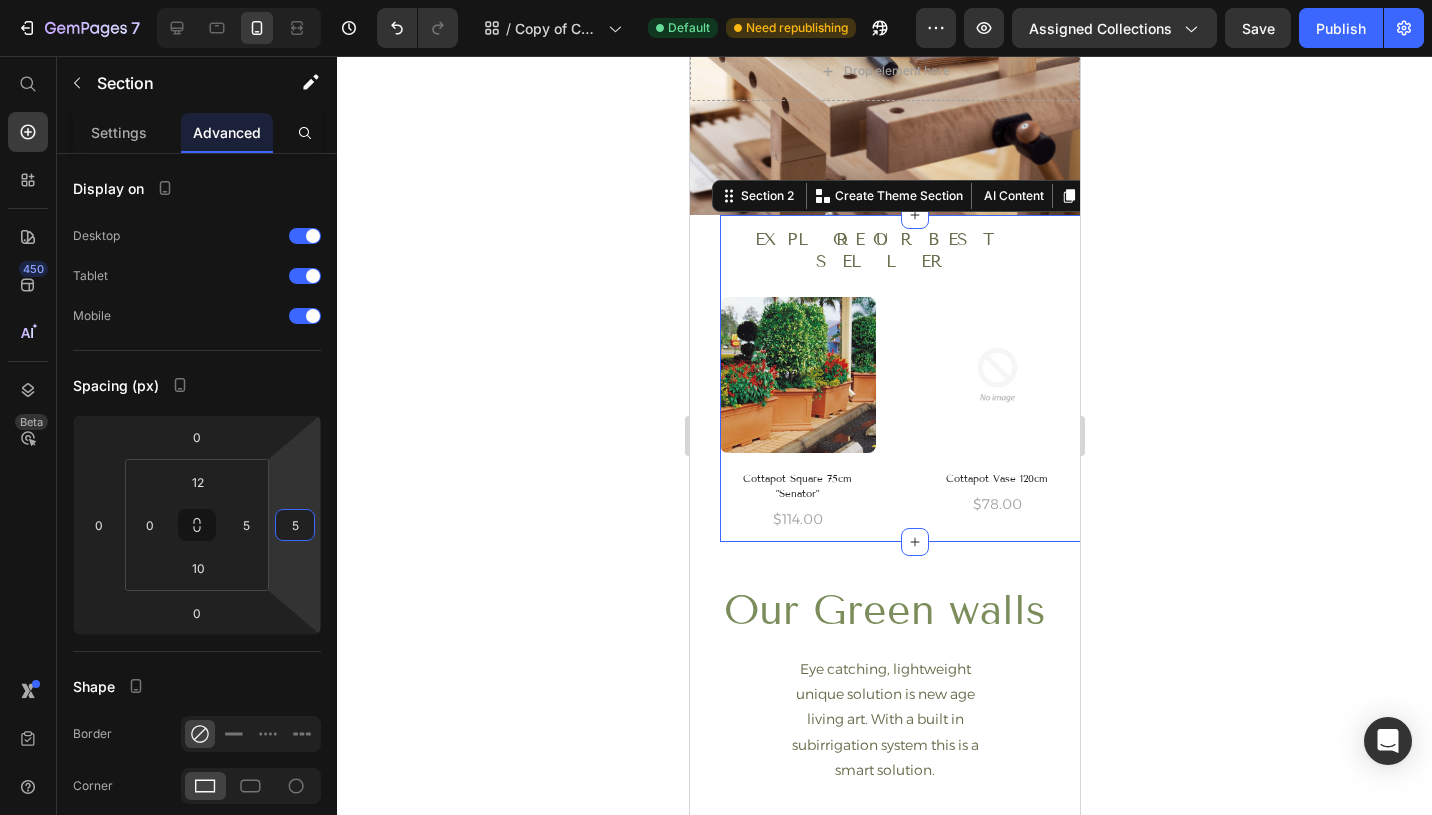 type on "50" 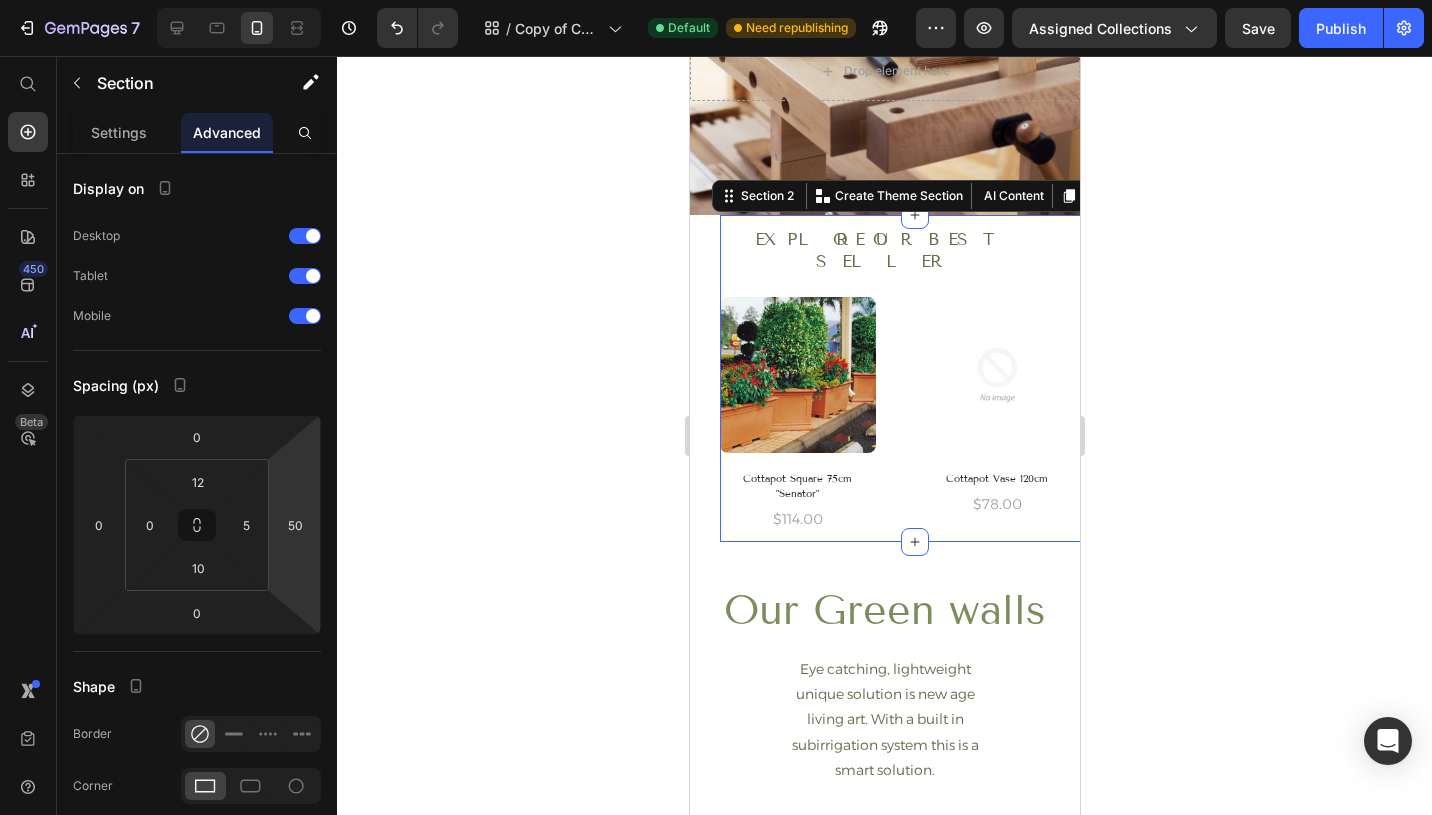 click 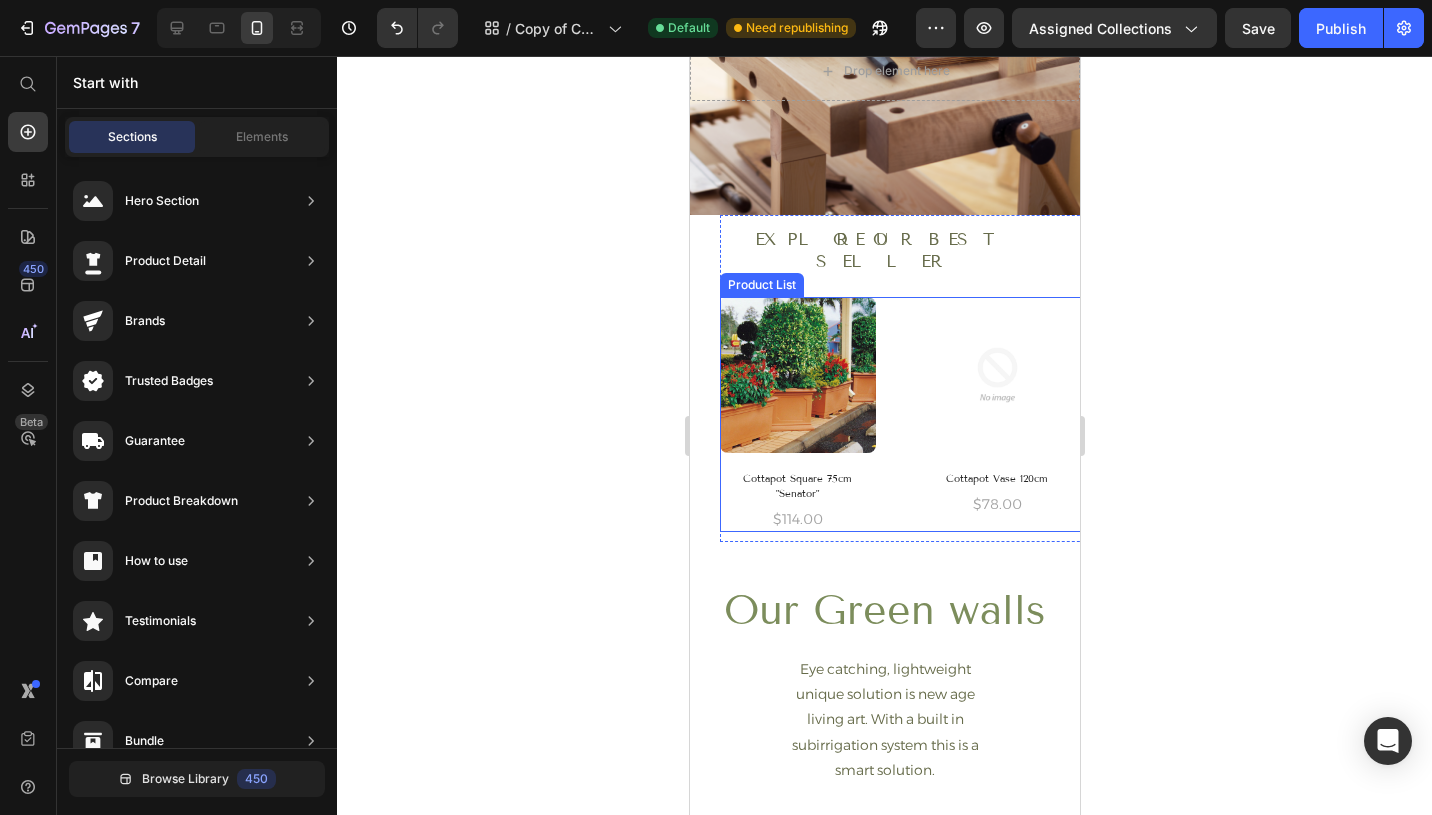 click on "(P) Images Cottapot Square 75cm "Senator" (P) Title $114.00 (P) Price Row (P) Images Cottapot Vase 120cm (P) Title $78.00 (P) Price Row (P) Images Cottapot Vase 94cm (P) Title $71.00 (P) Price Row (P) Images Zoie planter 10” – Double-colour shell (P) Title $44.00 (P) Price Row (P) Images Zoie planter 10” – Single-colour shell (P) Title $44.00 (P) Price Row (P) Images Diva 150cm Planter (P) Title $44.00 (P) Price Row (P) Images Diva 120cm Planter (P) Title $44.00 (P) Price Row (P) Images Diva 70cm Planter – External (P) Title $44.00 (P) Price Row (P) Images Diva 70cm Planter – Internal (P) Title $44.00 (P) Price Row (P) Images Cube 80cm (P) Title $44.00 (P) Price Row" at bounding box center (904, 414) 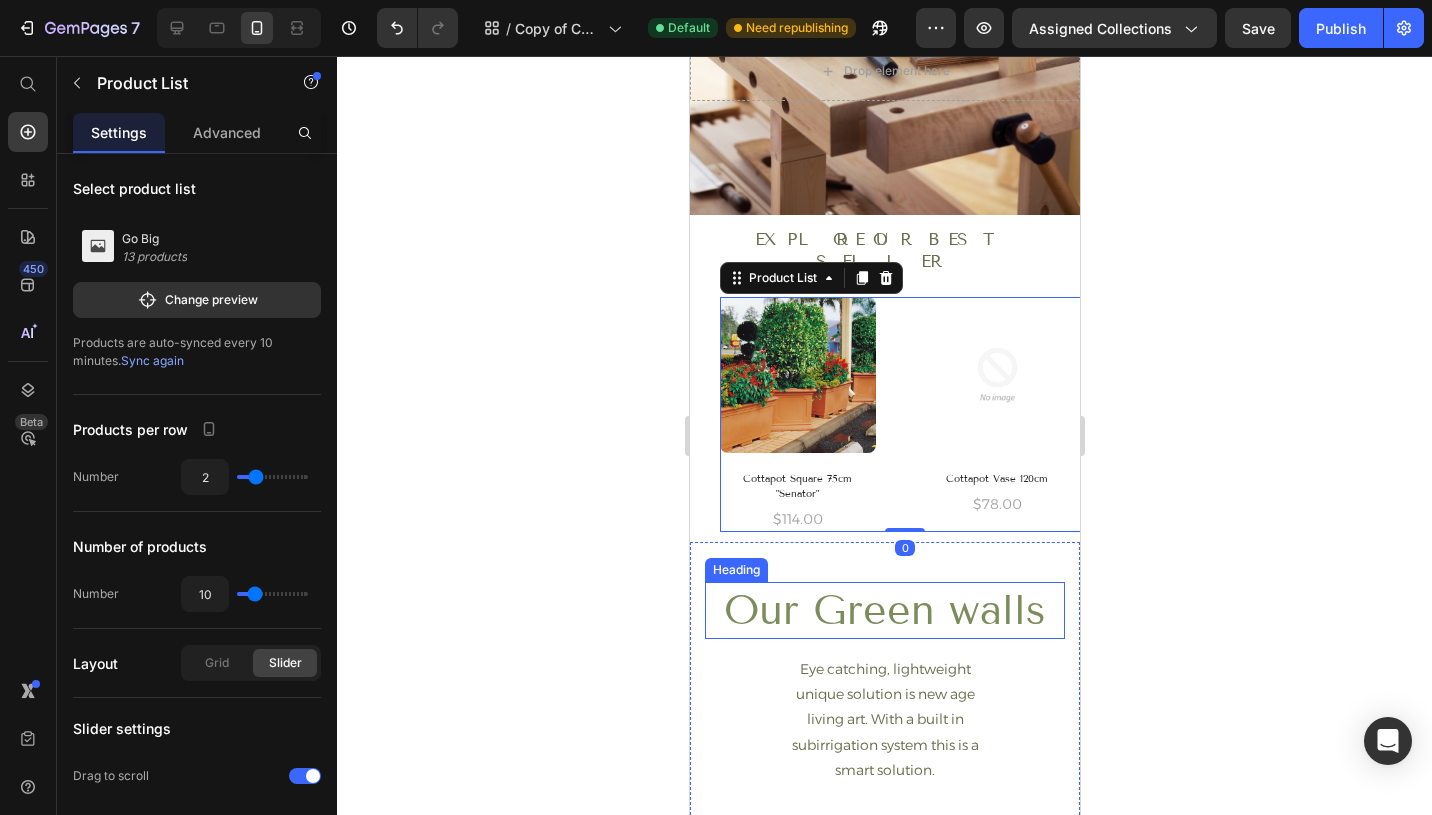 click on "Our Green walls" at bounding box center (884, 610) 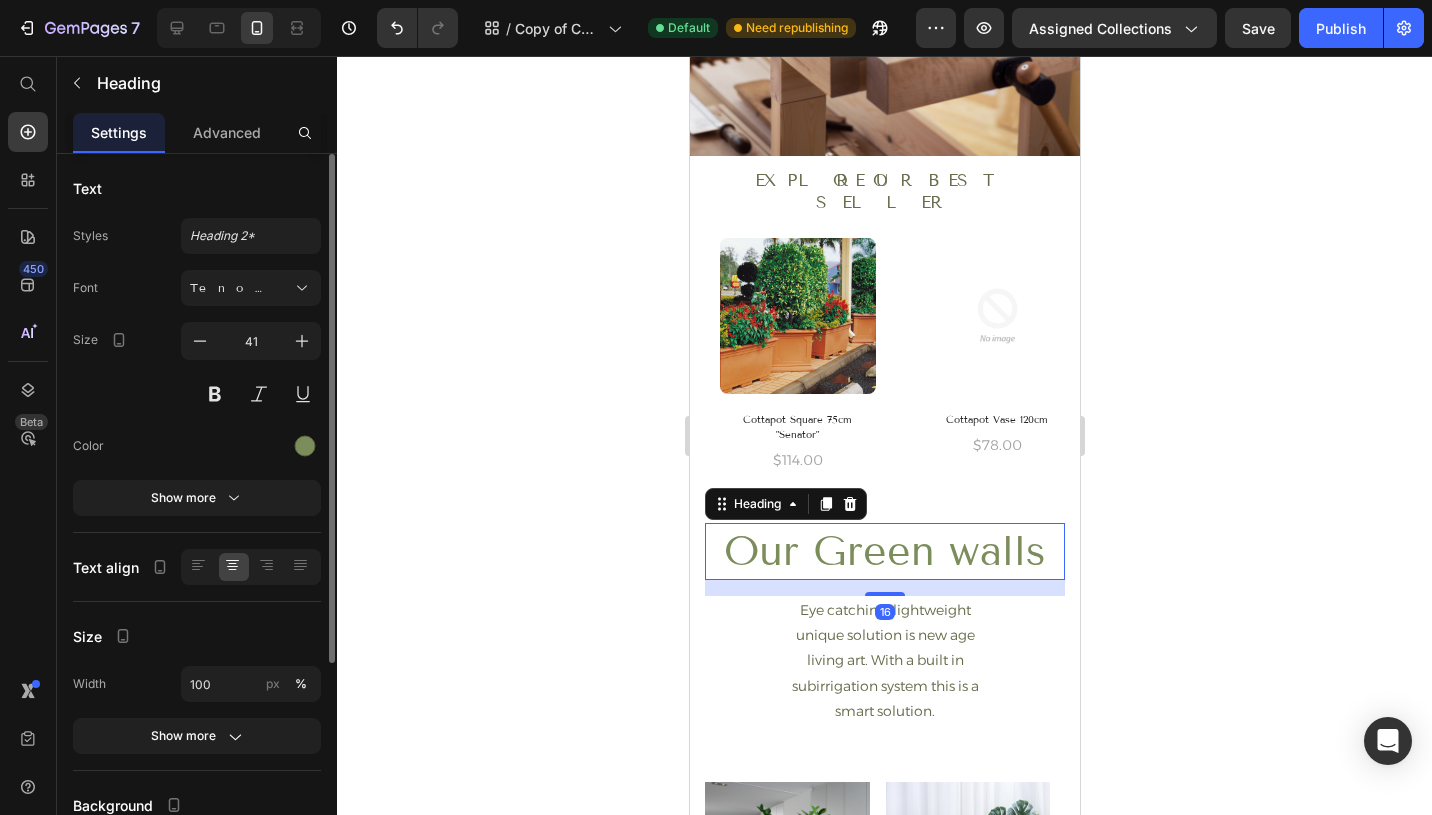 scroll, scrollTop: 352, scrollLeft: 0, axis: vertical 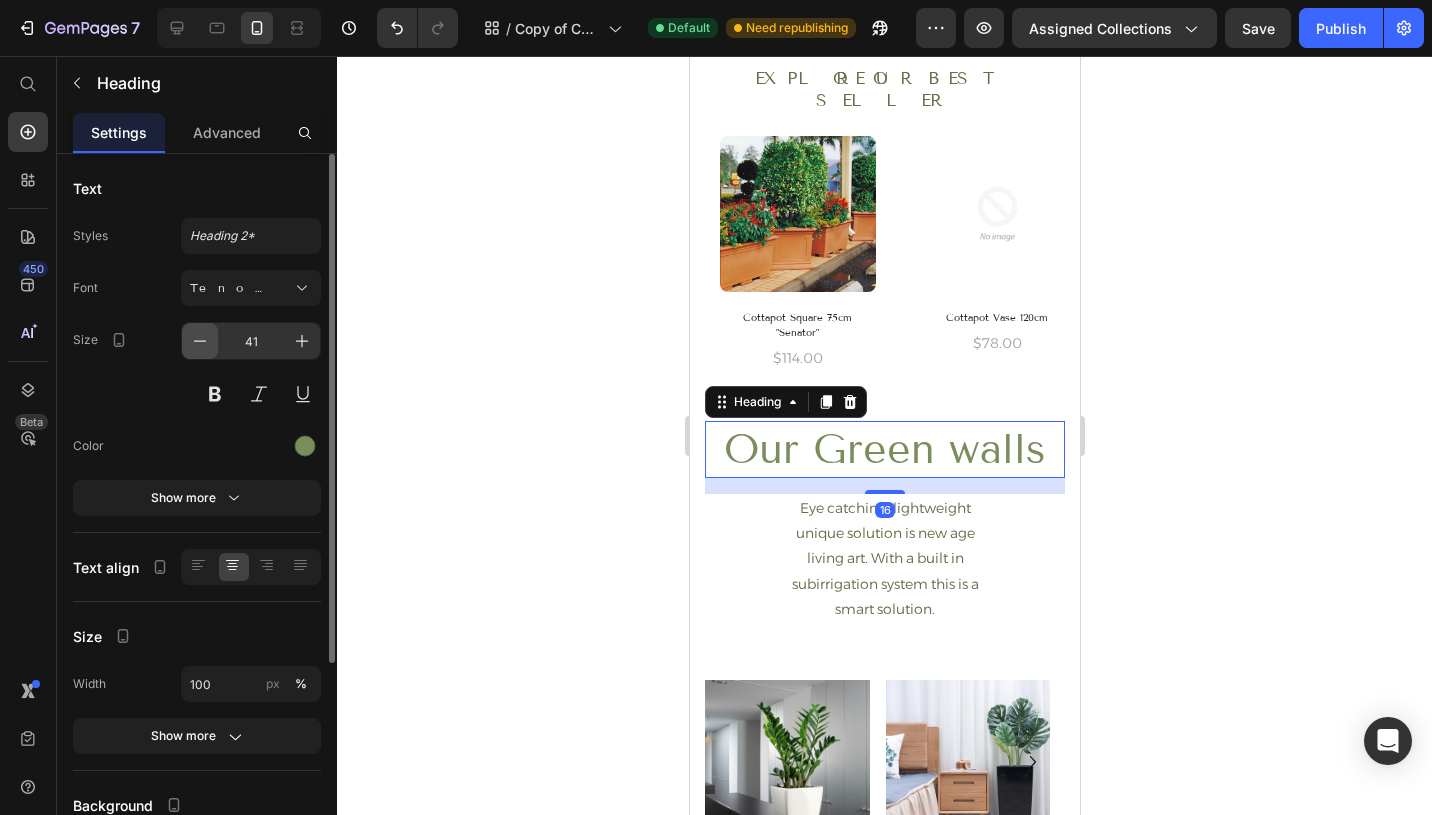 click 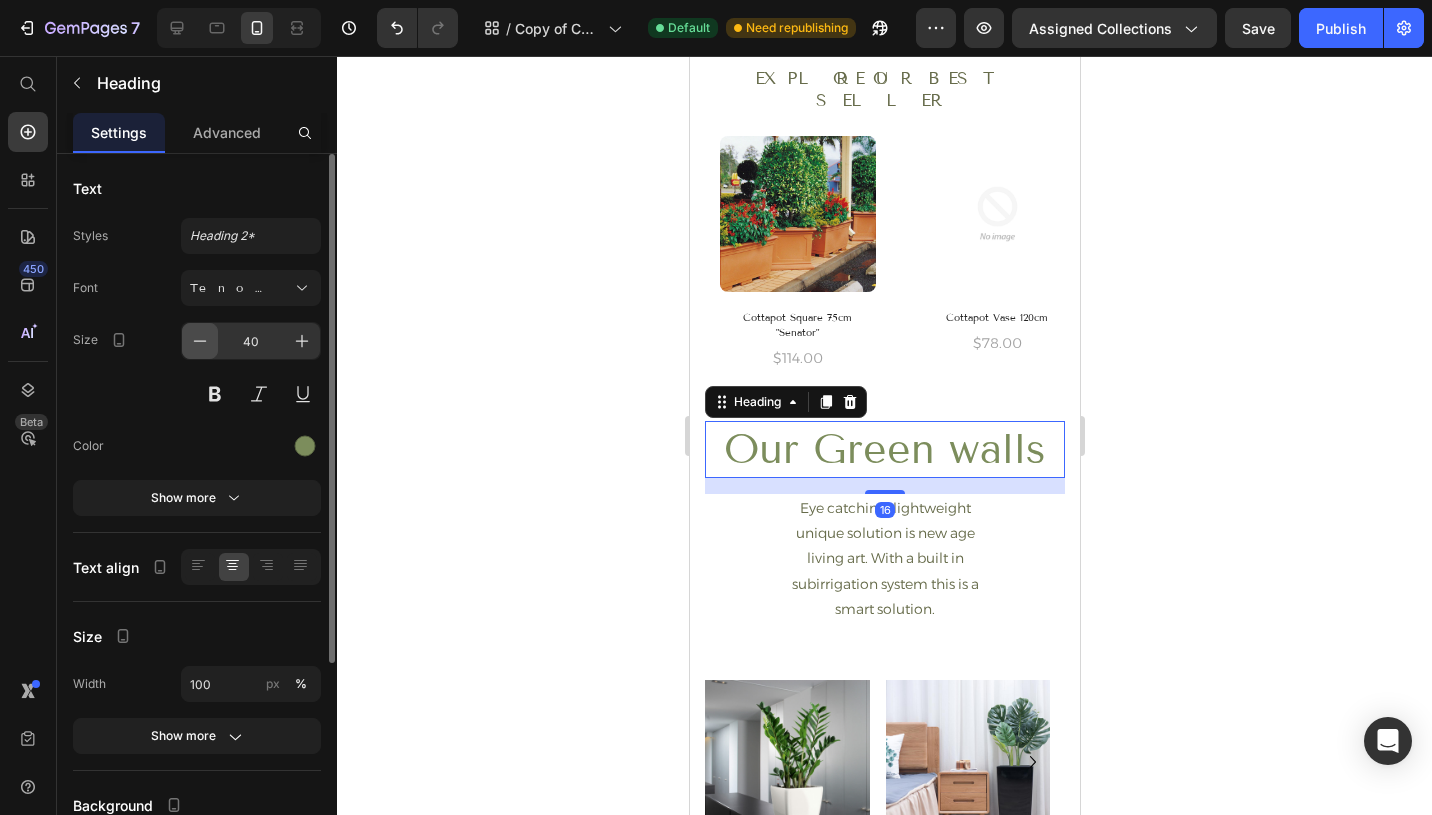 click 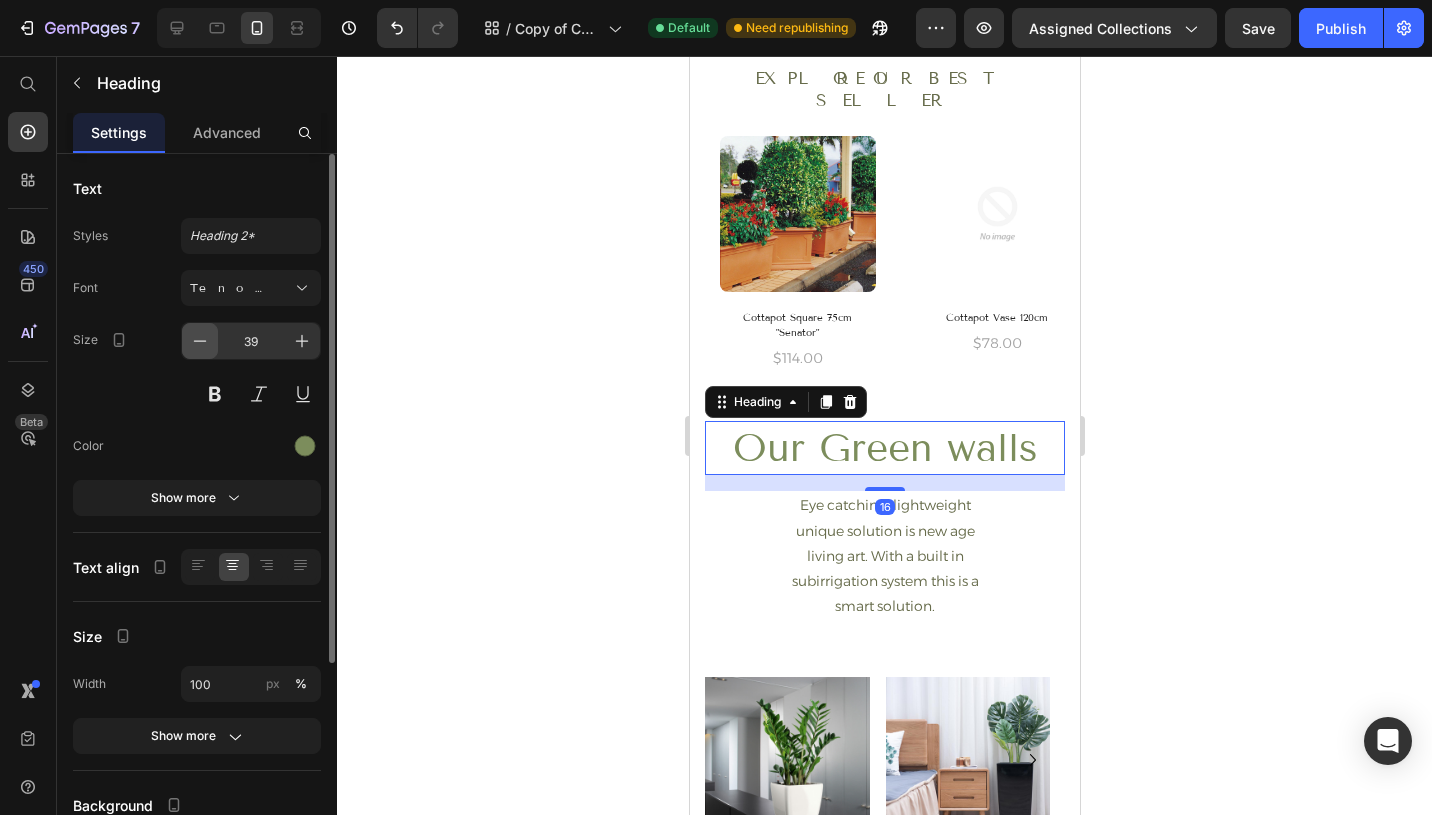 click 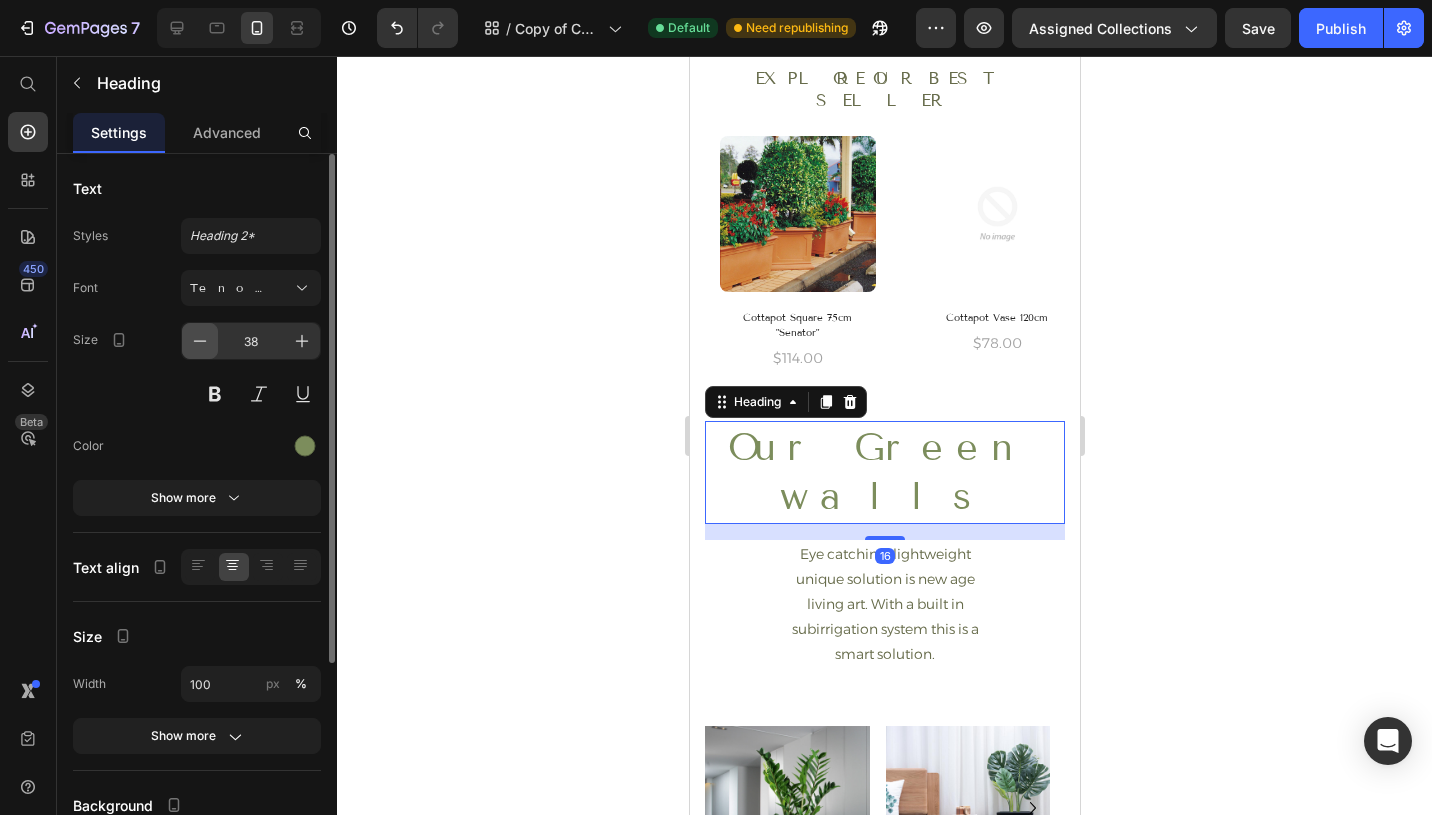 click 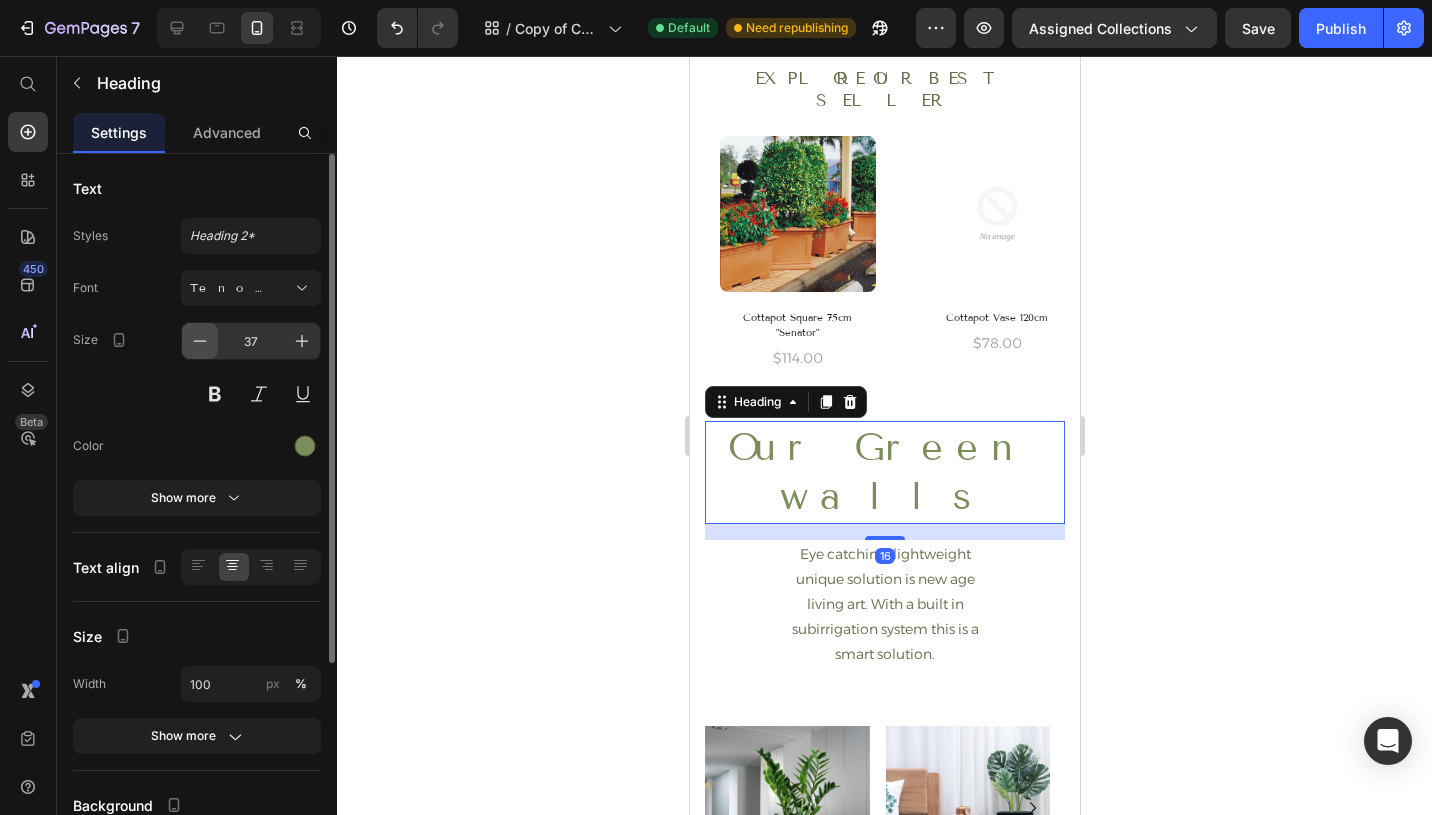 click 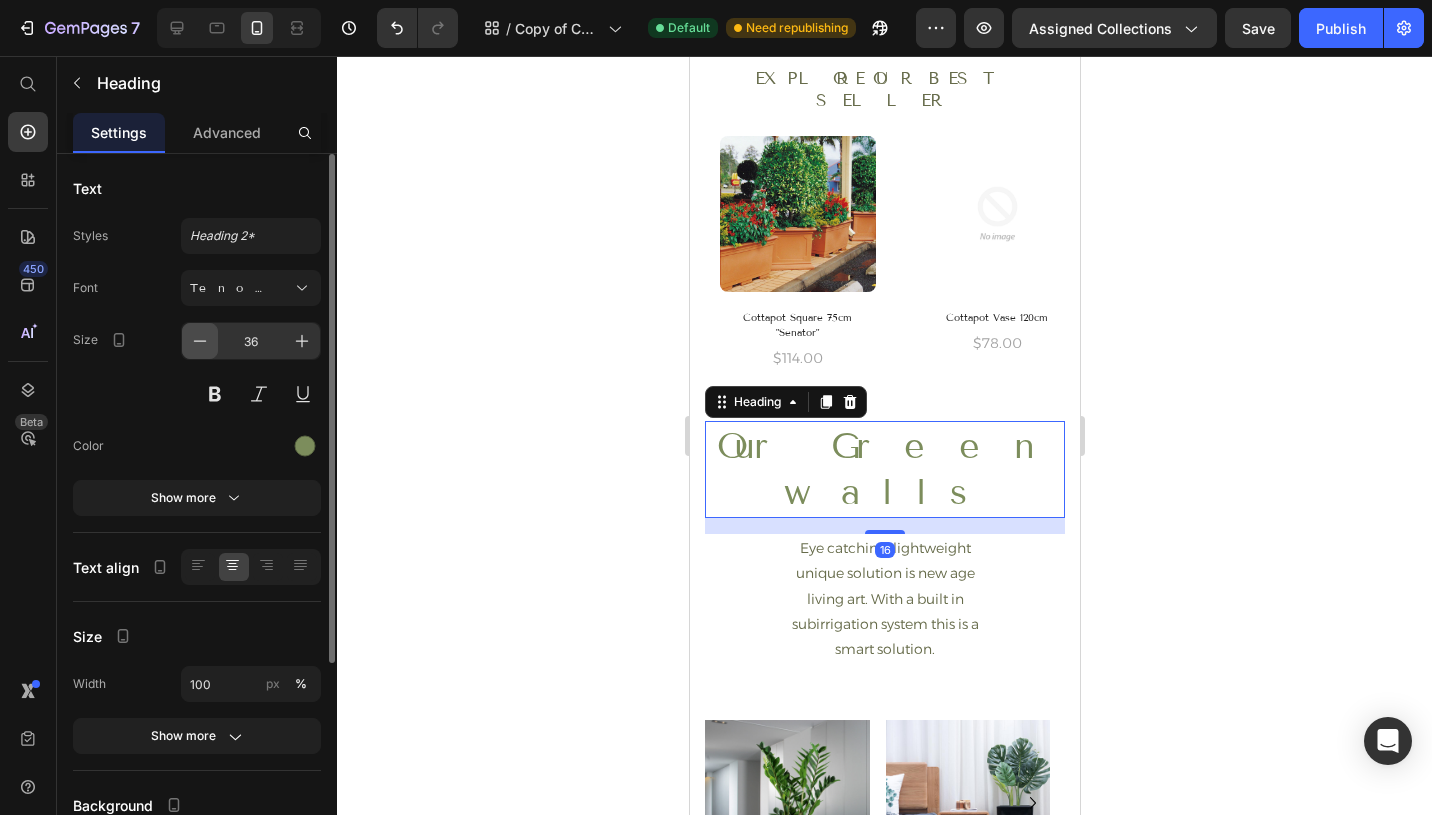 click 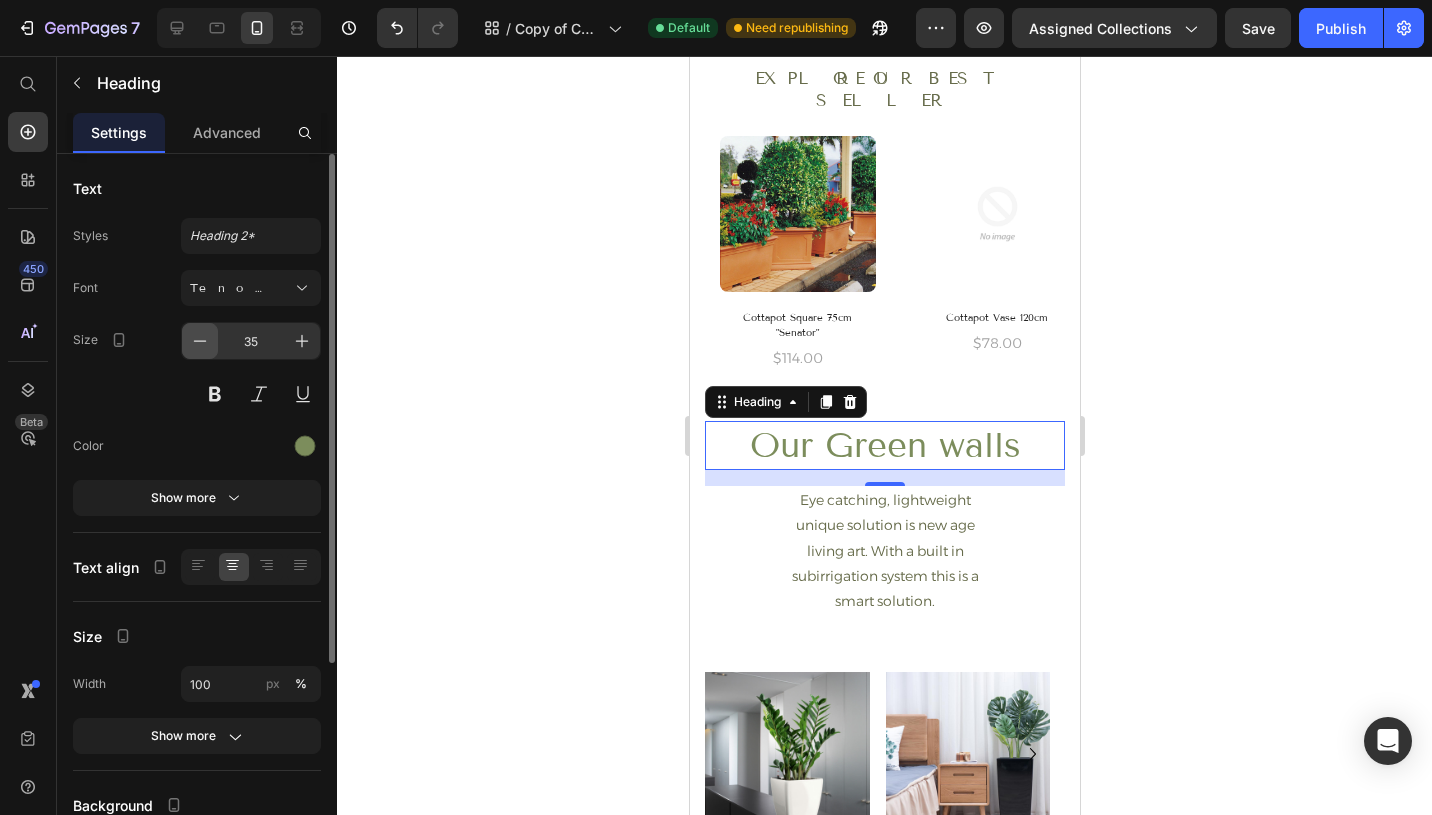 click 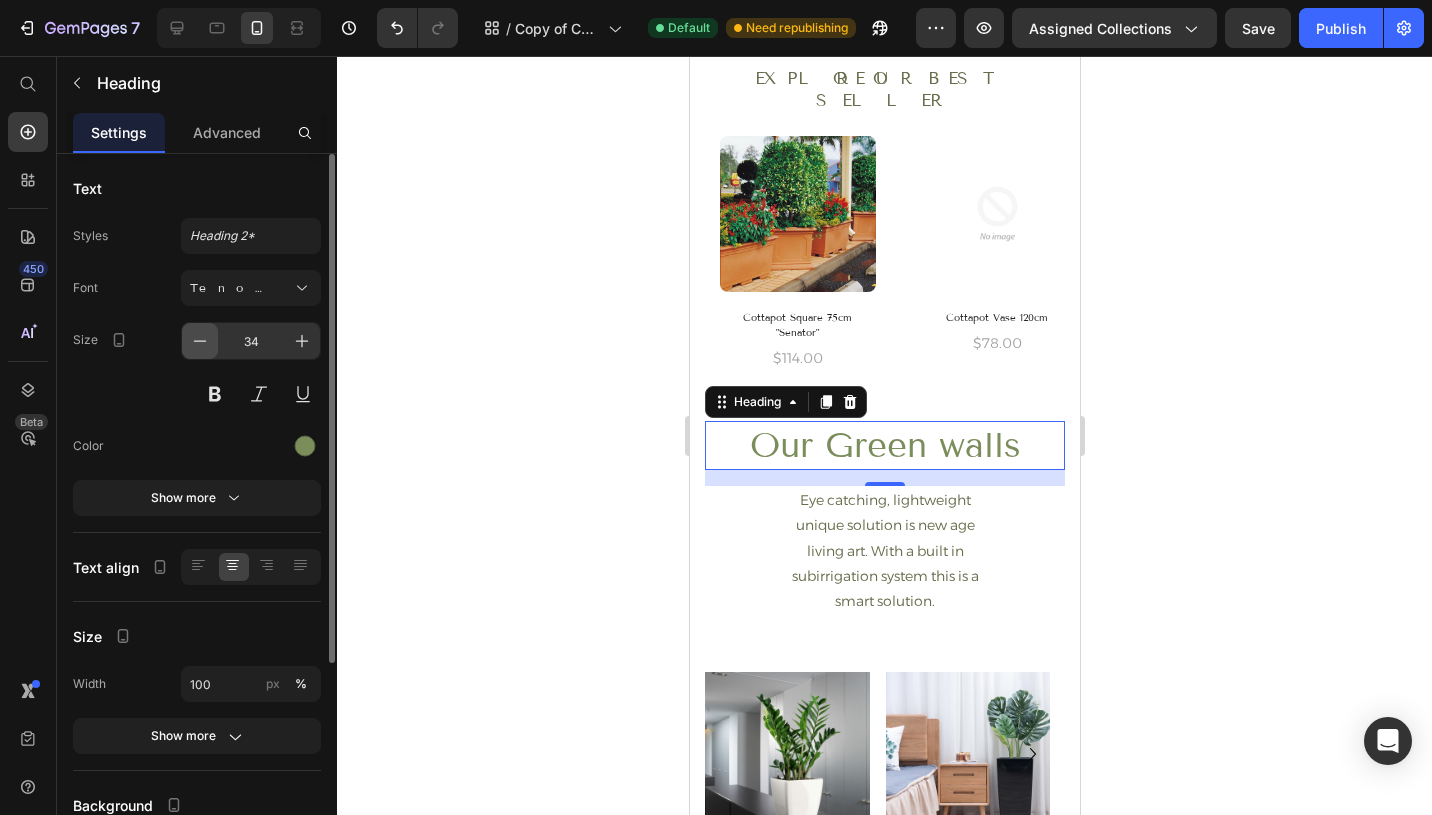click 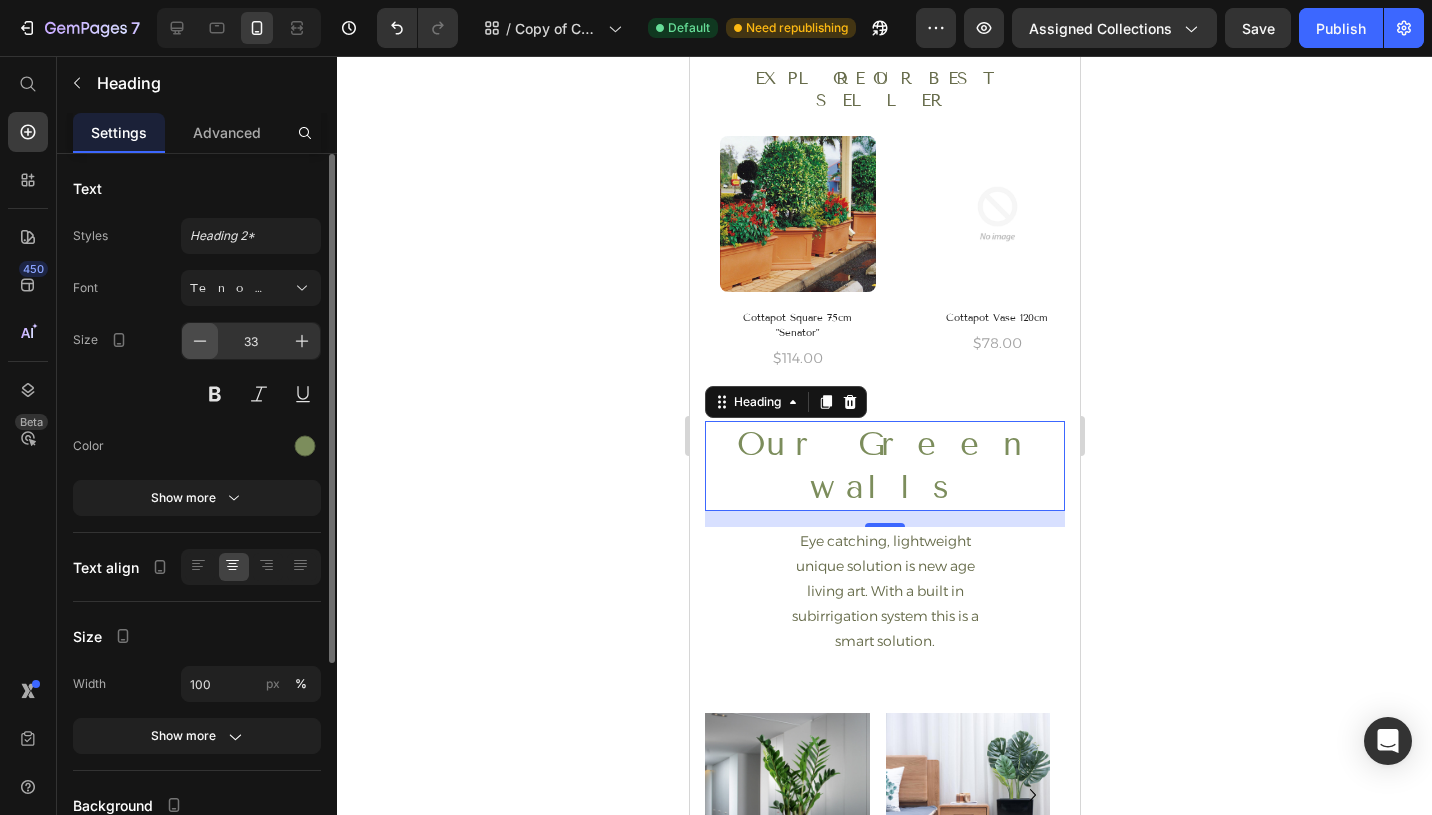 click 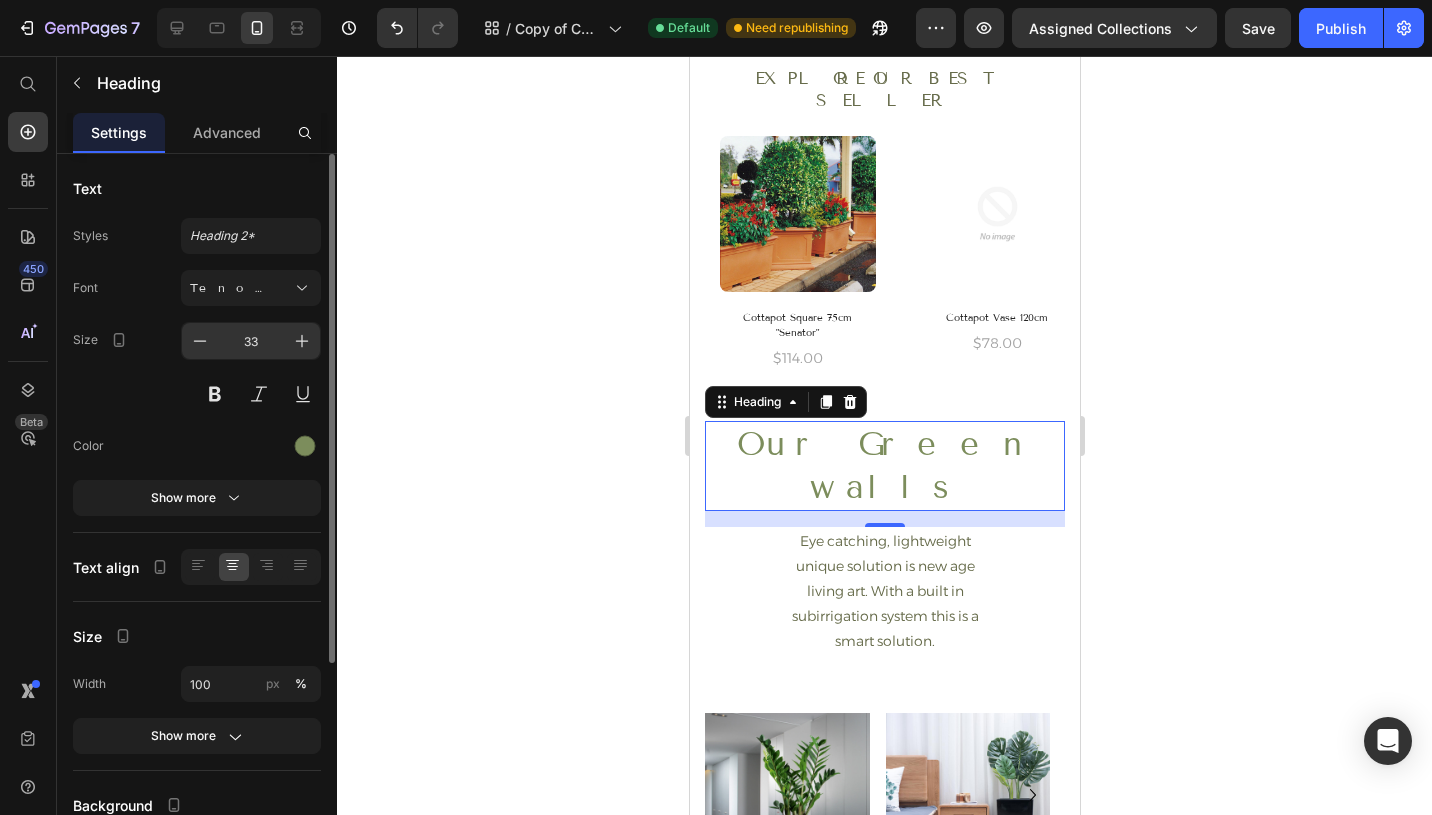 type on "32" 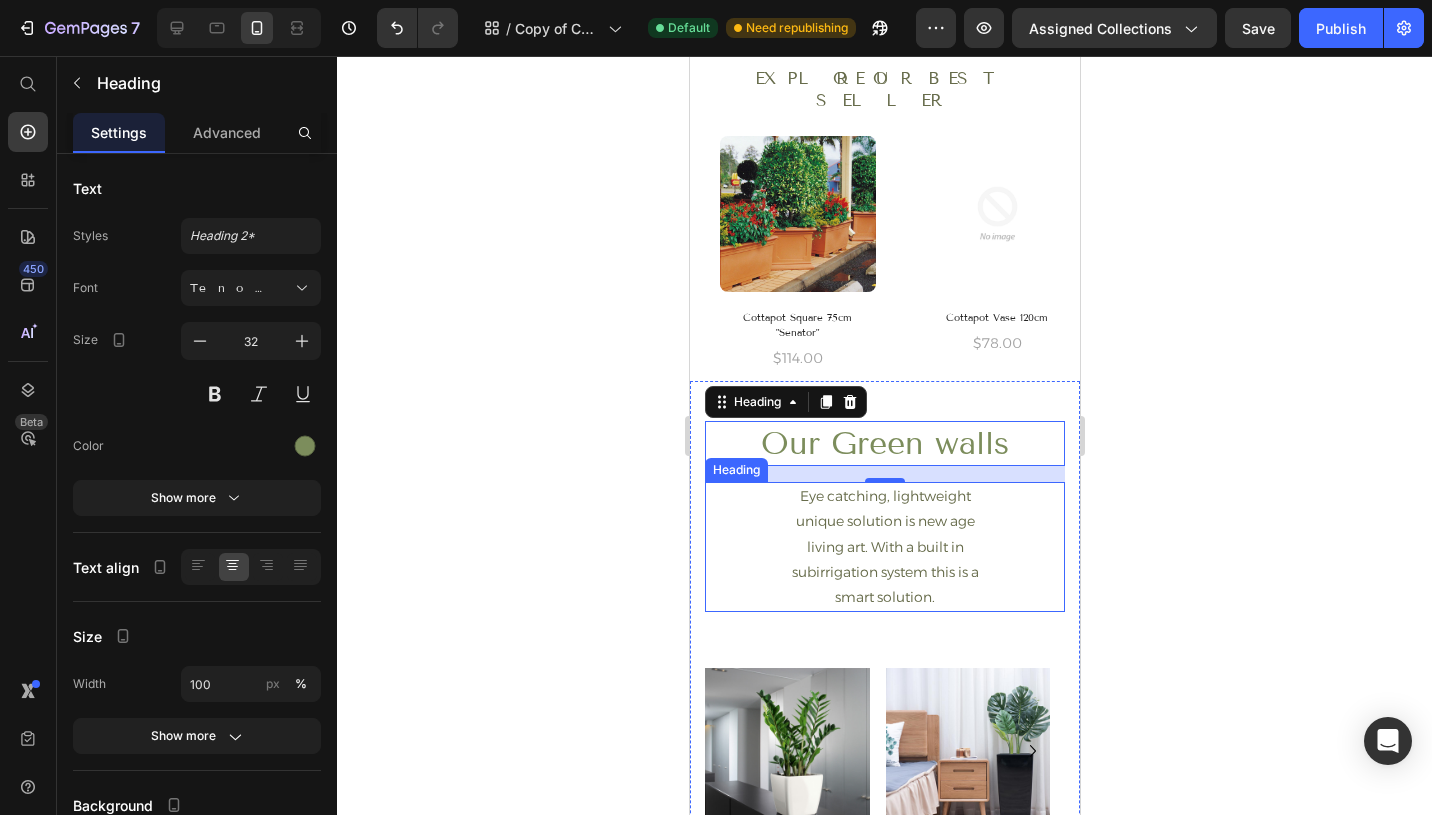 click on "Eye catching, lightweight unique solution is new age living art. With a built in subirrigation system this is a smart solution." at bounding box center [884, 547] 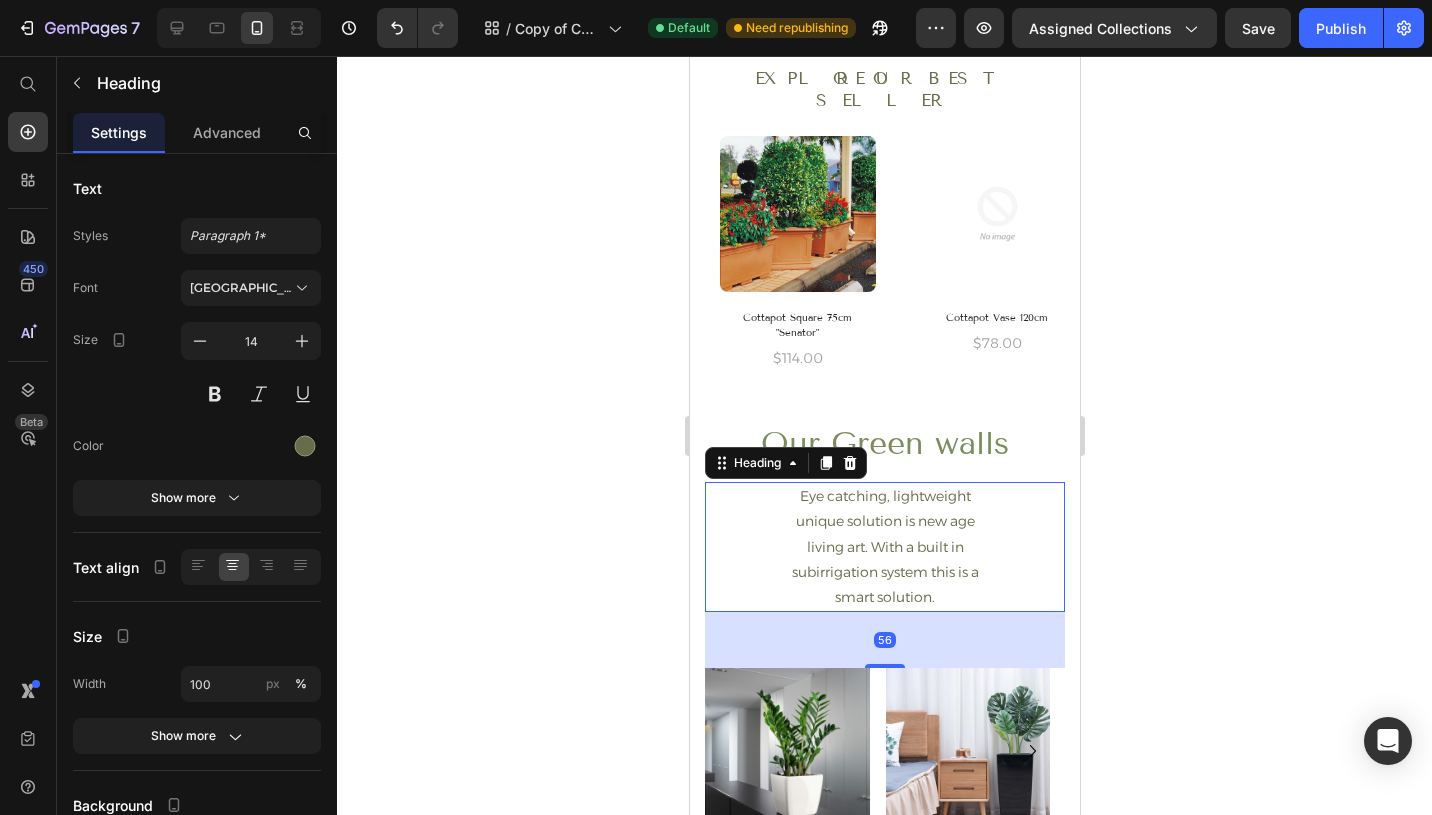 click on "Eye catching, lightweight unique solution is new age living art. With a built in subirrigation system this is a smart solution." at bounding box center (884, 547) 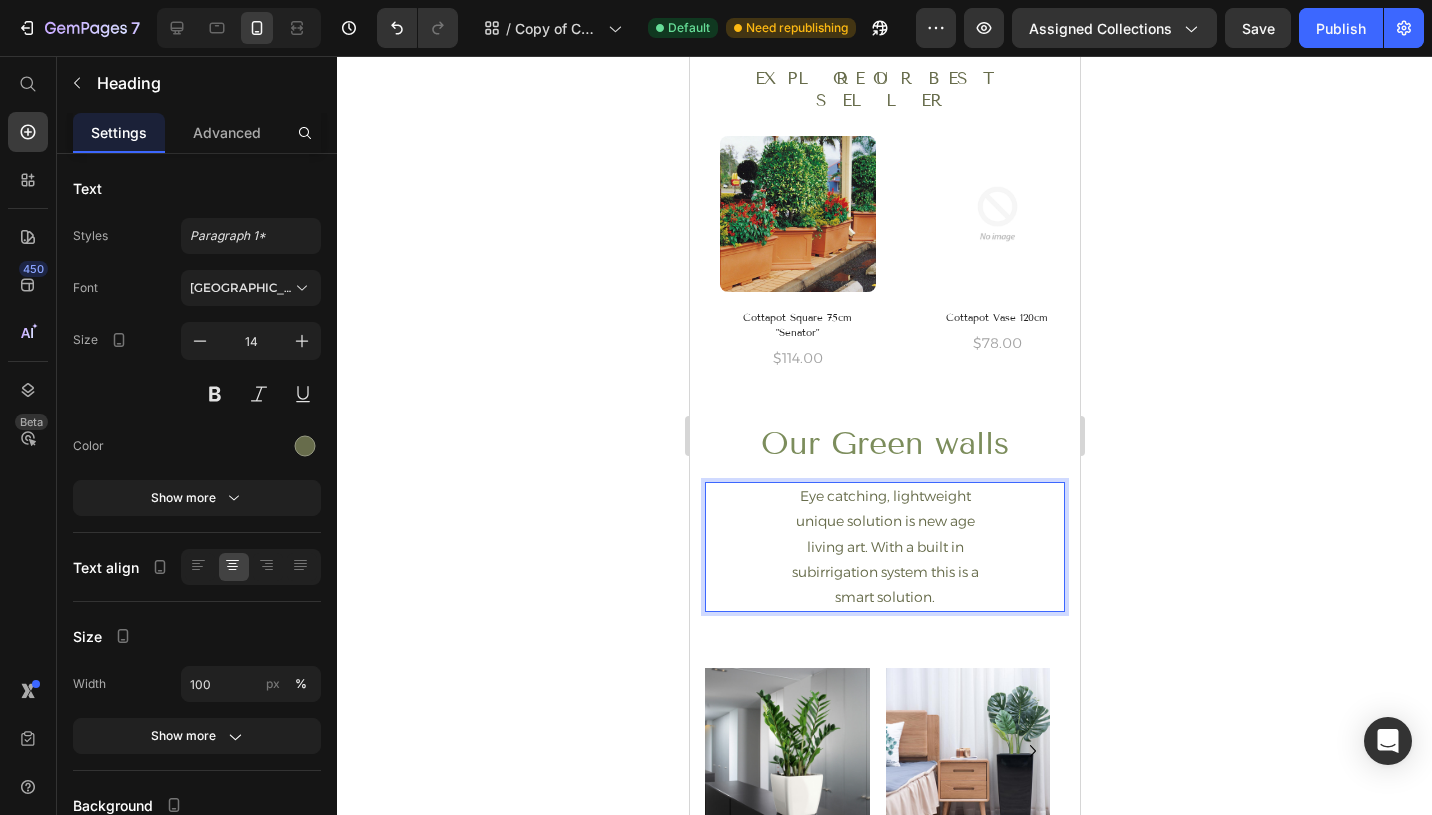 click on "Eye catching, lightweight unique solution is new age living art. With a built in subirrigation system this is a smart solution.  Heading   56" at bounding box center [884, 547] 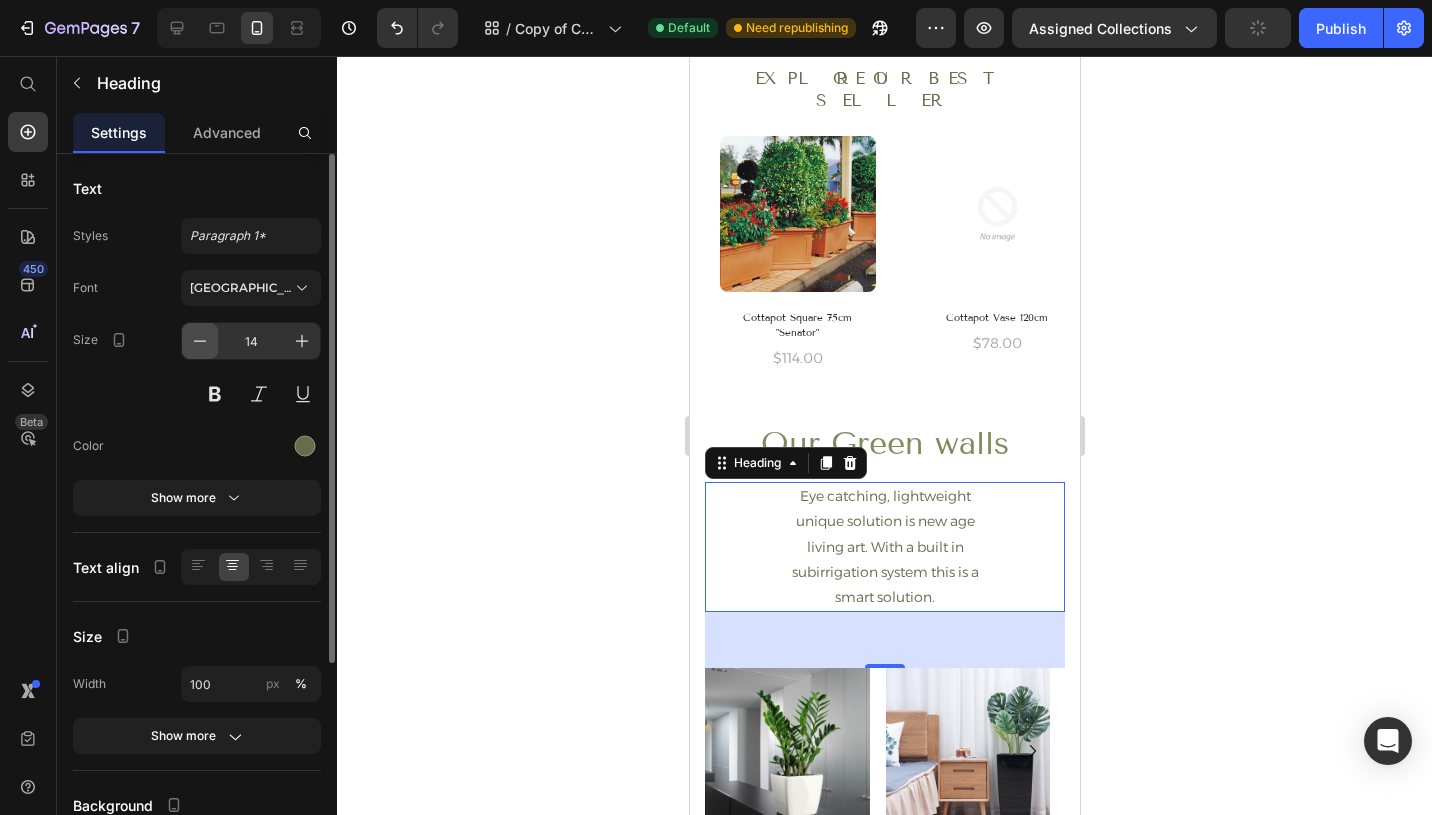 click 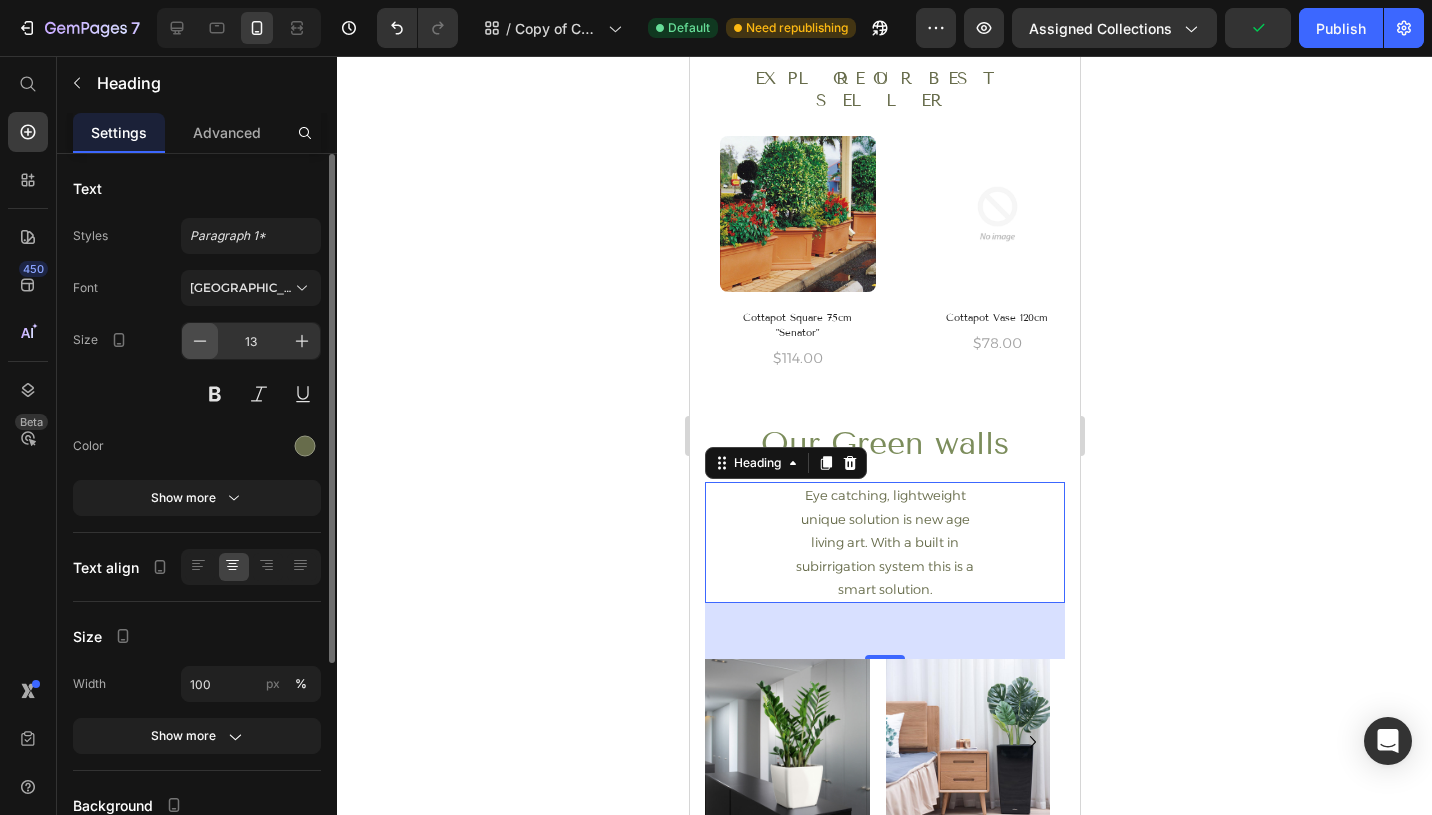 click 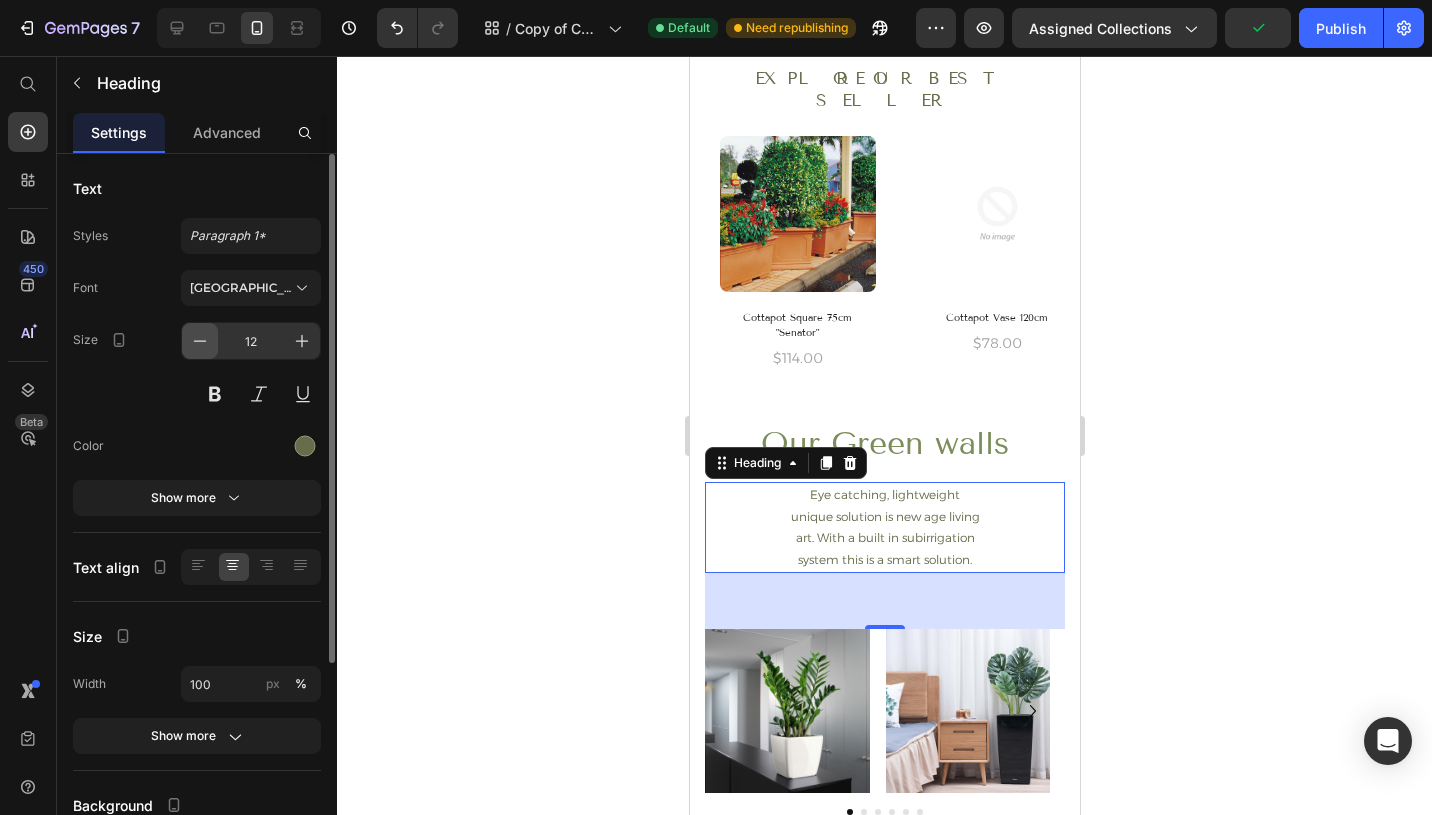 click 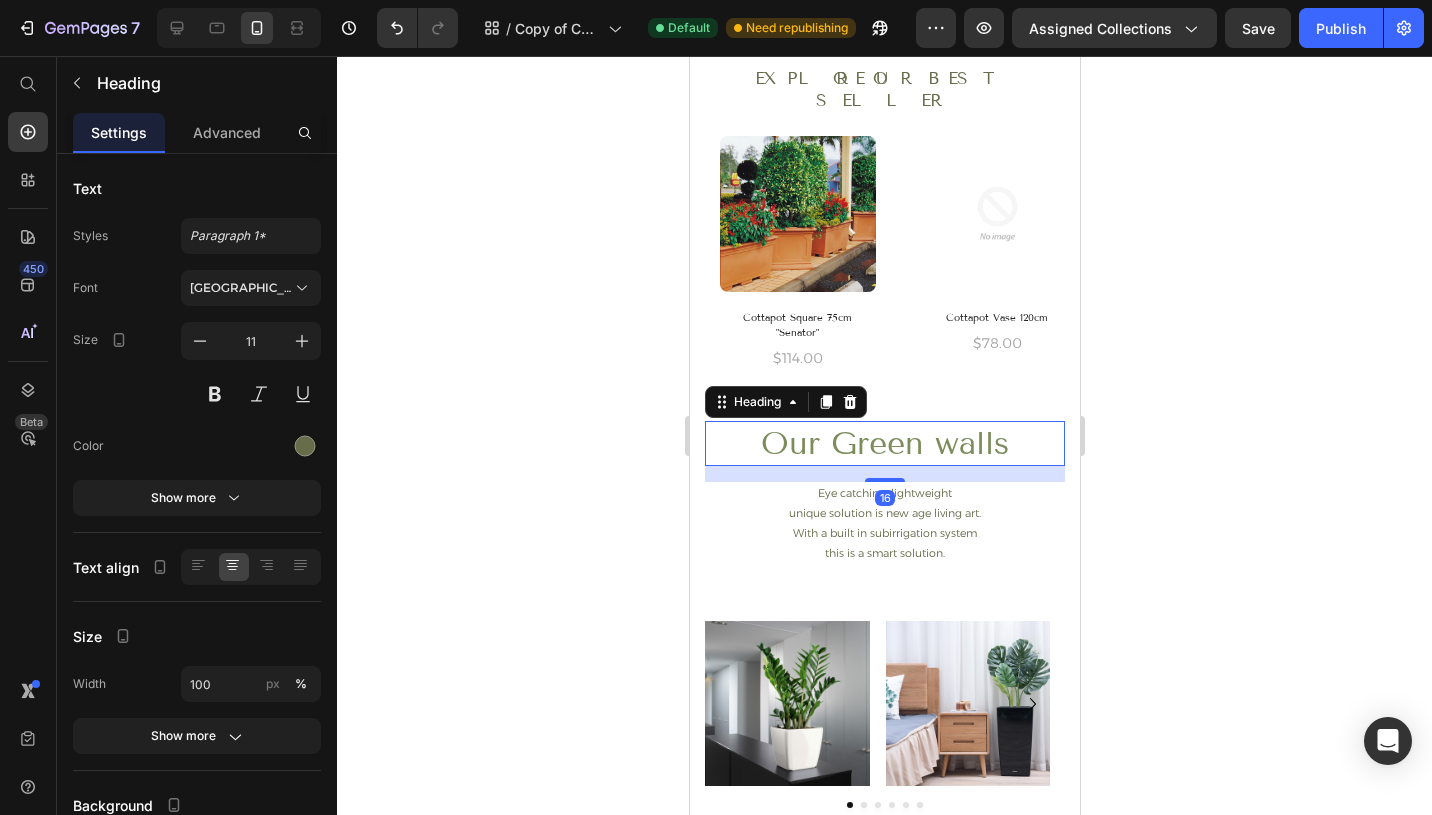 click on "Our Green walls" at bounding box center (884, 444) 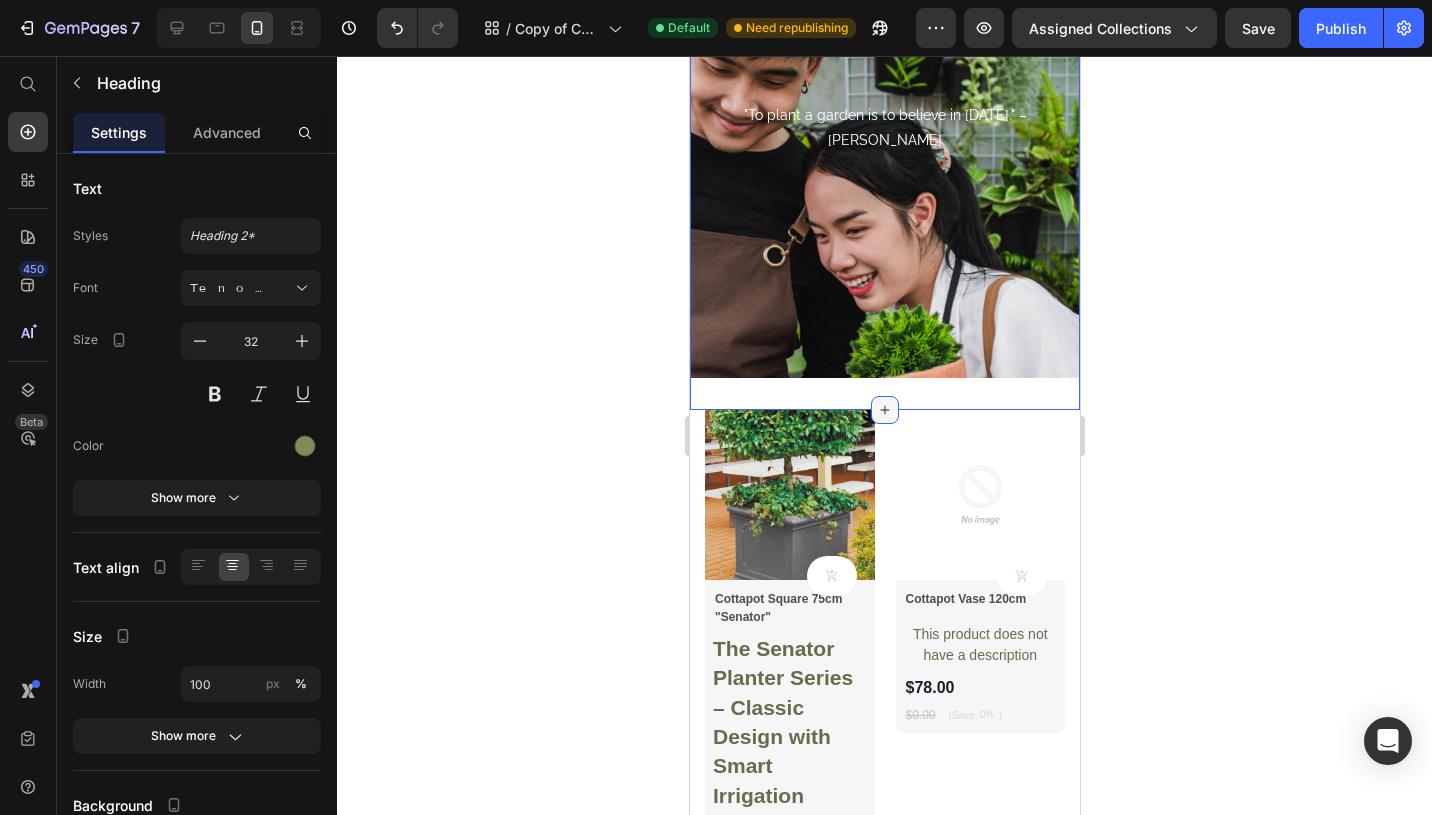 scroll, scrollTop: 2089, scrollLeft: 0, axis: vertical 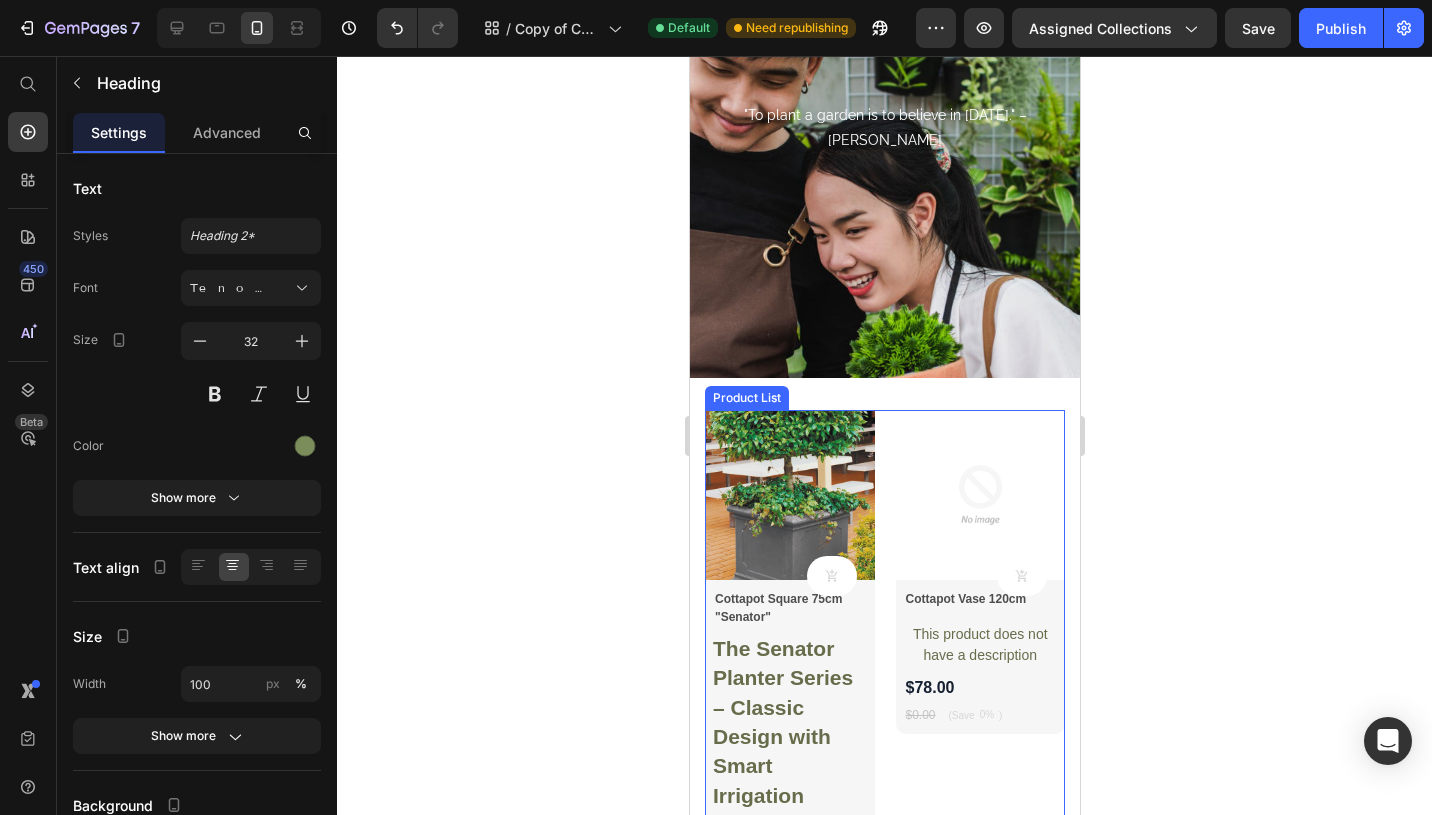 click on "Product Images Product Cart Button Cottapot Square 75cm "Senator" Product Title The Senator Planter Series – Classic Design with Smart Irrigation
The Senator Planter Series combines timeless elegance with modern functionality, making it the perfect choice for both indoor and outdoor spaces. Designed for conservative landscapes, this planter enhances any setting with its sophisticated aesthetic and durable construction.
✔ Built-in Sub-Irrigation System – Features a 48L water reservoir, reducing the need for frequent watering. ✔ Smart Wick System – Ensures consistent moisture for healthier plants. ✔ Spacious & Versatile – Accommodates large grow pots up to 20" (500mm). ✔ Durable & Stylish – Available in a variety of colors to match any décor. ✔ Water-Efficient – Conserves water while supporting lush, thriving greenery.
Dimensions: 75cm (L) x 75cm (W) x 68cm (H) | Soil Capacity: 135L | Weight: 20kg
Product Description $114.00 Product Price $0.00 Product Price (Save 0% ) Product Tag" at bounding box center (884, 1674) 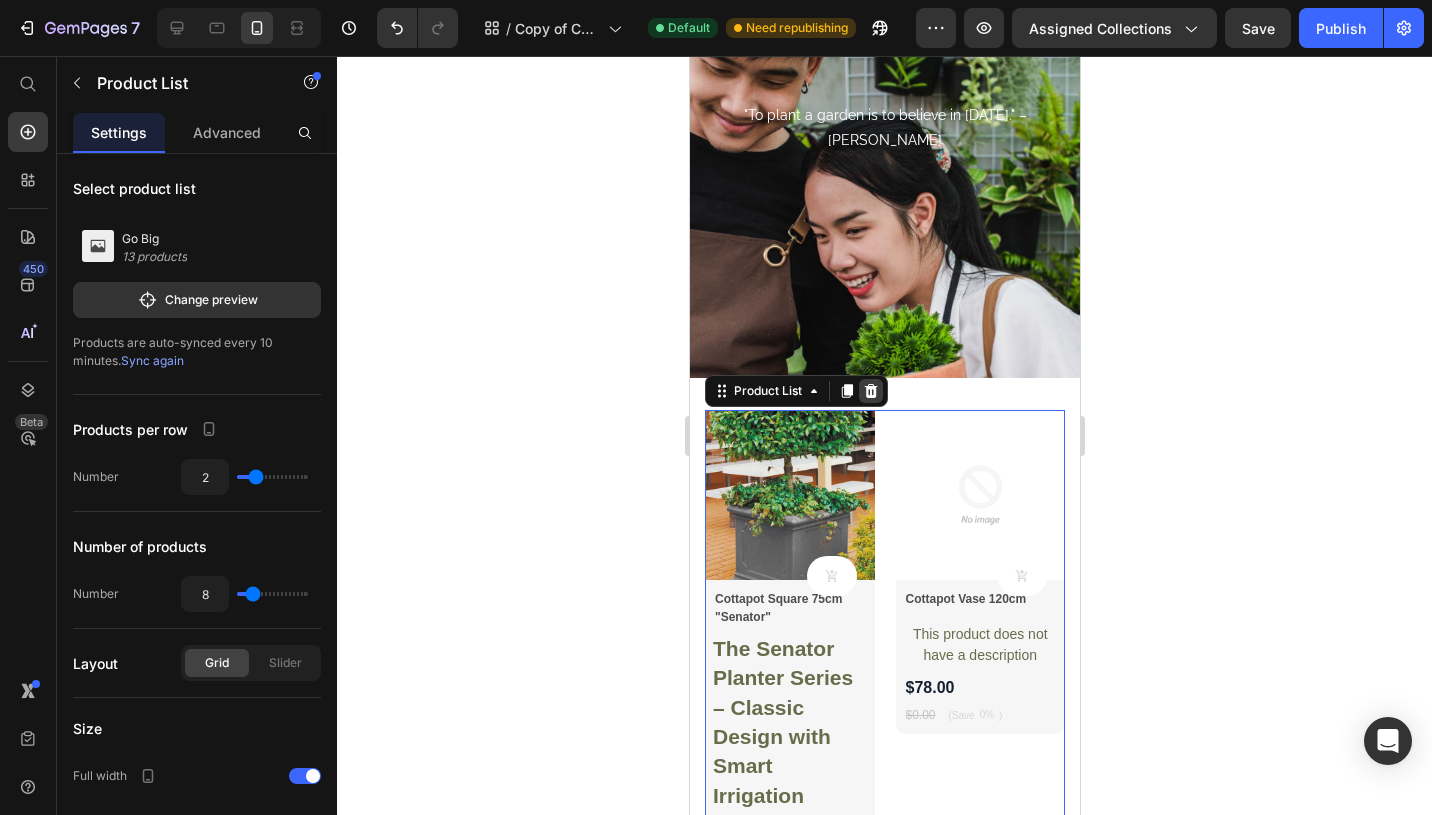 click 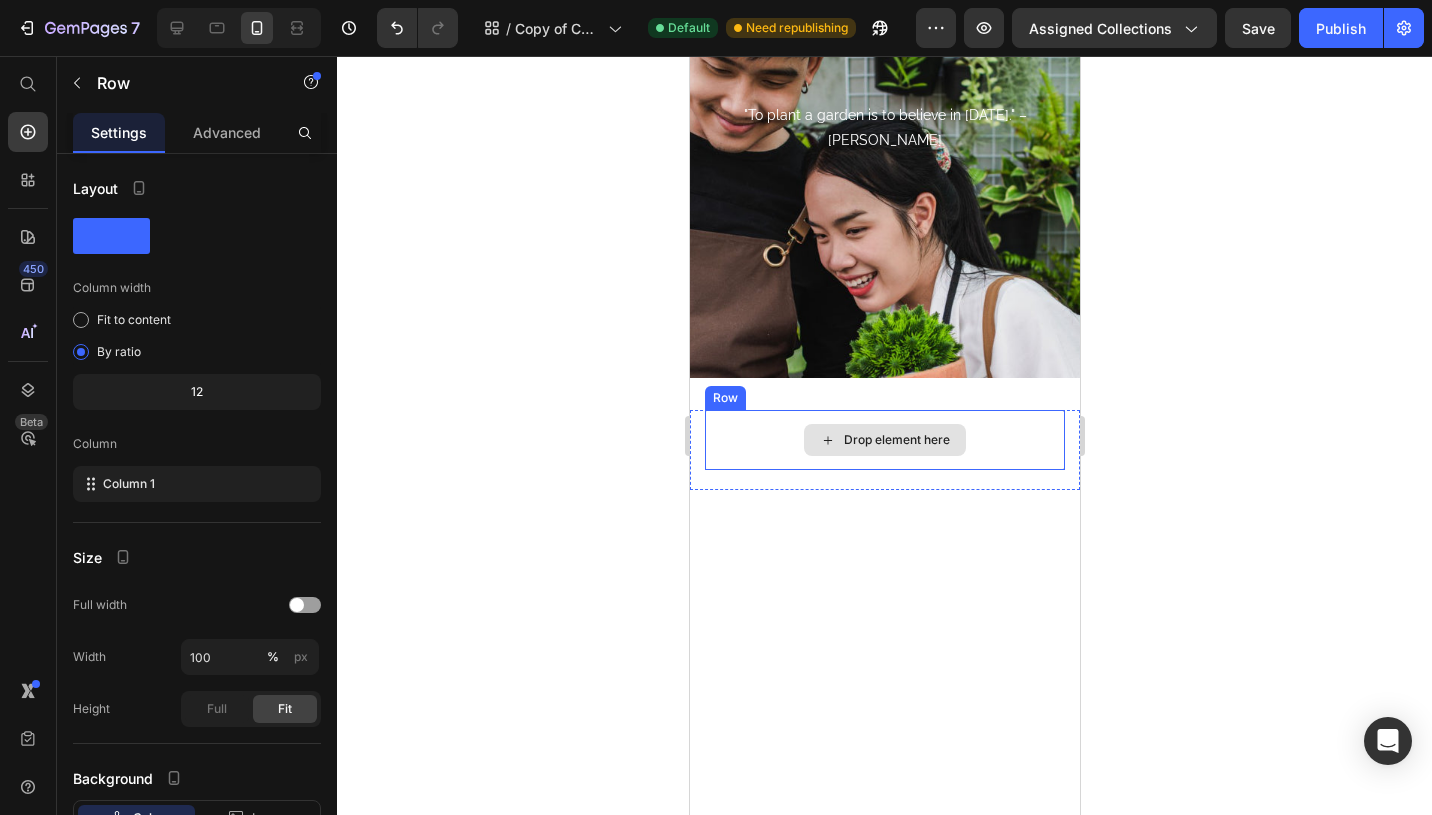 click on "Drop element here" at bounding box center [884, 440] 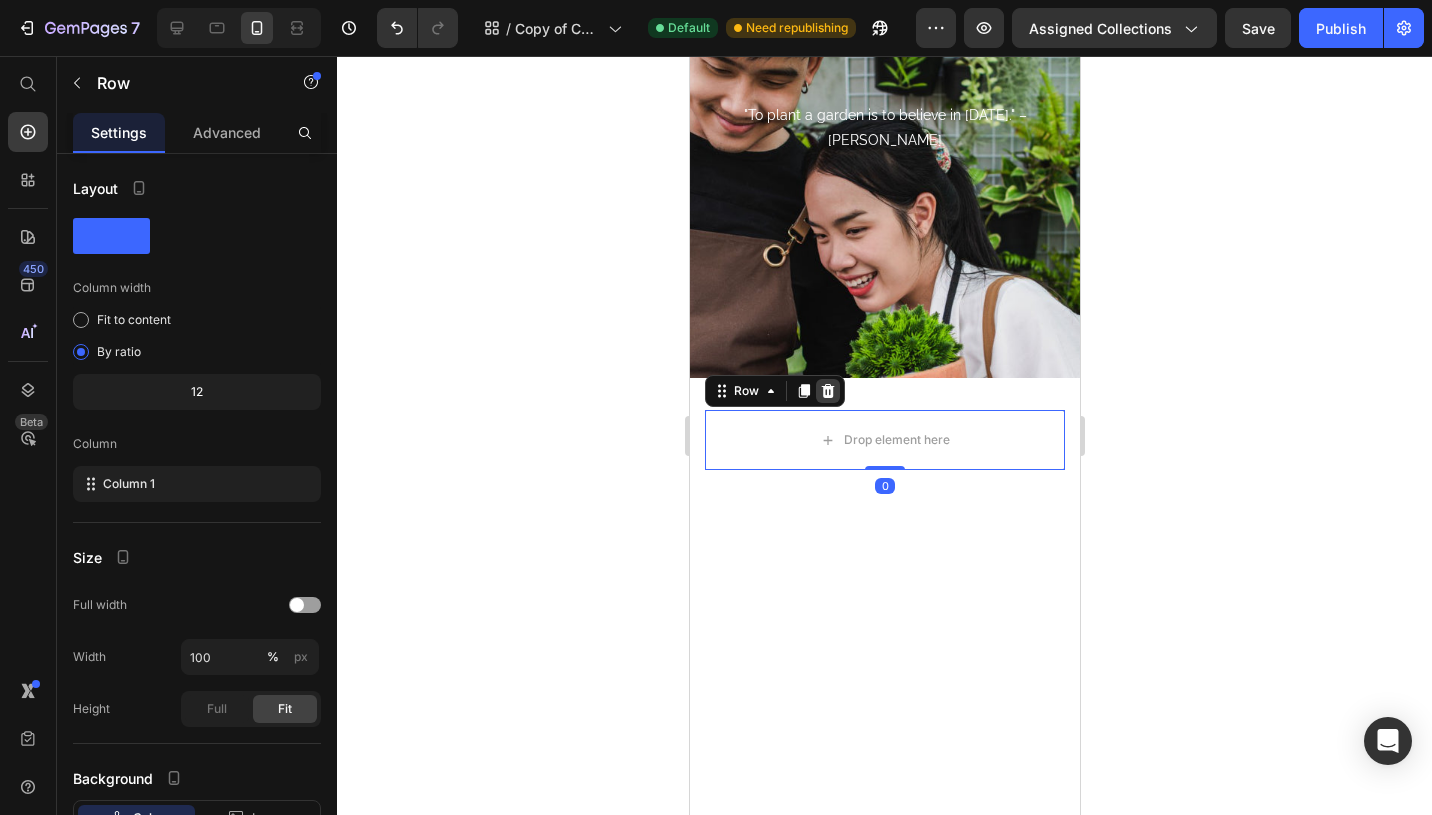 click 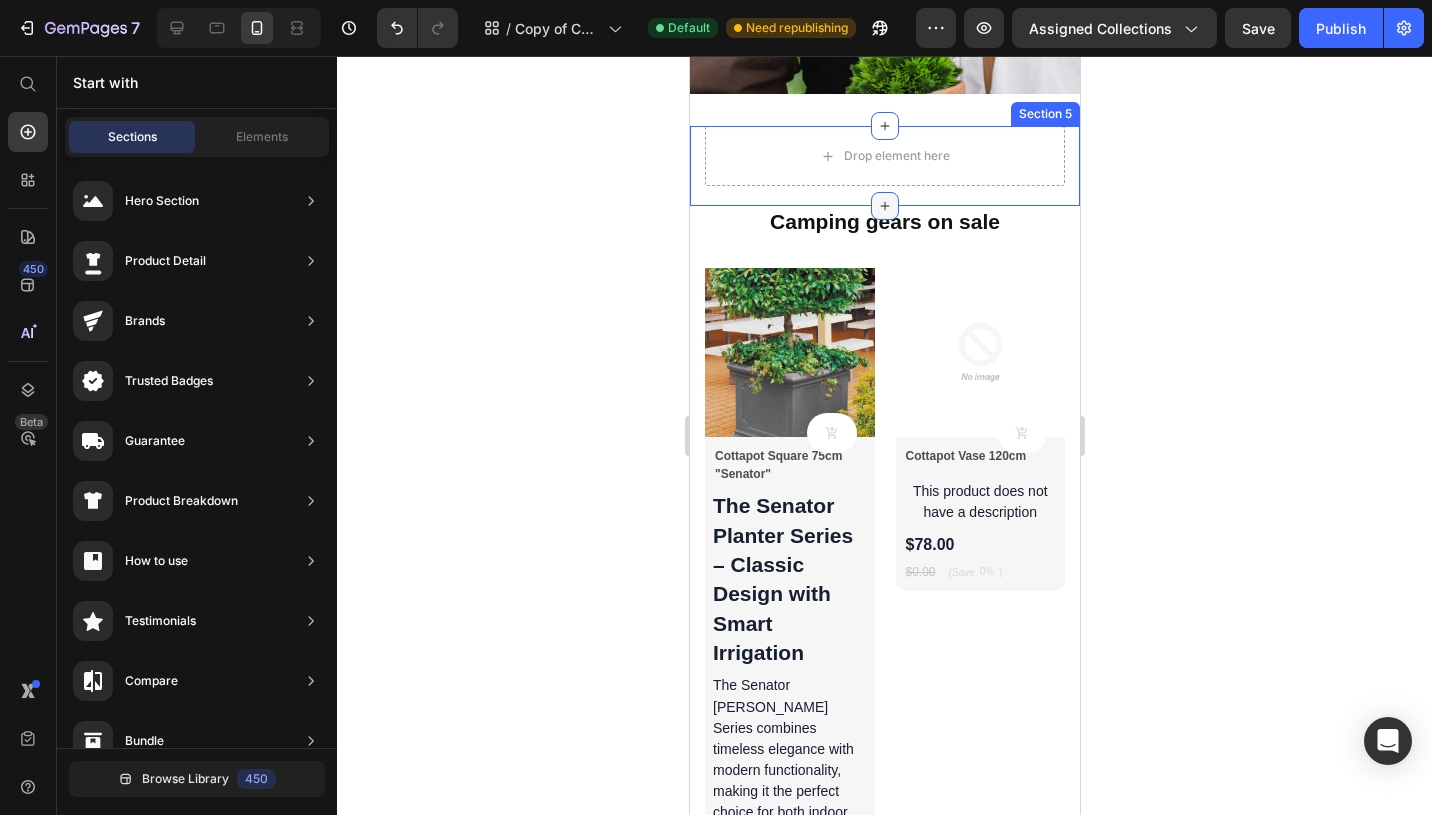 scroll, scrollTop: 2194, scrollLeft: 0, axis: vertical 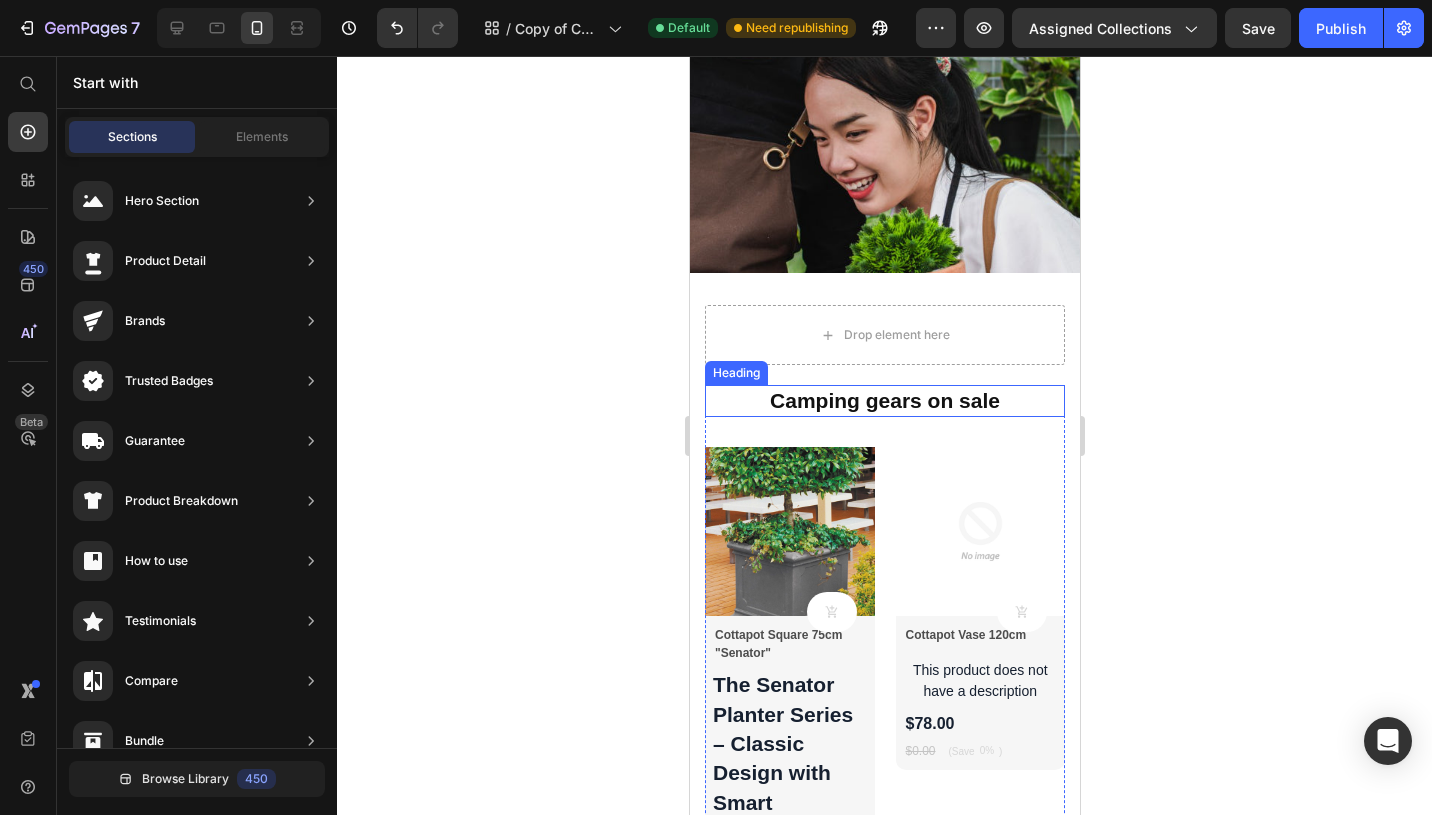 click on "Camping gears on sale" at bounding box center [884, 400] 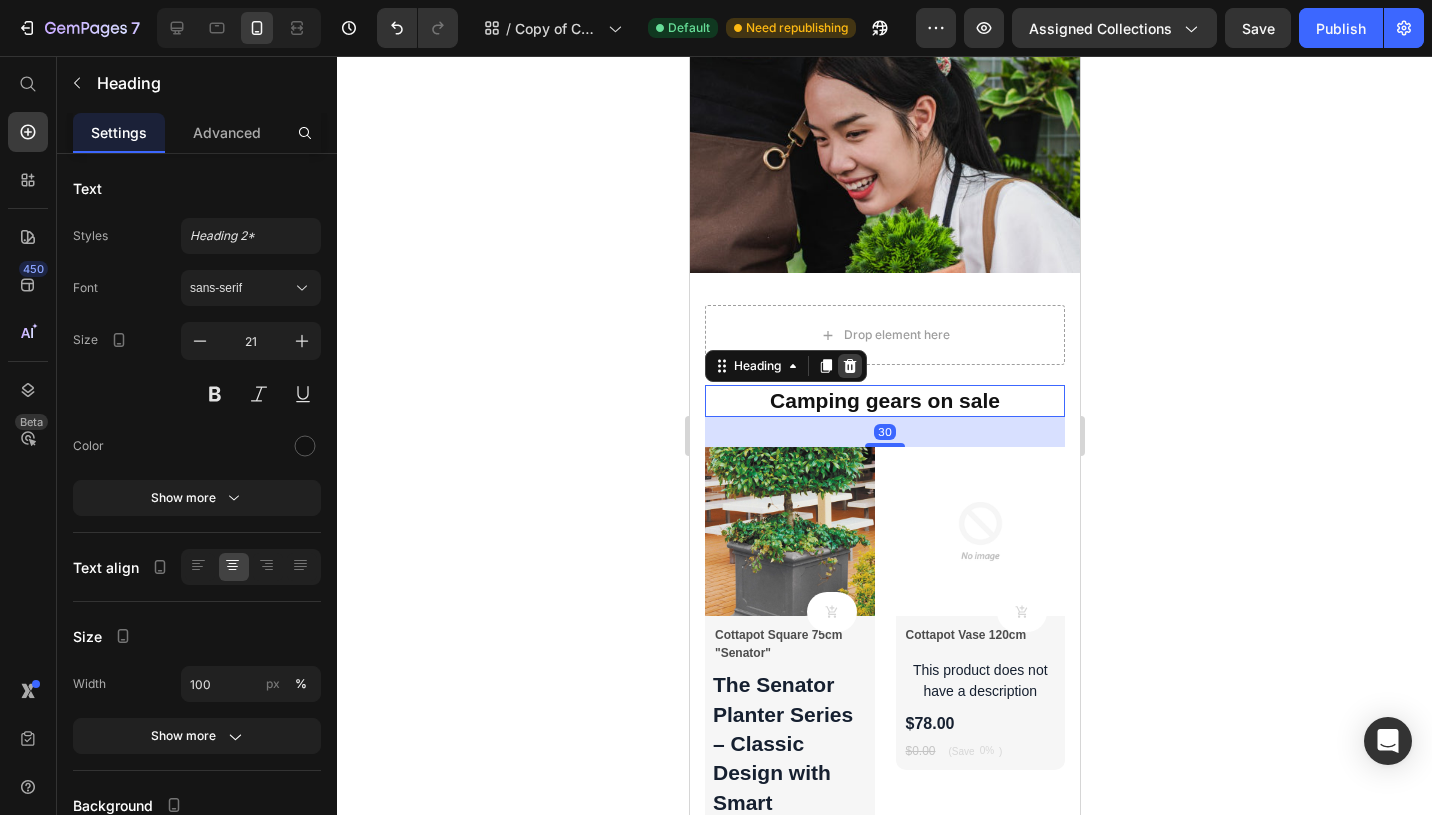 click 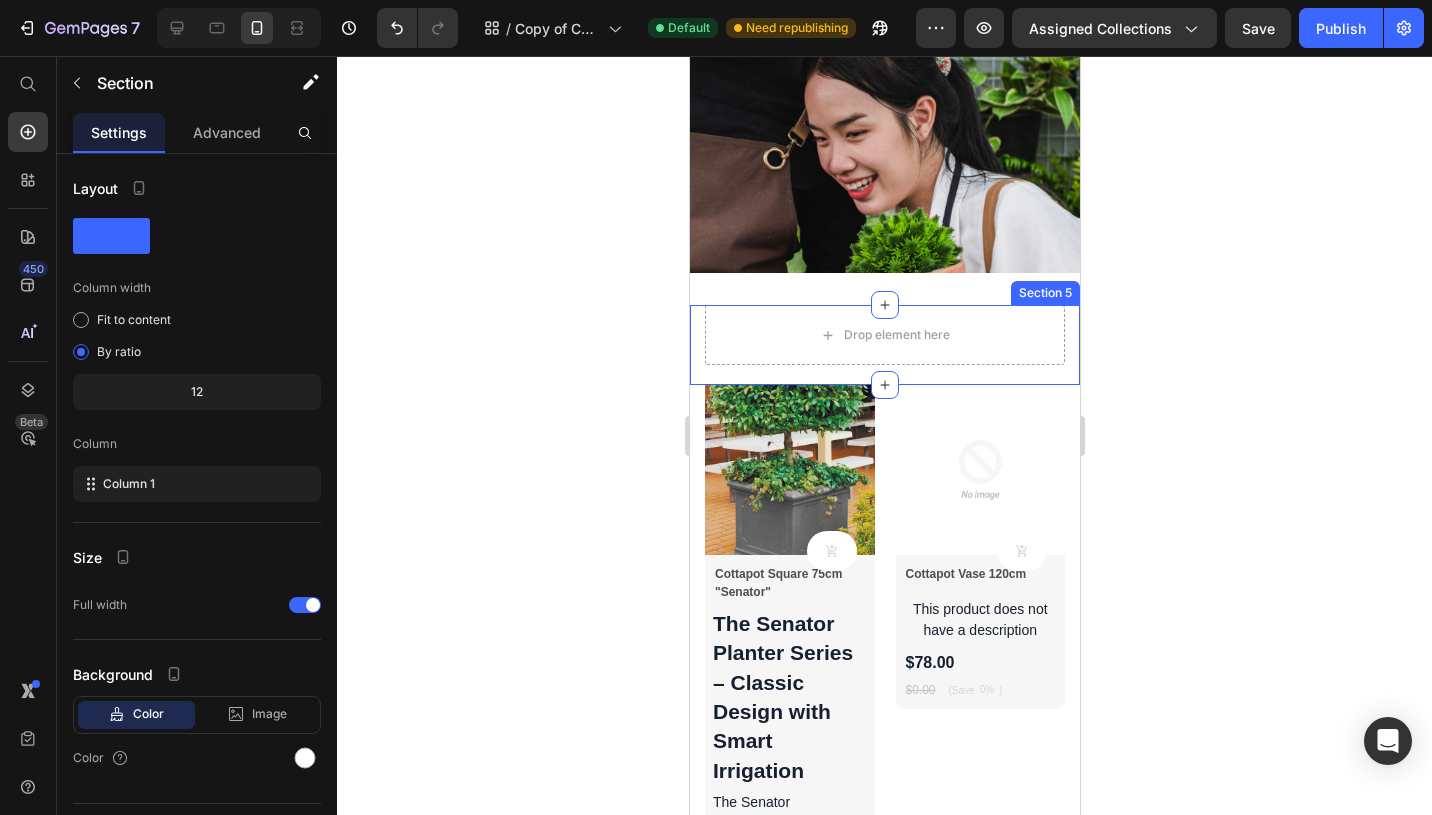 click on "Drop element here Section 5" at bounding box center [884, 345] 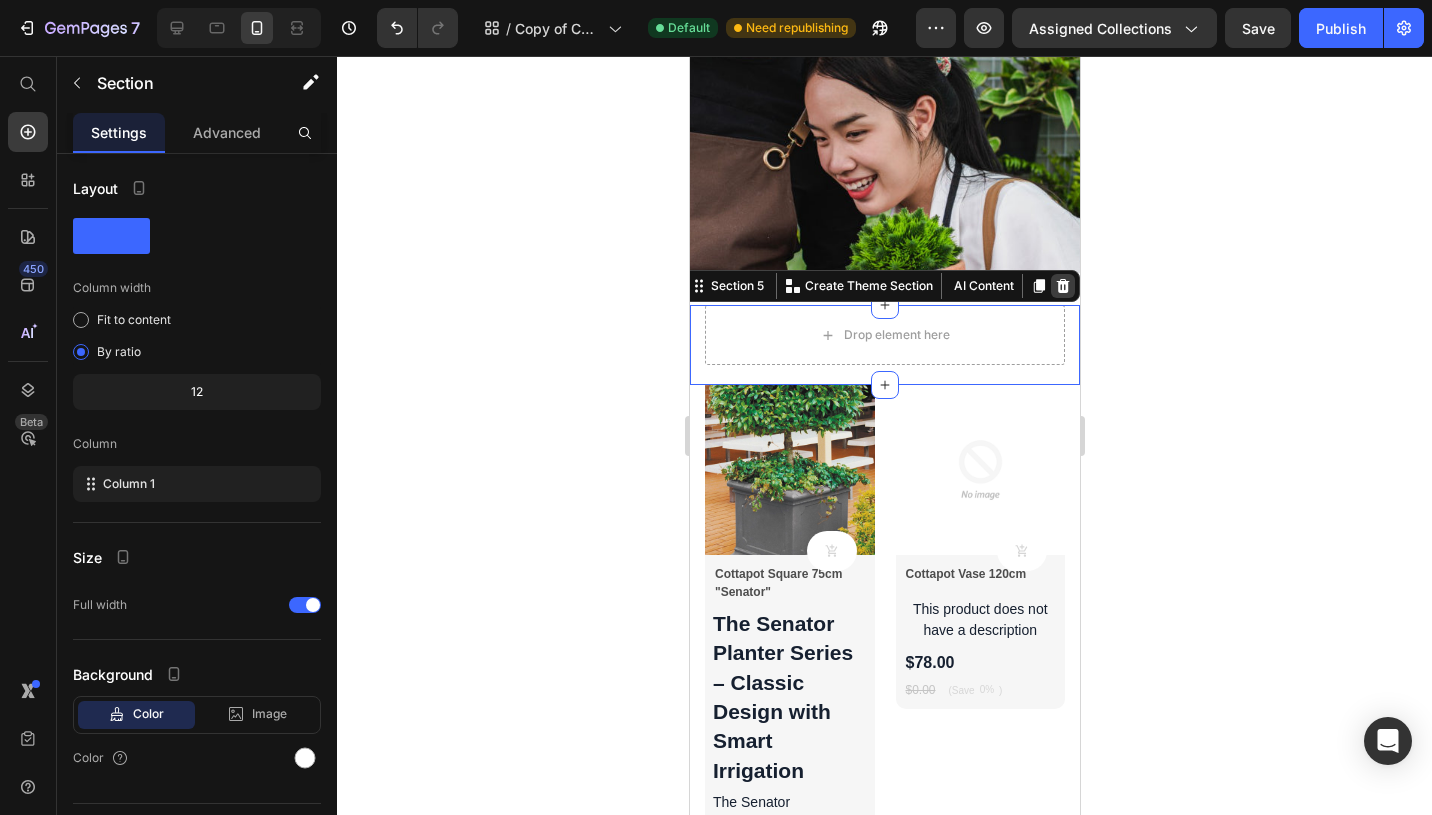 click 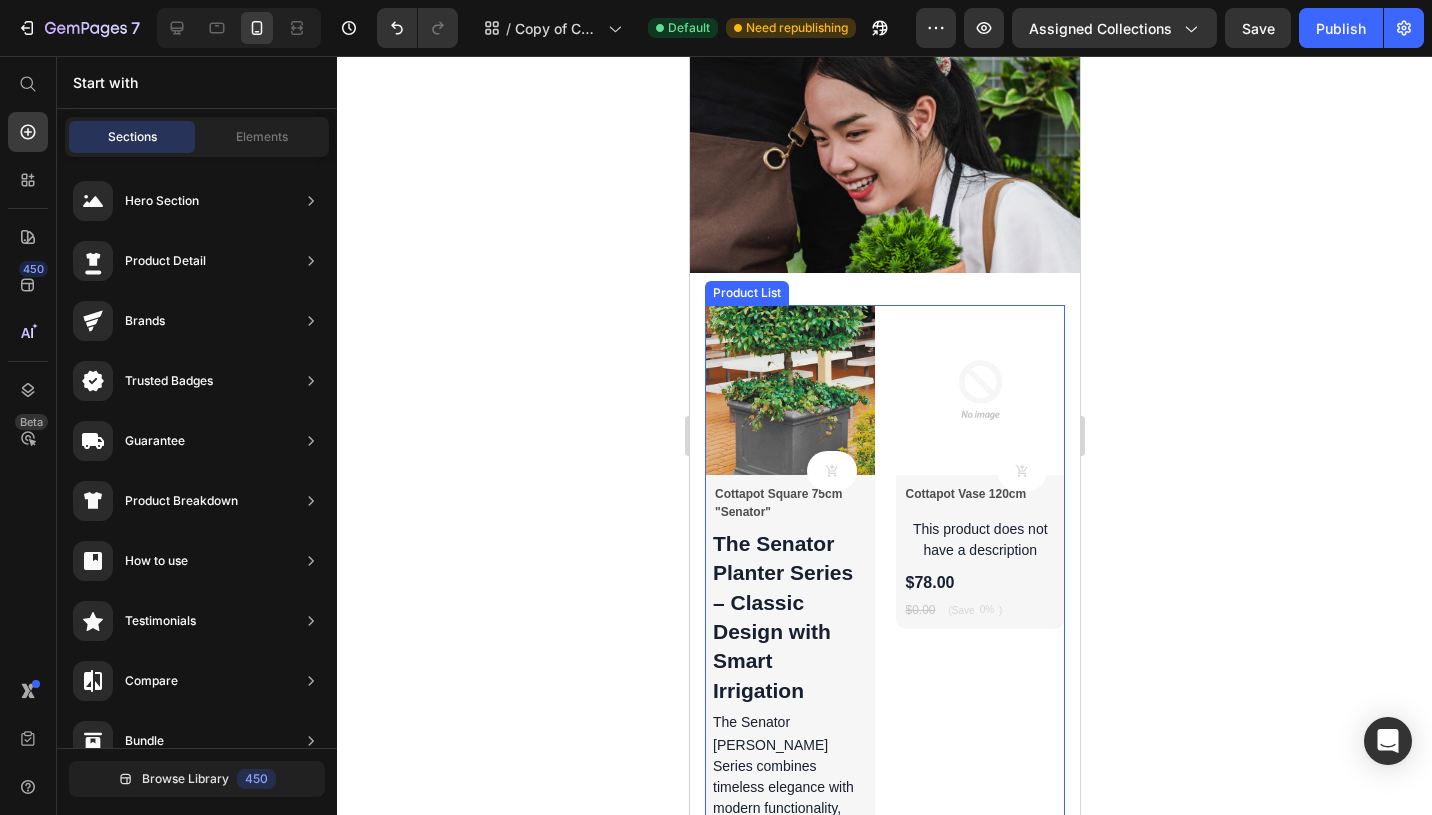 click on "Product Images Product Cart Button Cottapot Square 75cm "Senator" Product Title The Senator Planter Series – Classic Design with Smart Irrigation
The Senator Planter Series combines timeless elegance with modern functionality, making it the perfect choice for both indoor and outdoor spaces. Designed for conservative landscapes, this planter enhances any setting with its sophisticated aesthetic and durable construction.
✔ Built-in Sub-Irrigation System – Features a 48L water reservoir, reducing the need for frequent watering. ✔ Smart Wick System – Ensures consistent moisture for healthier plants. ✔ Spacious & Versatile – Accommodates large grow pots up to 20" (500mm). ✔ Durable & Stylish – Available in a variety of colors to match any décor. ✔ Water-Efficient – Conserves water while supporting lush, thriving greenery.
Dimensions: 75cm (L) x 75cm (W) x 68cm (H) | Soil Capacity: 135L | Weight: 20kg
Product Description $114.00 Product Price $0.00 Product Price (Save 0% ) Product Tag" at bounding box center (884, 1569) 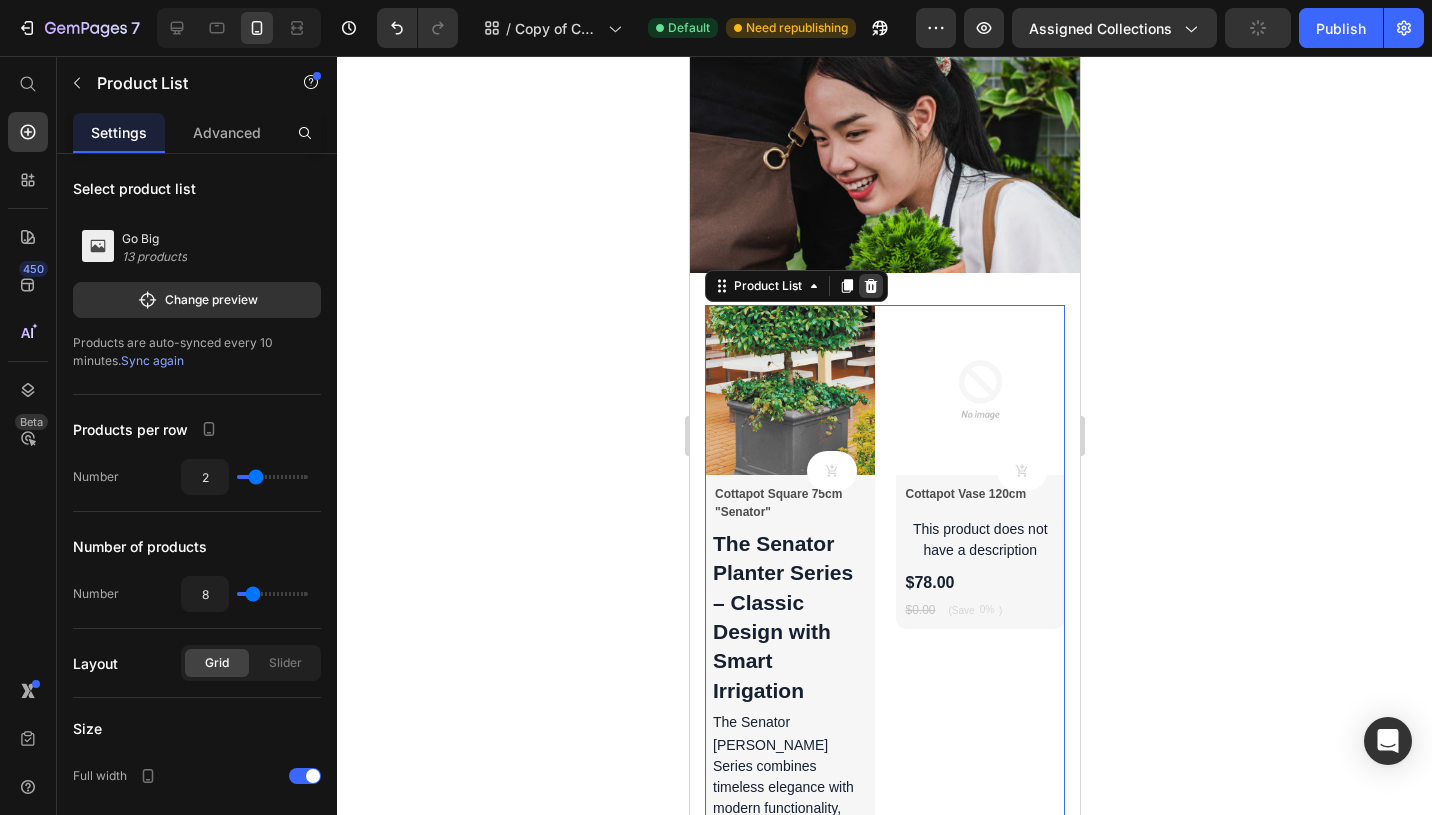 click 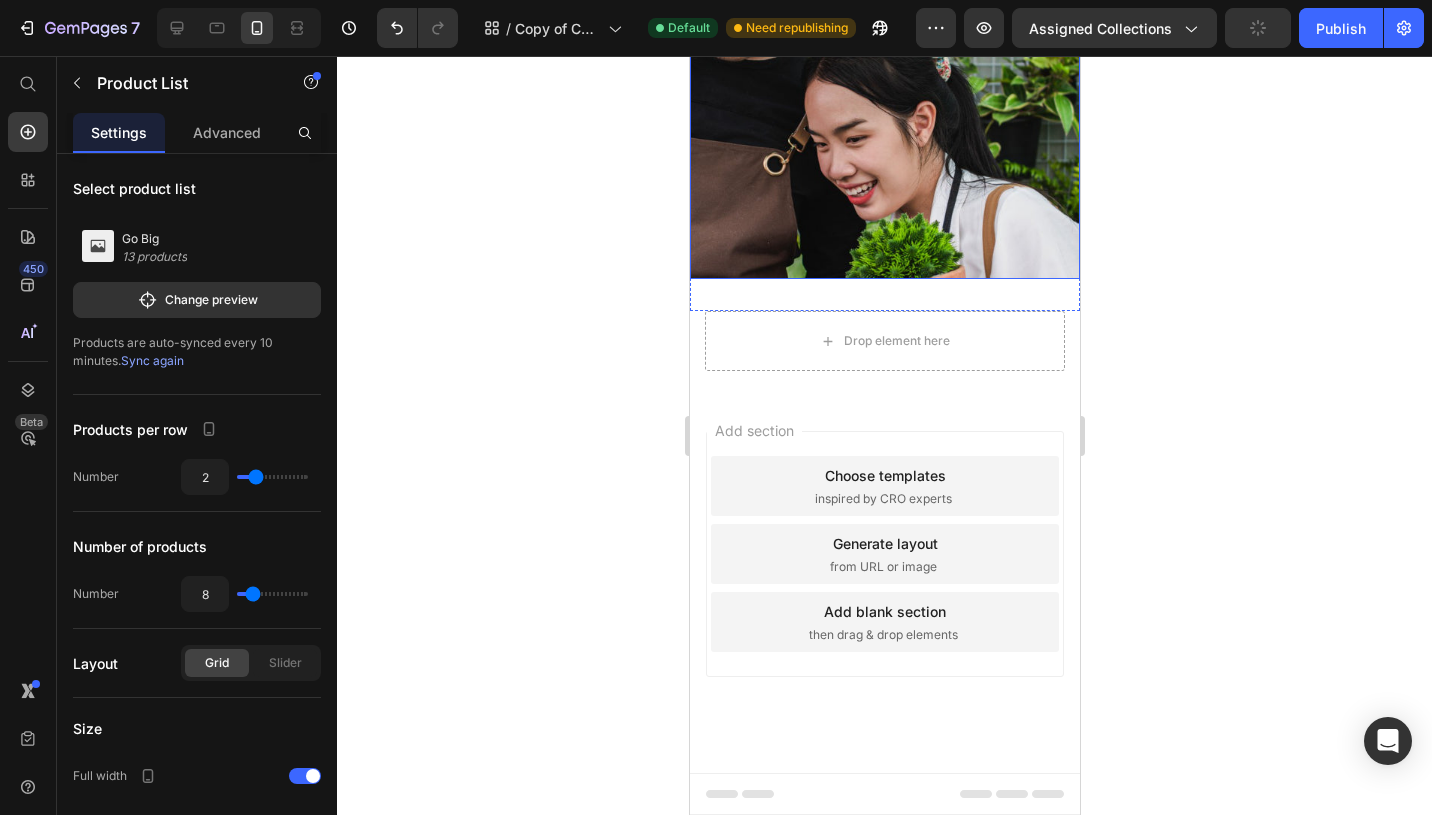 scroll, scrollTop: 2173, scrollLeft: 0, axis: vertical 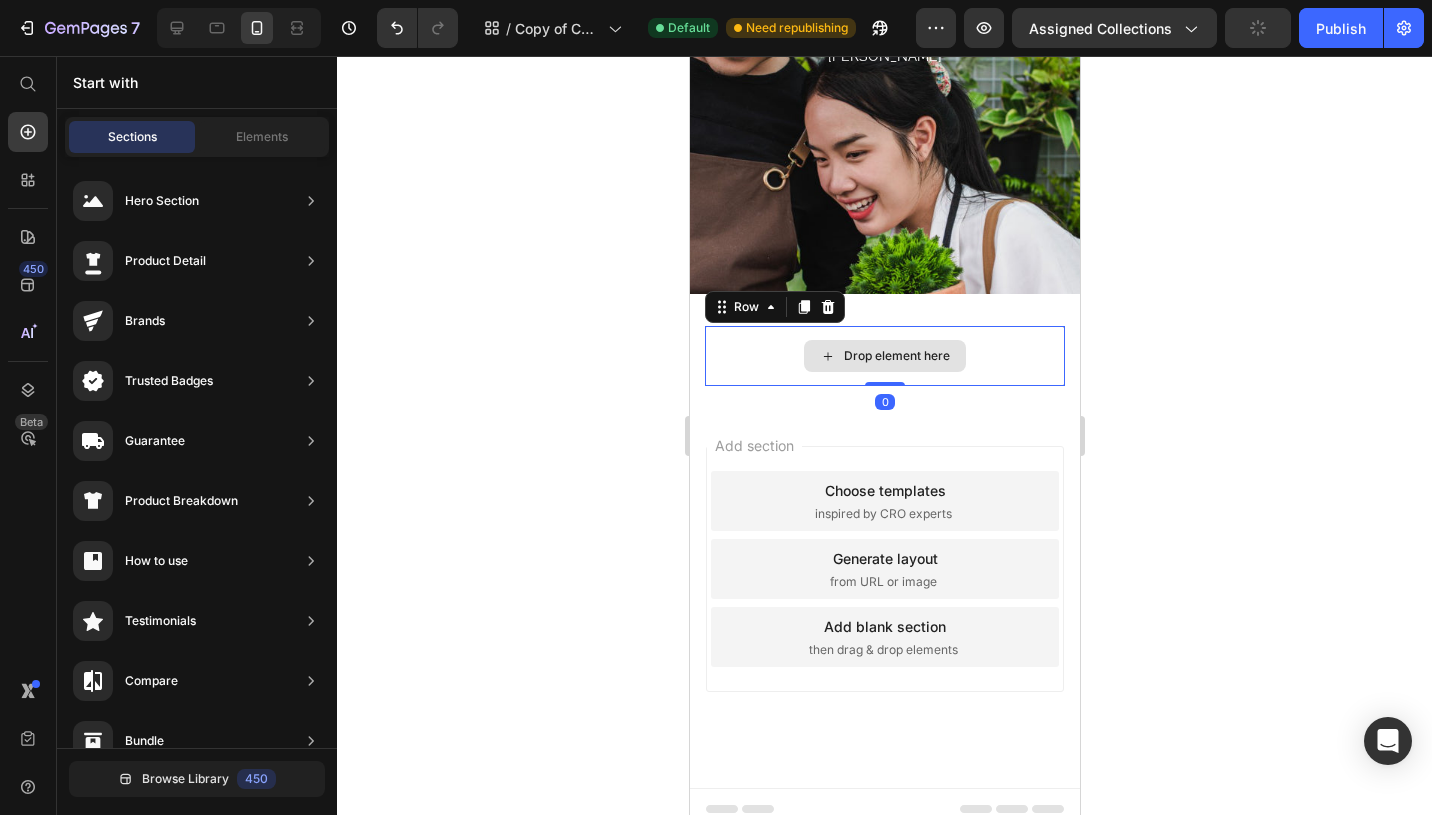 click on "Drop element here Row   0" at bounding box center (884, 356) 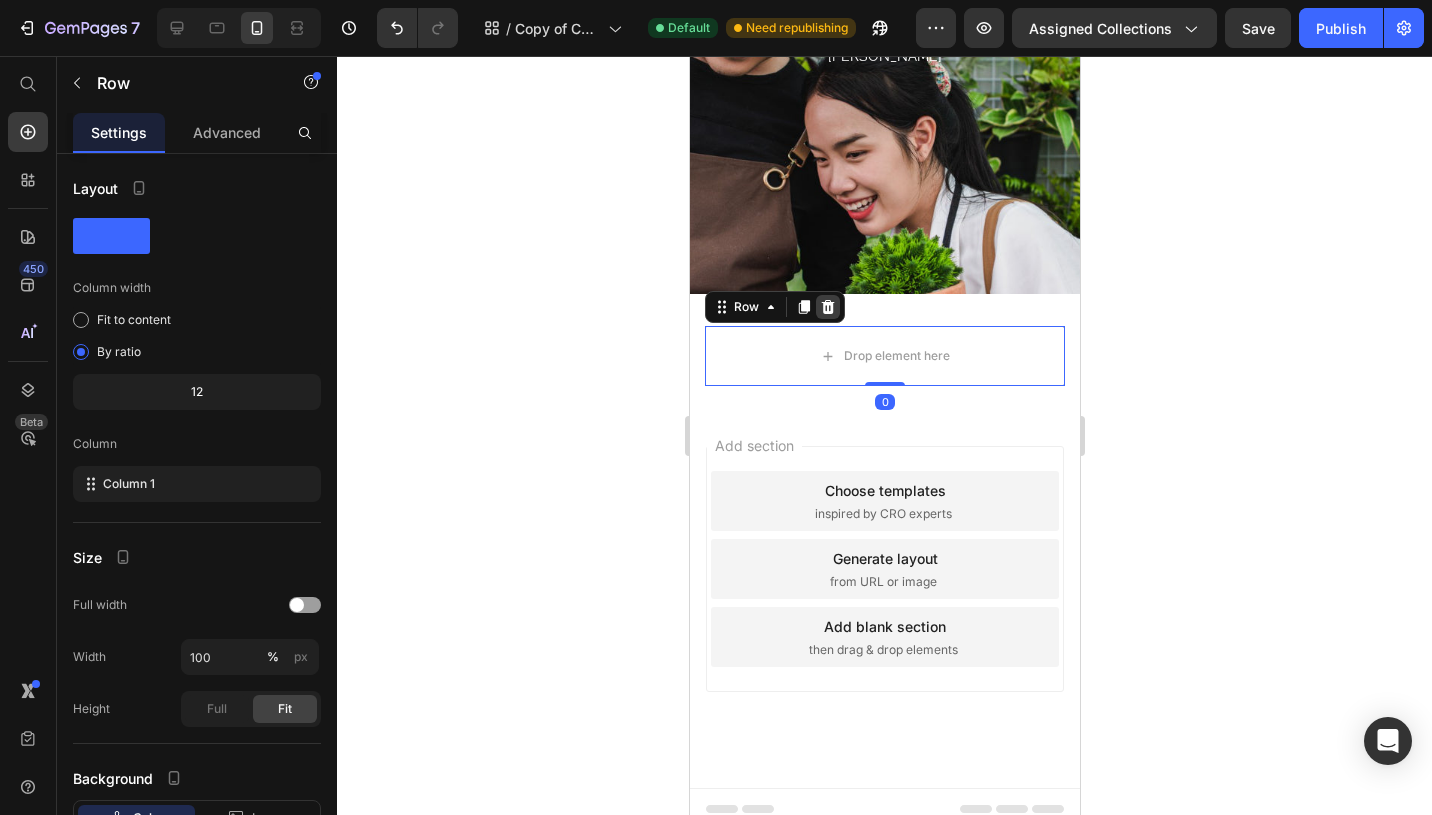 click at bounding box center (827, 307) 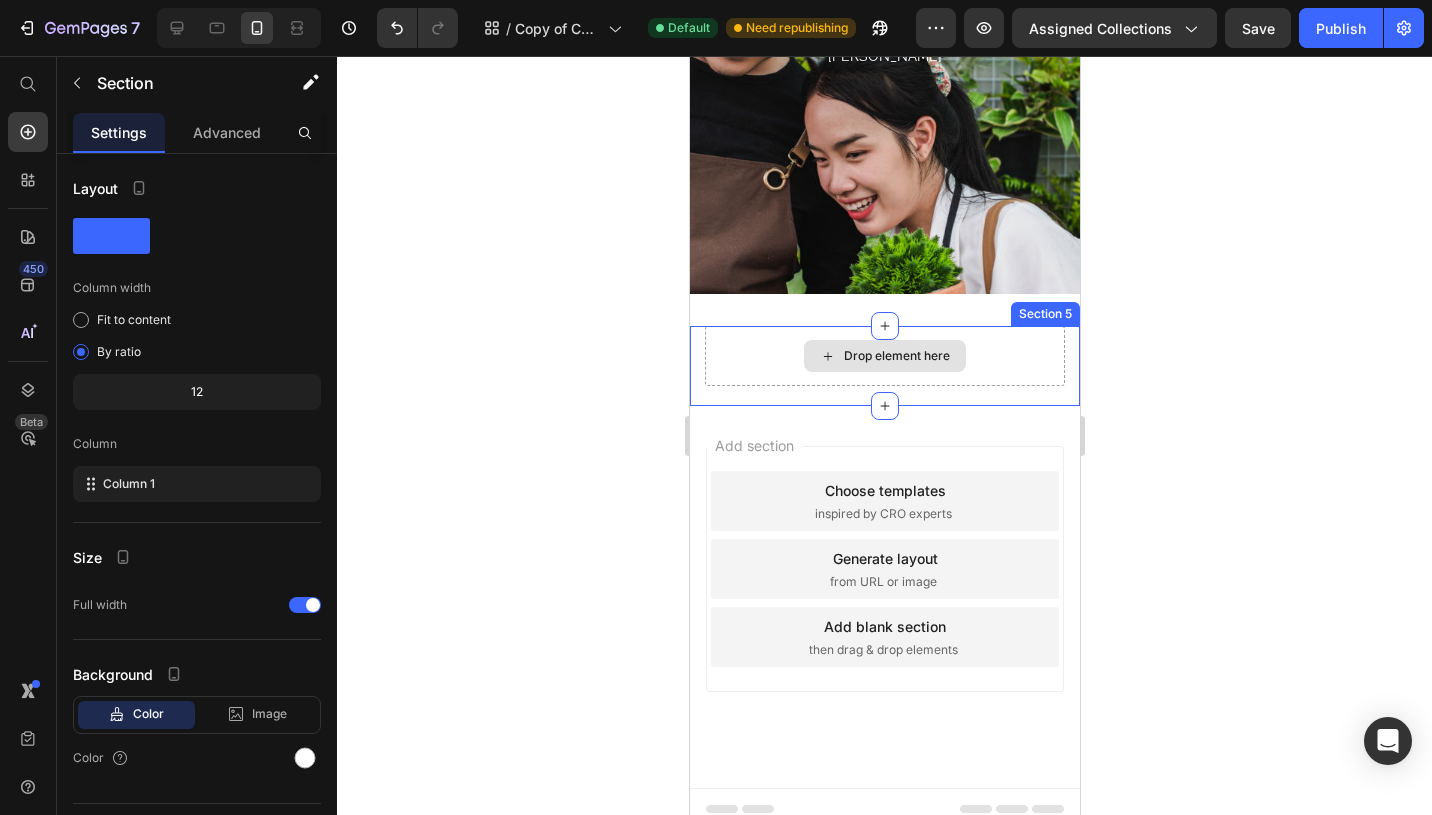 click on "Drop element here" at bounding box center [884, 356] 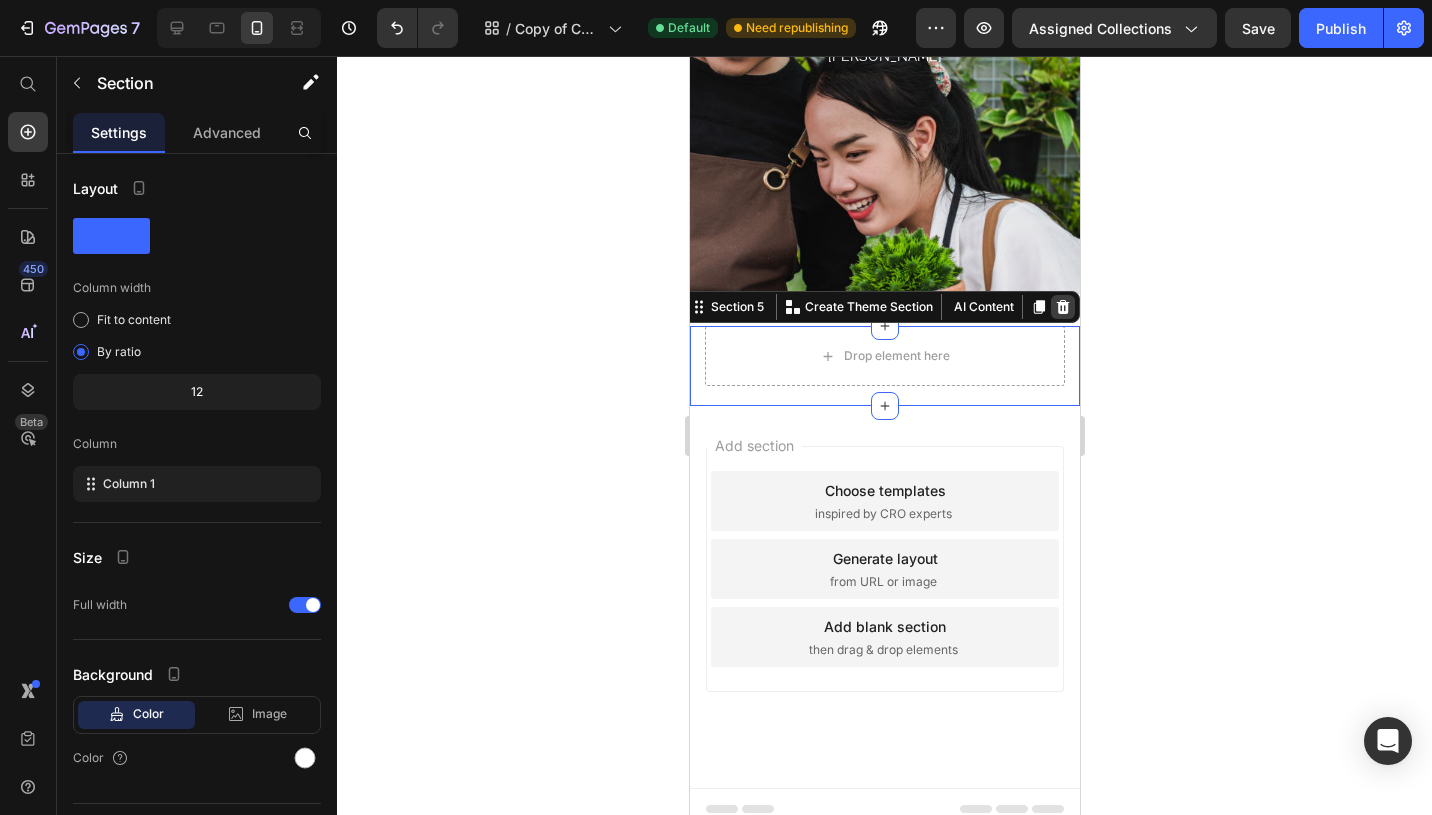 click at bounding box center [1062, 307] 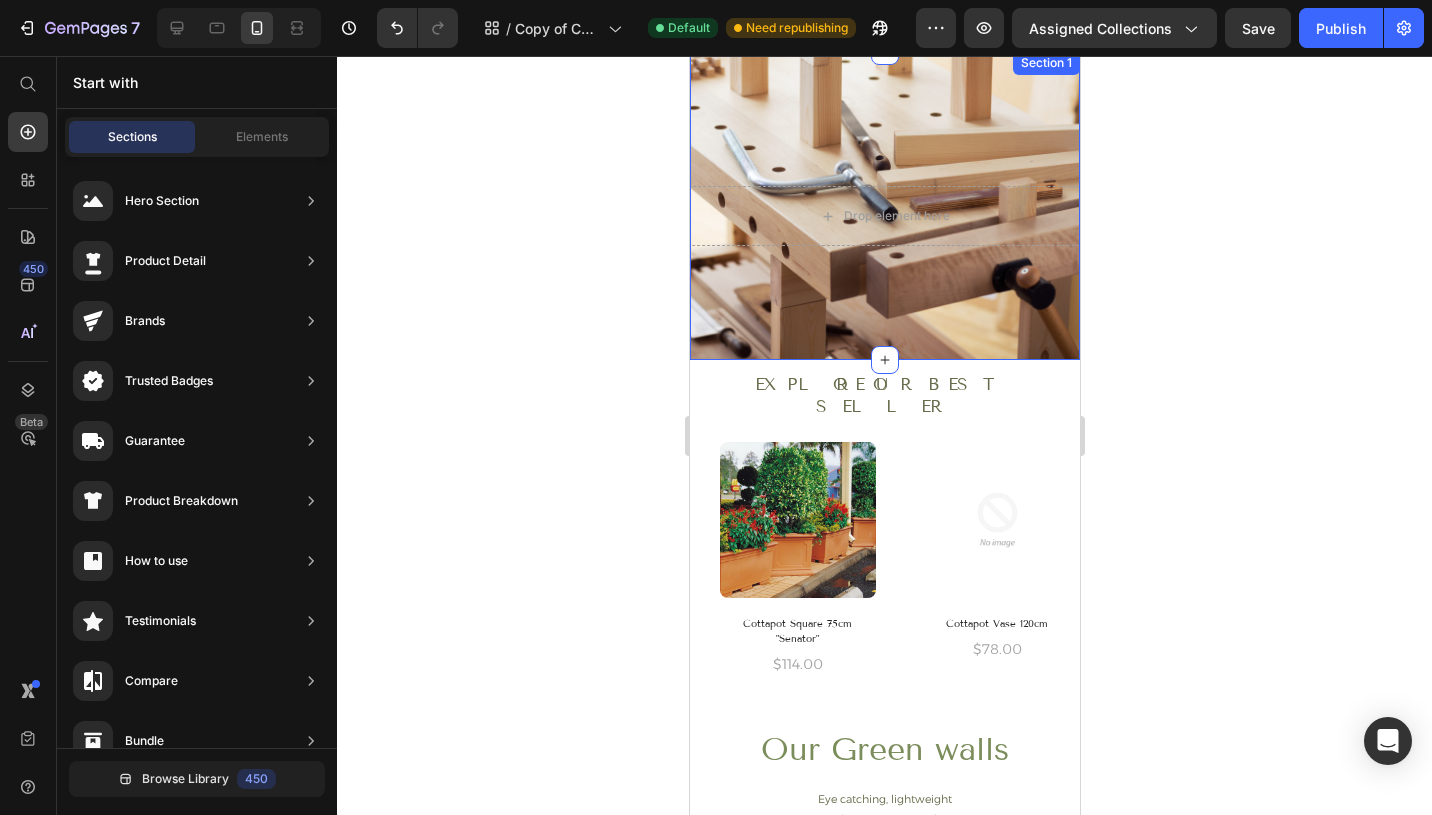 scroll, scrollTop: 0, scrollLeft: 0, axis: both 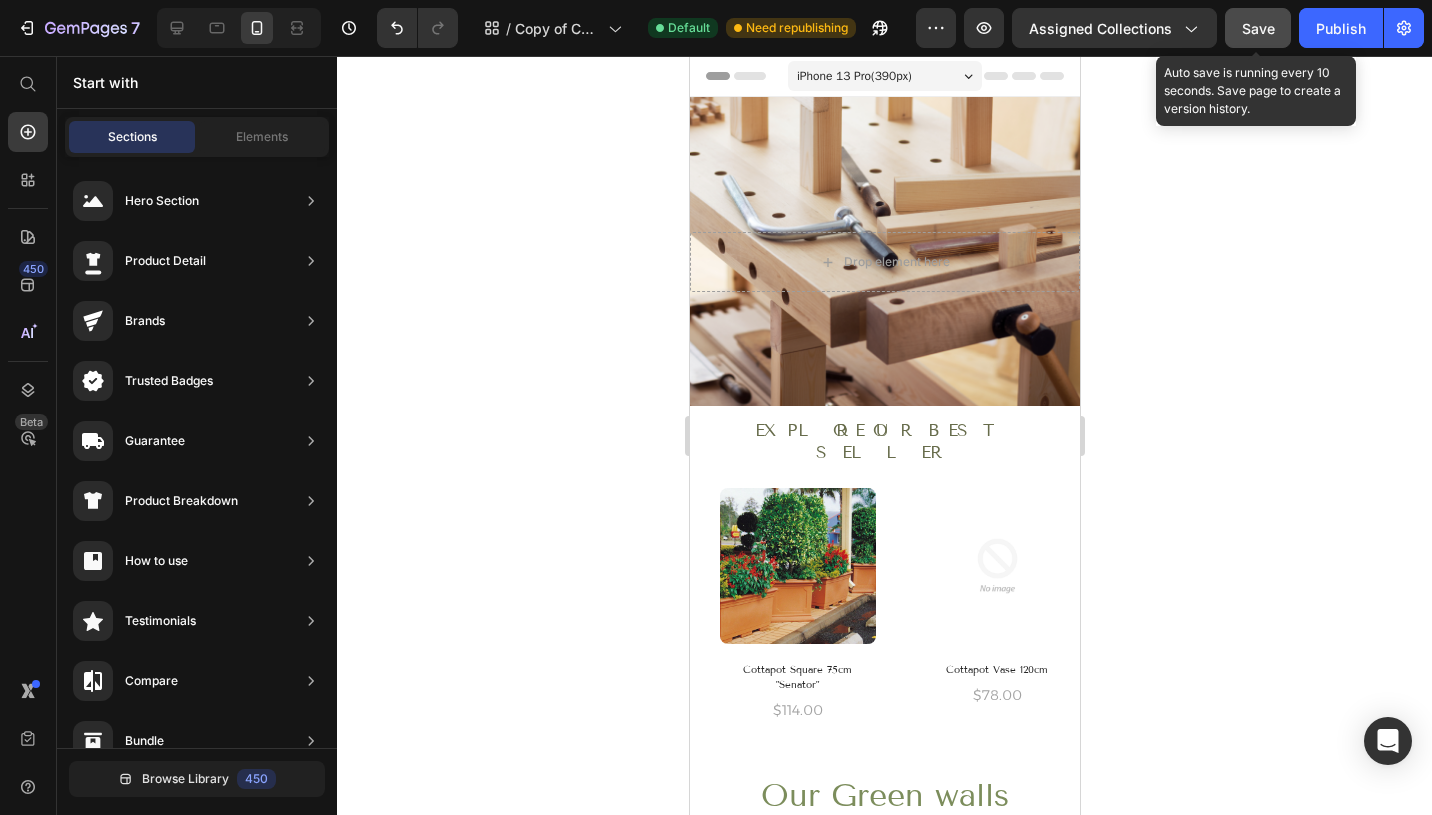 click on "Save" at bounding box center [1258, 28] 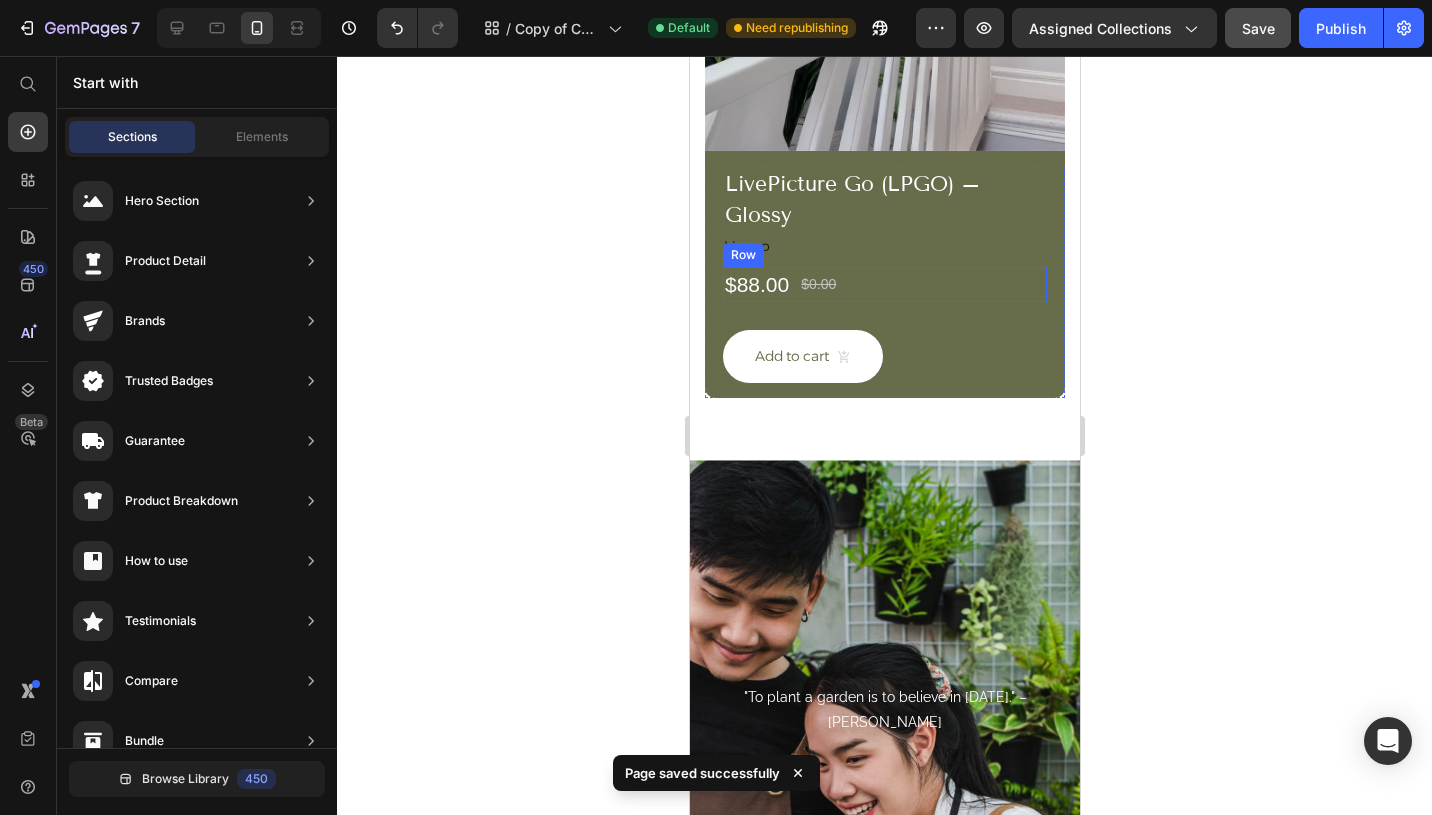 scroll, scrollTop: 1476, scrollLeft: 0, axis: vertical 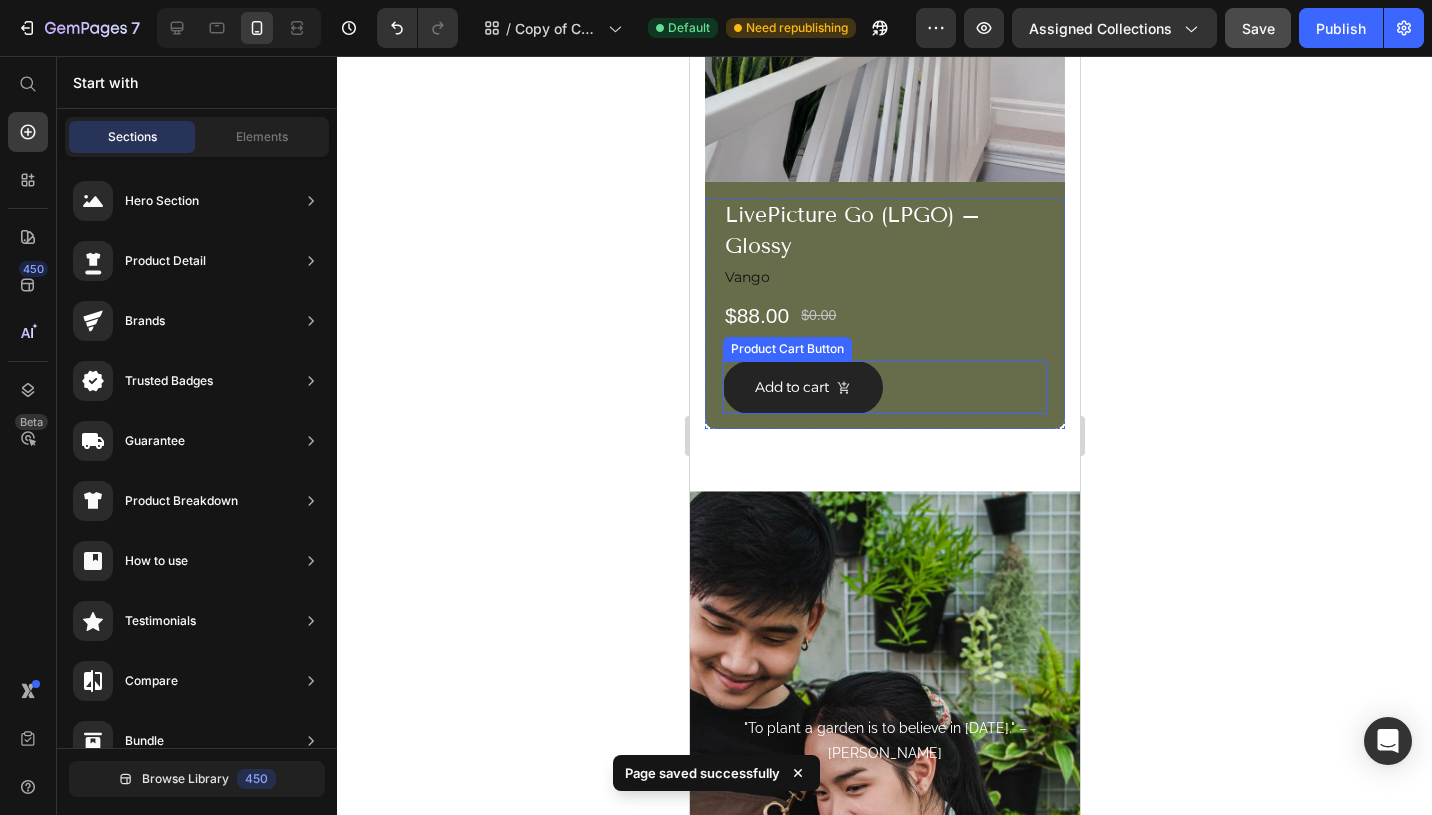 click on "Add to cart" at bounding box center (802, 387) 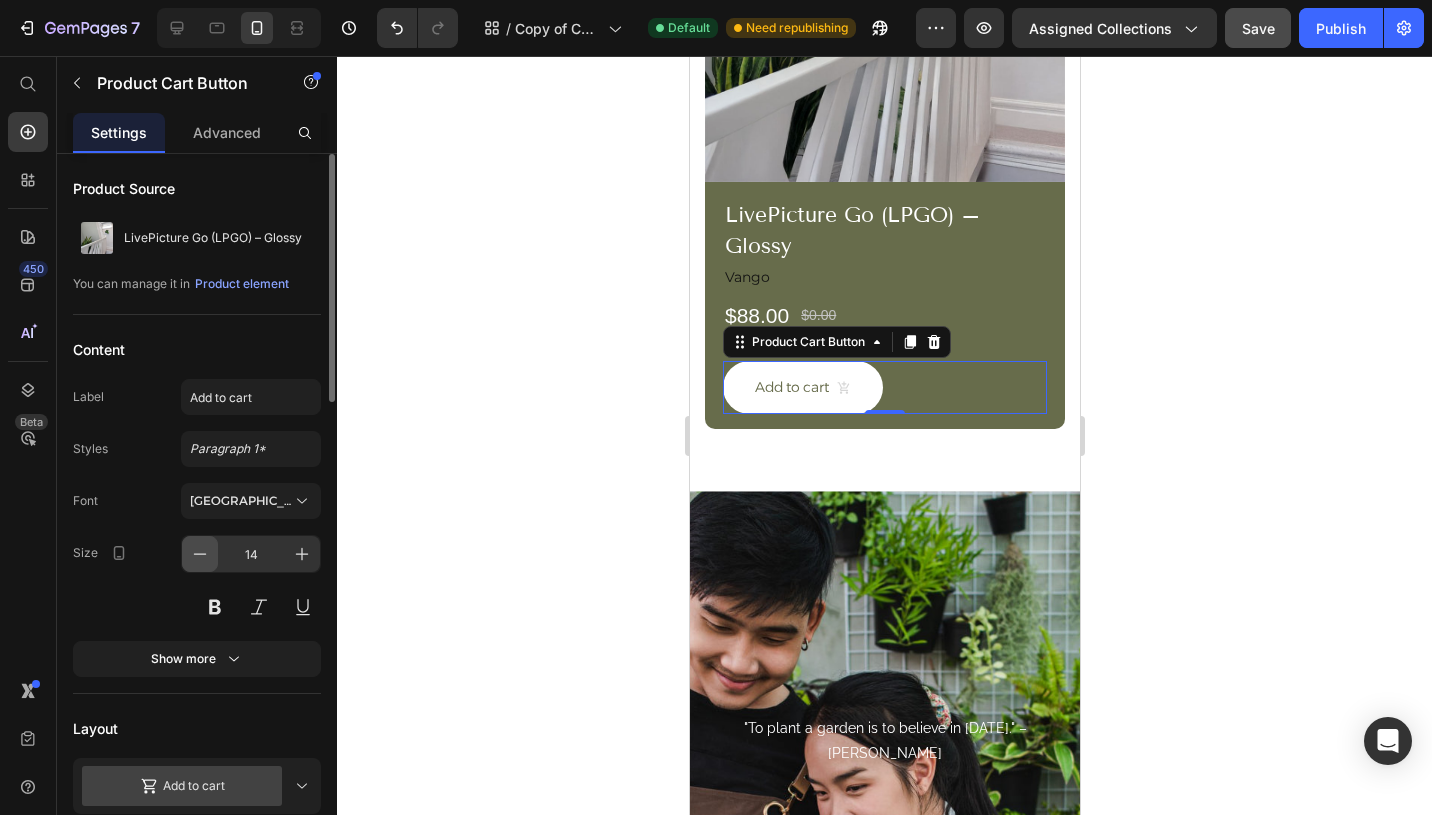 click 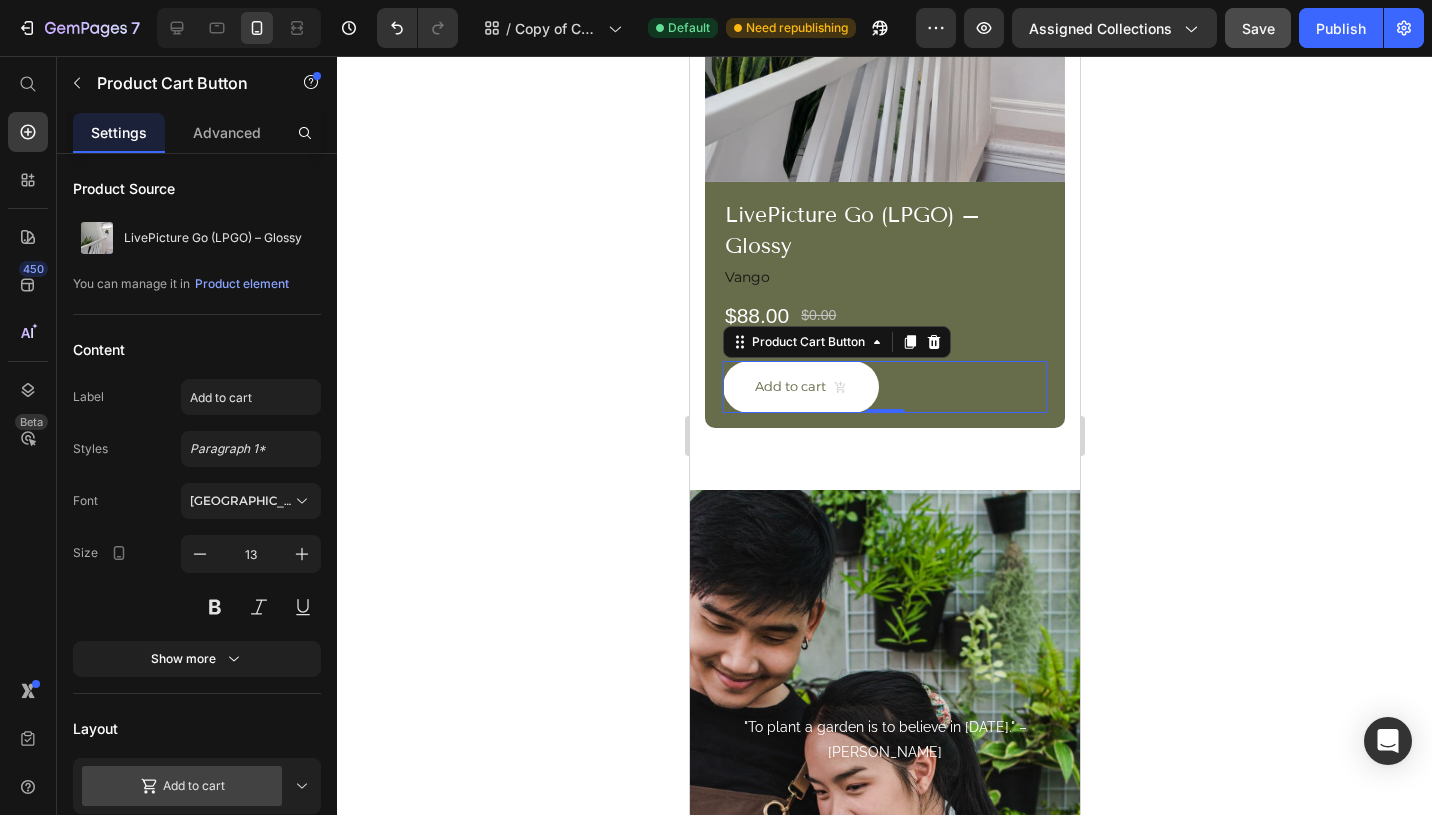 click 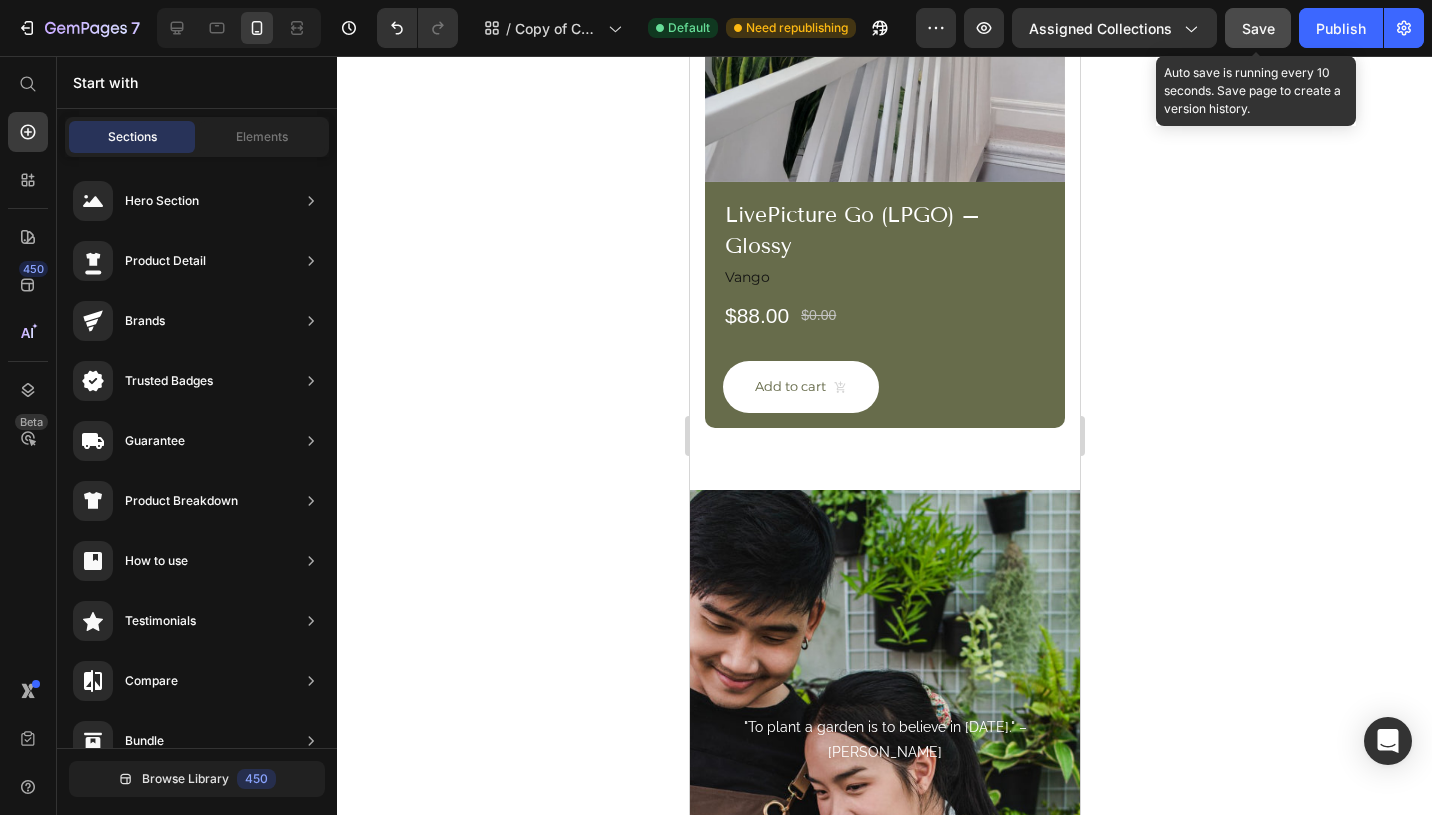 click on "Save" at bounding box center [1258, 28] 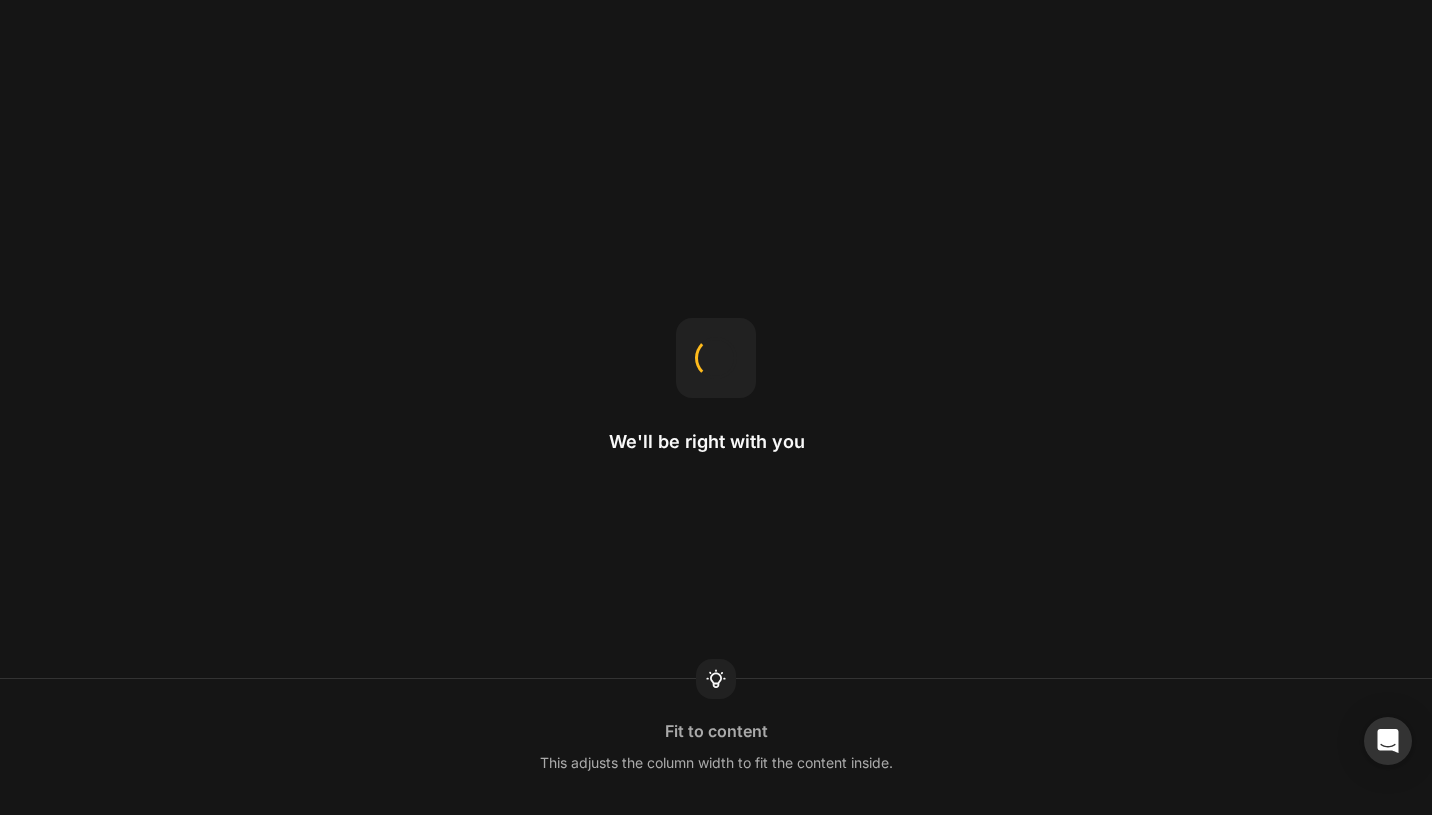 scroll, scrollTop: 0, scrollLeft: 0, axis: both 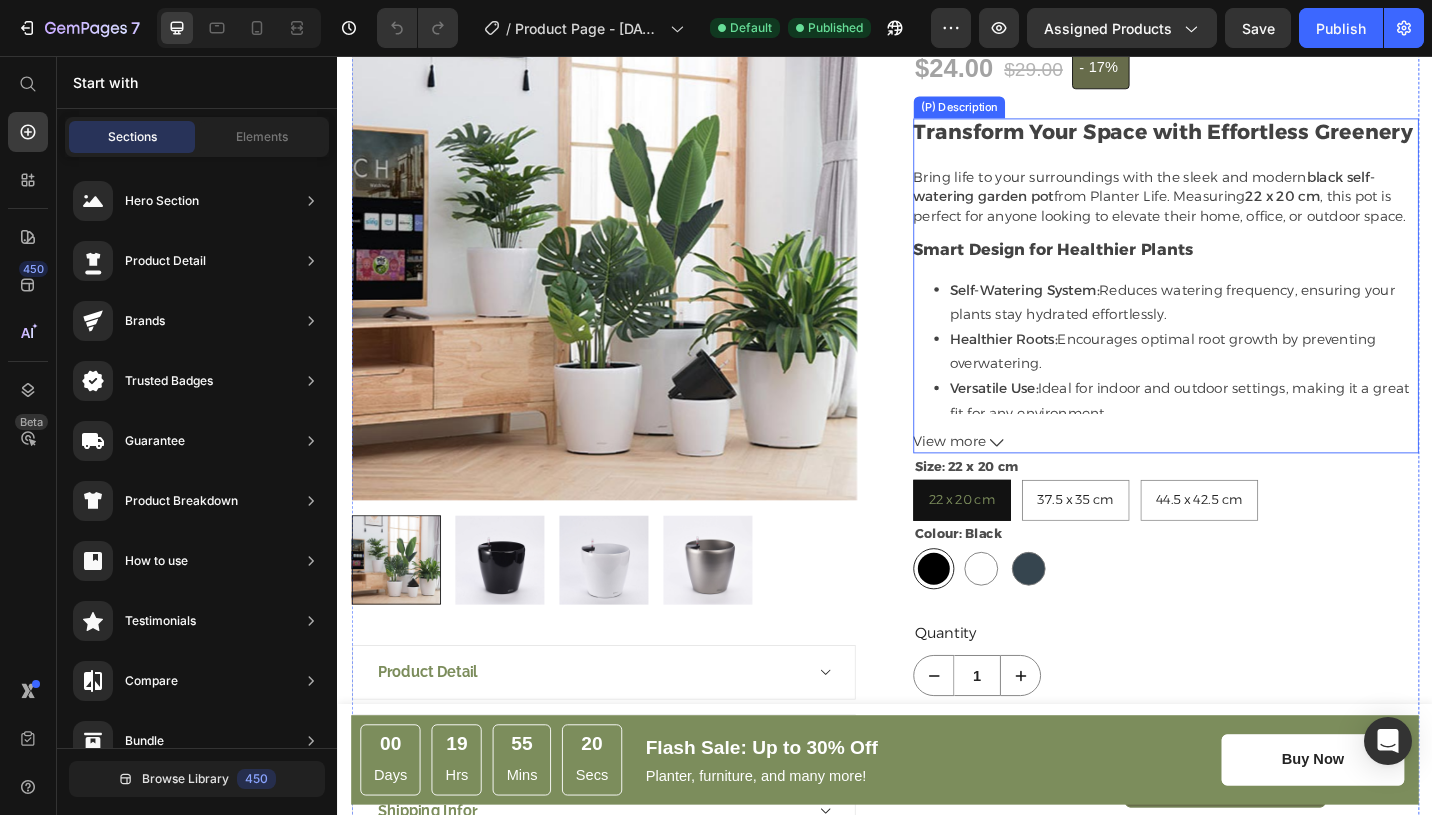 click 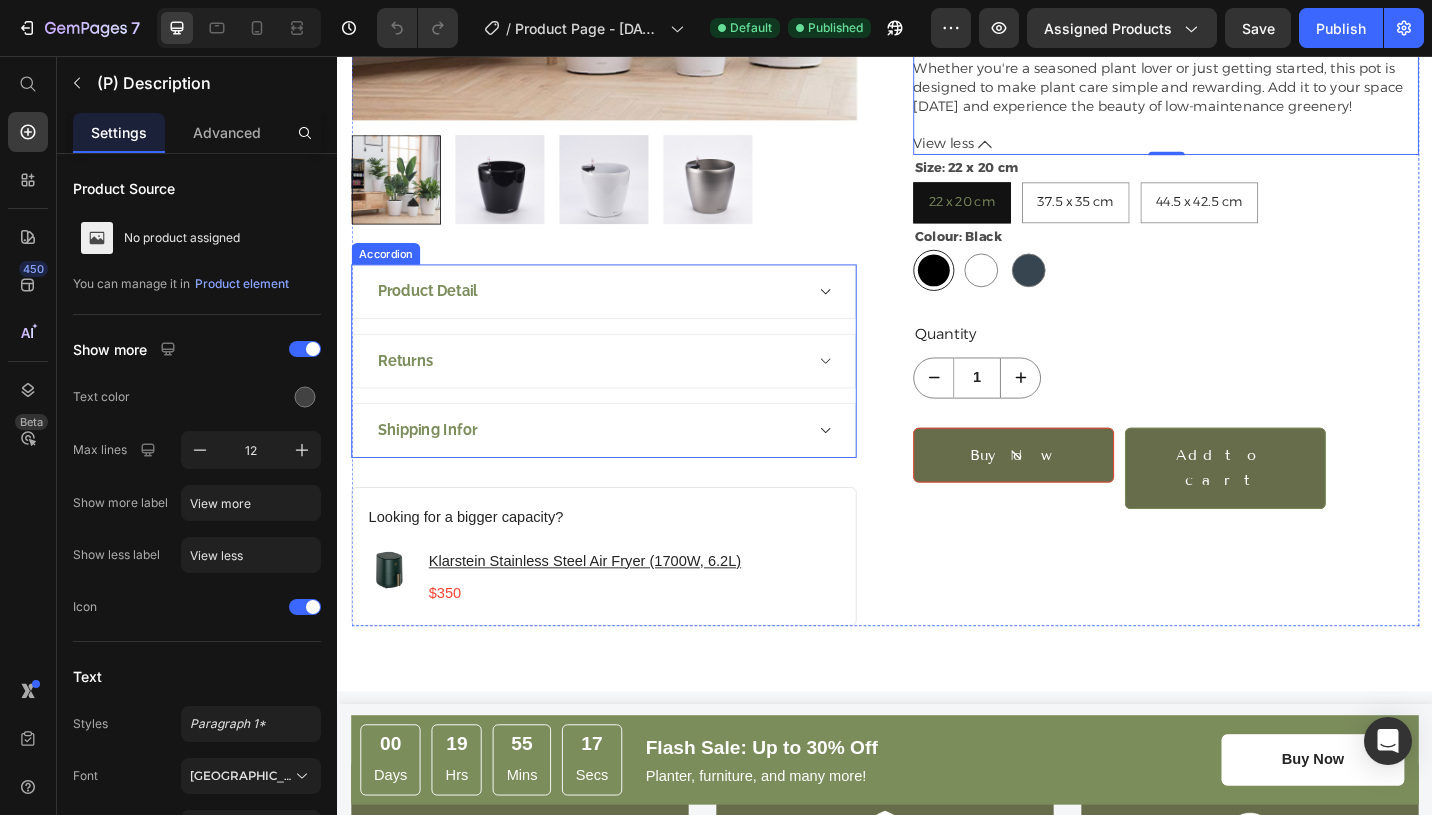 scroll, scrollTop: 618, scrollLeft: 0, axis: vertical 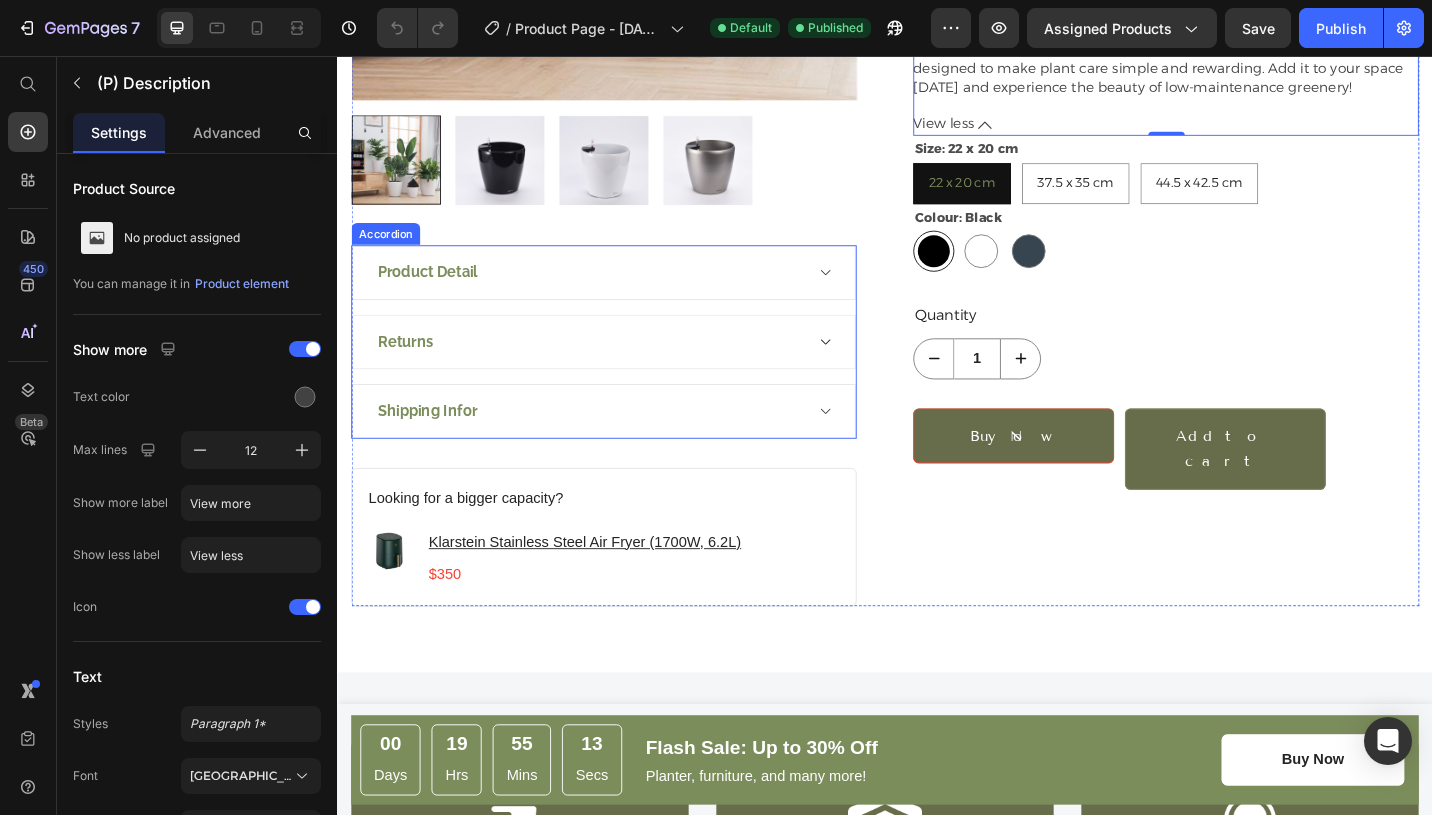 click on "Product Detail" at bounding box center [629, 293] 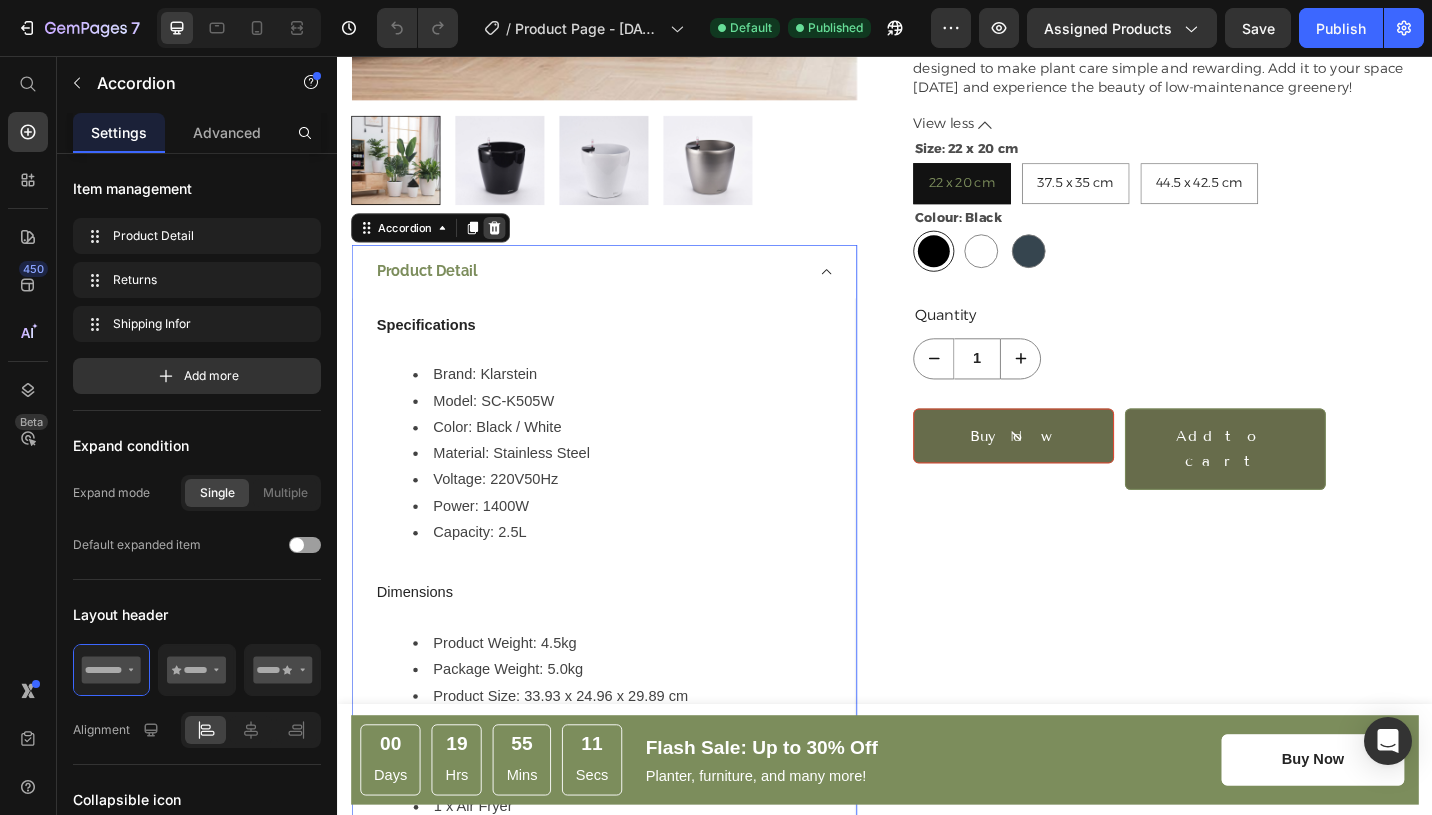 click 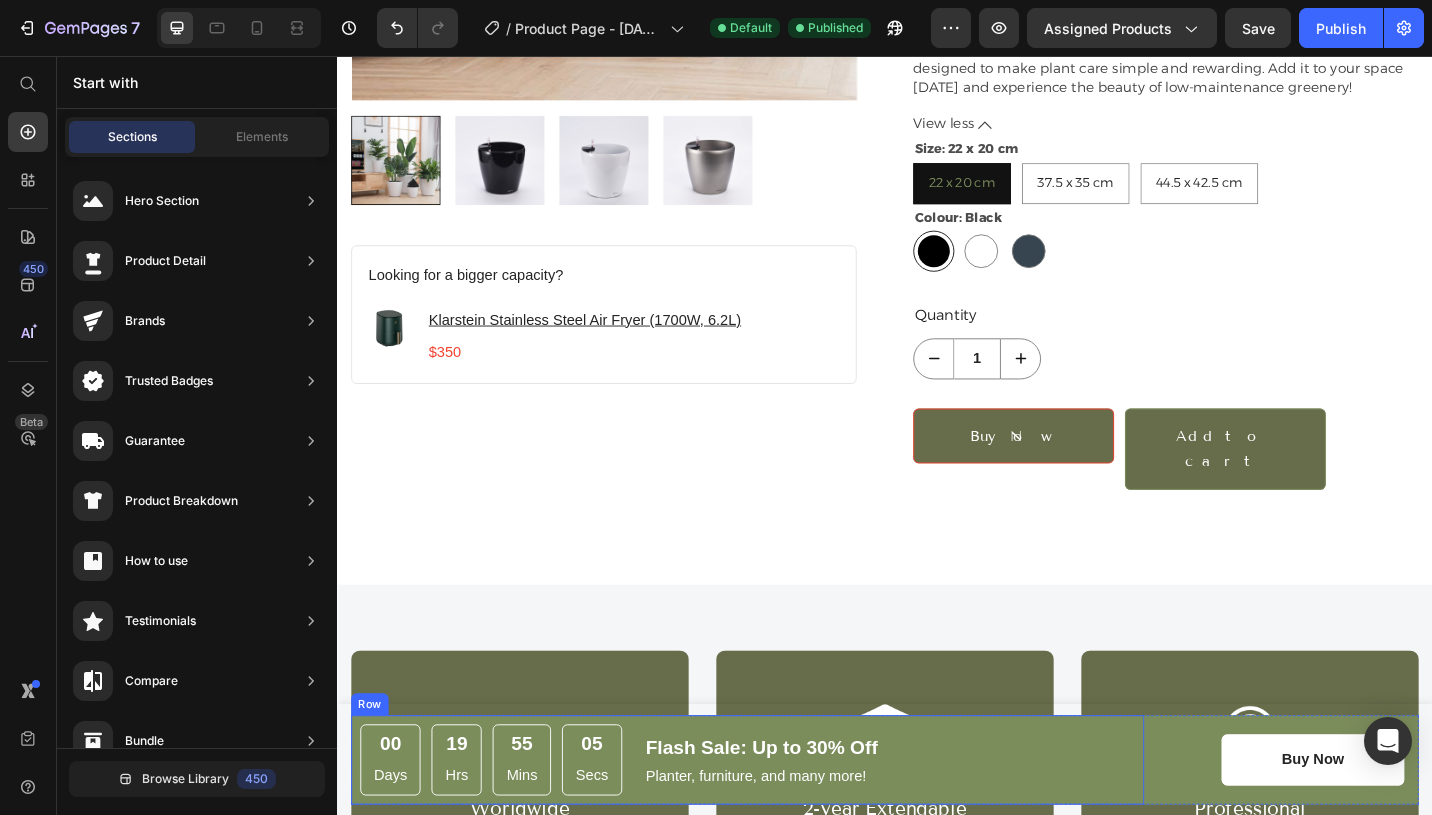 click on "00 Days 19 Hrs 55 Mins 05 Secs CountDown Timer Flash Sale: Up to 30% Off Text block Planter, furniture, and many more! Text block Row" at bounding box center [786, 827] 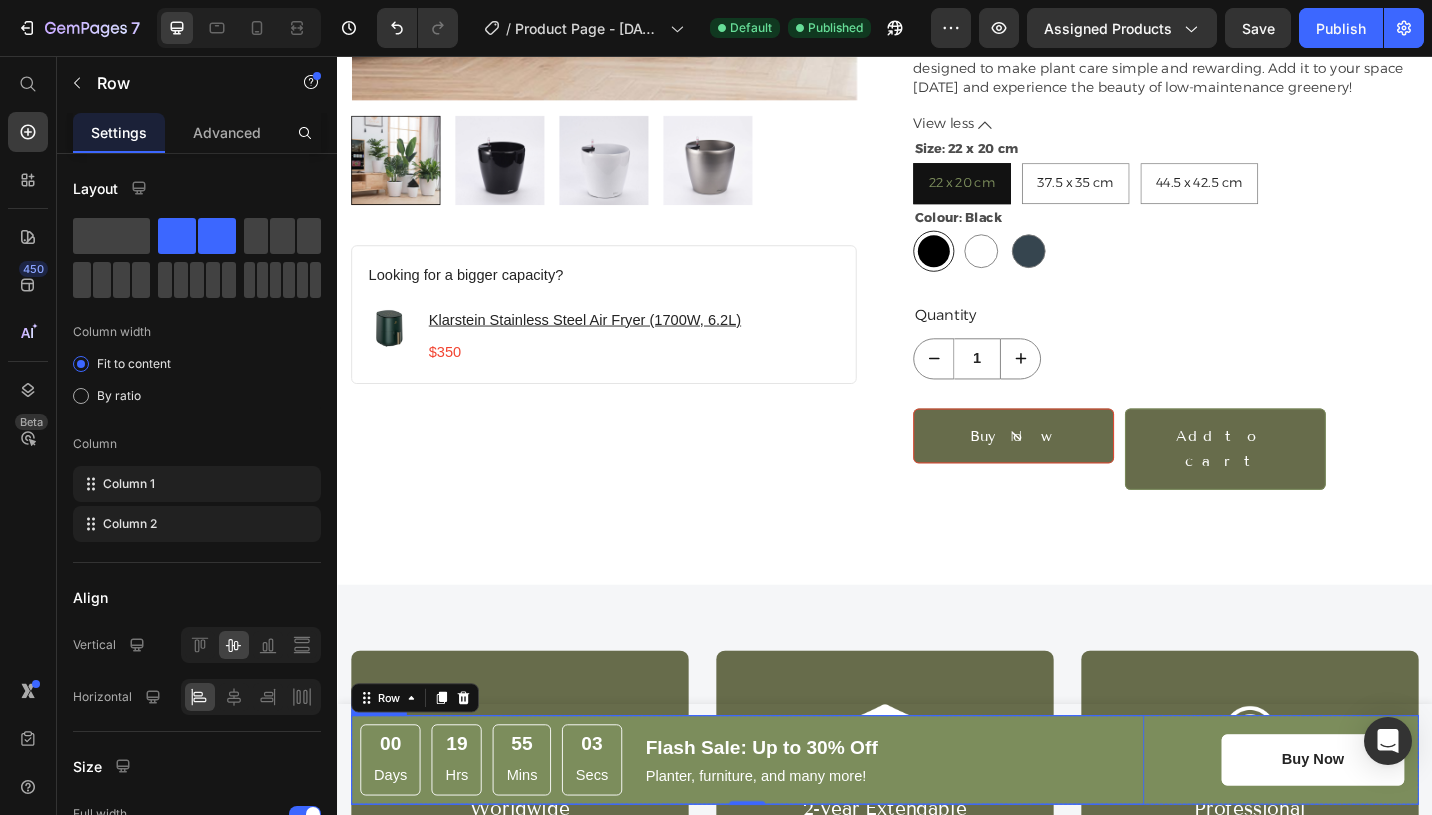 click on "00 Days 19 Hrs 55 Mins 03 Secs CountDown Timer Flash Sale: Up to 30% Off Text block Planter, furniture, and many more! Text block Row   0 Buy Now (P) Cart Button Product" at bounding box center (937, 827) 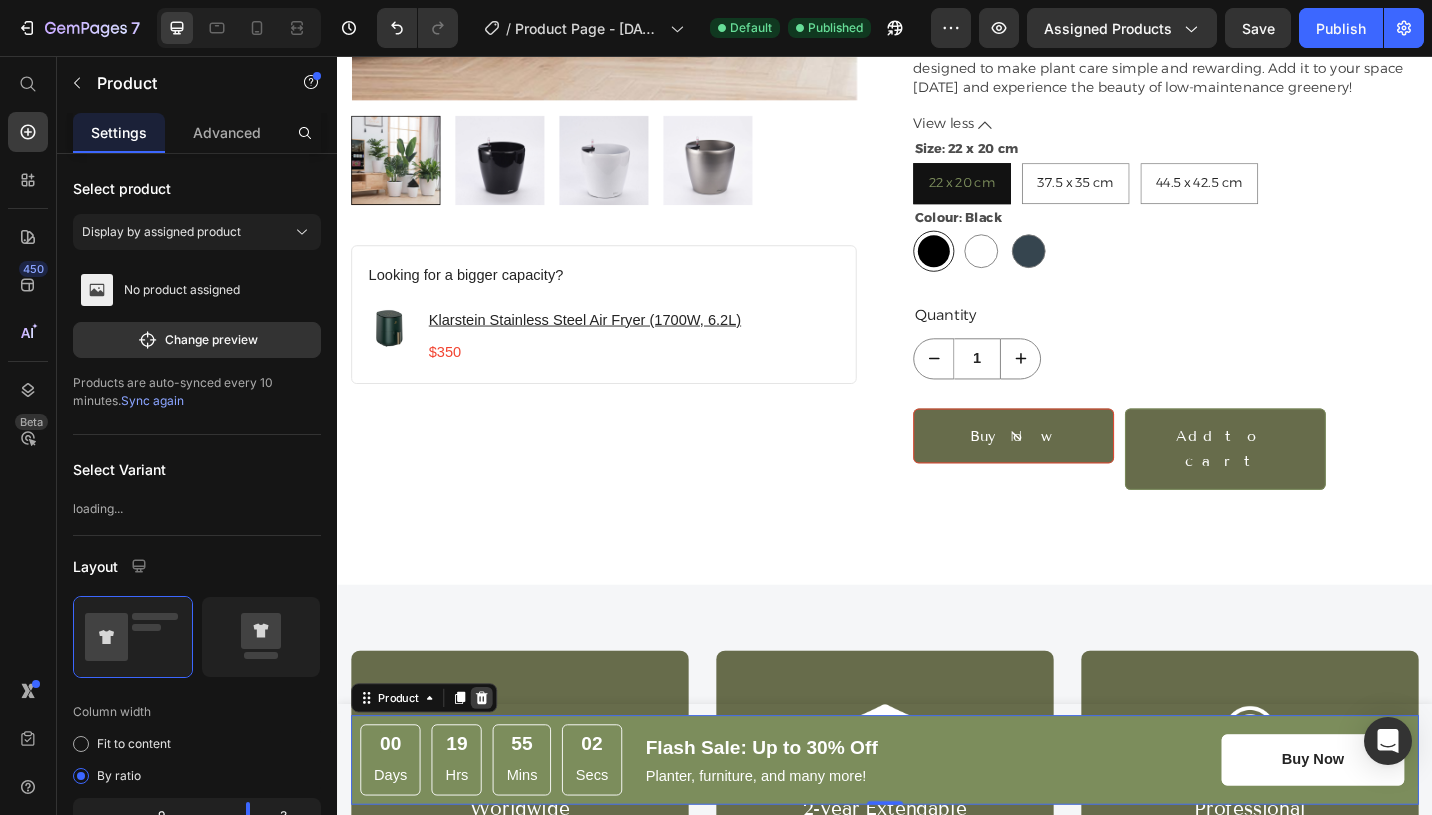 click 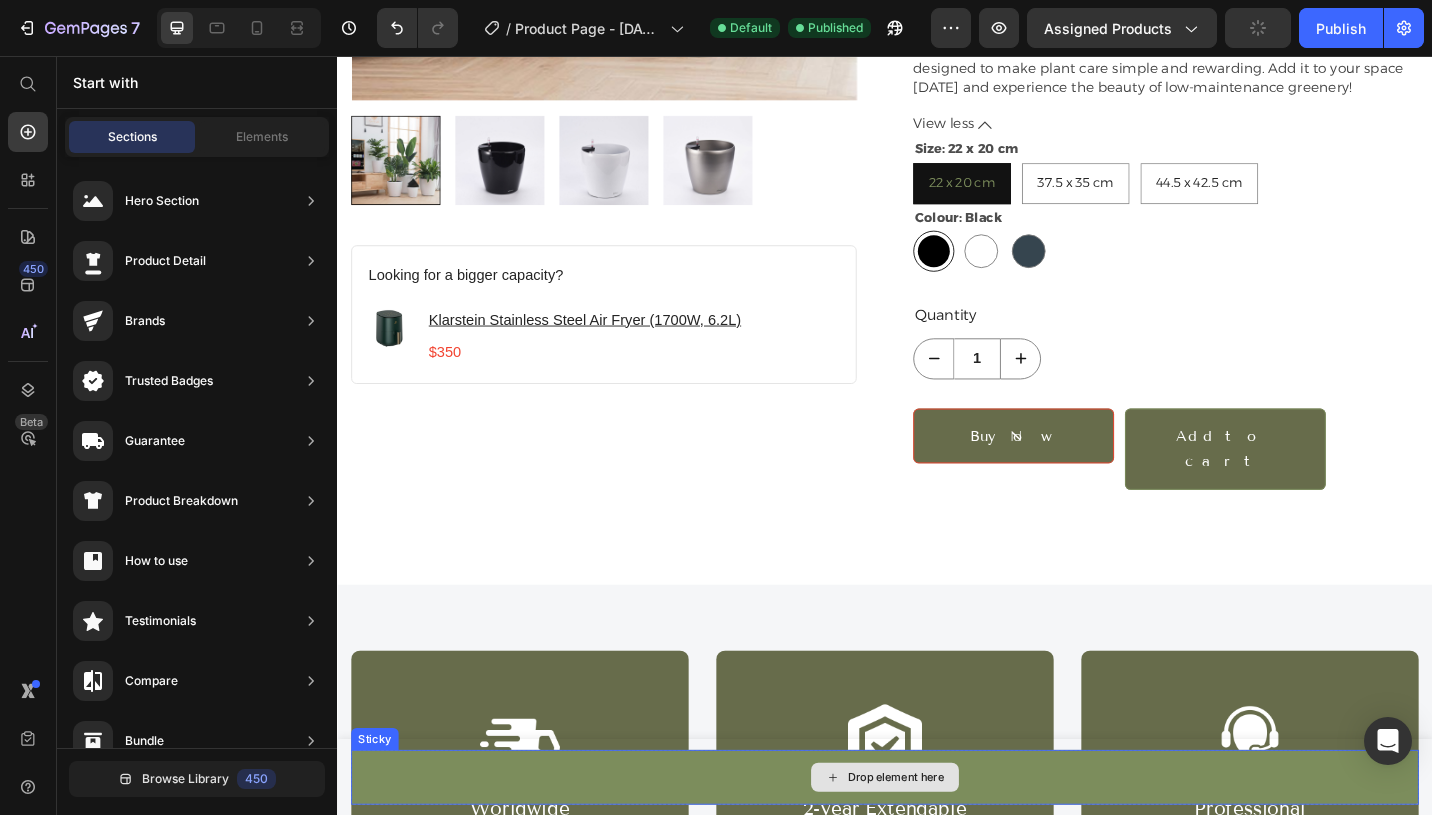 click on "Drop element here" at bounding box center (937, 846) 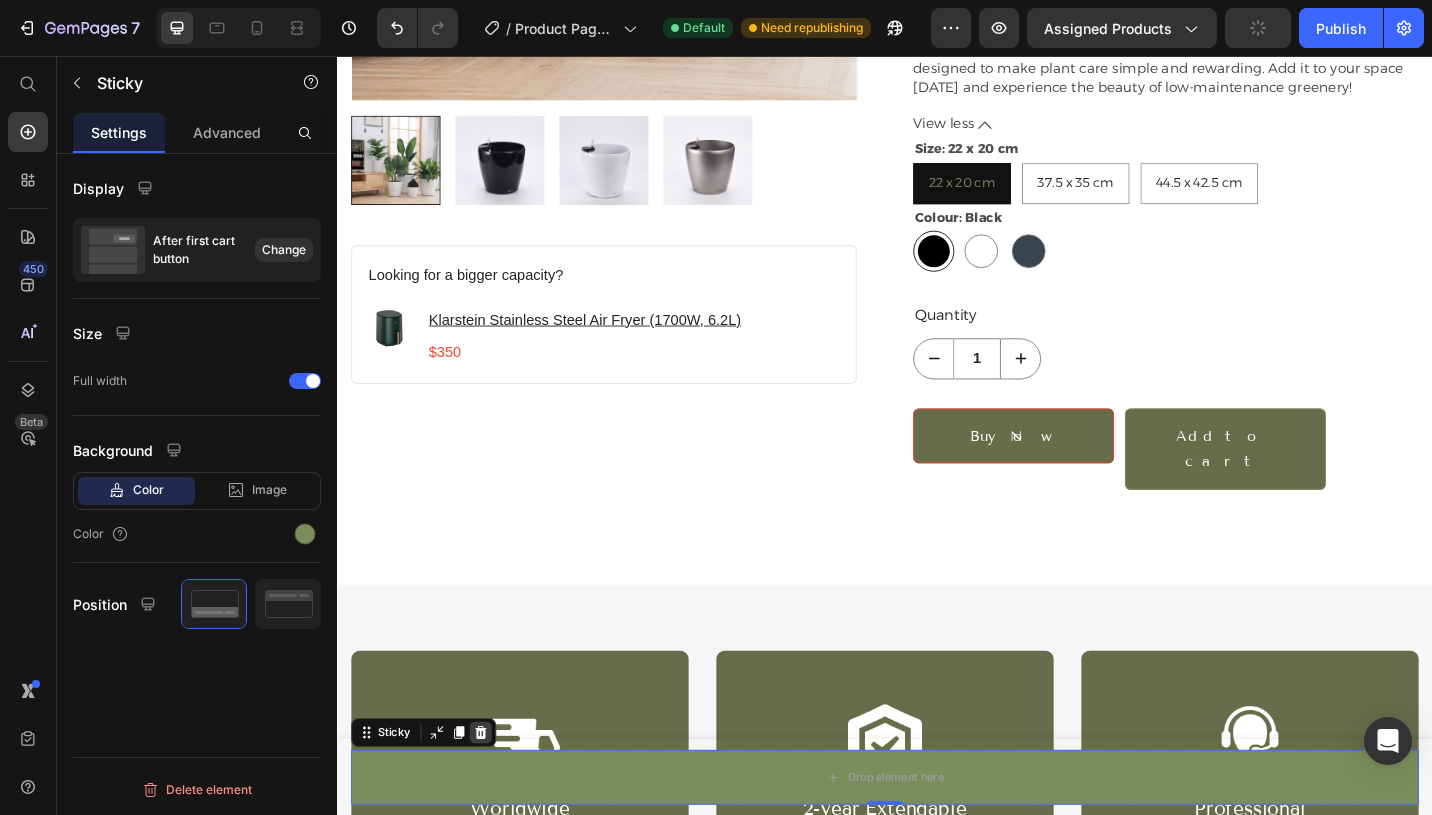 click 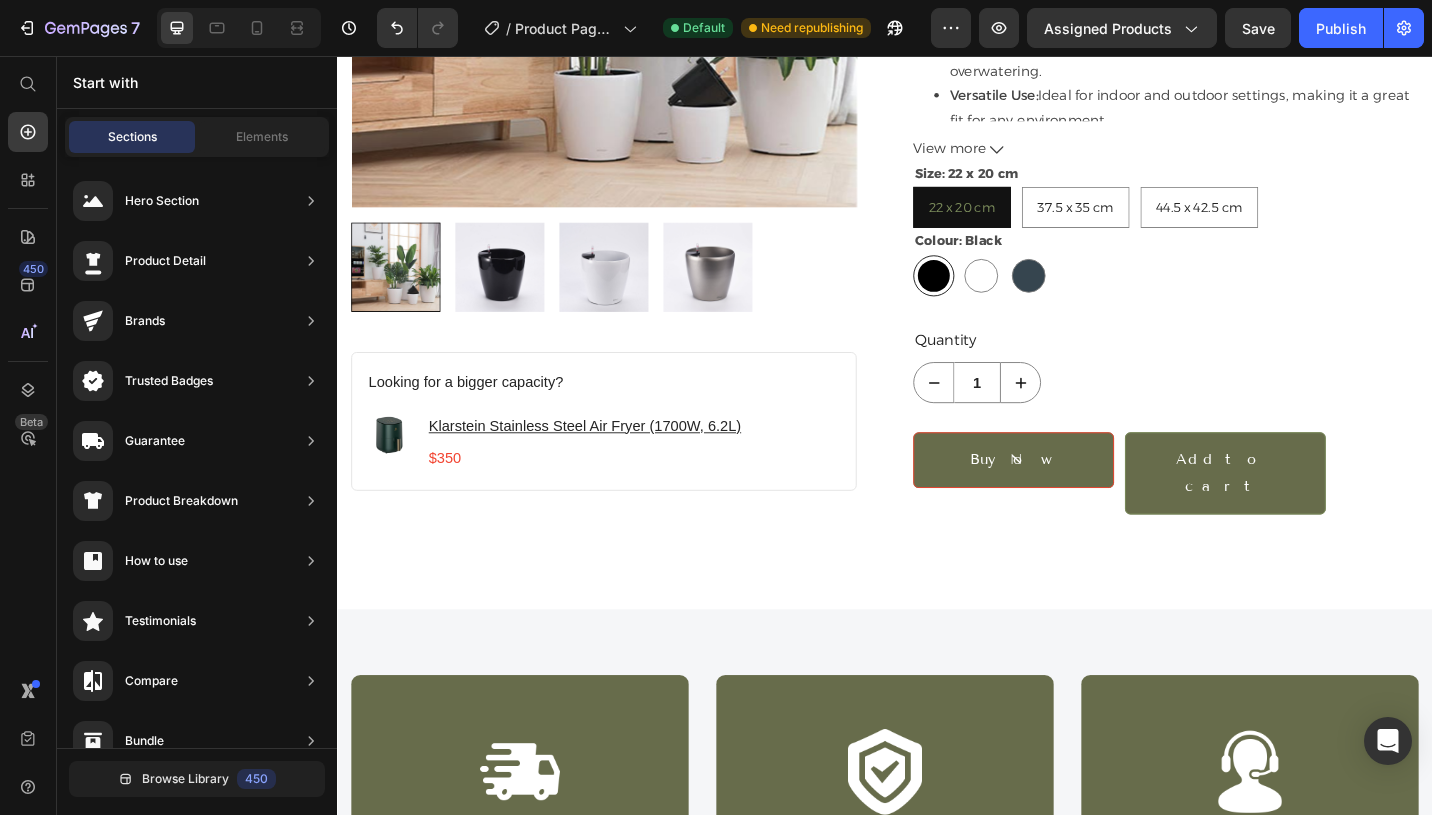 scroll, scrollTop: 0, scrollLeft: 0, axis: both 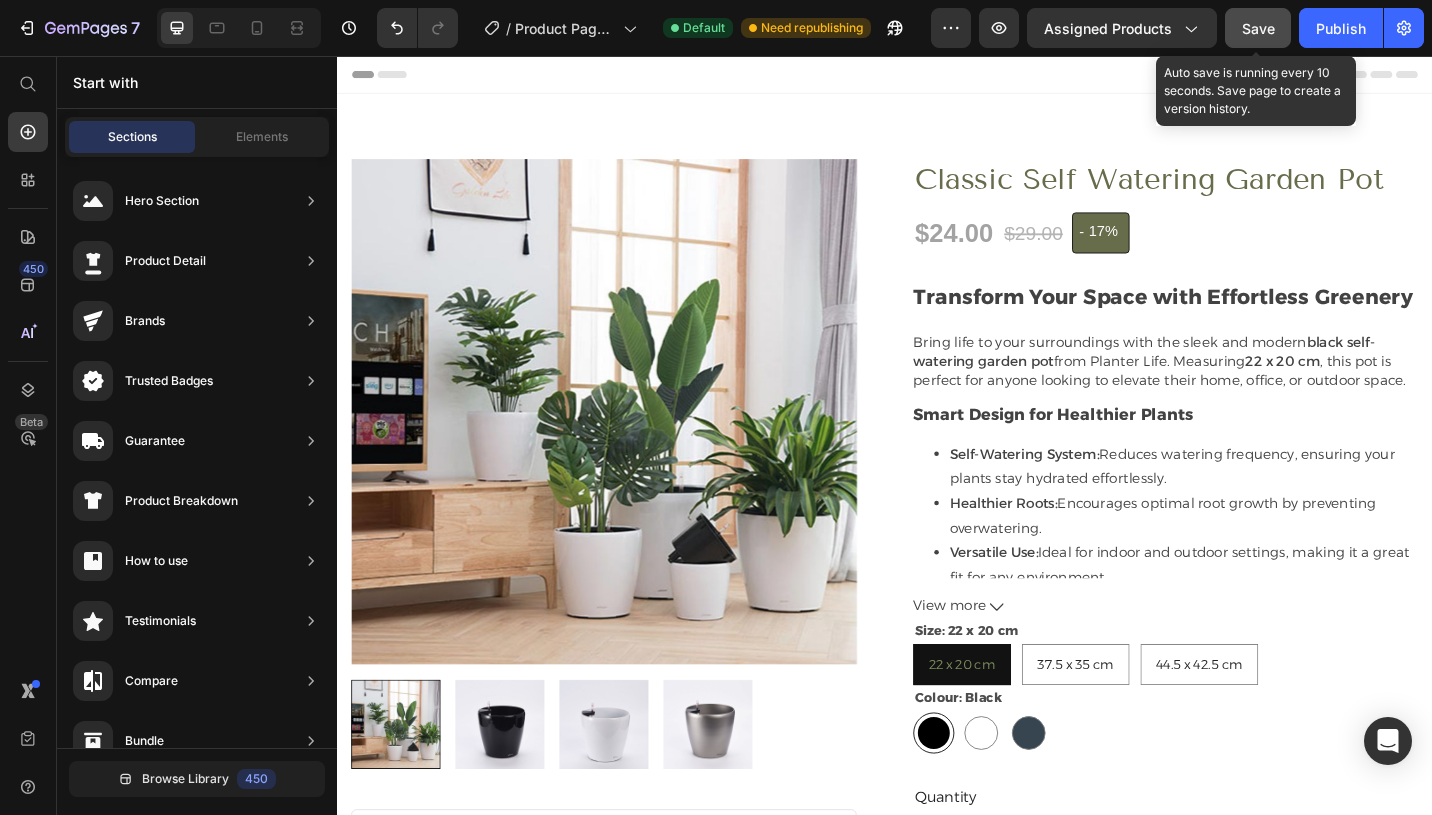 click on "Save" at bounding box center [1258, 28] 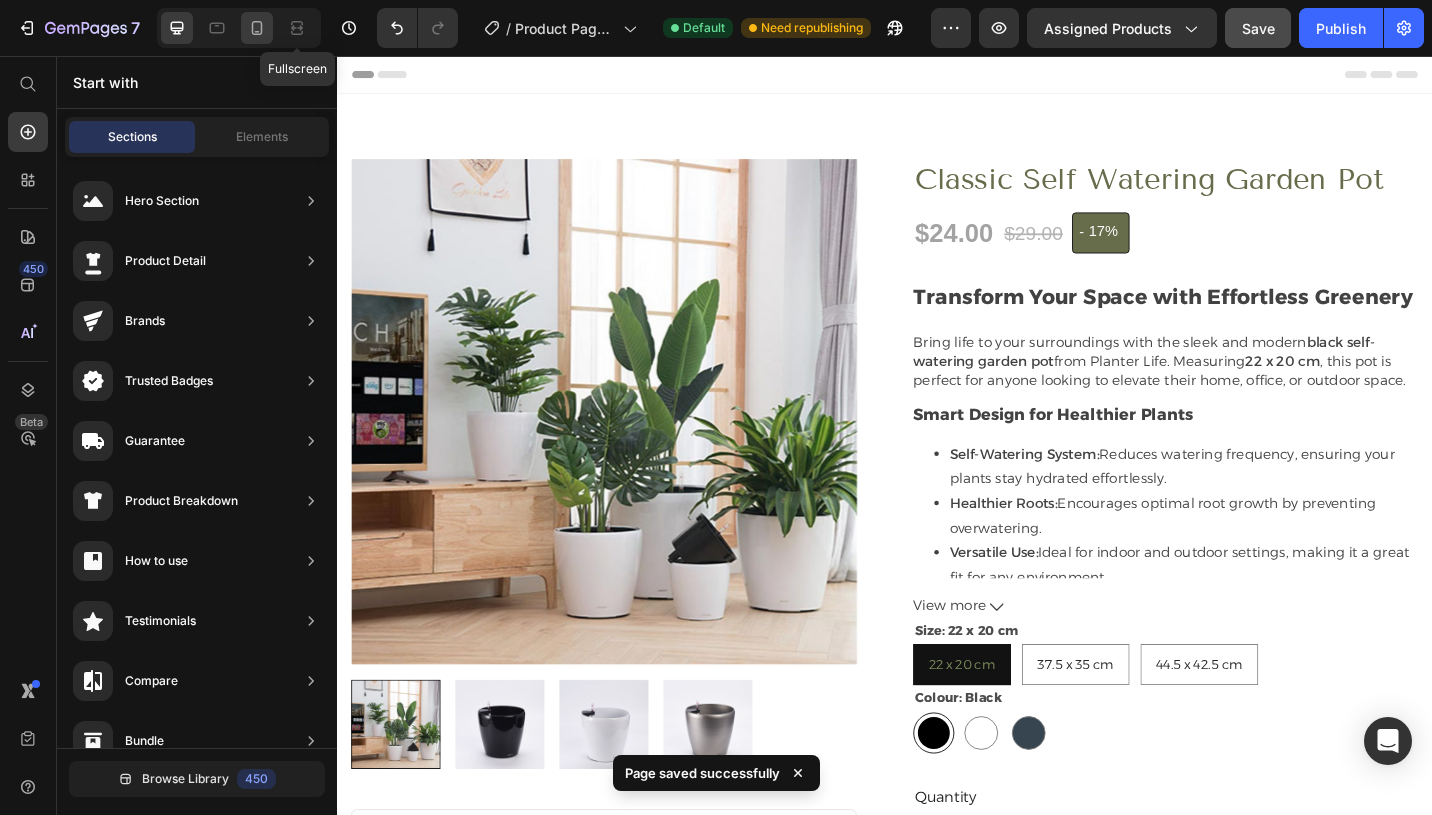 click 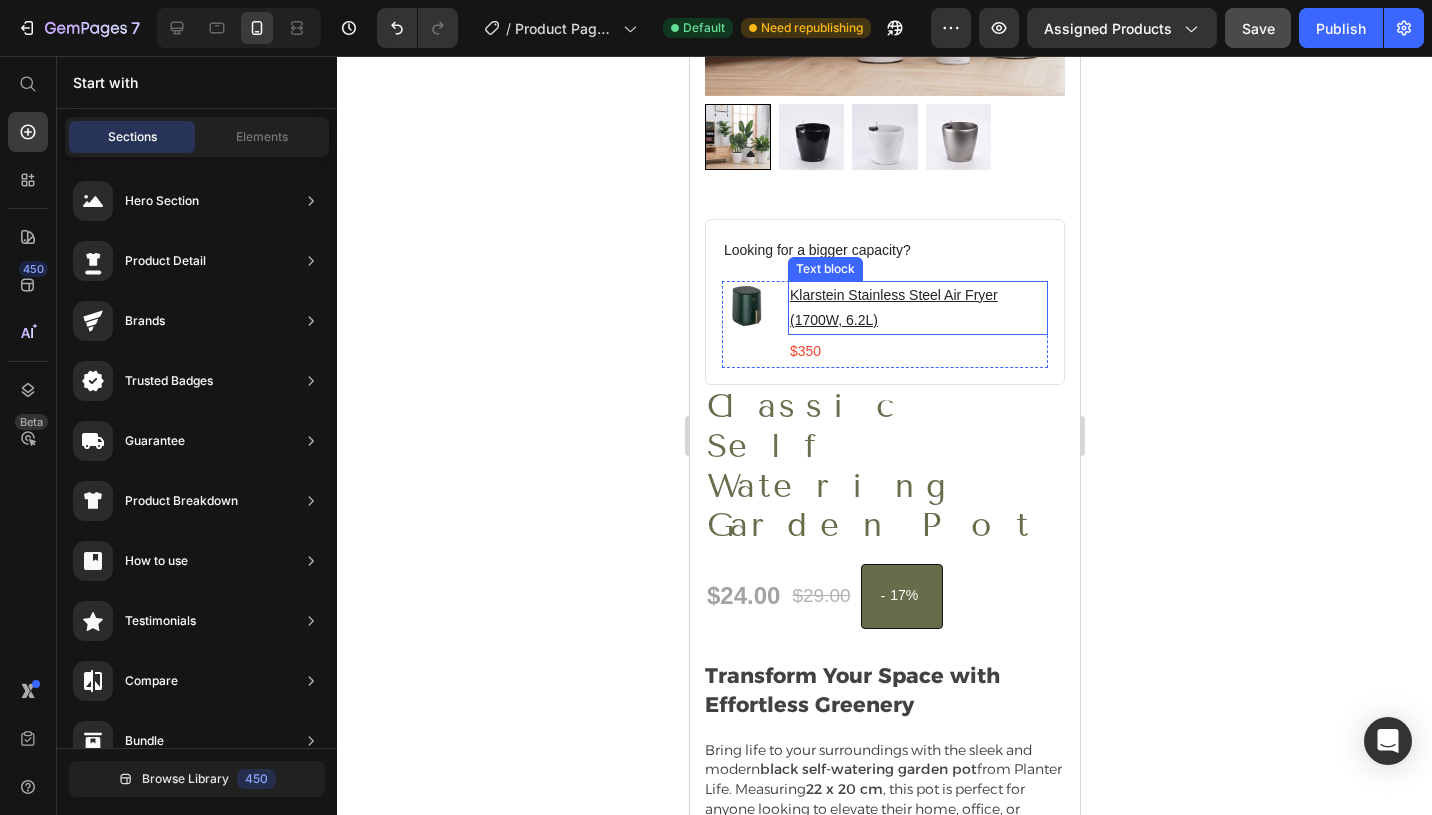scroll, scrollTop: 451, scrollLeft: 0, axis: vertical 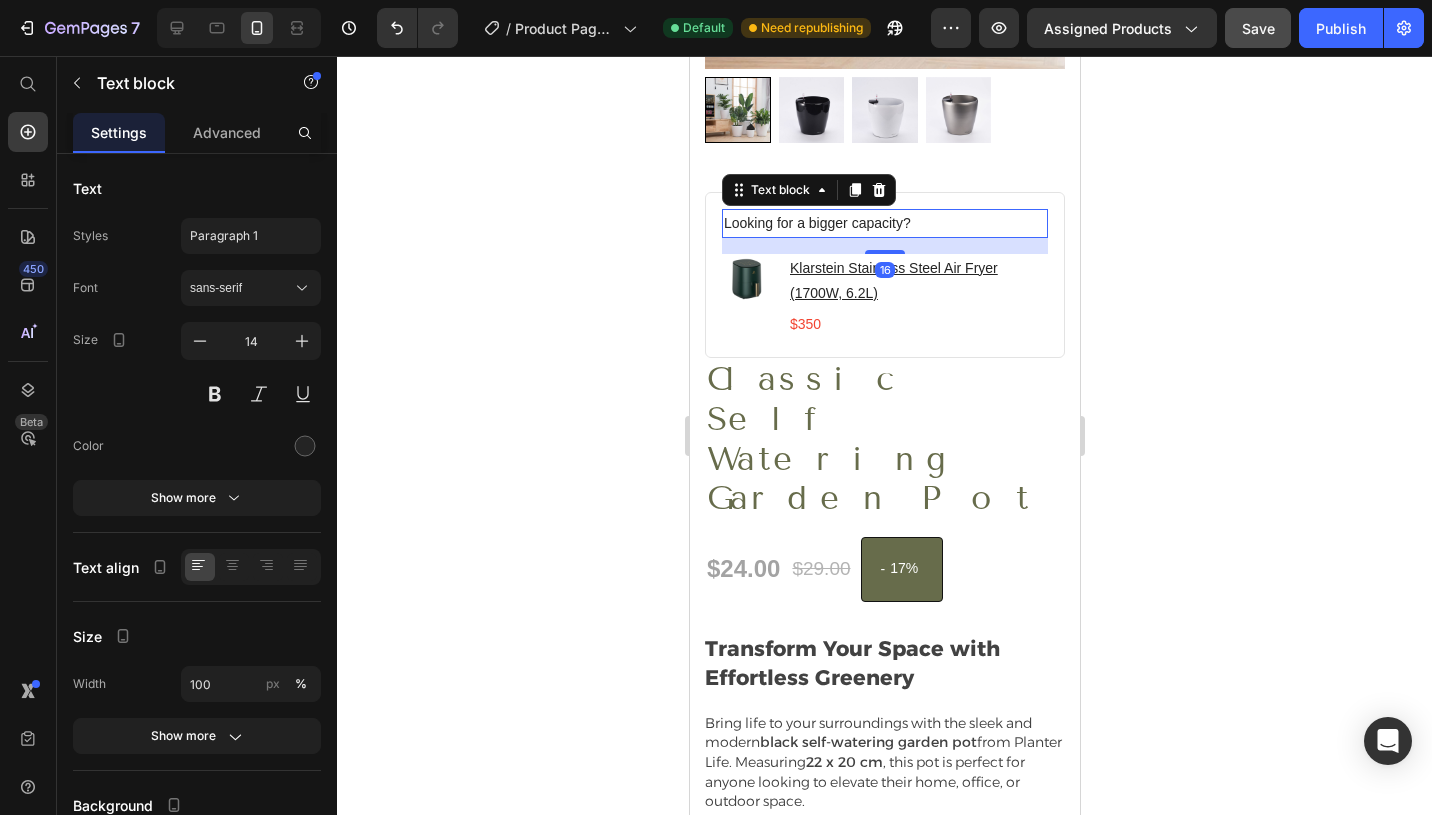 click on "Looking for a bigger capacity?" at bounding box center (884, 223) 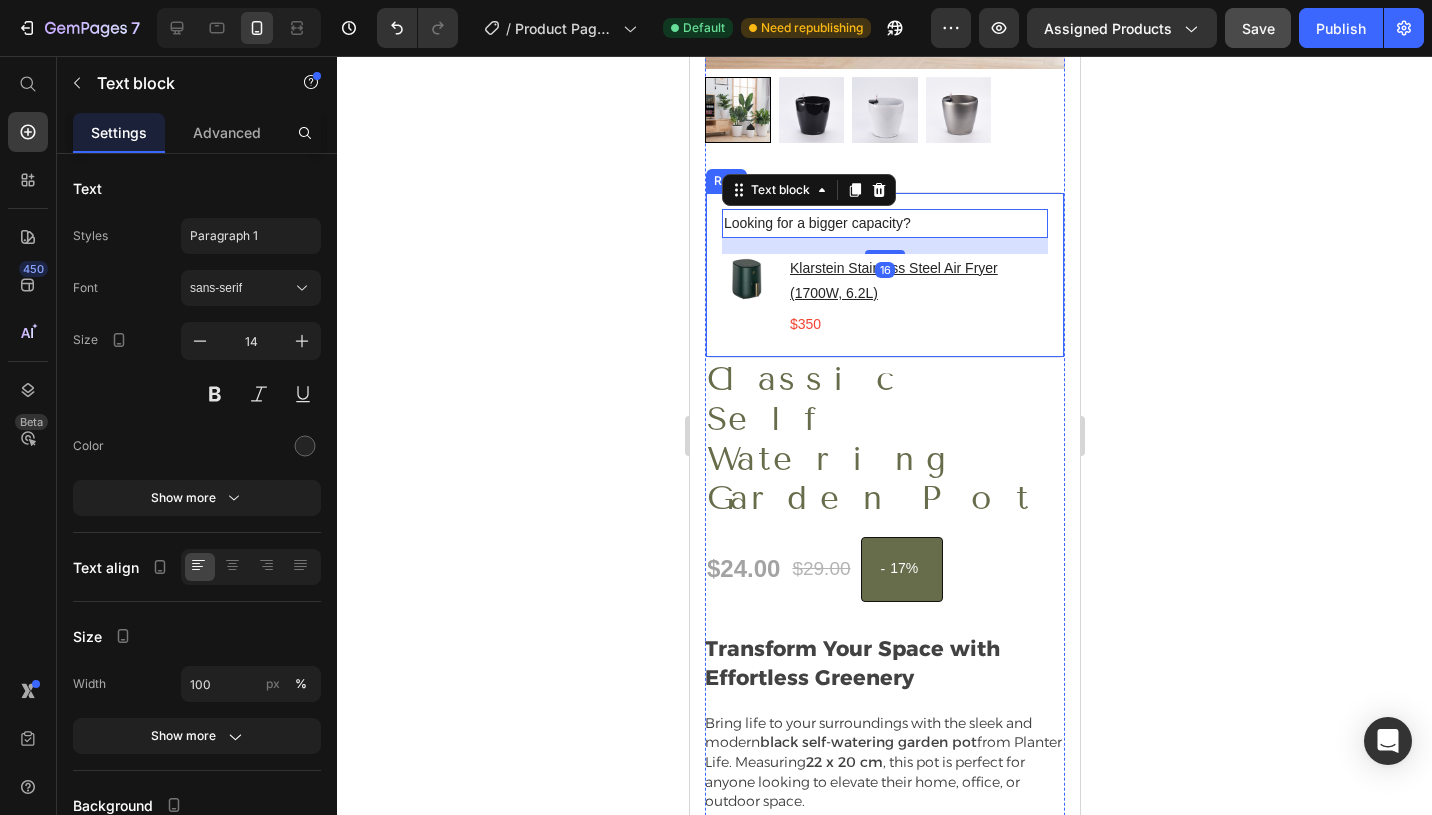 click on "Looking for a bigger capacity? Text block   16 Image Klarstein Stainless Steel Air Fryer (1700W, 6.2L) Text block $350 Text block Row Row" at bounding box center [884, 275] 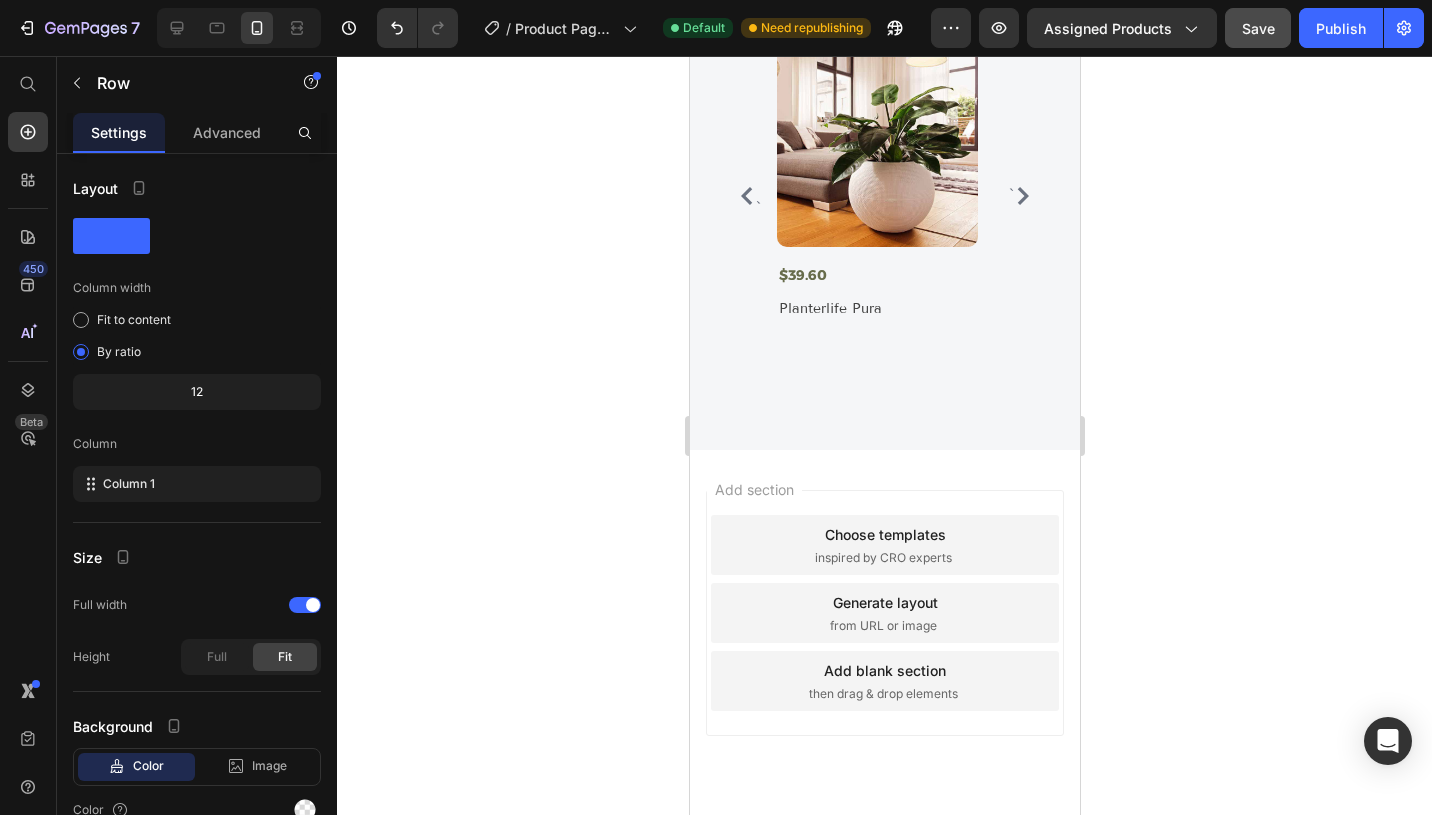 scroll, scrollTop: 3100, scrollLeft: 0, axis: vertical 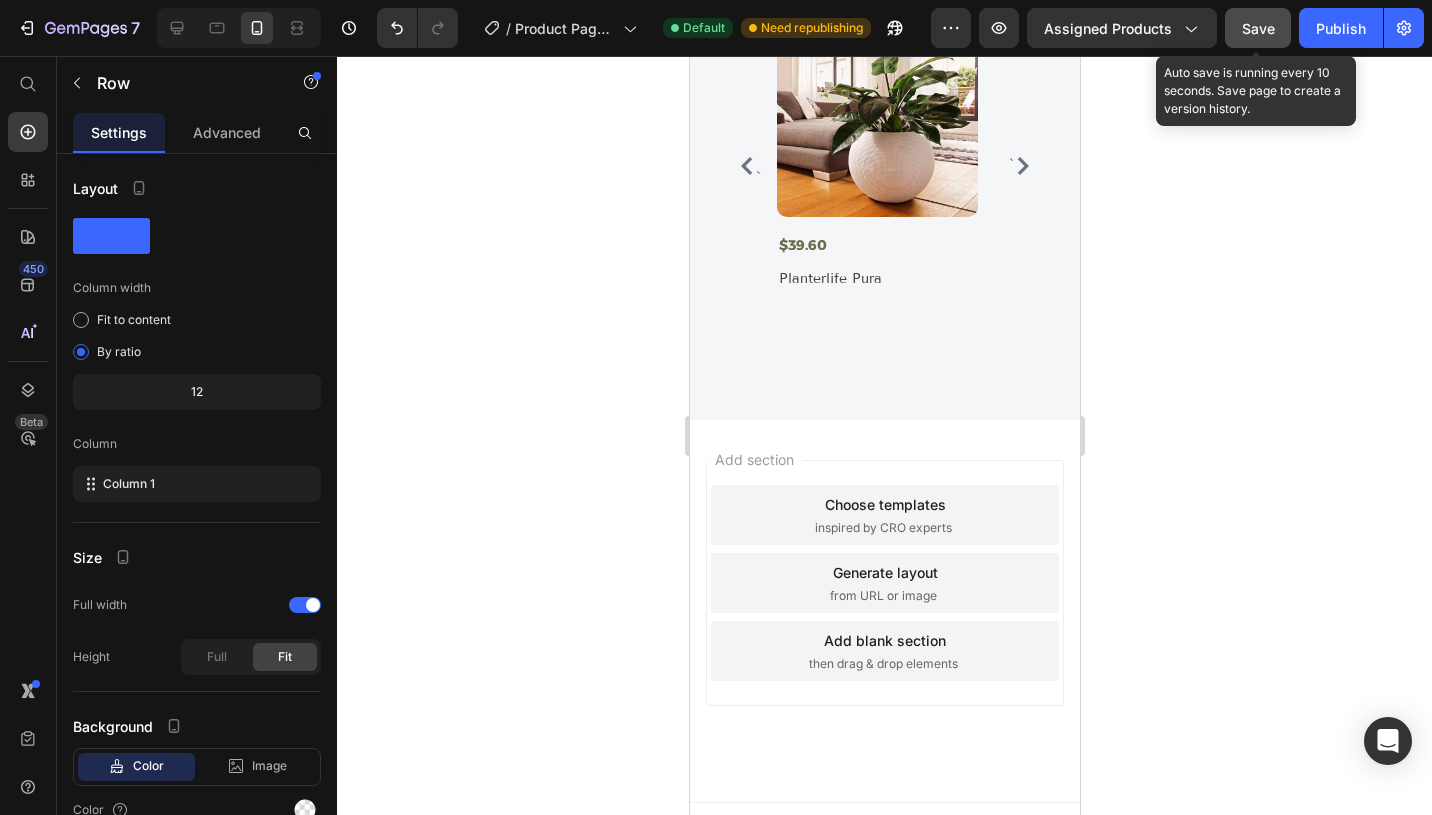click on "Save" at bounding box center (1258, 28) 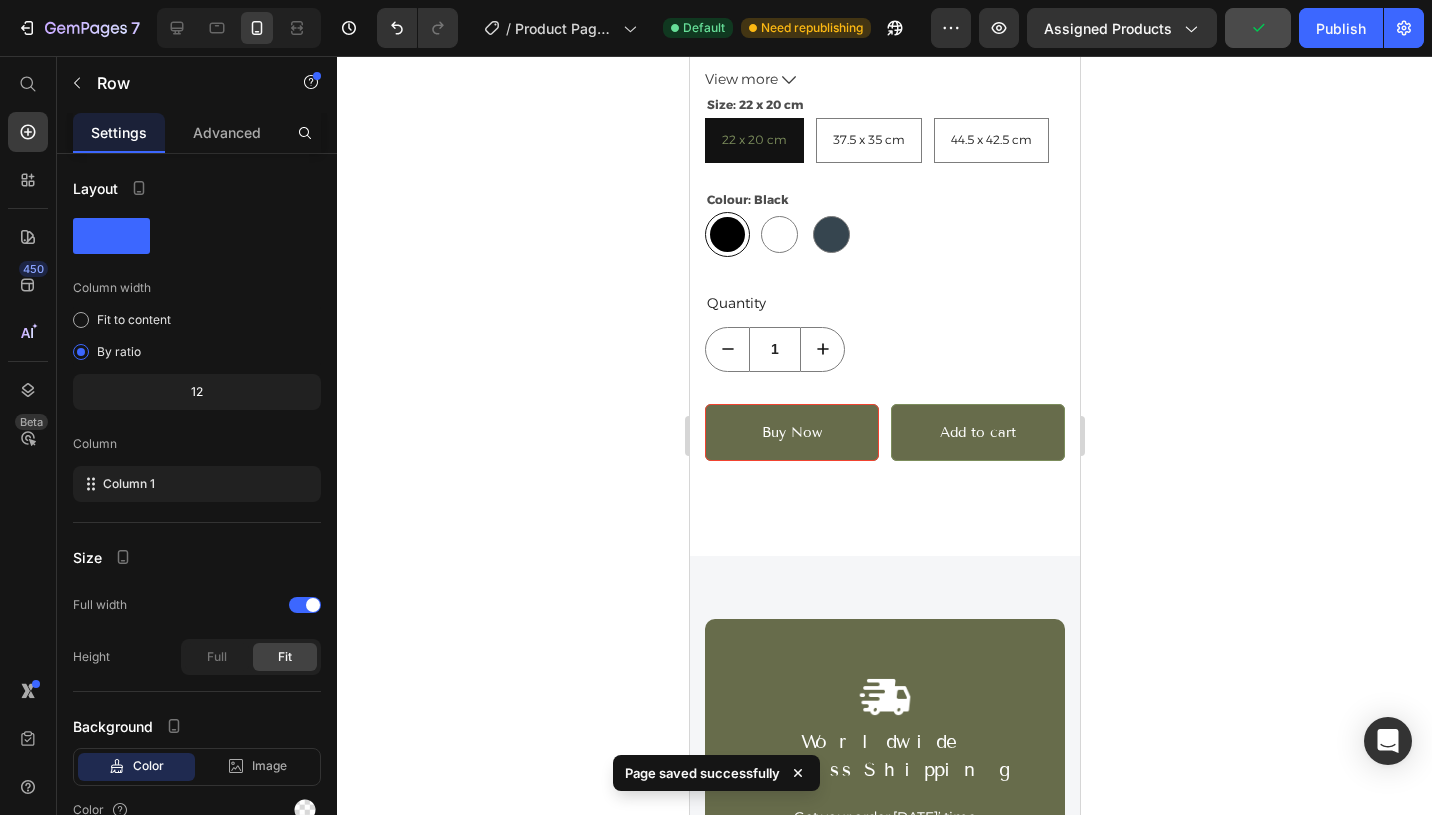 scroll, scrollTop: 1423, scrollLeft: 0, axis: vertical 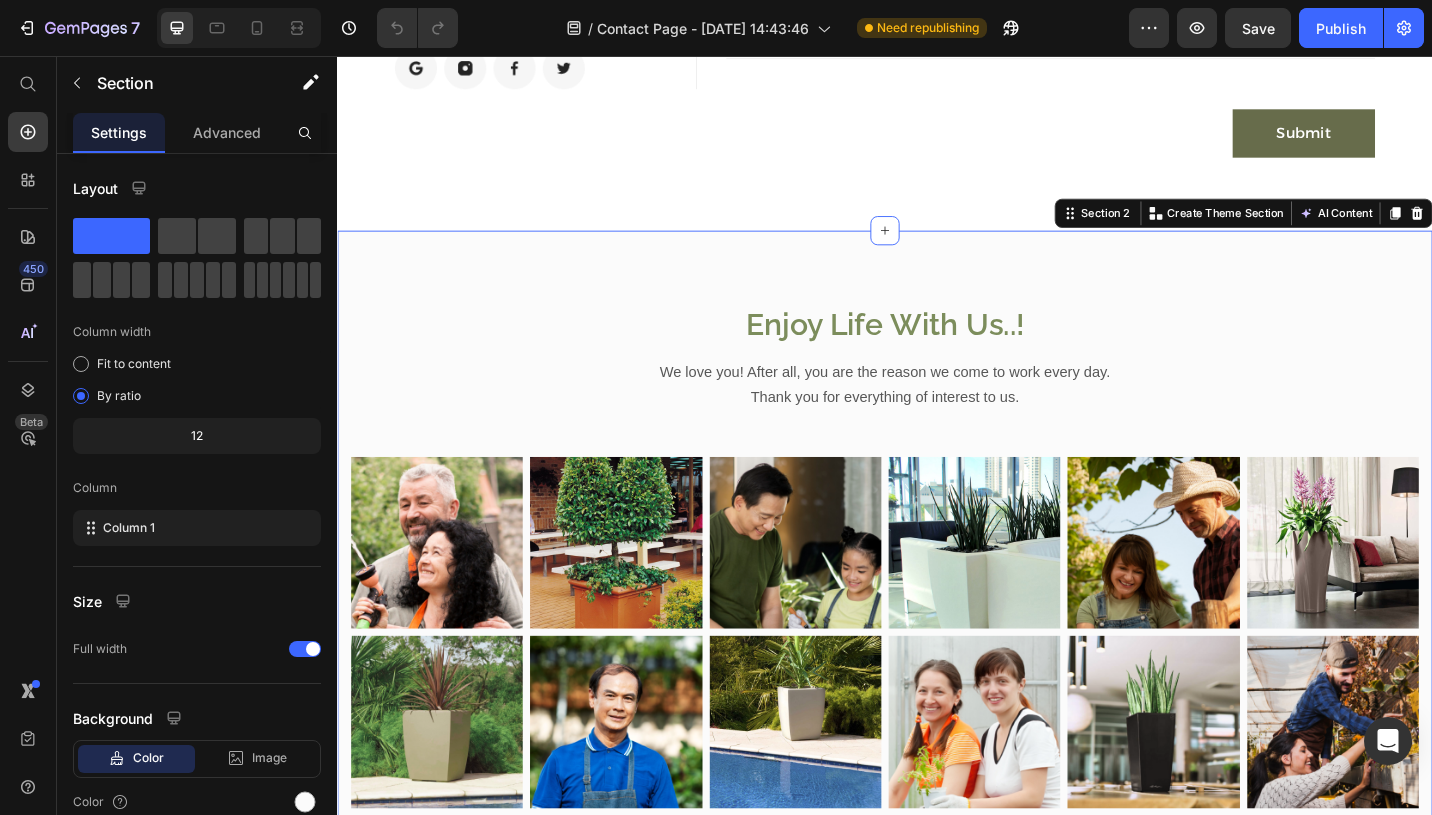 click on "Enjoy Life With Us..! Heading We love you! After all, you are the reason we come to work every day. Thank you for everything of interest to us. Text block Row Image Image Image Image Image Image Row Image Image Image Image Image Image Row Section 2   You can create reusable sections Create Theme Section AI Content Write with GemAI What would you like to describe here? Tone and Voice Persuasive Product Getting products... Show more Generate" at bounding box center [937, 607] 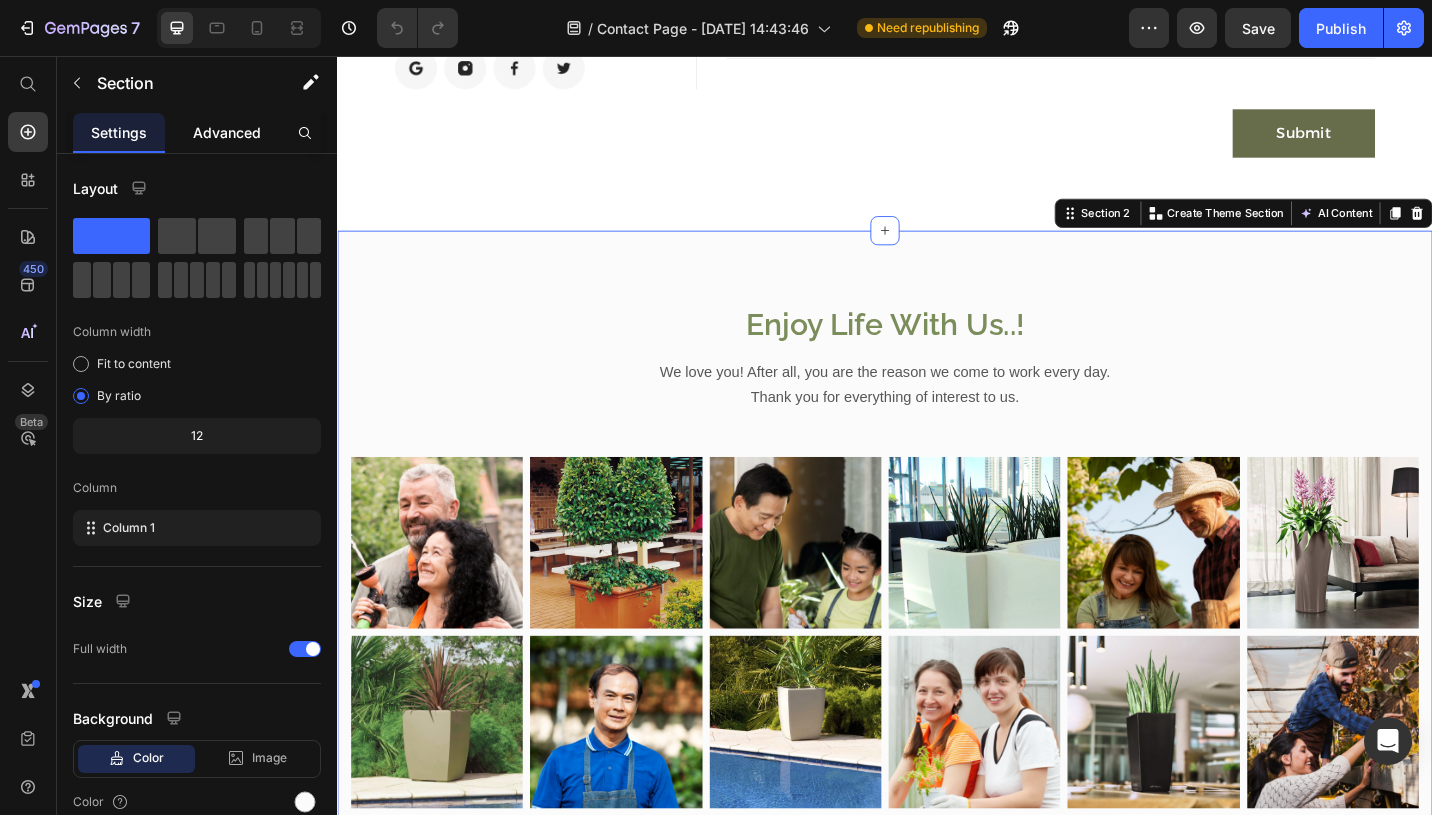 click on "Advanced" at bounding box center (227, 132) 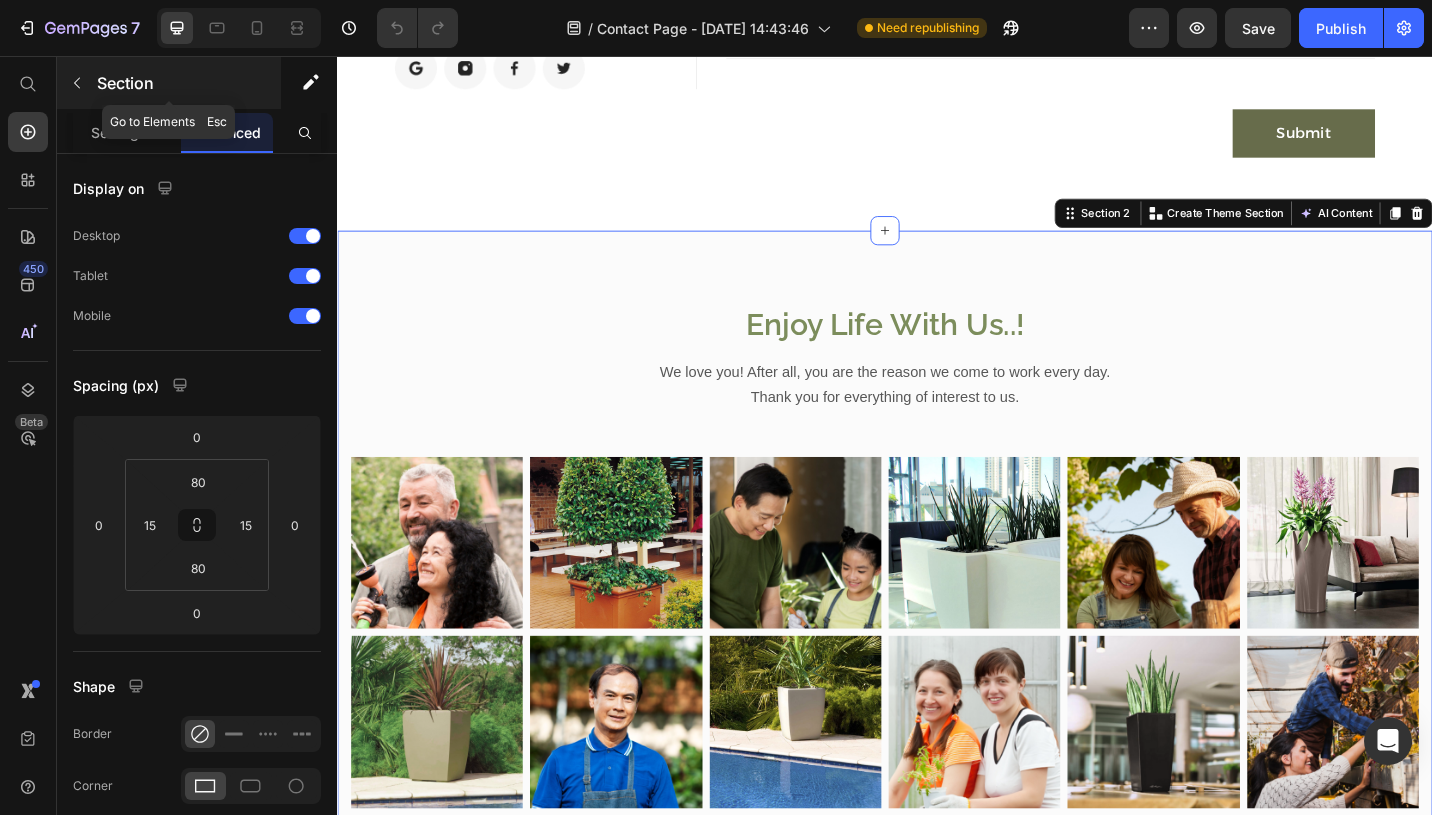click 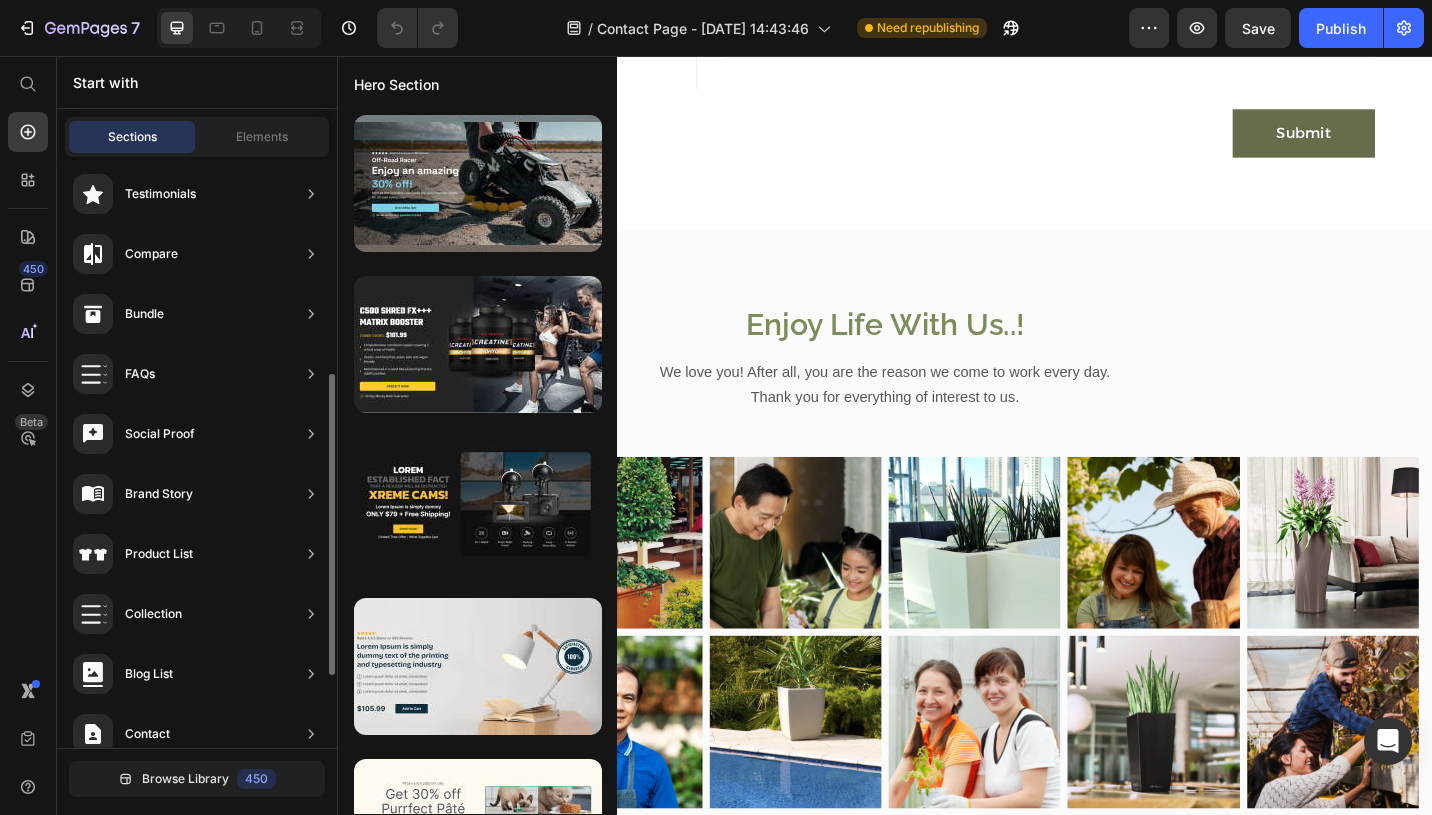 scroll, scrollTop: 569, scrollLeft: 0, axis: vertical 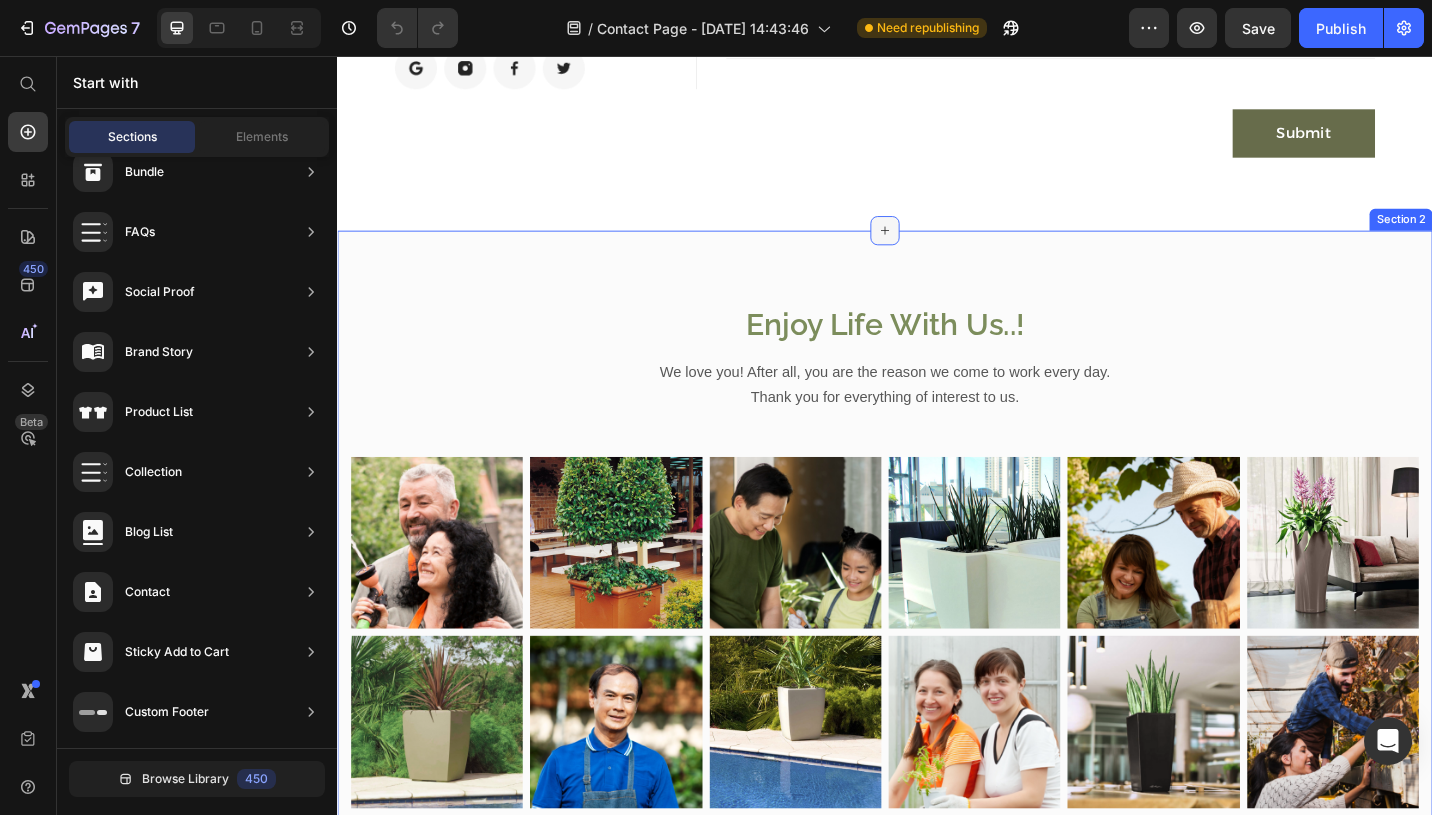 click 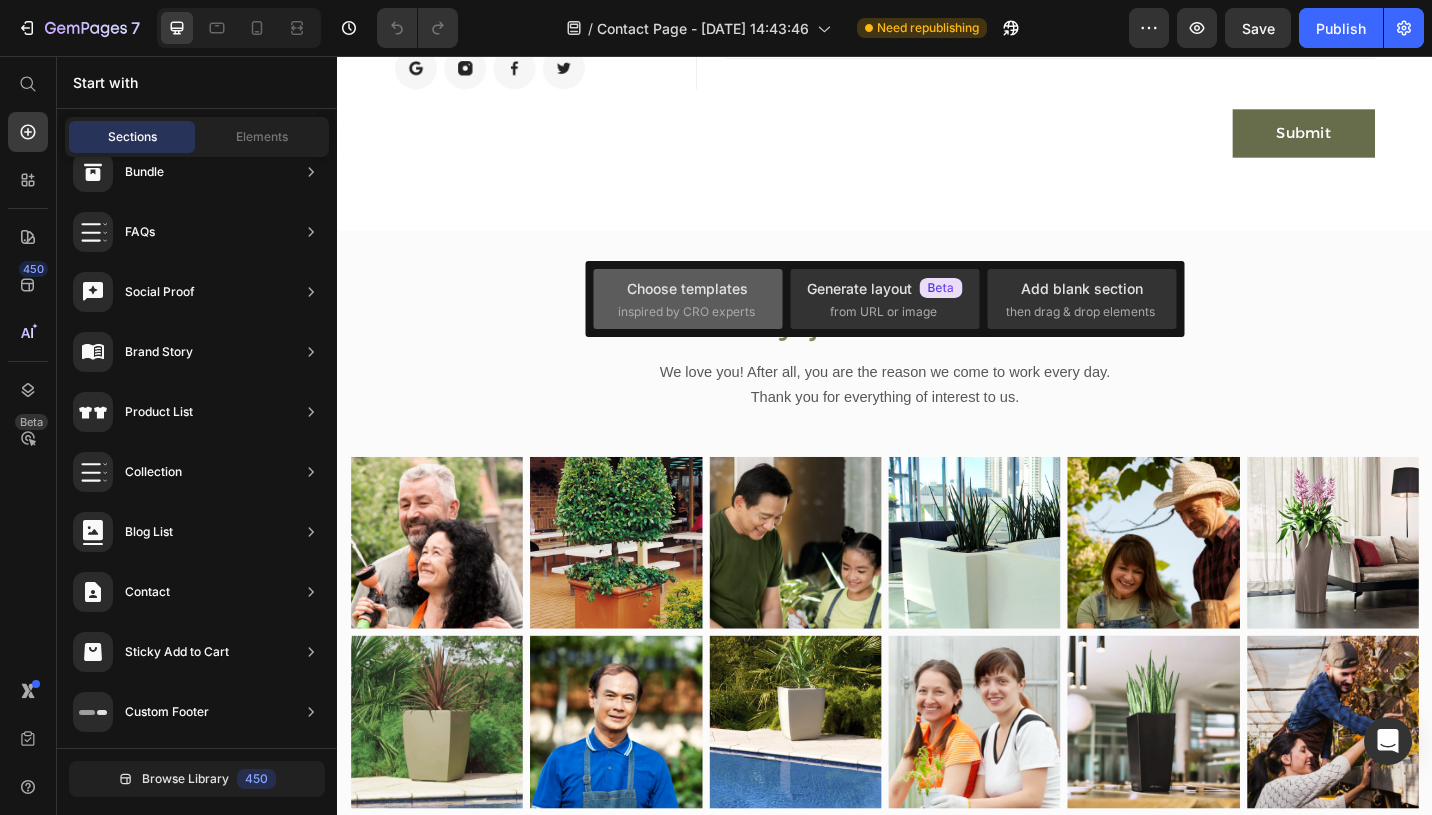click on "Choose templates" at bounding box center [687, 288] 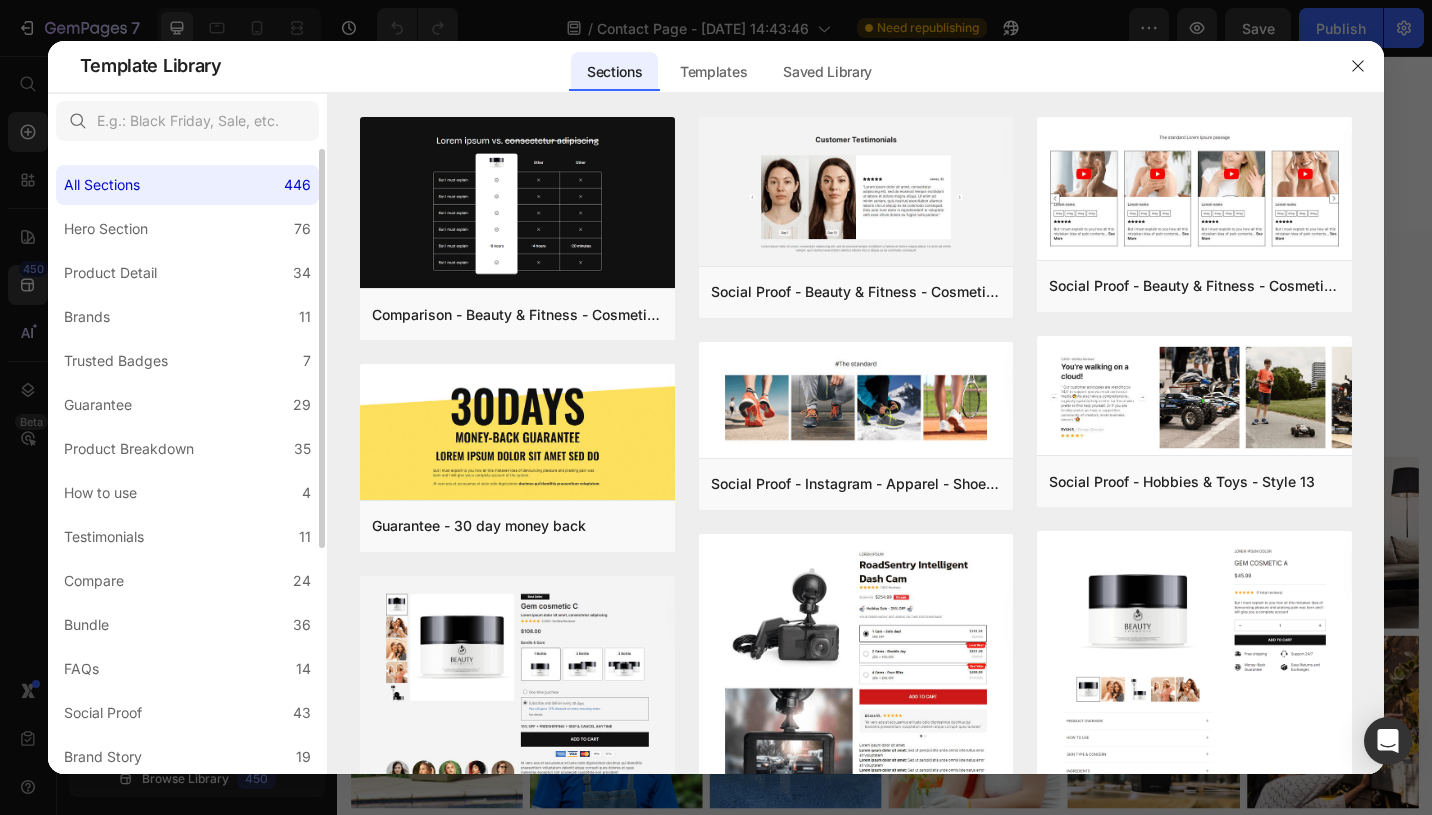 scroll, scrollTop: 354, scrollLeft: 0, axis: vertical 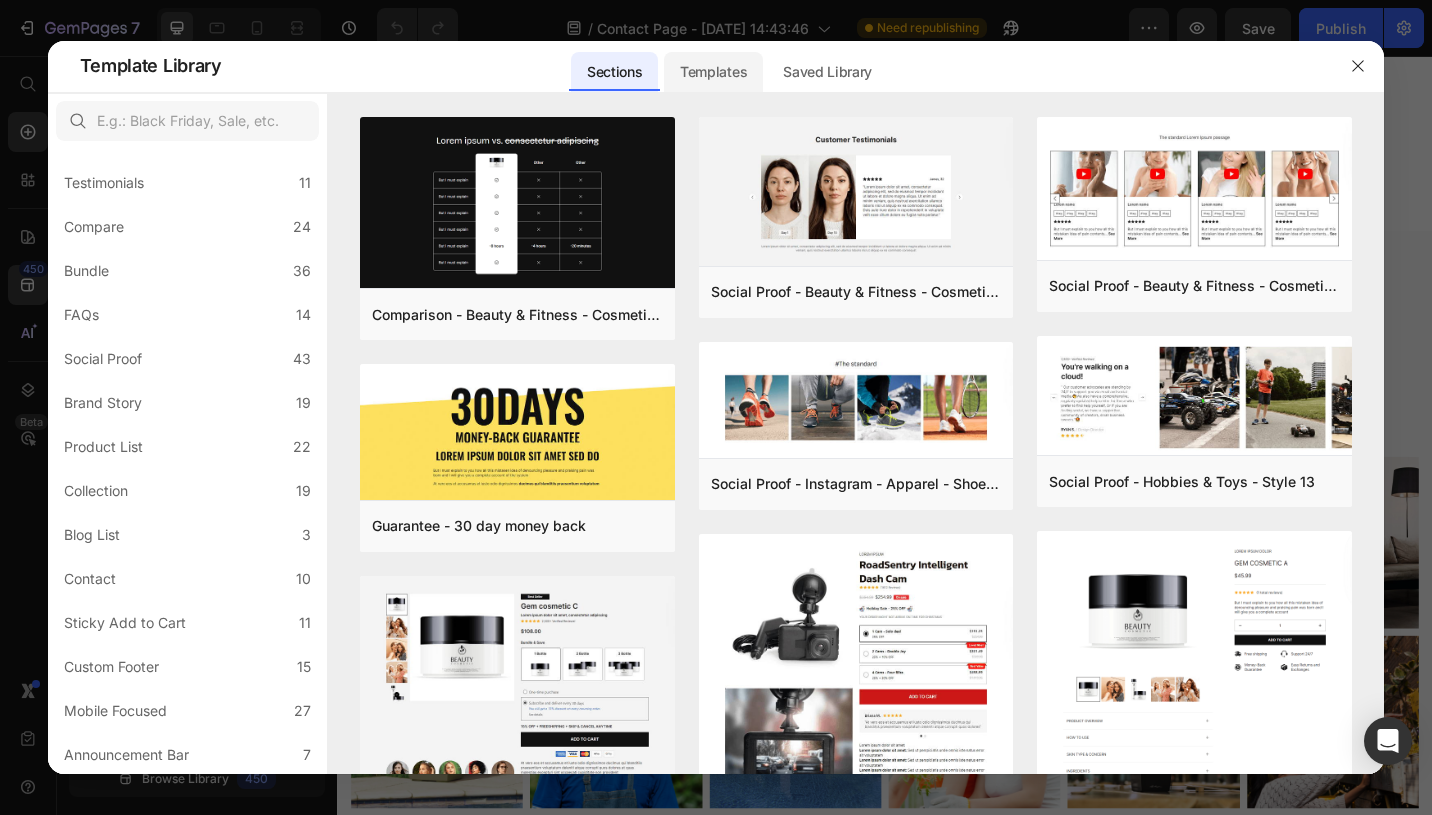click on "Templates" 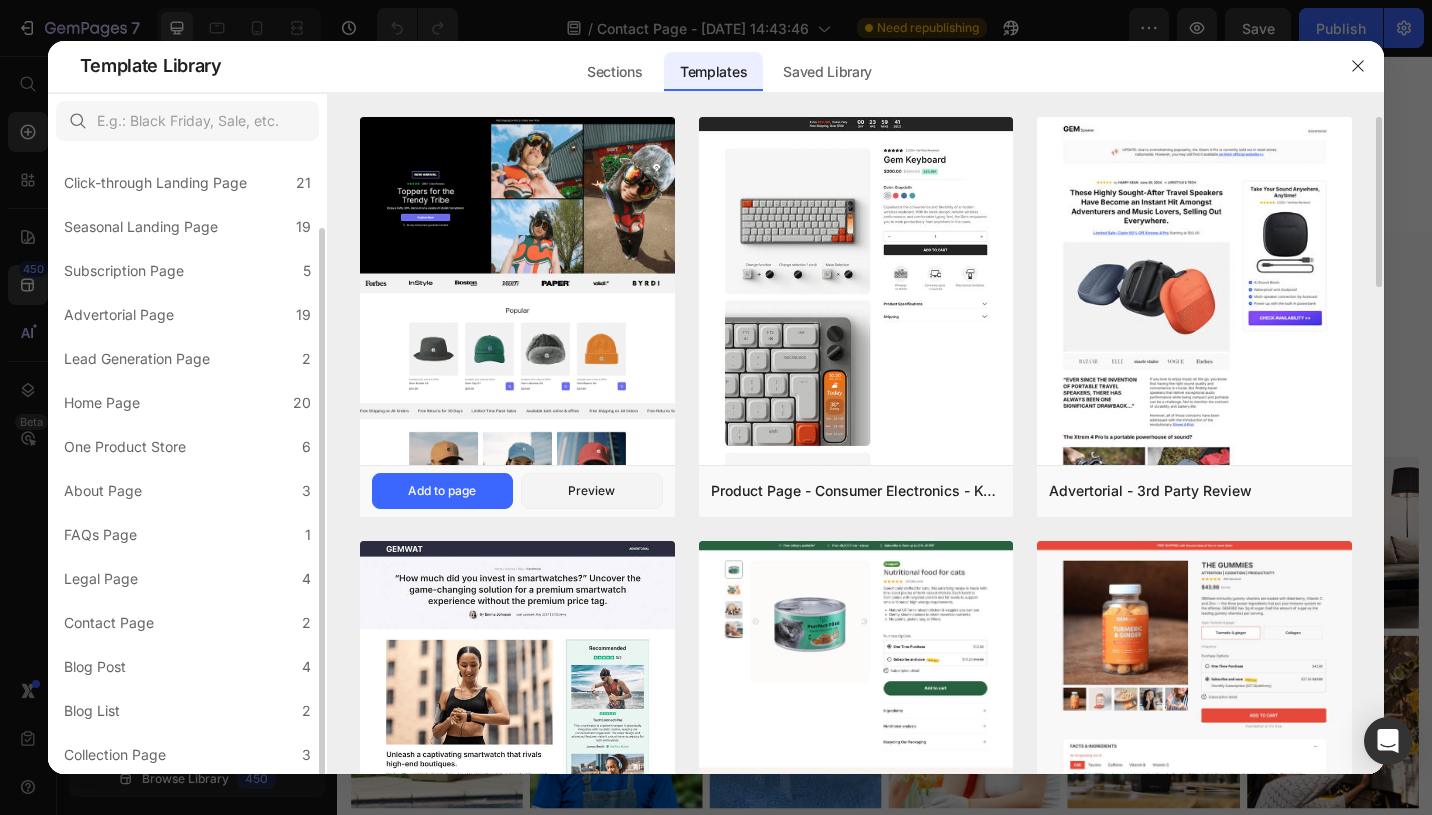 scroll, scrollTop: 90, scrollLeft: 0, axis: vertical 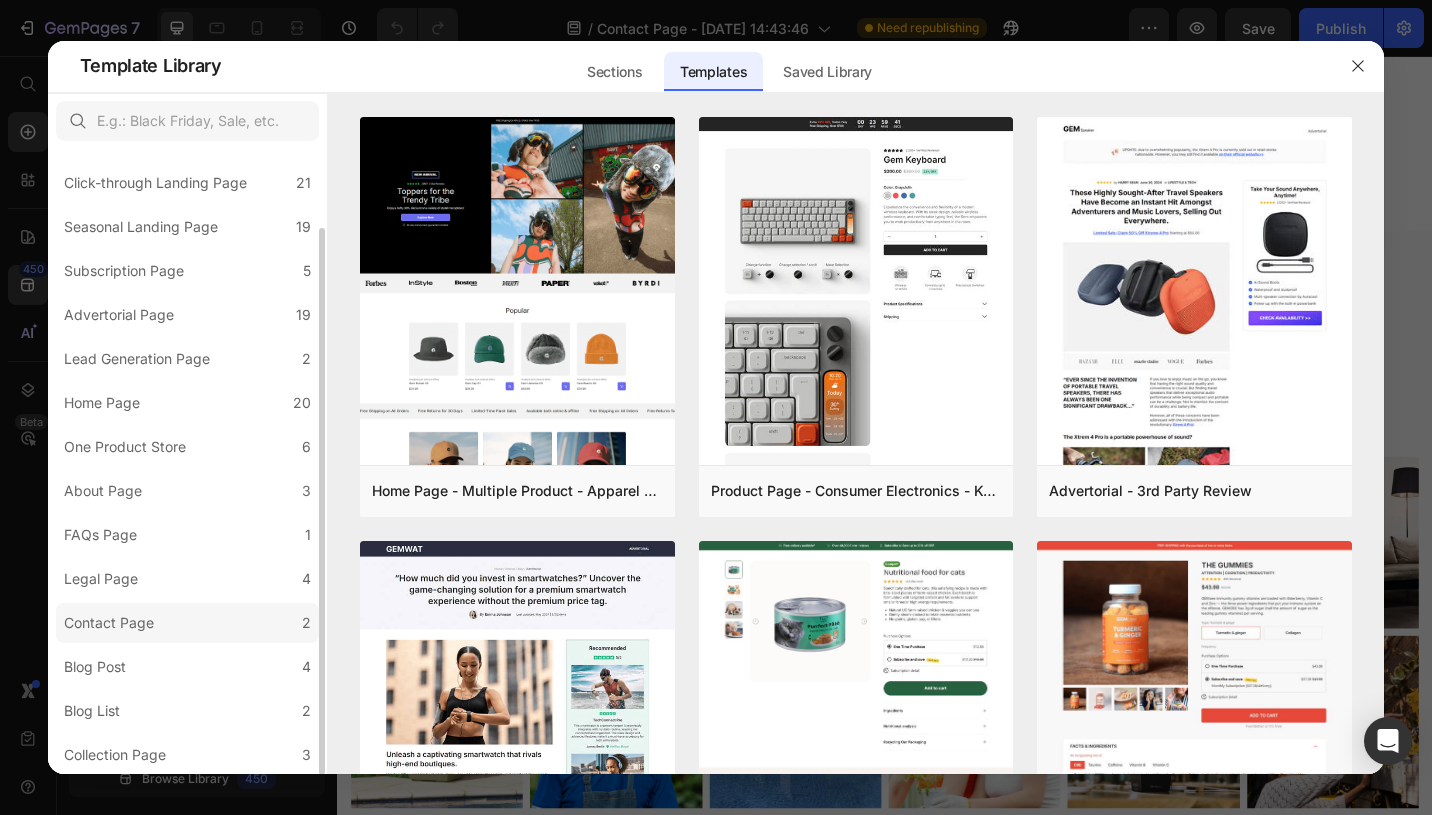 click on "Contact Page 2" 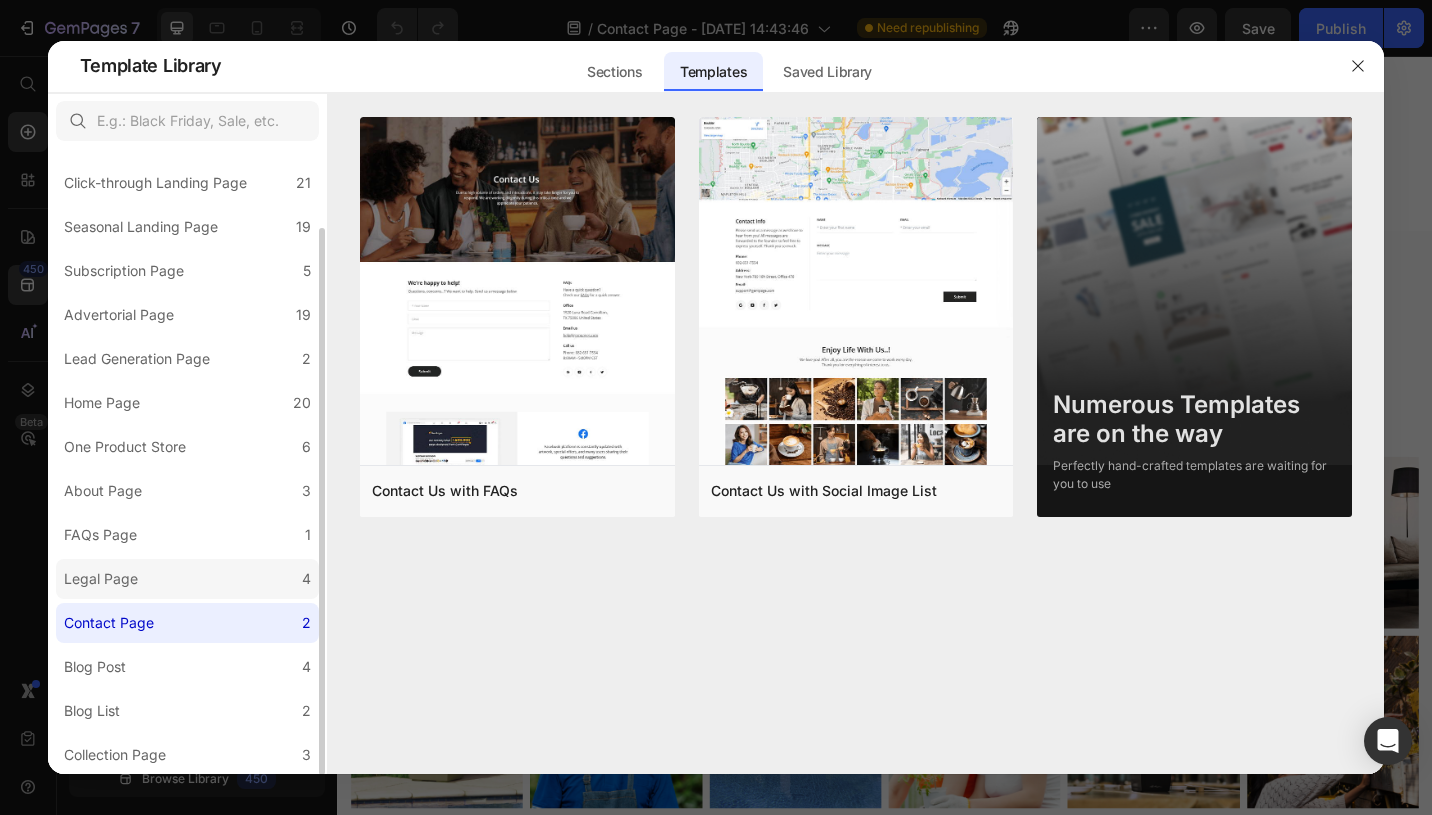 click on "Legal Page 4" 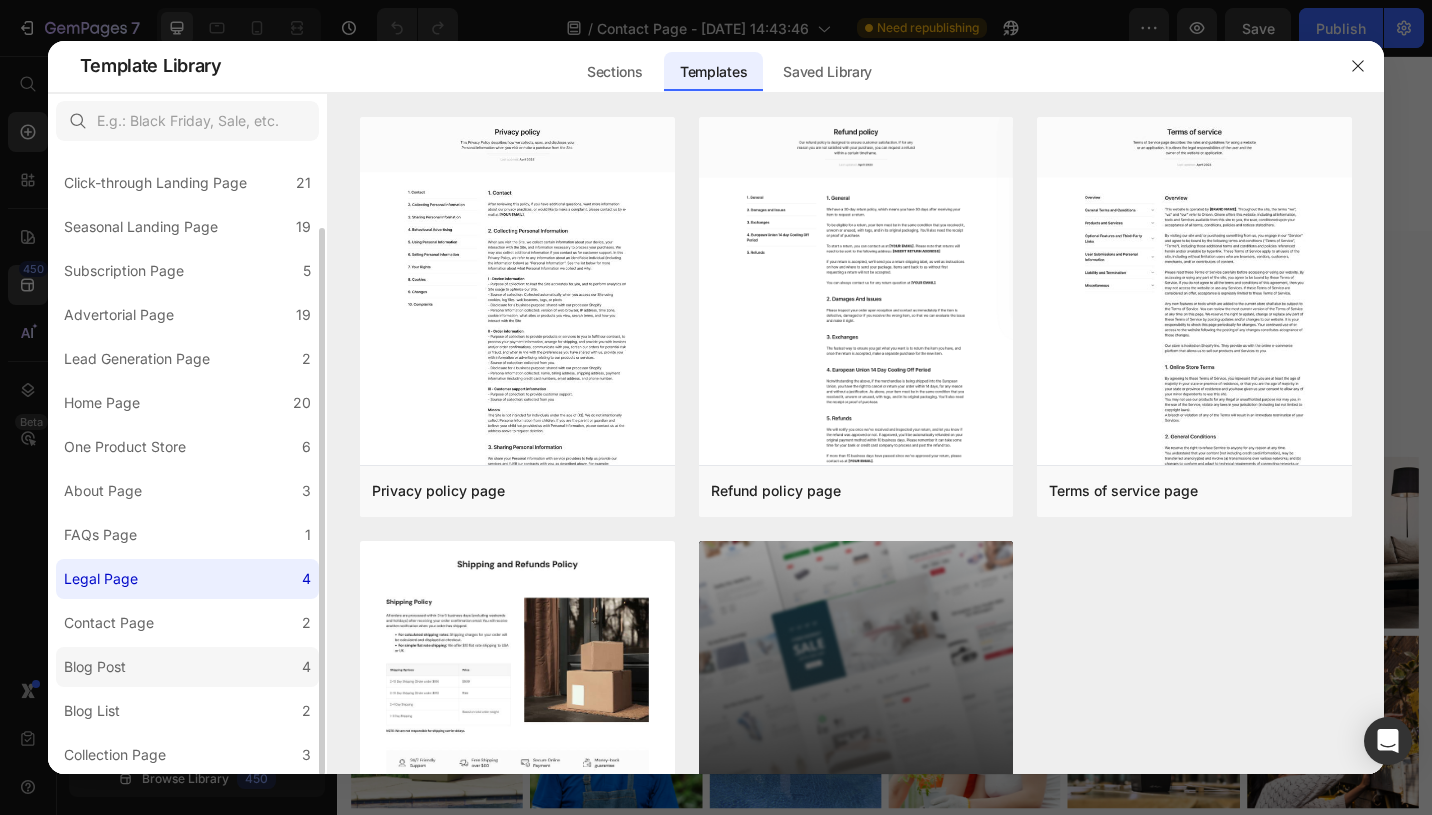 click on "Blog Post 4" 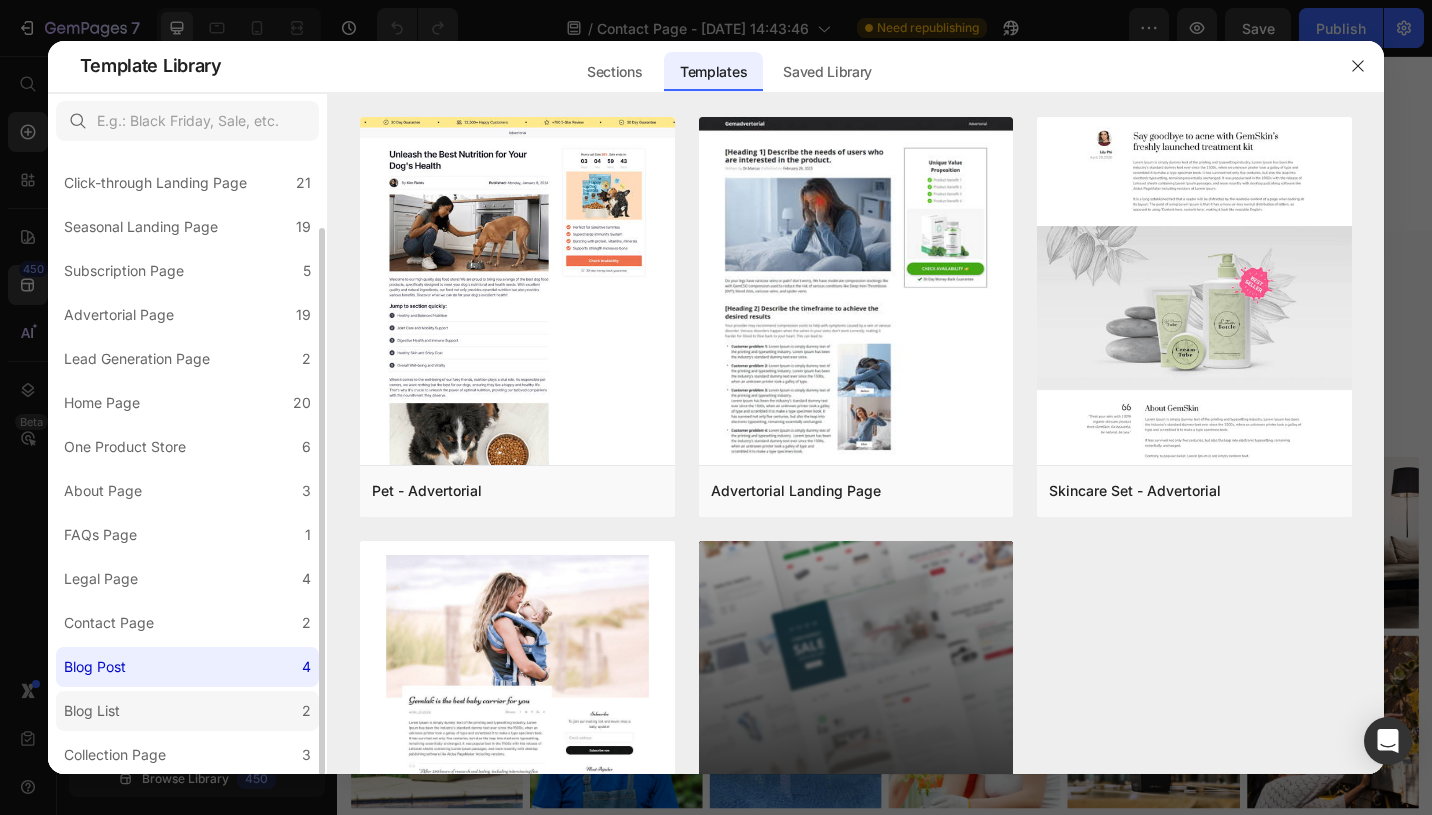 click on "Blog List 2" 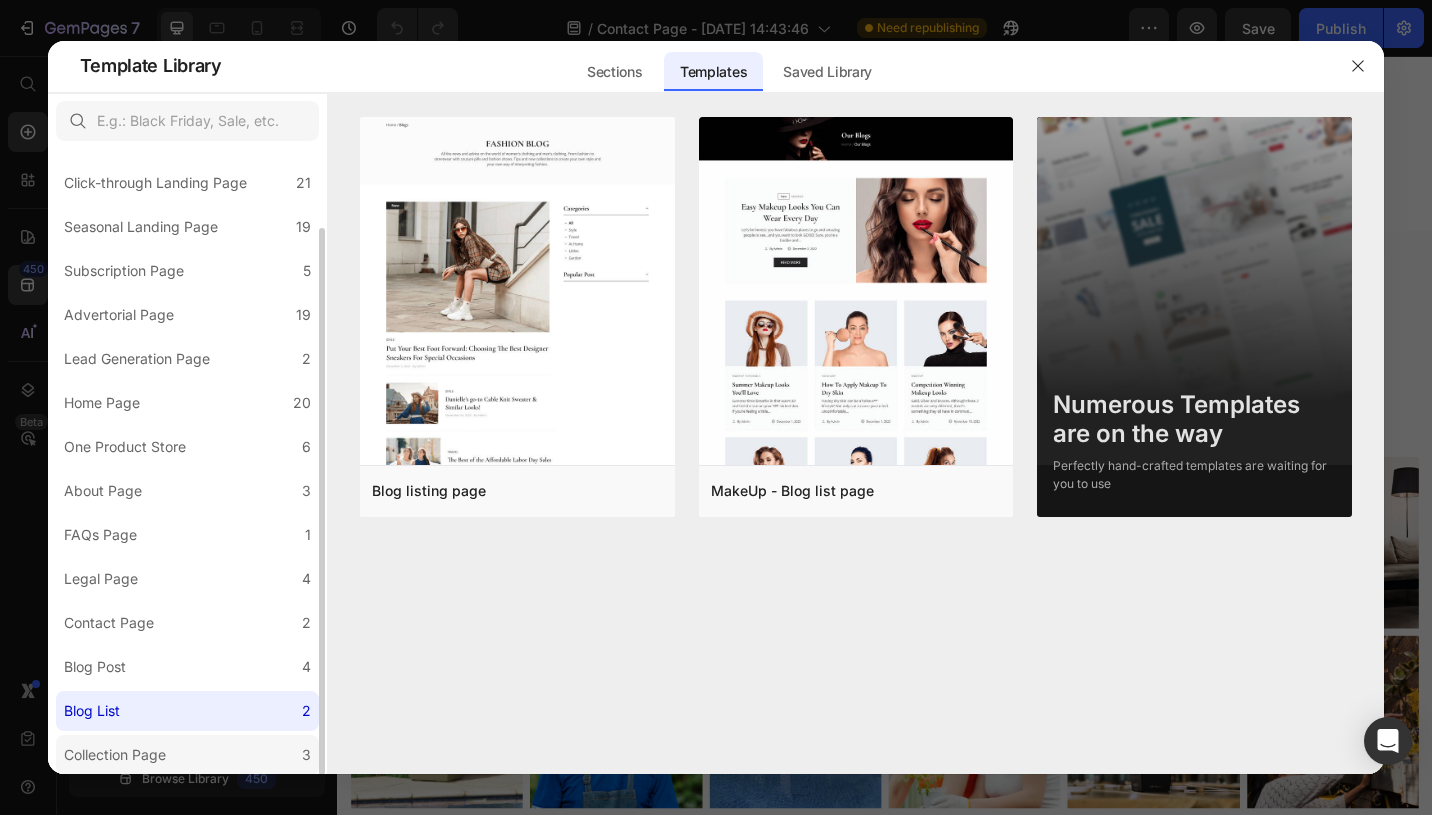 click on "Collection Page 3" 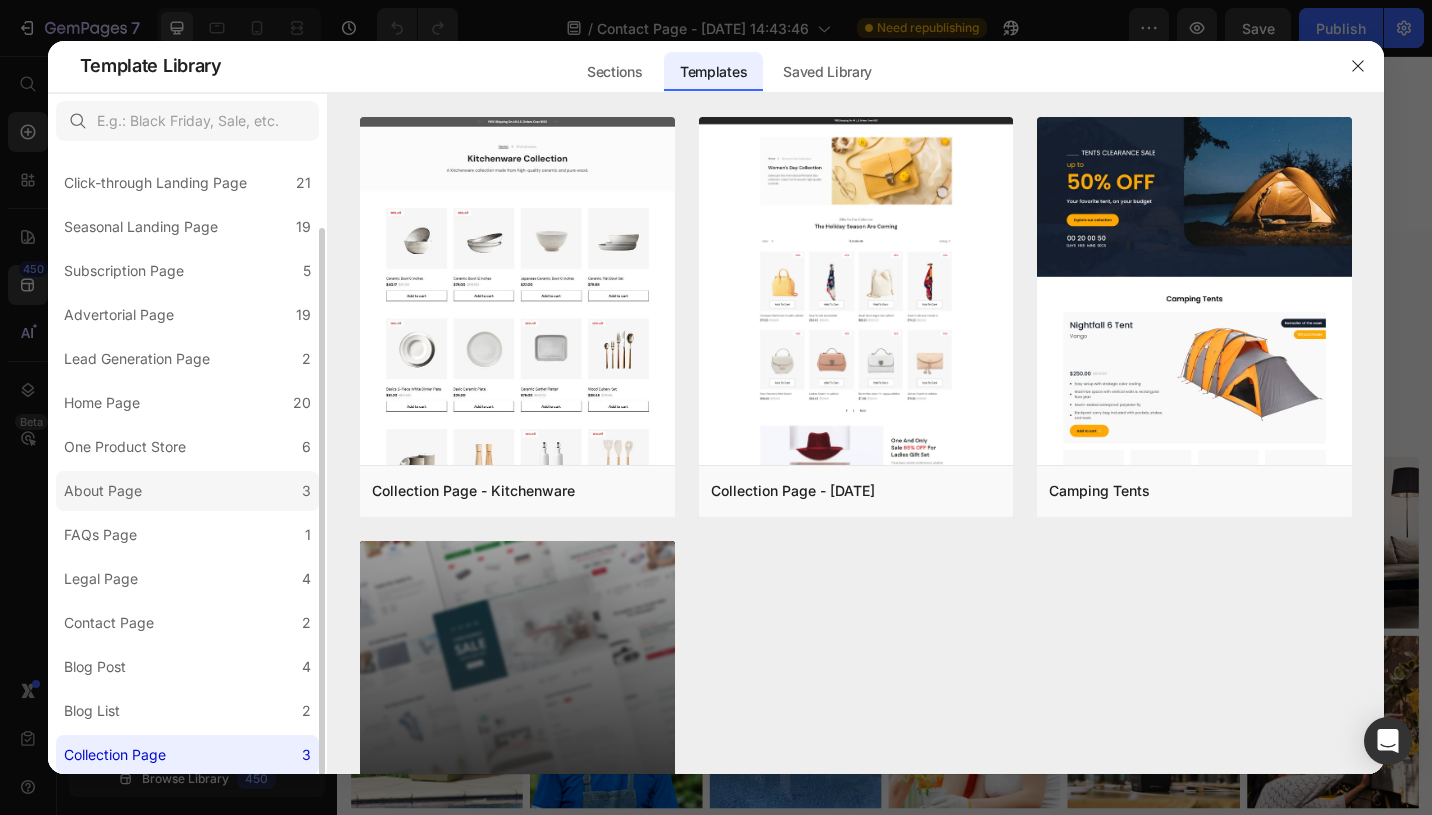 click on "About Page 3" 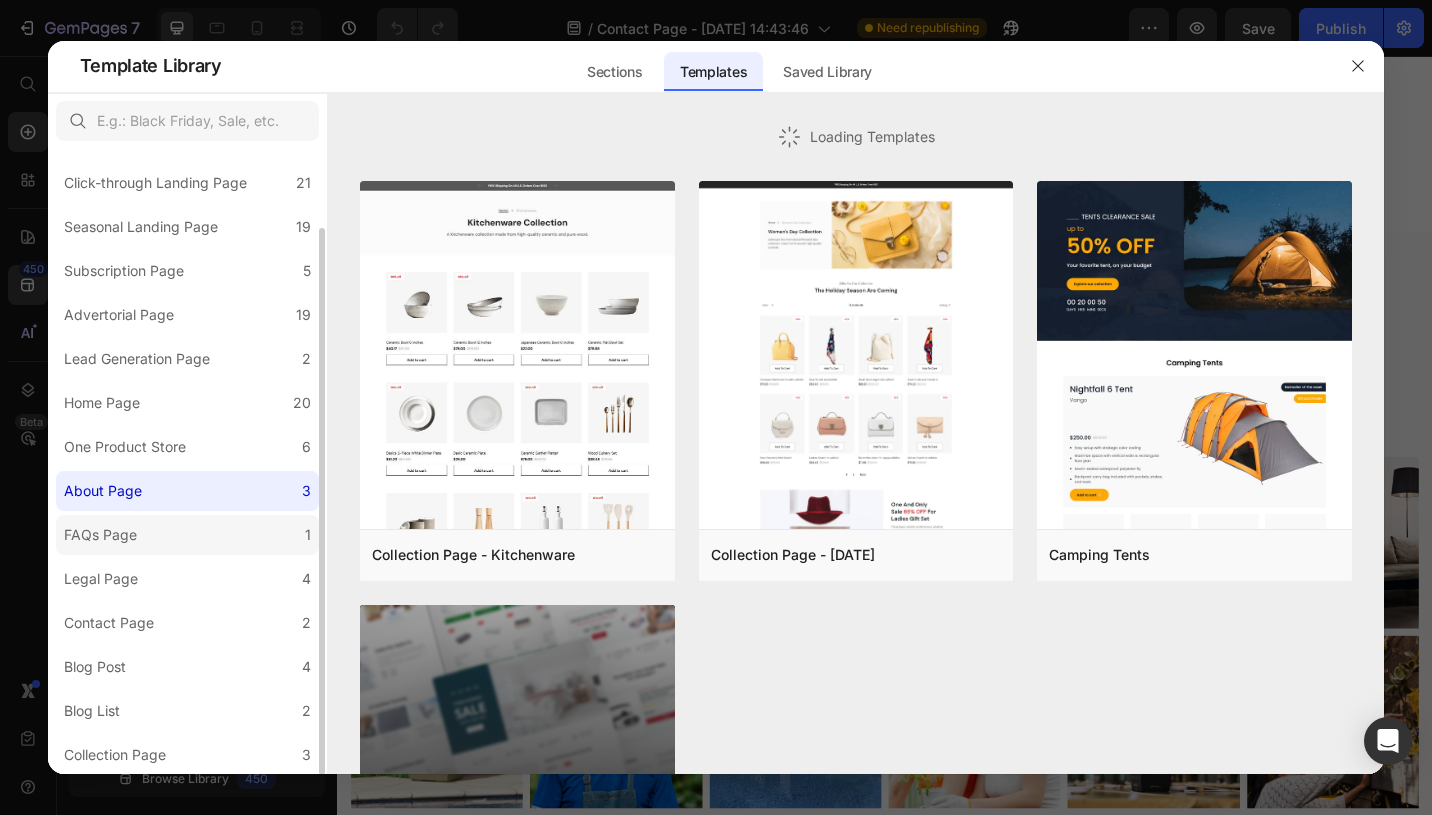 click on "FAQs Page 1" 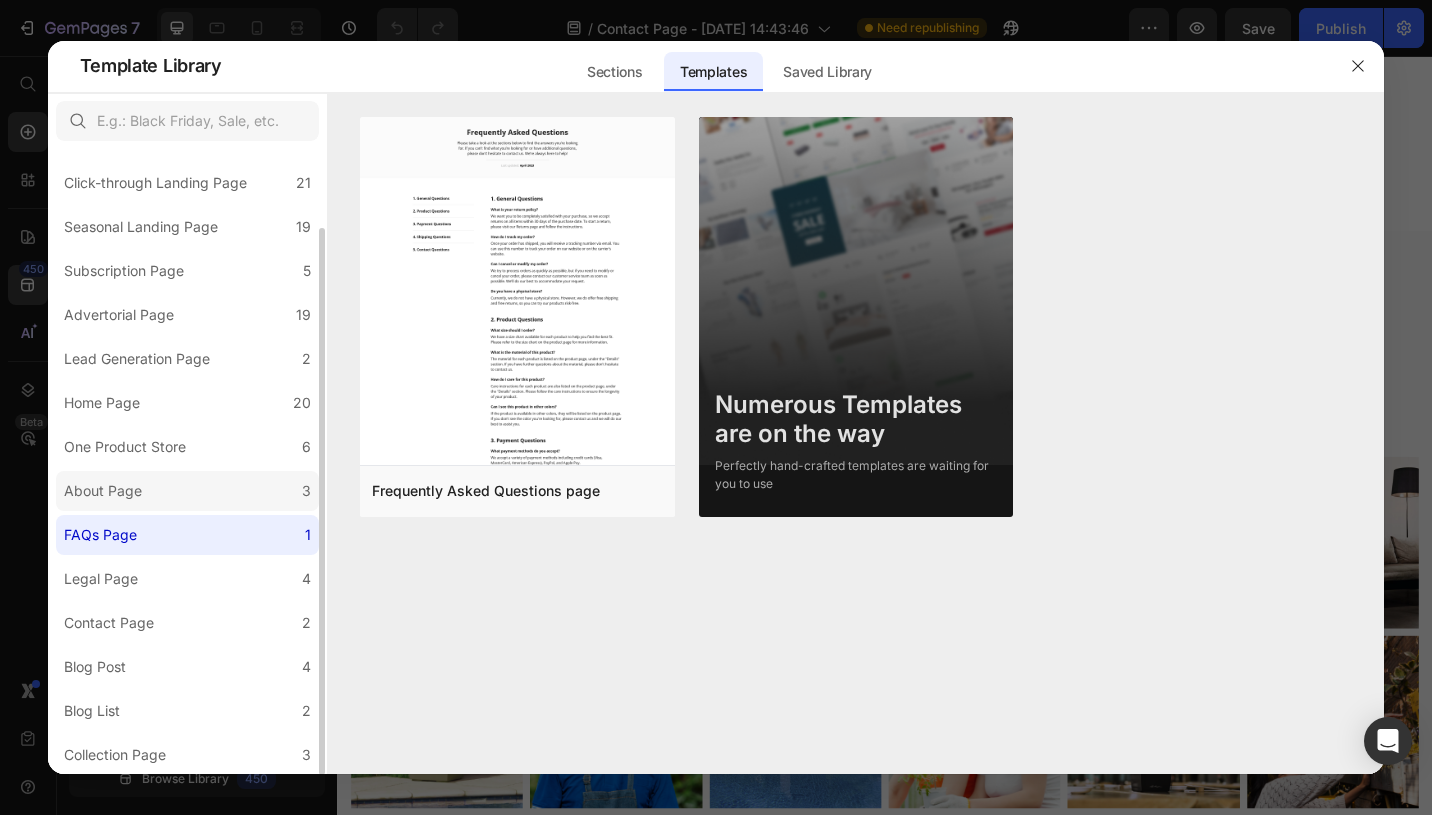 click on "About Page 3" 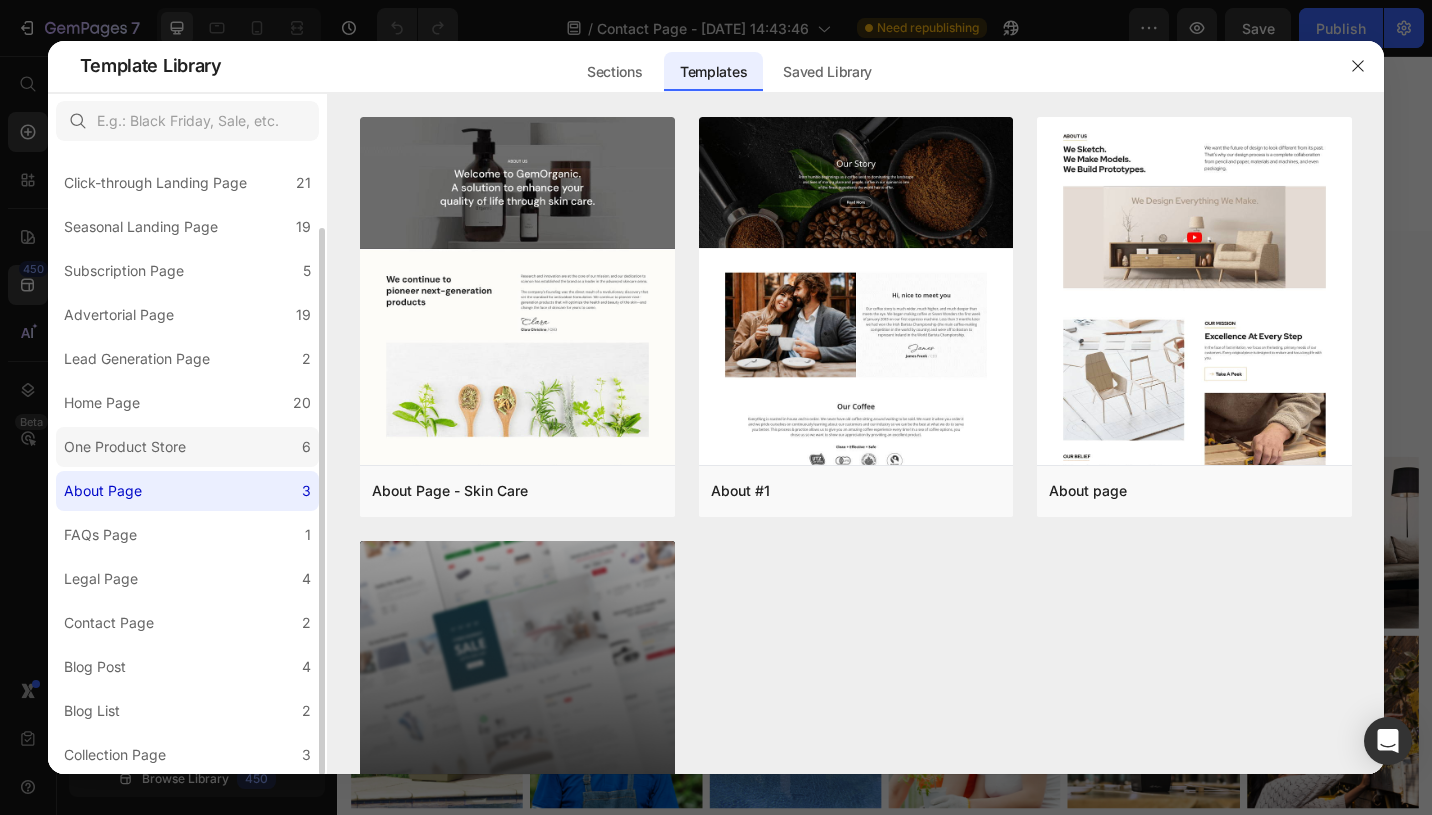 click on "One Product Store 6" 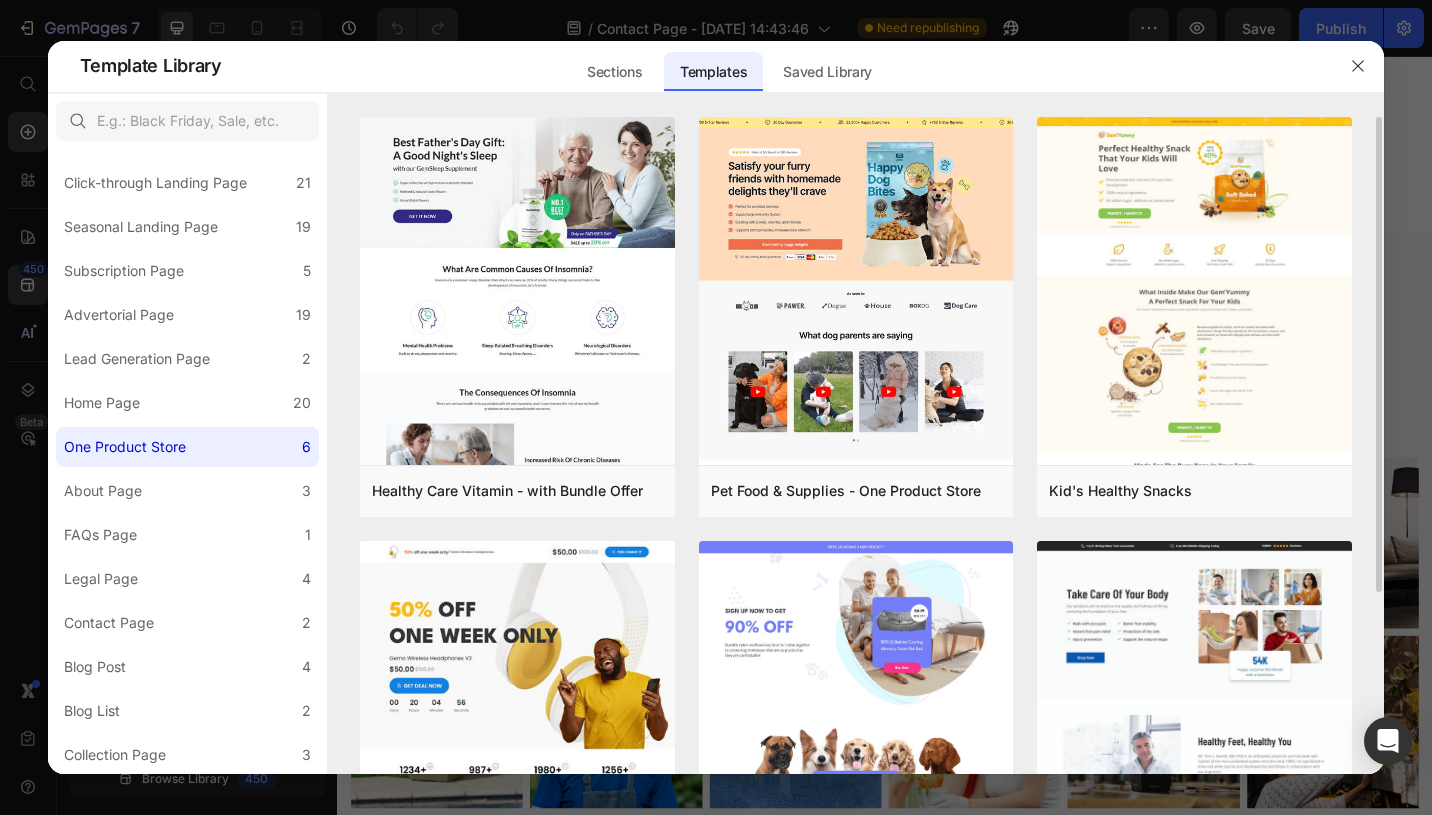scroll, scrollTop: 149, scrollLeft: 0, axis: vertical 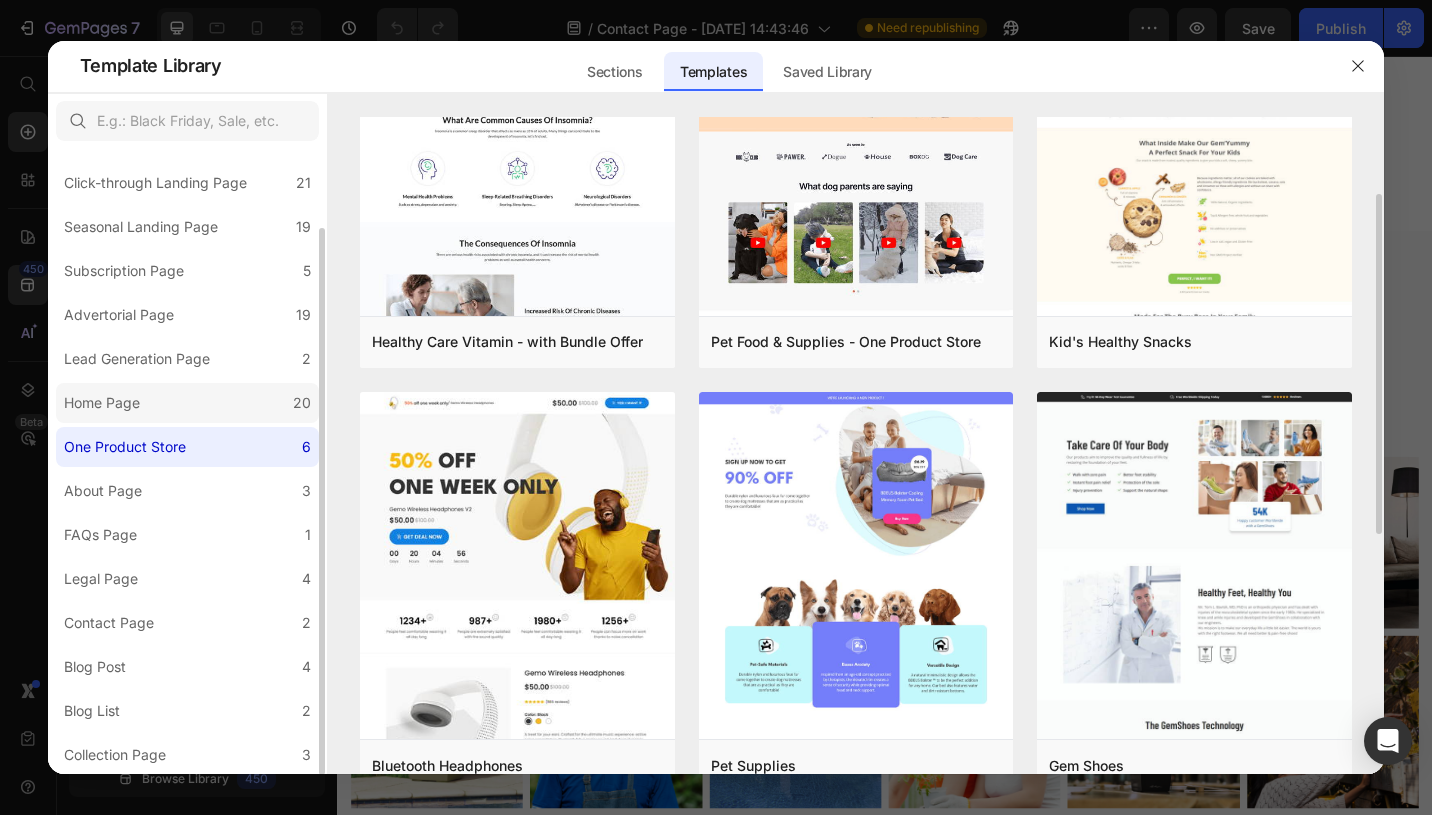click on "Home Page 20" 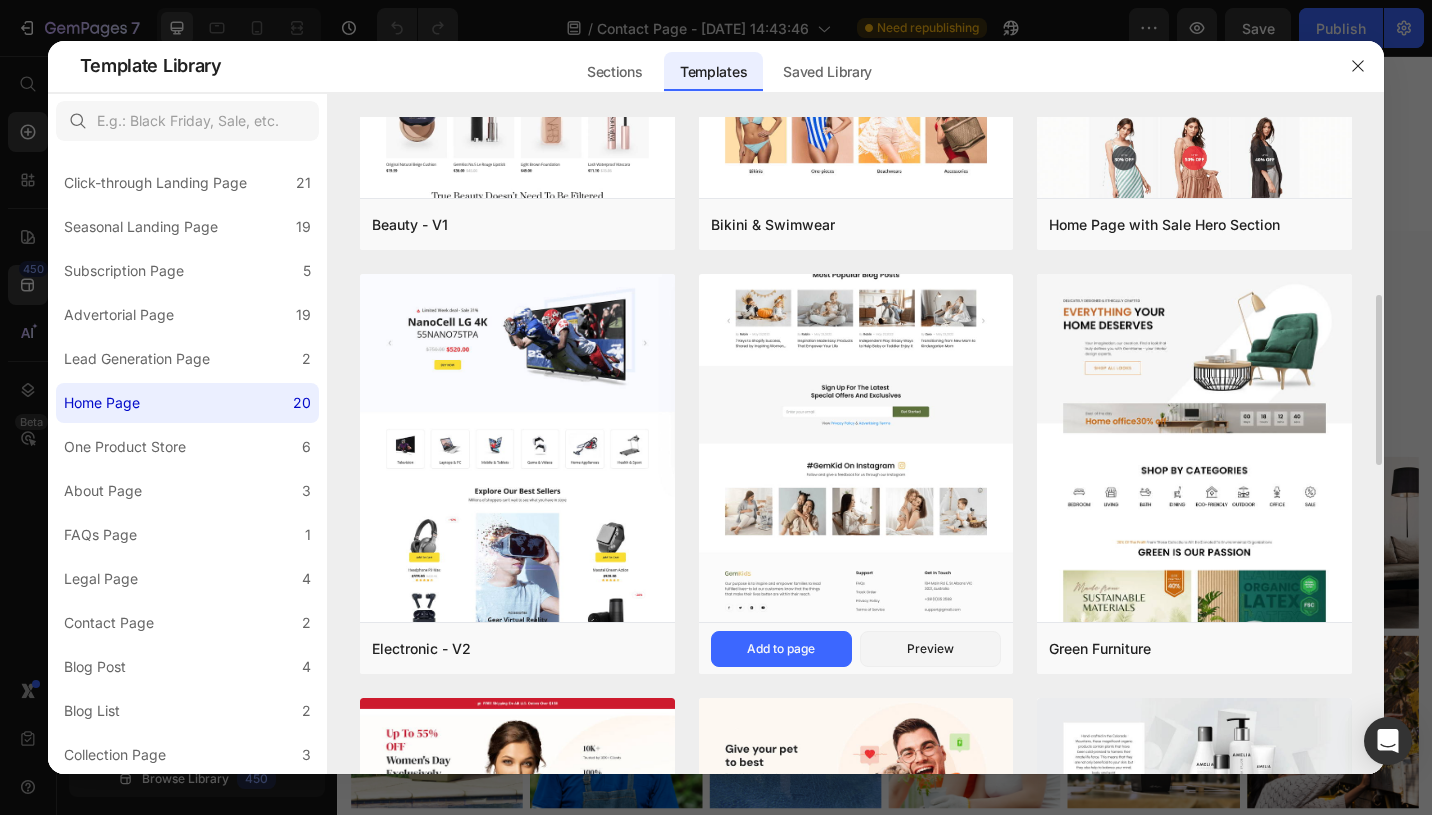scroll, scrollTop: 832, scrollLeft: 0, axis: vertical 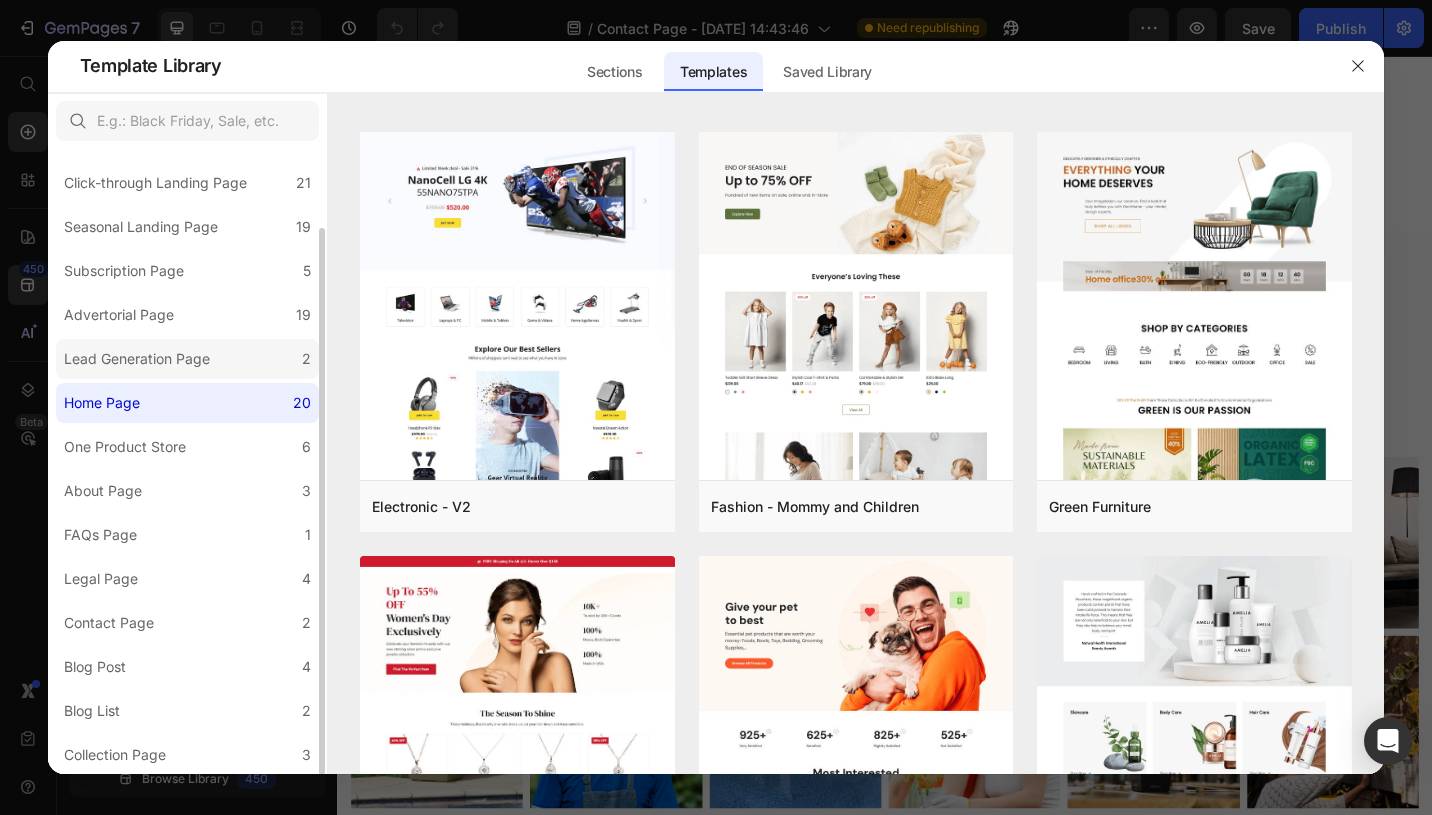 click on "Lead Generation Page" at bounding box center (141, 359) 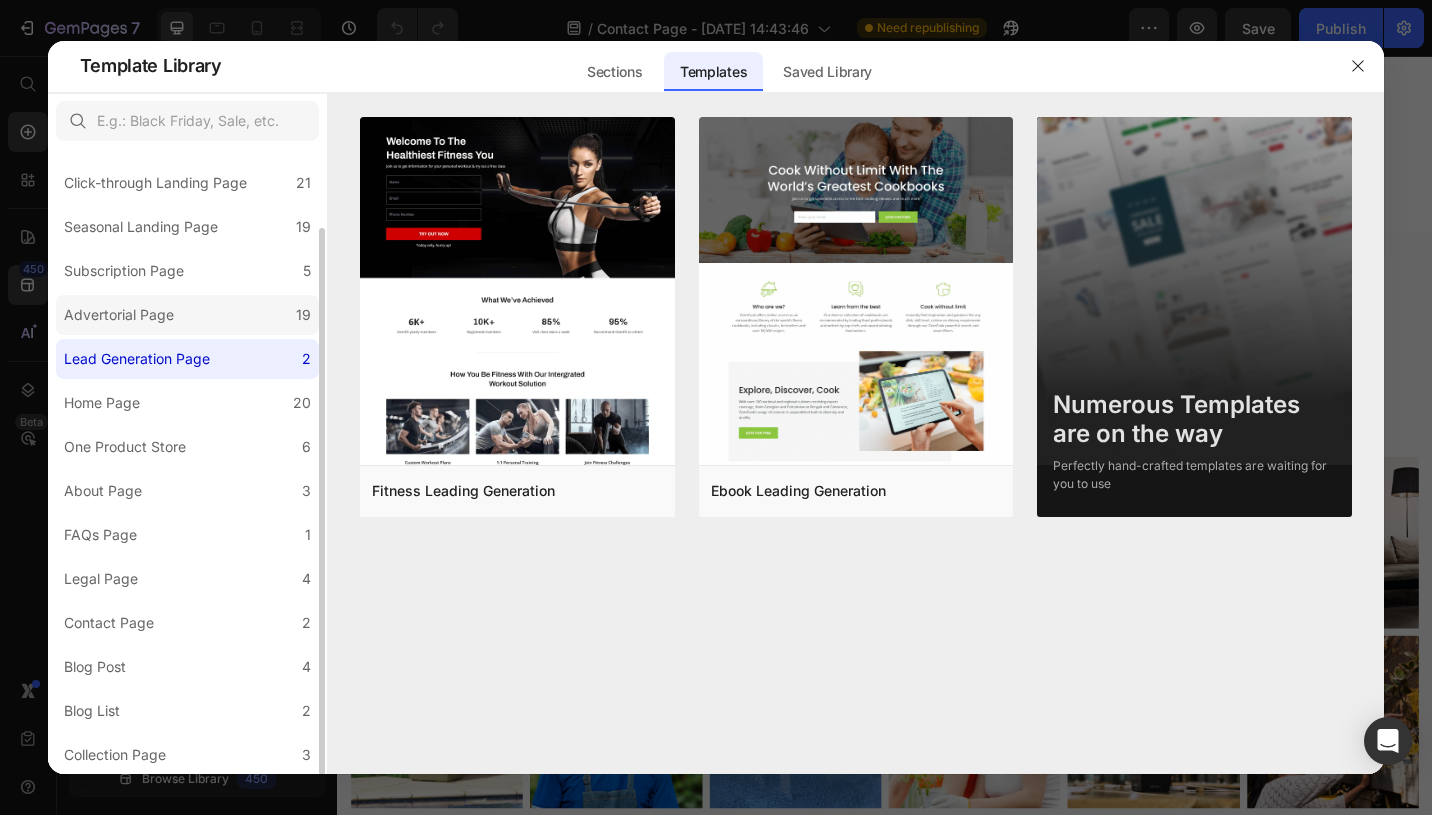 click on "Advertorial Page 19" 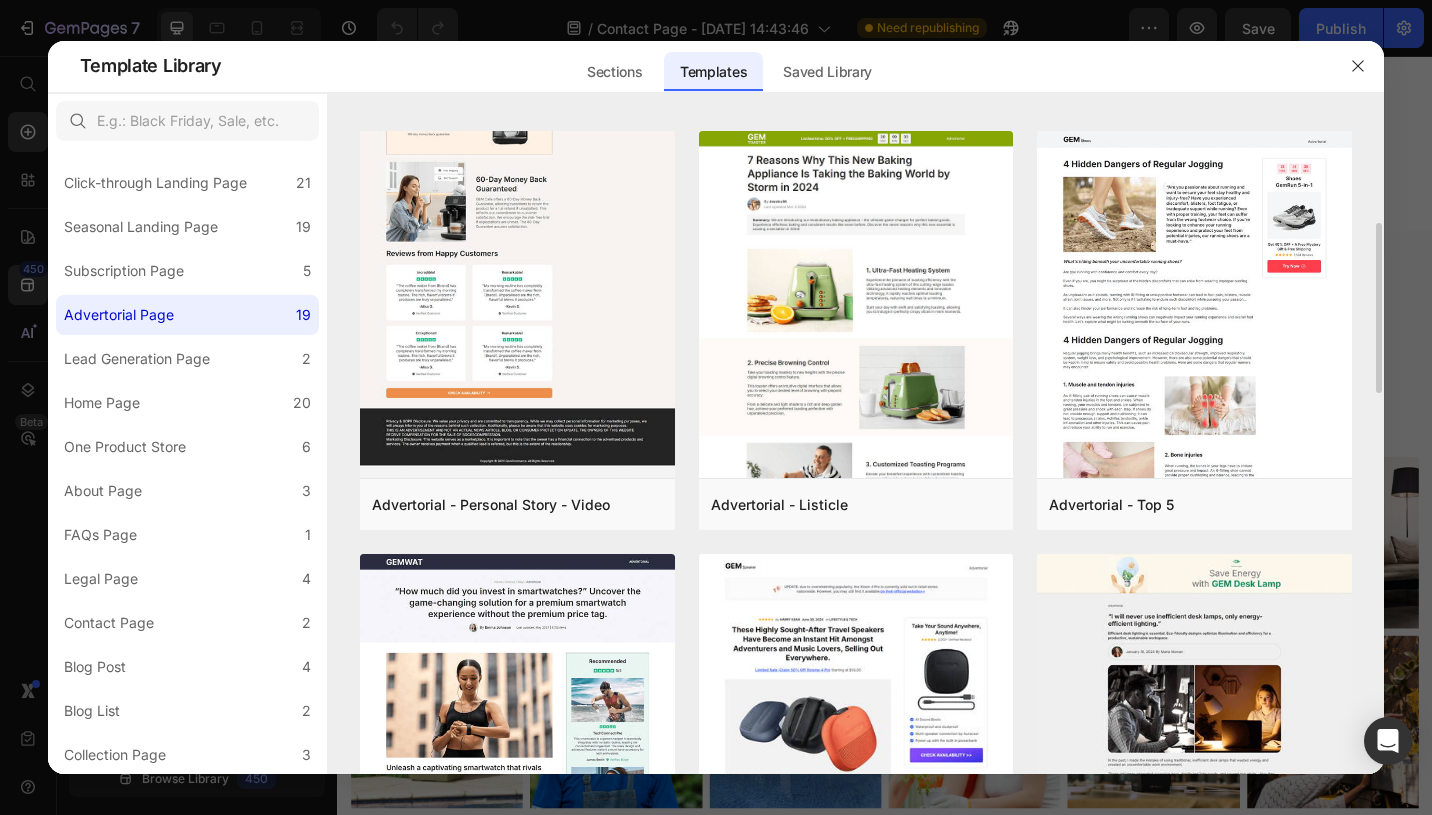 scroll, scrollTop: 832, scrollLeft: 0, axis: vertical 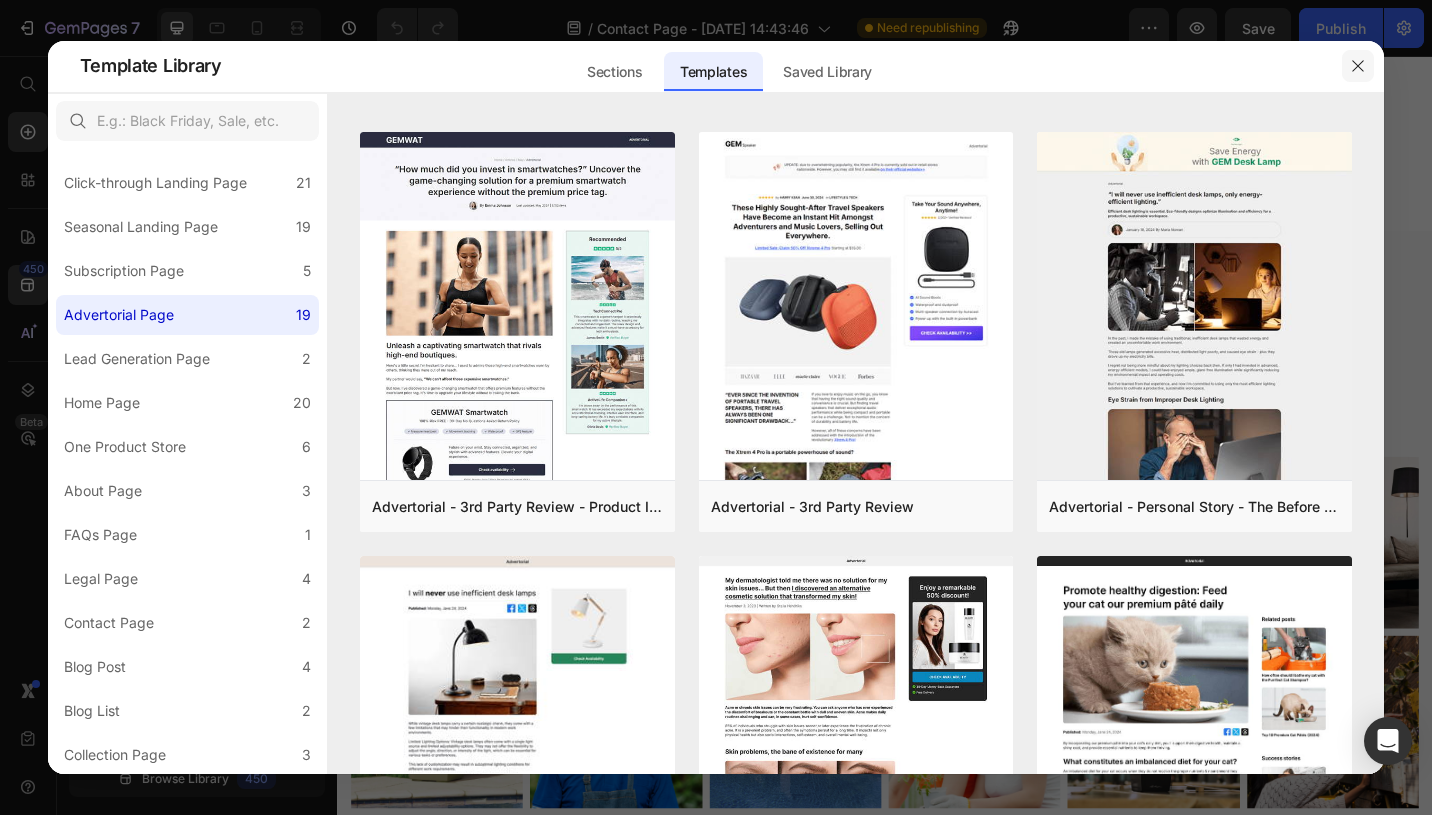 drag, startPoint x: 1351, startPoint y: 63, endPoint x: 1084, endPoint y: 26, distance: 269.55148 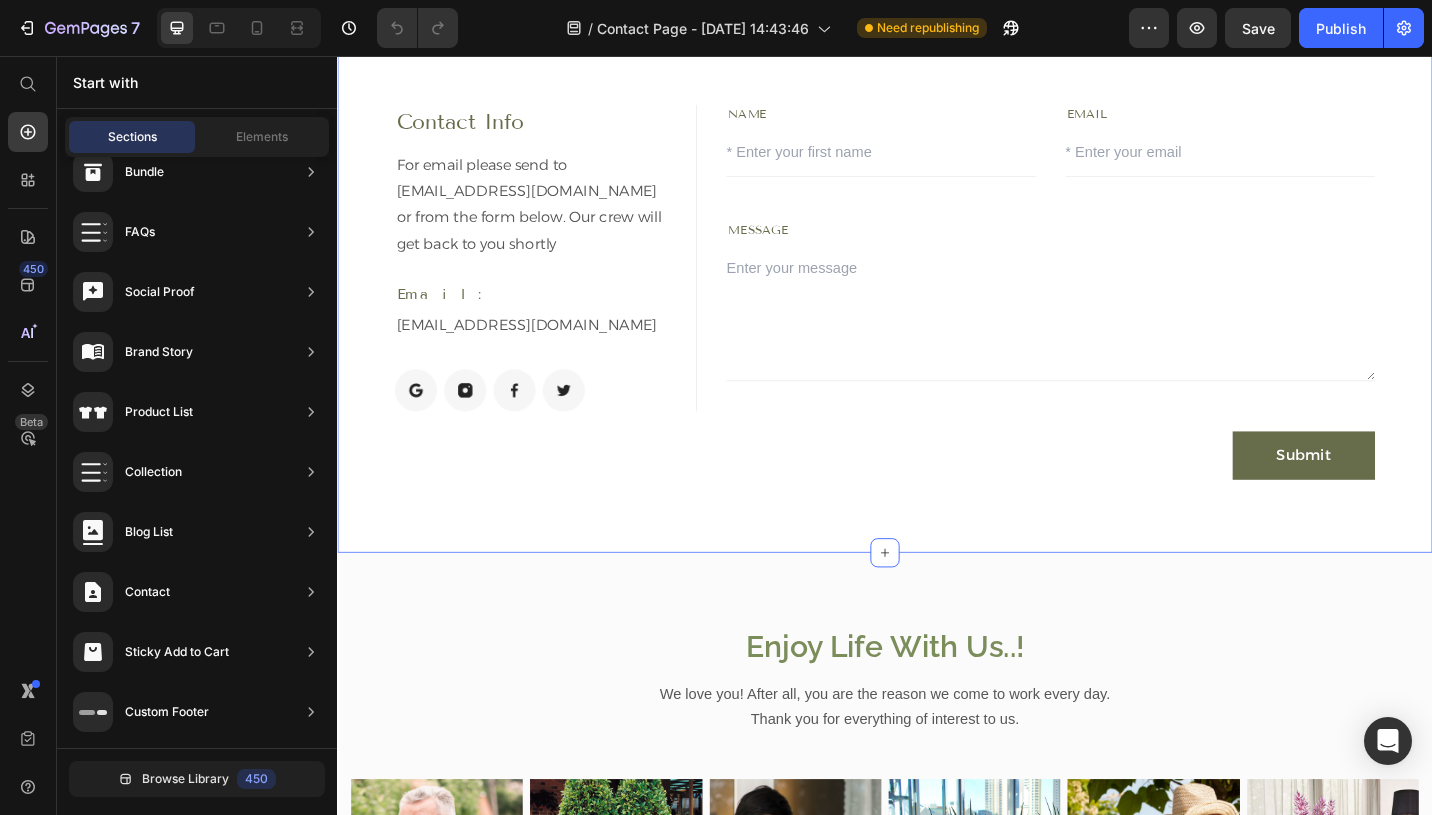 scroll, scrollTop: 0, scrollLeft: 0, axis: both 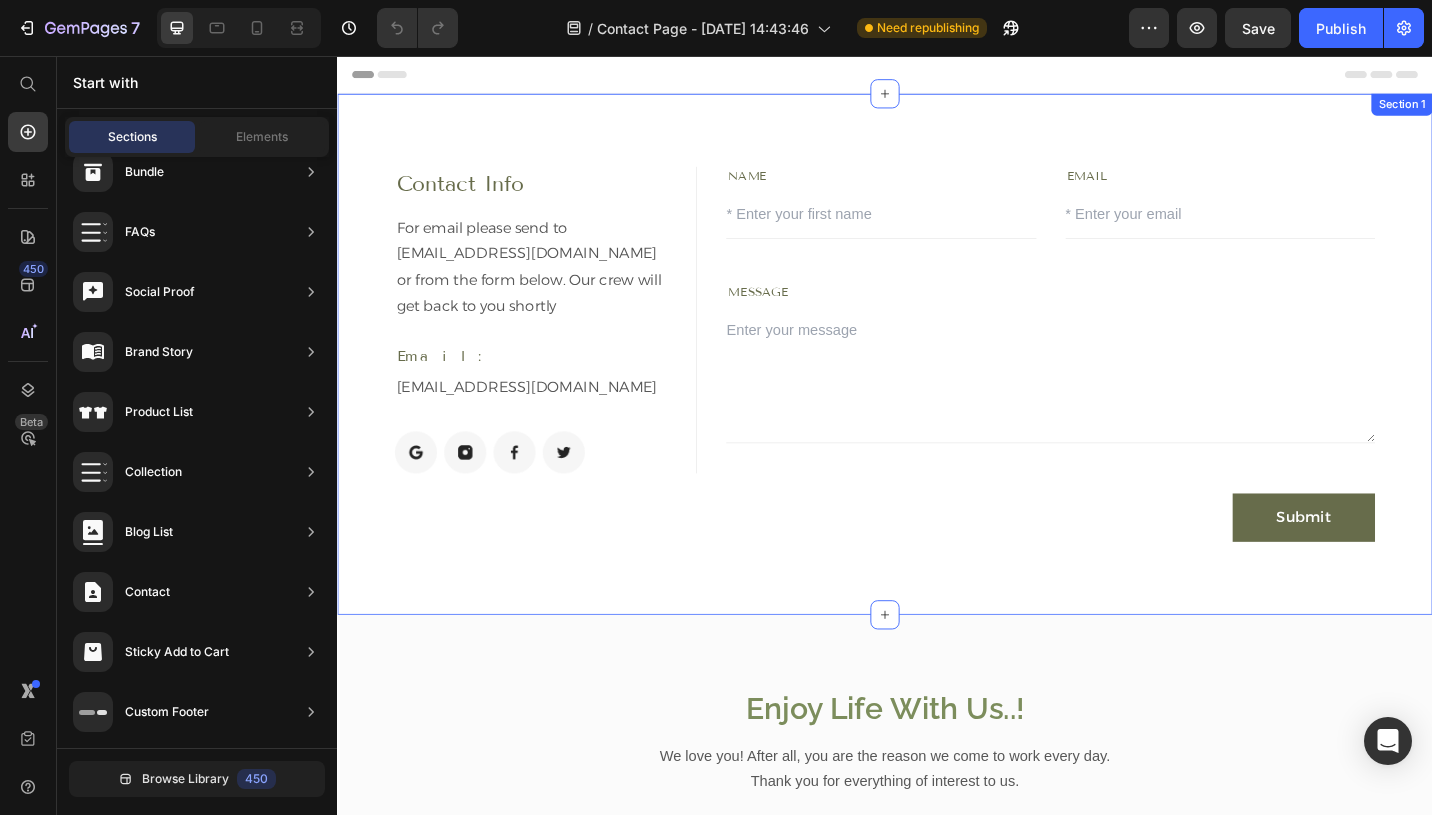 click on "Contact Info Heading For email please send to sales@planterlife.com.au or from the form below. Our crew will get back to you shortly Text block Email: Text block sales@planterlife.com.au Text block Image Image Image Image Row Row NAME Text block Text Field EMAIL Text block Email Field Row MESSAGE Text block Text Area Submit Submit Button Contact Form Row Section 1" at bounding box center [937, 382] 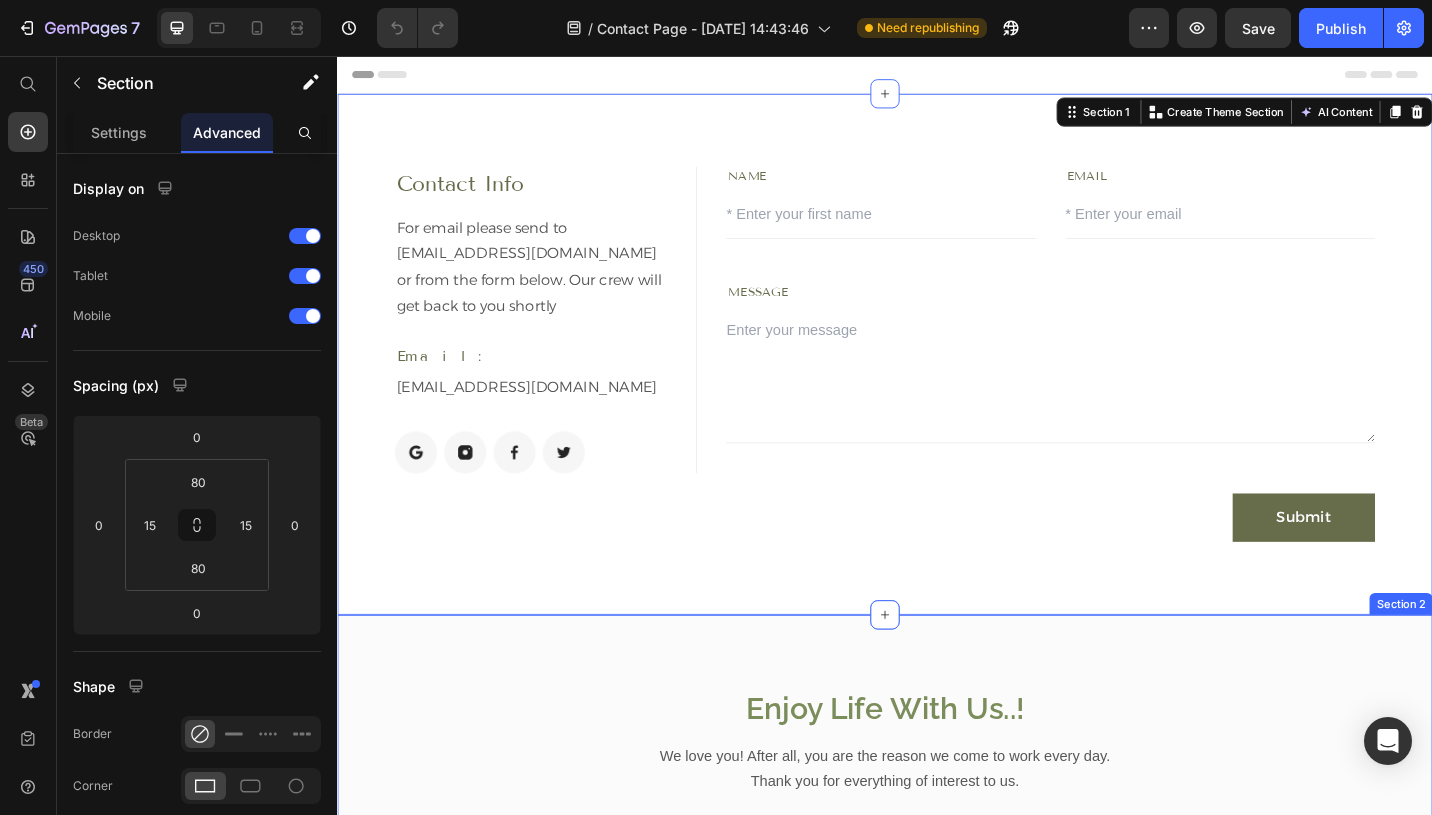 click on "Enjoy Life With Us..! Heading We love you! After all, you are the reason we come to work every day. Thank you for everything of interest to us. Text block Row Image Image Image Image Image Image Row Image Image Image Image Image Image Row Section 2" at bounding box center [937, 1028] 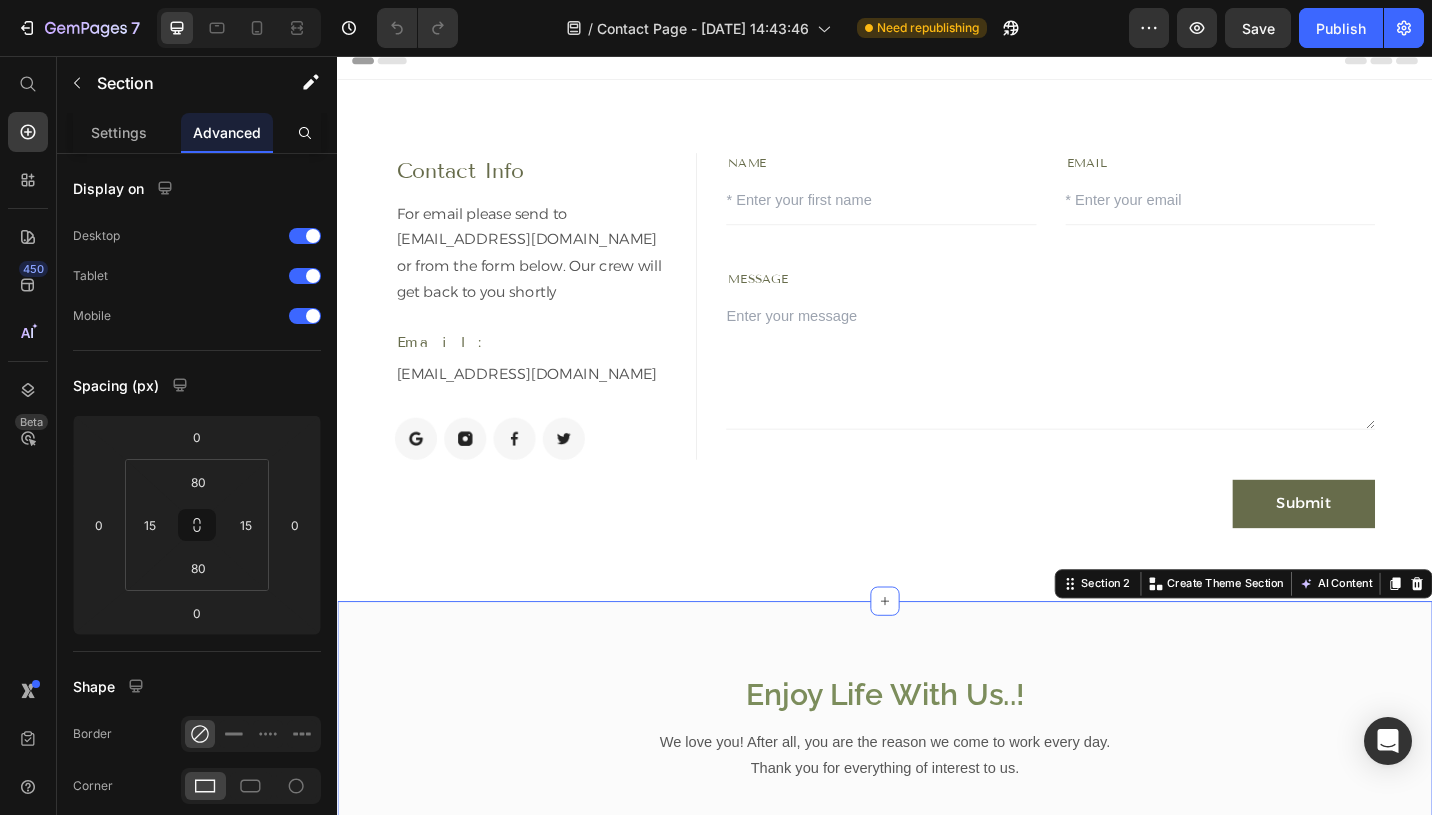 scroll, scrollTop: 37, scrollLeft: 0, axis: vertical 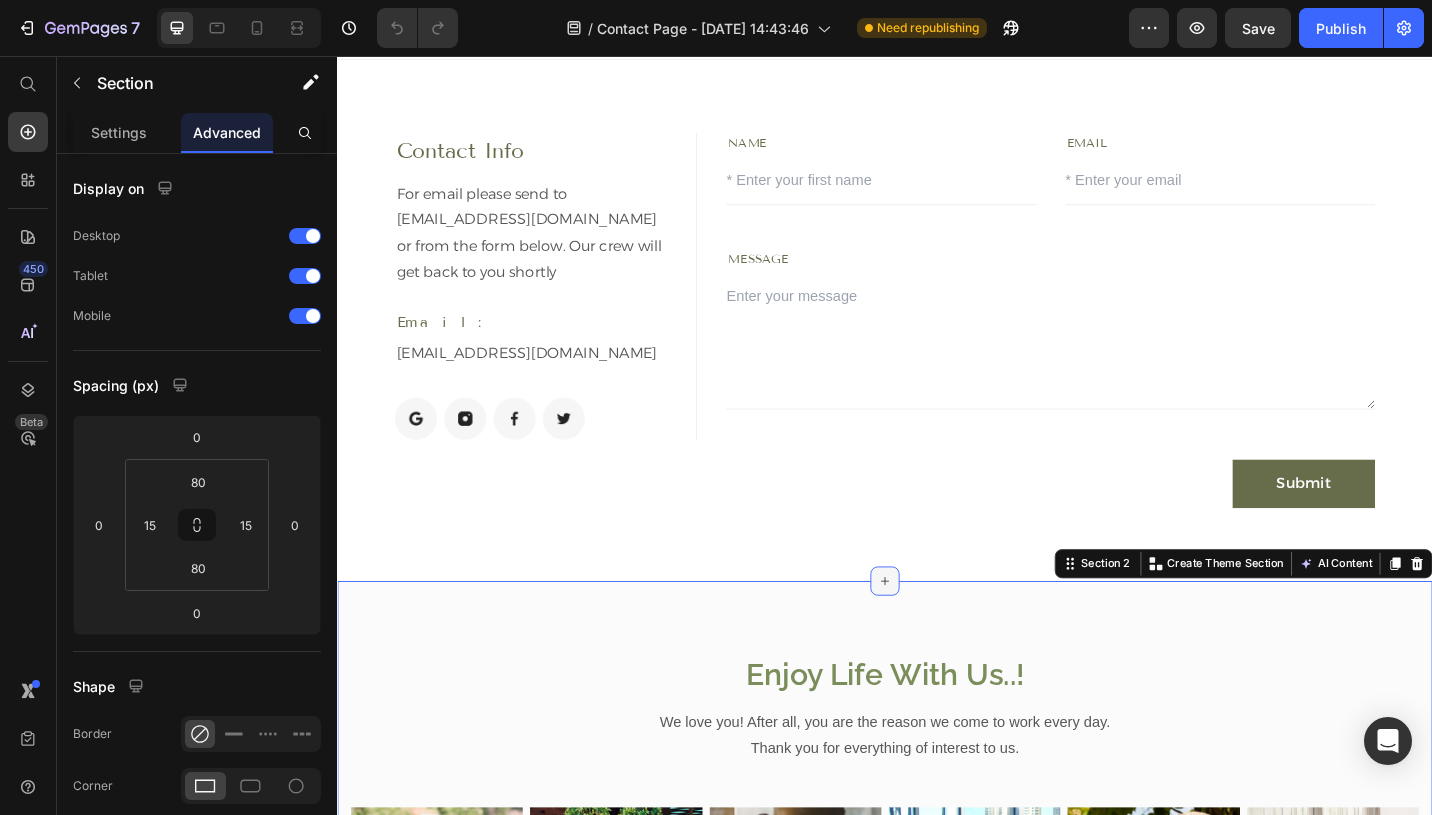 click 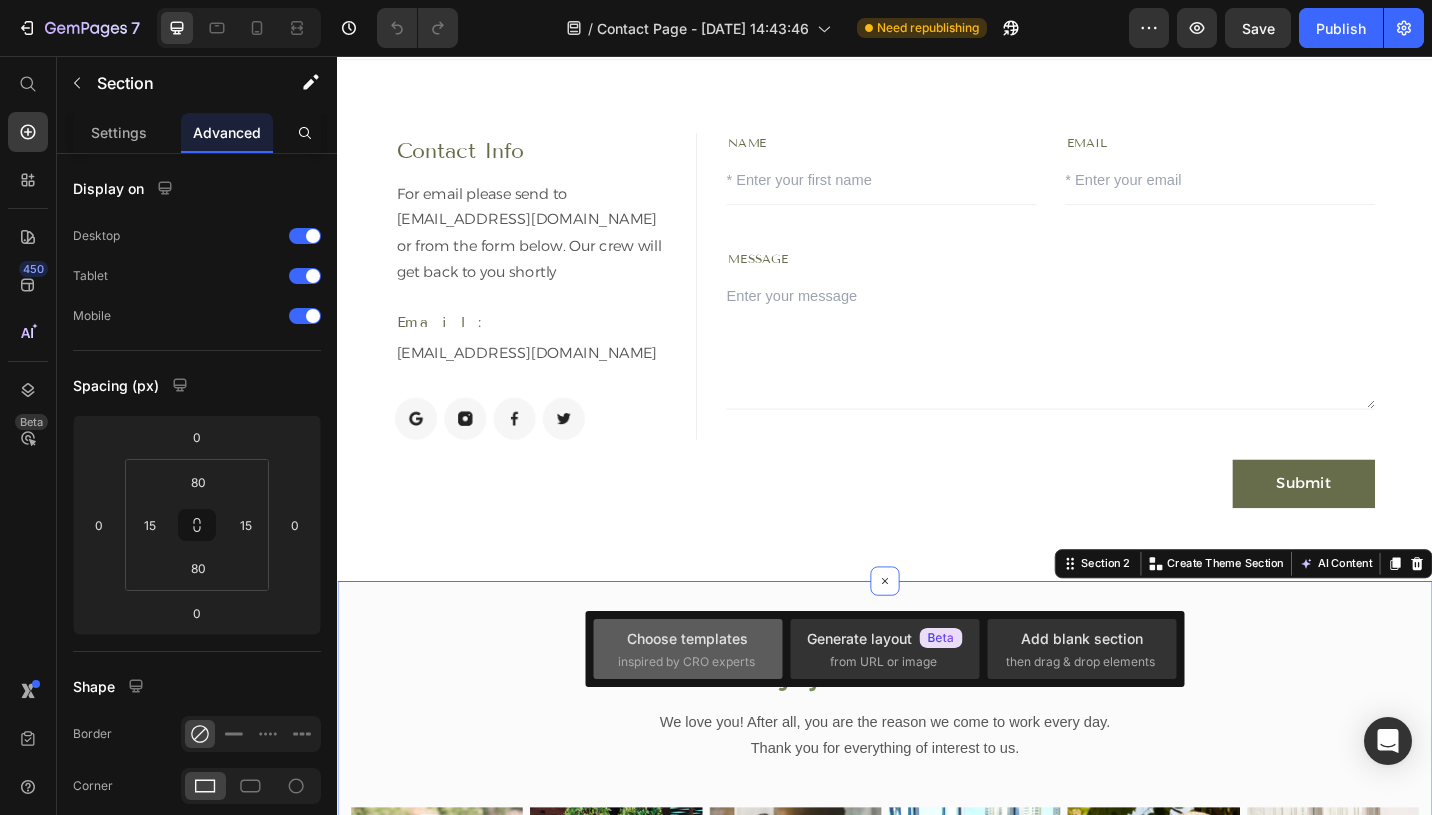 click on "inspired by CRO experts" at bounding box center (686, 662) 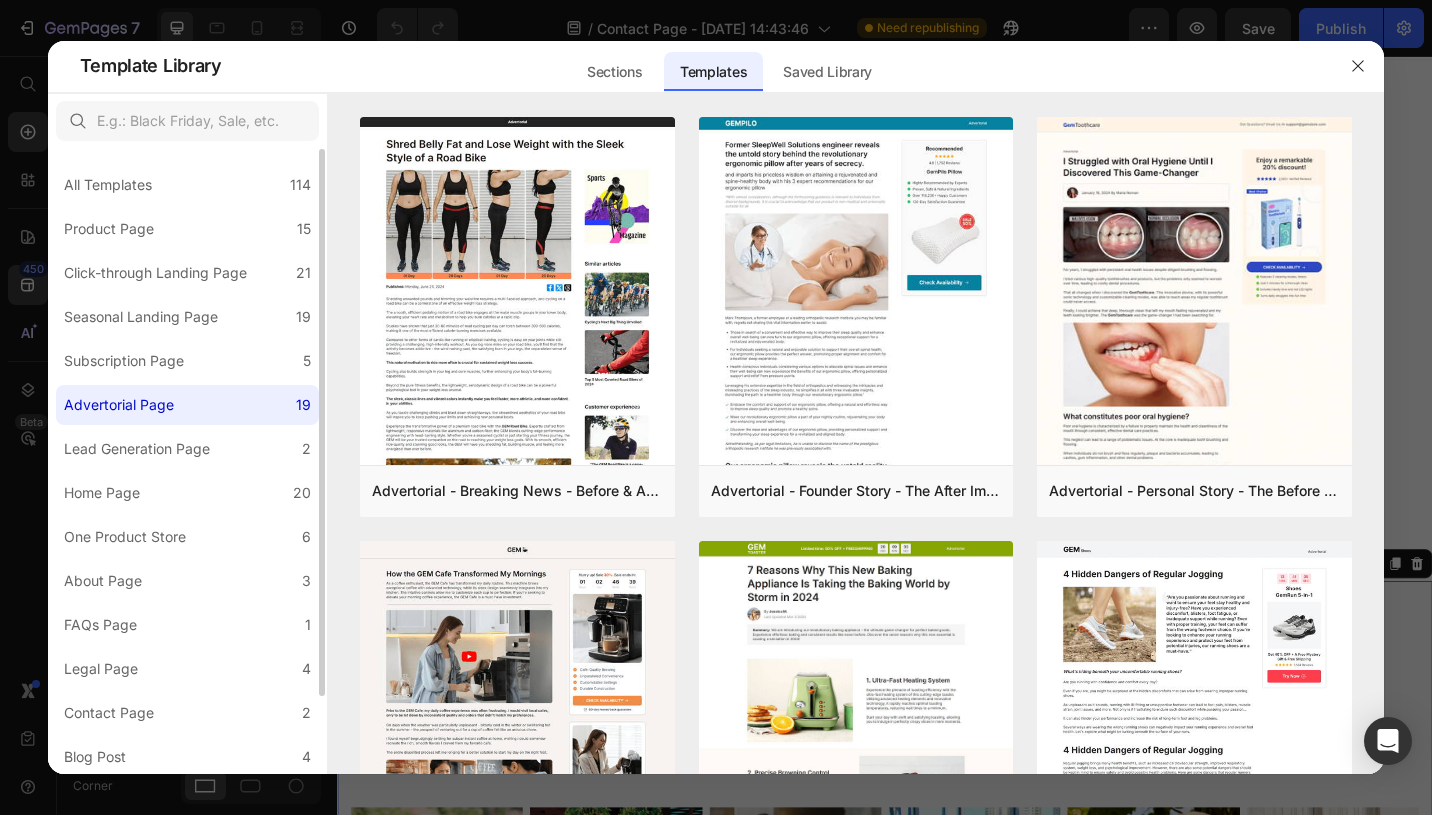 scroll, scrollTop: 41, scrollLeft: 0, axis: vertical 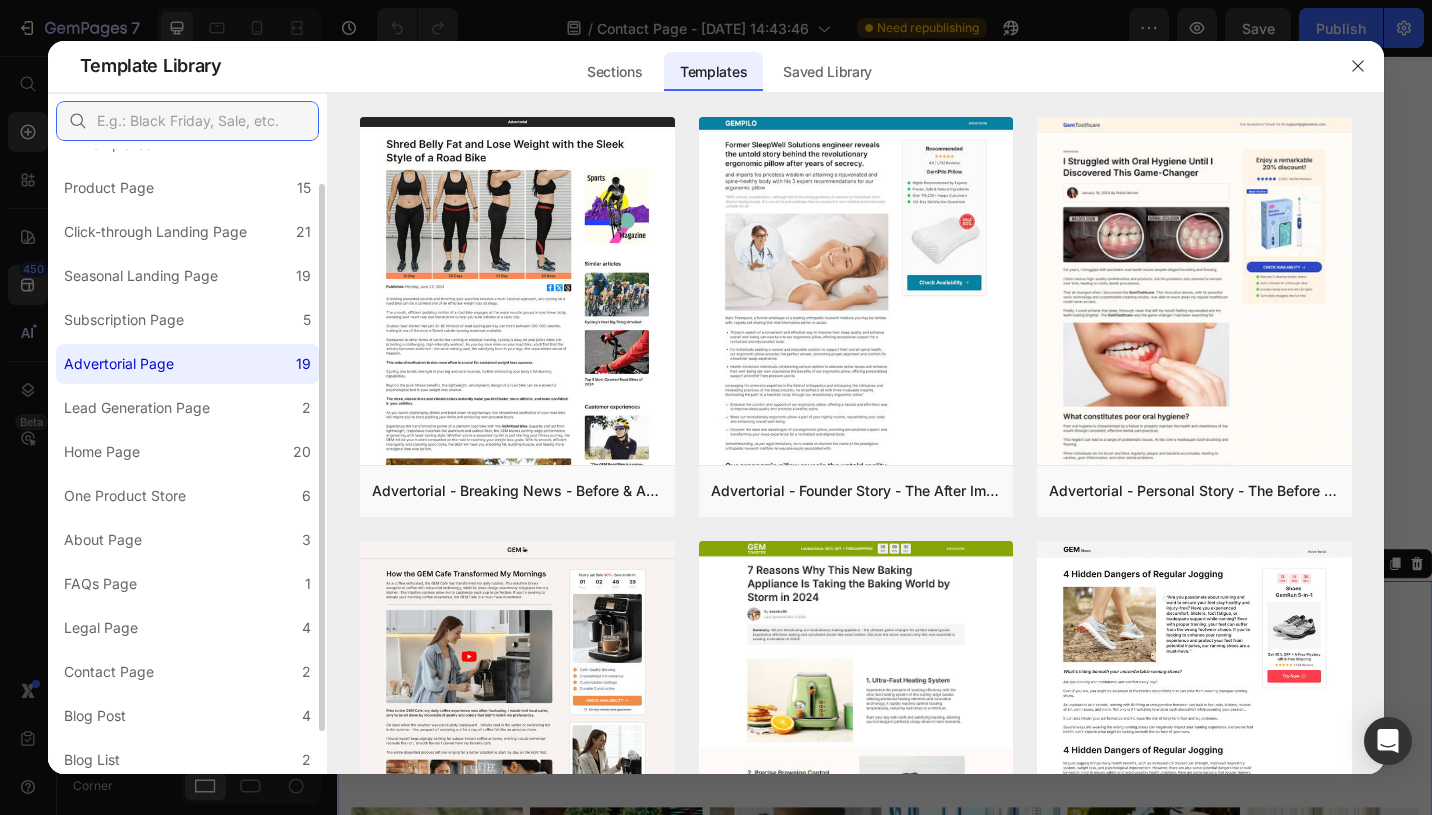click at bounding box center (187, 121) 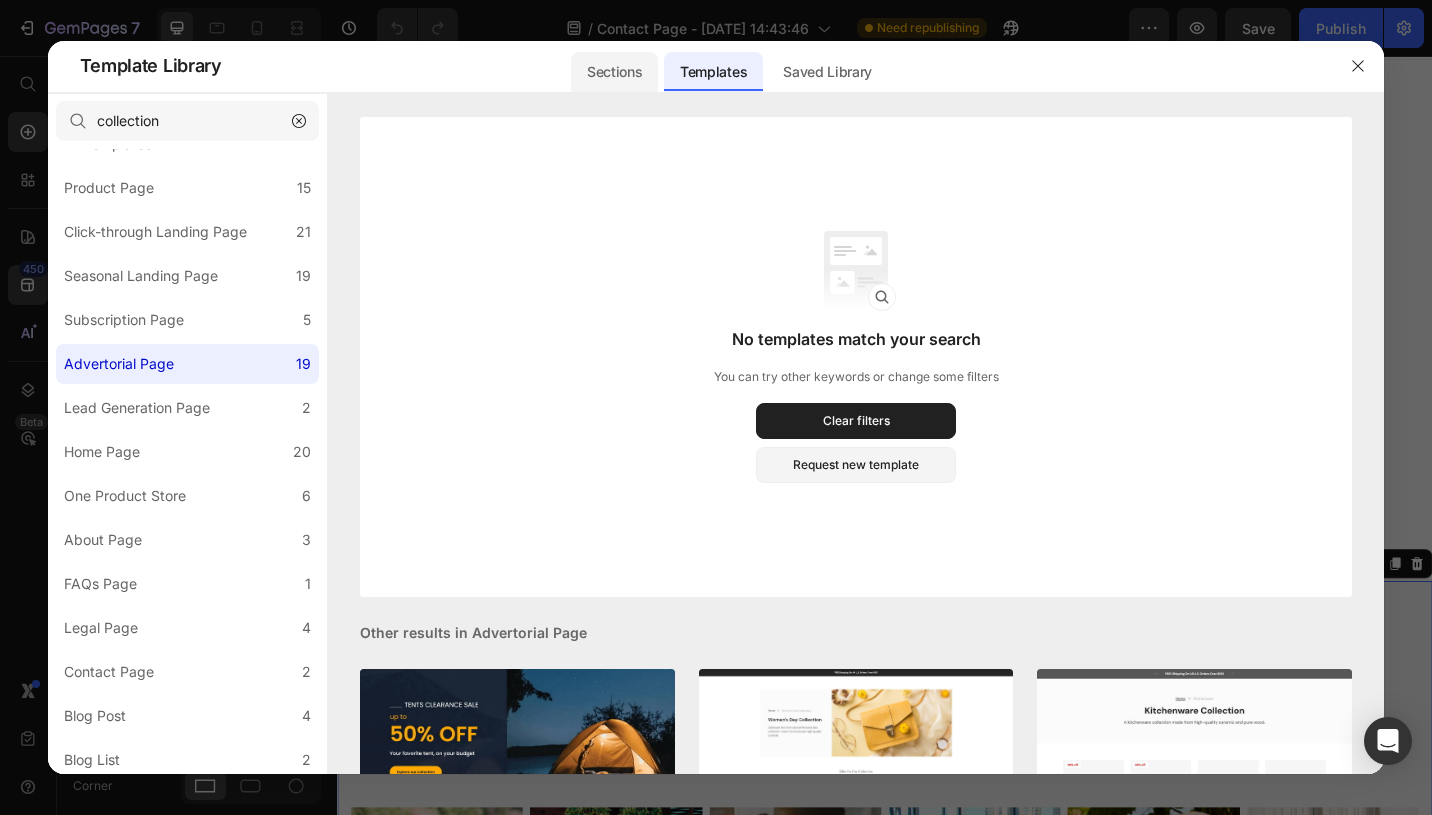 click on "Sections" 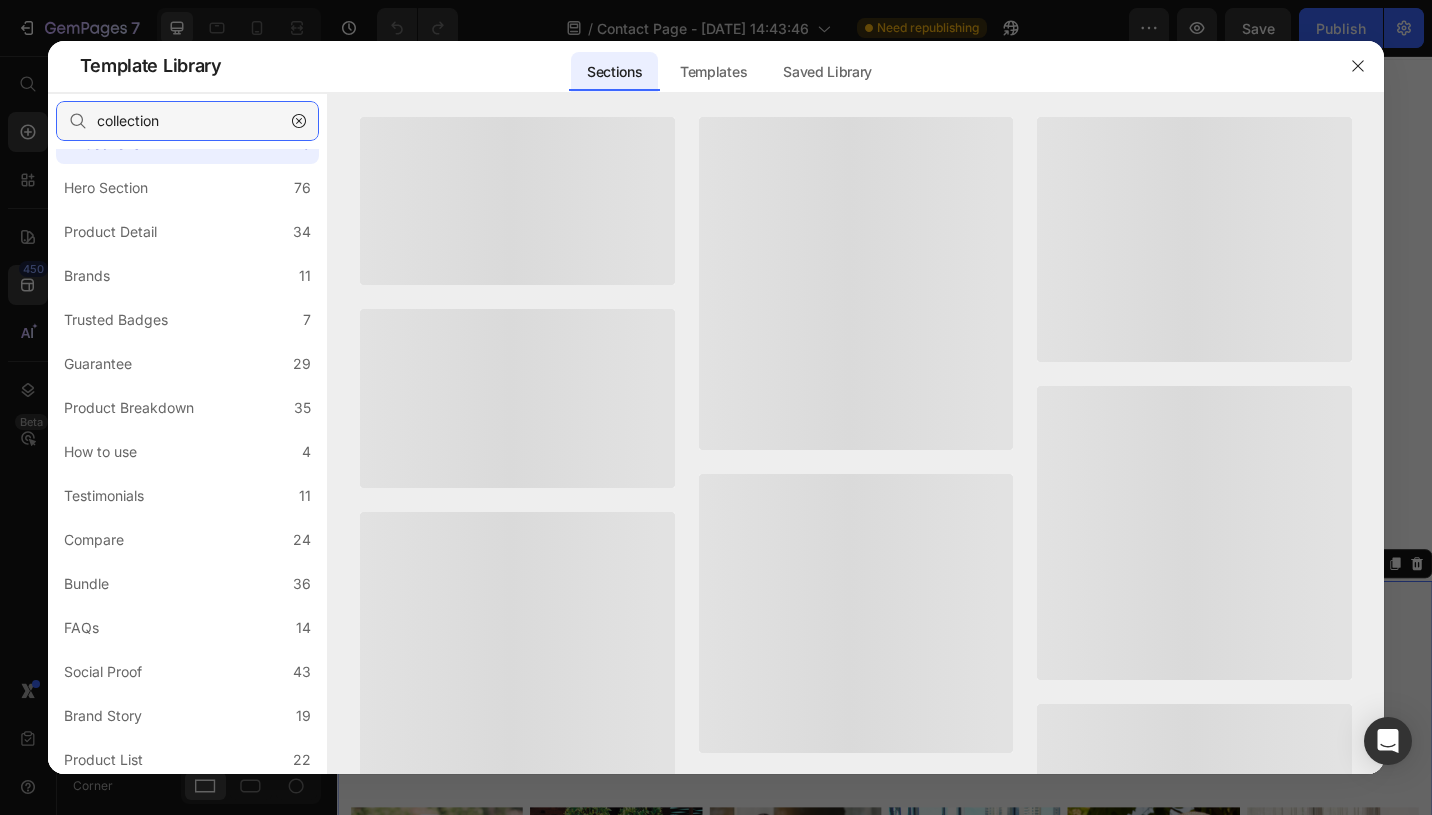 click on "collection" at bounding box center [187, 121] 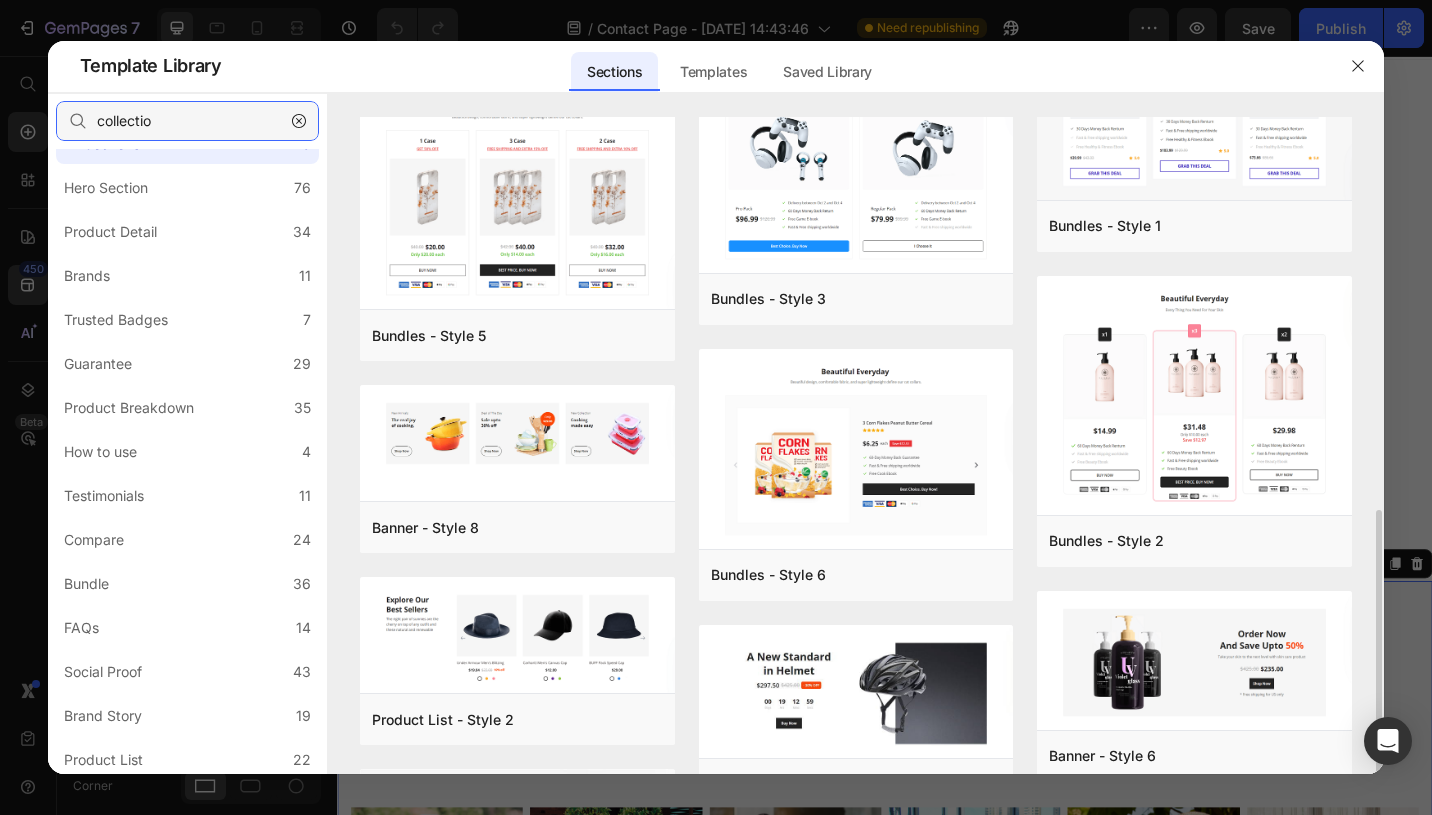 scroll, scrollTop: 585, scrollLeft: 0, axis: vertical 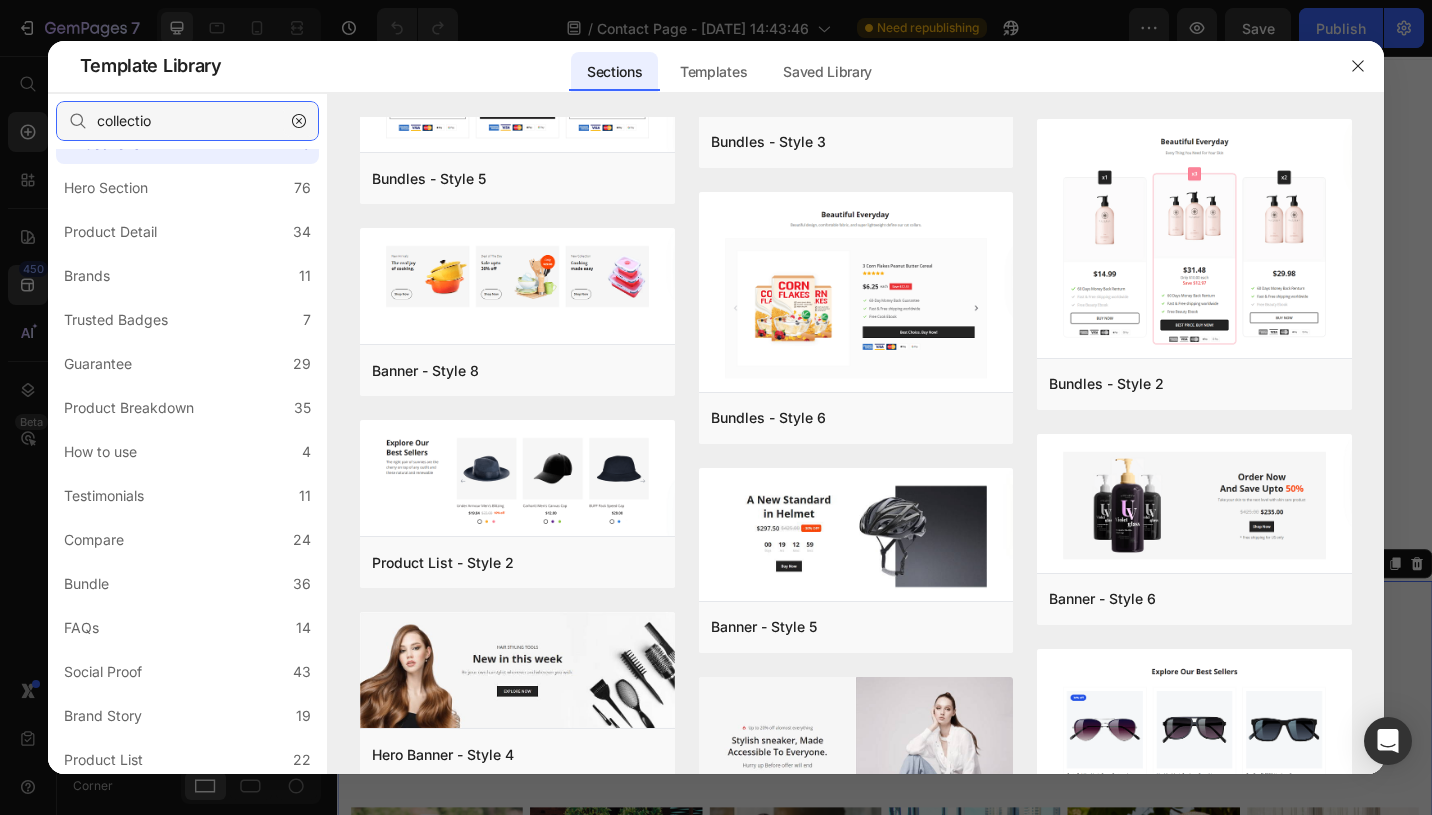 type on "collectio" 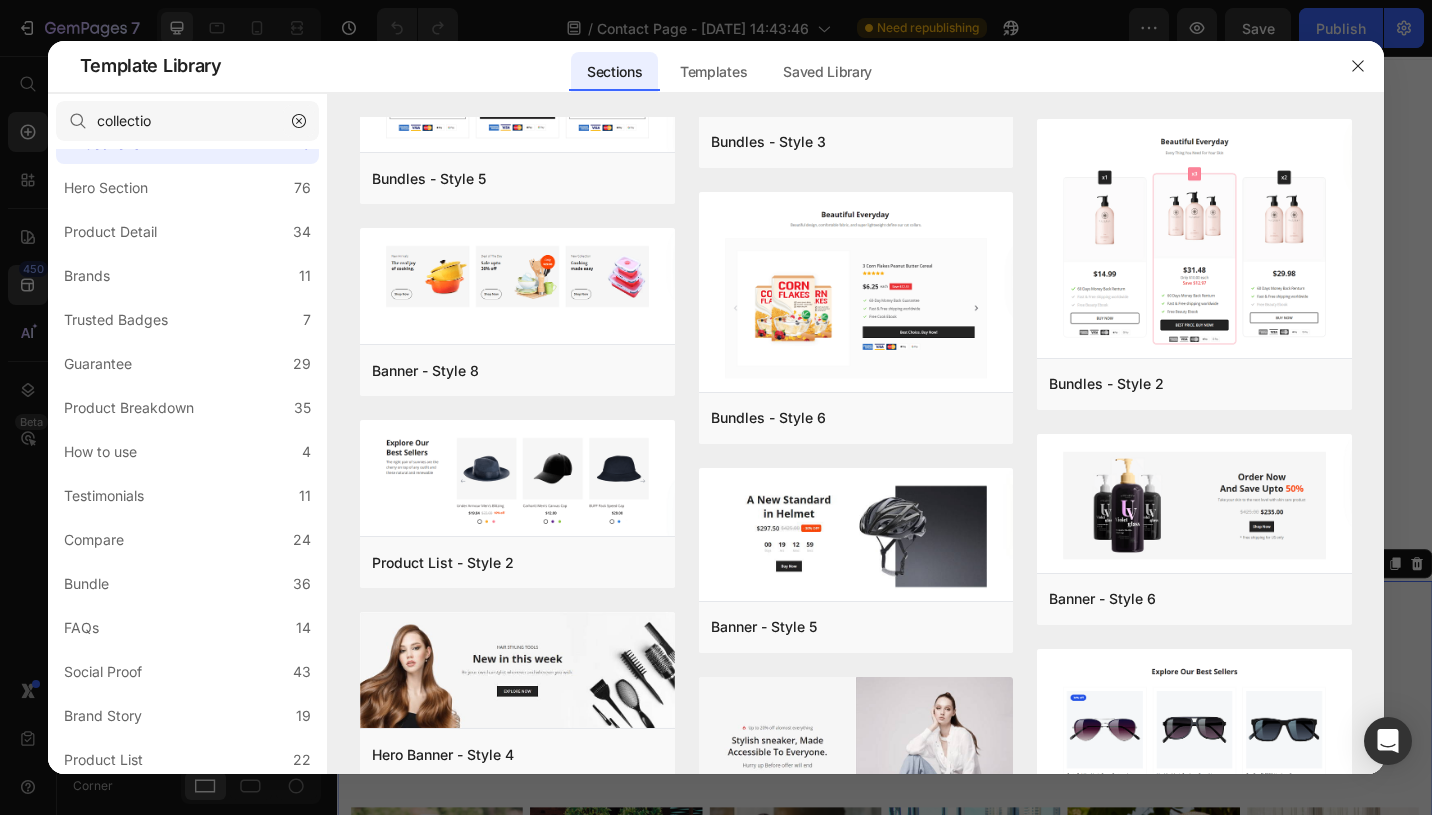 click 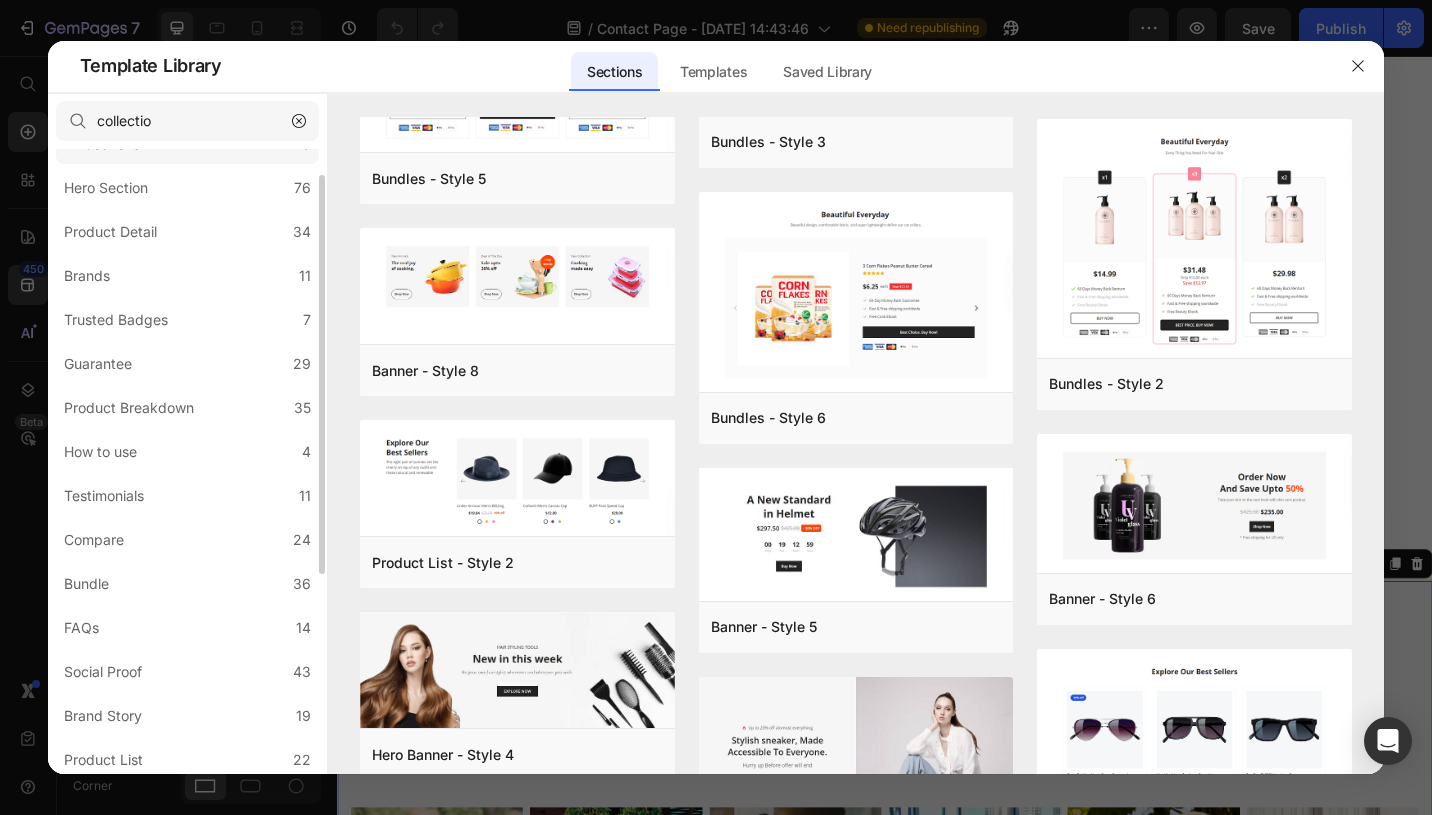 type 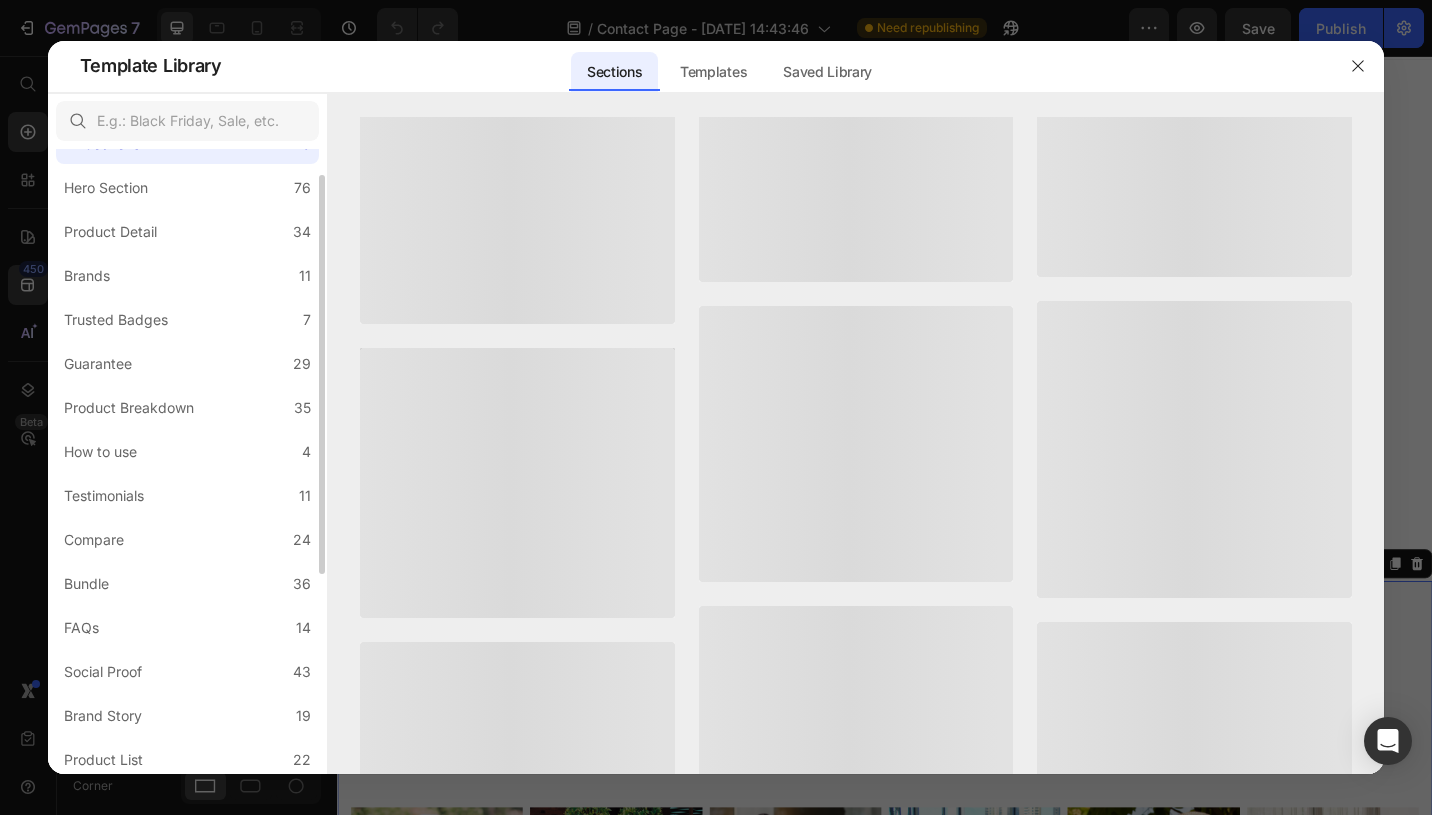 scroll, scrollTop: 0, scrollLeft: 0, axis: both 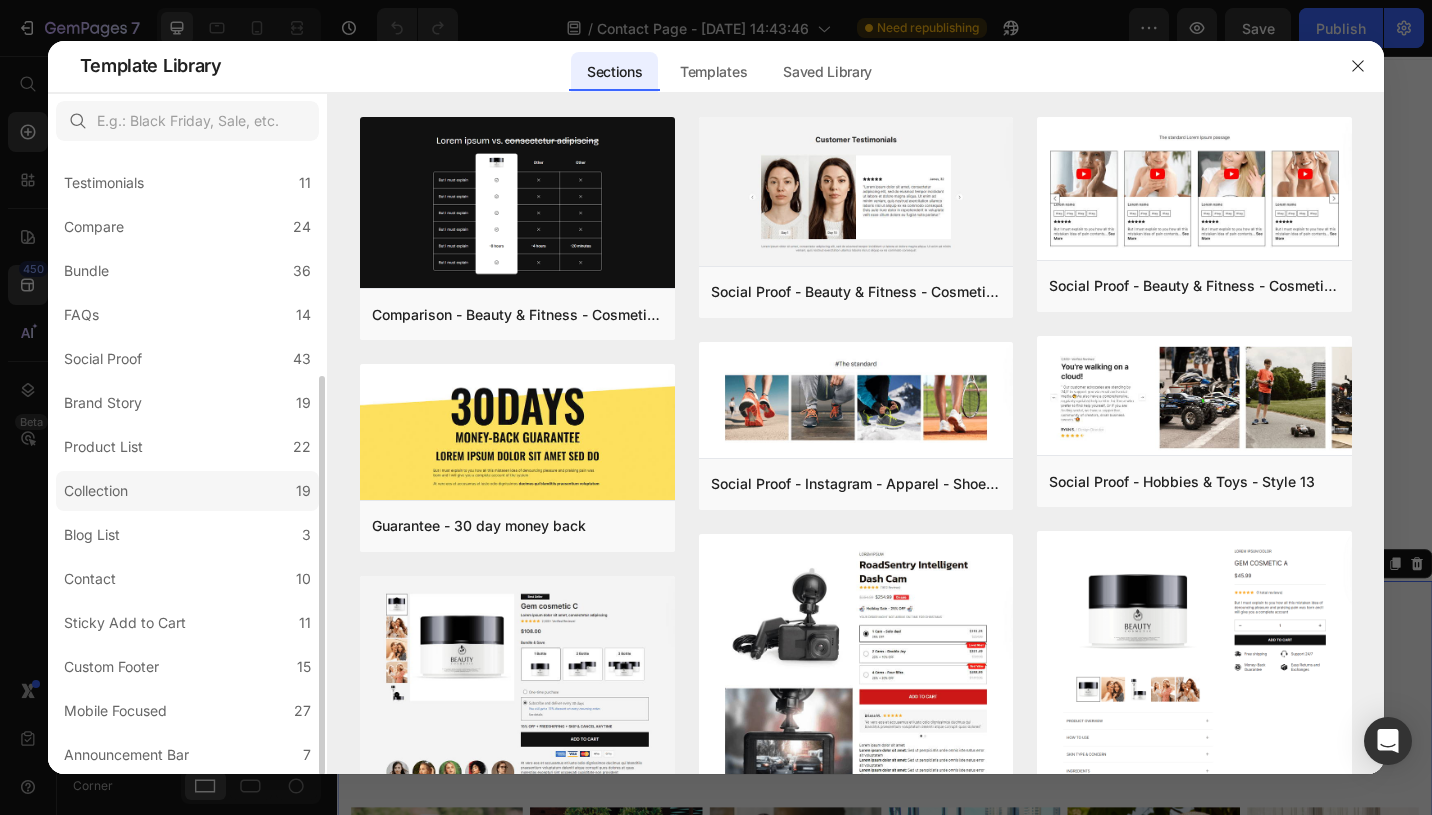 click on "Collection 19" 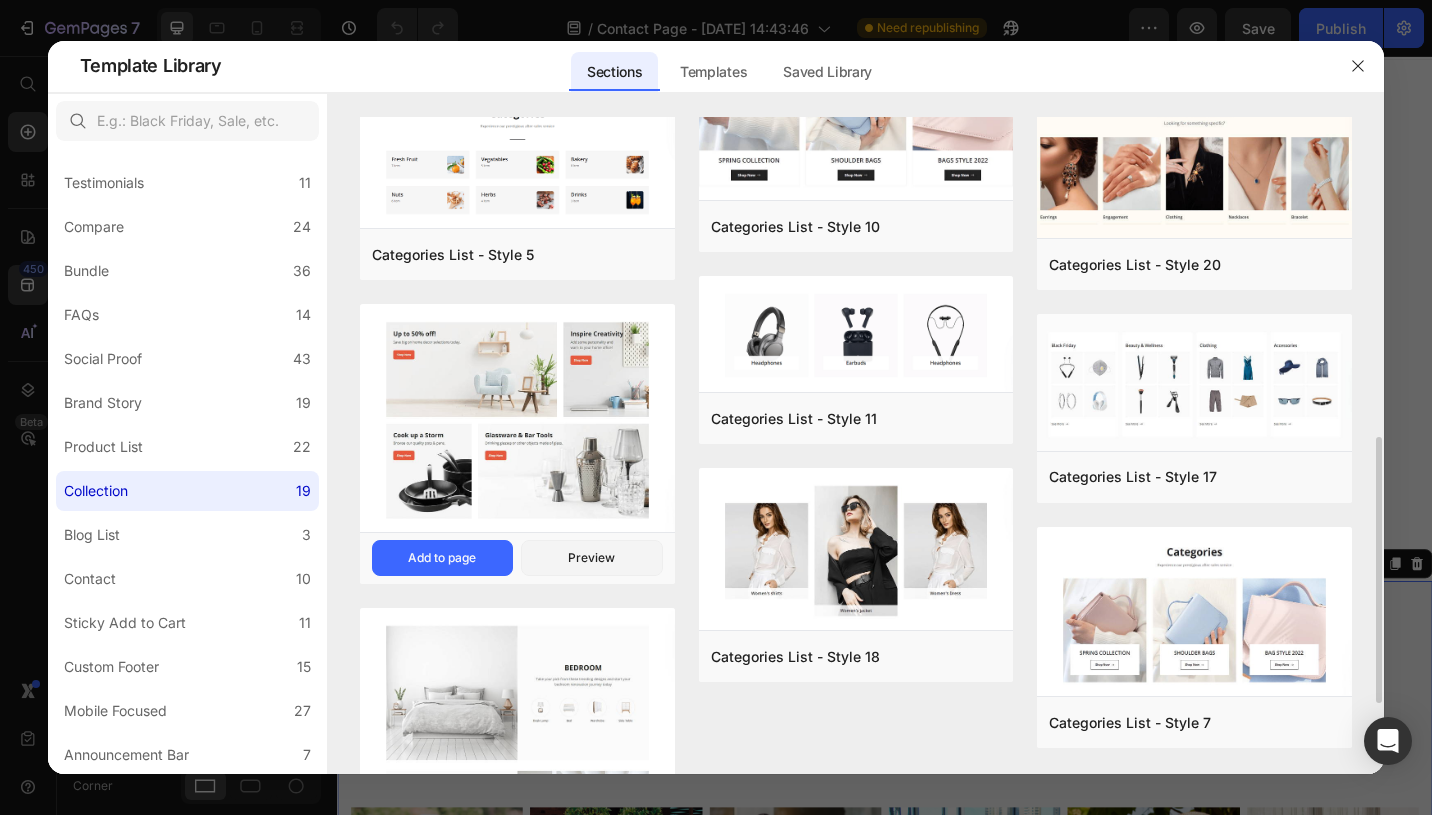 scroll, scrollTop: 945, scrollLeft: 0, axis: vertical 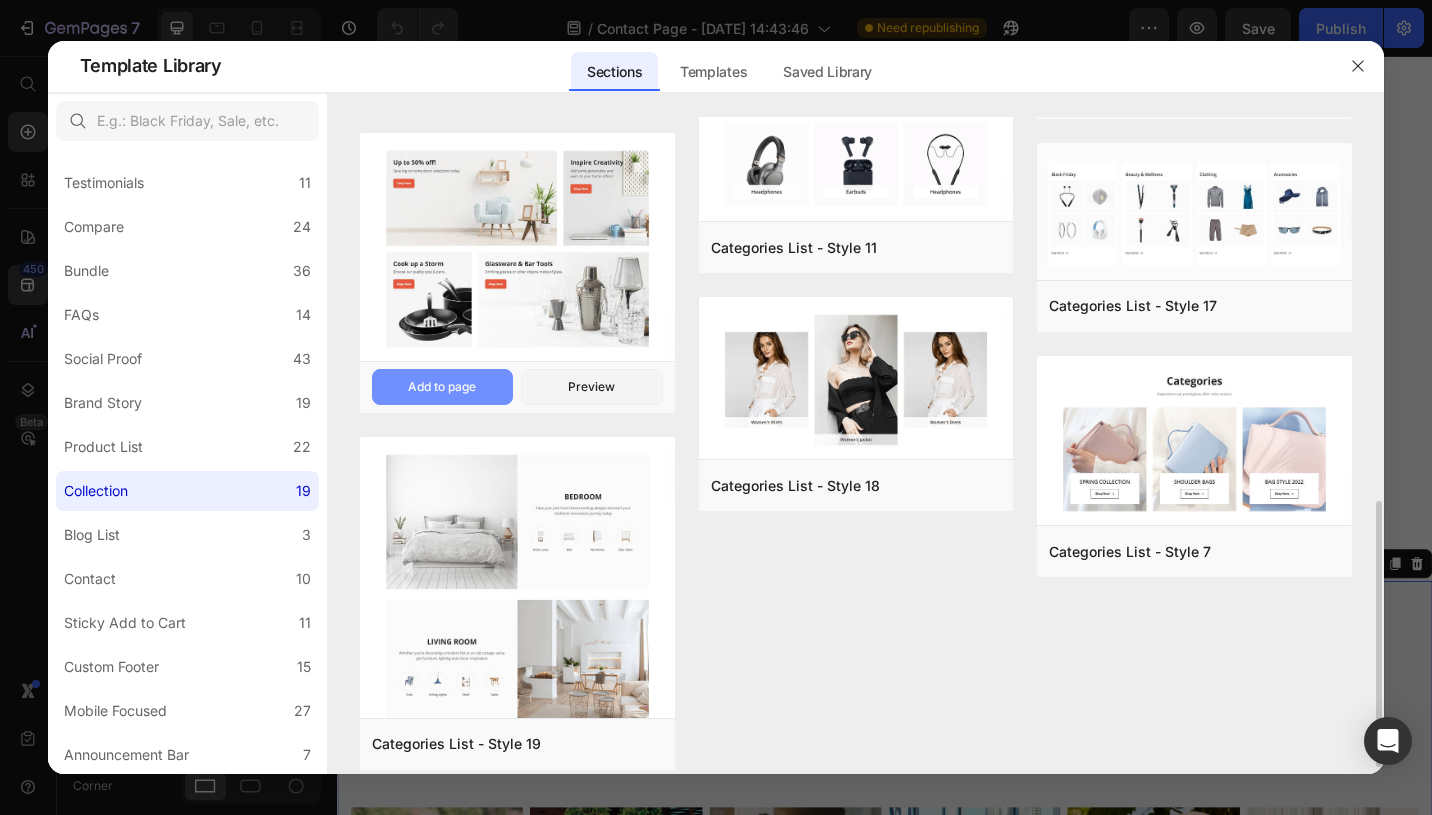click on "Add to page" at bounding box center [442, 387] 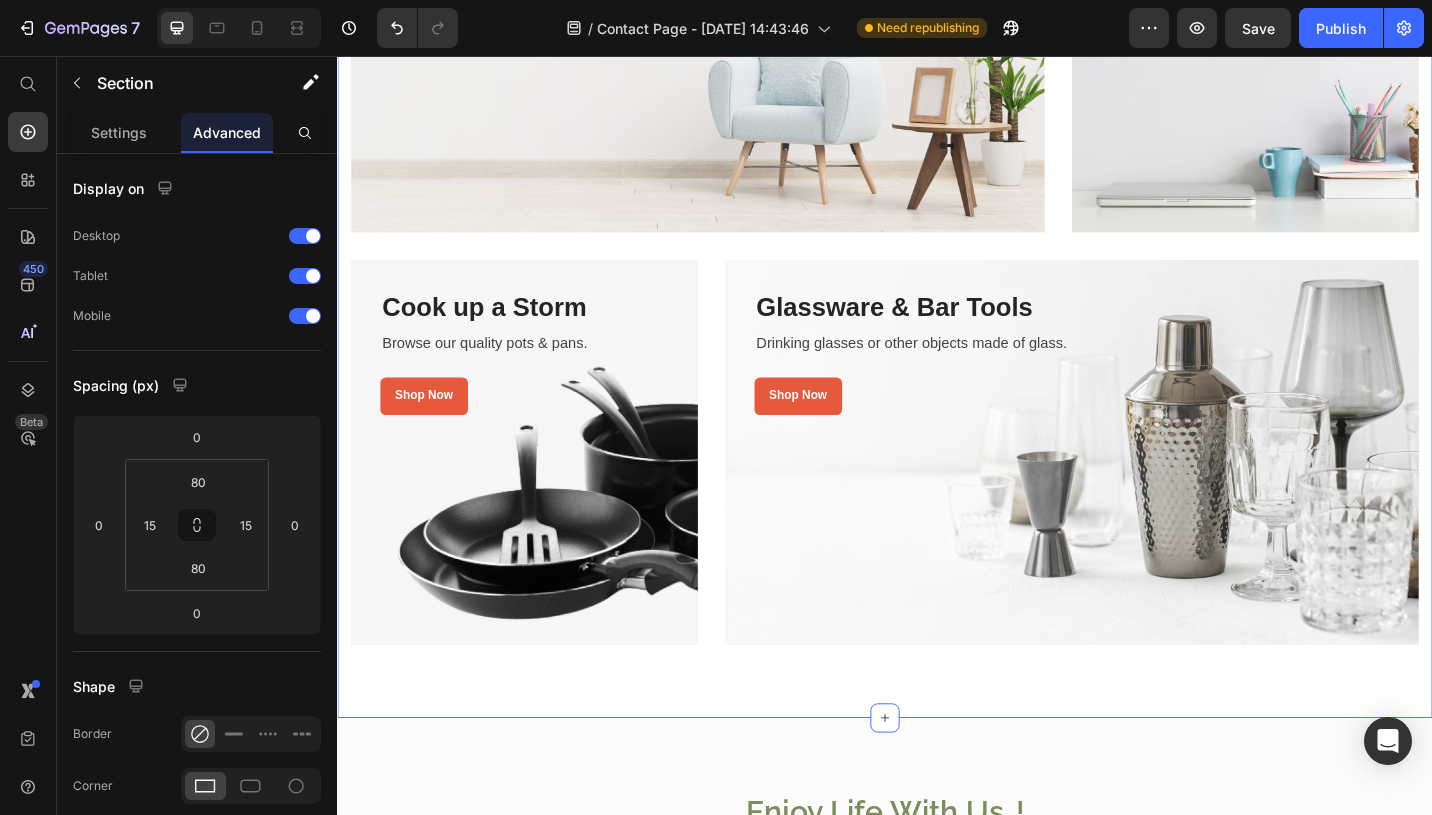 scroll, scrollTop: 1162, scrollLeft: 0, axis: vertical 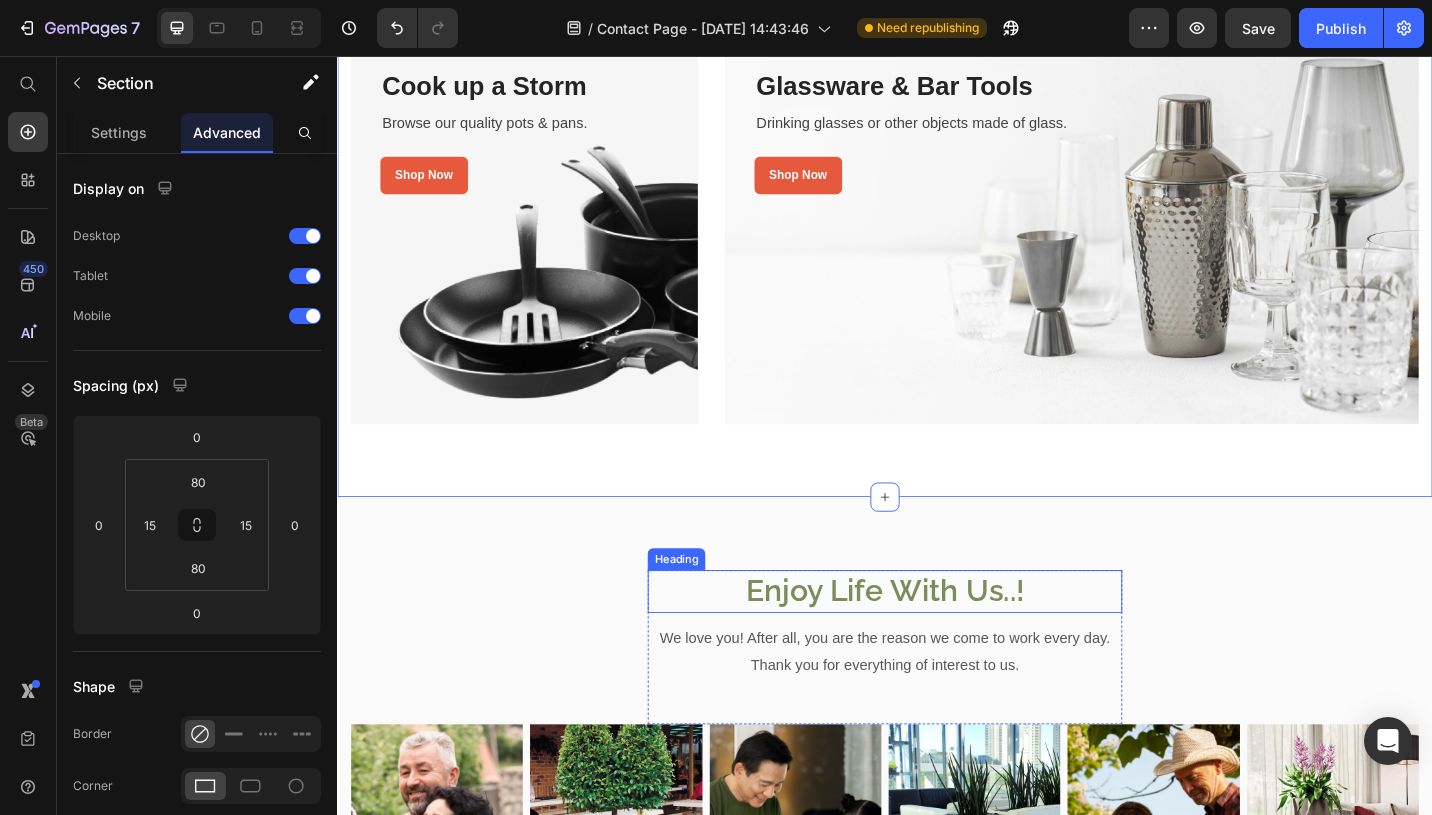 click on "Enjoy Life With Us..!" at bounding box center (937, 642) 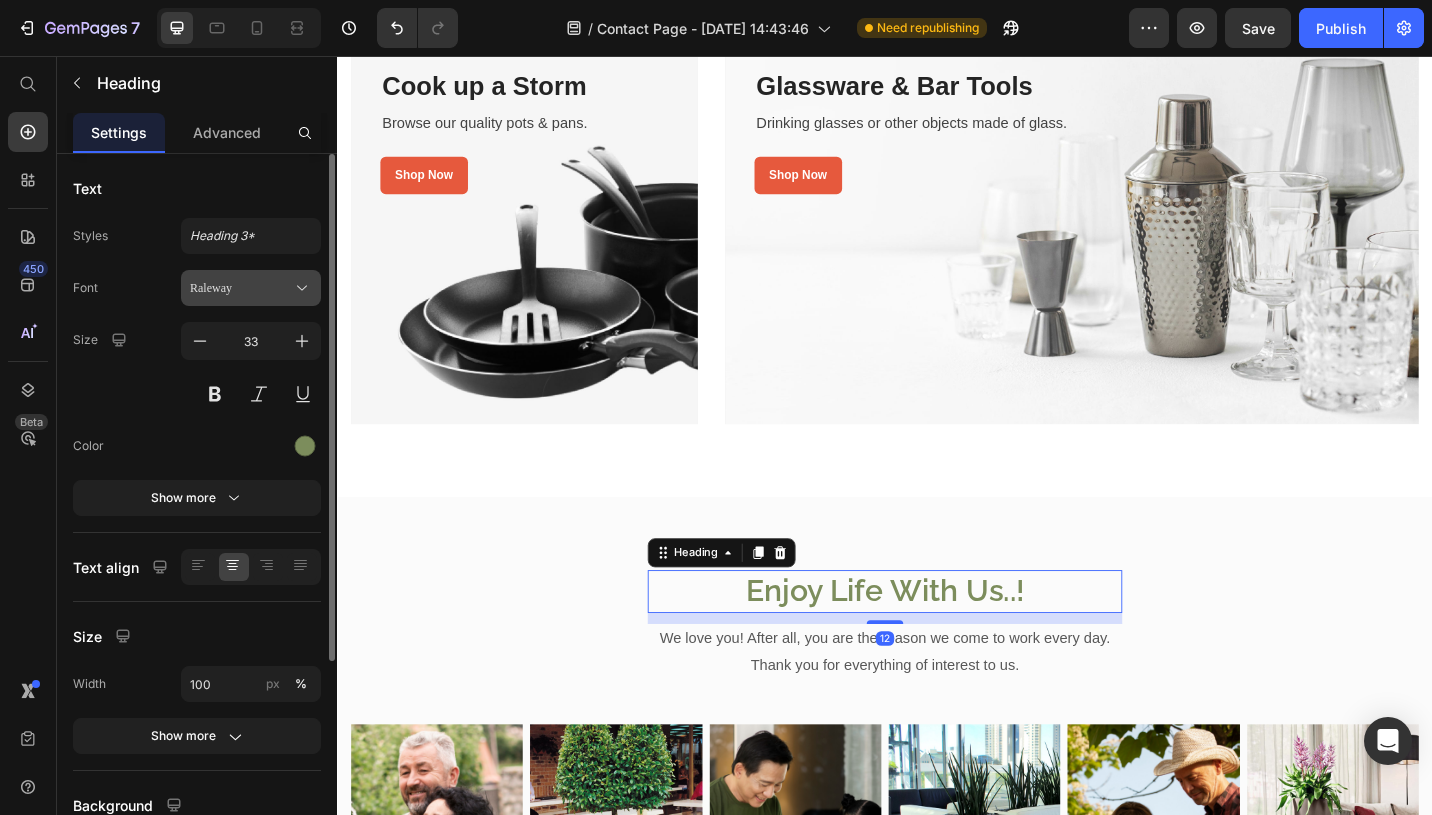 click on "Raleway" at bounding box center (251, 288) 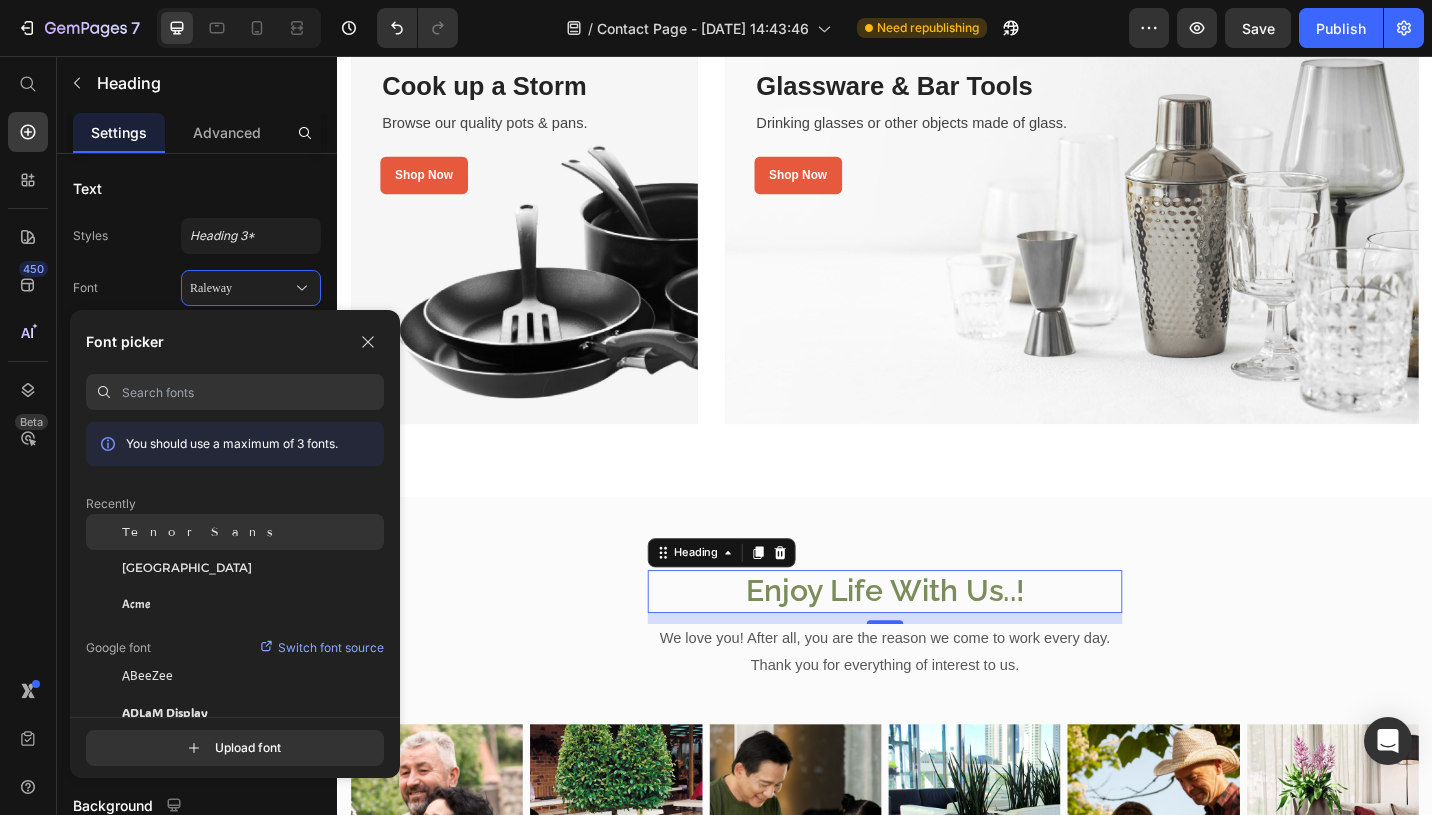 click on "Tenor Sans" 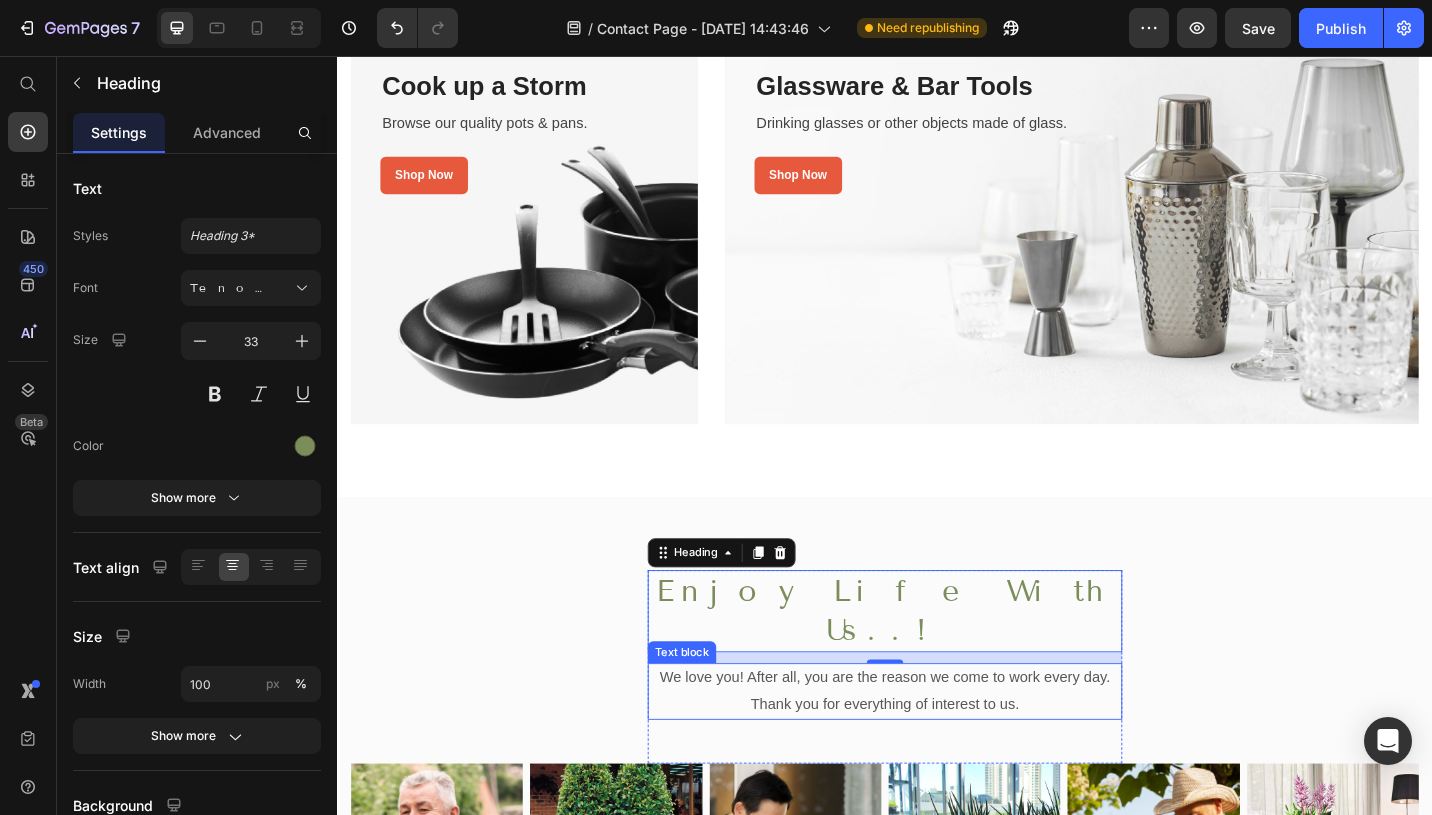 click on "We love you! After all, you are the reason we come to work every day. Thank you for everything of interest to us." at bounding box center (937, 752) 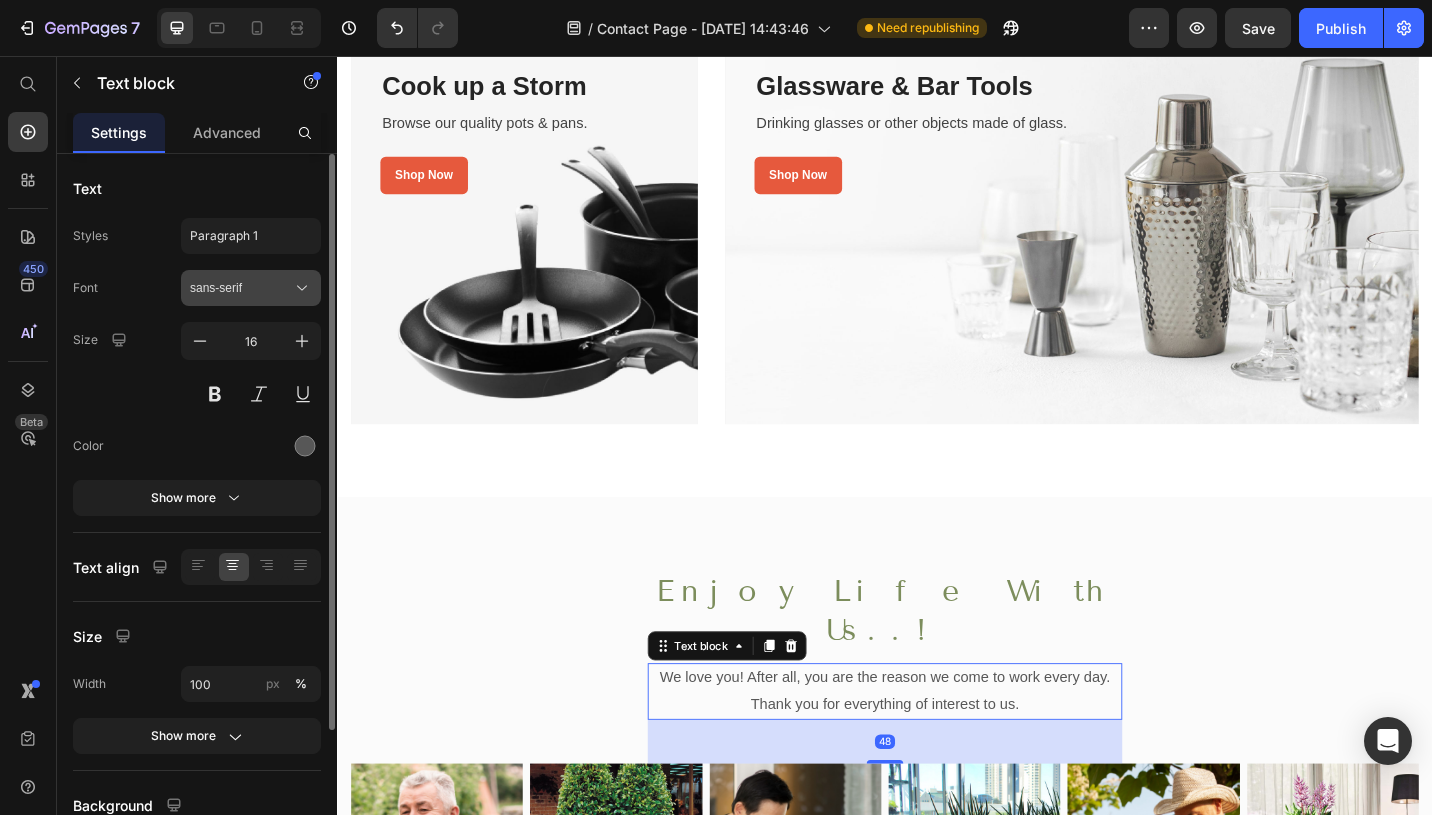 click on "sans-serif" at bounding box center [251, 288] 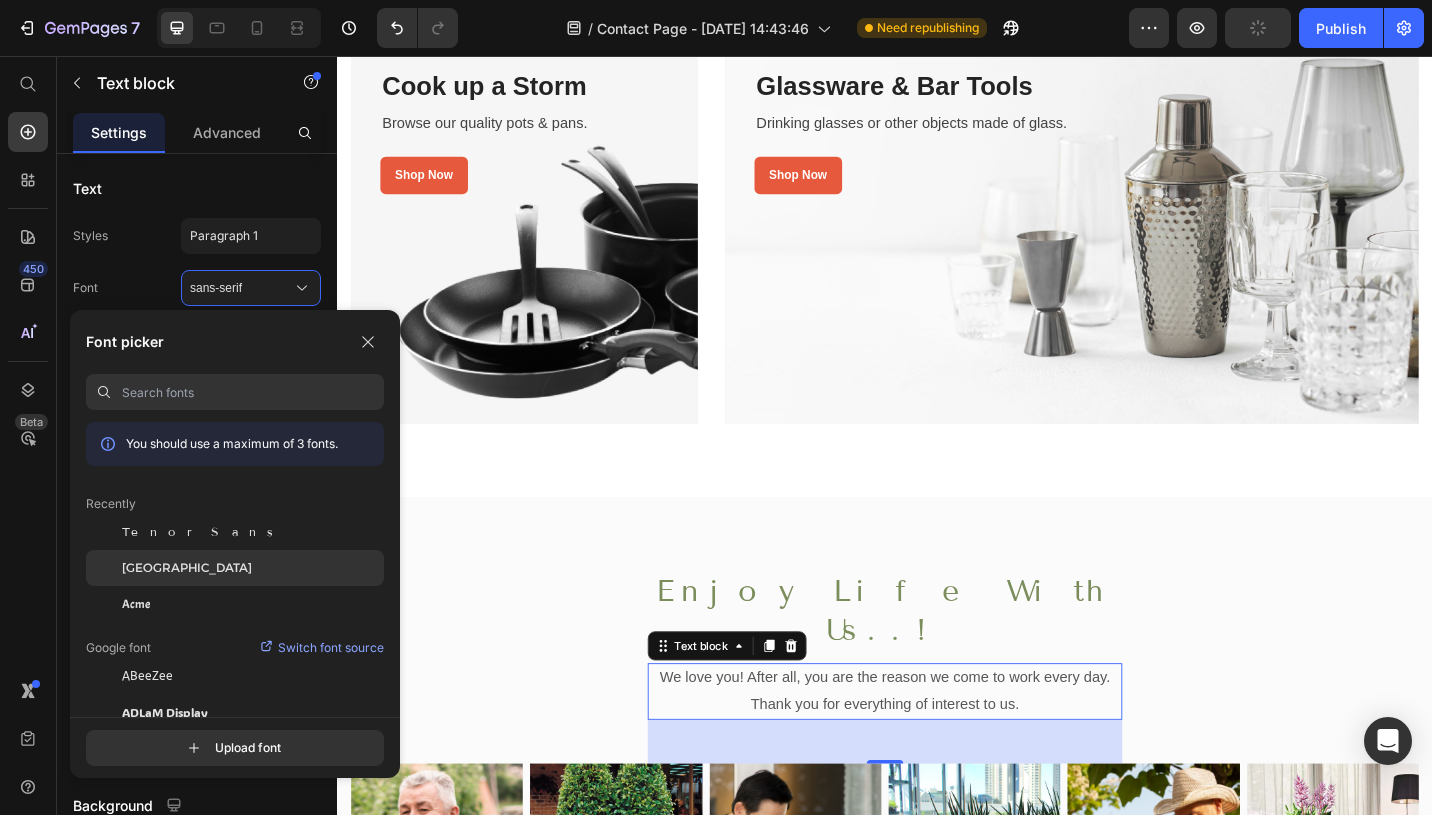 click on "Alexandria" 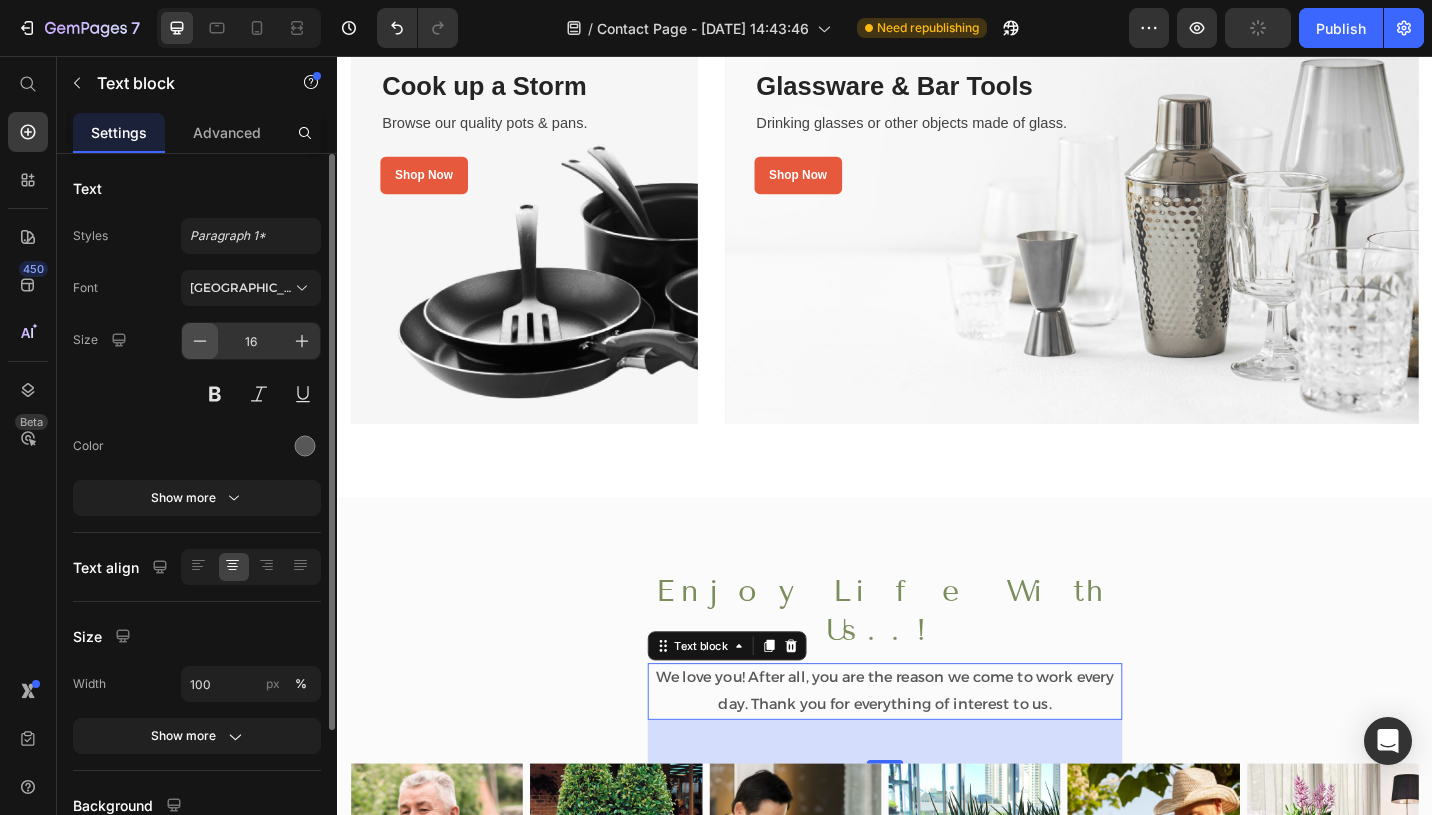 click 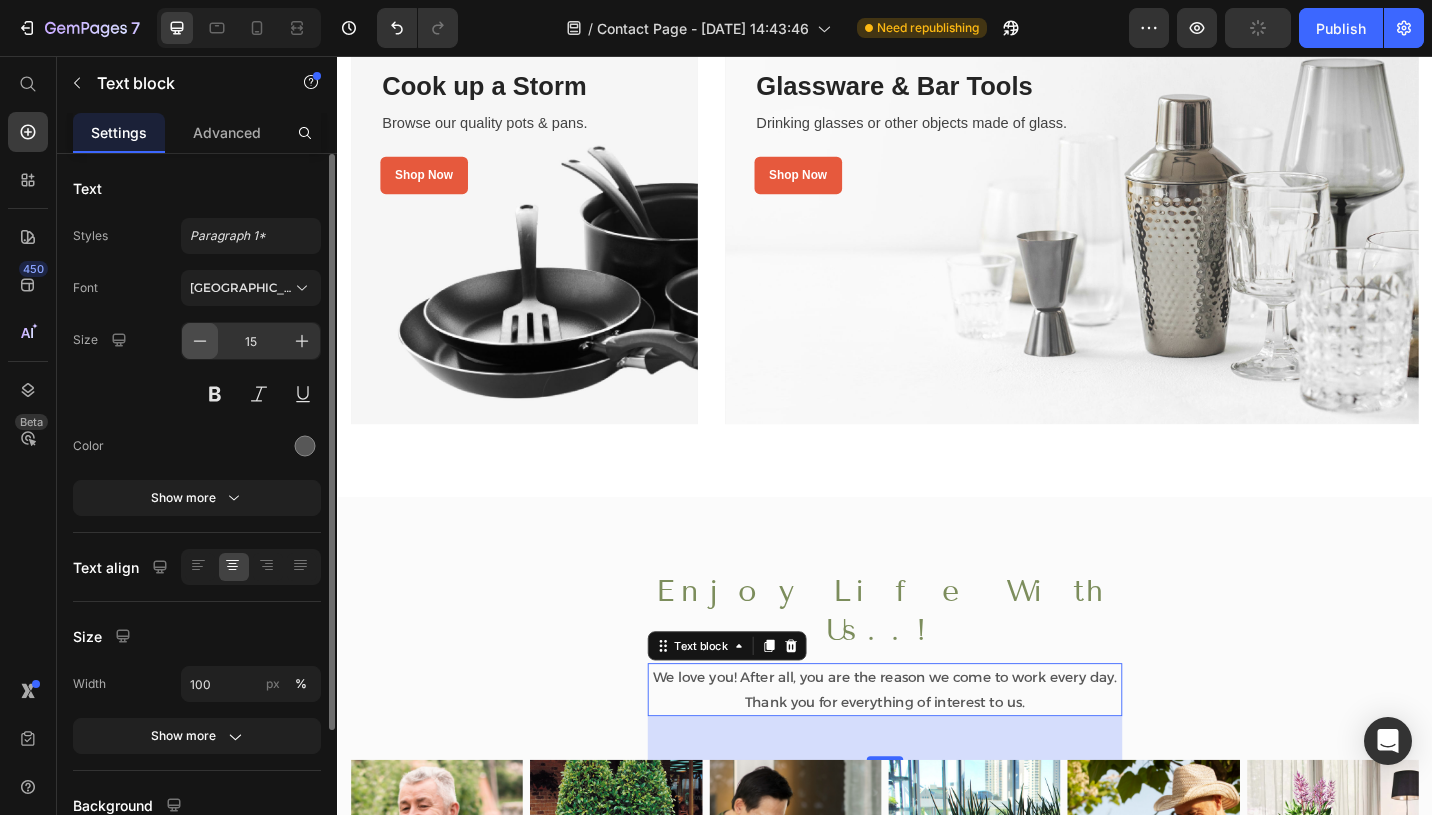 click 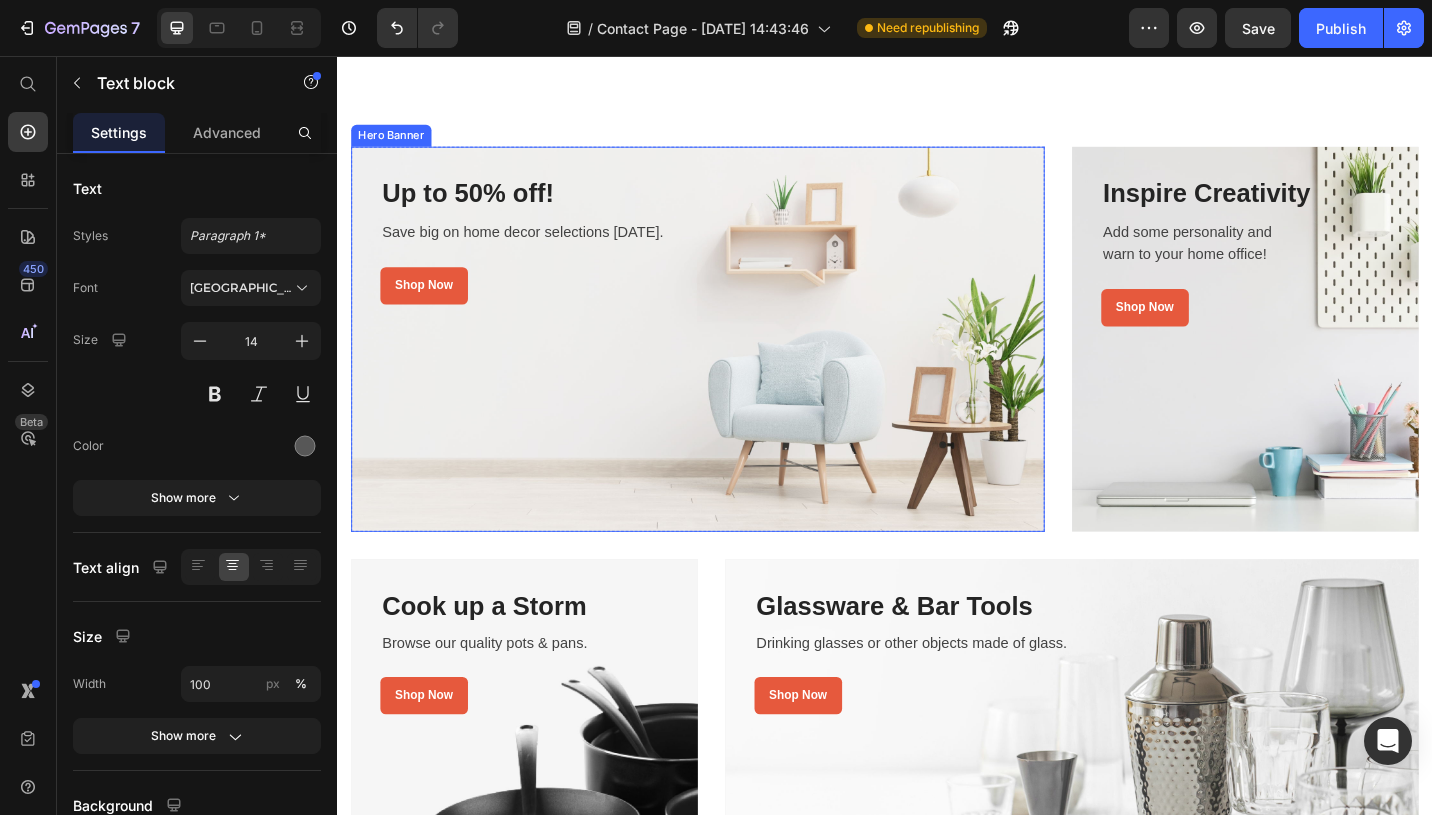scroll, scrollTop: 598, scrollLeft: 0, axis: vertical 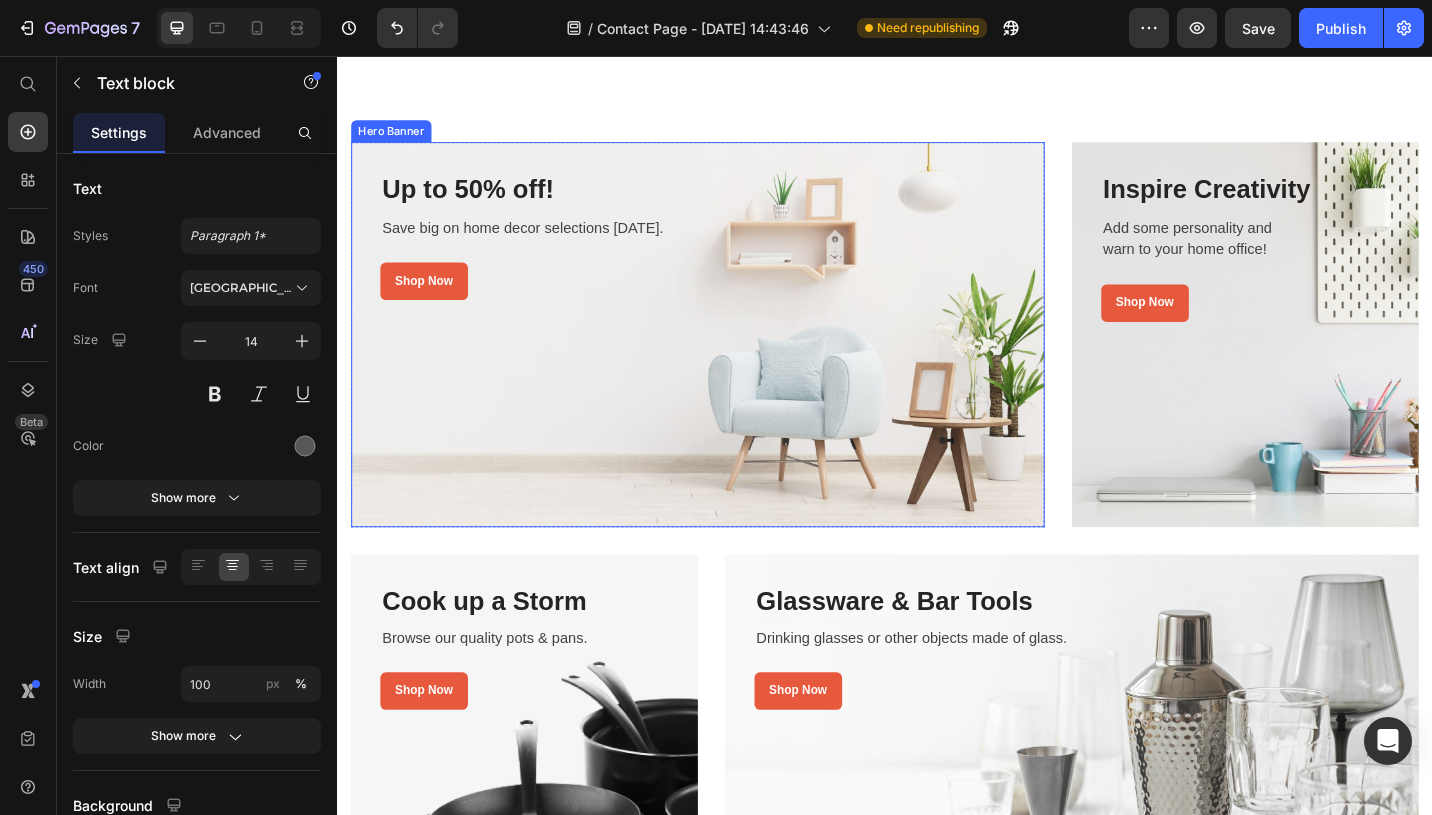 click at bounding box center [732, 361] 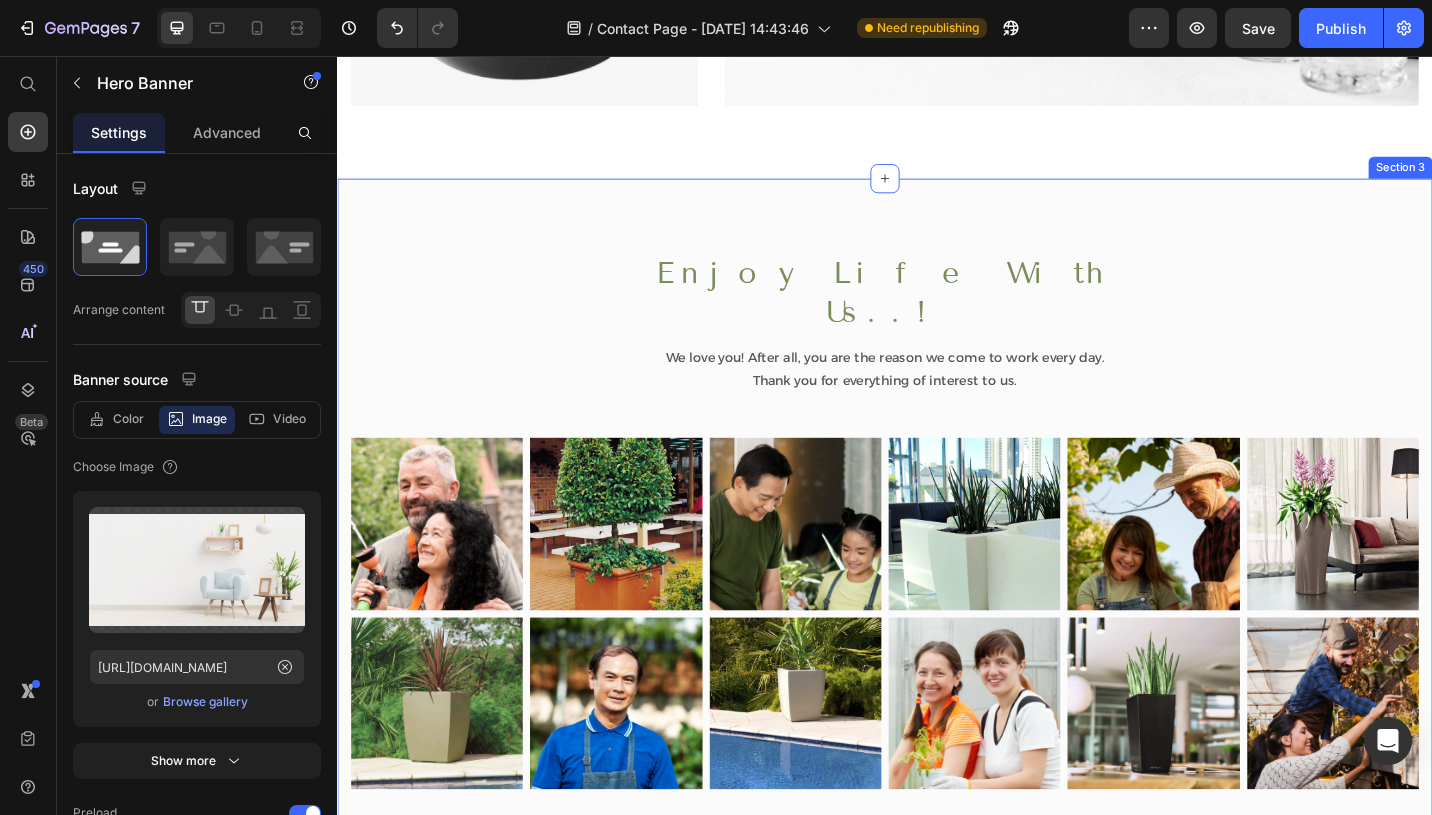 scroll, scrollTop: 1492, scrollLeft: 0, axis: vertical 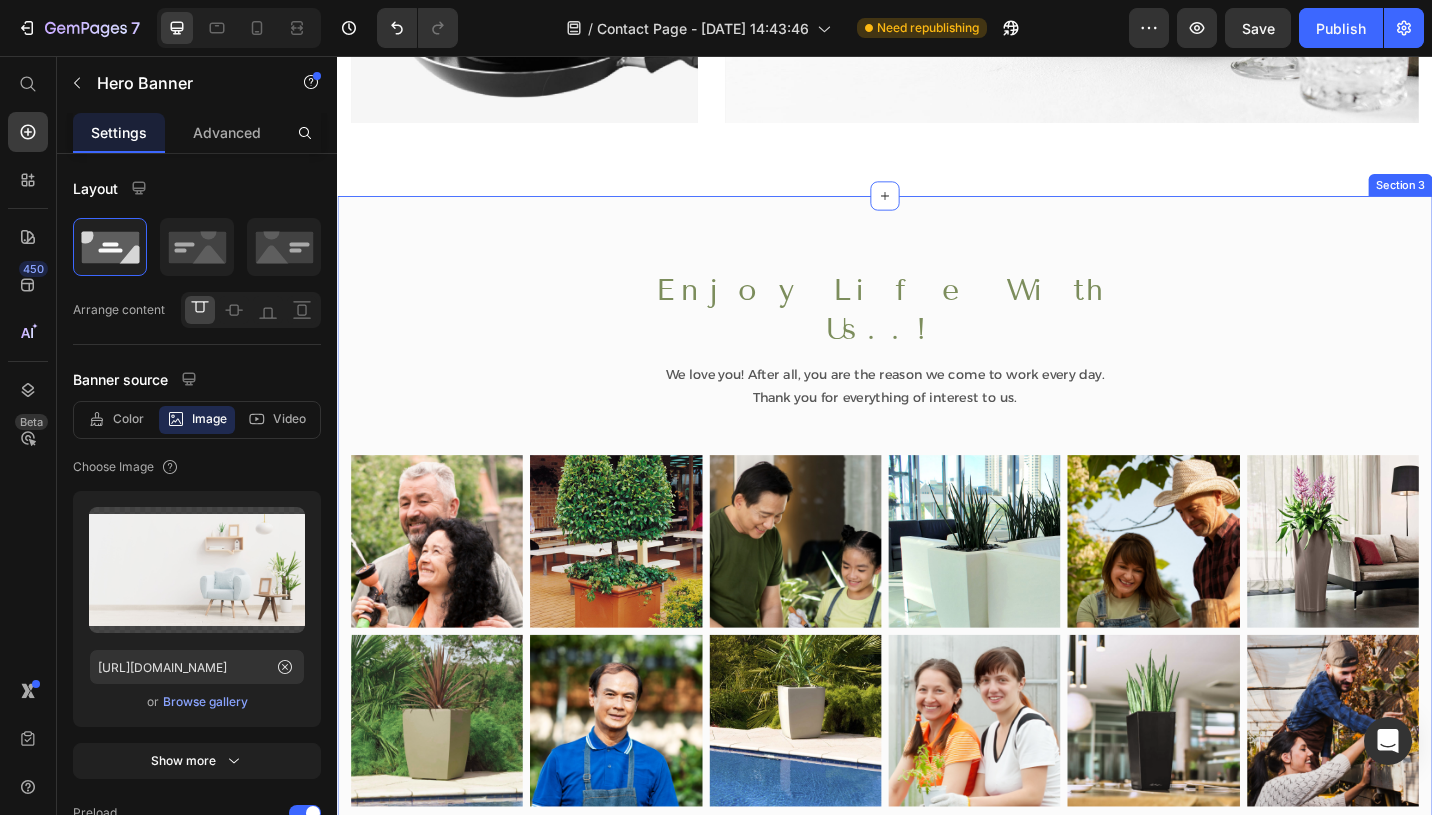 click on "Enjoy Life With Us..! Heading We love you! After all, you are the reason we come to work every day. Thank you for everything of interest to us. Text block Row Image Image Image Image Image Image Row Image Image Image Image Image Image Row Section 3" at bounding box center (937, 587) 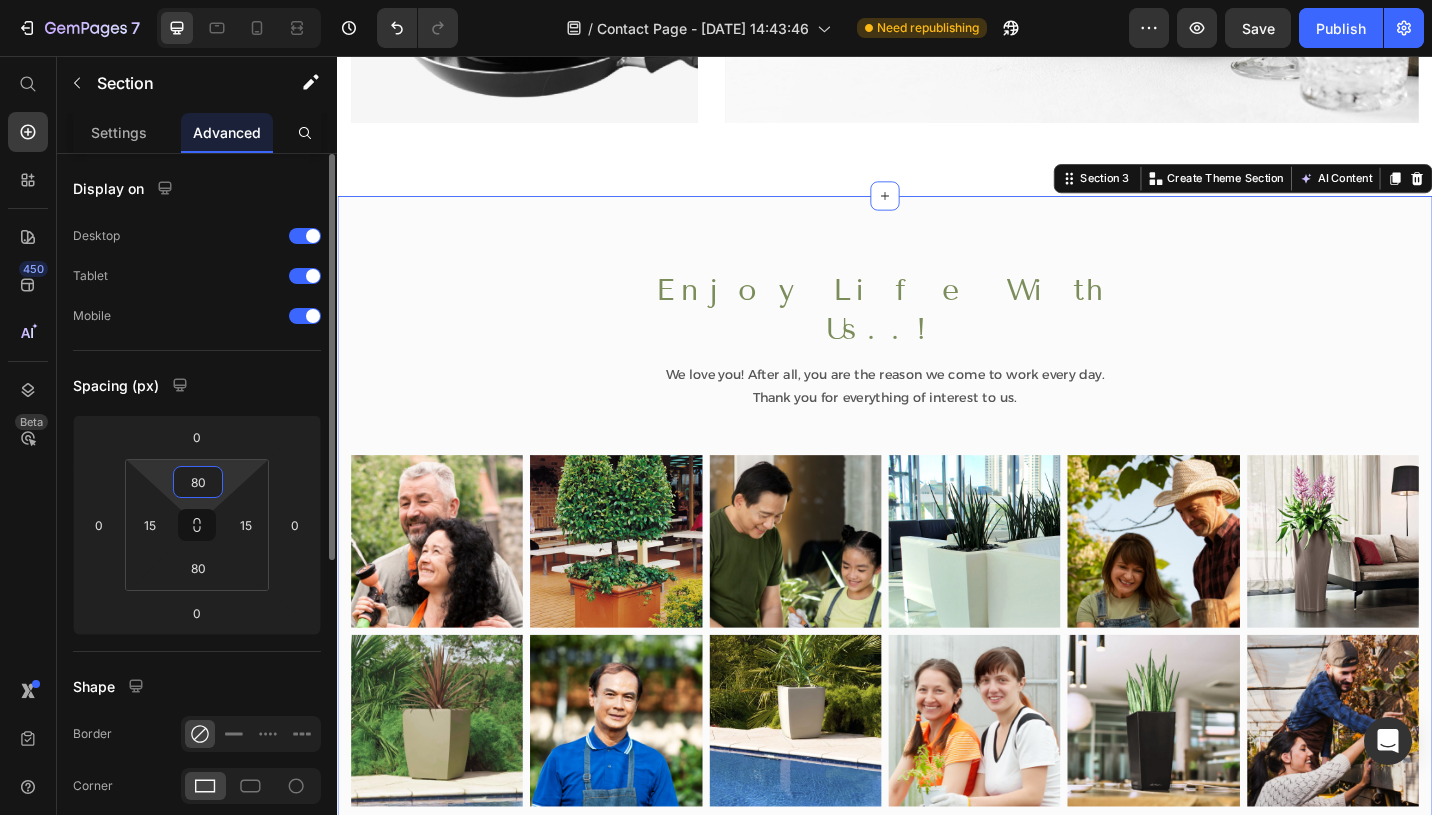 click on "80" at bounding box center [198, 482] 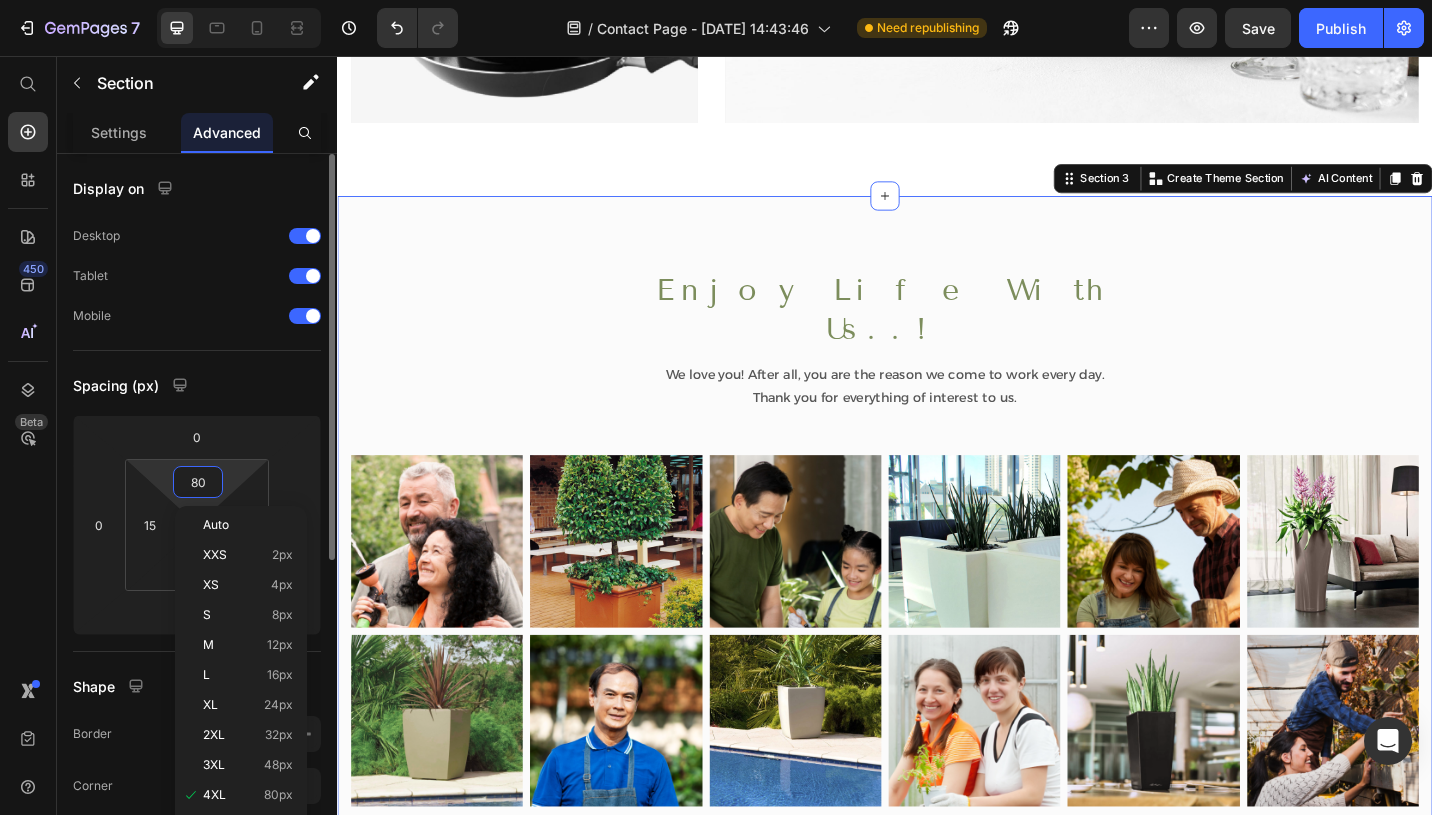 type on "0" 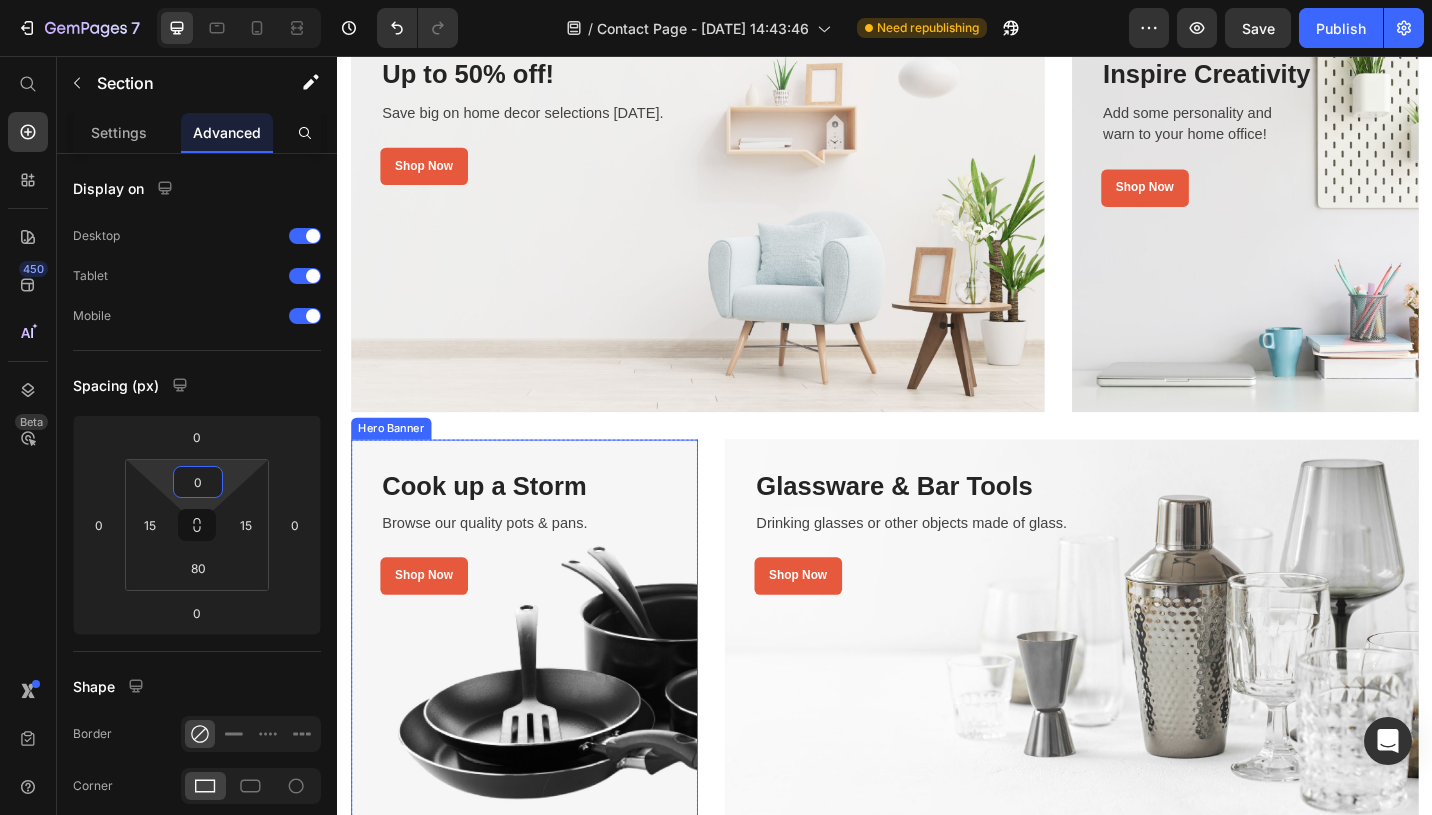scroll, scrollTop: 423, scrollLeft: 0, axis: vertical 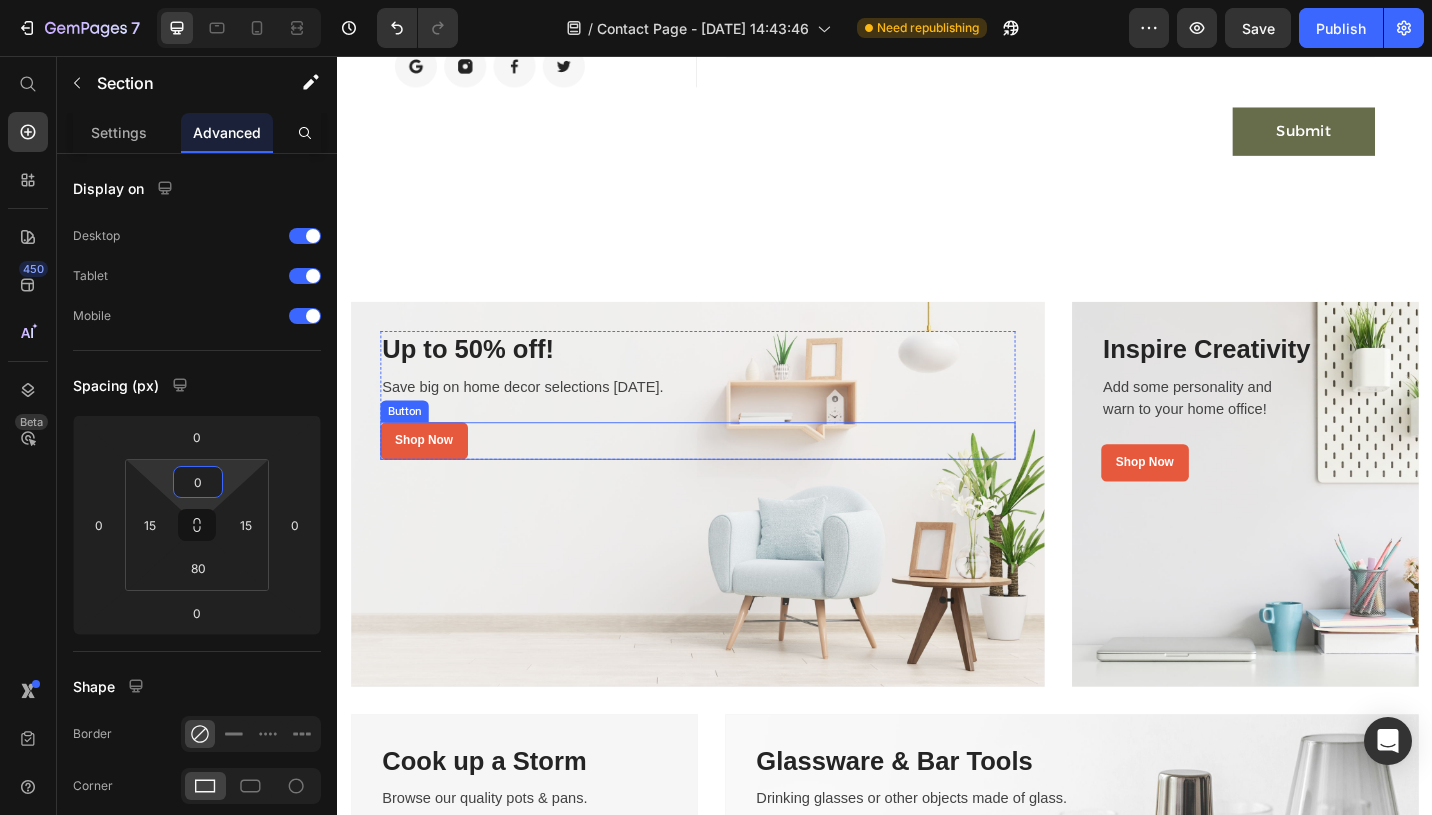 click on "Shop Now Button" at bounding box center [732, 477] 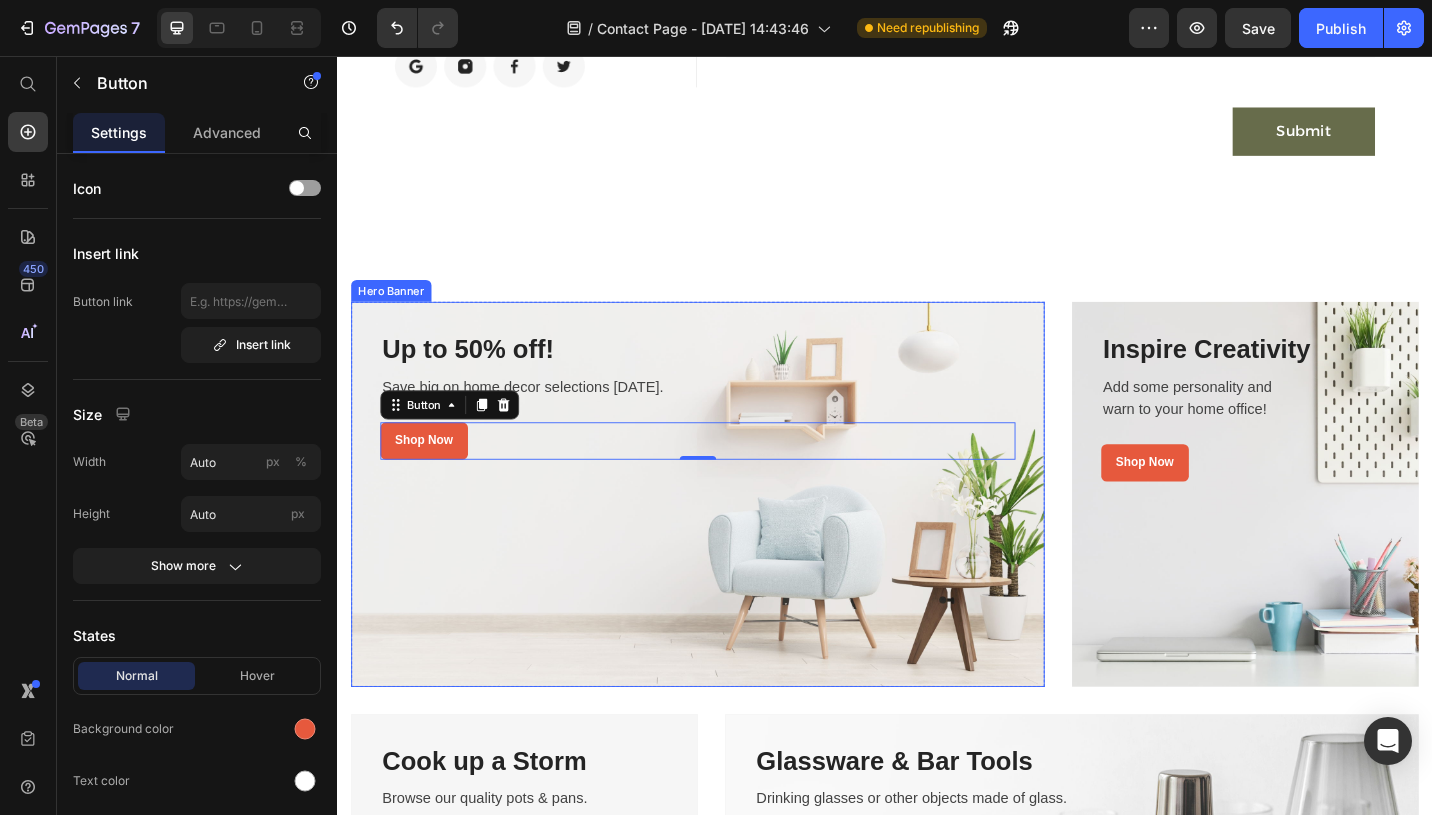 click at bounding box center (732, 536) 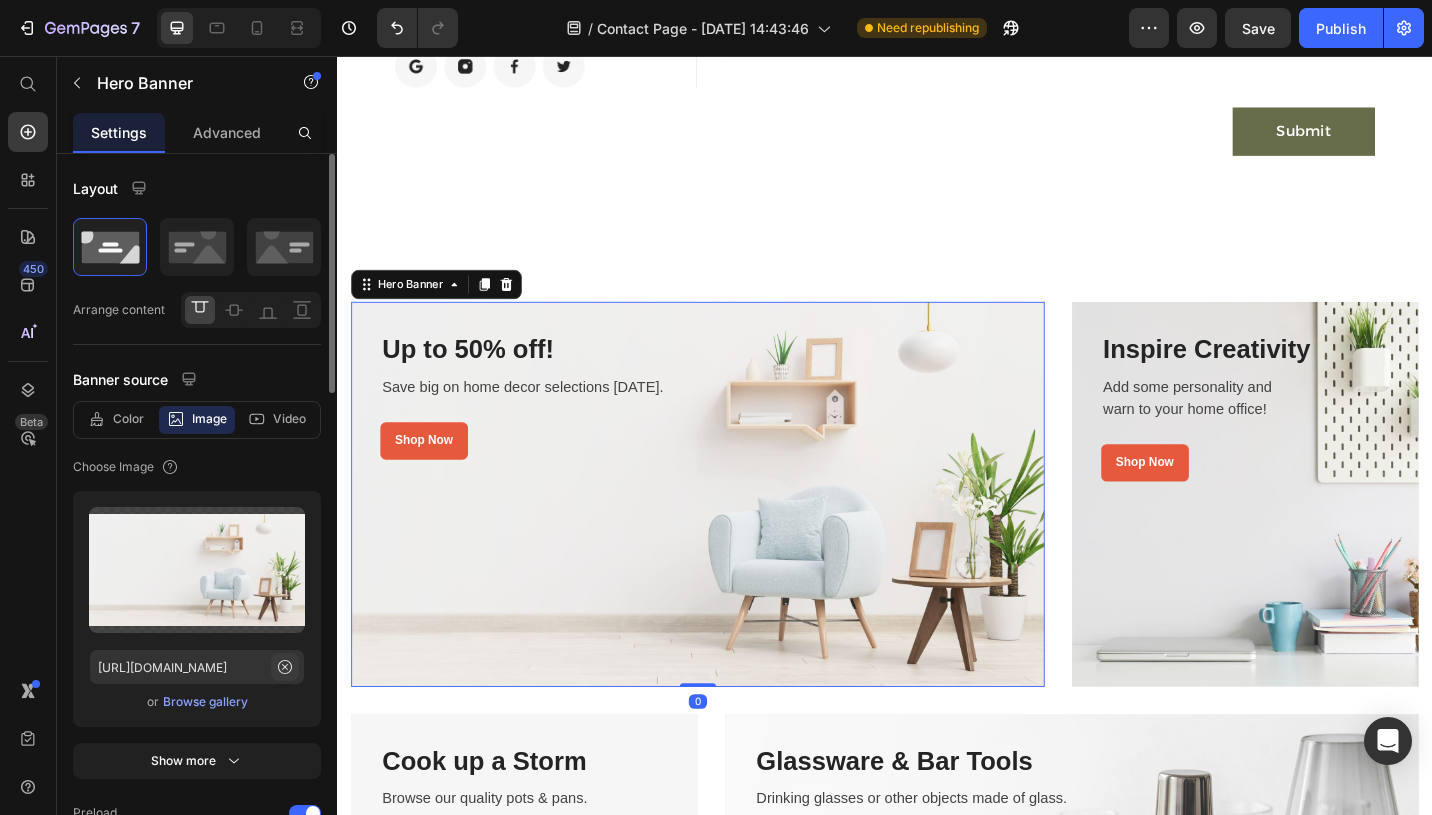 click 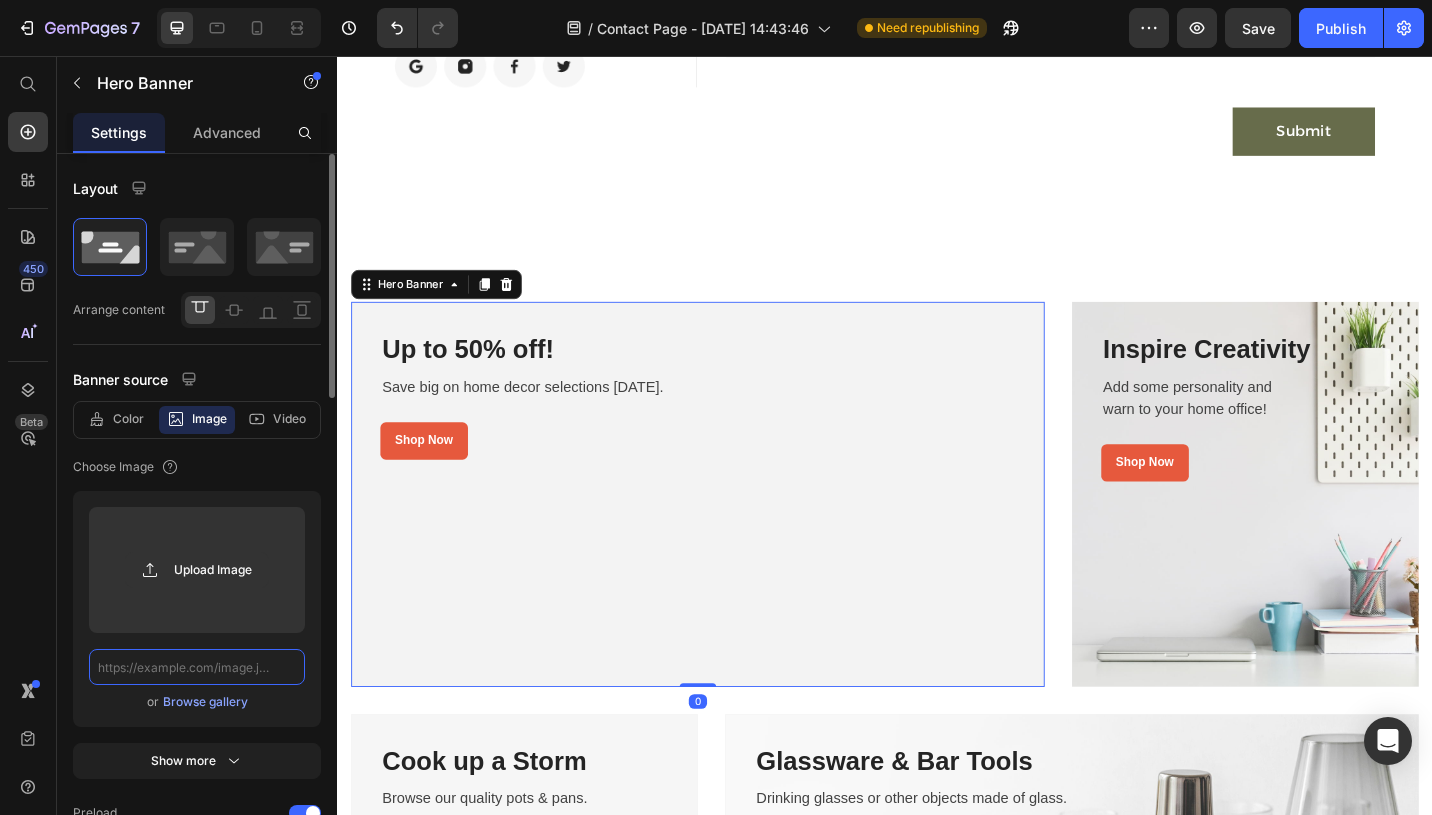scroll, scrollTop: 0, scrollLeft: 0, axis: both 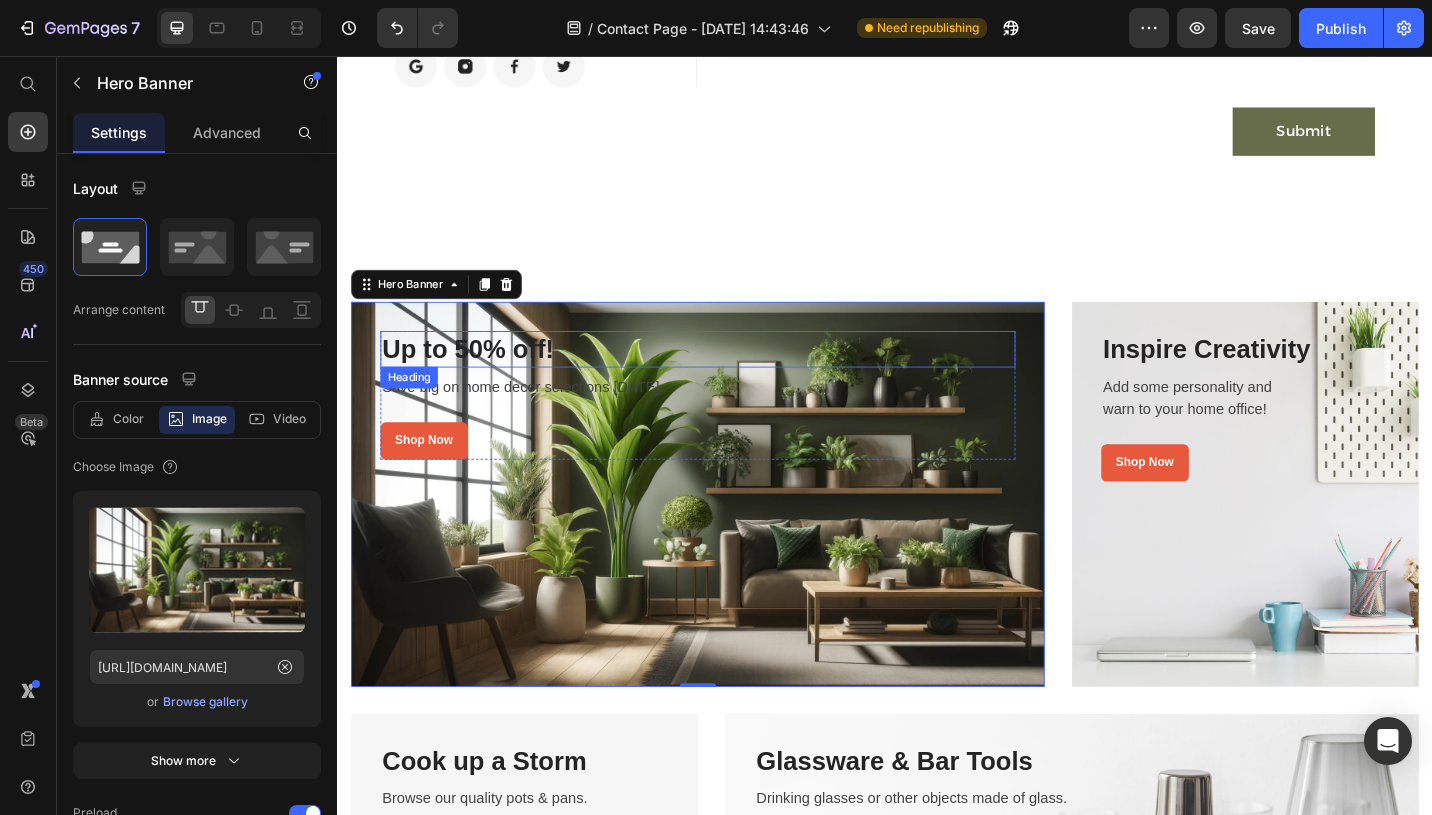 click on "Up to 50% off!" at bounding box center [732, 377] 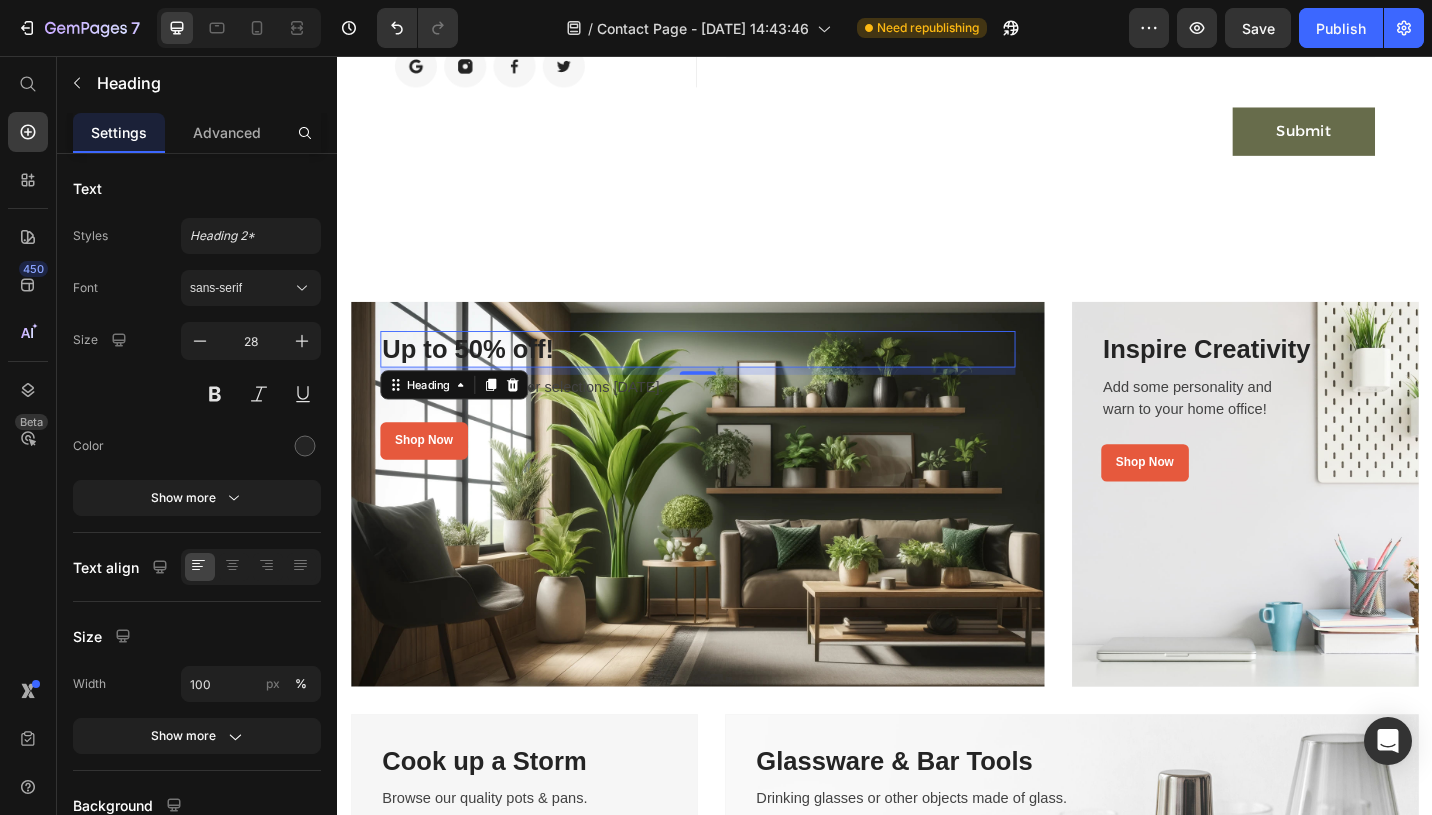 click on "Up to 50% off!" at bounding box center [732, 377] 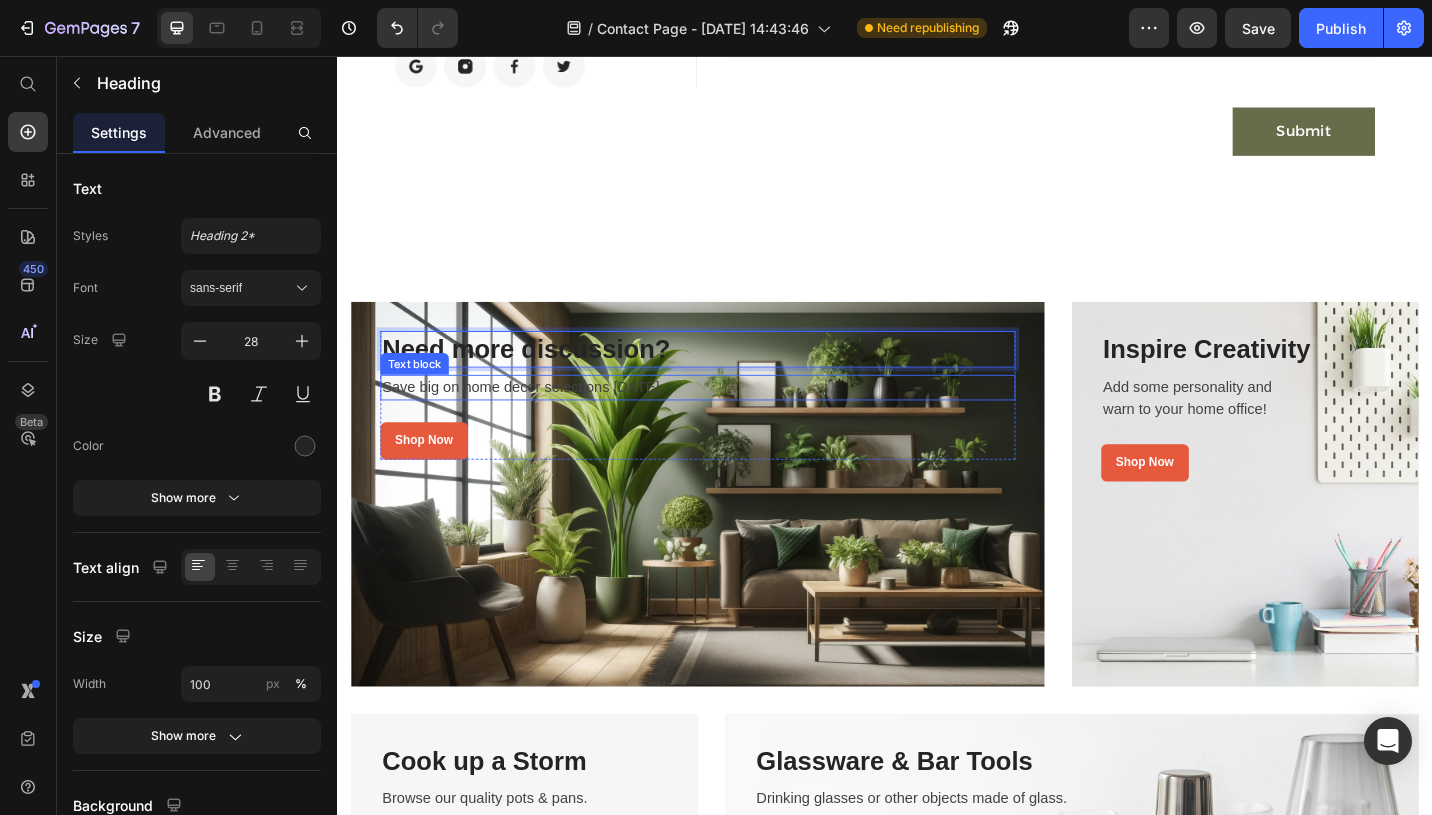 click on "Save big on home decor selections today." at bounding box center (732, 419) 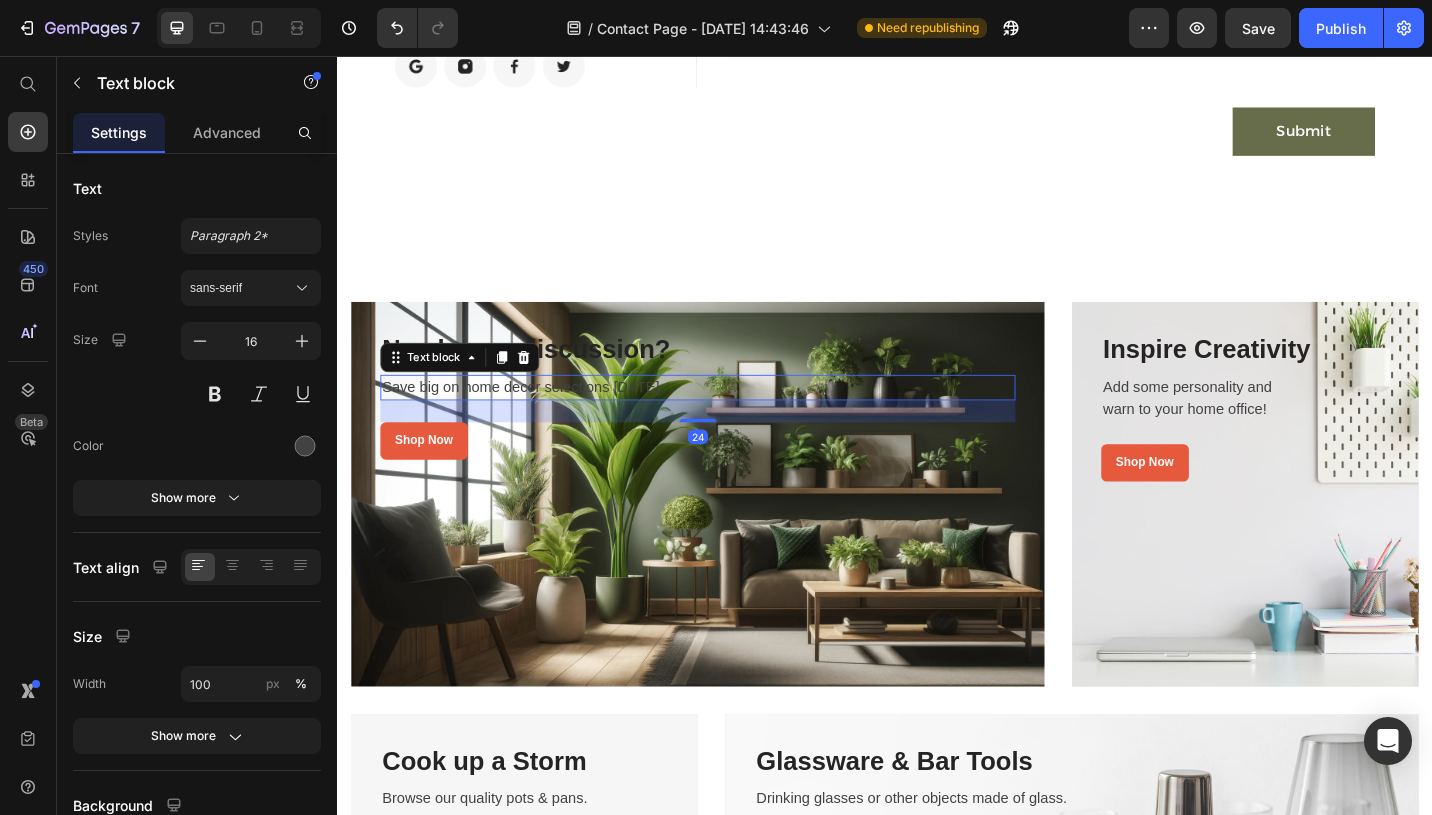 click on "Save big on home decor selections today." at bounding box center (732, 419) 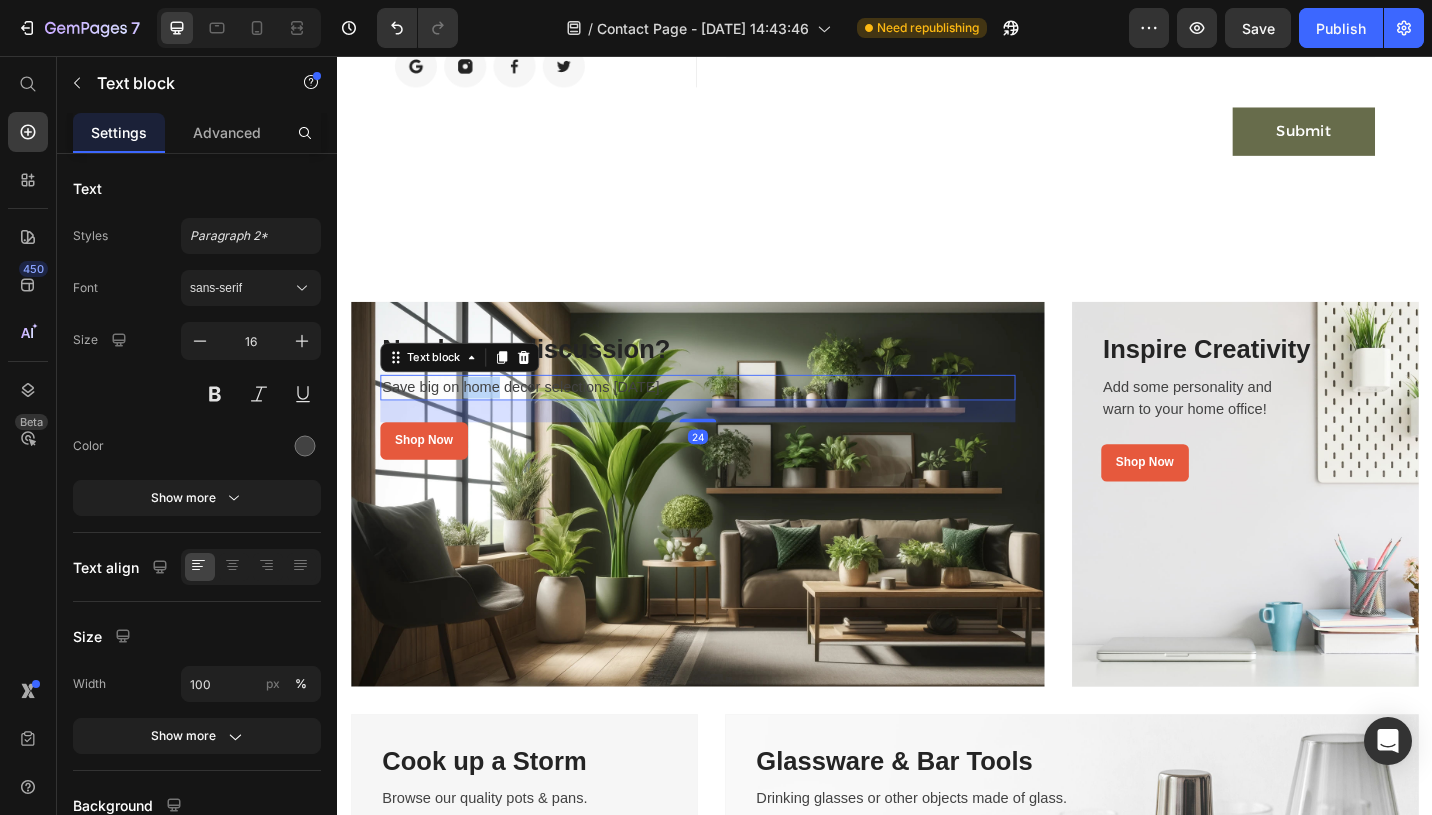 click on "Save big on home decor selections today." at bounding box center [732, 419] 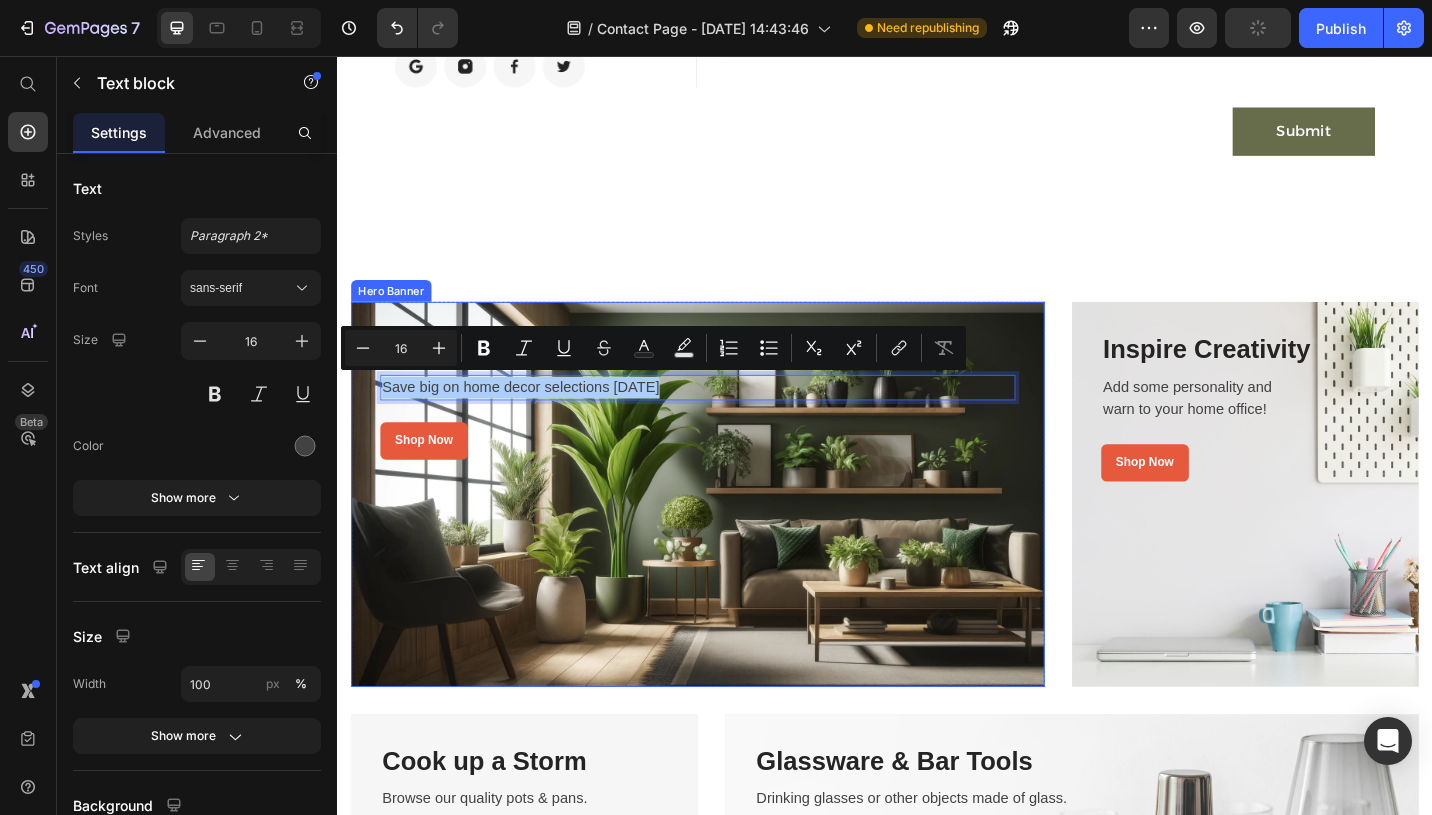 click at bounding box center (732, 536) 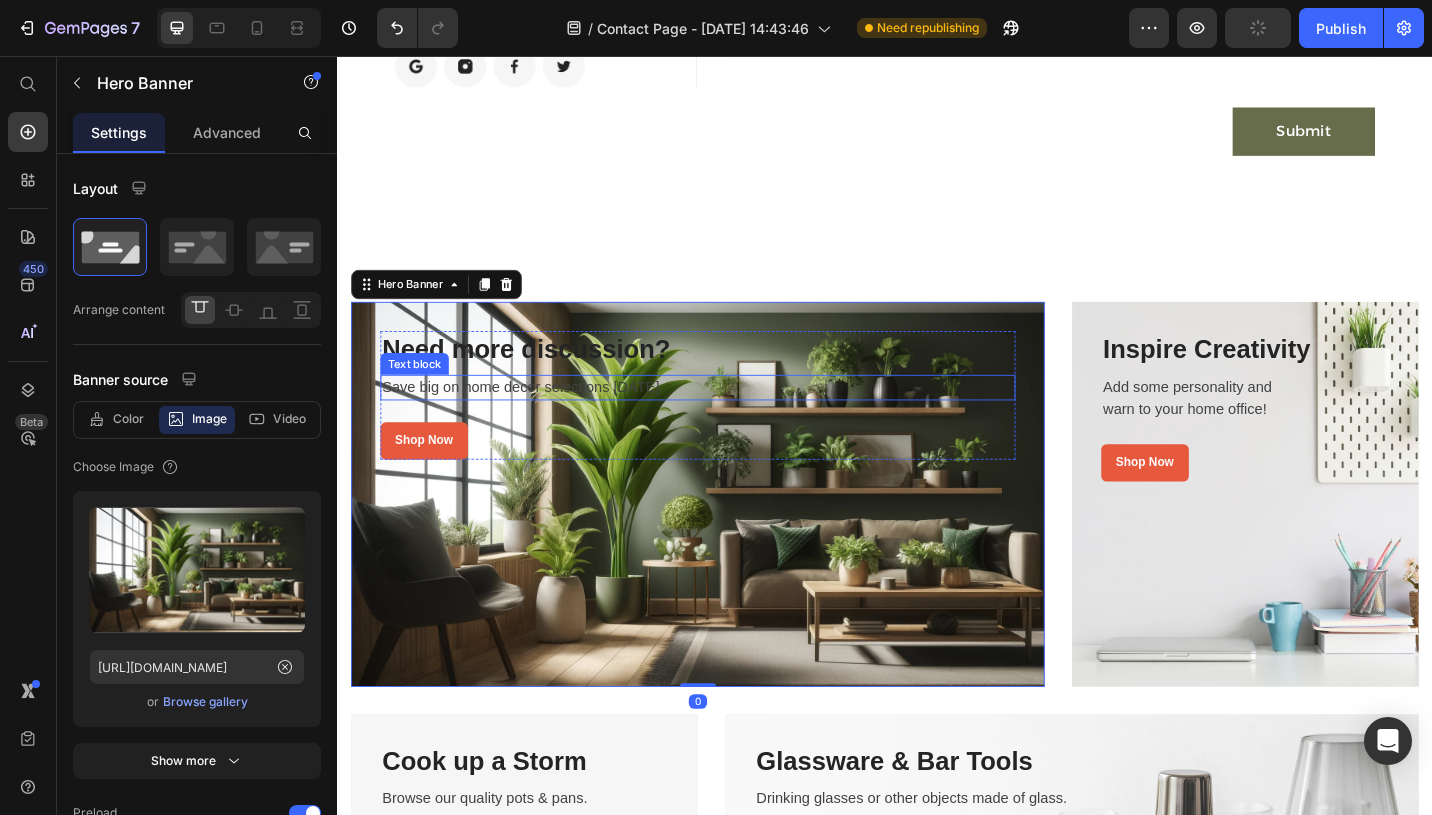 click on "Save big on home decor selections today." at bounding box center (732, 419) 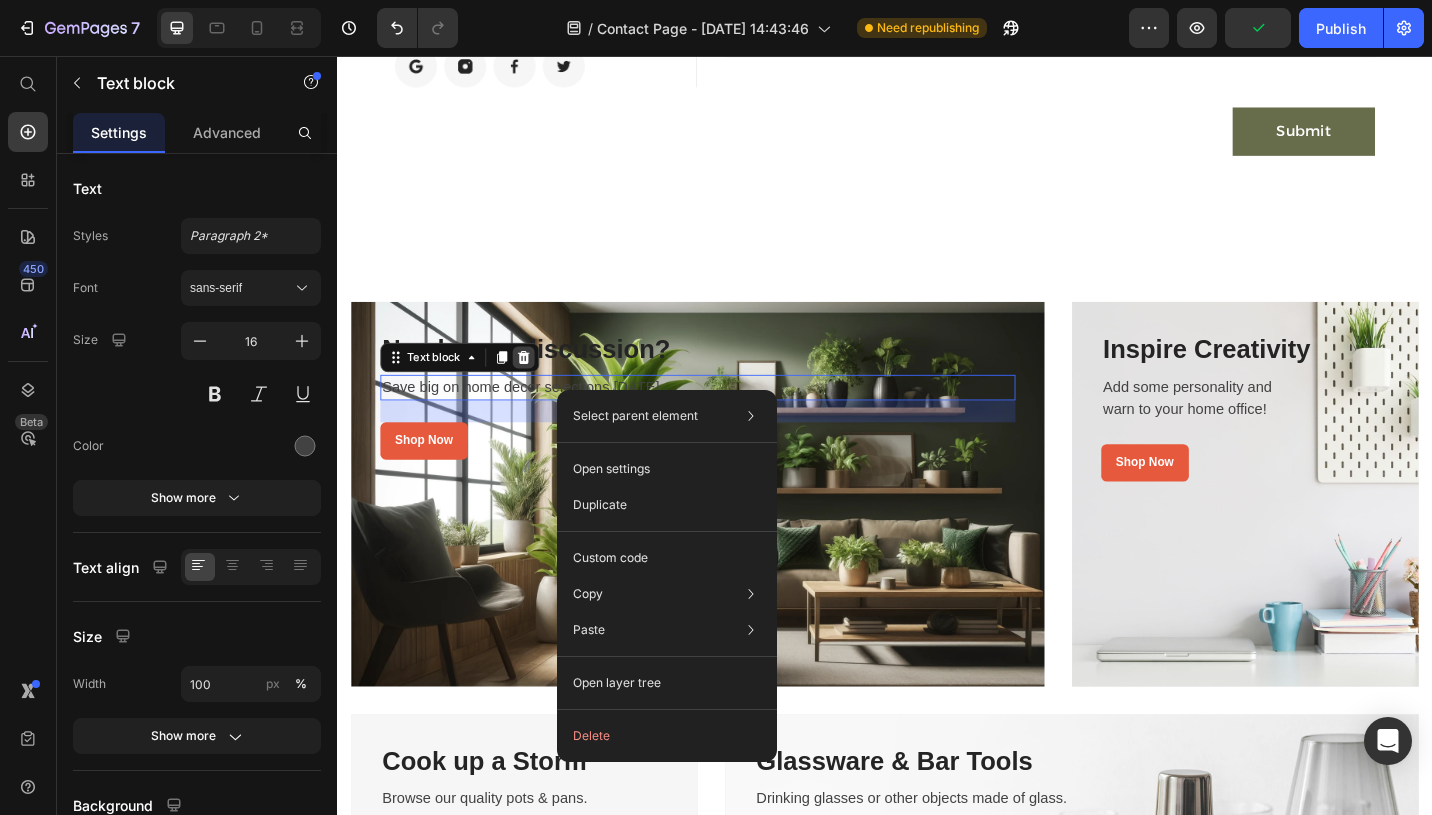 click 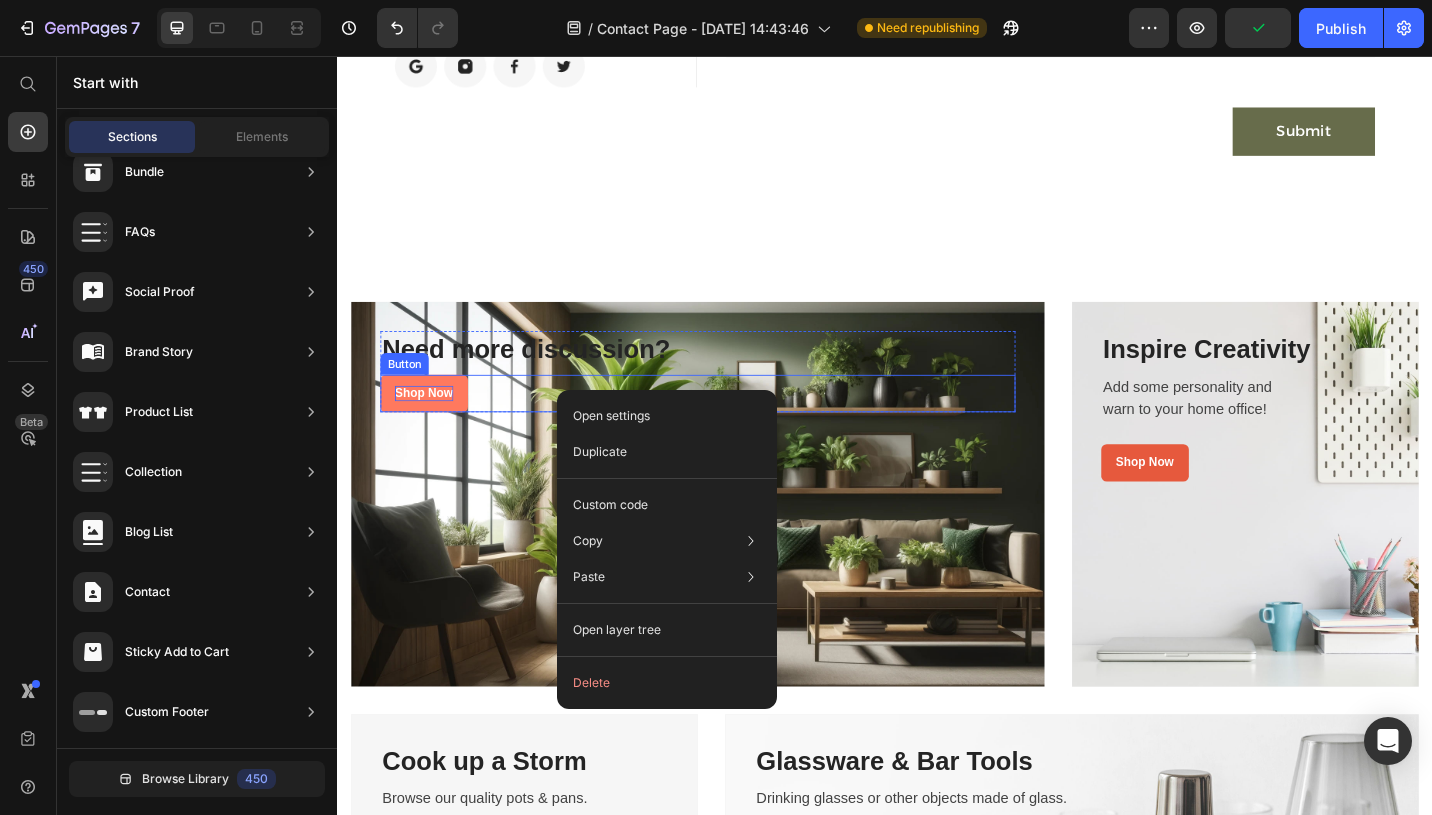 click on "Shop Now" at bounding box center [432, 425] 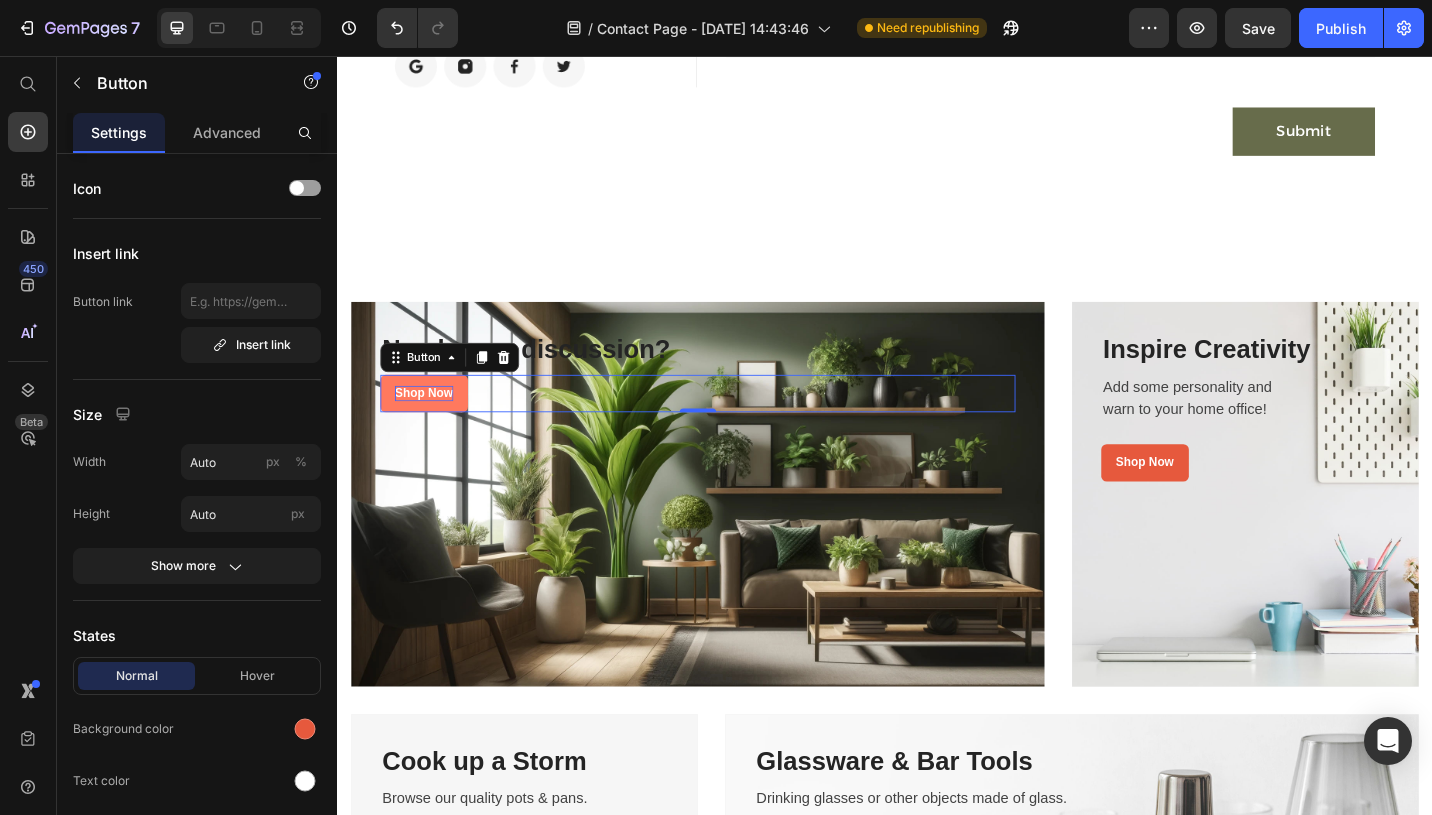 click on "Shop Now" at bounding box center (432, 425) 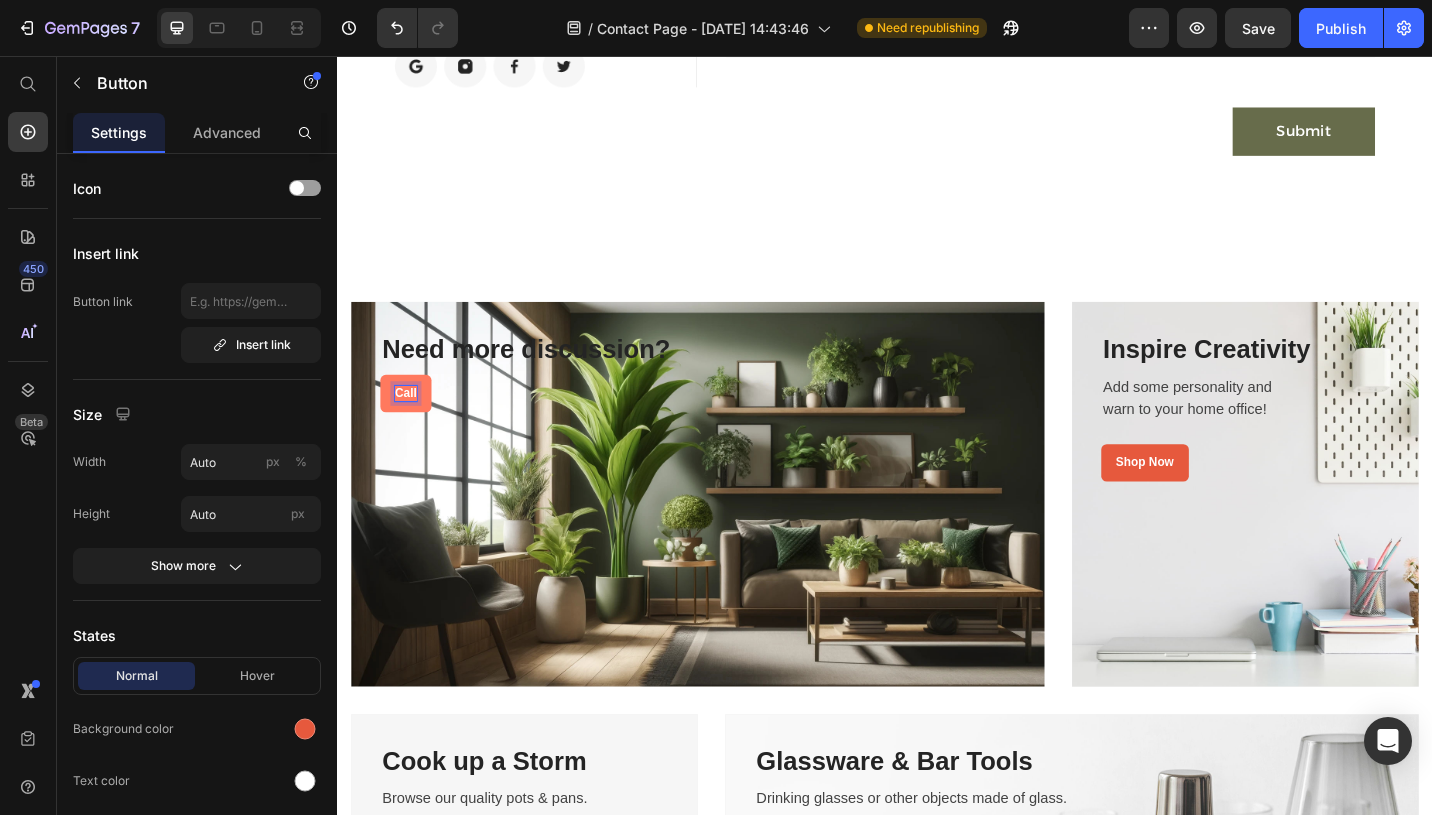 click on "Call" at bounding box center (412, 425) 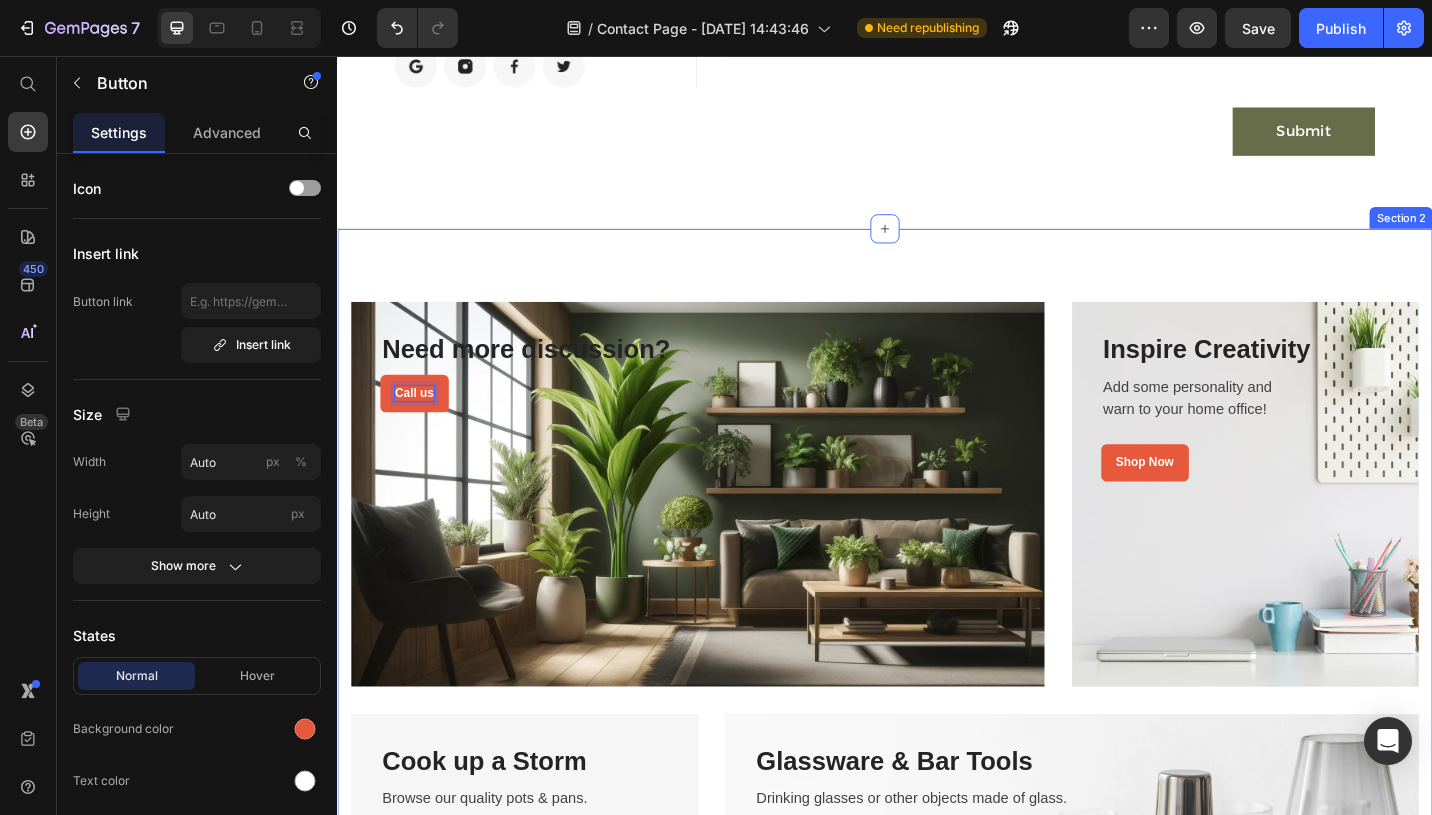 click on "Need more discussion? Heading Call us Button   0 Row Row Hero Banner Row Inspire Creativity Heading Add some personality and  warn to your home office! Text block Shop Now Button Row Row Hero Banner Row Row Cook up a Storm Heading Browse our quality pots & pans. Text block Shop Now Button Row Row Hero Banner Row Glassware & Bar Tools Heading Drinking glasses or other objects made of glass. Text block Shop Now Button Row Row Hero Banner Row Row Section 2" at bounding box center (937, 762) 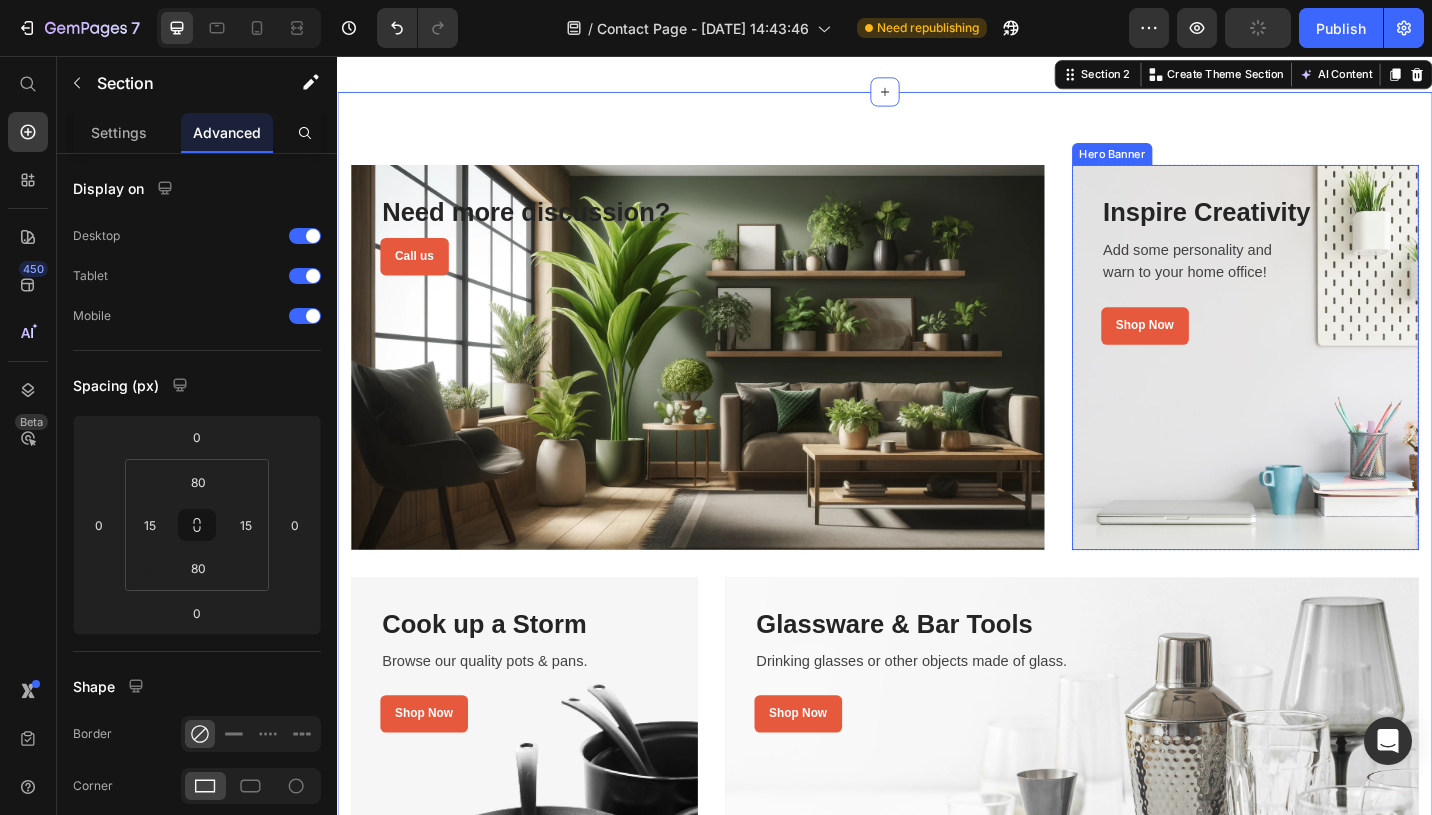 scroll, scrollTop: 574, scrollLeft: 0, axis: vertical 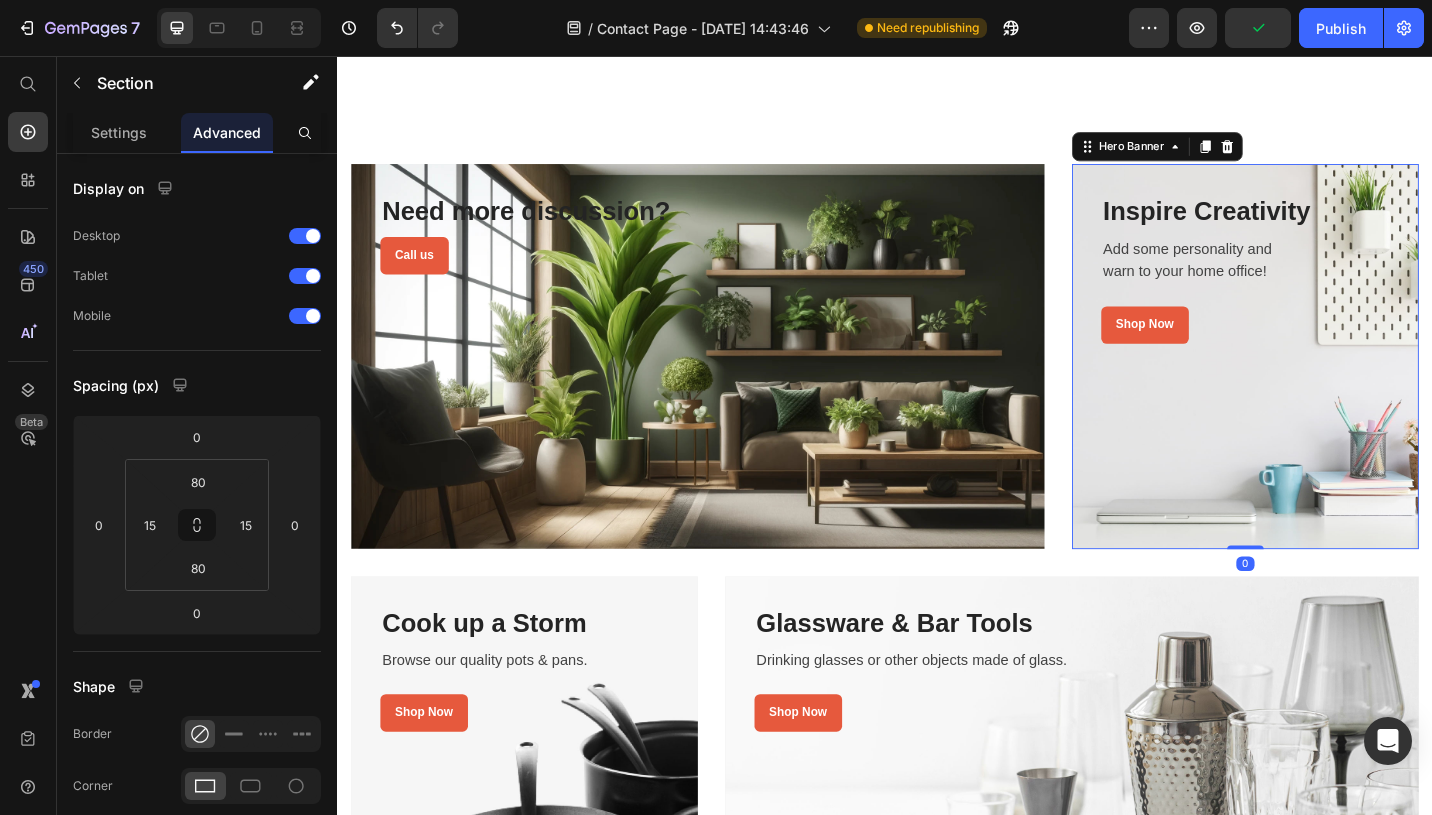 click at bounding box center (1332, 385) 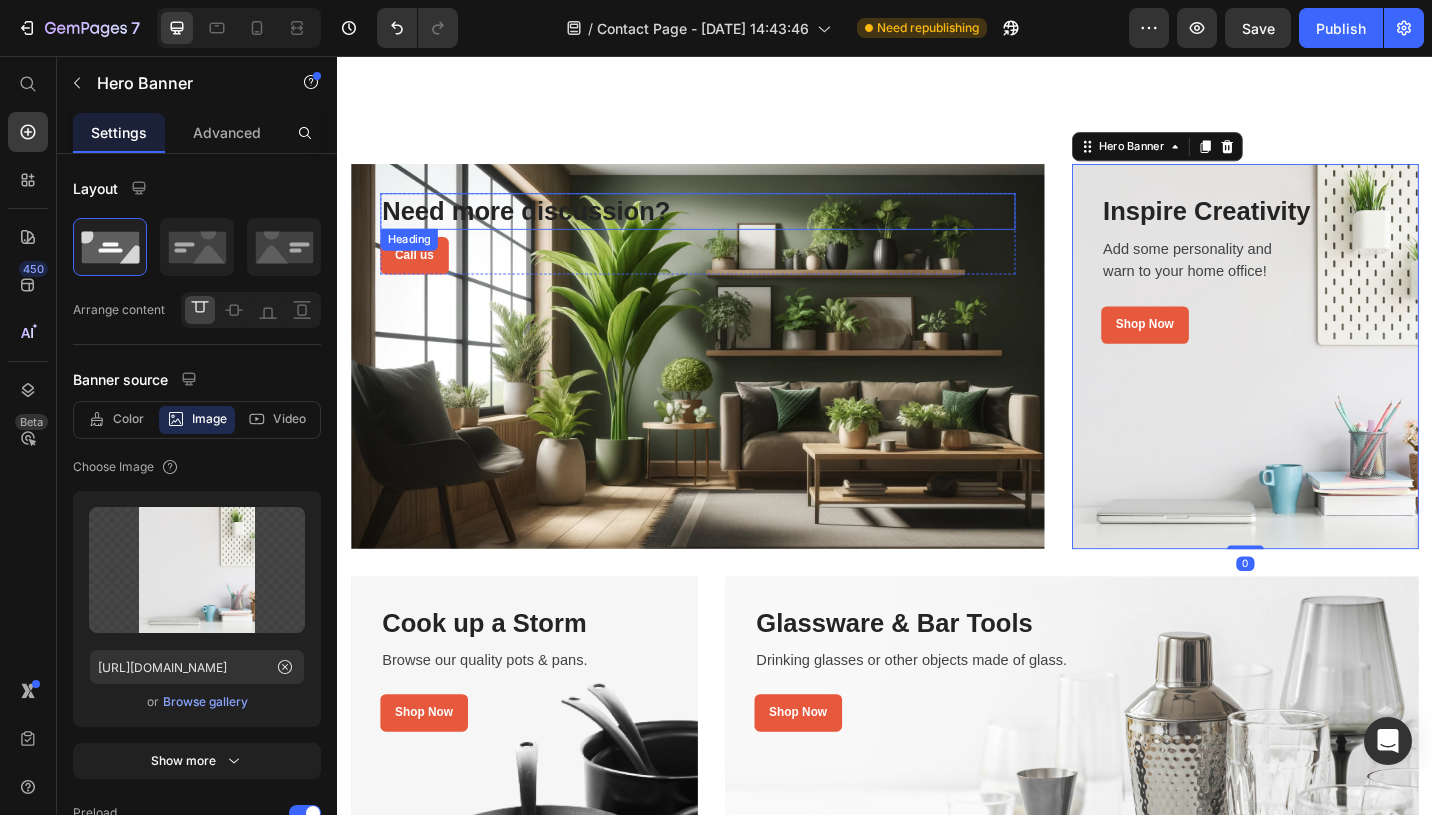 click on "Need more discussion?" at bounding box center (732, 226) 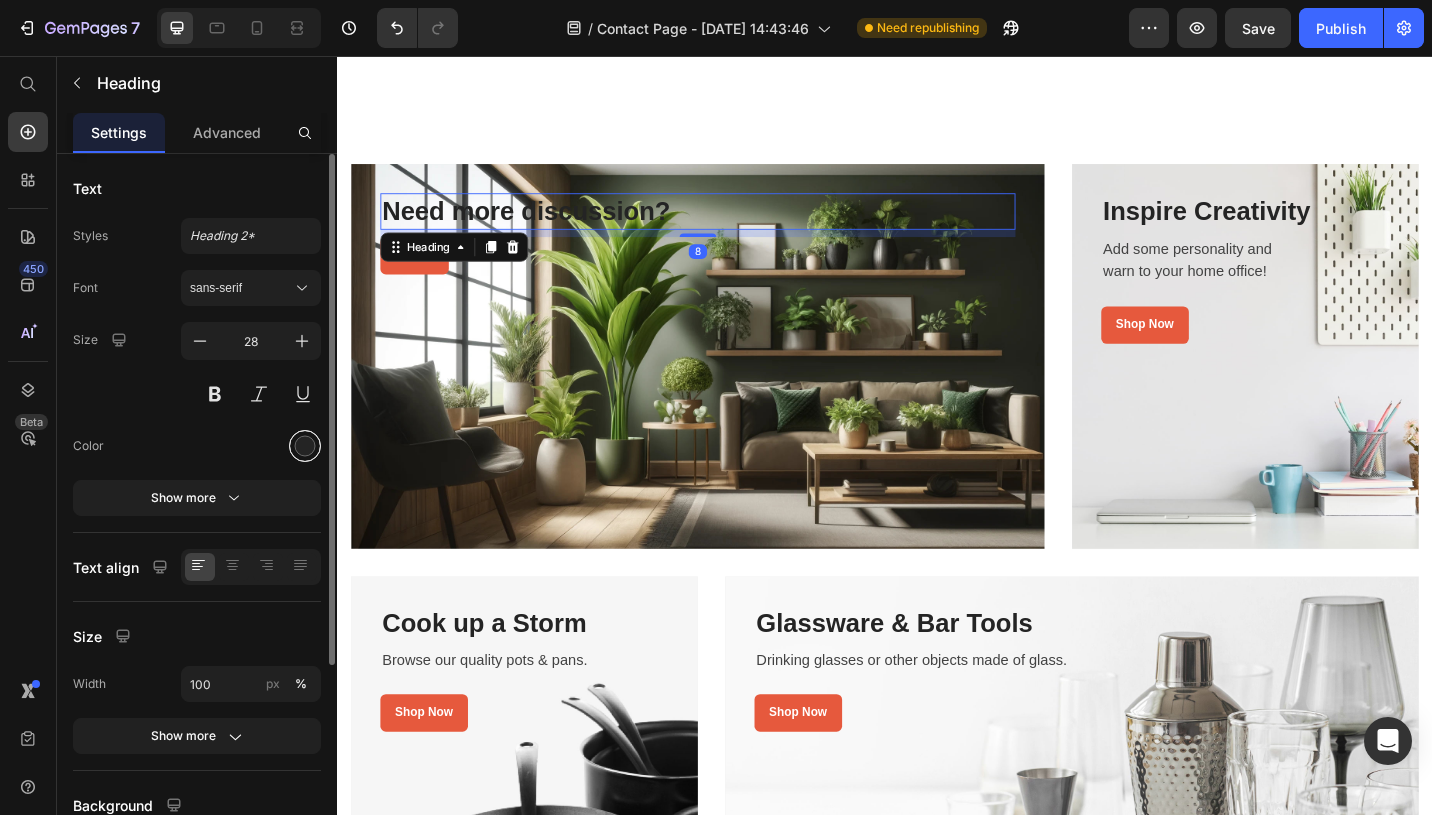 click at bounding box center [305, 446] 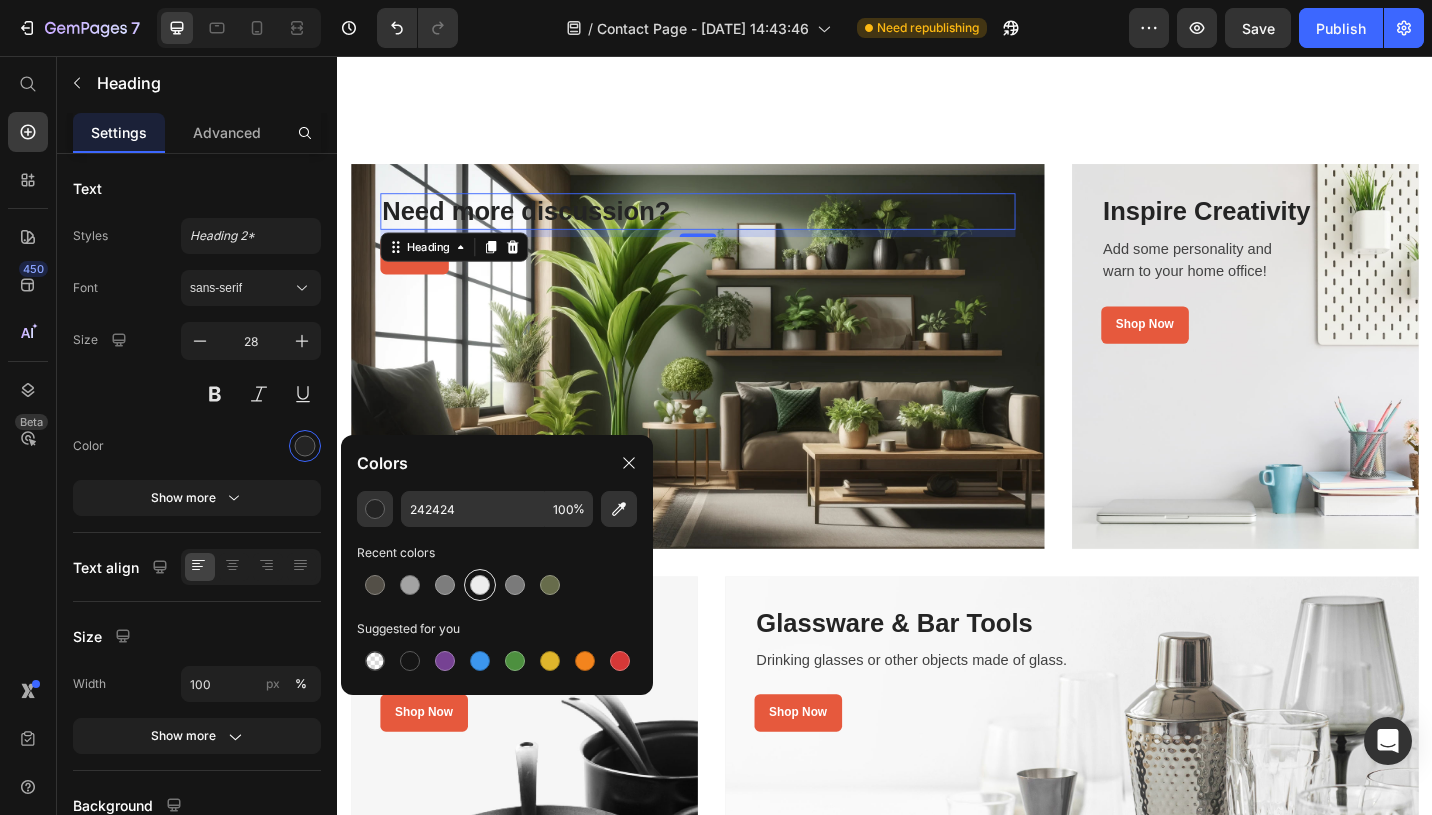 click at bounding box center (480, 585) 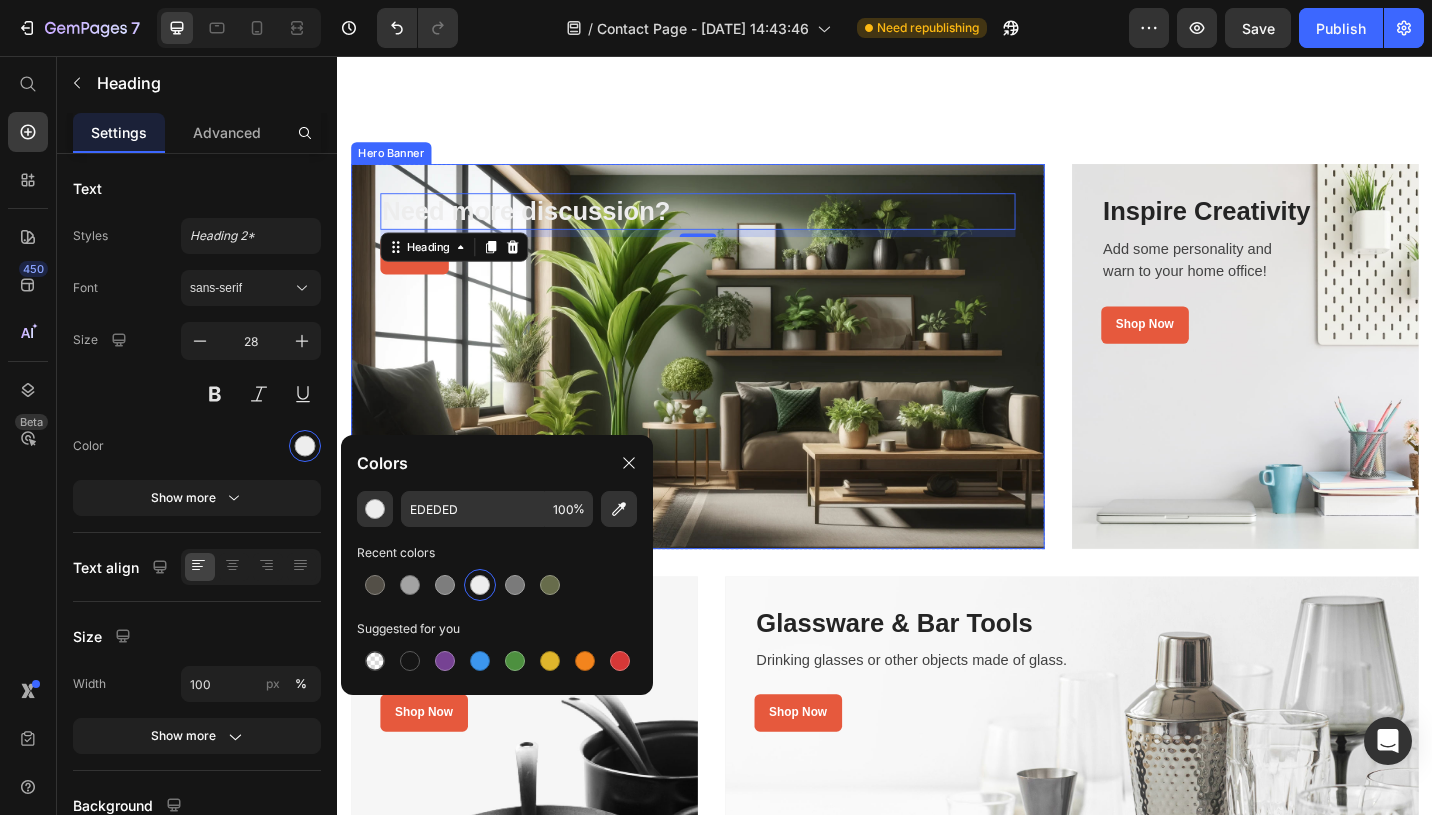 click at bounding box center (732, 385) 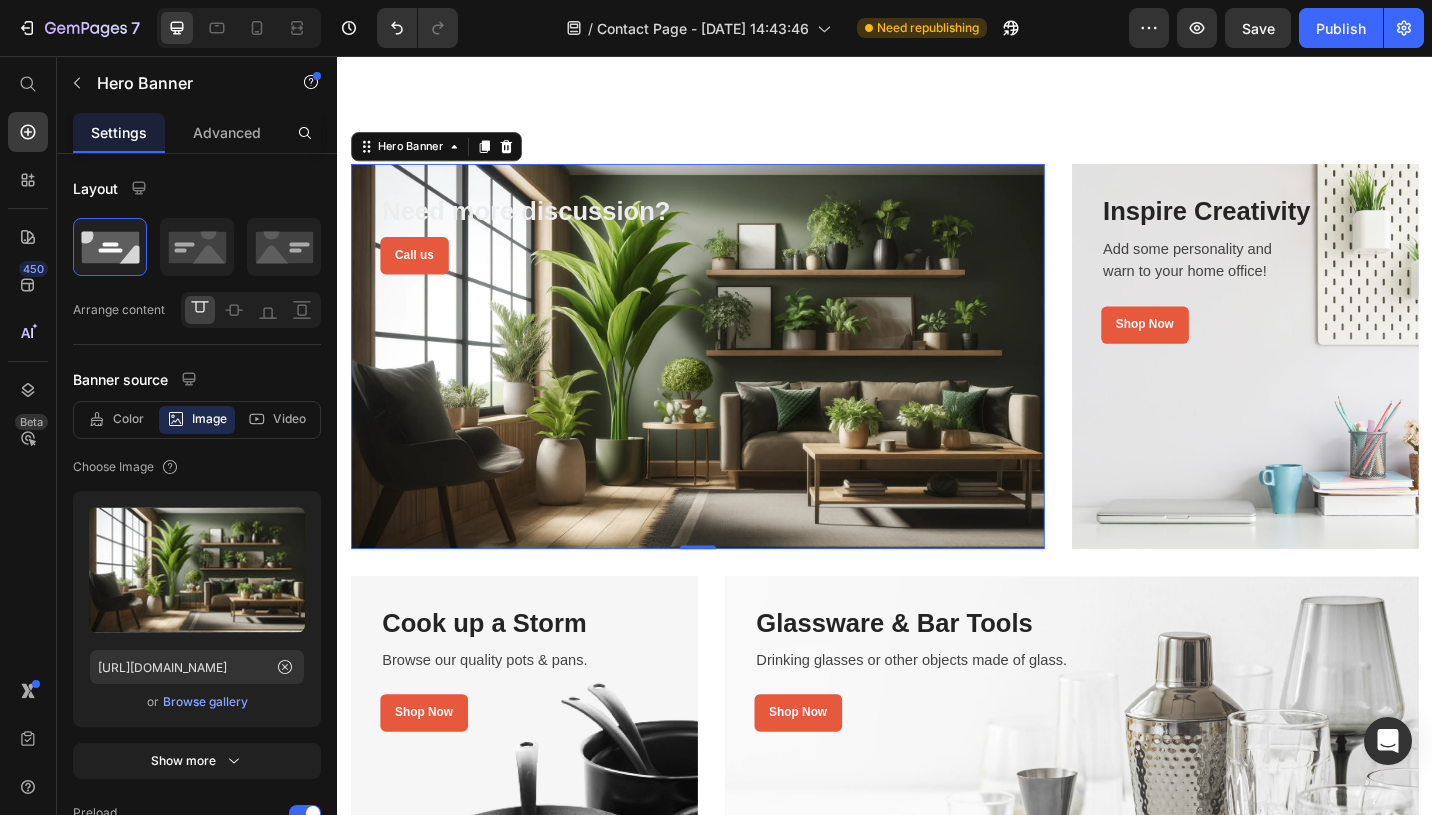 click at bounding box center [732, 385] 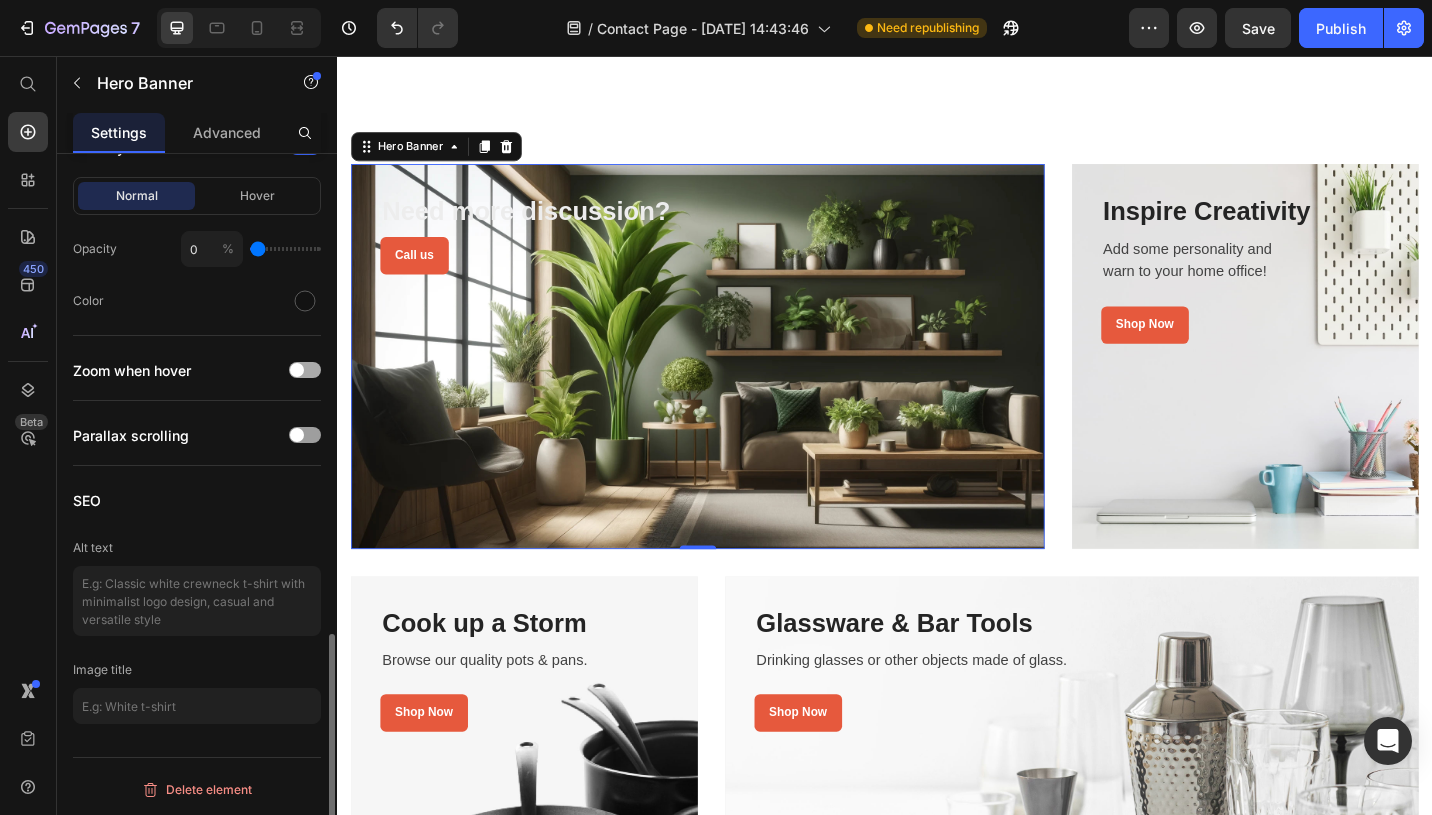 scroll, scrollTop: 1281, scrollLeft: 0, axis: vertical 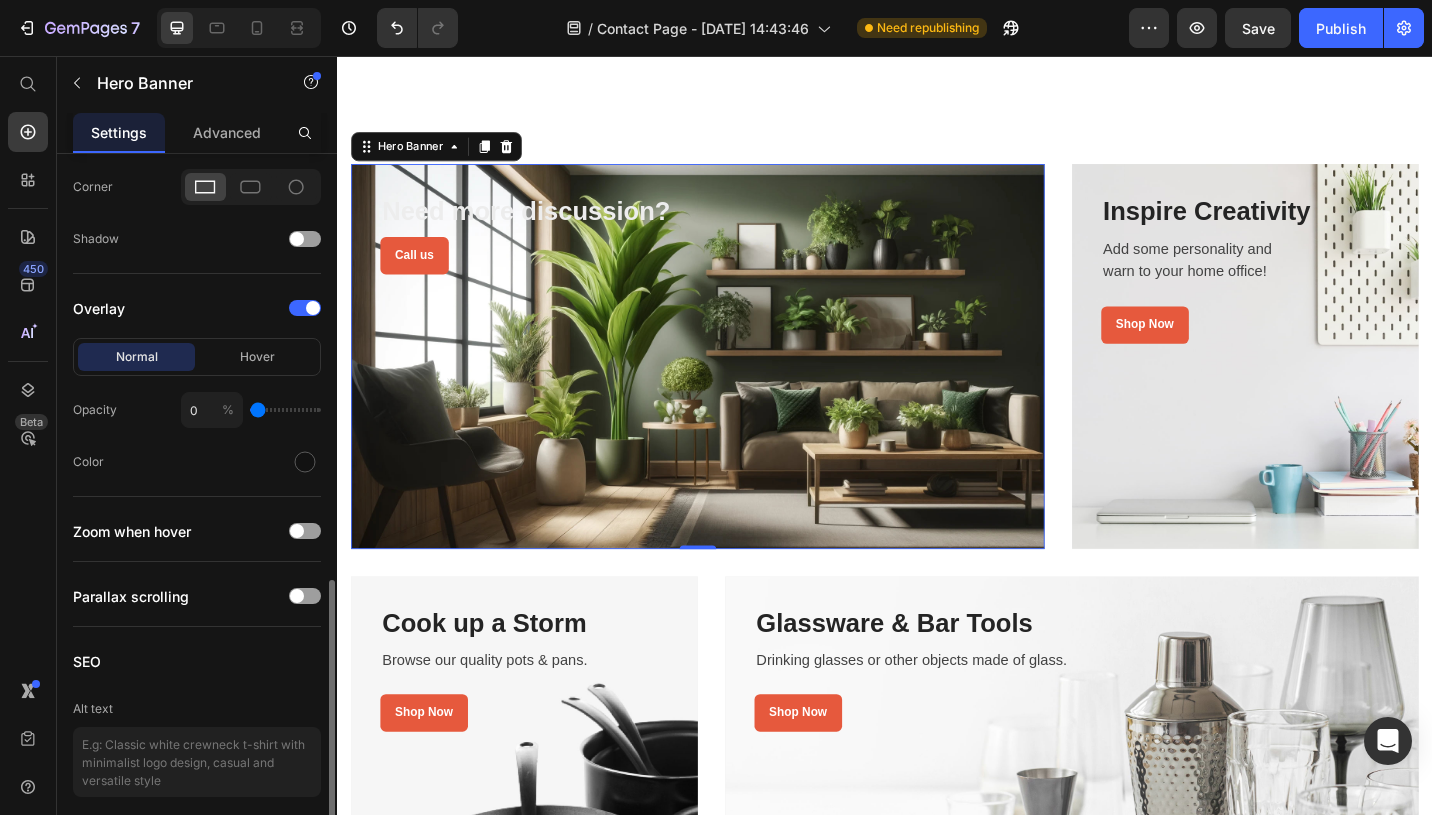 type on "2" 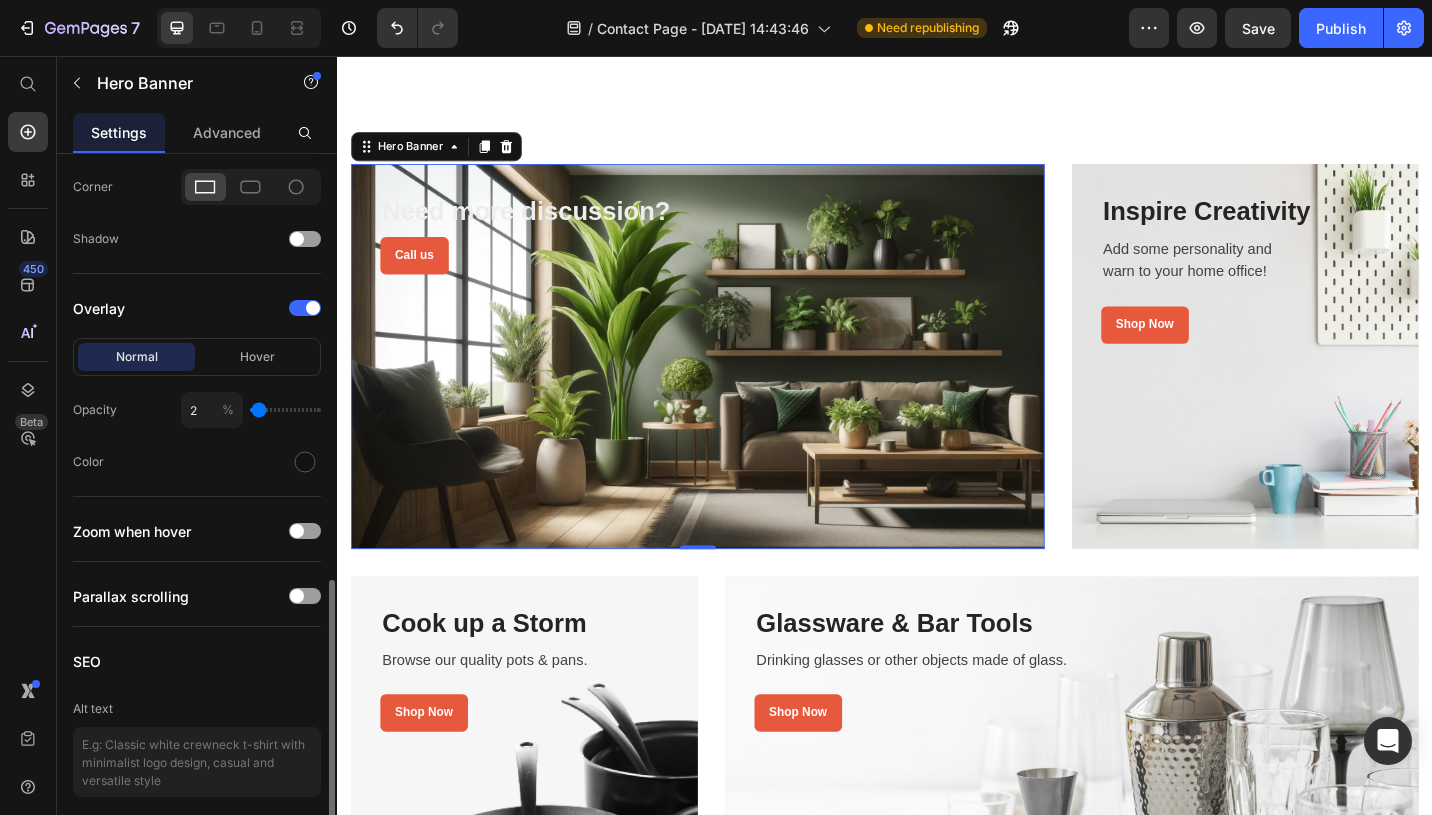 type on "3" 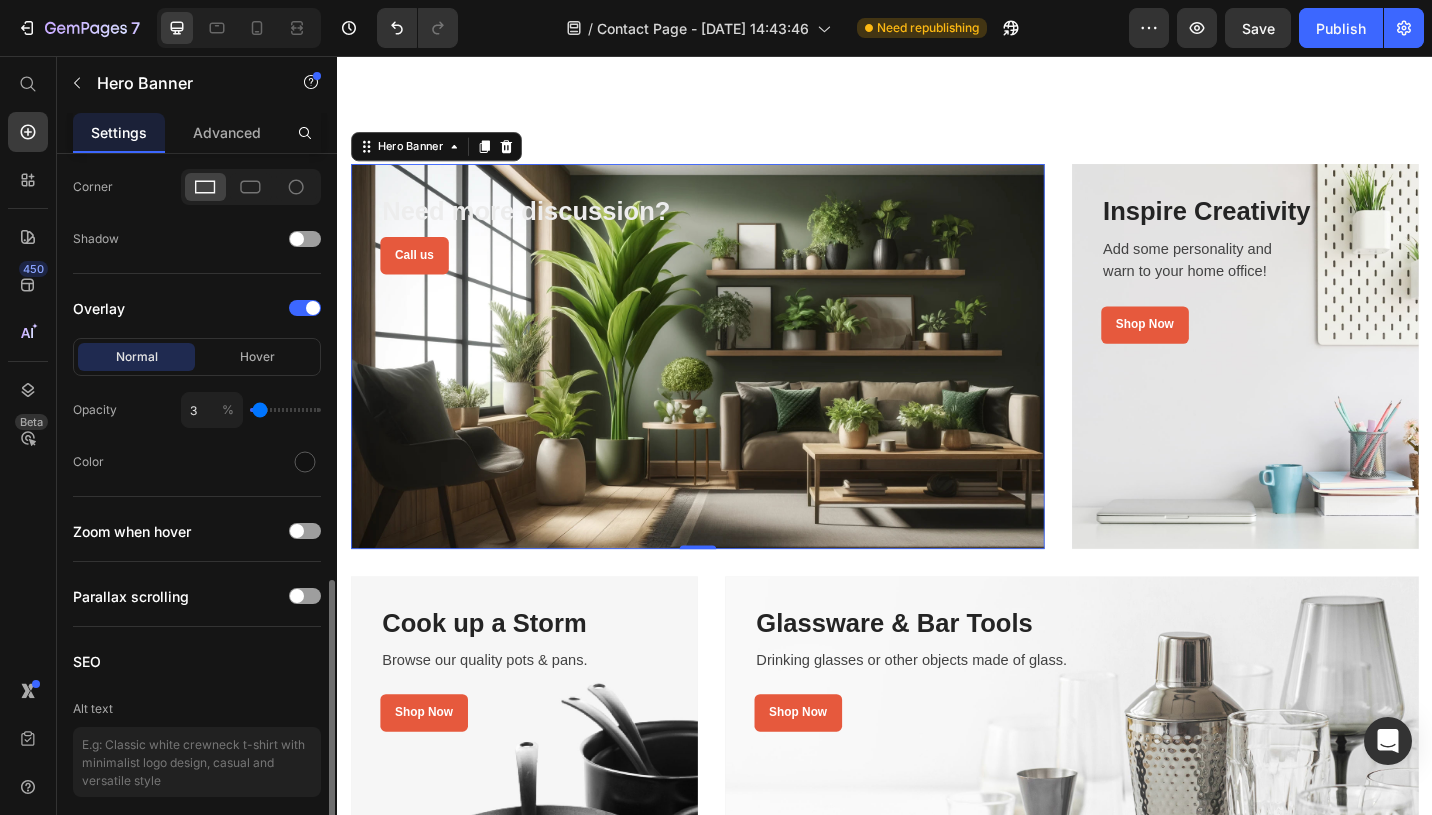 type on "5" 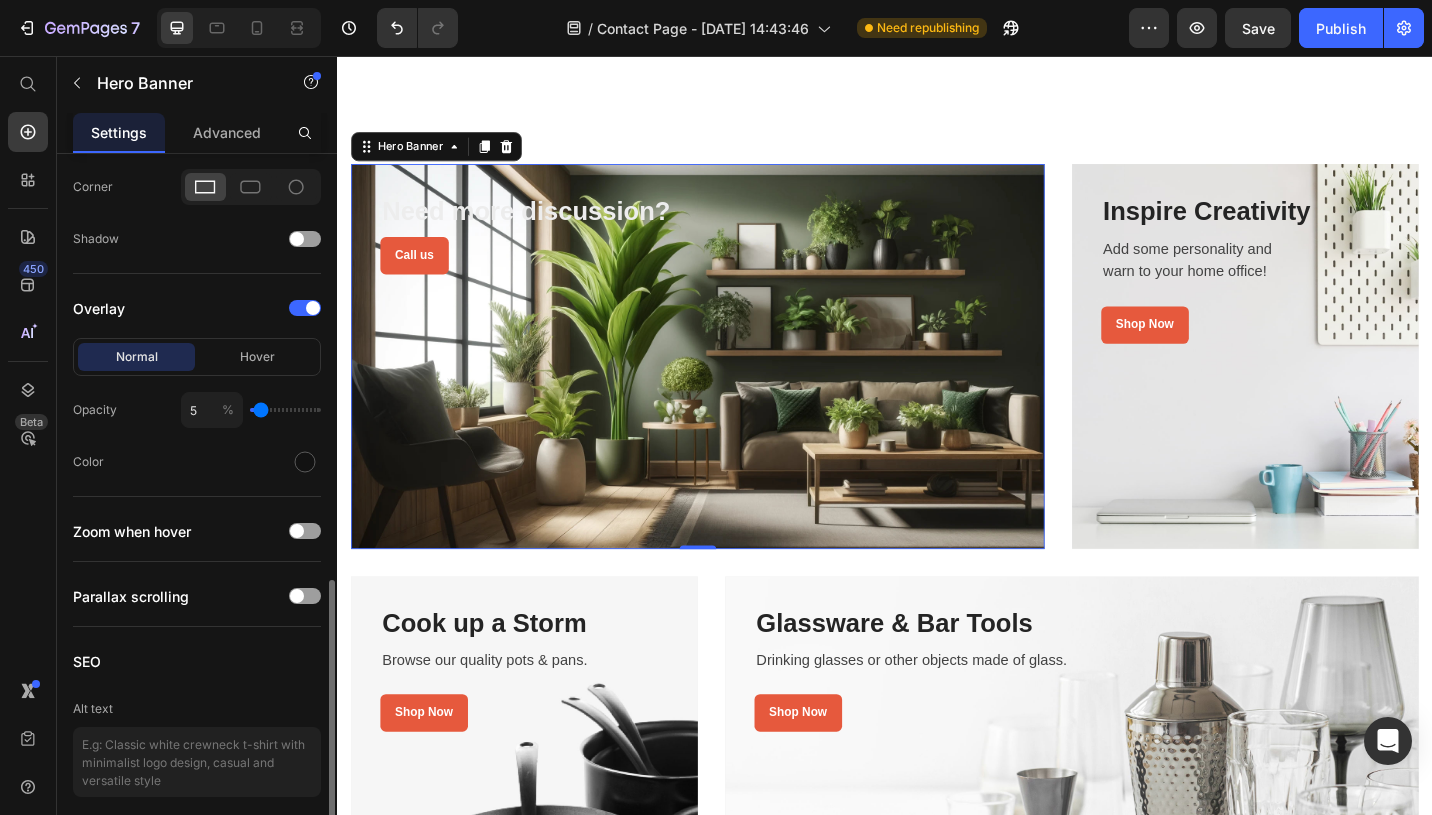 type on "7" 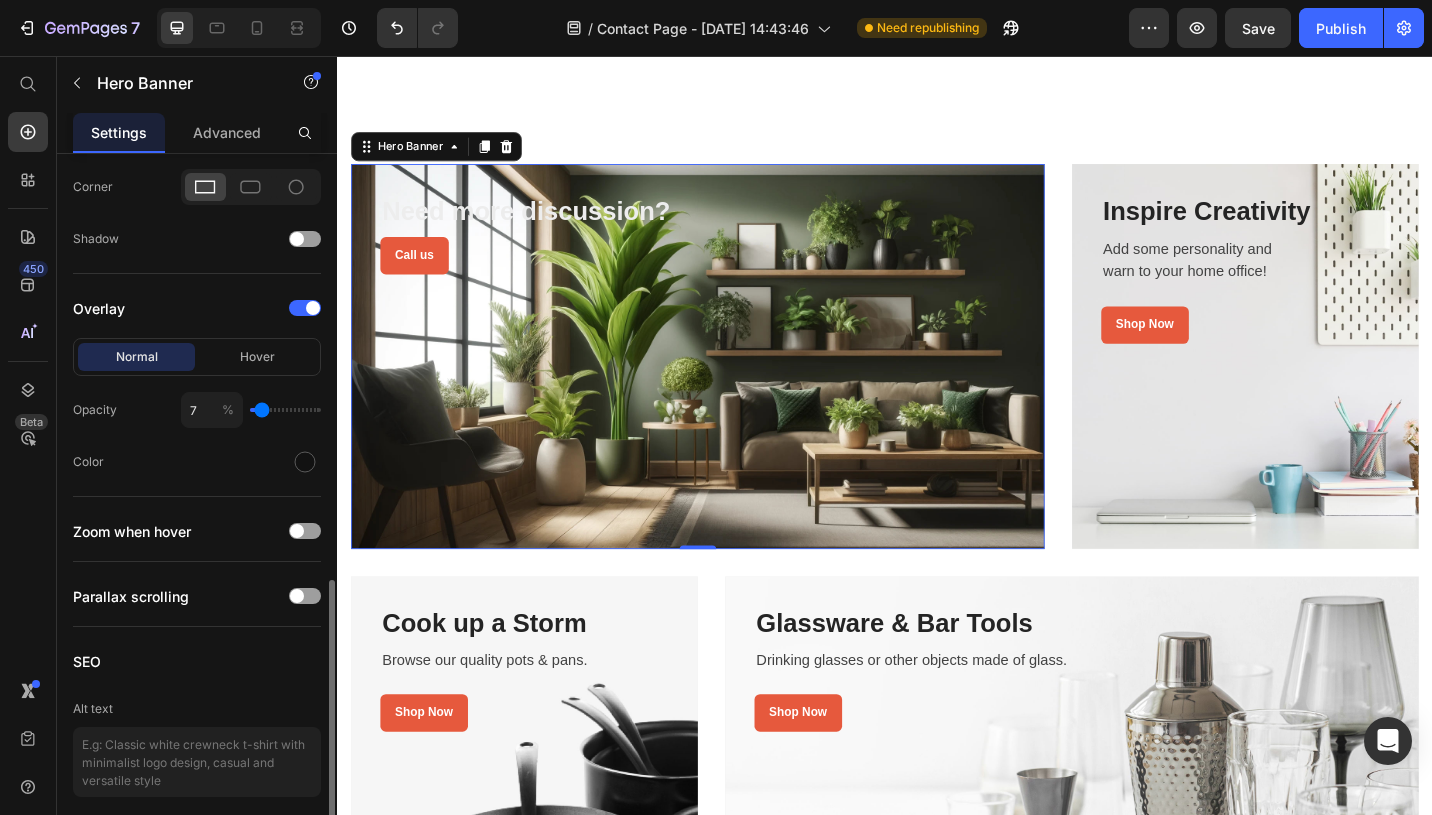 type on "10" 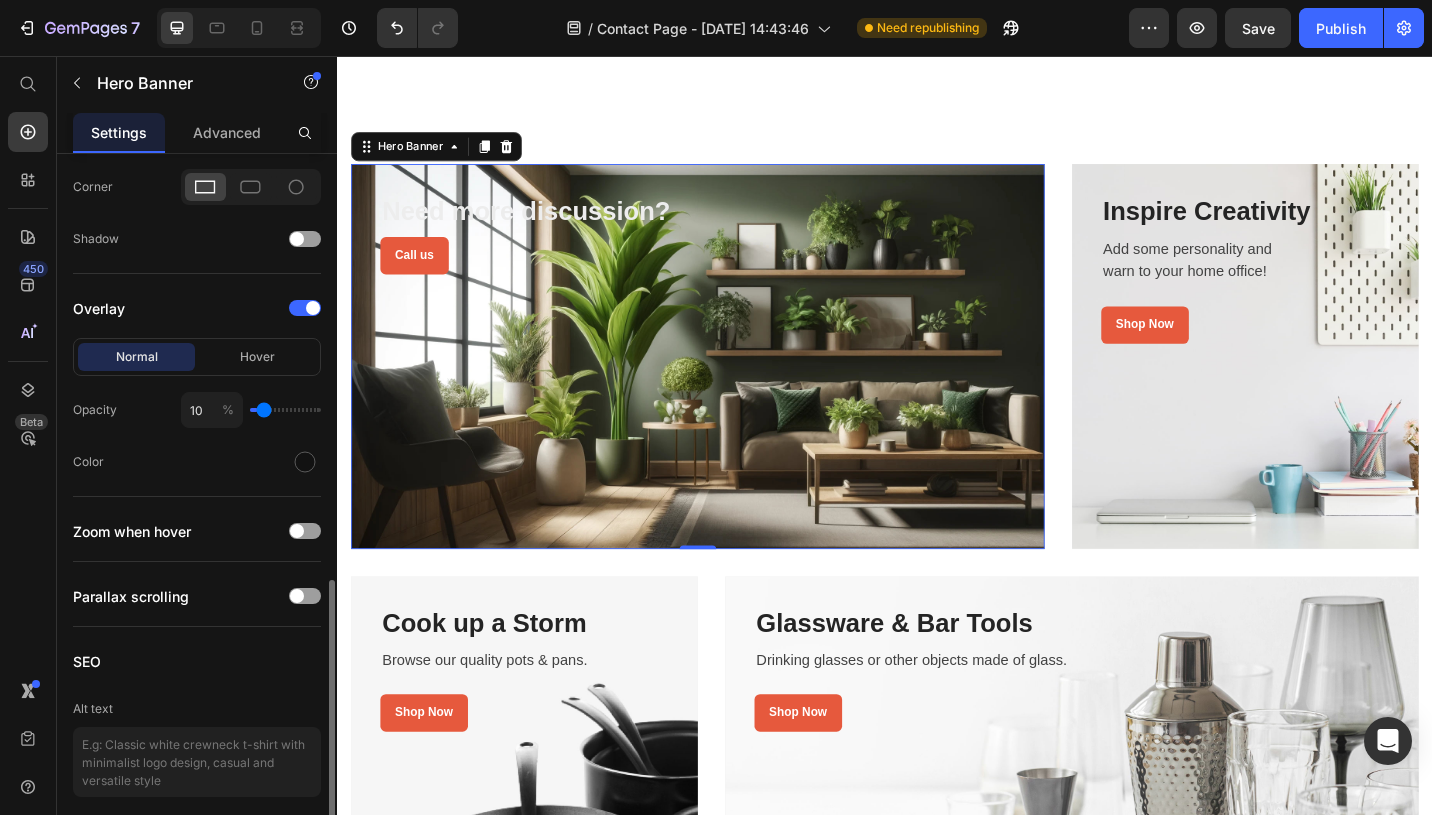 type on "13" 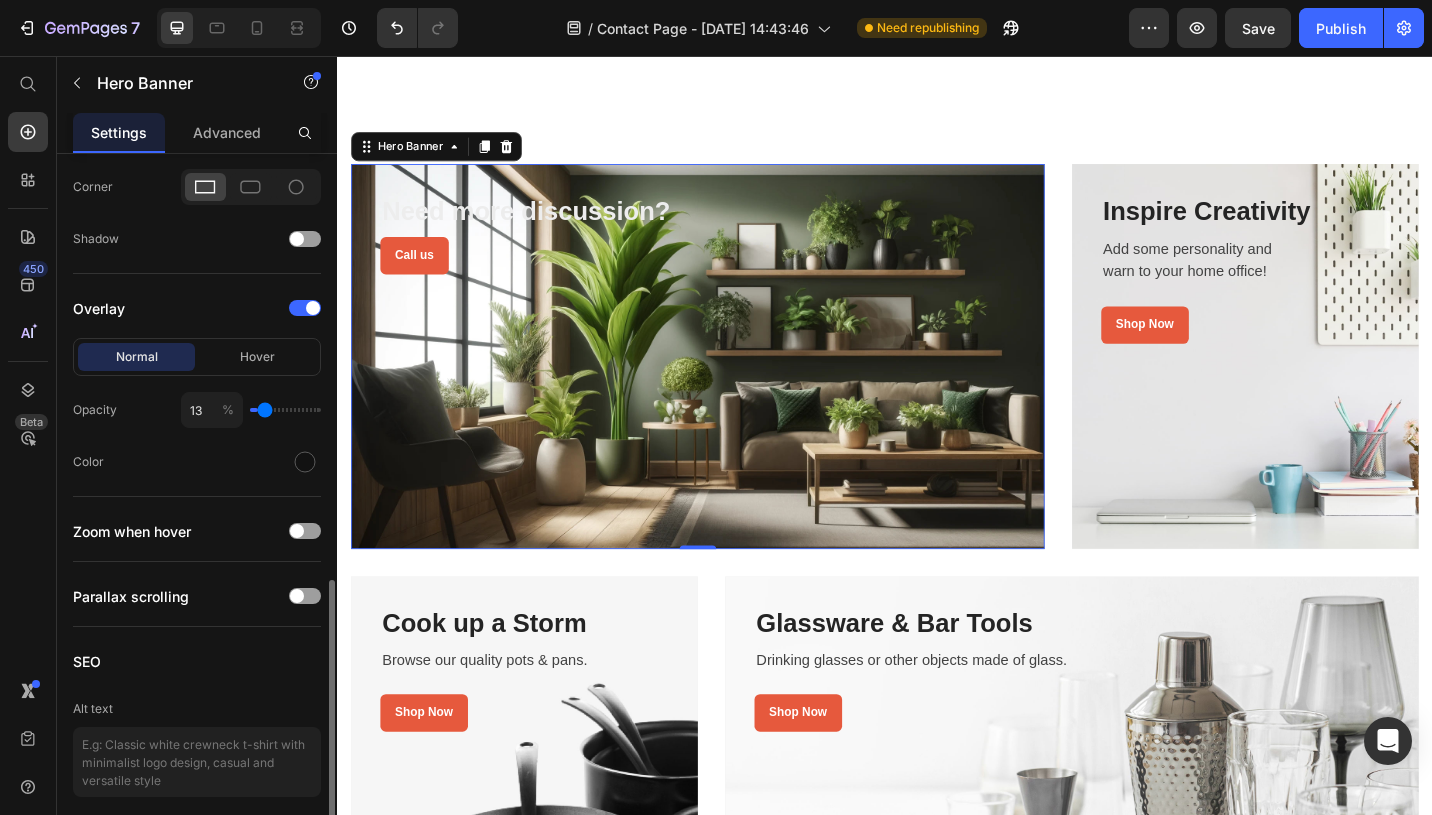 type on "15" 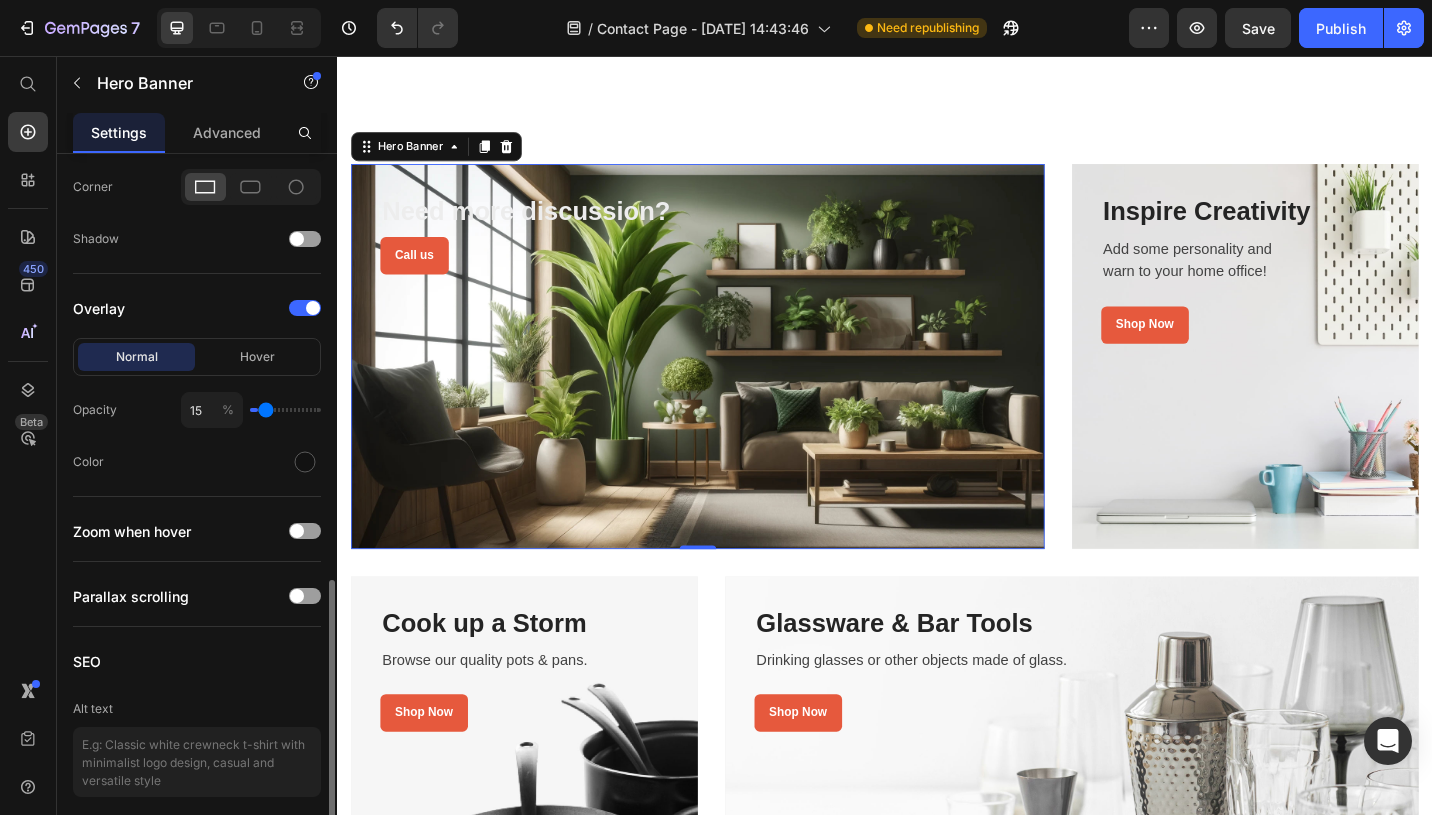 type on "16" 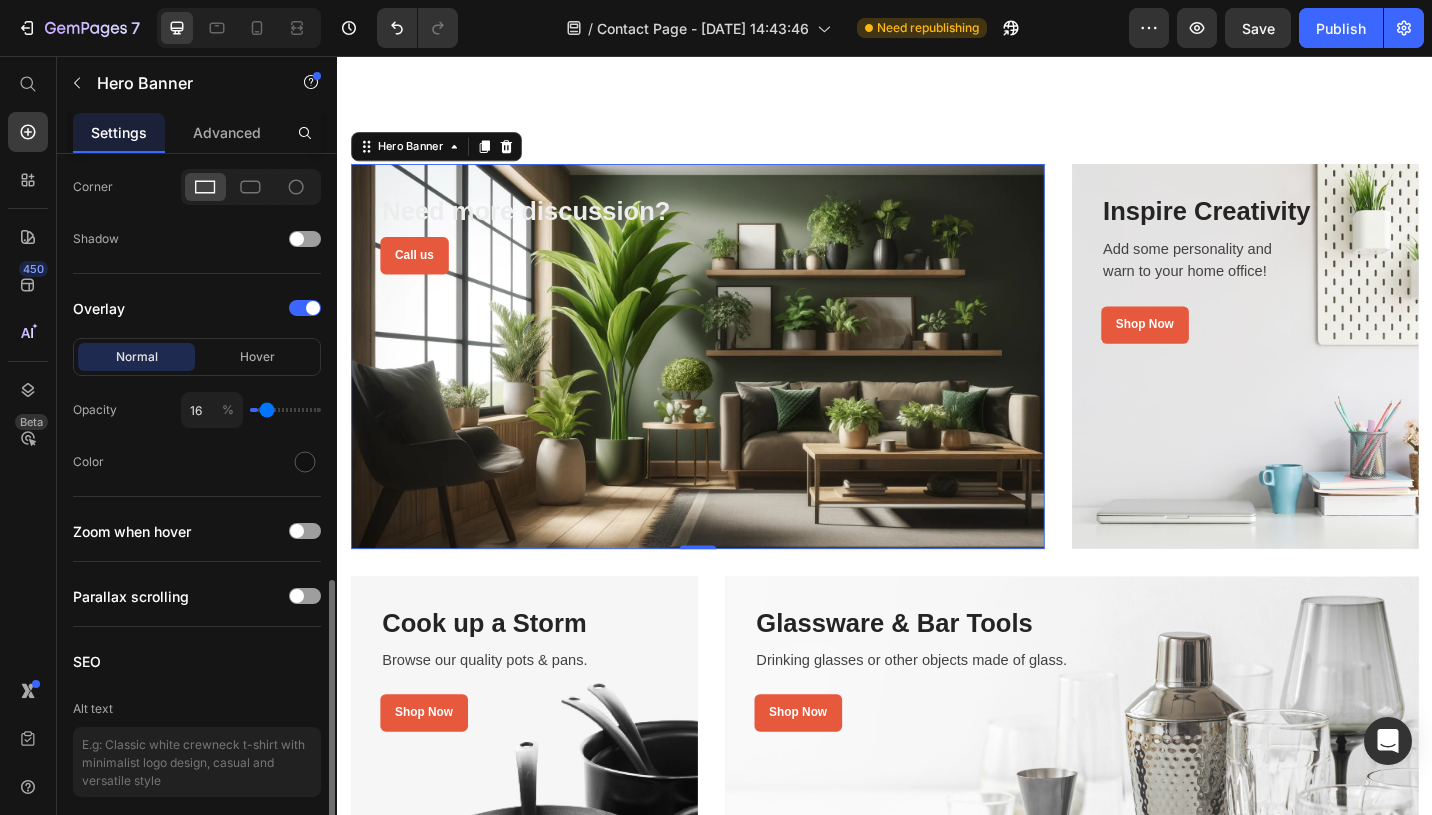 type on "19" 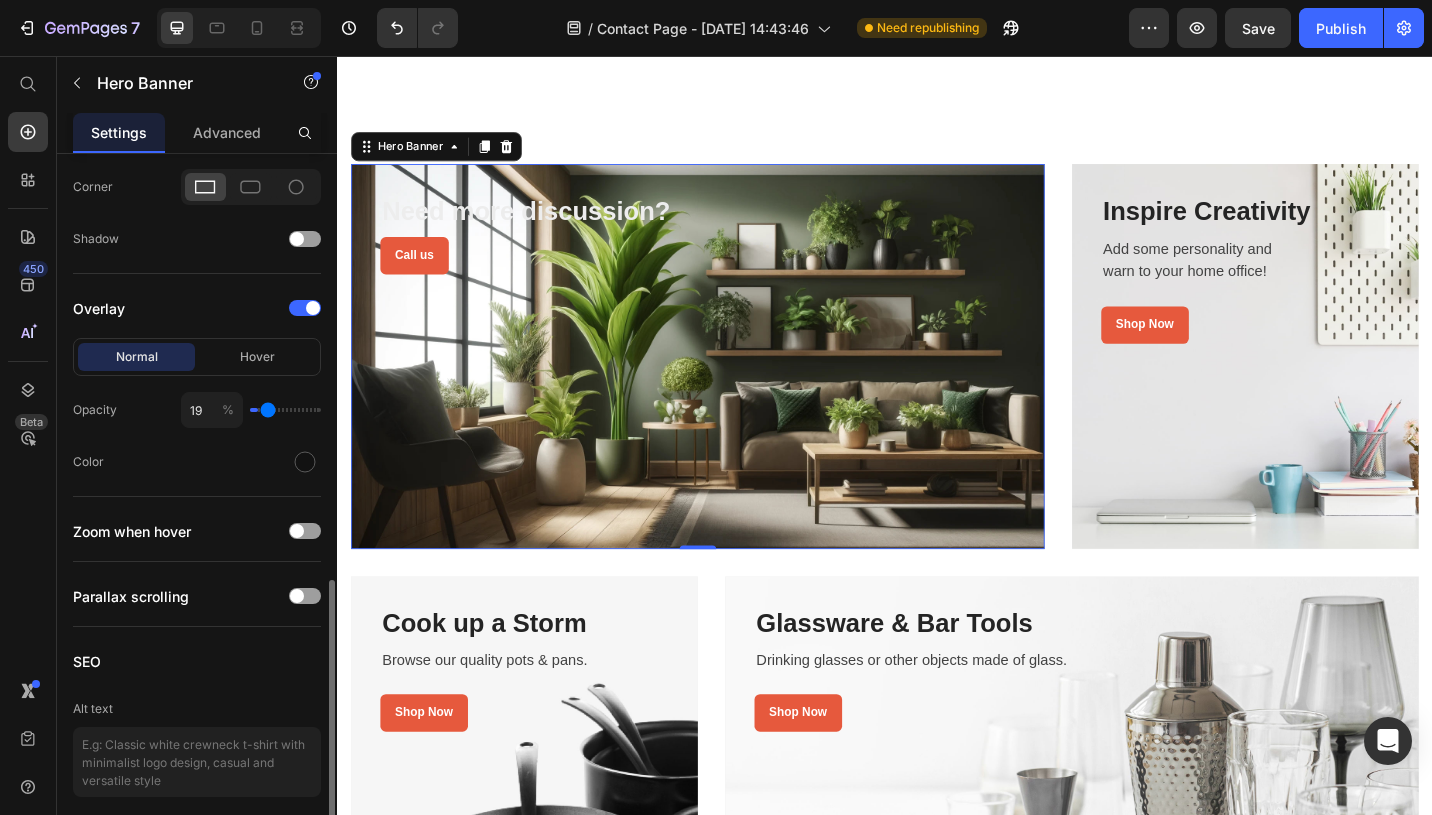 type on "21" 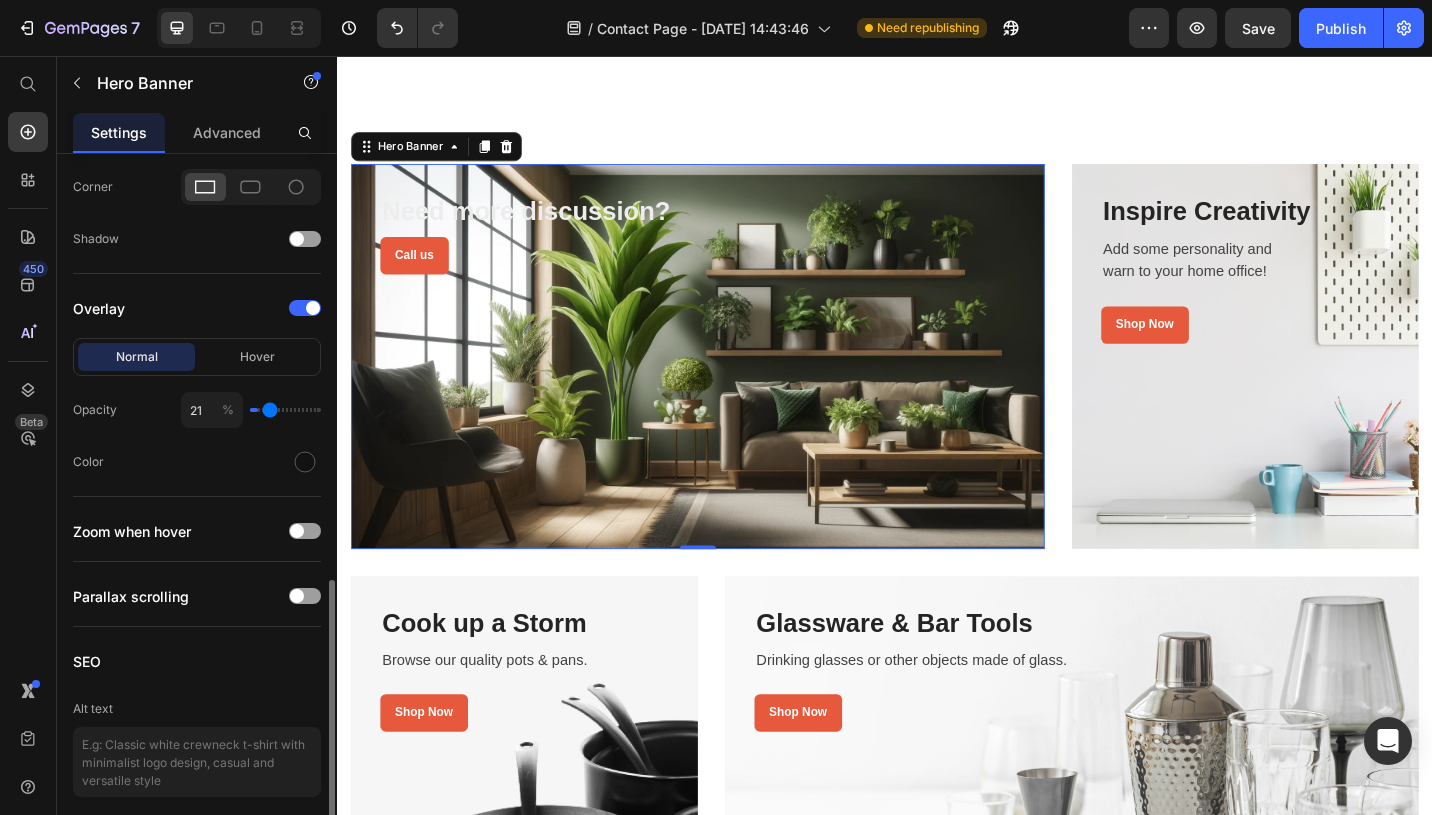 type on "24" 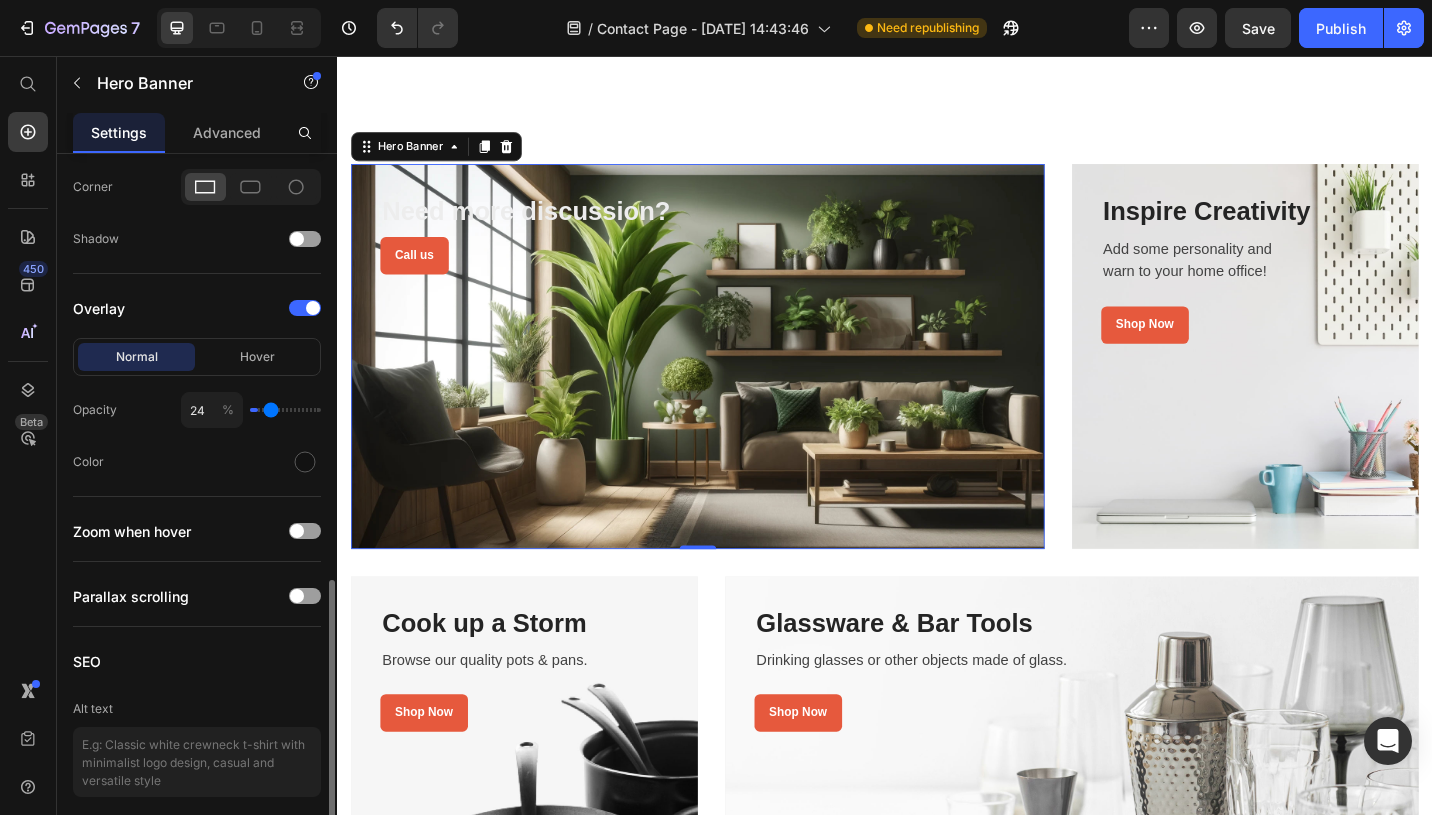 type on "27" 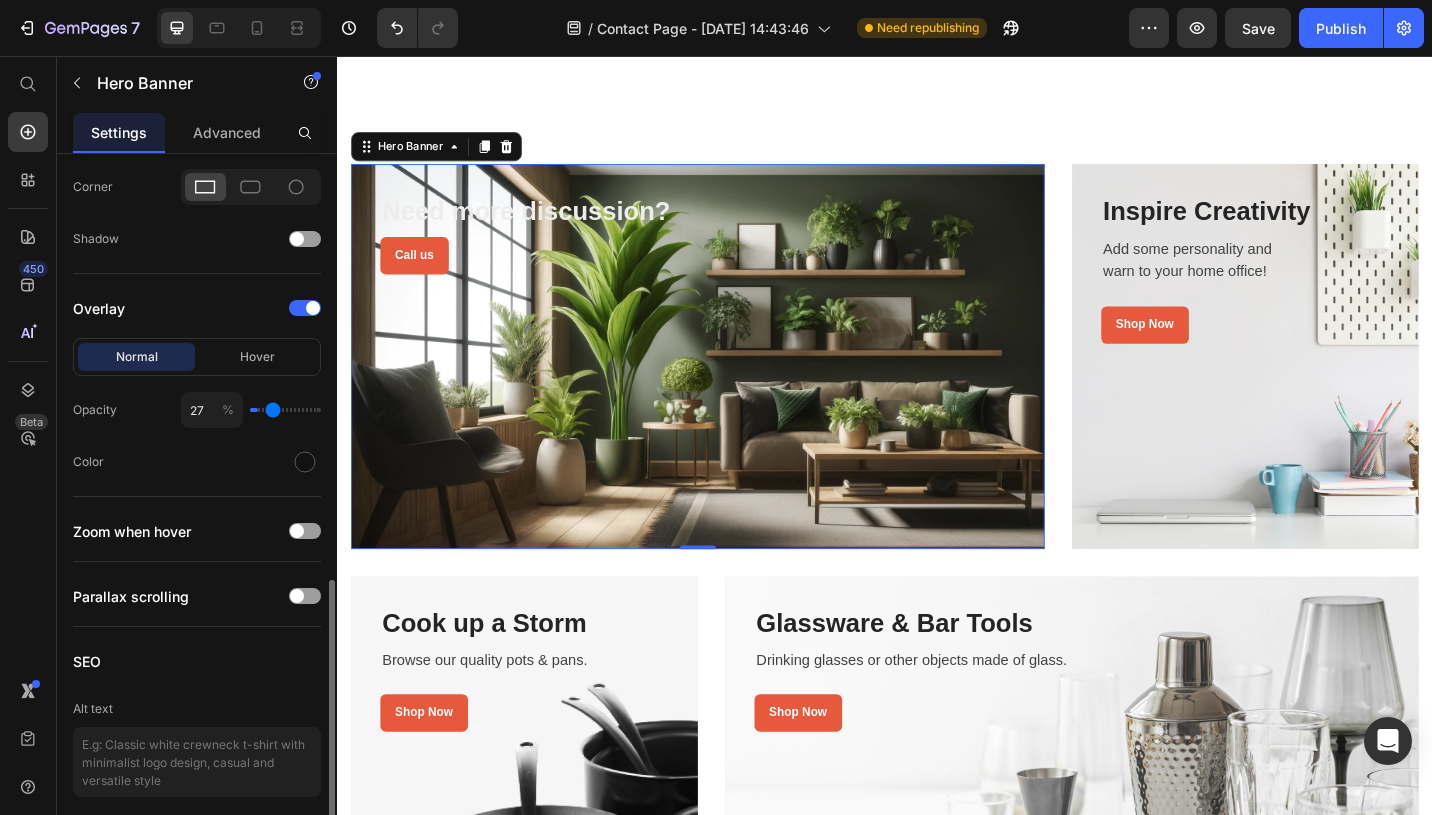 type on "28" 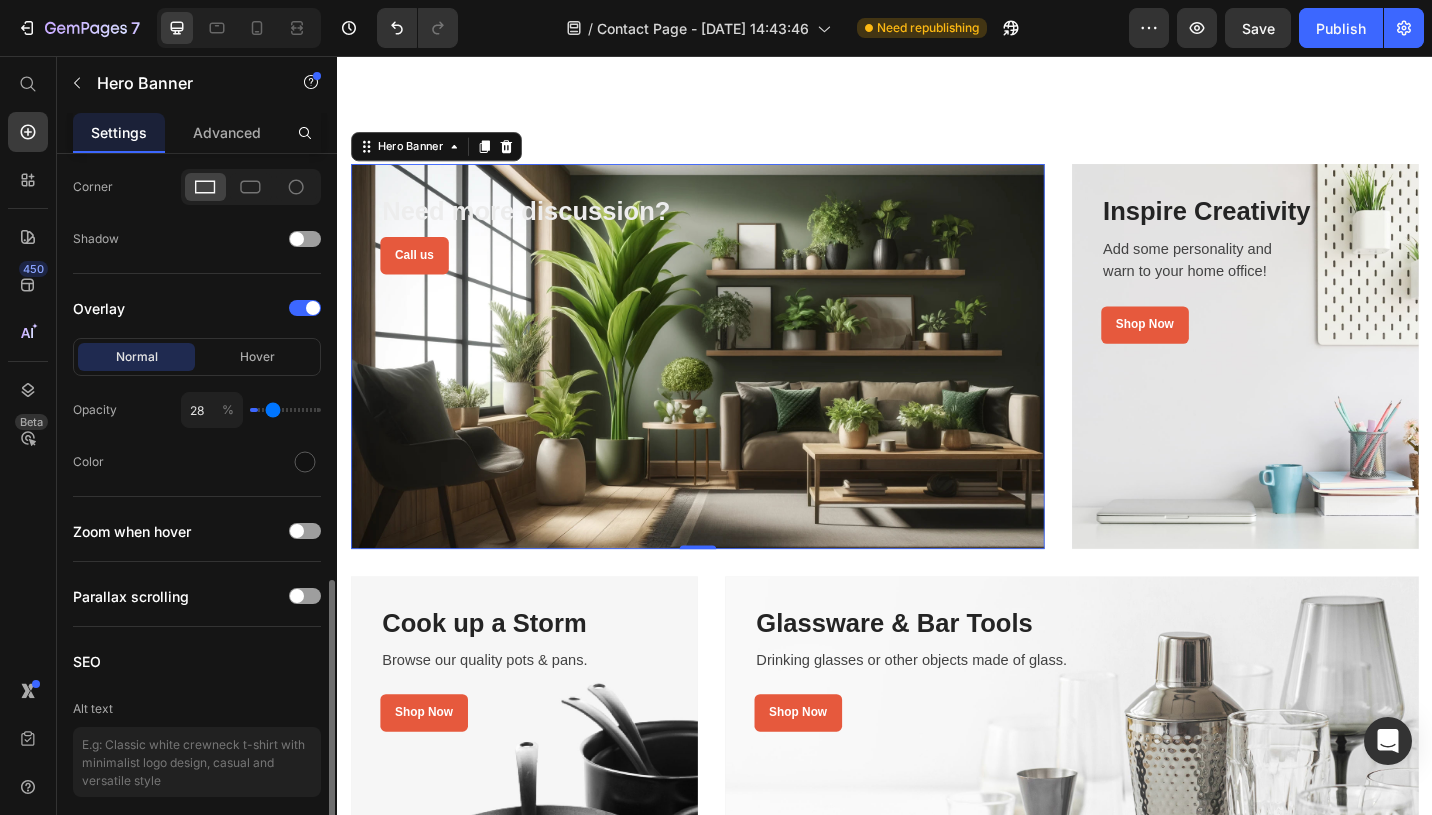 type on "29" 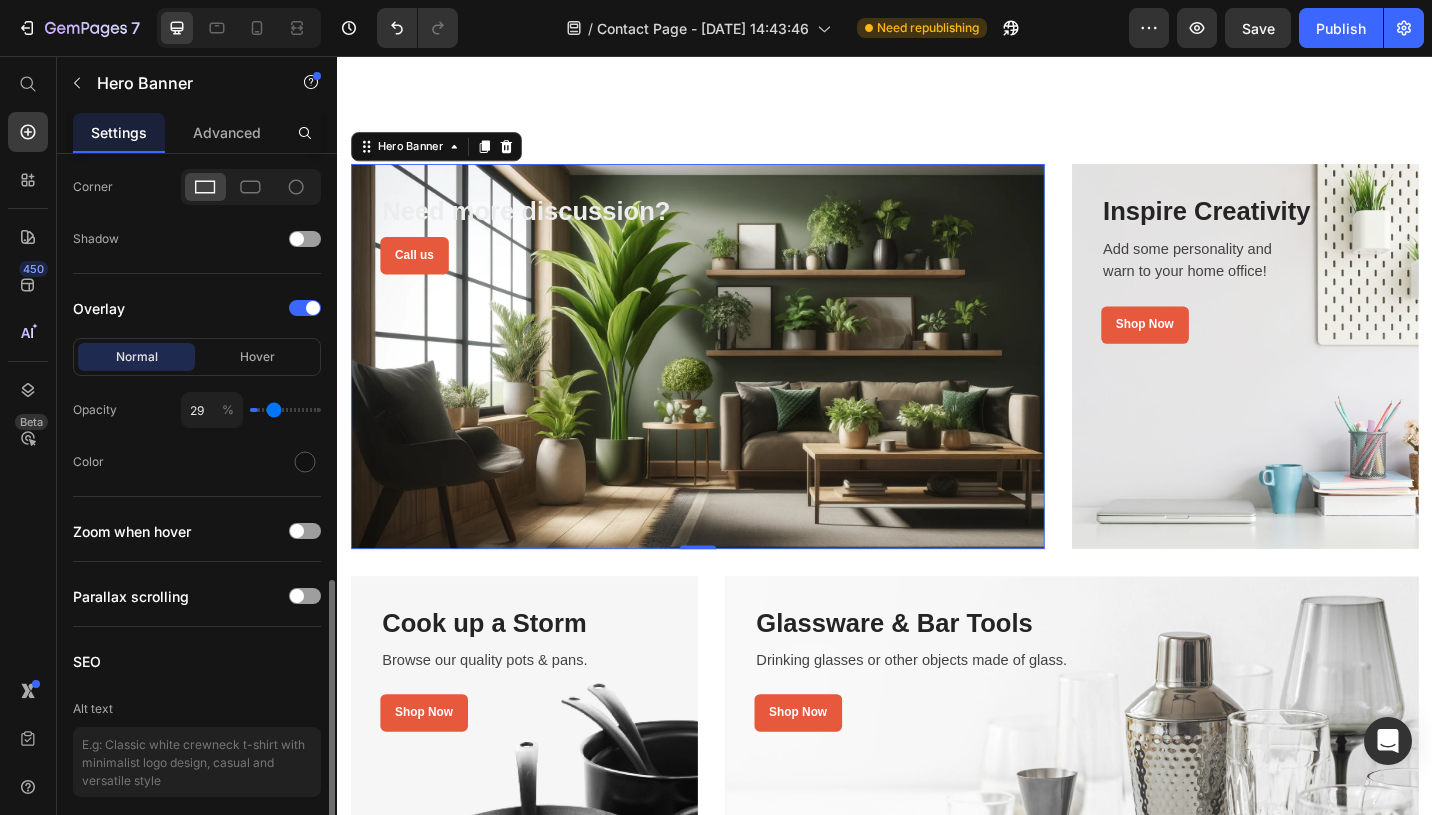 type on "30" 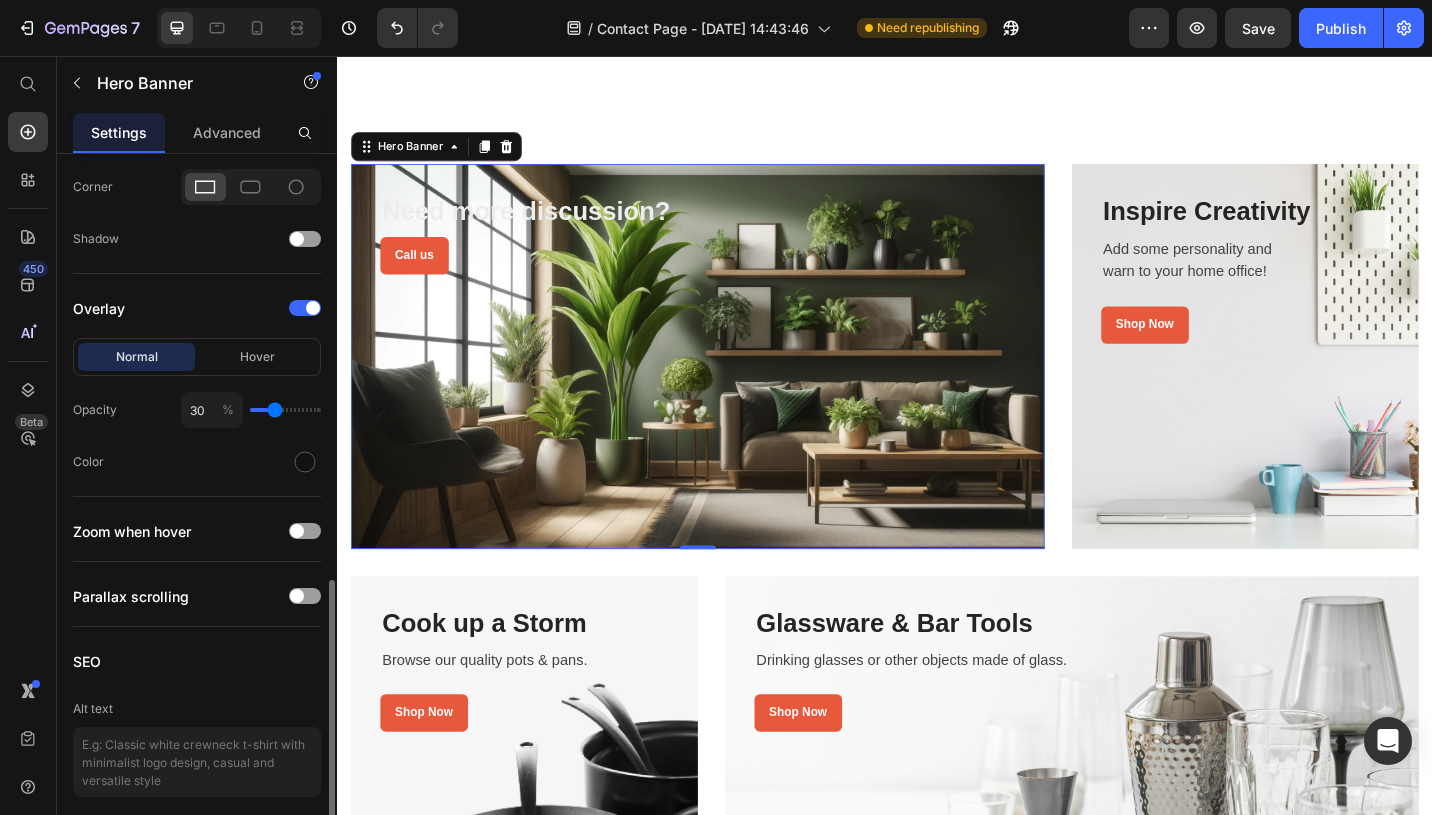 type on "31" 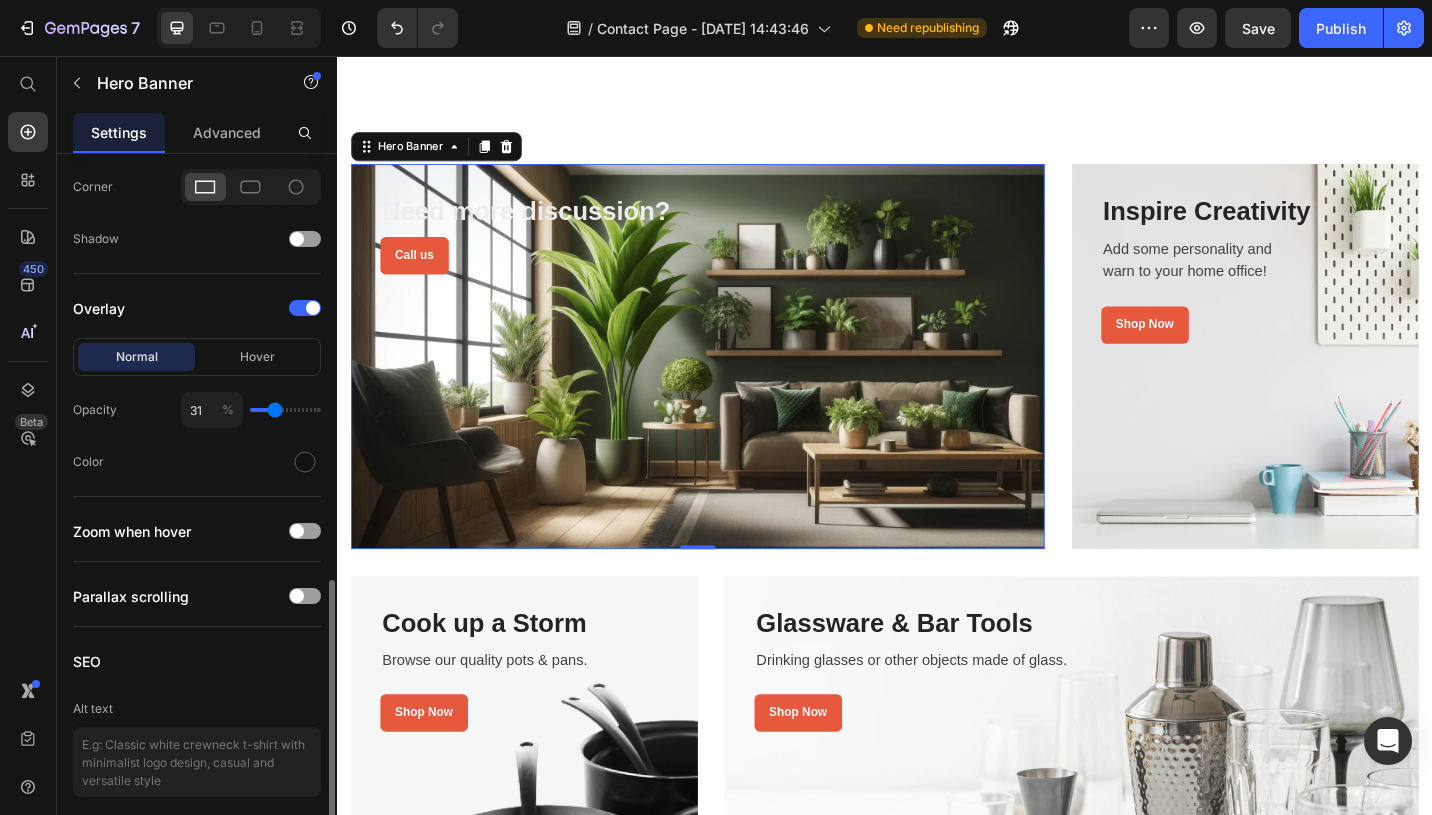 type on "32" 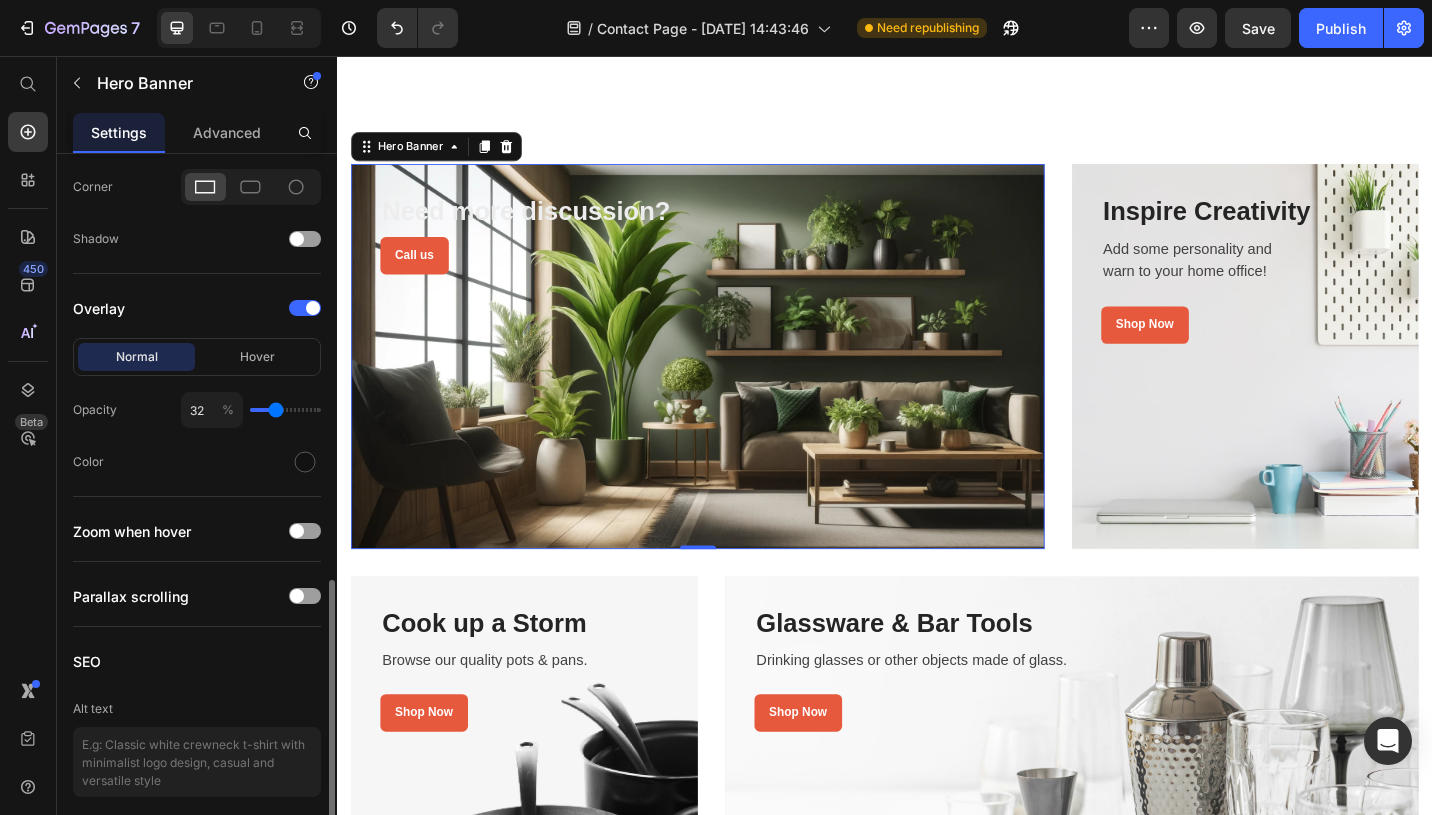 type on "33" 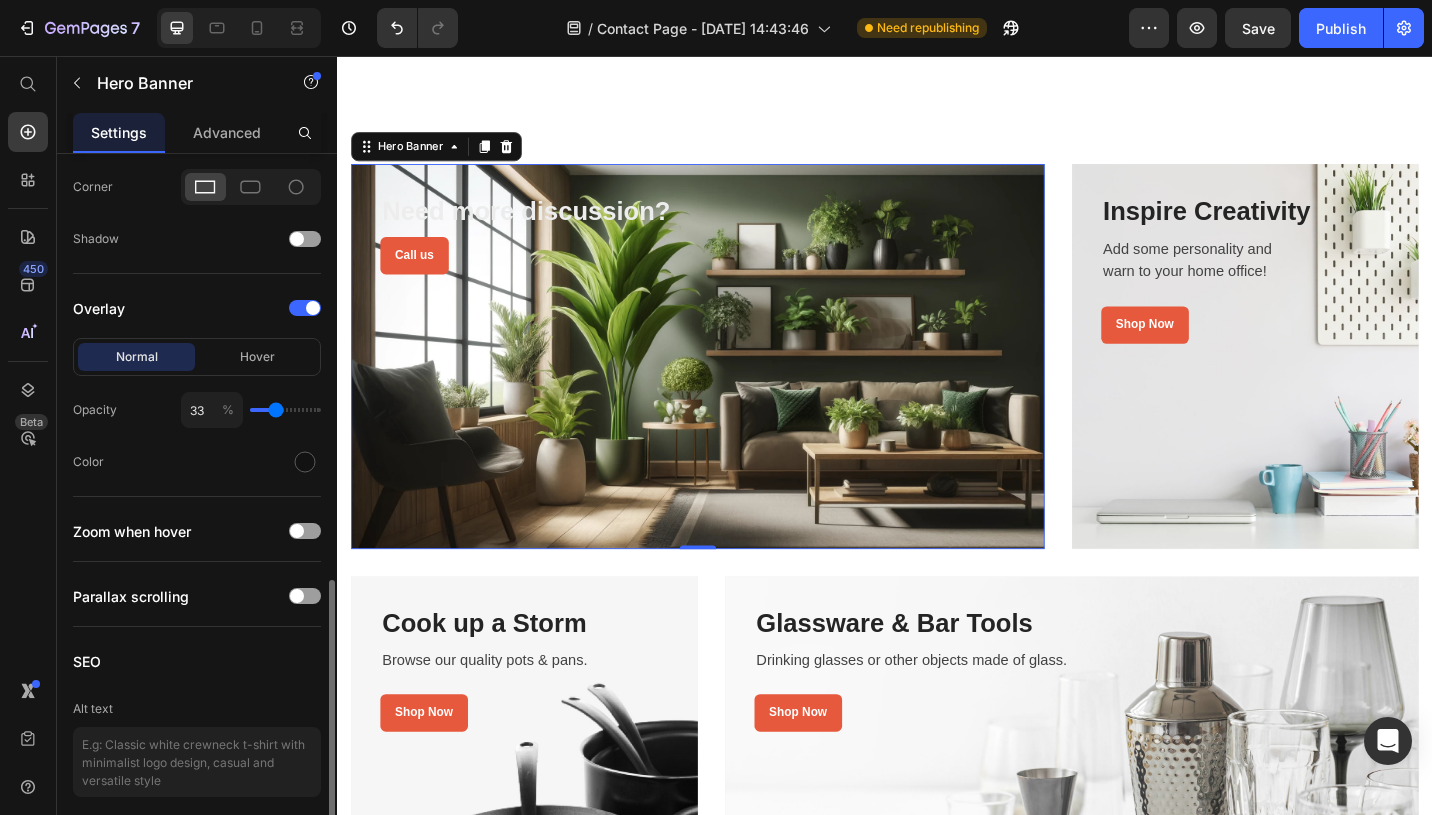 type on "35" 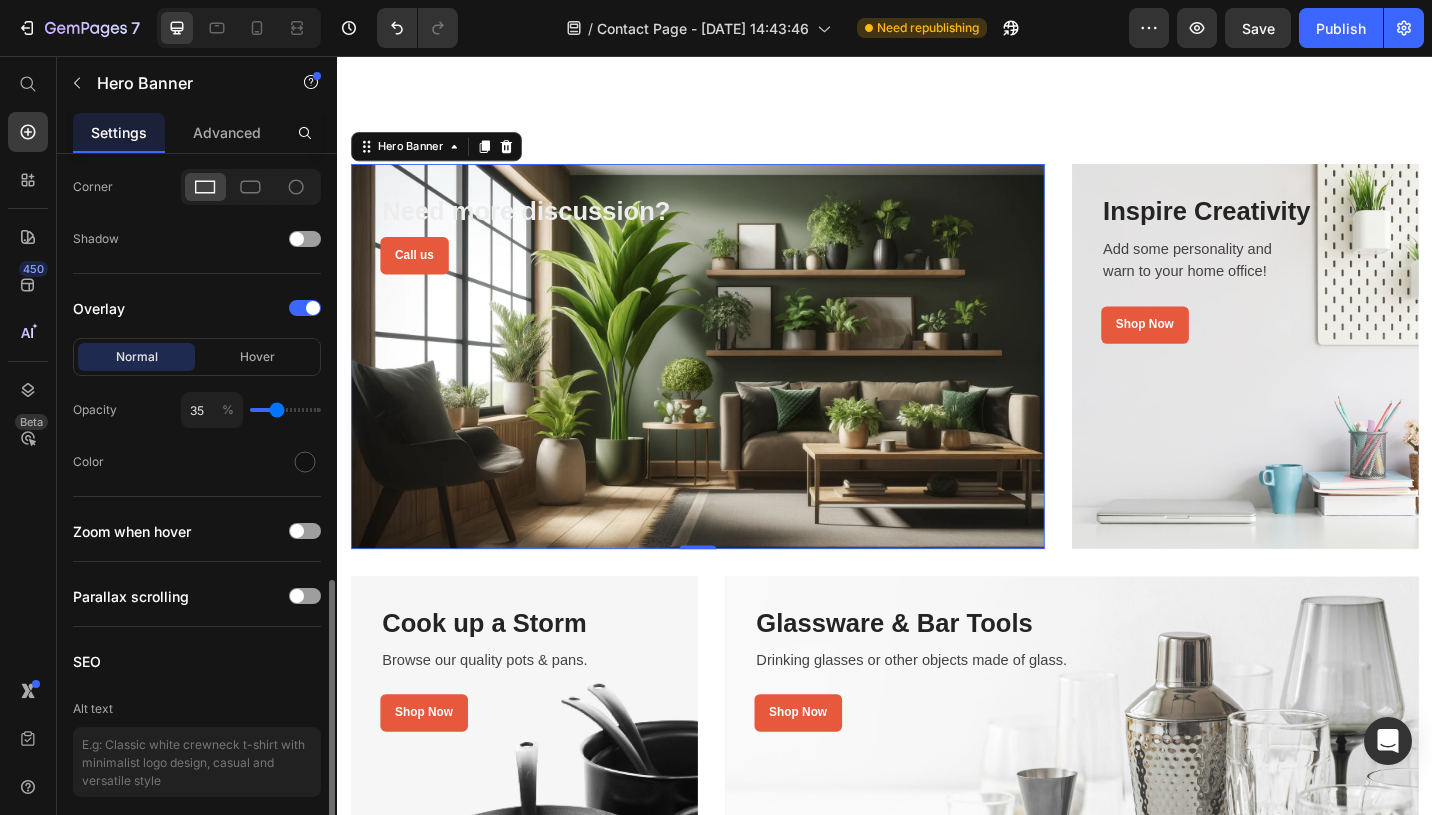 type on "37" 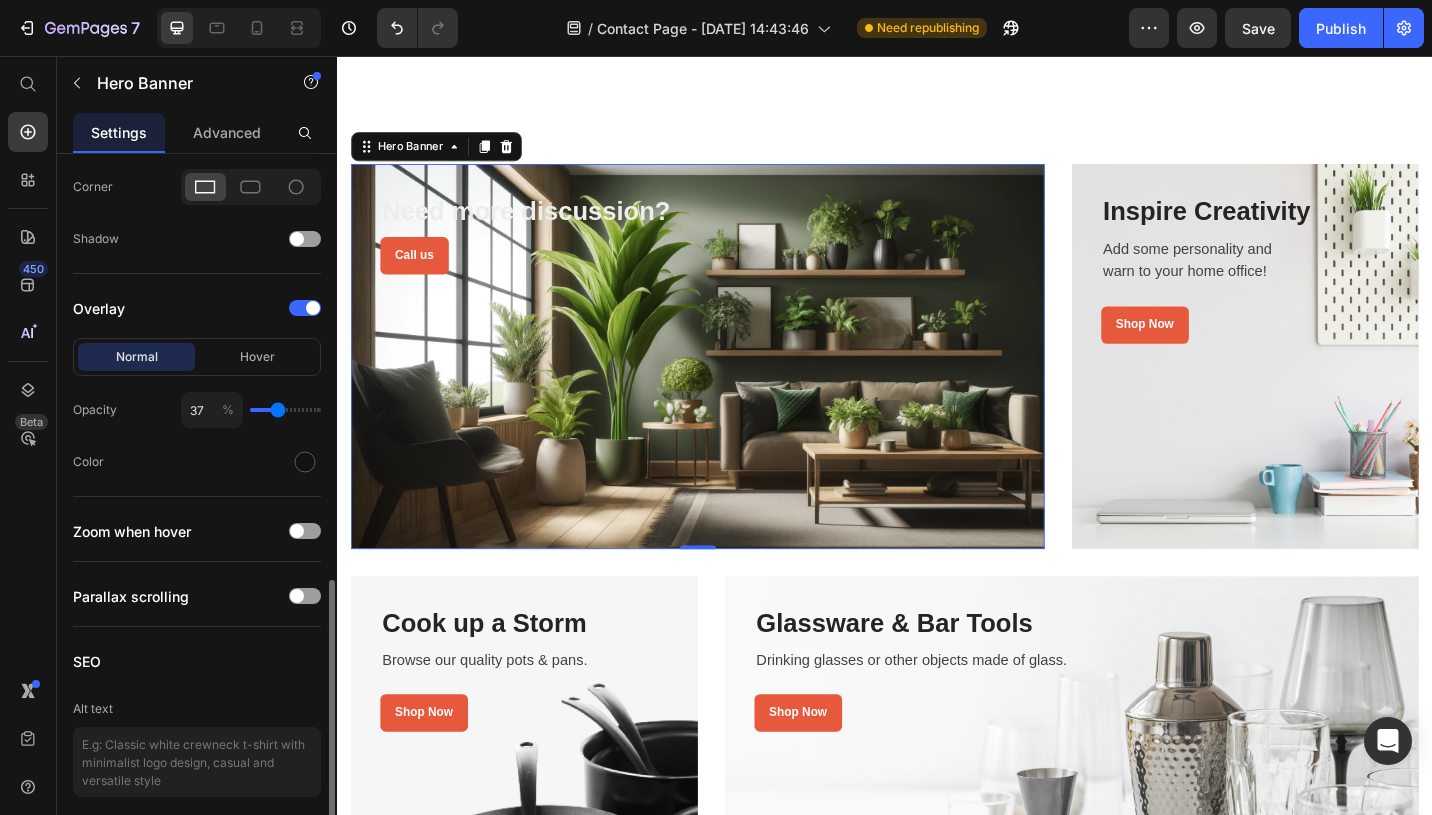 type on "40" 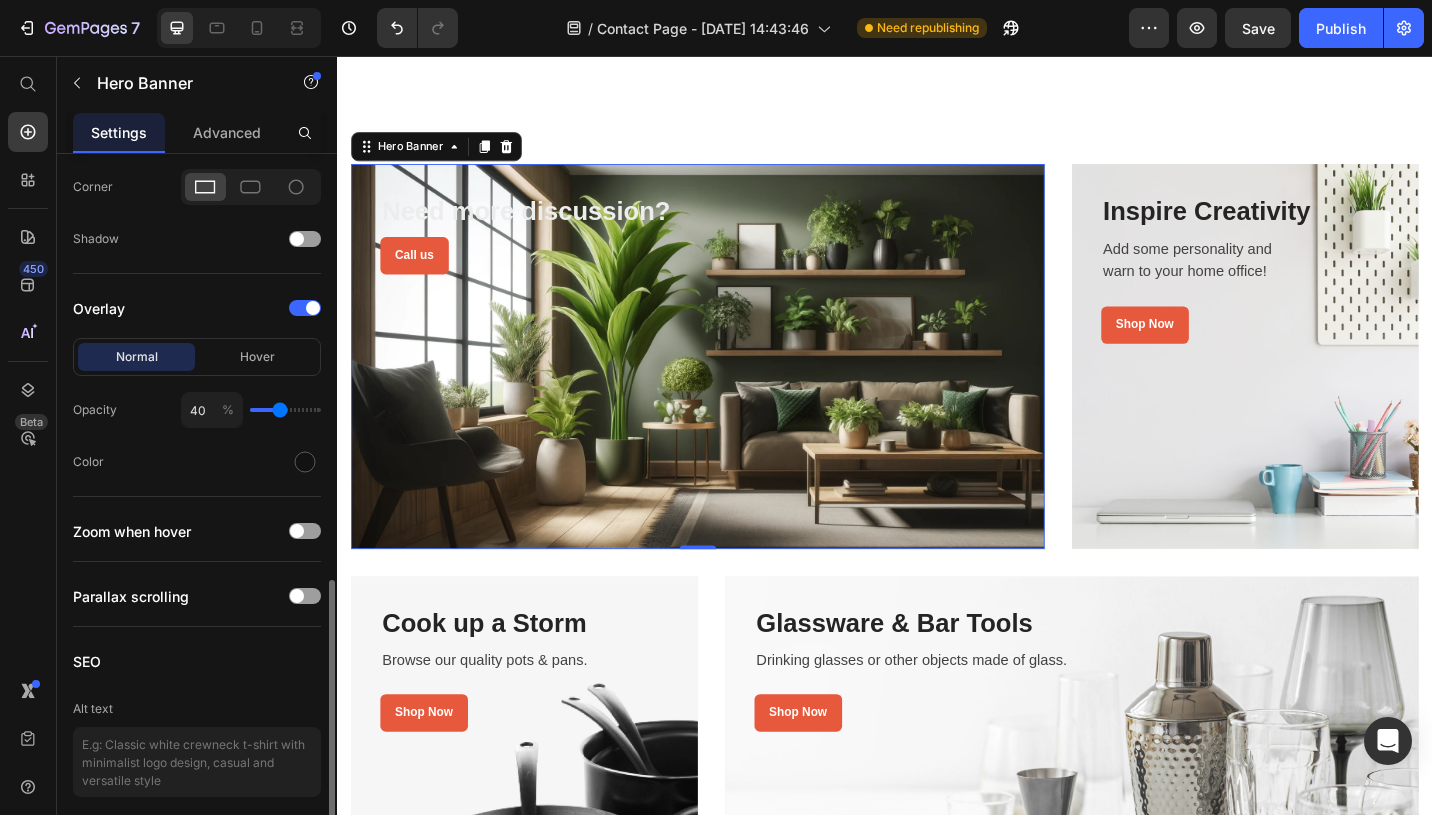 type on "48" 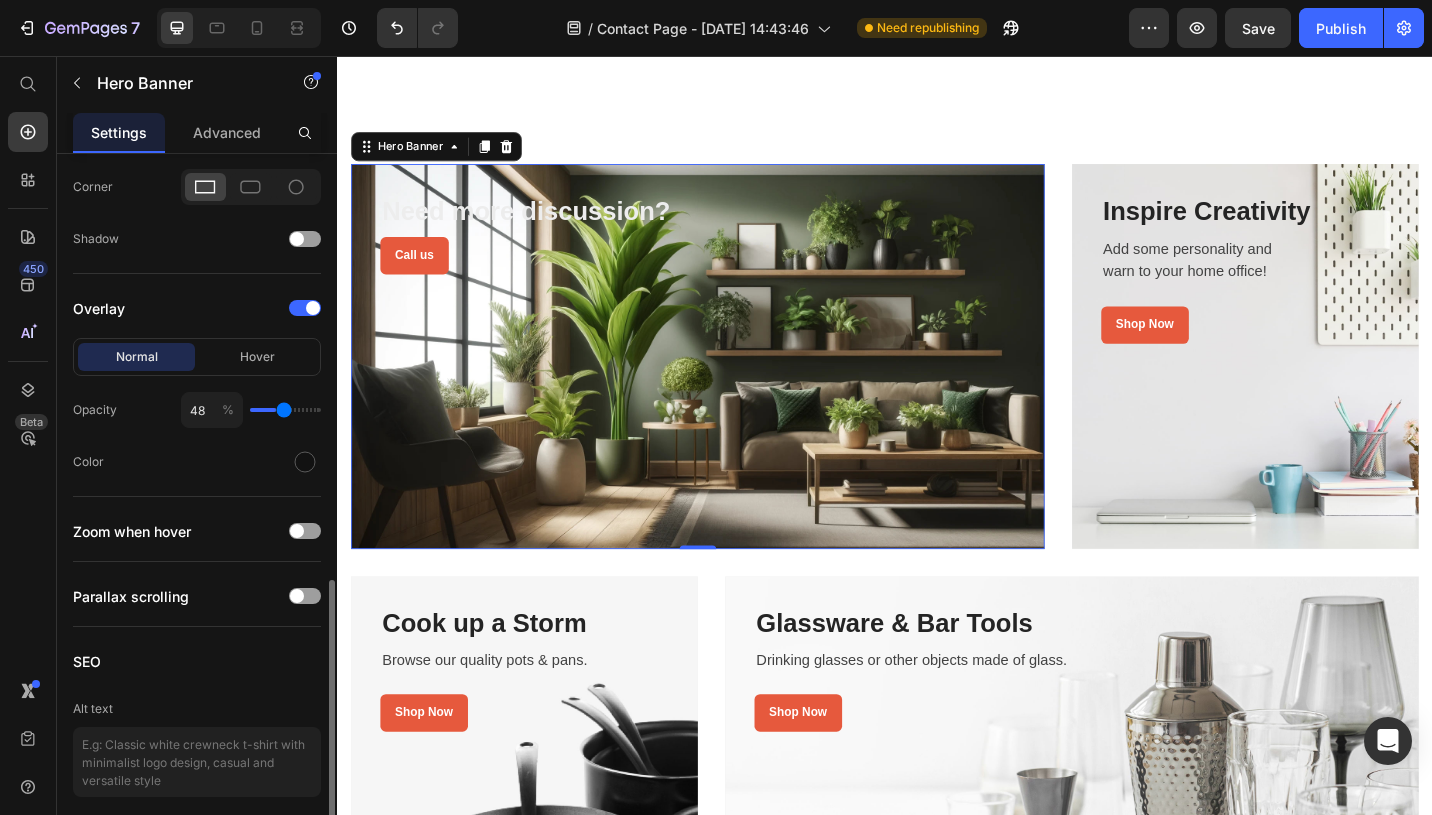type on "49" 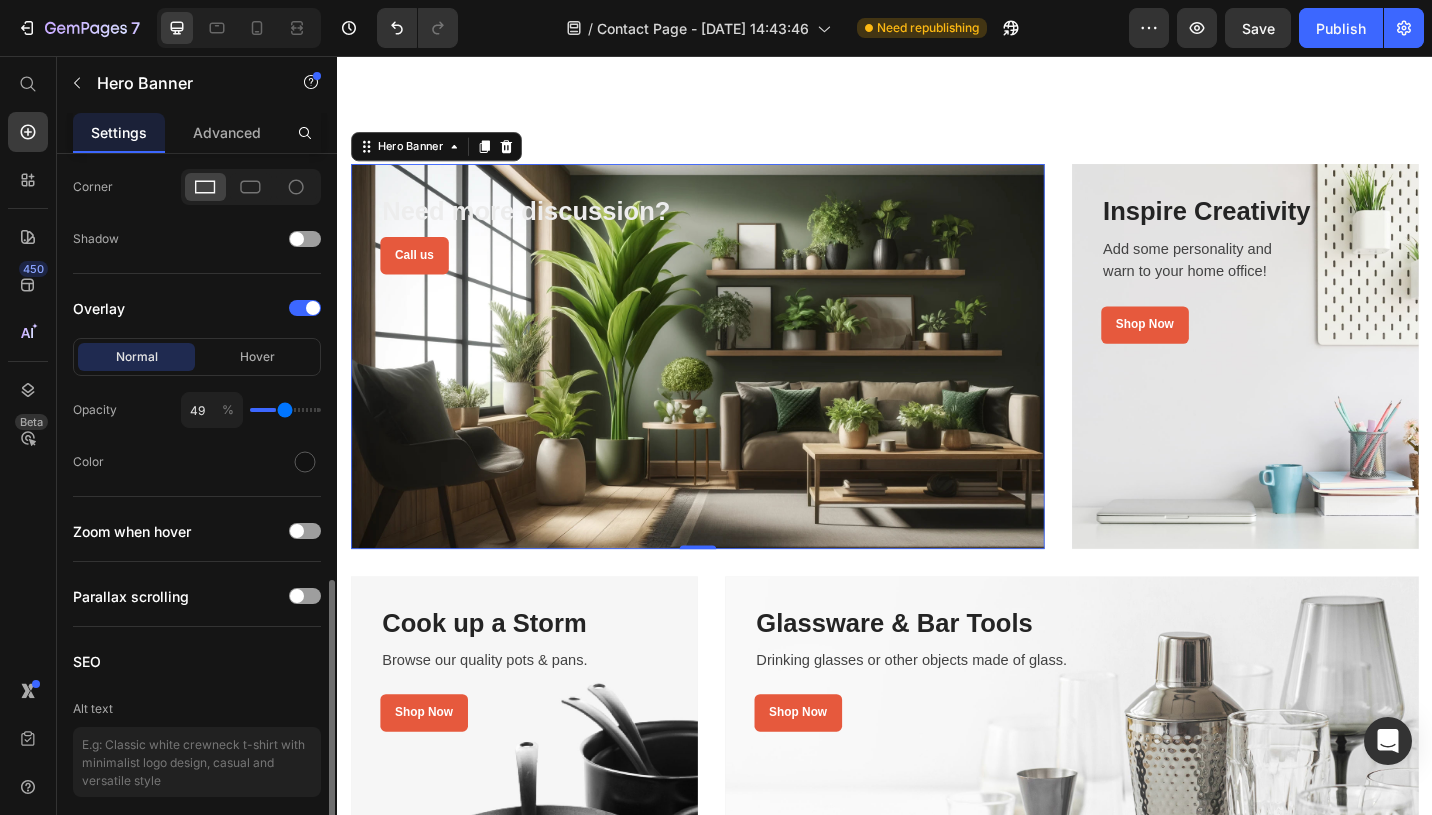 type on "52" 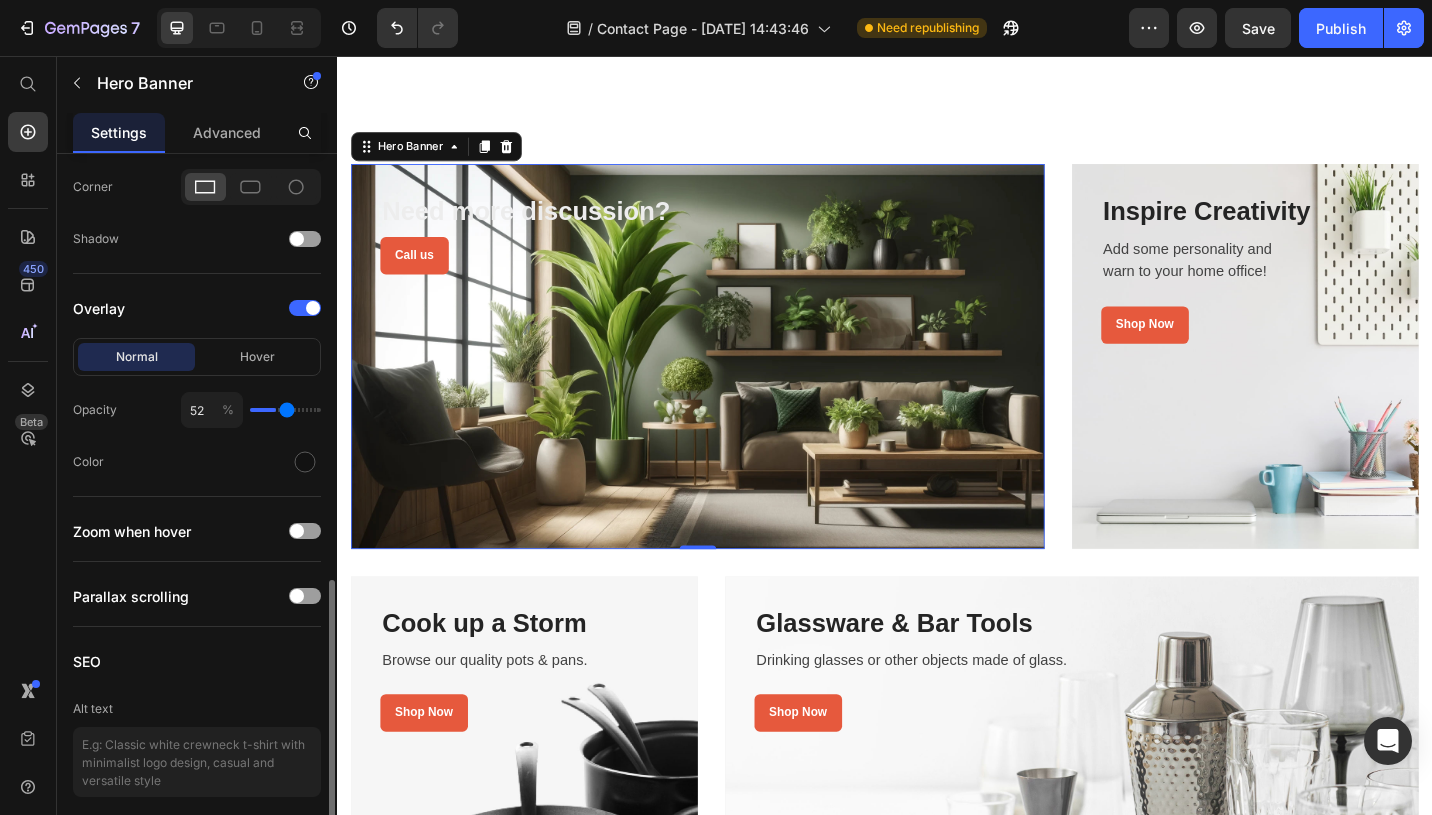 type on "54" 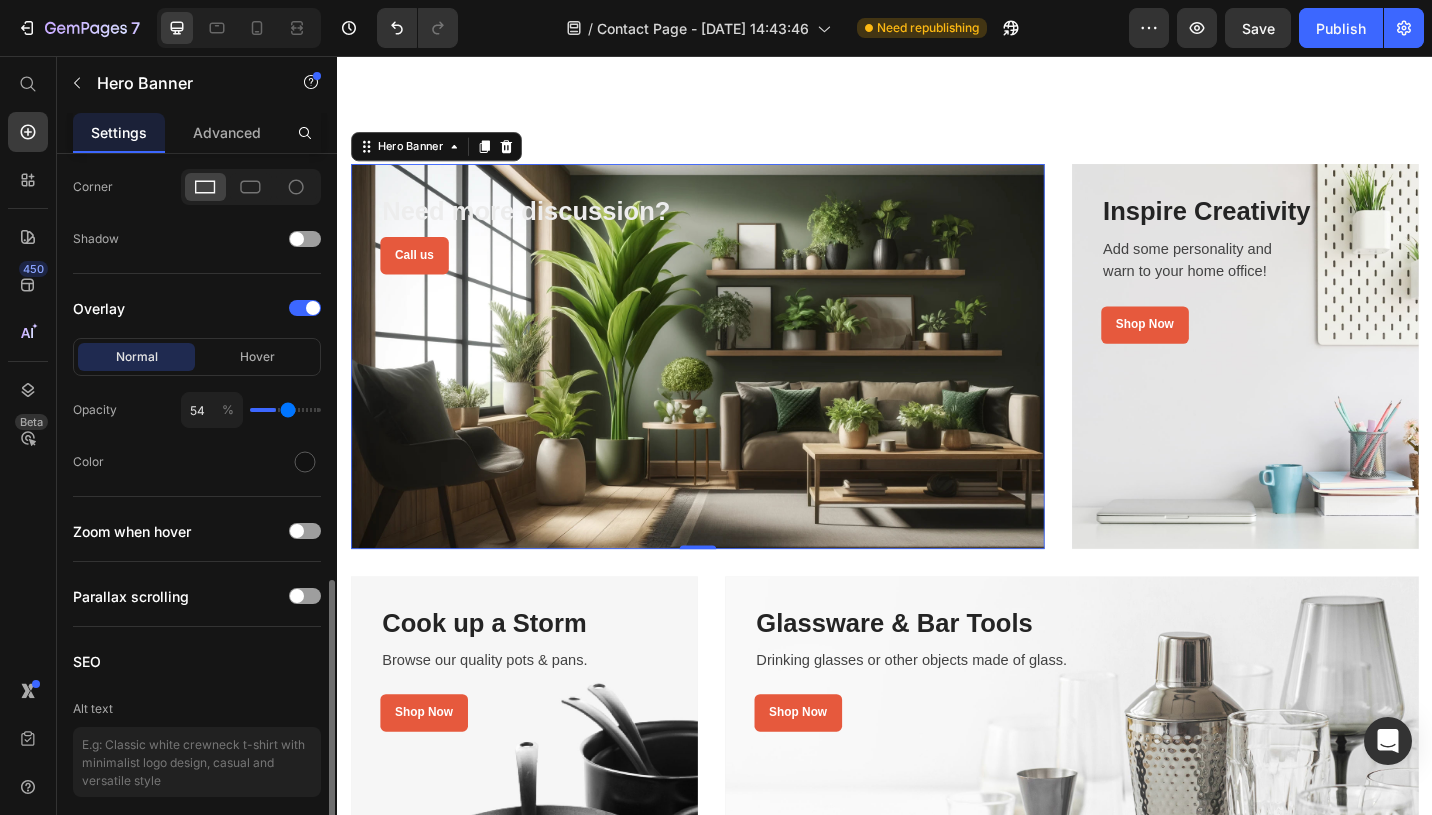 type on "57" 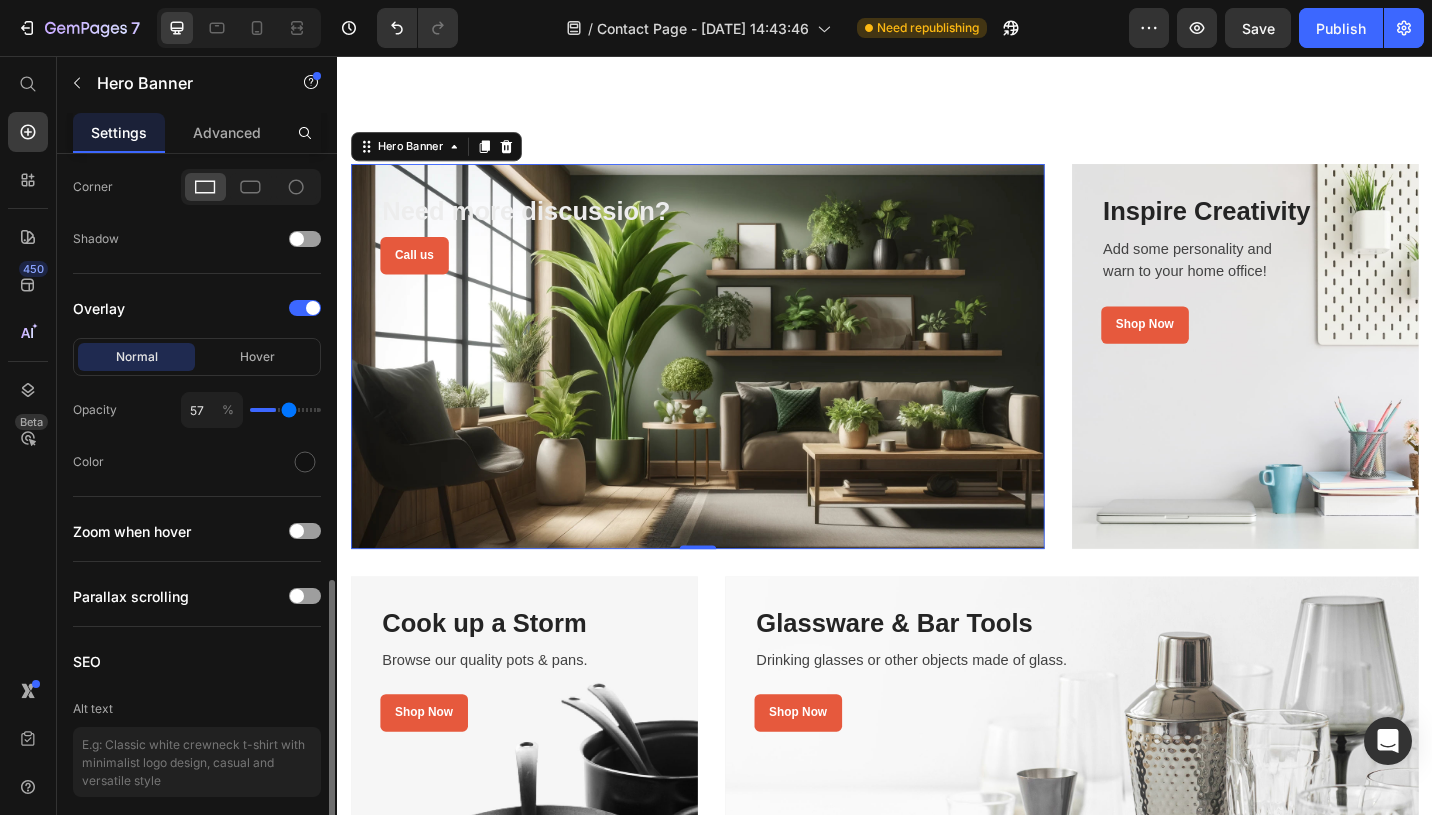 type on "61" 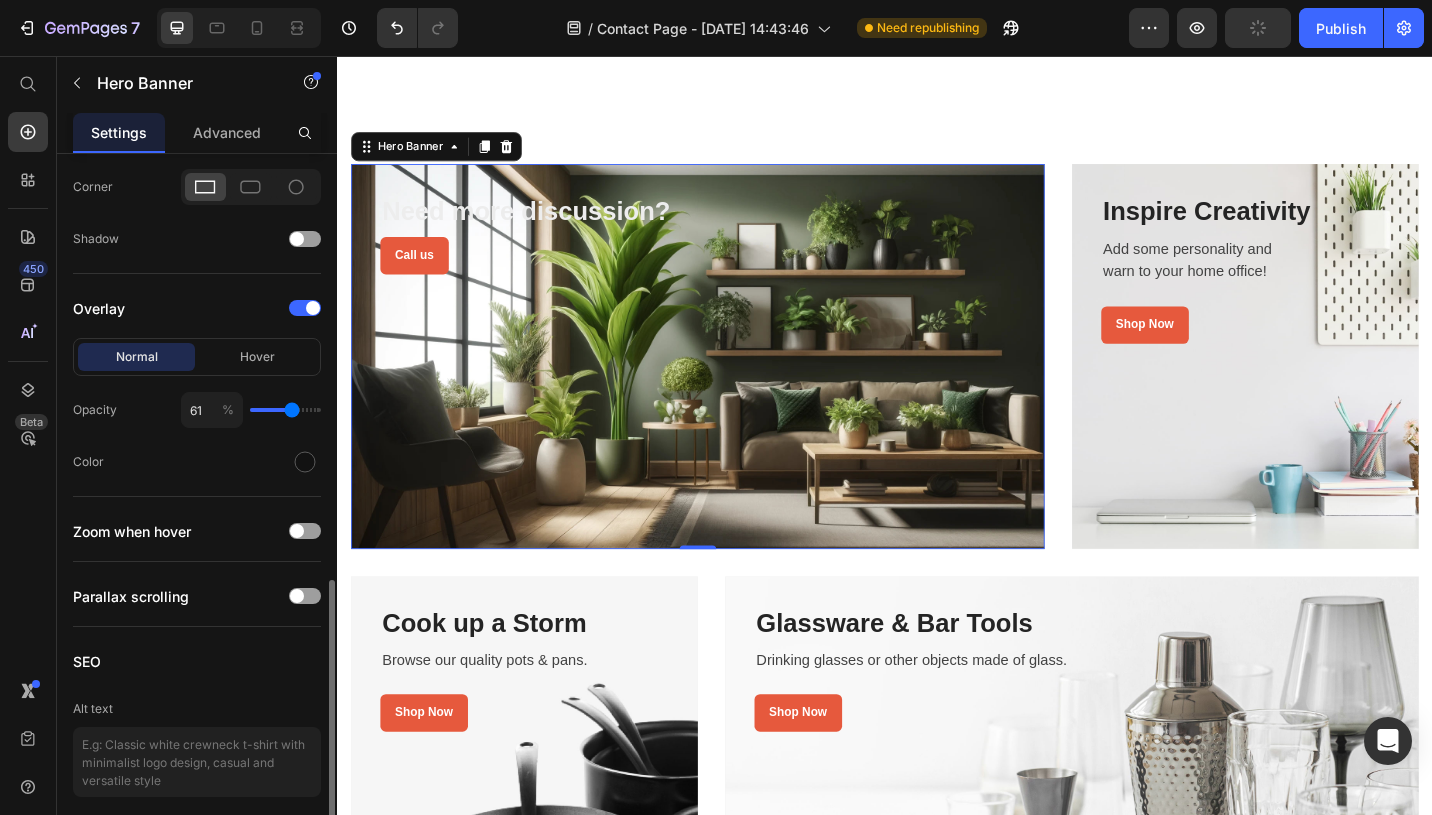 type on "64" 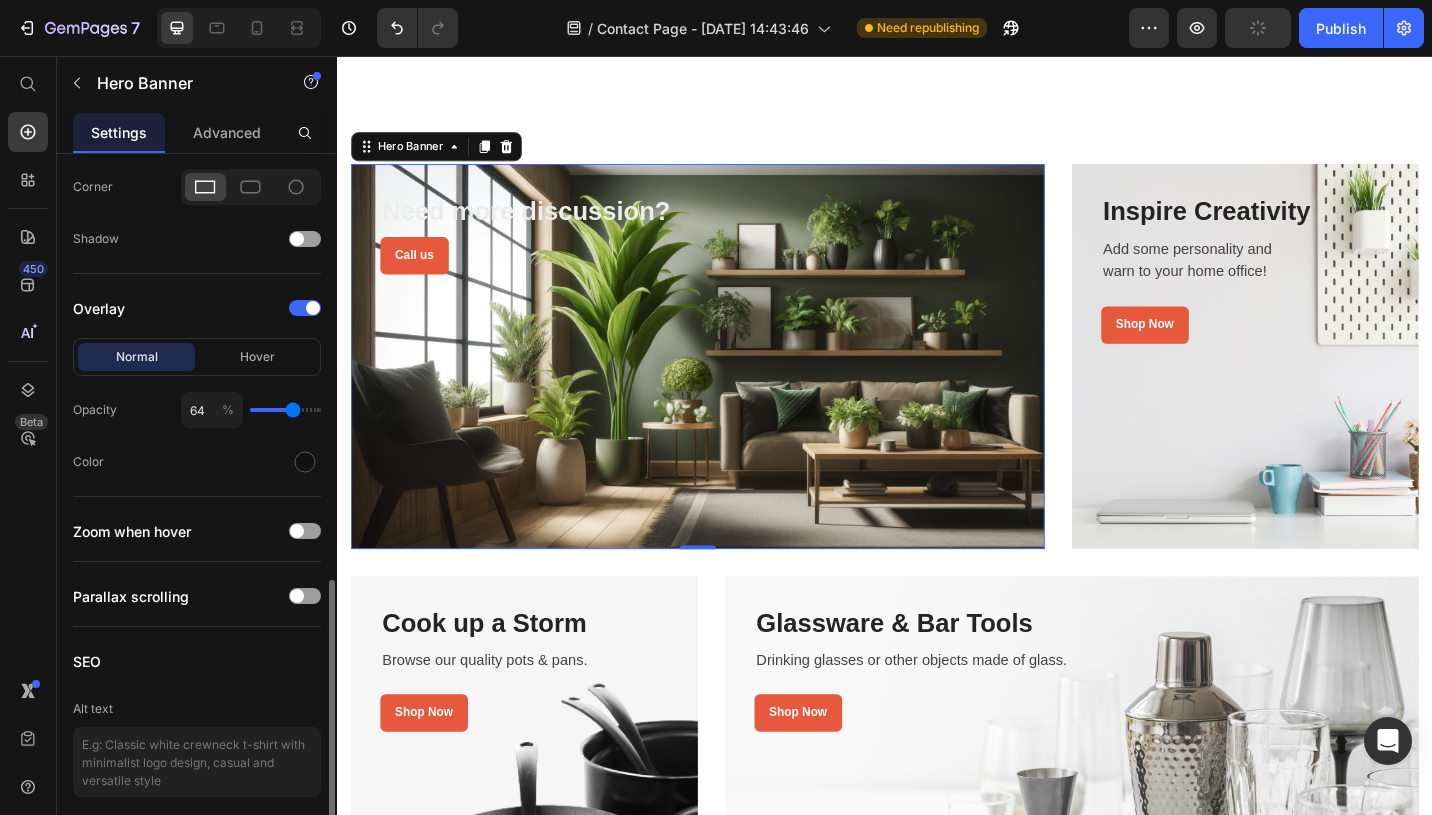 type on "67" 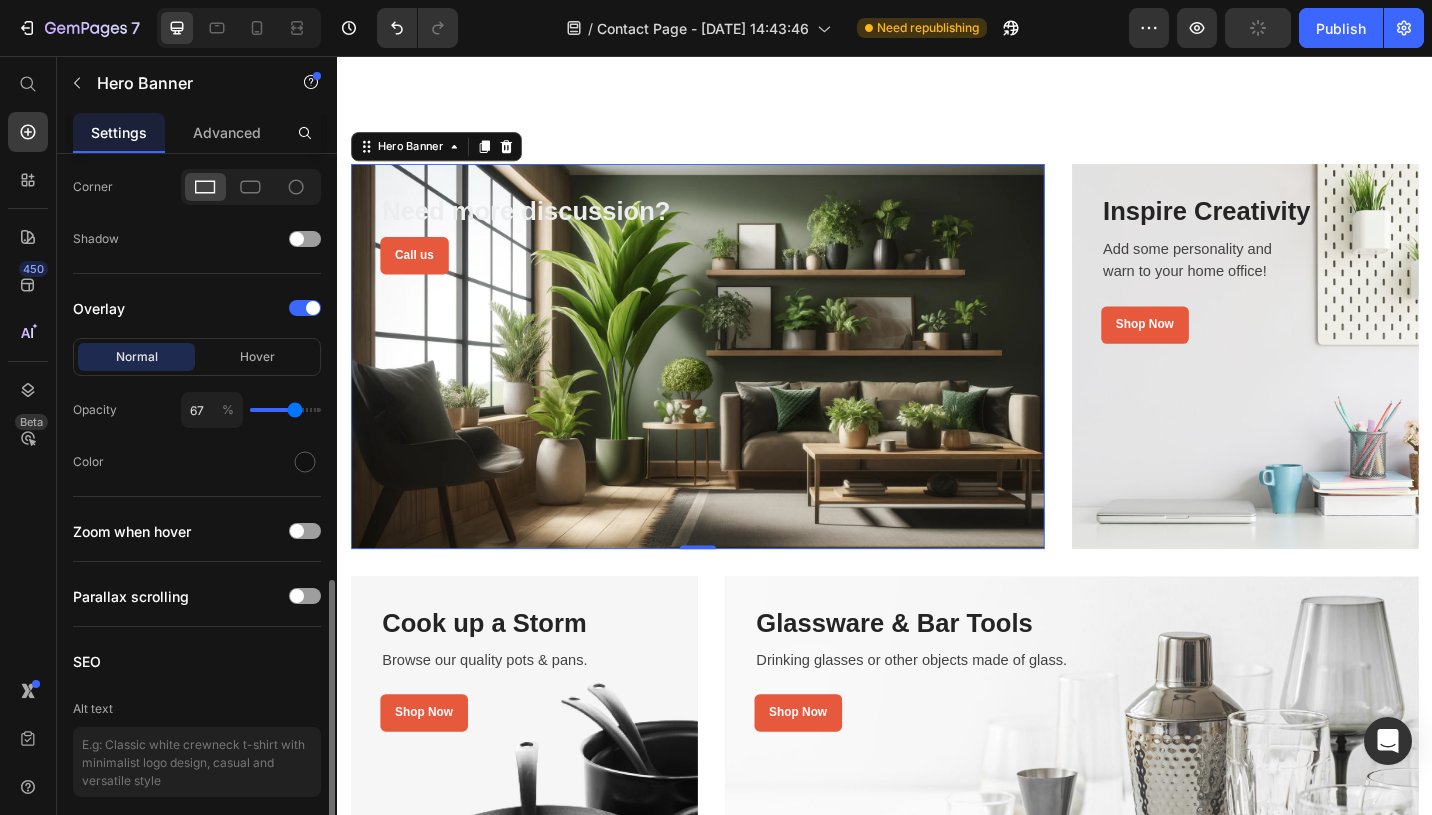 type on "70" 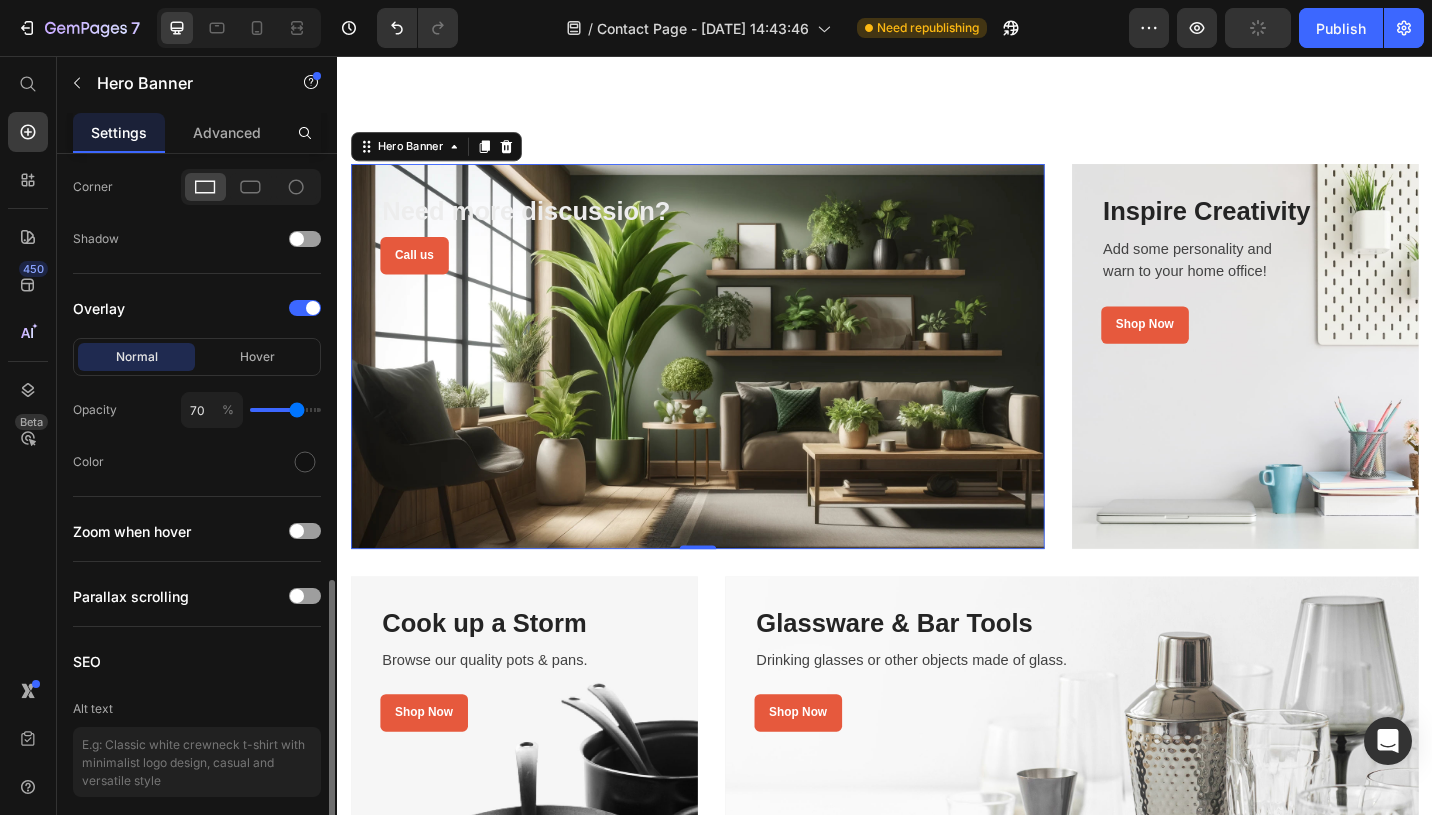 type on "72" 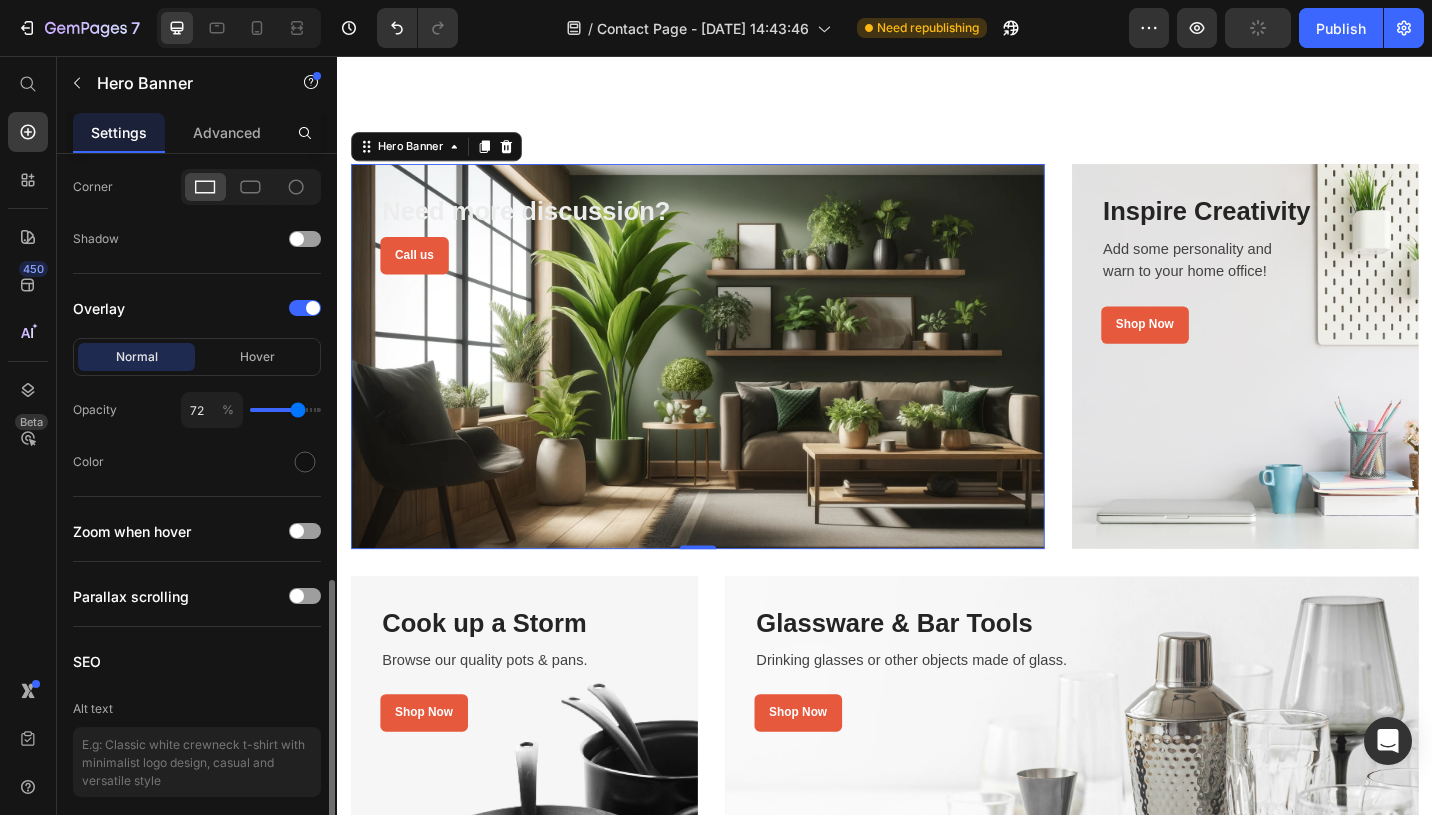 type on "73" 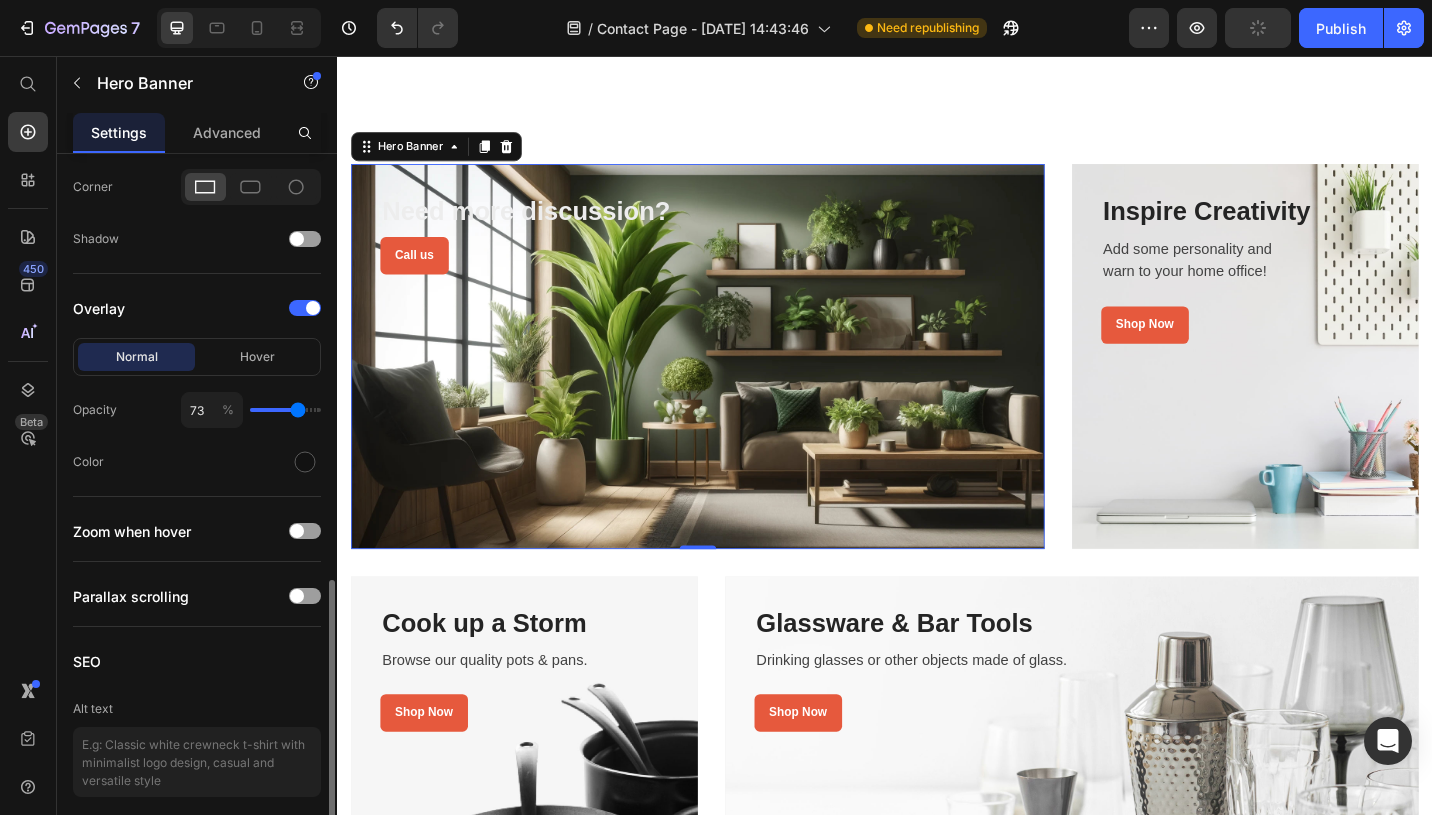 type on "74" 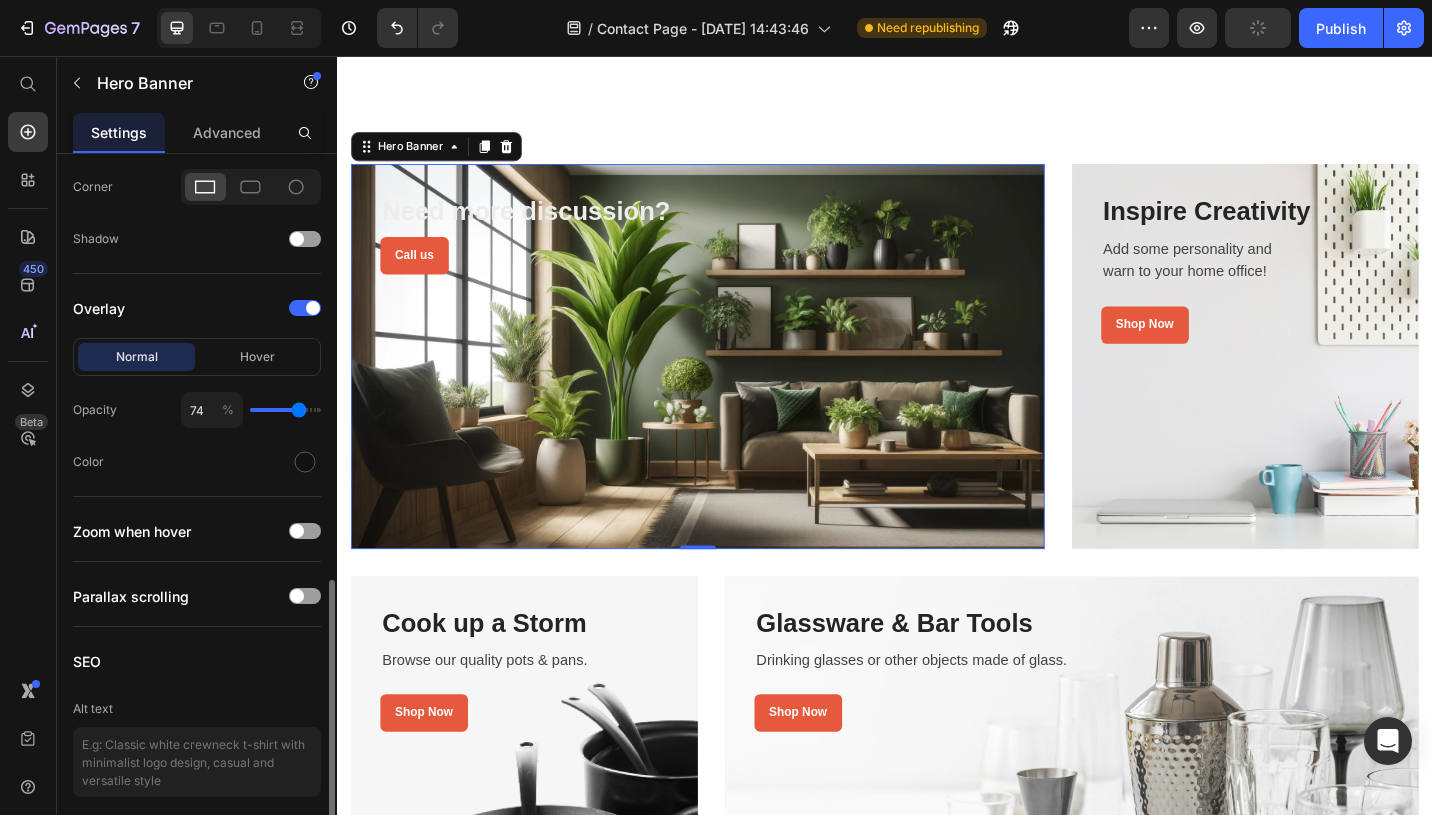 type on "73" 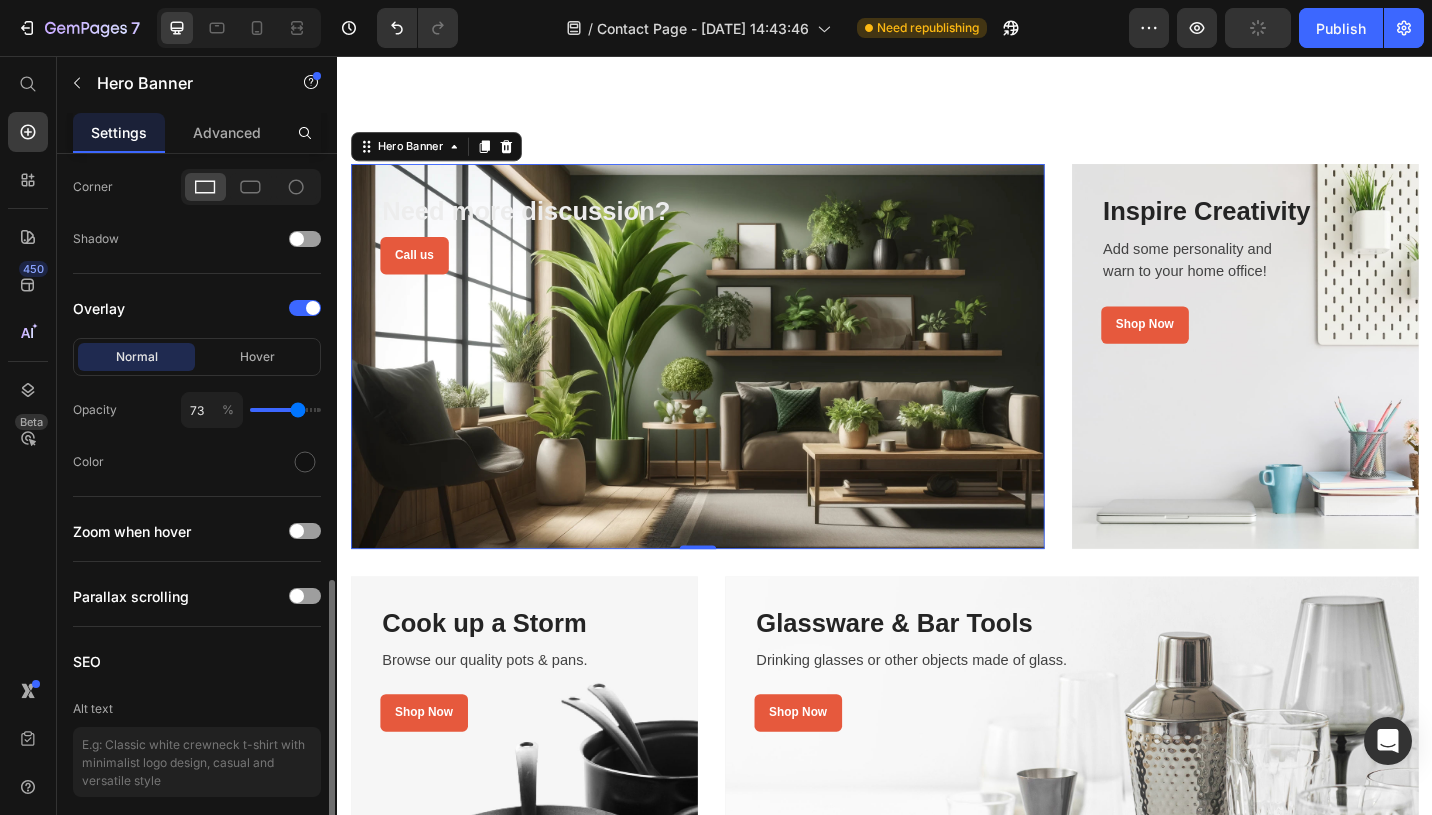 type on "72" 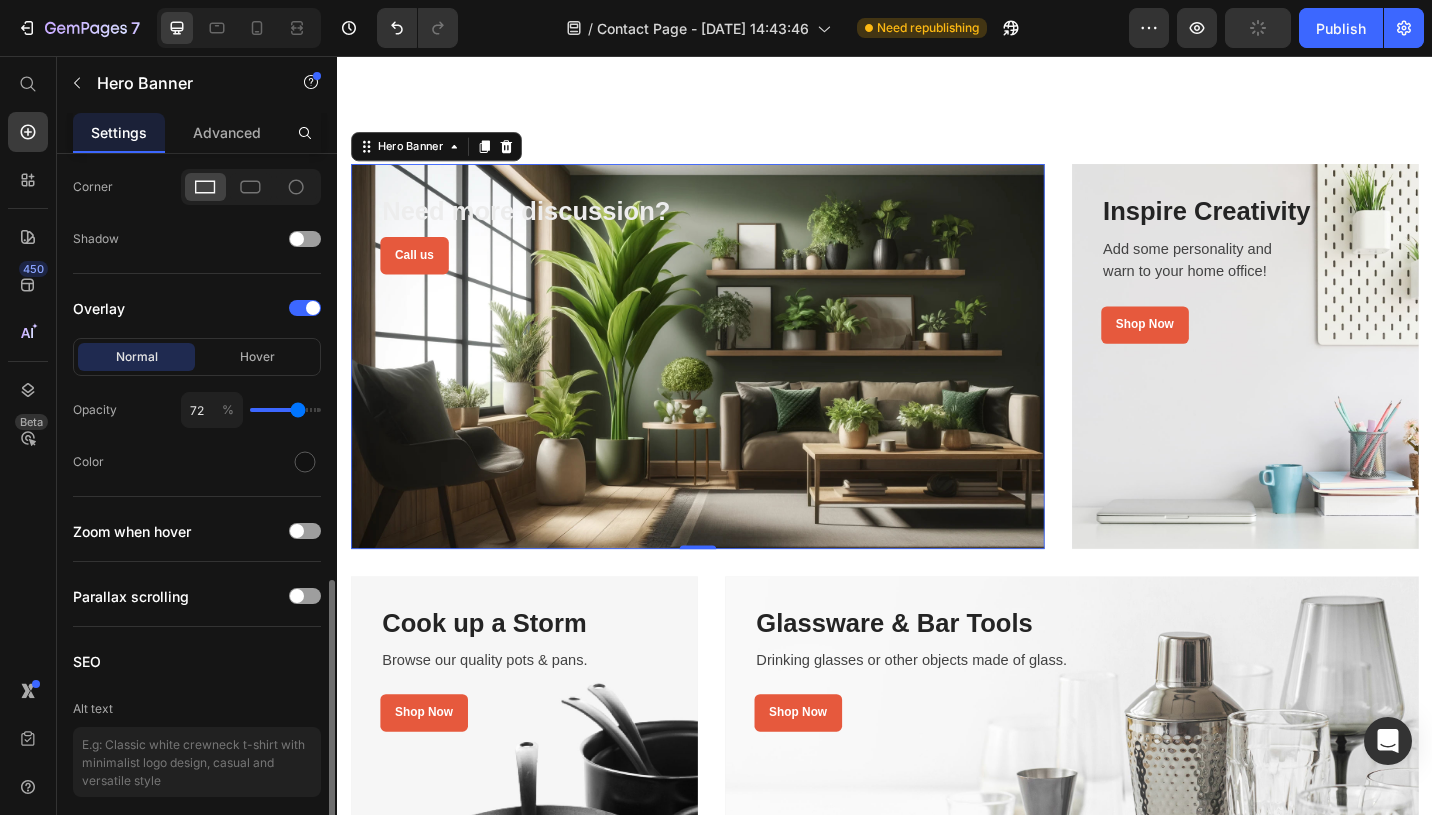 type on "70" 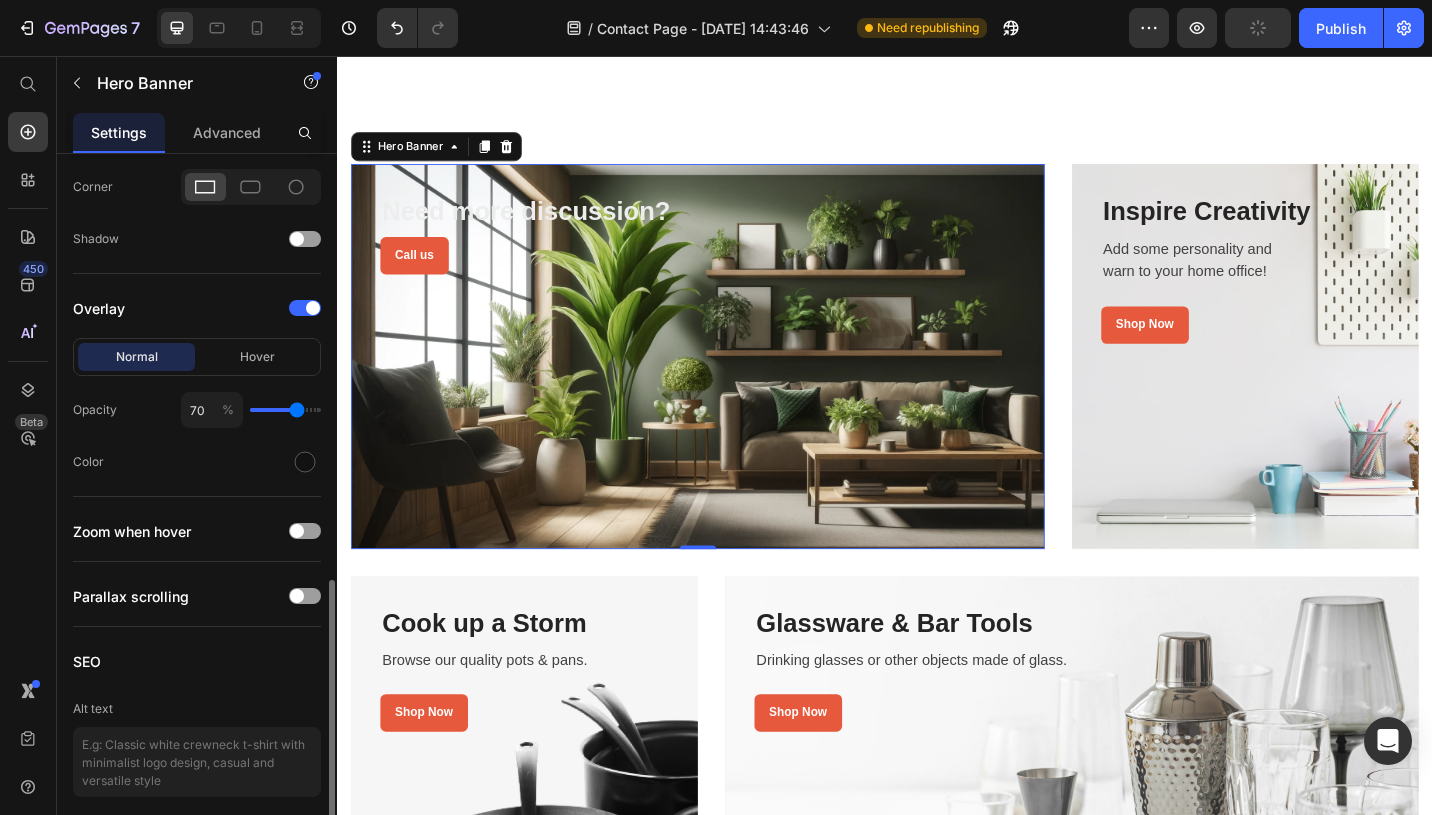 type on "68" 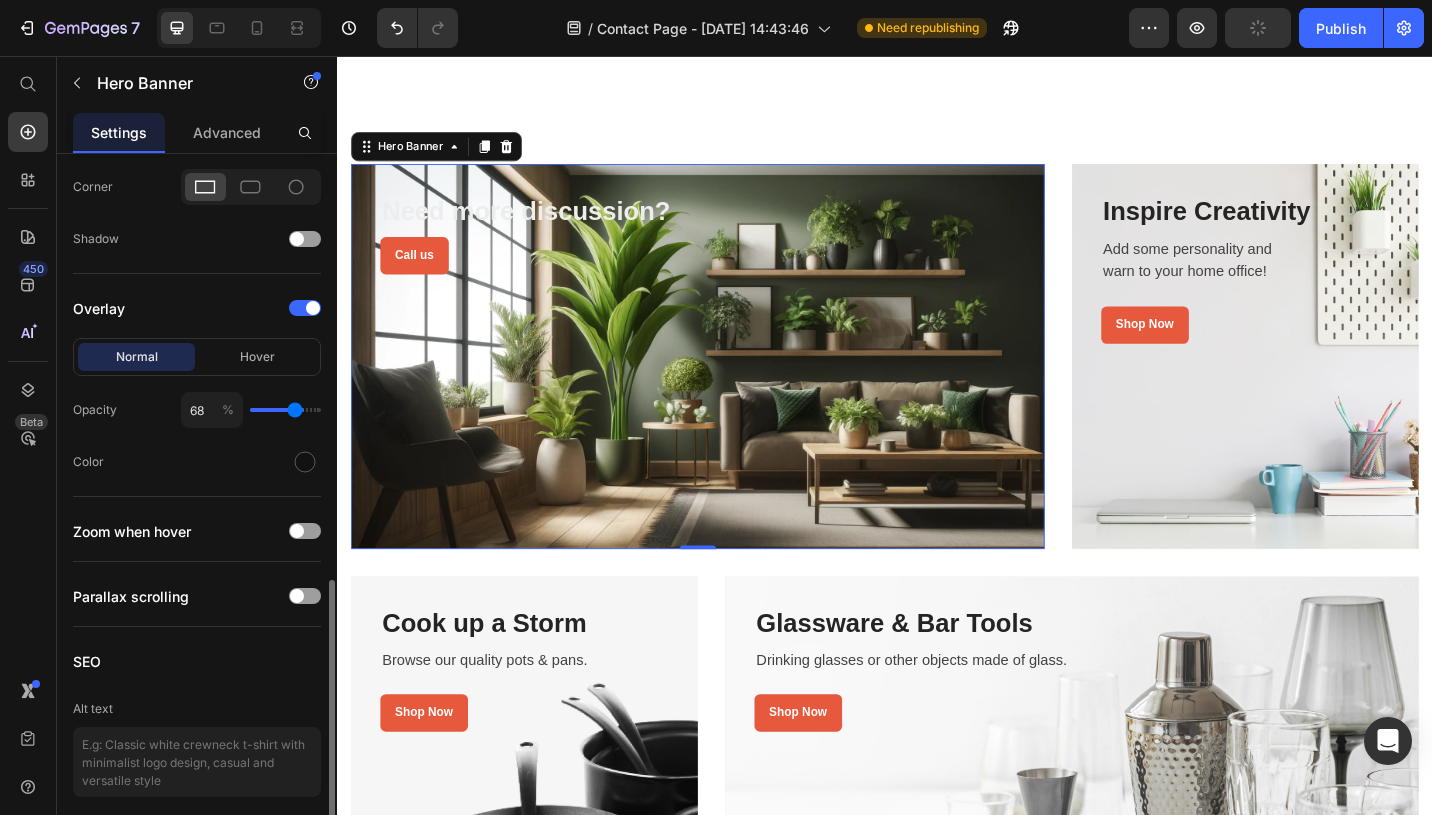 type on "65" 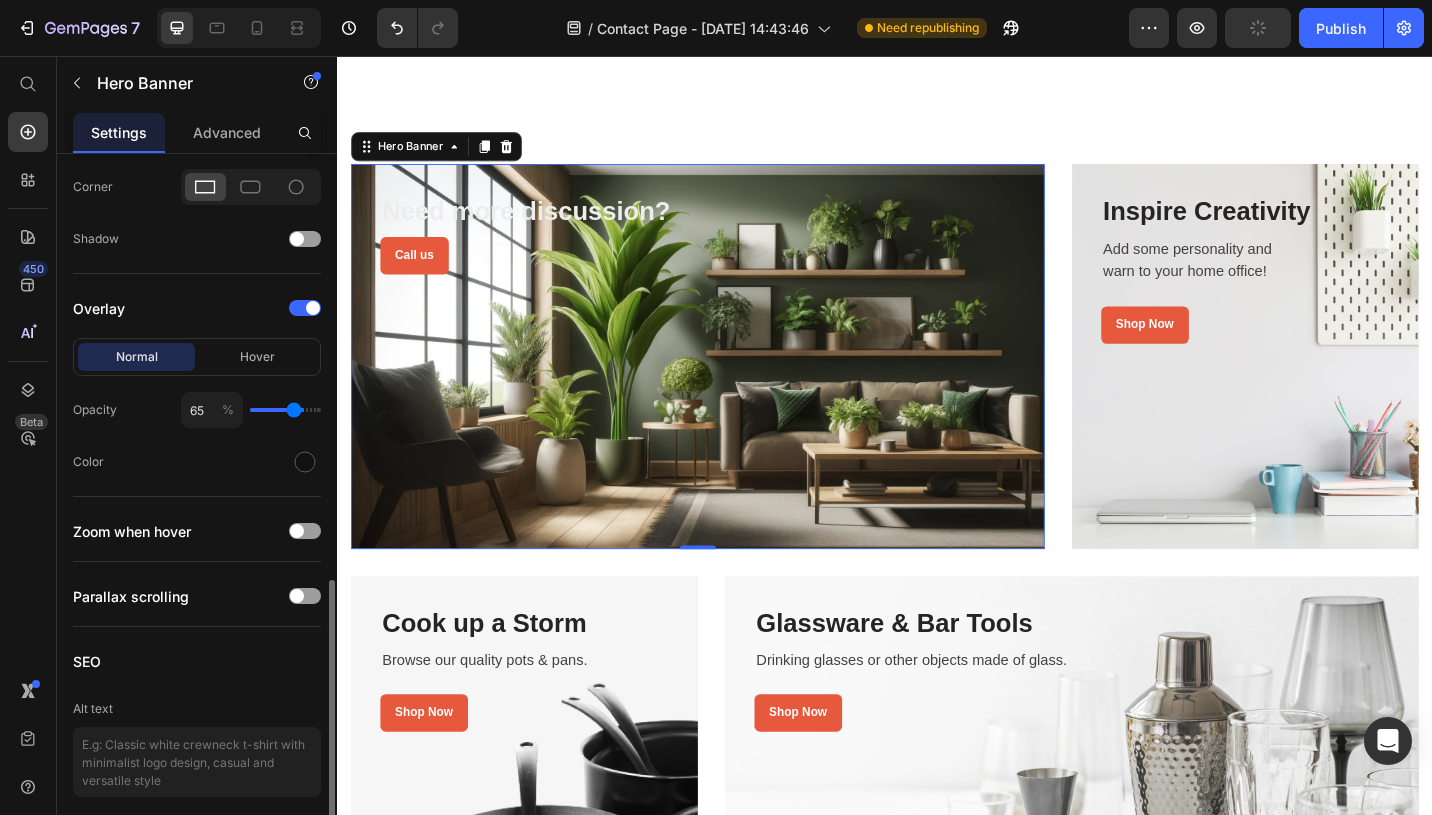 type on "61" 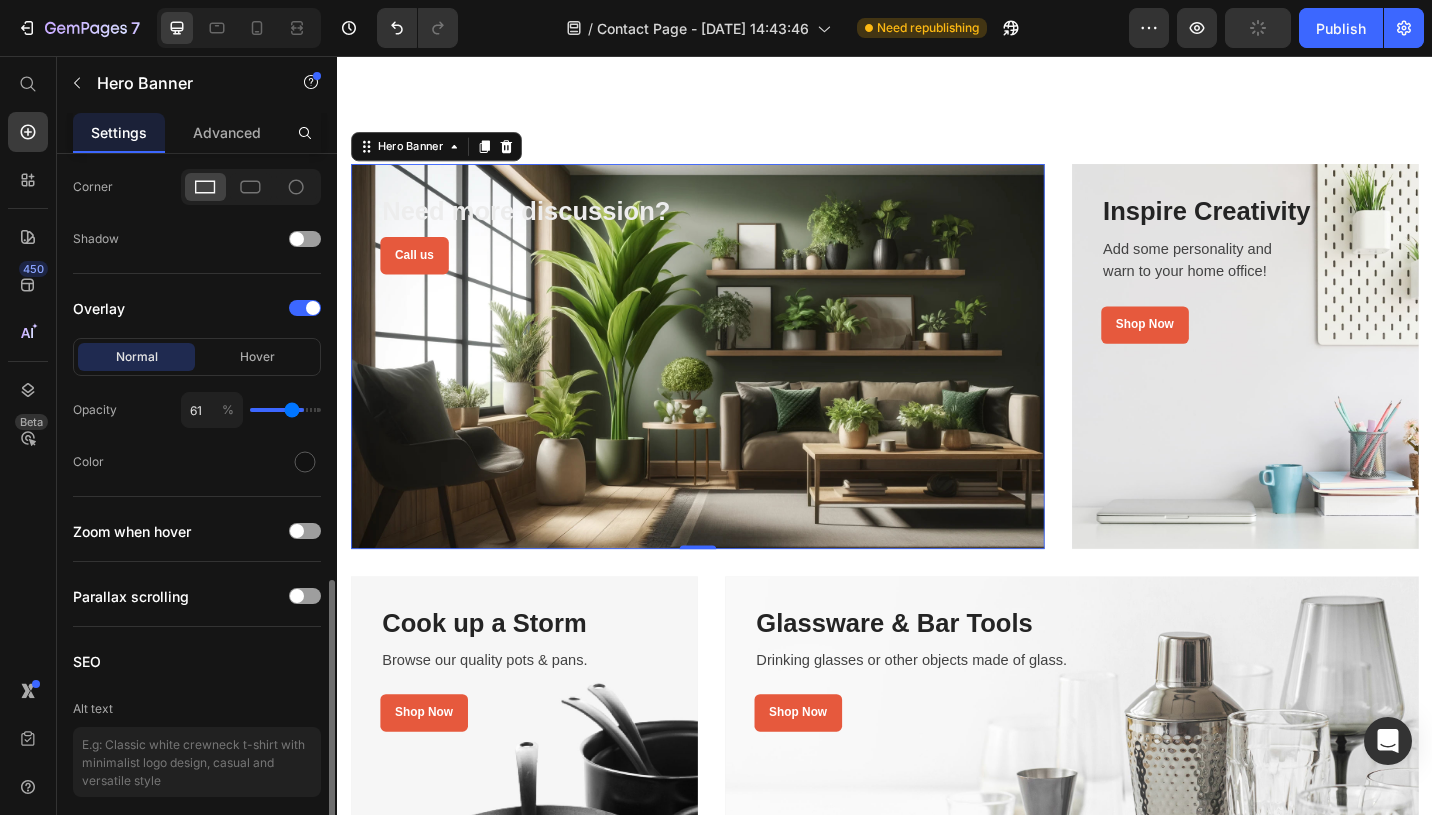 type on "57" 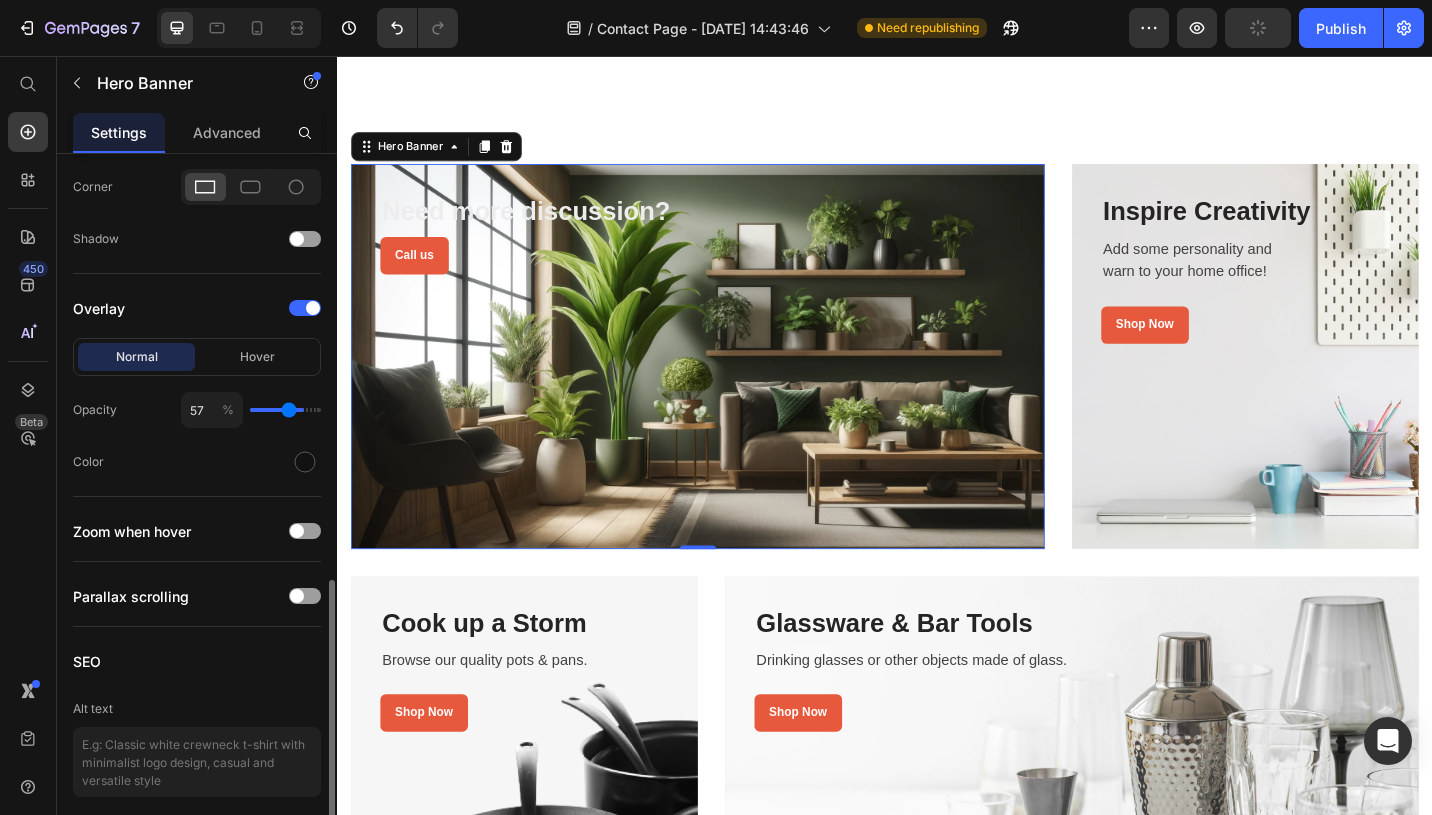 type on "55" 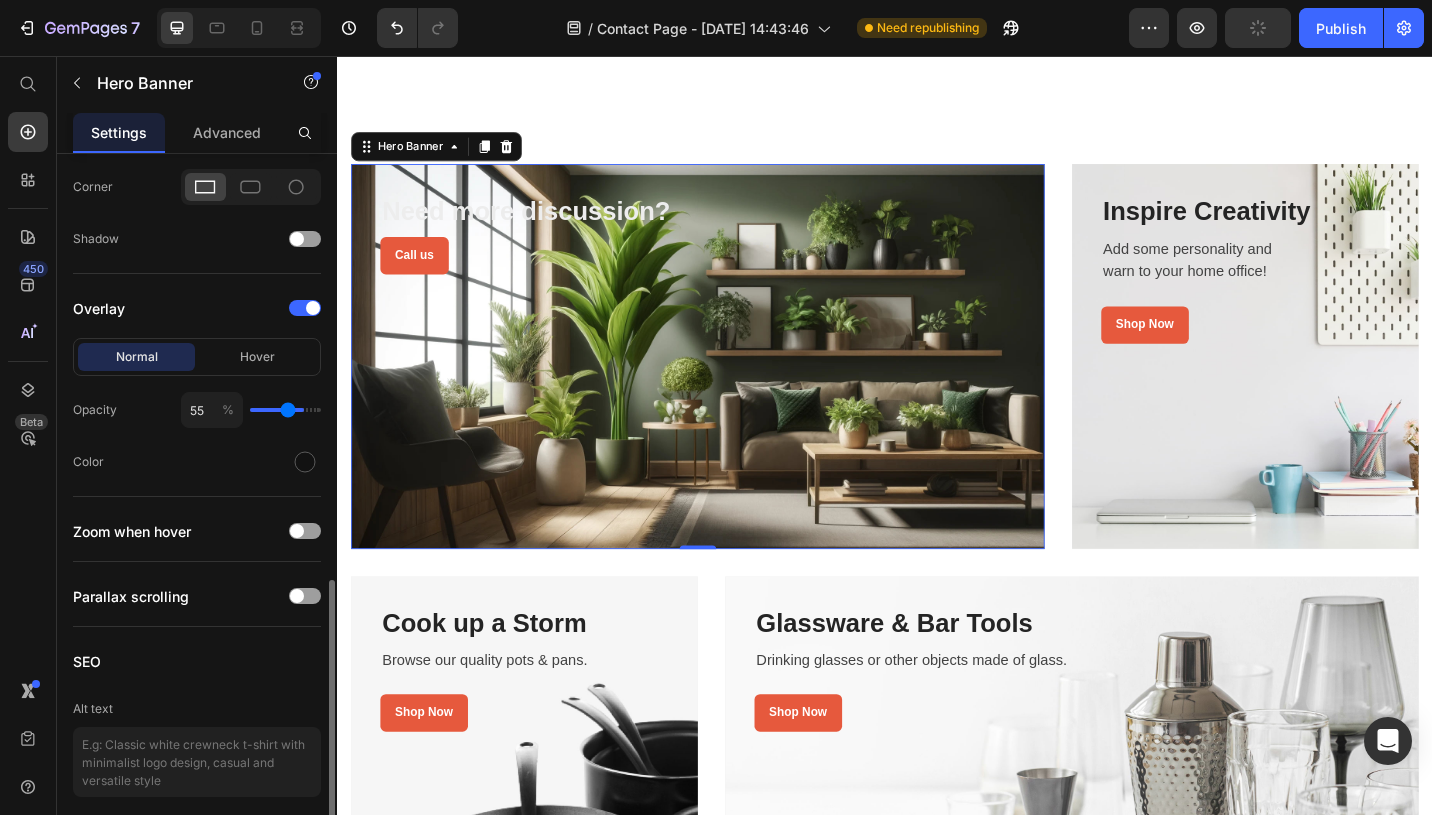 type on "54" 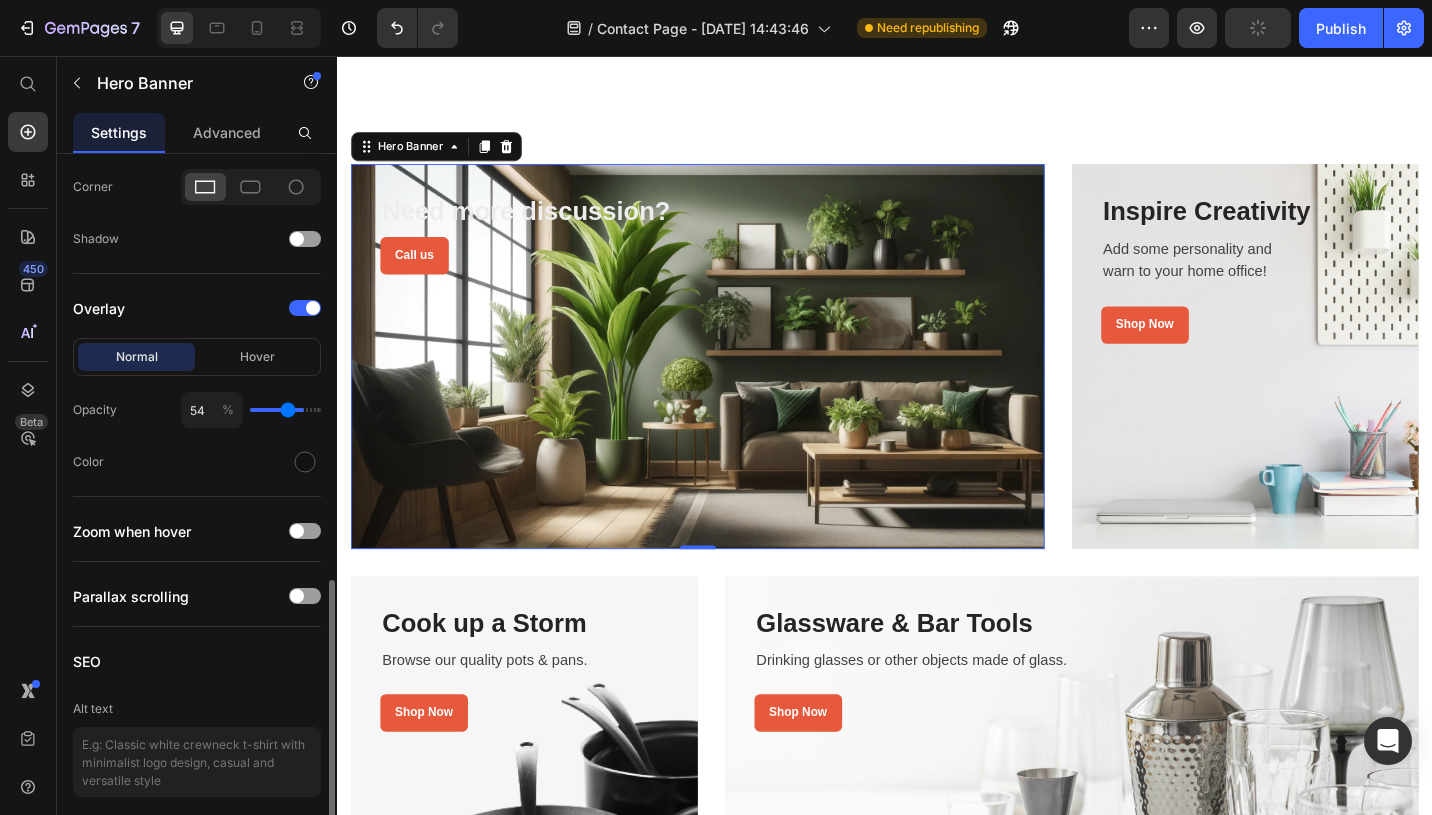 type on "52" 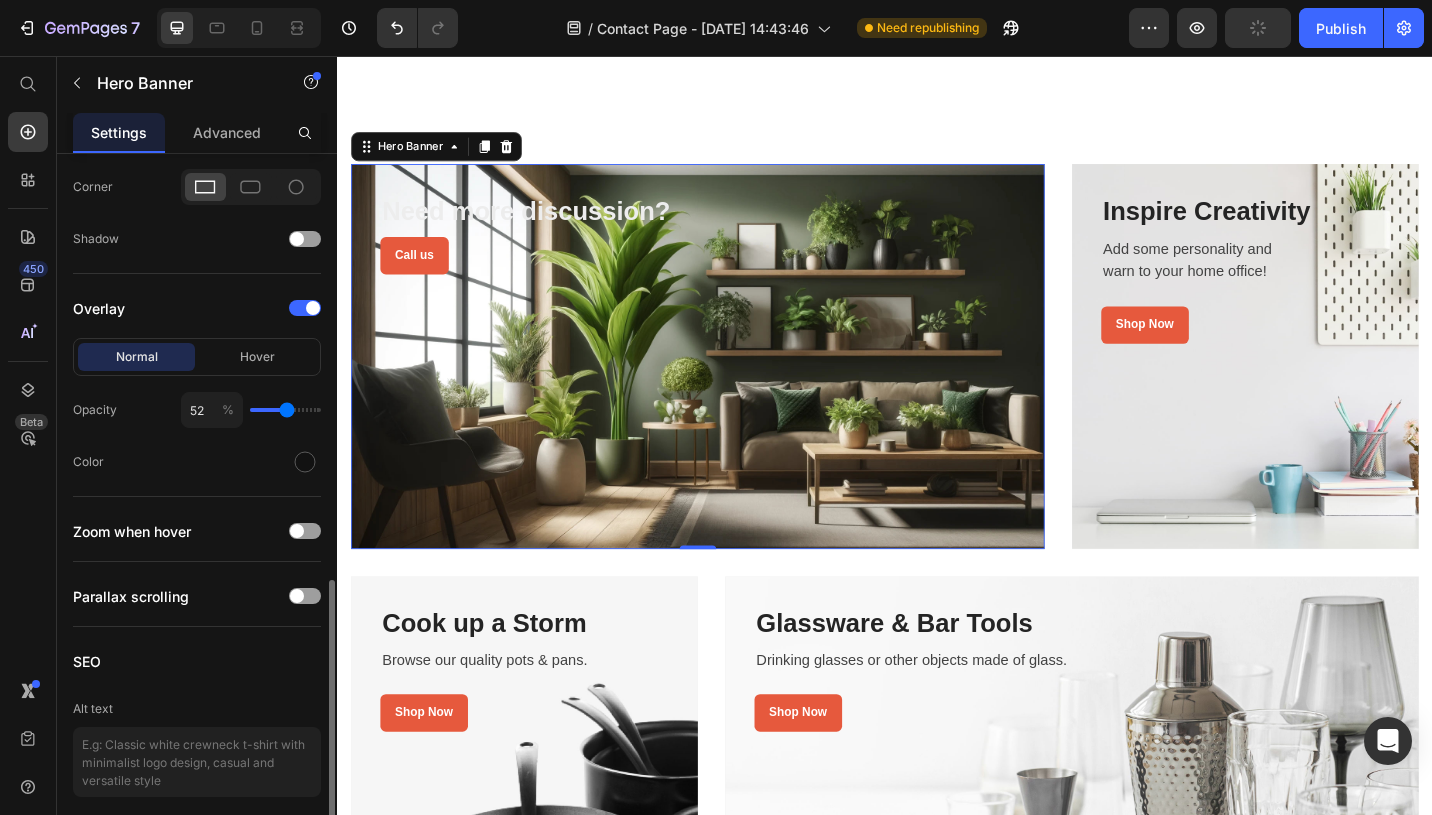 type on "48" 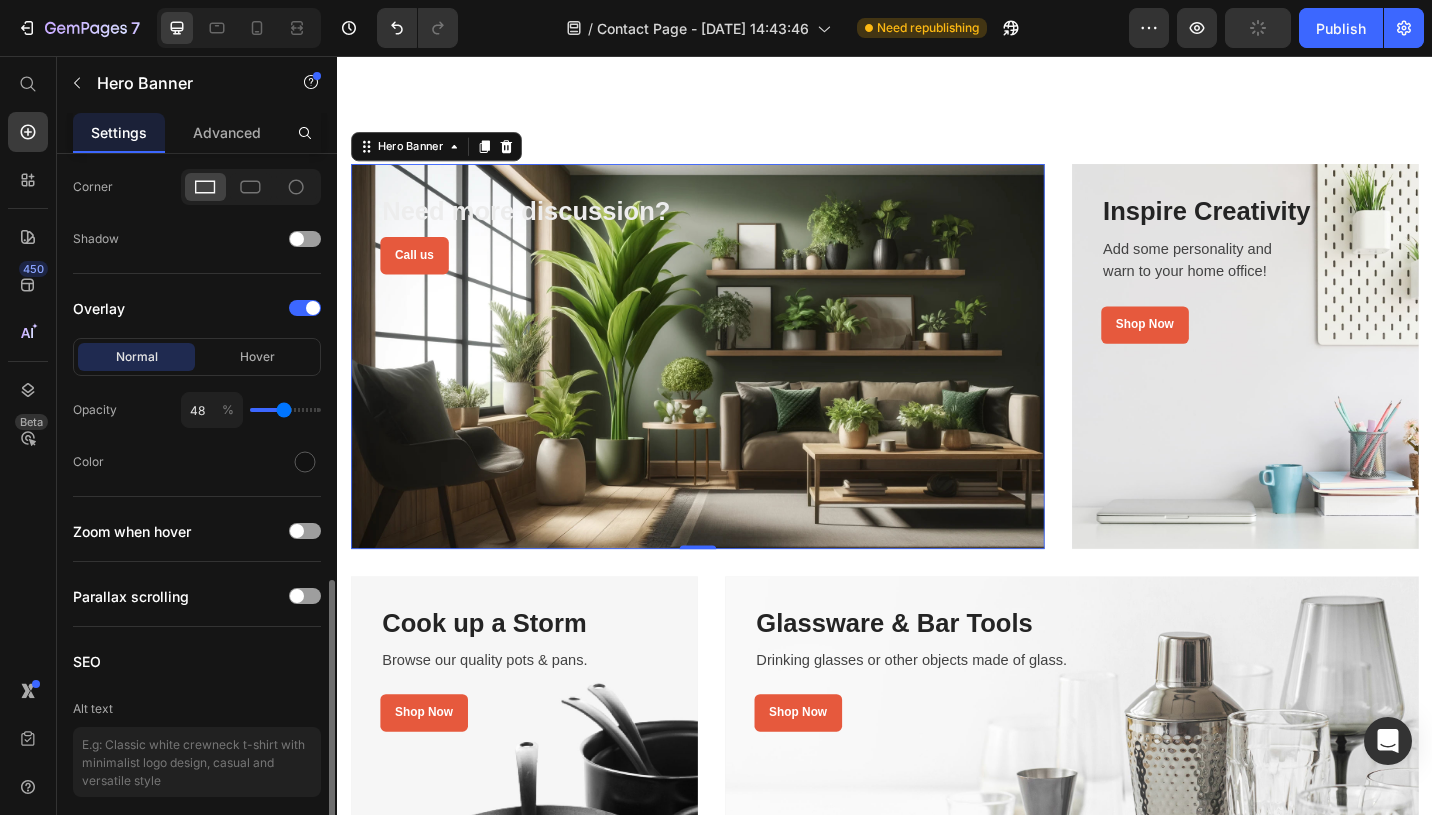 type on "46" 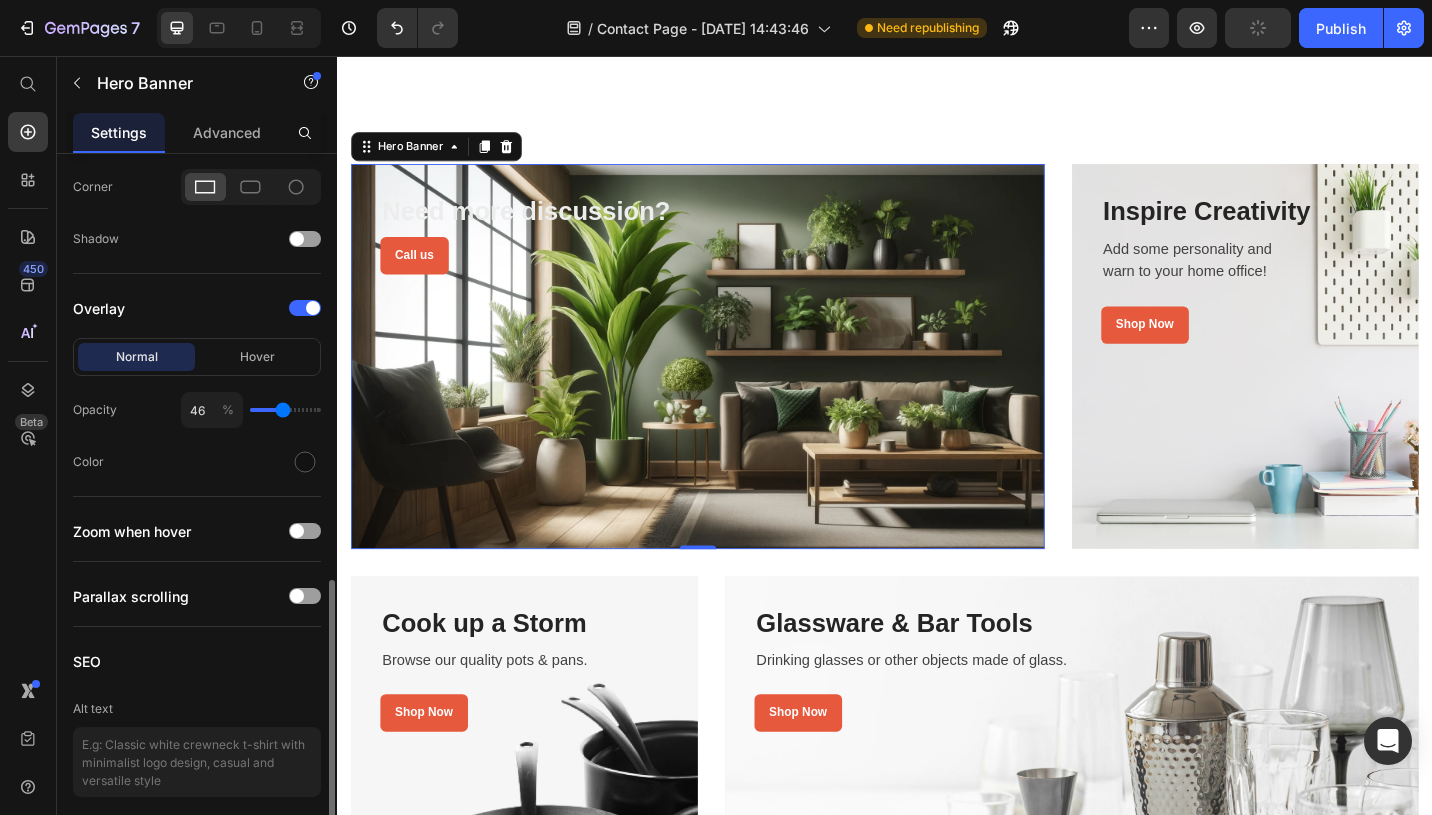 type on "45" 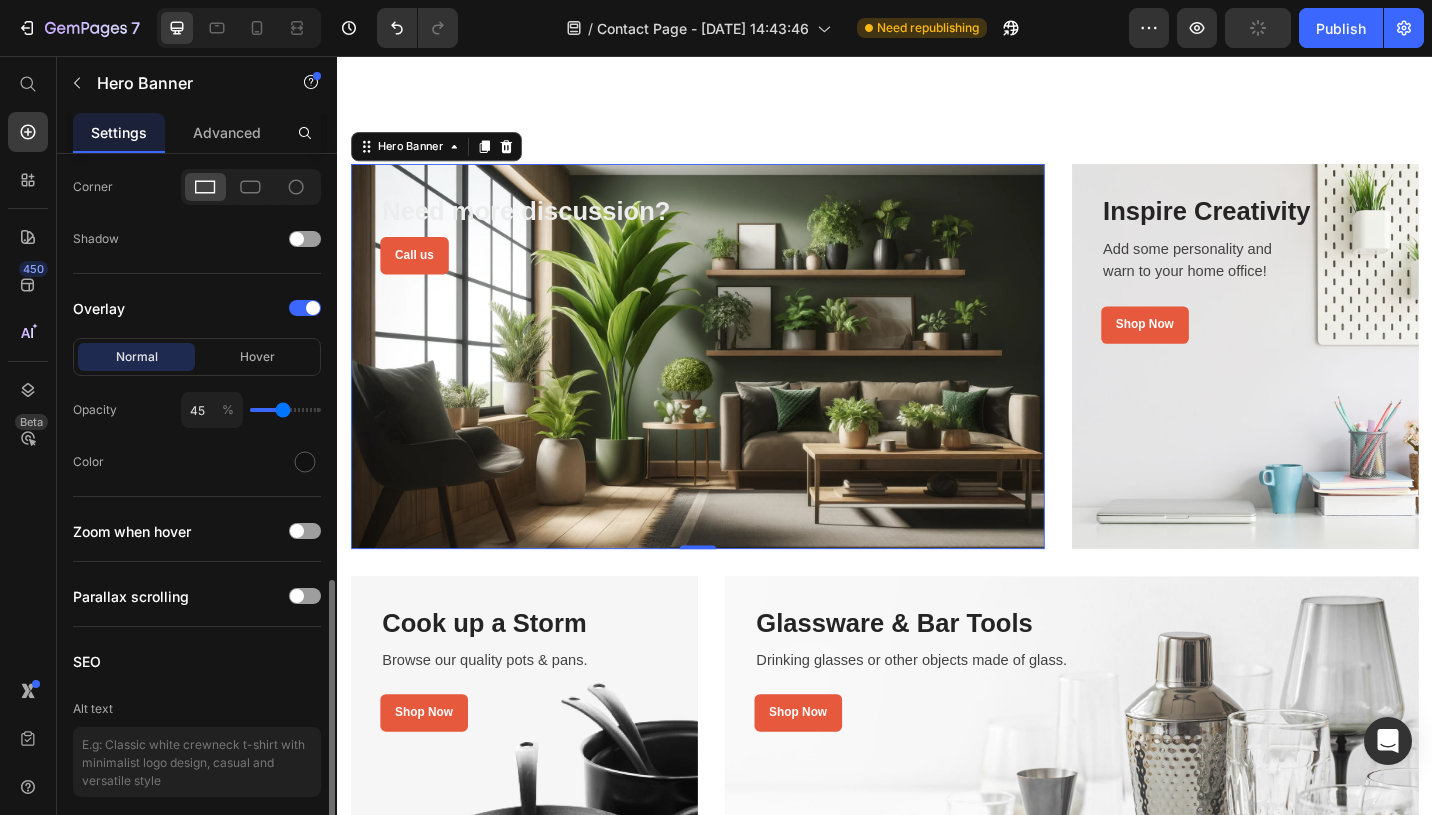 drag, startPoint x: 258, startPoint y: 408, endPoint x: 282, endPoint y: 408, distance: 24 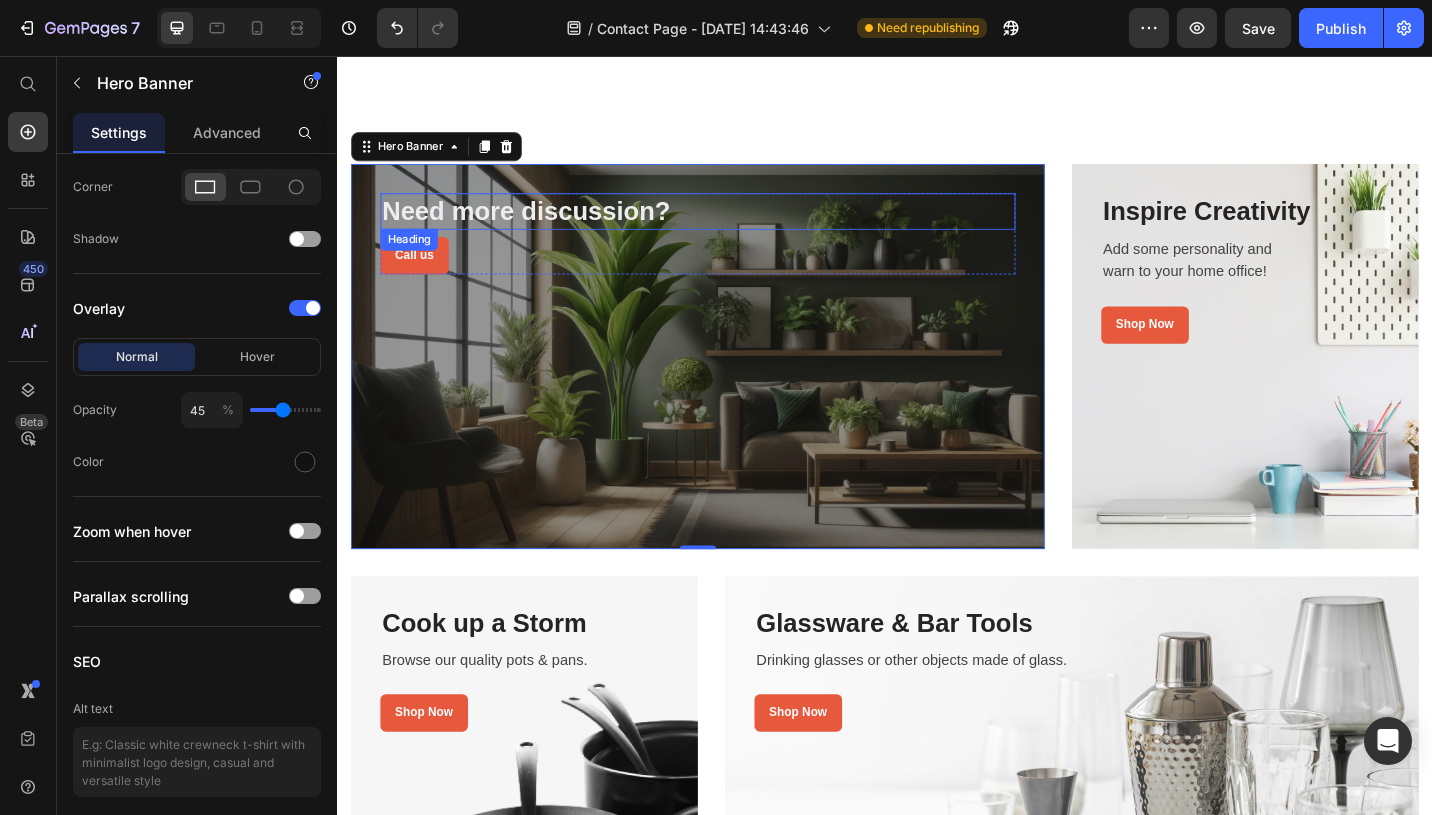 click on "Need more discussion?" at bounding box center (732, 226) 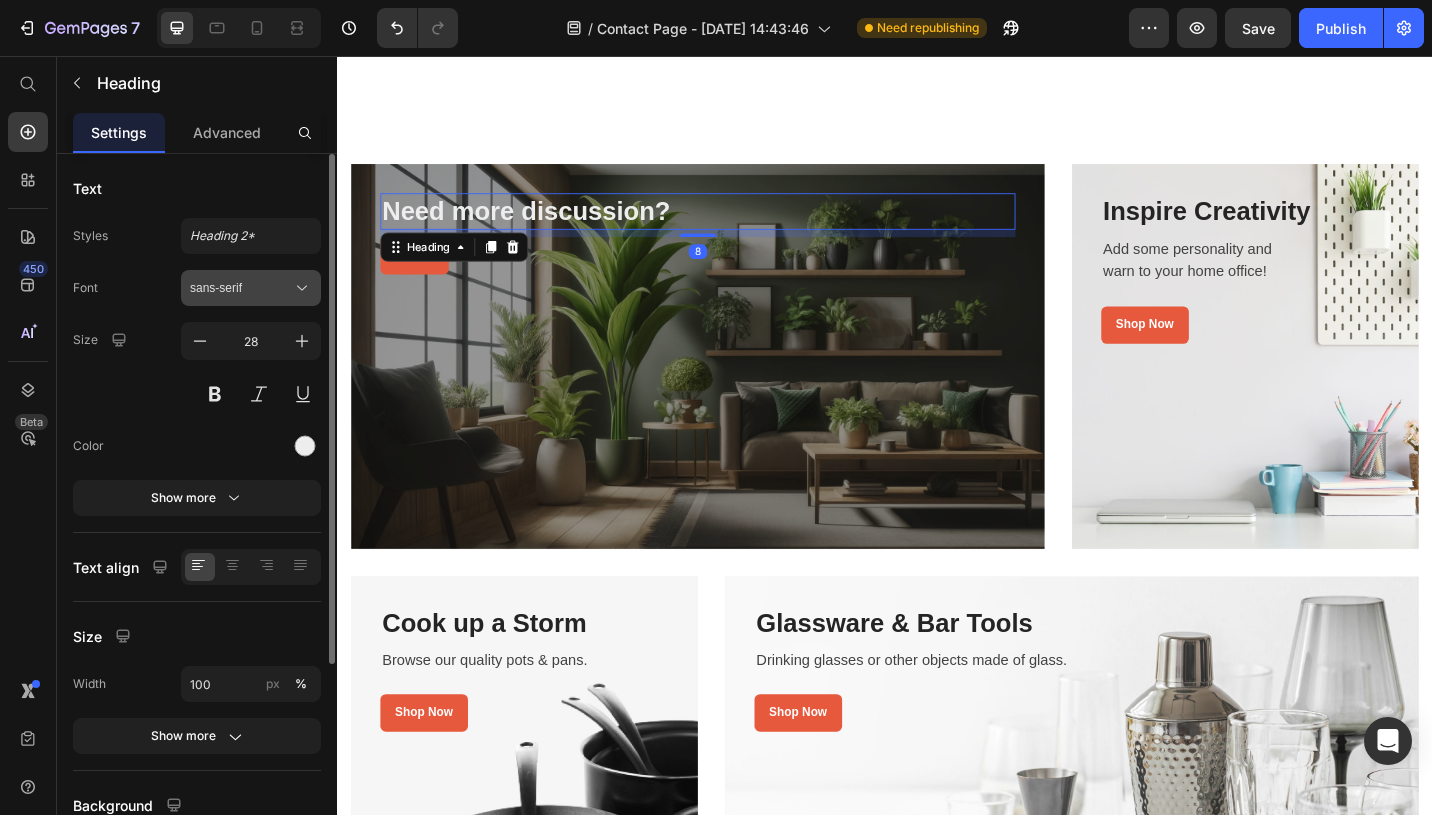 click on "sans-serif" at bounding box center (251, 288) 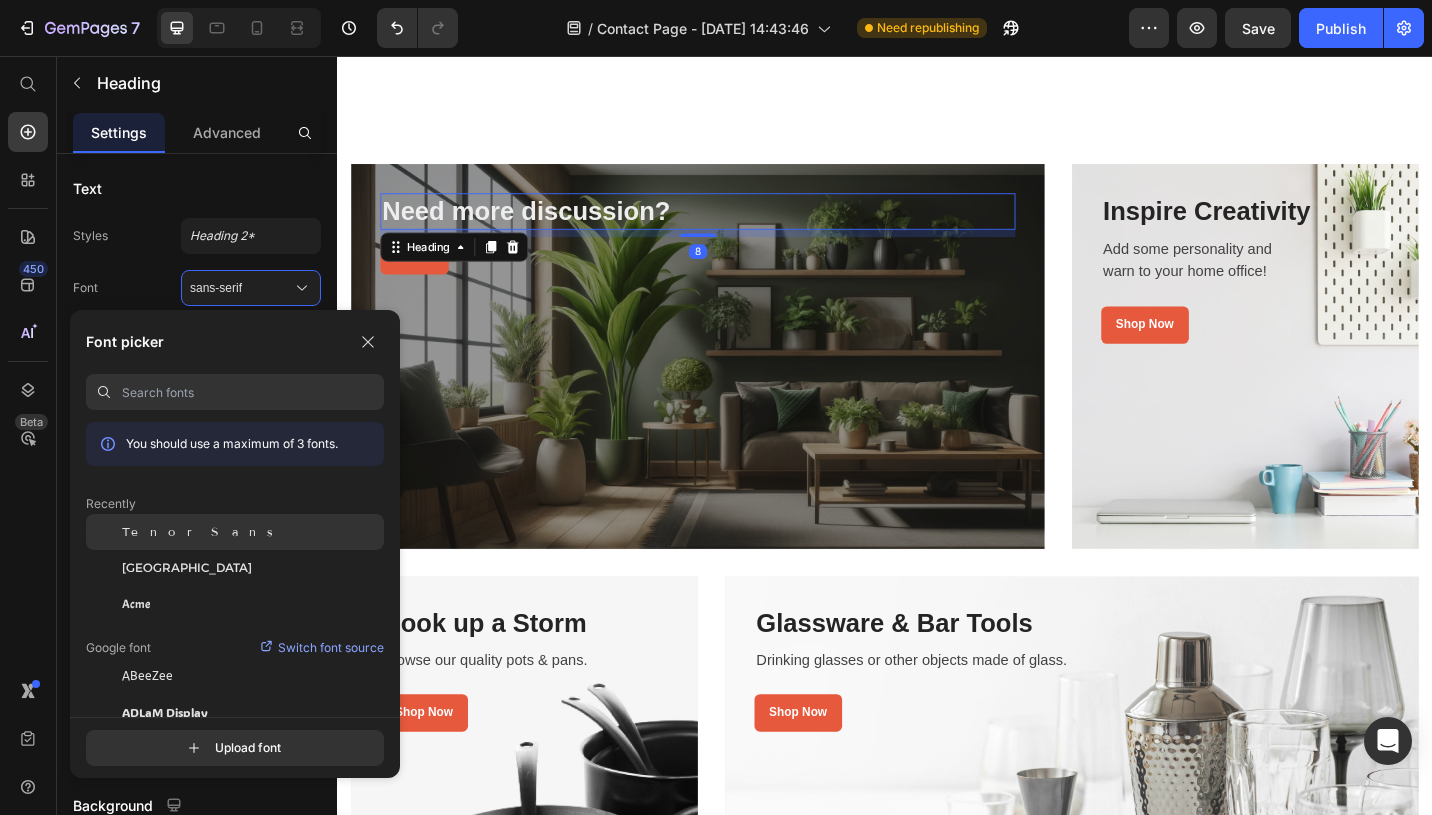 click on "Tenor Sans" 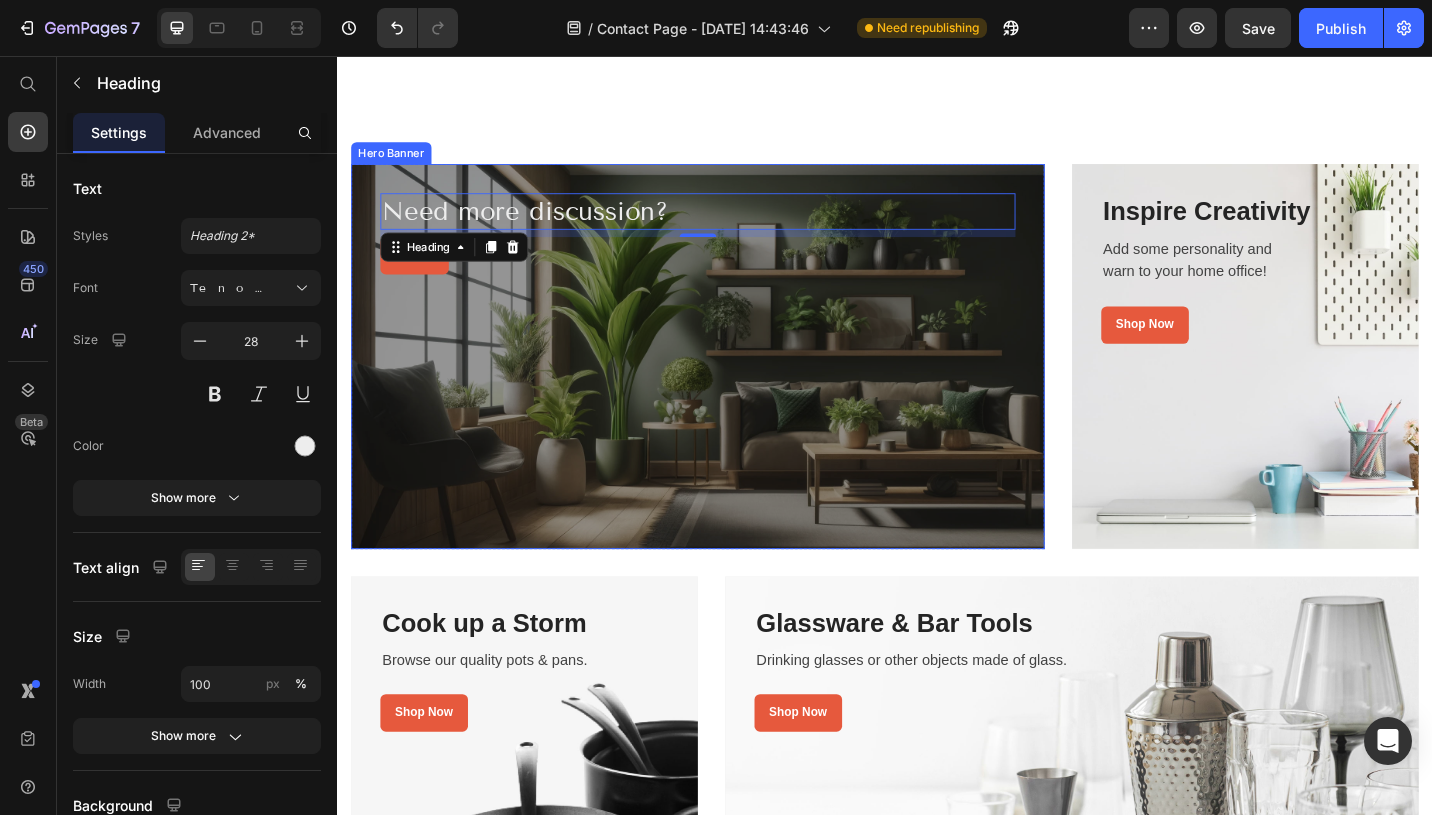 click at bounding box center [732, 385] 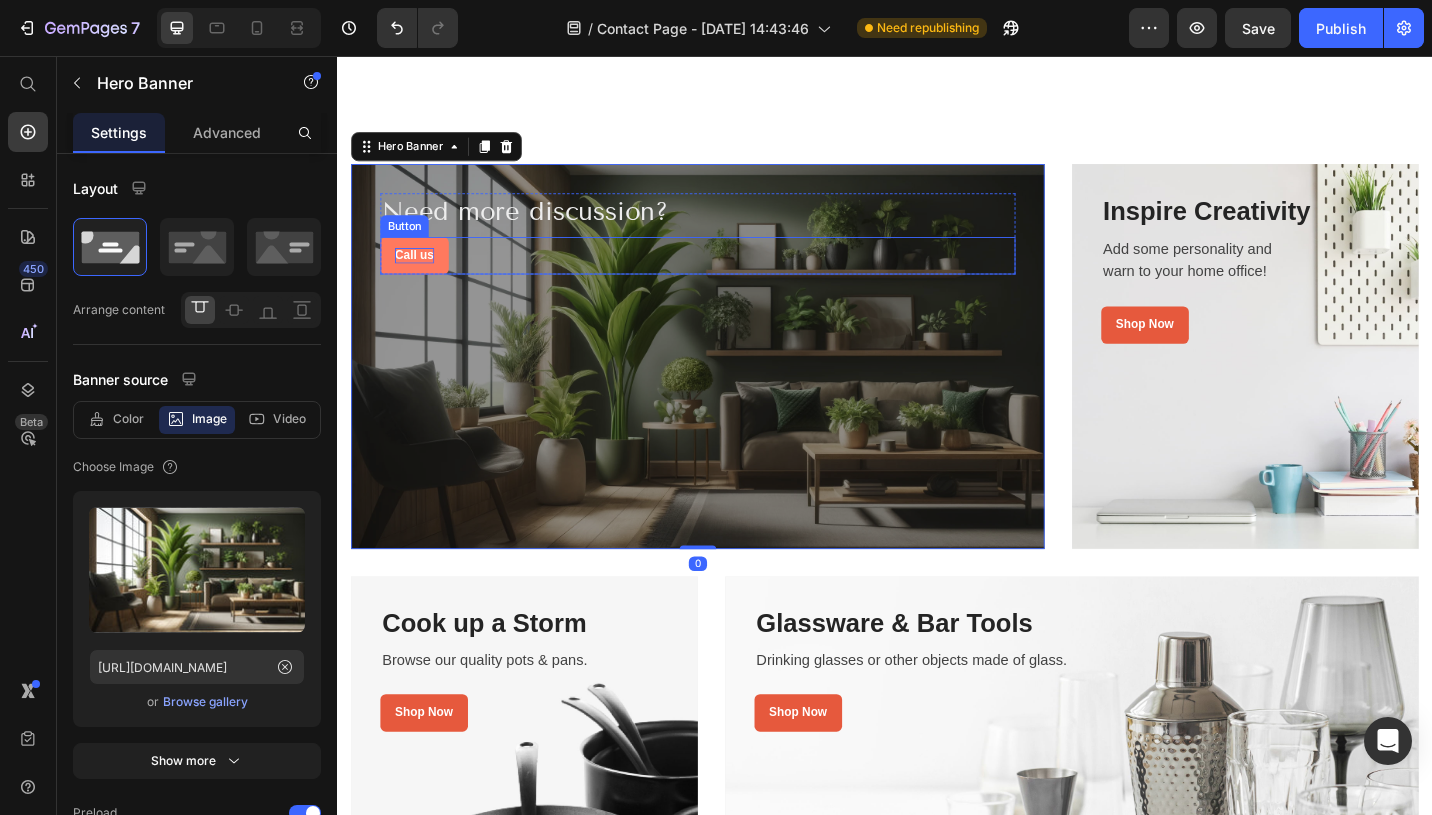click on "Call us" at bounding box center [421, 274] 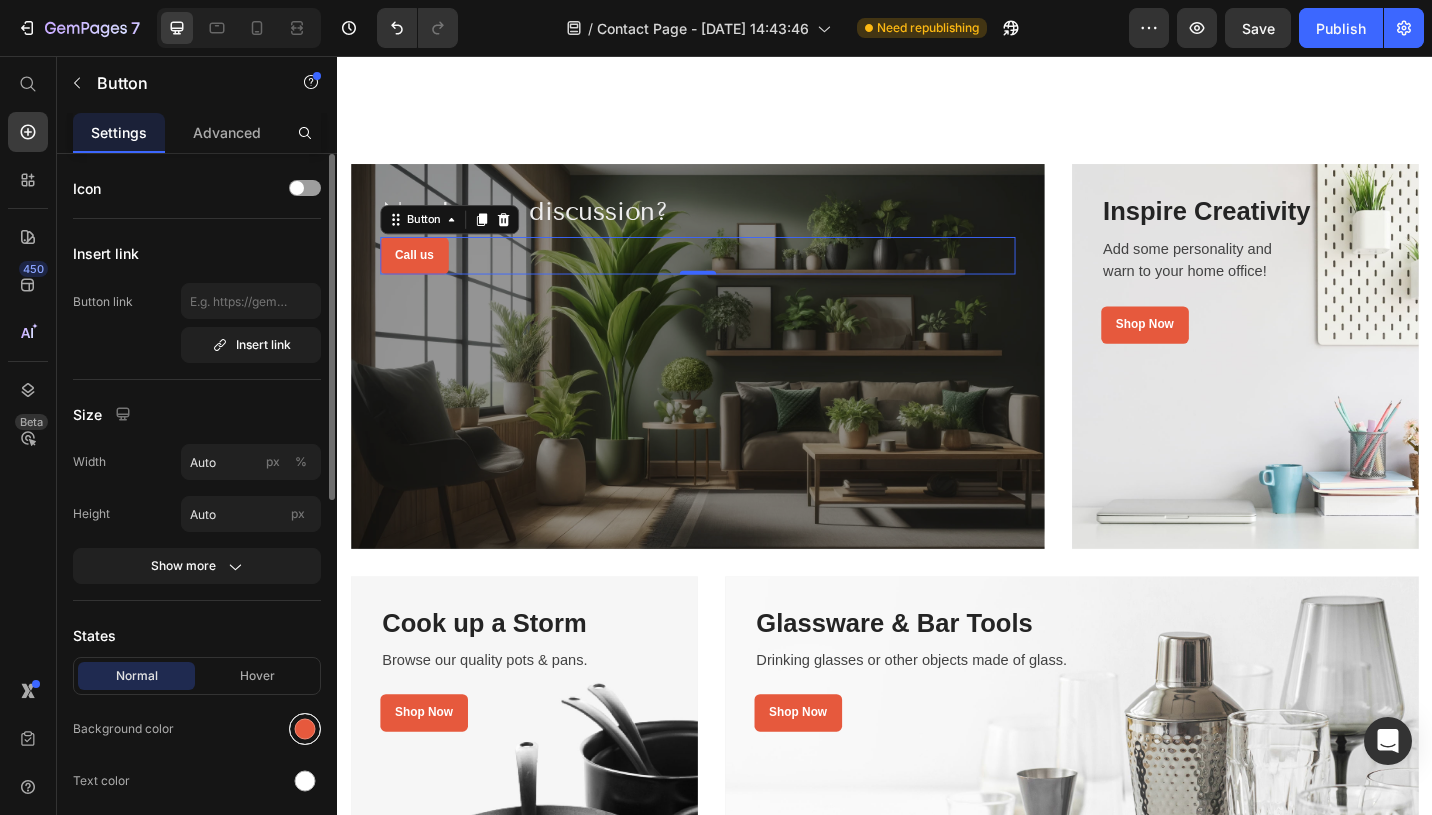 click at bounding box center (305, 729) 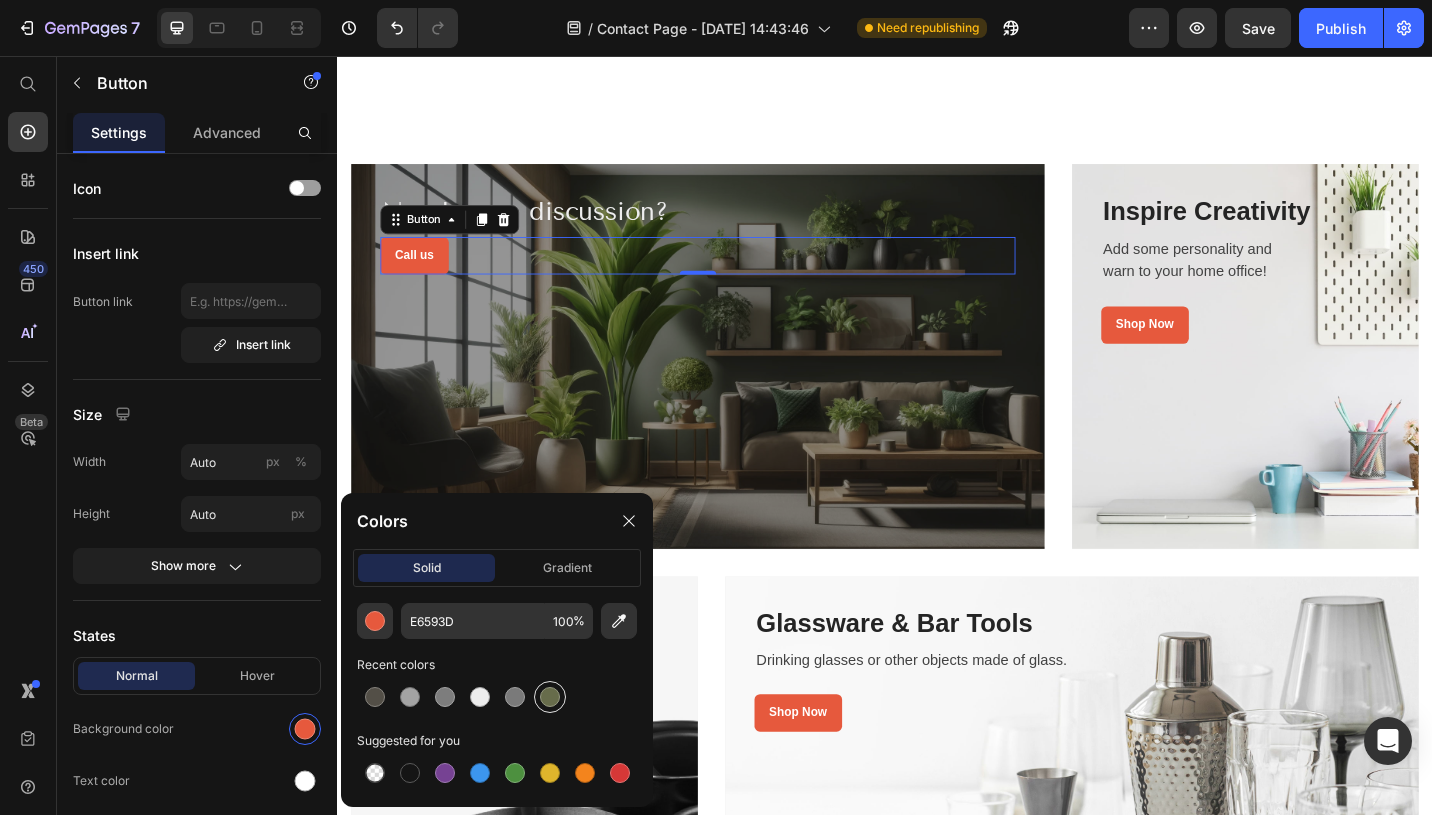 click at bounding box center [550, 697] 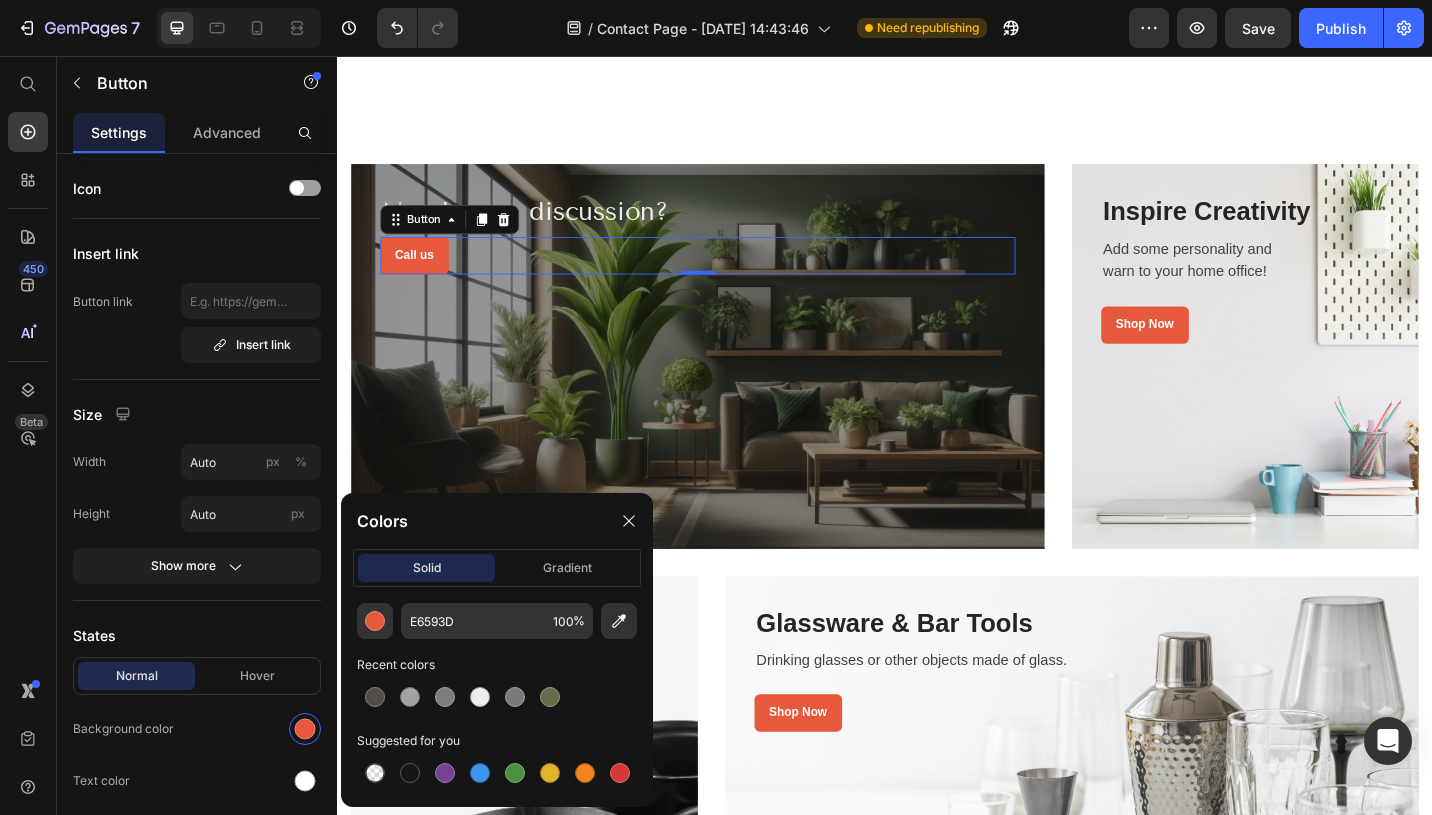 type on "676C4B" 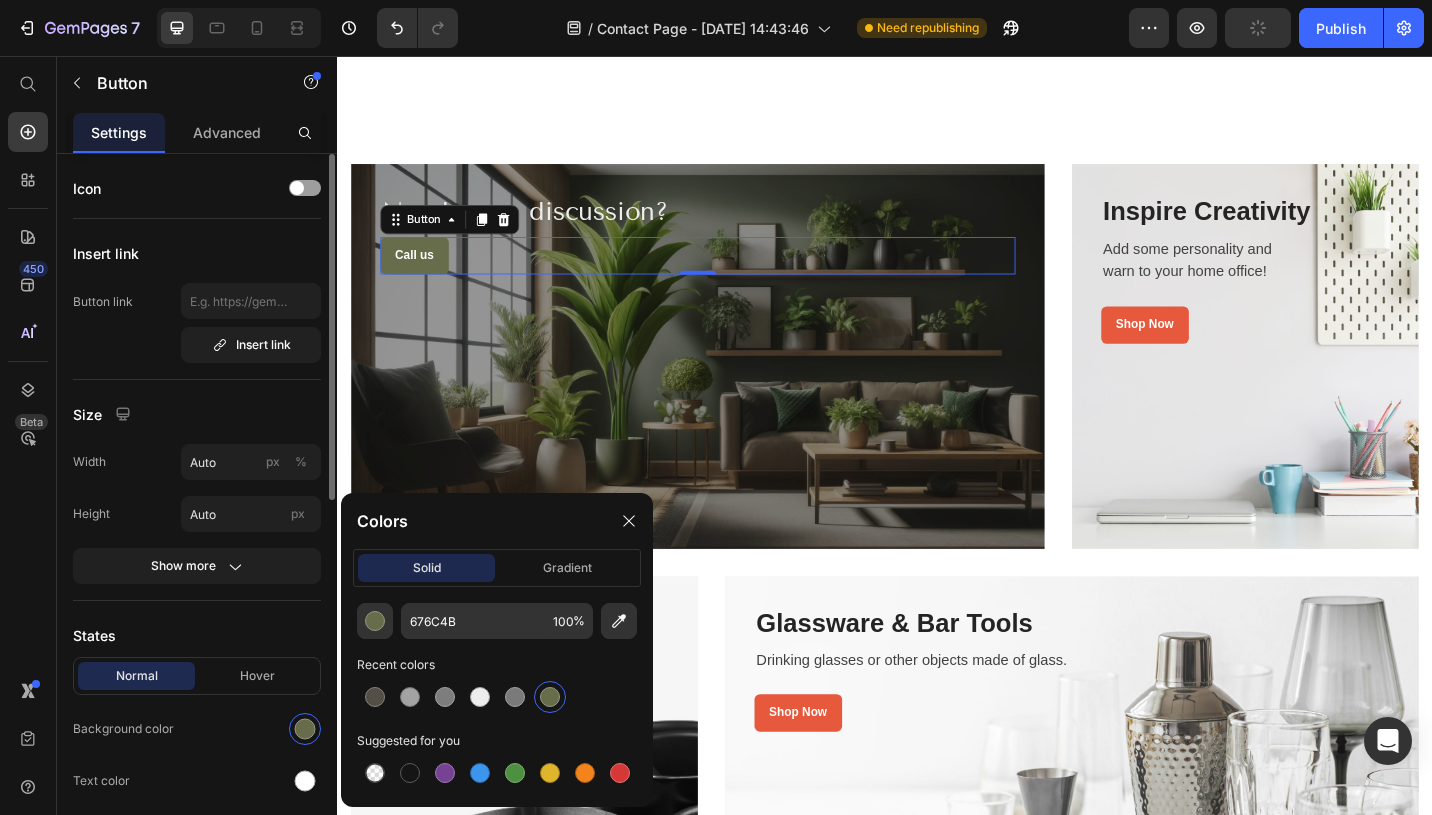 click on "Icon Insert link Button link  Insert link  Size Width Auto px % Height Auto px Show more States Normal Hover Background color Text color Border 1 px Corner 6 6 6 6 Shadow Text Styles Heading 3* Font sans-serif Size 13 Show more Align" at bounding box center [197, 849] 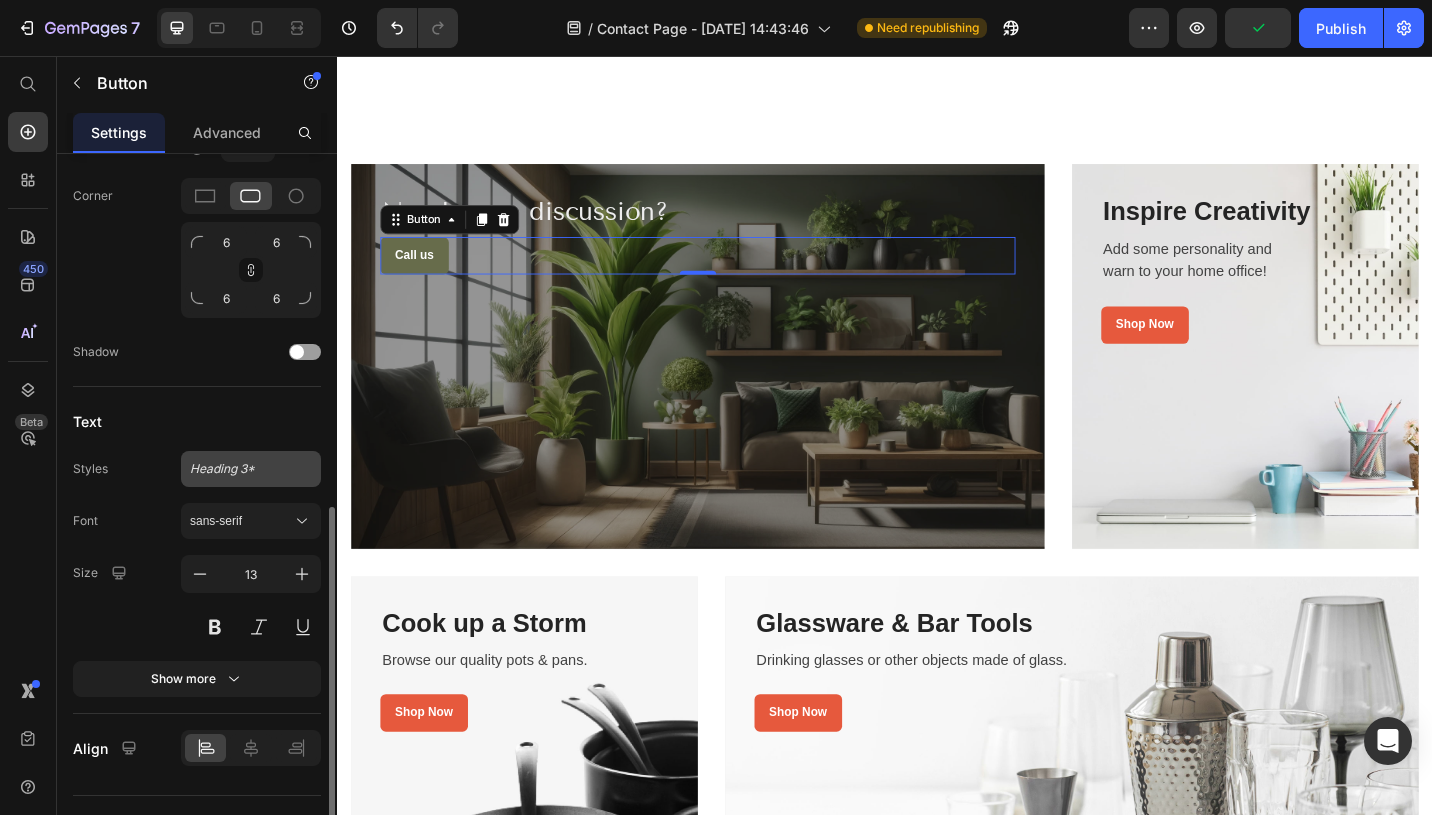 scroll, scrollTop: 769, scrollLeft: 0, axis: vertical 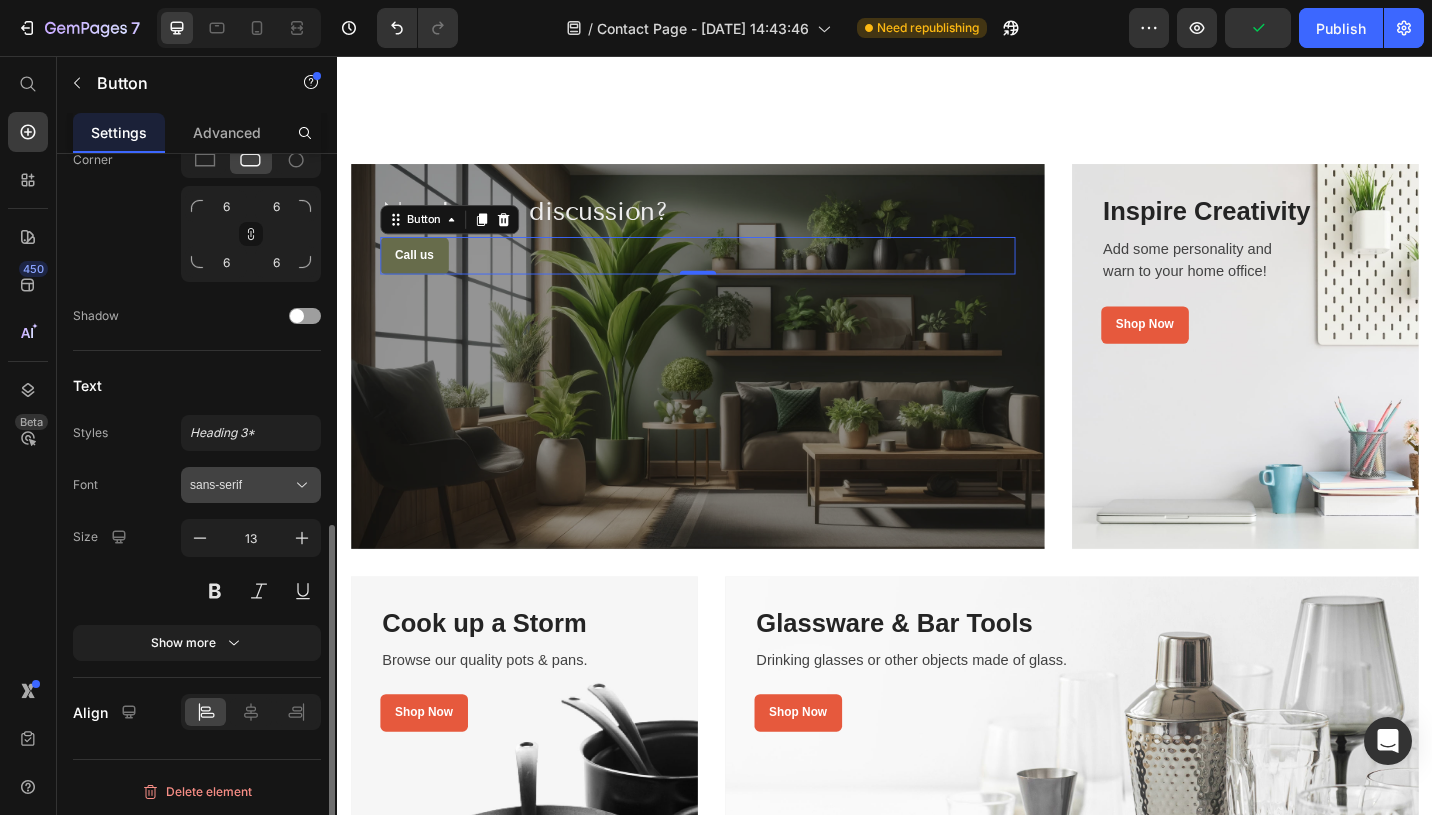 click on "sans-serif" at bounding box center (241, 485) 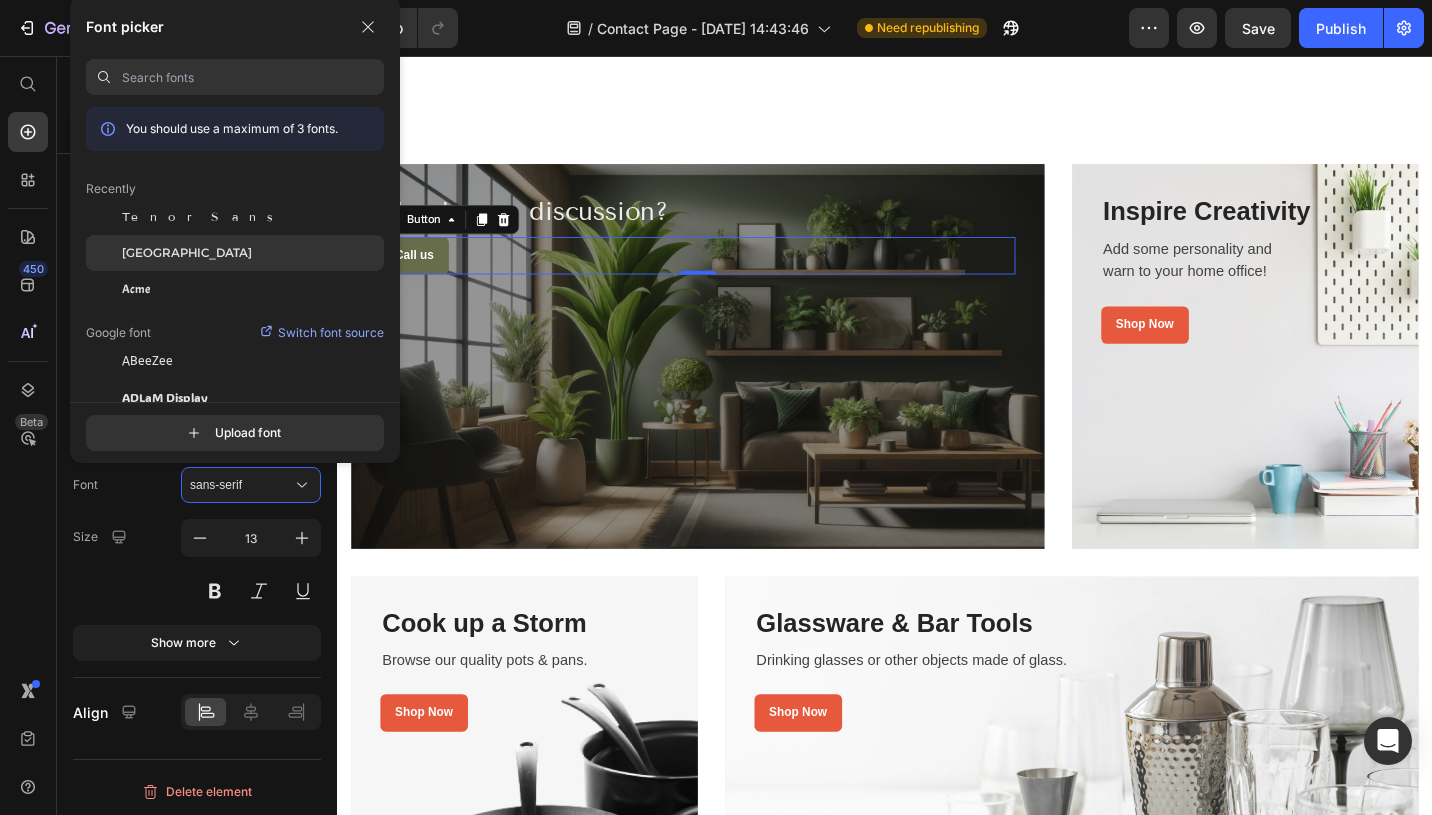 click on "Alexandria" 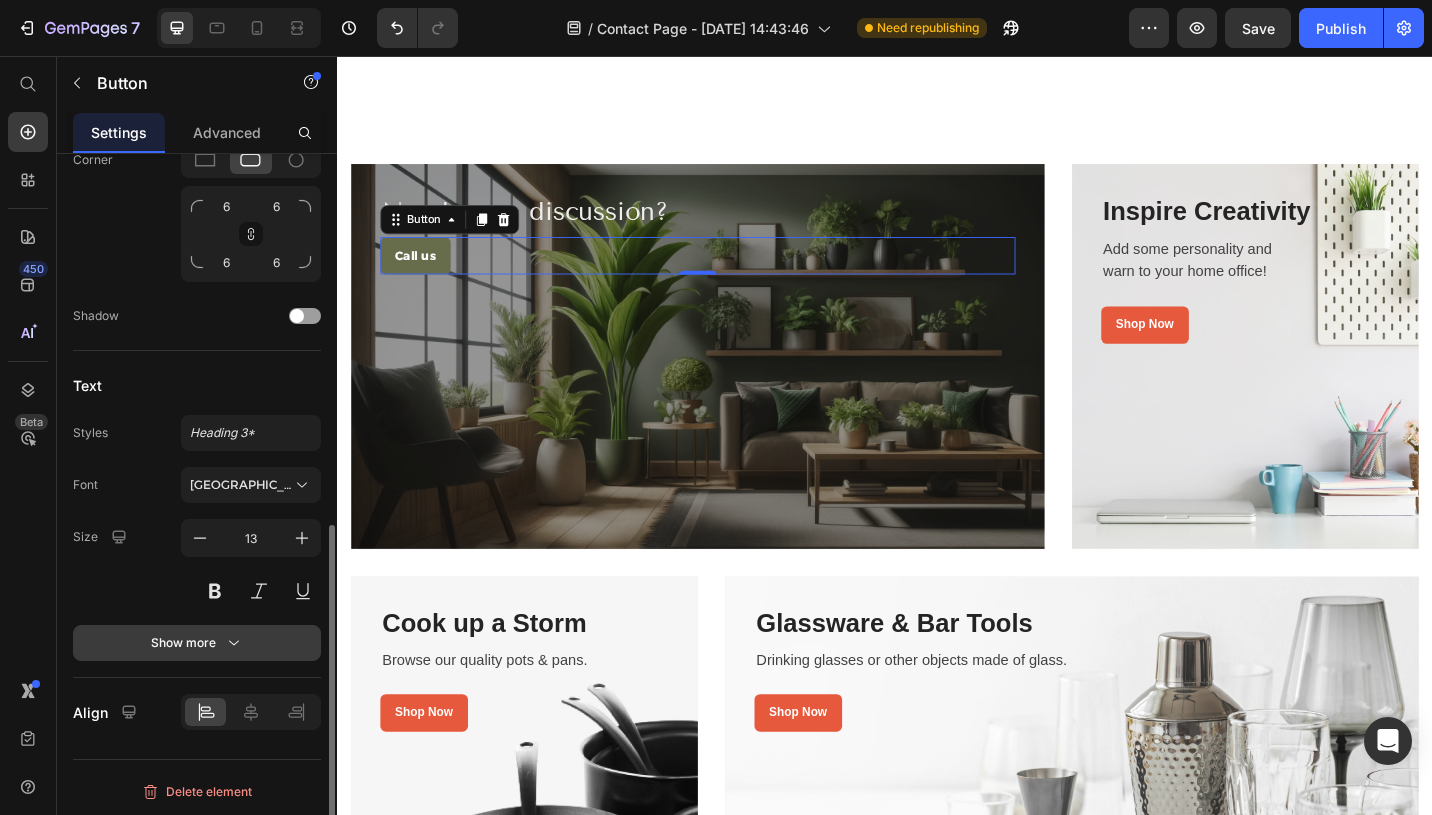 click on "Show more" at bounding box center (197, 643) 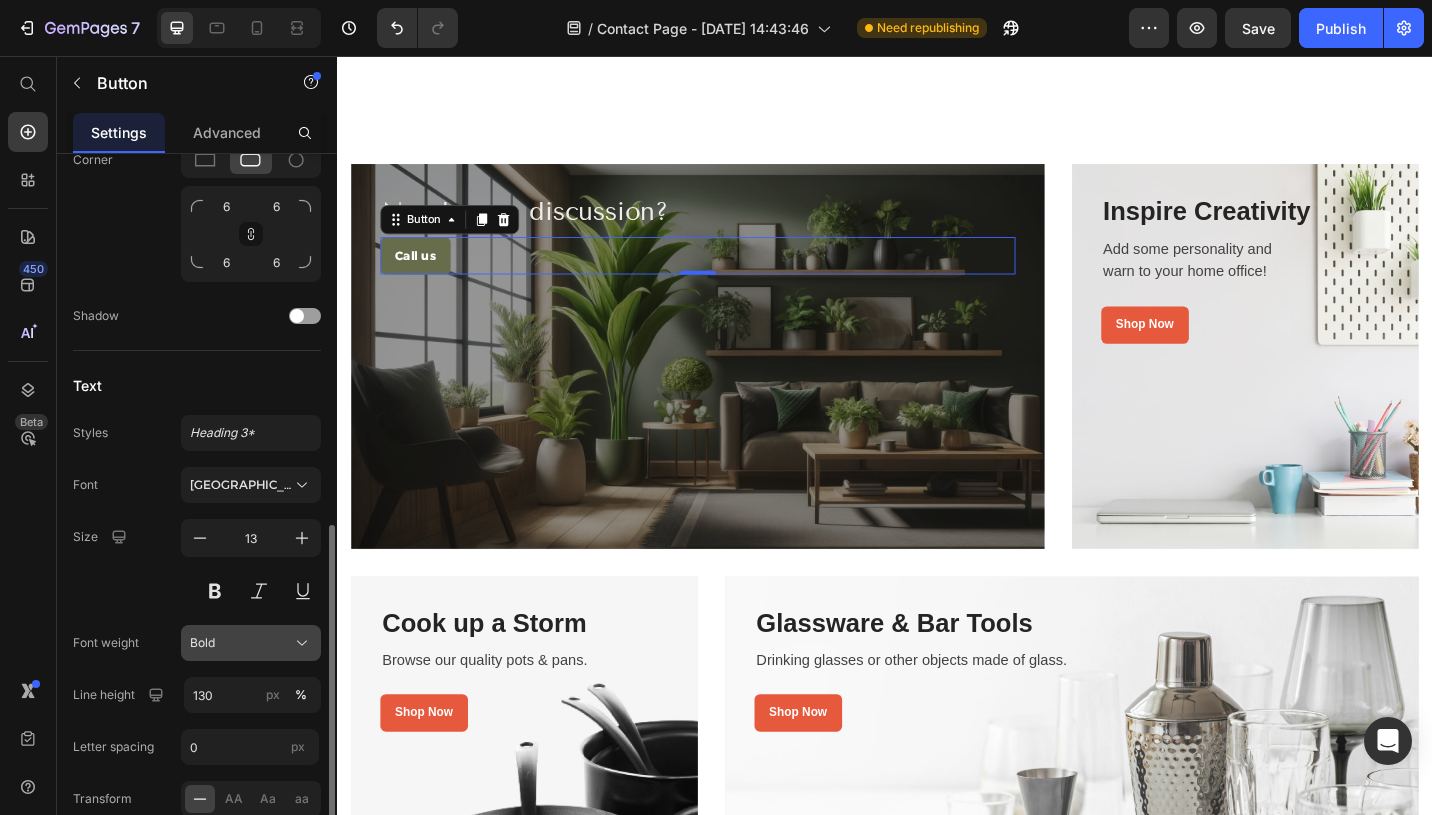 click on "Bold" 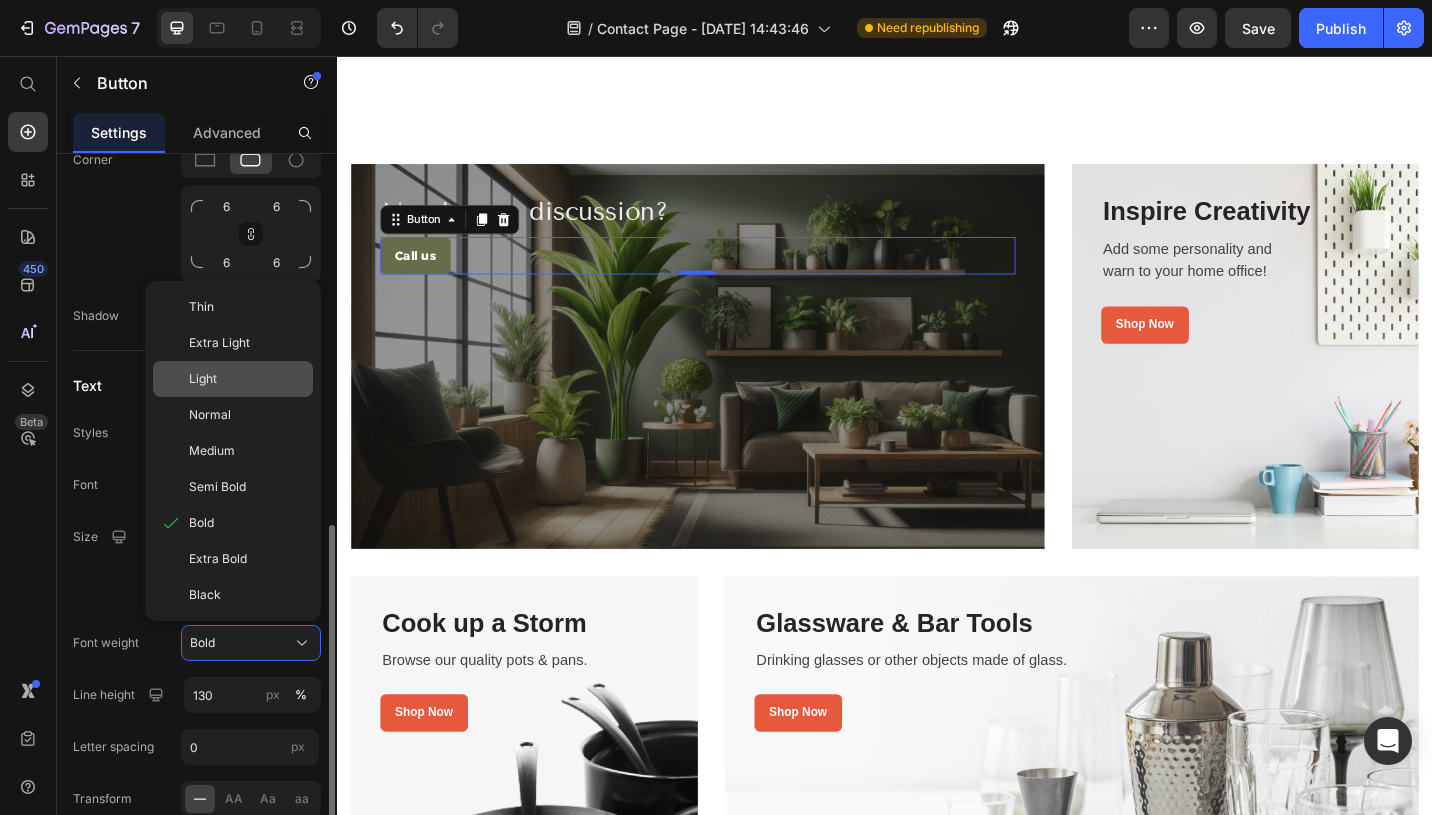 click on "Light" at bounding box center [247, 379] 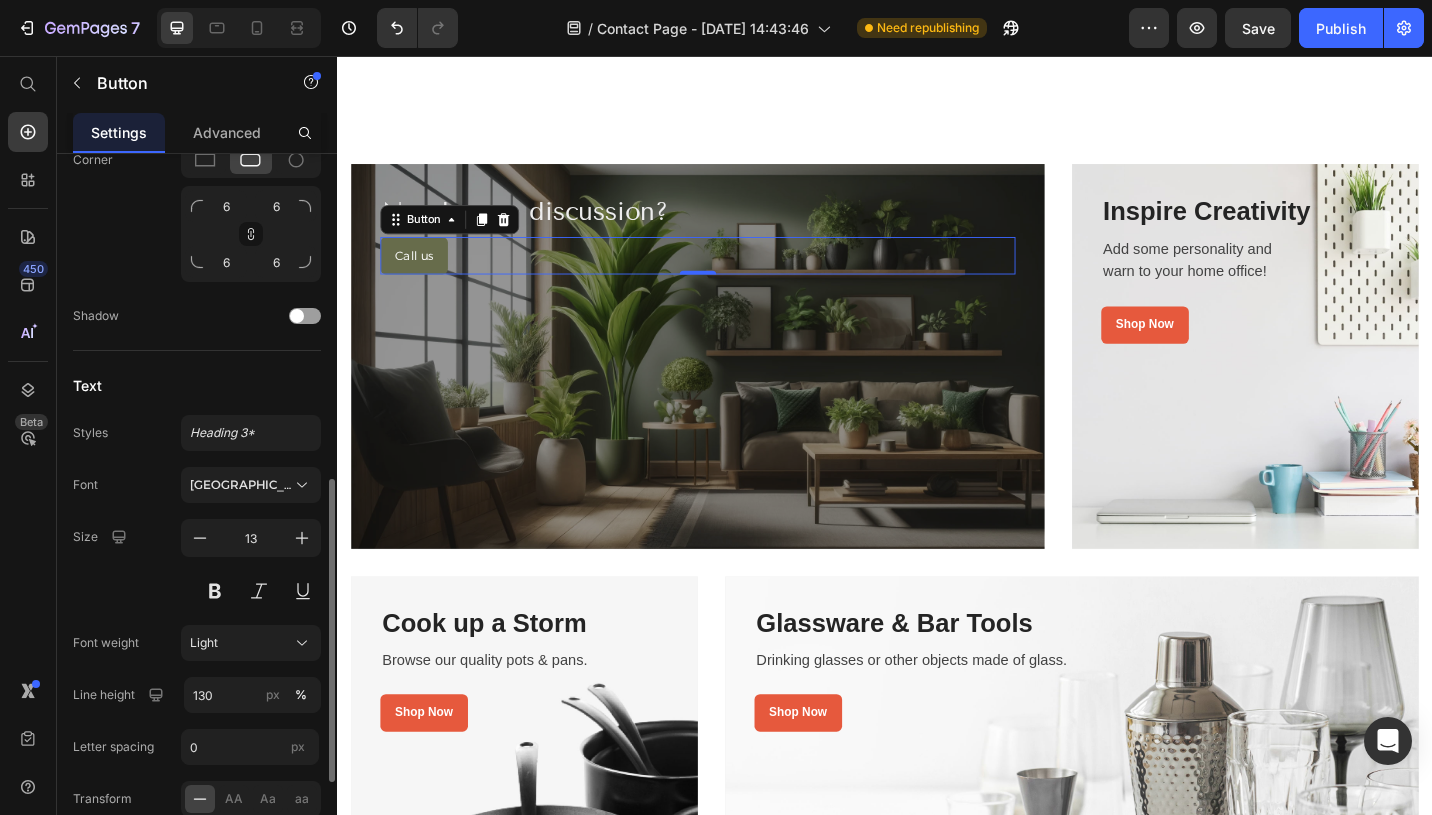 click on "Text" at bounding box center (197, 385) 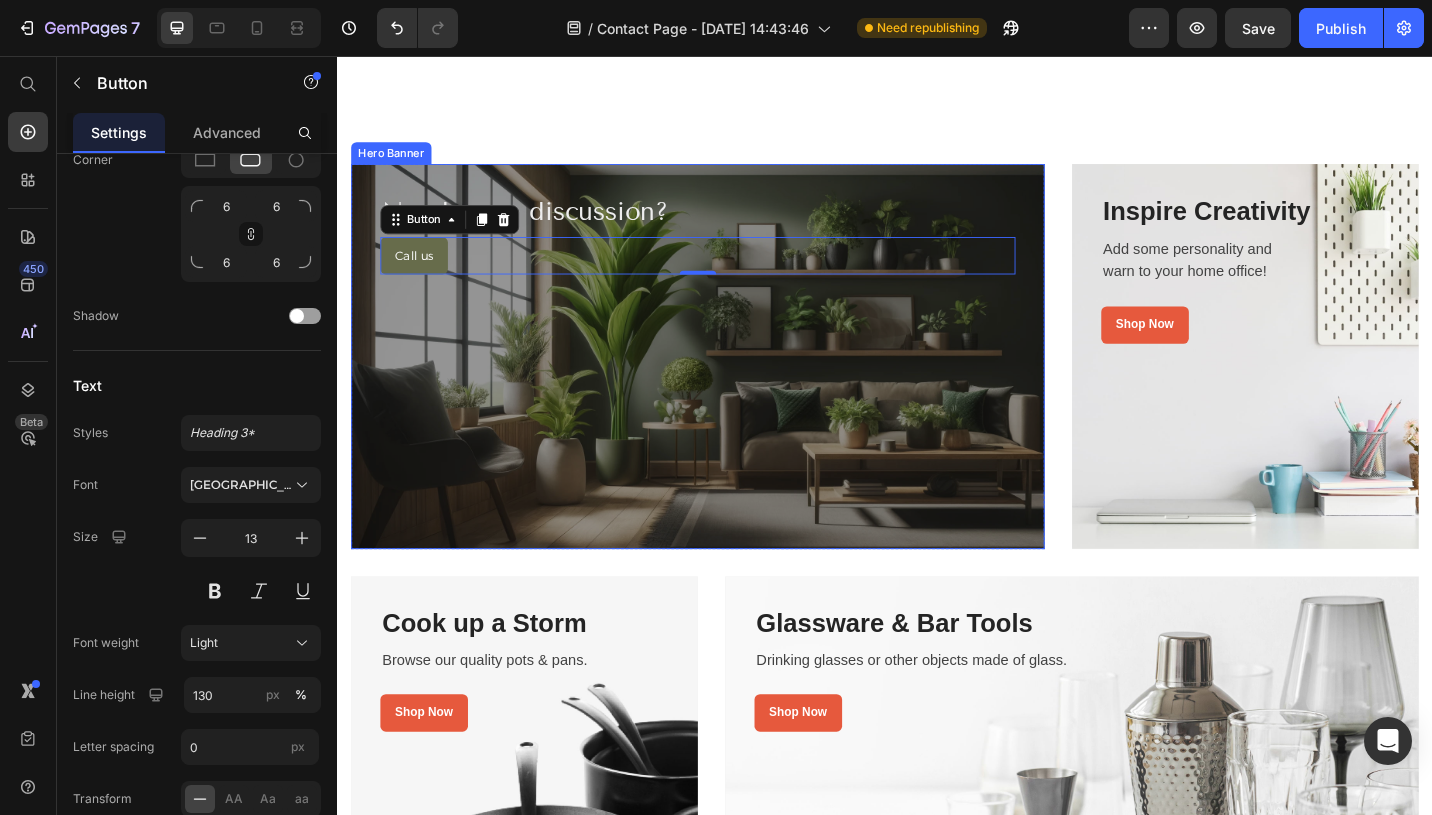 click at bounding box center (732, 385) 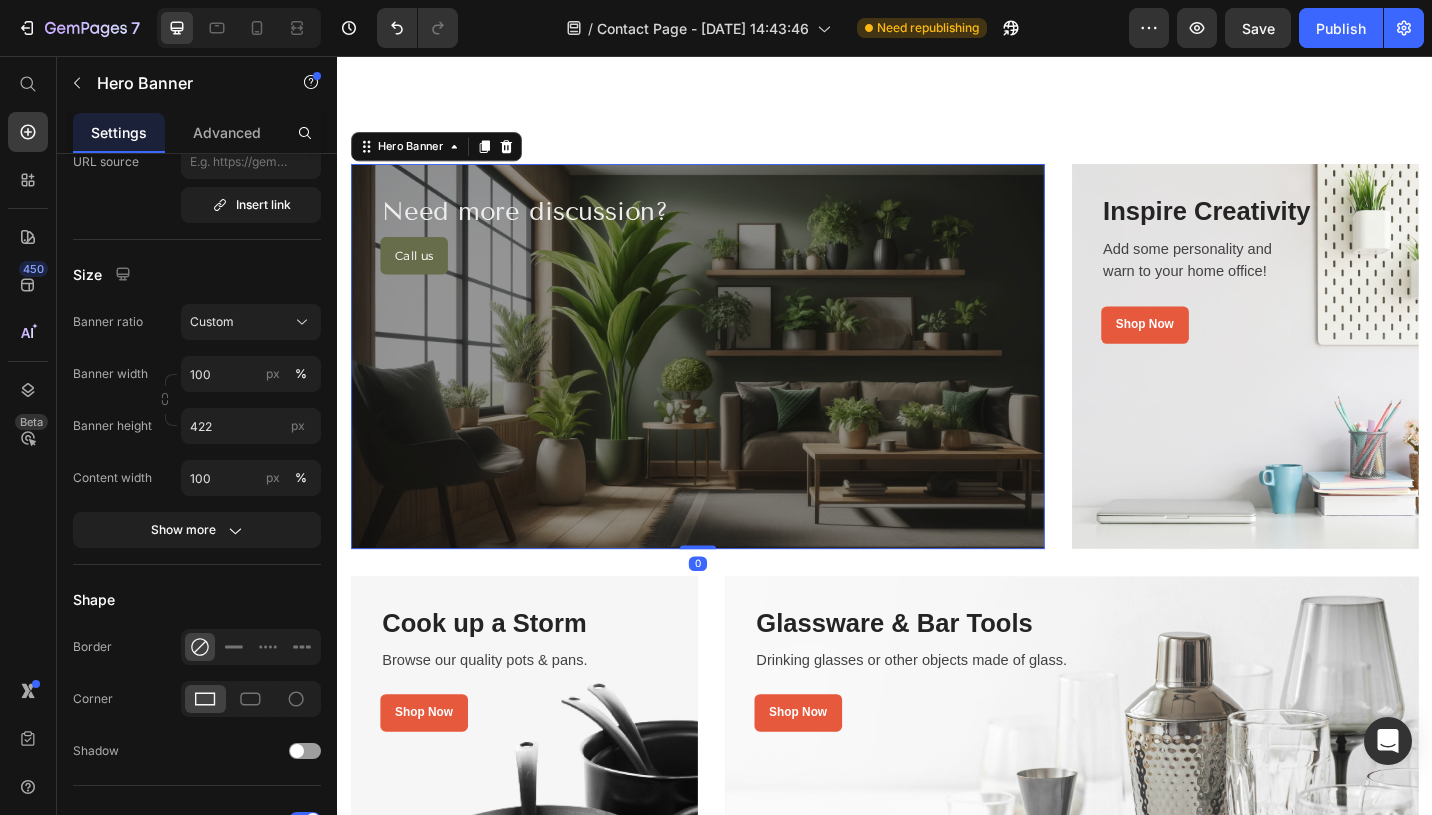 scroll, scrollTop: 0, scrollLeft: 0, axis: both 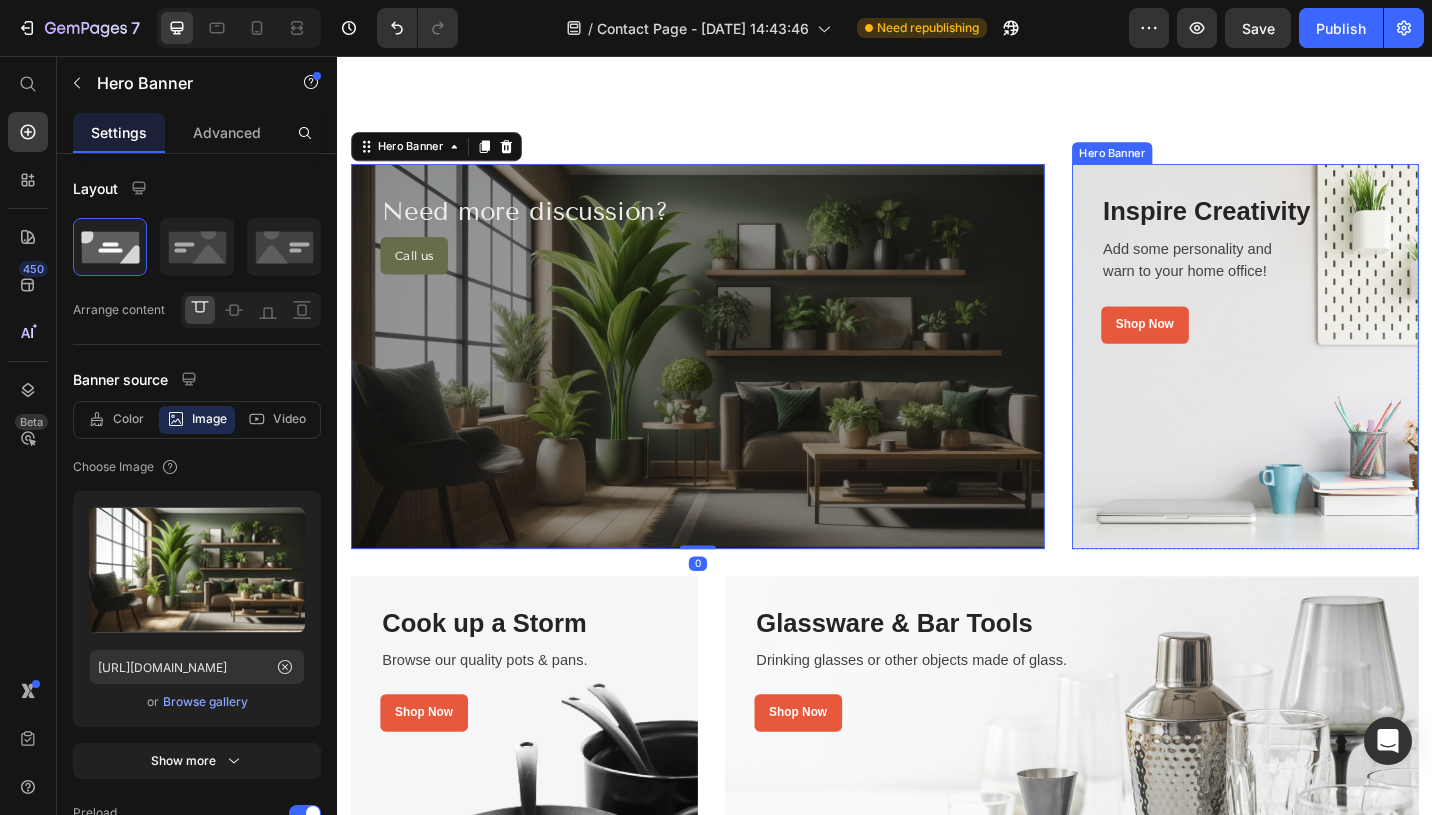 click at bounding box center (1332, 385) 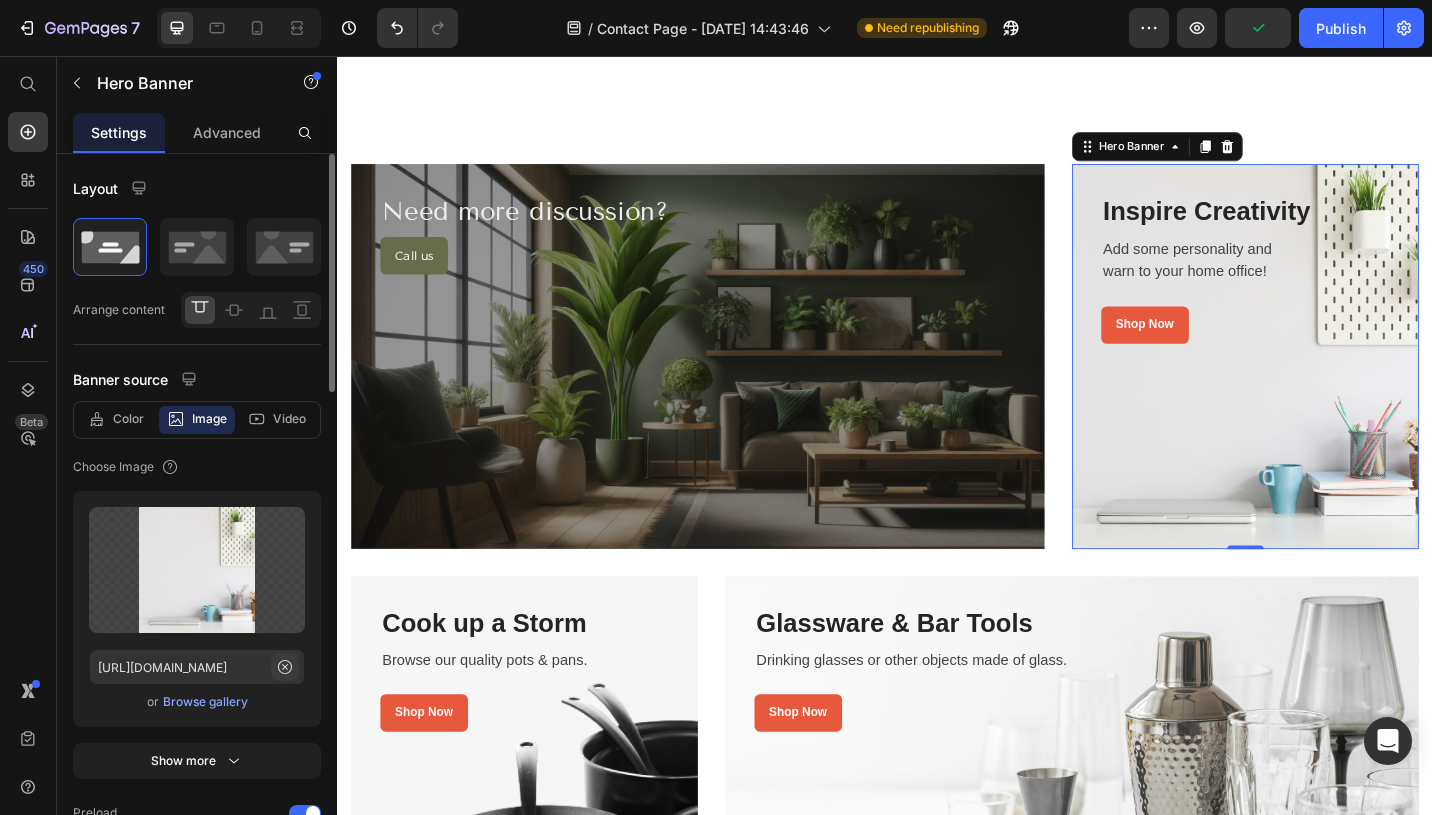 click 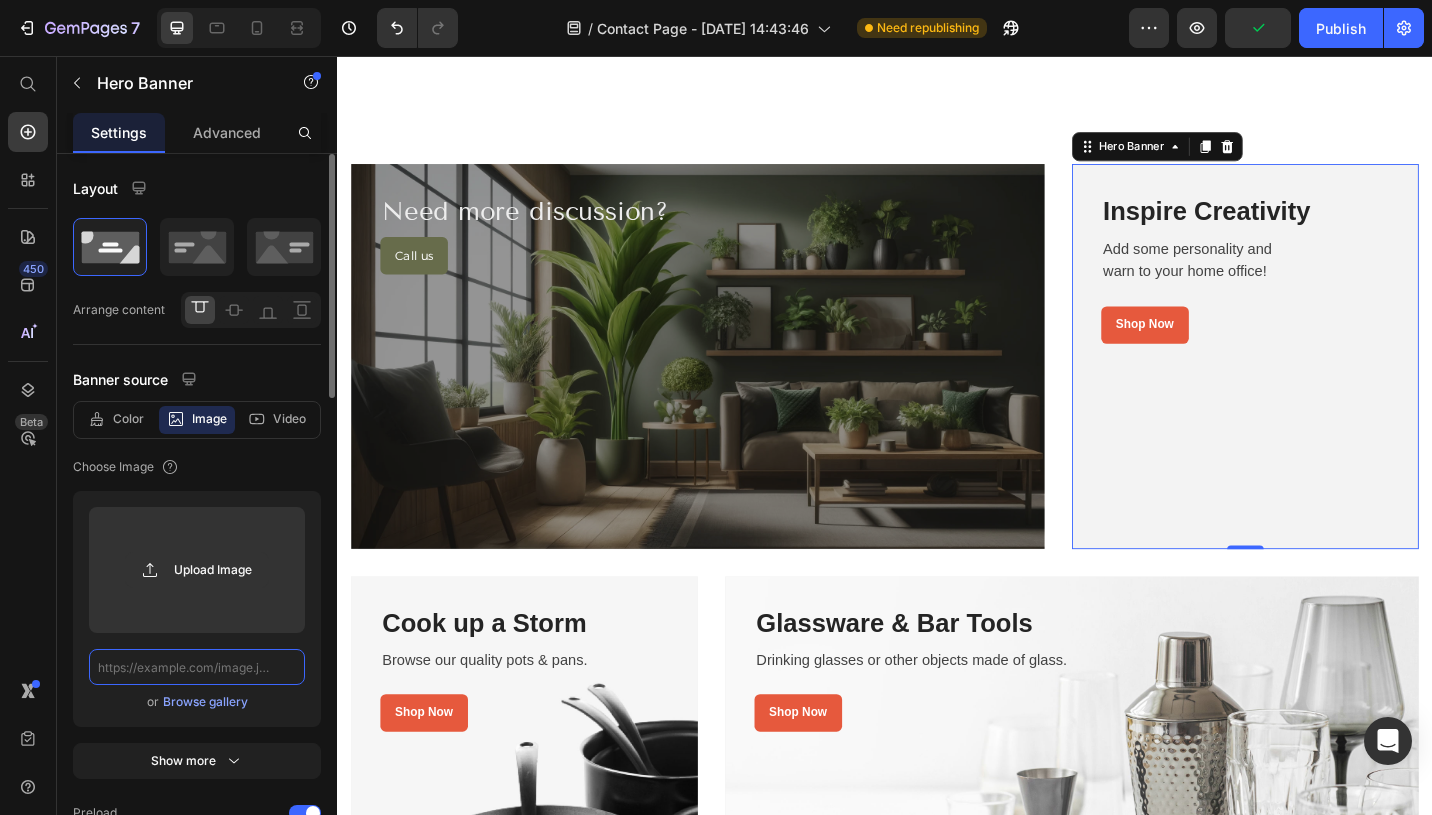 scroll, scrollTop: 0, scrollLeft: 0, axis: both 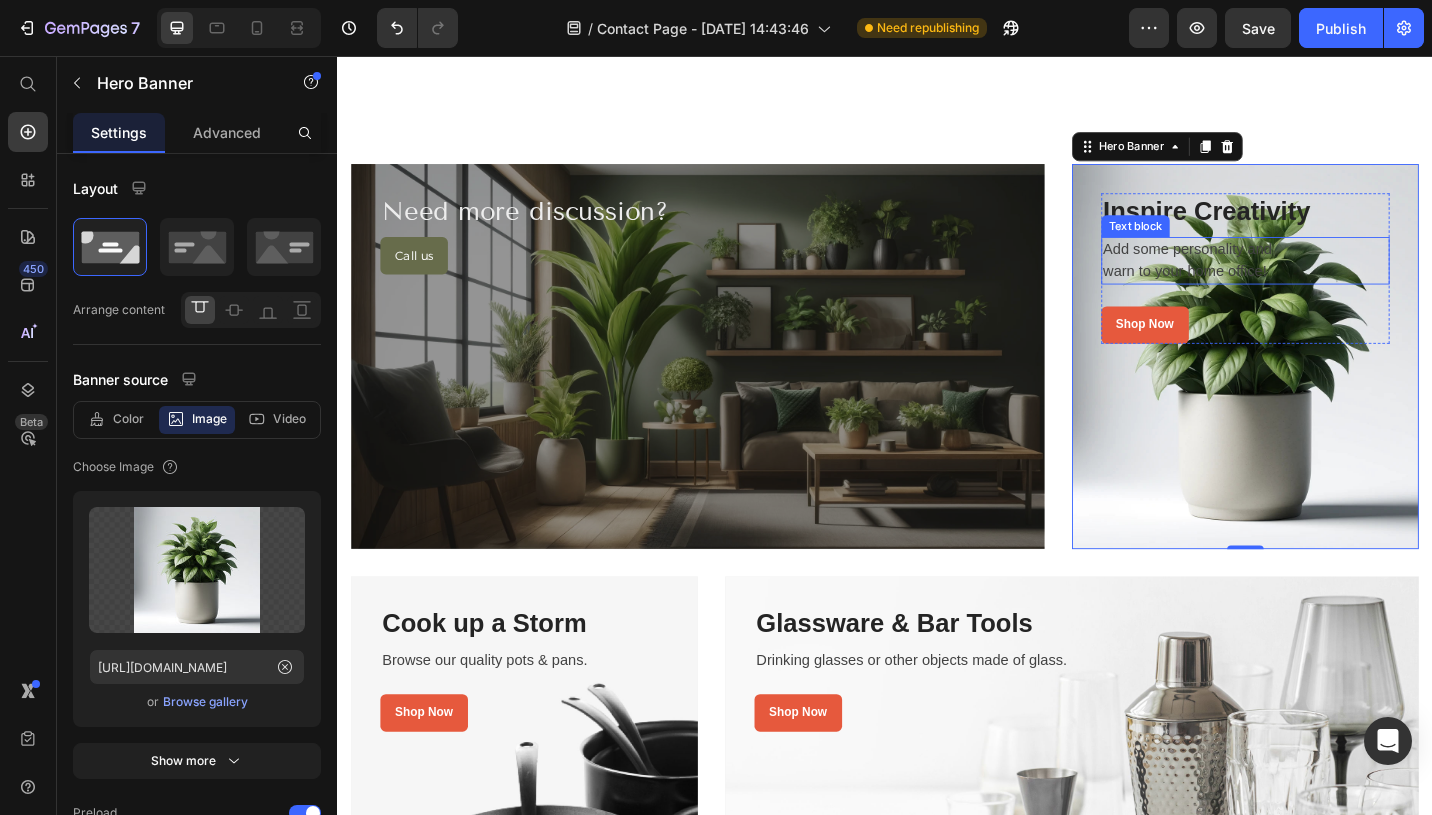 click on "Text block" at bounding box center [1211, 242] 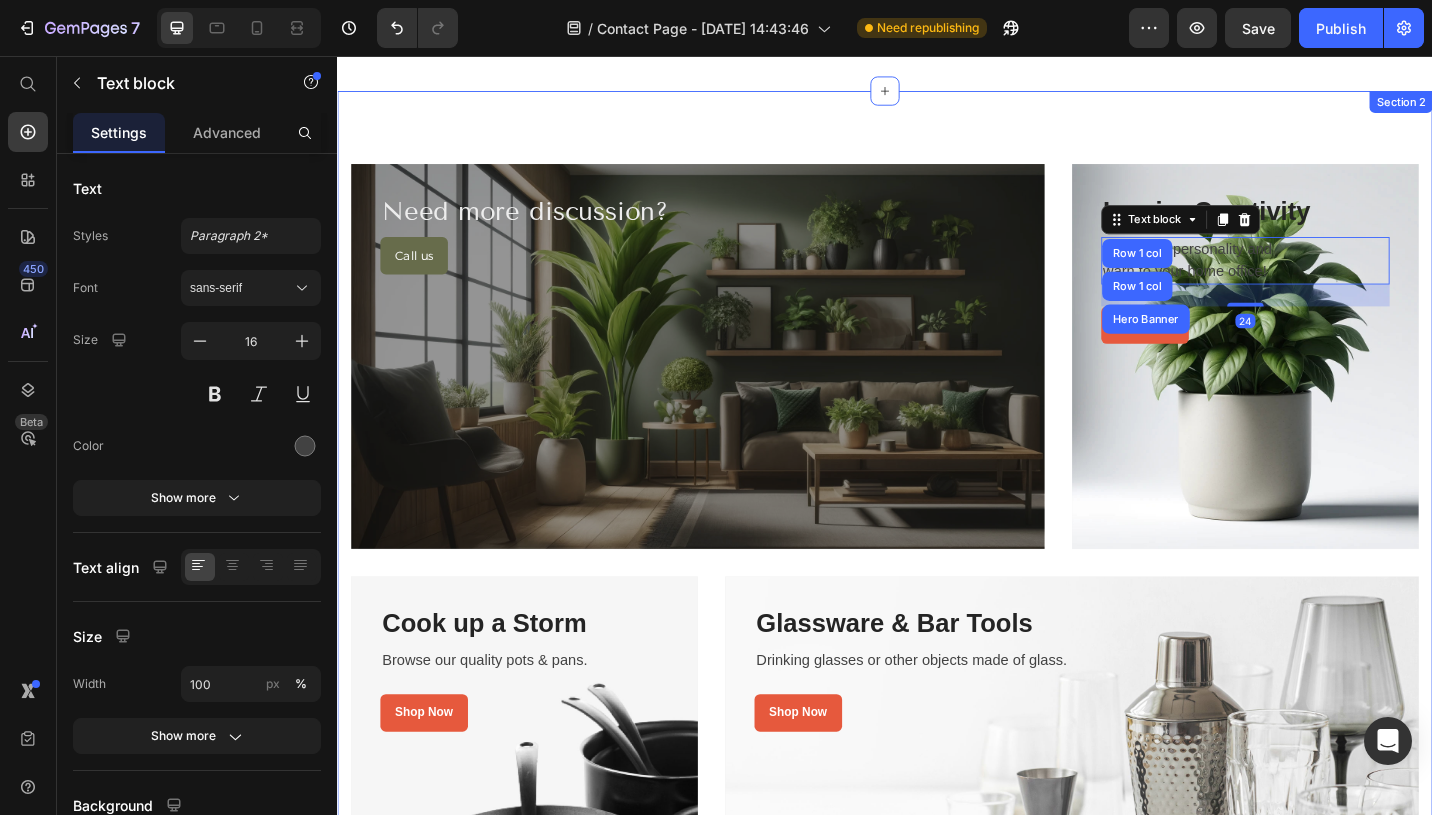 click on "Need more discussion? Heading Call us Button Row Row Hero Banner Row Inspire Creativity Heading Add some personality and  warn to your home office! Text block Row 1 col Row 1 col Hero Banner   24 Shop Now Button Row Row Hero Banner Row Row Cook up a Storm Heading Browse our quality pots & pans. Text block Shop Now Button Row Row Hero Banner Row Glassware & Bar Tools Heading Drinking glasses or other objects made of glass. Text block Shop Now Button Row Row Hero Banner Row Row Section 2" at bounding box center (937, 611) 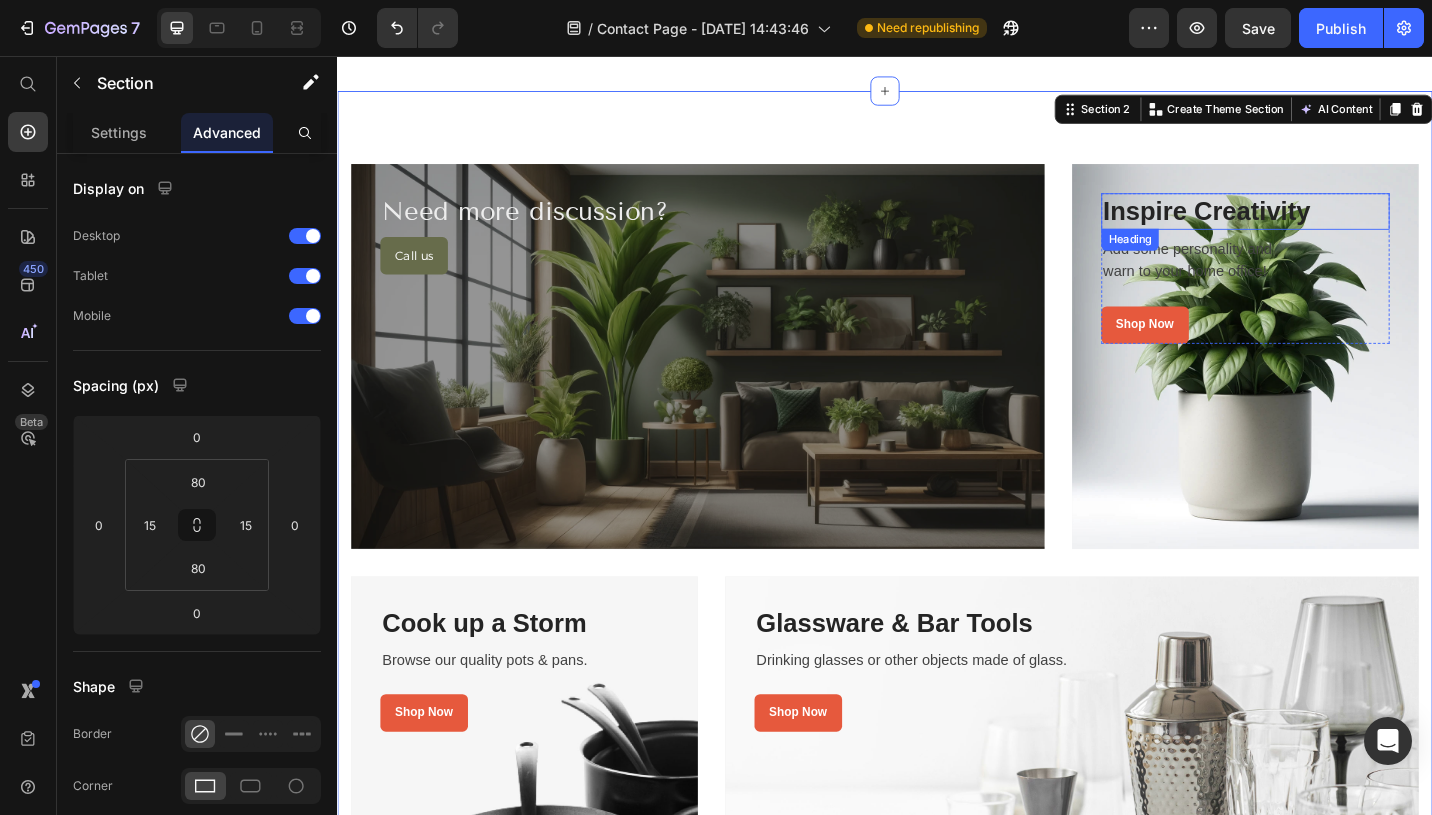 click on "Inspire Creativity" at bounding box center (1332, 226) 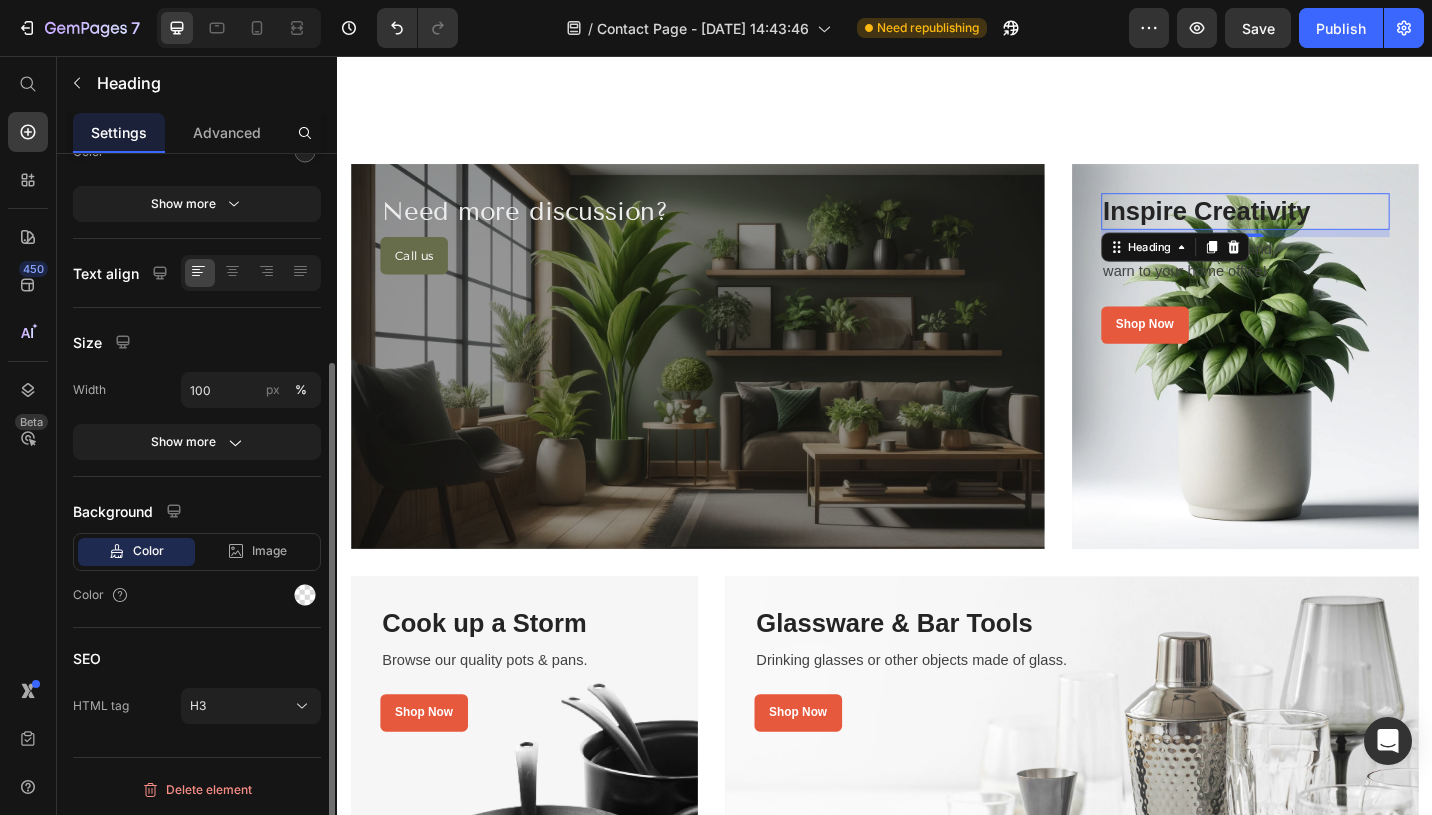 scroll, scrollTop: 0, scrollLeft: 0, axis: both 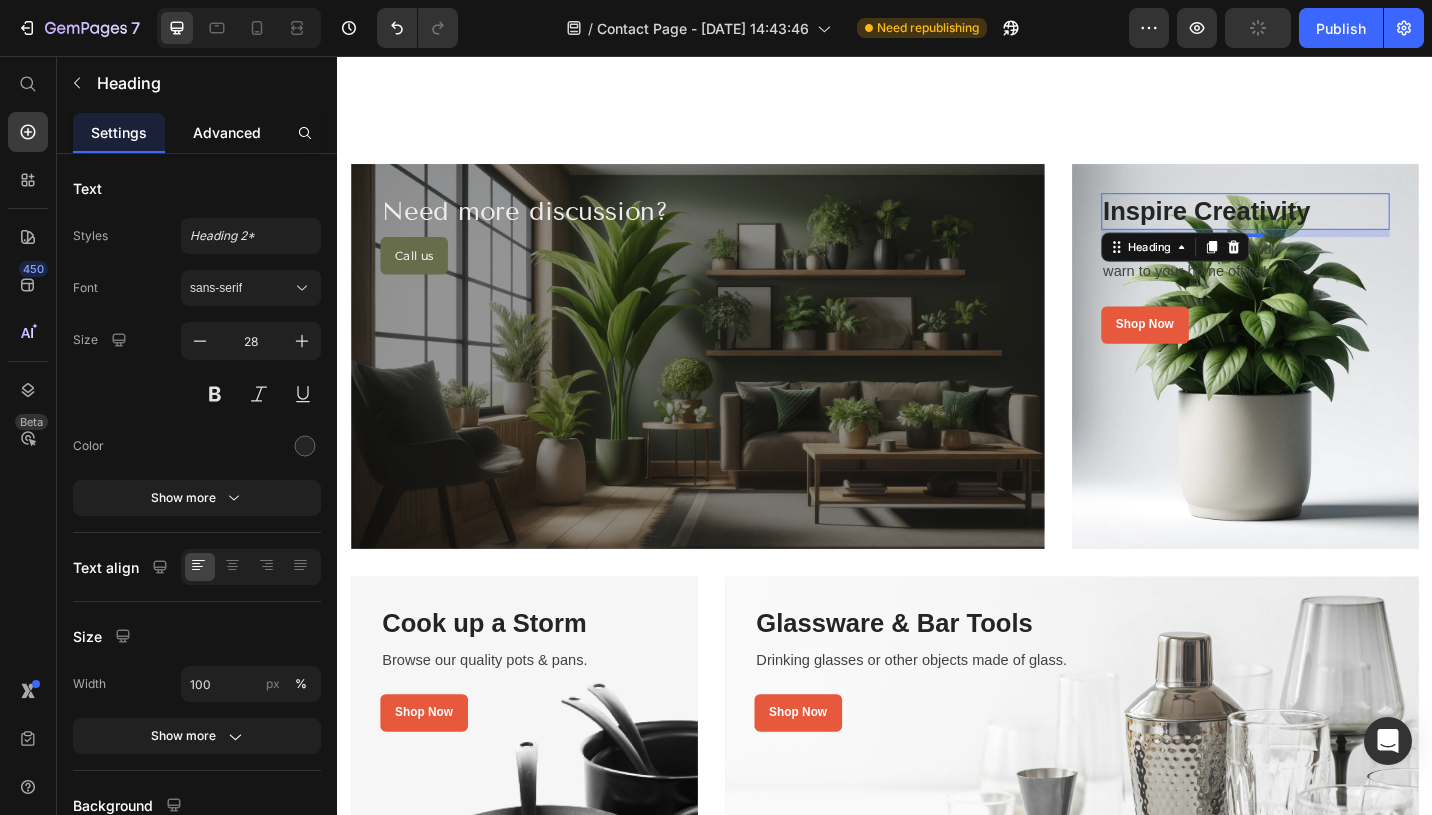 click on "Advanced" at bounding box center (227, 132) 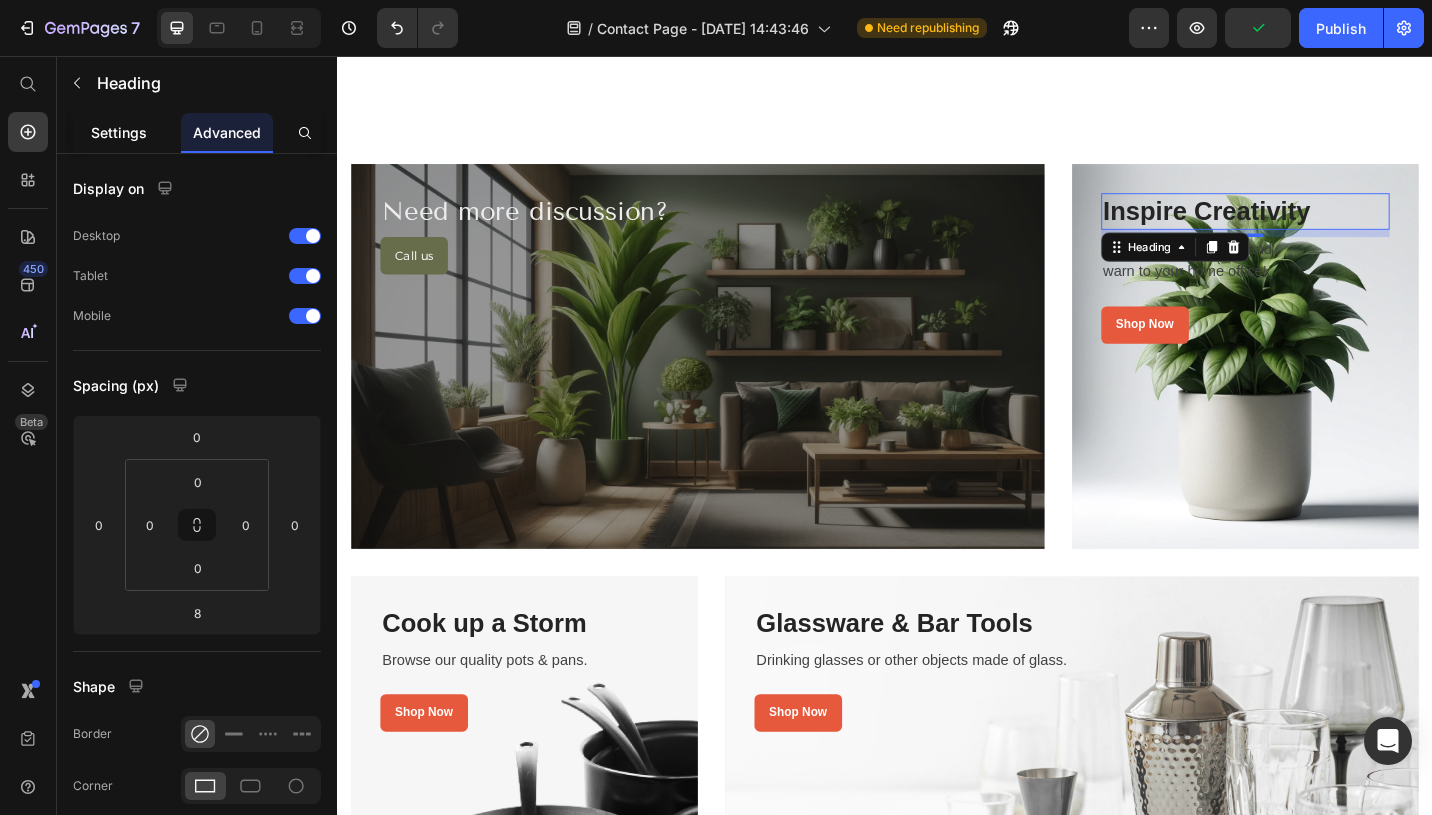 click on "Settings" 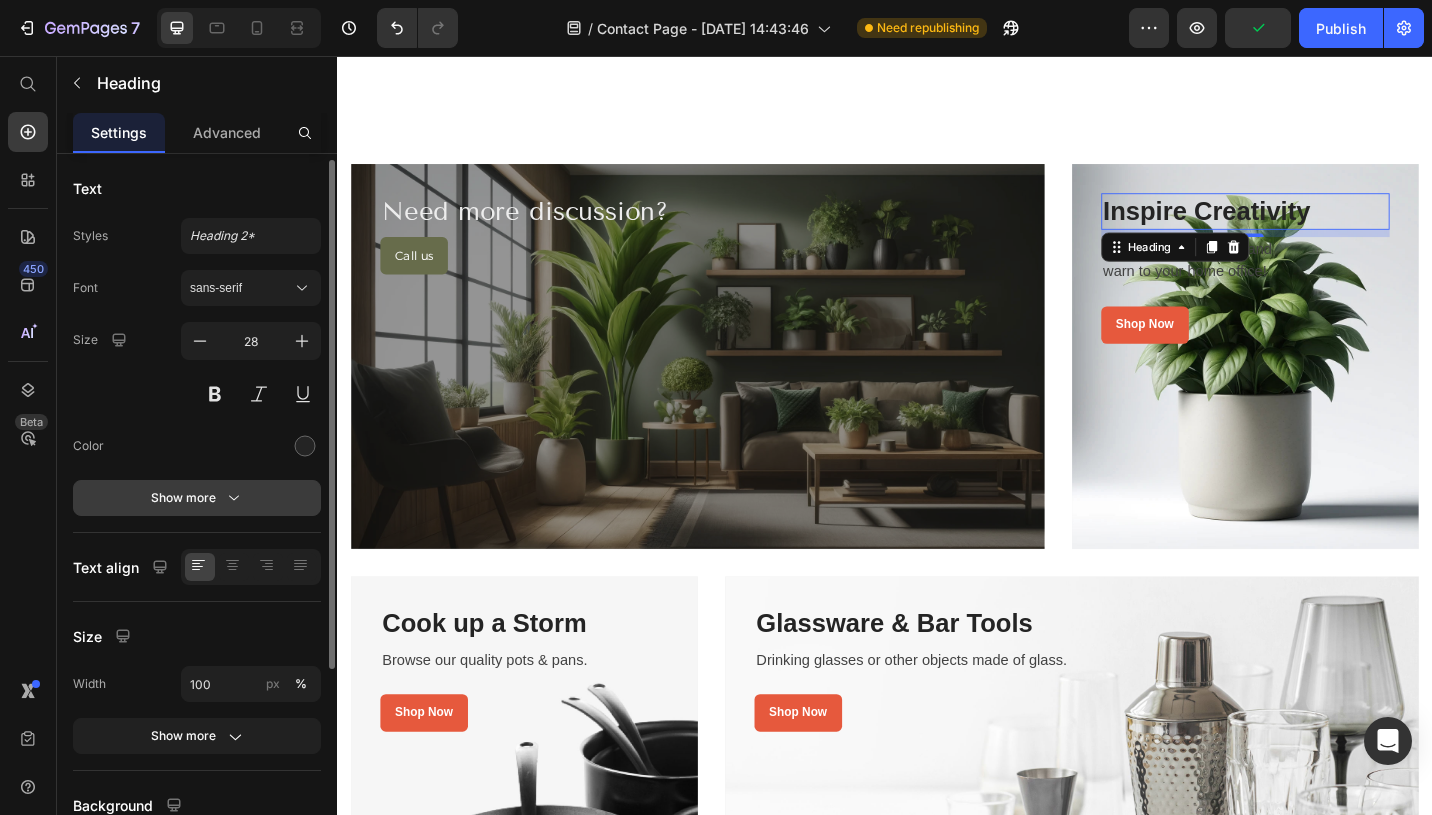 scroll, scrollTop: 187, scrollLeft: 0, axis: vertical 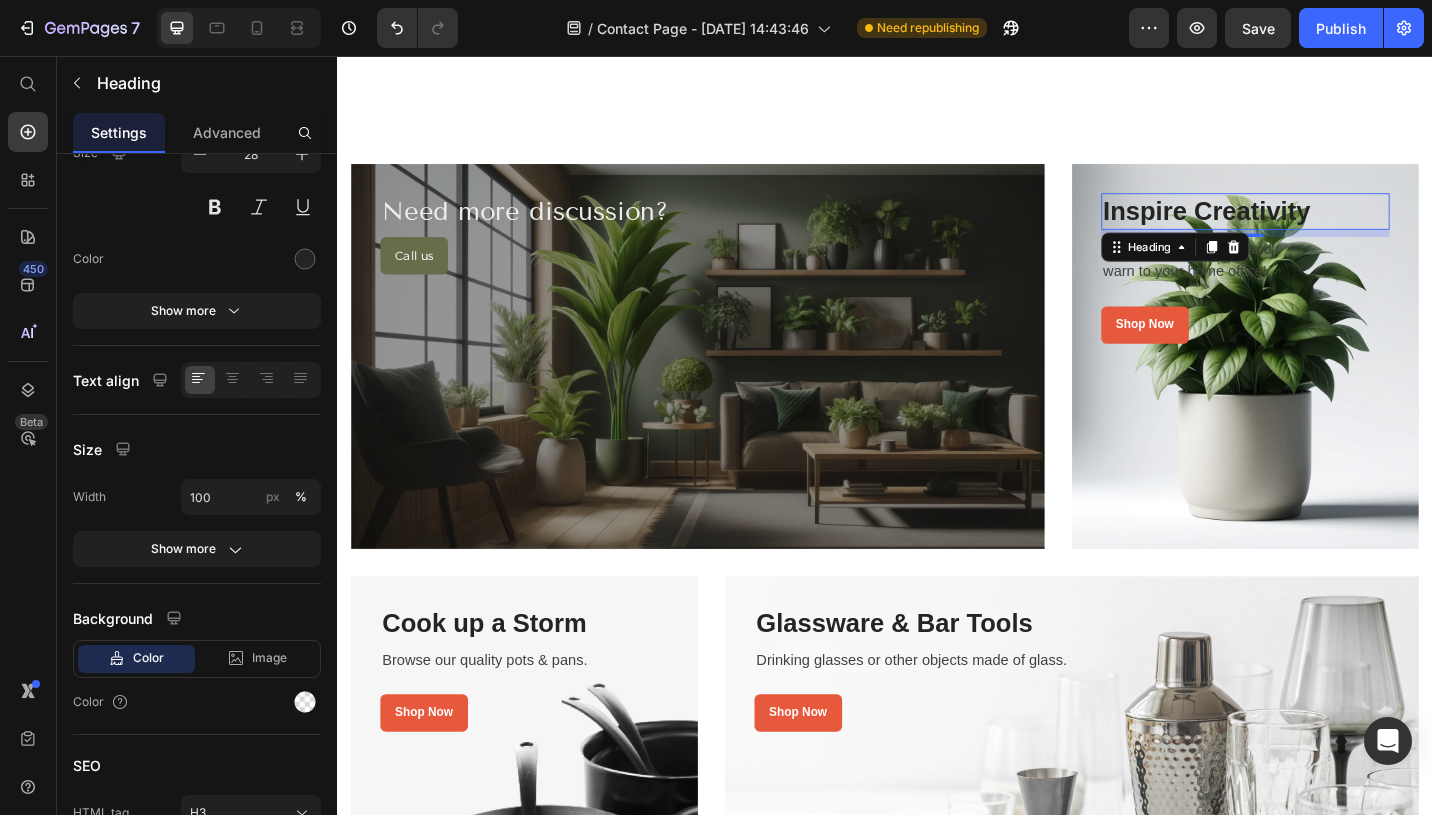 click on "Inspire Creativity" at bounding box center (1332, 226) 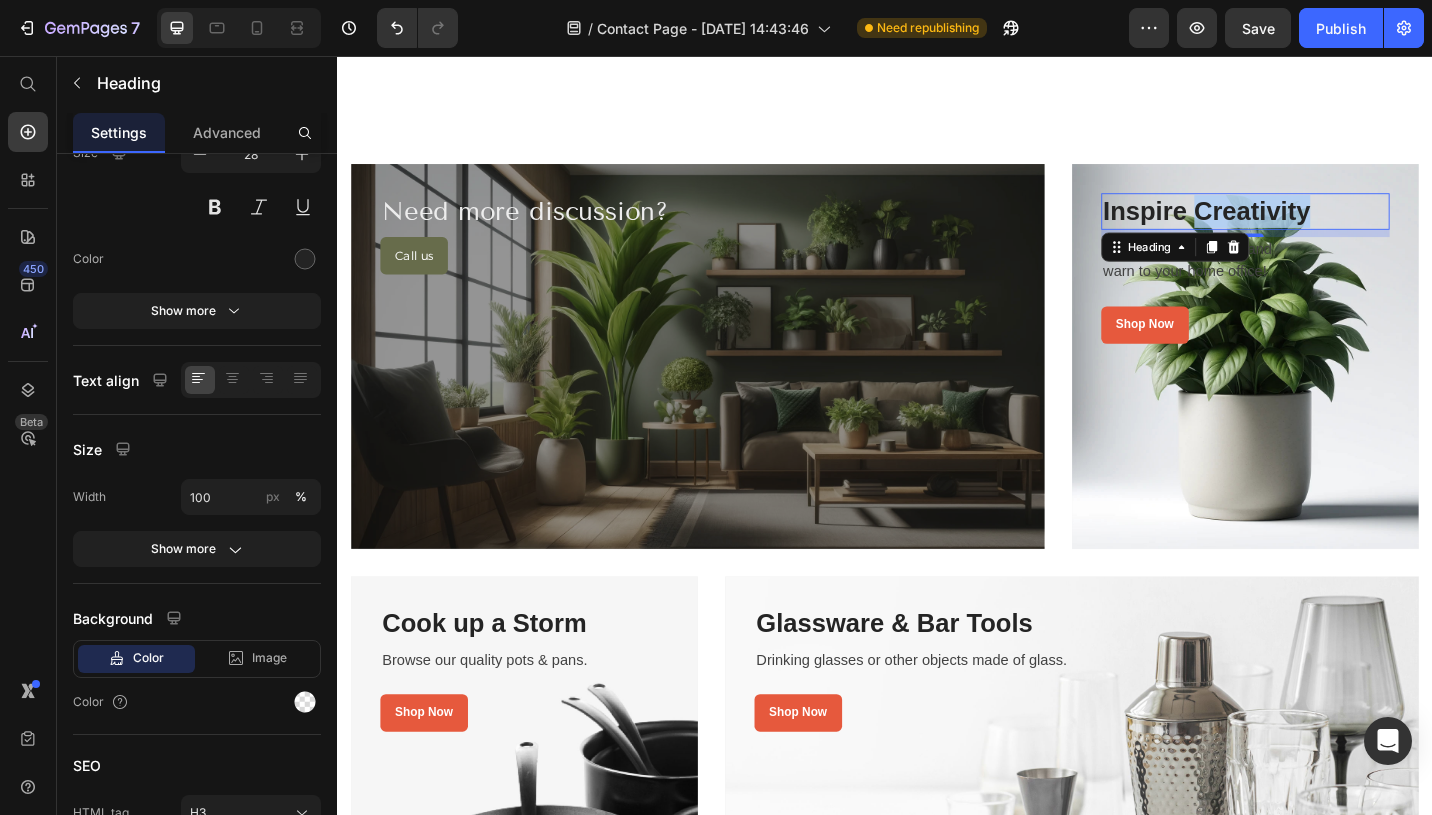 click on "Inspire Creativity" at bounding box center [1332, 226] 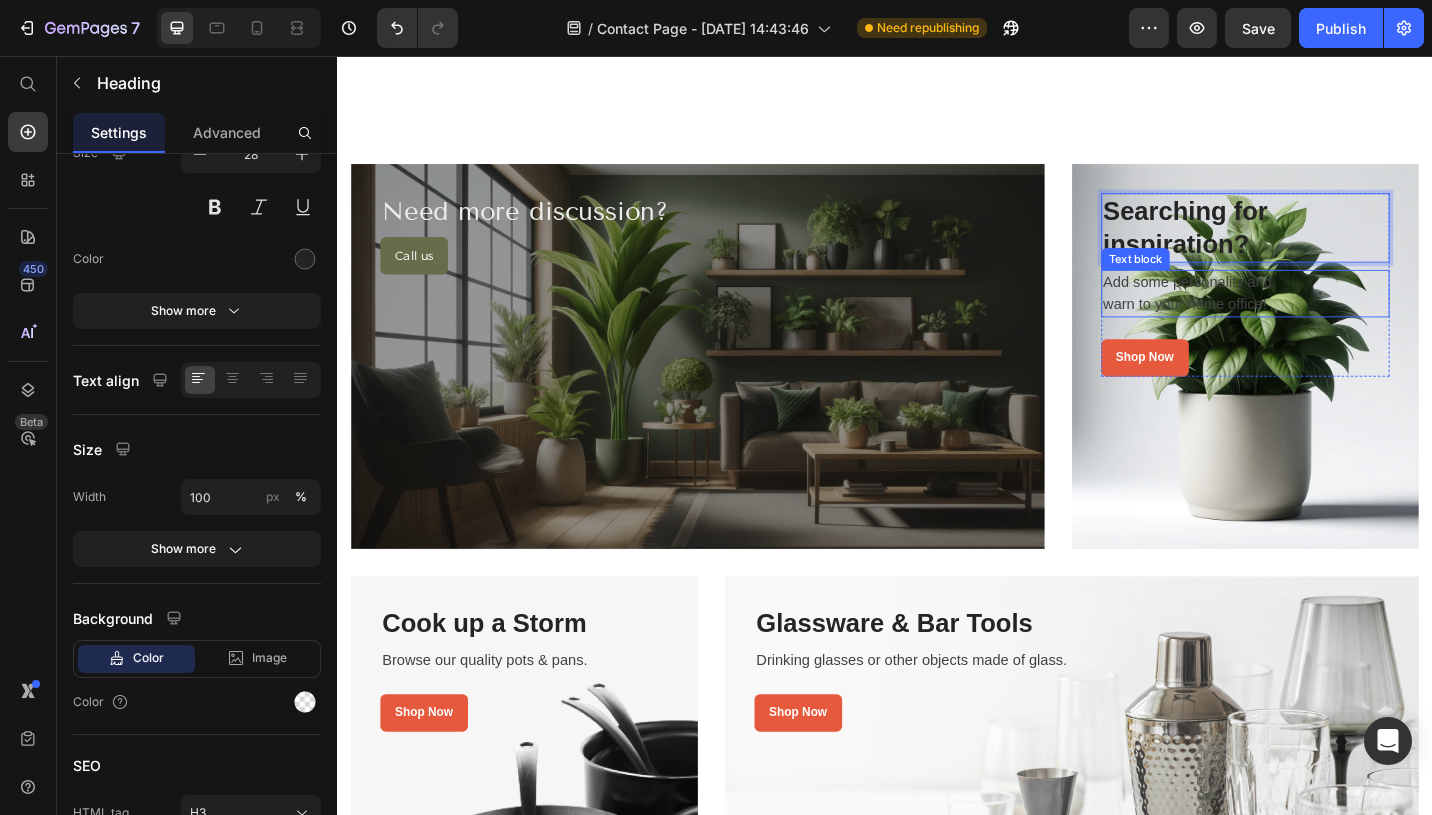 click on "Add some personality and" at bounding box center (1332, 304) 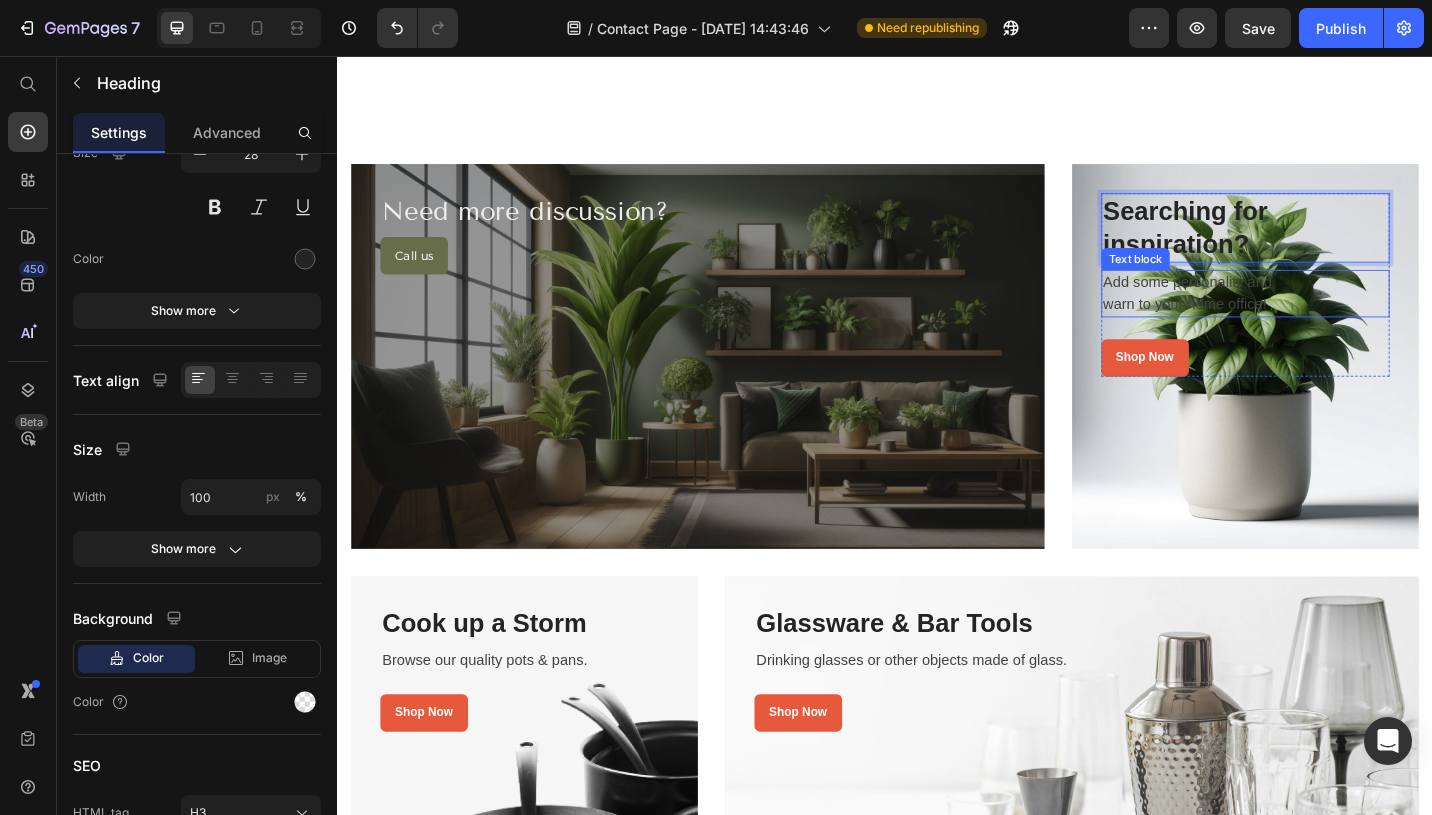 scroll, scrollTop: 0, scrollLeft: 0, axis: both 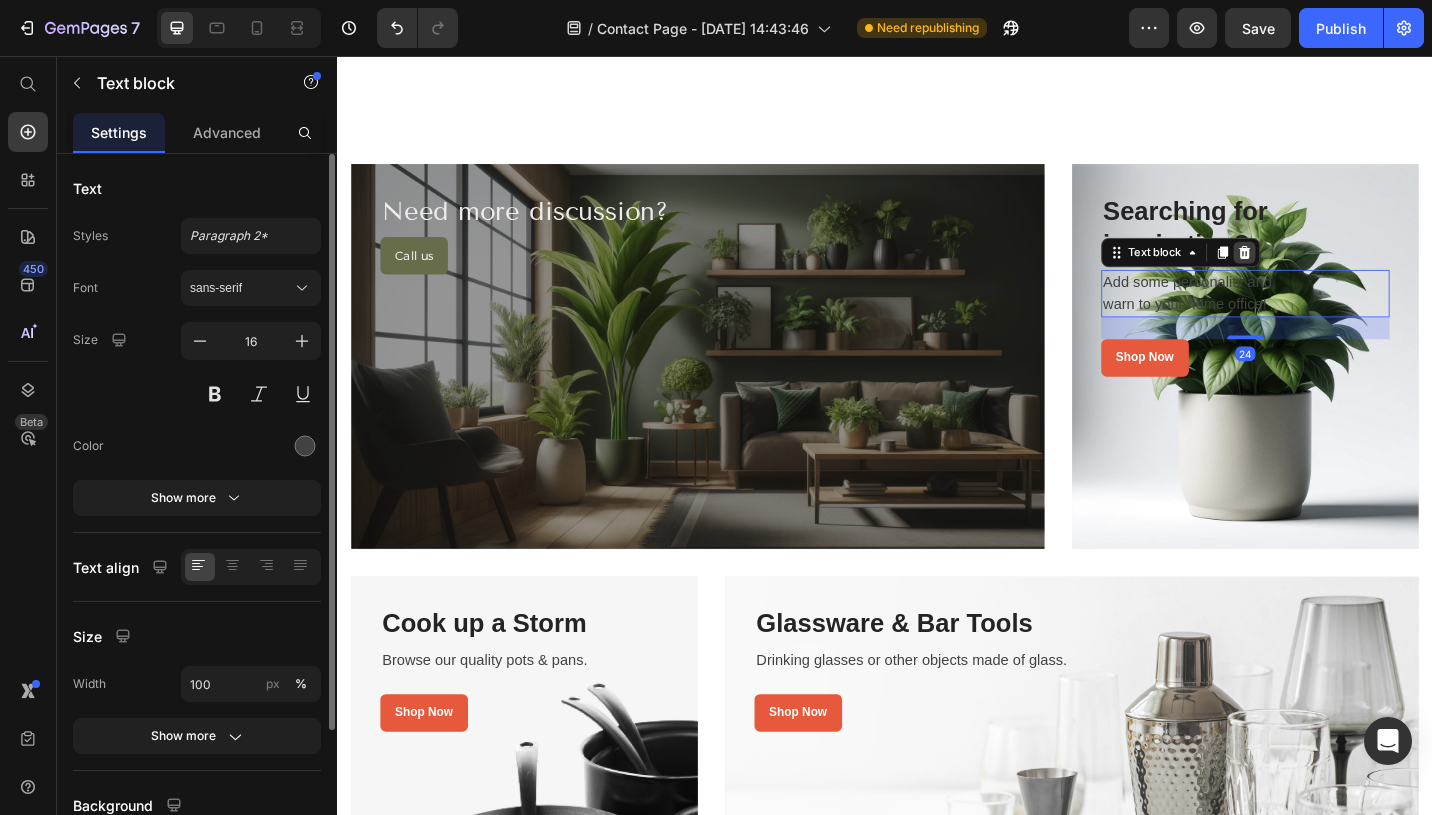 click 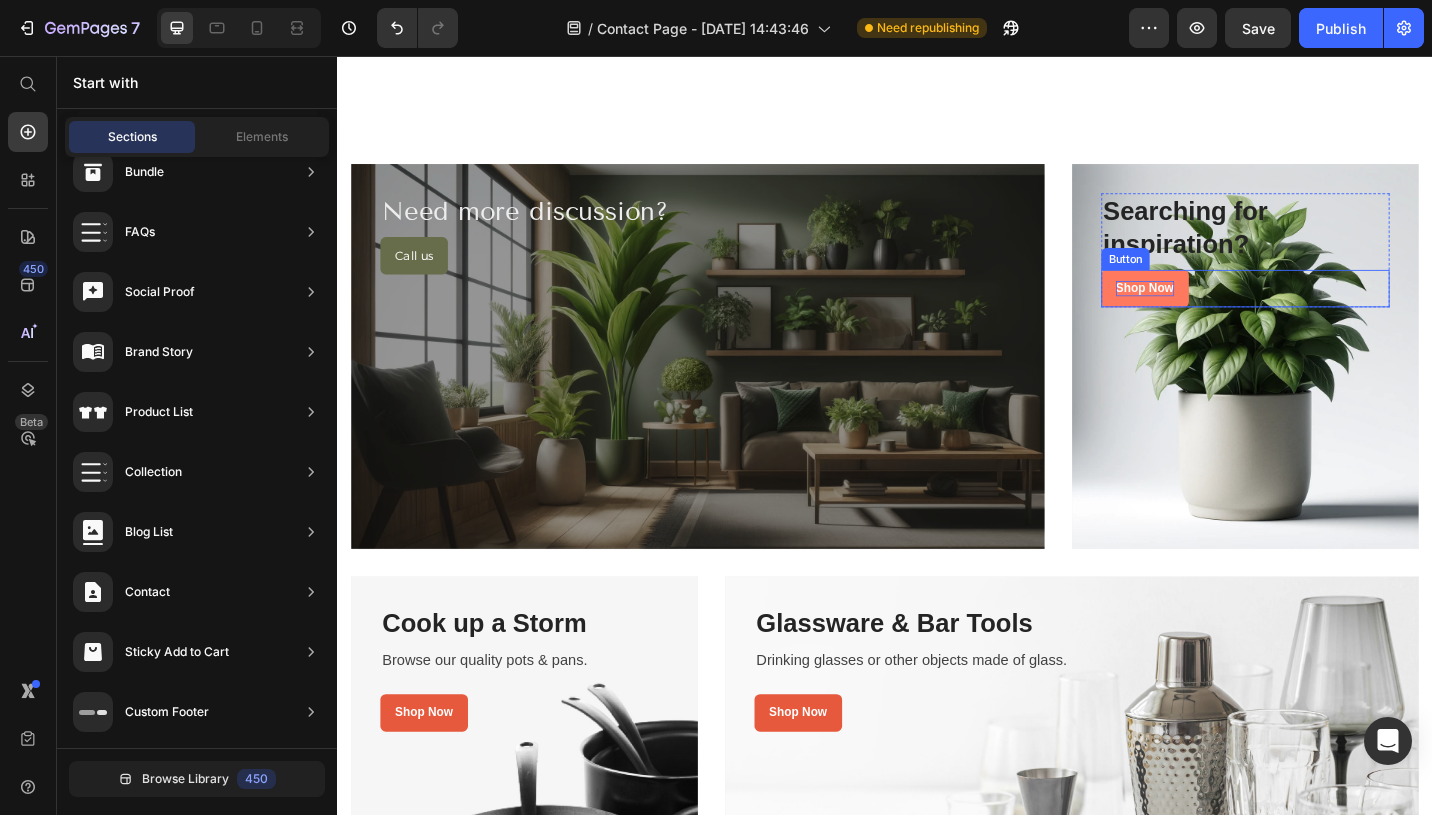 click on "Shop Now" at bounding box center (1222, 310) 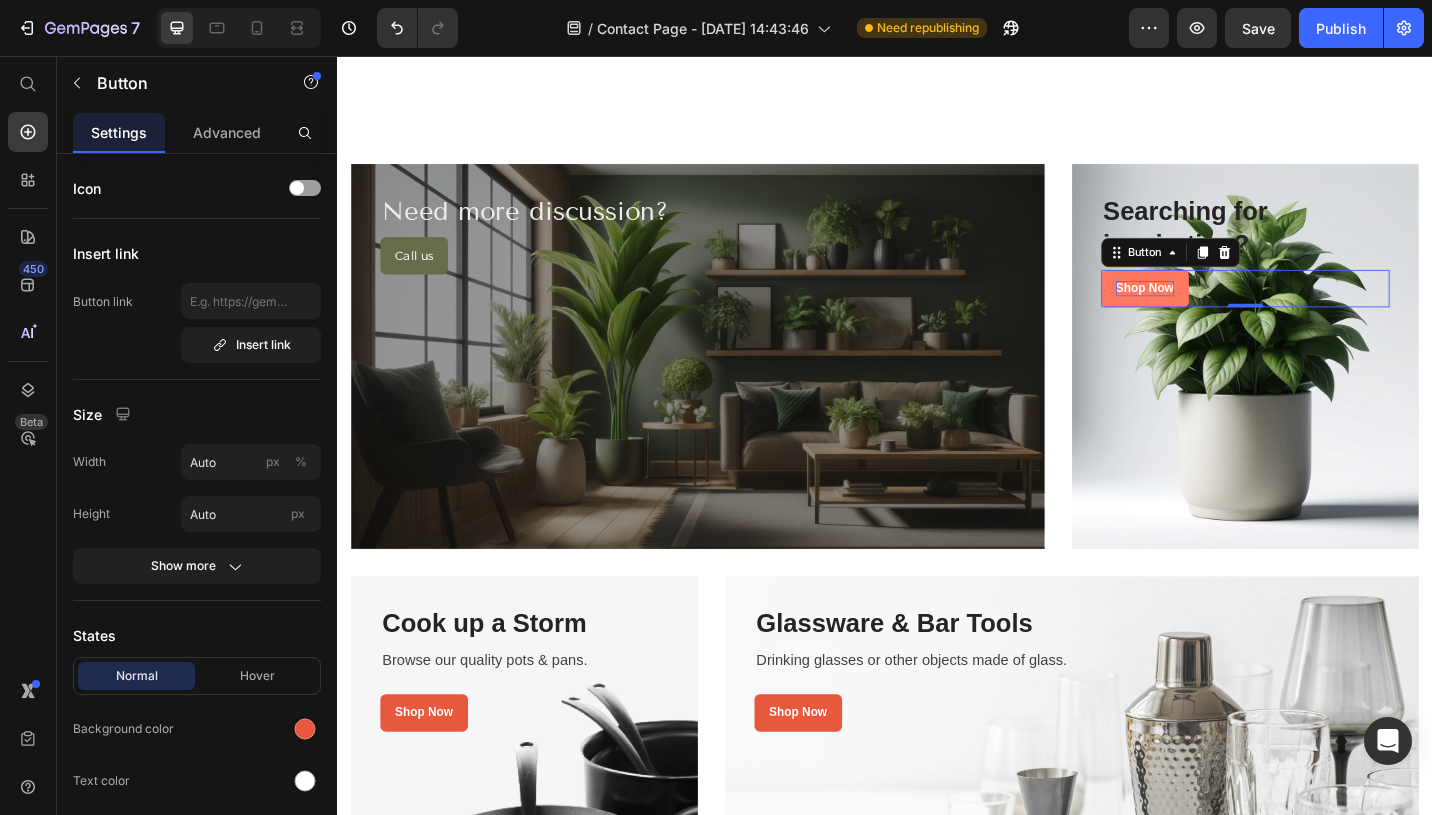 click on "Shop Now" at bounding box center (1222, 310) 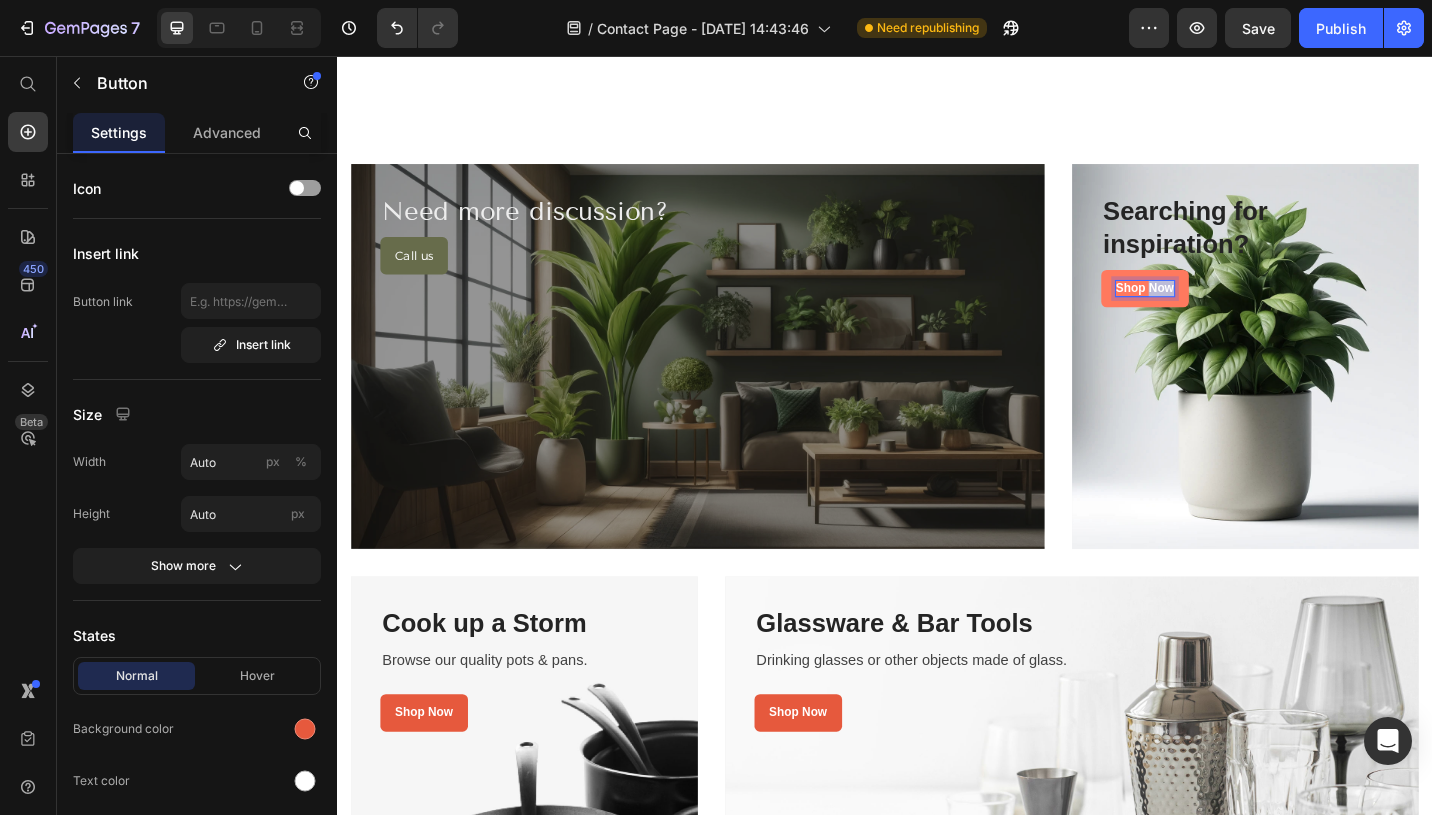 click on "Shop Now" at bounding box center [1222, 310] 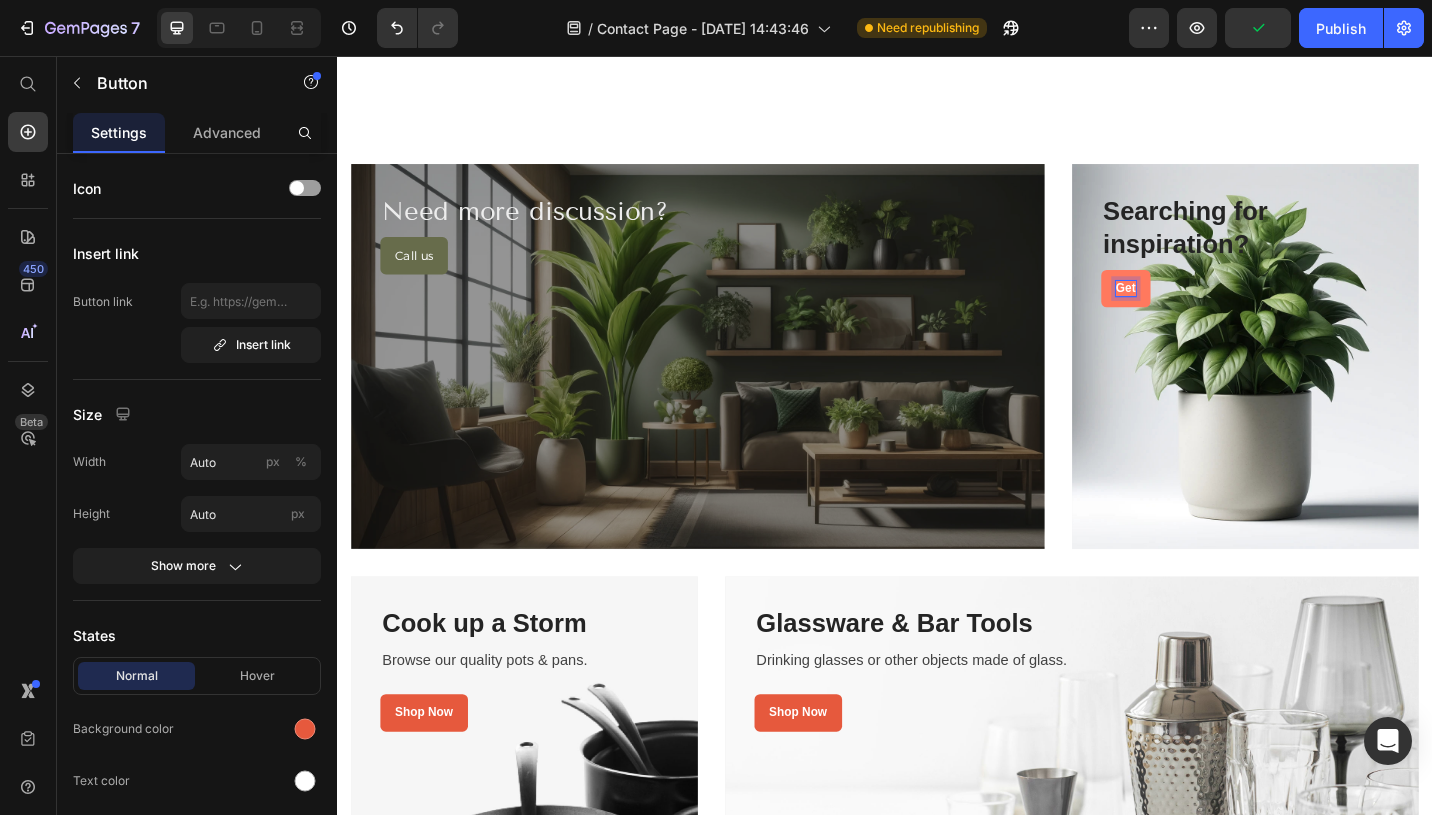 click on "Get" at bounding box center [1201, 310] 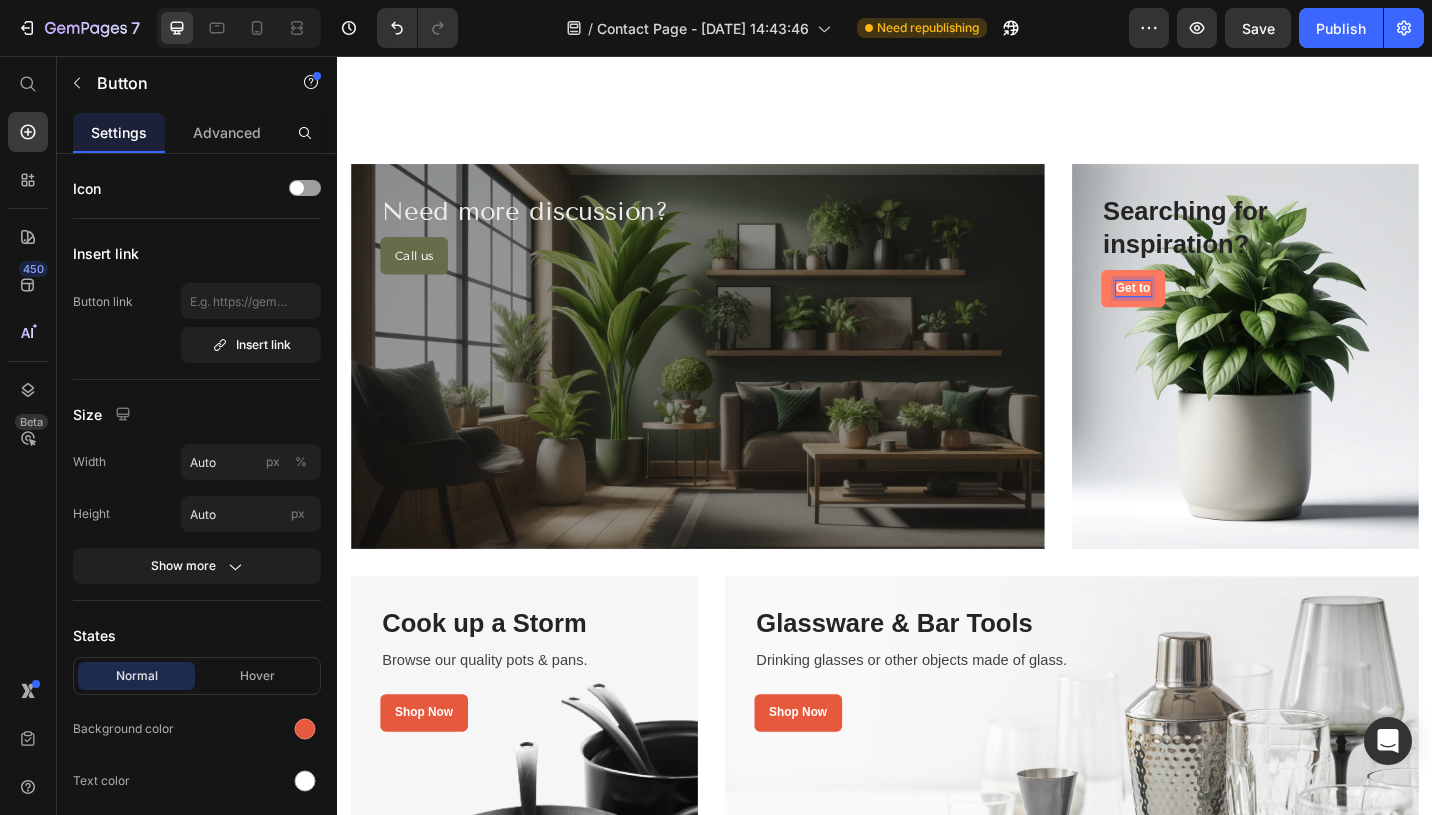 click on "Get to" at bounding box center [1209, 310] 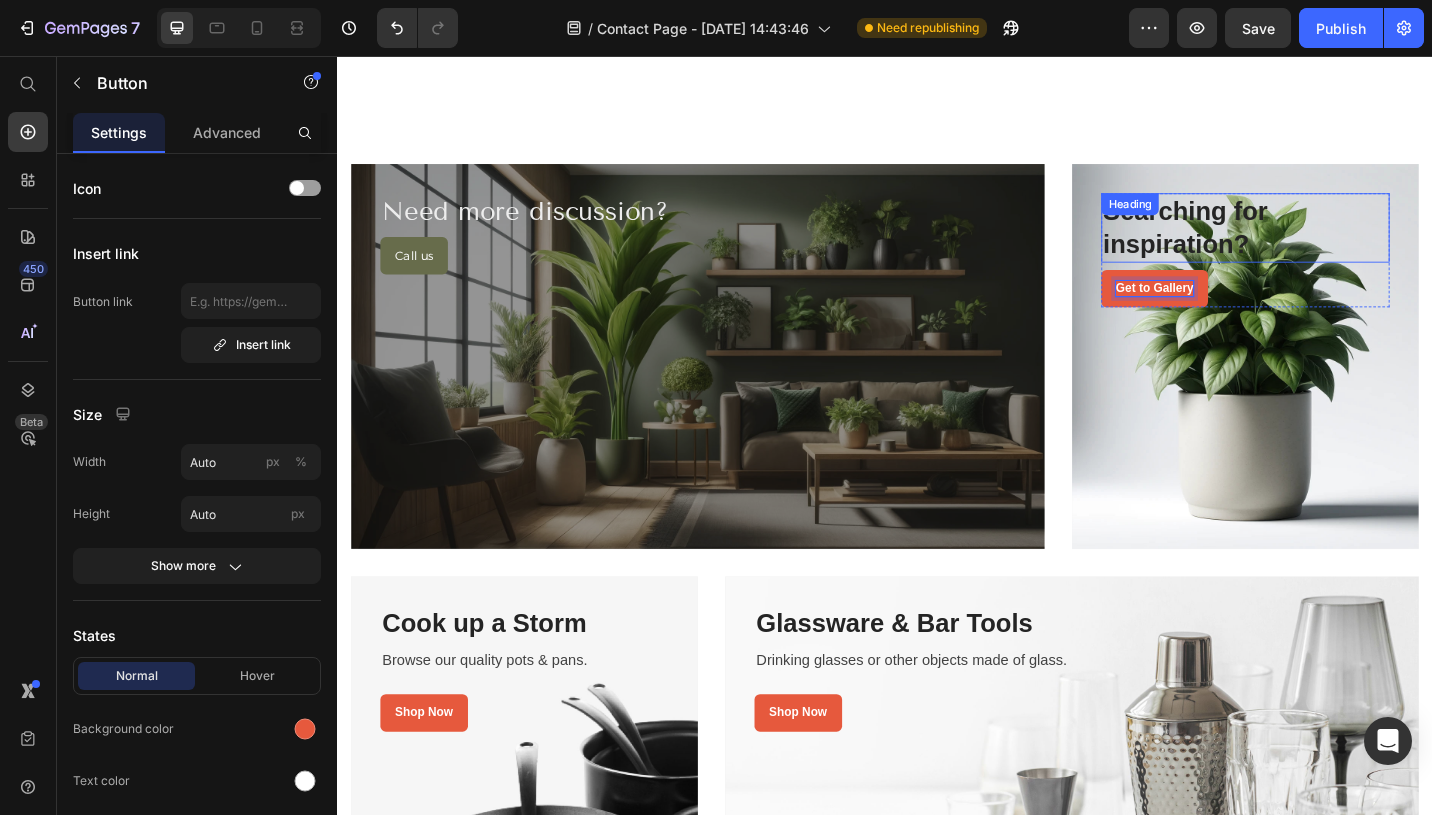 click on "Searching for inspiration?" at bounding box center (1332, 244) 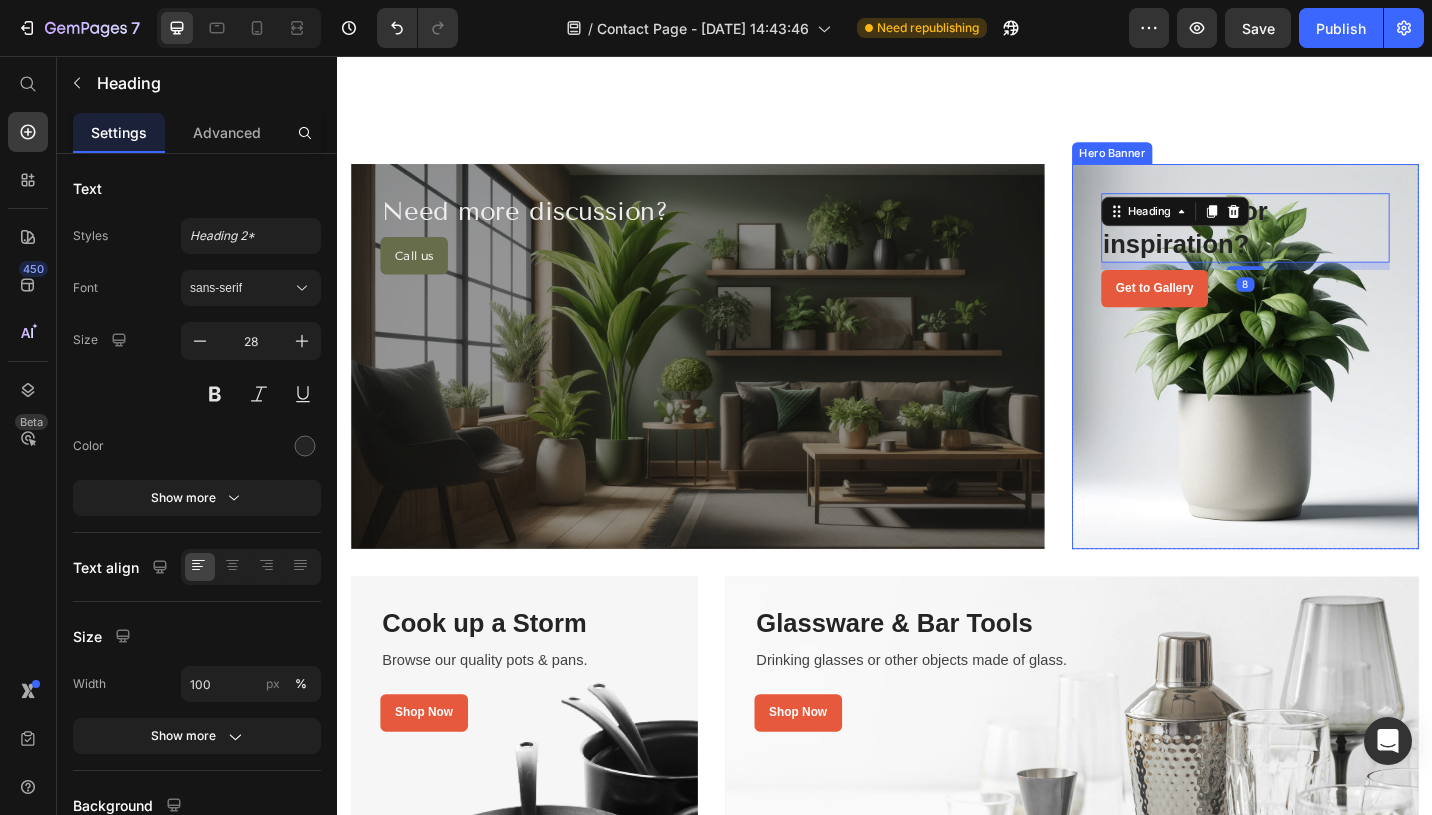 click at bounding box center (1332, 385) 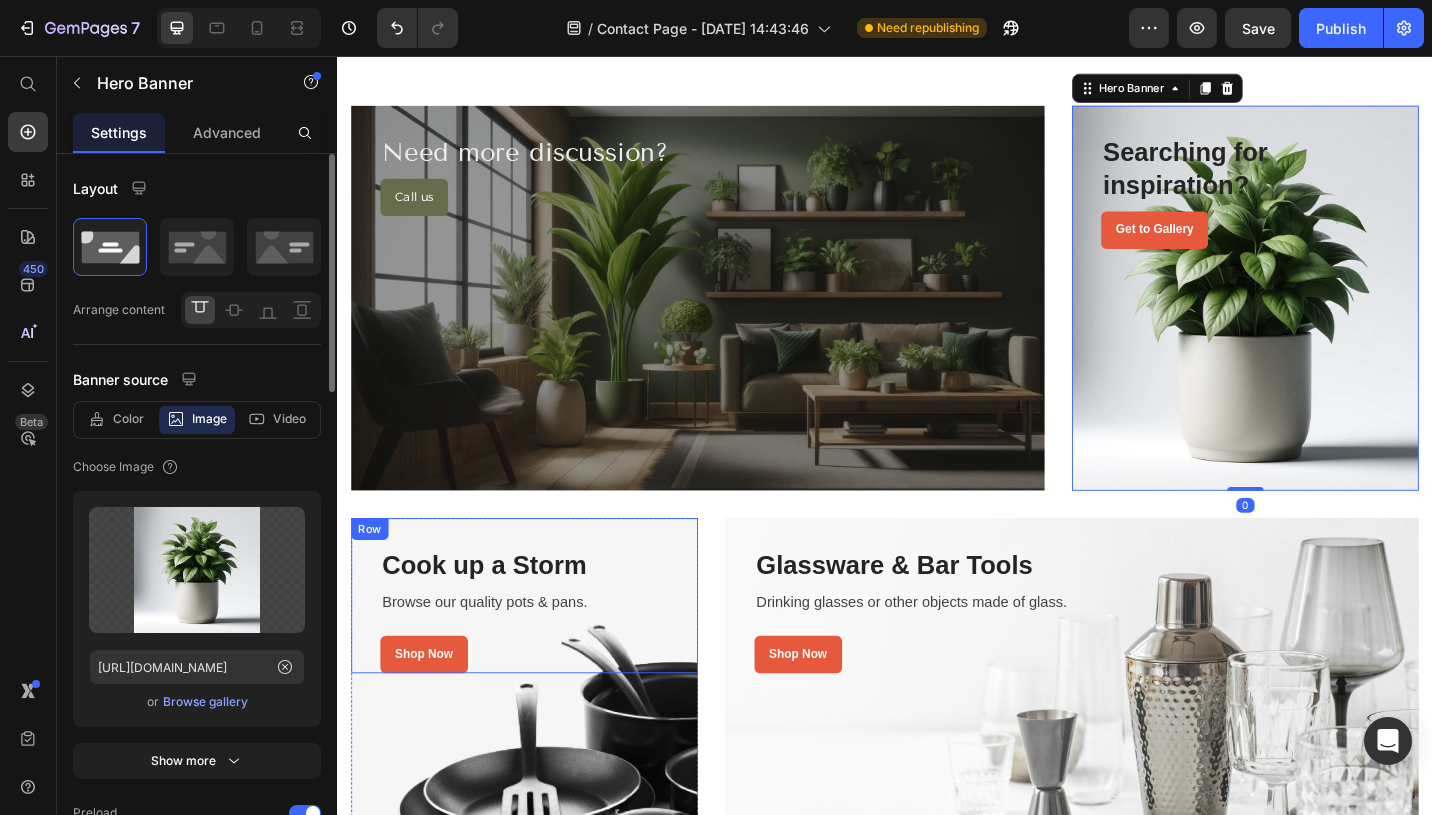 scroll, scrollTop: 721, scrollLeft: 0, axis: vertical 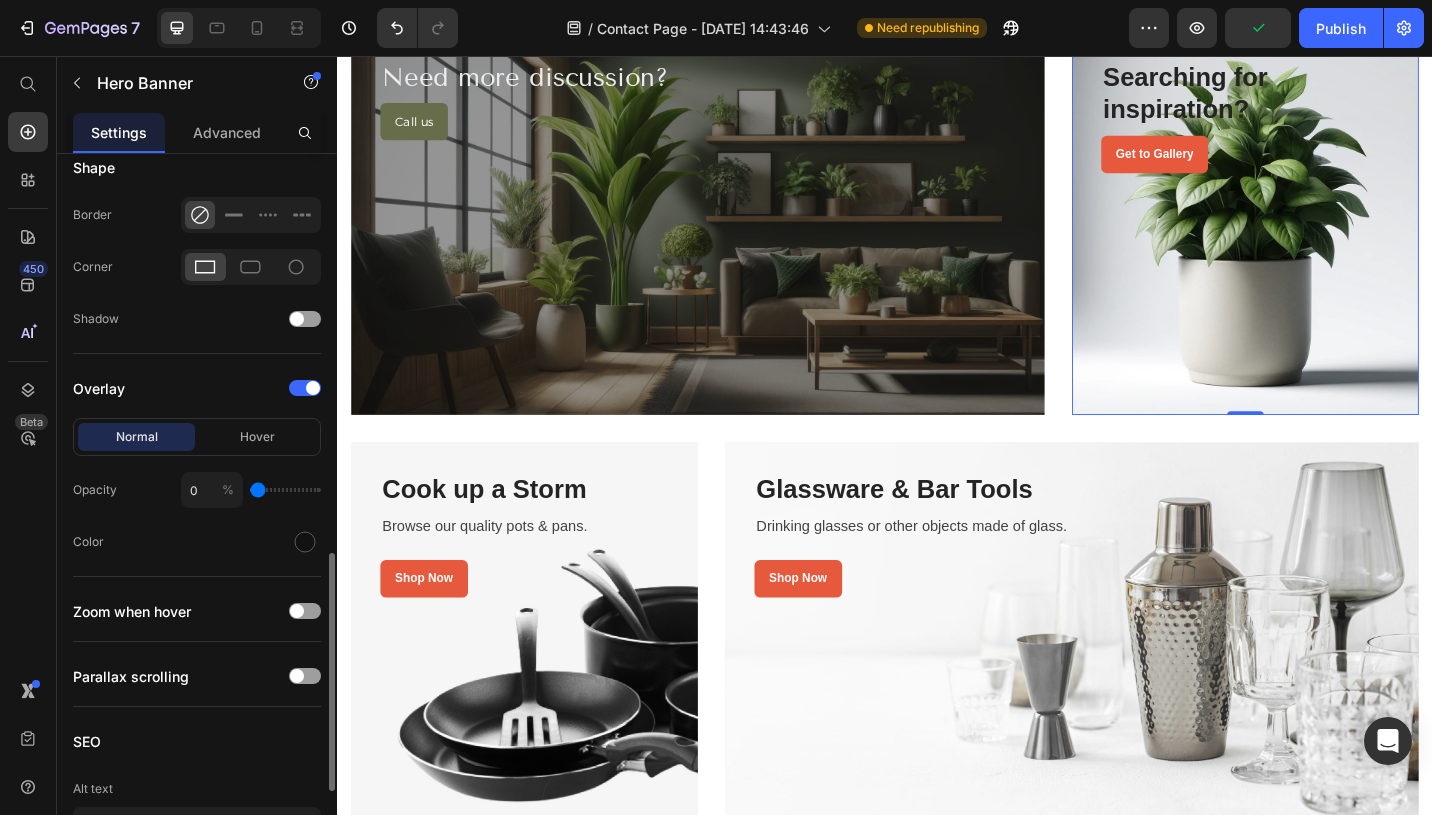 type on "41" 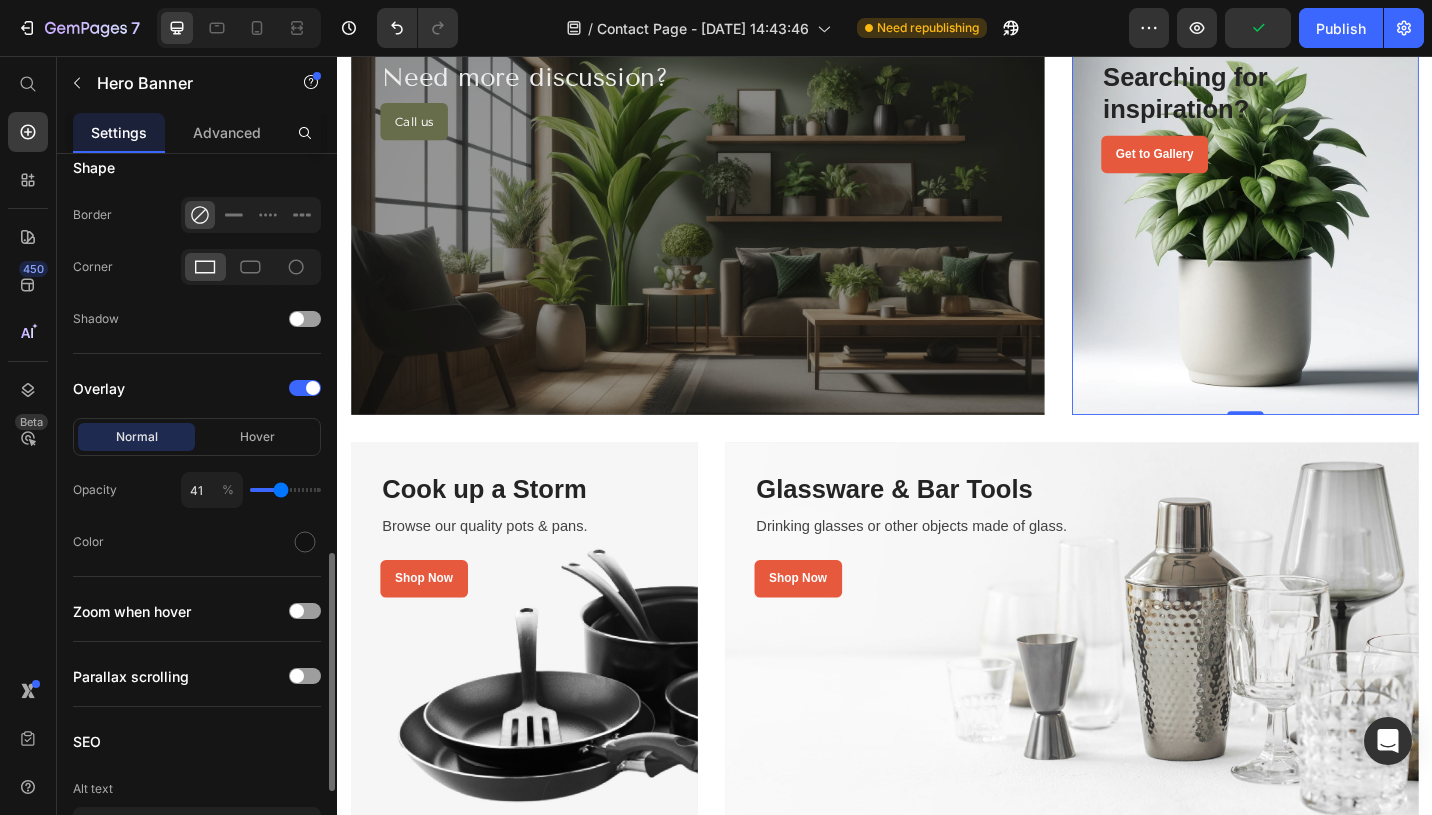 type on "42" 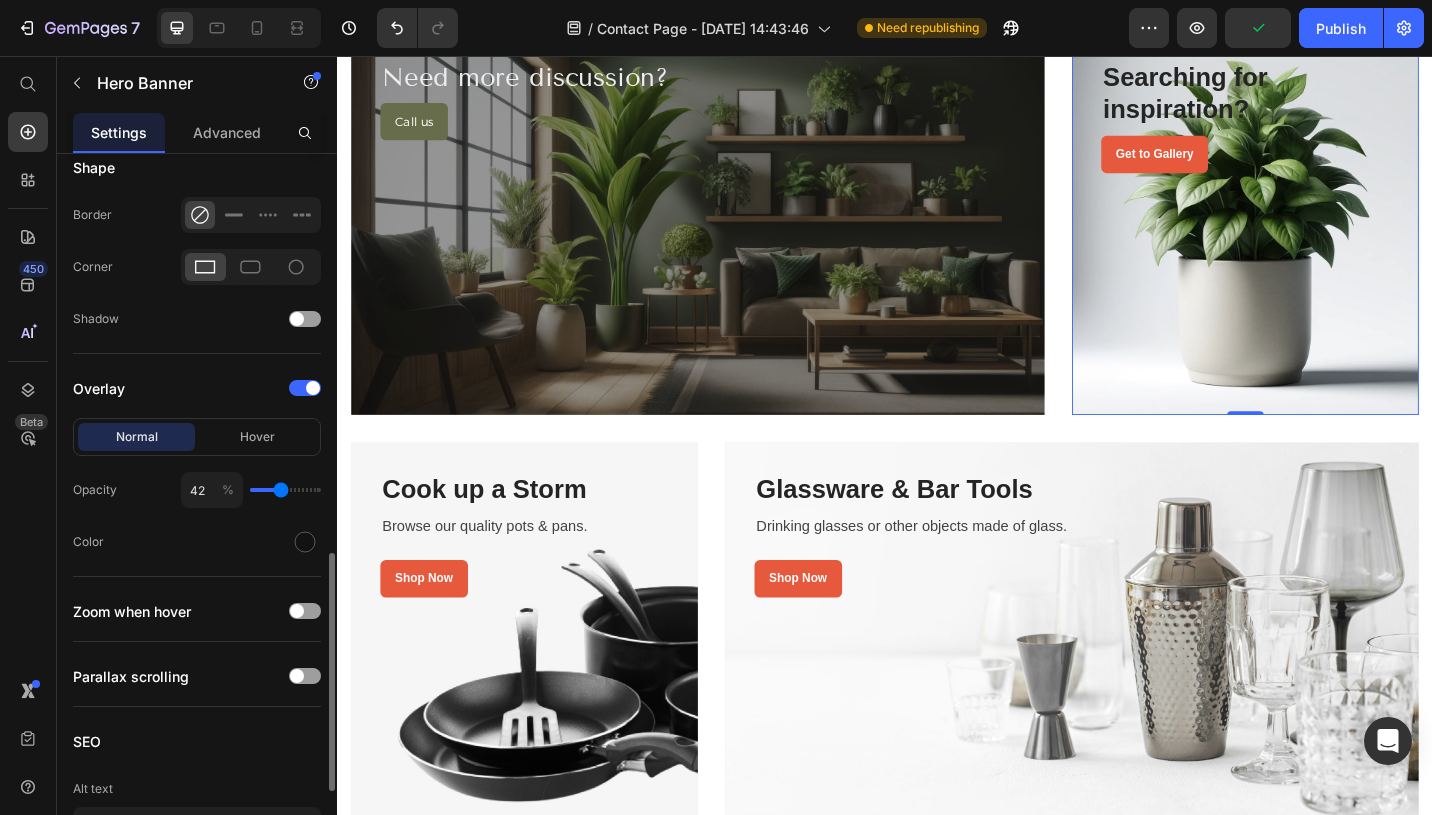 type on "42" 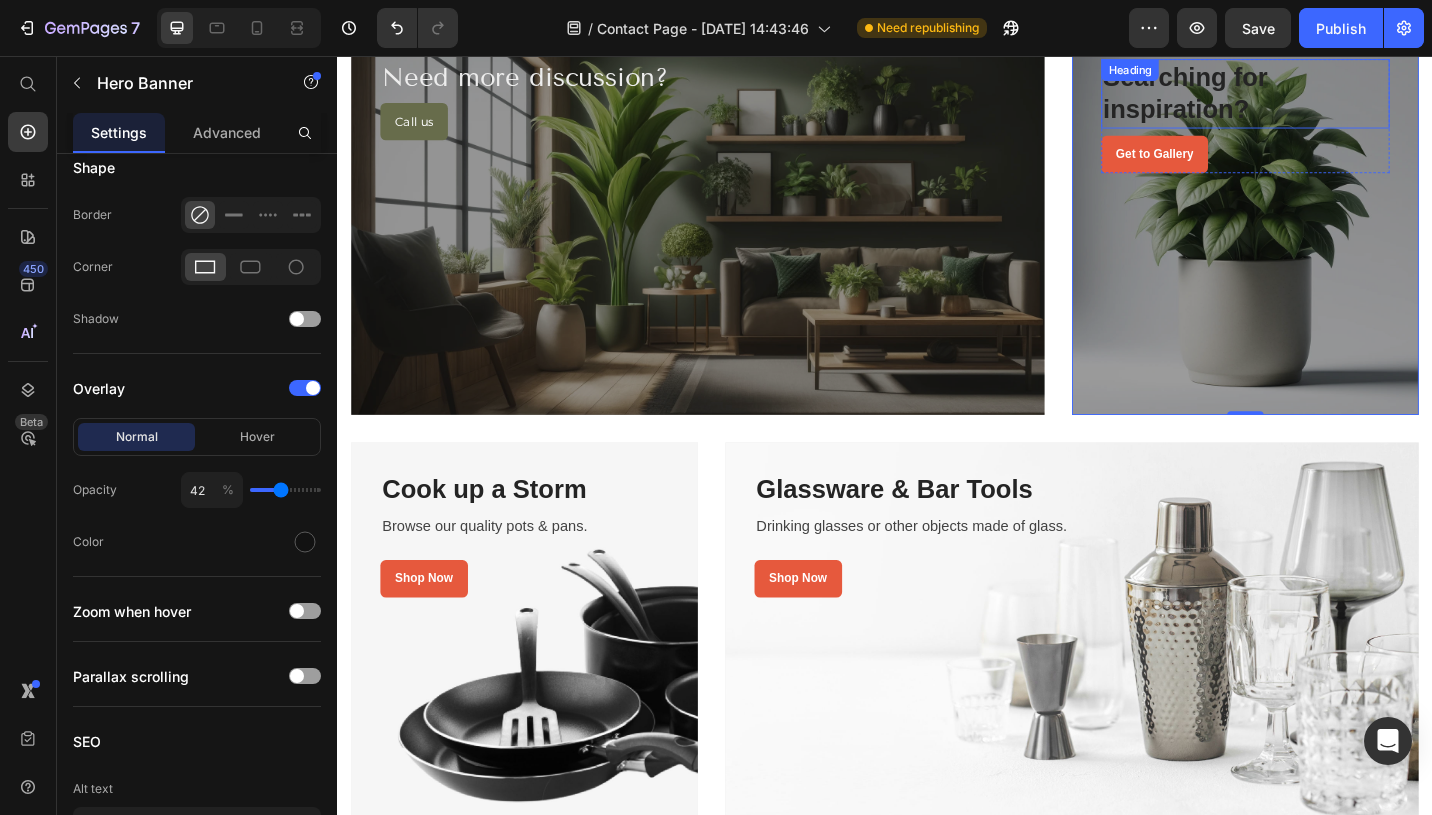 click on "Searching for inspiration?" at bounding box center [1332, 97] 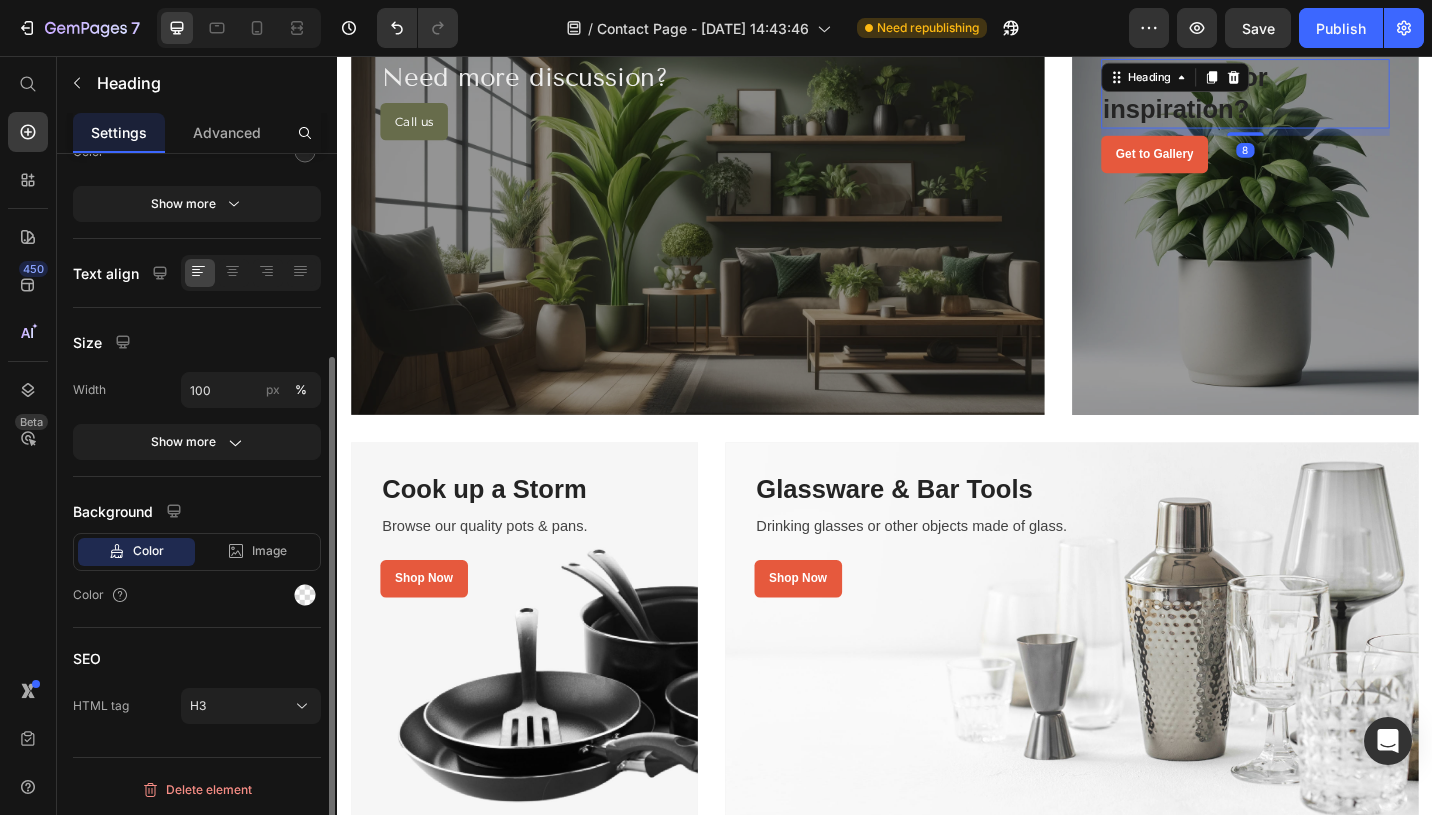 scroll, scrollTop: 0, scrollLeft: 0, axis: both 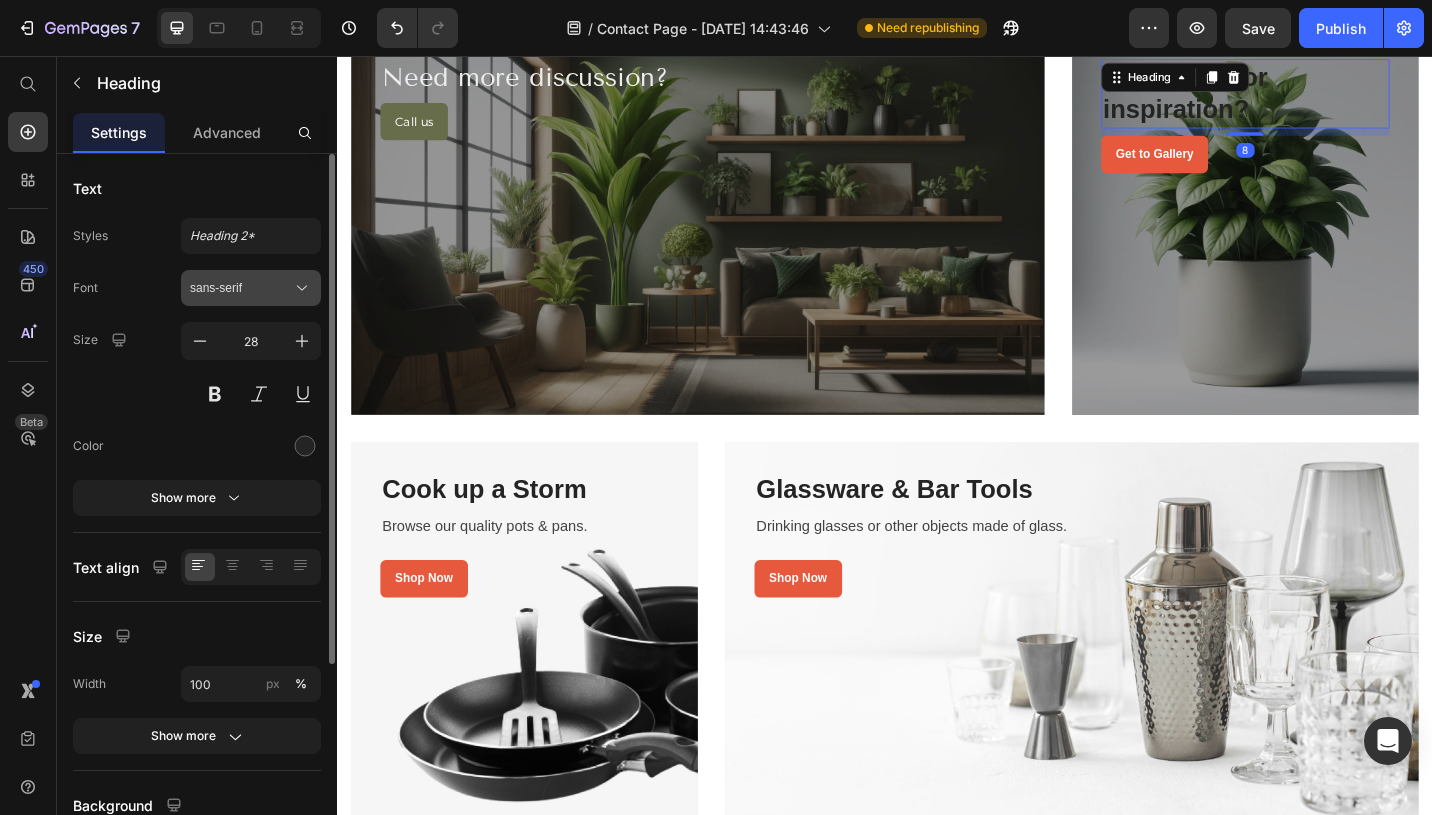 drag, startPoint x: 247, startPoint y: 279, endPoint x: 251, endPoint y: 297, distance: 18.439089 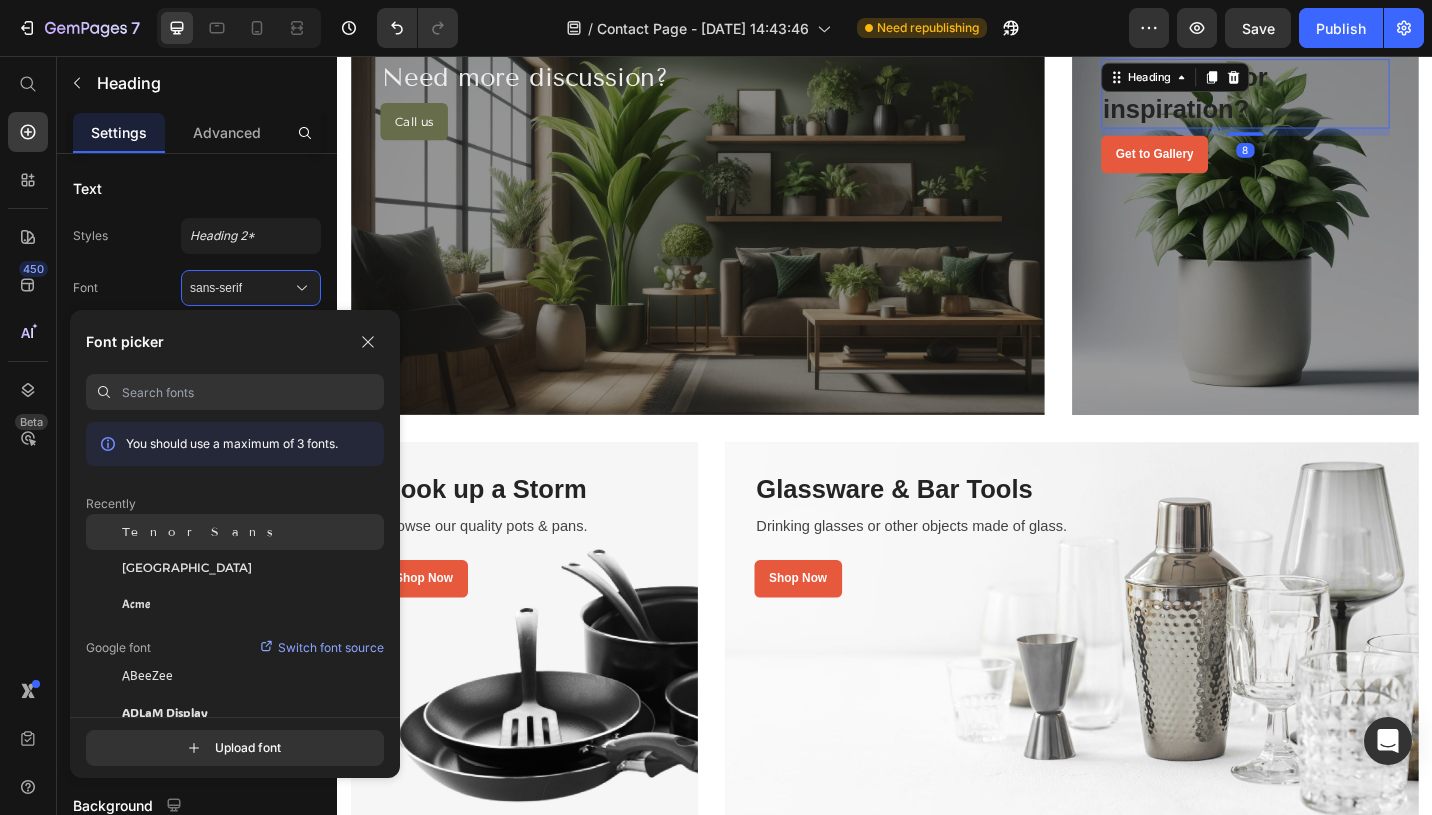 click on "Tenor Sans" 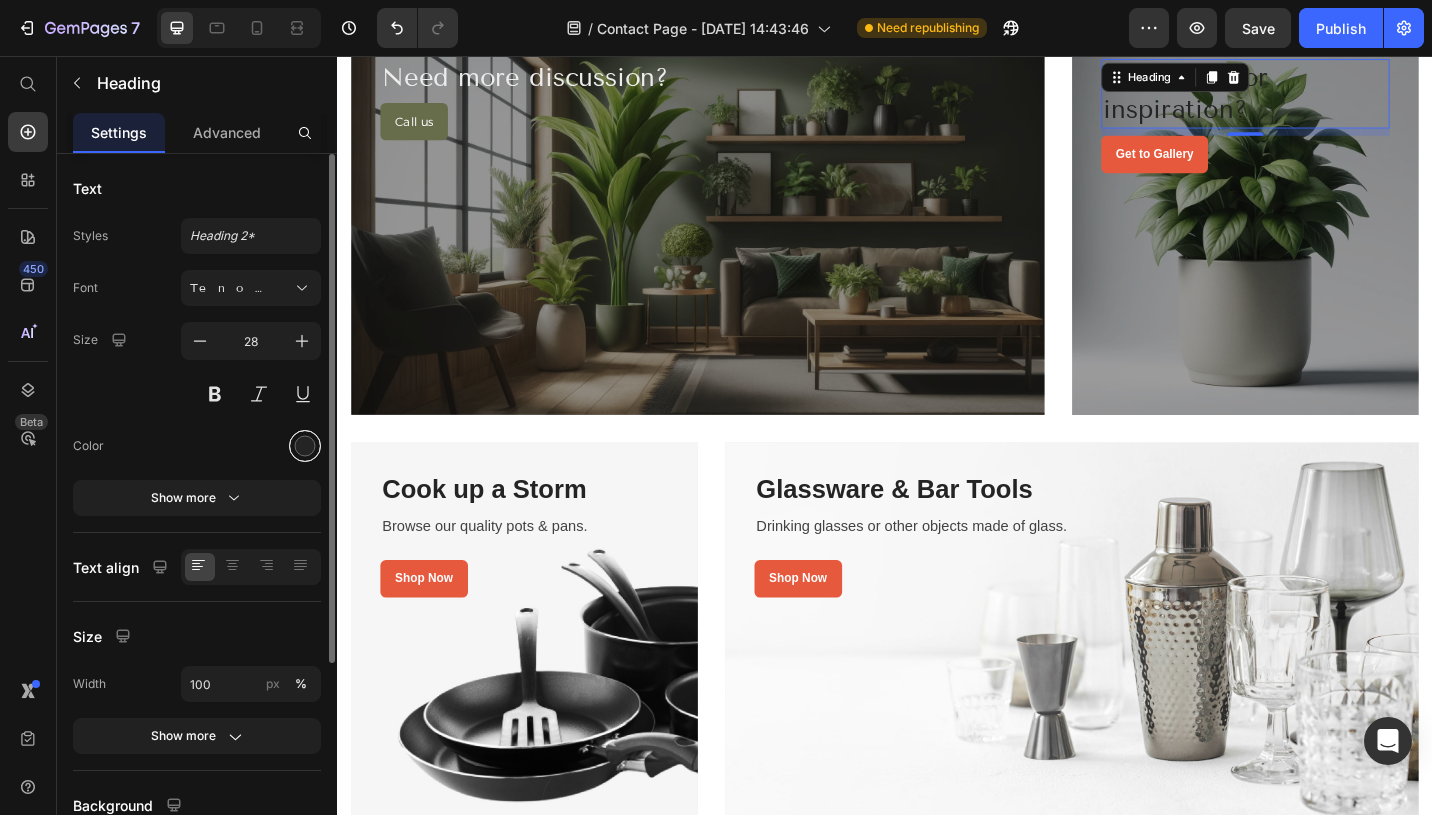 click at bounding box center (305, 446) 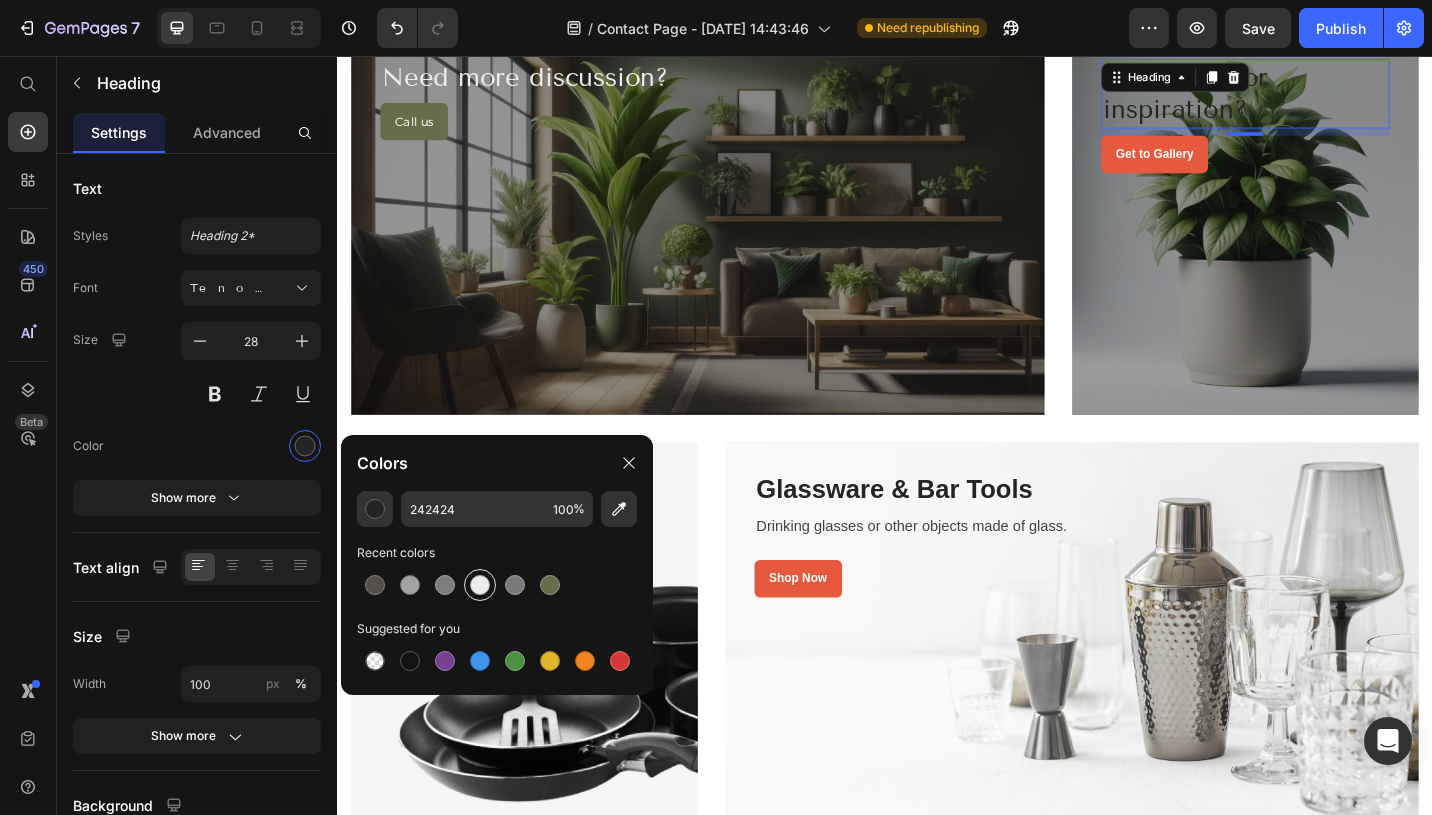 click at bounding box center [480, 585] 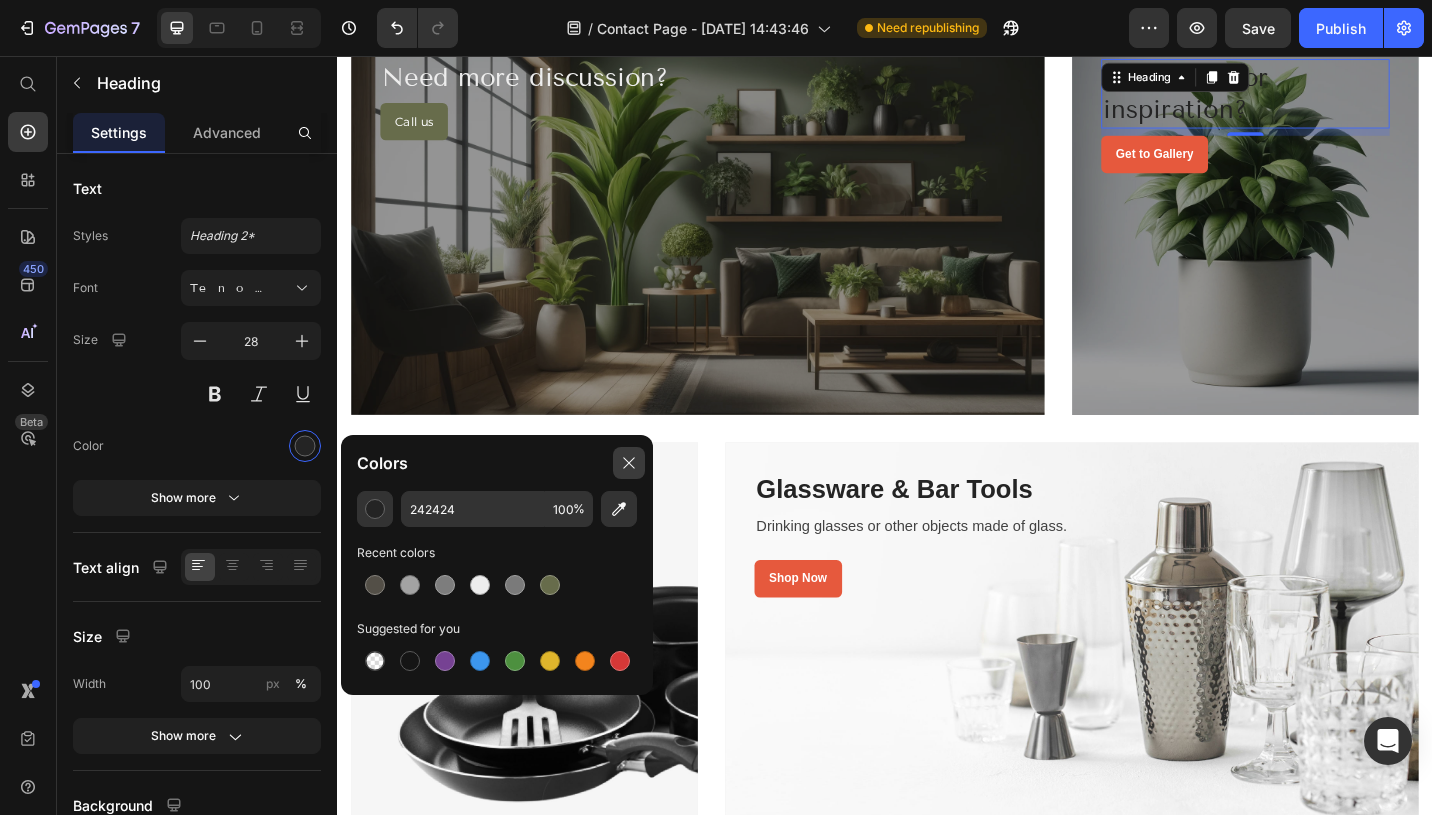type on "EDEDED" 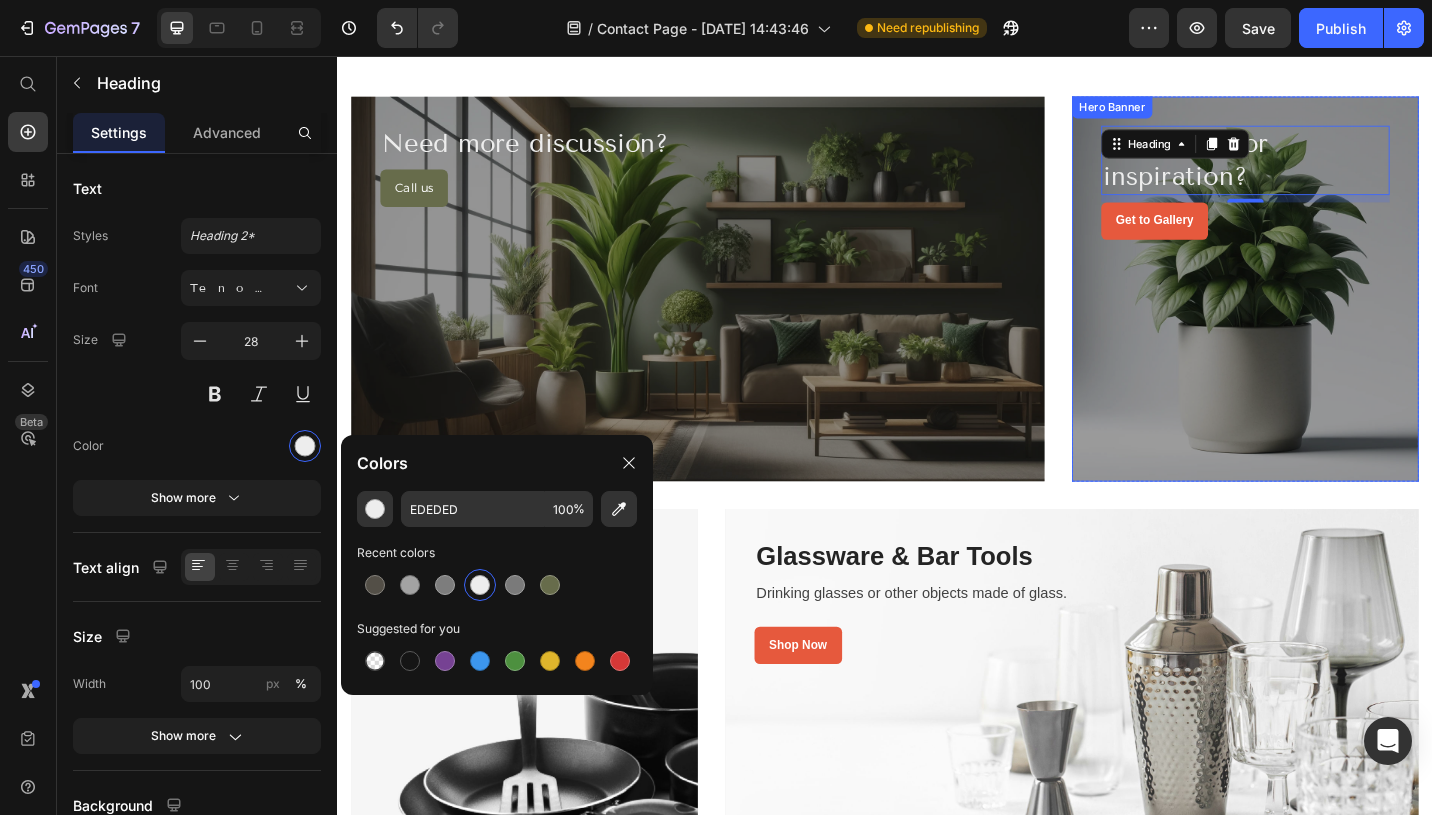 scroll, scrollTop: 537, scrollLeft: 0, axis: vertical 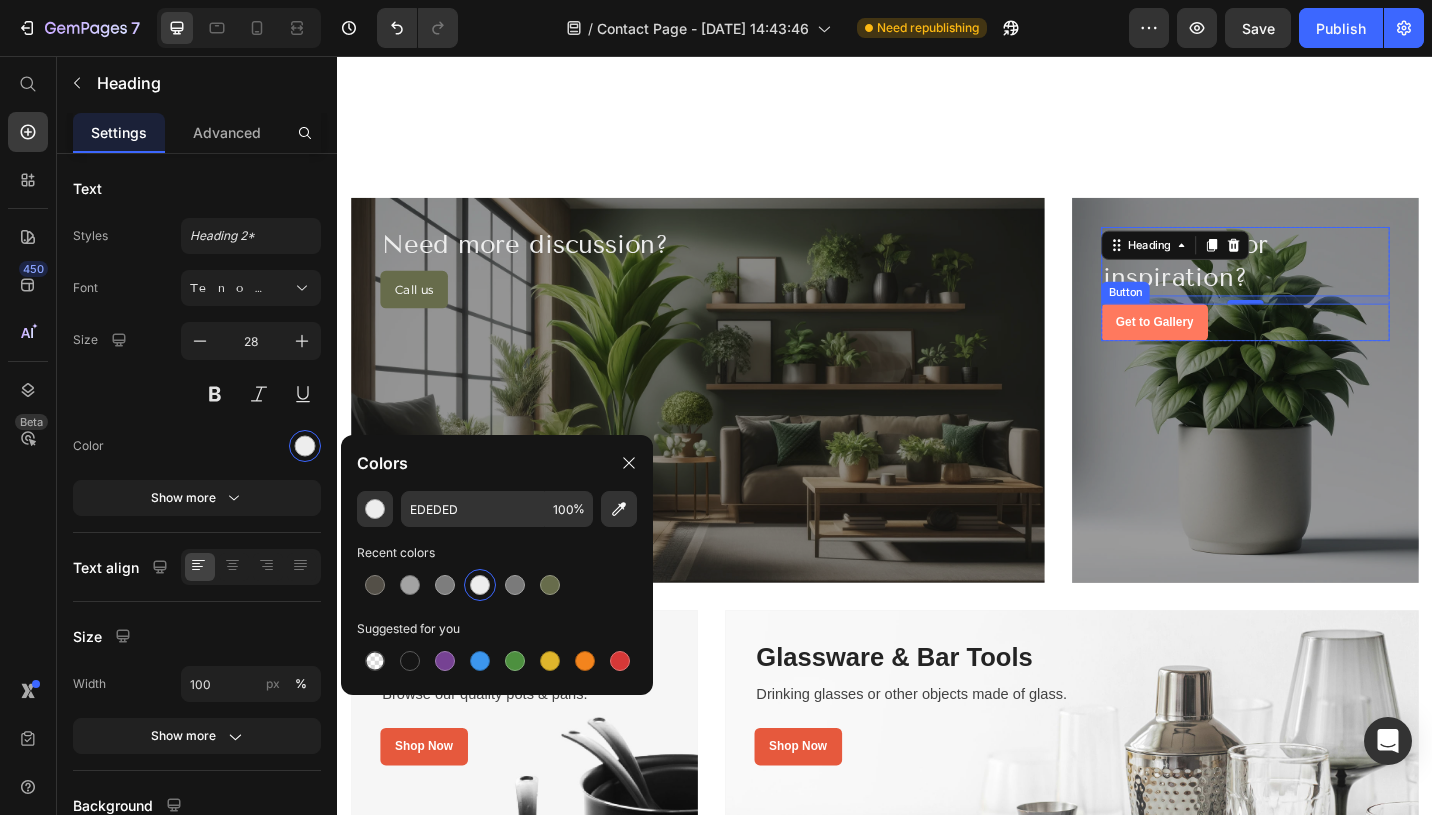 click on "Get to Gallery" at bounding box center [1232, 347] 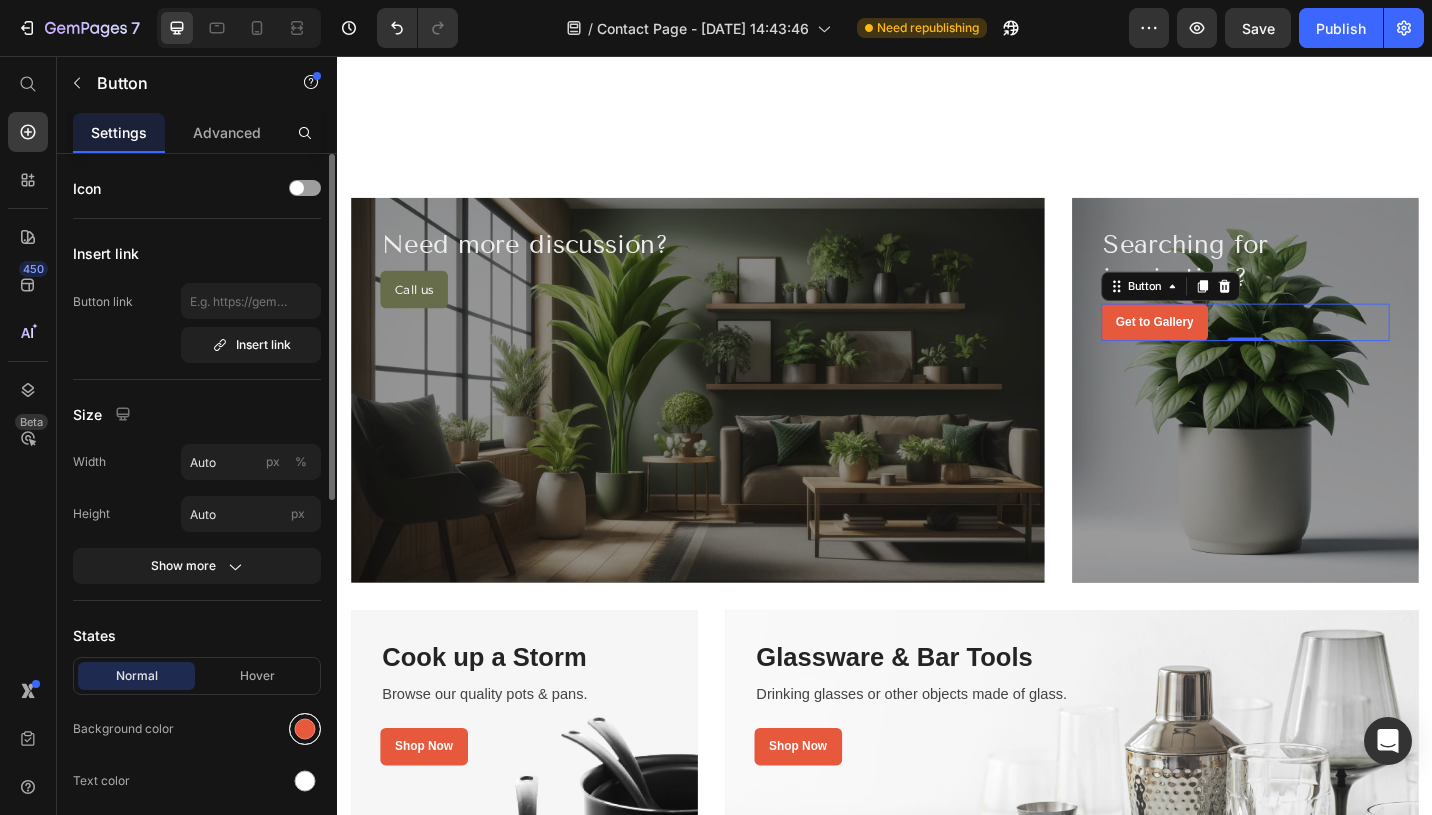 click at bounding box center [305, 729] 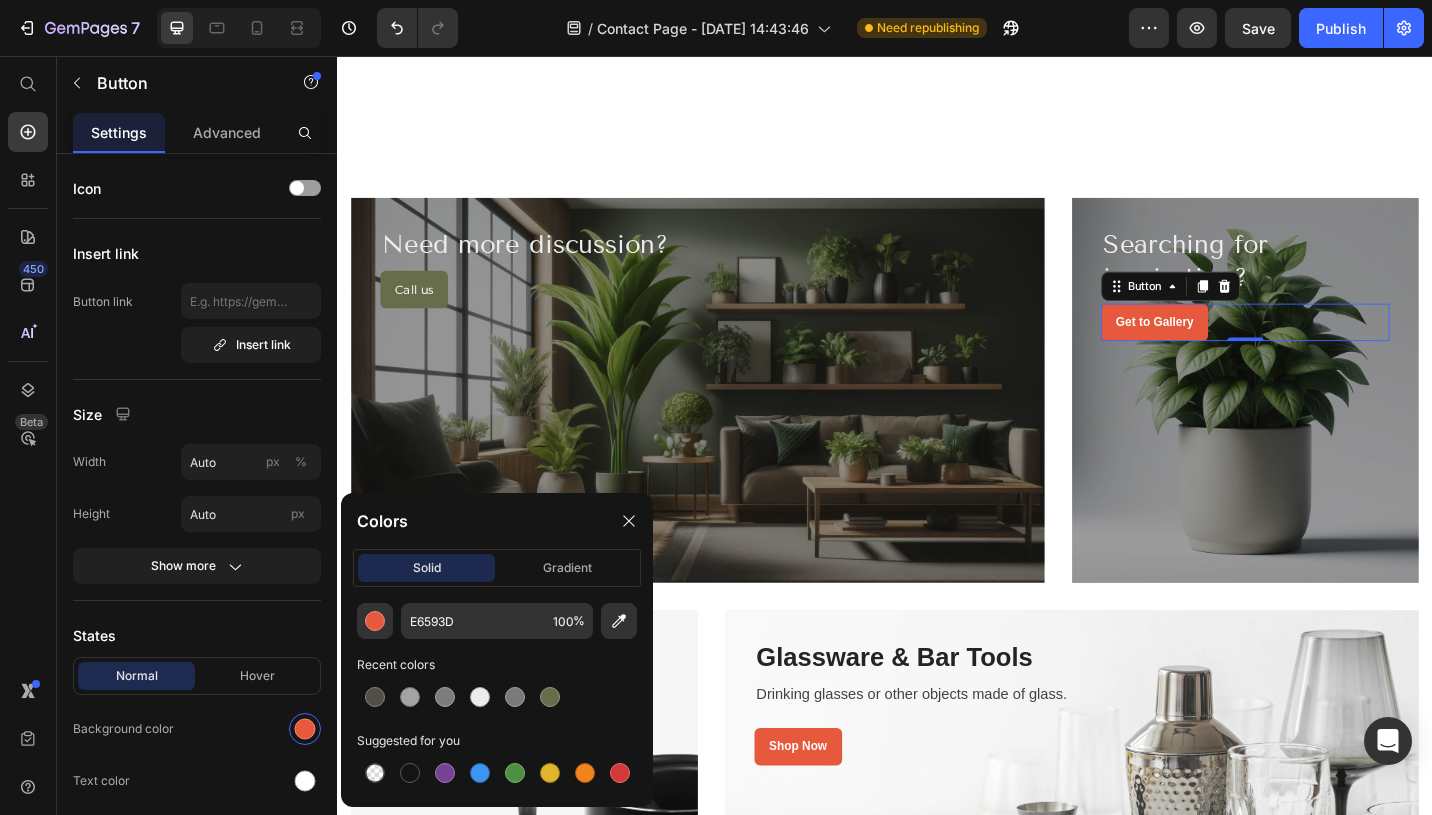 drag, startPoint x: 555, startPoint y: 700, endPoint x: 522, endPoint y: 667, distance: 46.66905 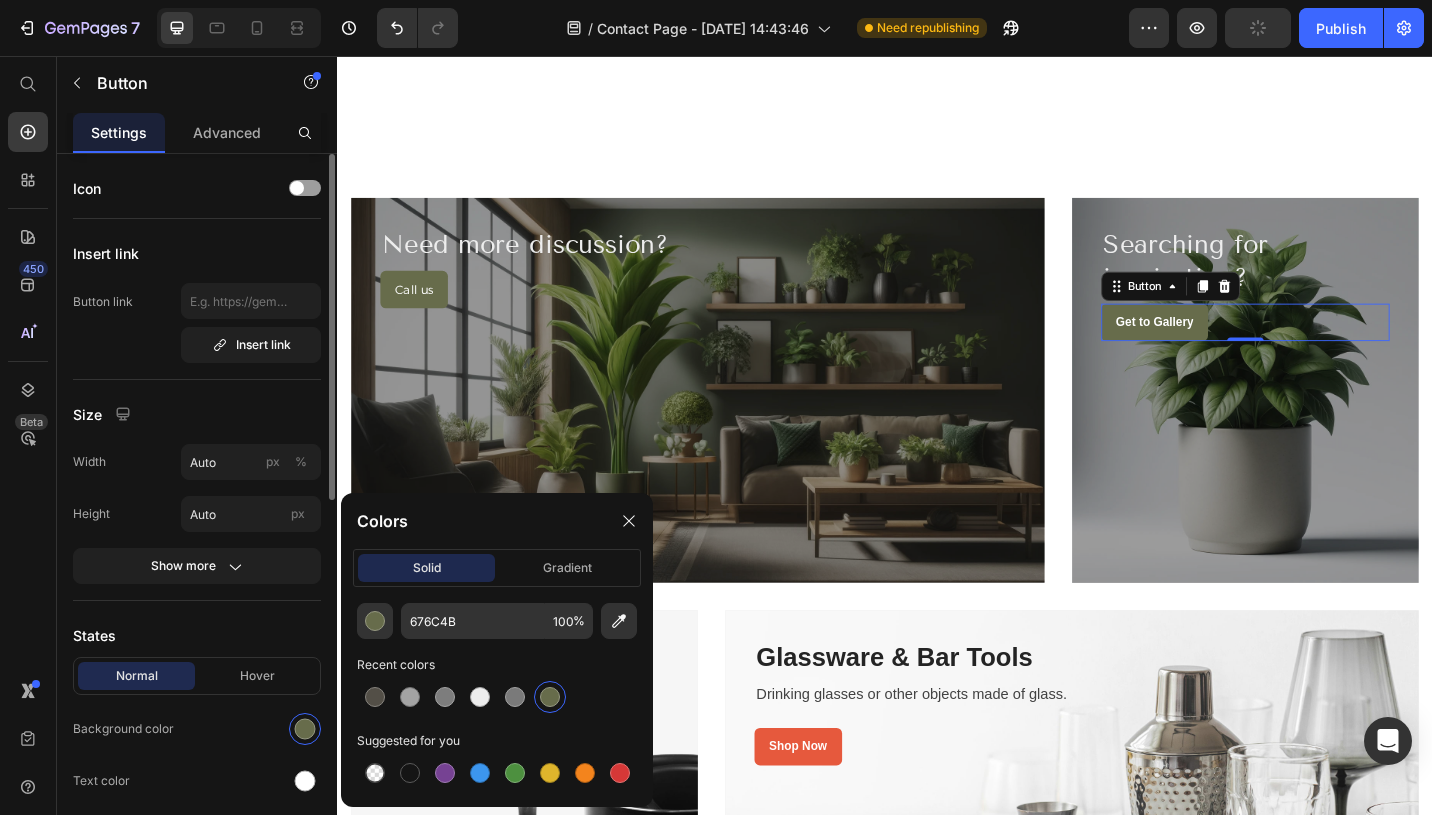 click on "Size" at bounding box center [197, 414] 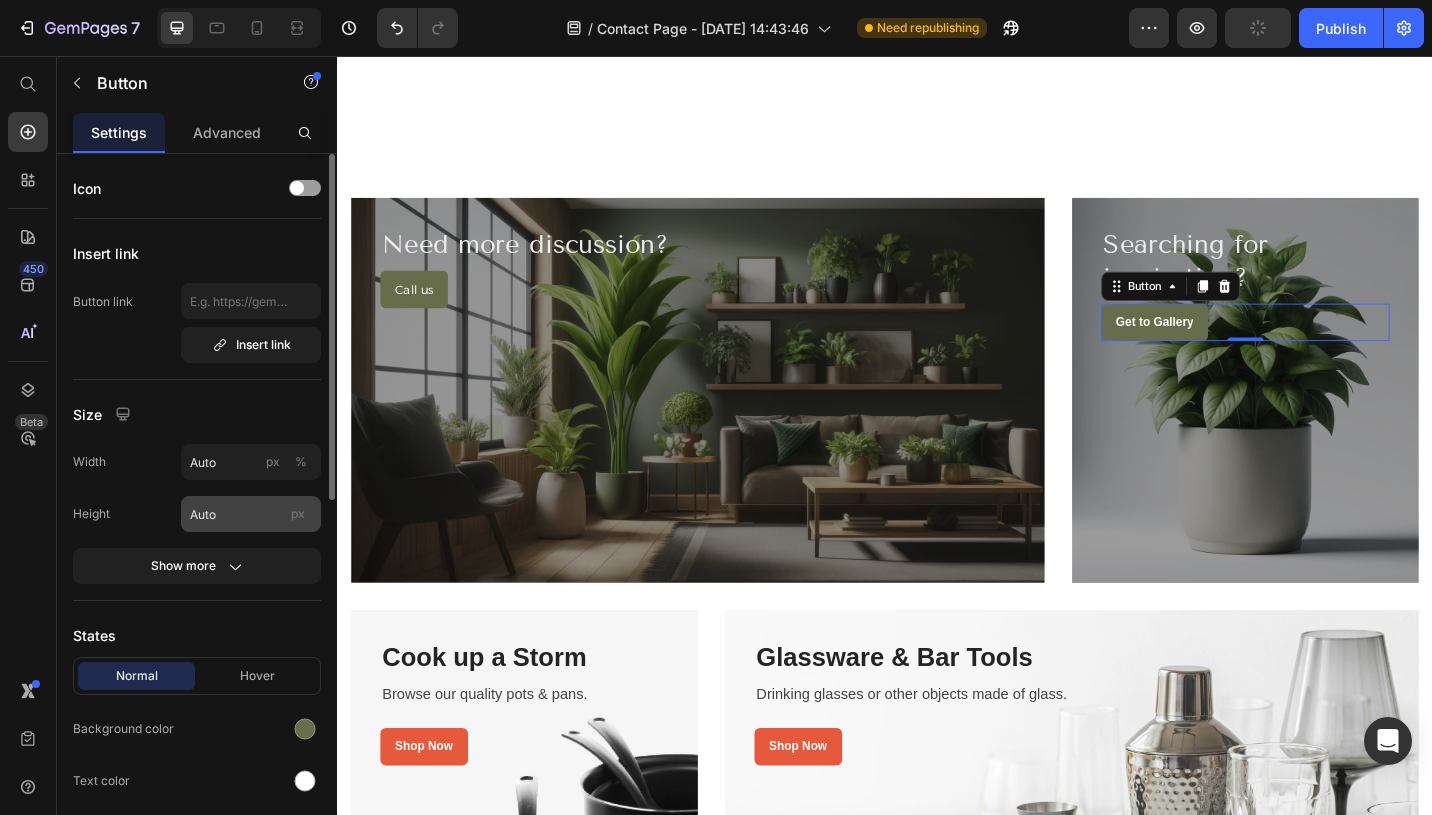 scroll, scrollTop: 176, scrollLeft: 0, axis: vertical 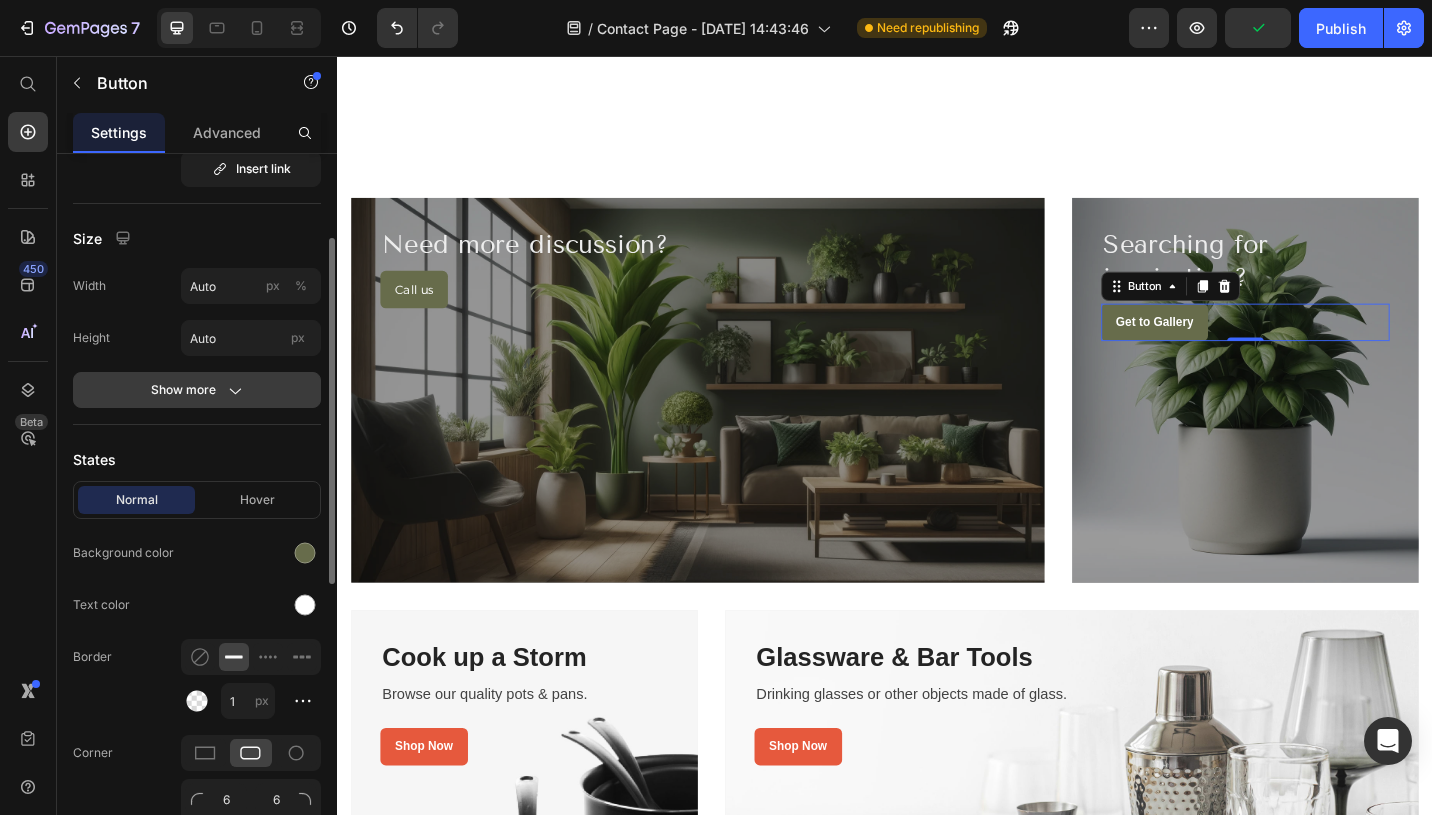 click 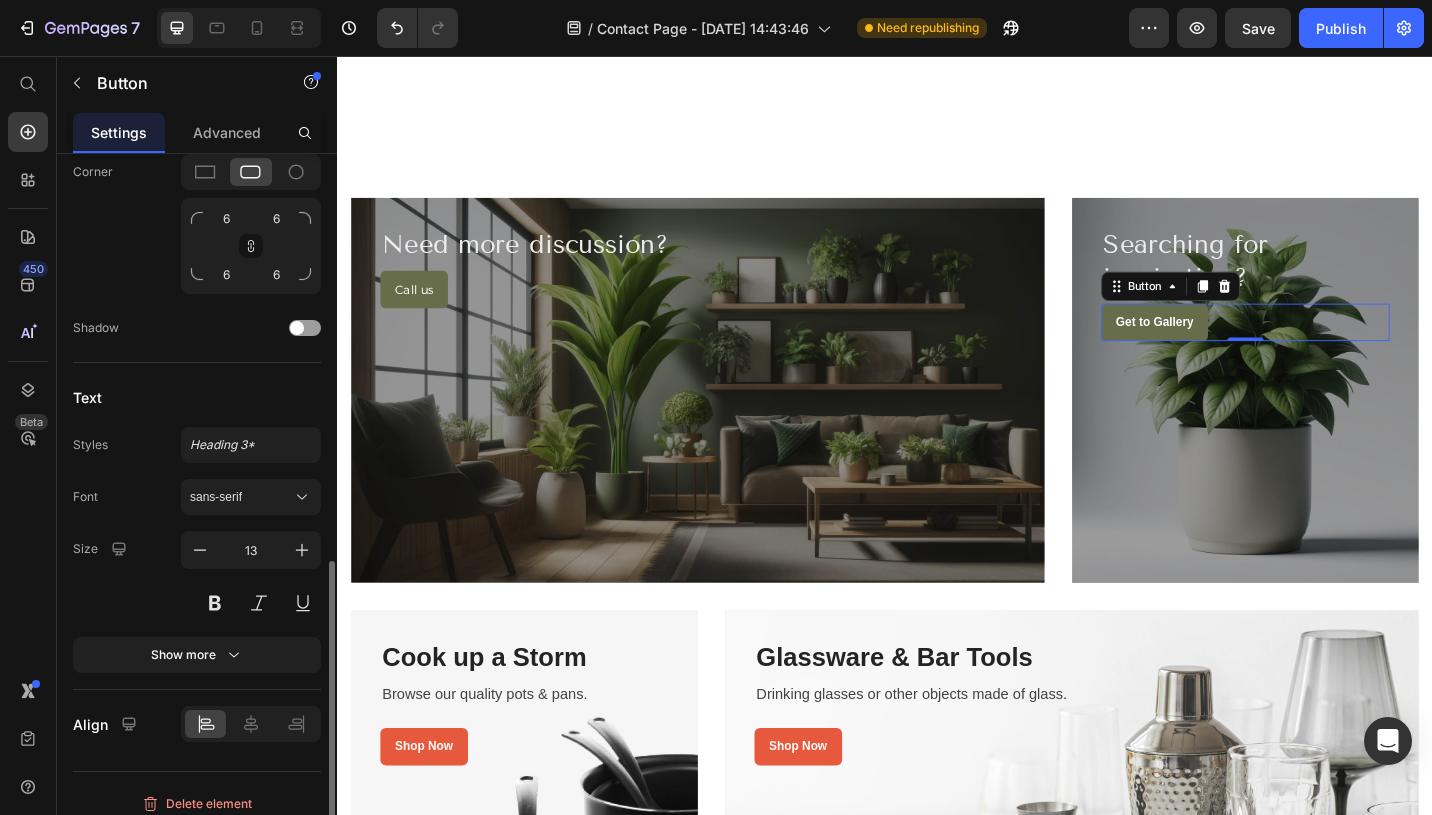scroll, scrollTop: 971, scrollLeft: 0, axis: vertical 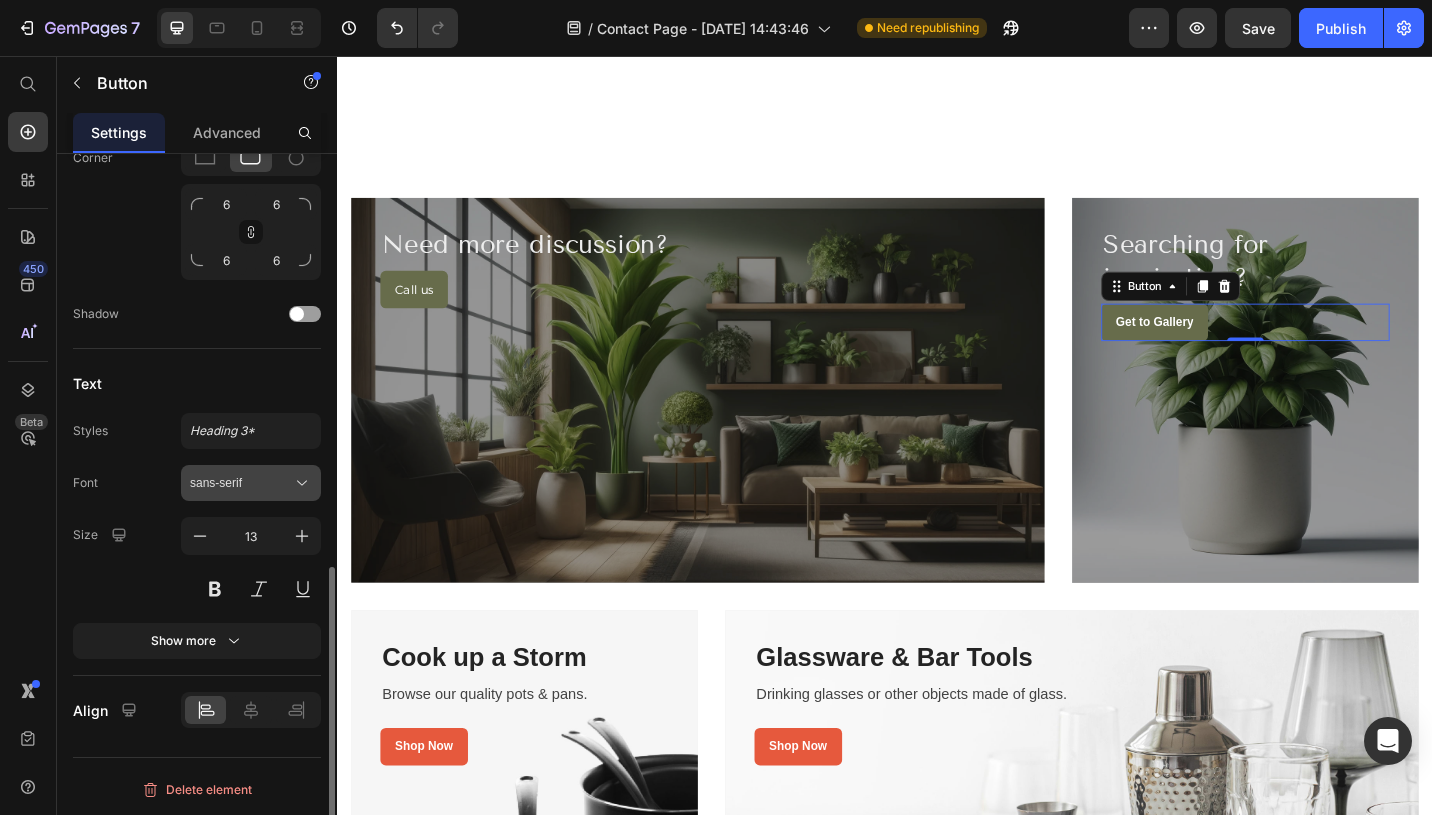click on "sans-serif" at bounding box center [241, 483] 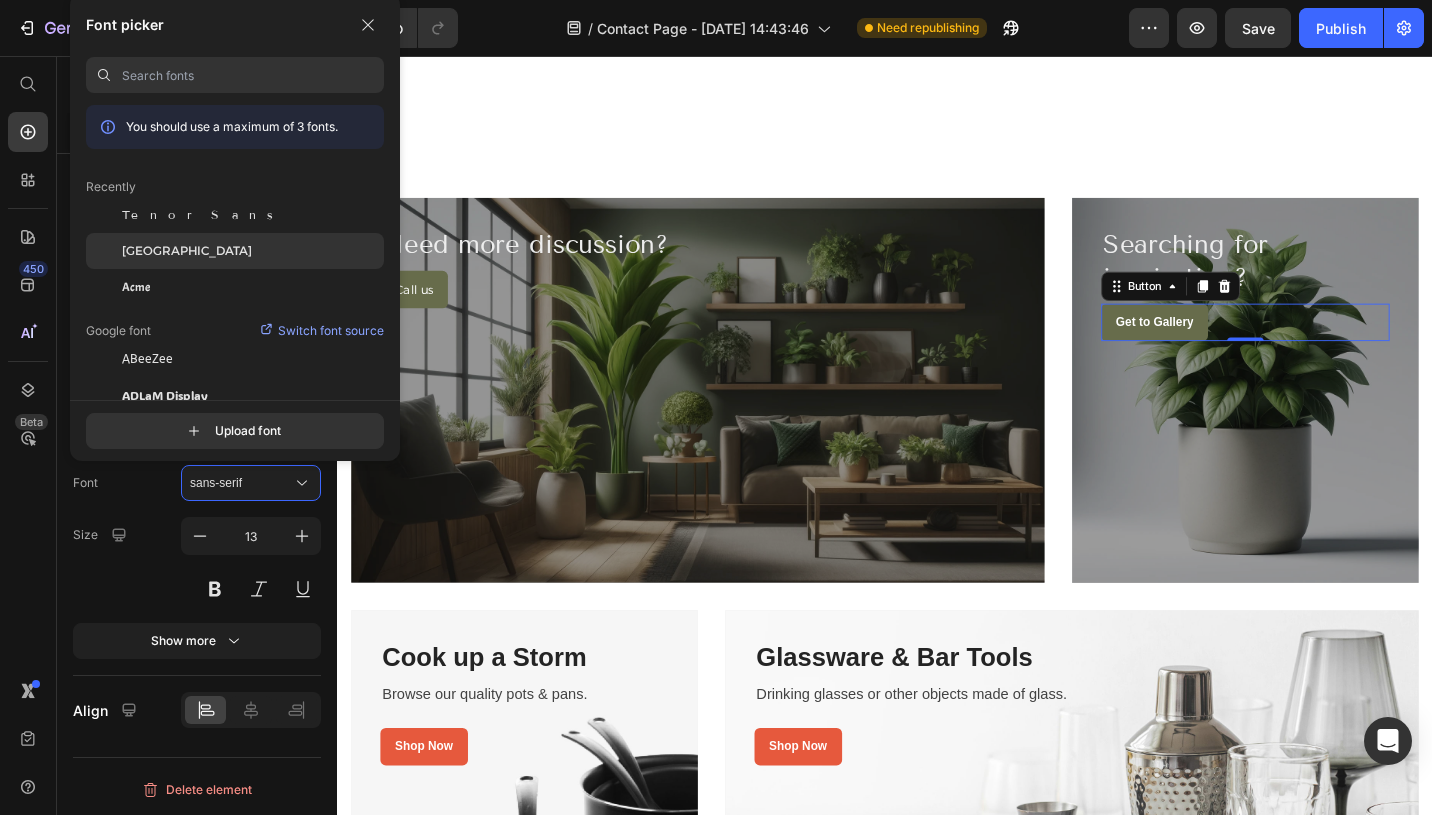 click on "Alexandria" 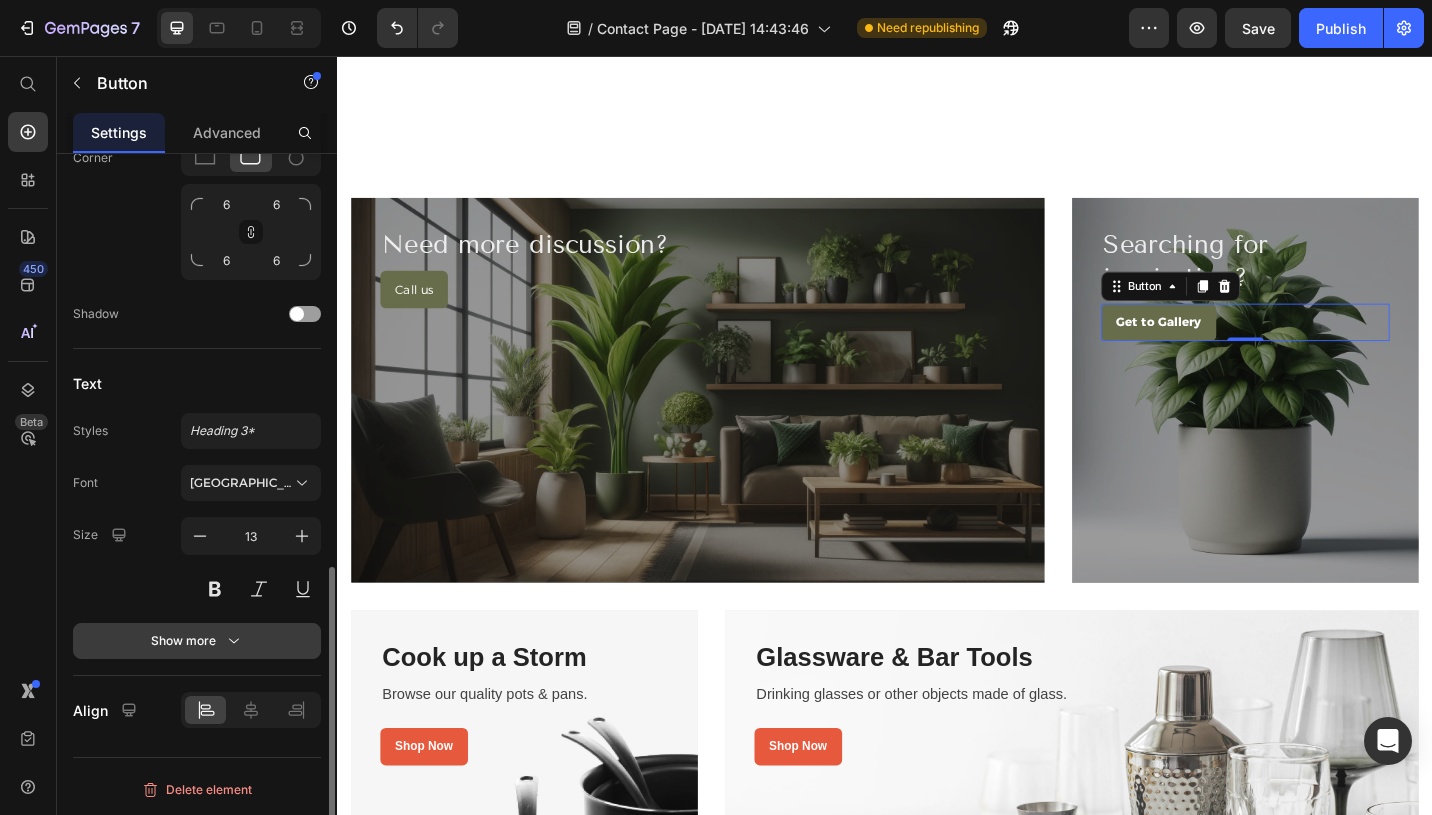 click on "Show more" at bounding box center [197, 641] 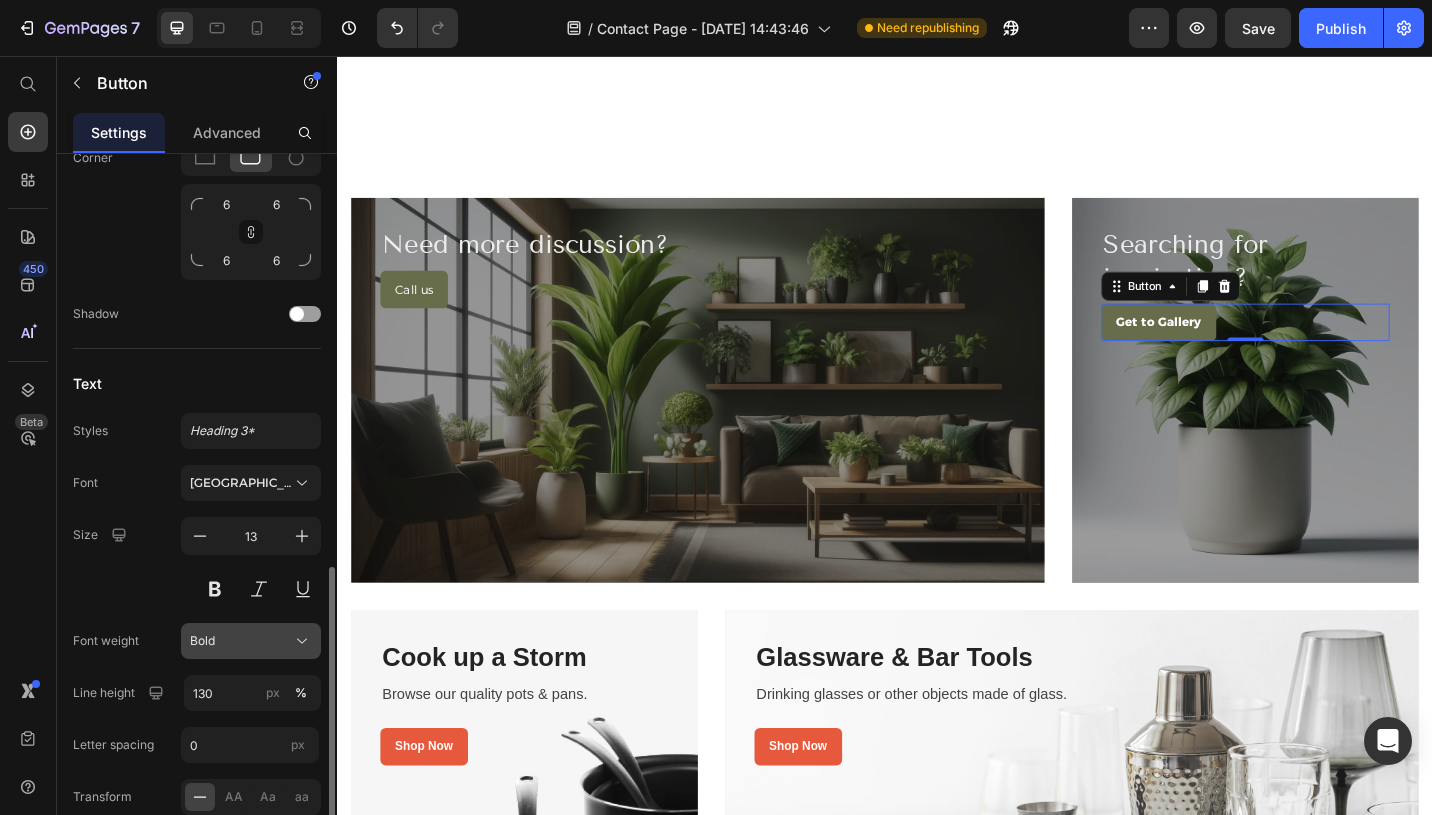 click on "Bold" 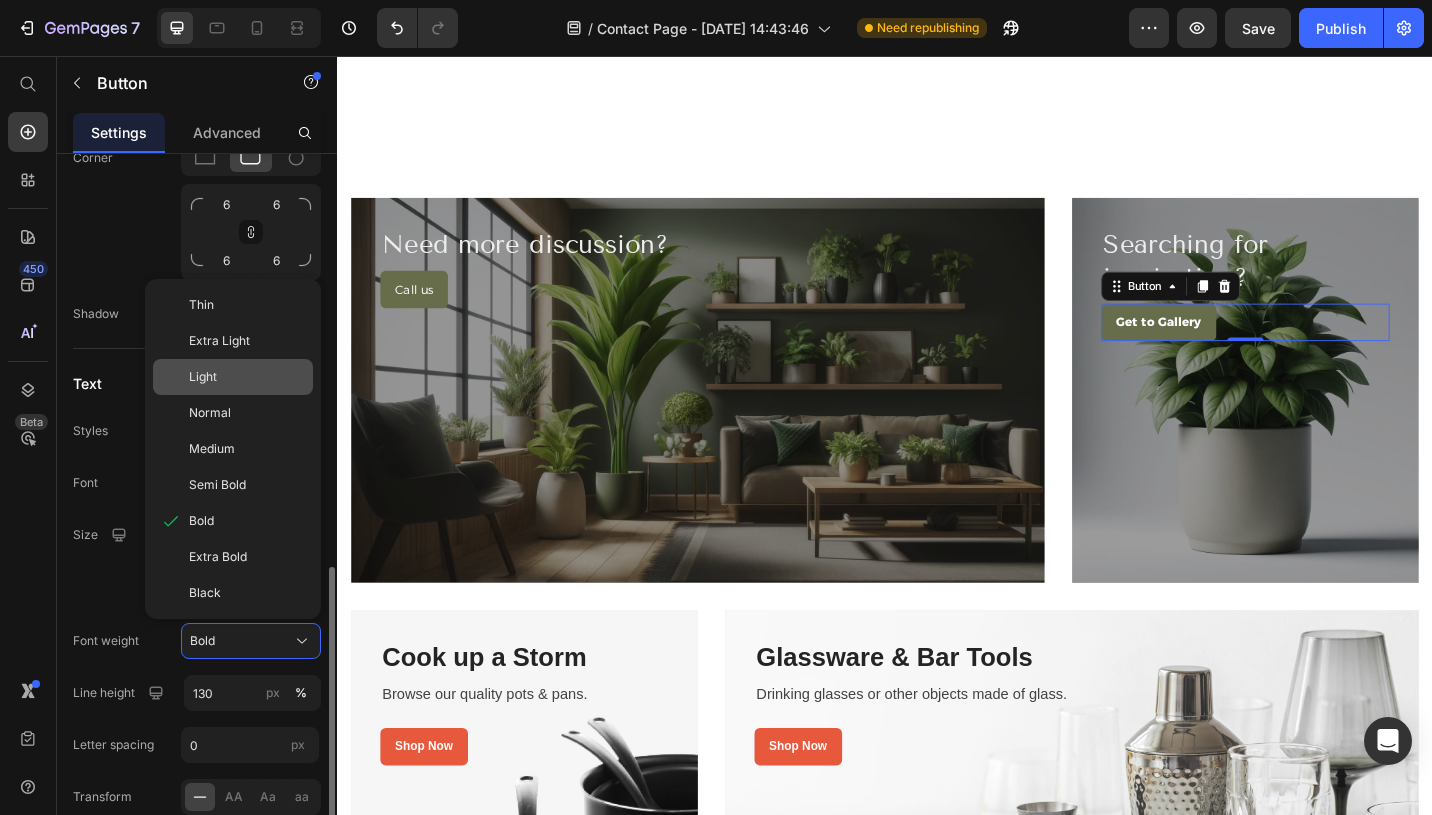 click on "Light" 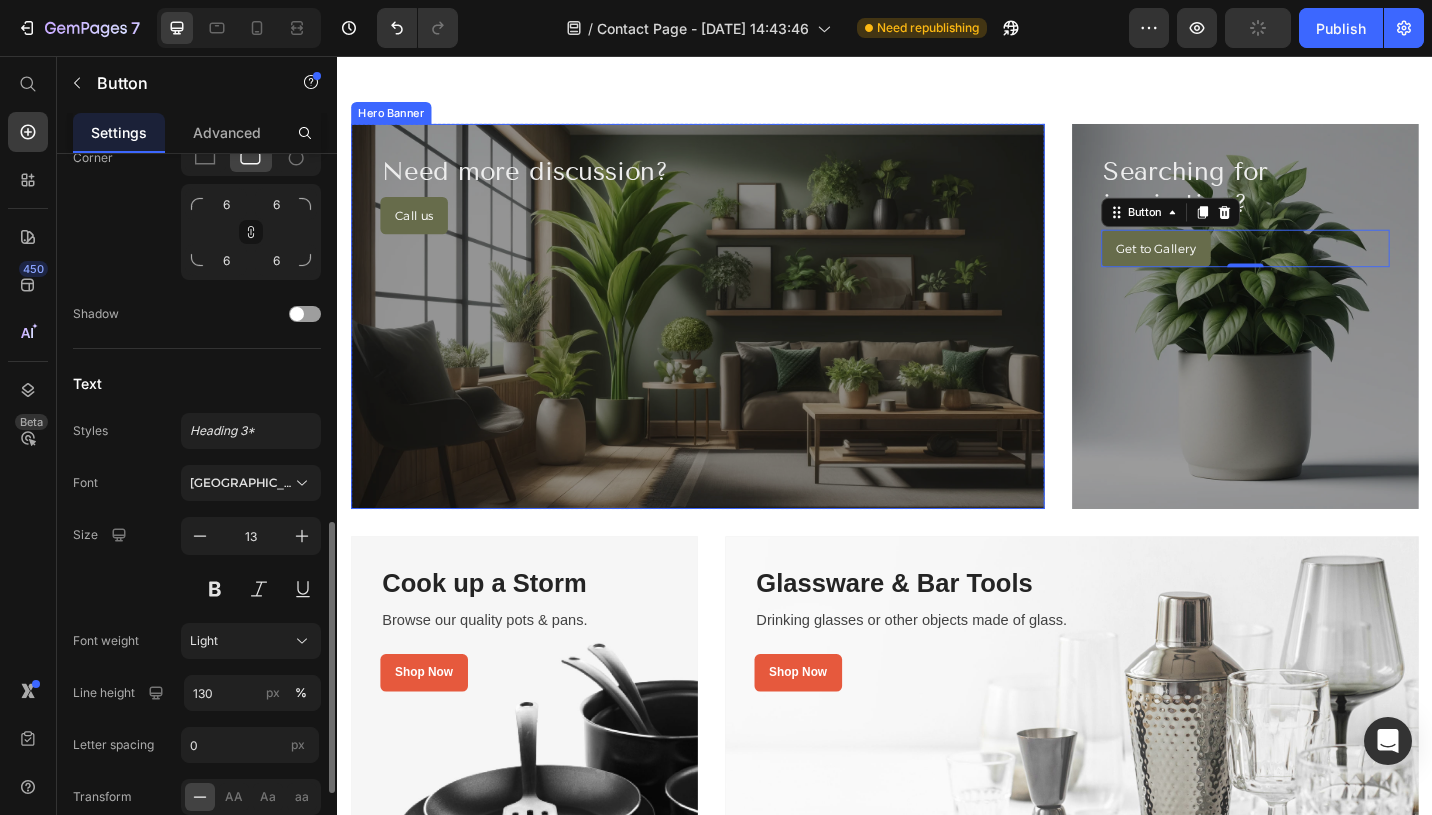scroll, scrollTop: 943, scrollLeft: 0, axis: vertical 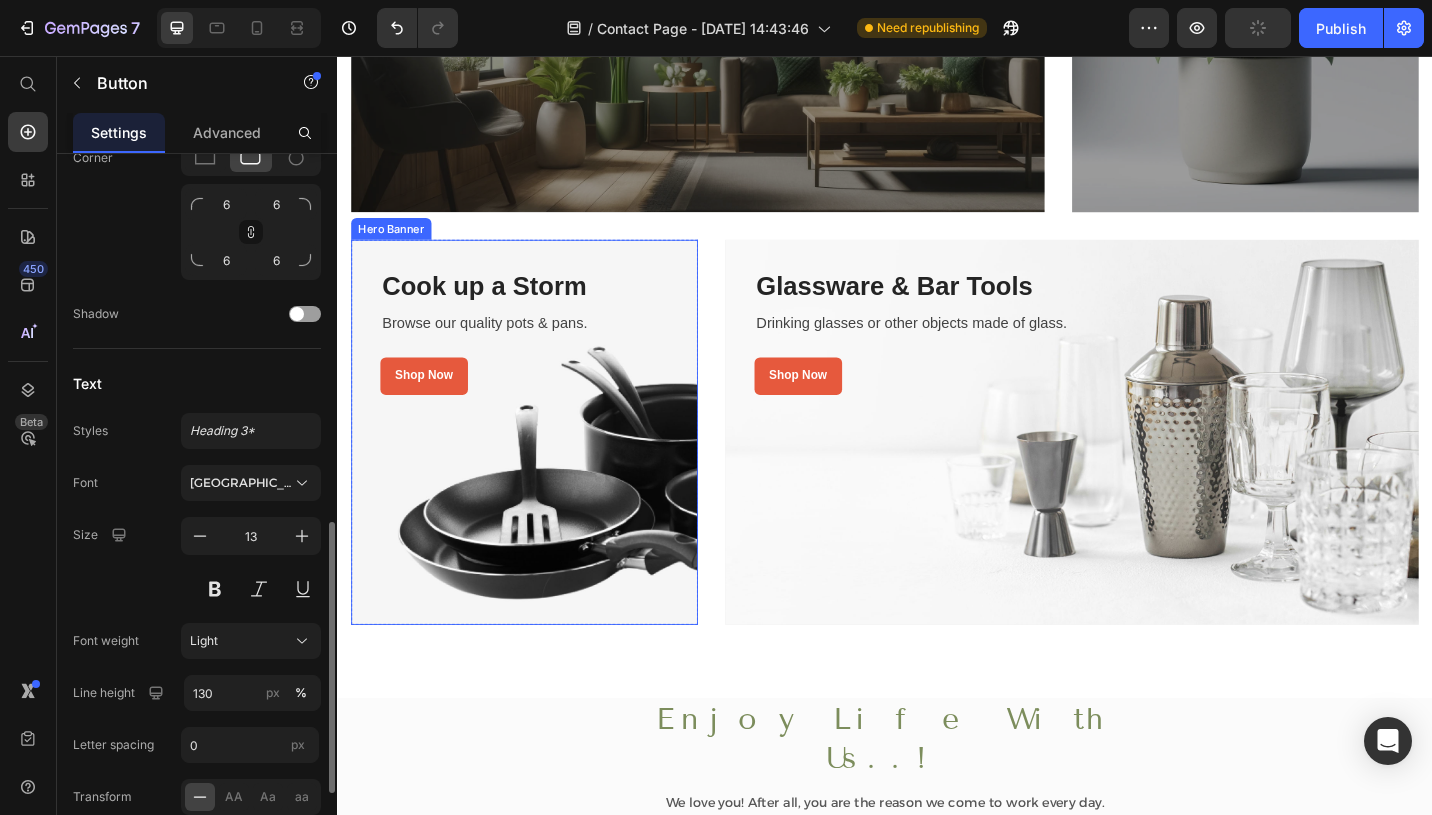 click at bounding box center [542, 468] 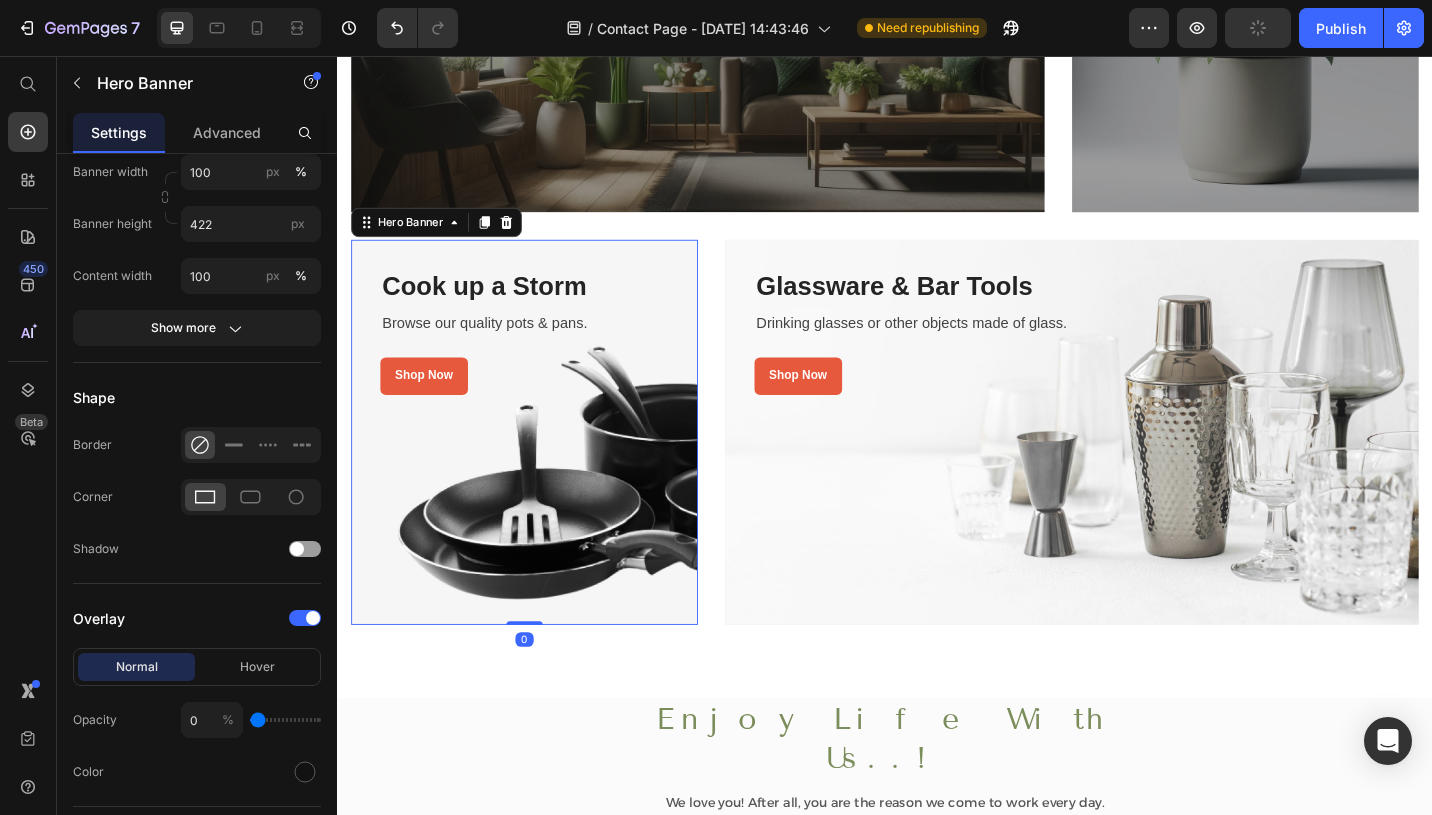 scroll, scrollTop: 0, scrollLeft: 0, axis: both 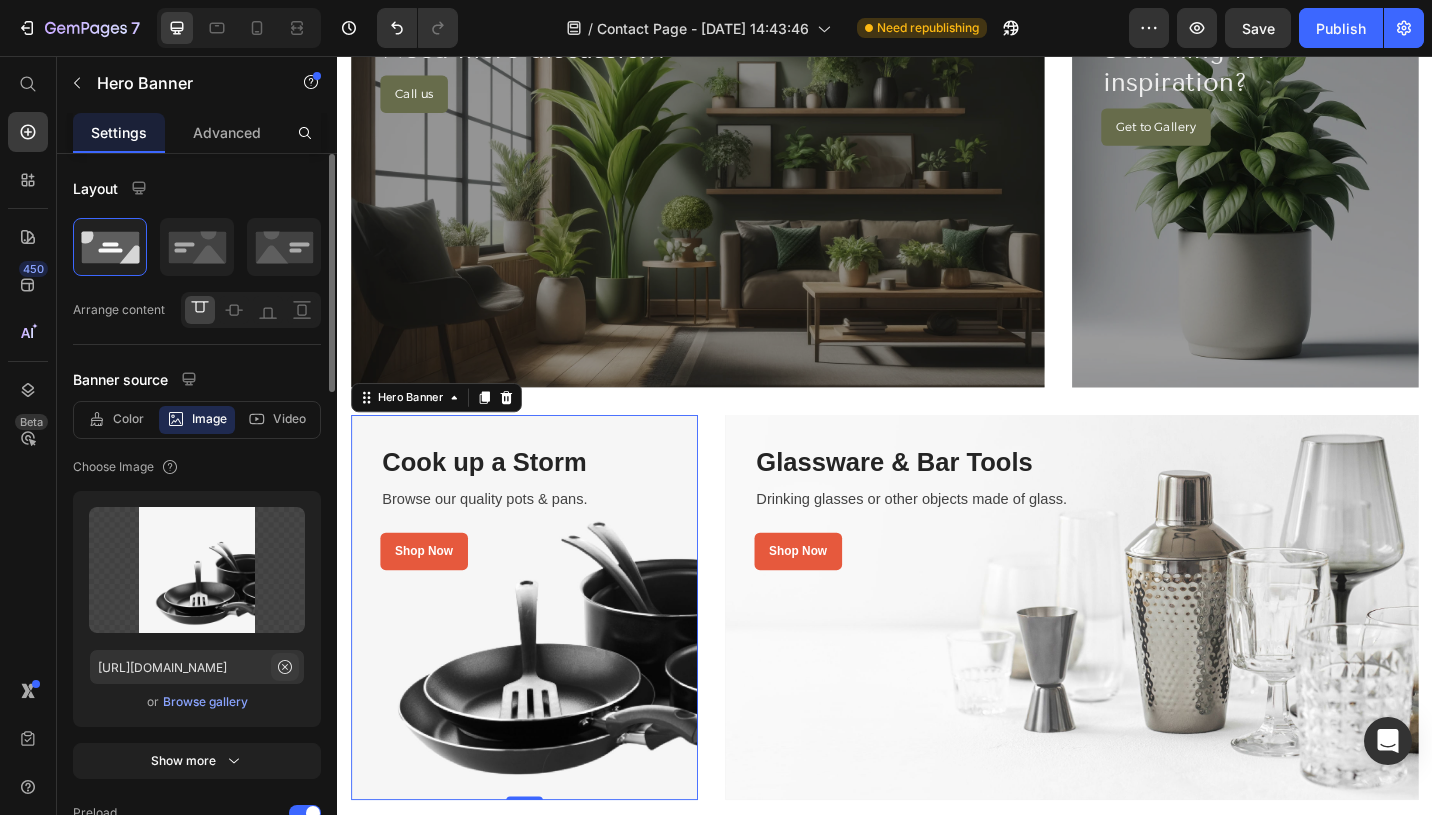 click 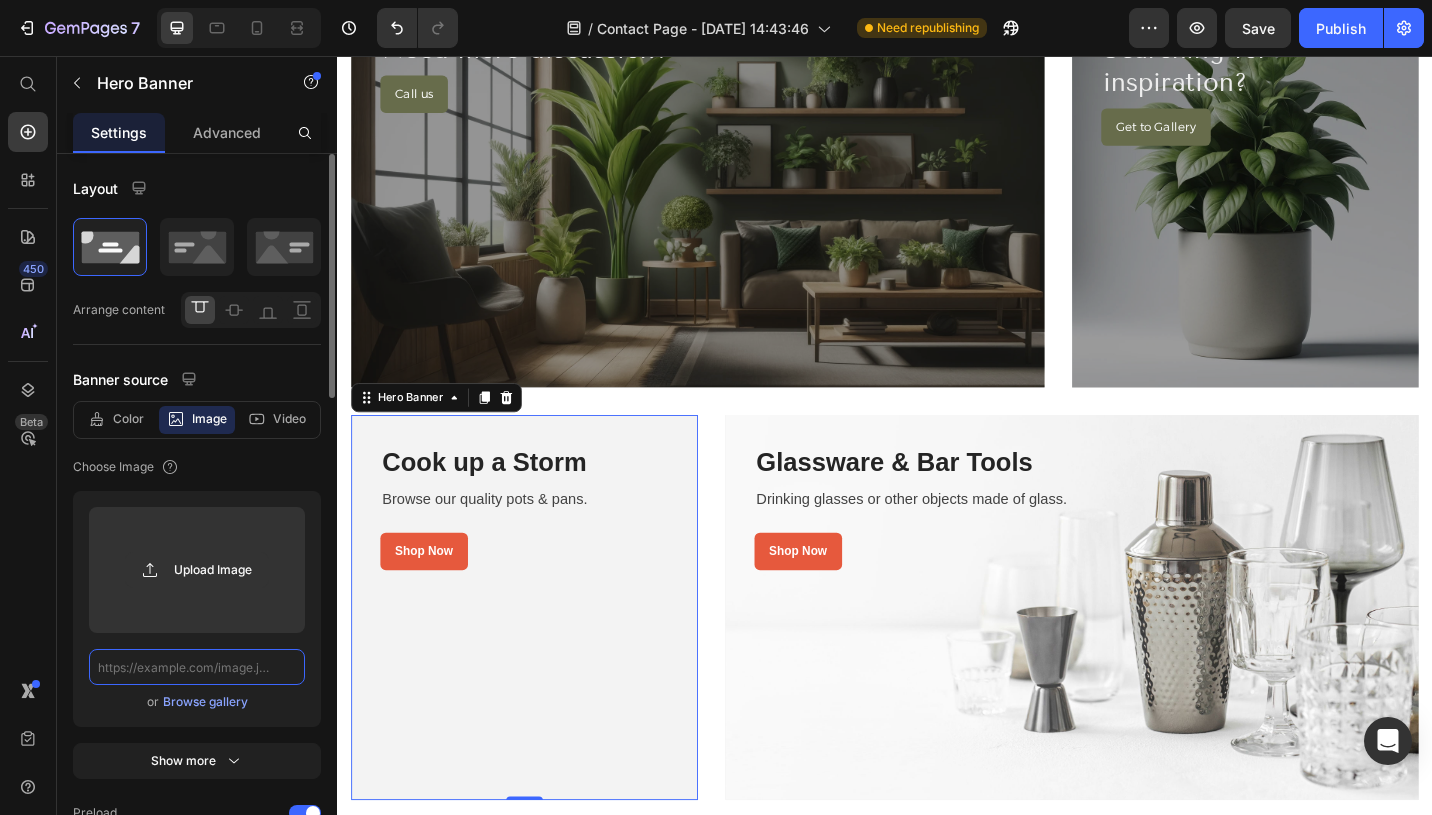 scroll, scrollTop: 0, scrollLeft: 0, axis: both 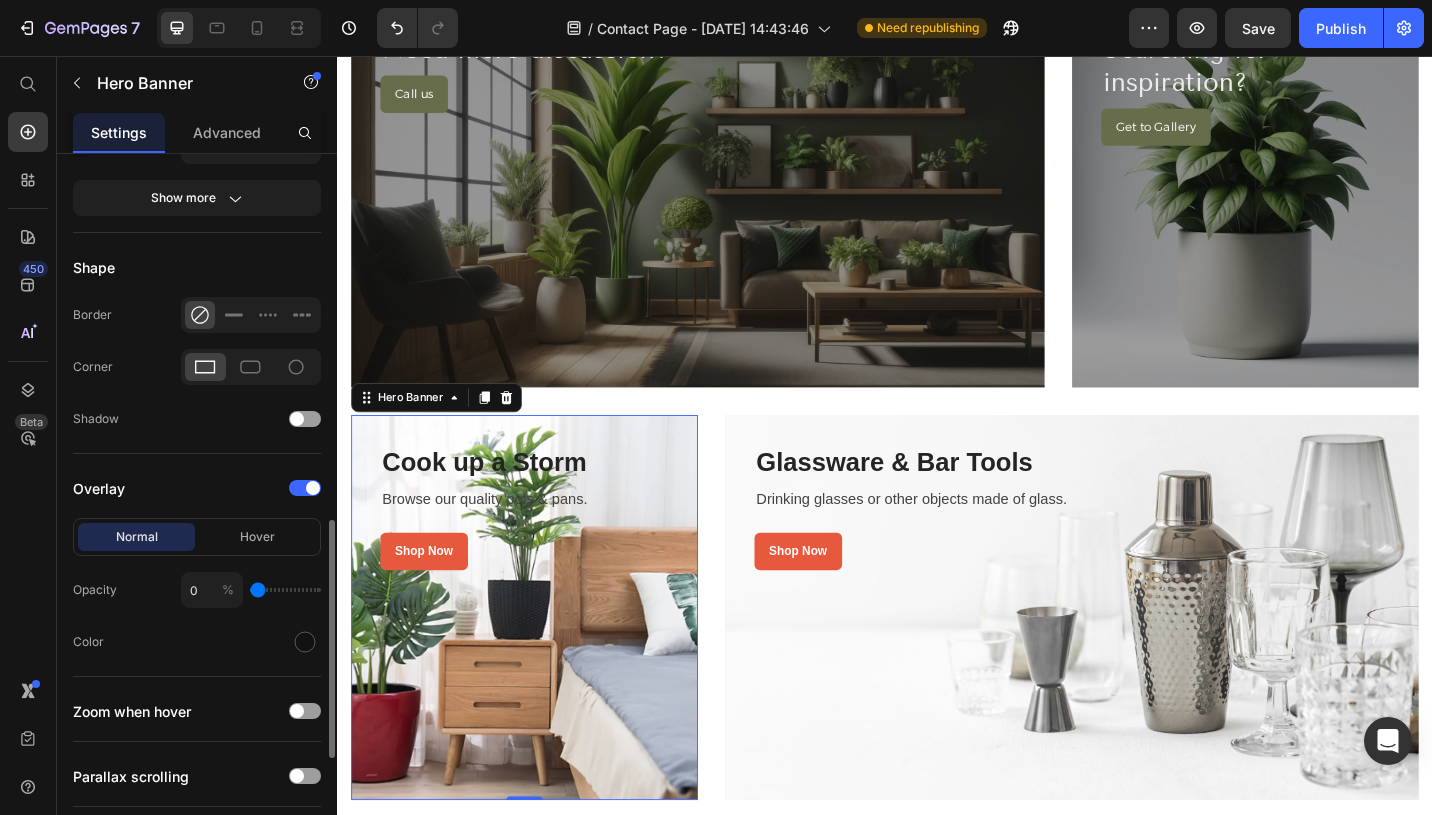 type on "https://cdn.shopify.com/s/files/1/0701/0104/1367/files/Home_Decor_Enthusiasts.webp?v=1723619560" 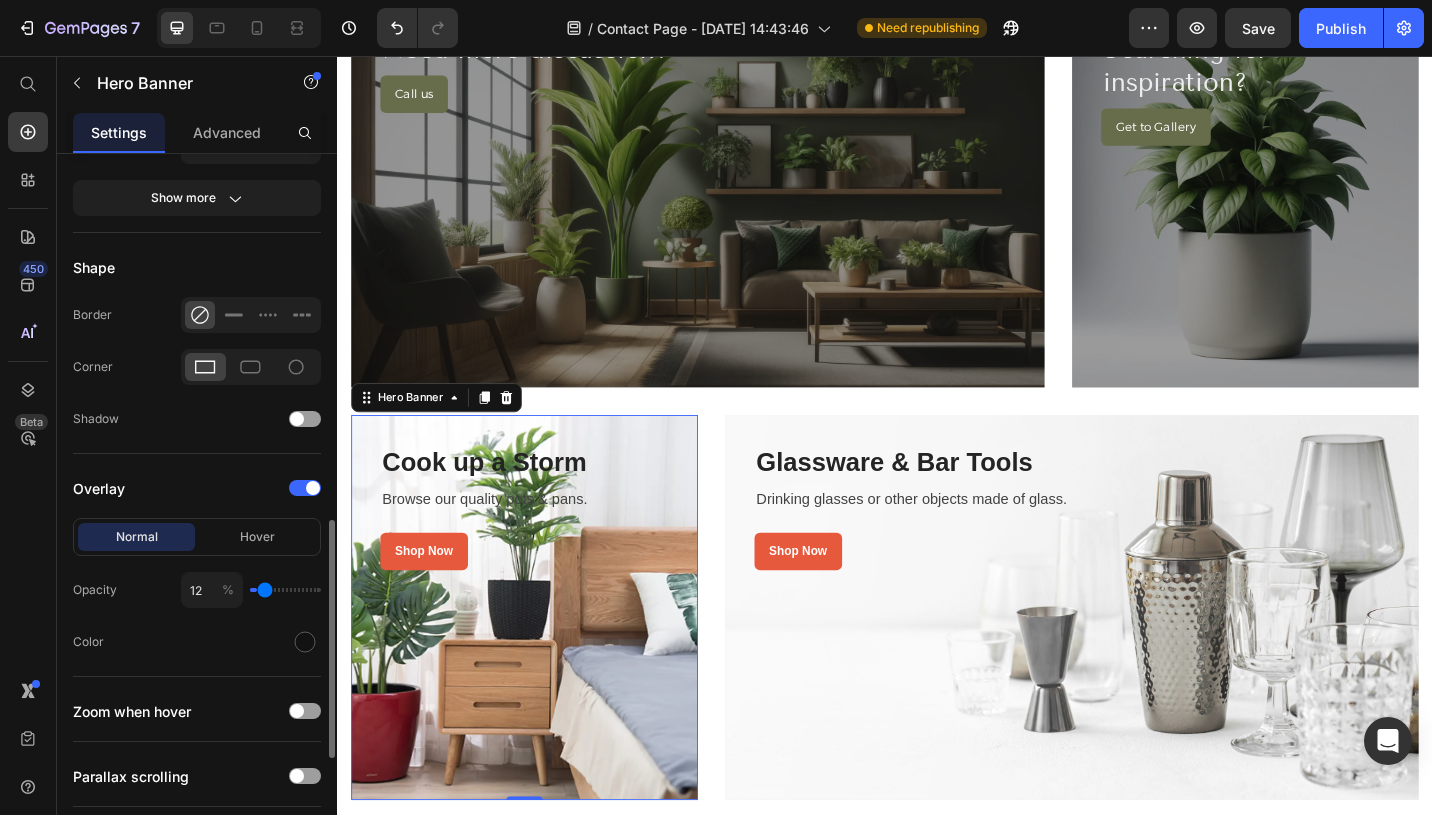 type on "18" 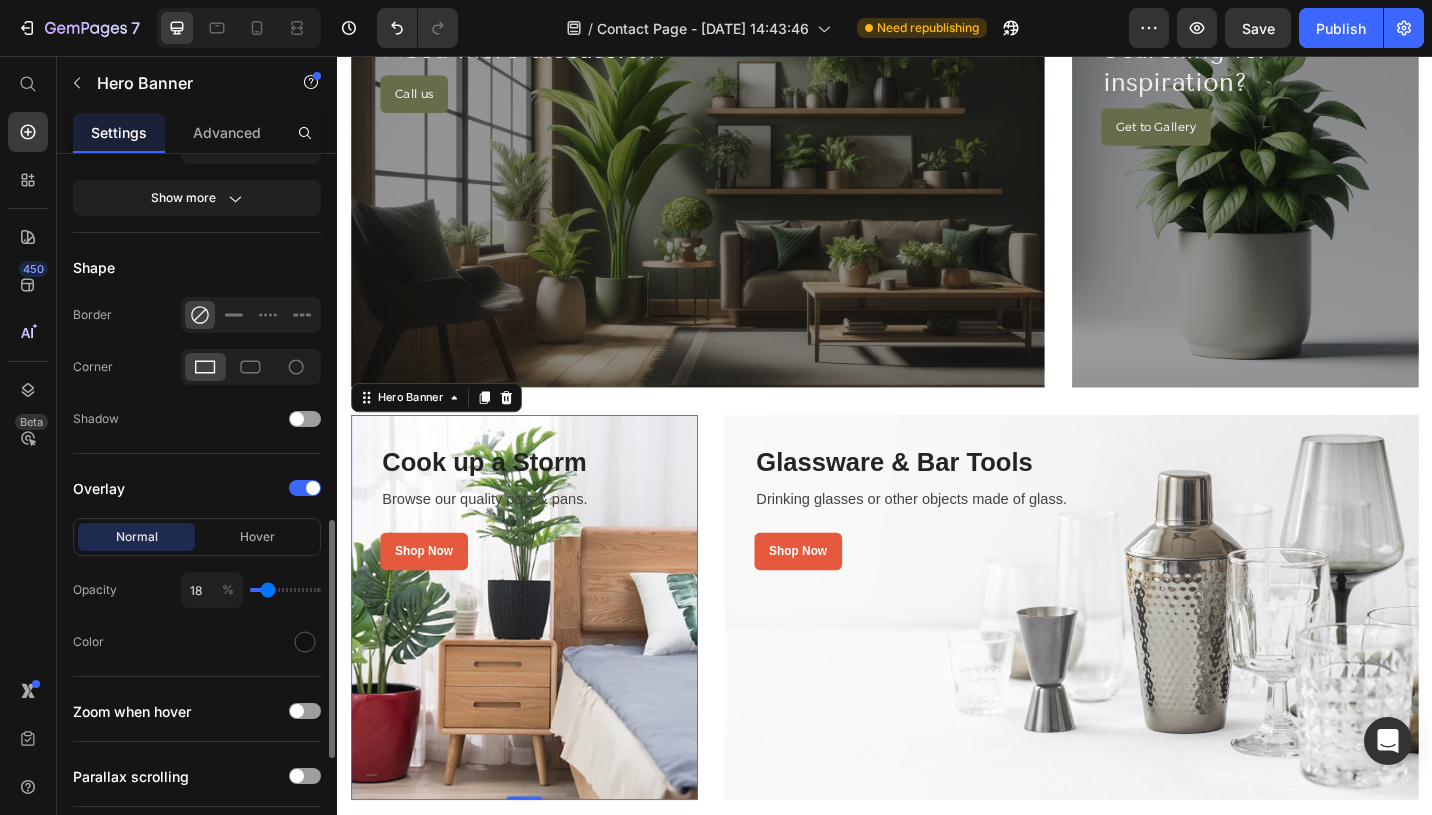 type on "20" 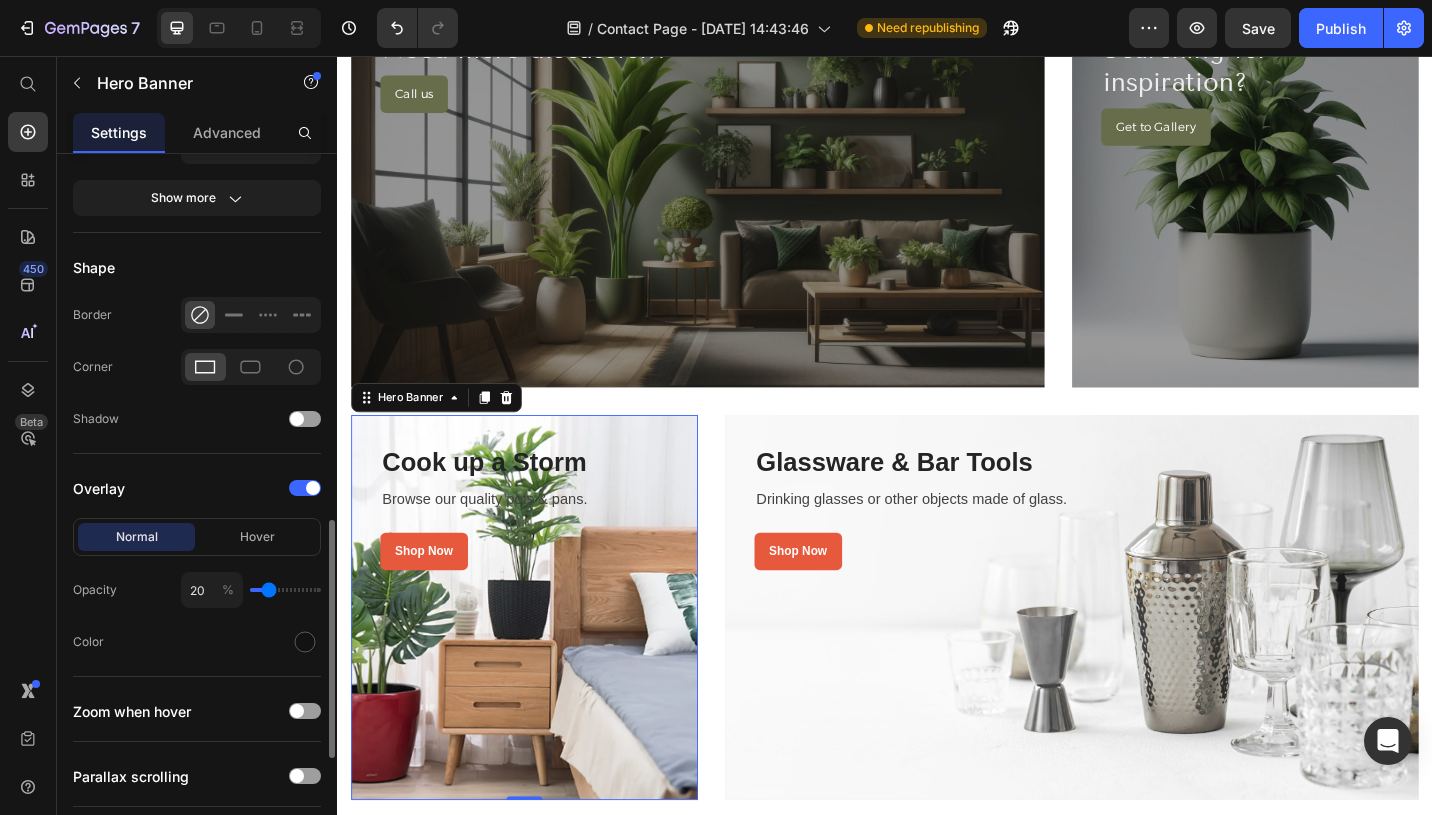 type on "23" 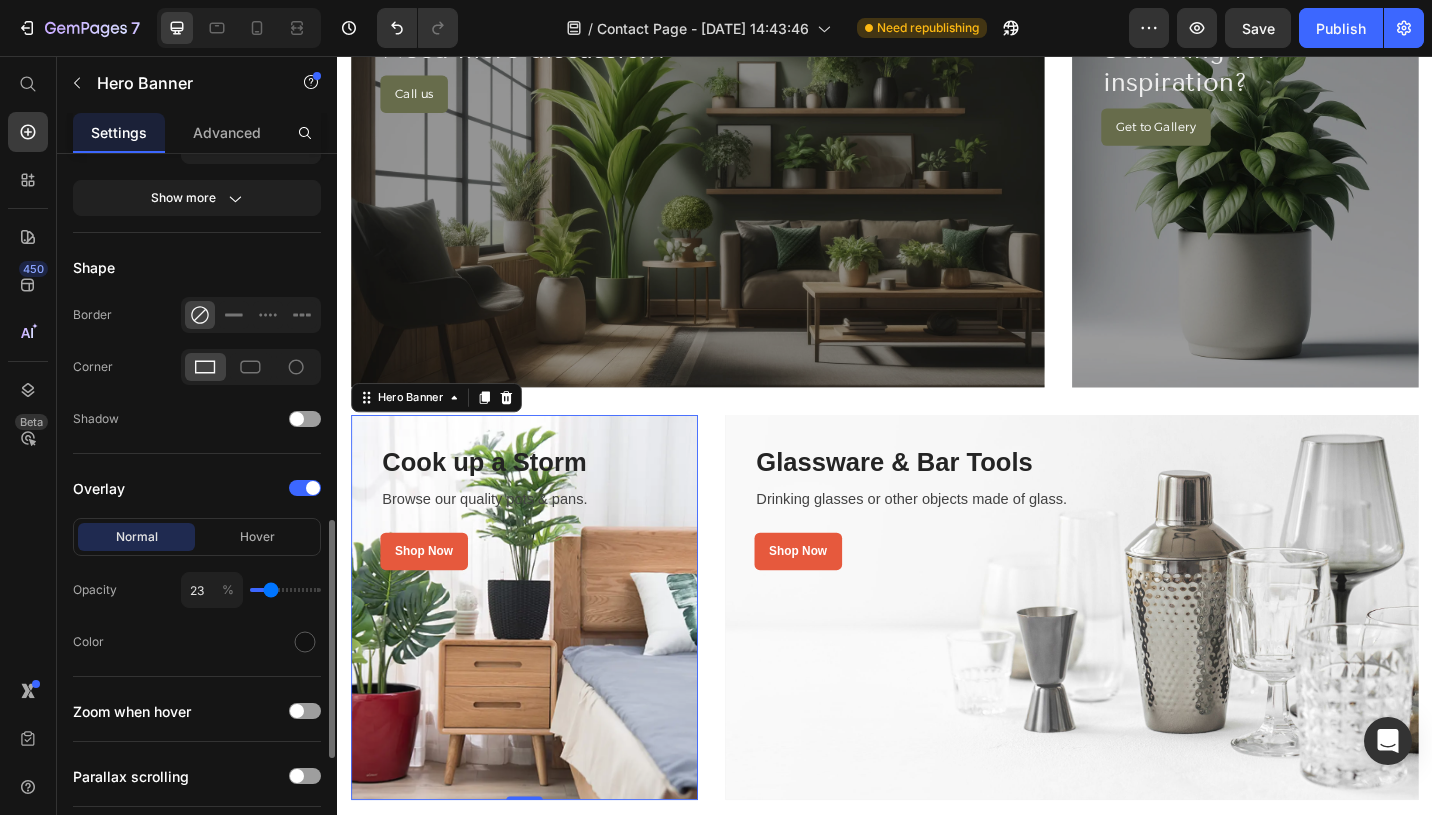 type on "29" 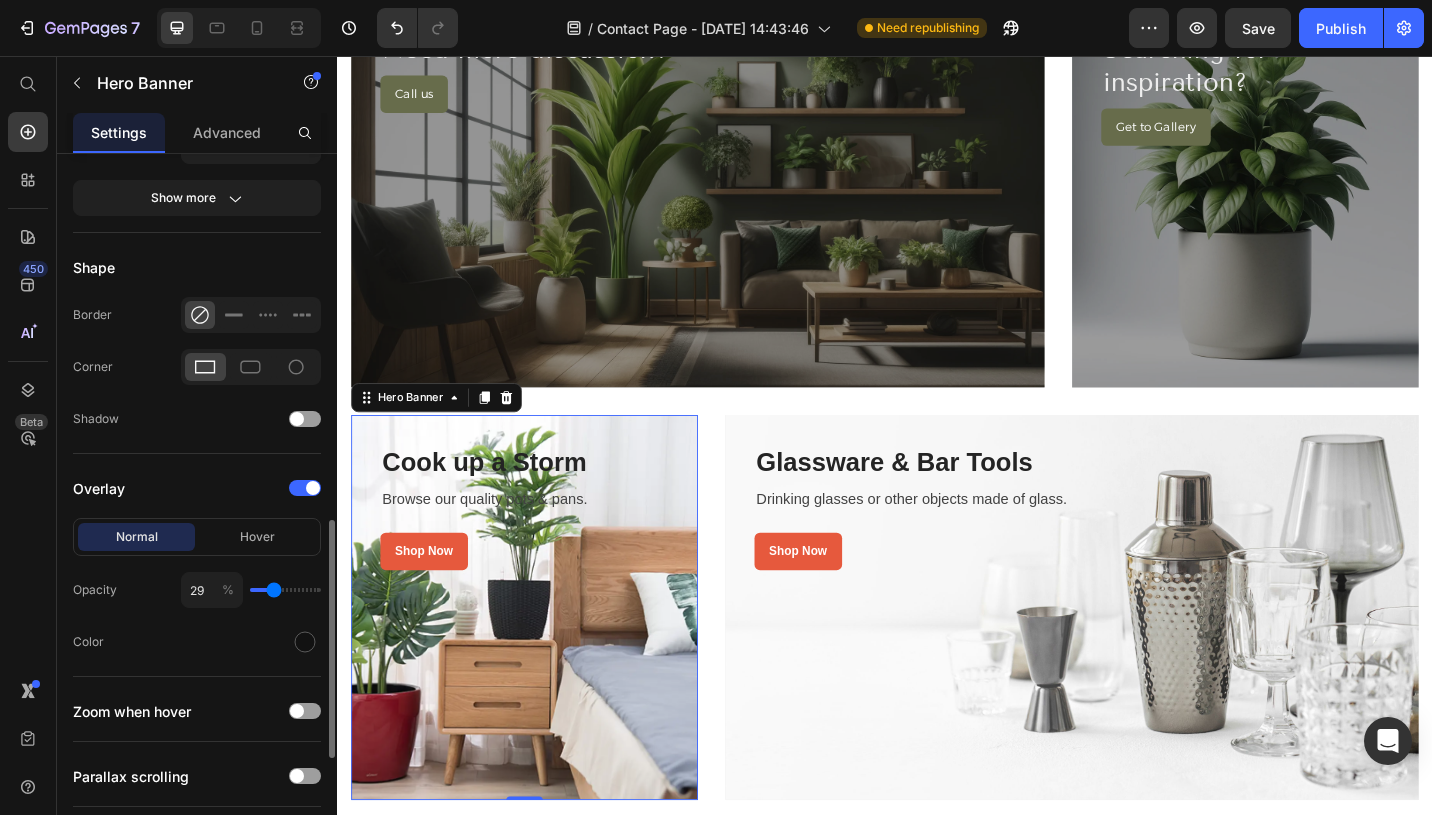 type on "35" 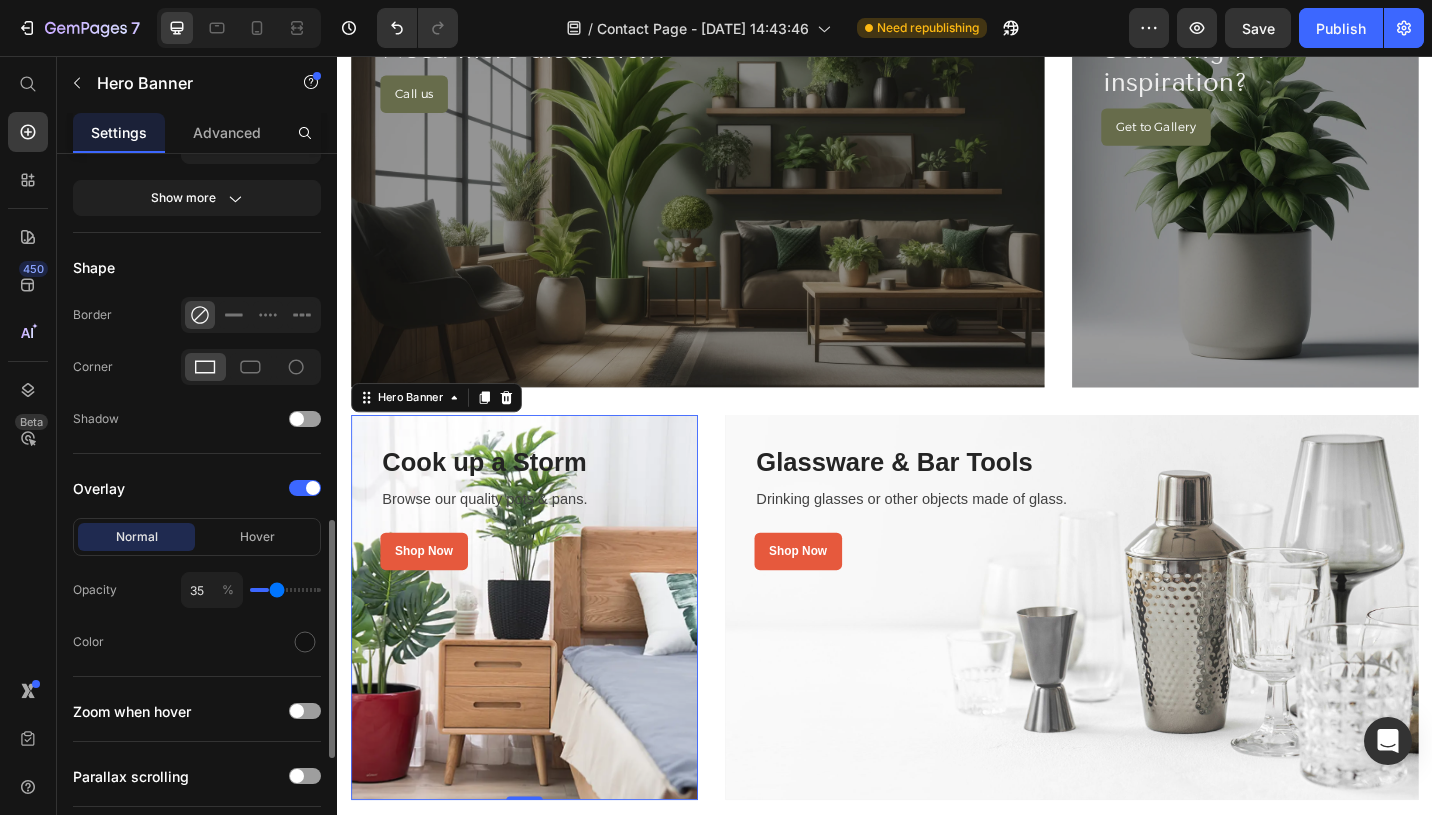 type on "40" 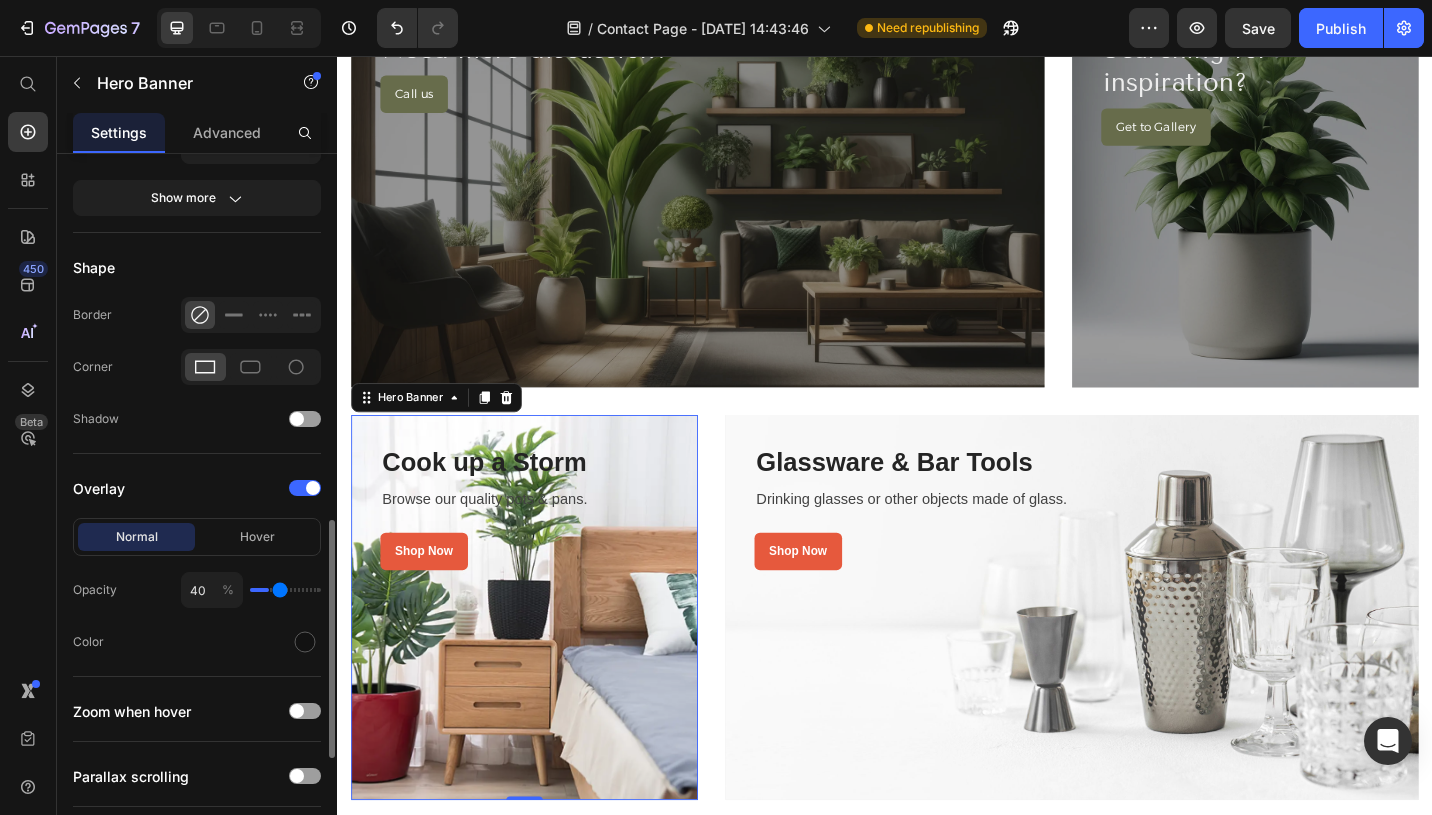 type on "46" 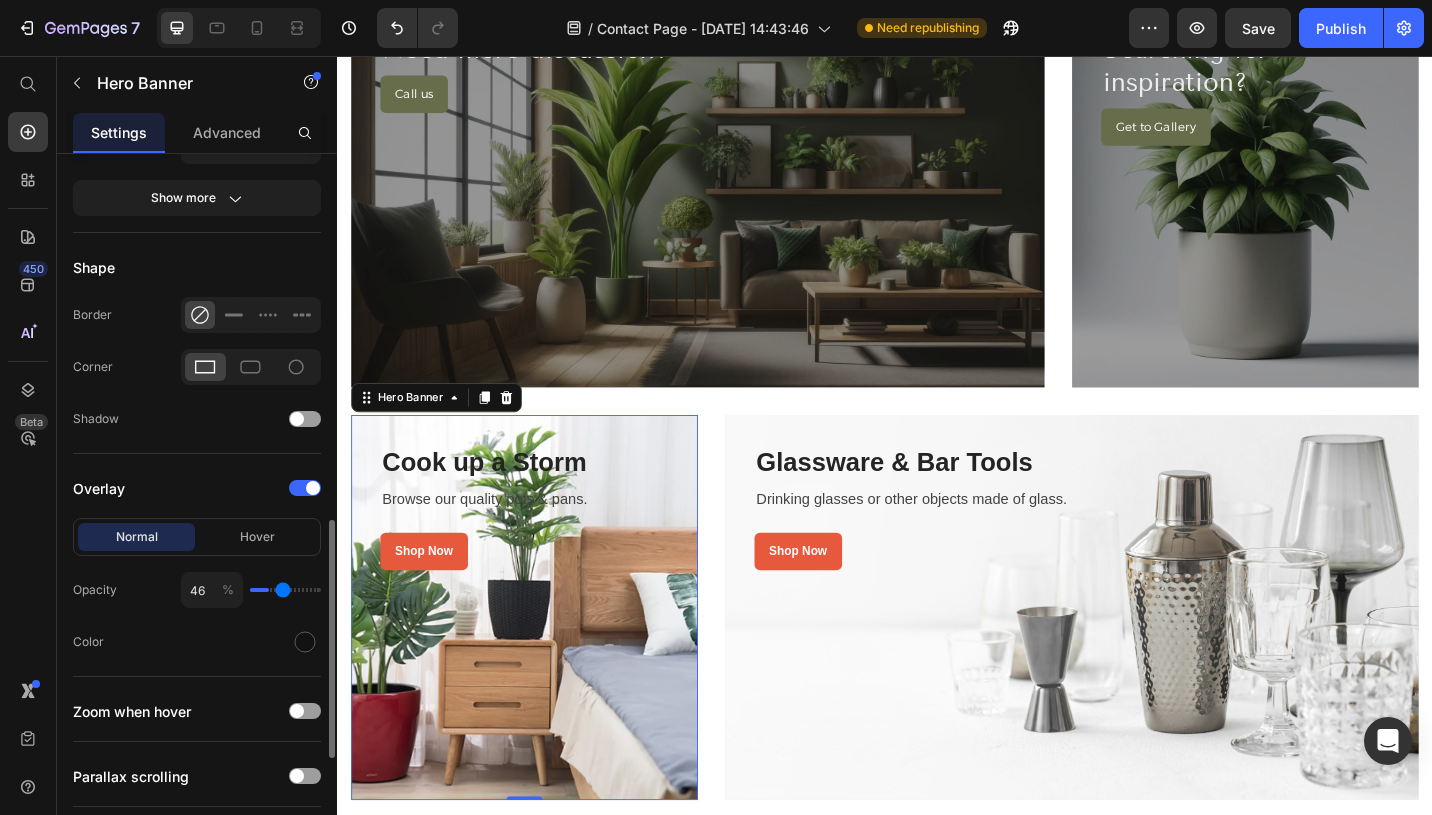type on "50" 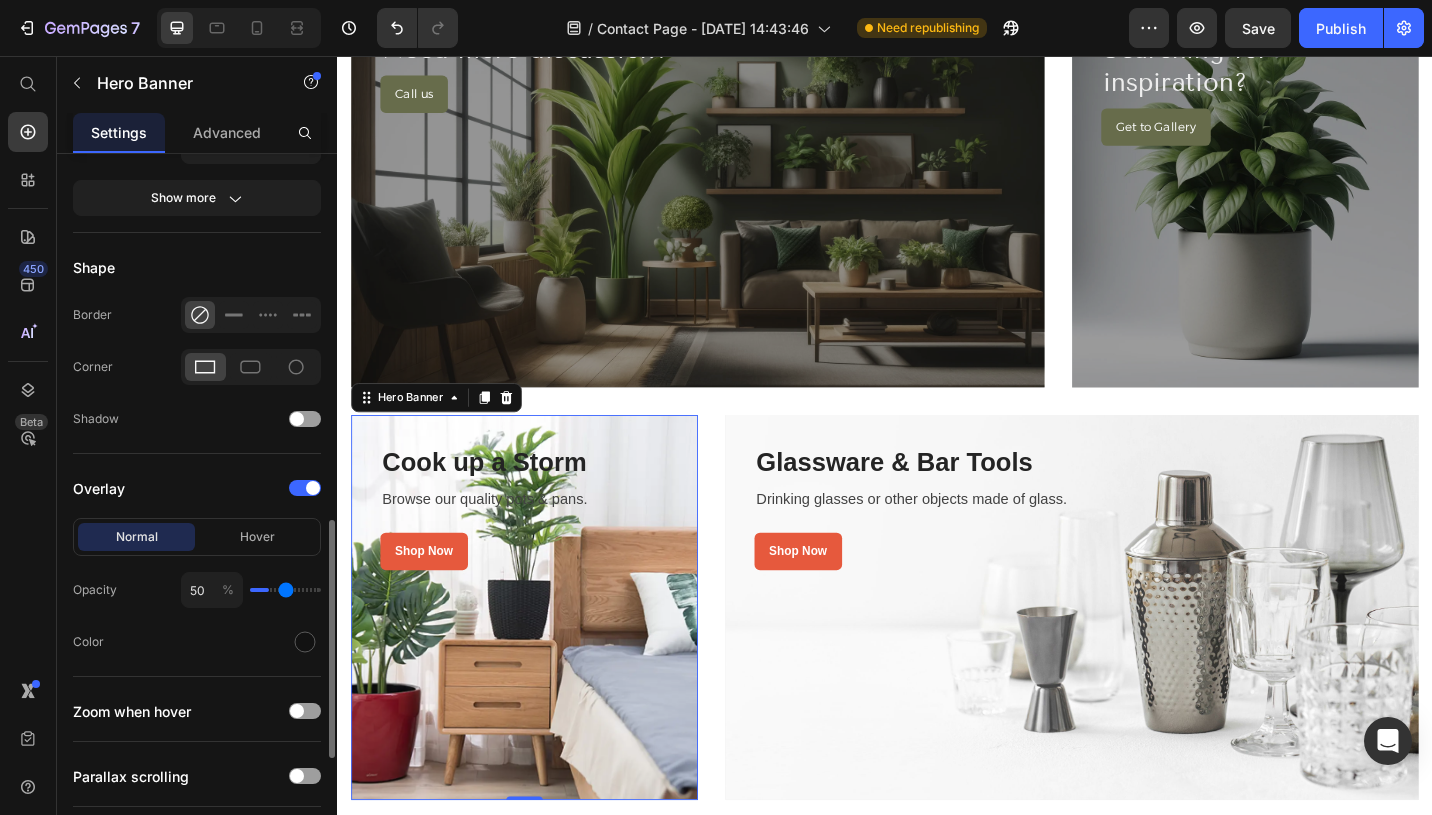 type on "53" 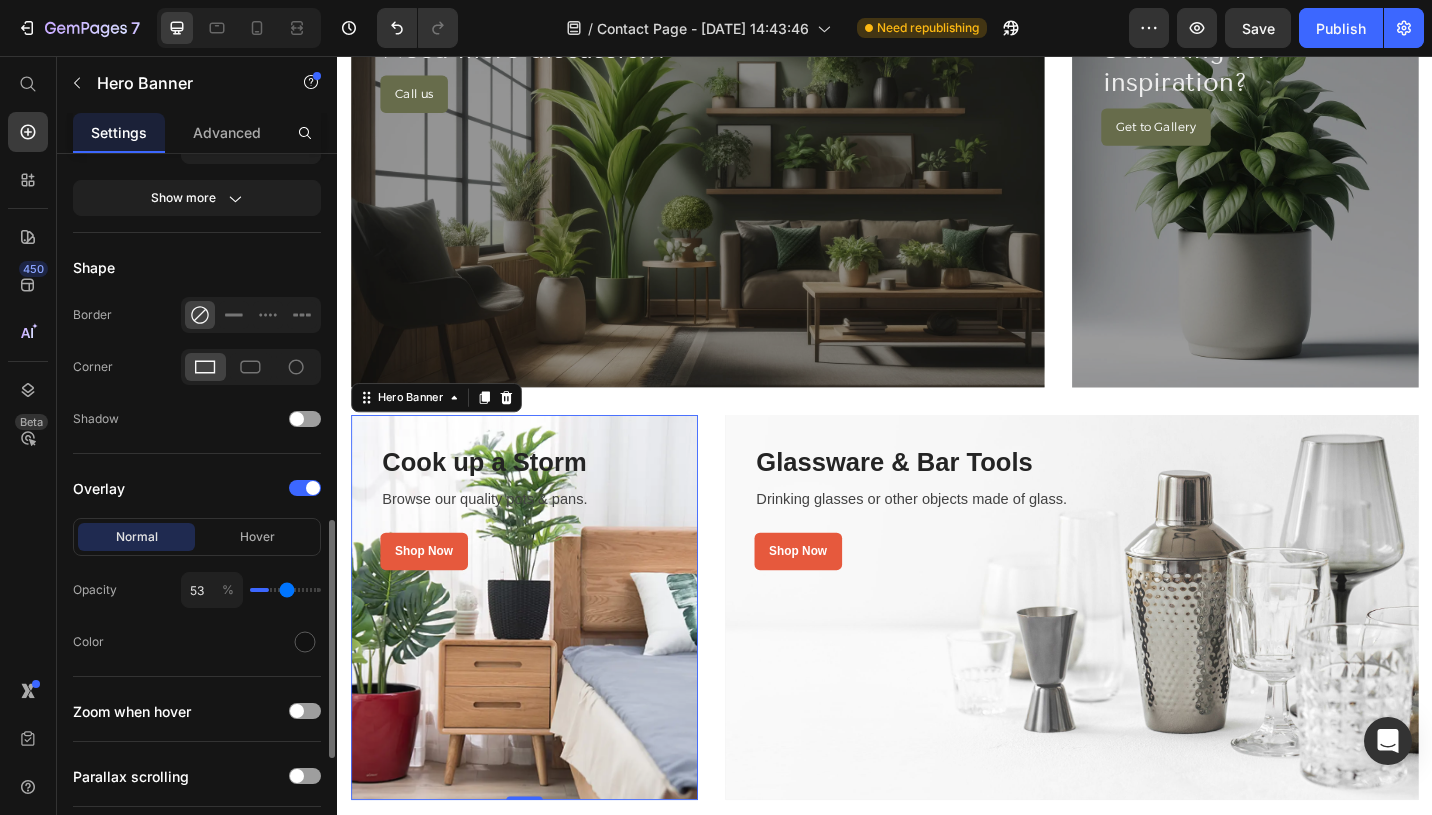 type on "58" 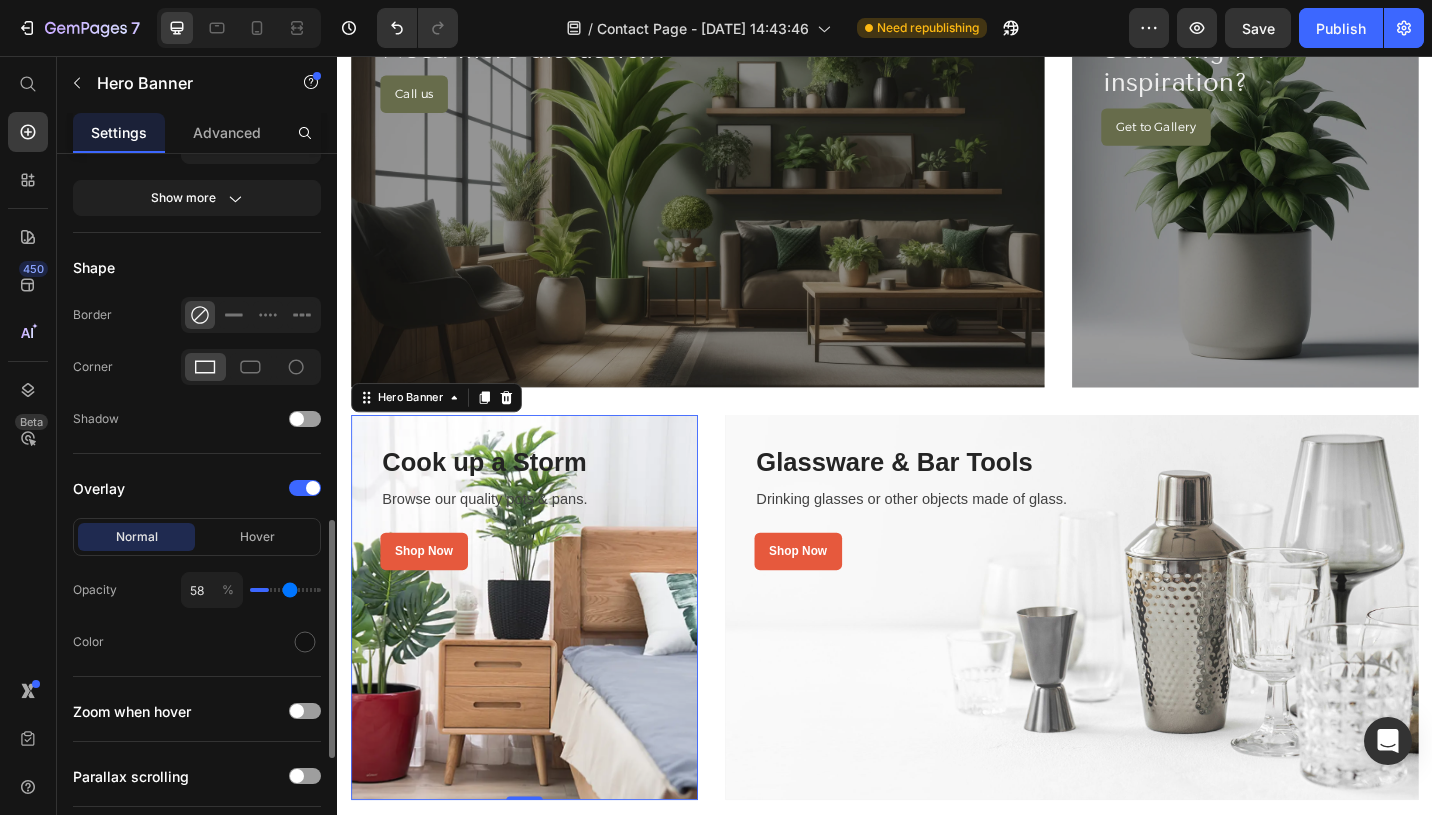 type on "62" 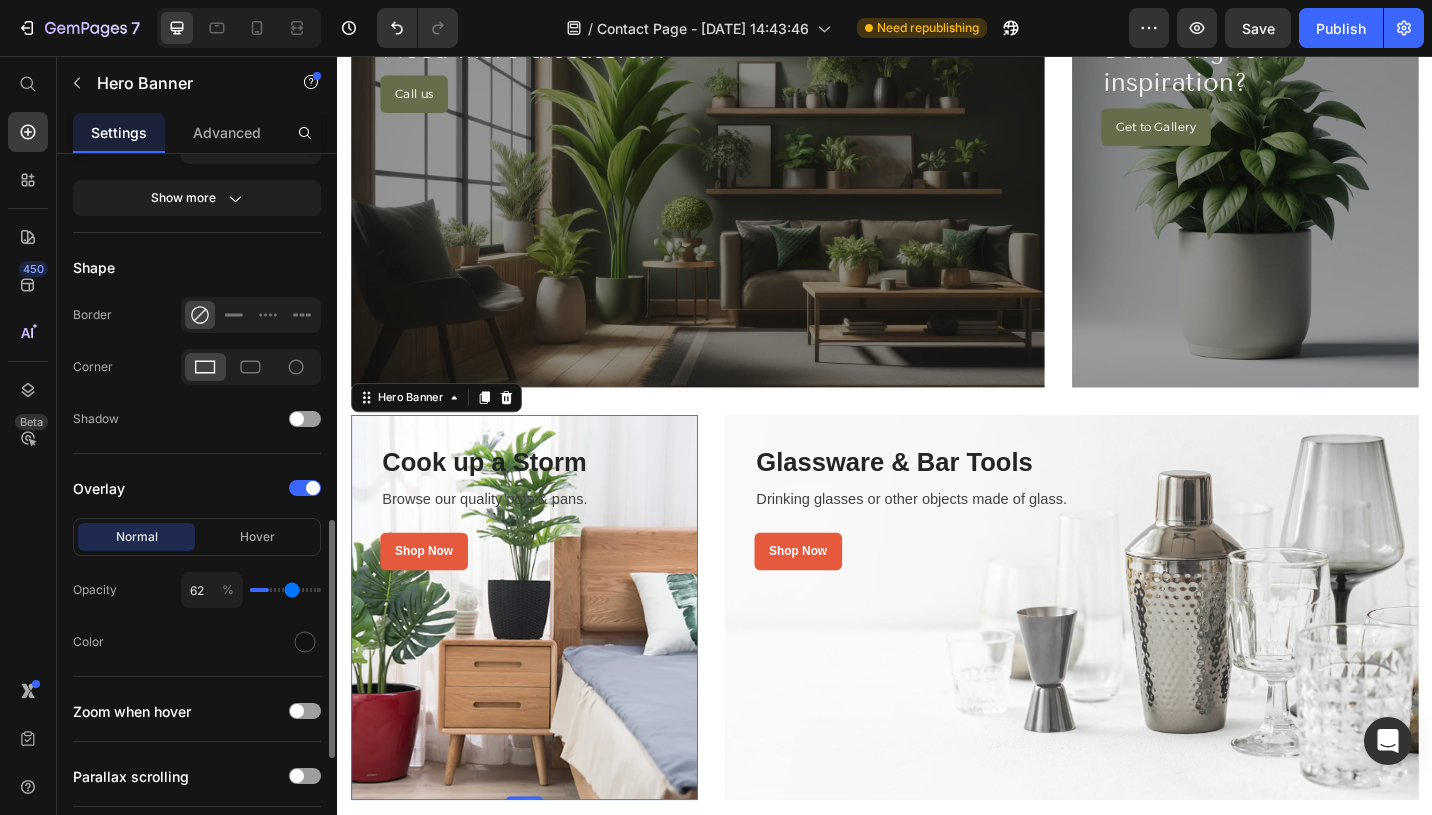 type on "64" 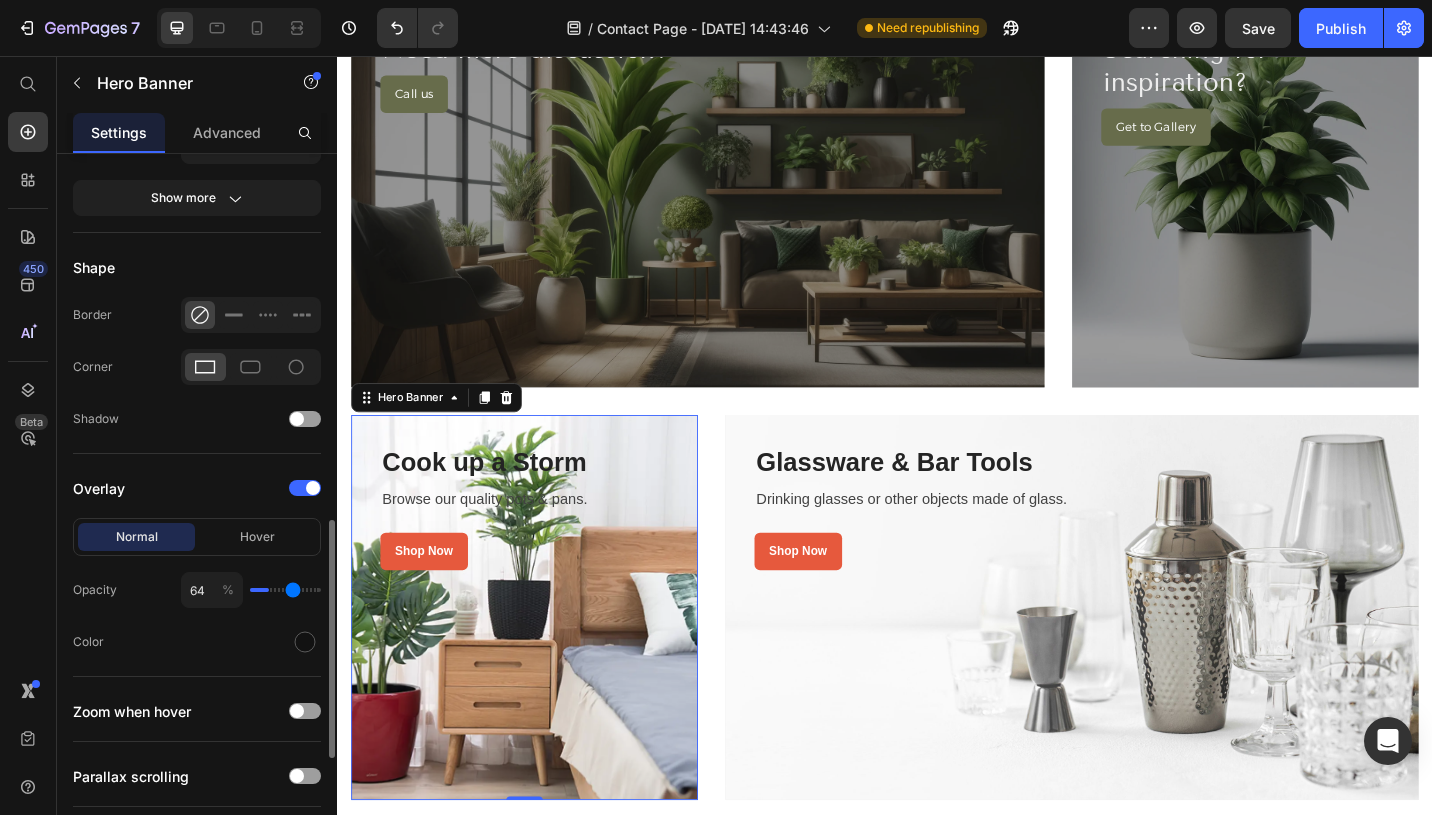 type on "65" 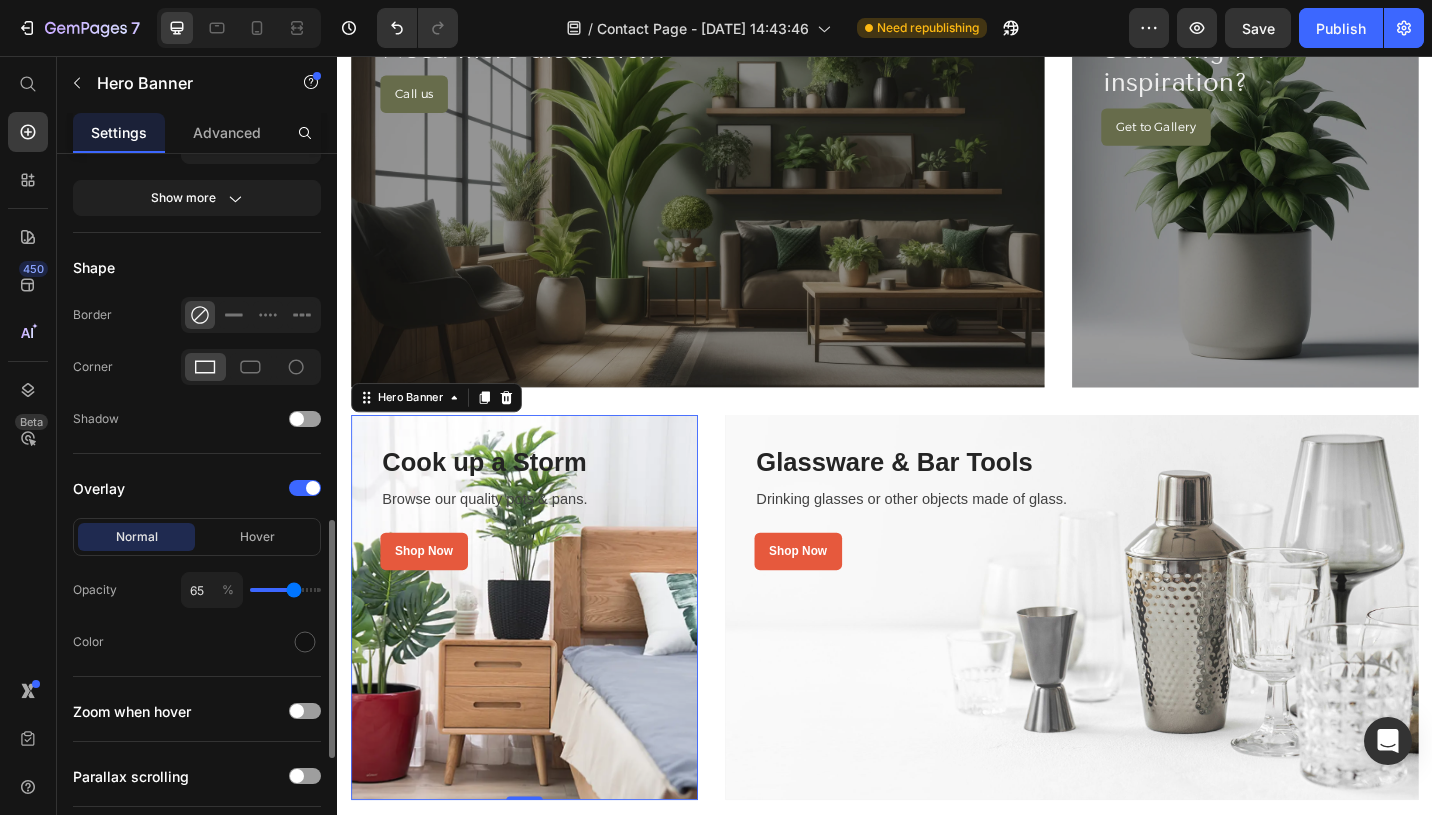 type on "66" 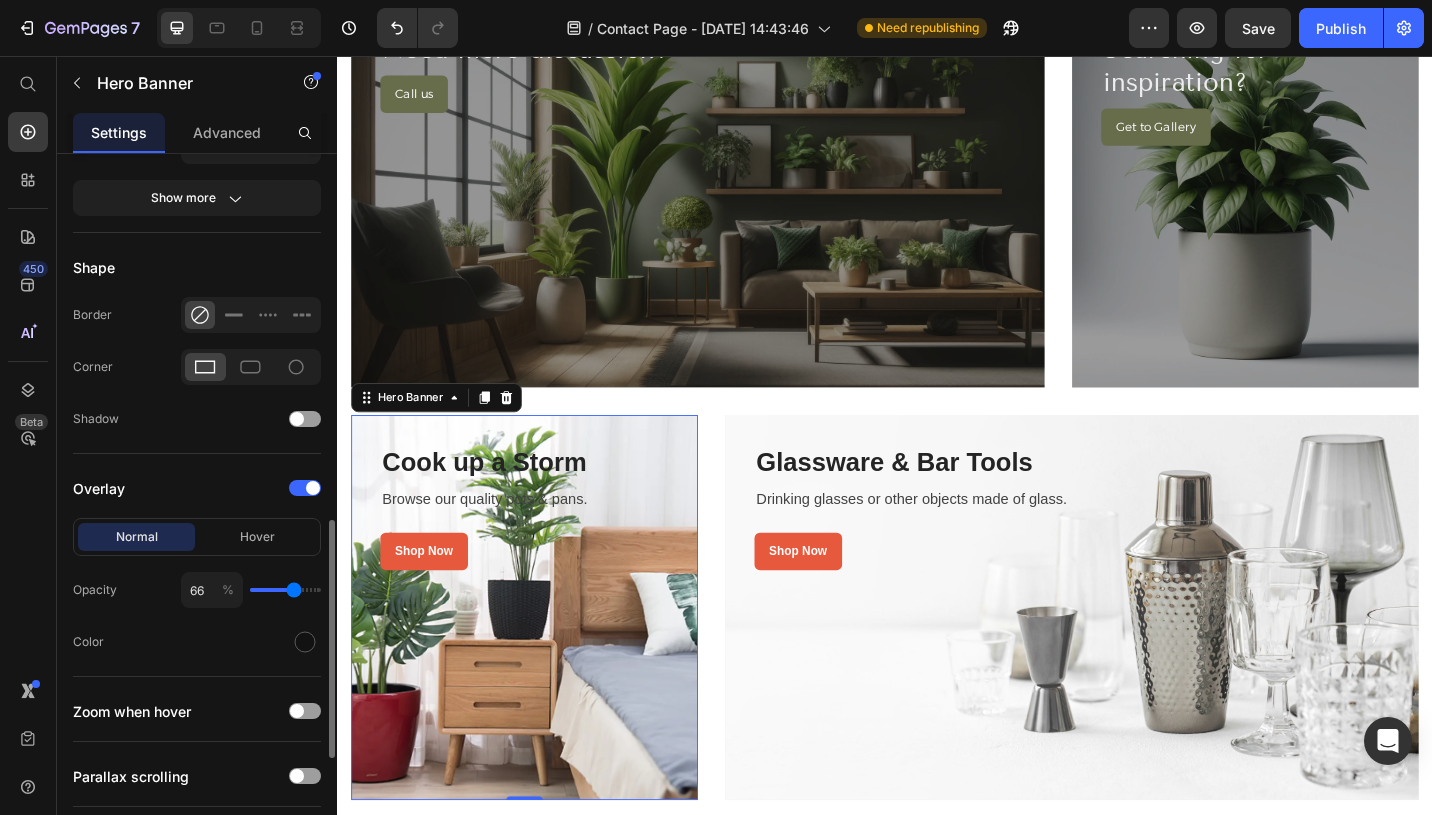 type on "65" 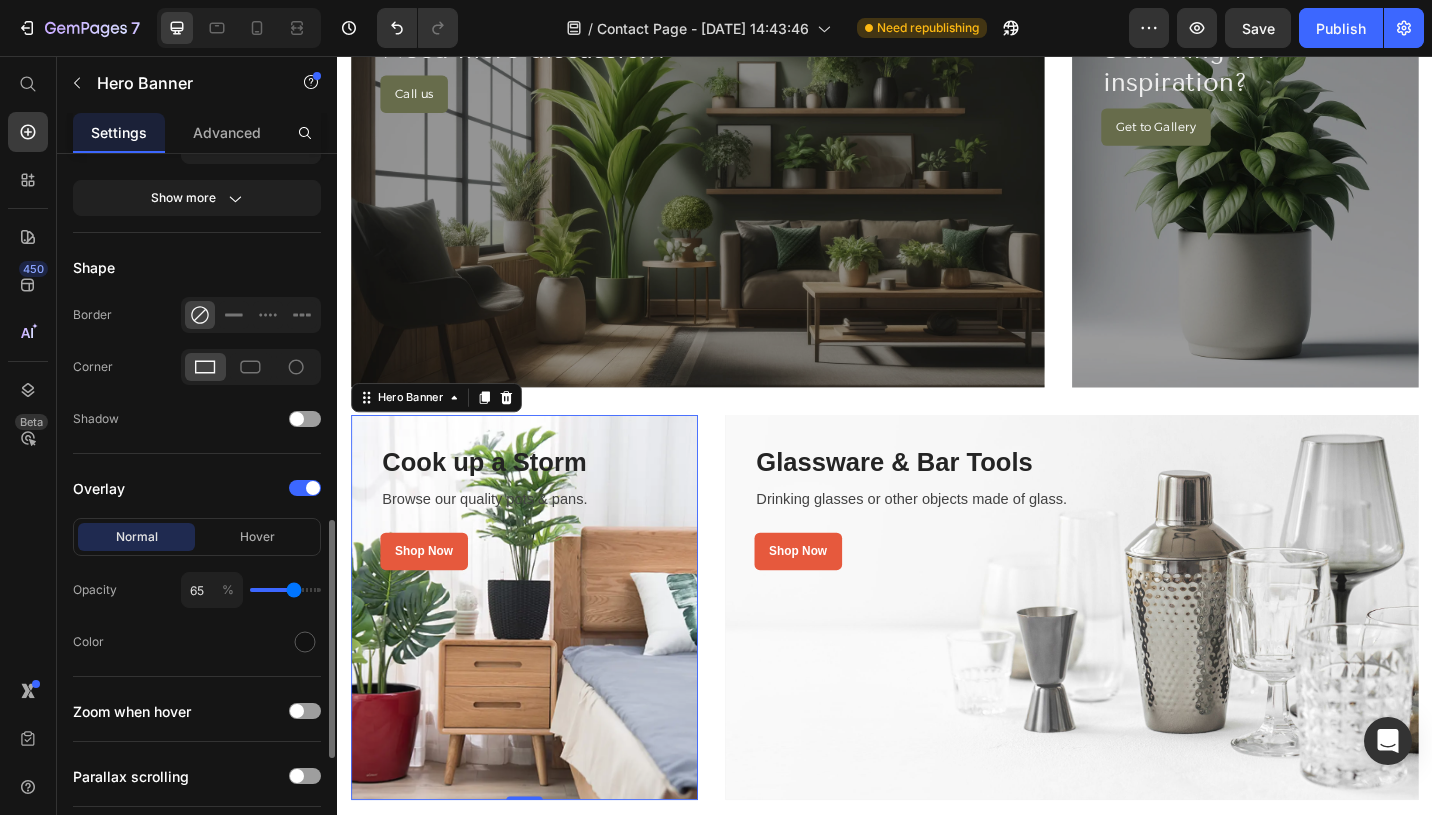 type on "61" 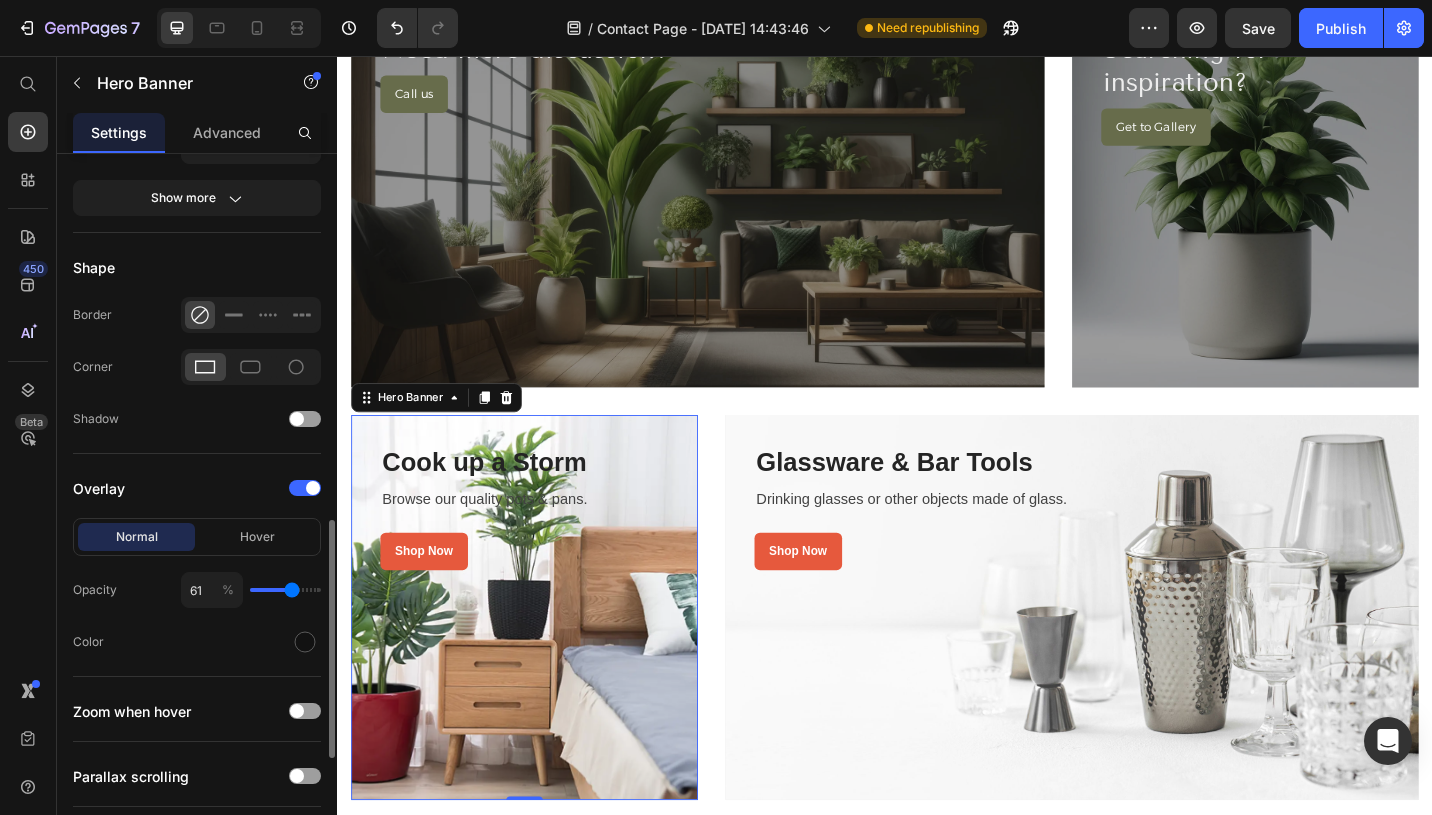type on "59" 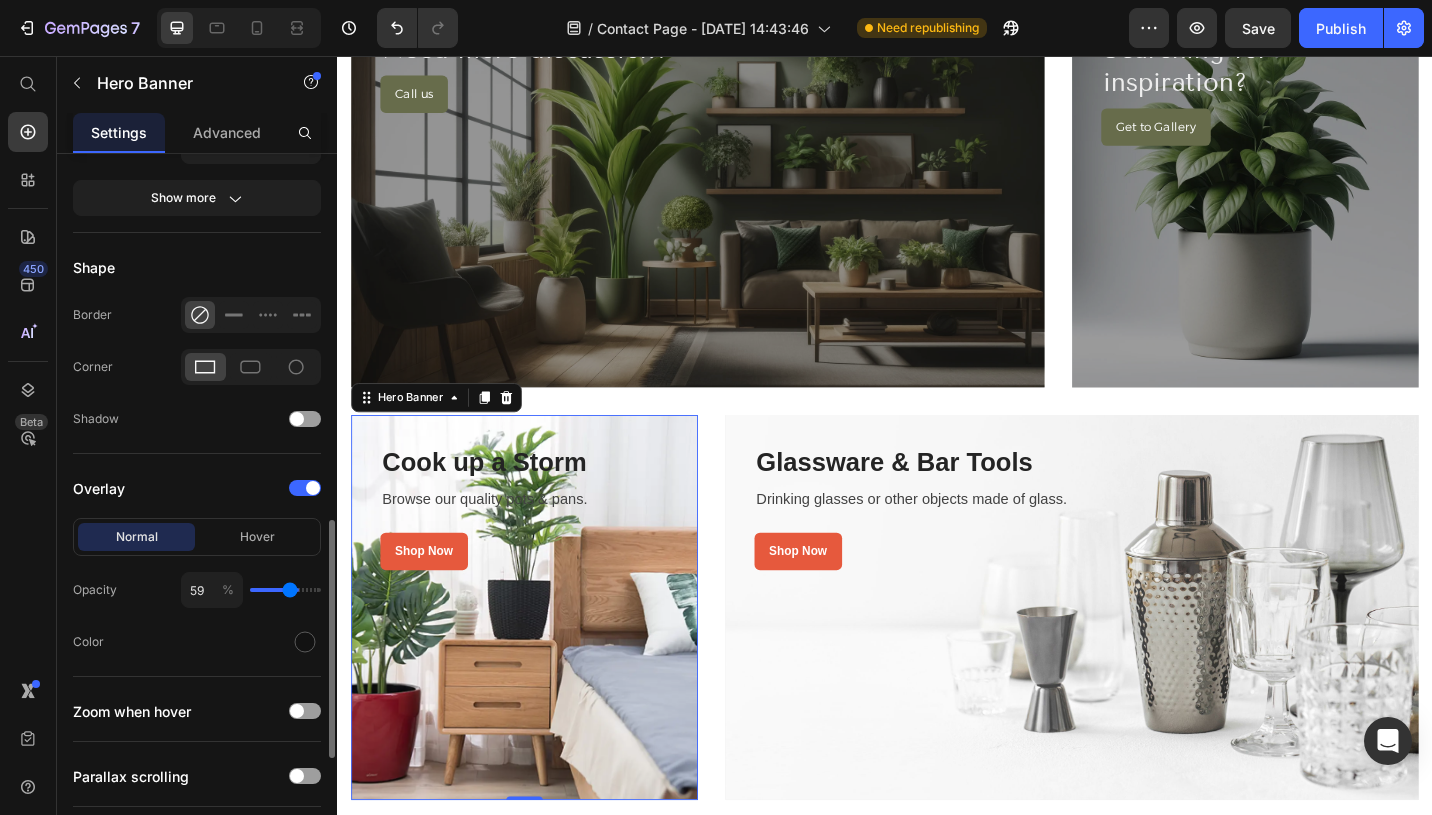 type on "58" 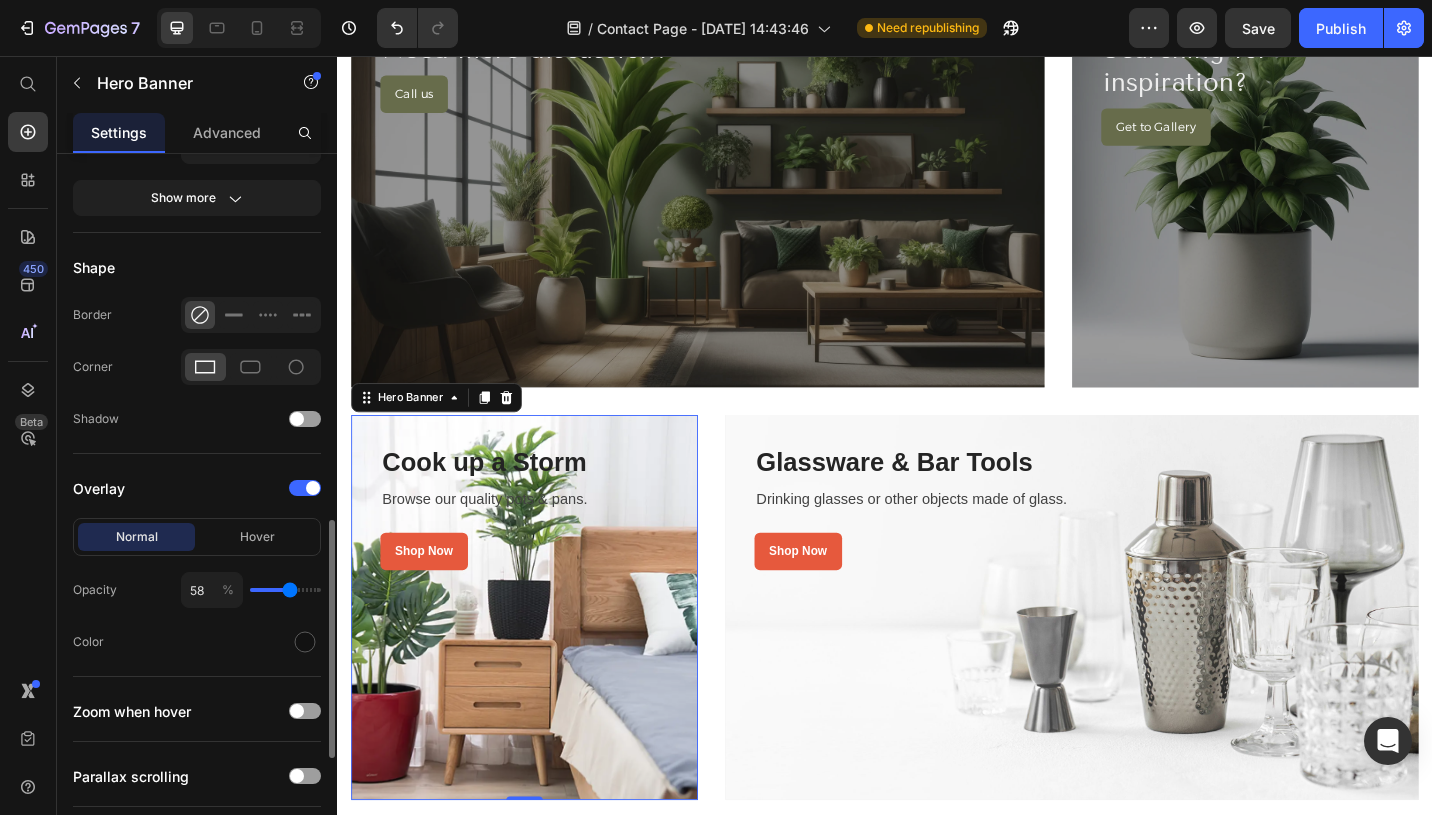 type on "57" 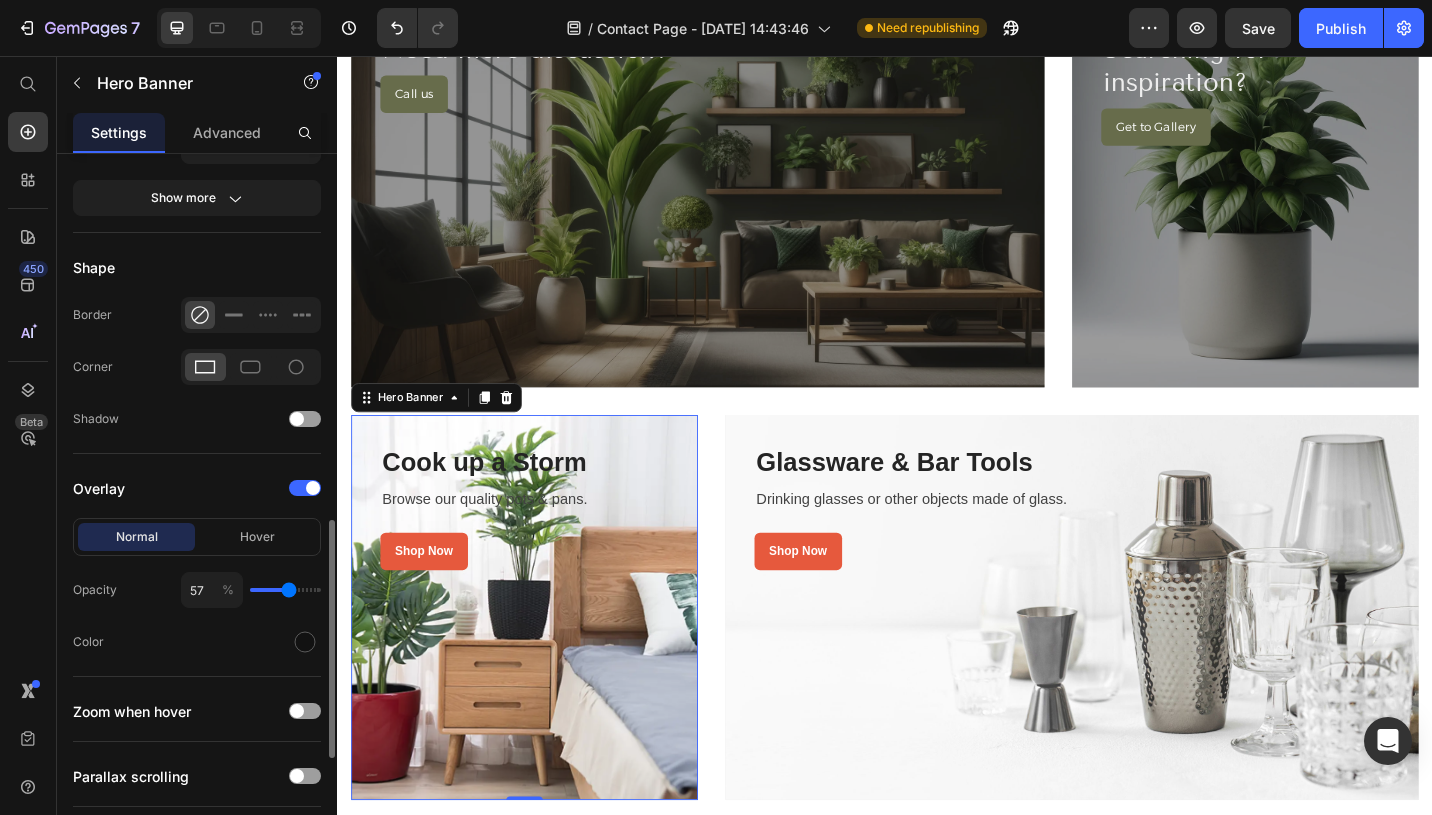 type on "56" 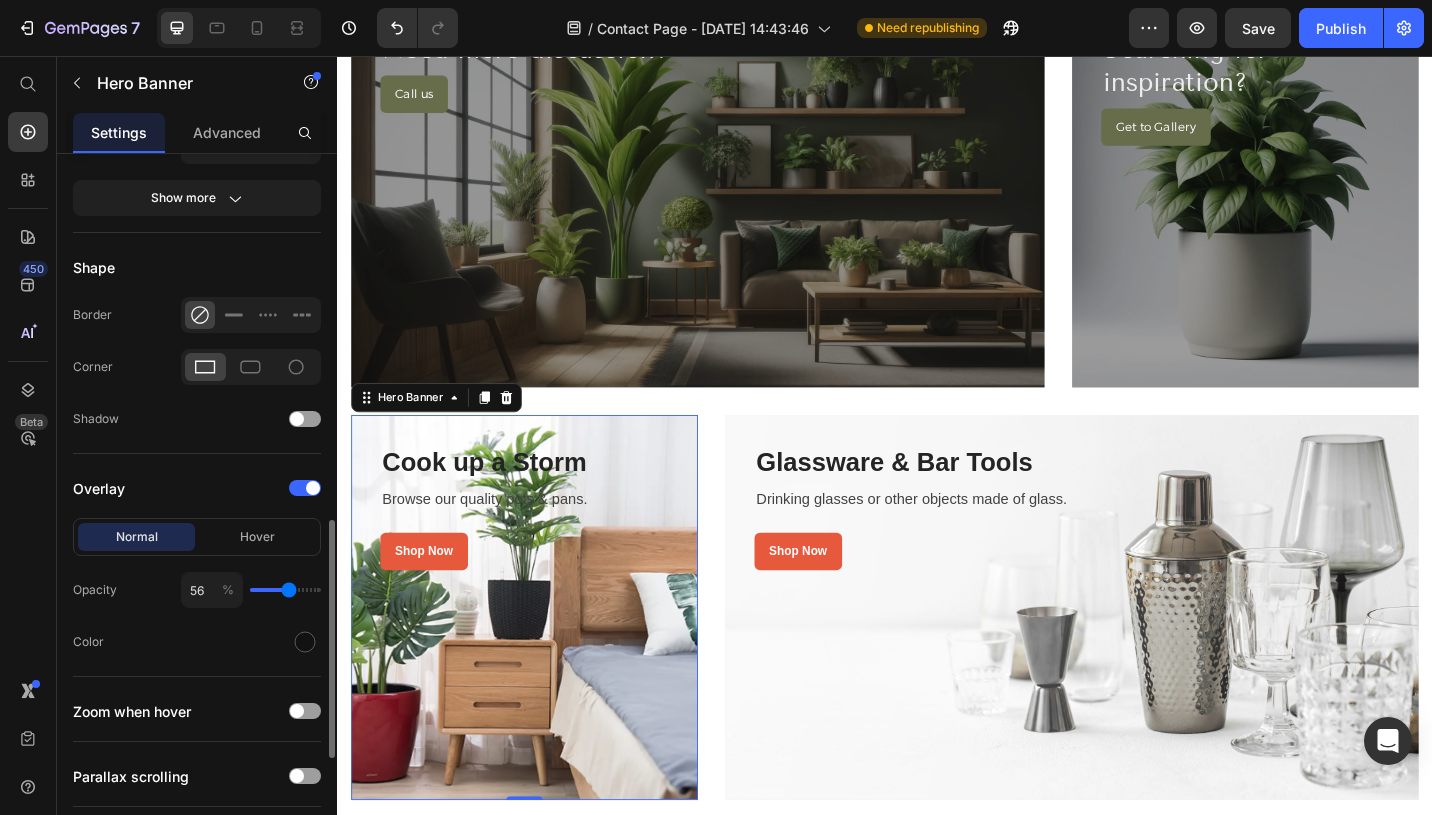 drag, startPoint x: 264, startPoint y: 591, endPoint x: 288, endPoint y: 591, distance: 24 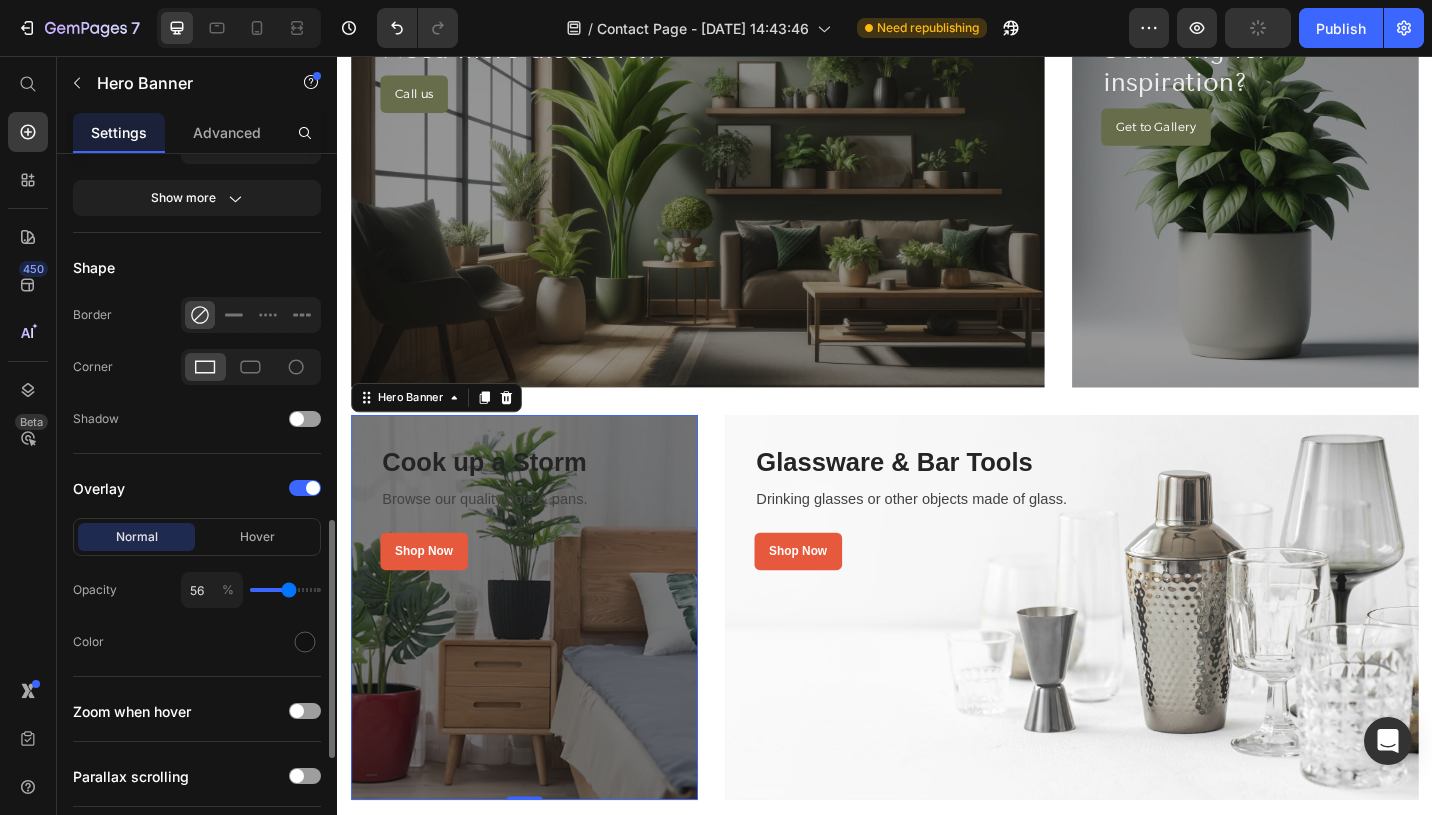 type on "54" 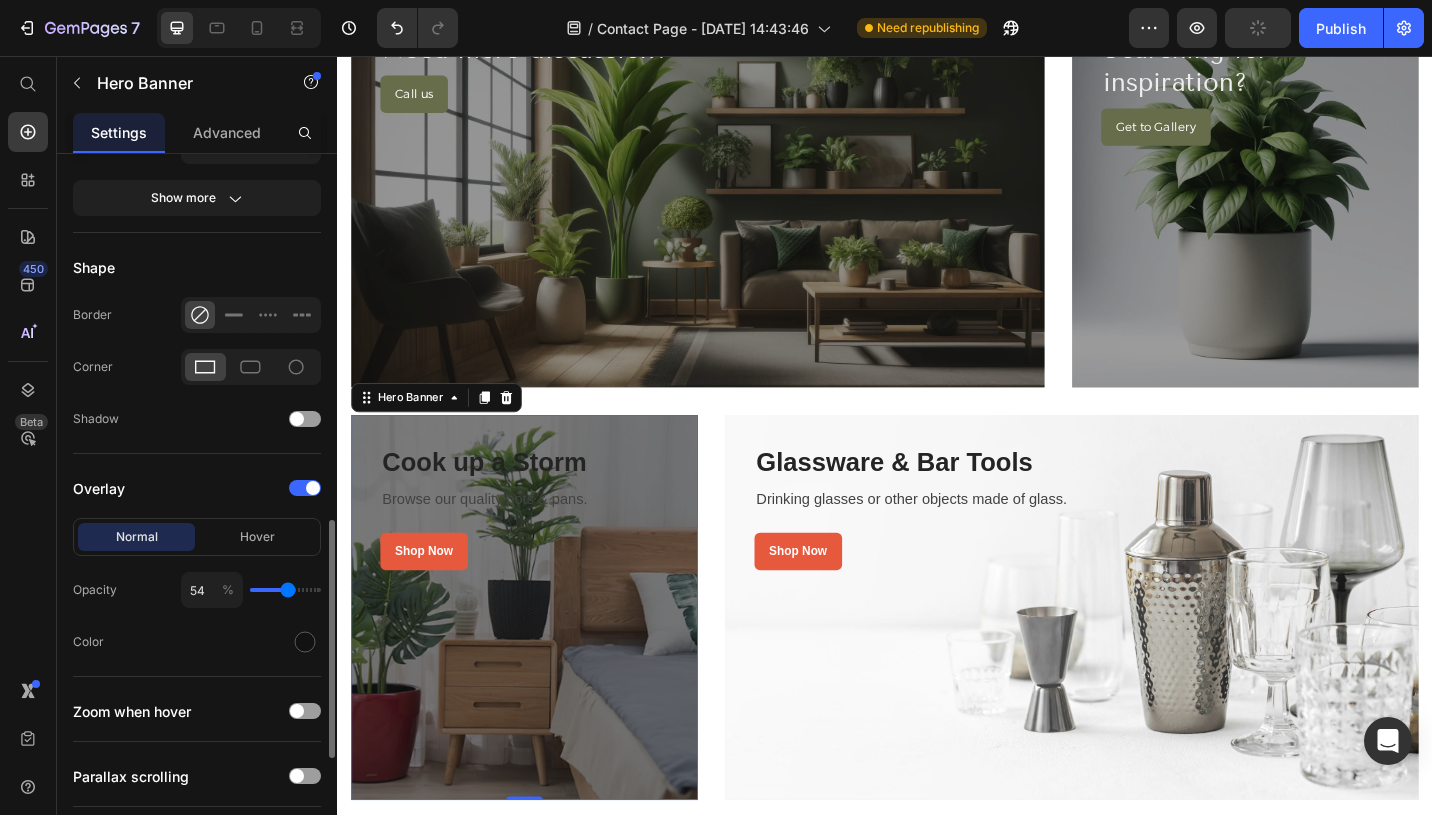 type on "53" 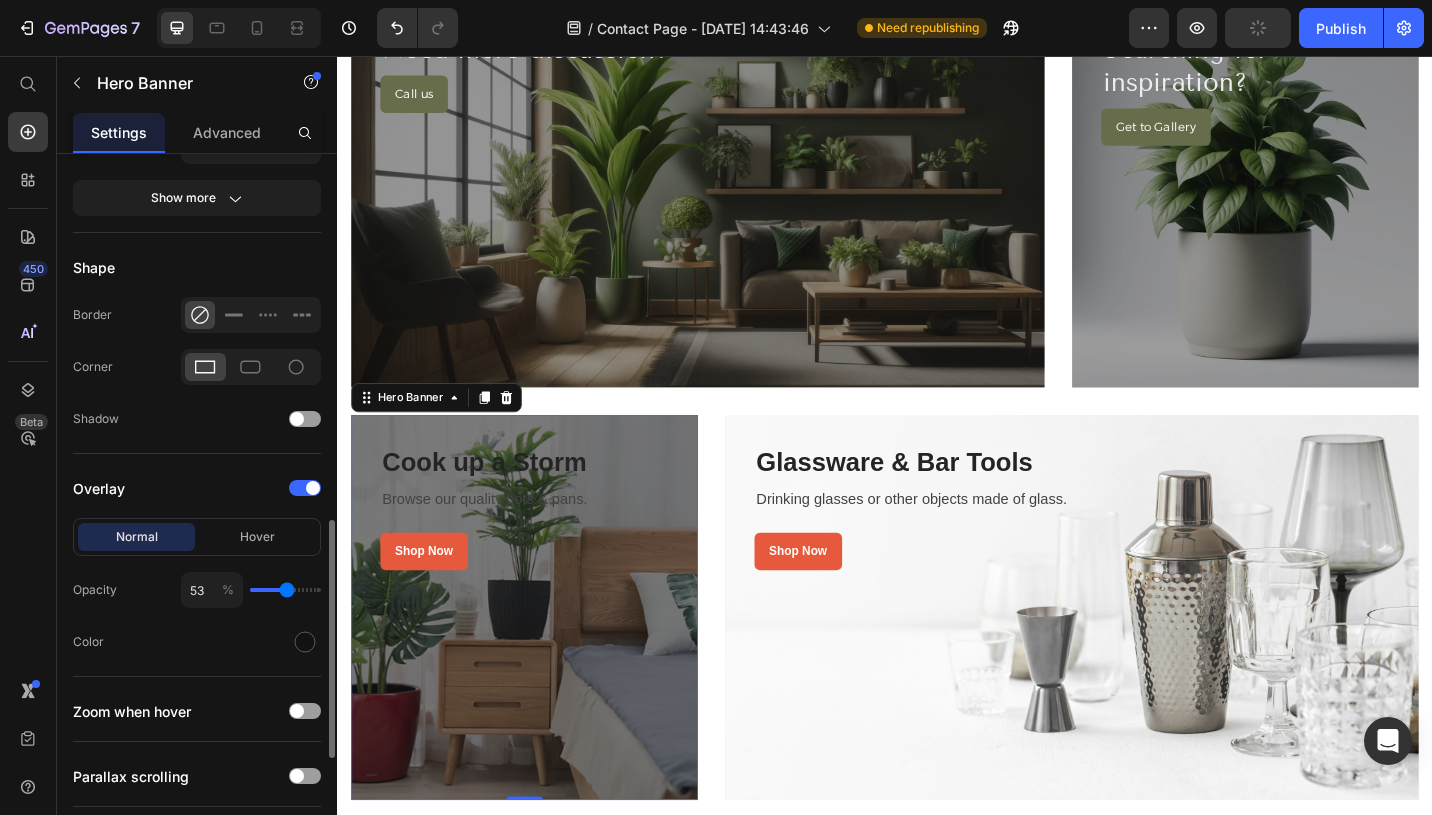 type on "51" 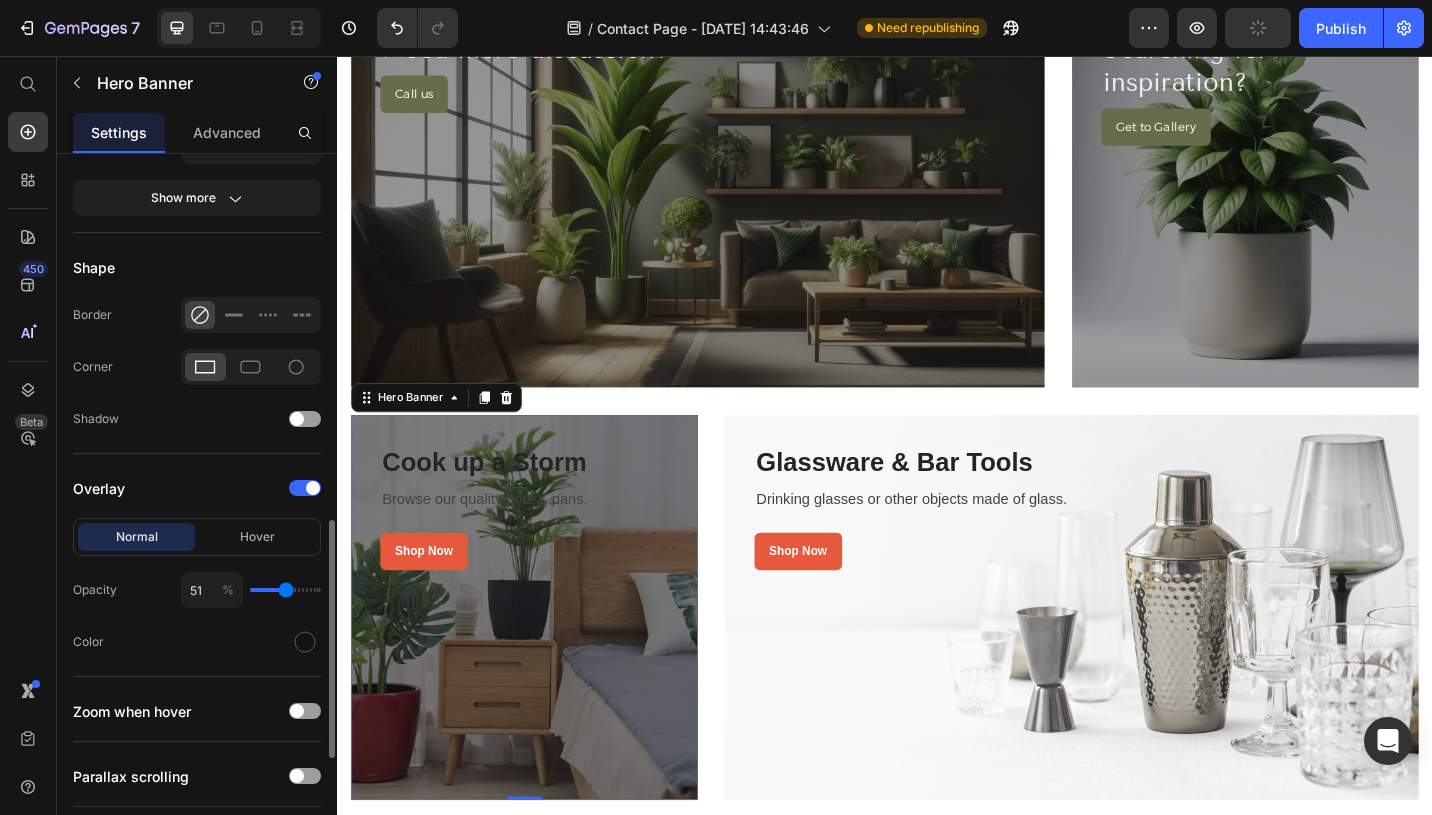 type on "48" 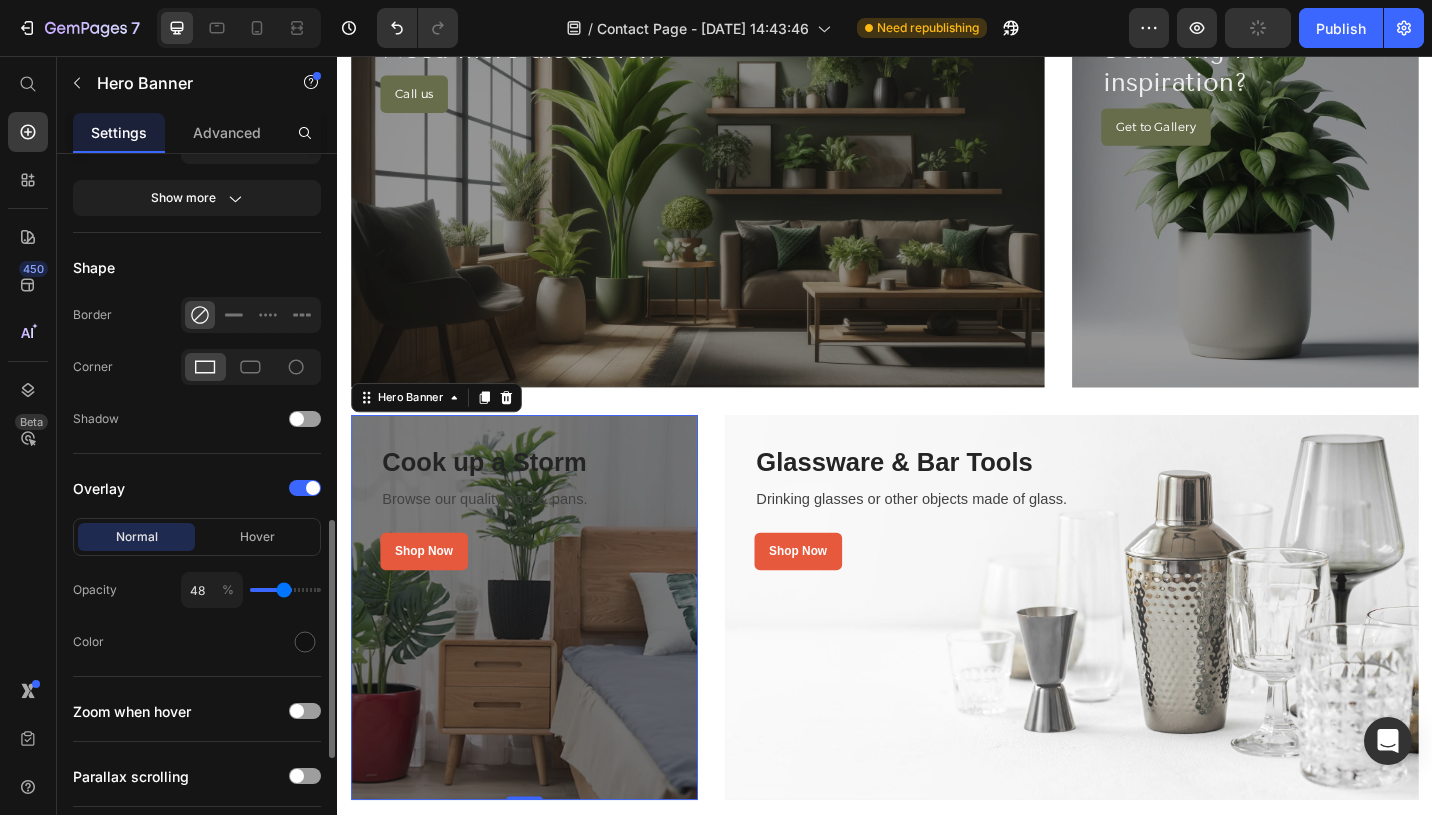 type on "46" 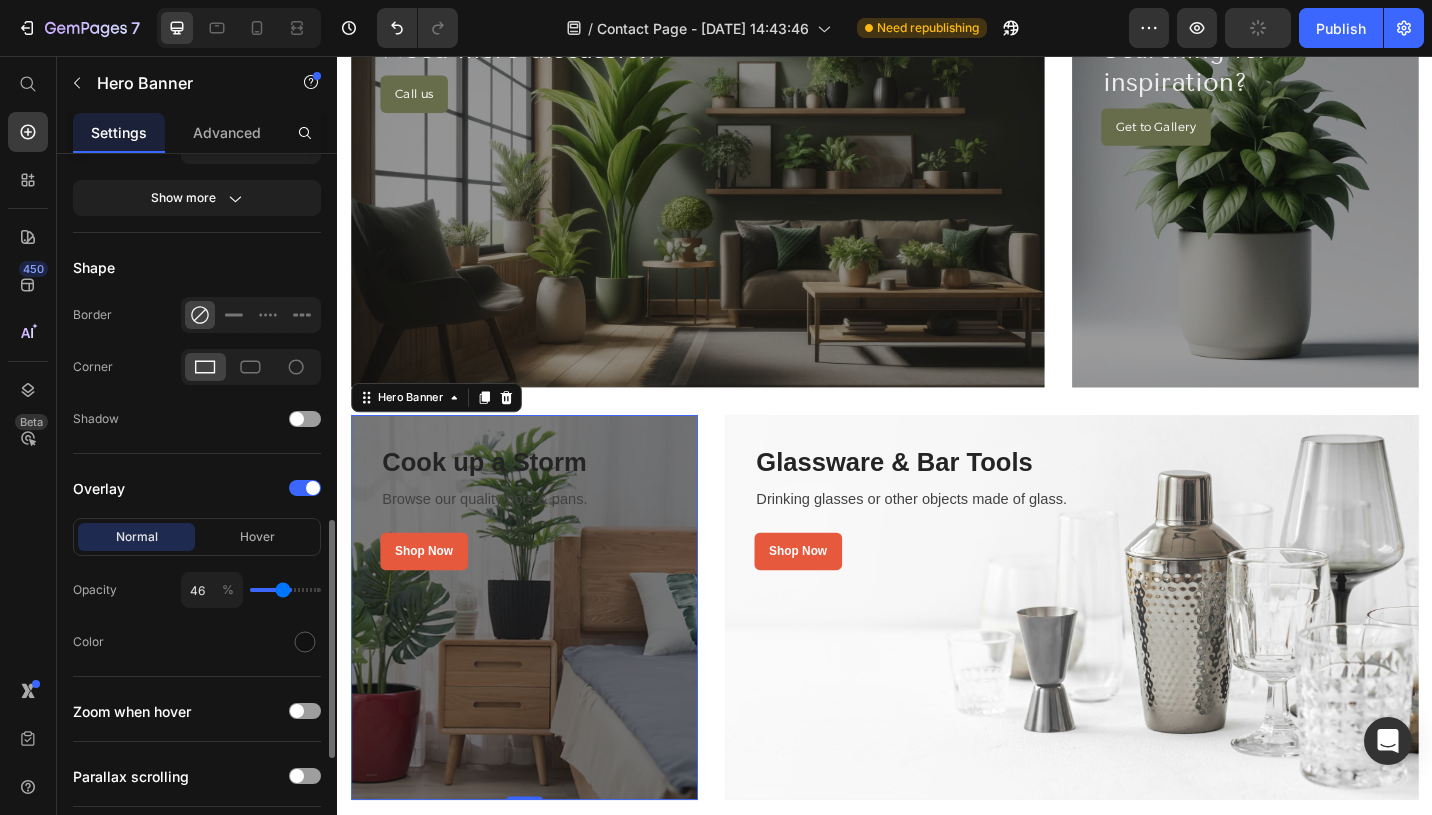 type on "44" 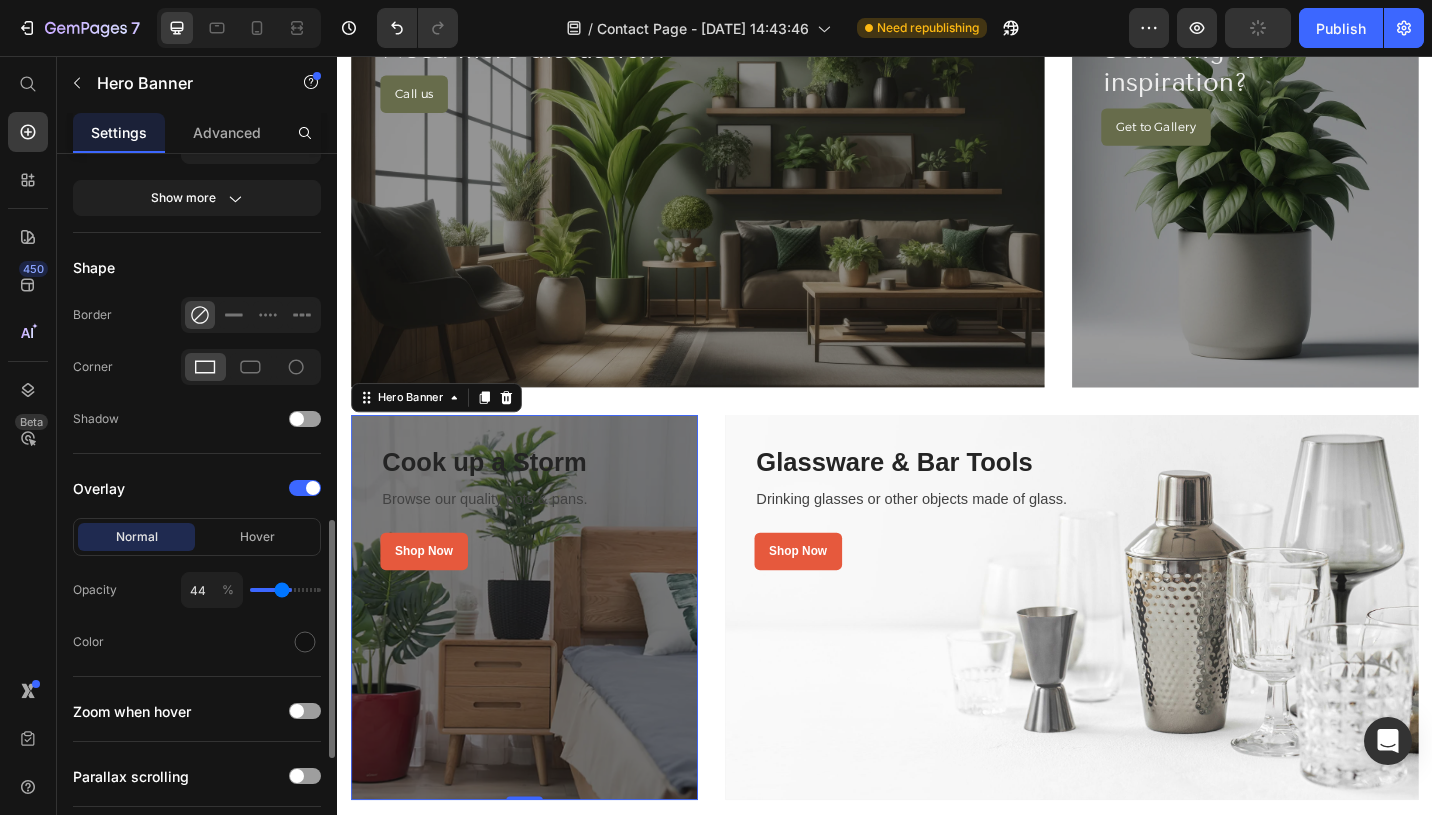 type on "43" 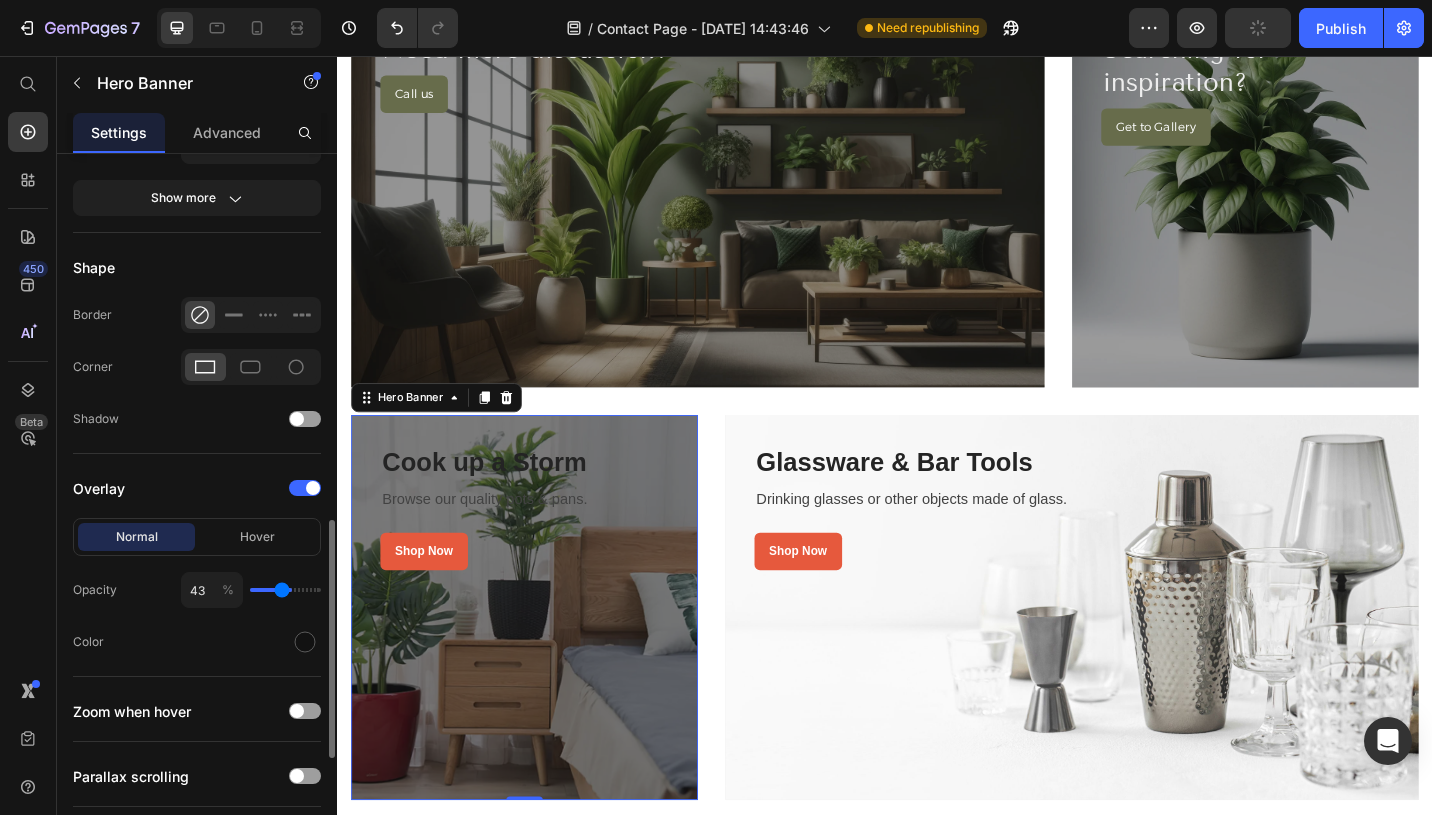 type on "42" 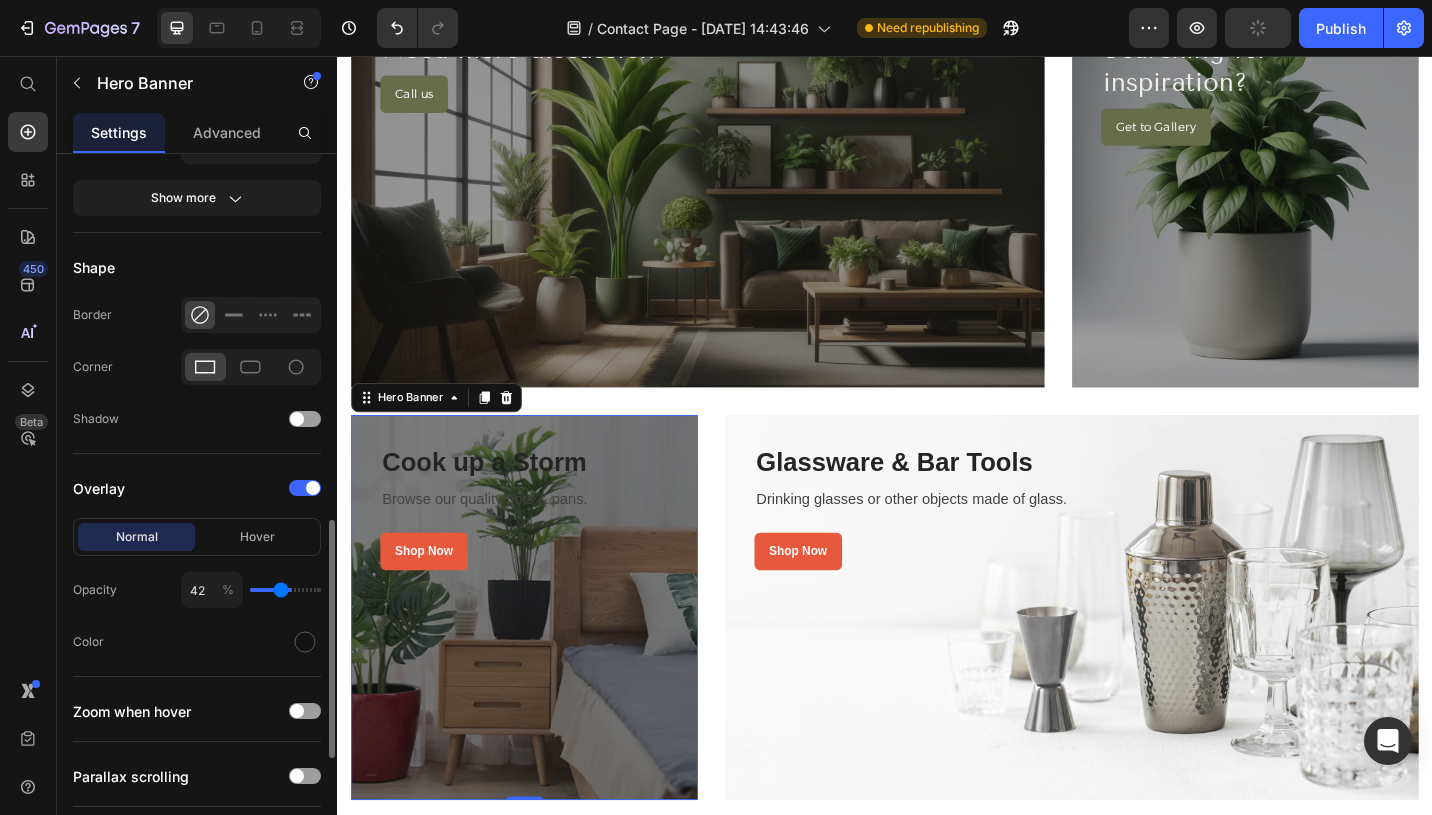 type on "41" 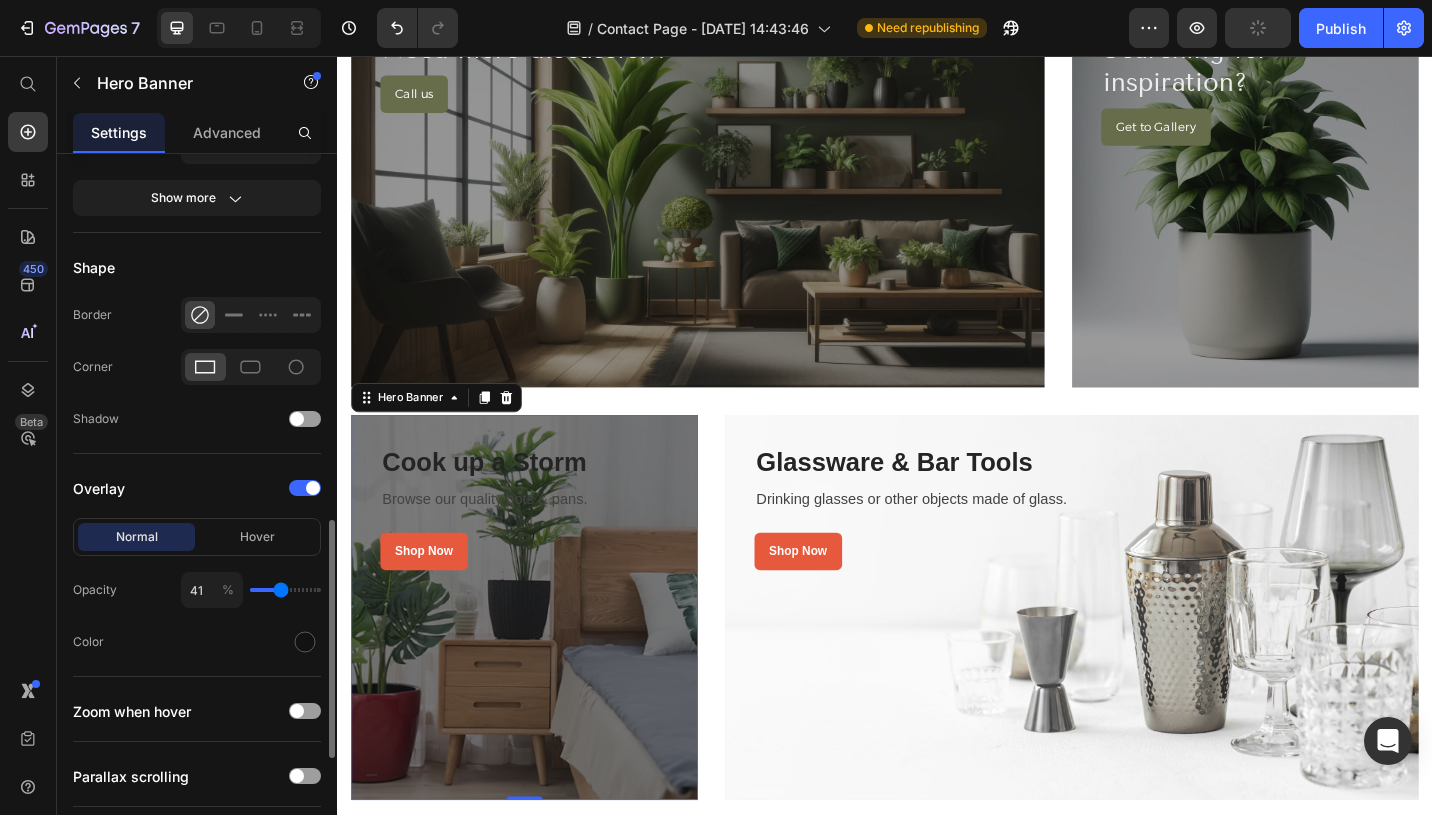 type on "41" 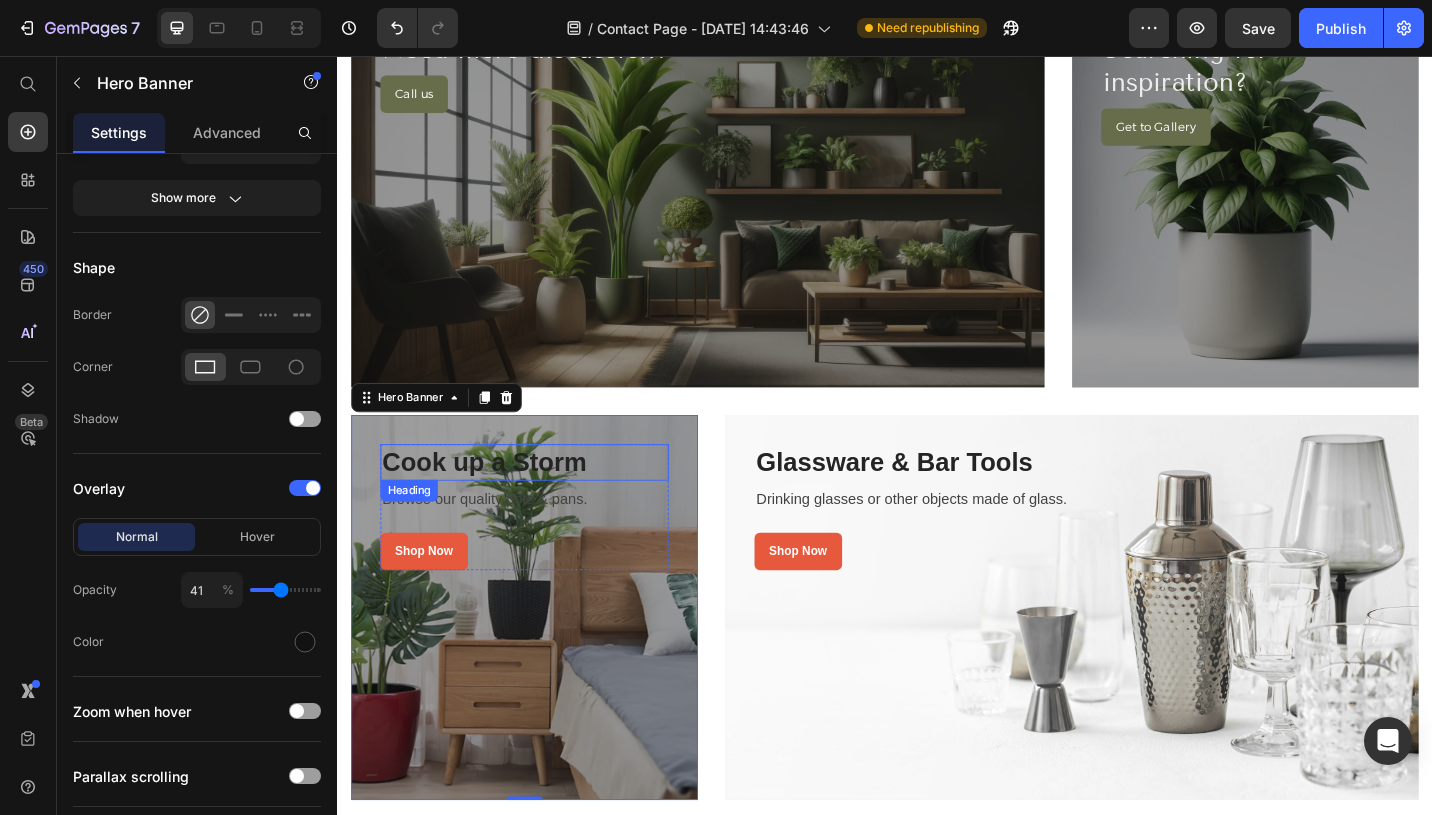 click on "Cook up a Storm" at bounding box center (542, 501) 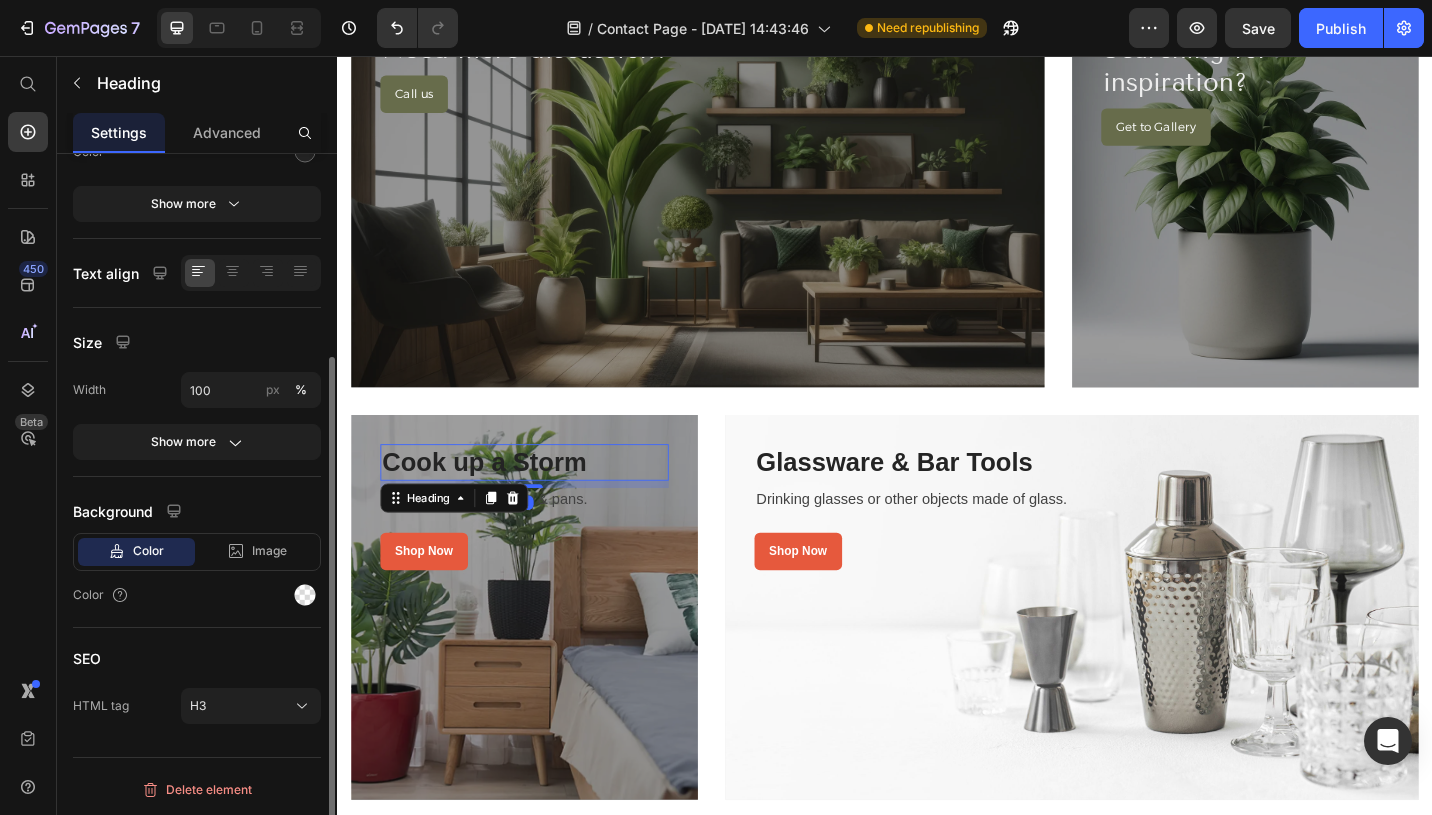 scroll, scrollTop: 0, scrollLeft: 0, axis: both 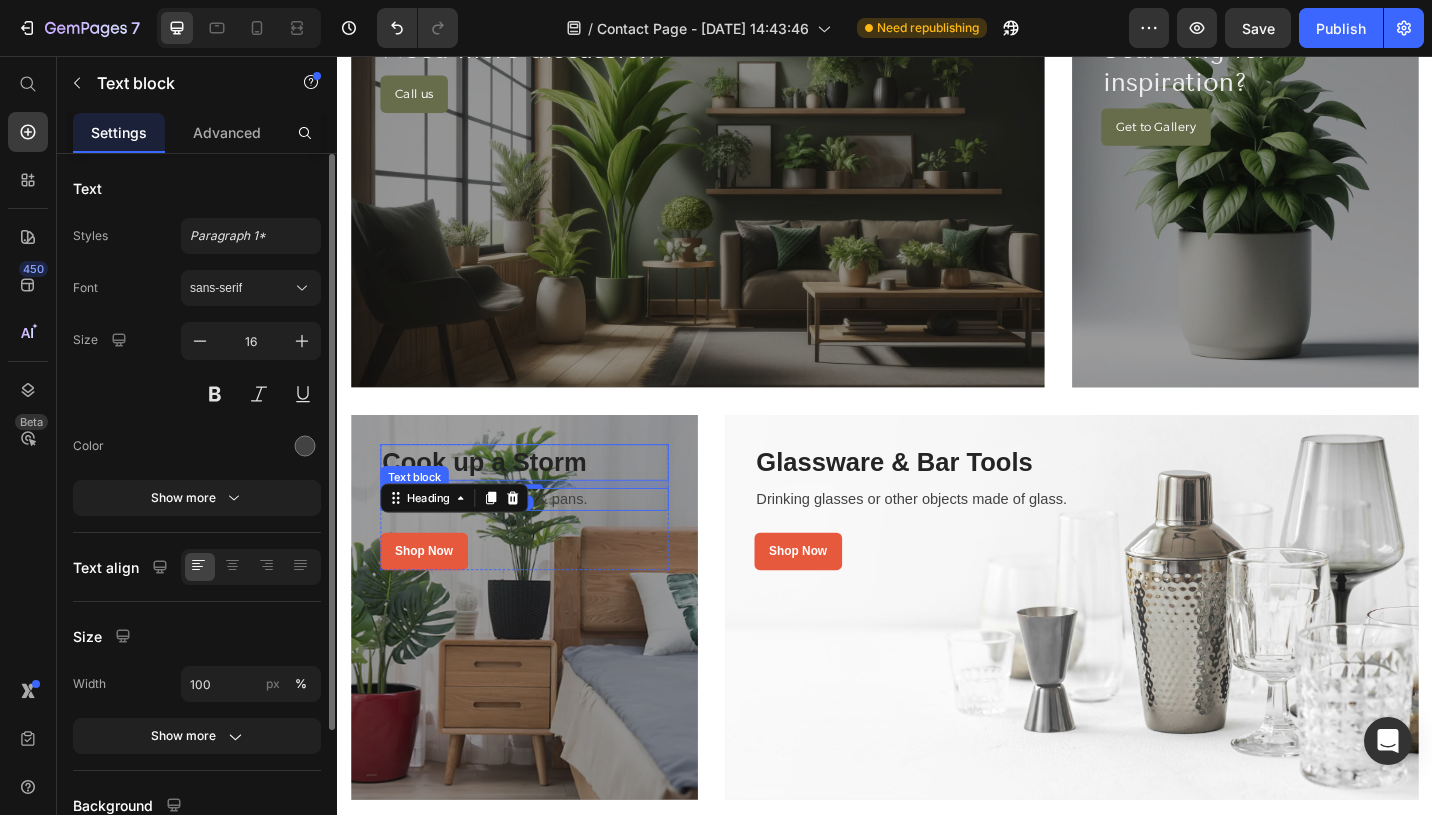 click on "Browse our quality pots & pans." at bounding box center (542, 541) 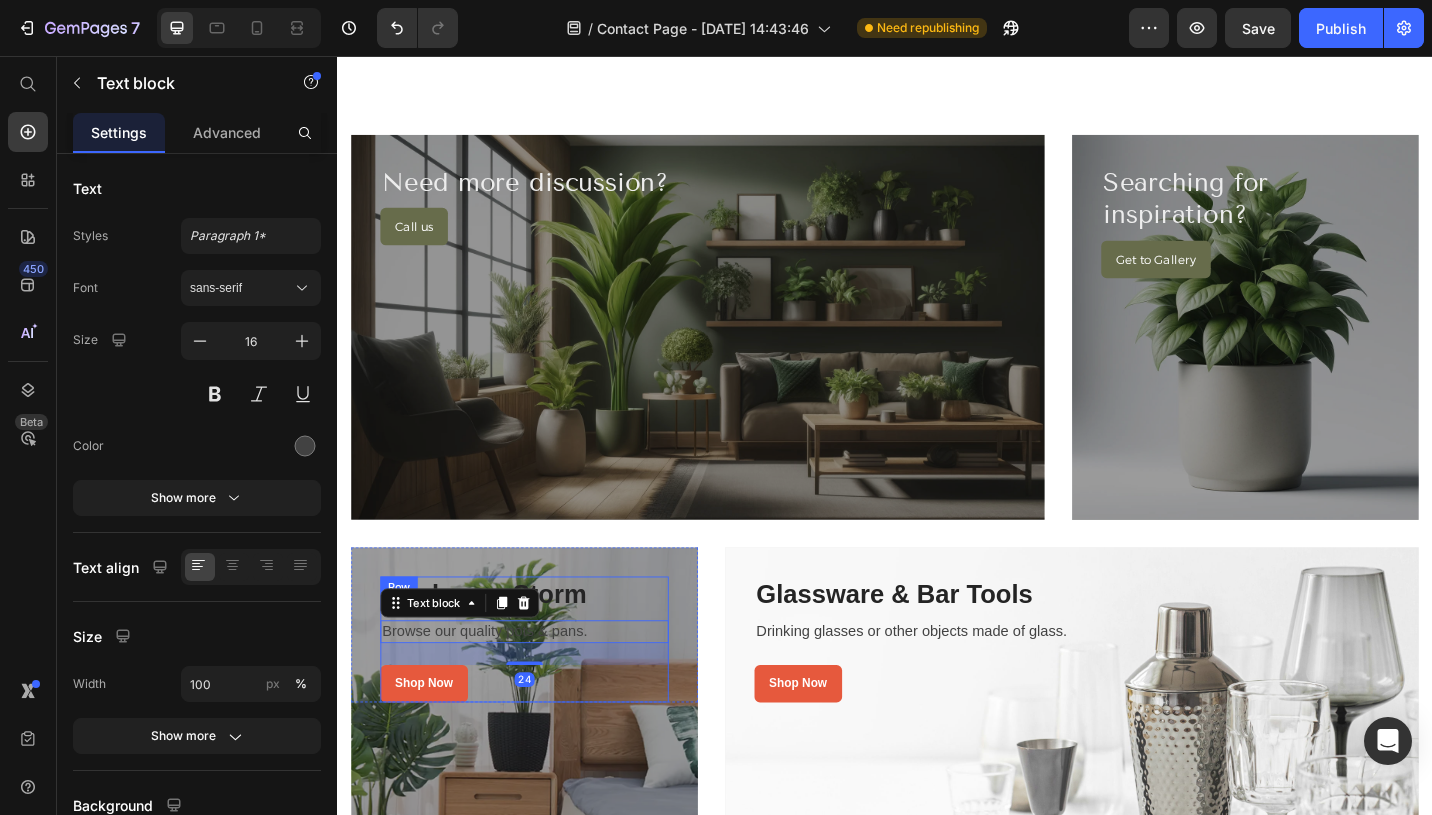 scroll, scrollTop: 575, scrollLeft: 0, axis: vertical 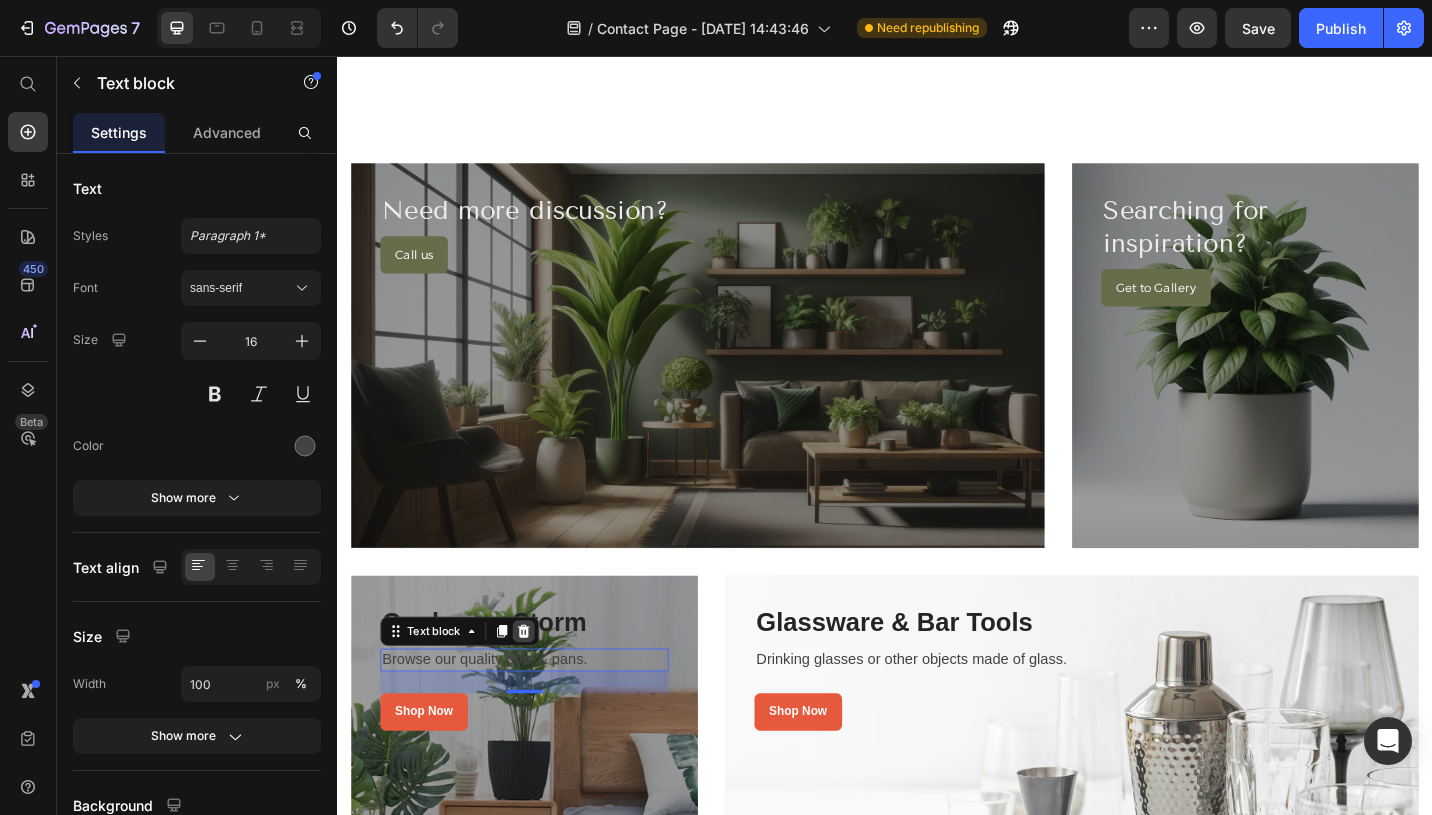 click 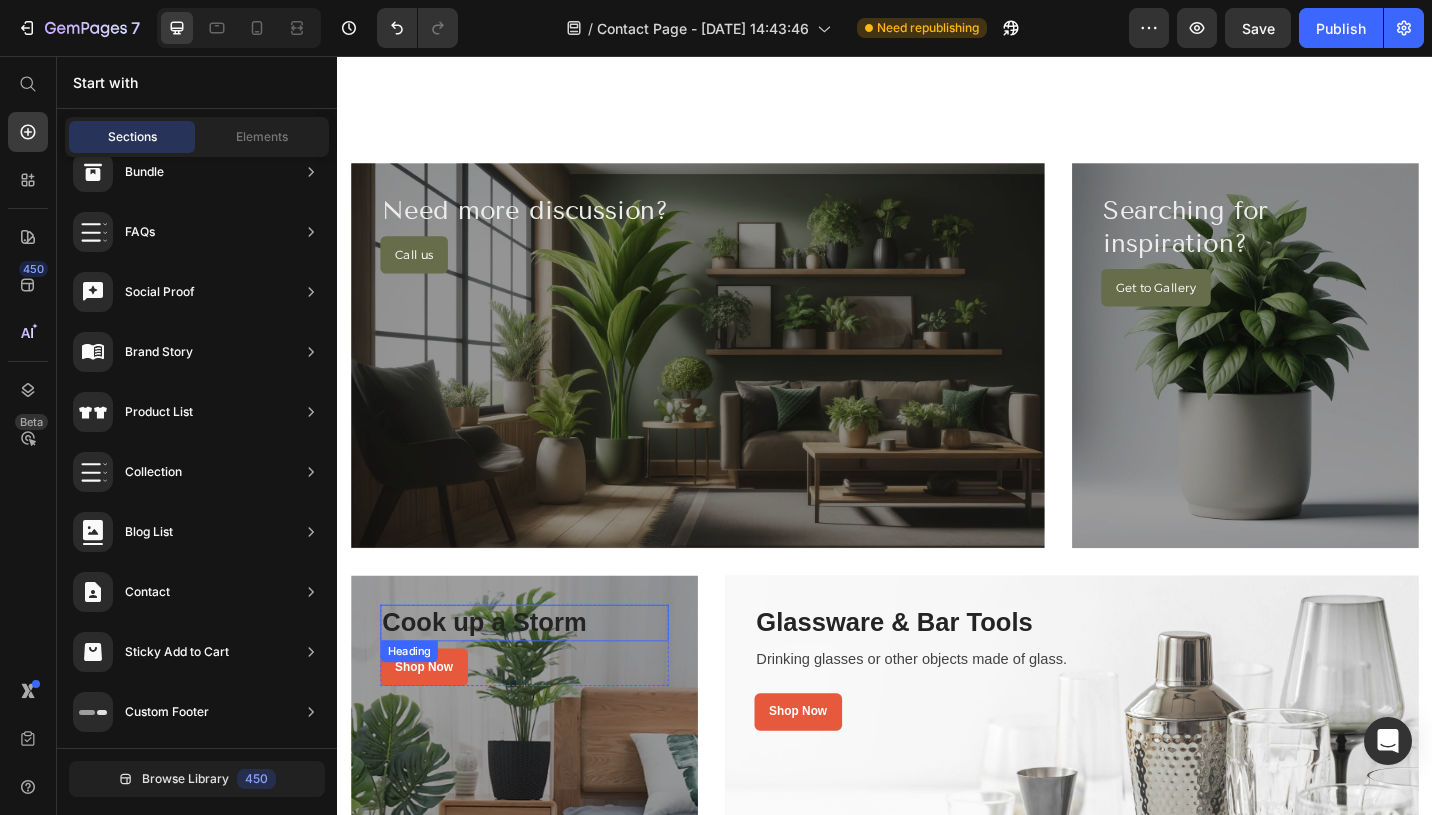 click on "Cook up a Storm" at bounding box center [542, 677] 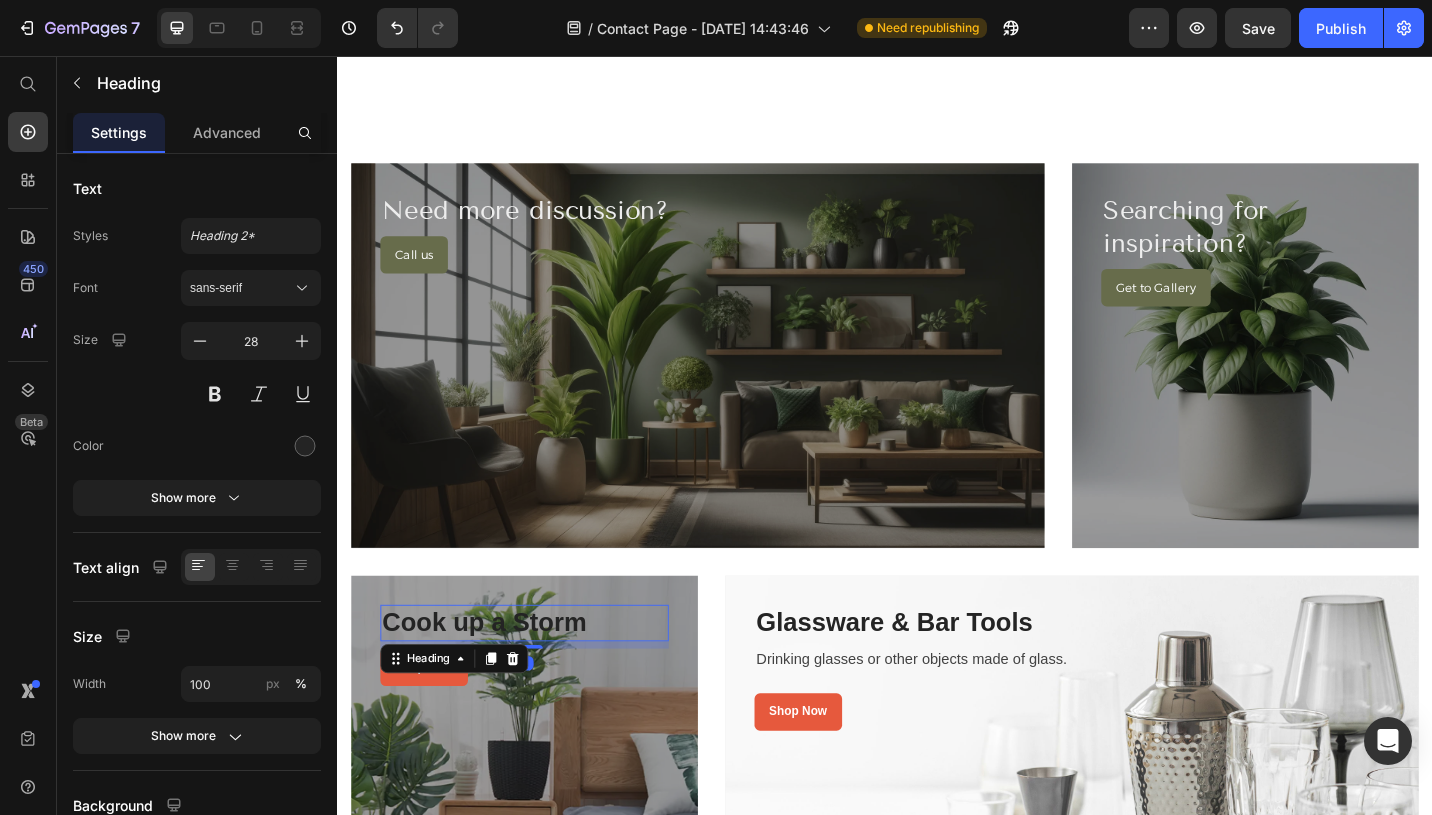 click on "Cook up a Storm" at bounding box center (542, 677) 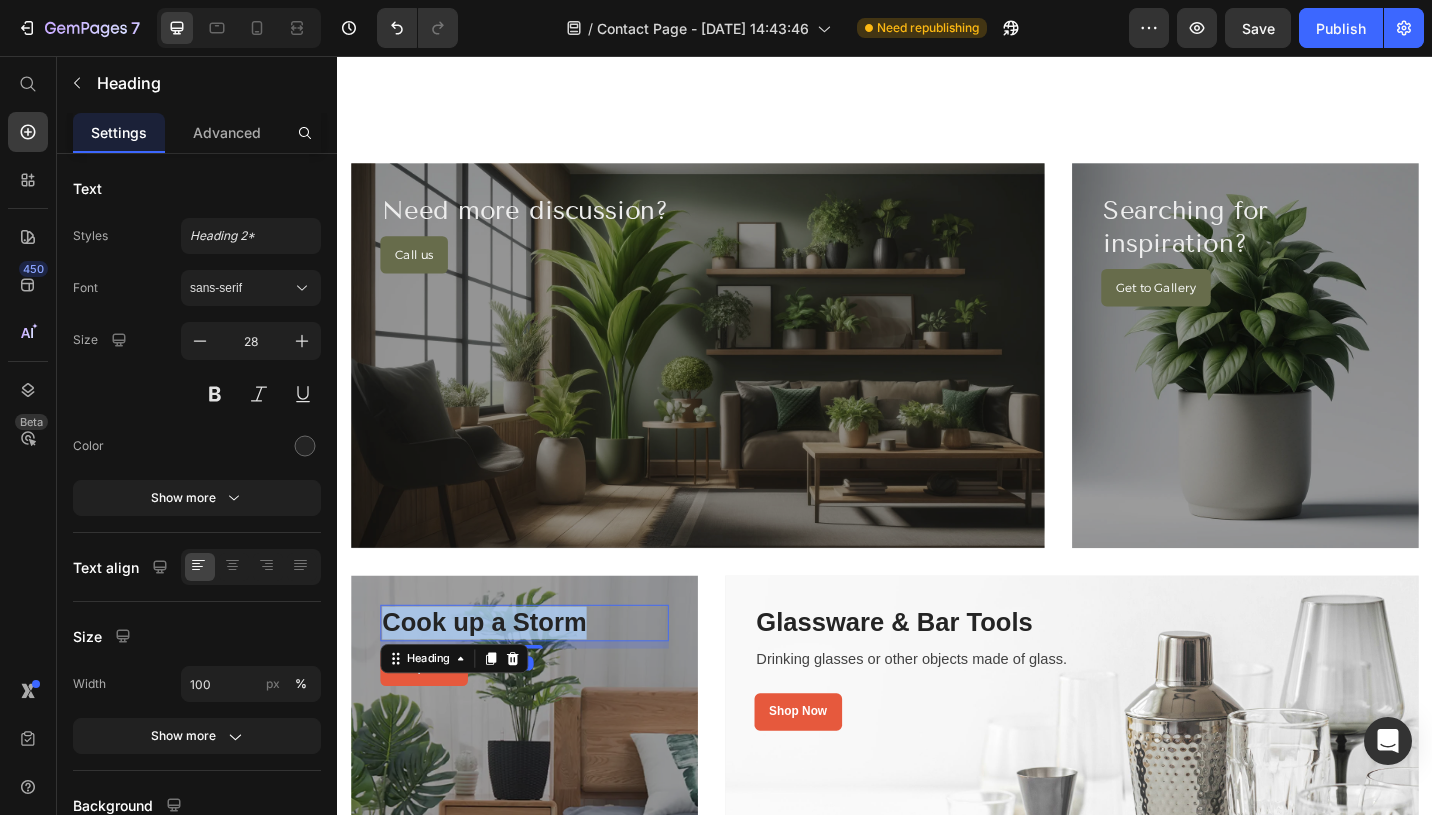 click on "Cook up a Storm" at bounding box center (542, 677) 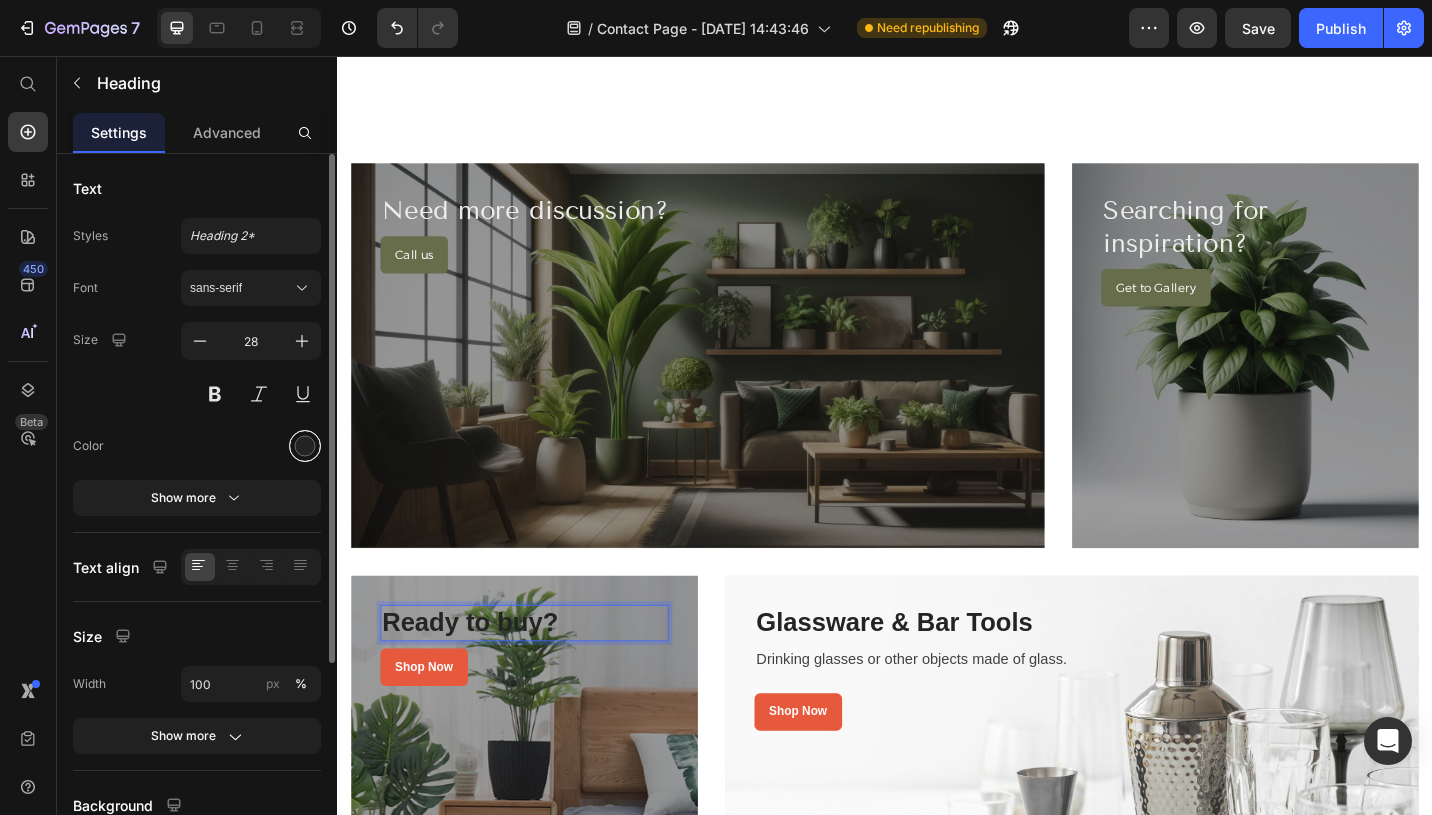 click at bounding box center (305, 446) 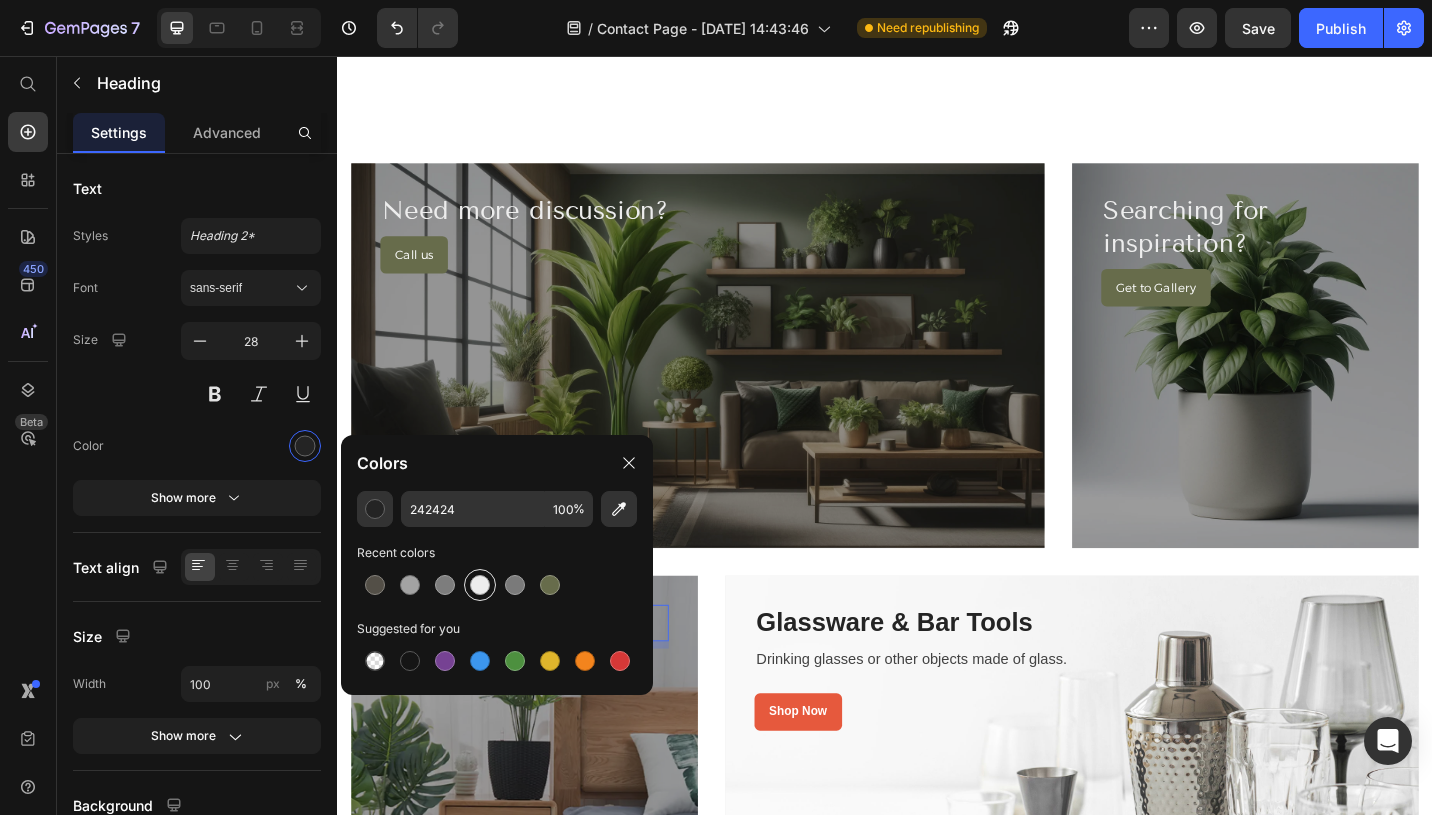 click at bounding box center (480, 585) 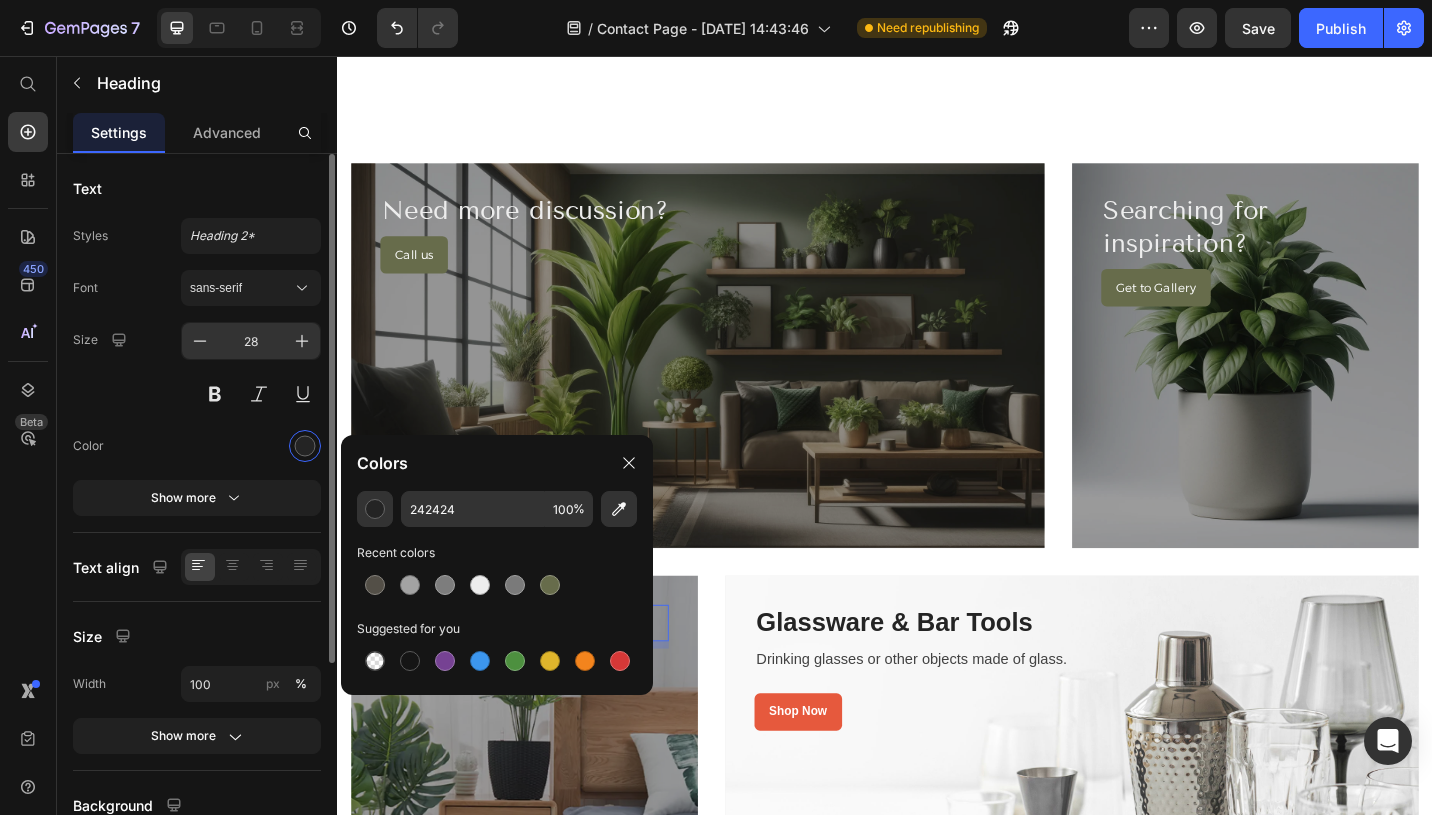 type on "EDEDED" 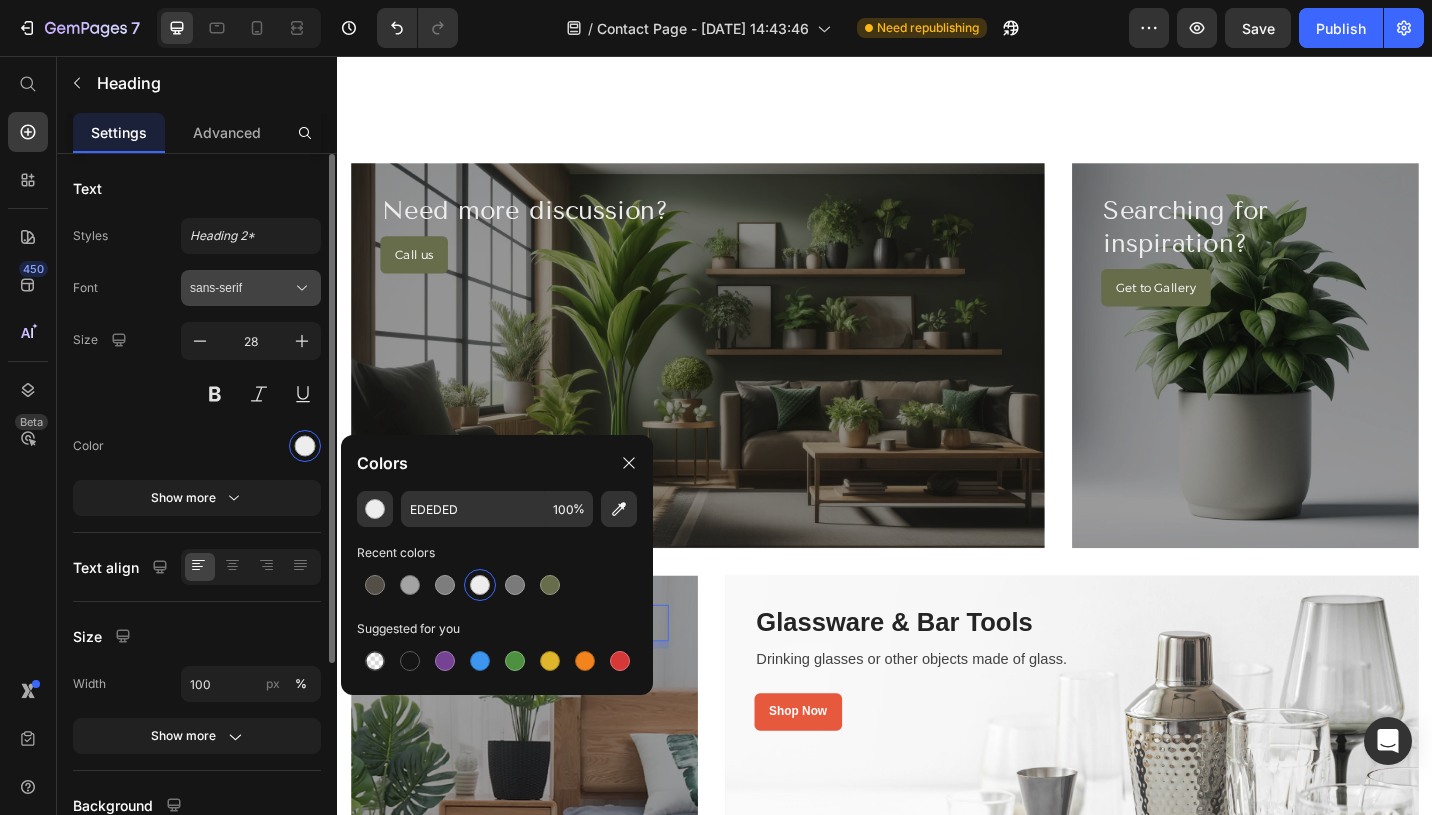 click on "sans-serif" at bounding box center [241, 288] 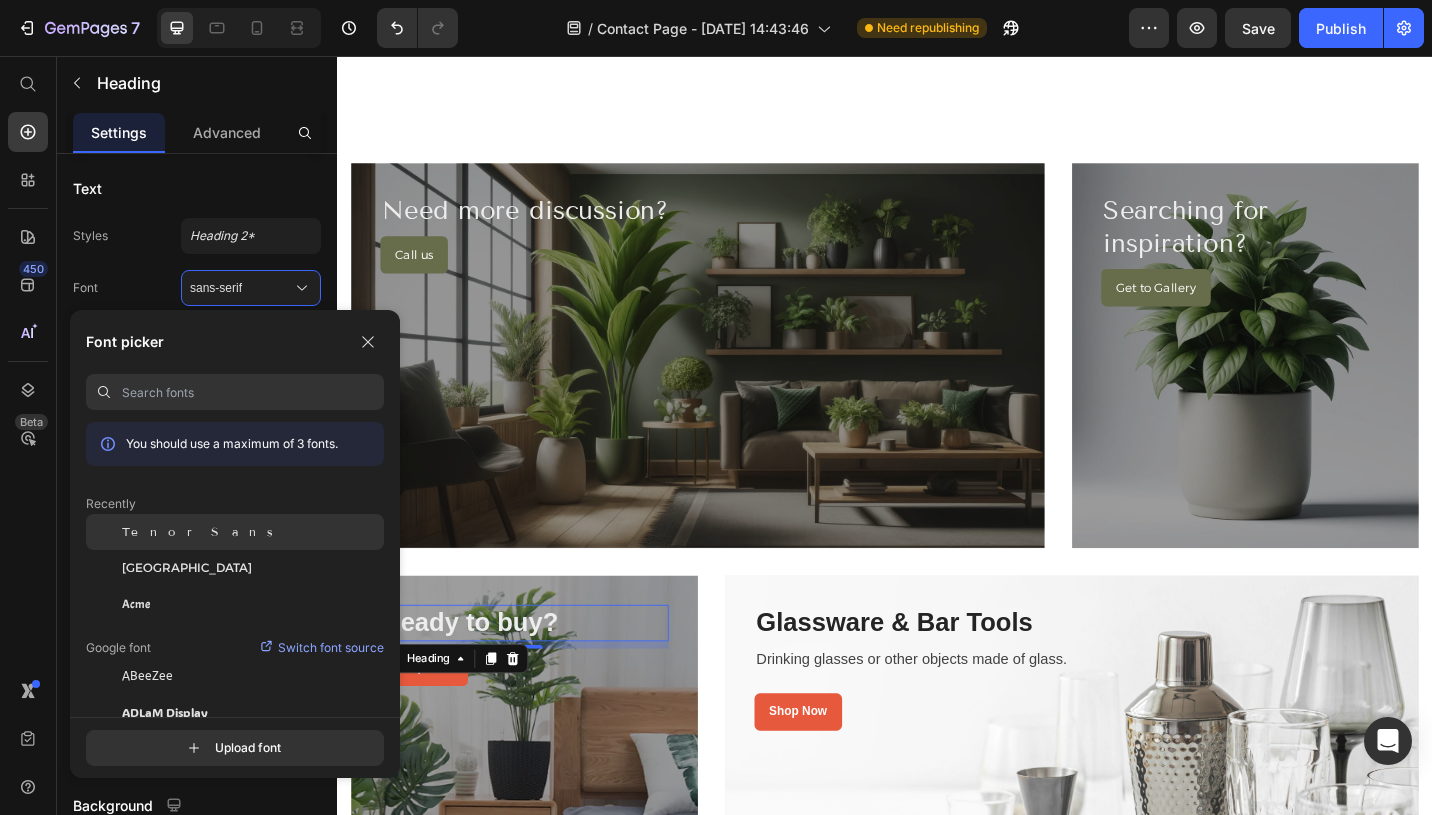 drag, startPoint x: 238, startPoint y: 552, endPoint x: 239, endPoint y: 526, distance: 26.019224 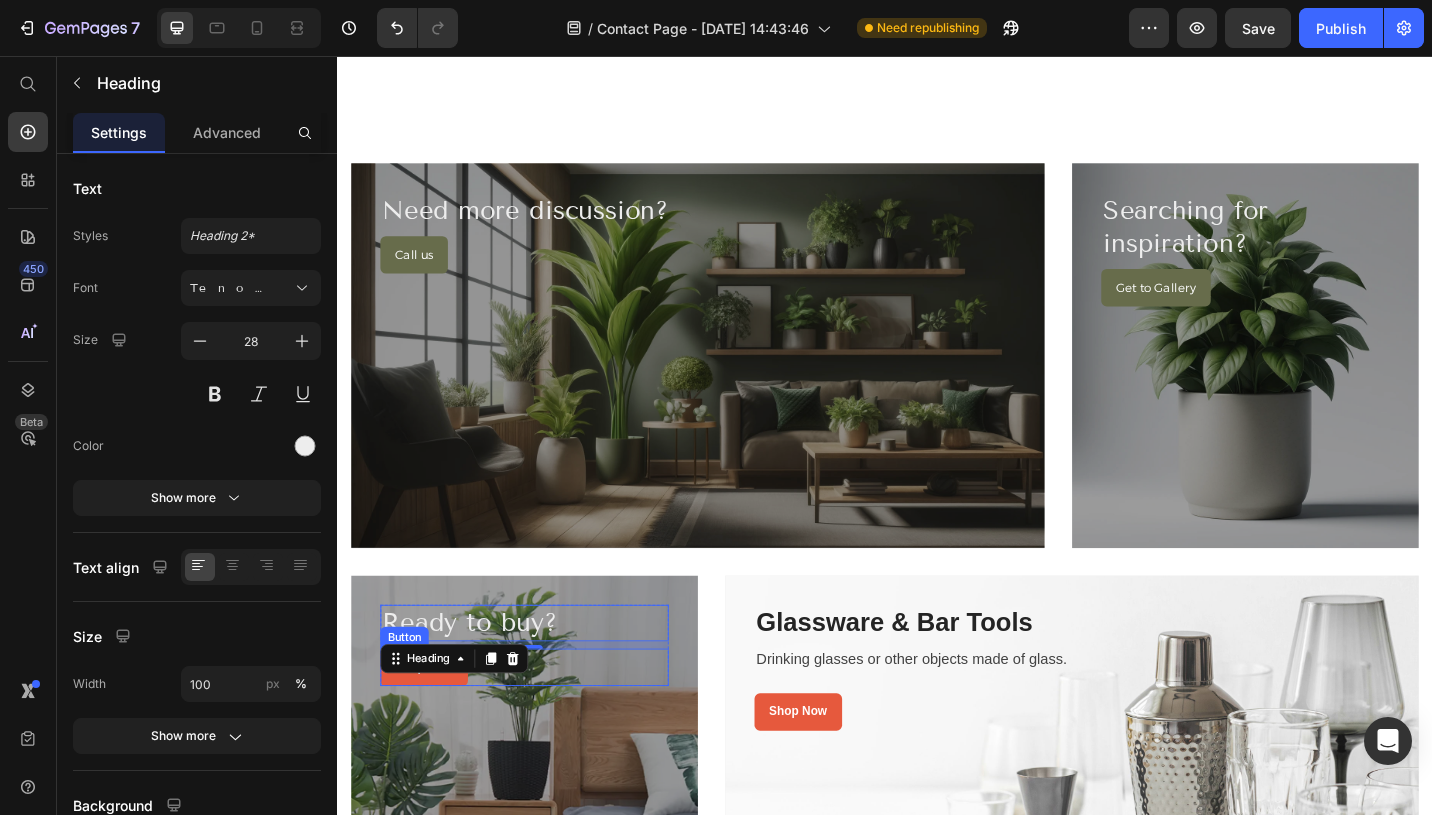 click at bounding box center [542, 836] 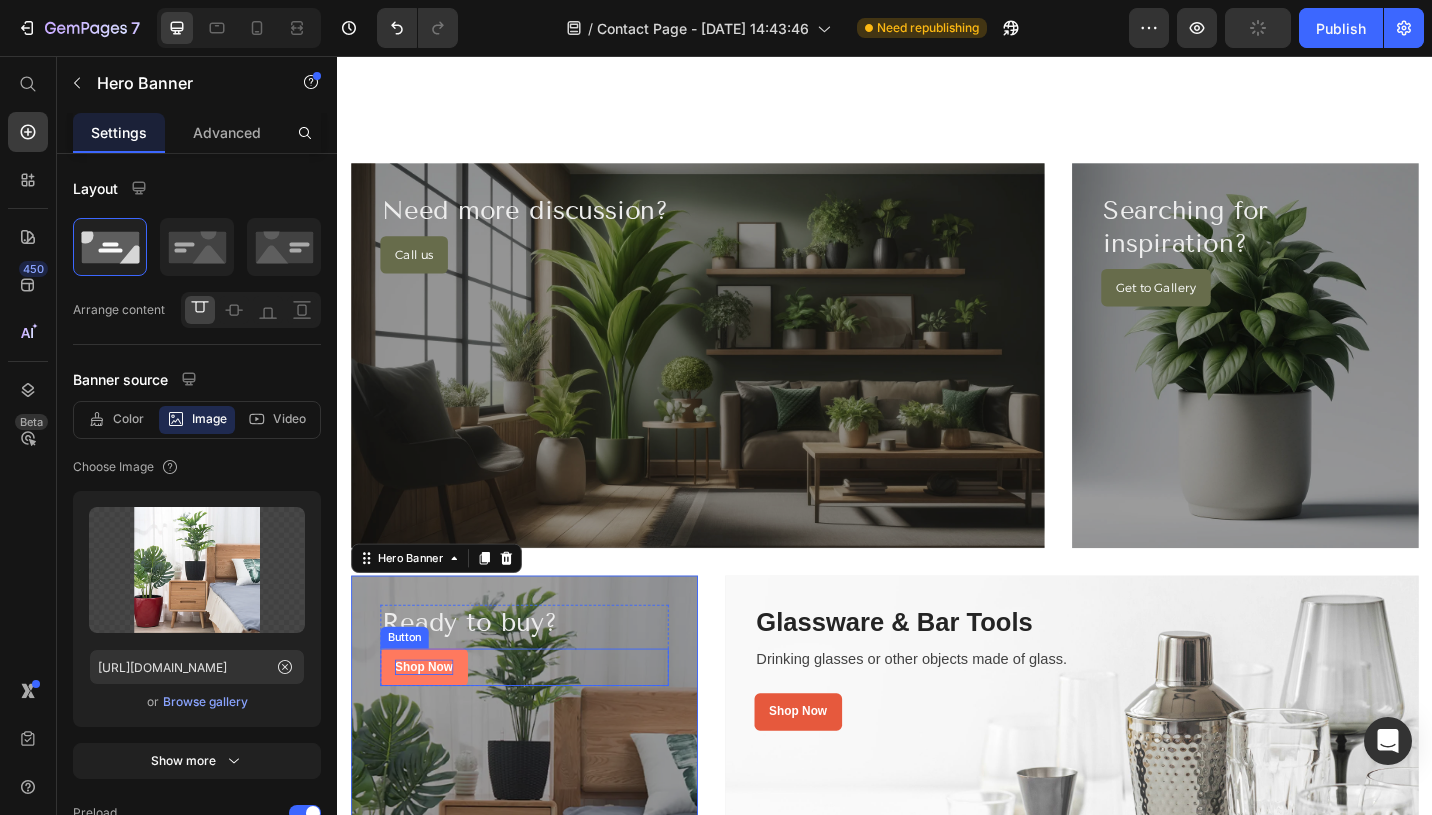 click on "Shop Now" at bounding box center [432, 725] 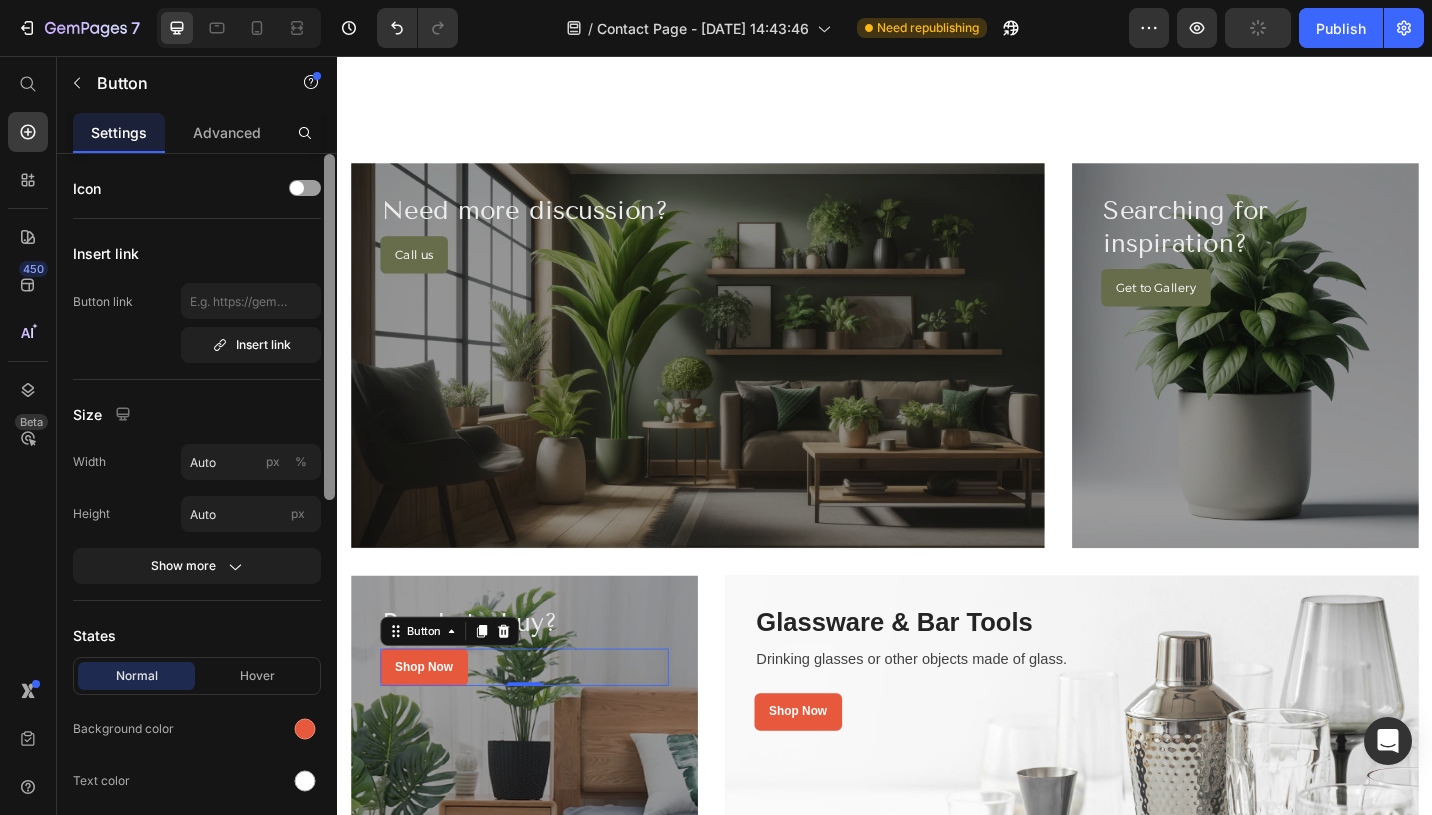 drag, startPoint x: 311, startPoint y: 718, endPoint x: 330, endPoint y: 722, distance: 19.416489 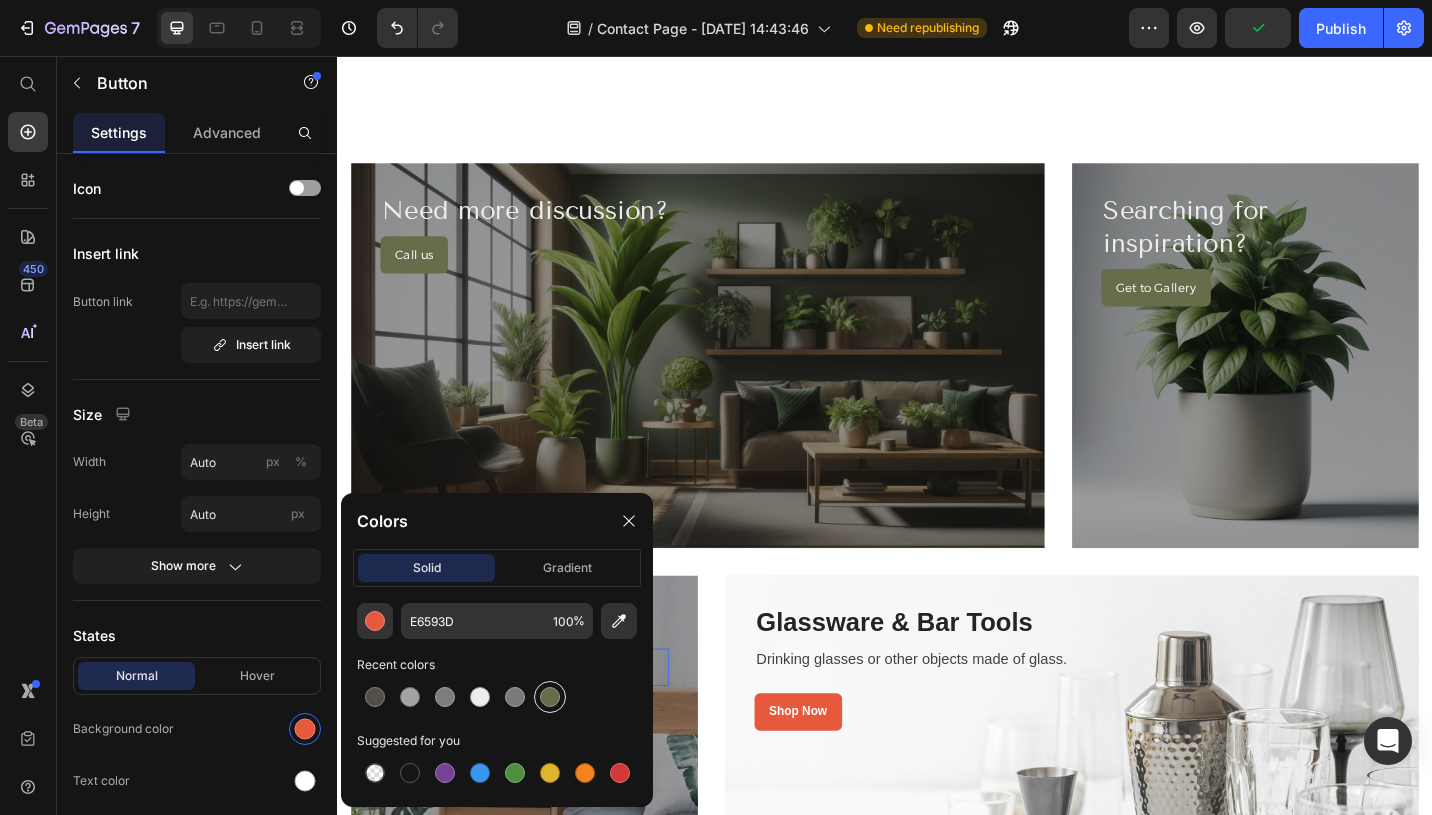 click at bounding box center [550, 697] 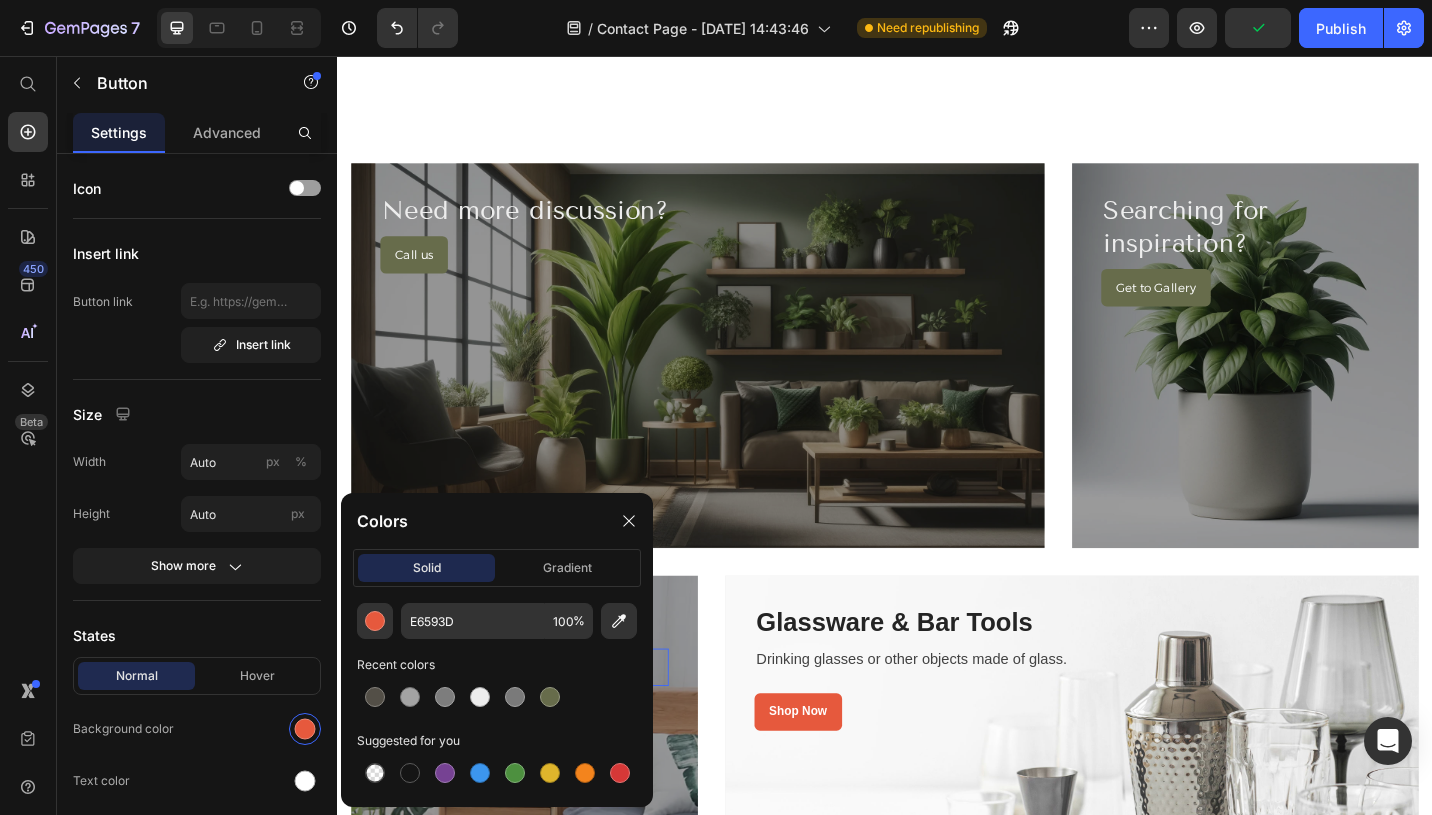 type on "676C4B" 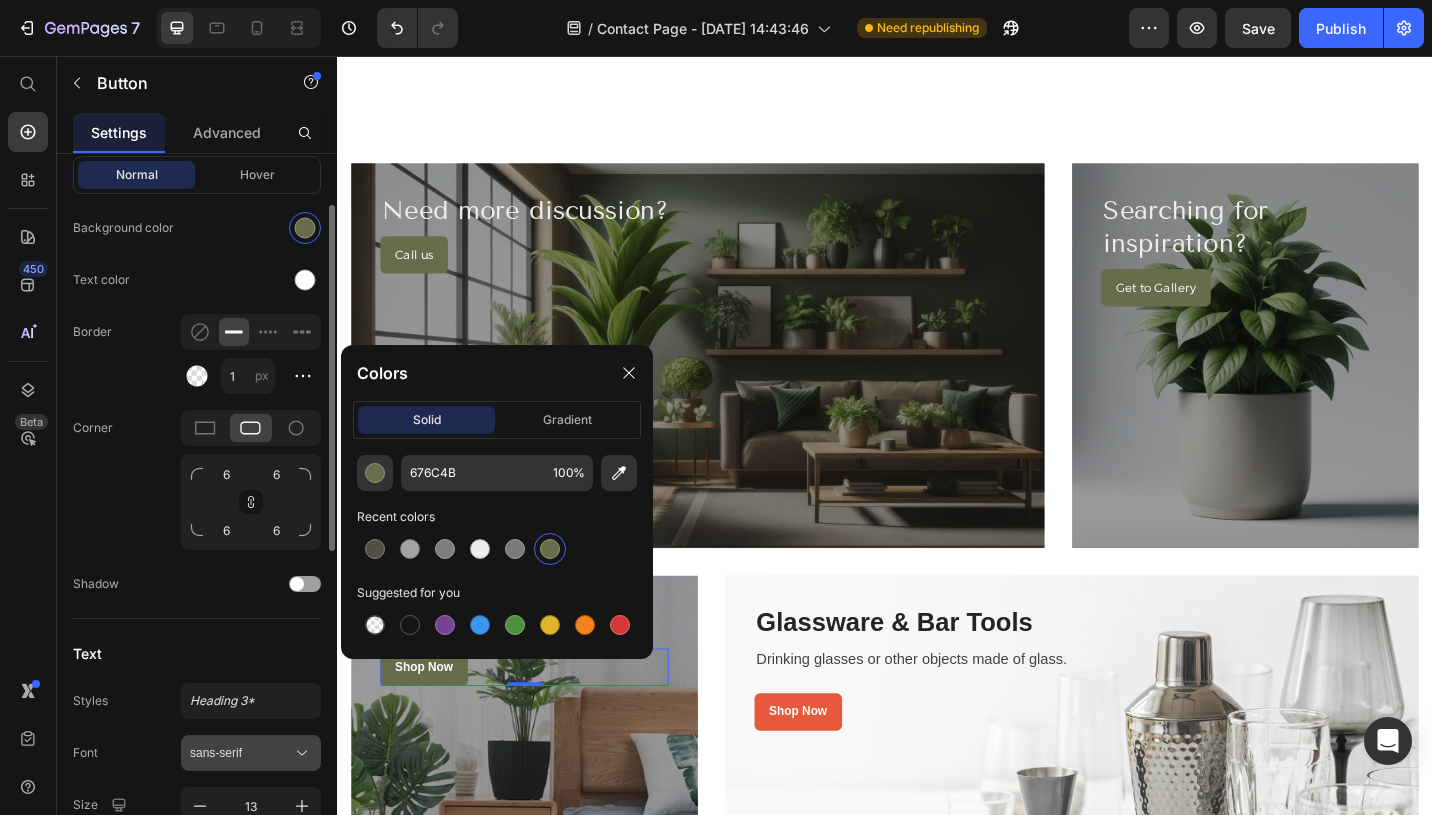 scroll, scrollTop: 662, scrollLeft: 0, axis: vertical 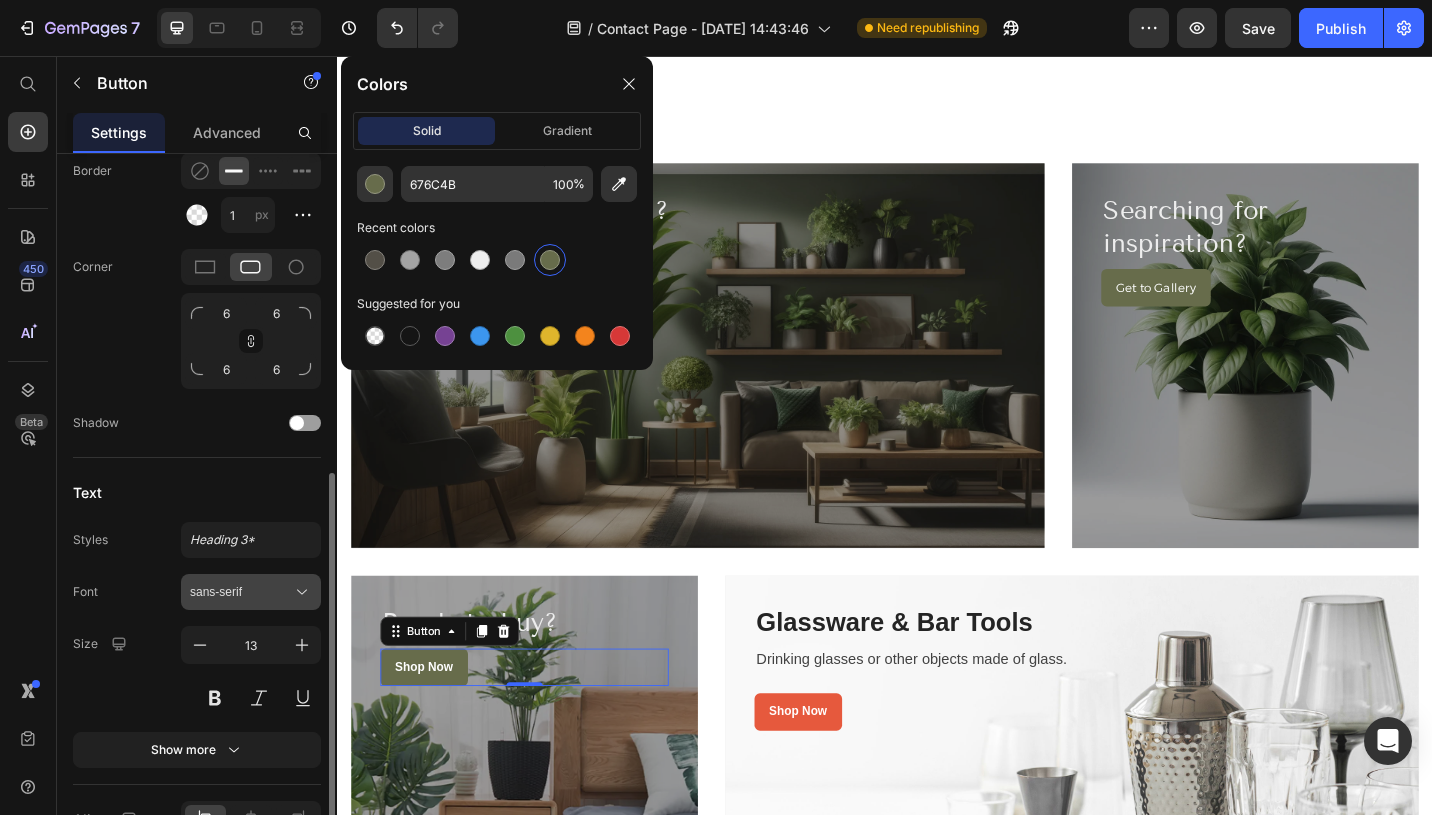 click on "sans-serif" at bounding box center (241, 592) 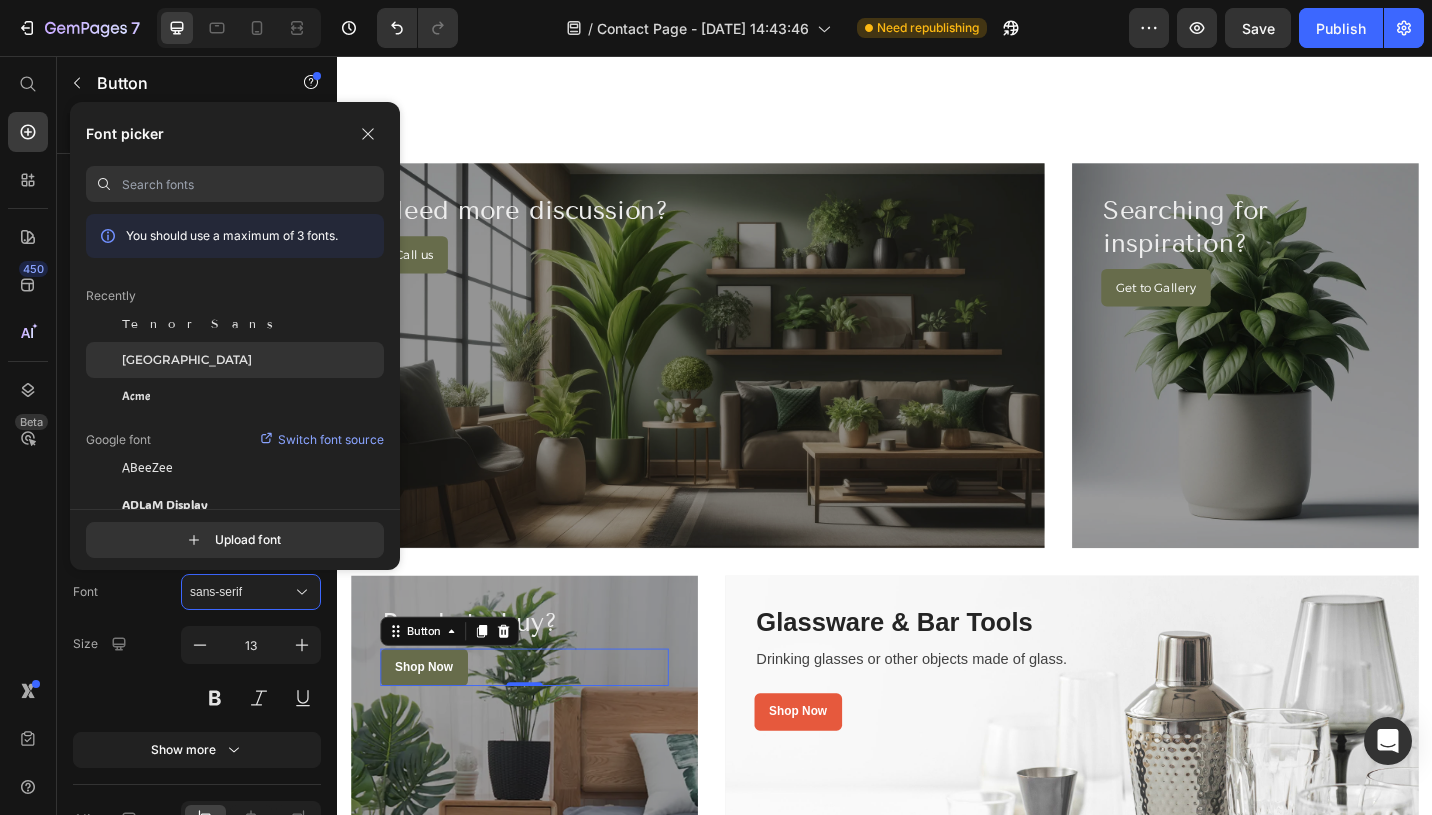 click on "Alexandria" 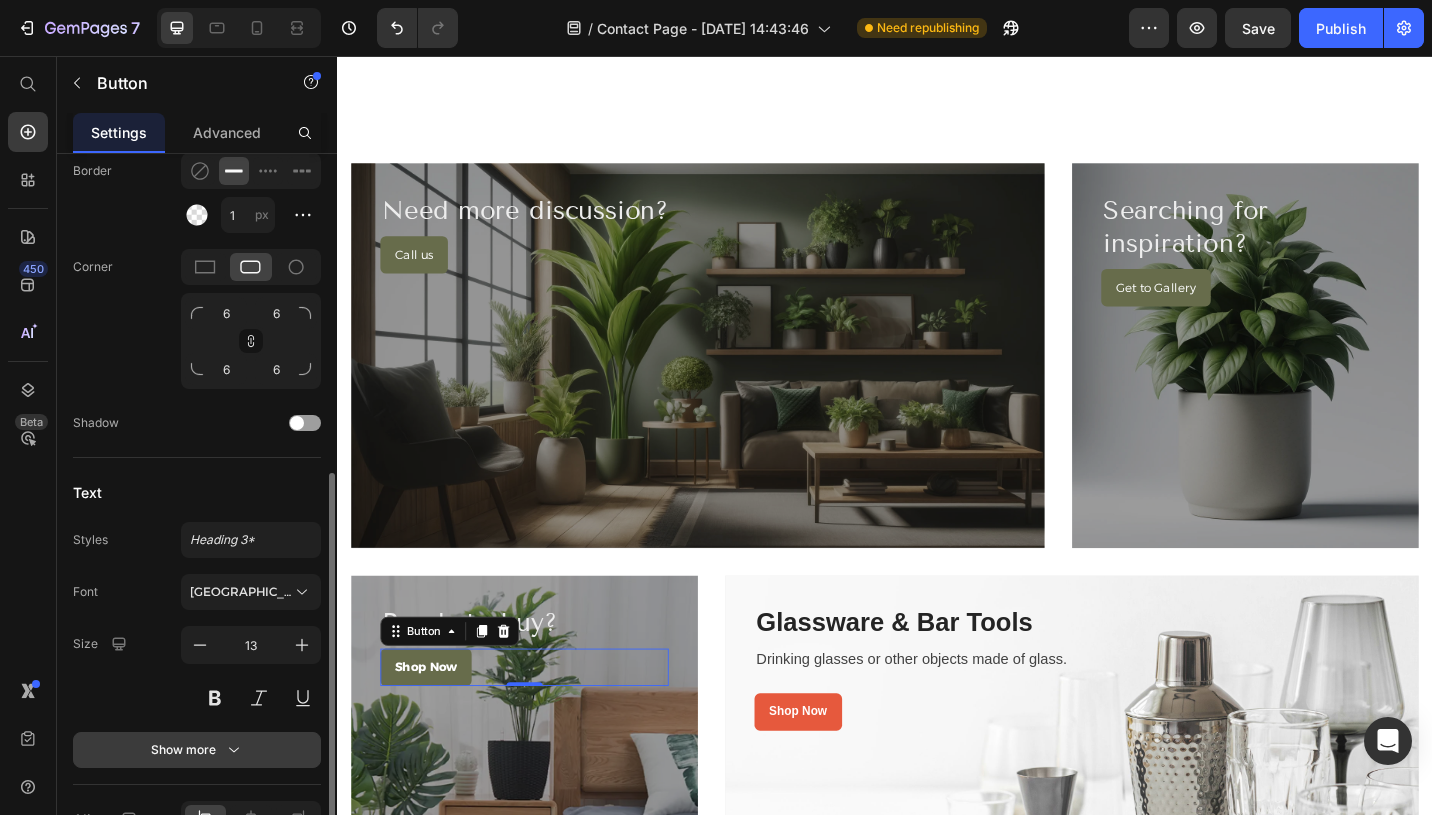 click on "Show more" at bounding box center (197, 750) 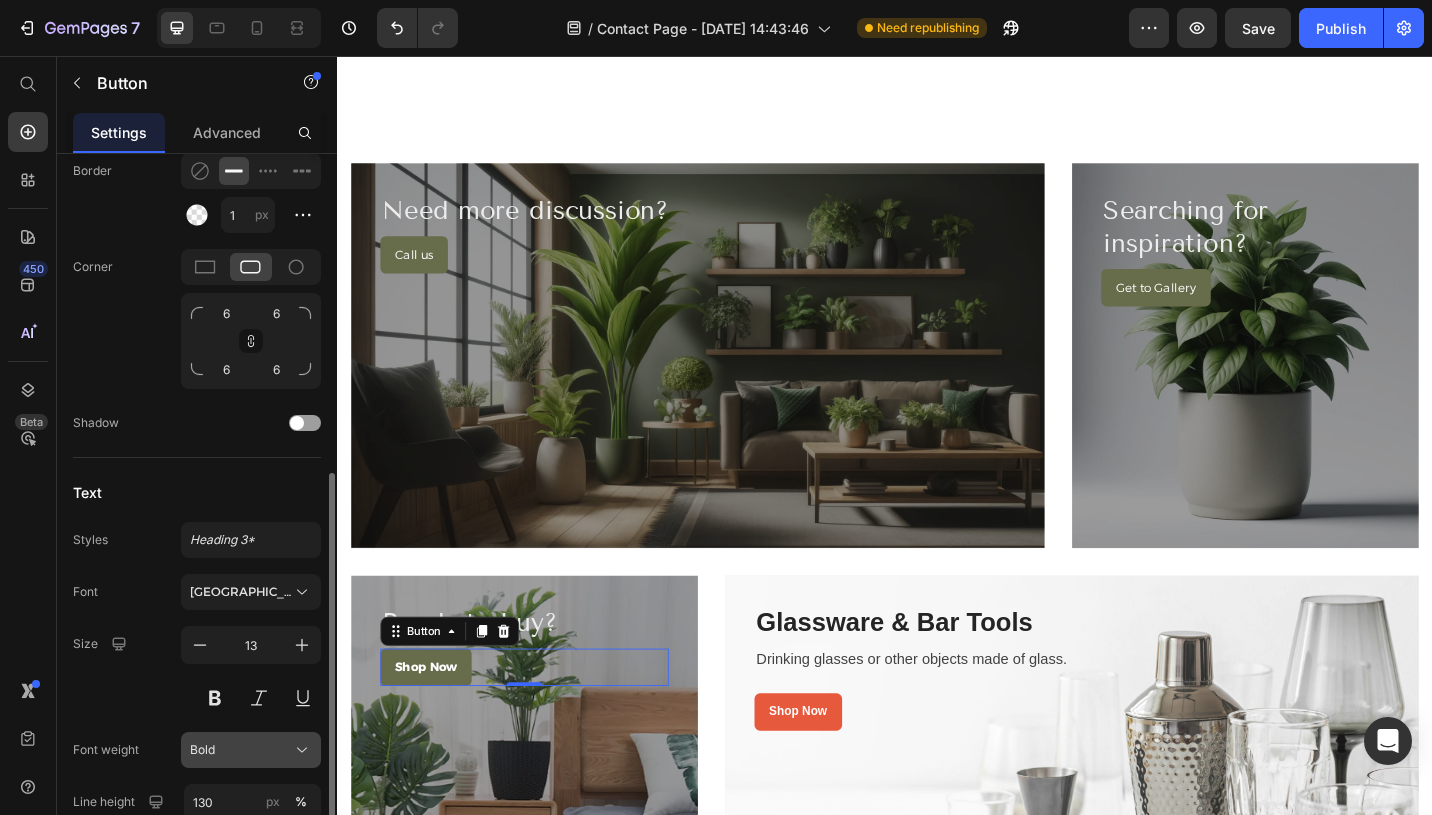 click on "Bold" 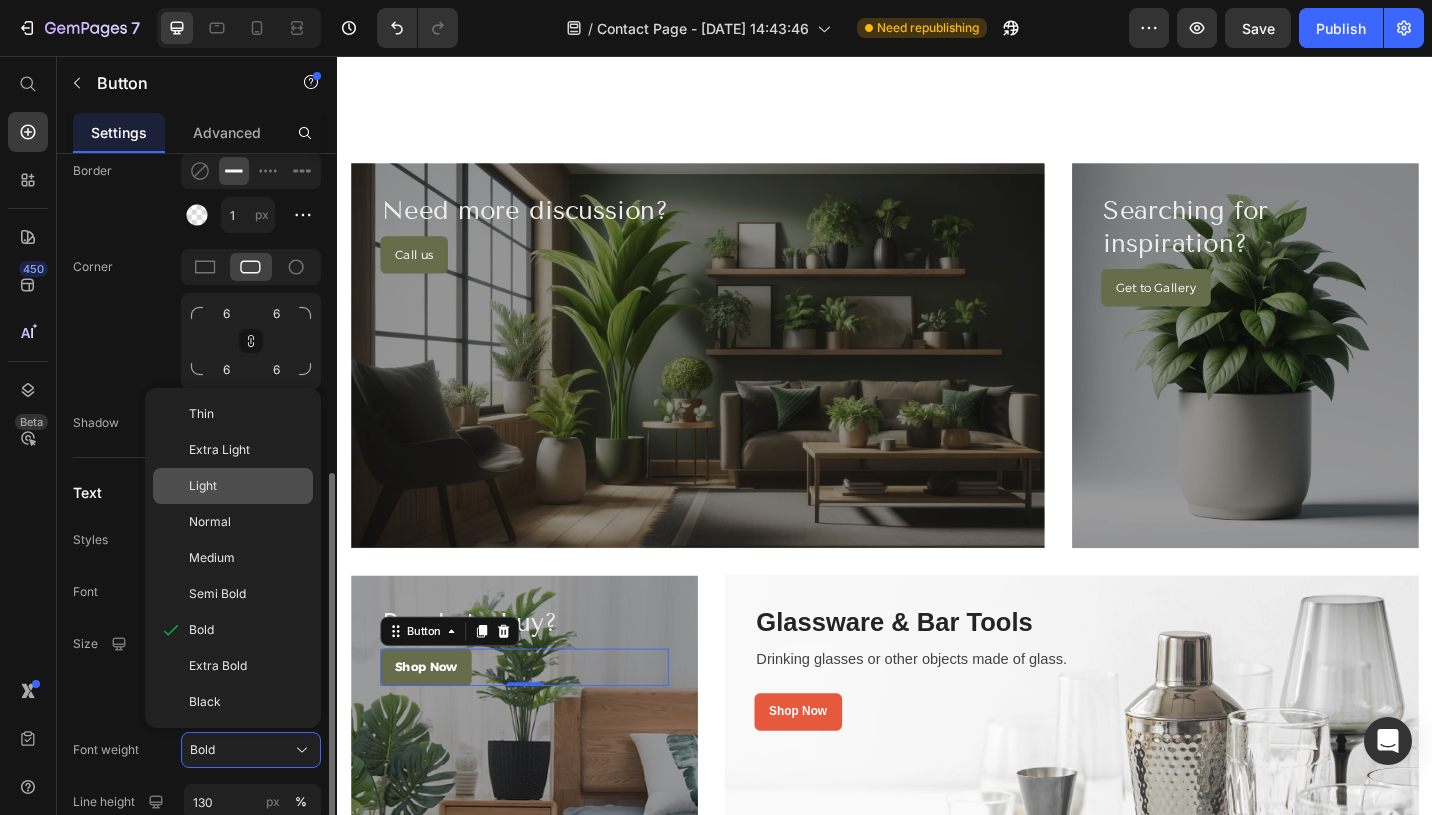 click on "Light" 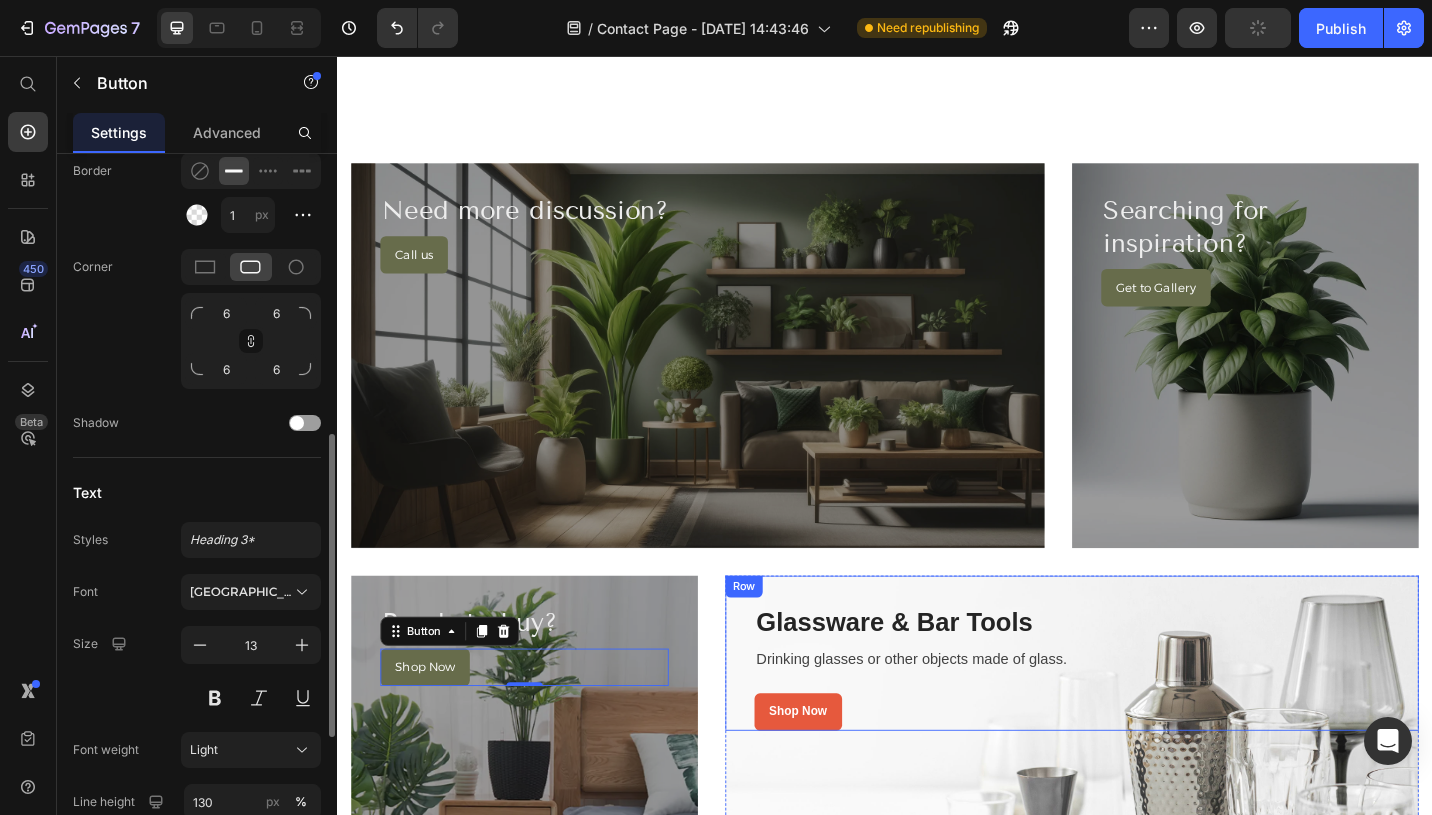 click on "Glassware & Bar Tools Heading Drinking glasses or other objects made of glass. Text block Shop Now Button Row Row" at bounding box center (1142, 710) 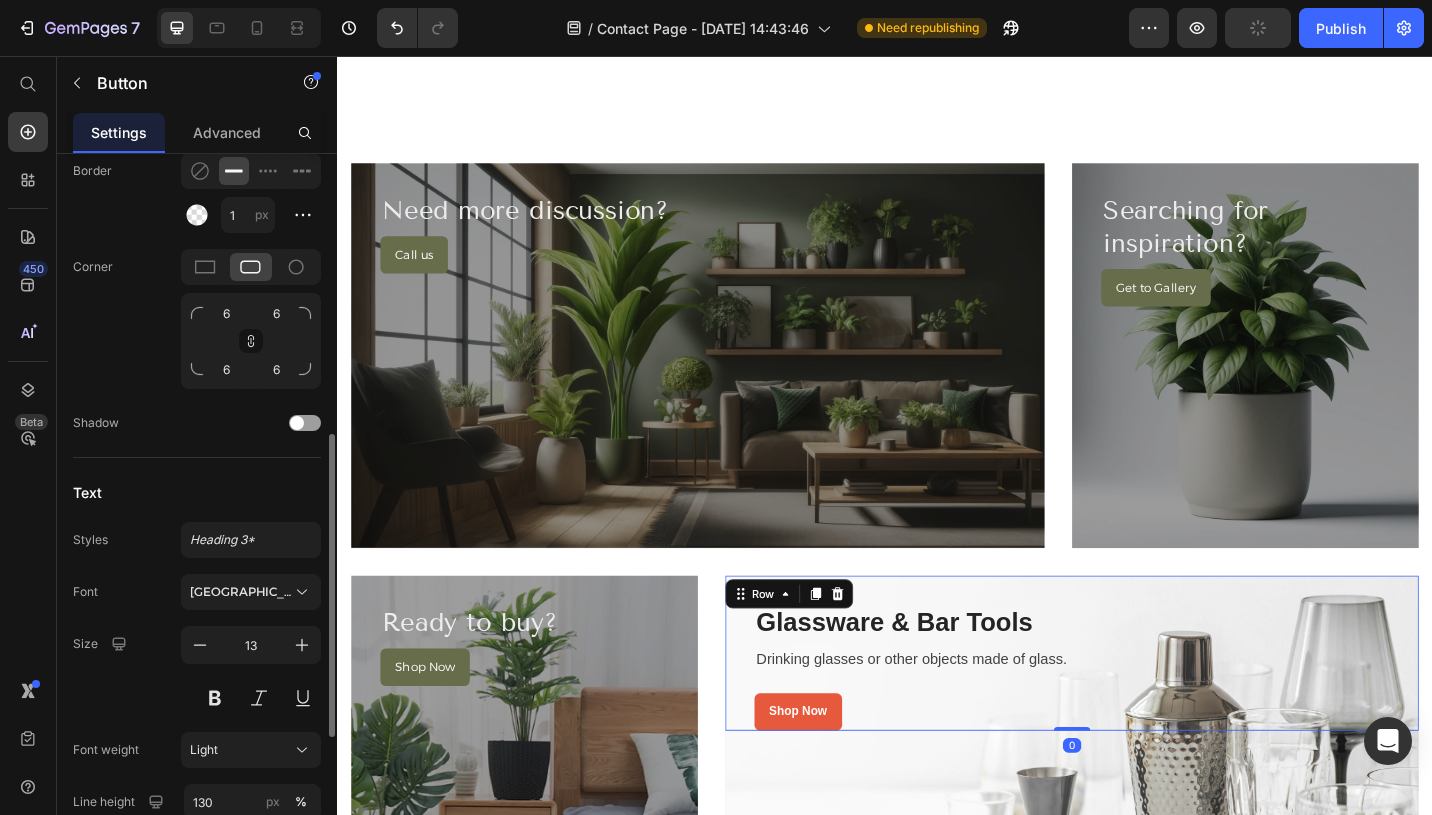 scroll, scrollTop: 0, scrollLeft: 0, axis: both 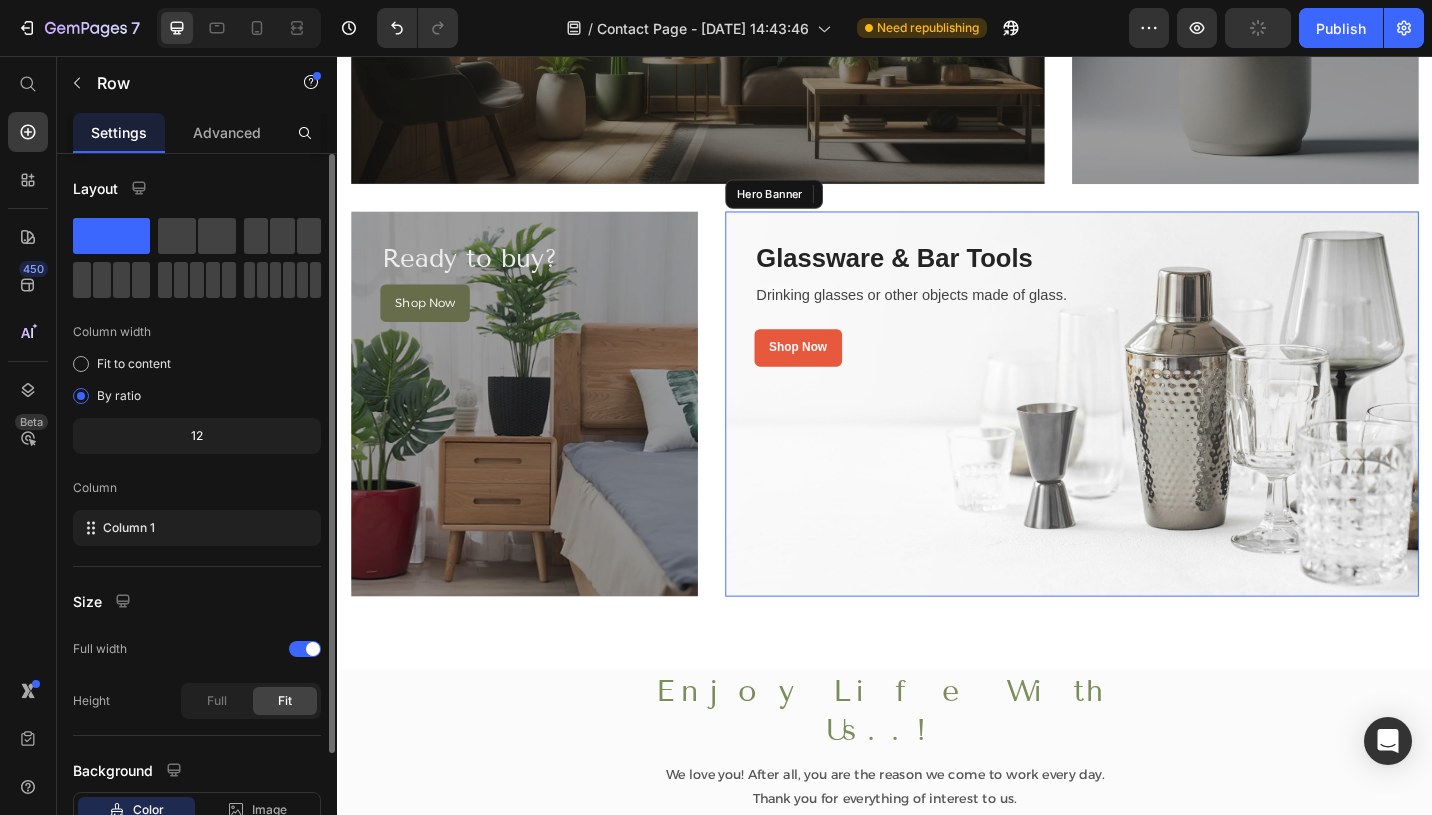 click at bounding box center [1142, 437] 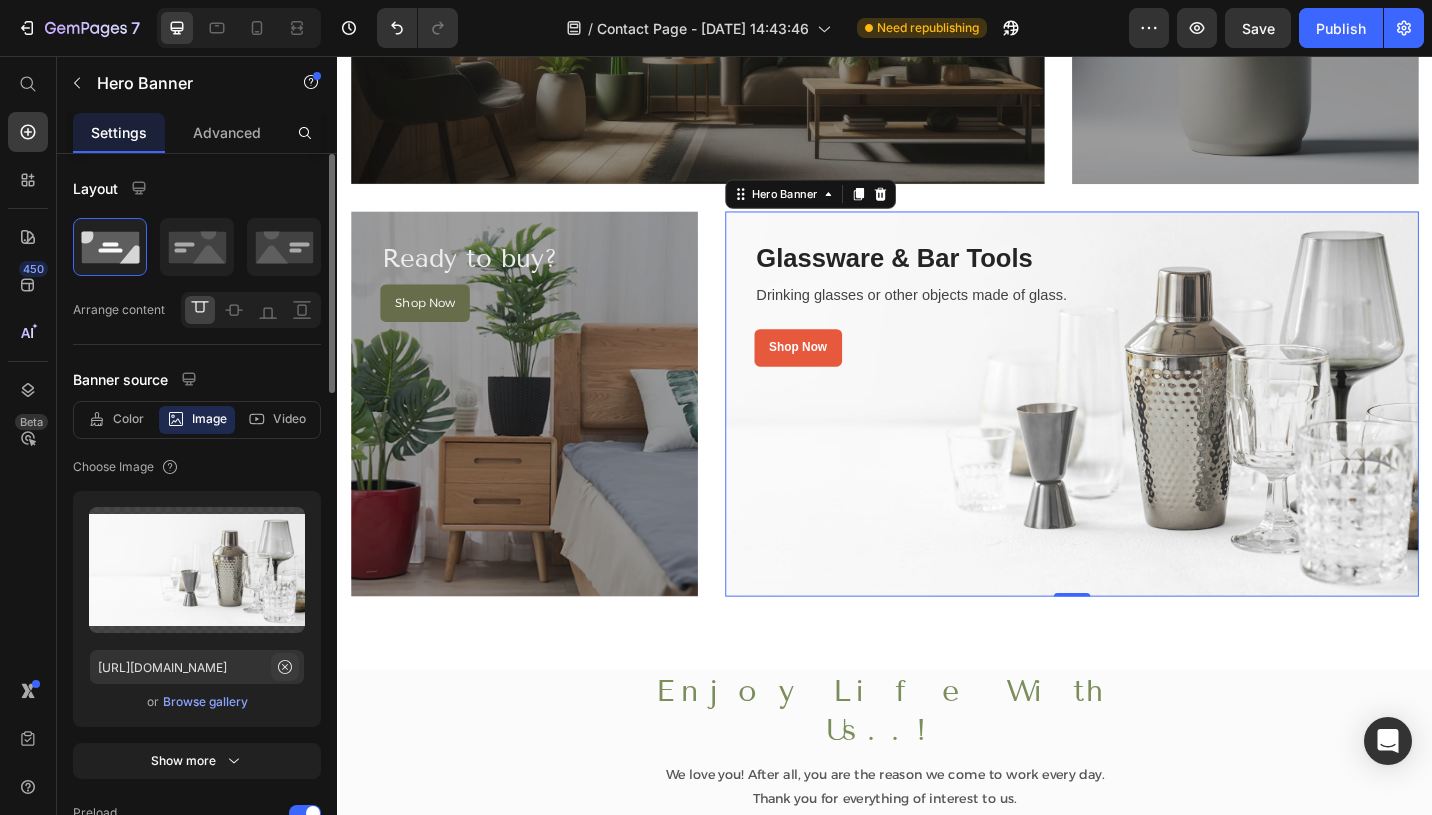 click 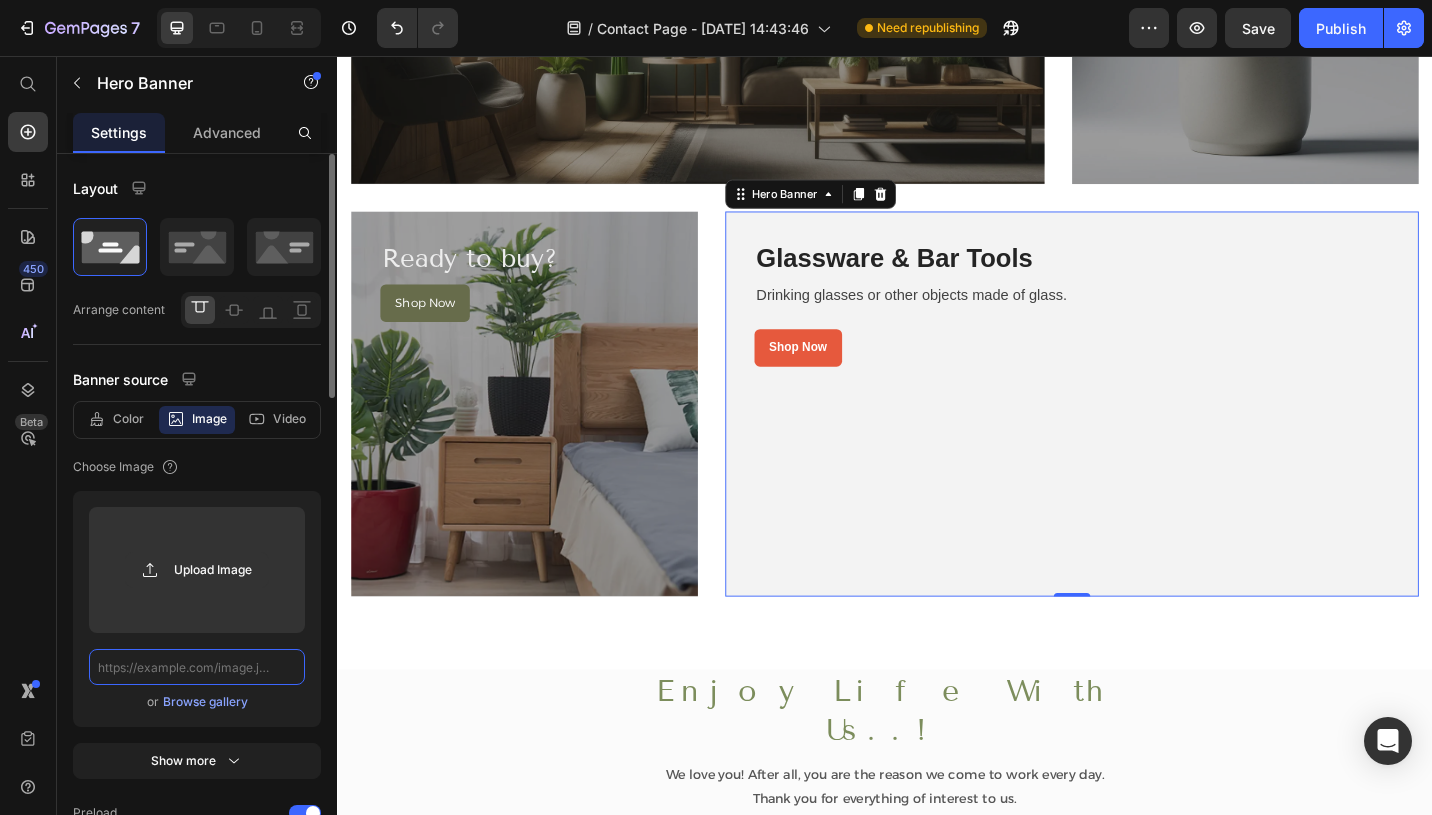 scroll, scrollTop: 0, scrollLeft: 0, axis: both 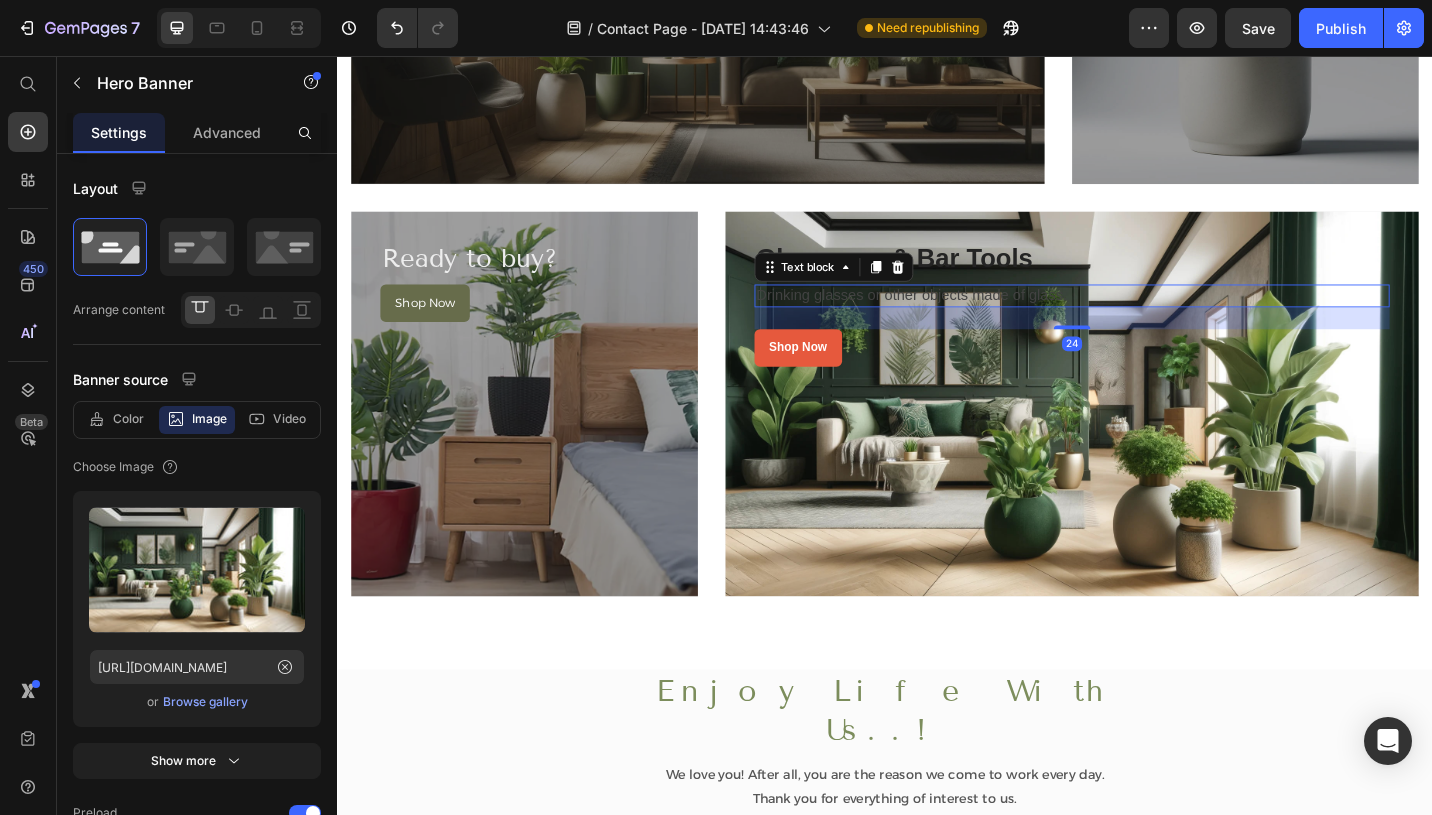 click on "Drinking glasses or other objects made of glass." at bounding box center [1142, 318] 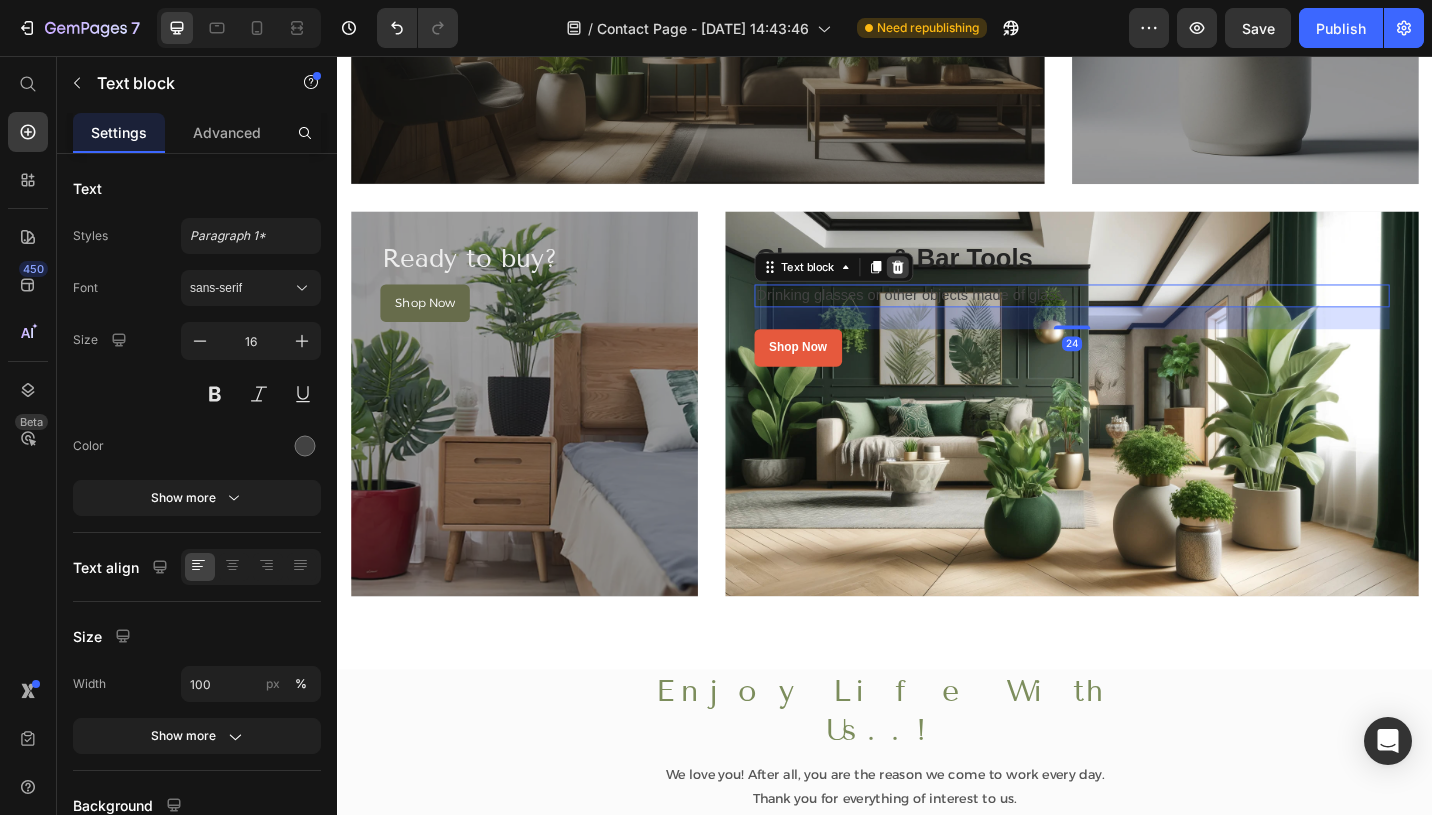 click 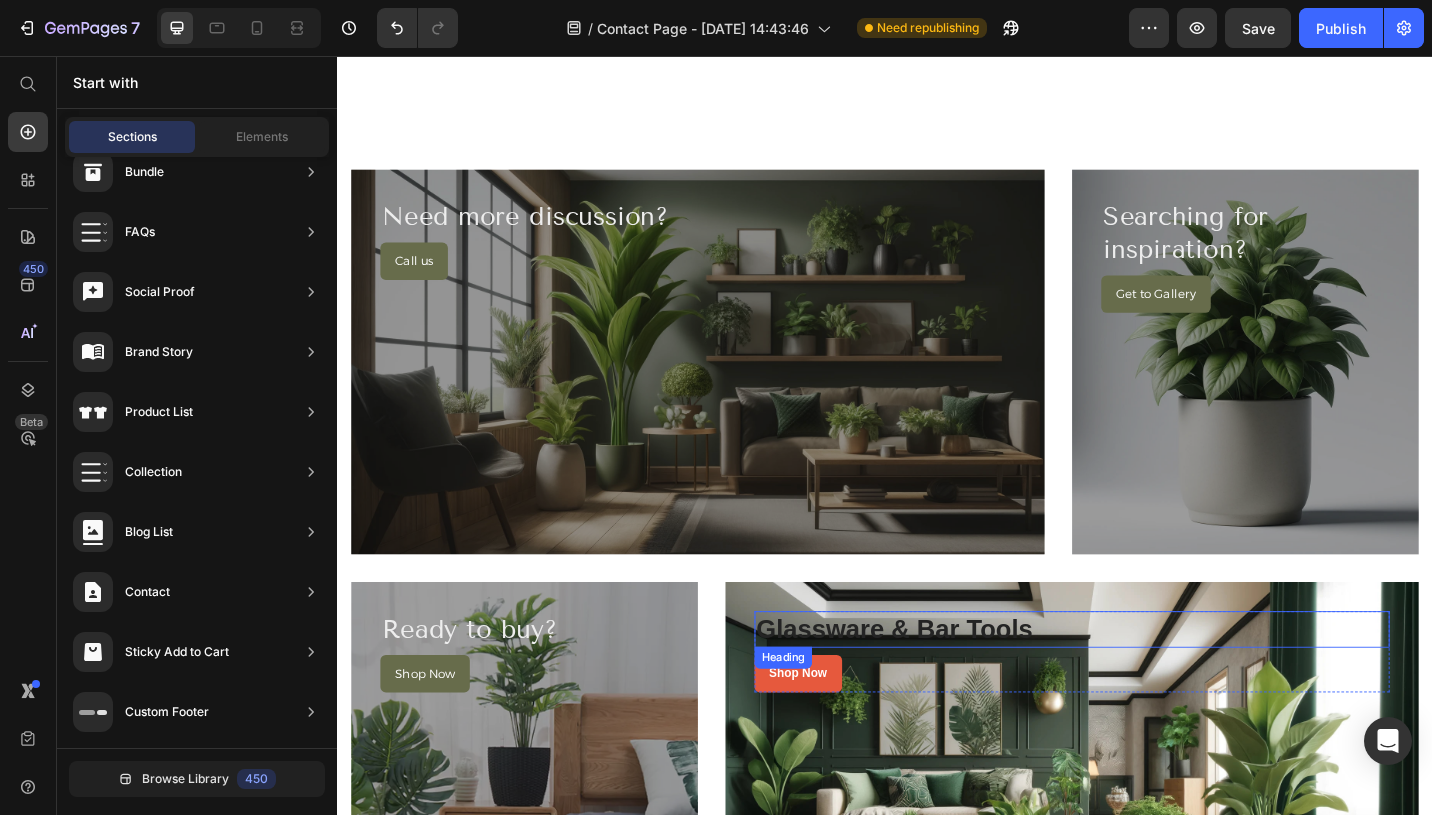 scroll, scrollTop: 971, scrollLeft: 0, axis: vertical 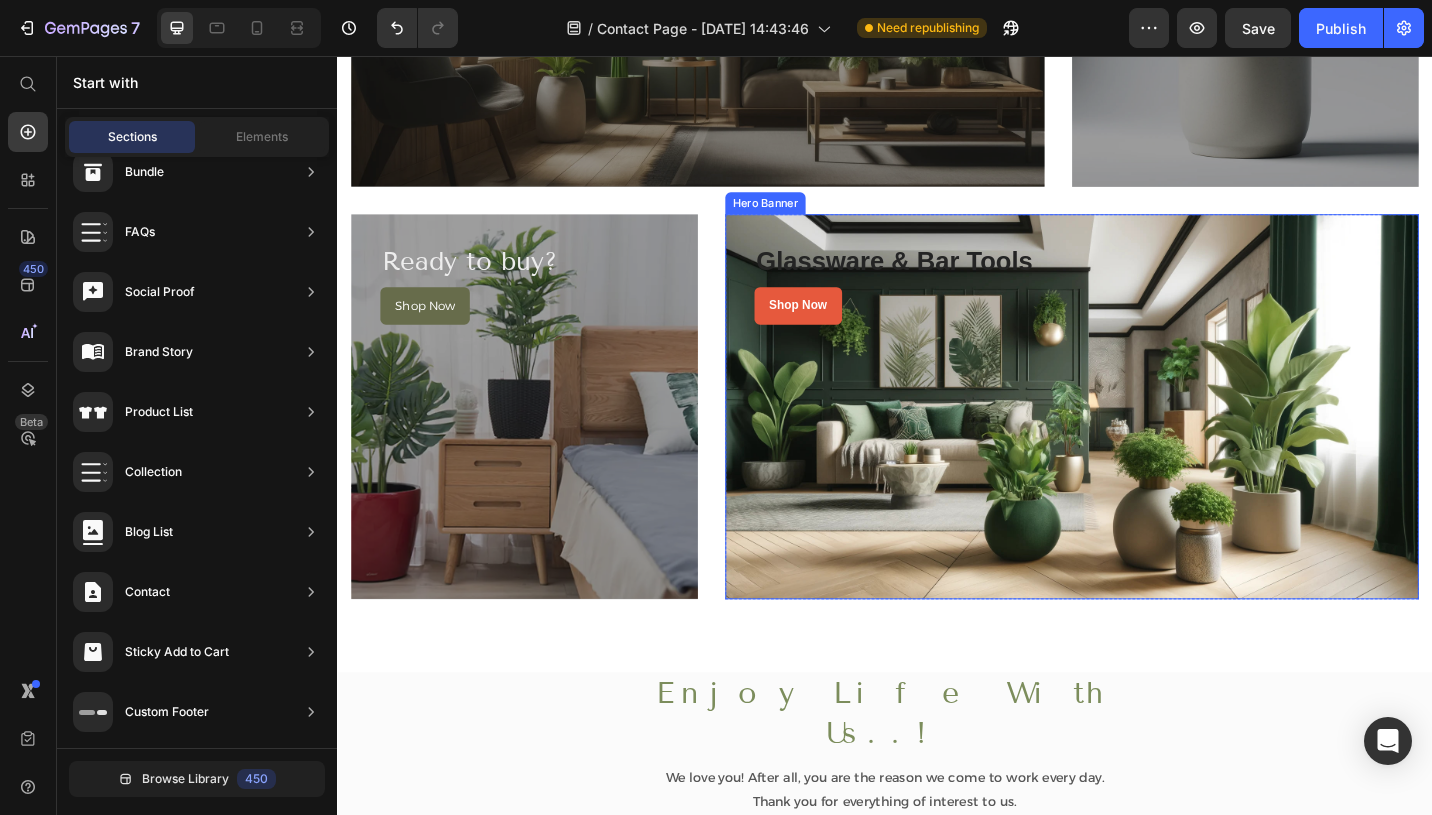 click at bounding box center (1142, 440) 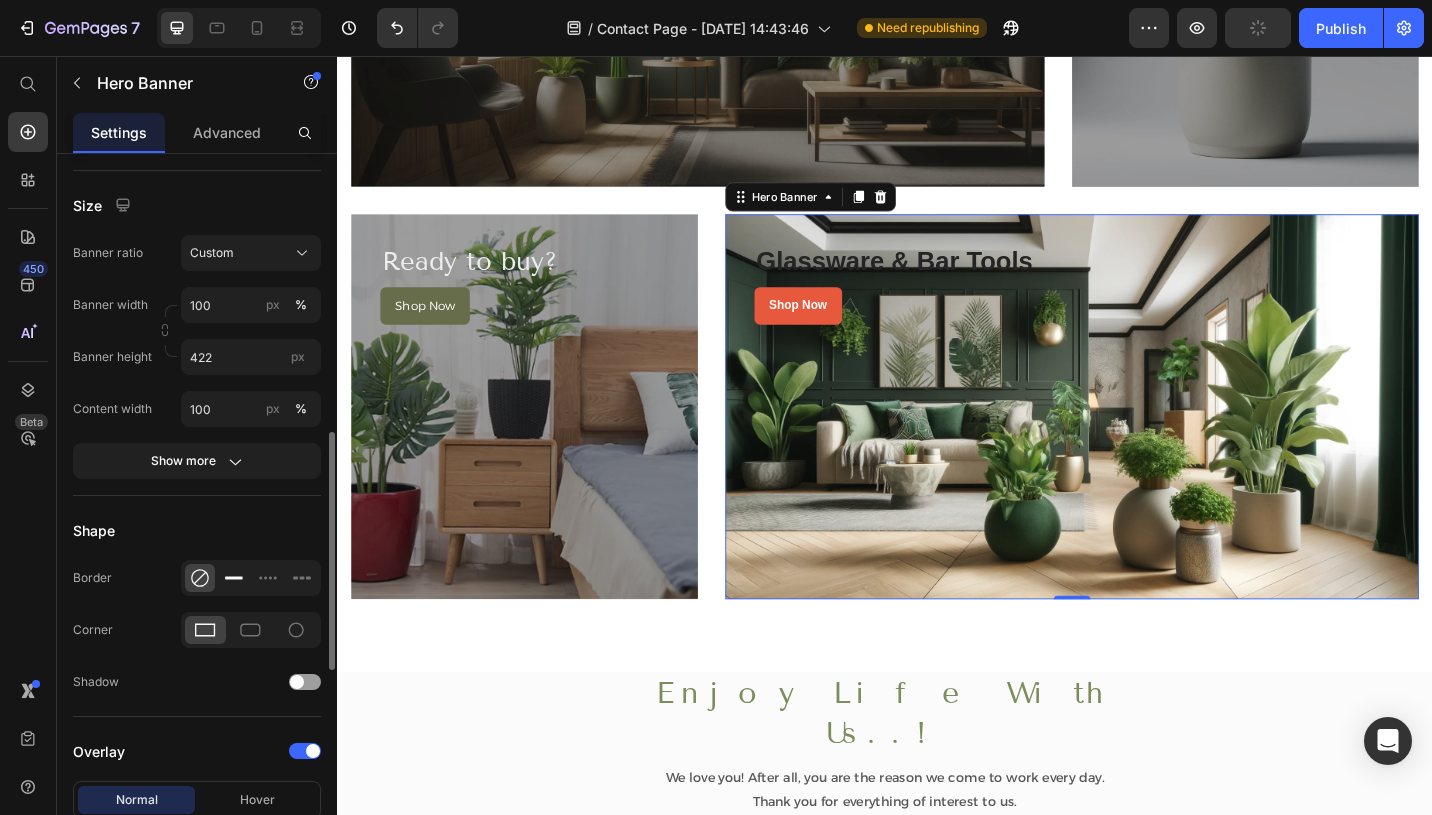 scroll, scrollTop: 1237, scrollLeft: 0, axis: vertical 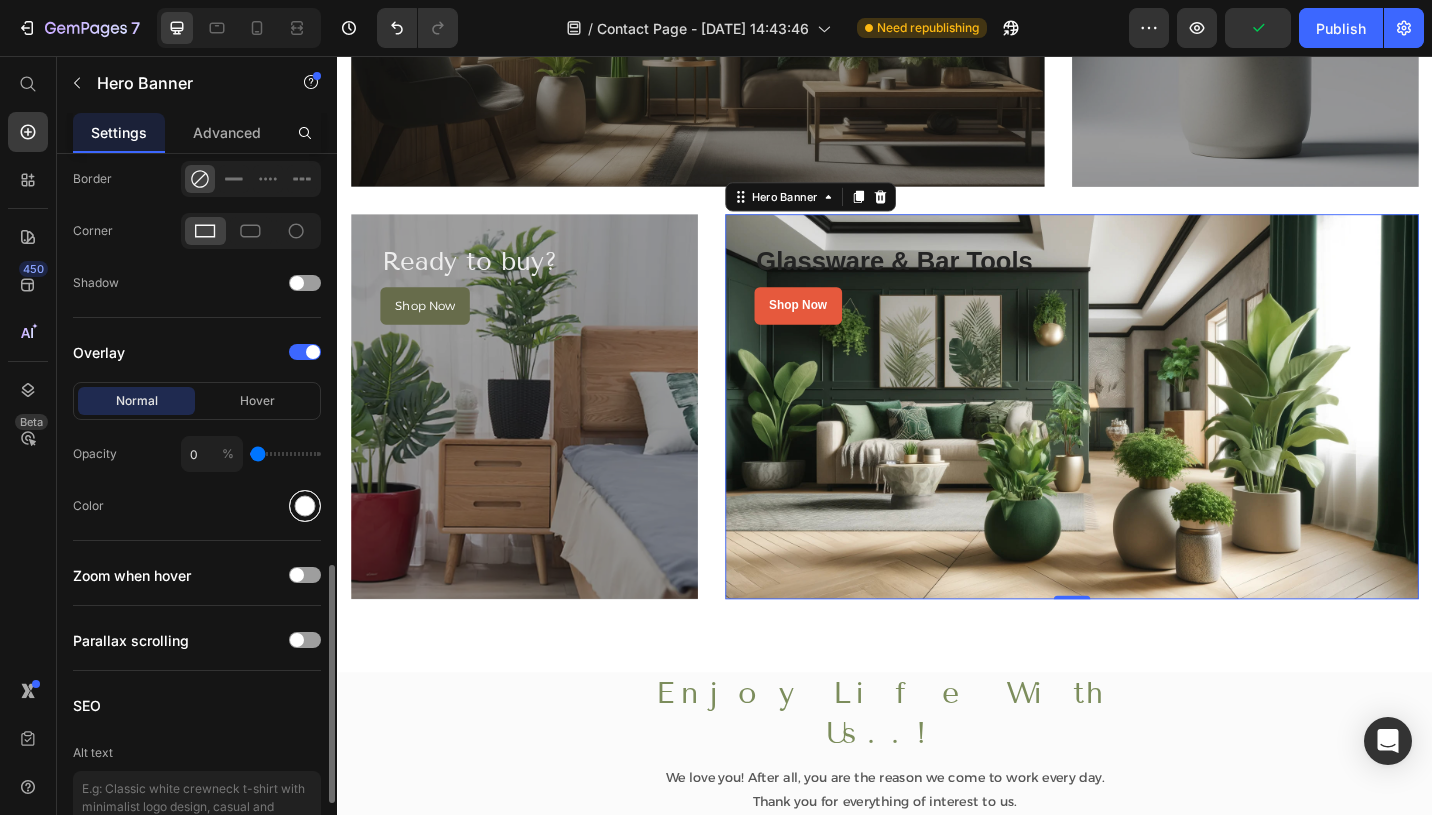 click at bounding box center [305, 506] 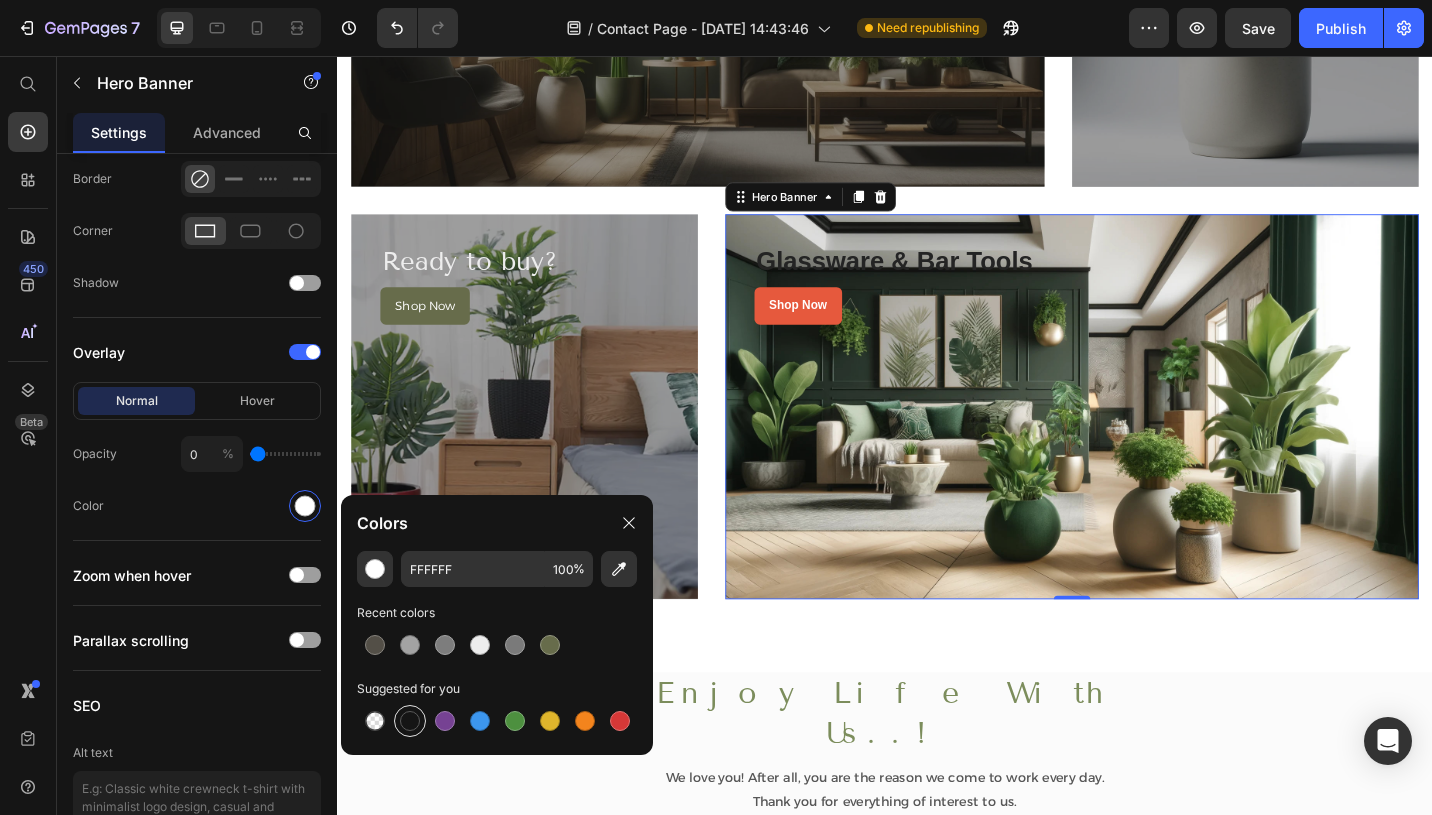 click at bounding box center [410, 721] 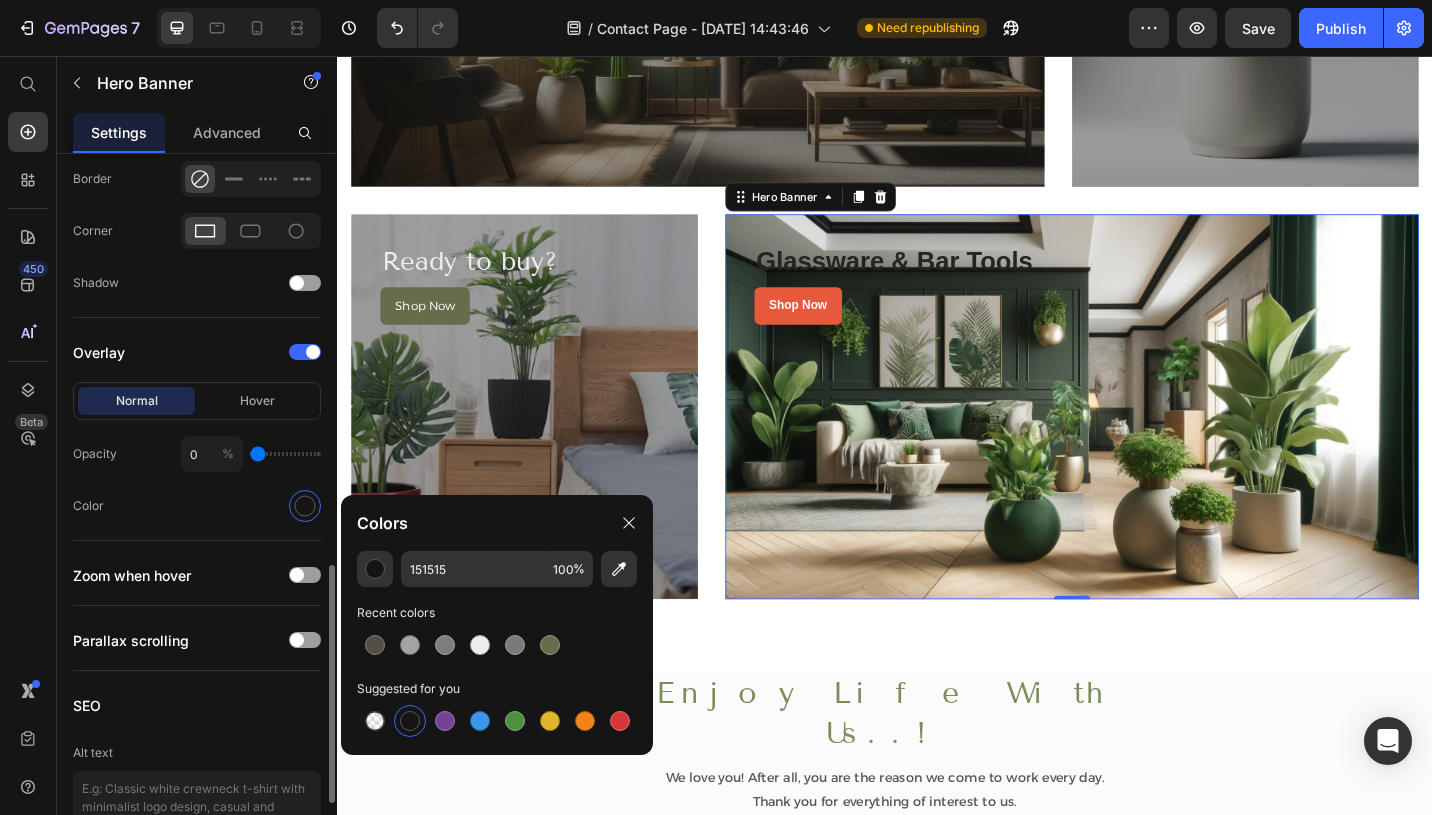 click on "Color" 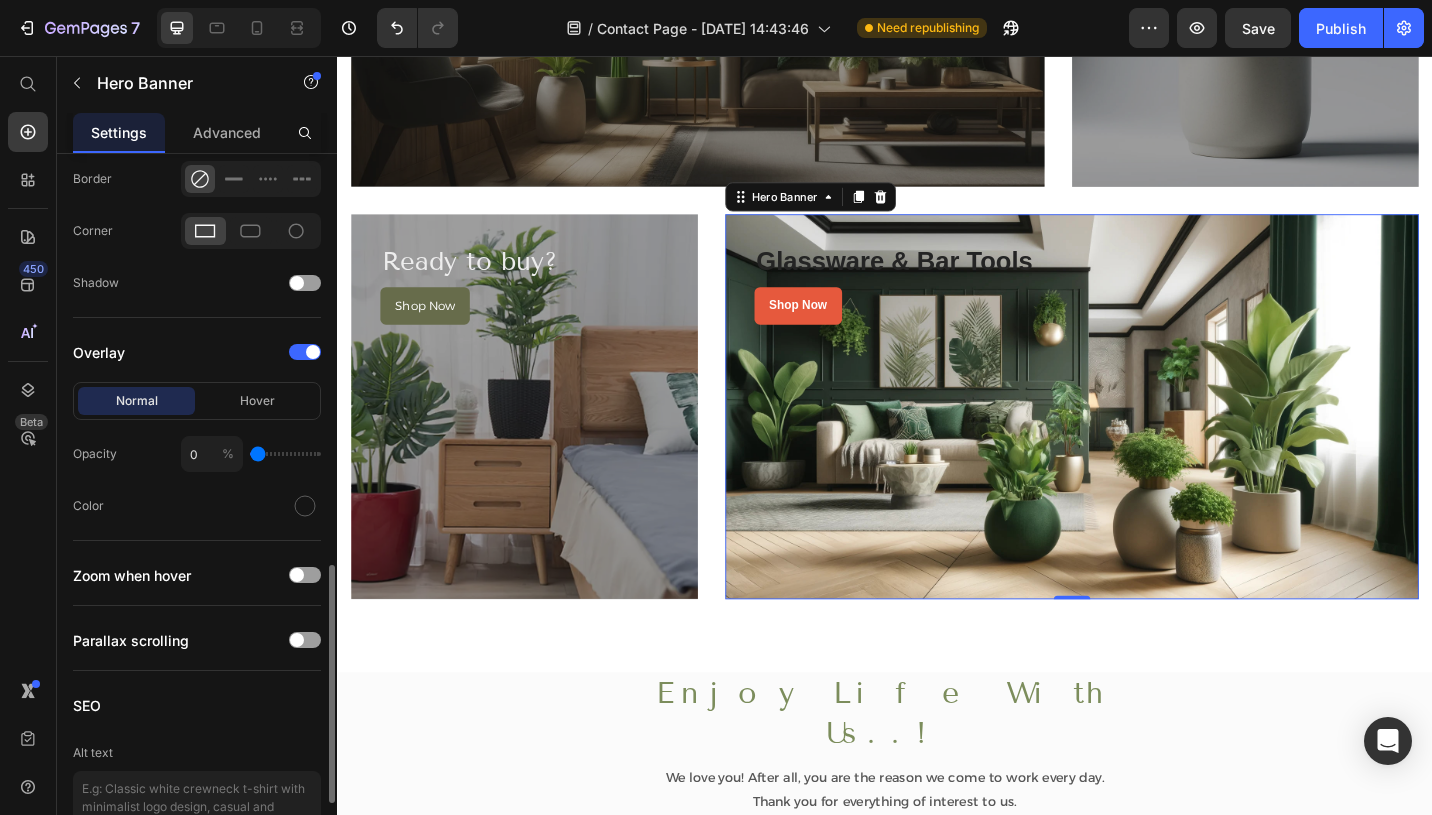 type on "37" 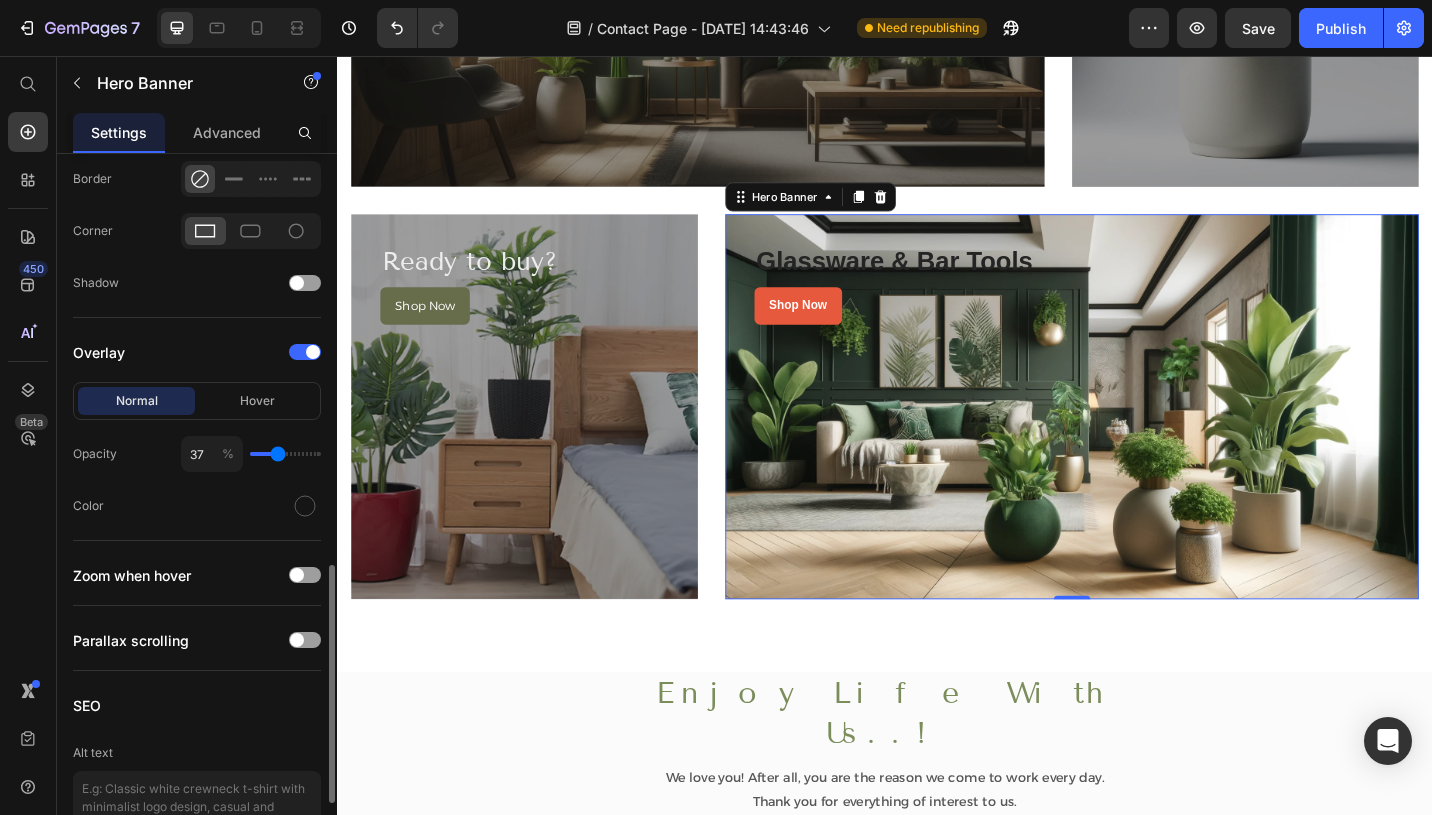 type on "37" 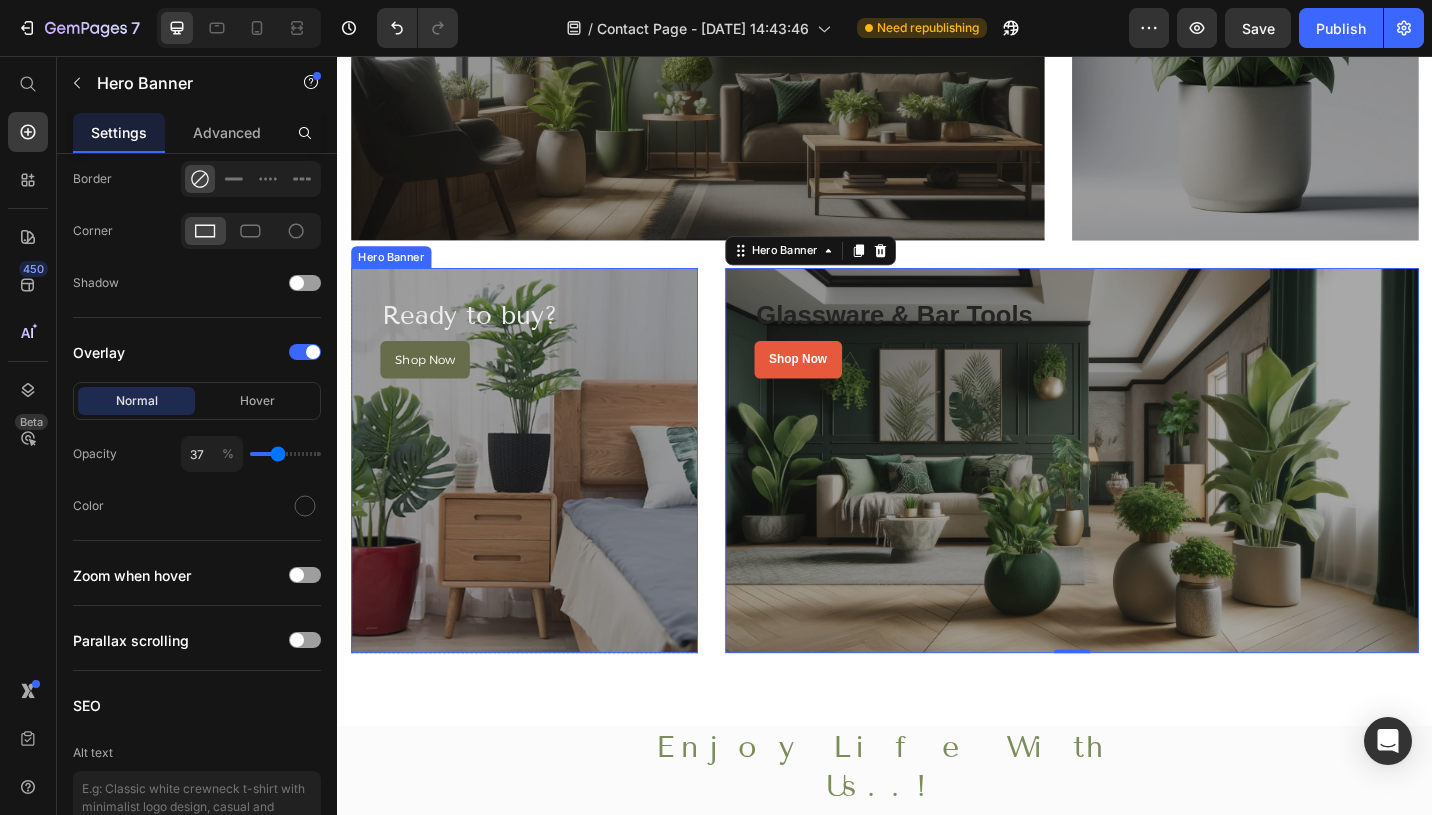 scroll, scrollTop: 791, scrollLeft: 0, axis: vertical 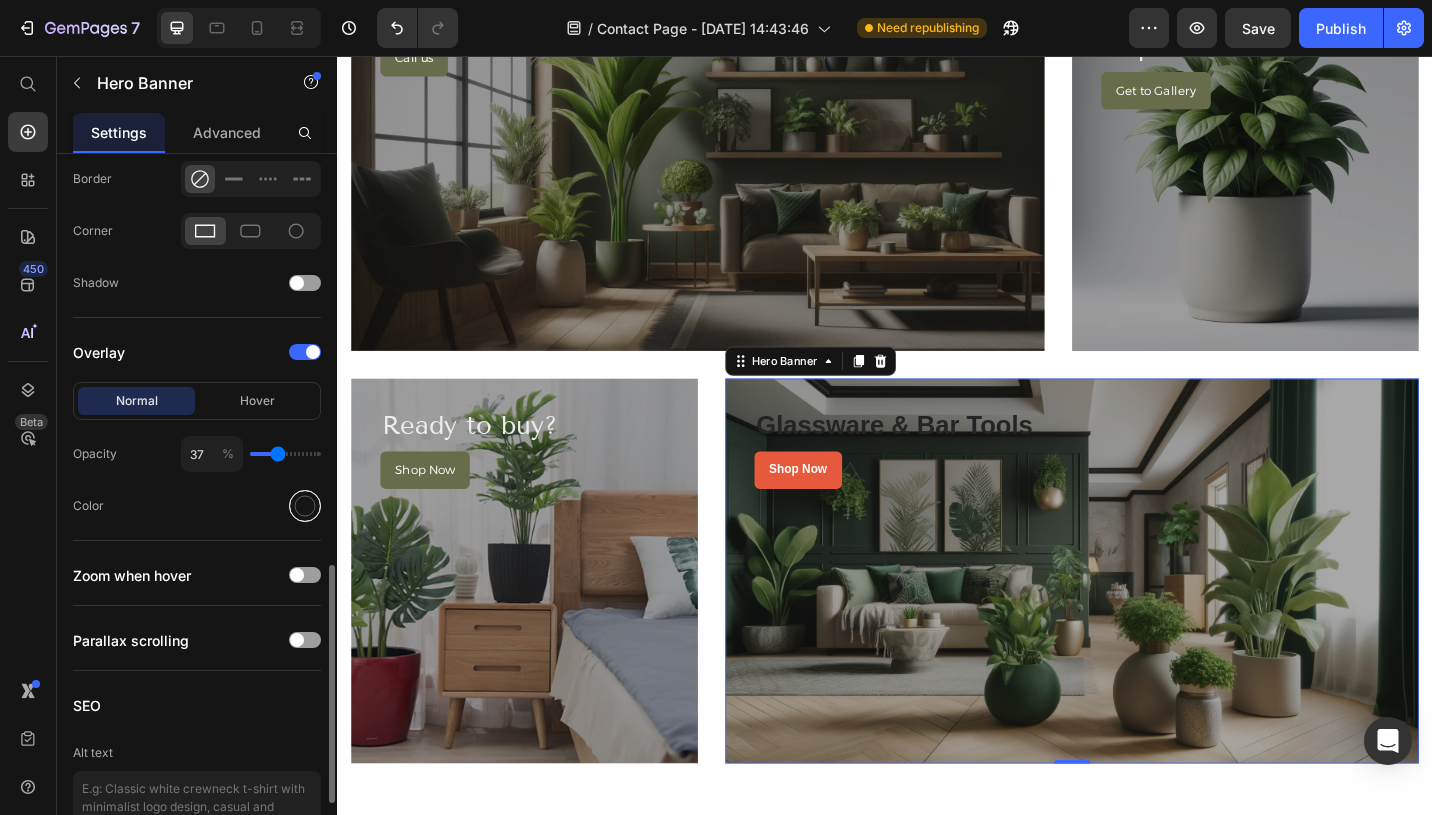 click at bounding box center [305, 506] 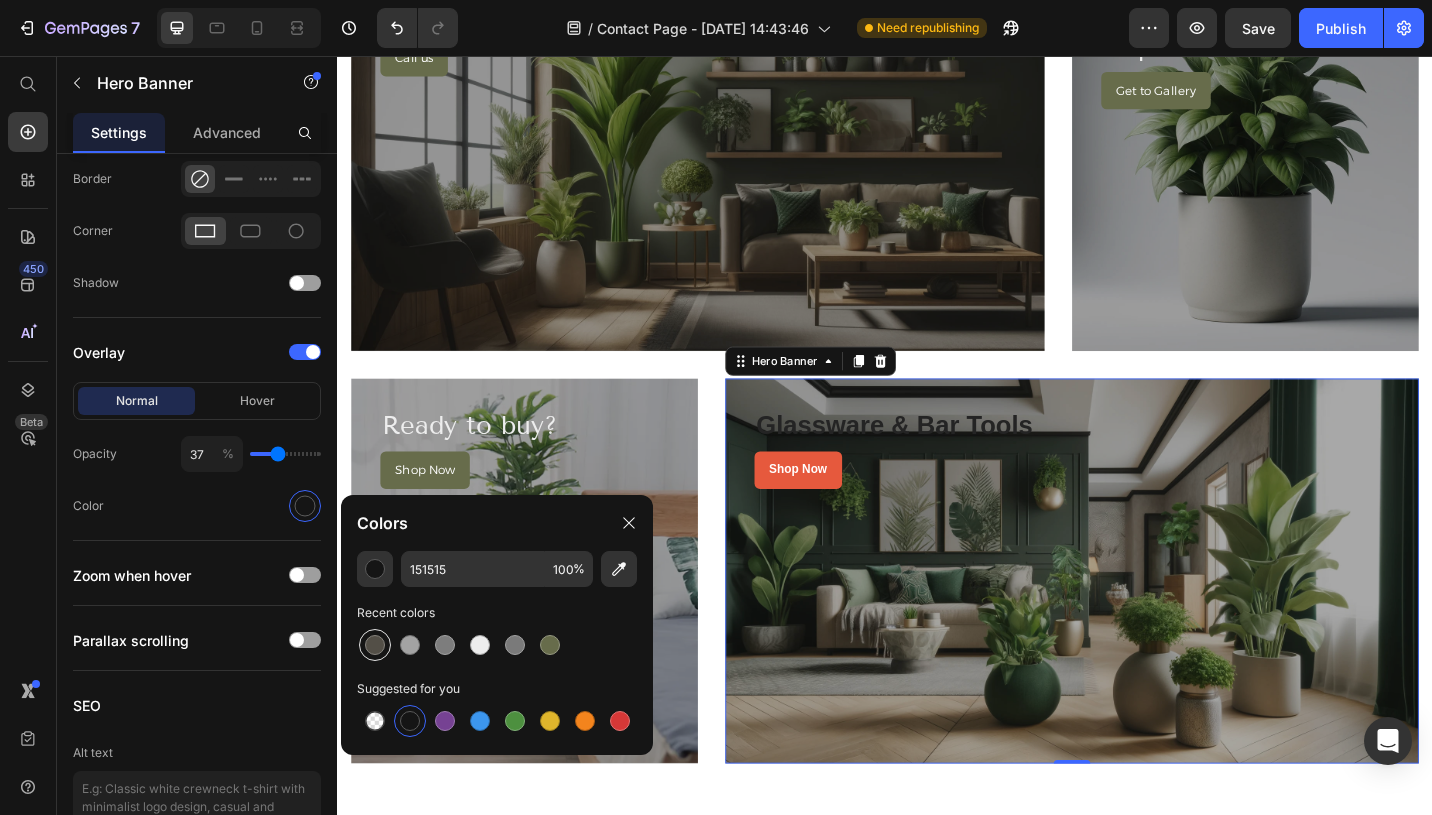 click at bounding box center (375, 645) 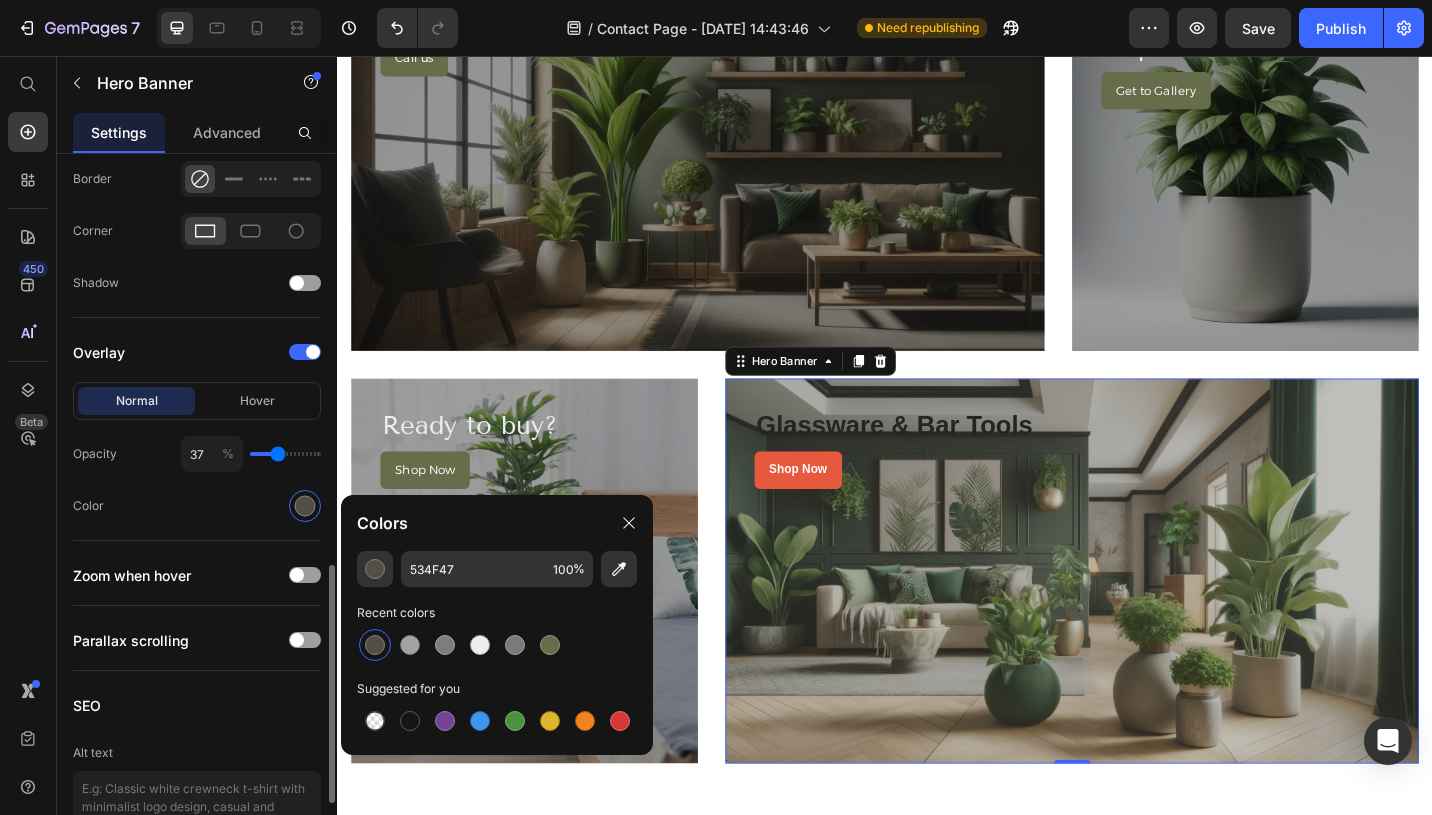click on "Overlay Normal Hover Opacity 37 % Color" 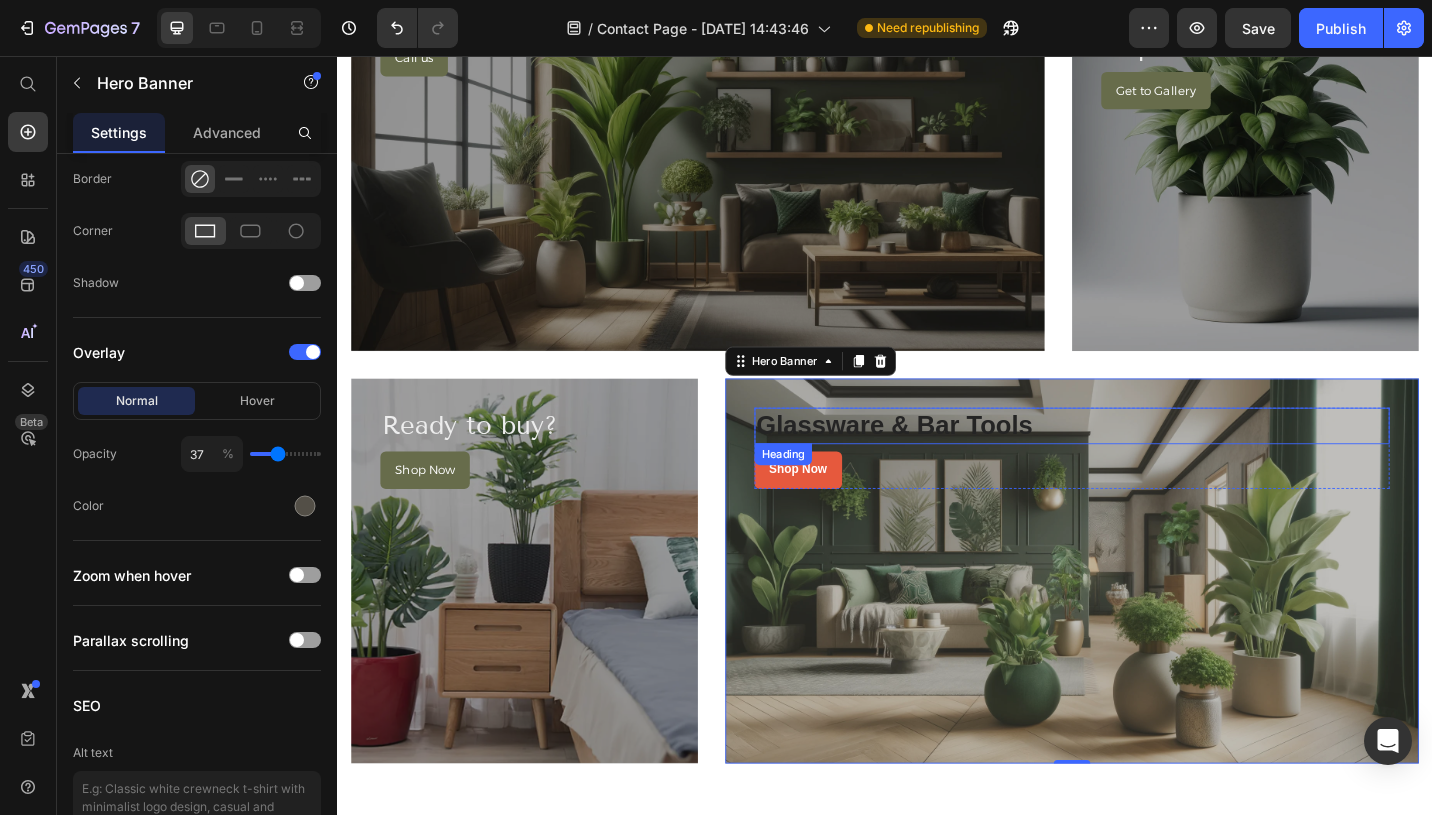 click on "Glassware & Bar Tools" at bounding box center [1142, 461] 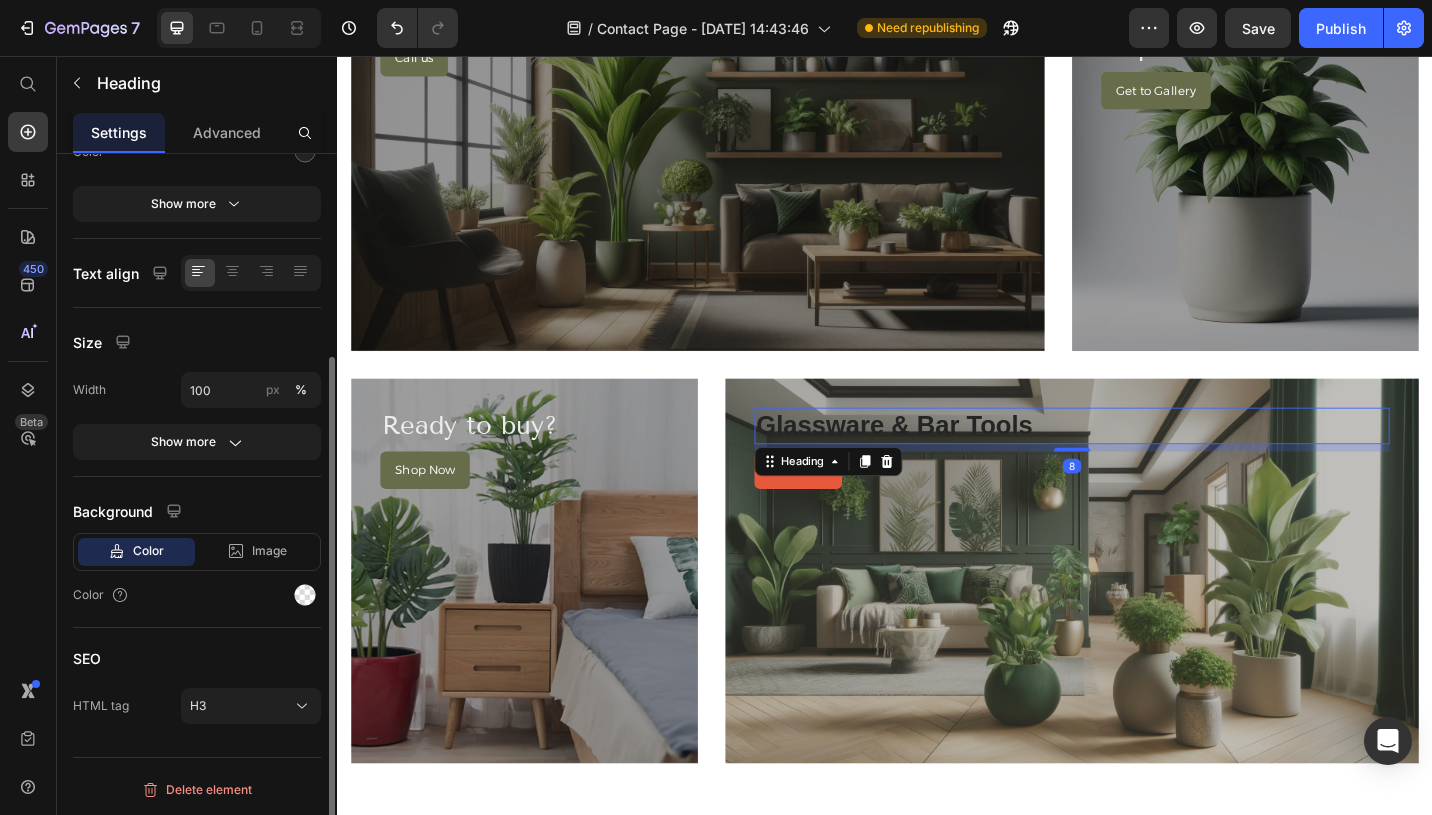 scroll, scrollTop: 0, scrollLeft: 0, axis: both 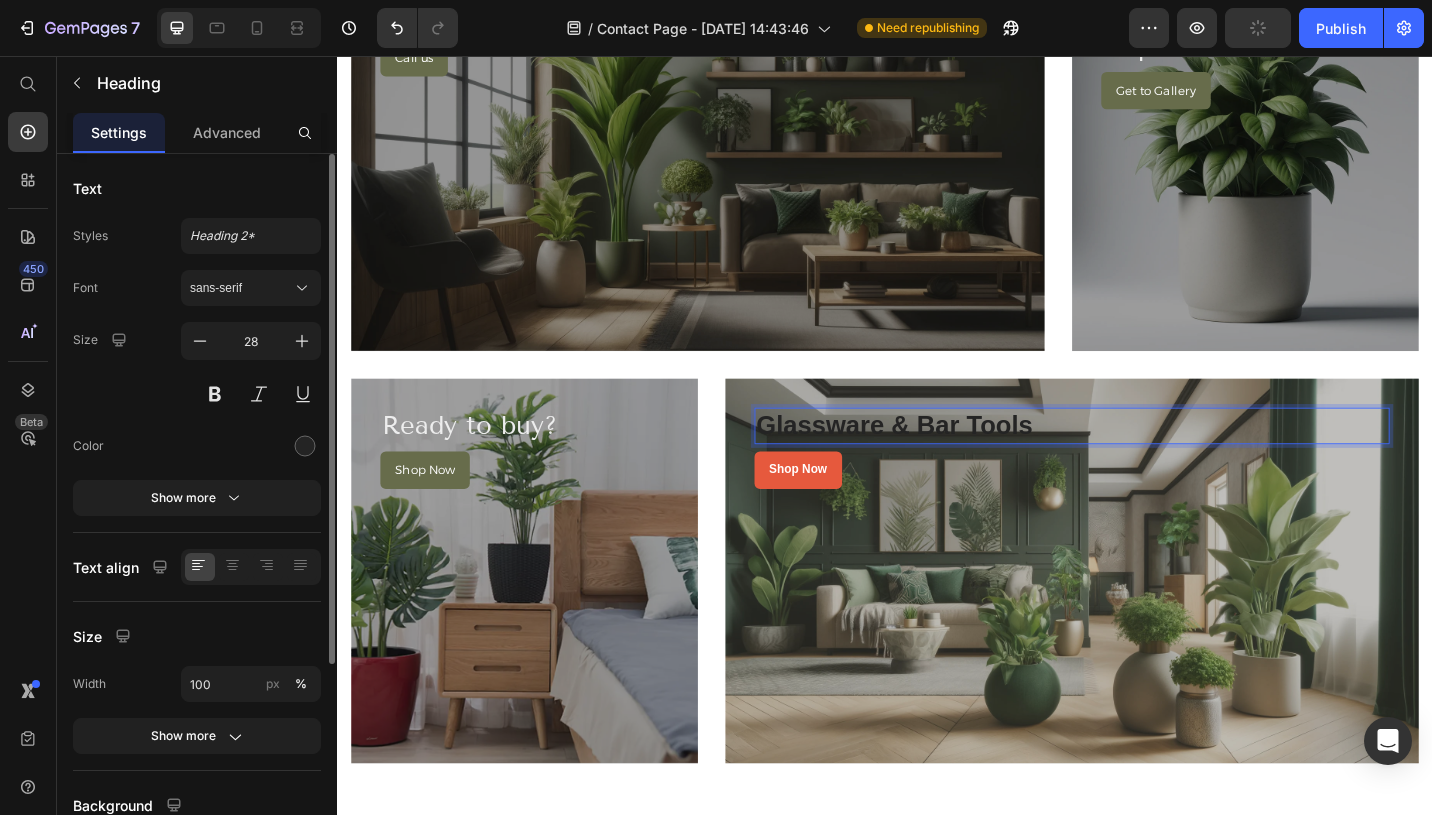 click on "Glassware & Bar Tools" at bounding box center (1142, 461) 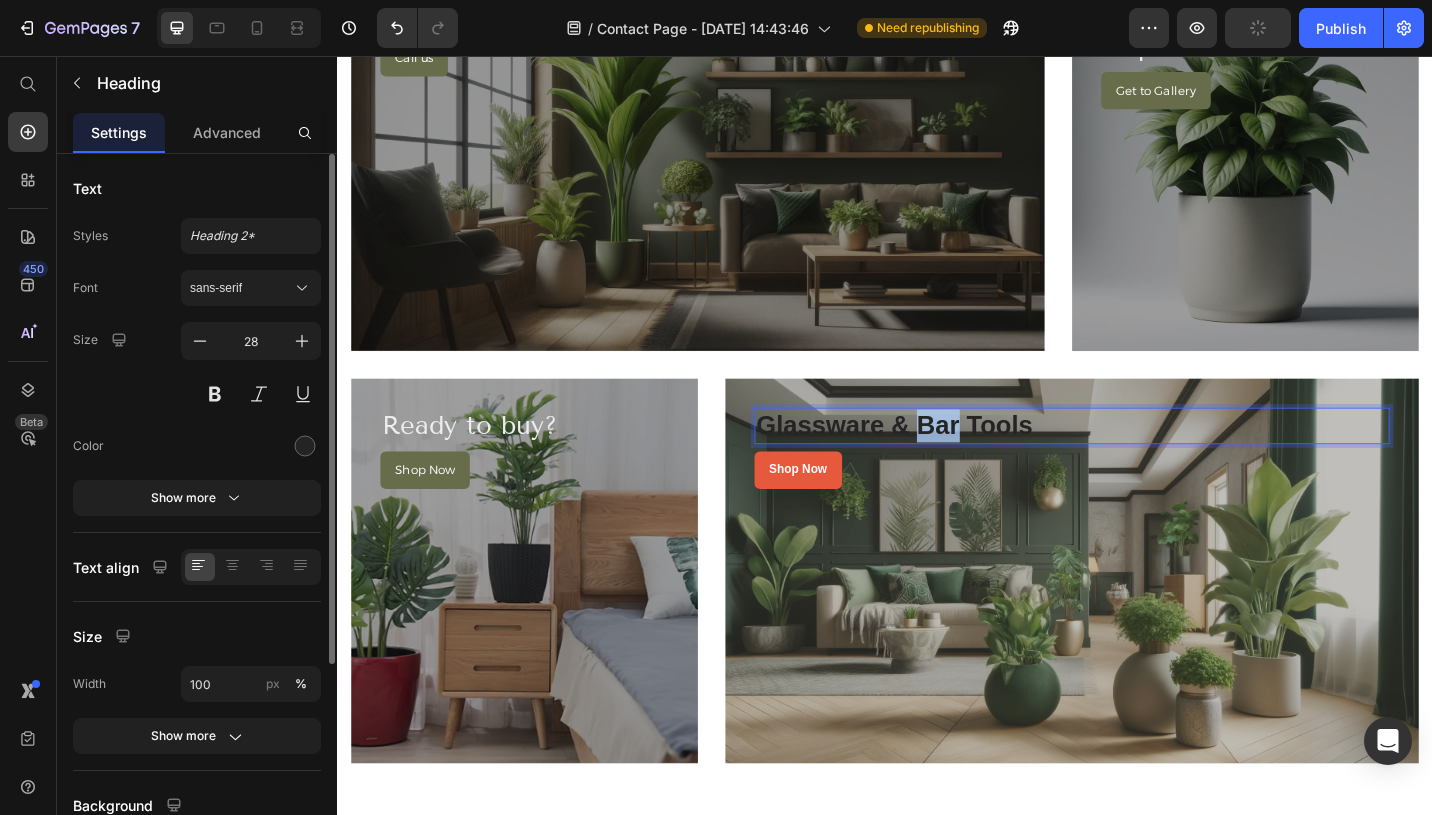 click on "Glassware & Bar Tools" at bounding box center [1142, 461] 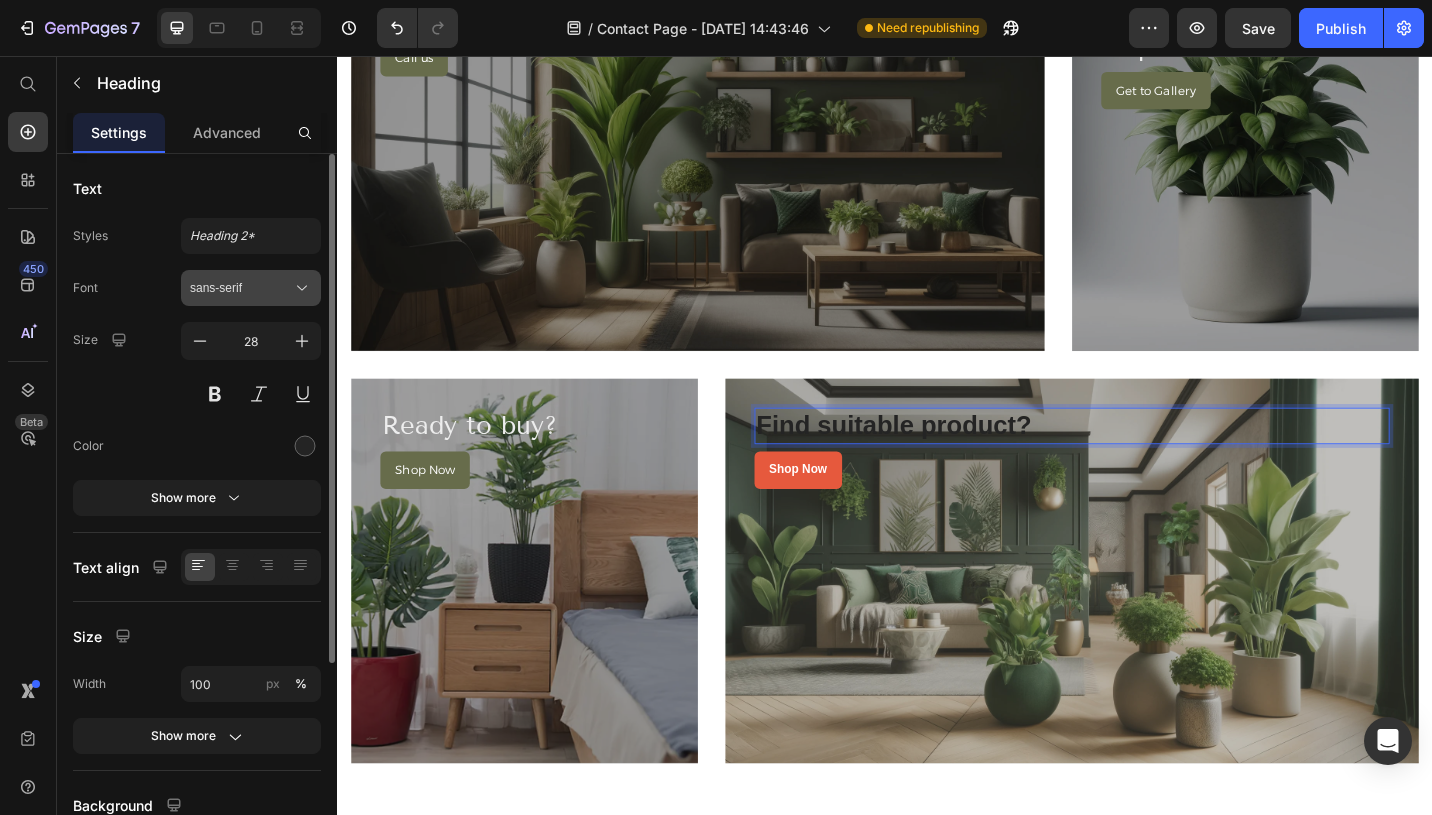 click on "sans-serif" at bounding box center (251, 288) 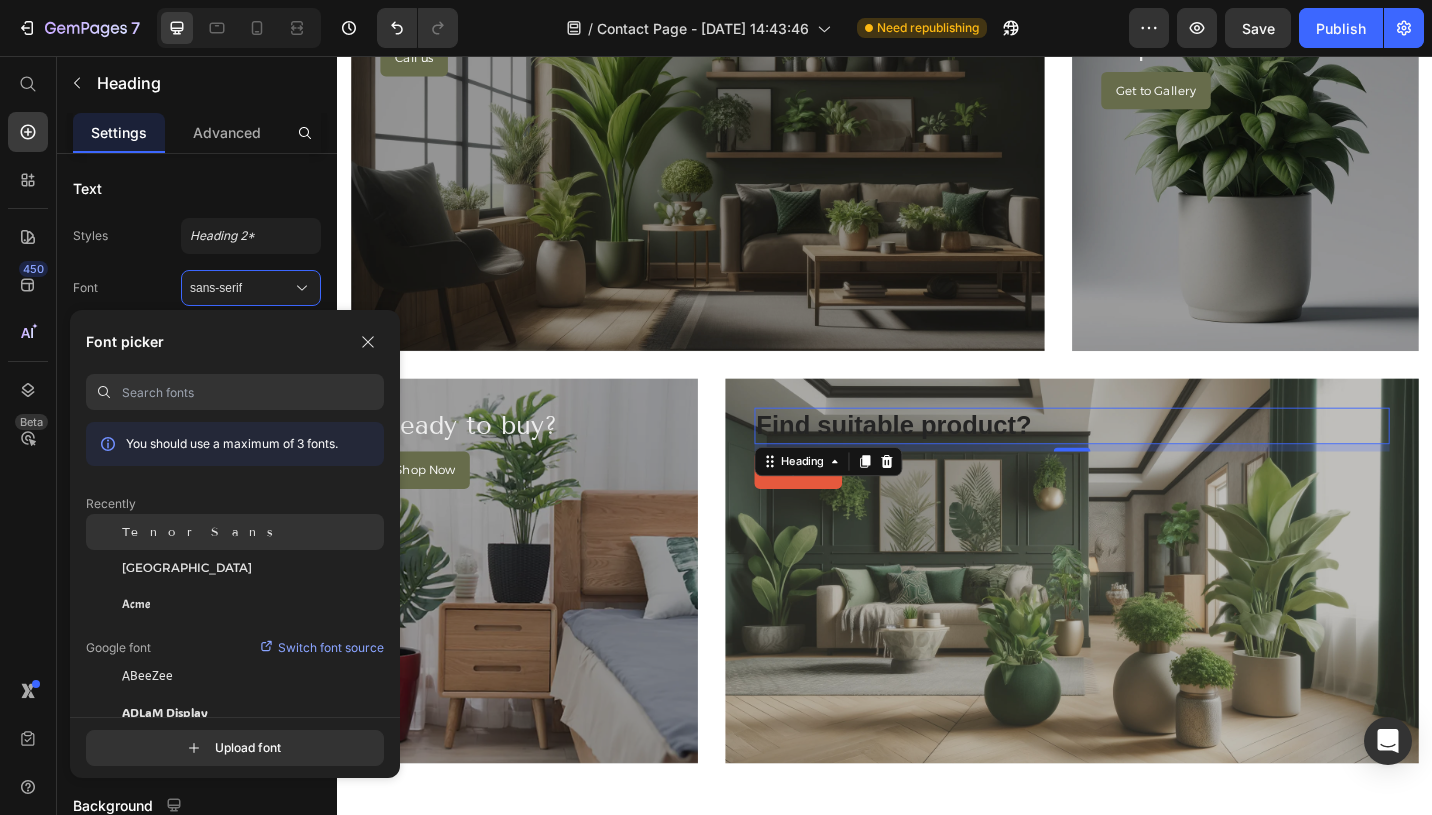 click on "Tenor Sans" 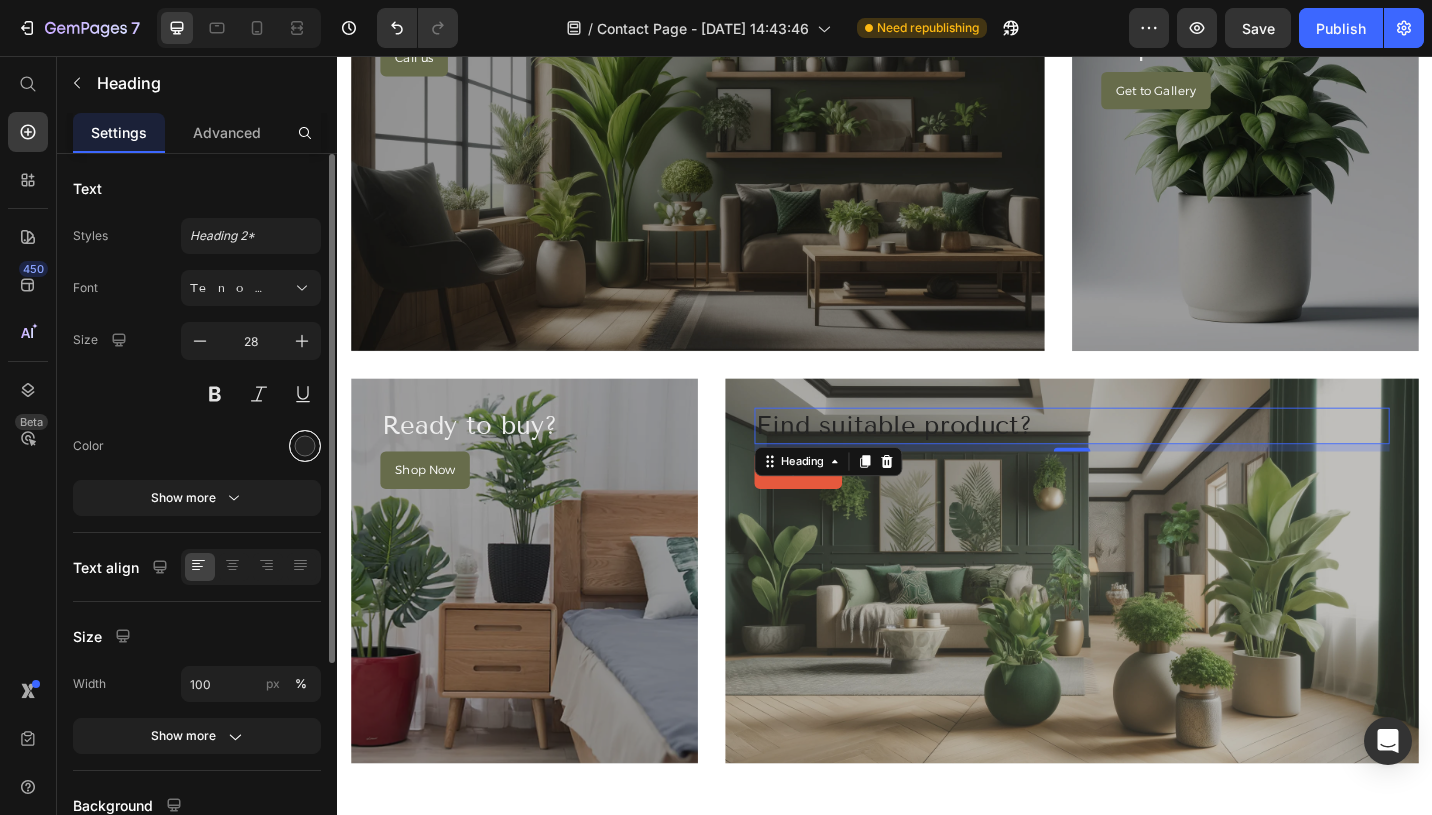 click at bounding box center [305, 446] 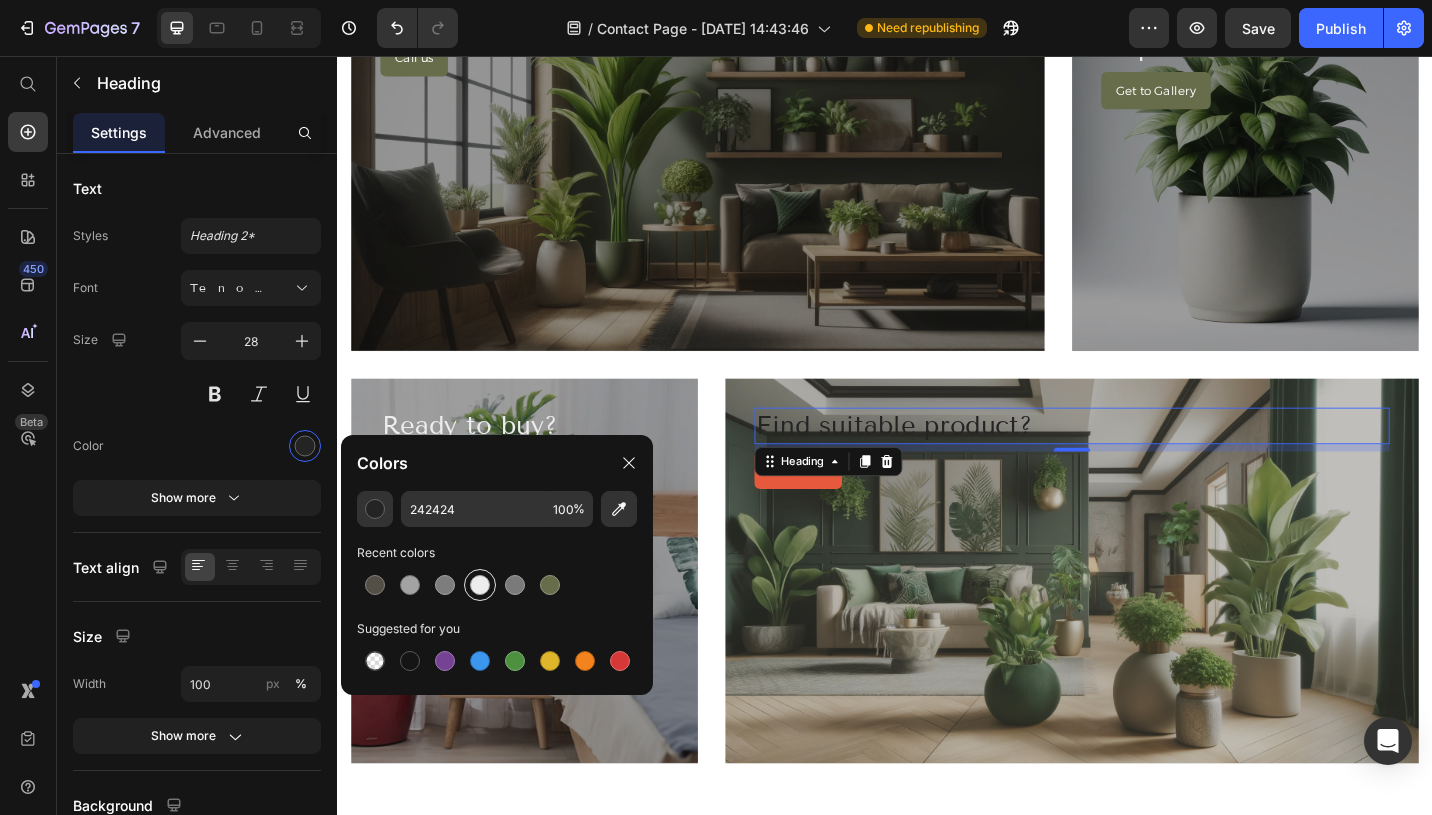 click at bounding box center (480, 585) 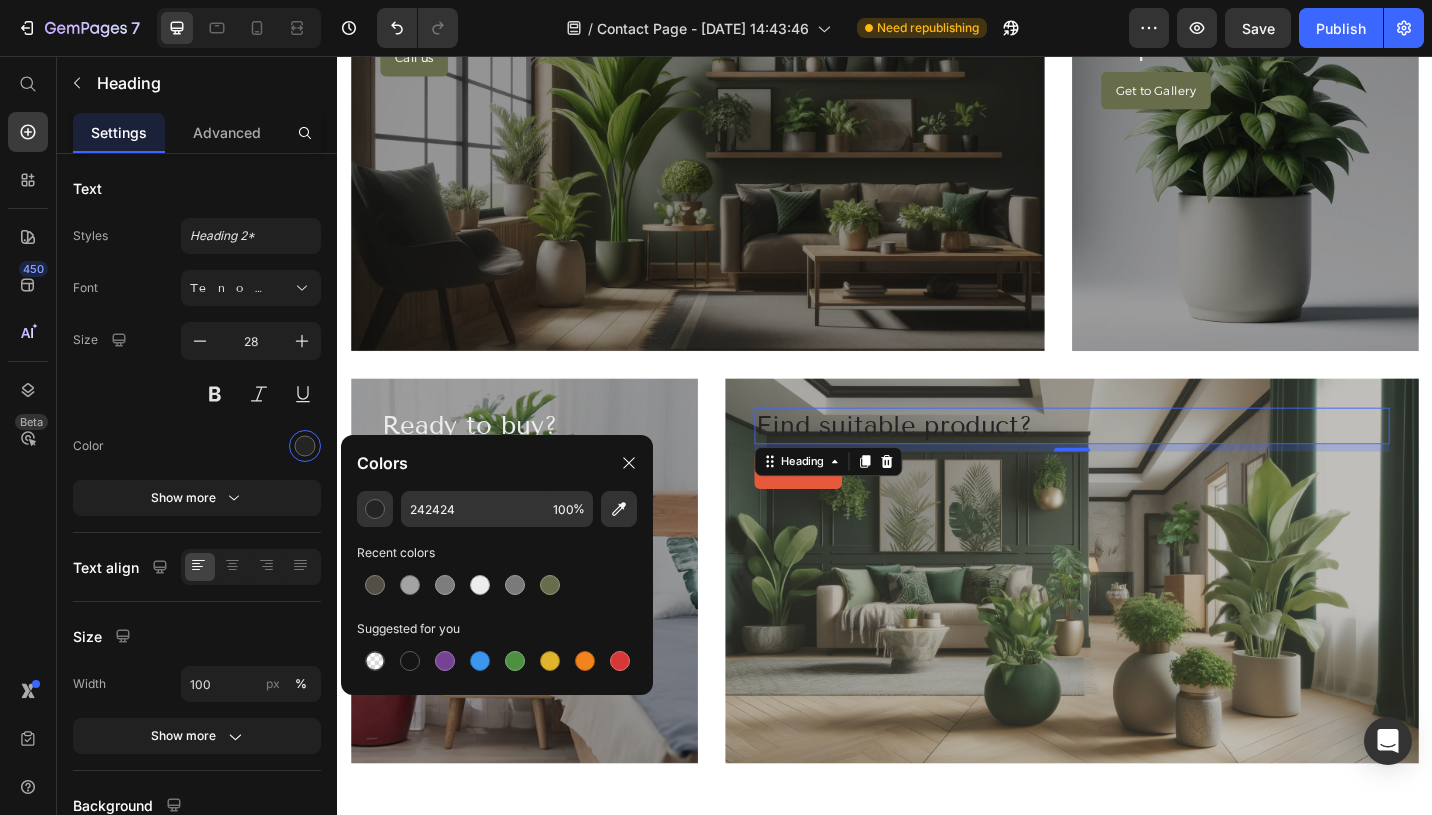 type on "EDEDED" 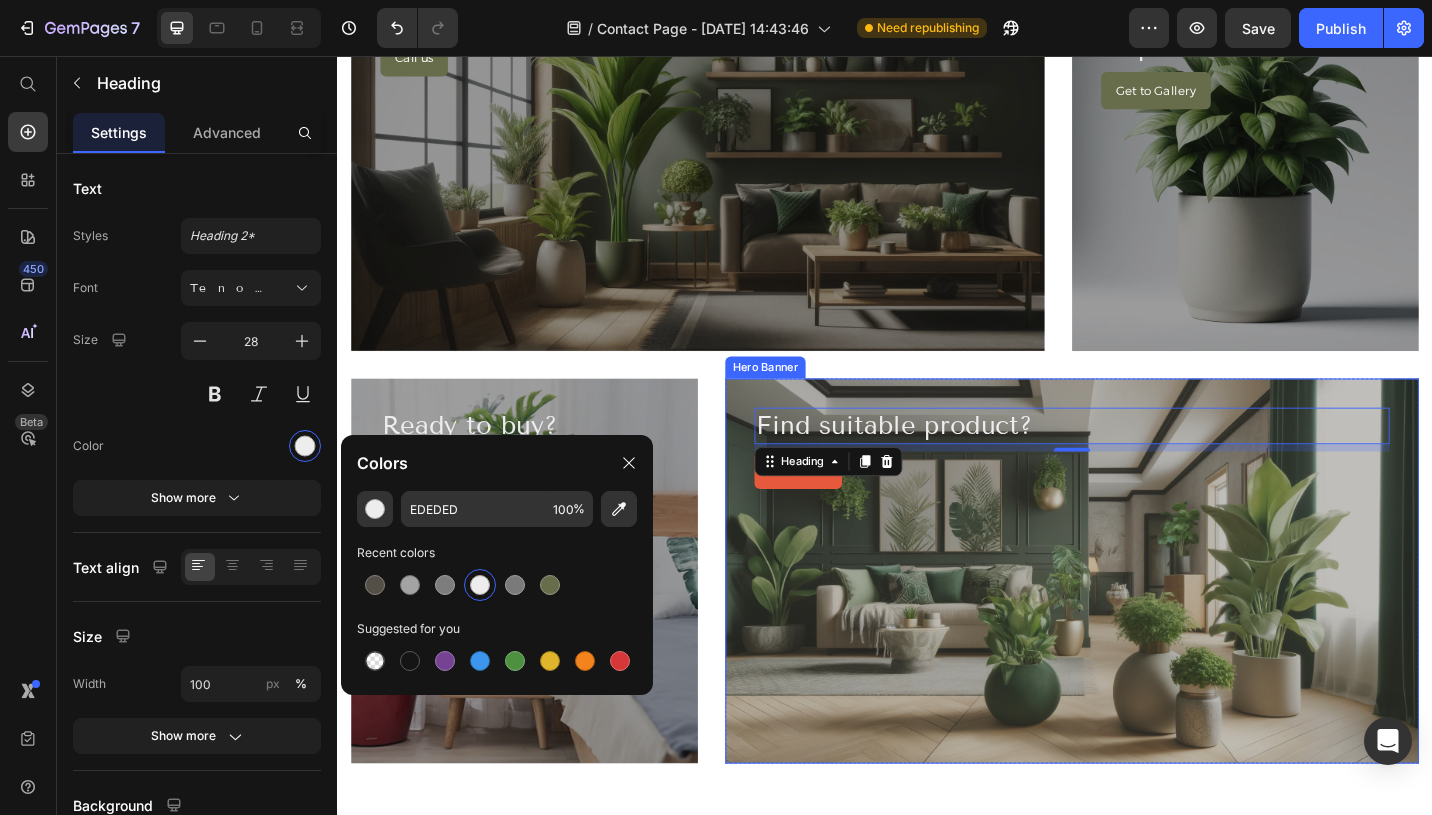 click at bounding box center (1142, 620) 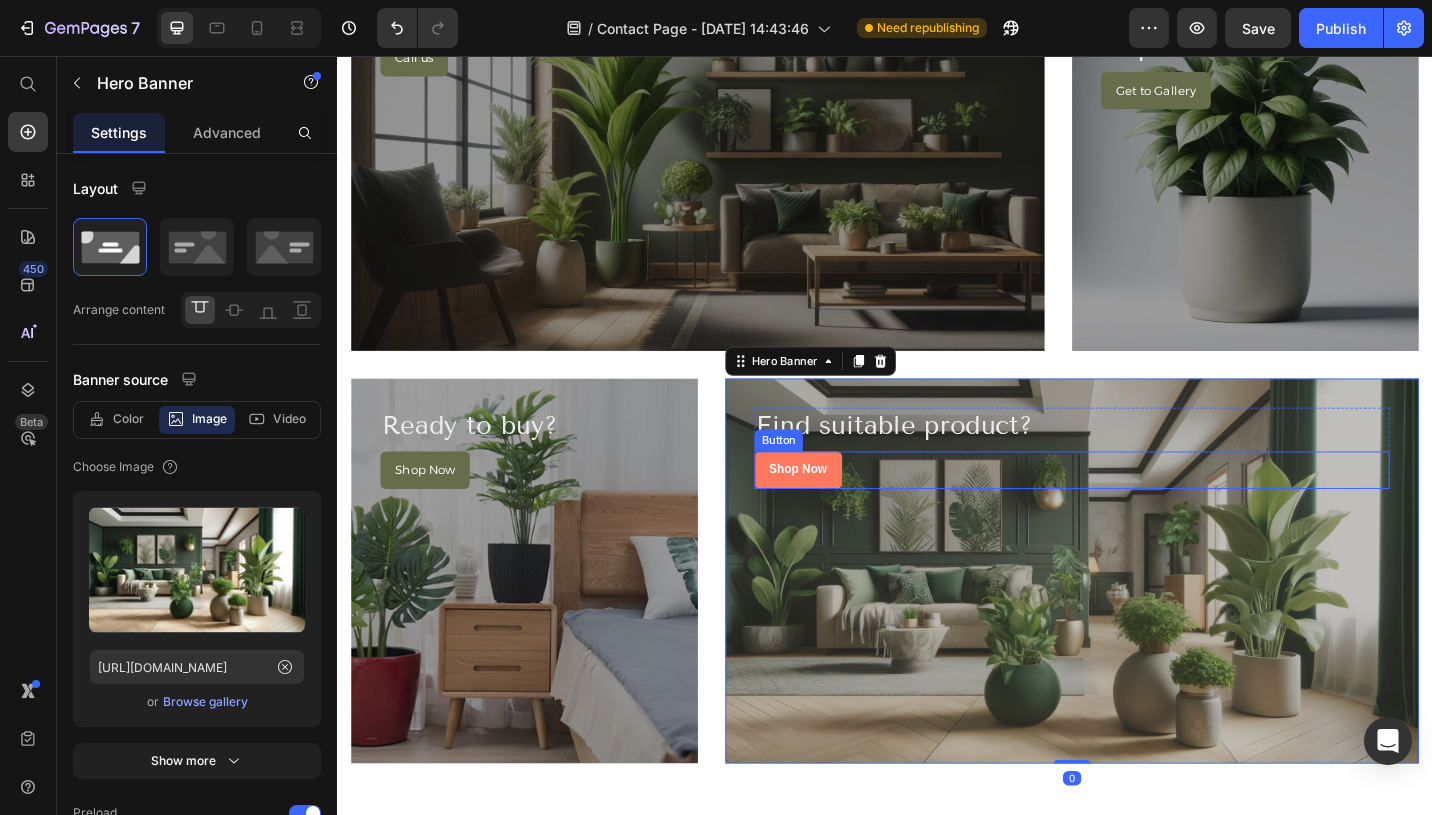 click on "Shop Now" at bounding box center [842, 509] 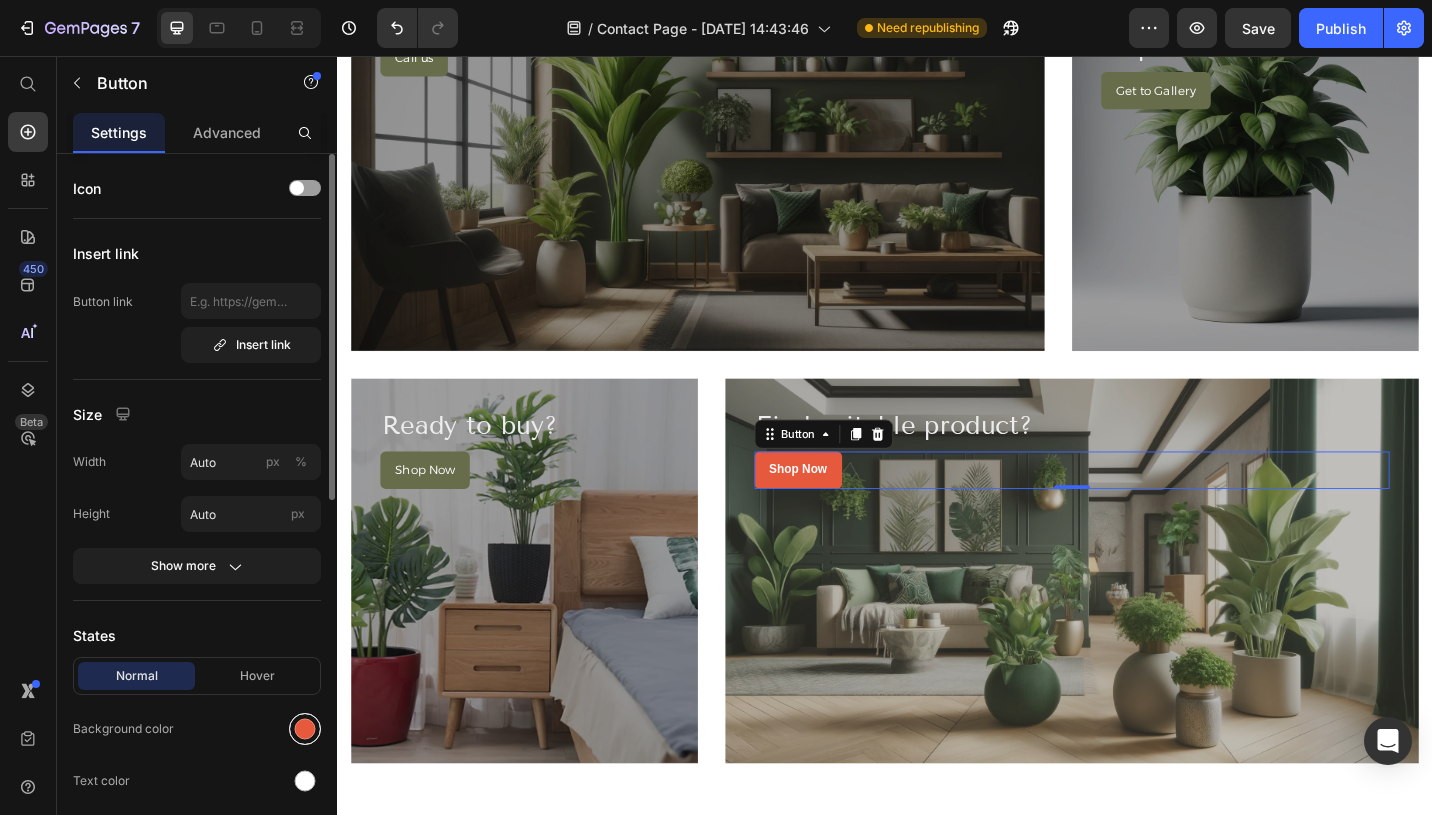 click at bounding box center (305, 729) 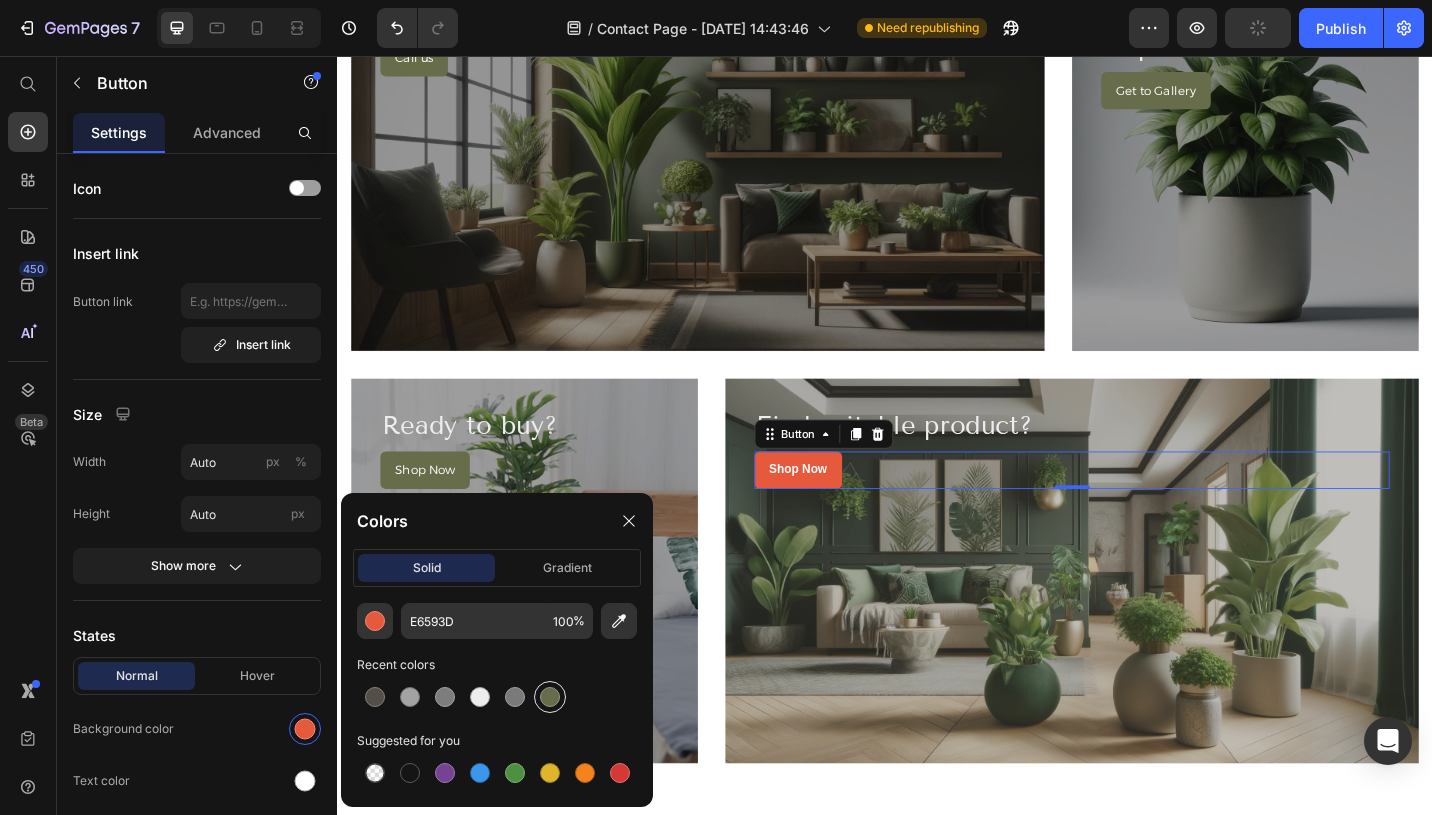 click at bounding box center [550, 697] 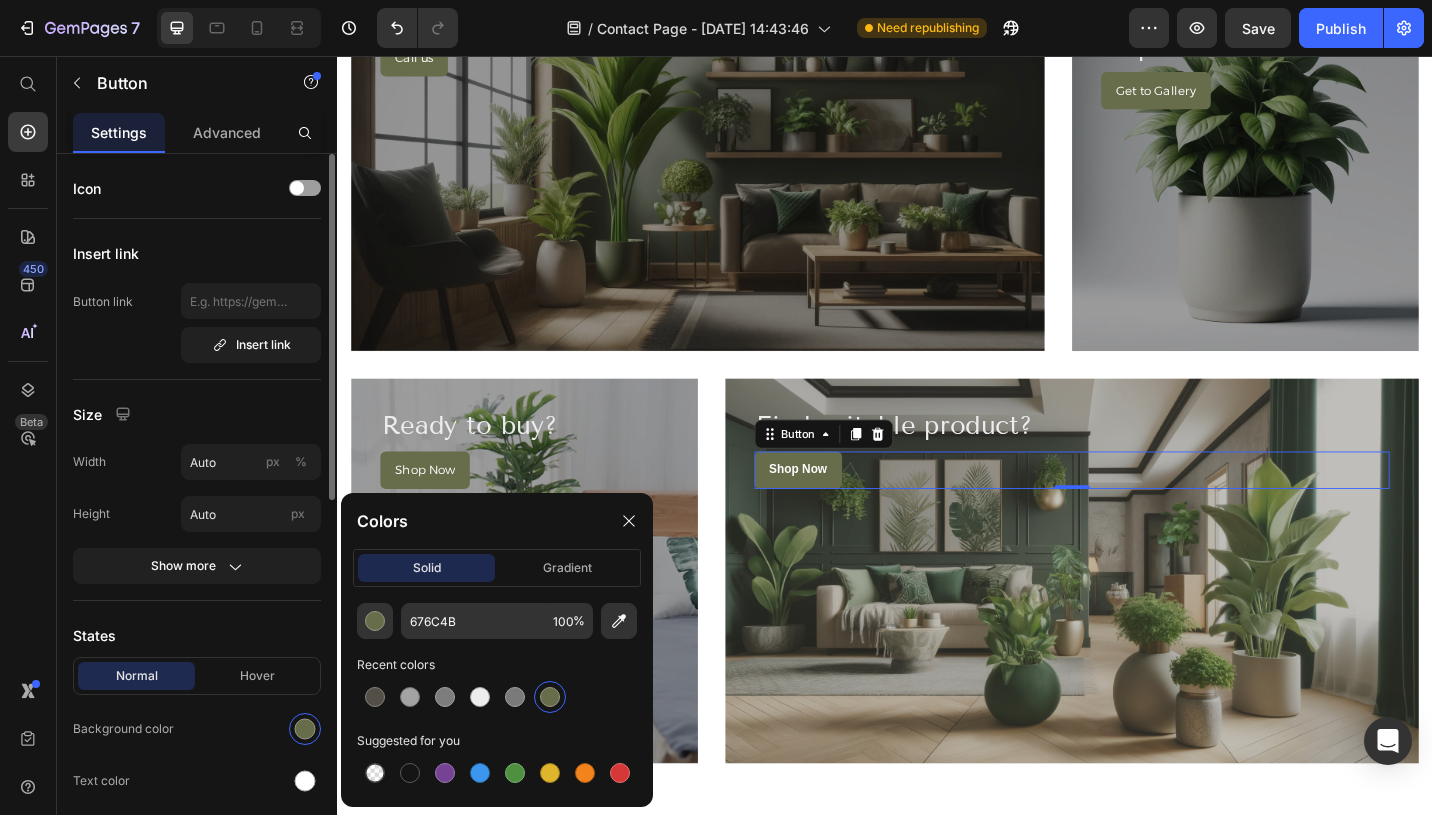 click on "Size" at bounding box center [197, 414] 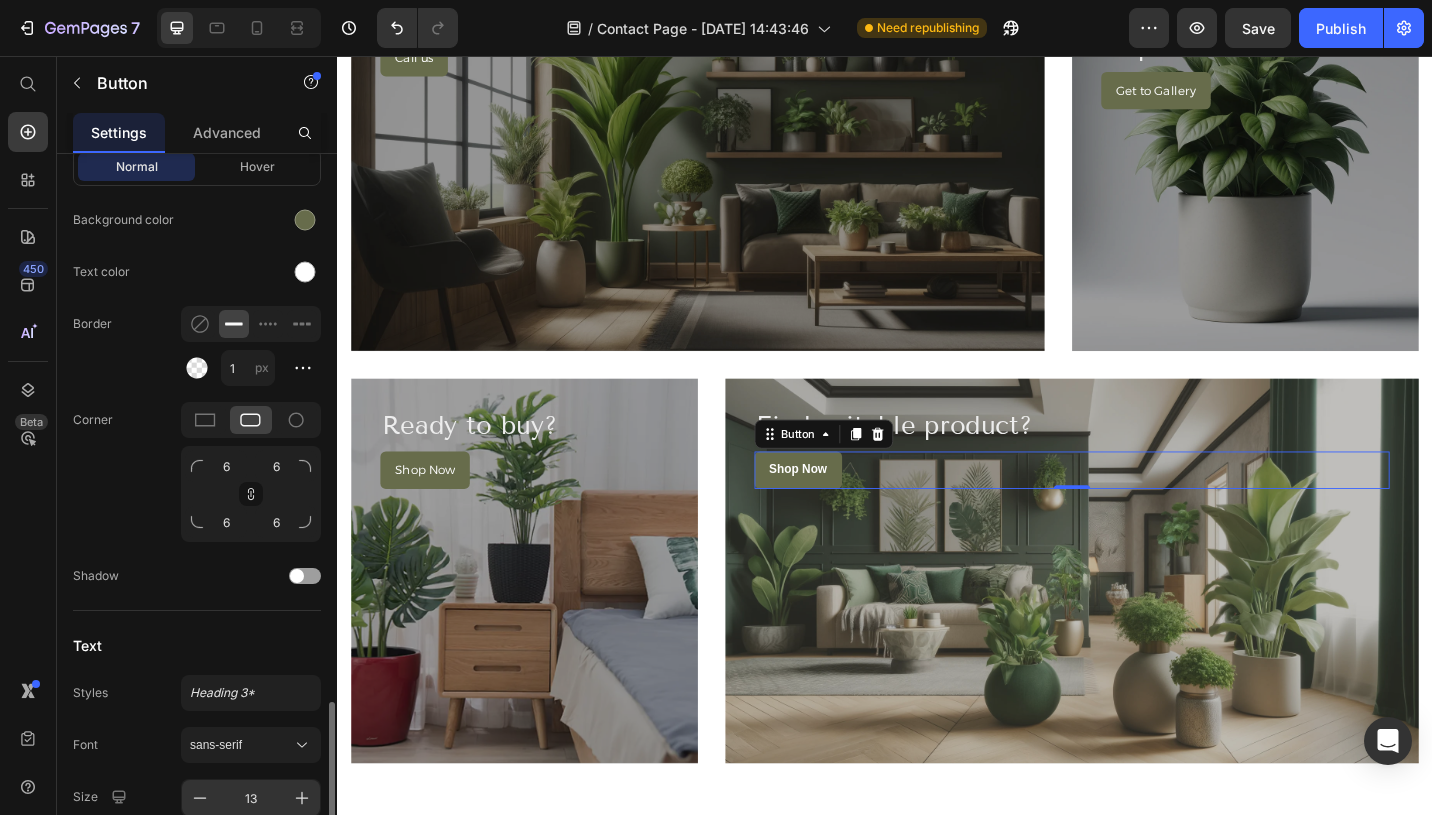 scroll, scrollTop: 771, scrollLeft: 0, axis: vertical 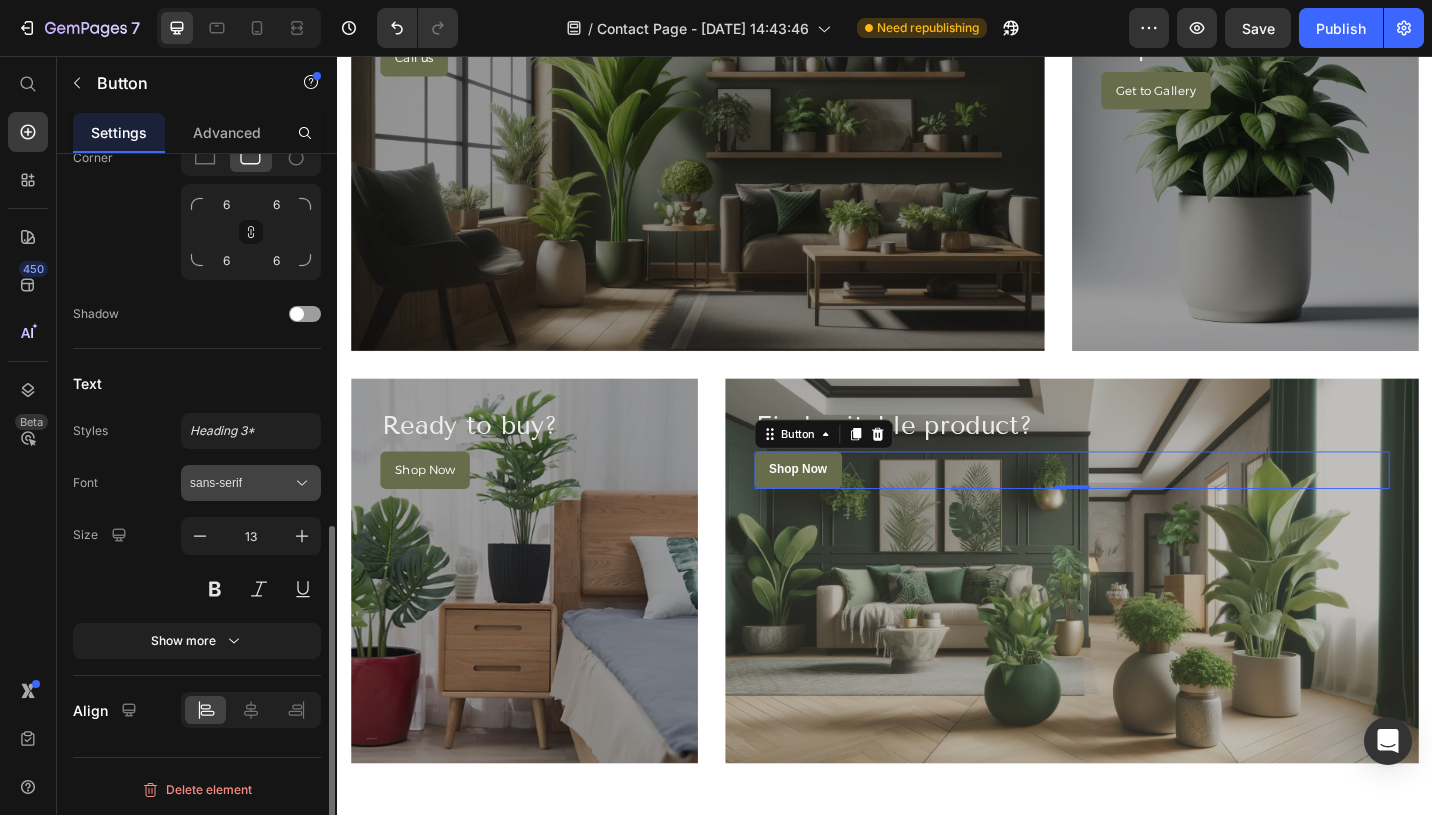 click on "sans-serif" at bounding box center (251, 483) 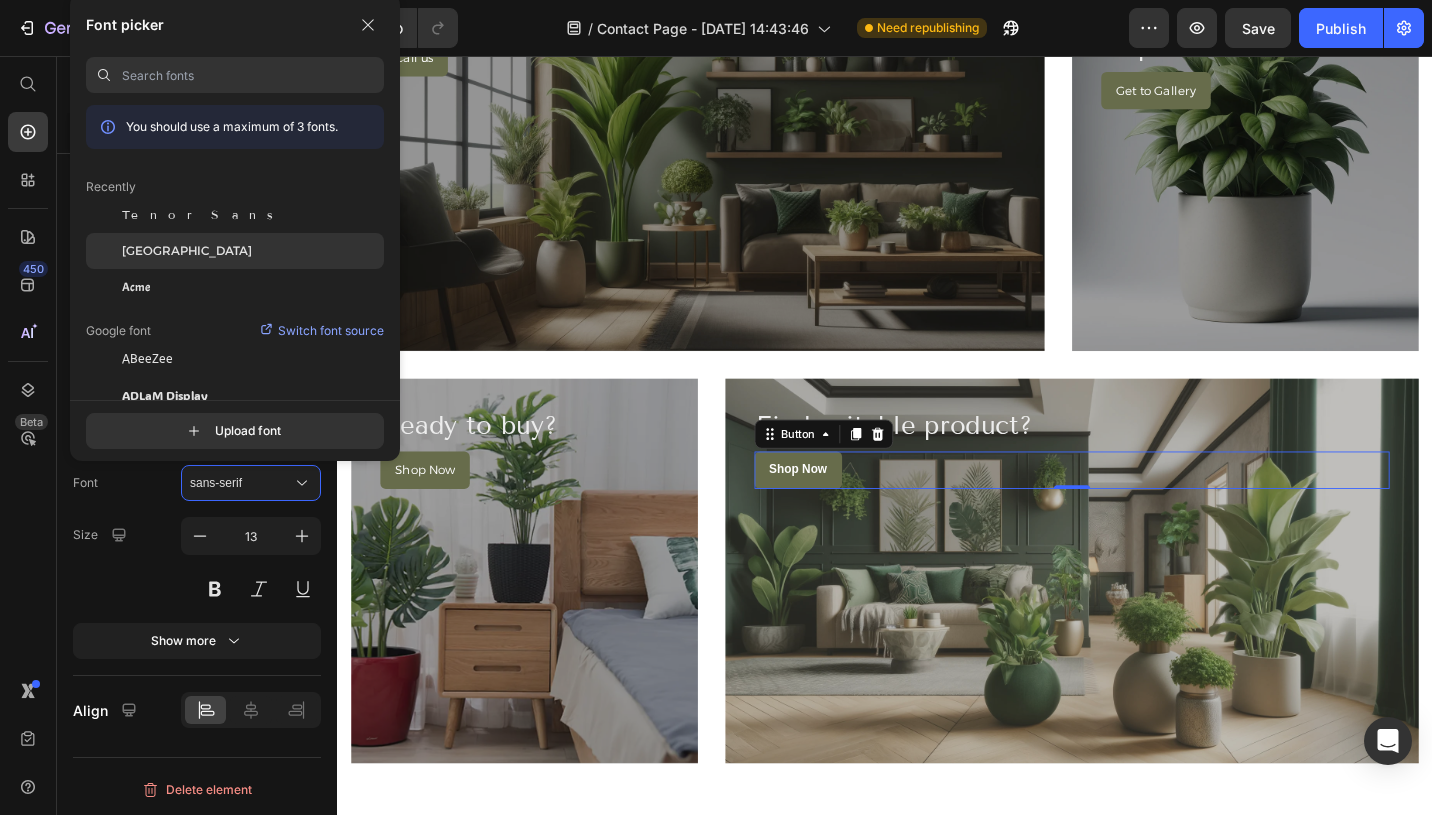 click on "Alexandria" 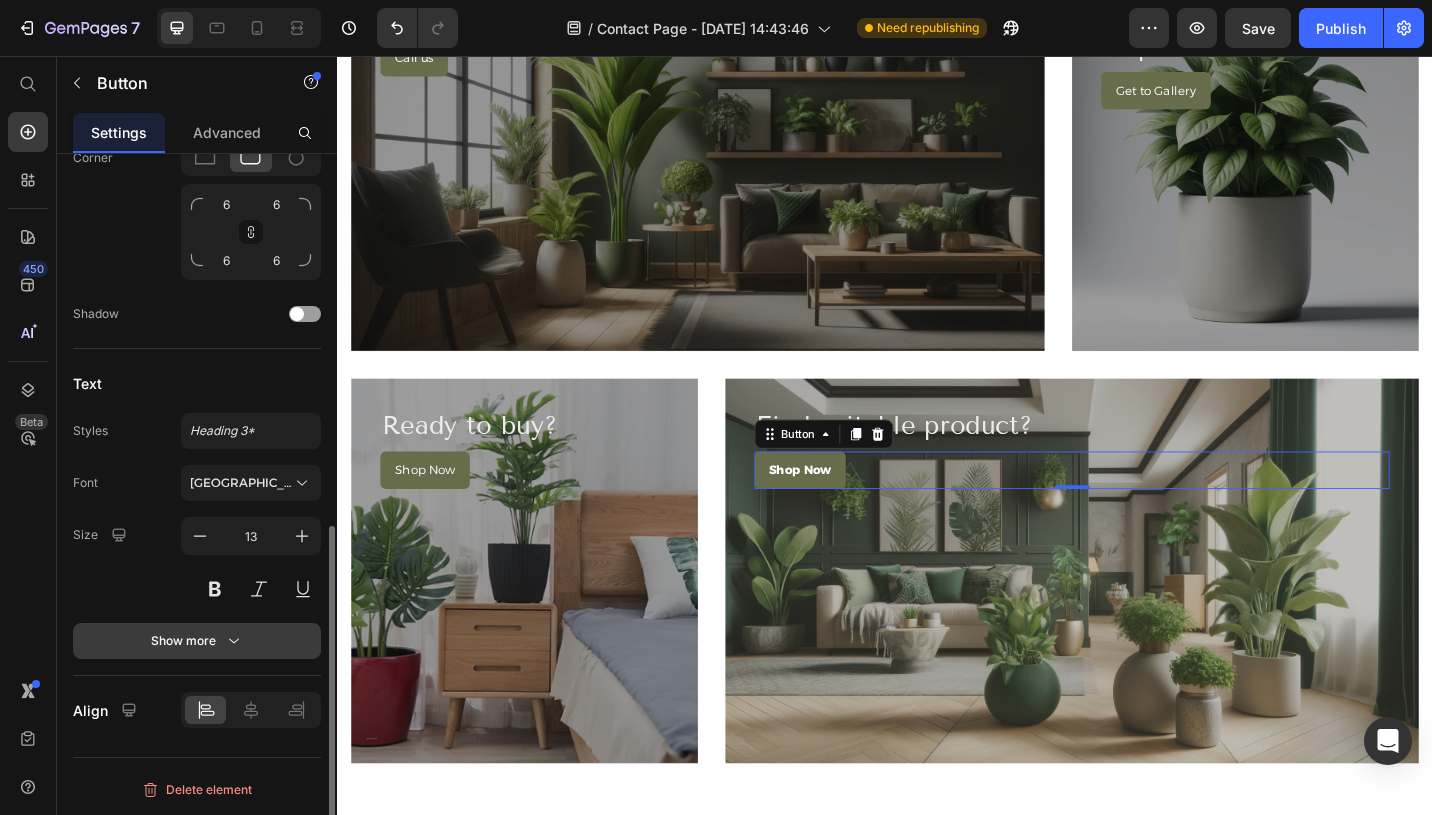 click on "Show more" at bounding box center (197, 641) 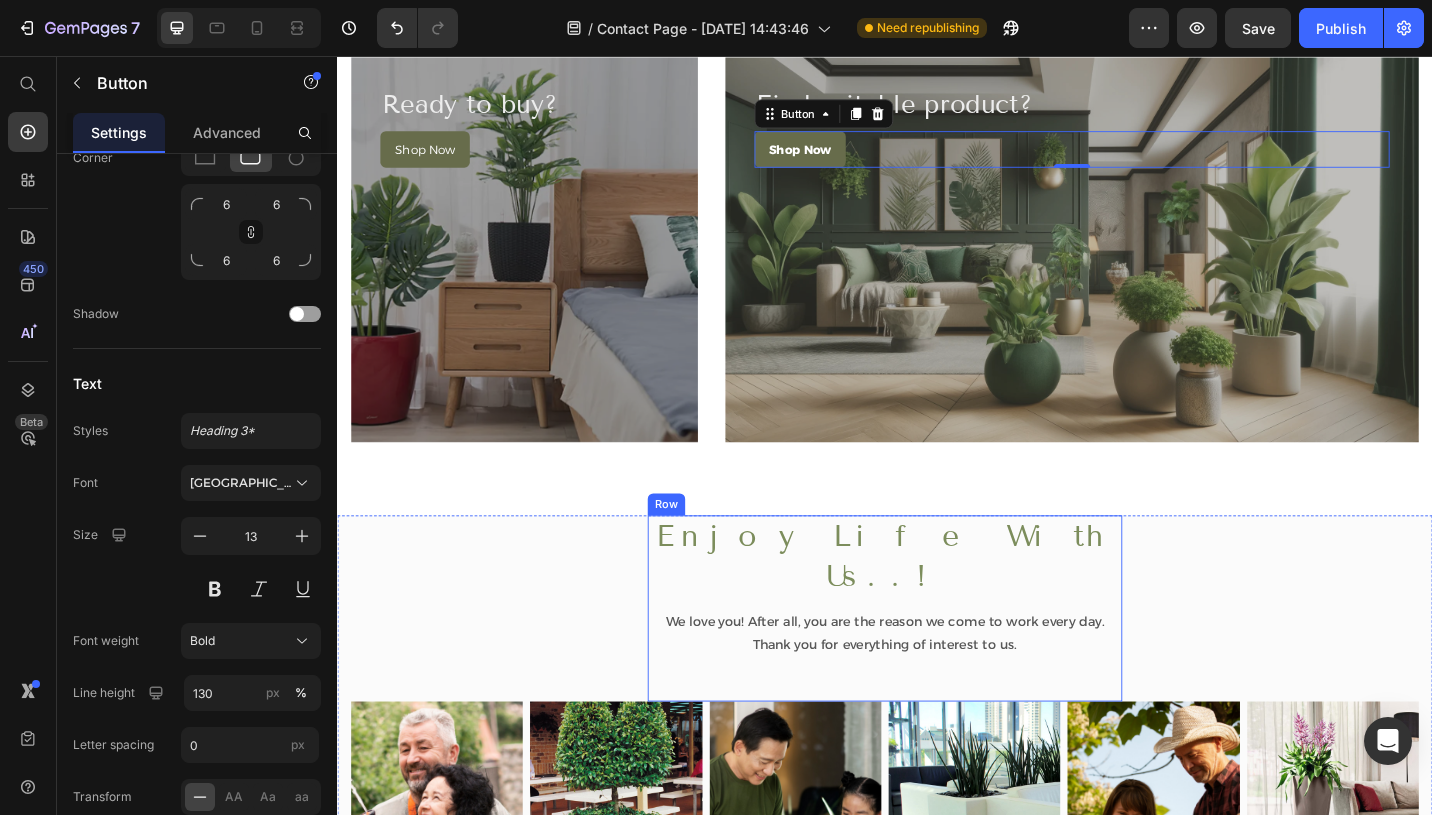 scroll, scrollTop: 1288, scrollLeft: 0, axis: vertical 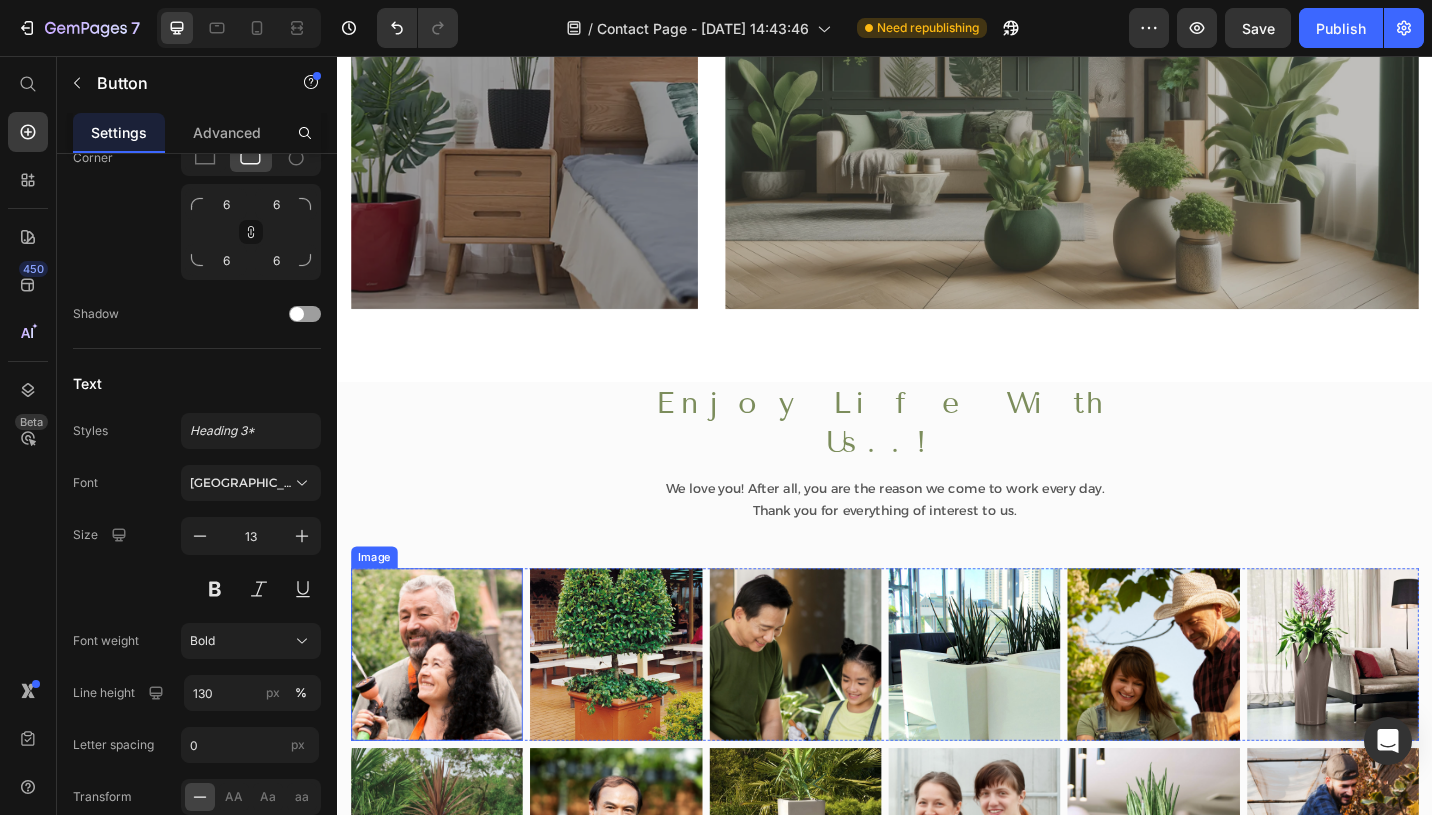 click on "Image" at bounding box center [377, 605] 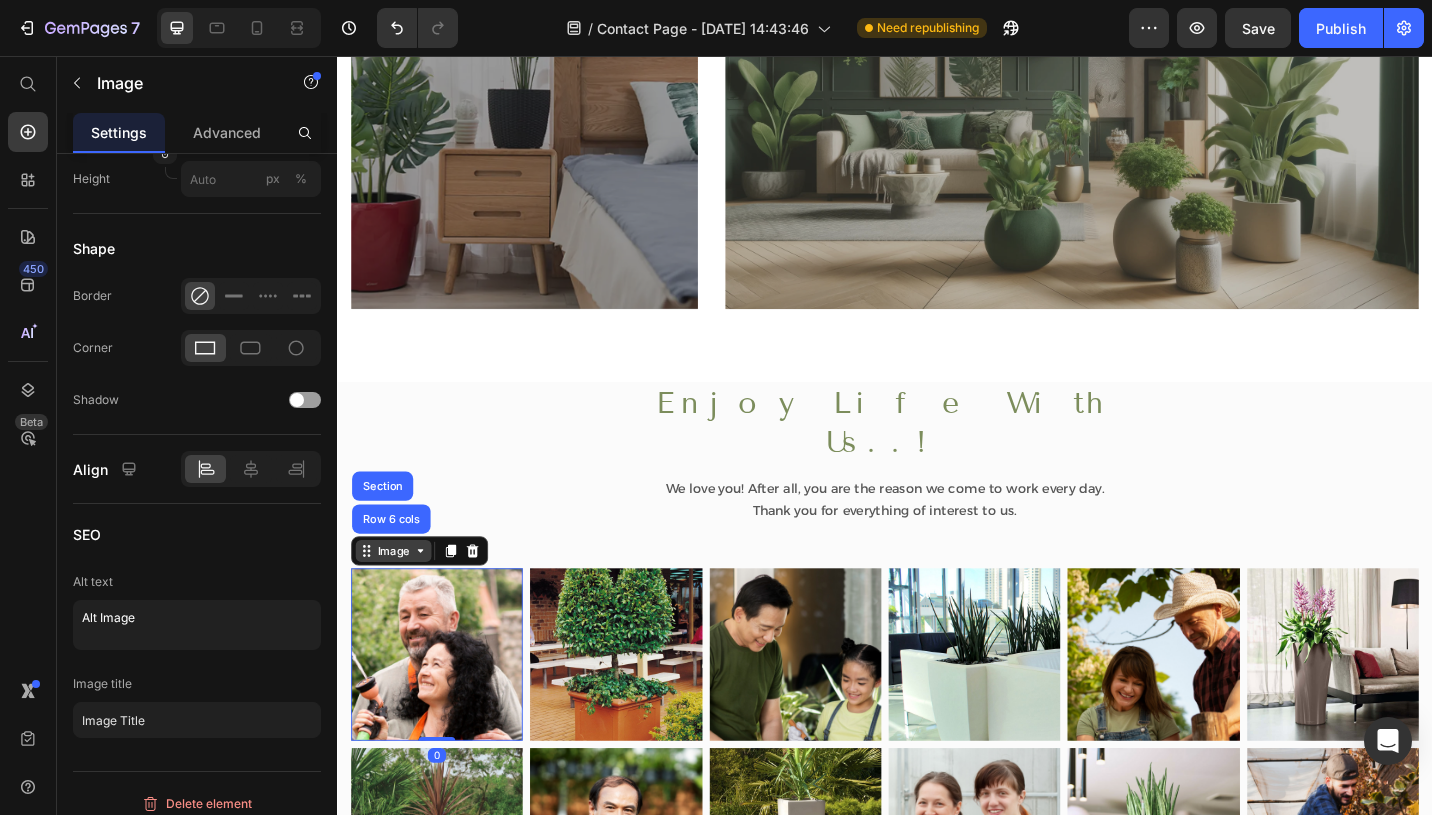 scroll, scrollTop: 0, scrollLeft: 0, axis: both 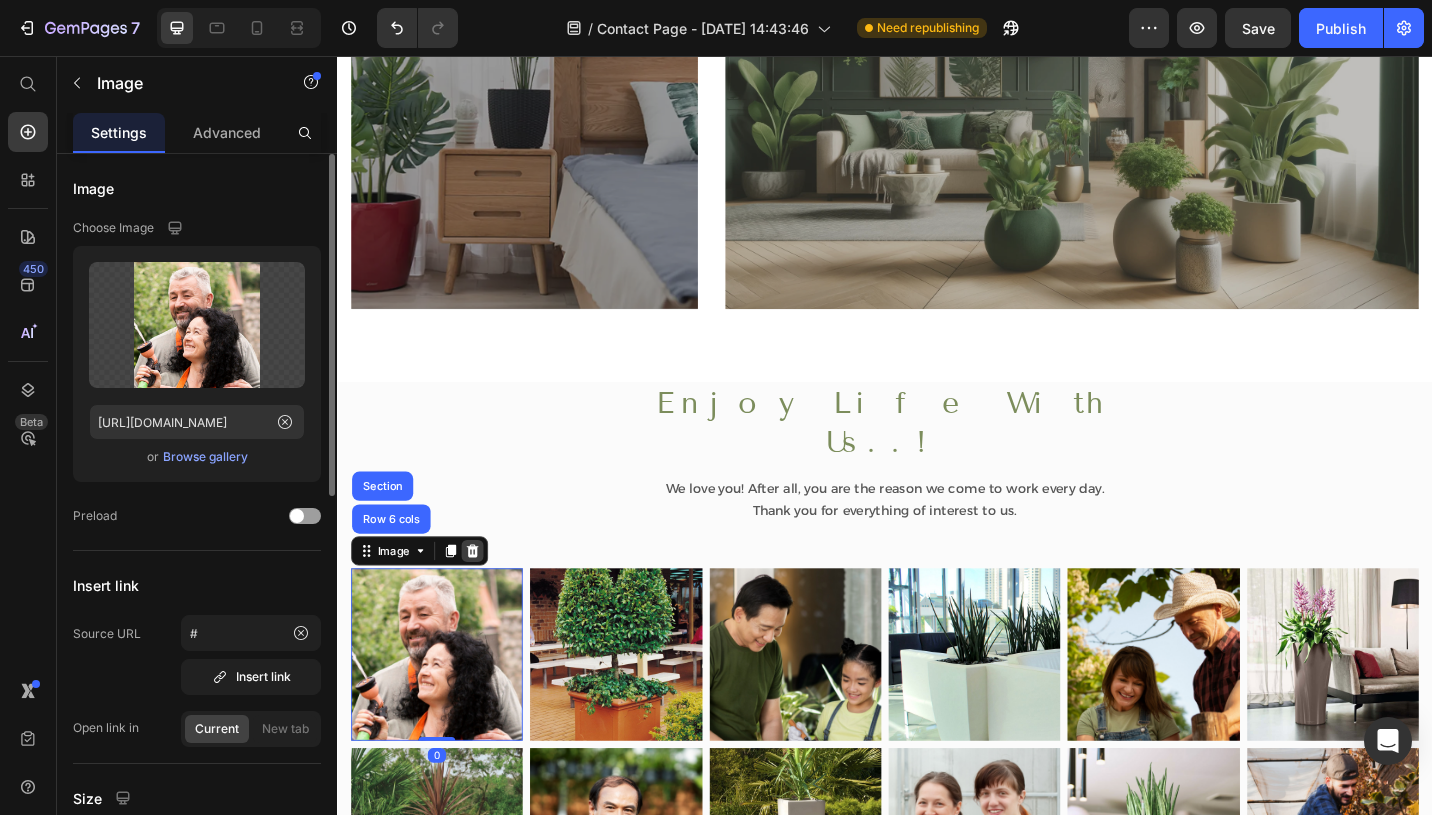 click 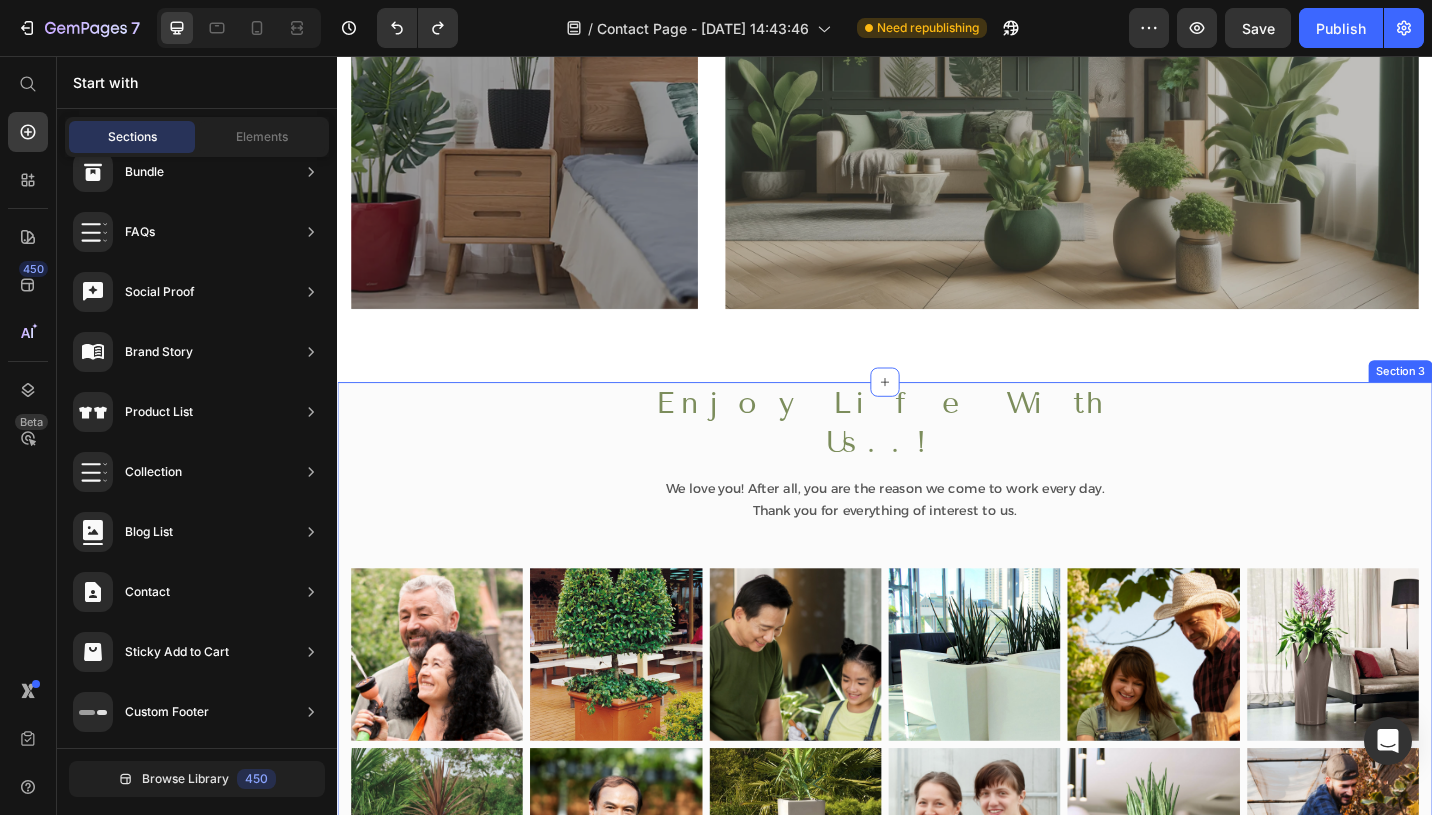 click on "Enjoy Life With Us..! Heading We love you! After all, you are the reason we come to work every day. Thank you for everything of interest to us. Text block Row Image Image Image Image Image Image Row Image Image Image Image Image Image Row" at bounding box center [937, 711] 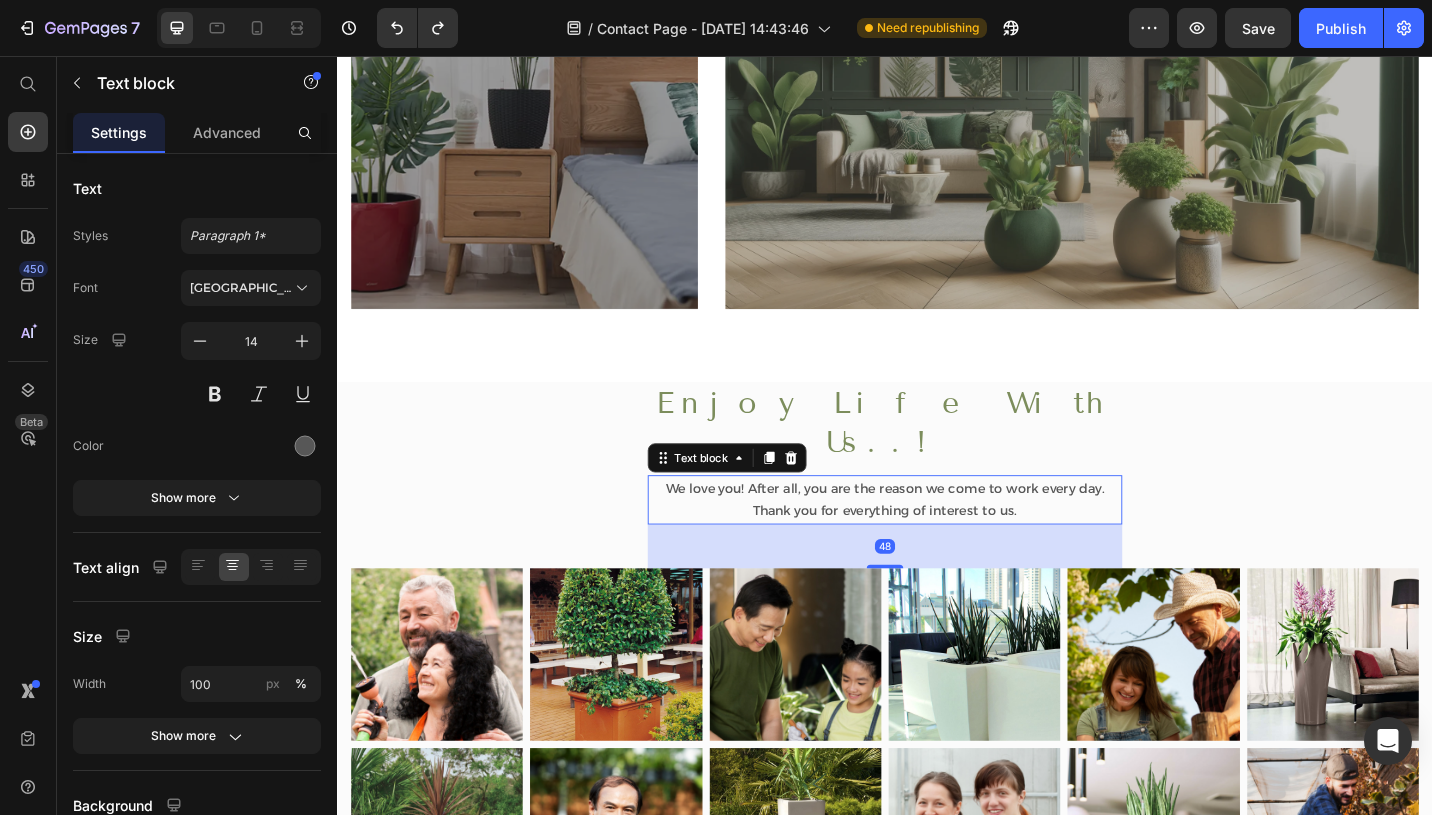 click on "We love you! After all, you are the reason we come to work every day. Thank you for everything of interest to us." at bounding box center (937, 542) 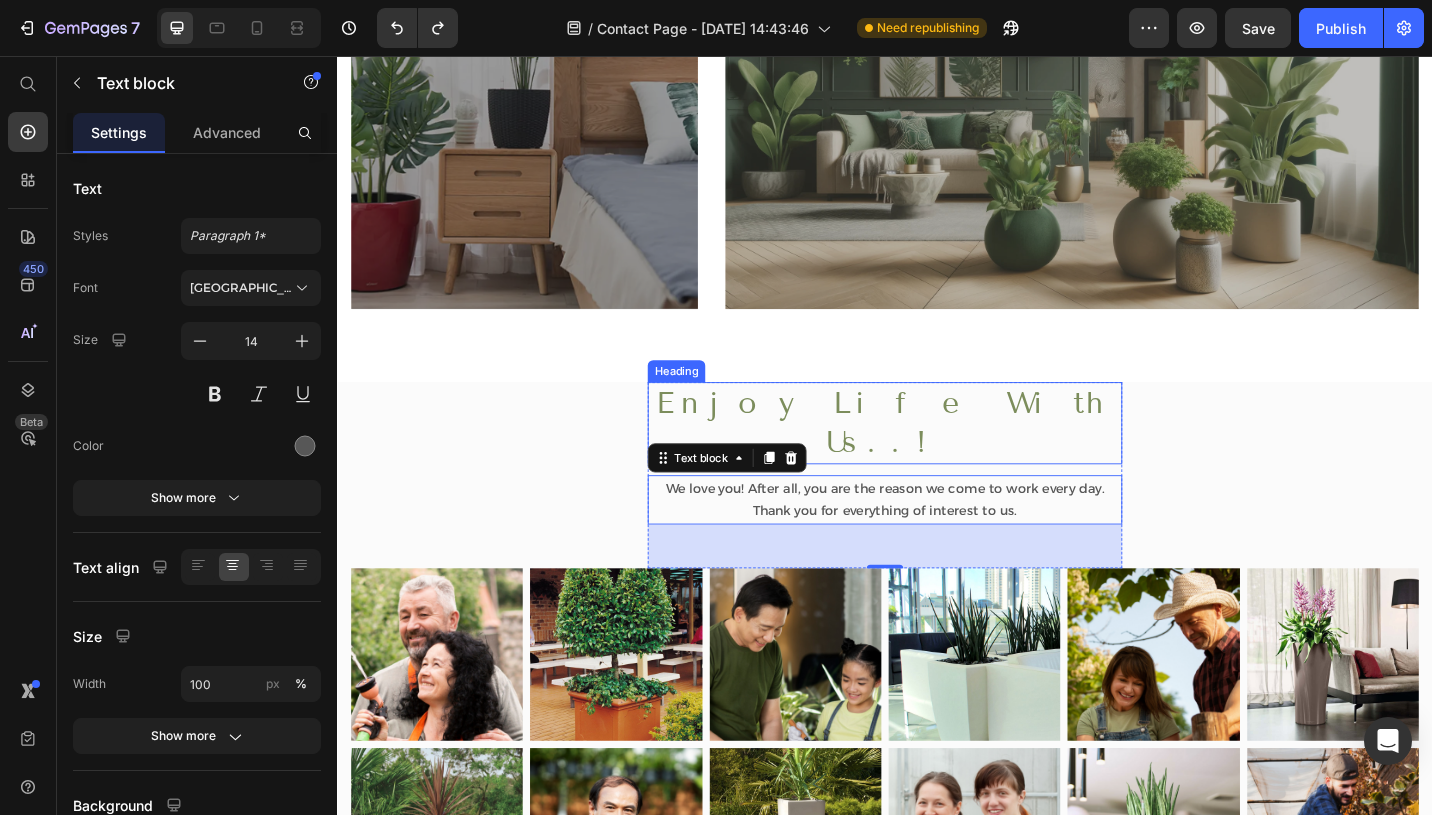 click on "Enjoy Life With Us..!" at bounding box center [937, 458] 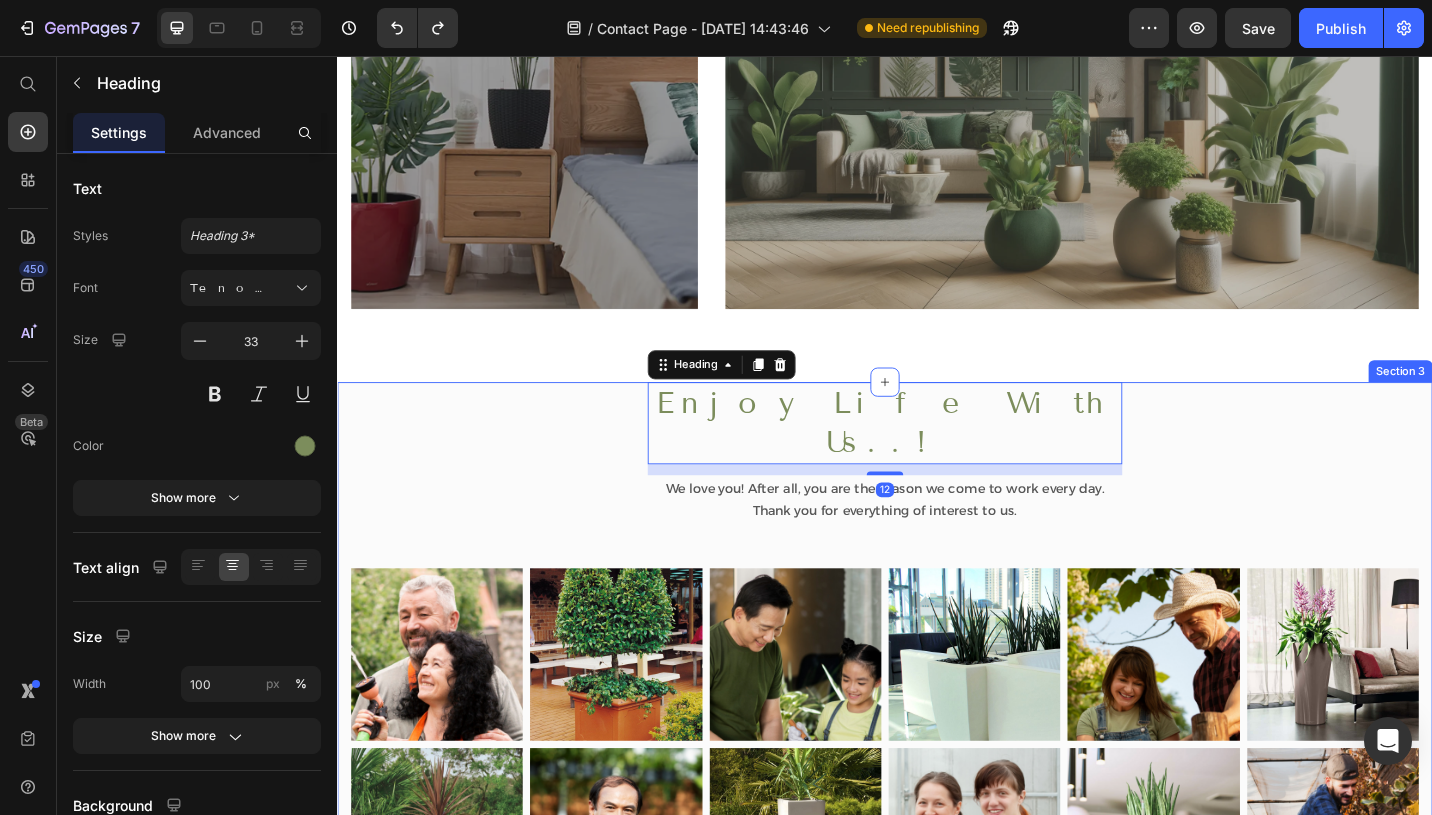 click on "Enjoy Life With Us..! Heading   12 We love you! After all, you are the reason we come to work every day. Thank you for everything of interest to us. Text block Row Image Image Image Image Image Image Row Image Image Image Image Image Image Row" at bounding box center [937, 711] 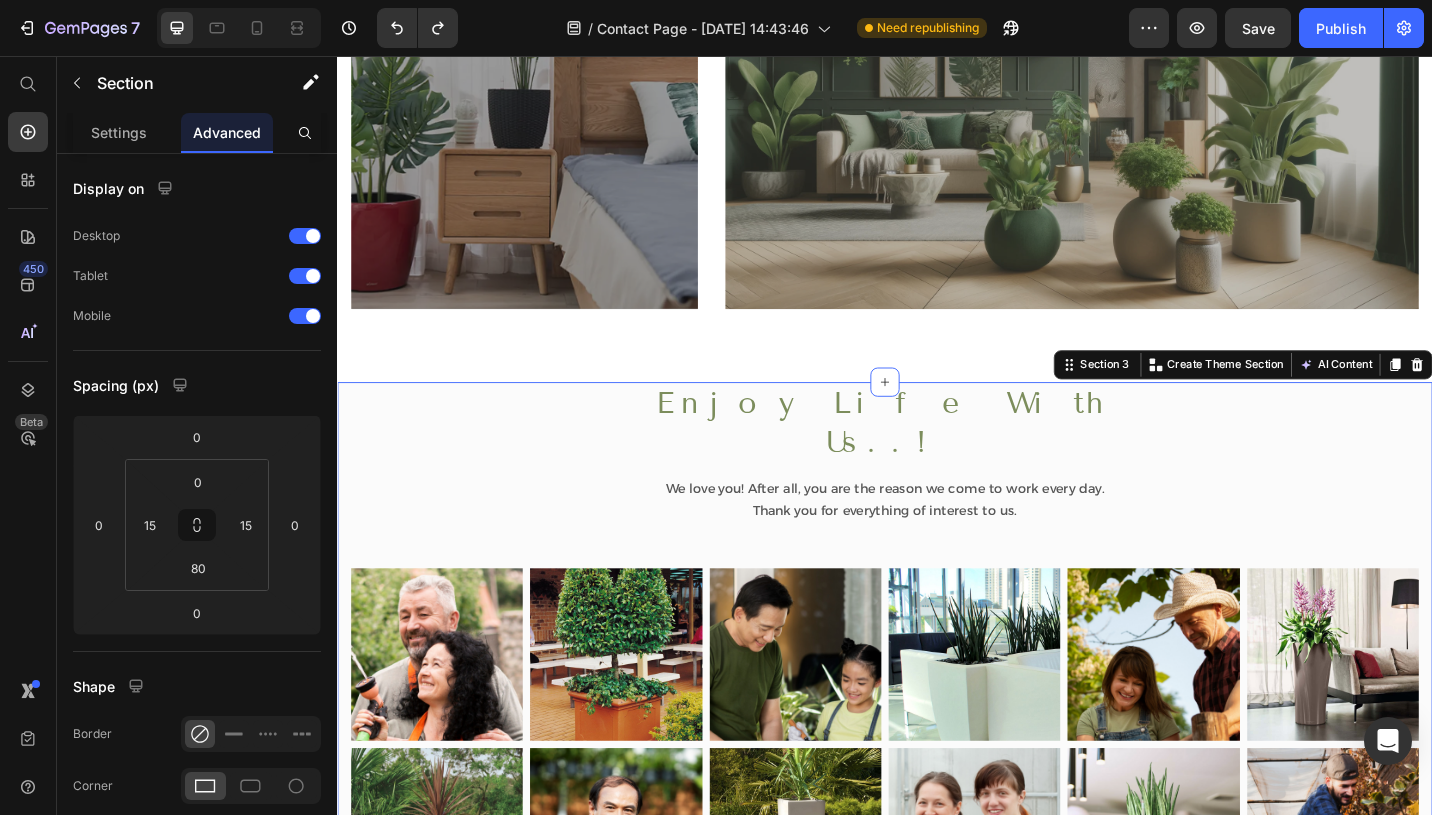 click on "Enjoy Life With Us..! Heading We love you! After all, you are the reason we come to work every day. Thank you for everything of interest to us. Text block Row Image Image Image Image Image Image Row Image Image Image Image Image Image Row" at bounding box center (937, 711) 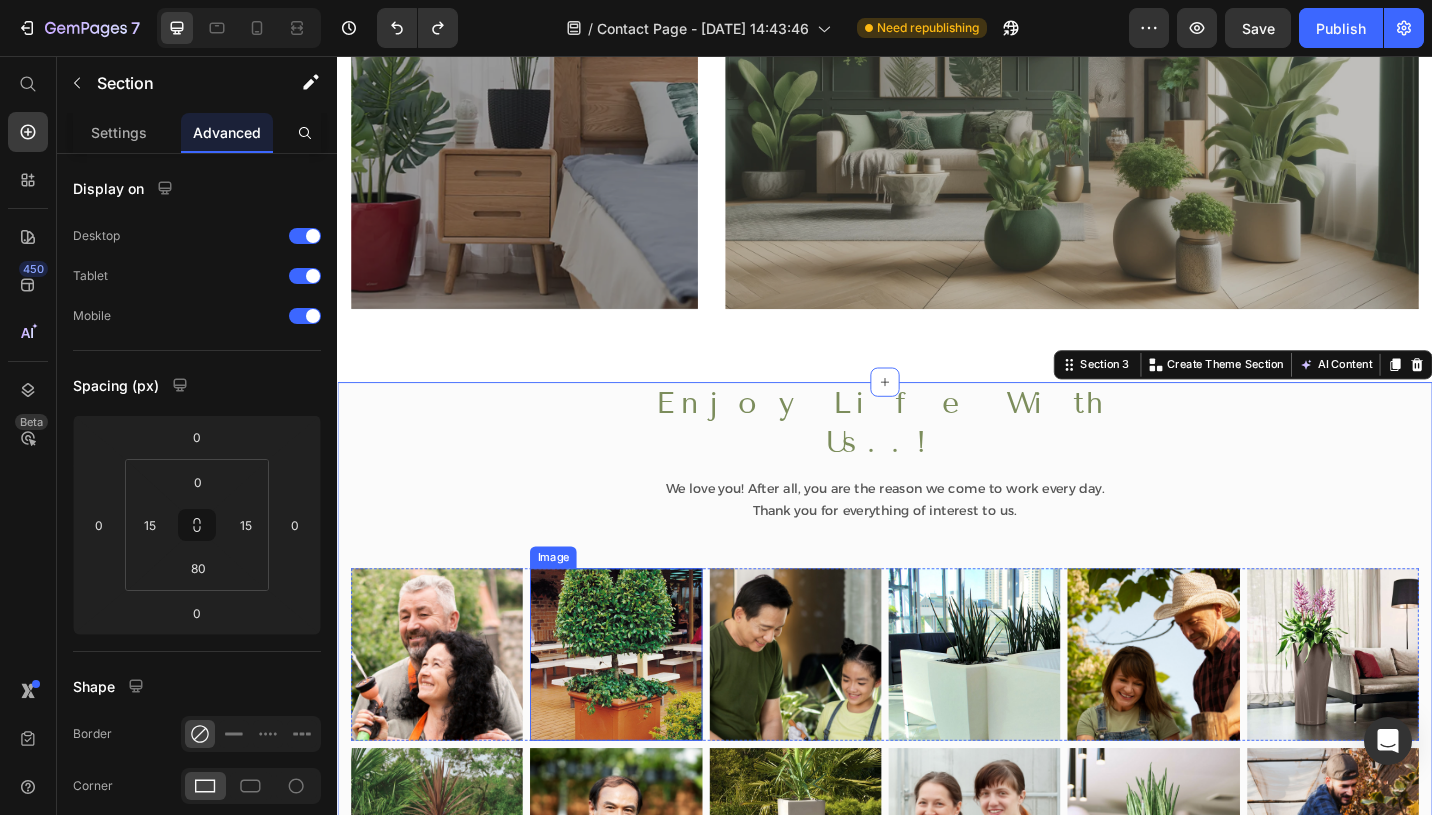 scroll, scrollTop: 1687, scrollLeft: 0, axis: vertical 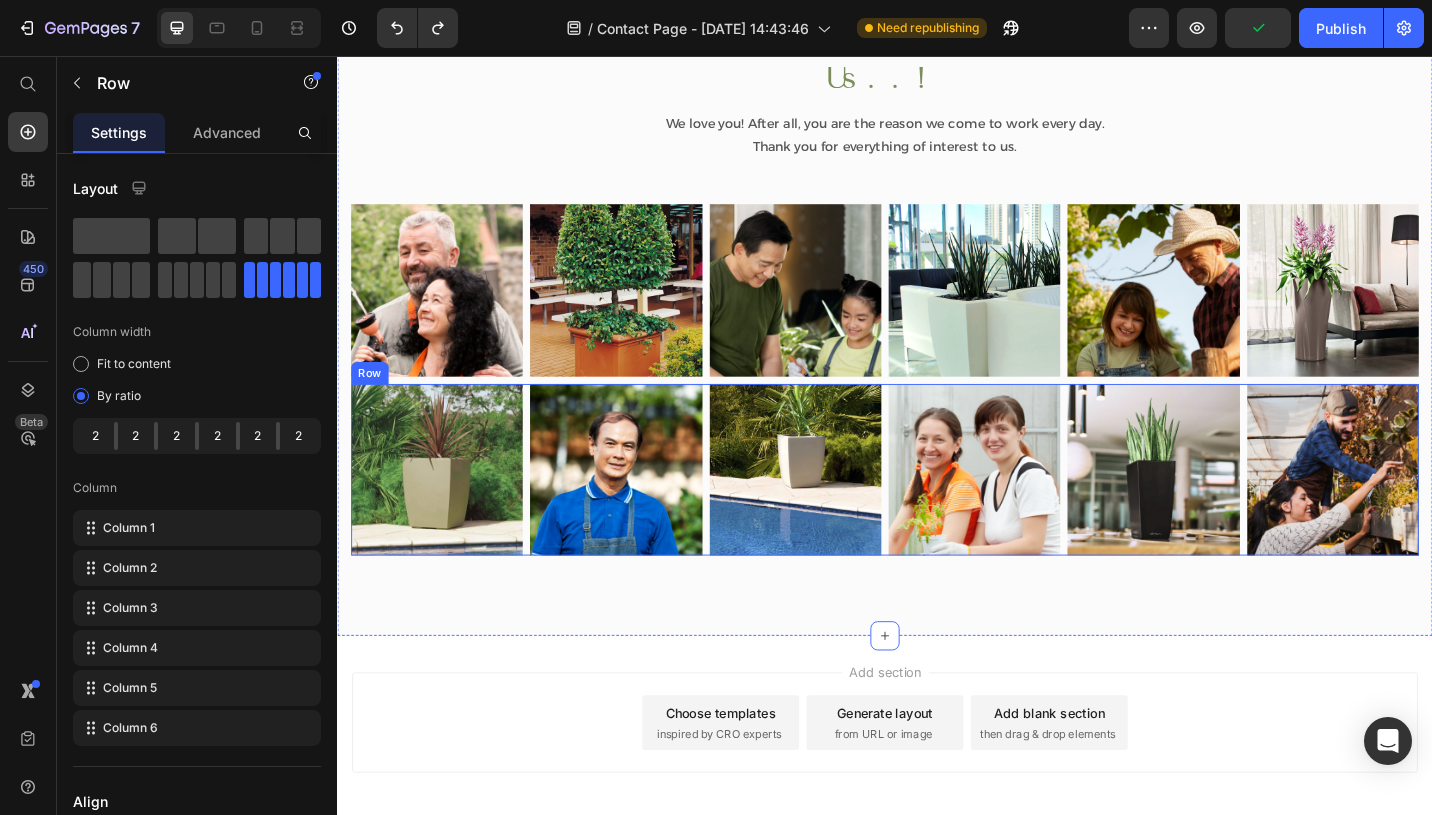 click on "Image Image Image Image Image Image Row" at bounding box center (937, 509) 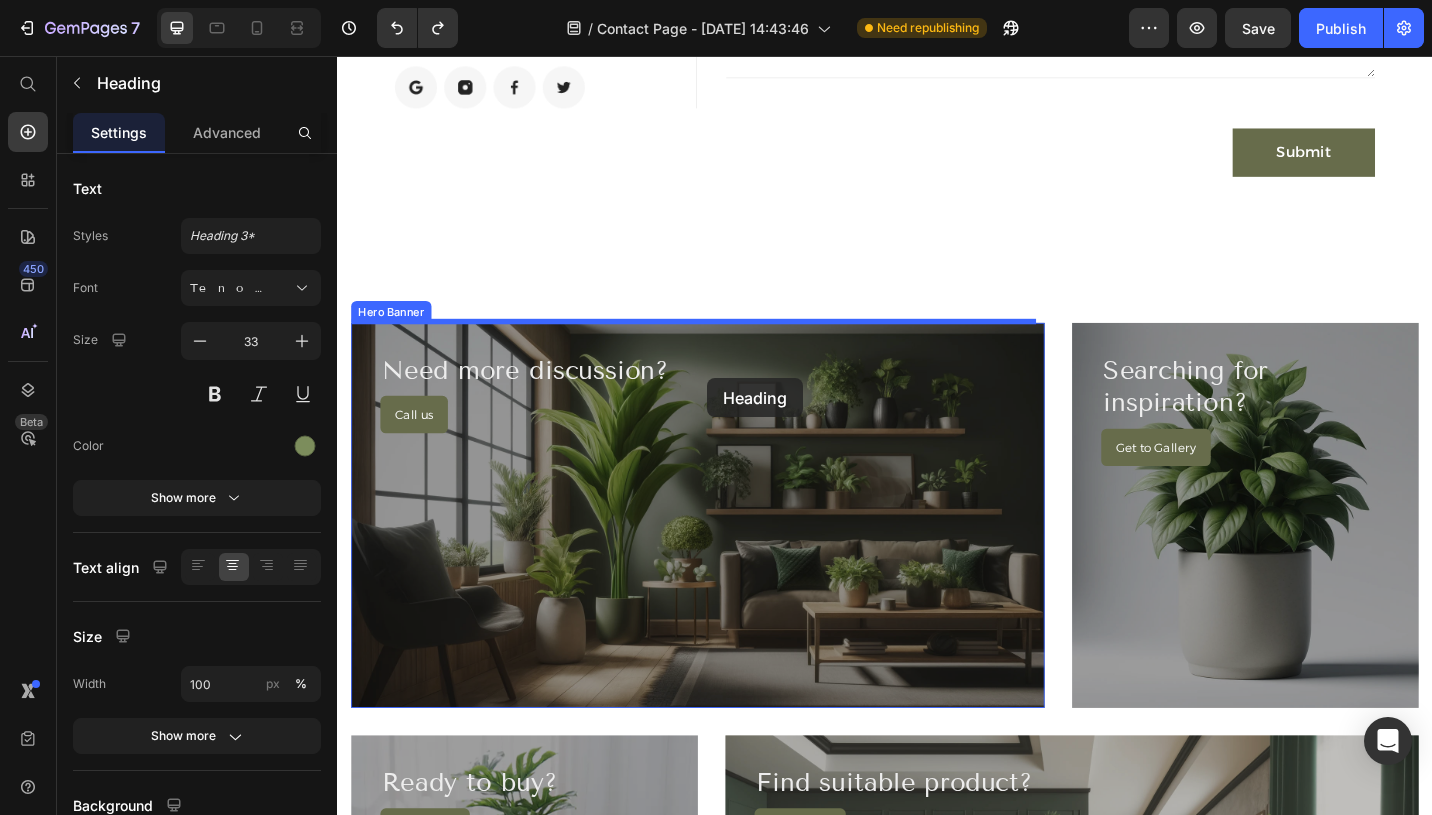 scroll, scrollTop: 318, scrollLeft: 0, axis: vertical 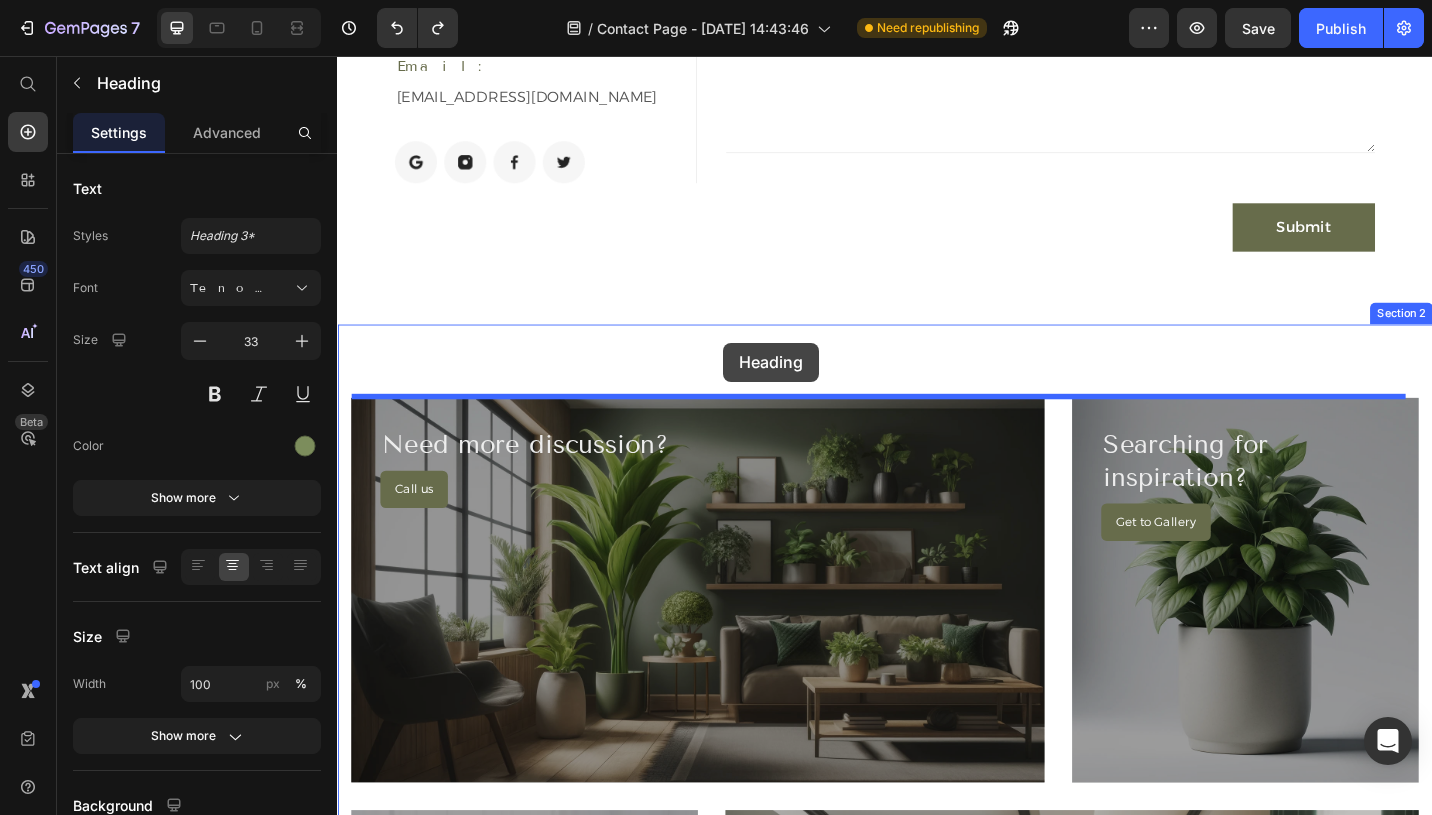 drag, startPoint x: 722, startPoint y: 579, endPoint x: 760, endPoint y: 370, distance: 212.42645 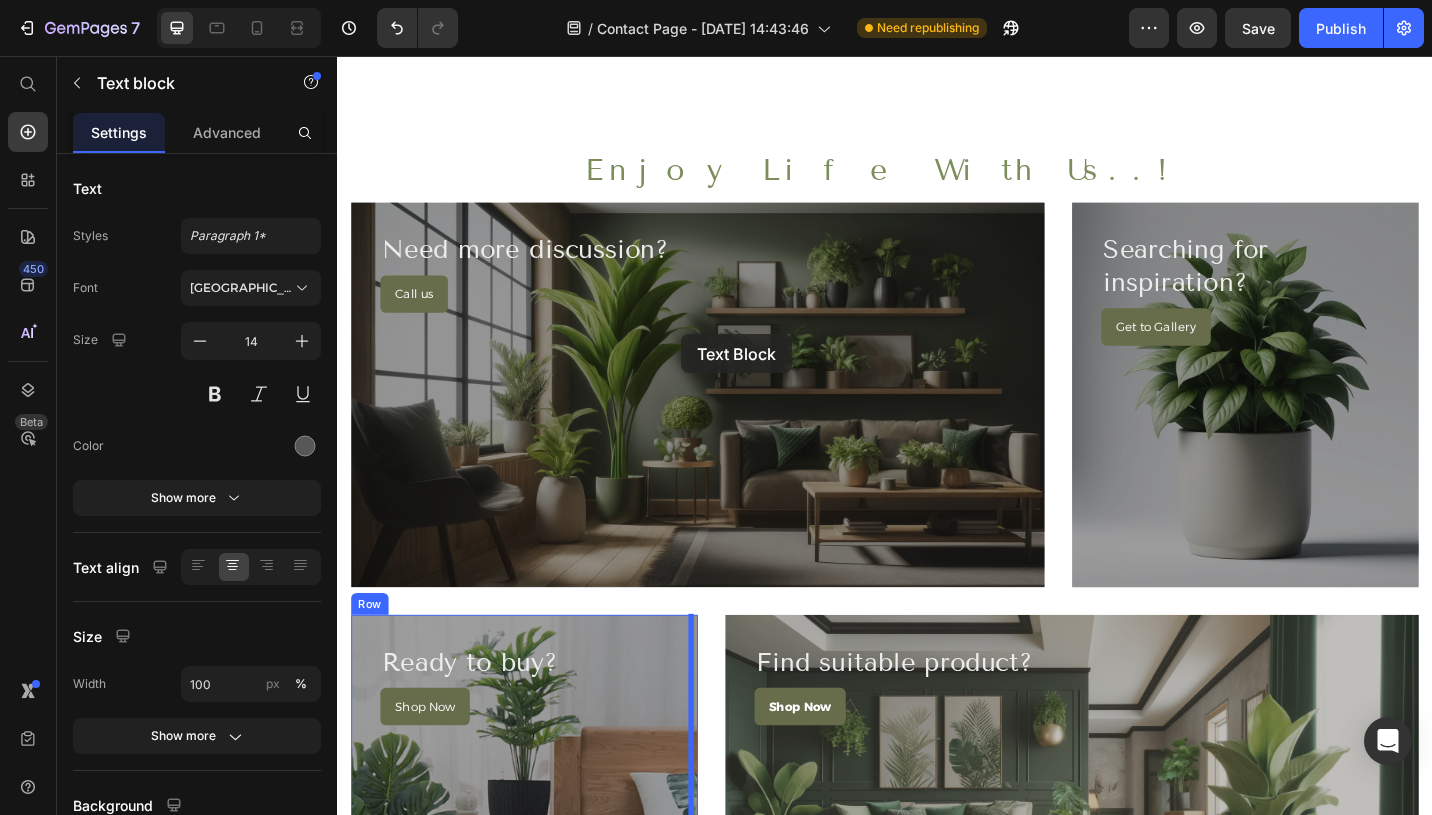 scroll, scrollTop: 413, scrollLeft: 0, axis: vertical 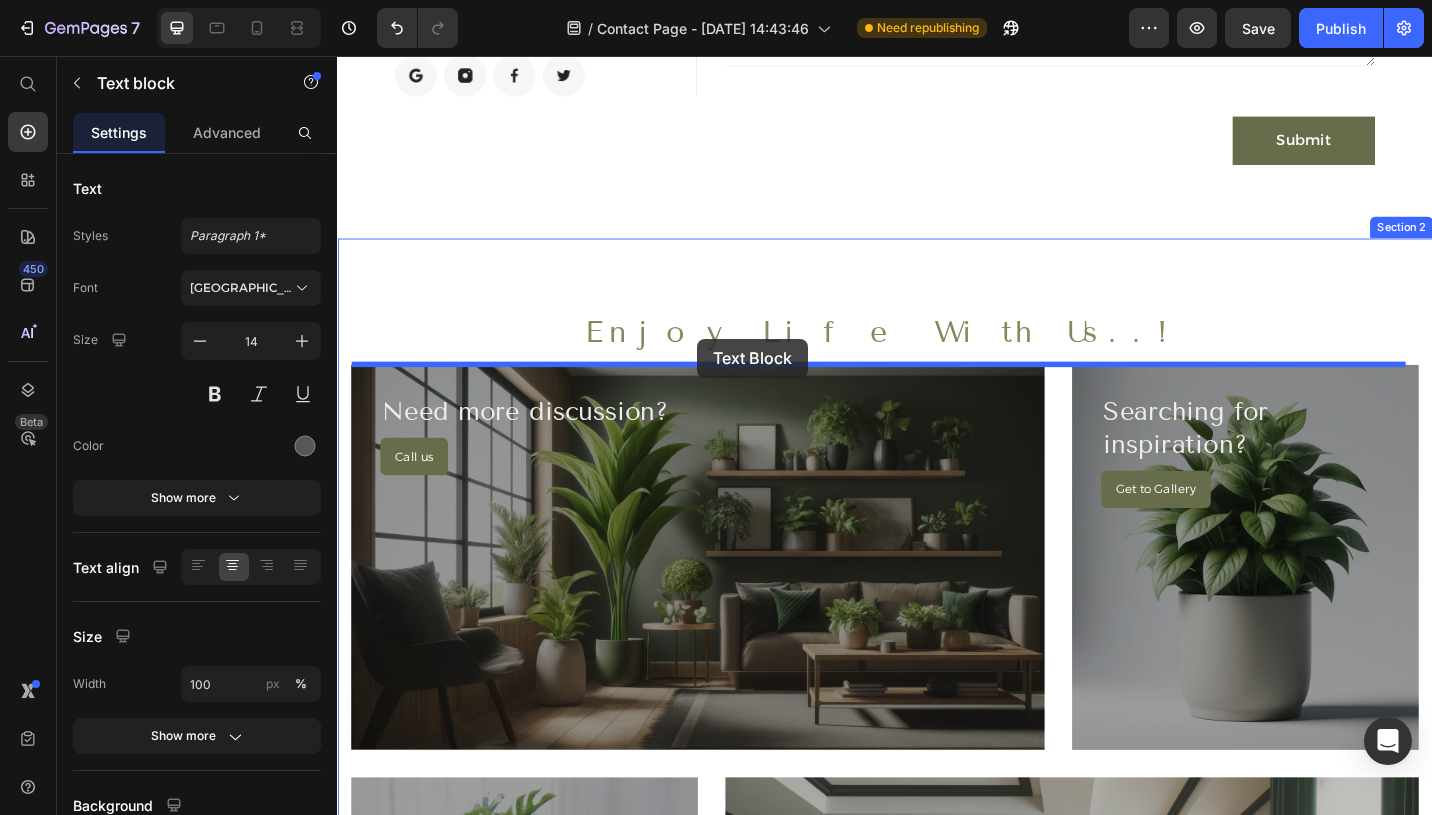 drag, startPoint x: 711, startPoint y: 413, endPoint x: 732, endPoint y: 366, distance: 51.47815 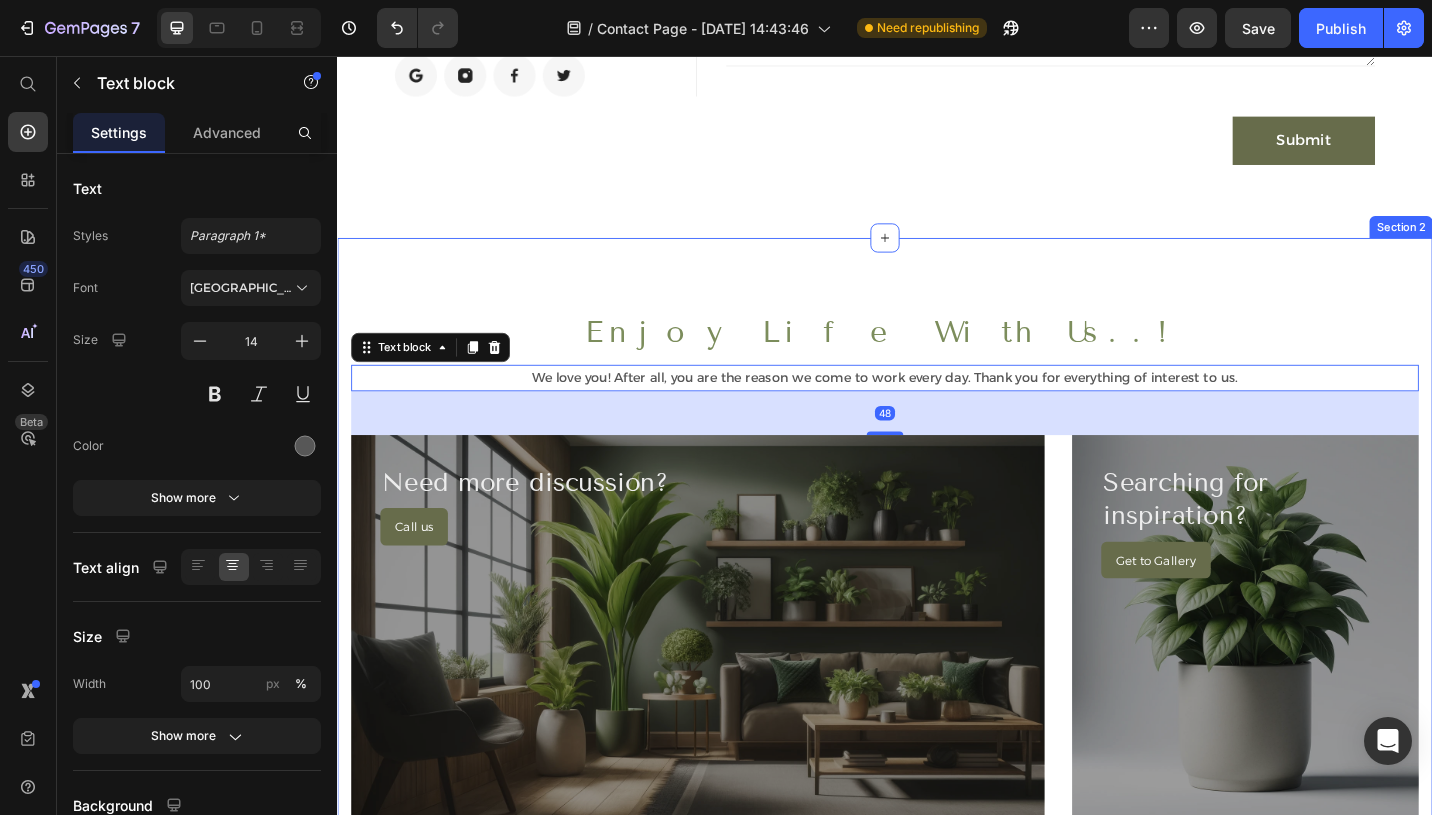click on "Enjoy Life With Us..!" at bounding box center [937, 358] 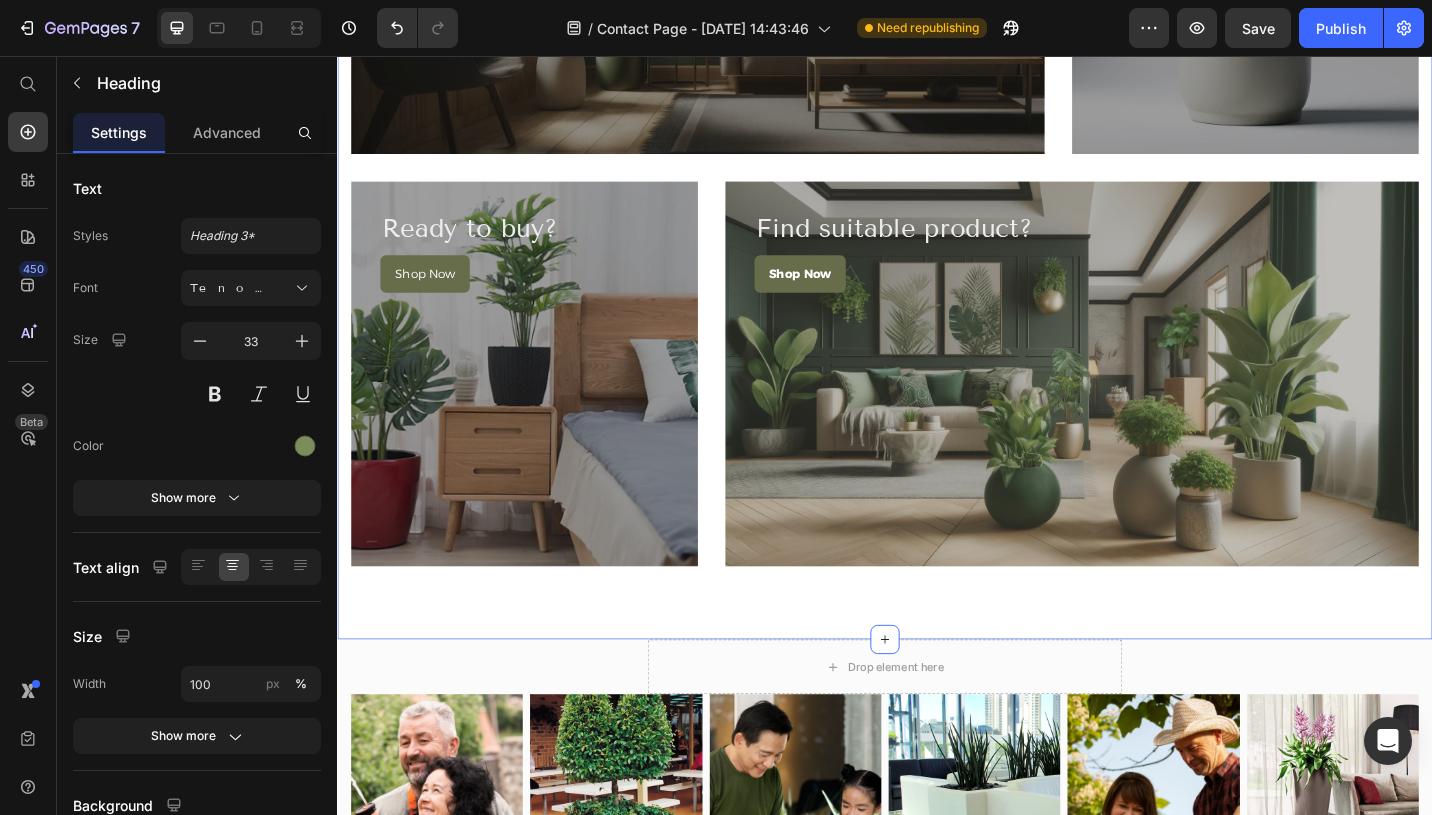 scroll, scrollTop: 1268, scrollLeft: 0, axis: vertical 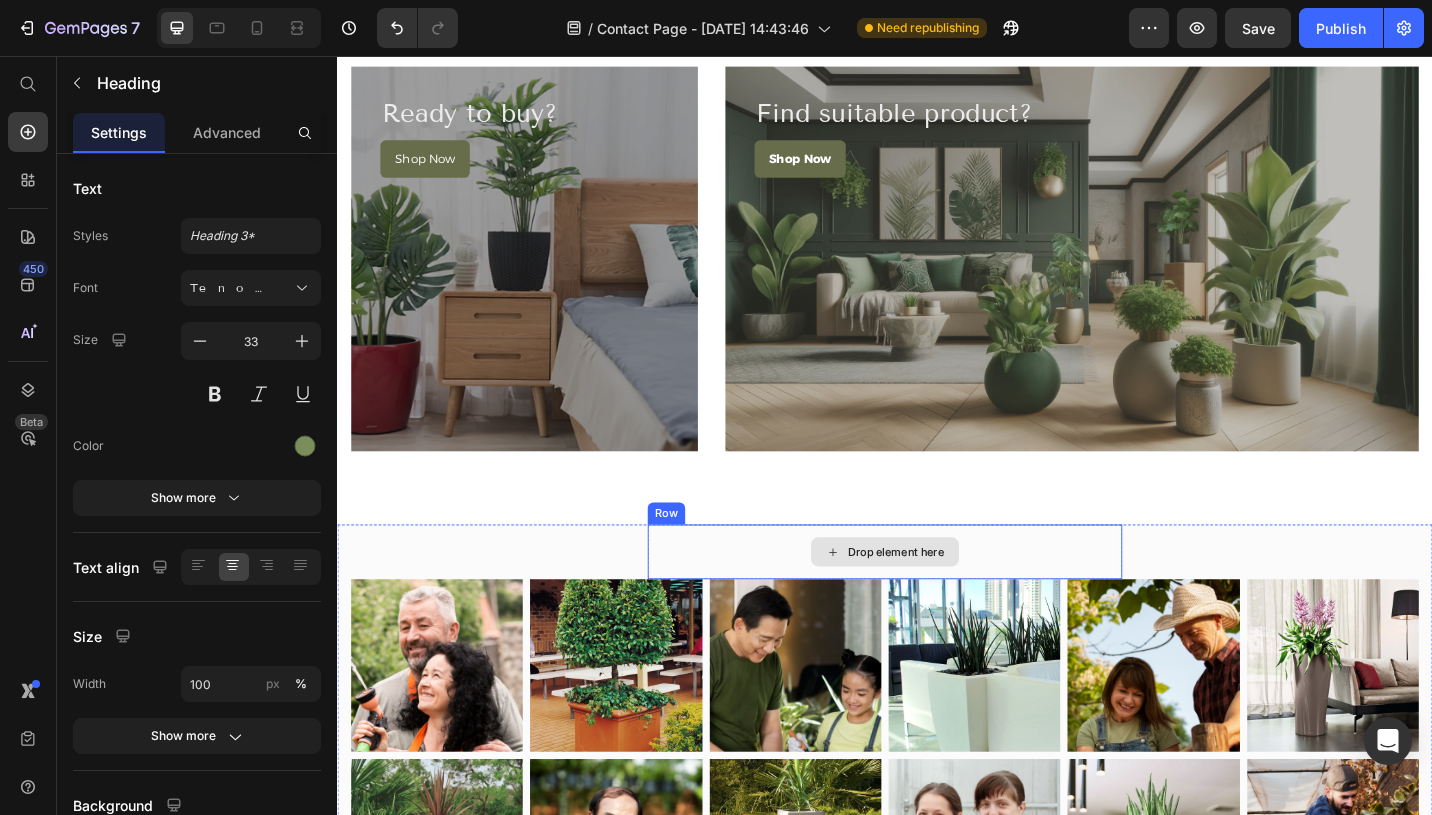 click on "Drop element here" at bounding box center [937, 599] 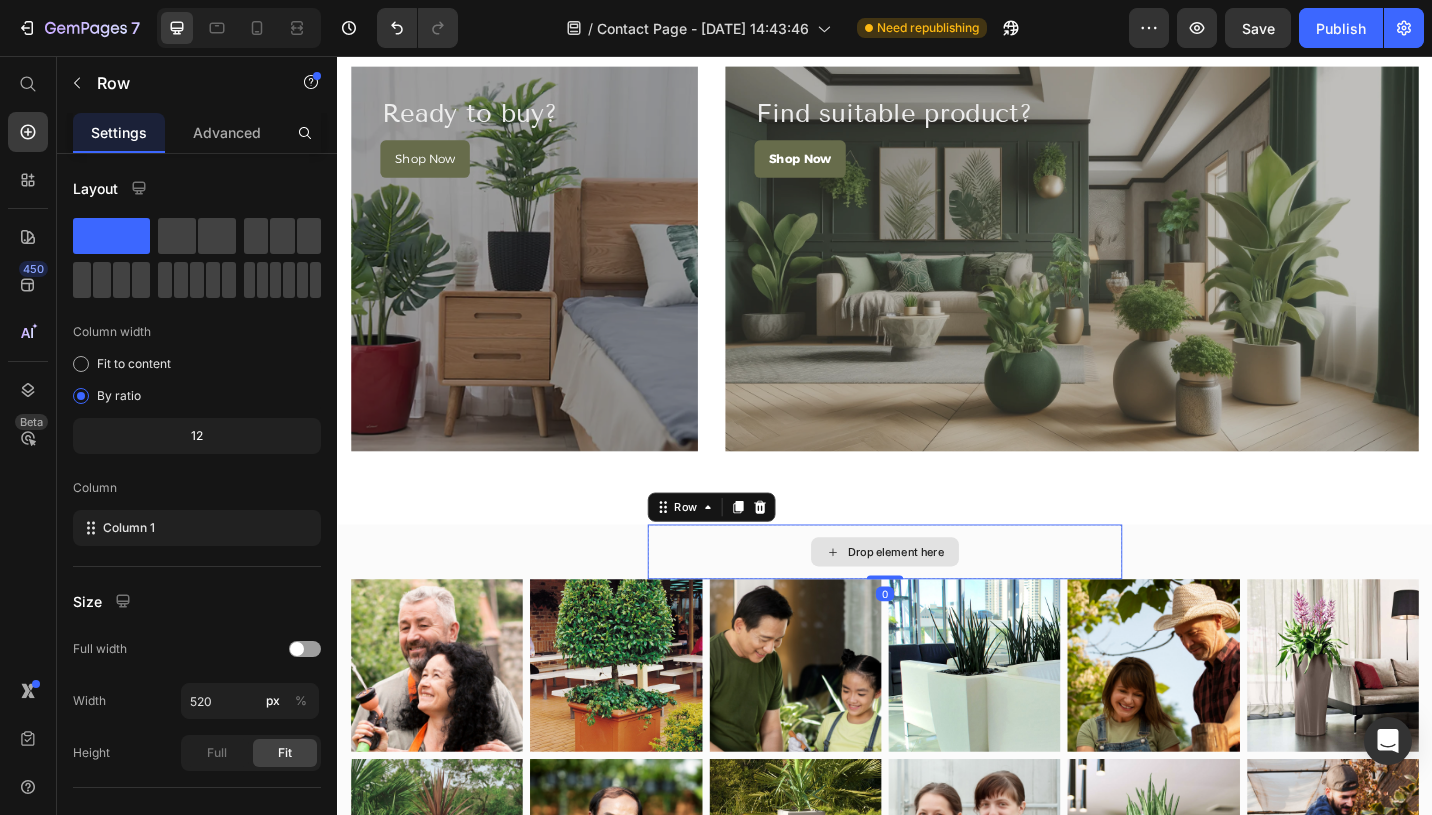 click on "Drop element here Row   0 Image Image Image Image Image Image Row Image Image Image Image Image Image Row" at bounding box center (937, 795) 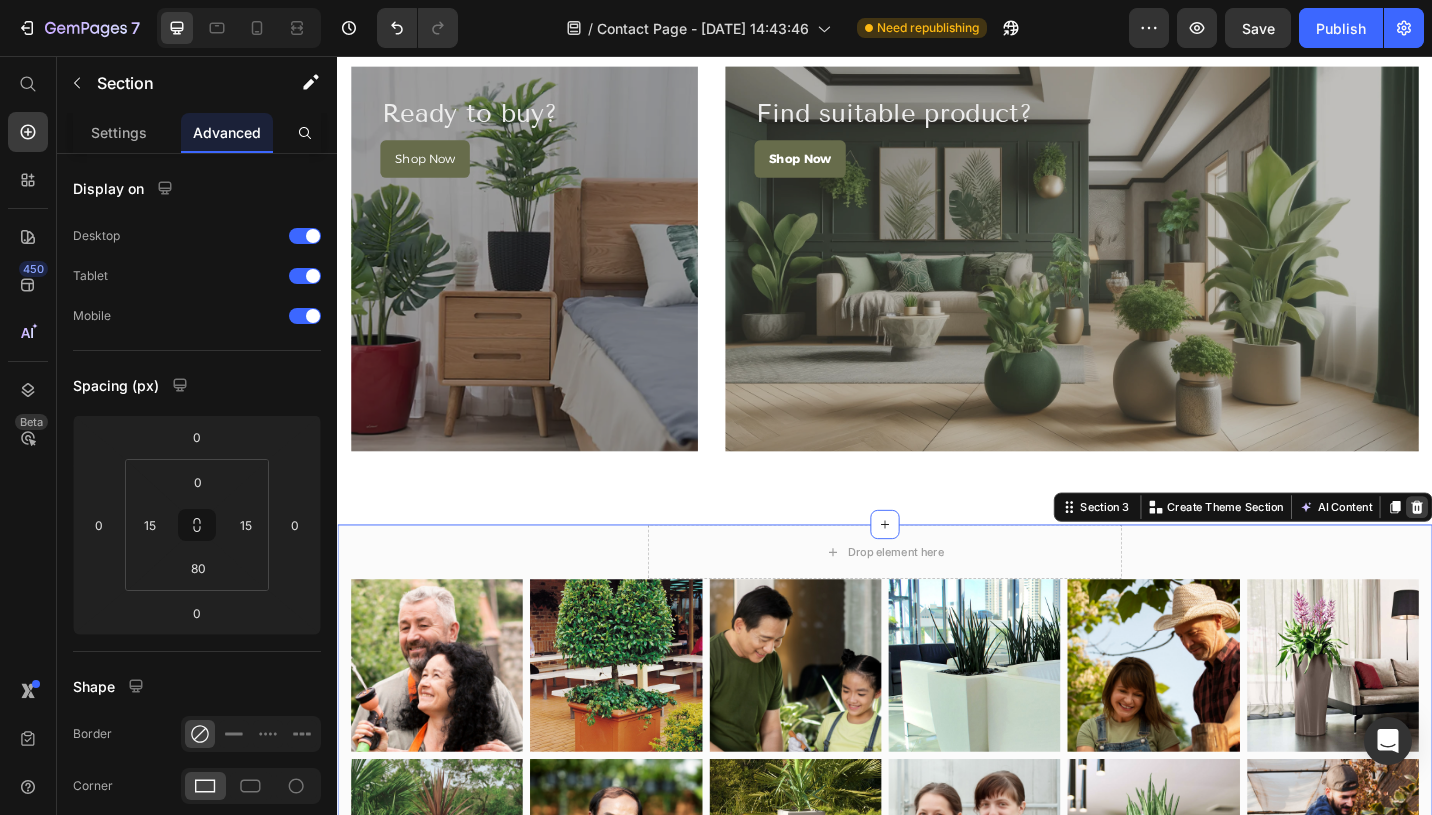 click 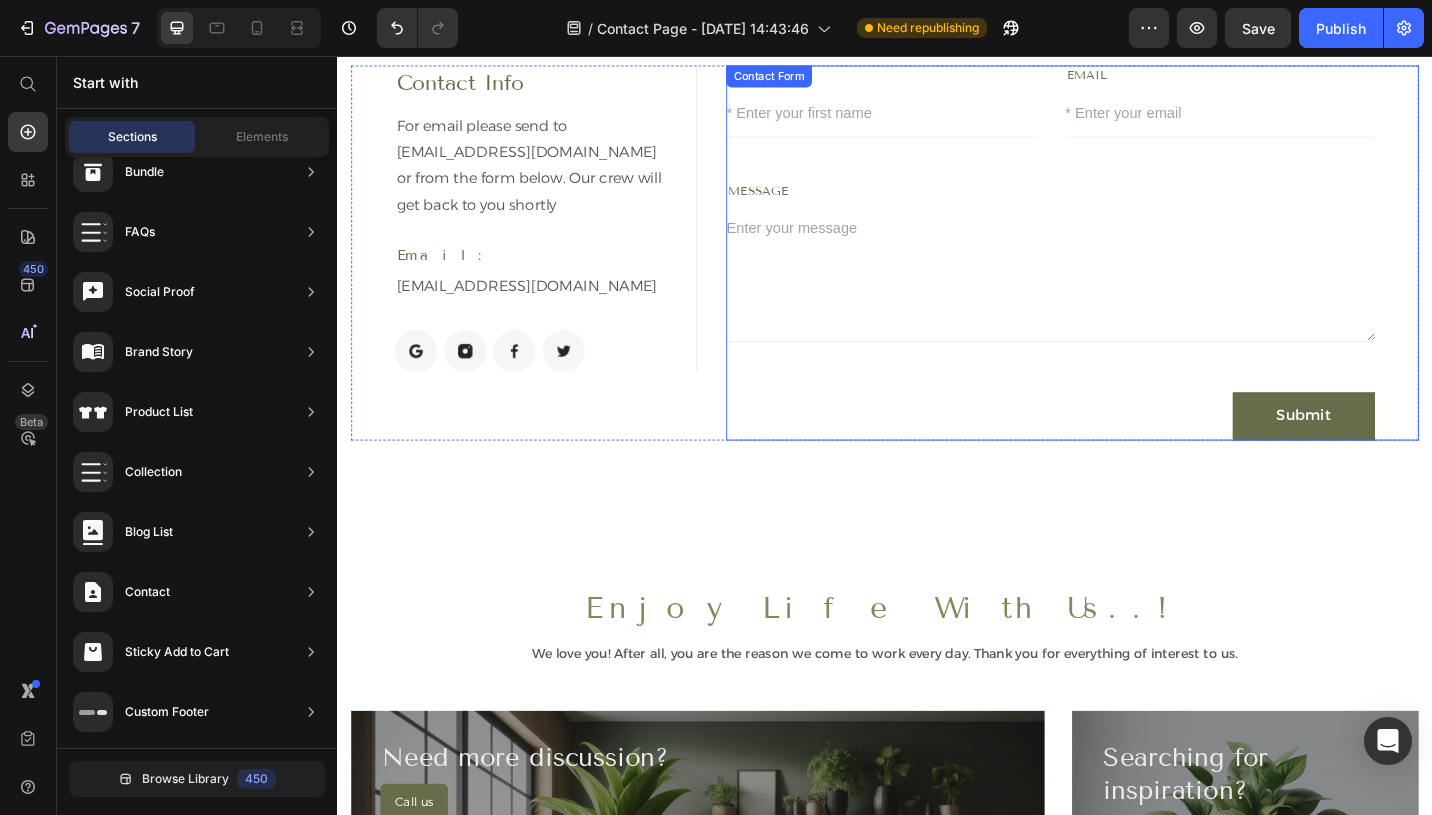 scroll, scrollTop: 92, scrollLeft: 0, axis: vertical 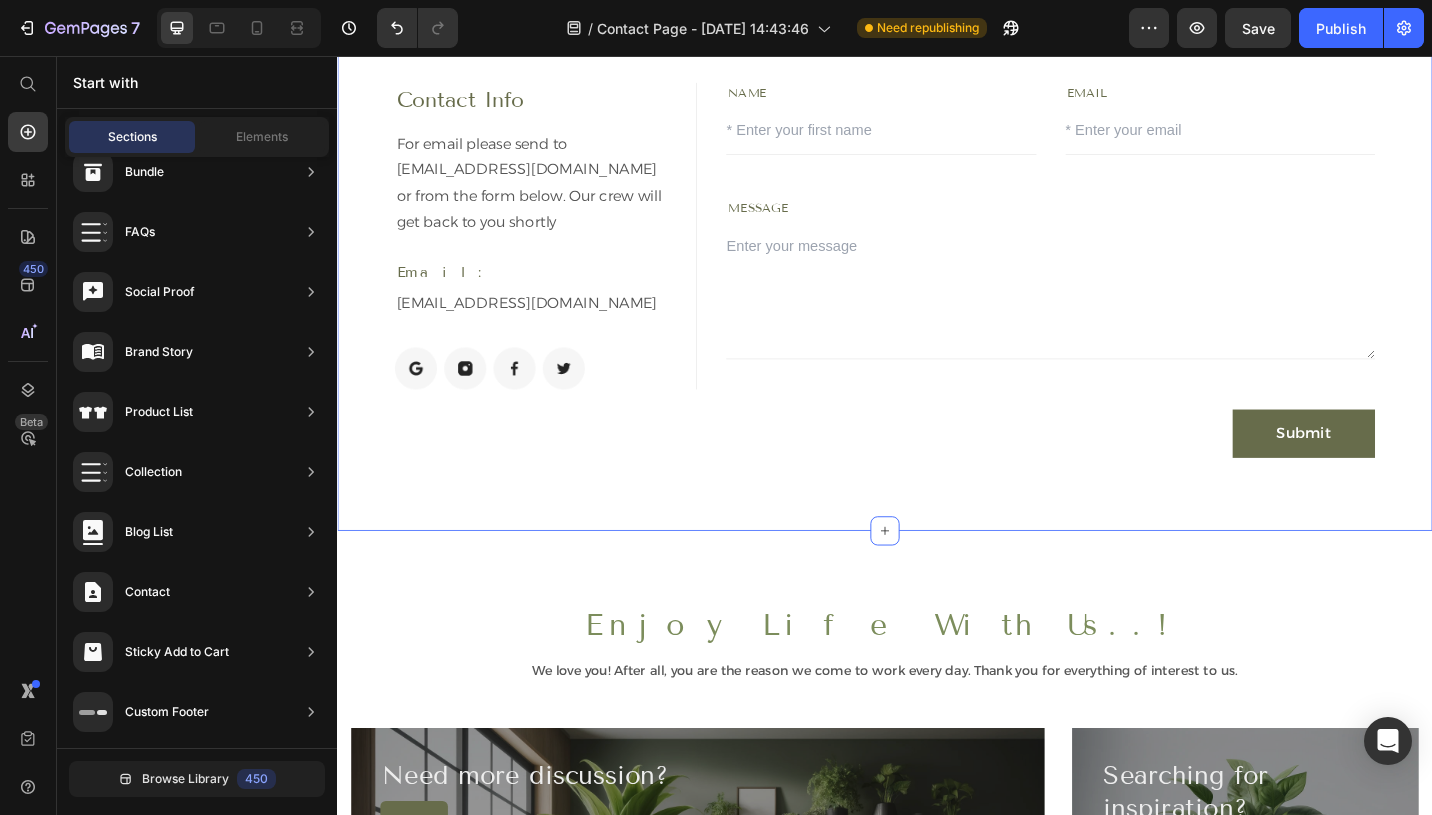 click on "Contact Info Heading For email please send to sales@planterlife.com.au or from the form below. Our crew will get back to you shortly Text block Email: Text block sales@planterlife.com.au Text block Image Image Image Image Row Row NAME Text block Text Field EMAIL Text block Email Field Row MESSAGE Text block Text Area Submit Submit Button Contact Form Row Section 1" at bounding box center (937, 290) 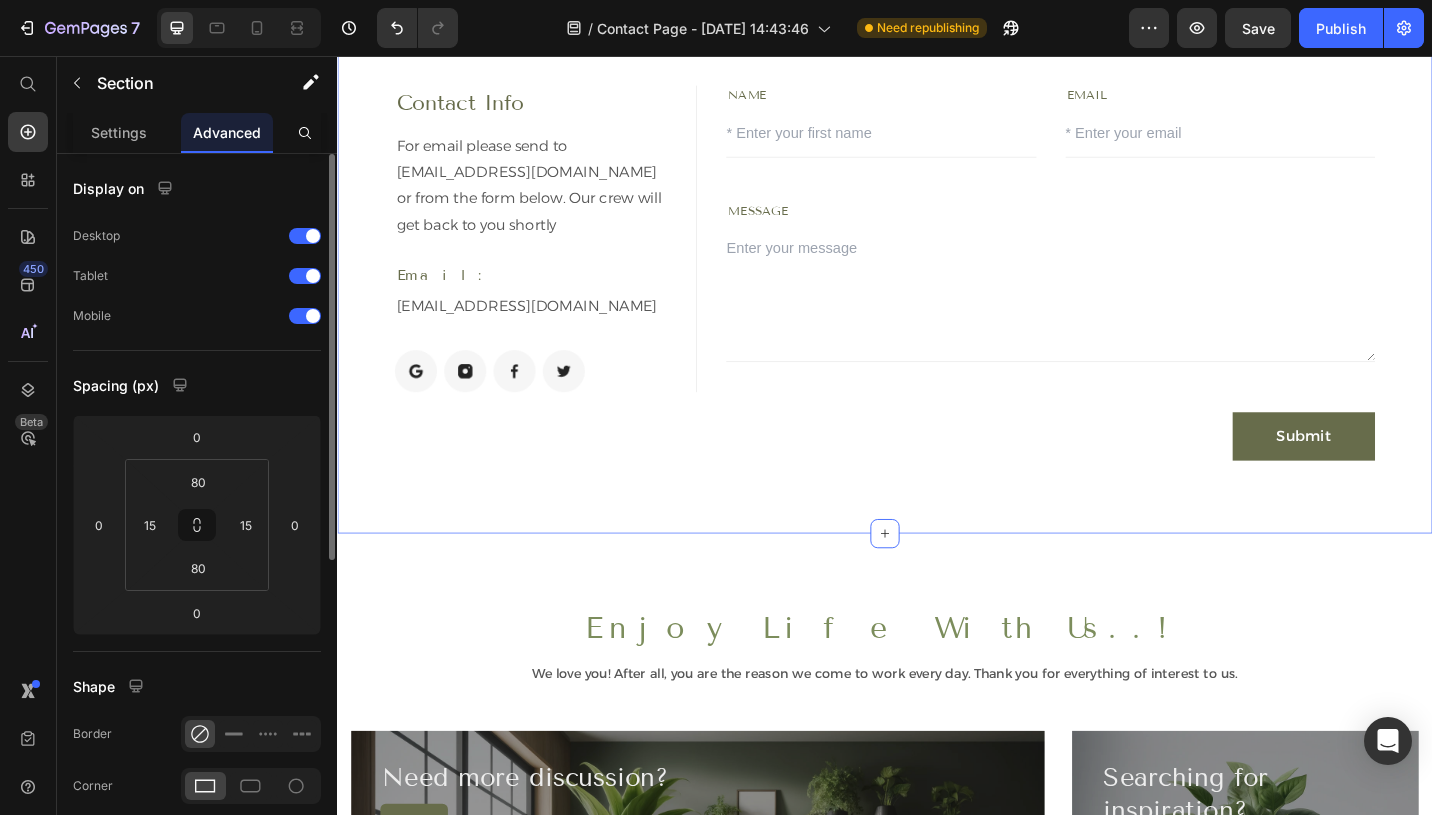 scroll, scrollTop: 88, scrollLeft: 0, axis: vertical 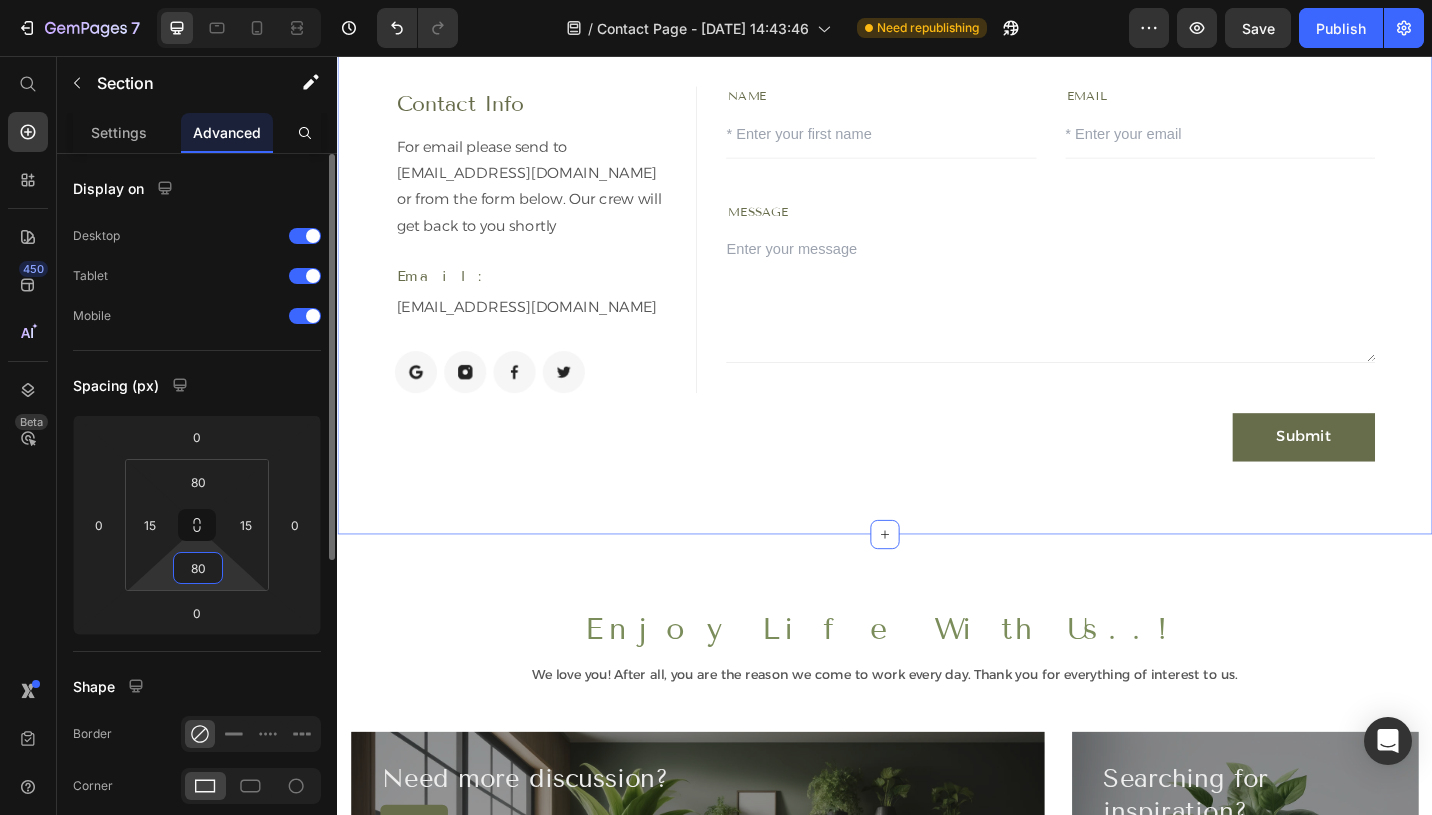 click on "80" at bounding box center [198, 568] 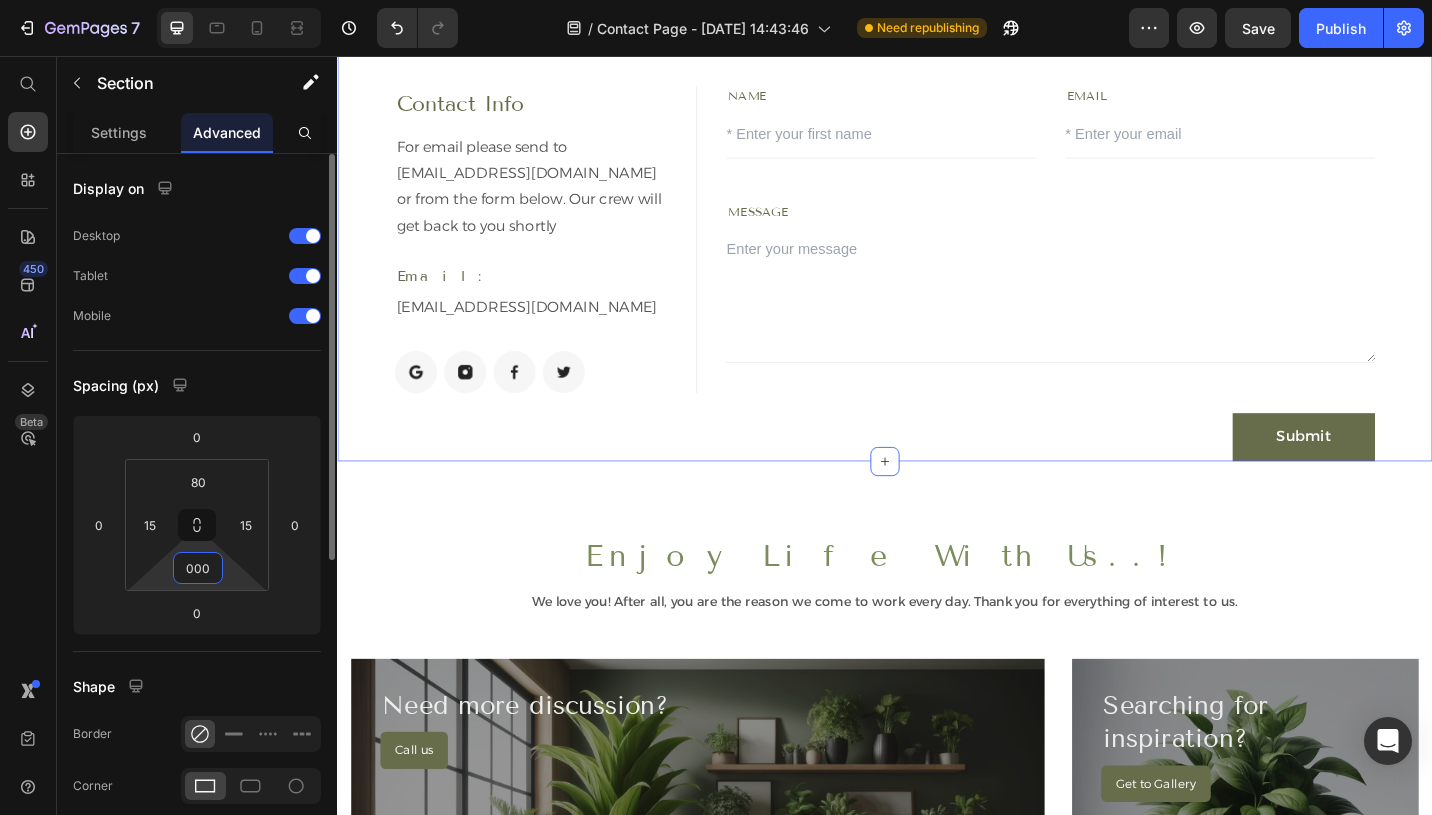 type on "000" 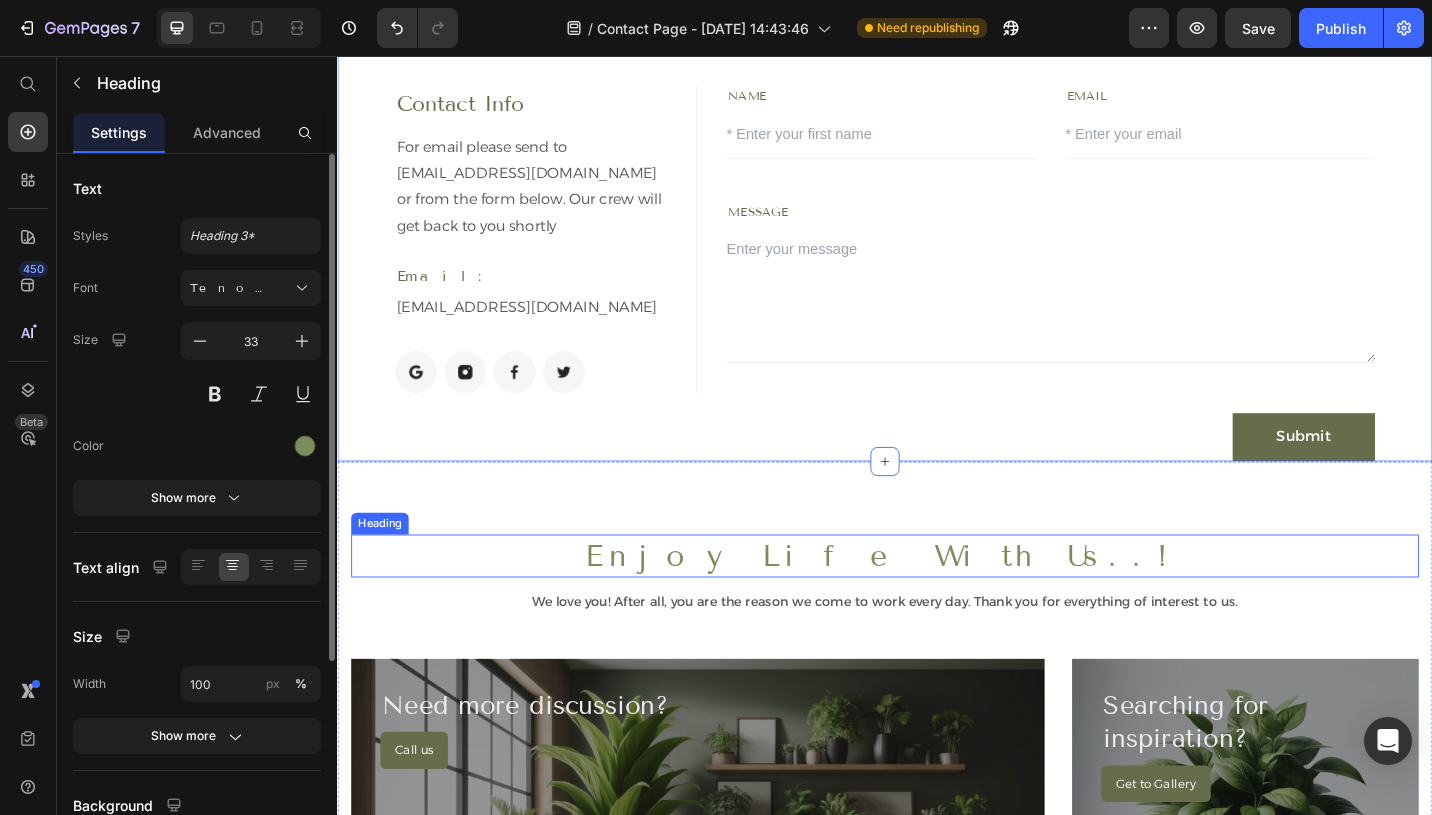 click on "Enjoy Life With Us..!" at bounding box center [937, 603] 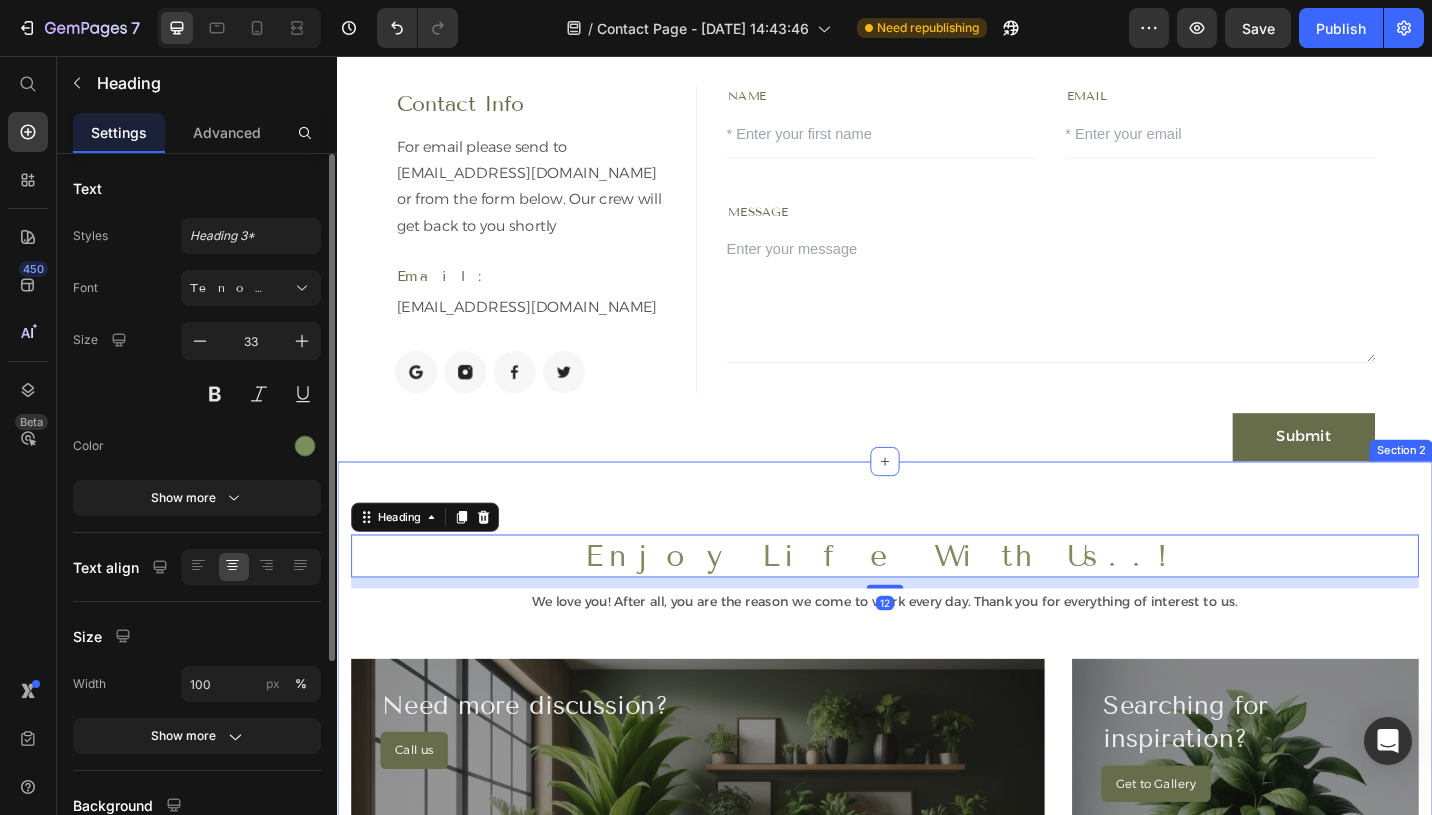 click on "Enjoy Life With Us..! Heading   12 We love you! After all, you are the reason we come to work every day. Thank you for everything of interest to us. Text block Need more discussion? Heading Call us Button Row Row Hero Banner Row Searching for inspiration? Heading Get to Gallery Button Row Row Hero Banner Row Row Ready to buy? Heading Shop Now Button Row Row Hero Banner Row Find suitable product? Heading Shop Now Button Row Row Hero Banner Row Row Section 2" at bounding box center (937, 1085) 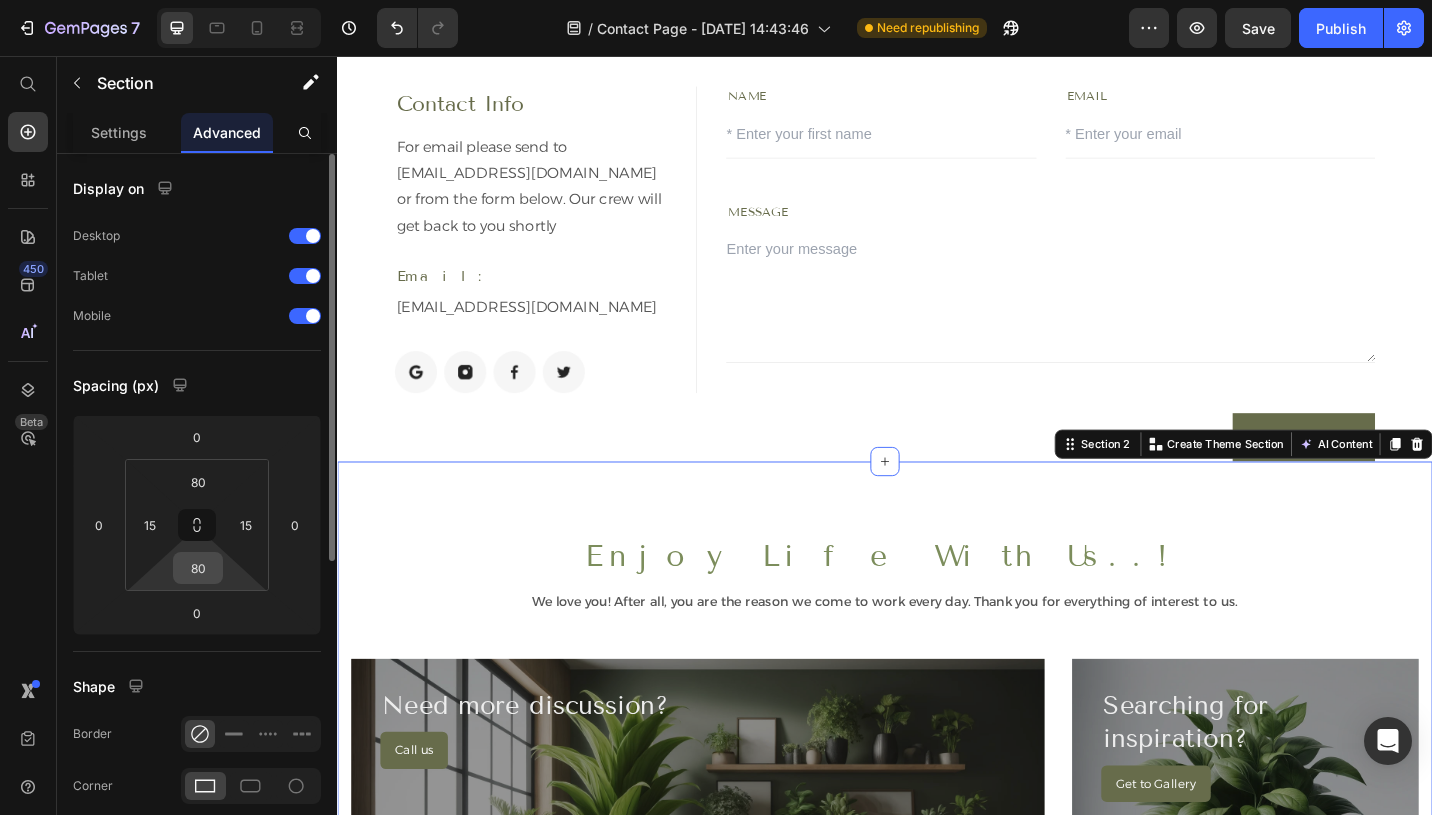 click on "80" at bounding box center (198, 568) 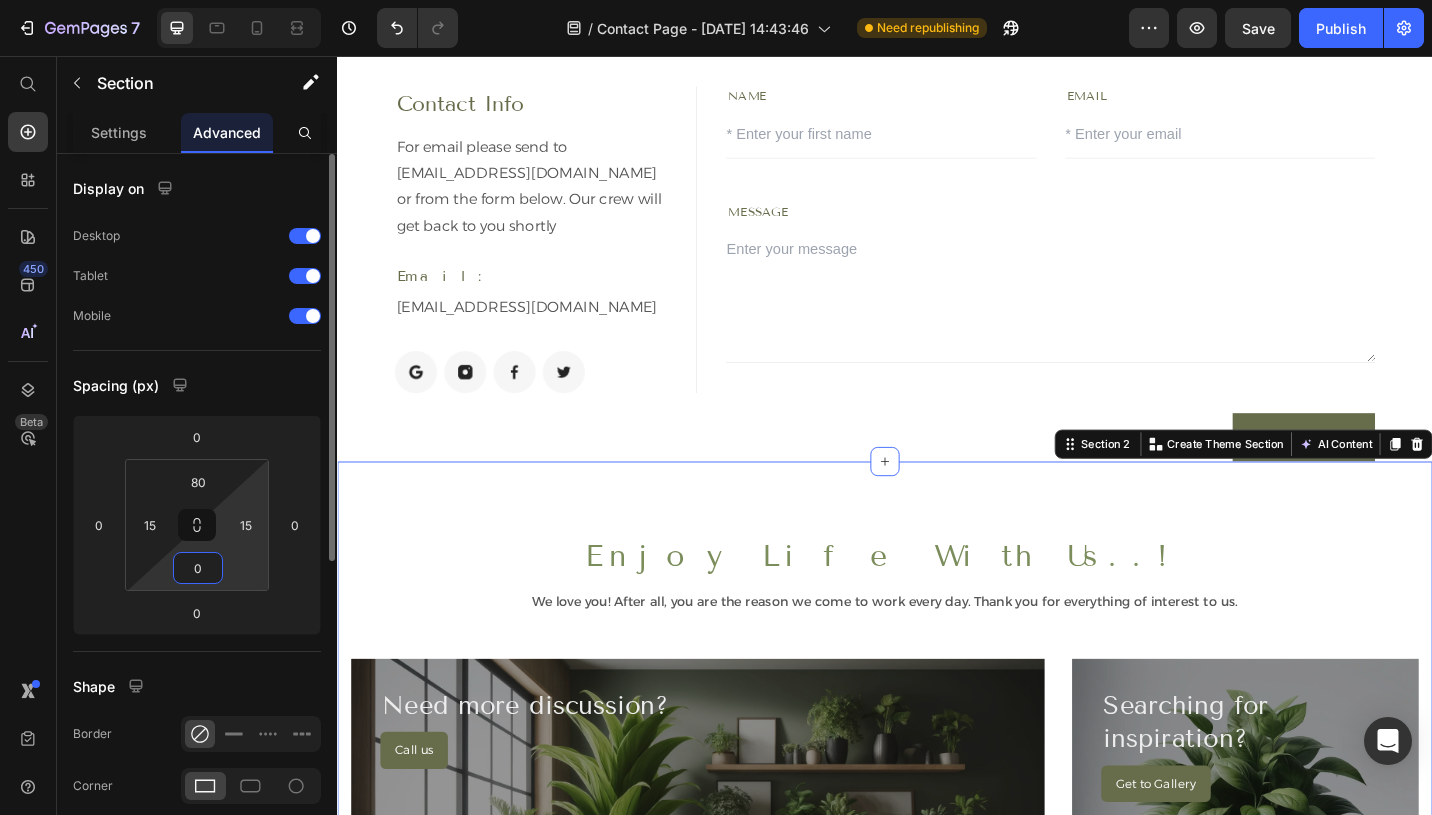 type on "0" 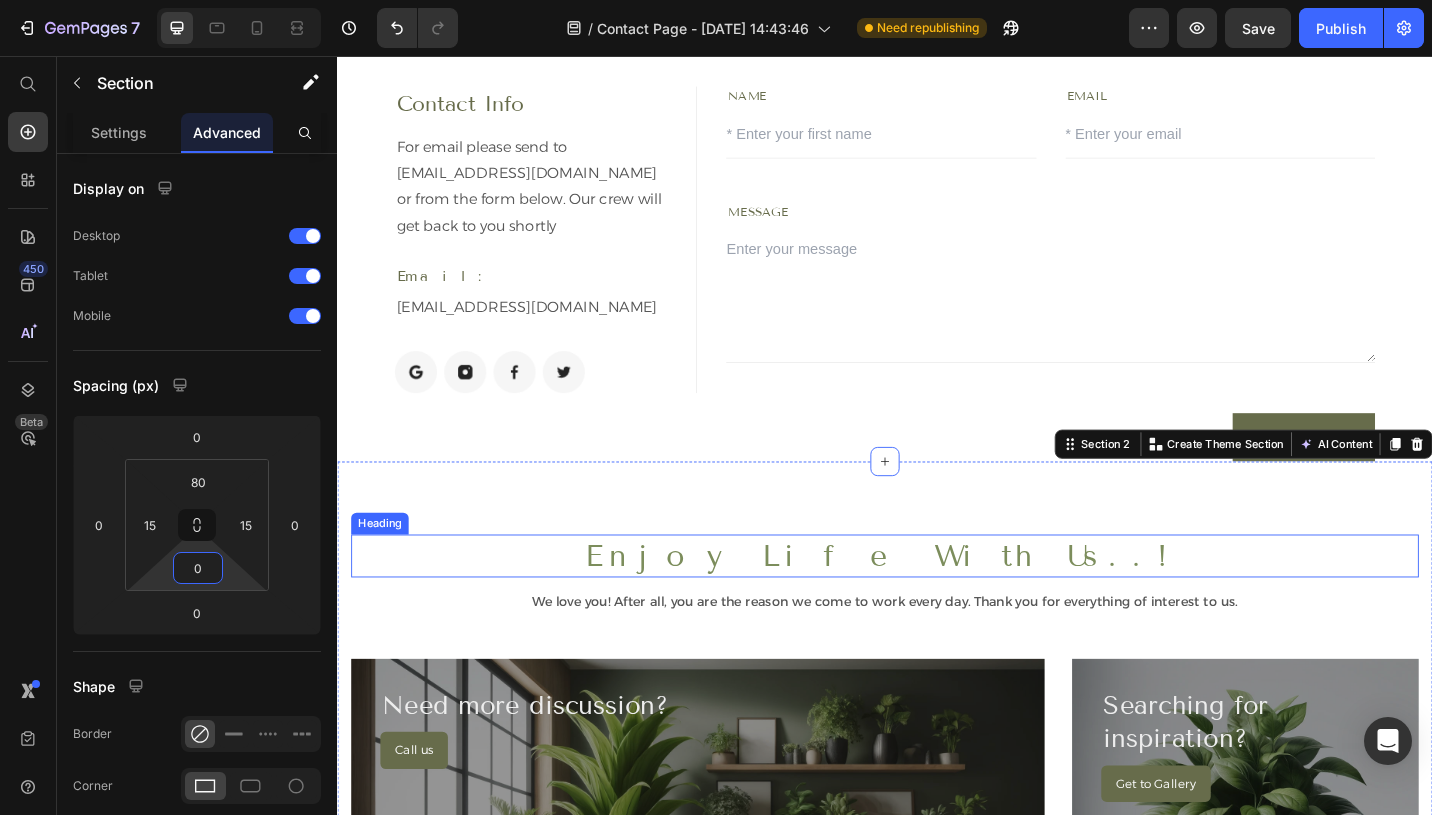 click on "Enjoy Life With Us..!" at bounding box center (937, 603) 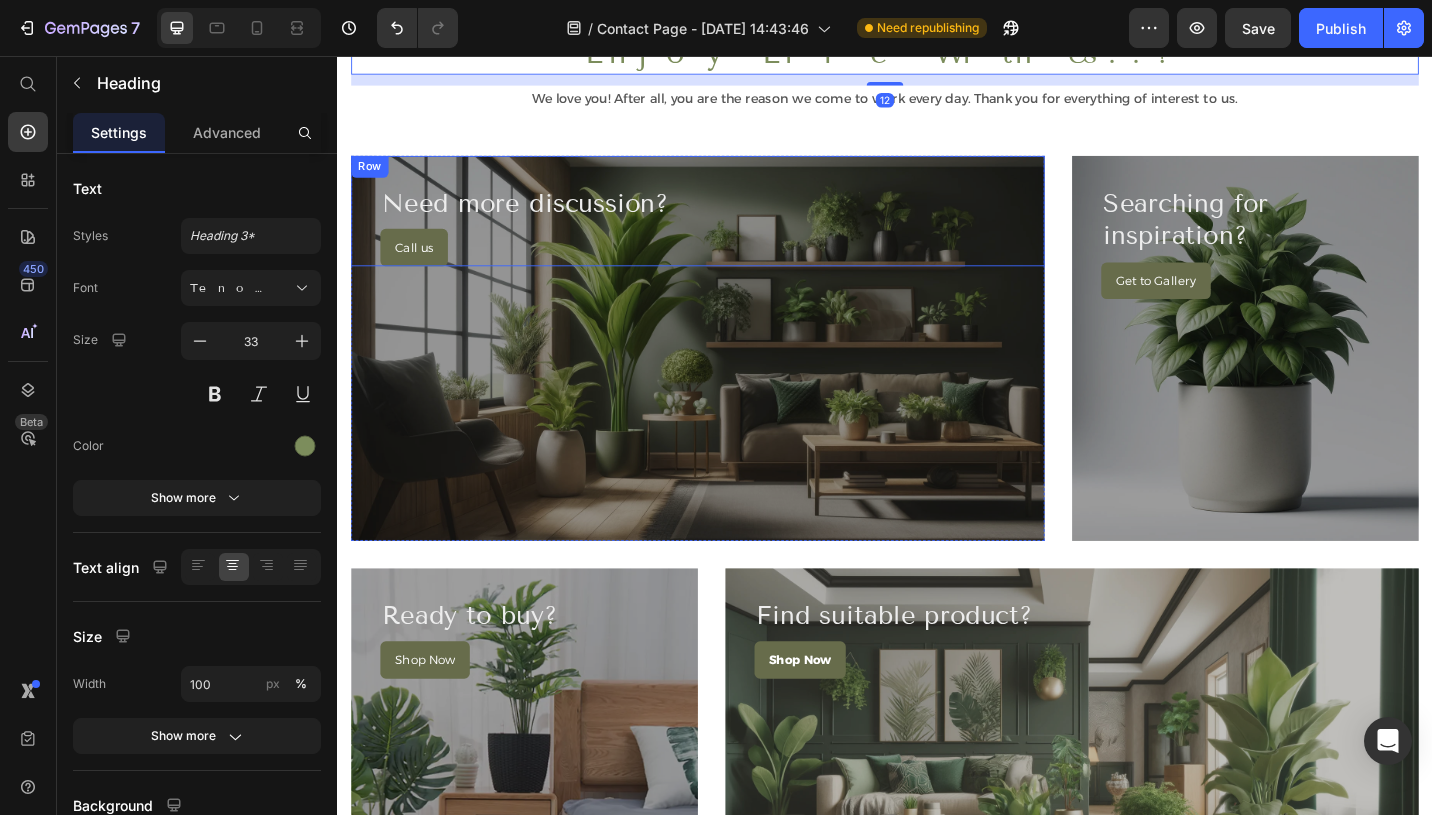 scroll, scrollTop: 0, scrollLeft: 0, axis: both 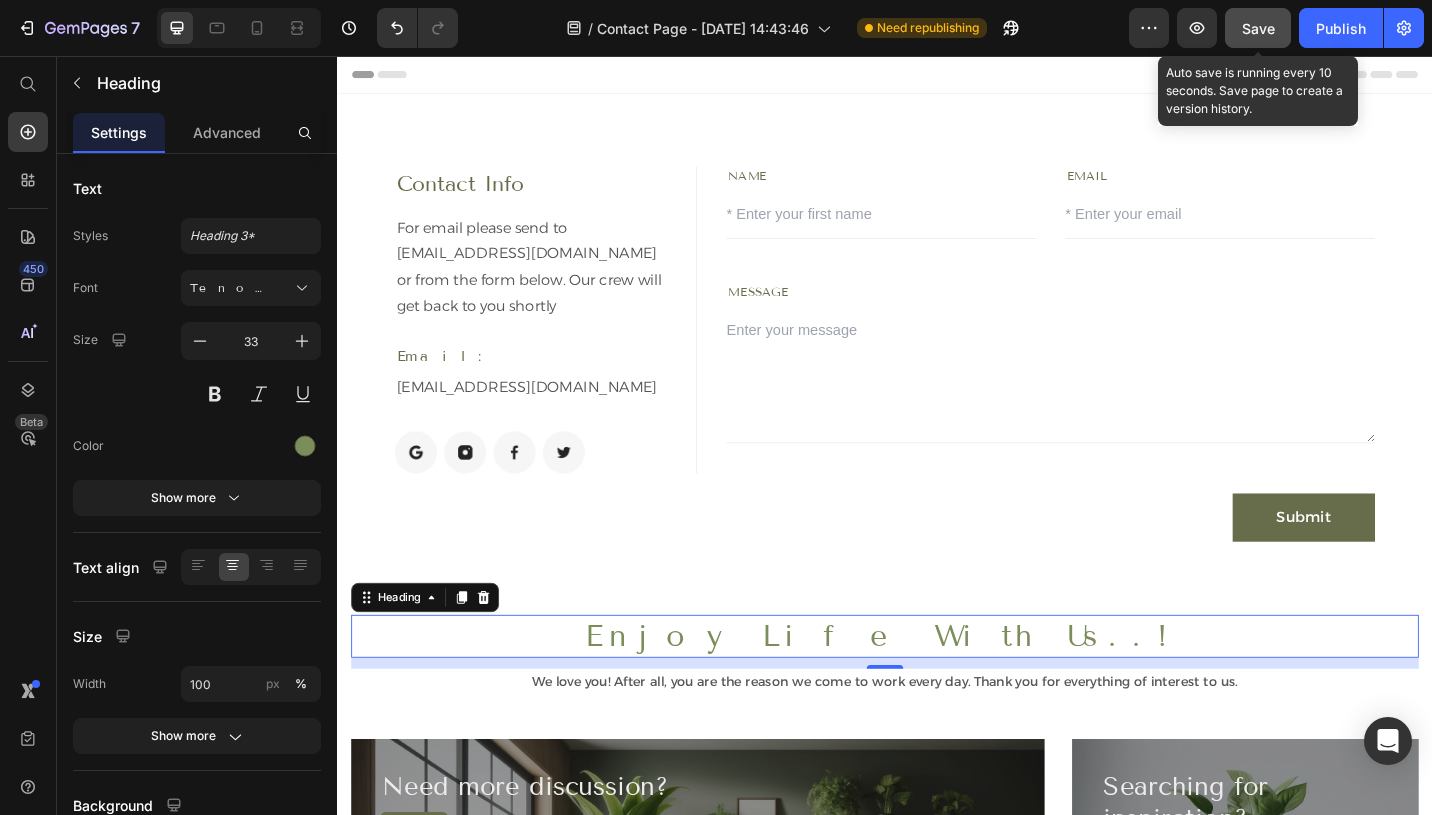 click on "Save" 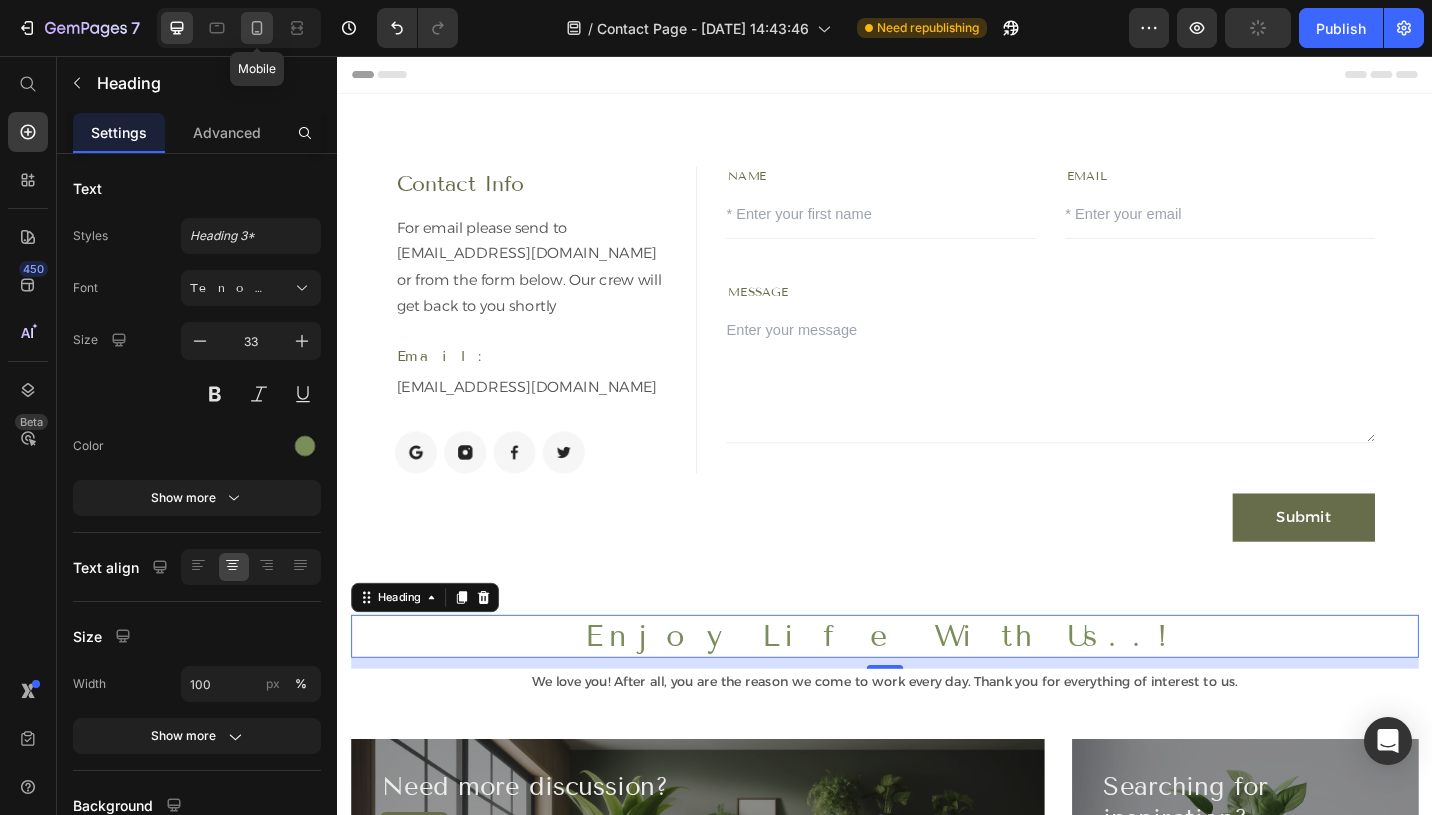 click 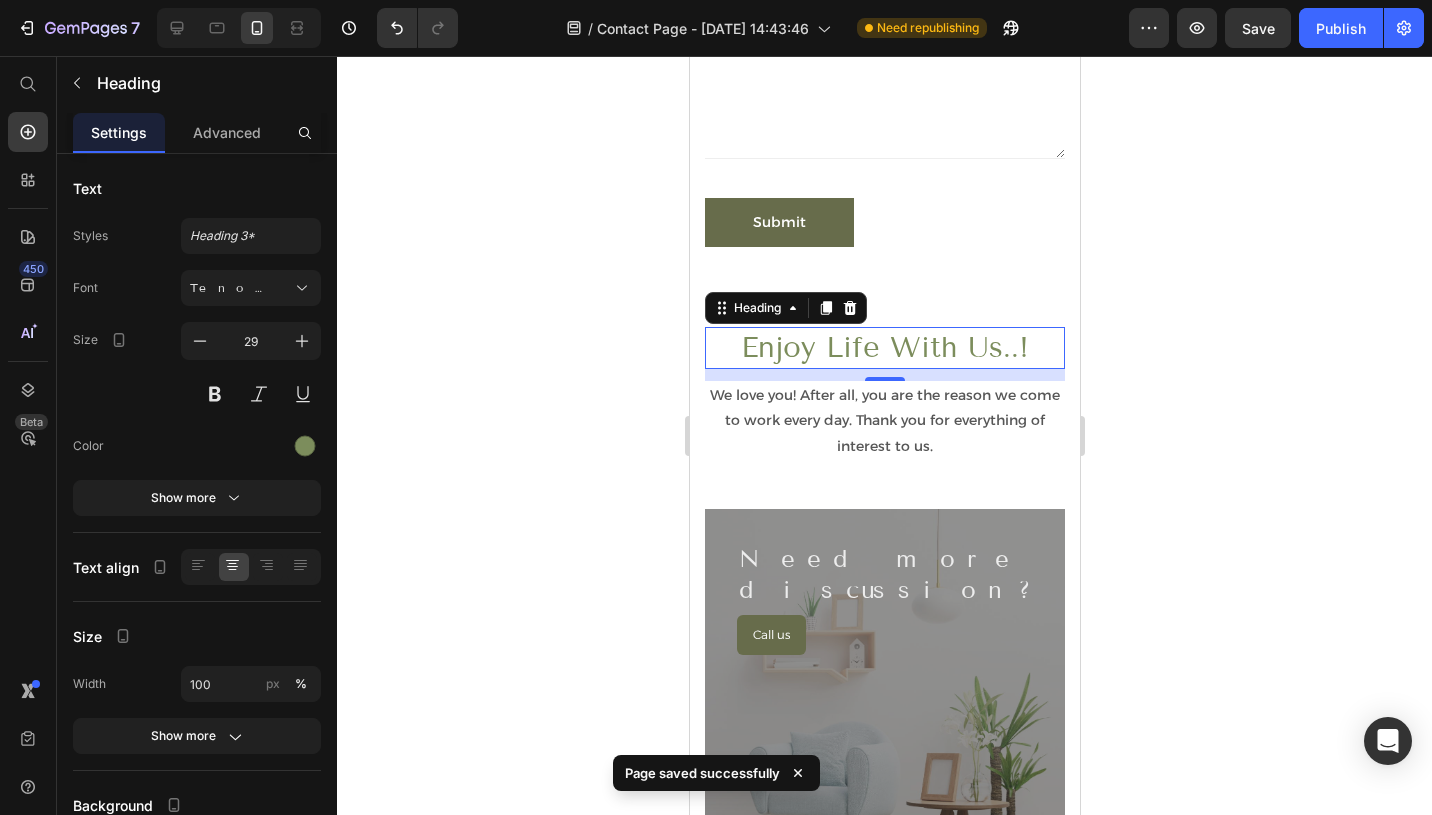 scroll, scrollTop: 704, scrollLeft: 0, axis: vertical 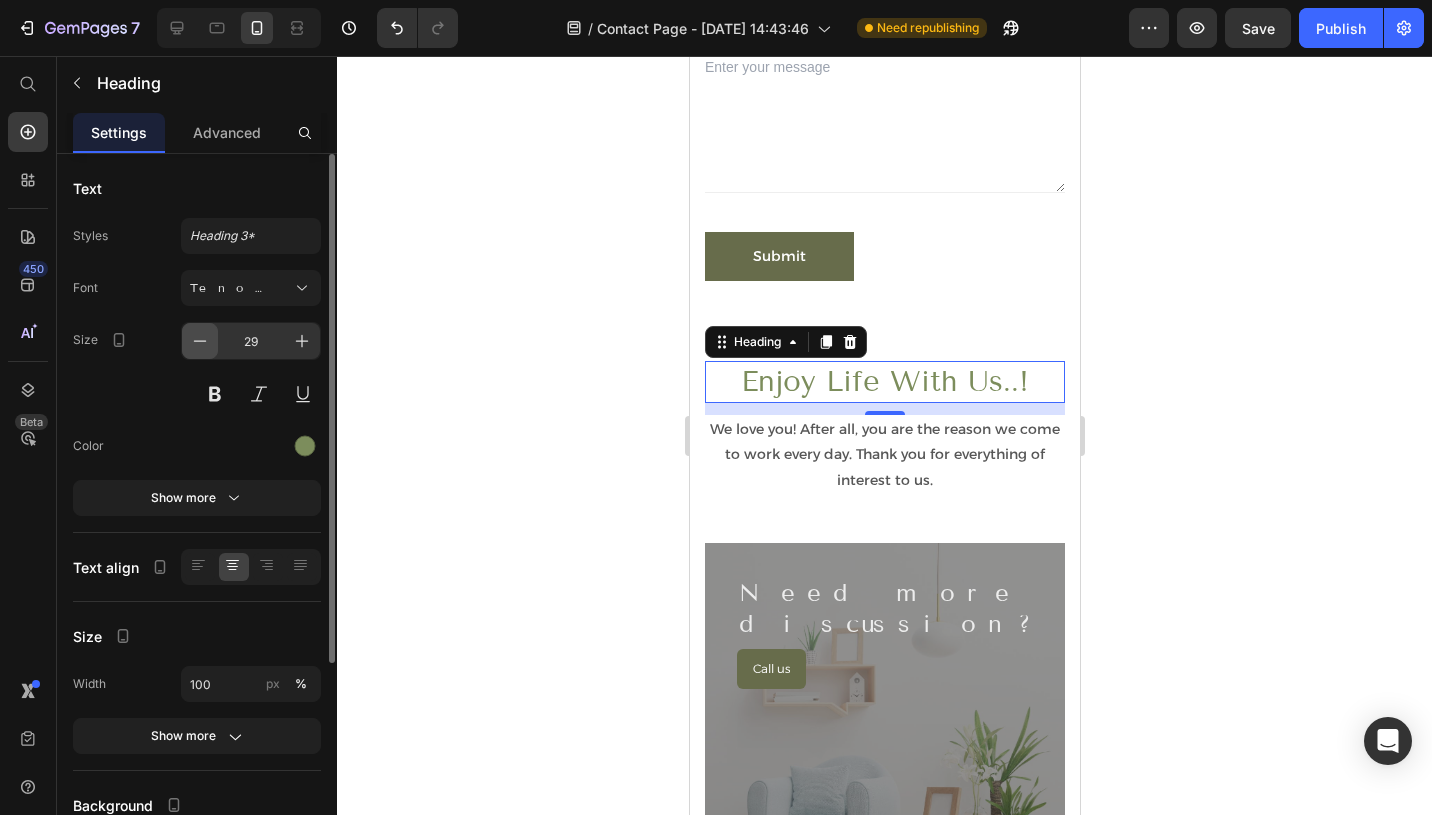 click 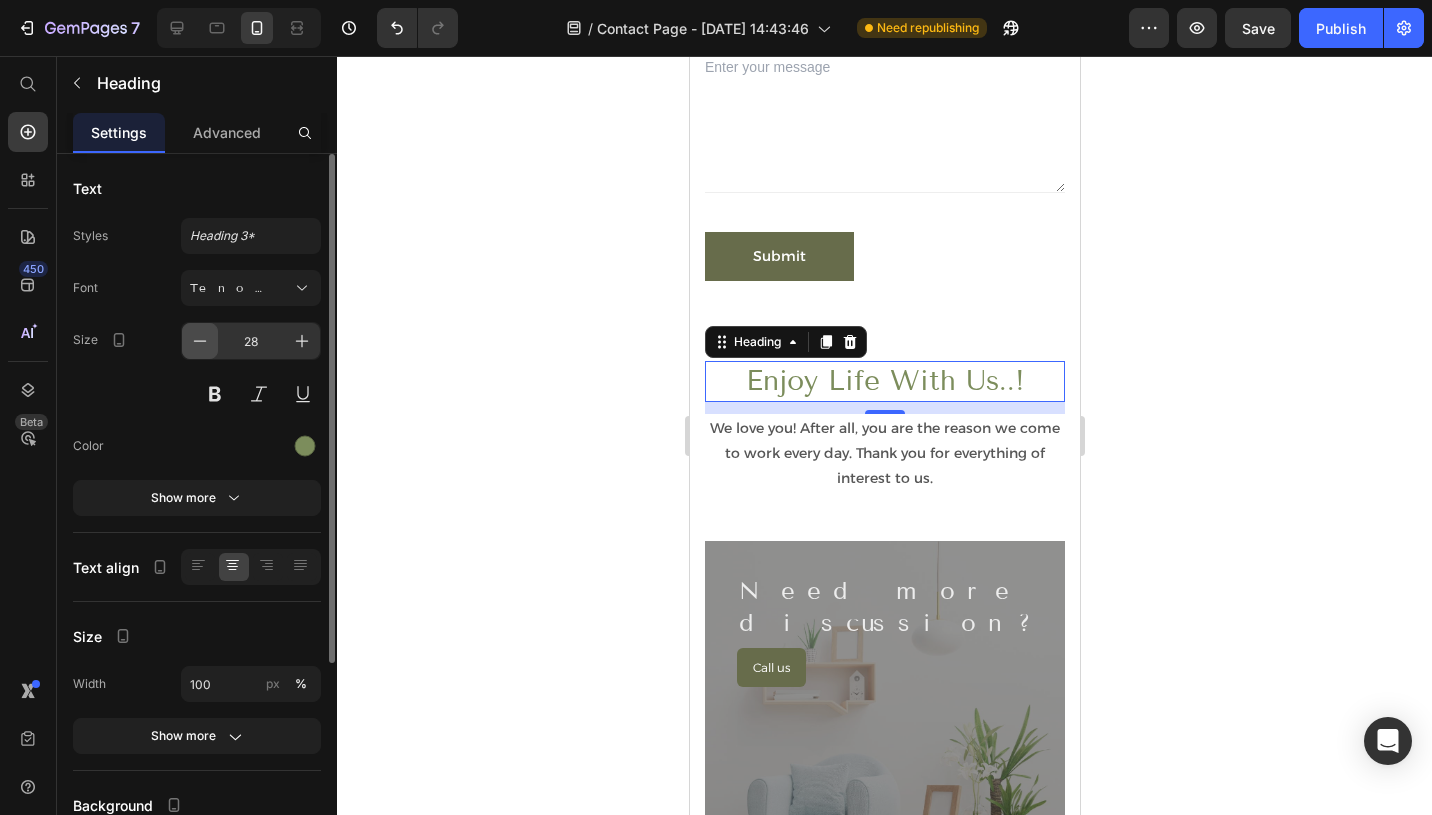click 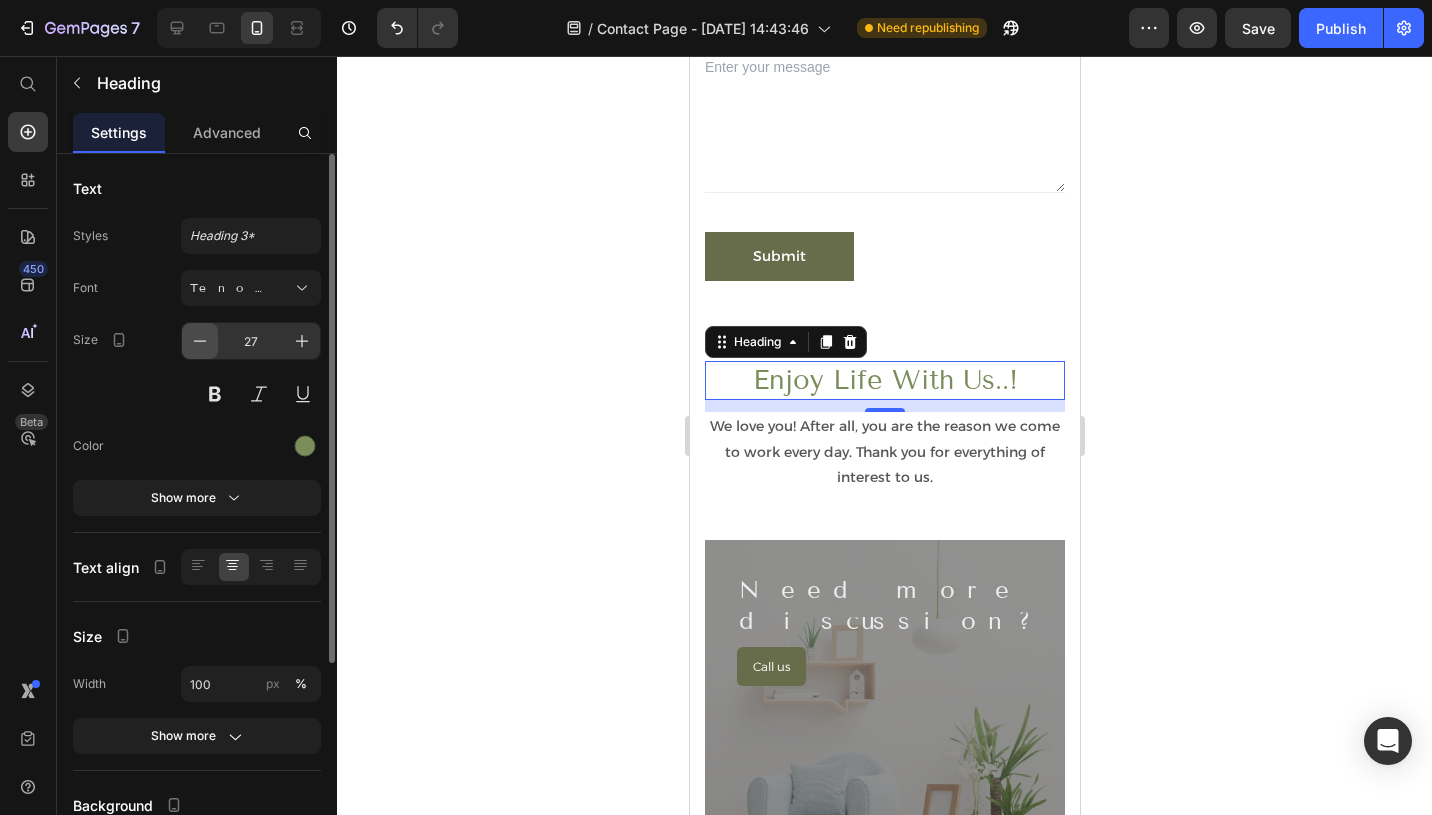 click 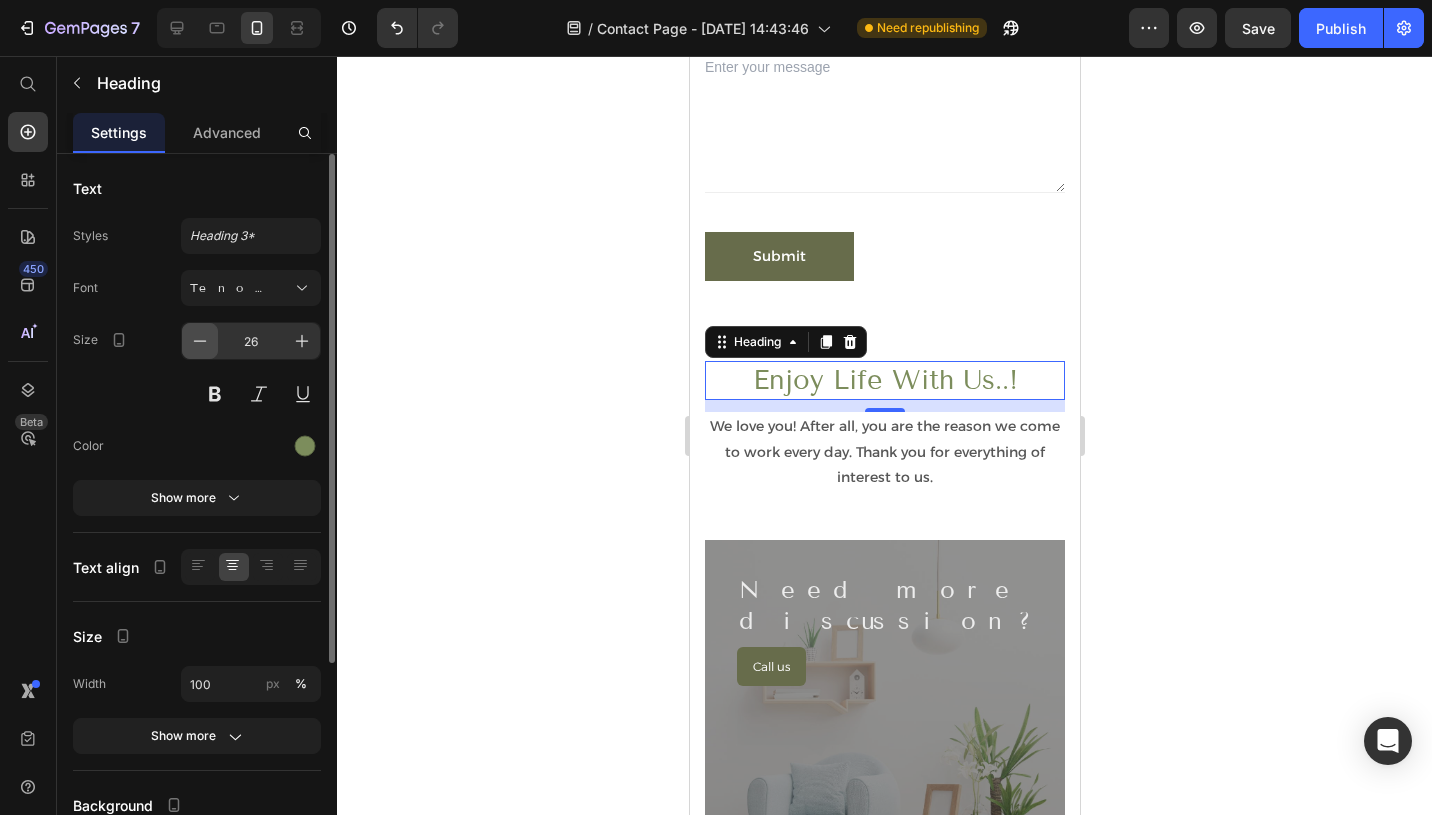 click 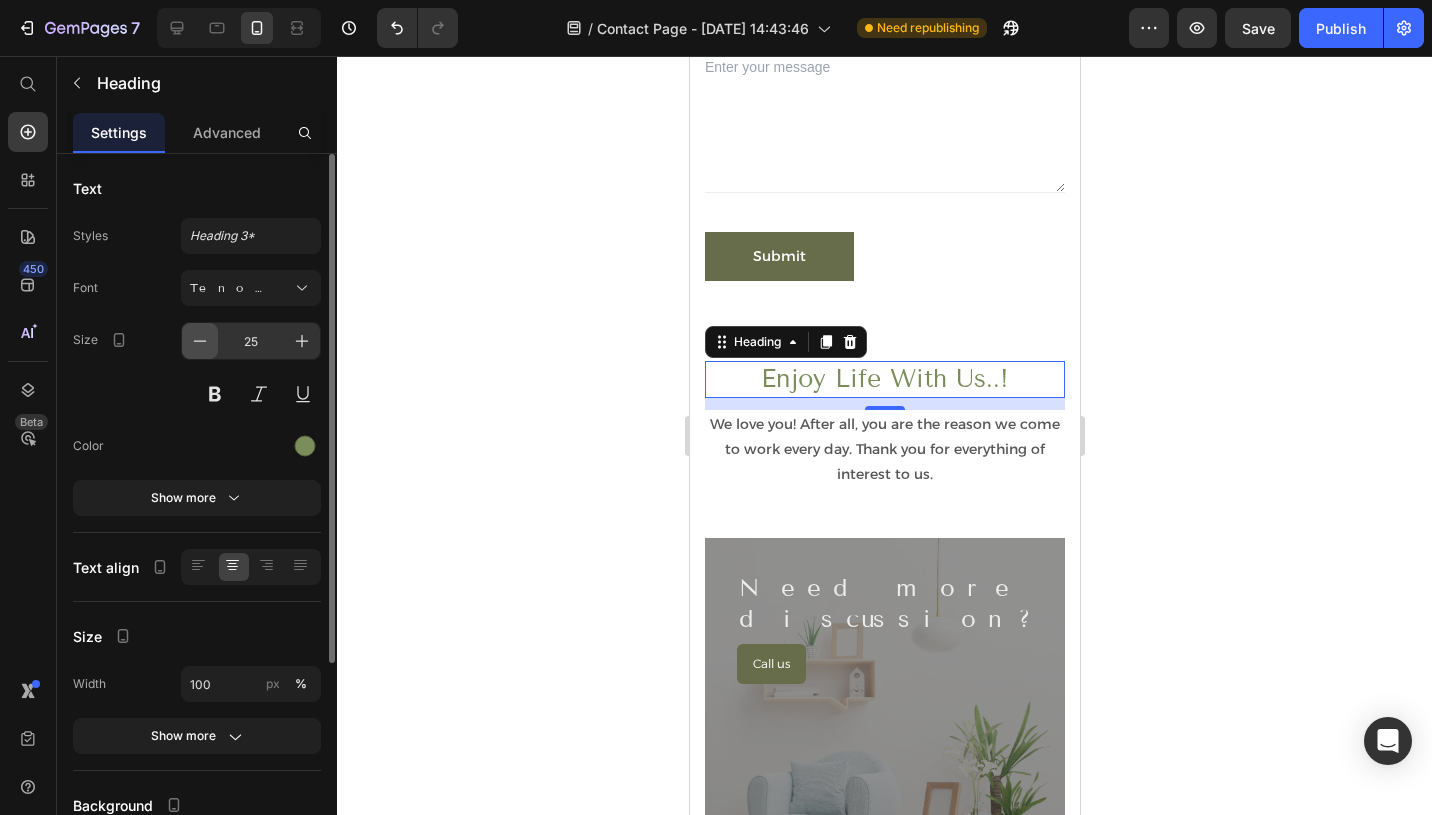 click 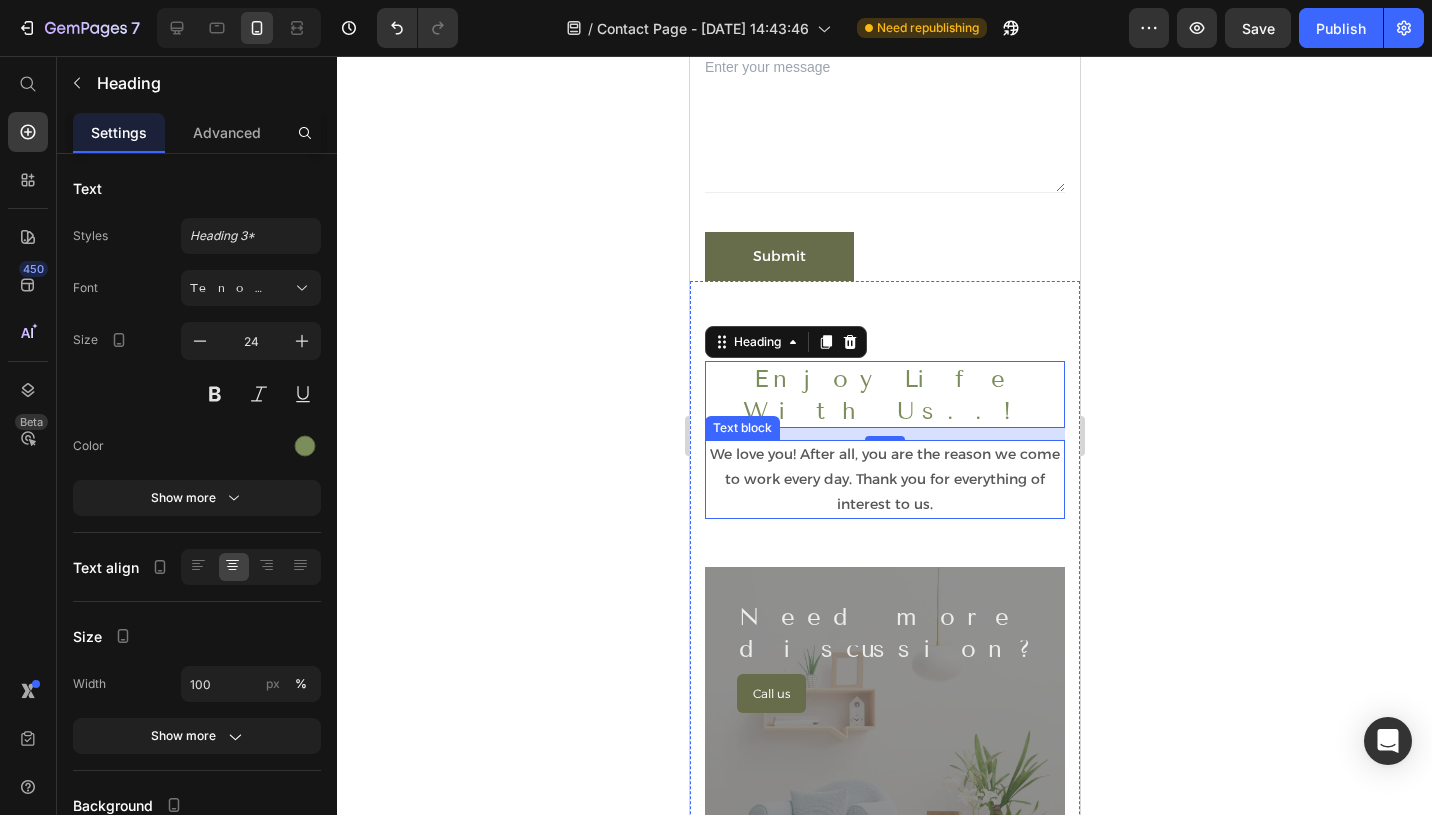 click on "We love you! After all, you are the reason we come to work every day. Thank you for everything of interest to us." at bounding box center [884, 480] 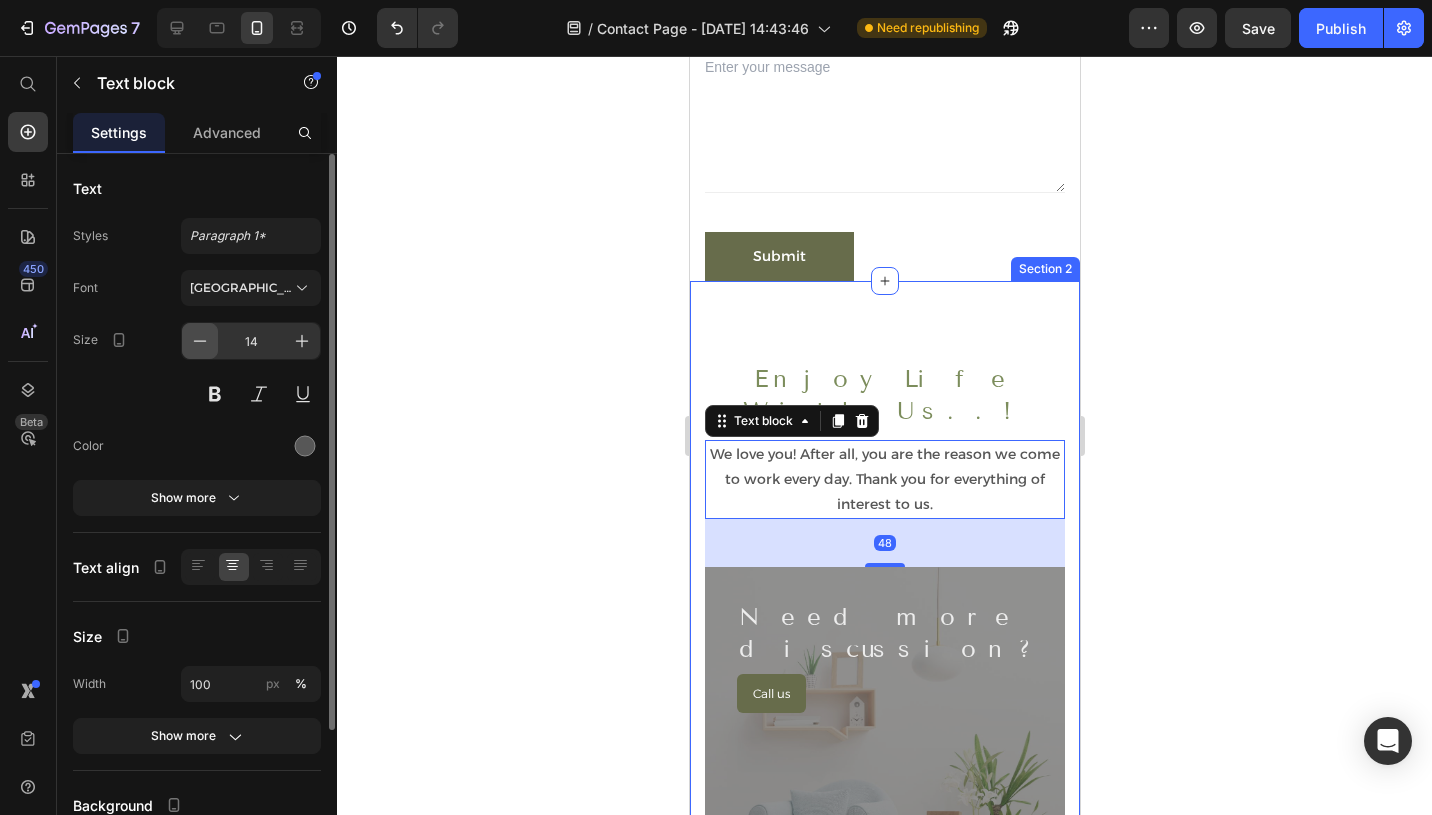 click at bounding box center [200, 341] 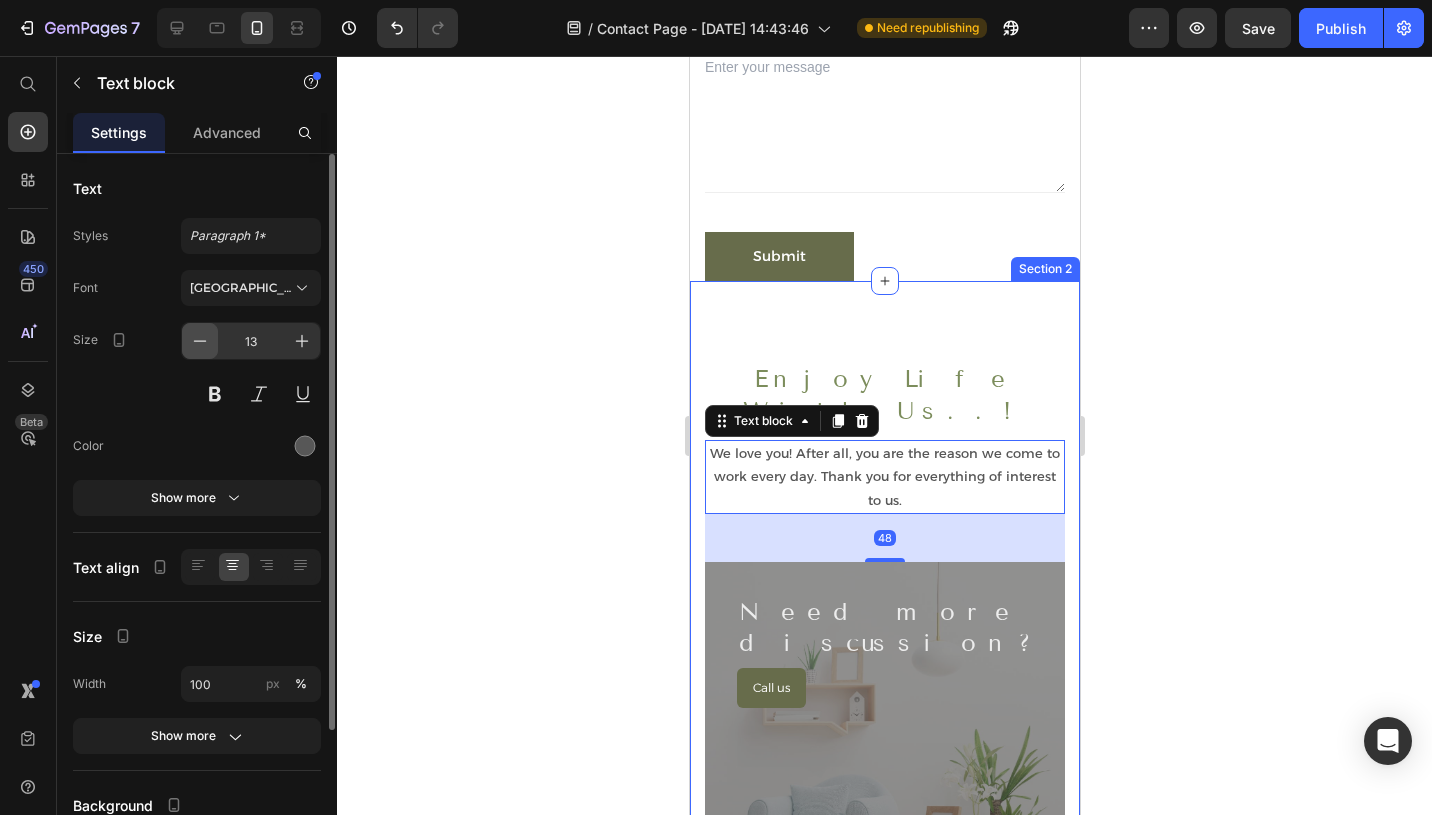 click at bounding box center [200, 341] 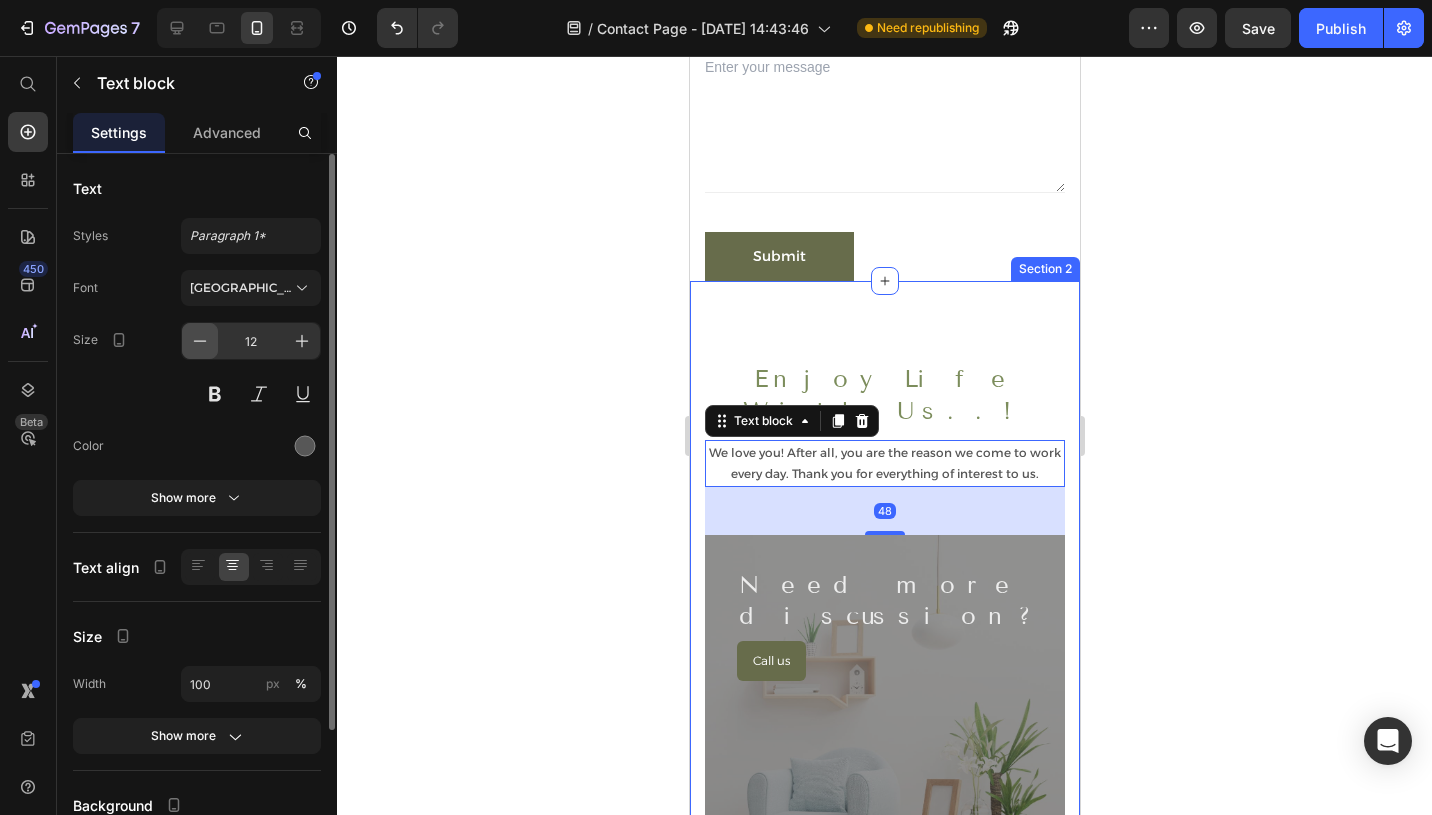 click at bounding box center [200, 341] 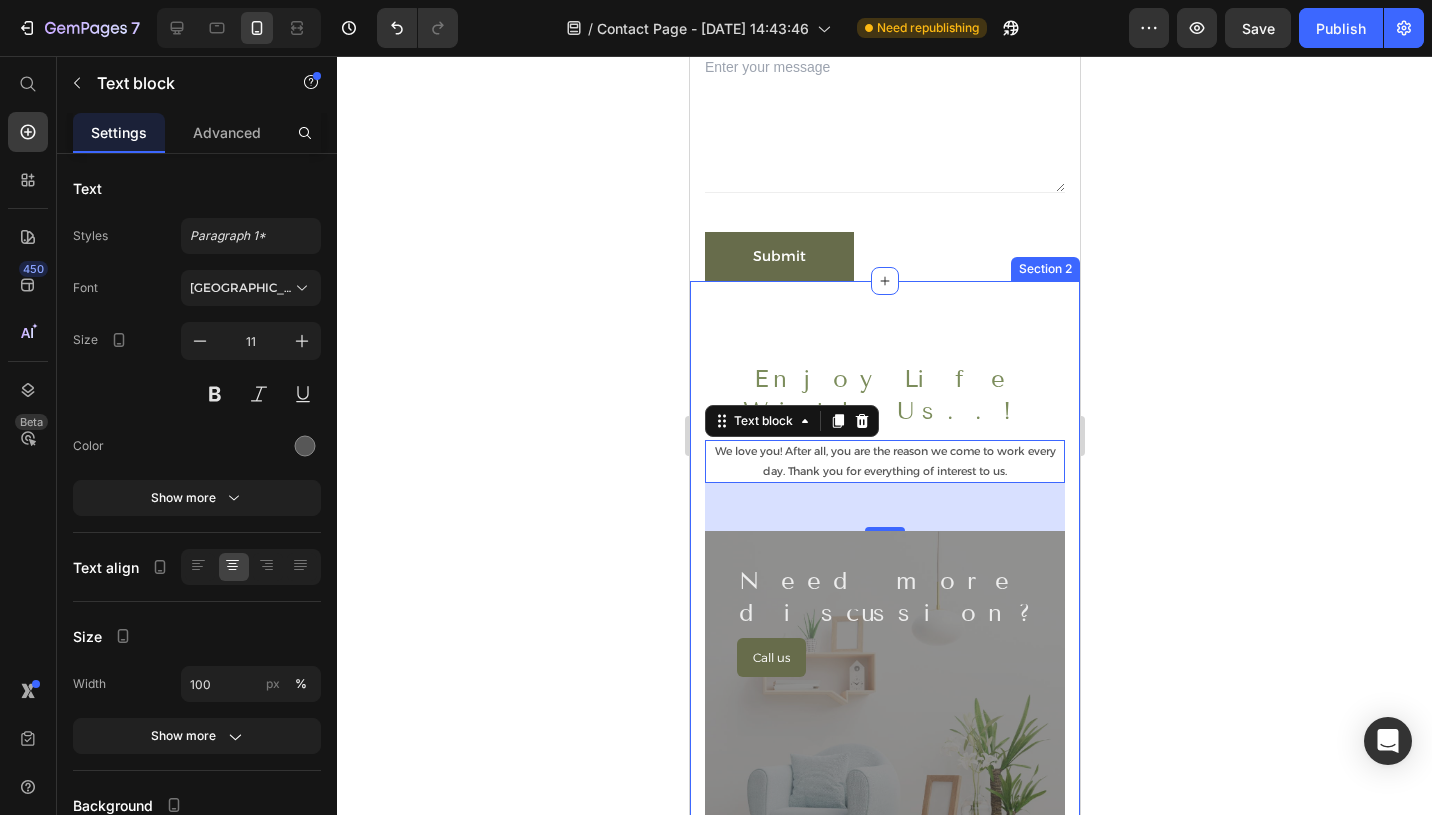 click 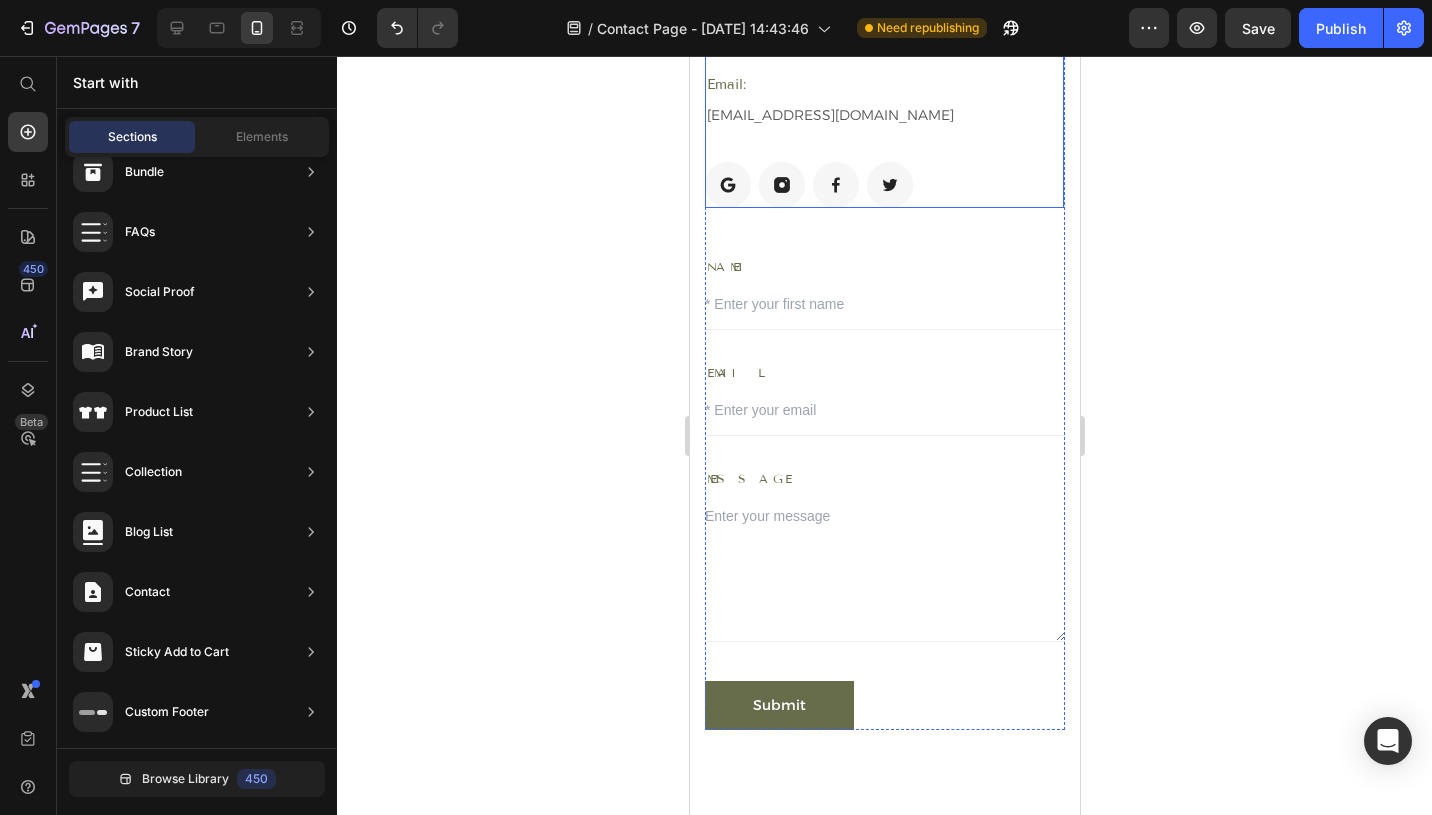 scroll, scrollTop: 0, scrollLeft: 0, axis: both 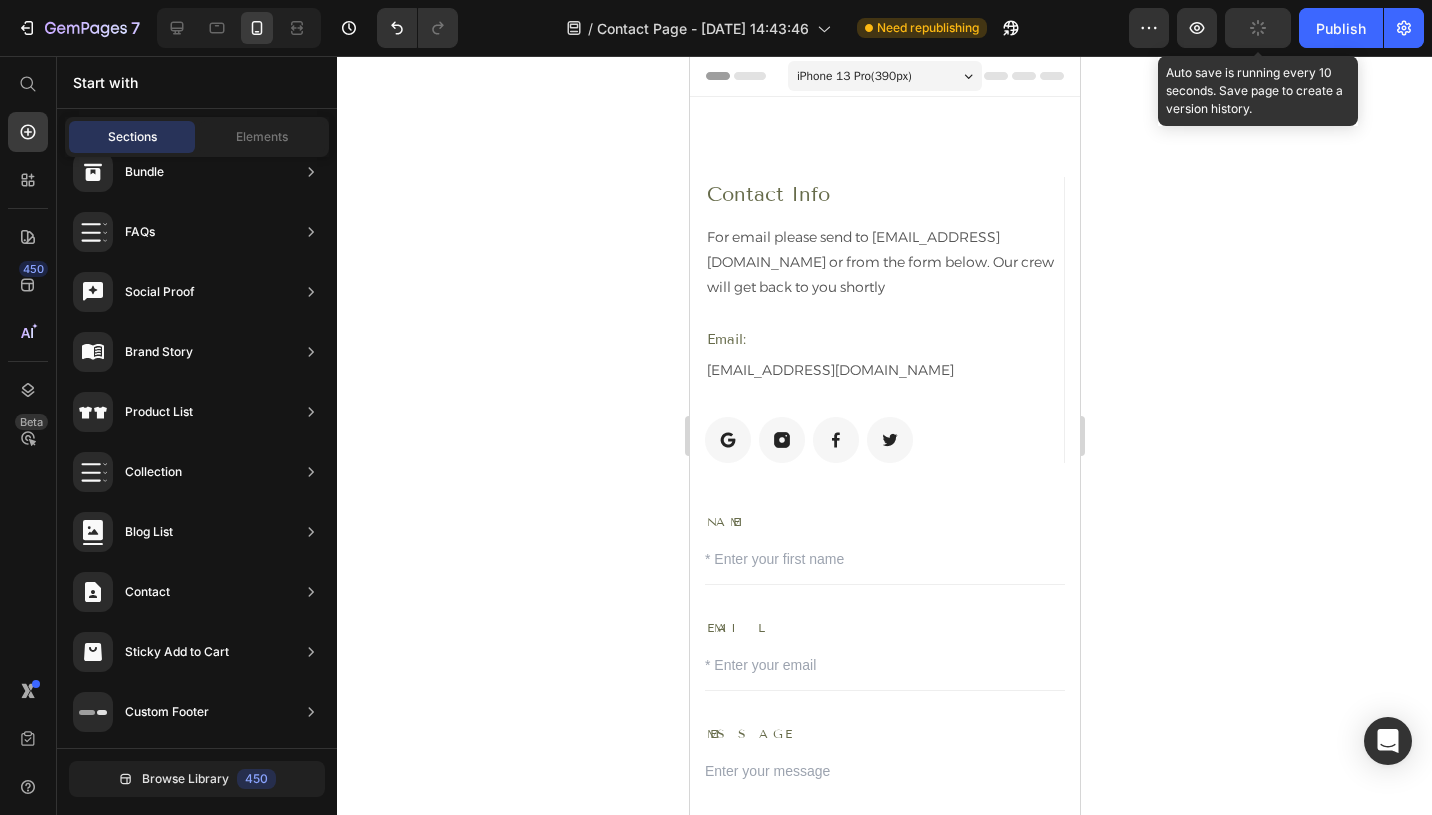 click 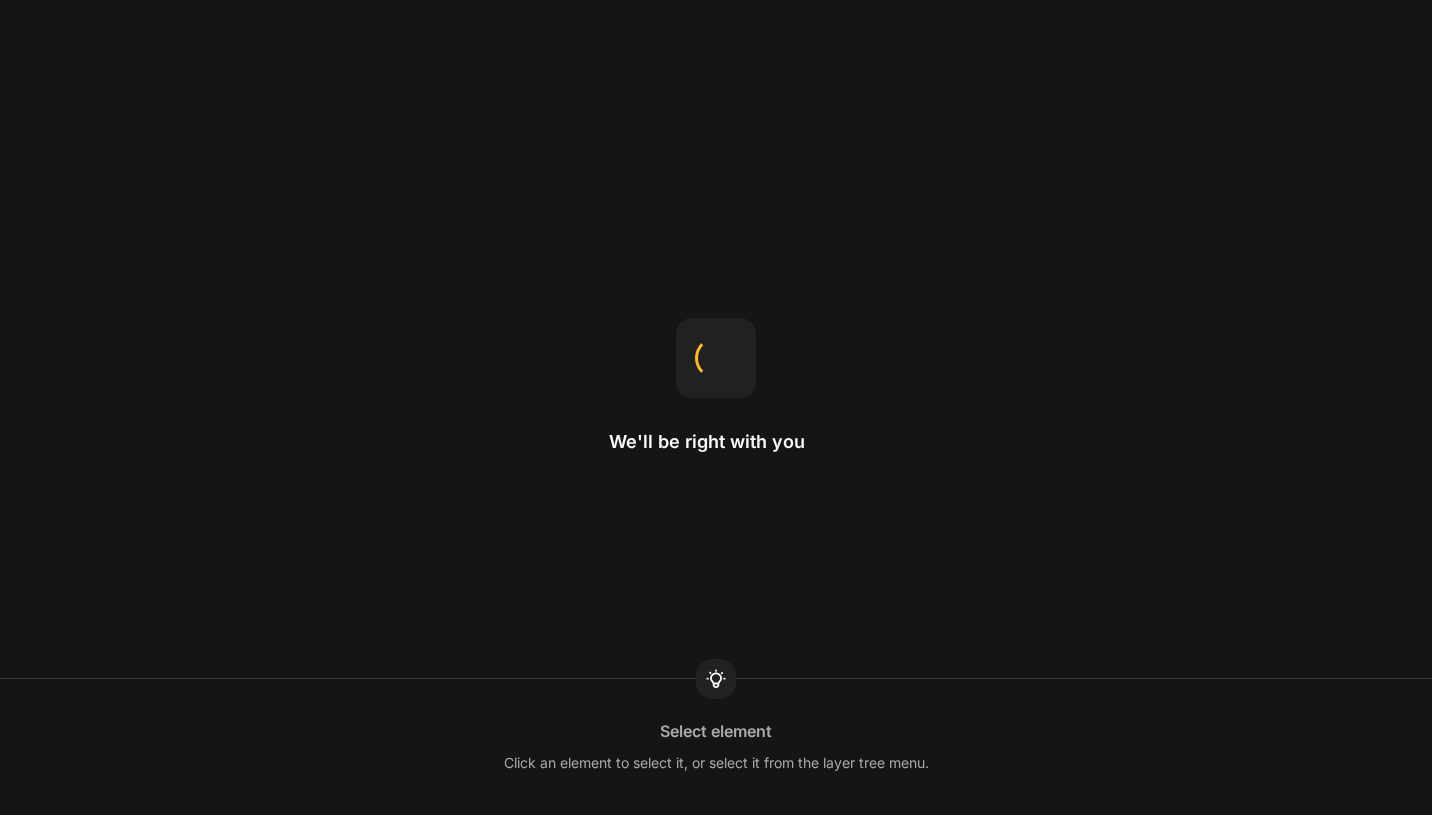 scroll, scrollTop: 0, scrollLeft: 0, axis: both 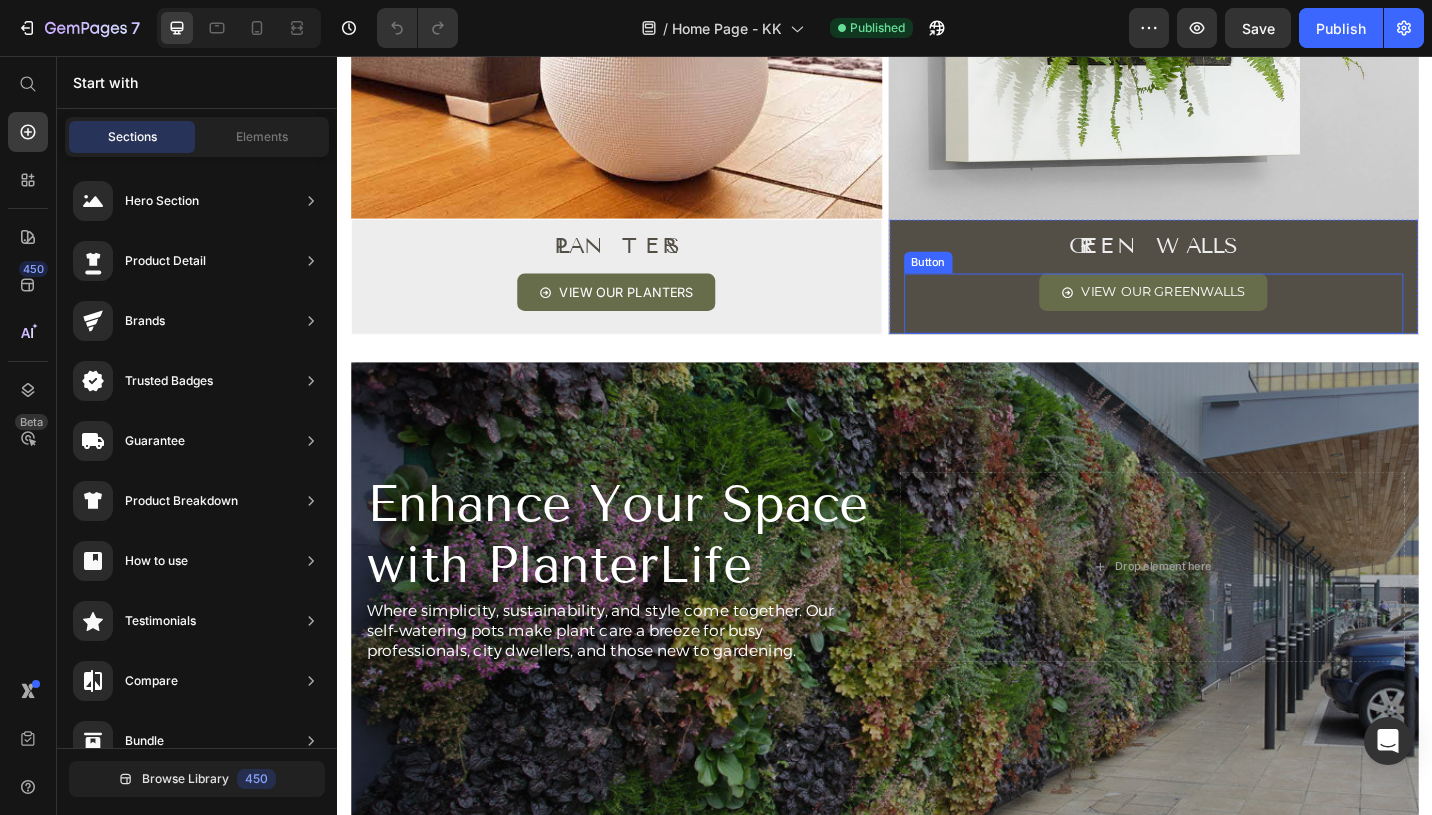 click on "VIEW OUR GREENWALLS Button" at bounding box center [1232, 327] 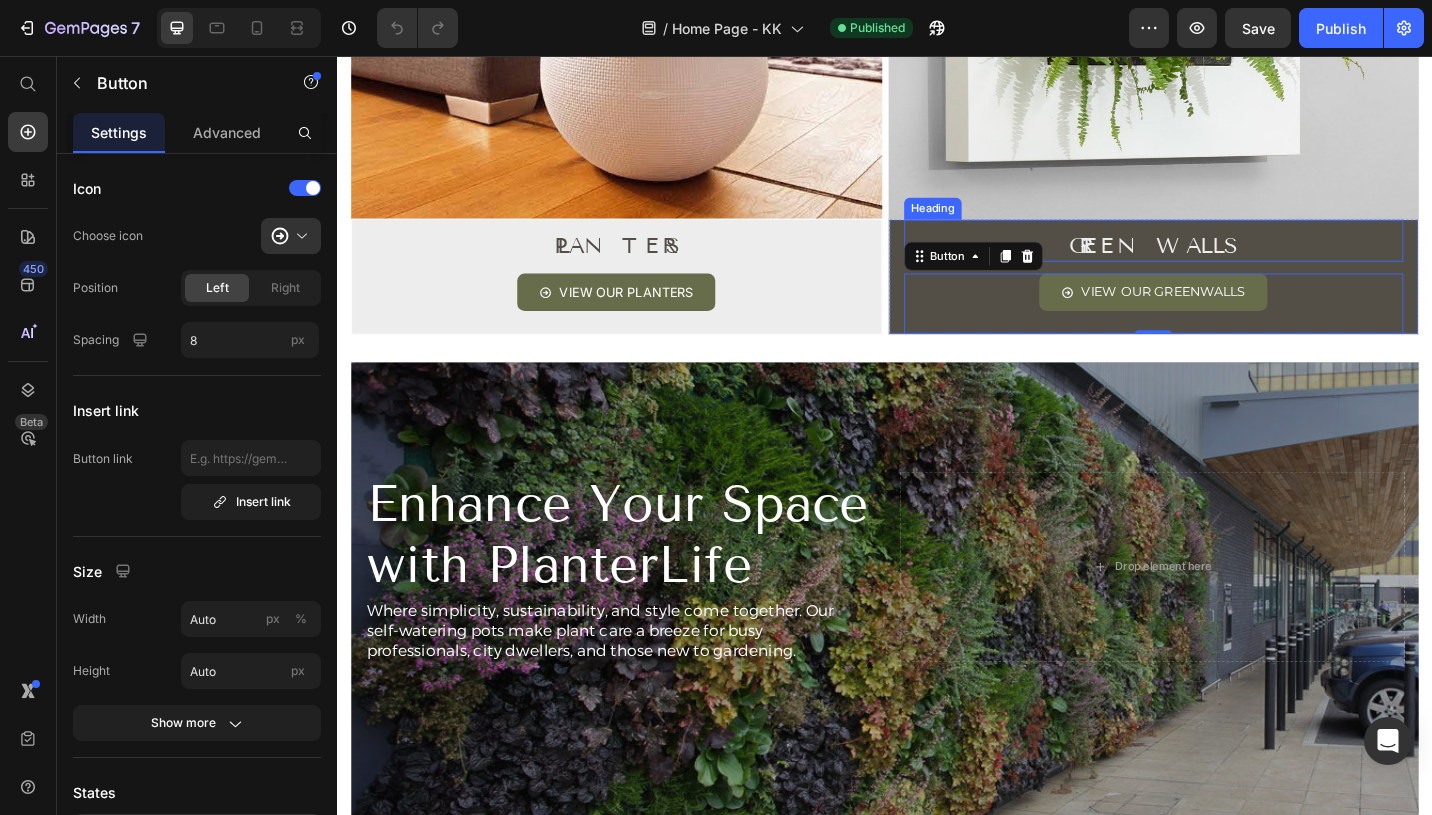 click on "GREENWALLS" at bounding box center (1232, 263) 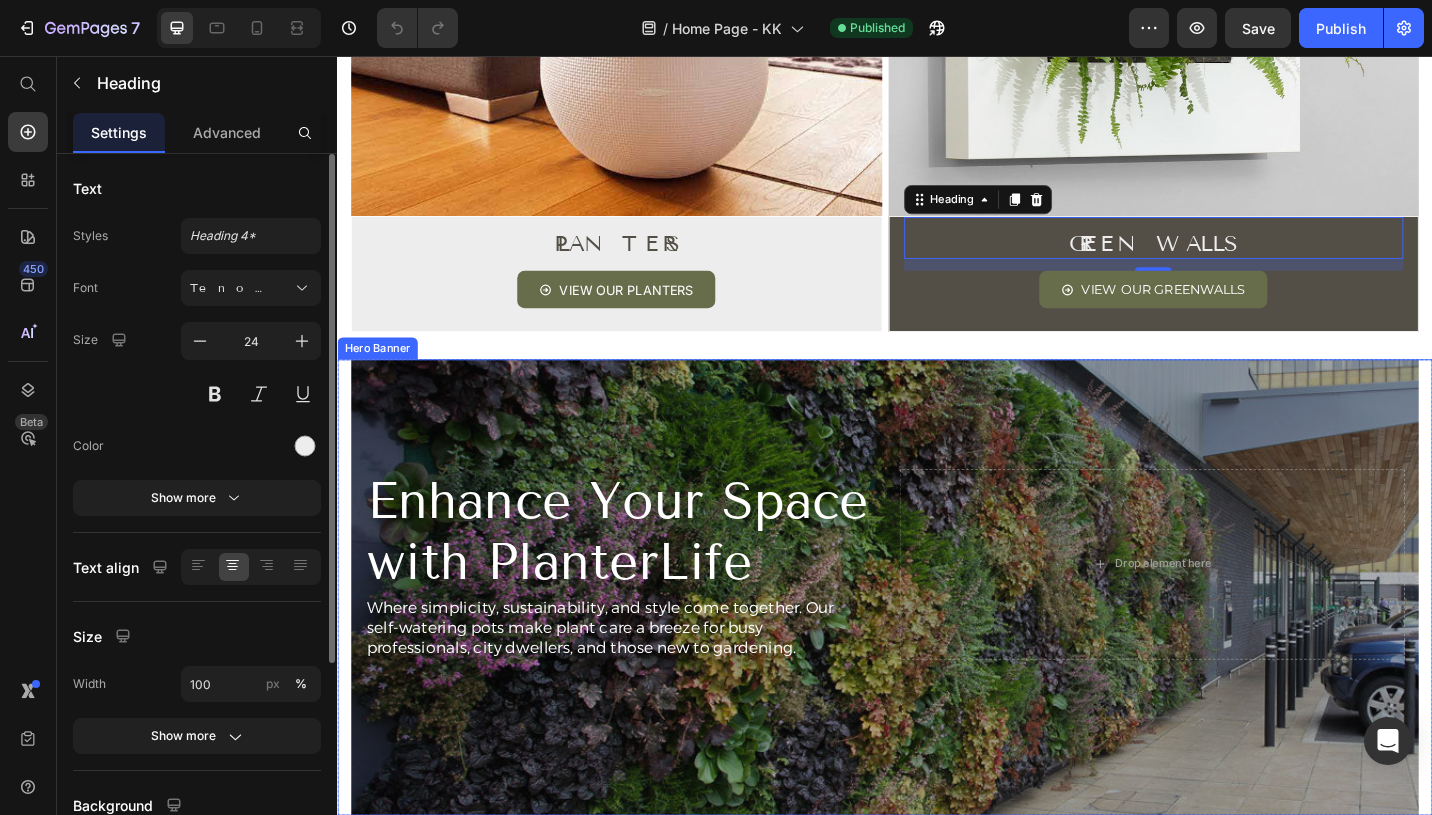 scroll, scrollTop: 1495, scrollLeft: 0, axis: vertical 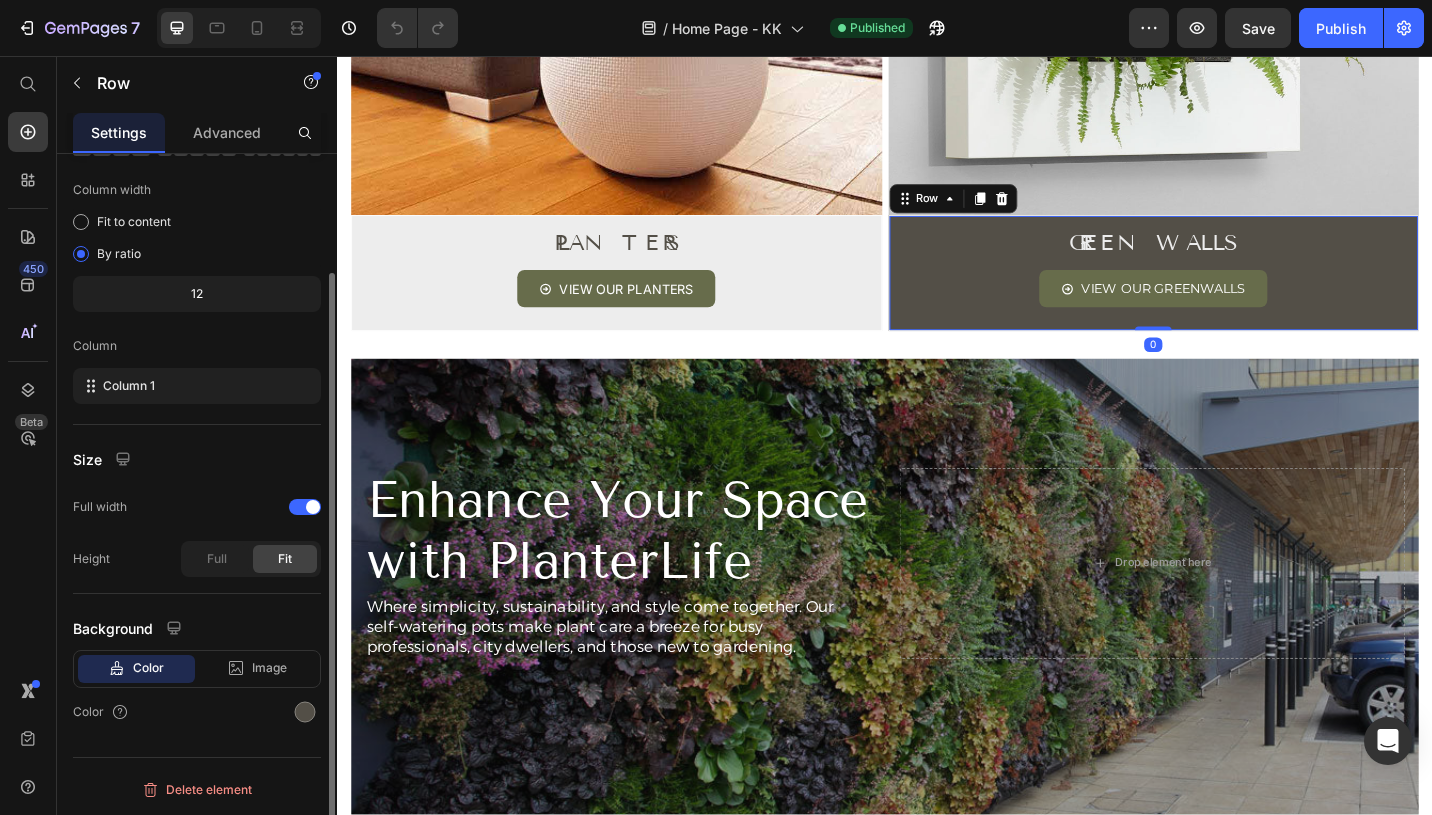 click on "GREENWALLS Heading
VIEW OUR GREENWALLS Button Row   0" at bounding box center (1232, 293) 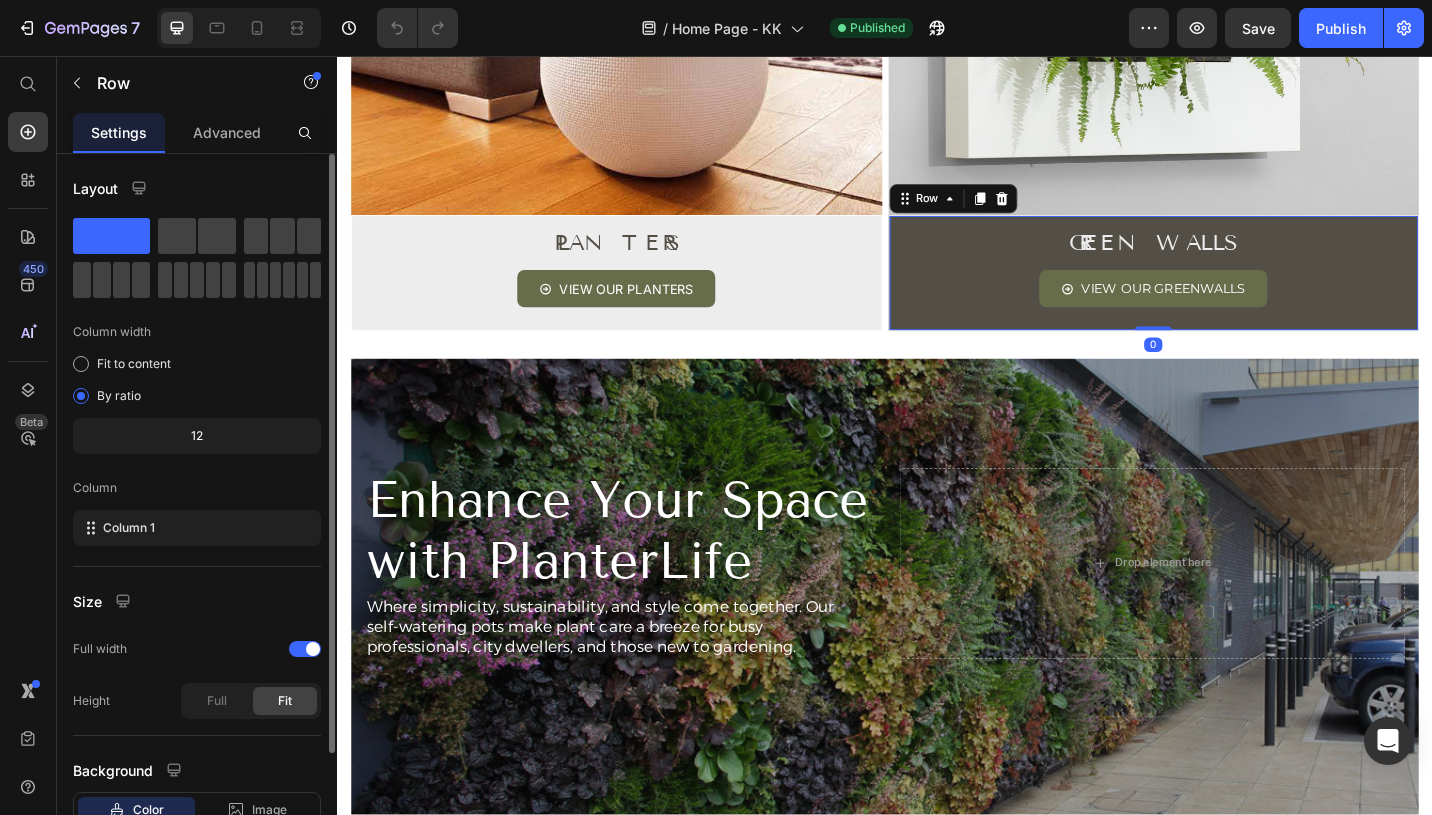 scroll, scrollTop: 142, scrollLeft: 0, axis: vertical 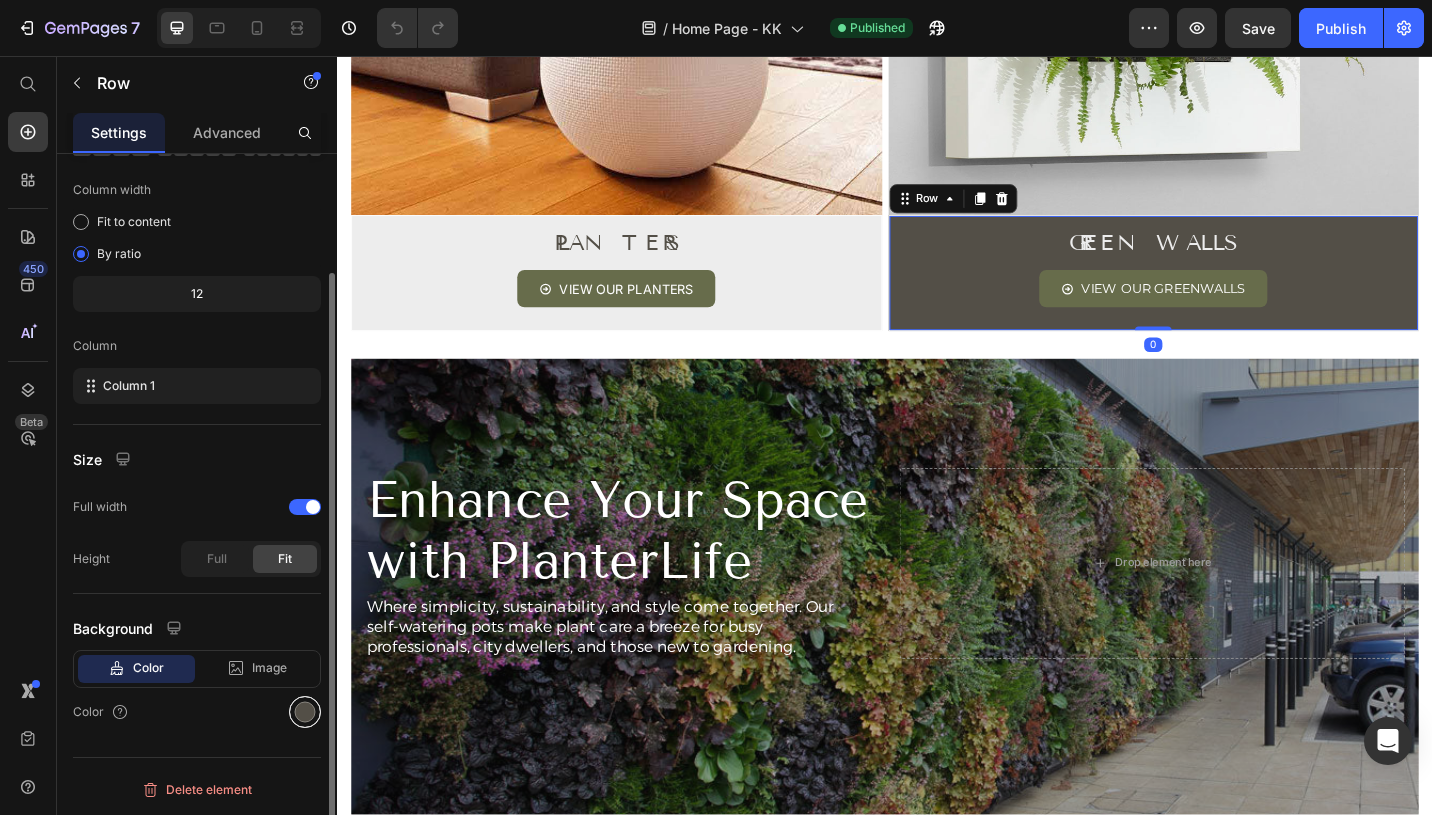 click at bounding box center [305, 712] 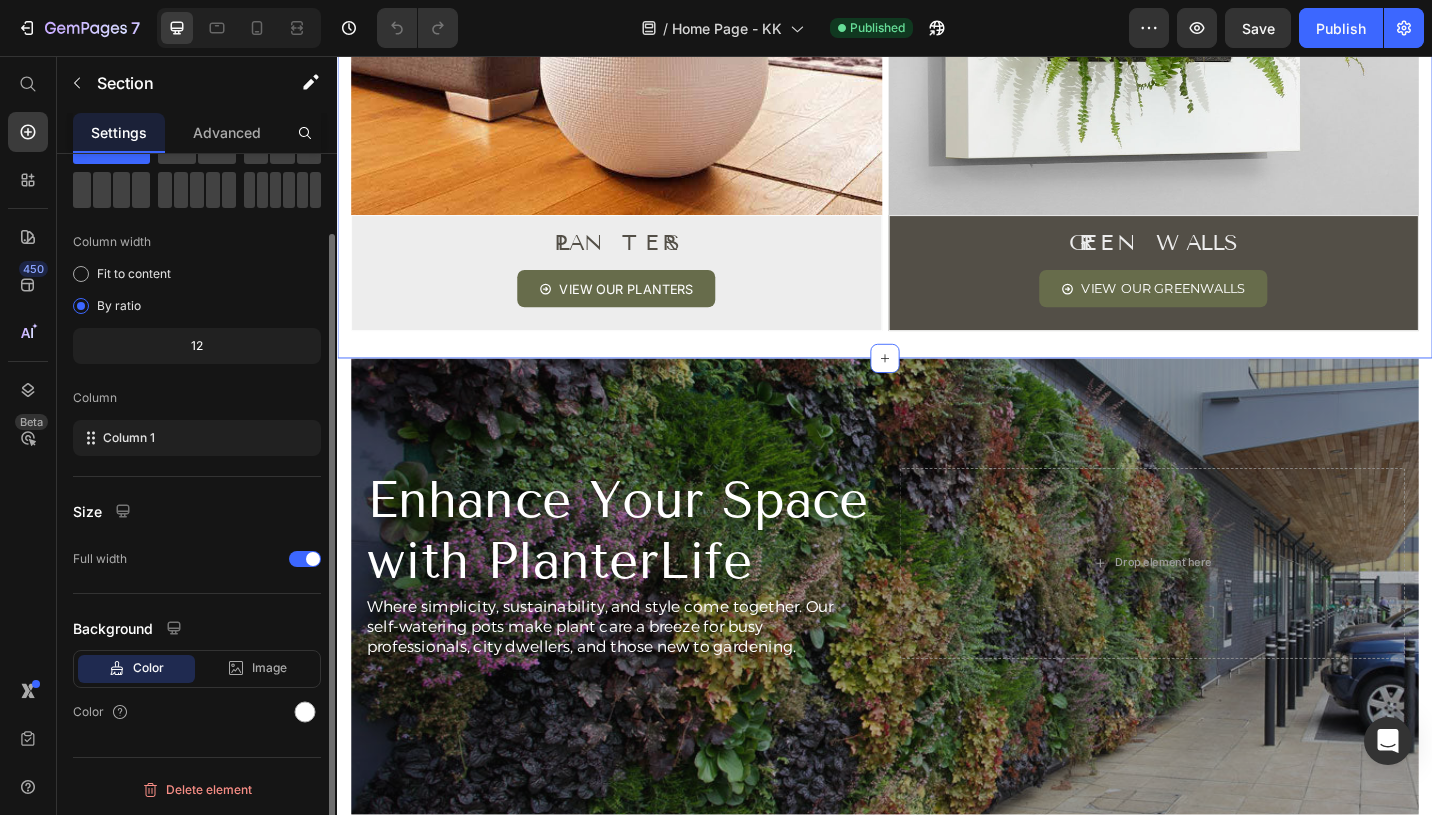 click on "Image PLANTERS Heading
VIEW OUR PLANTERS Button Row Image GREENWALLS Heading
VIEW OUR GREENWALLS Button Row Row Section 3   You can create reusable sections Create Theme Section AI Content Write with GemAI What would you like to describe here? Tone and Voice Persuasive Product Getting products... Show more Generate" at bounding box center (937, 3) 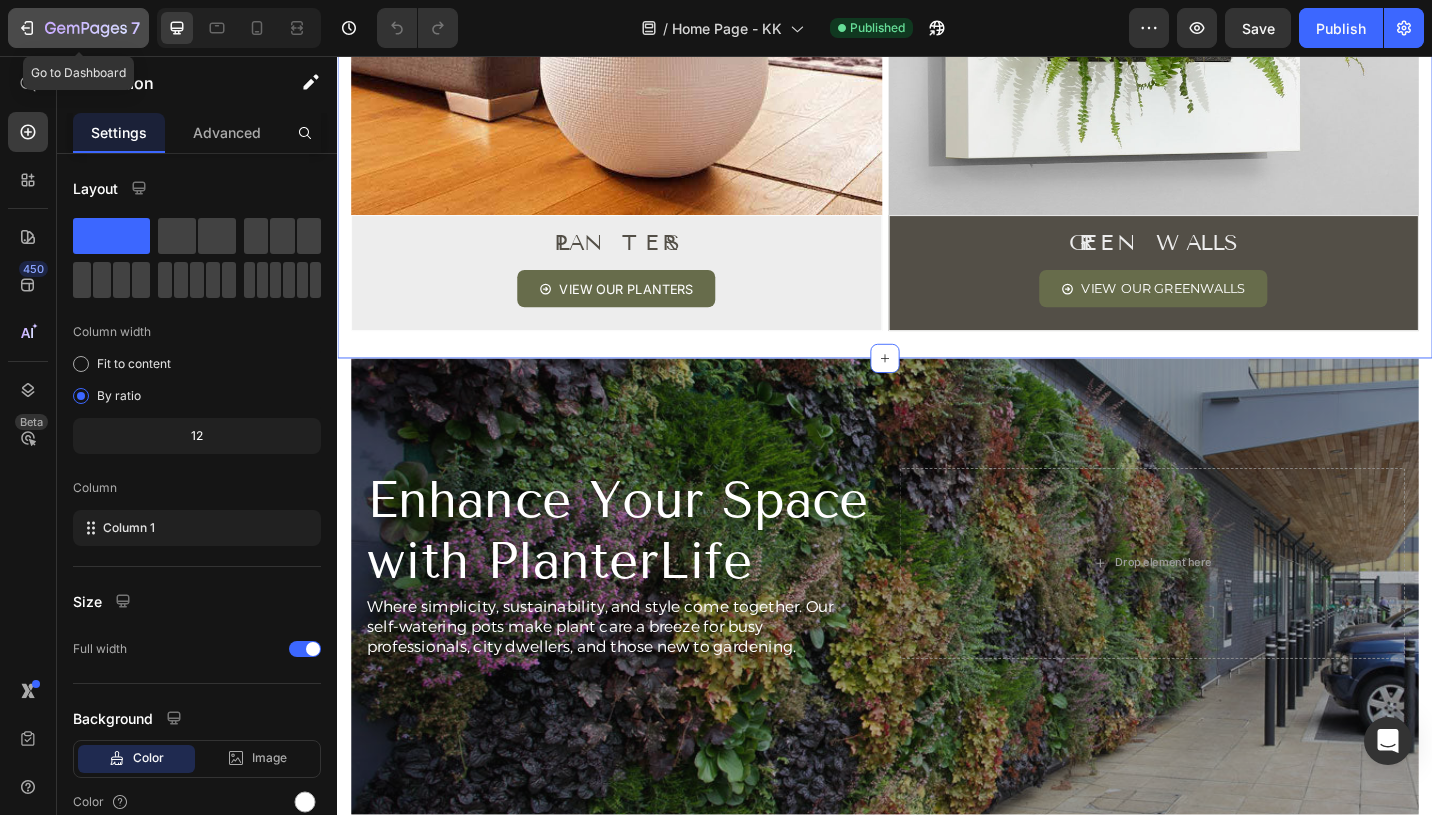 click 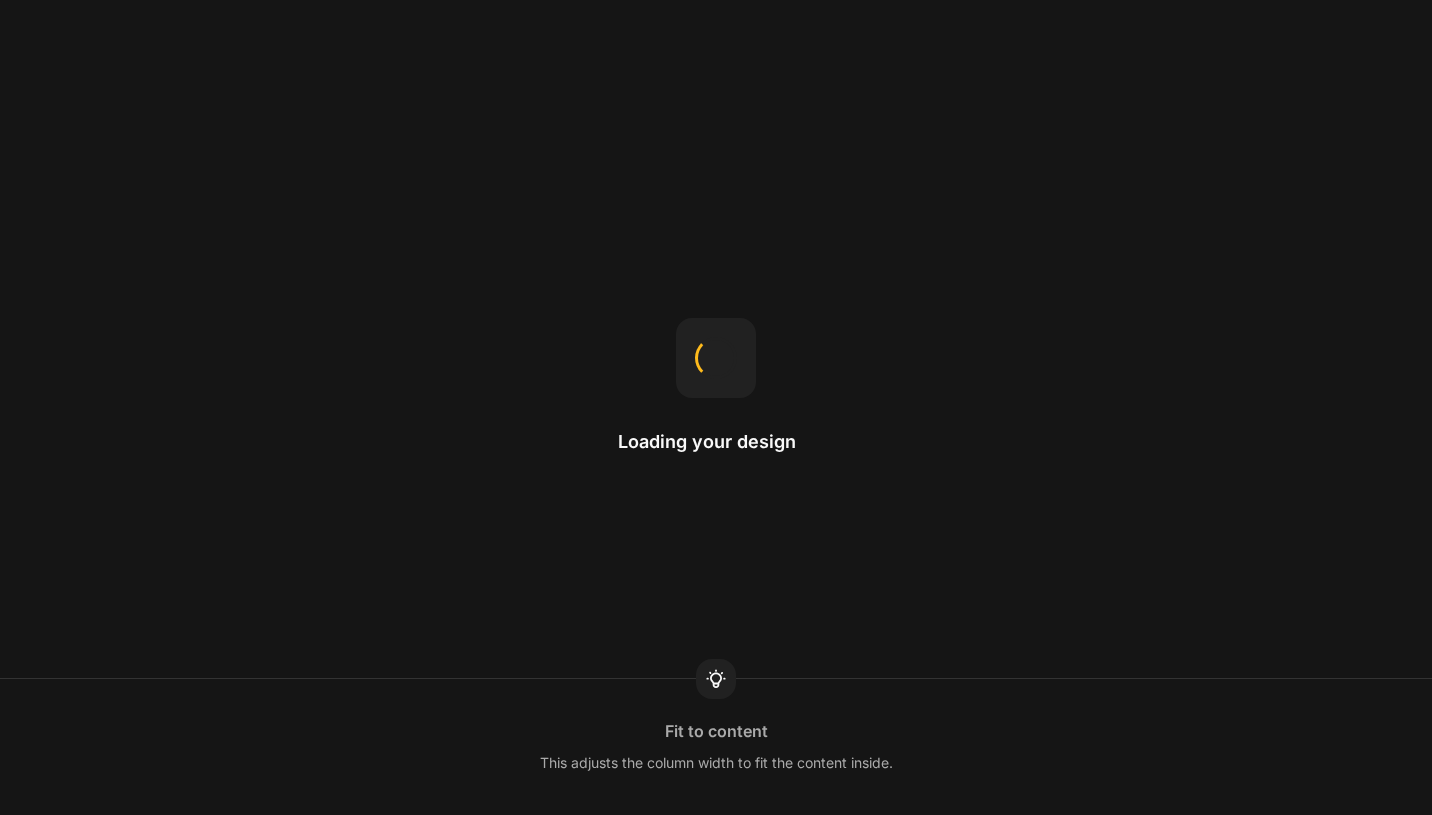 scroll, scrollTop: 0, scrollLeft: 0, axis: both 